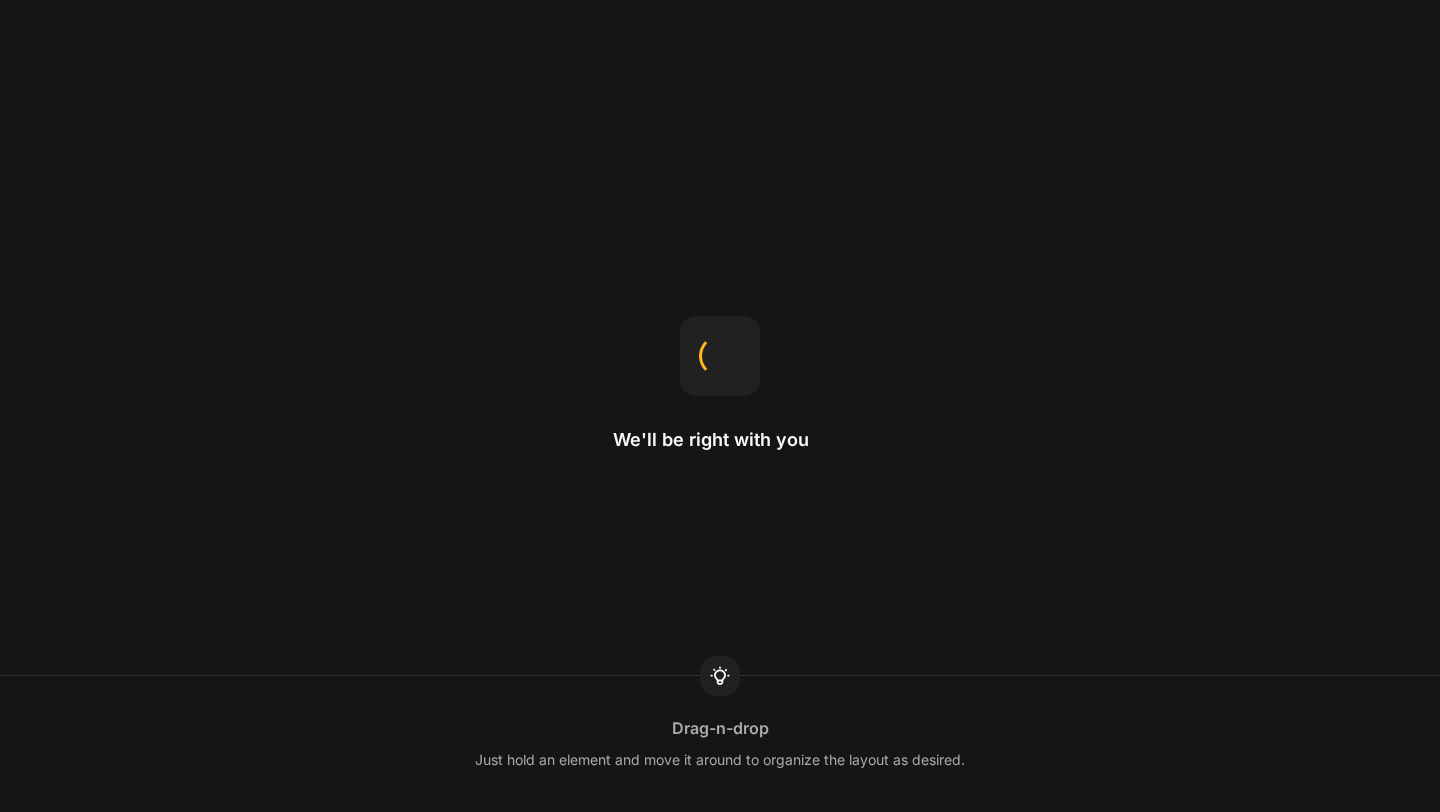 scroll, scrollTop: 0, scrollLeft: 0, axis: both 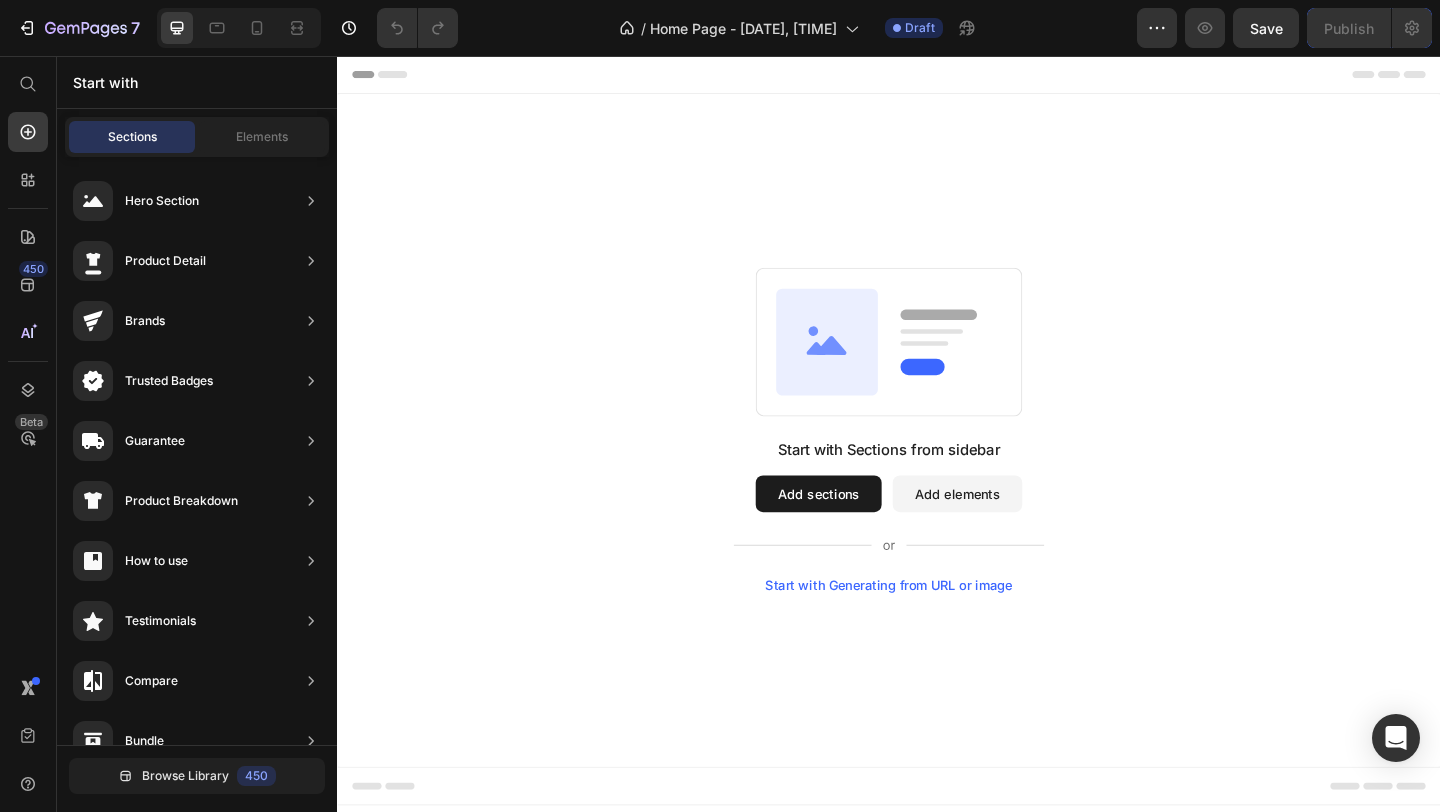 click on "Add elements" at bounding box center (1011, 532) 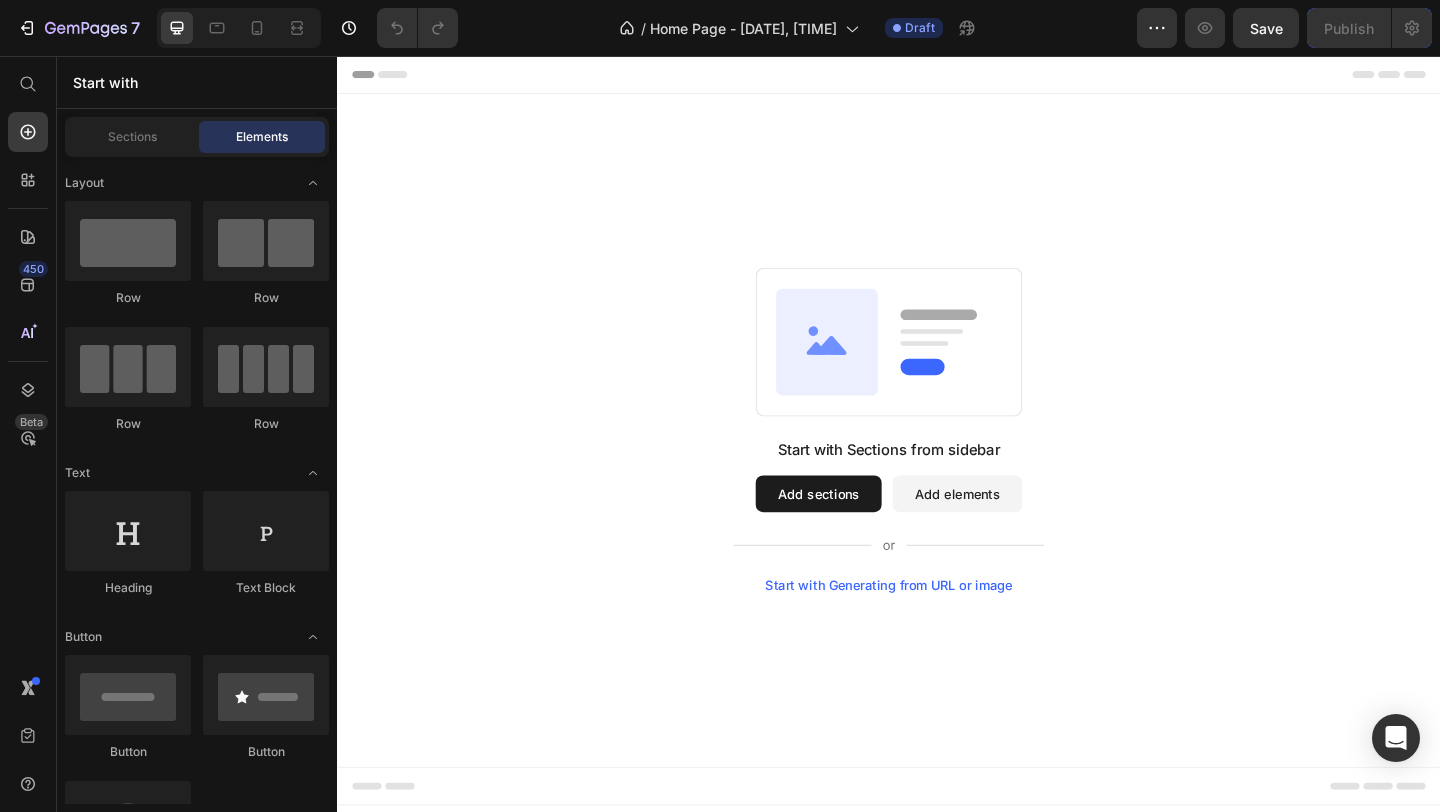 click on "Add sections" at bounding box center (860, 532) 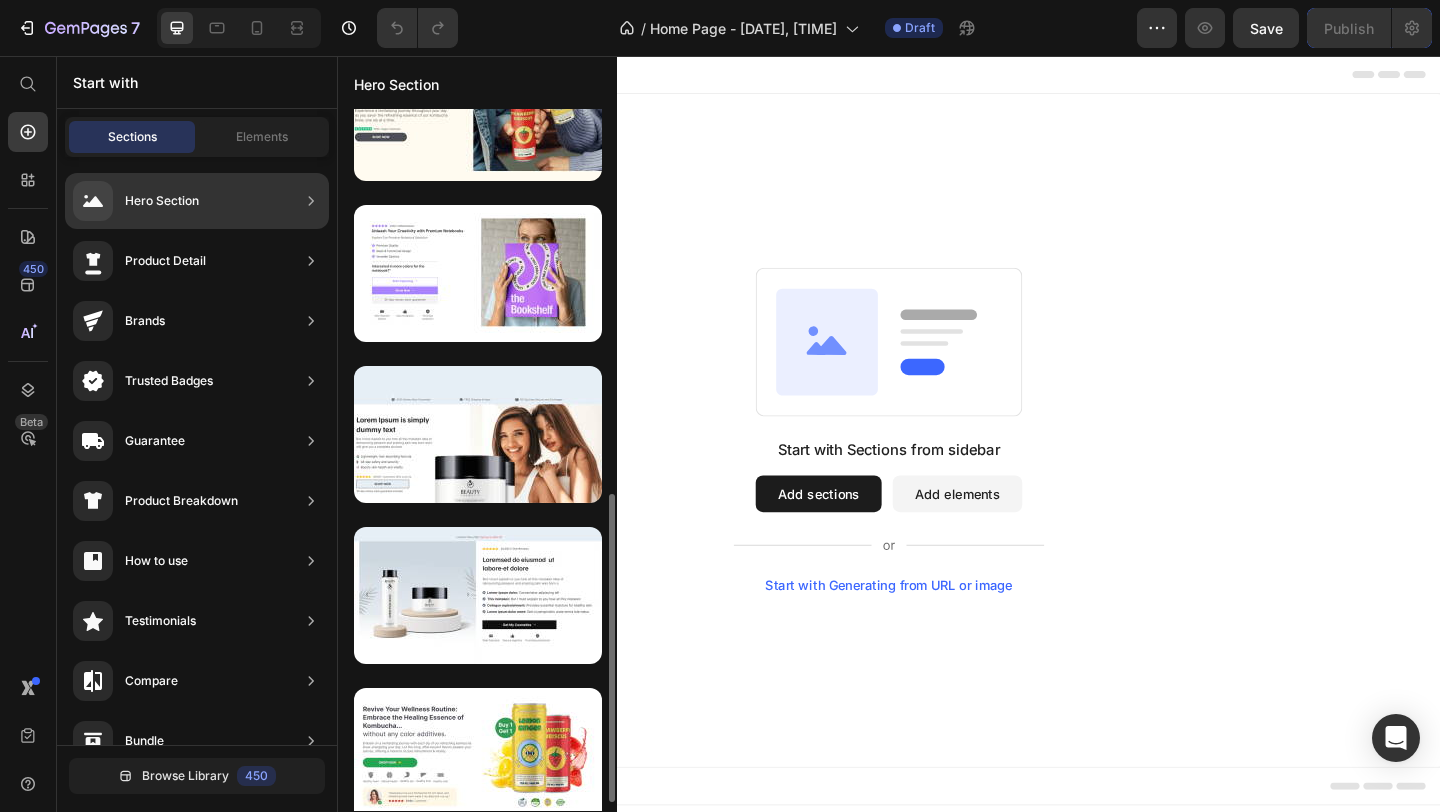 scroll, scrollTop: 1016, scrollLeft: 0, axis: vertical 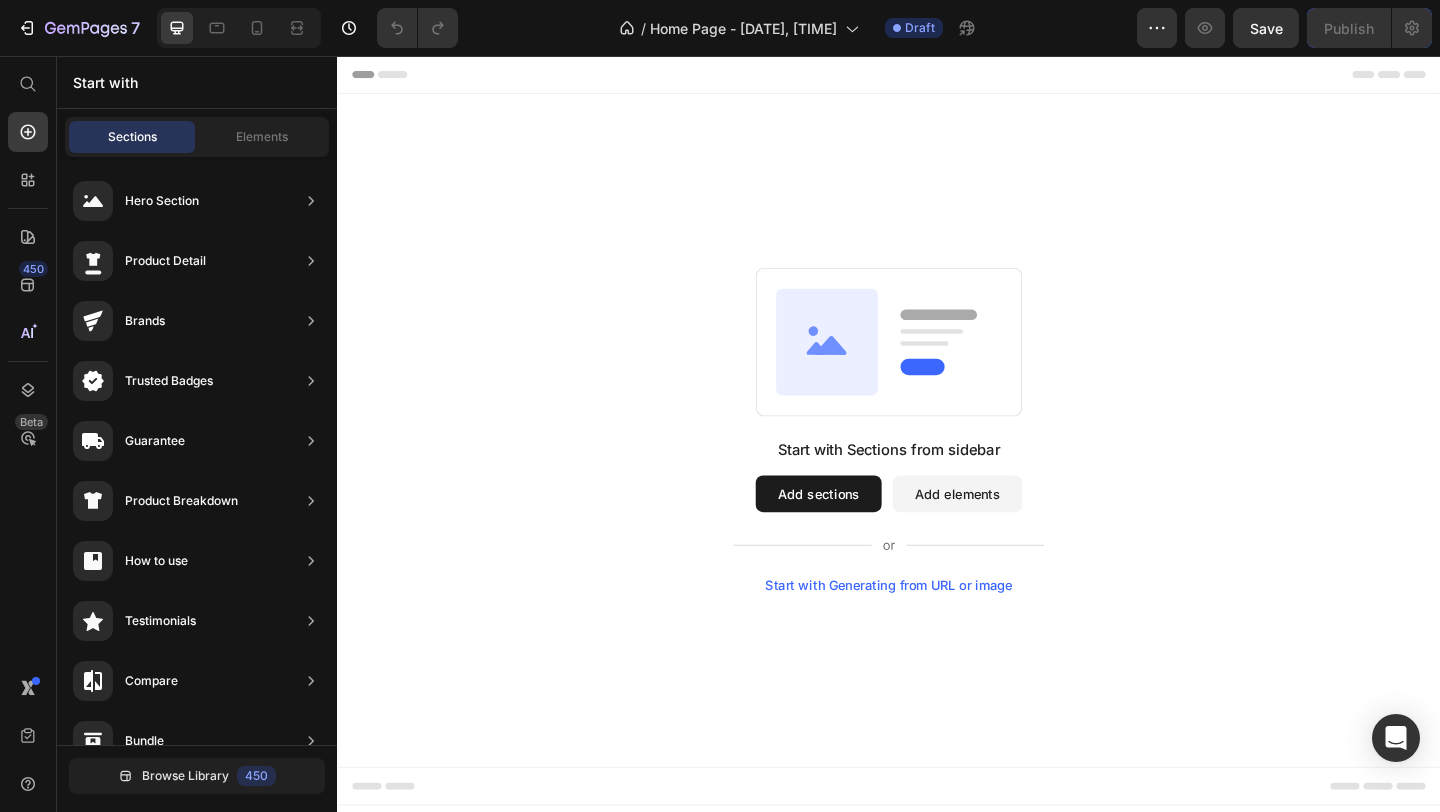 drag, startPoint x: 965, startPoint y: 689, endPoint x: 991, endPoint y: 609, distance: 84.118965 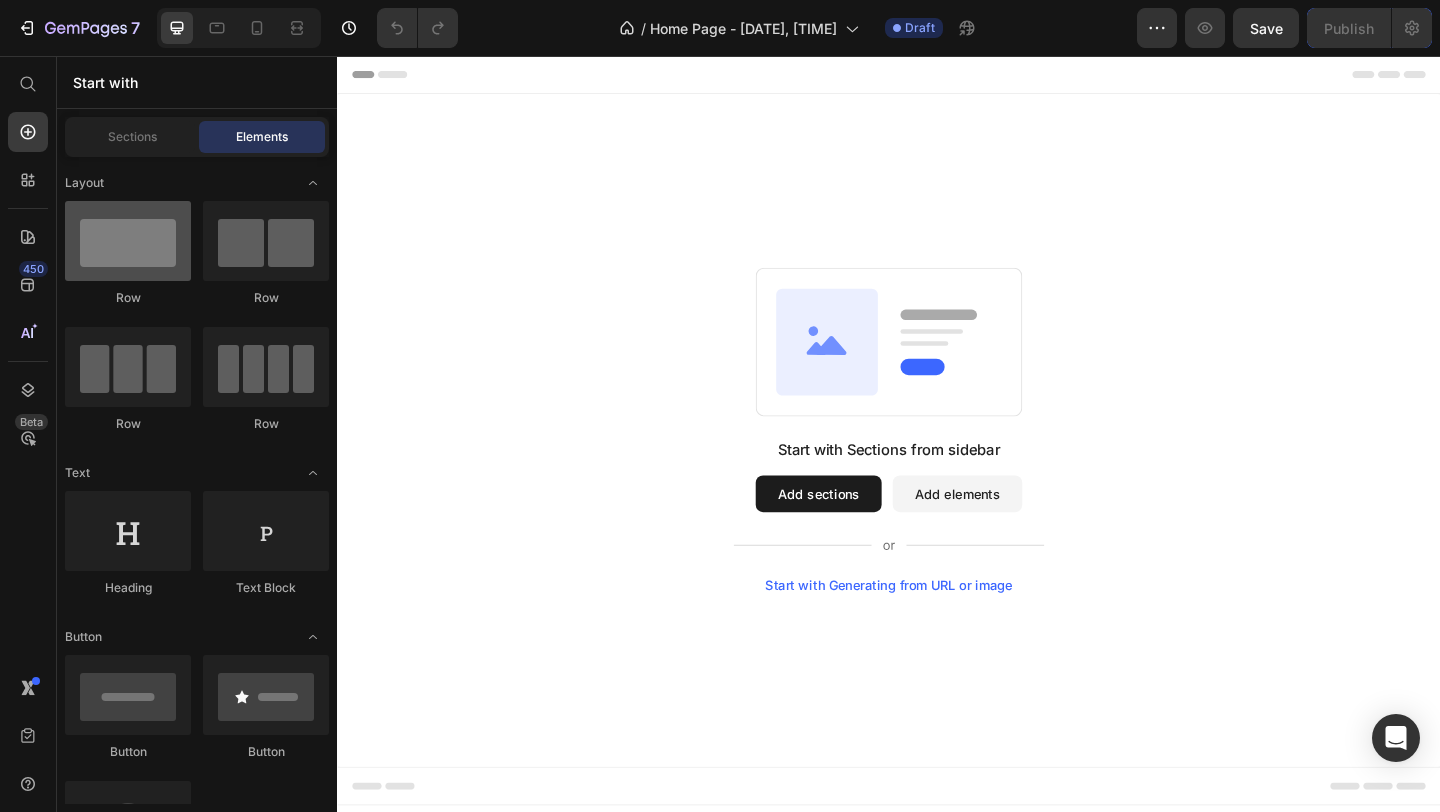 click at bounding box center [128, 241] 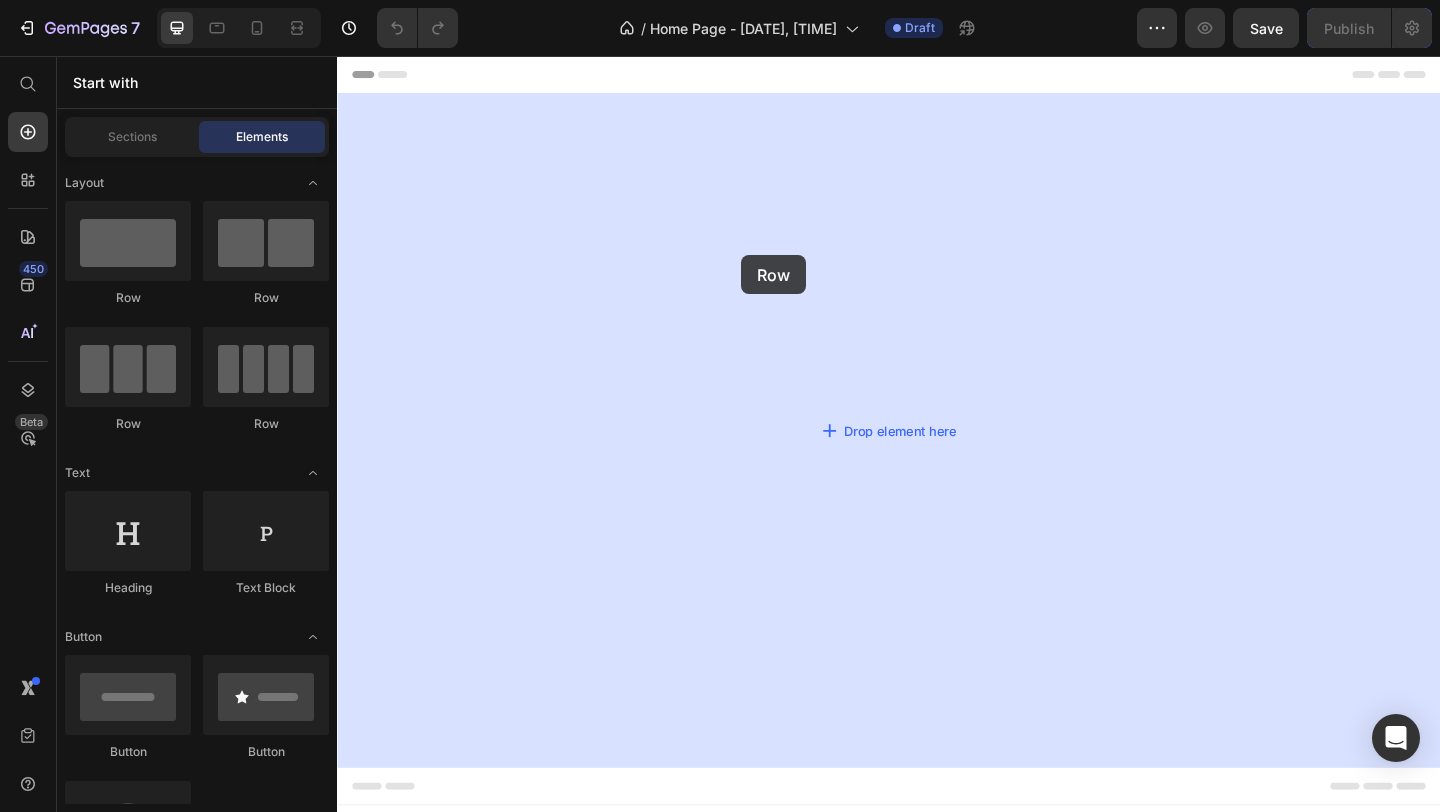 drag, startPoint x: 484, startPoint y: 314, endPoint x: 776, endPoint y: 273, distance: 294.86438 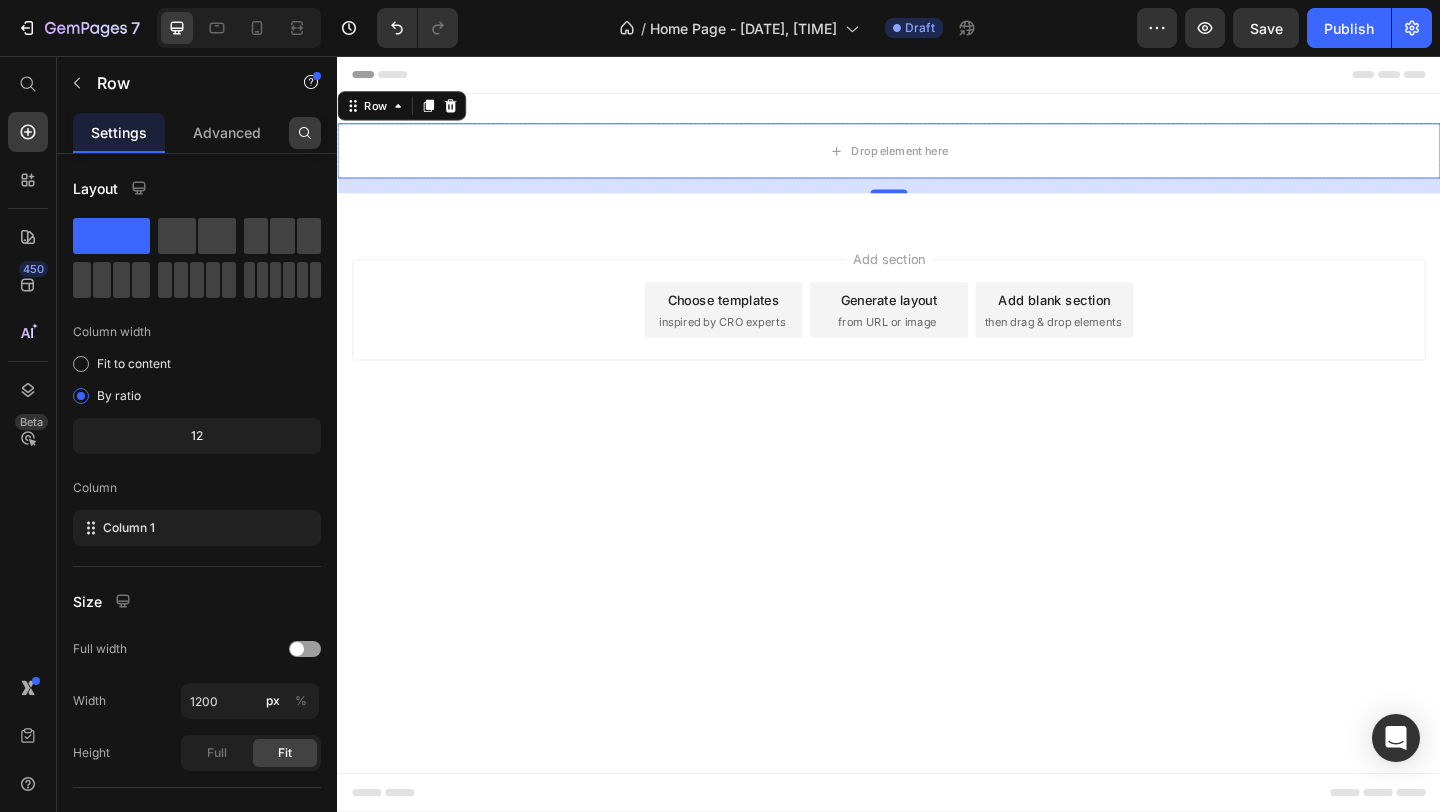 click 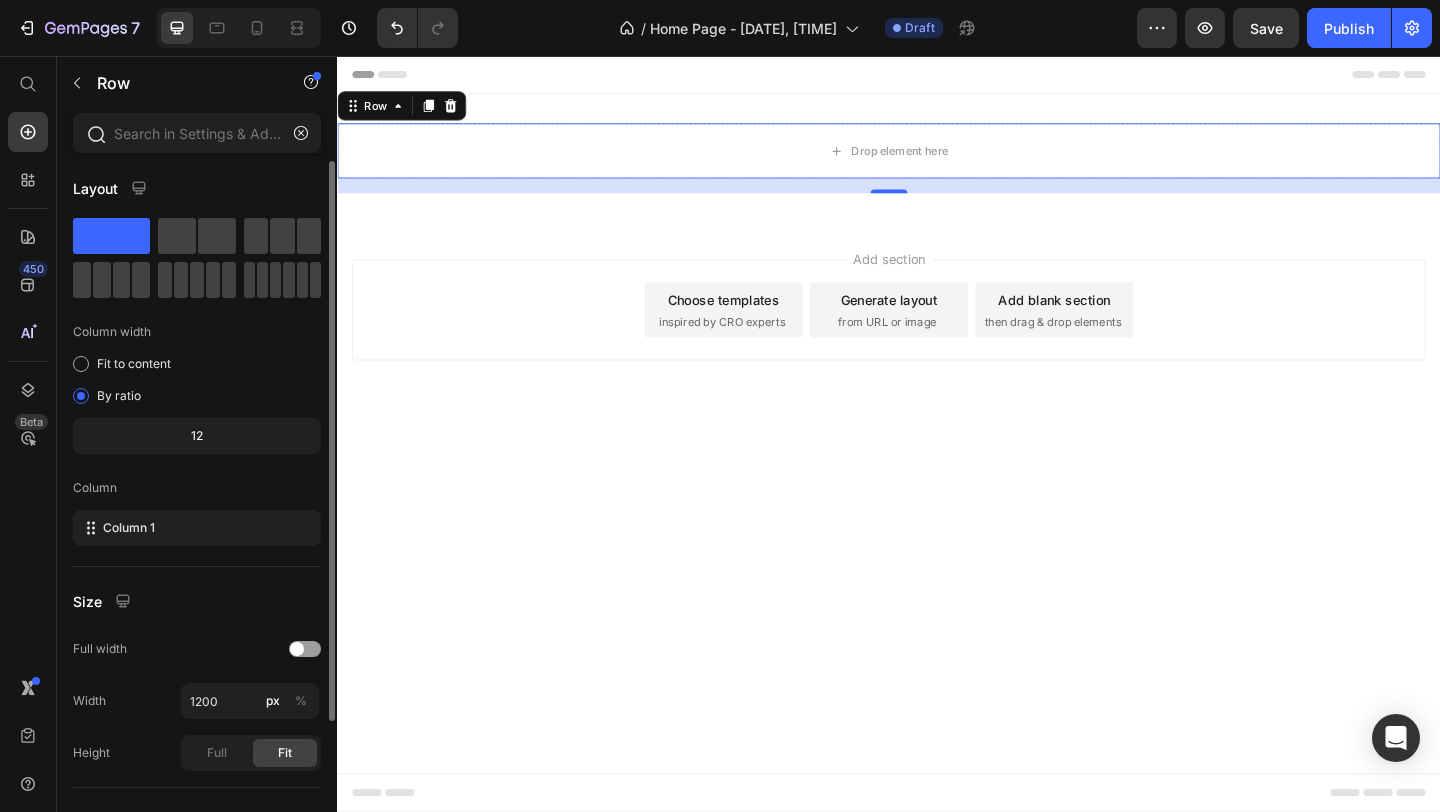 scroll, scrollTop: 197, scrollLeft: 0, axis: vertical 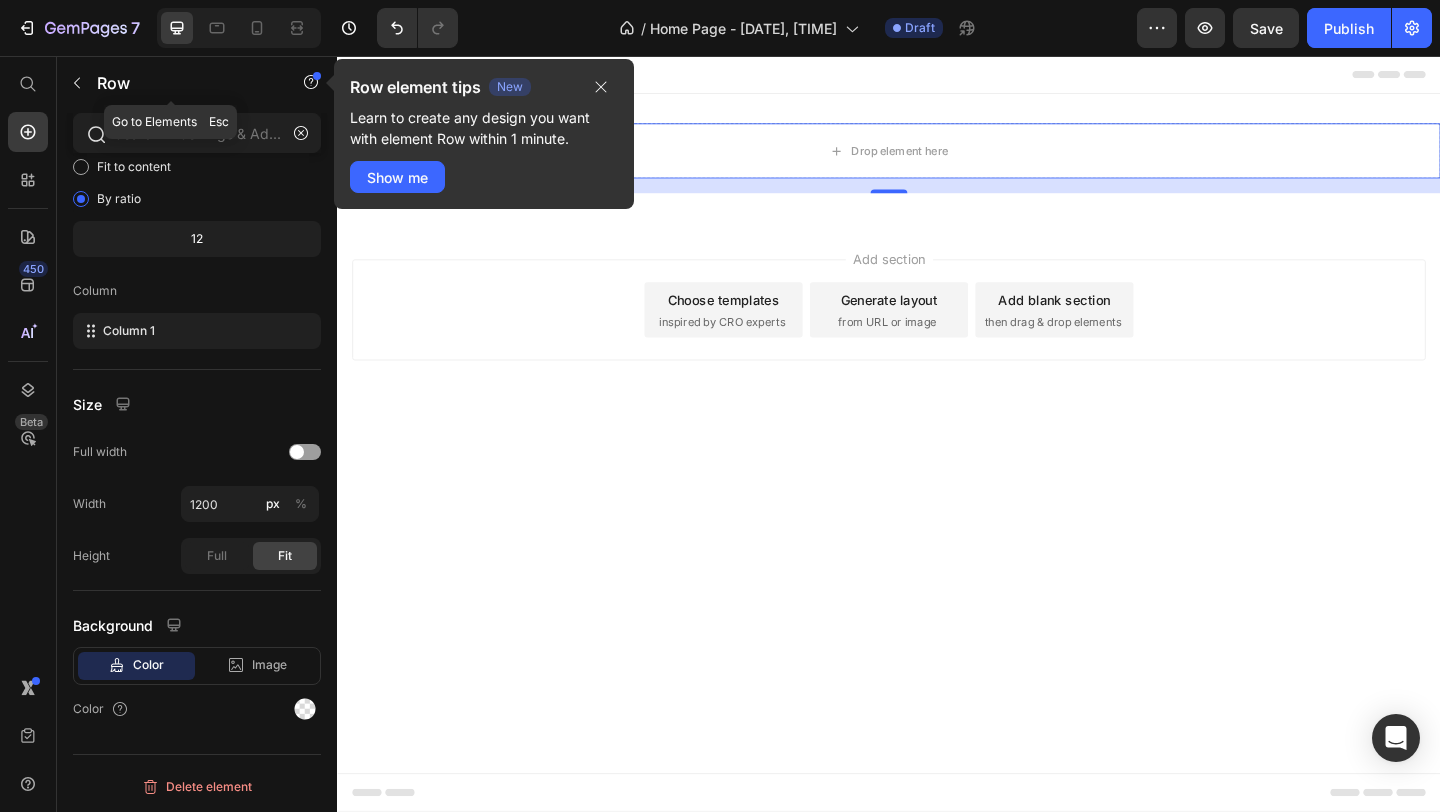click 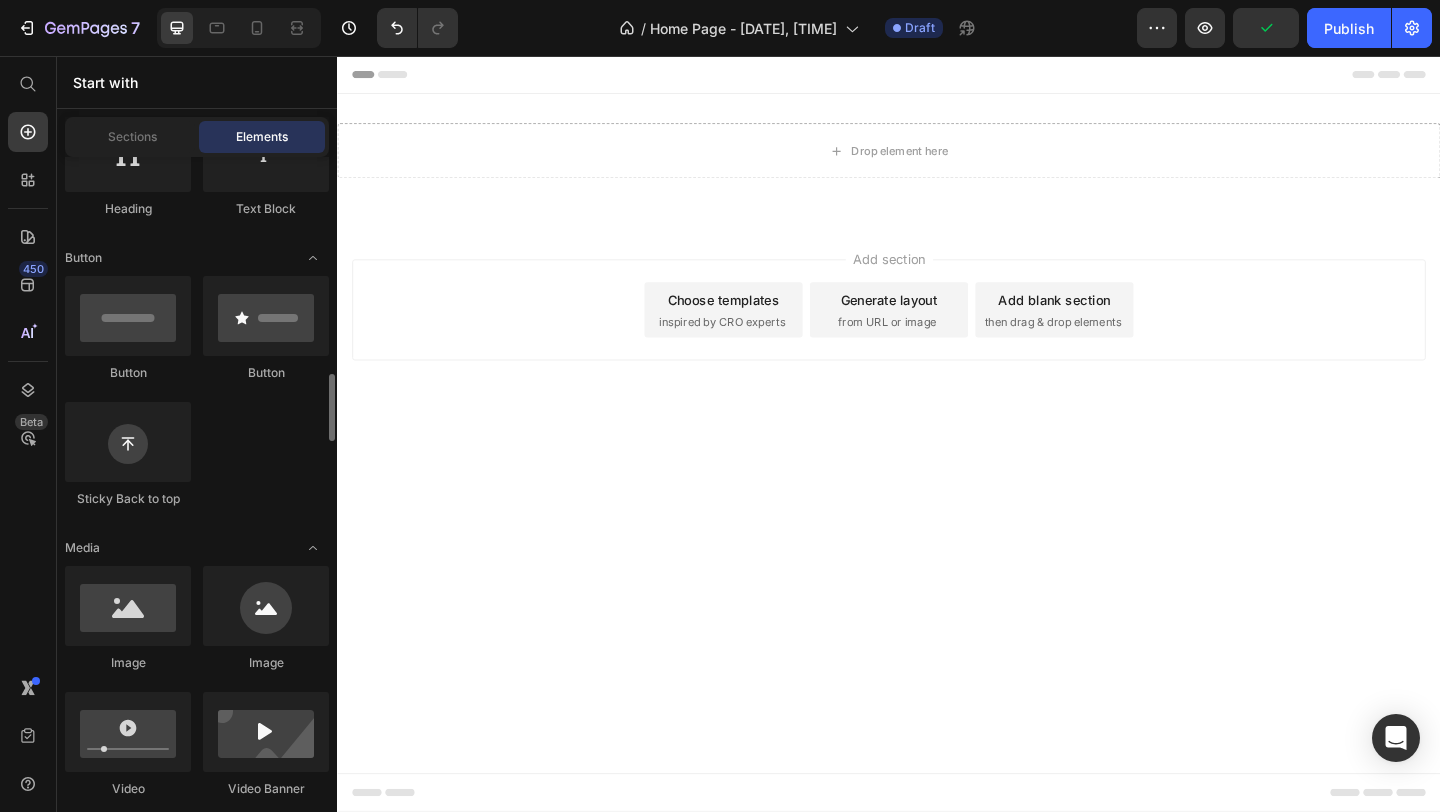 scroll, scrollTop: 540, scrollLeft: 0, axis: vertical 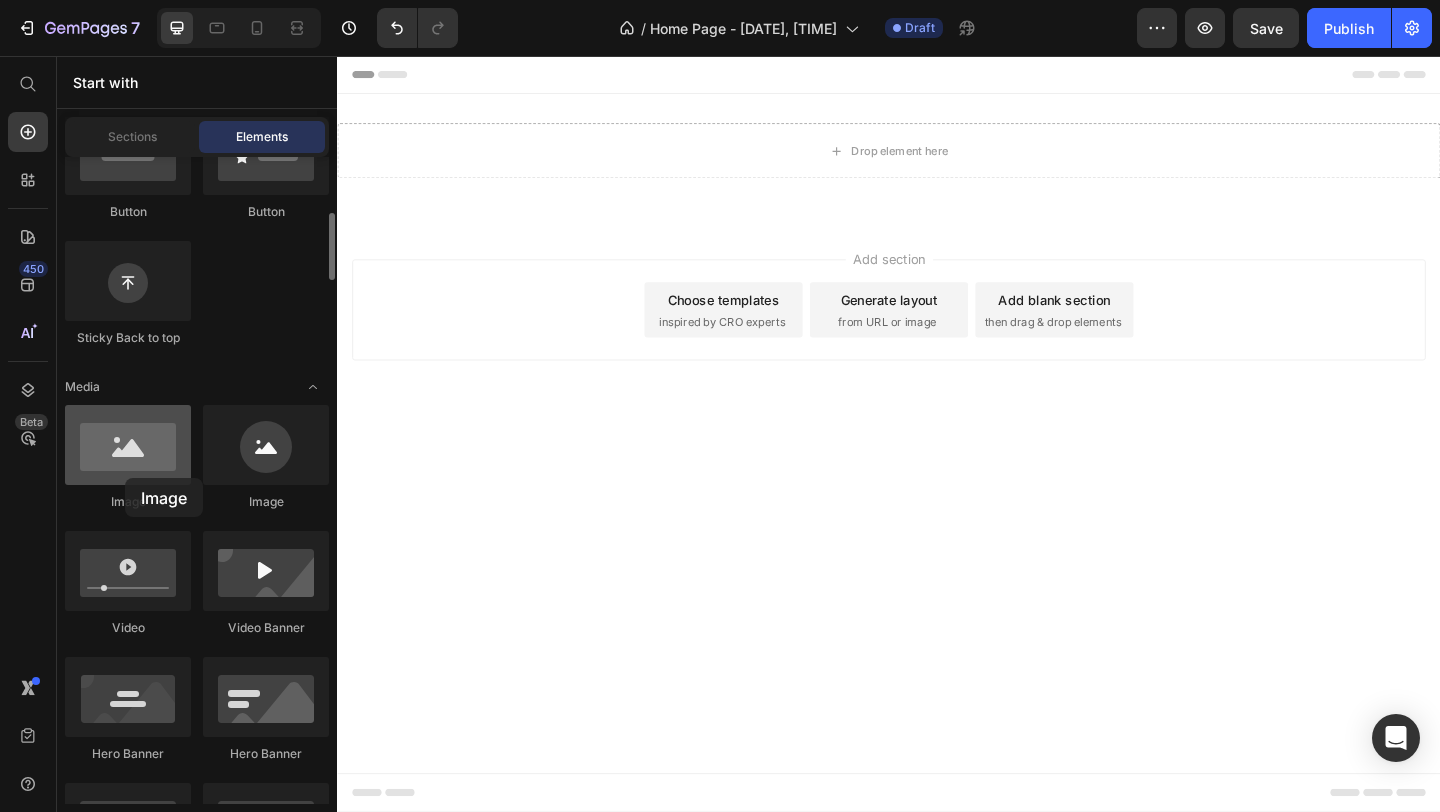 click at bounding box center [128, 445] 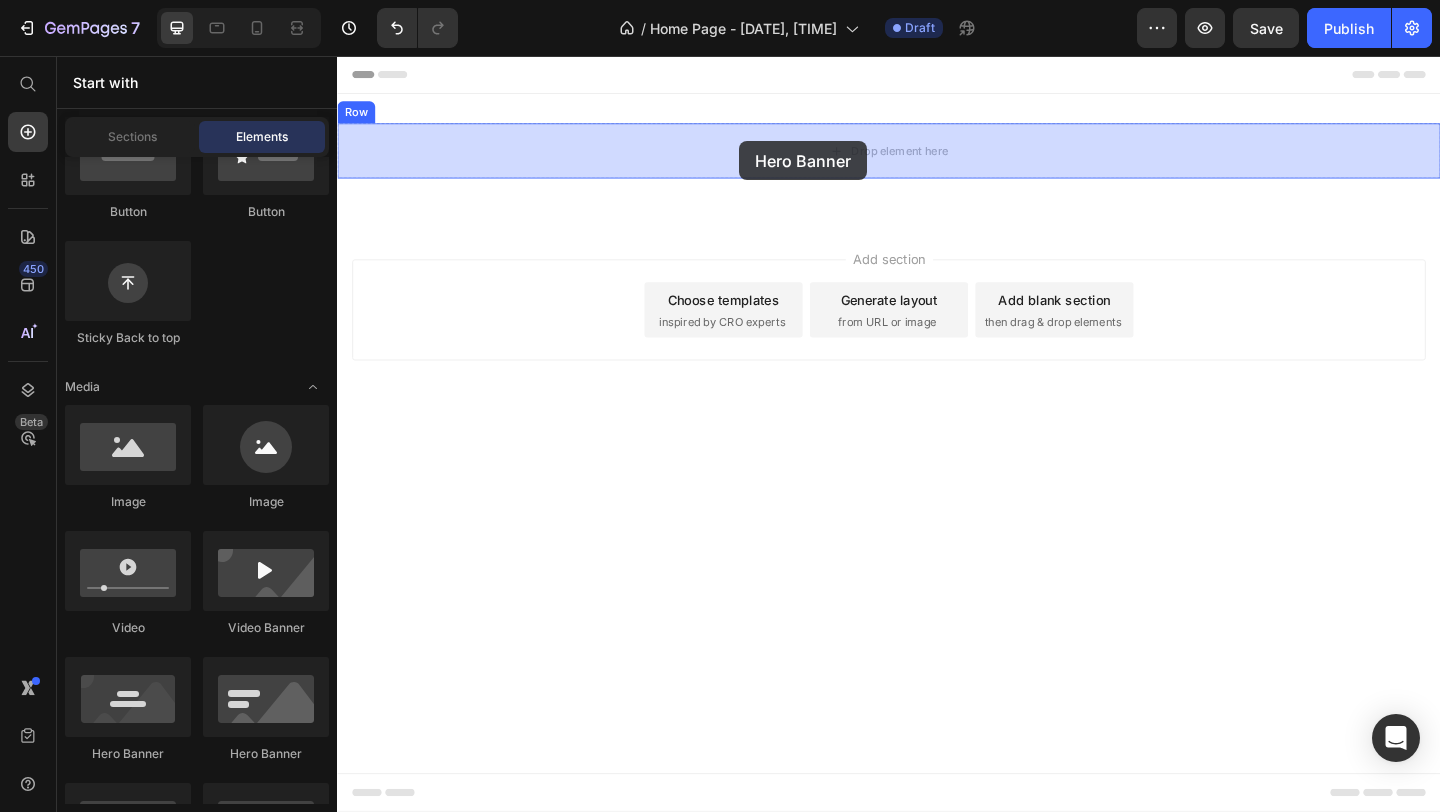 drag, startPoint x: 465, startPoint y: 772, endPoint x: 774, endPoint y: 149, distance: 695.4207 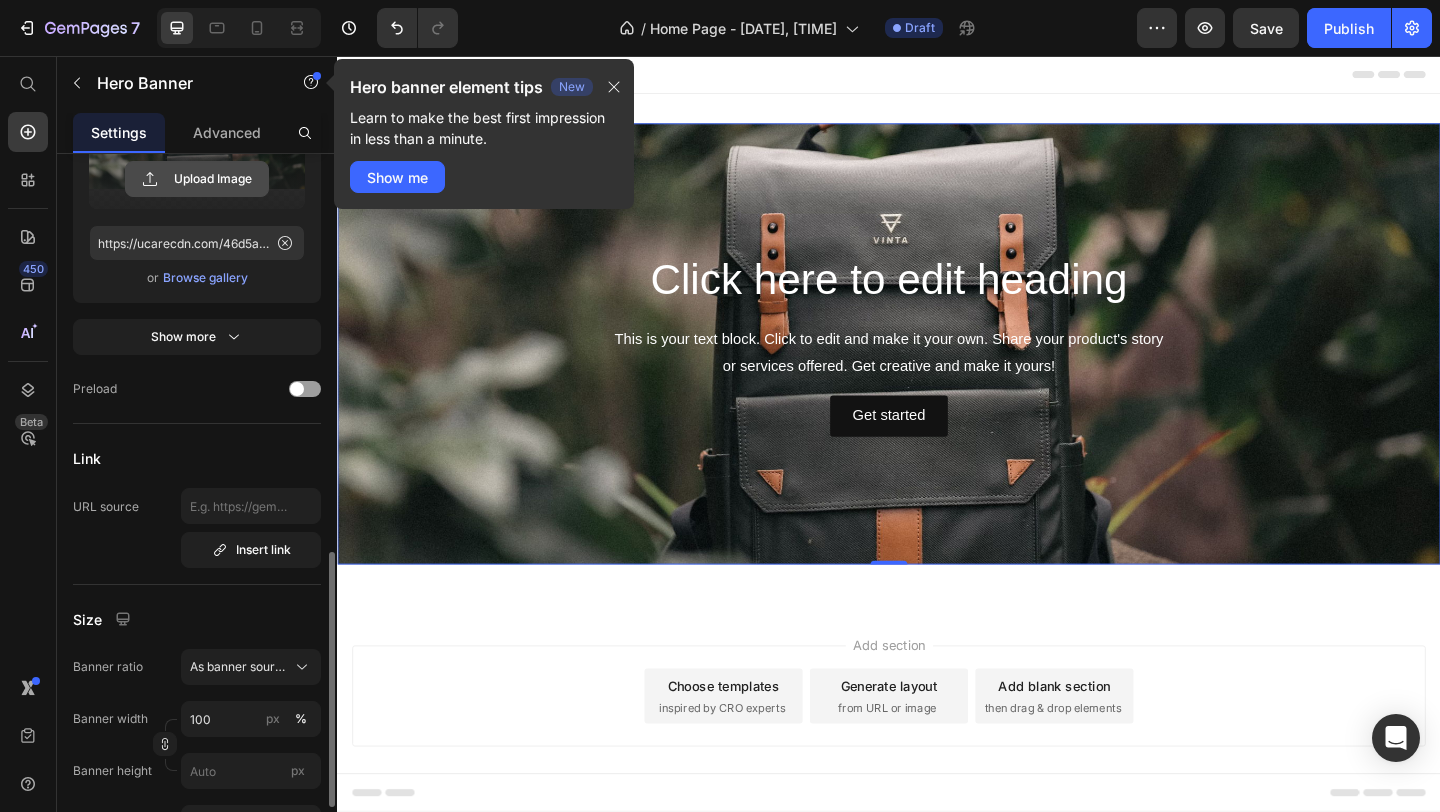 scroll, scrollTop: 606, scrollLeft: 0, axis: vertical 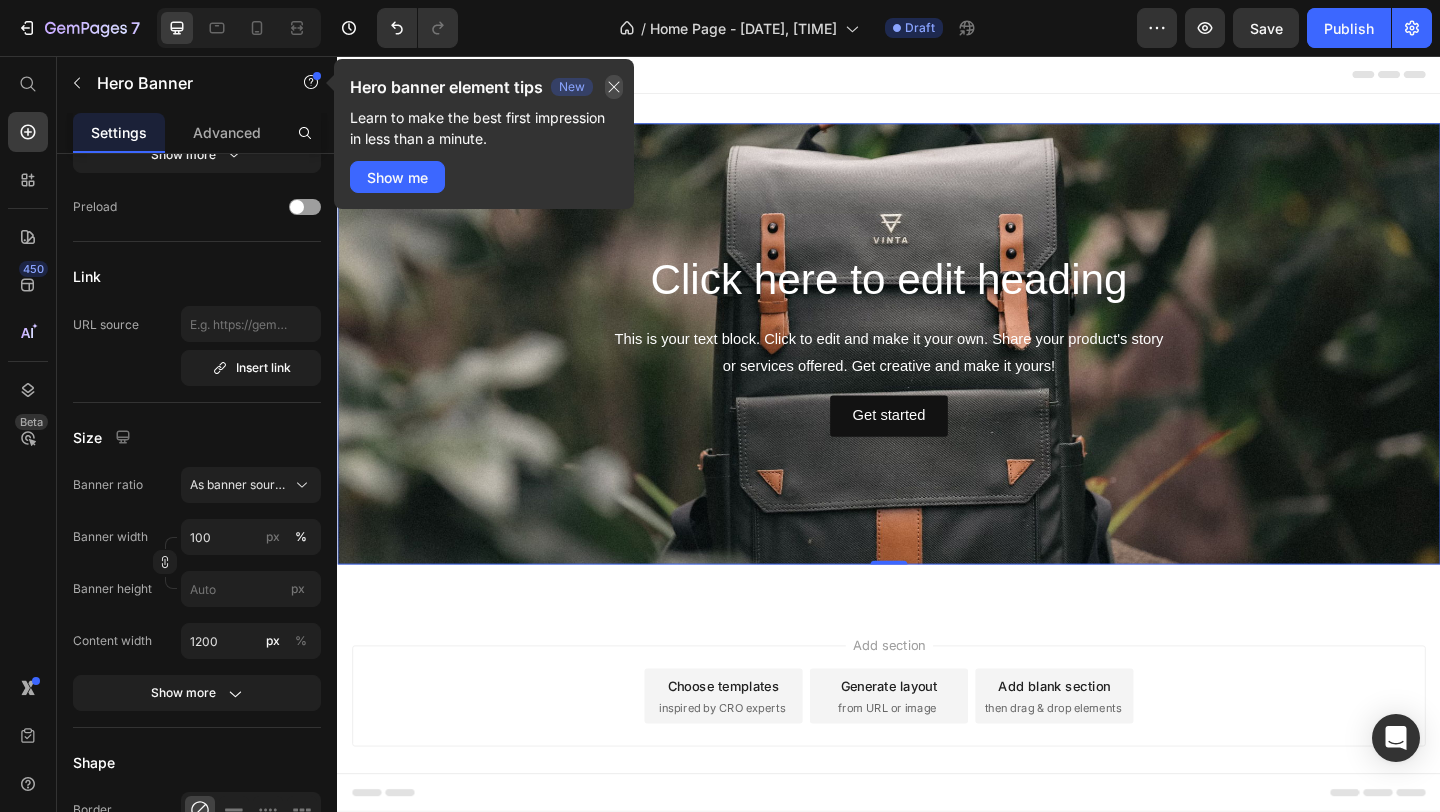 click 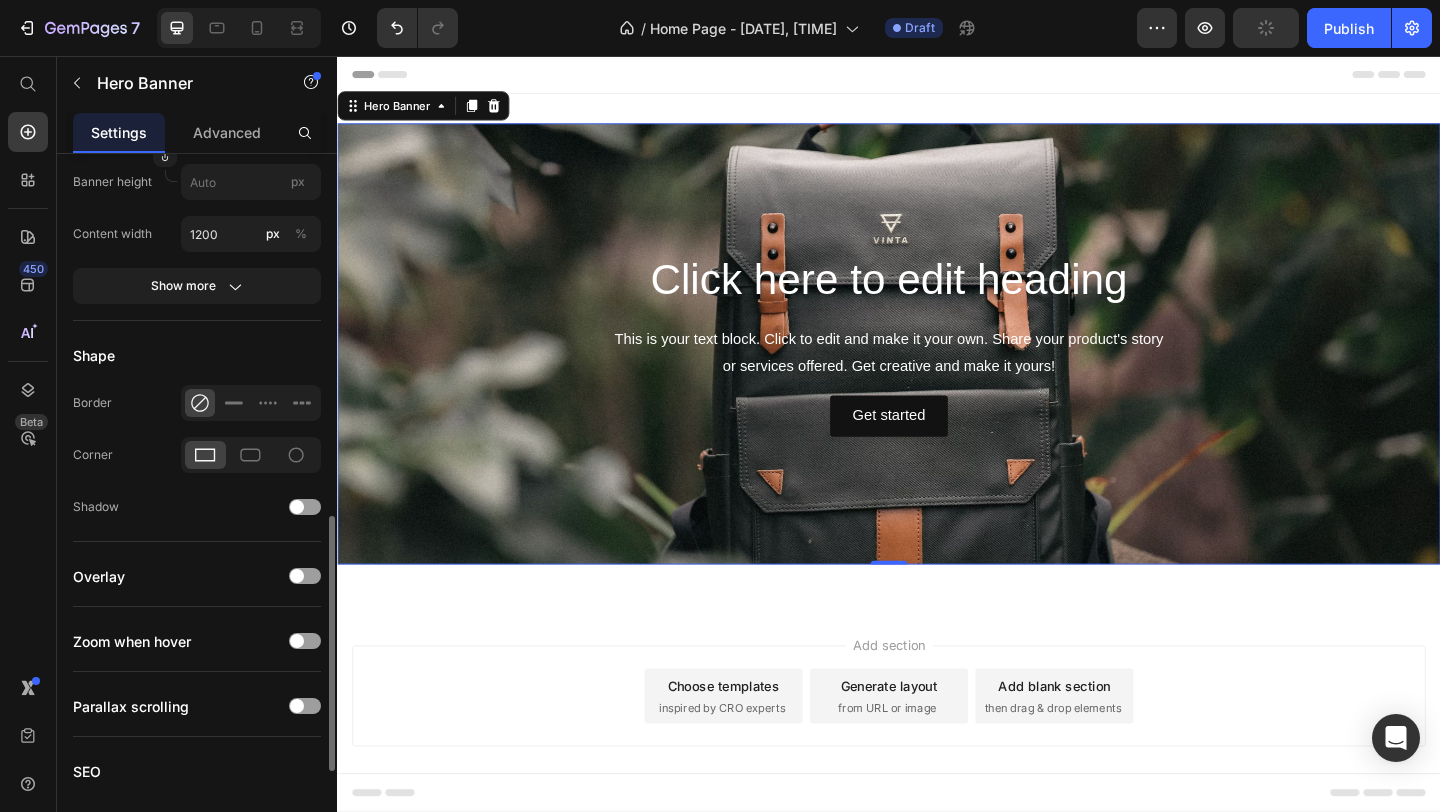 scroll, scrollTop: 0, scrollLeft: 0, axis: both 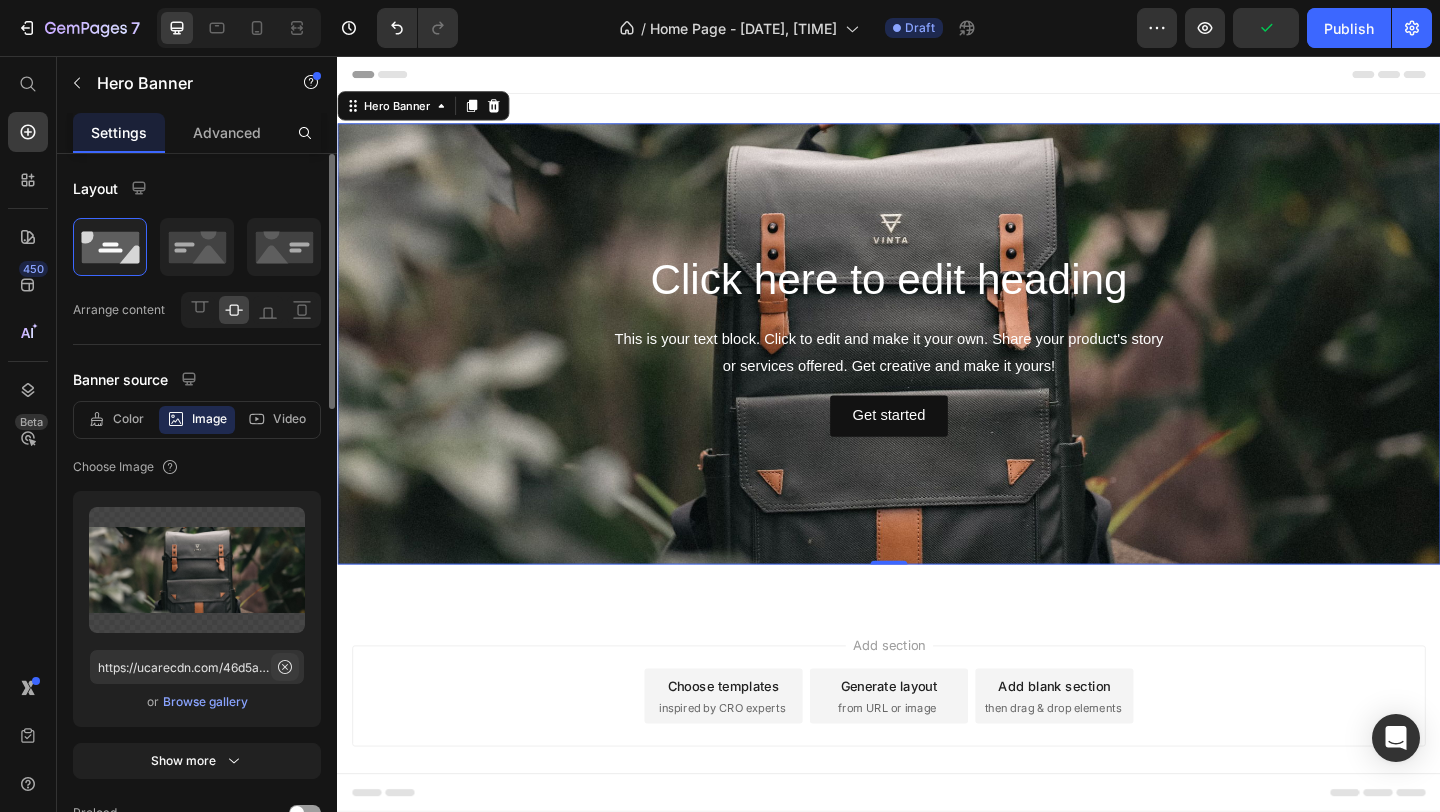 click 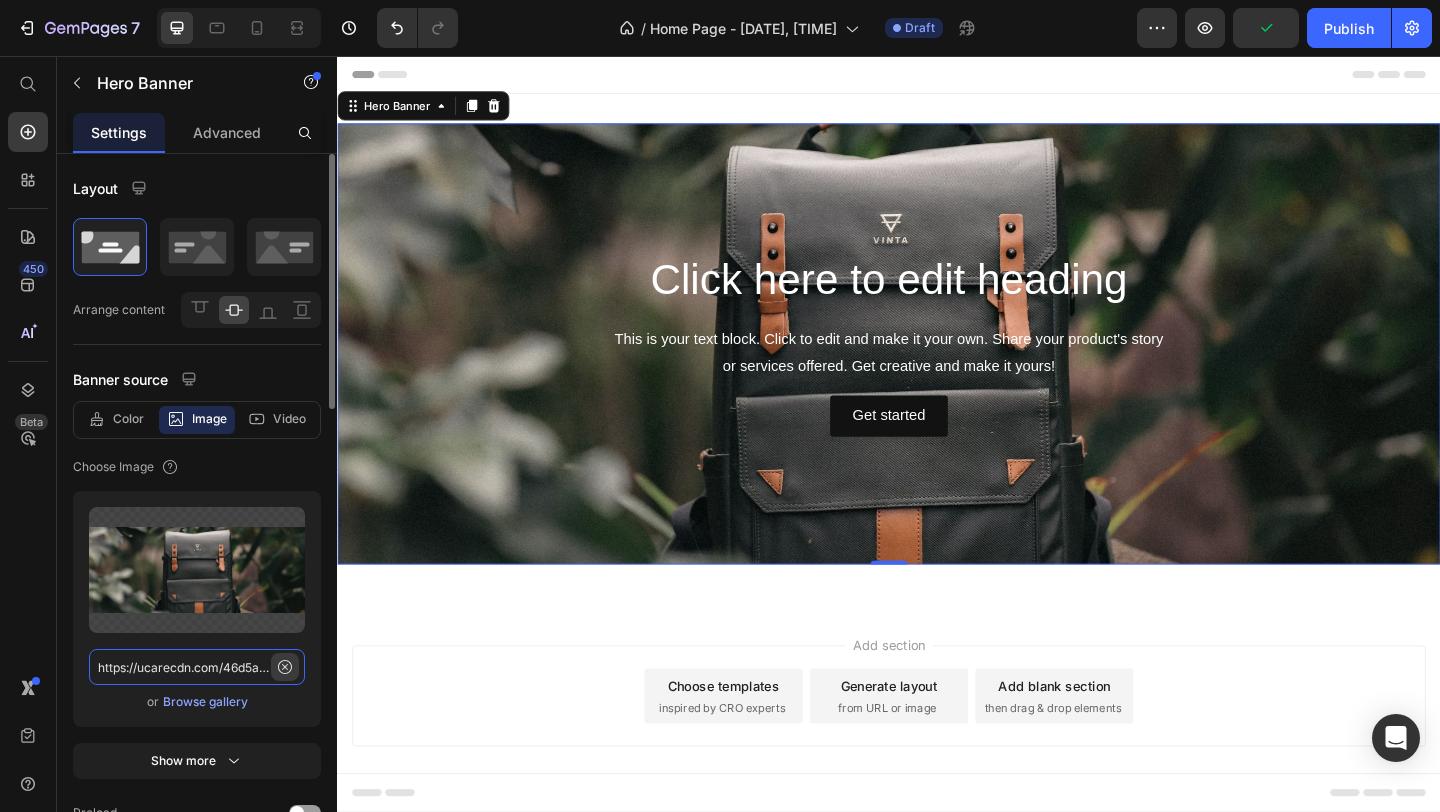 type 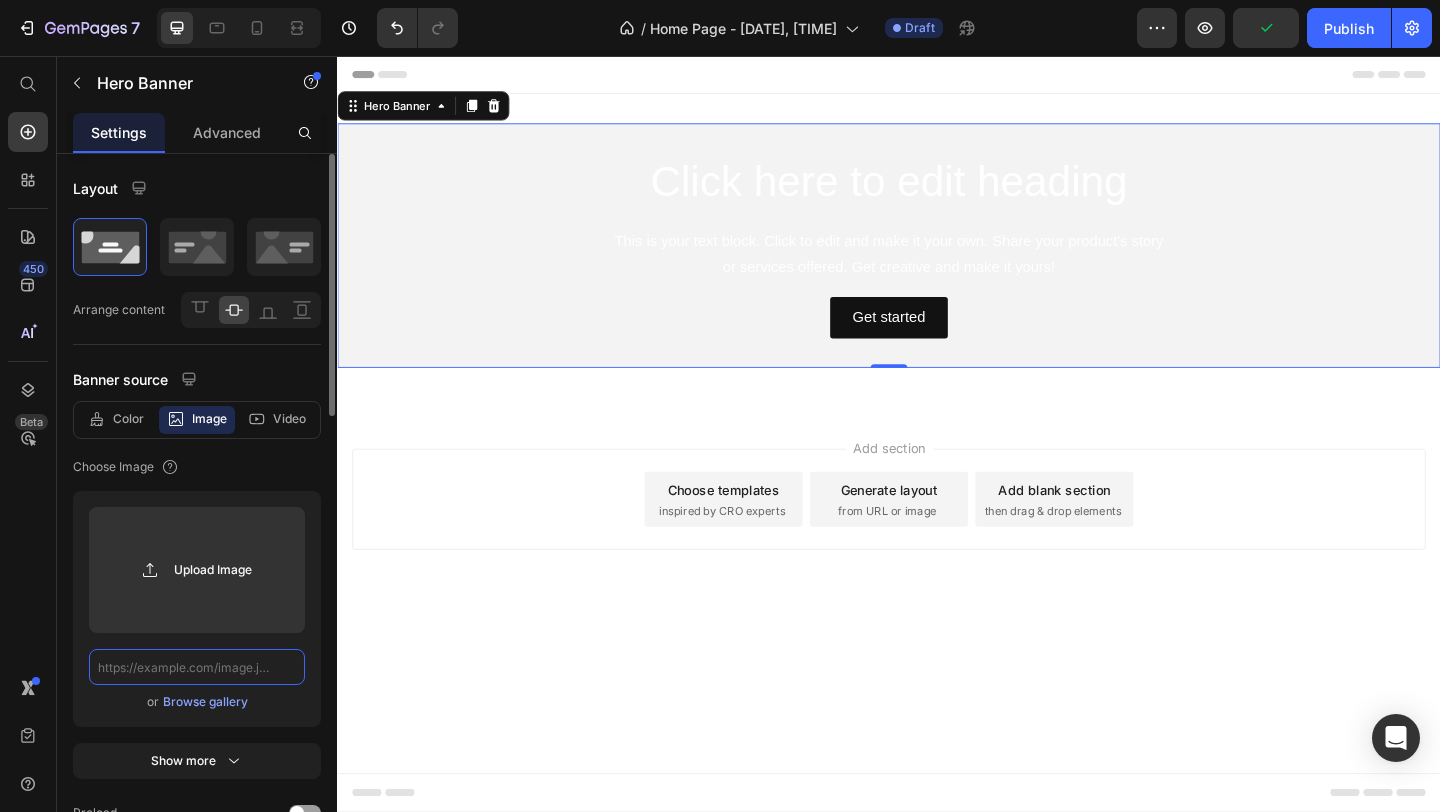 scroll, scrollTop: 0, scrollLeft: 0, axis: both 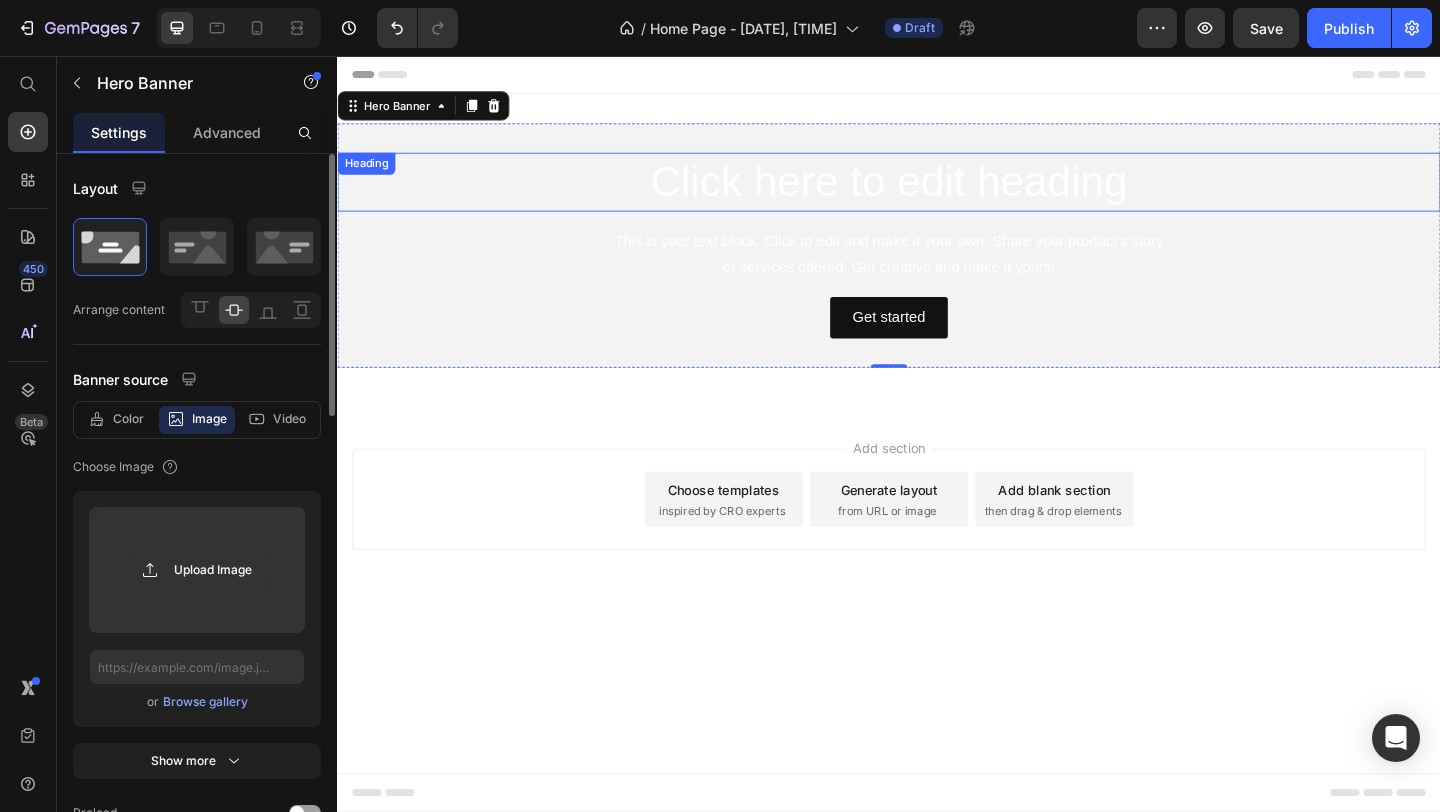 click on "Click here to edit heading" at bounding box center (937, 193) 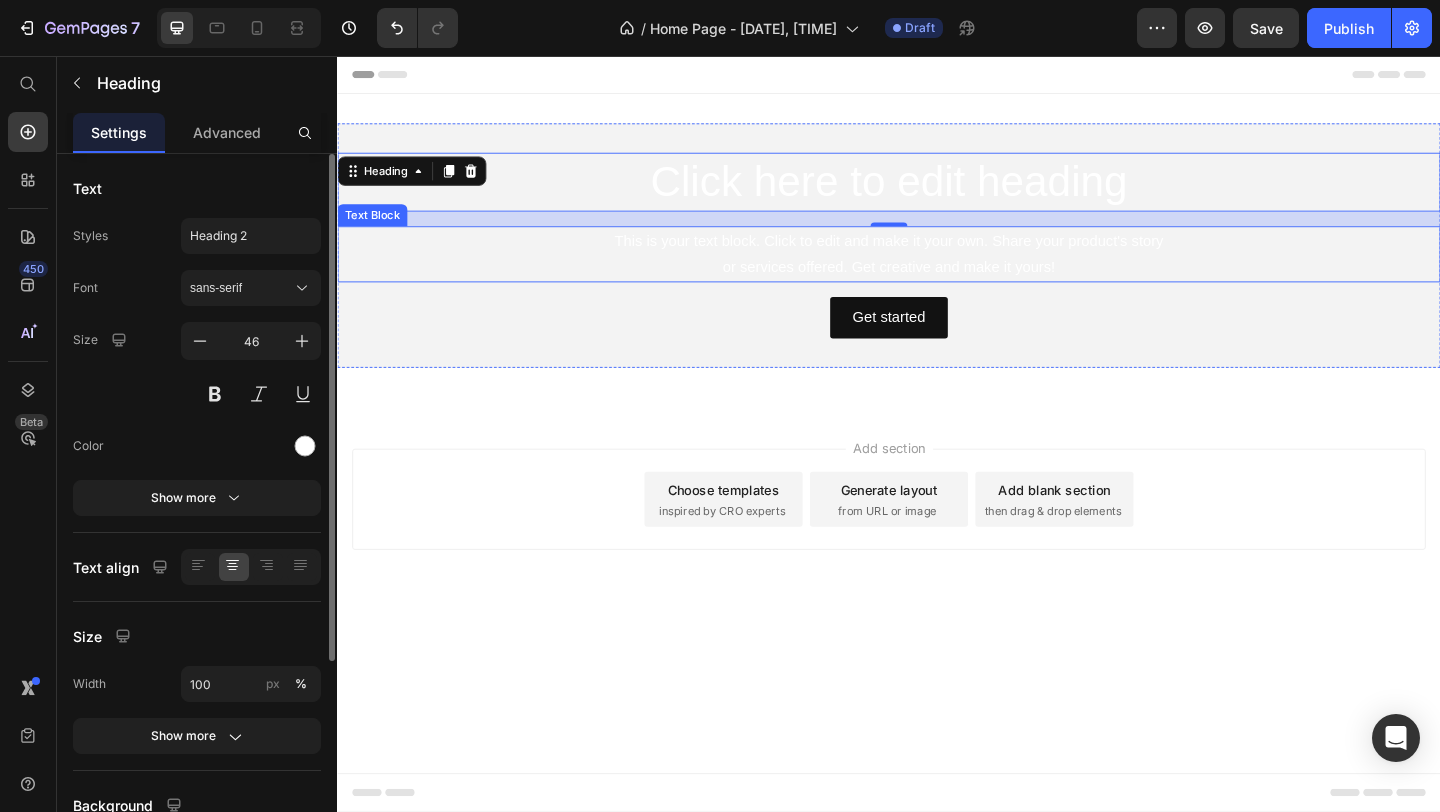 click on "This is your text block. Click to edit and make it your own. Share your product's story                   or services offered. Get creative and make it yours!" at bounding box center (937, 272) 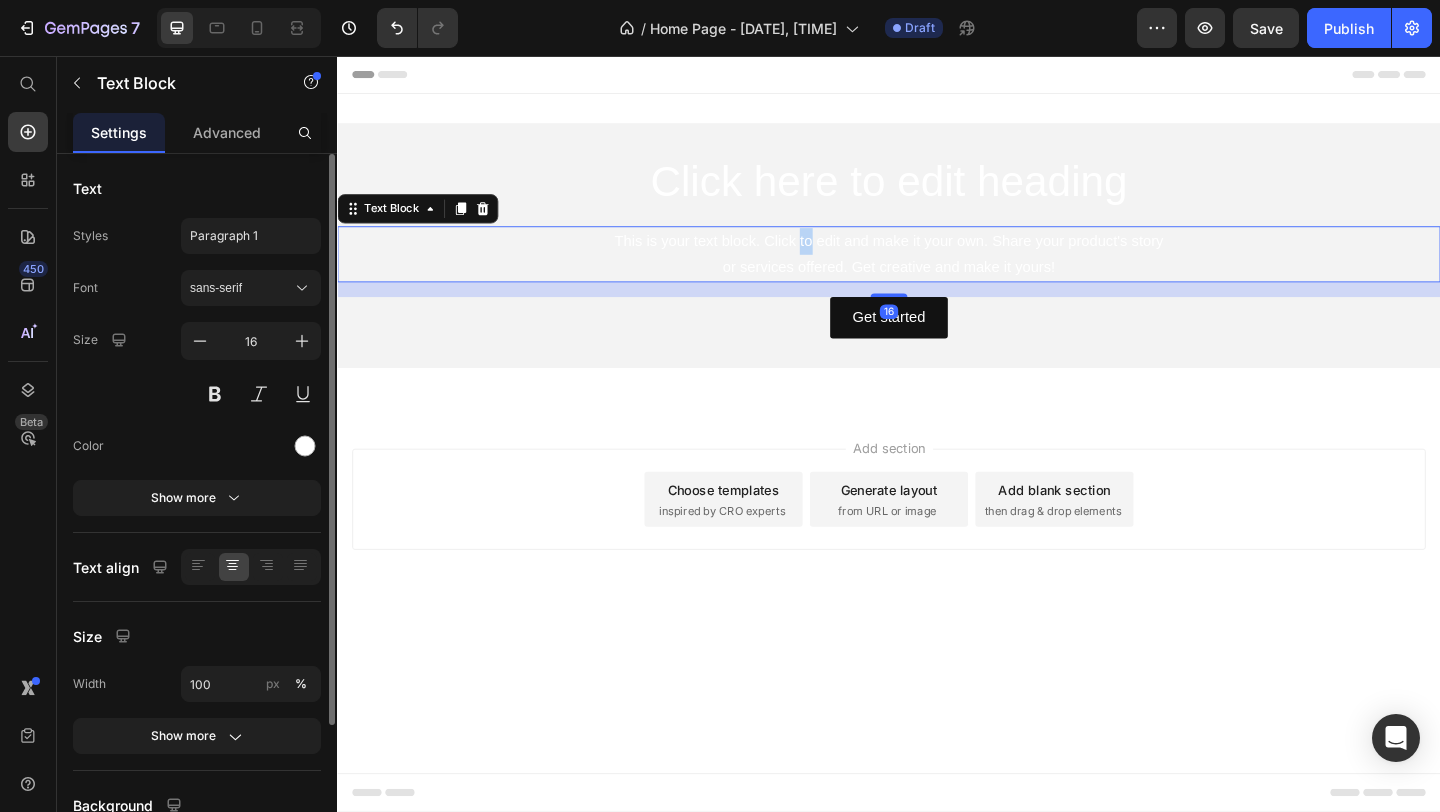 click on "This is your text block. Click to edit and make it your own. Share your product's story or services offered. Get creative and make it yours!" at bounding box center [937, 272] 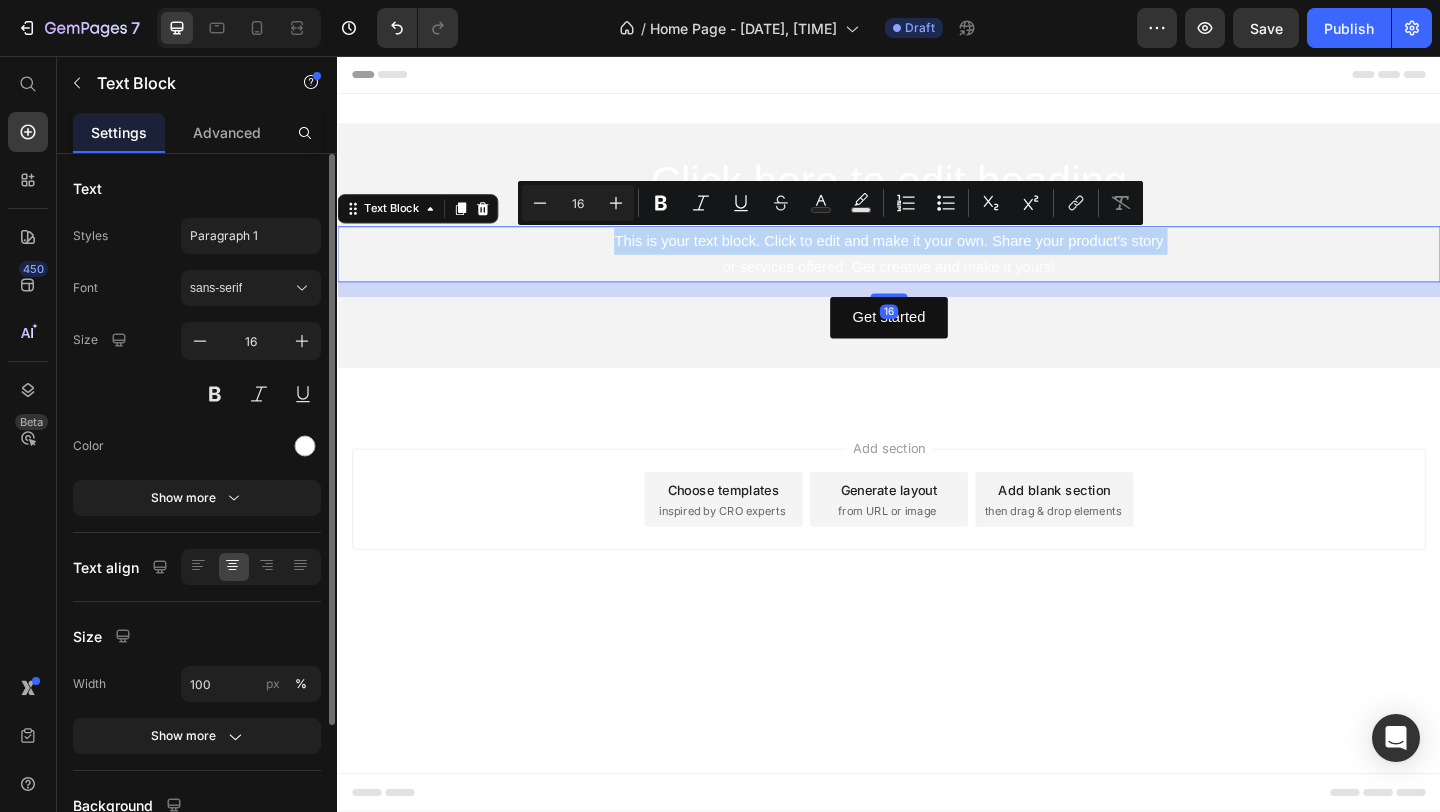 click on "This is your text block. Click to edit and make it your own. Share your product's story or services offered. Get creative and make it yours!" at bounding box center [937, 272] 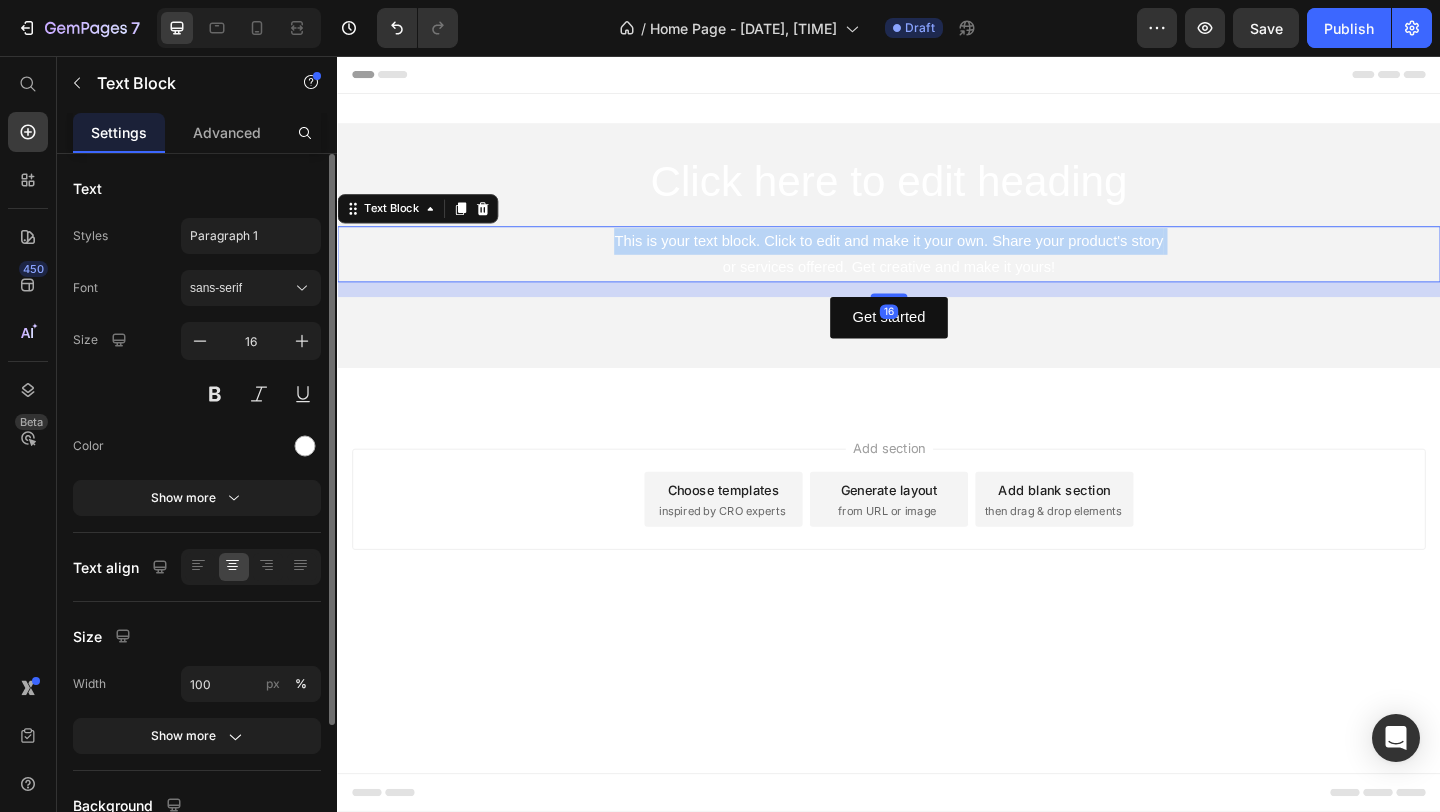 click on "This is your text block. Click to edit and make it your own. Share your product's story or services offered. Get creative and make it yours!" at bounding box center [937, 272] 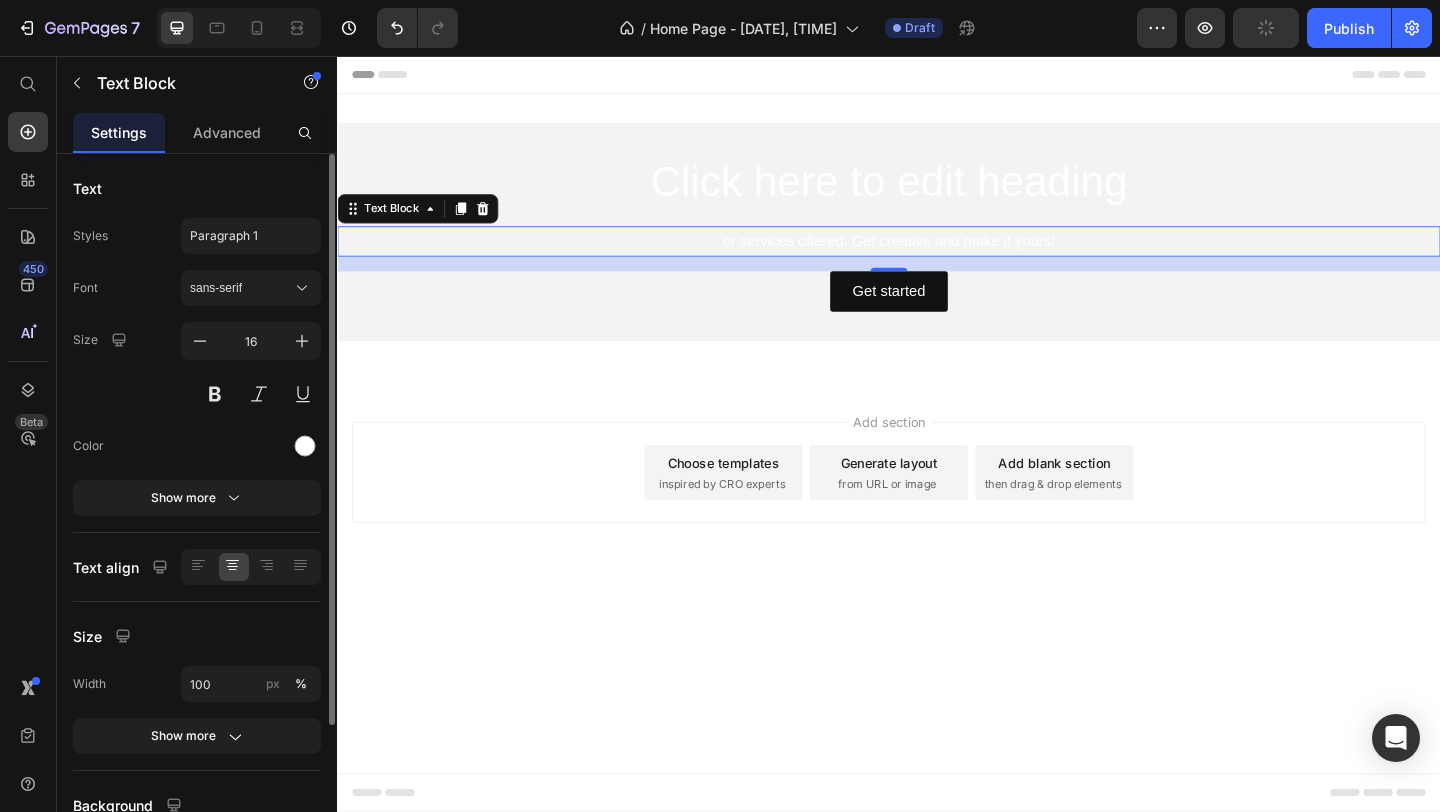 click on "or services offered. Get creative and make it yours!" at bounding box center (937, 257) 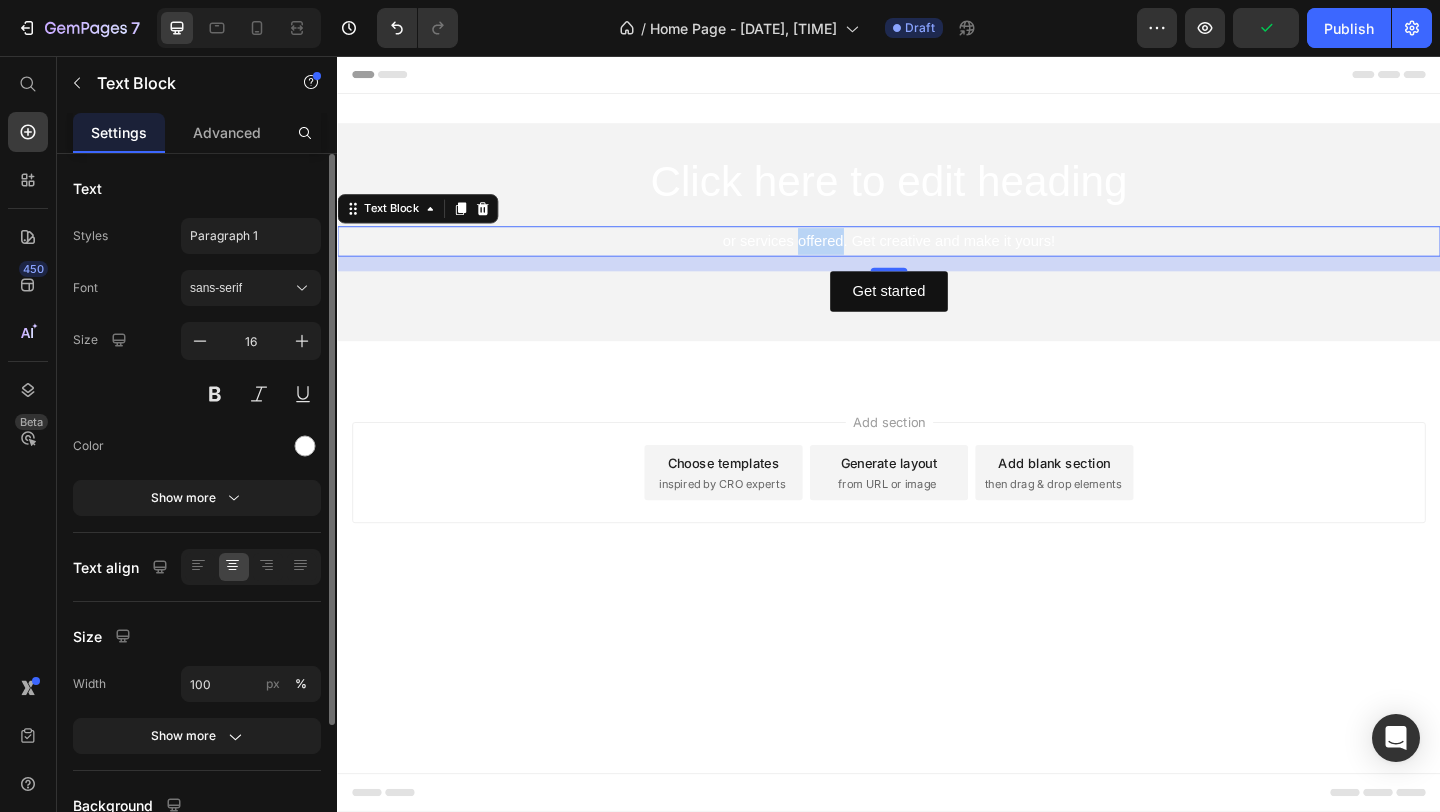click on "or services offered. Get creative and make it yours!" at bounding box center (937, 257) 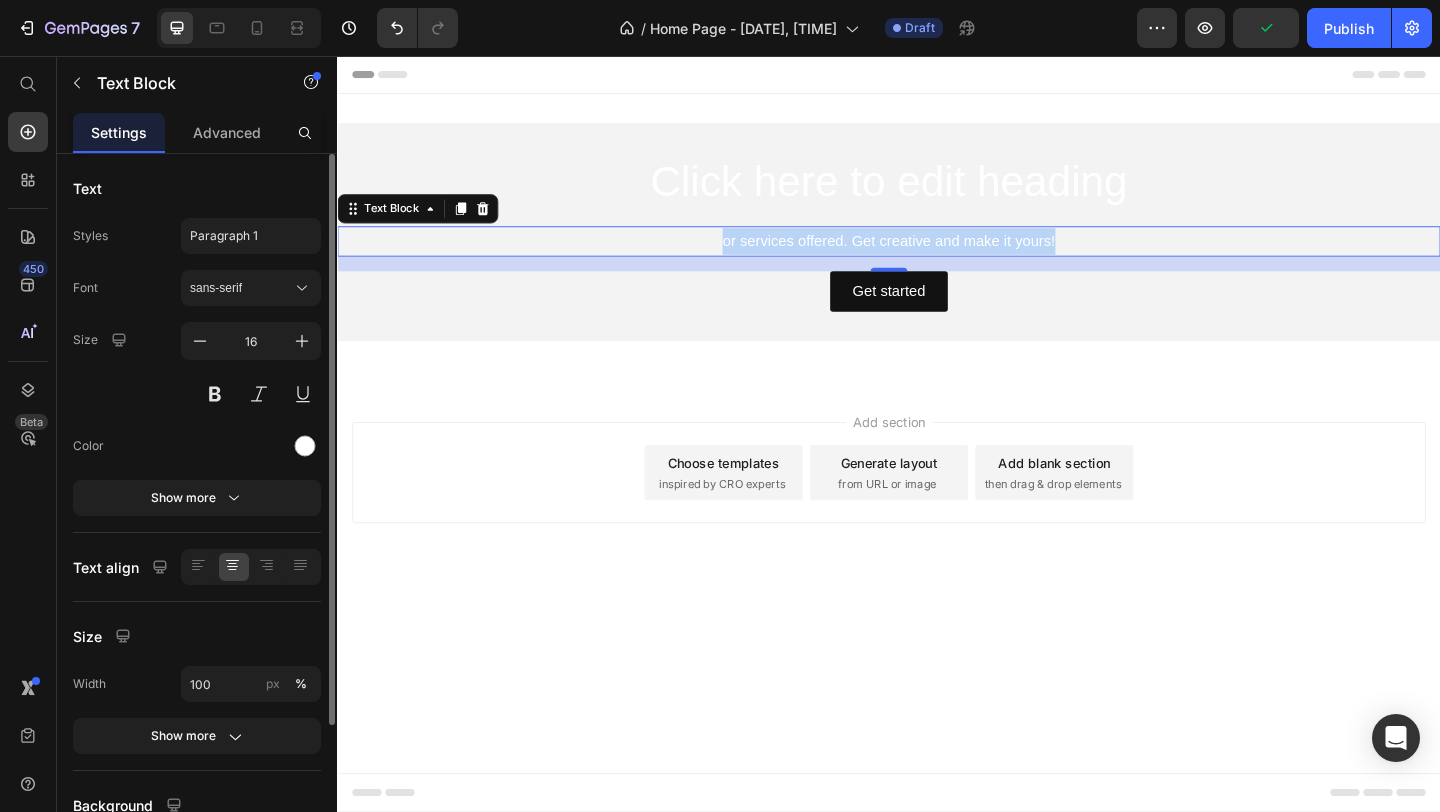 click on "or services offered. Get creative and make it yours!" at bounding box center (937, 257) 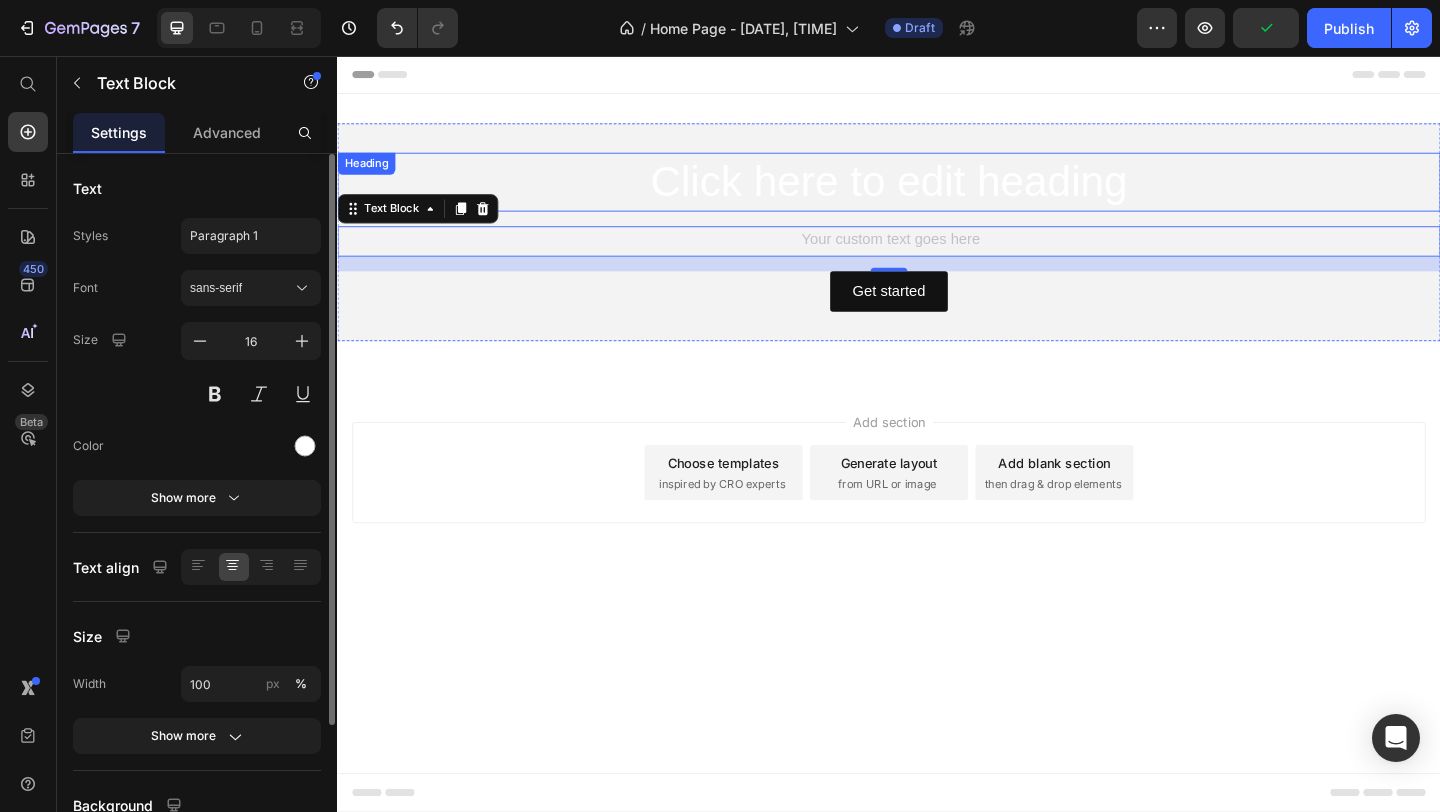 click on "Click here to edit heading" at bounding box center (937, 193) 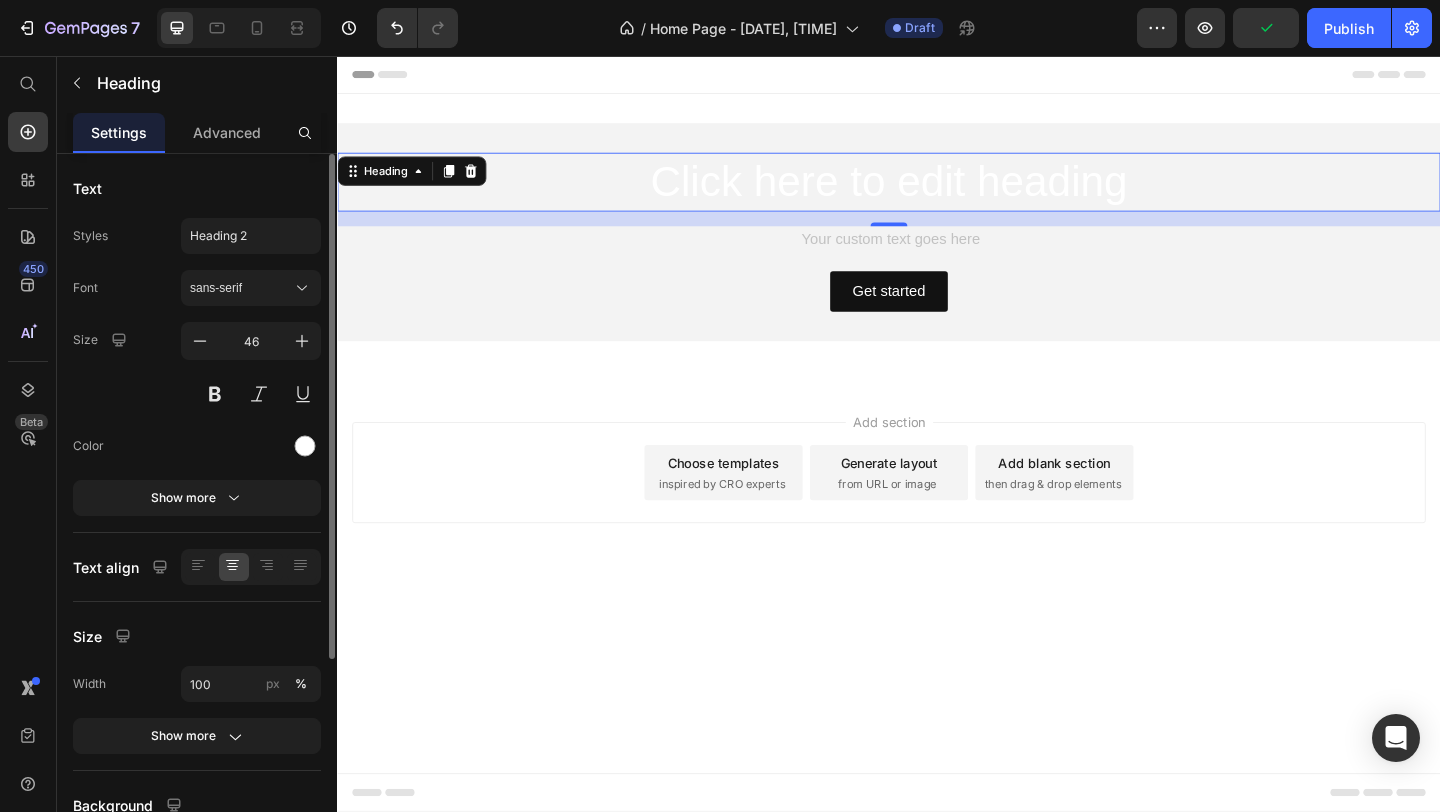 click on "Click here to edit heading" at bounding box center [937, 193] 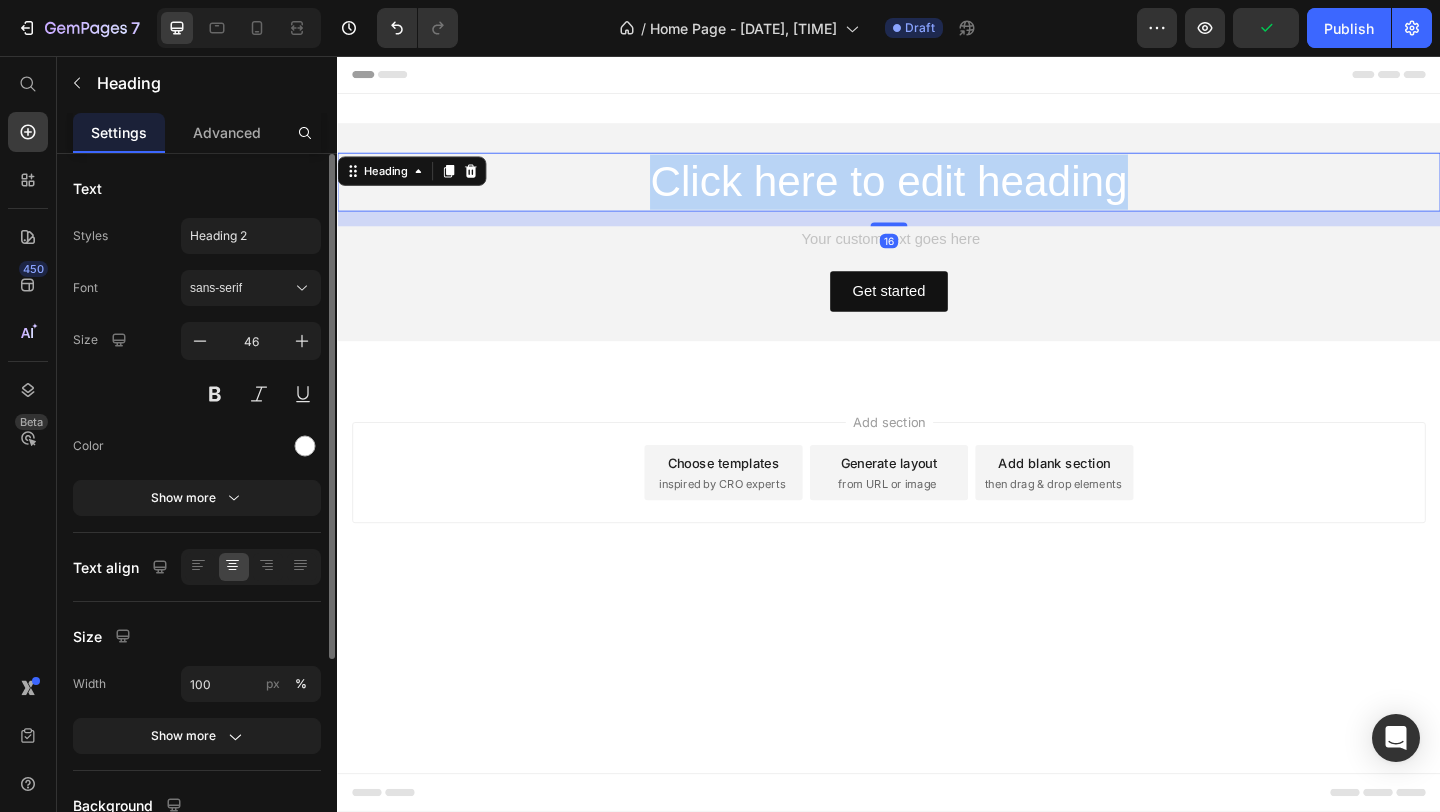 click on "Click here to edit heading" at bounding box center (937, 193) 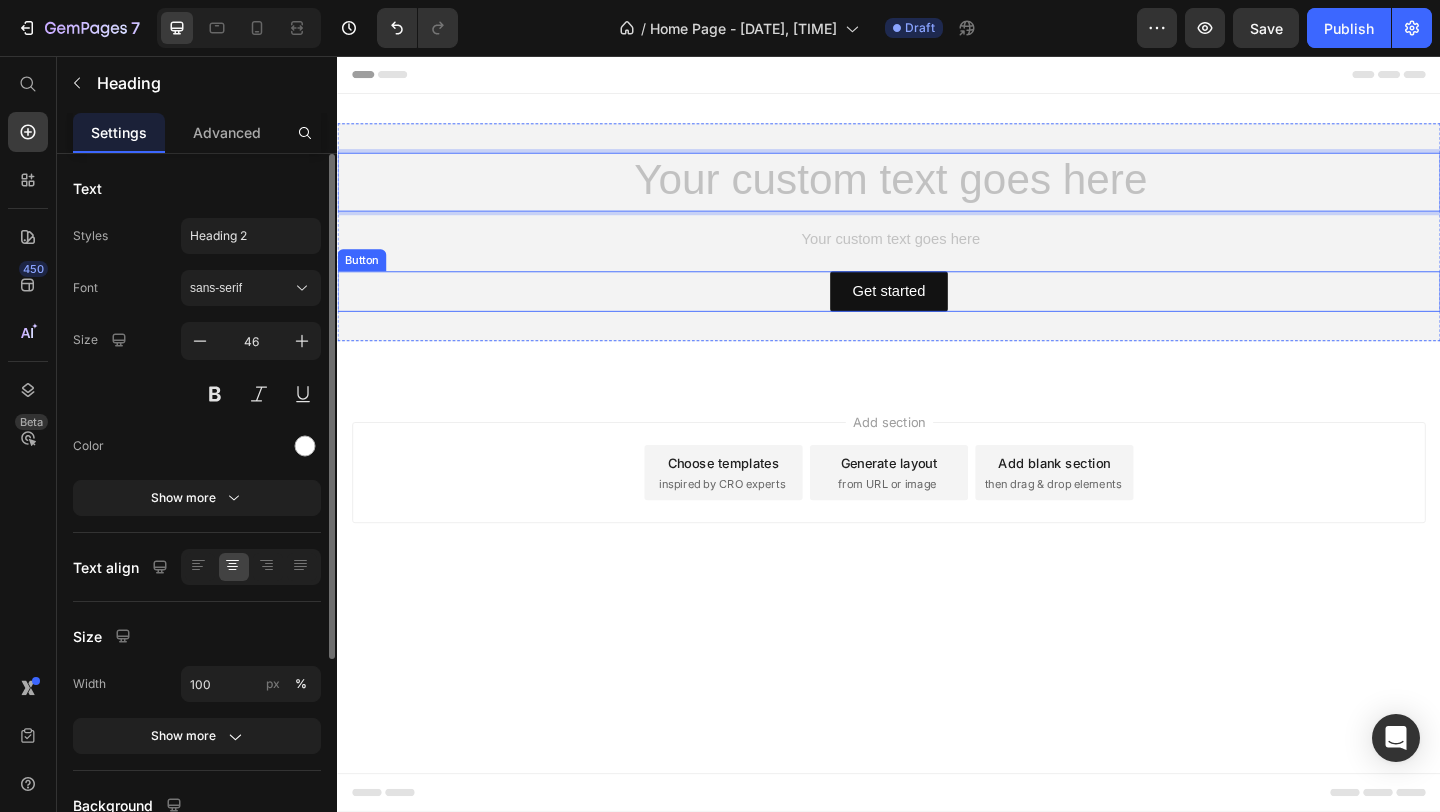 click on "Get started Button" at bounding box center (937, 312) 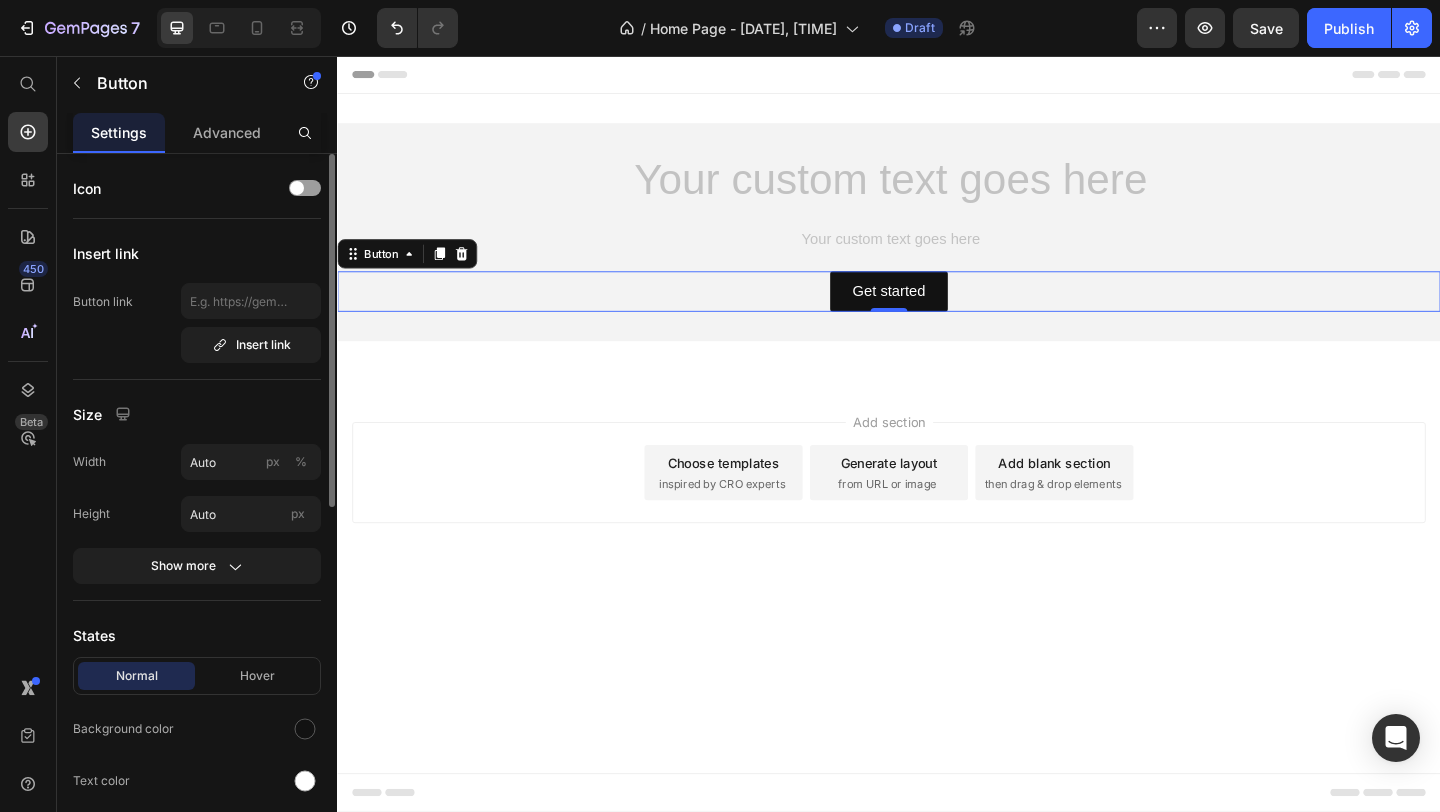 click on "Get started Button   0" at bounding box center (937, 312) 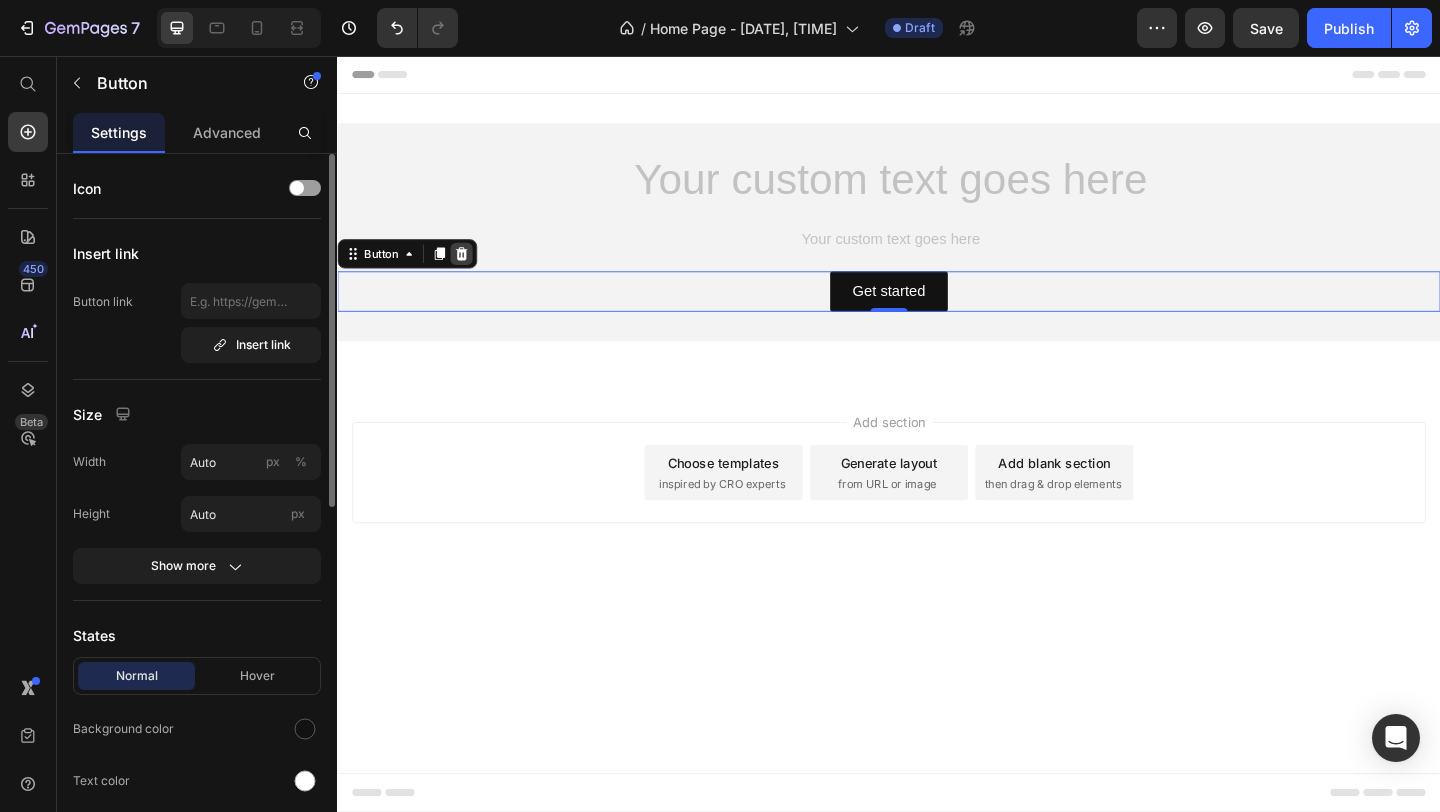 click at bounding box center [472, 271] 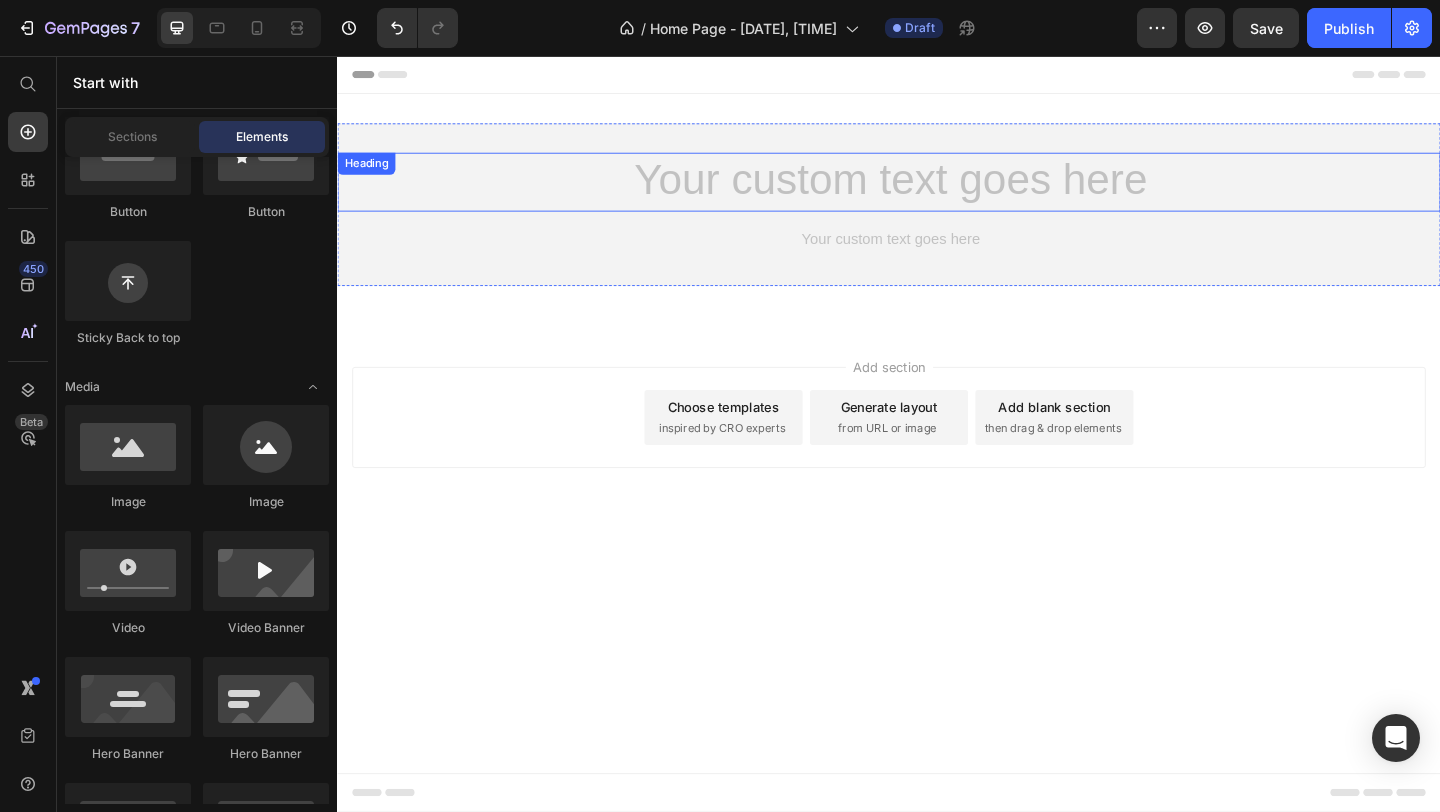 click at bounding box center (937, 193) 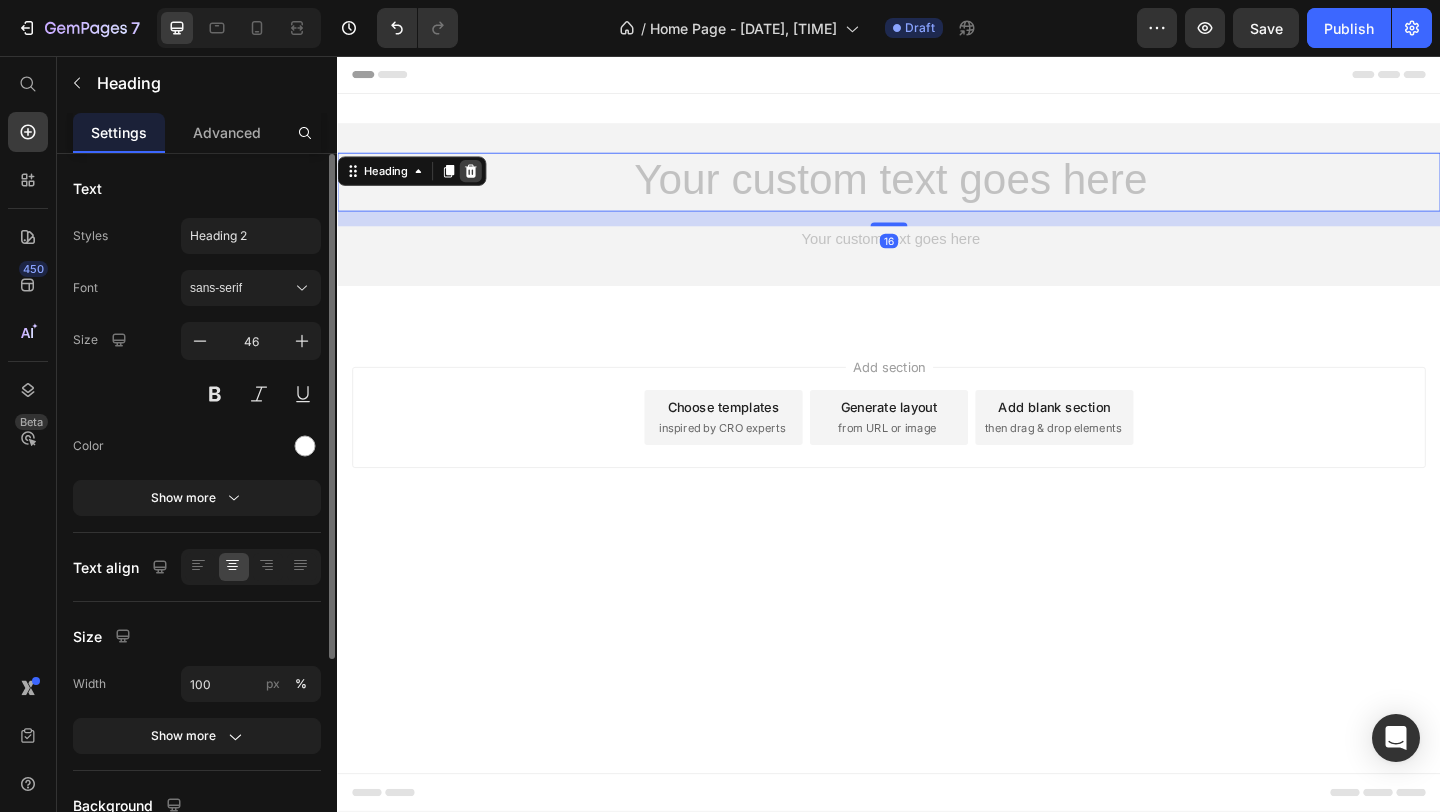 click 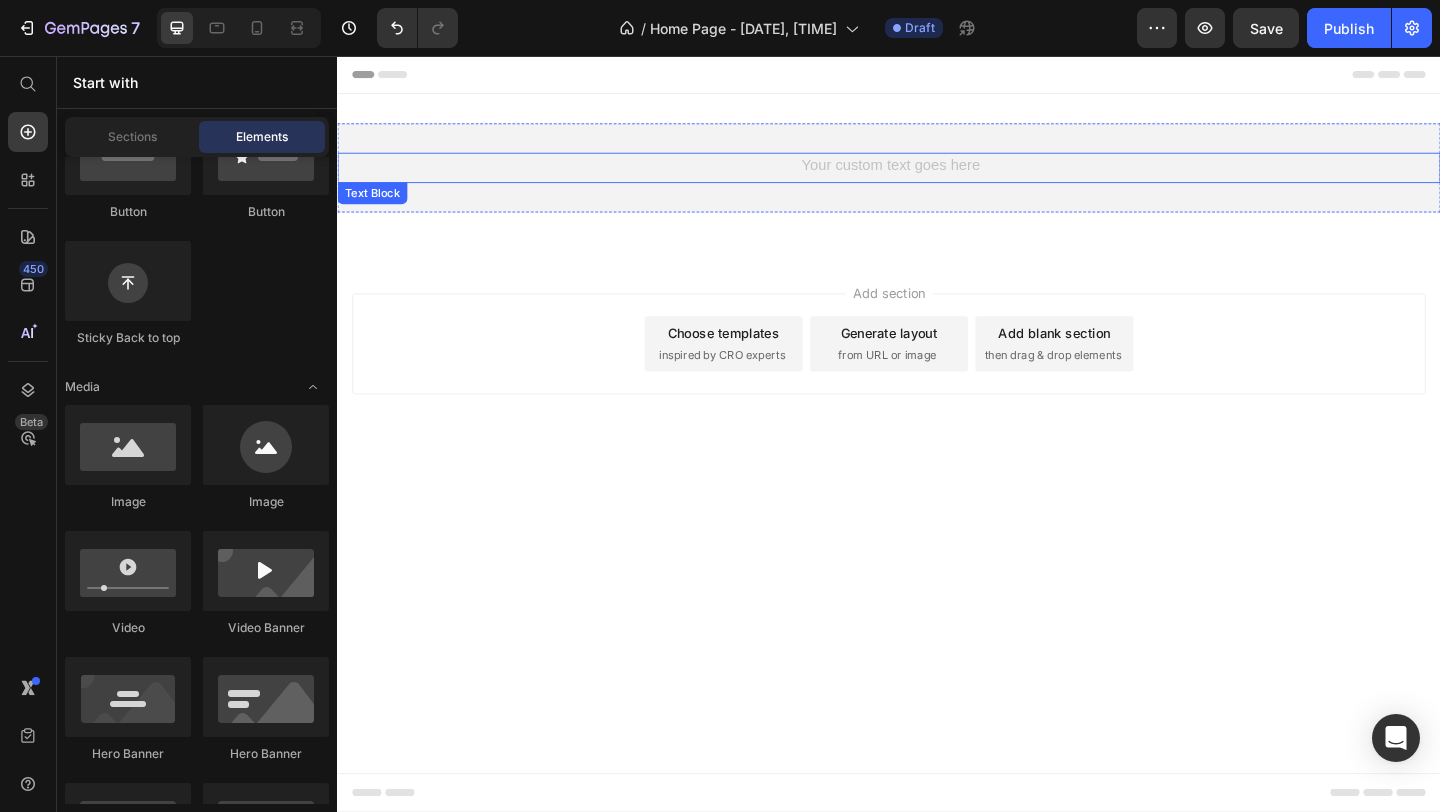 click at bounding box center (937, 177) 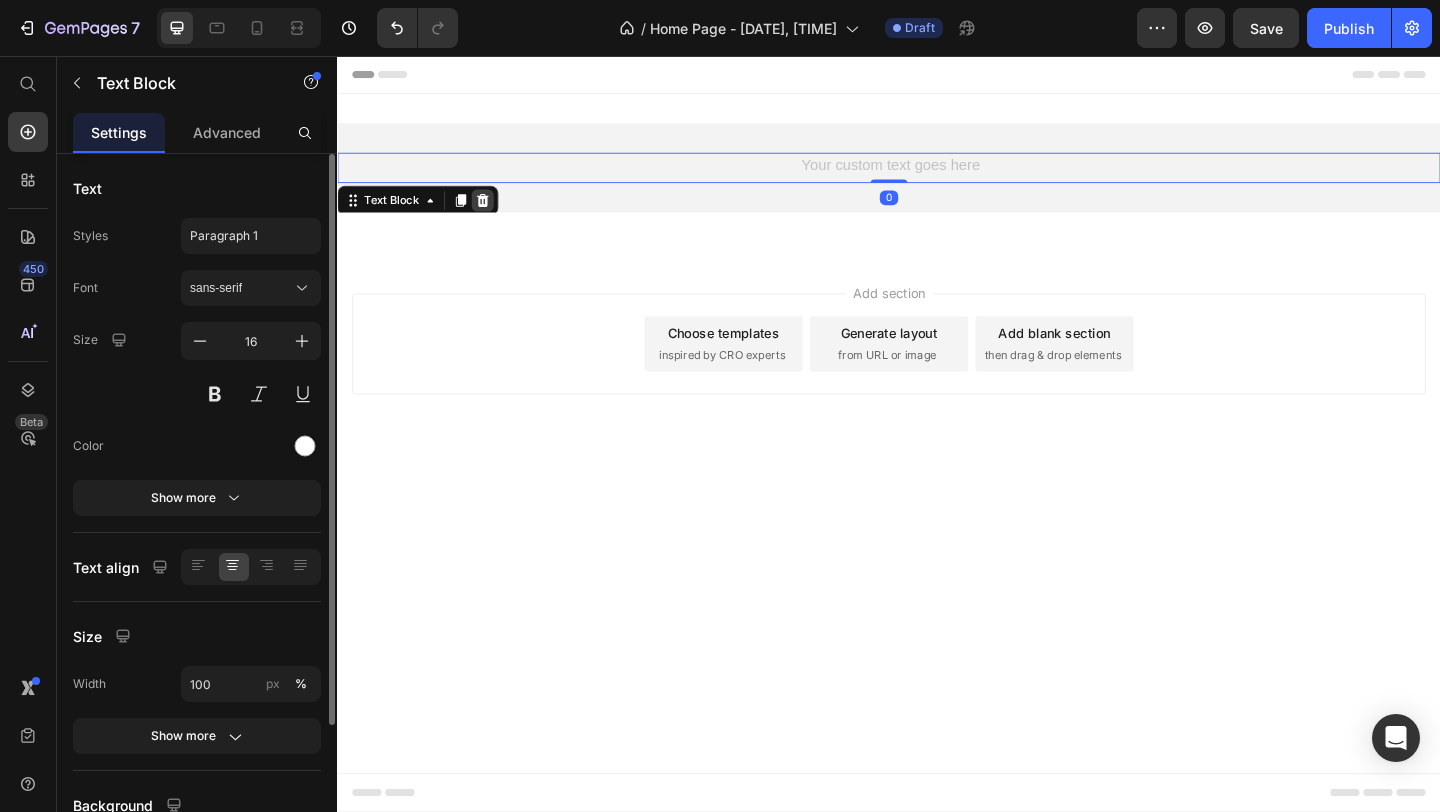 click 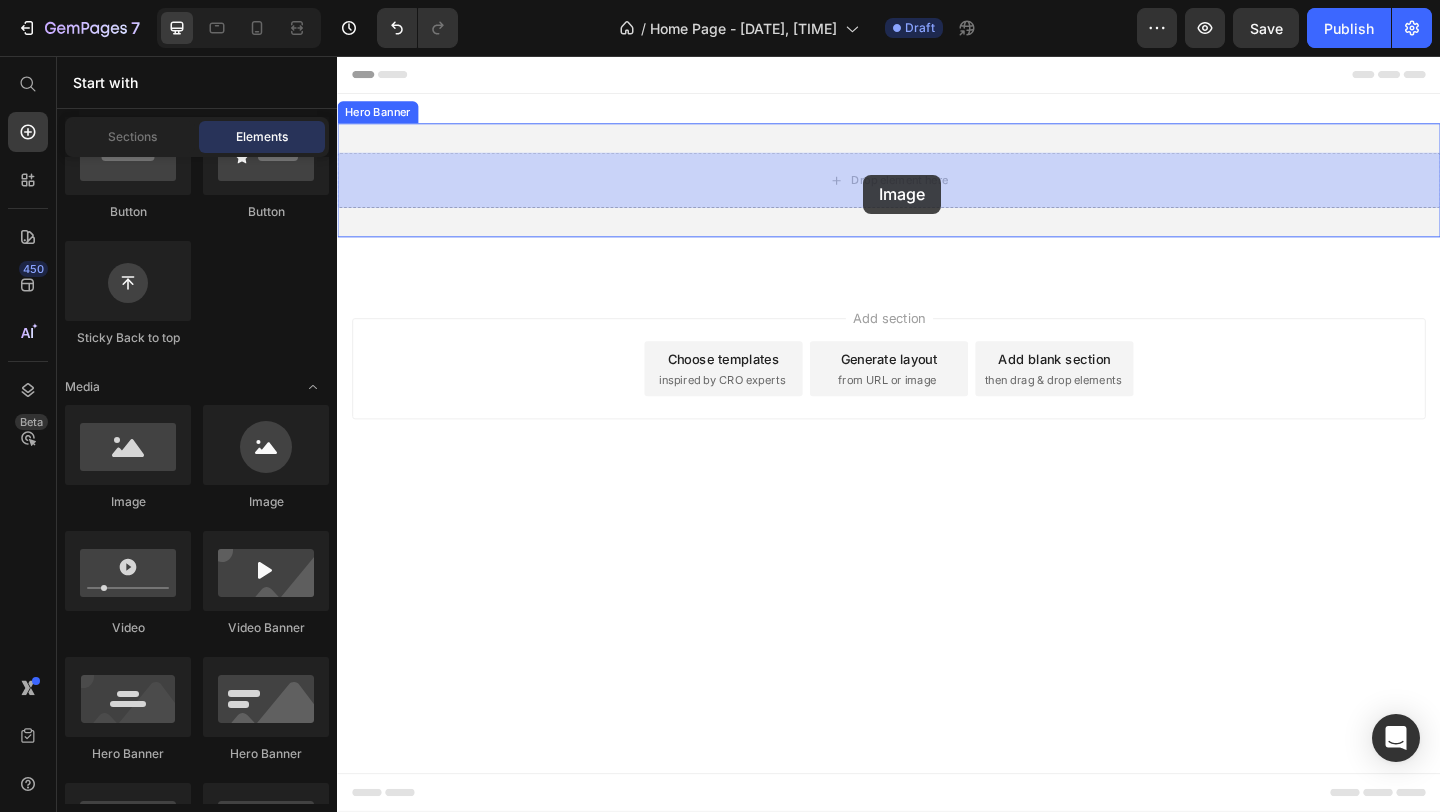 drag, startPoint x: 471, startPoint y: 531, endPoint x: 909, endPoint y: 185, distance: 558.1756 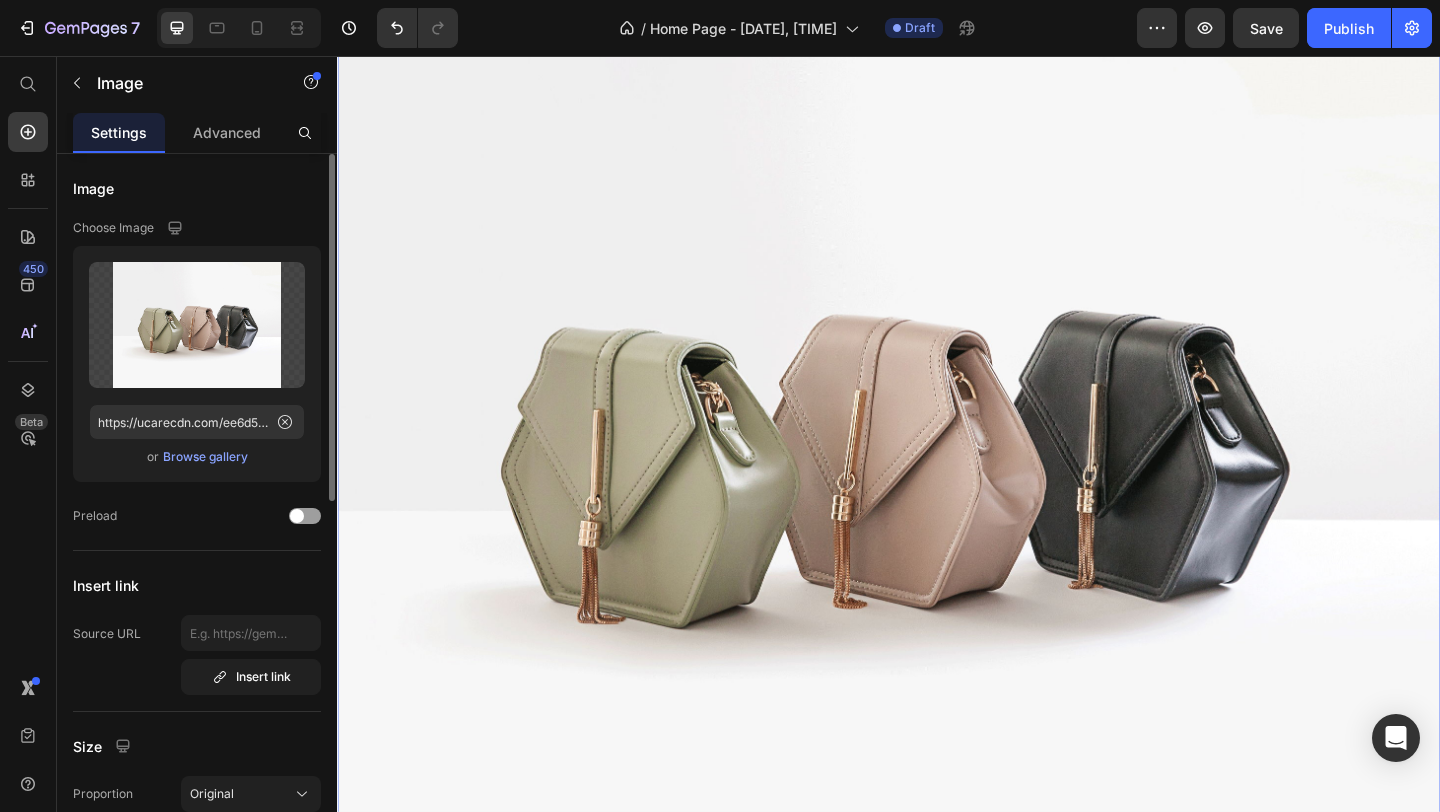 scroll, scrollTop: 157, scrollLeft: 0, axis: vertical 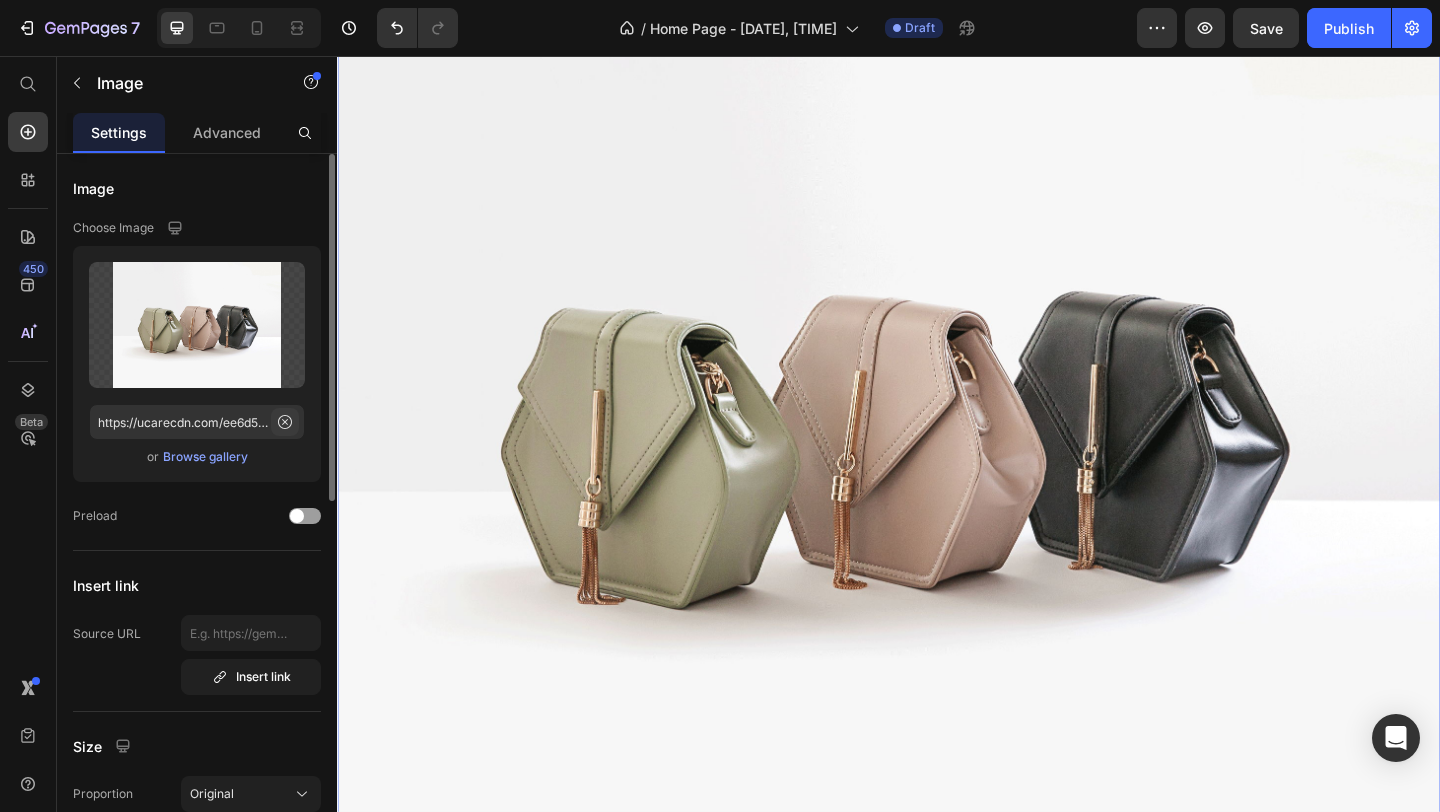 click 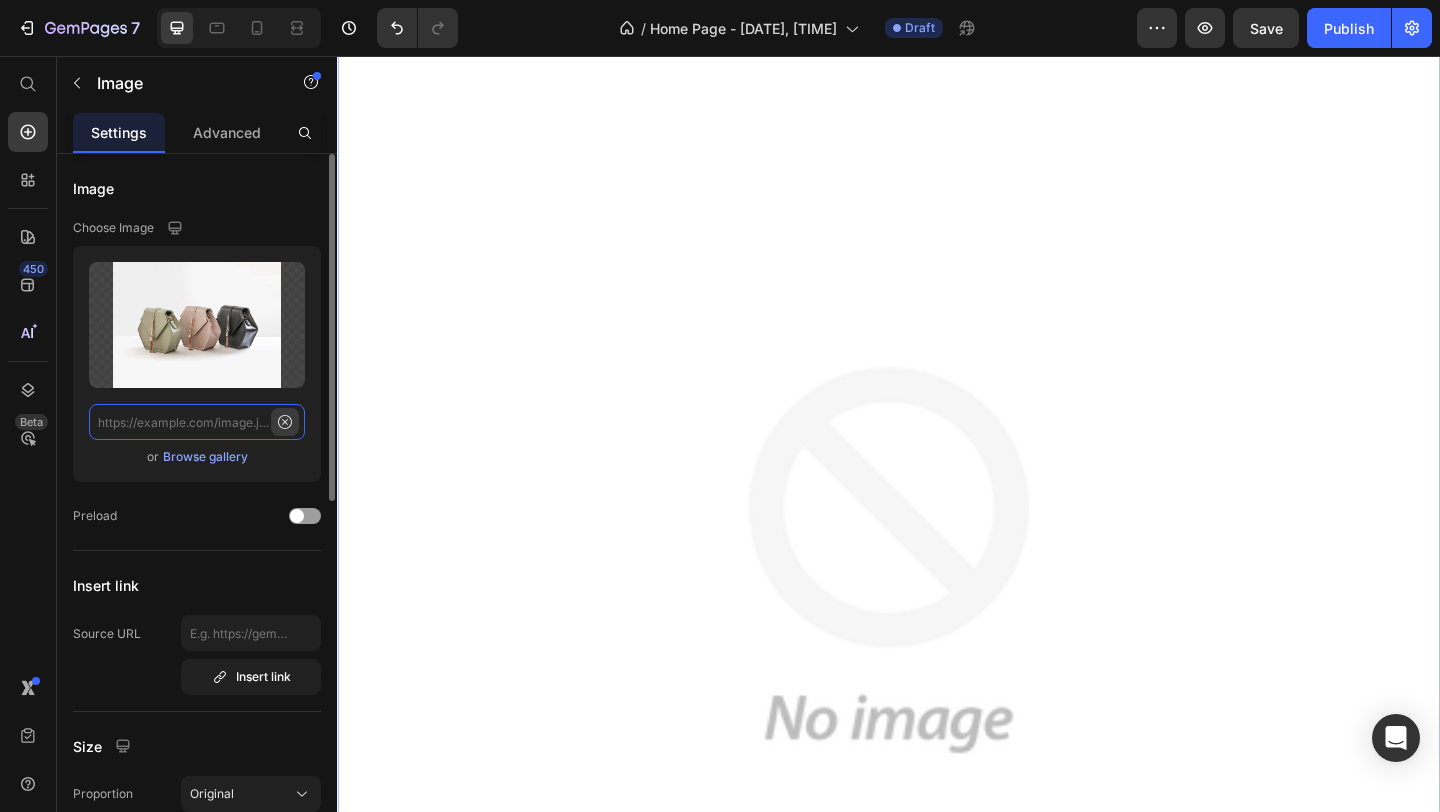 scroll, scrollTop: 0, scrollLeft: 0, axis: both 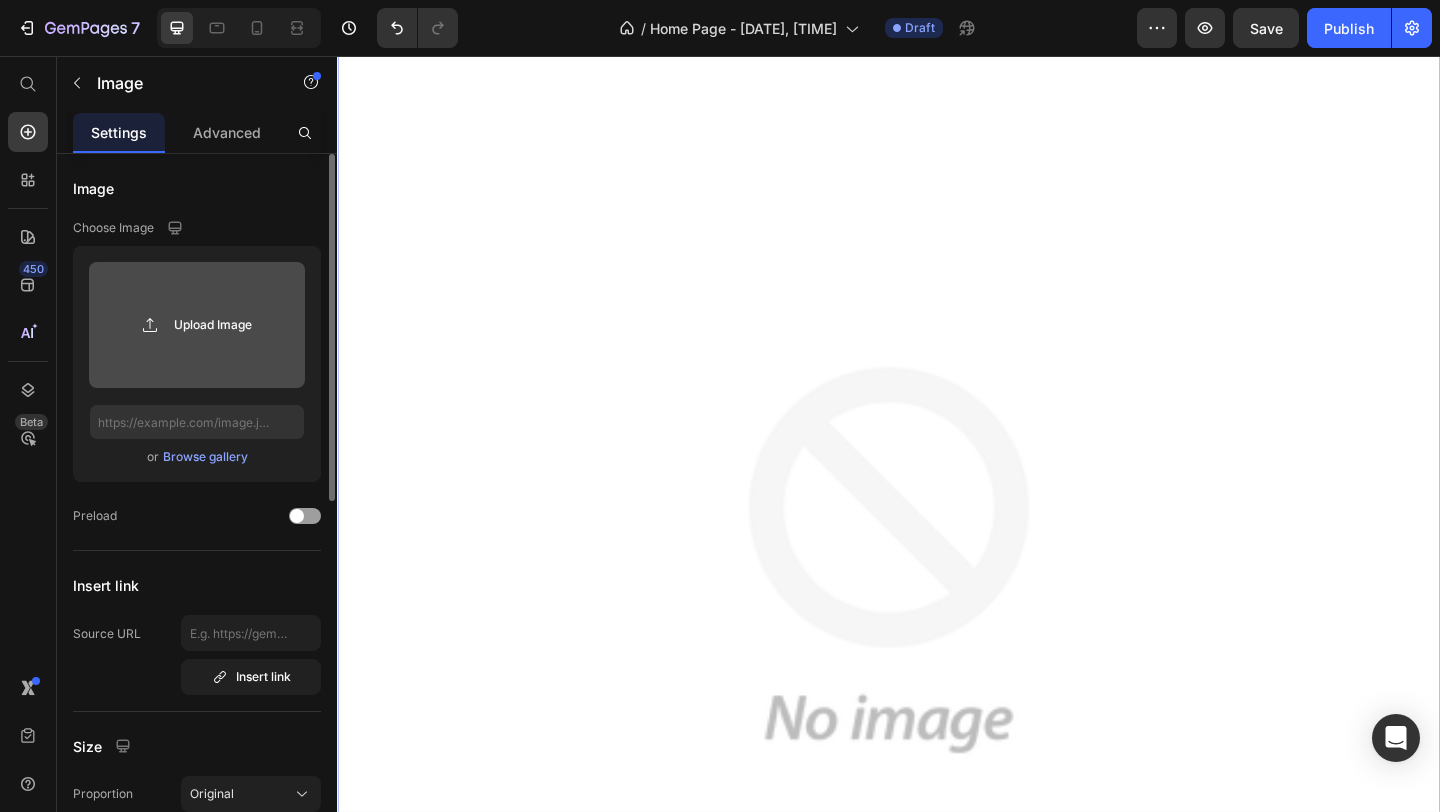 click 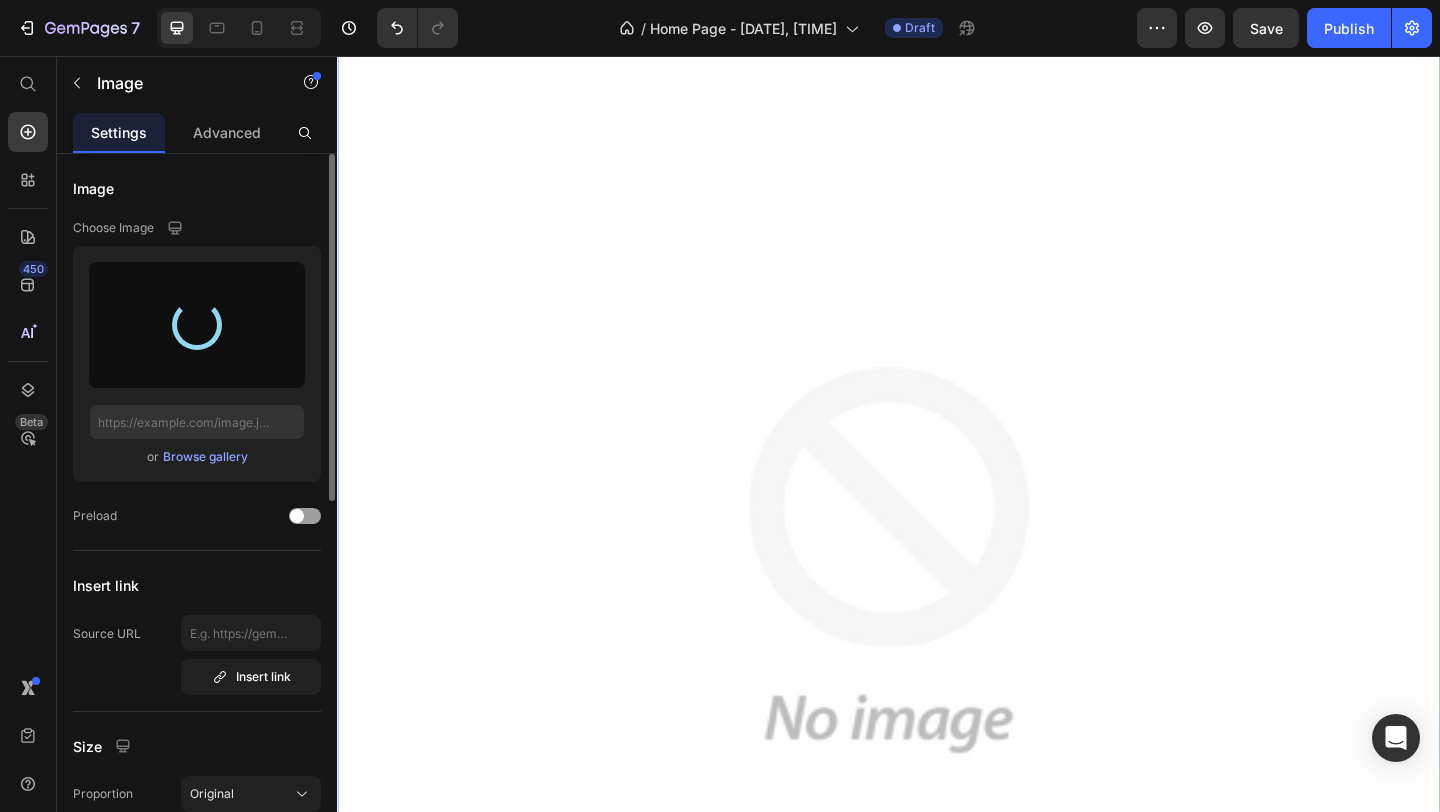 type on "https://cdn.shopify.com/s/files/1/0699/6967/4514/files/gempages_575081350491538276-c01c402e-c85f-4e55-819f-678e12417a37.jpg" 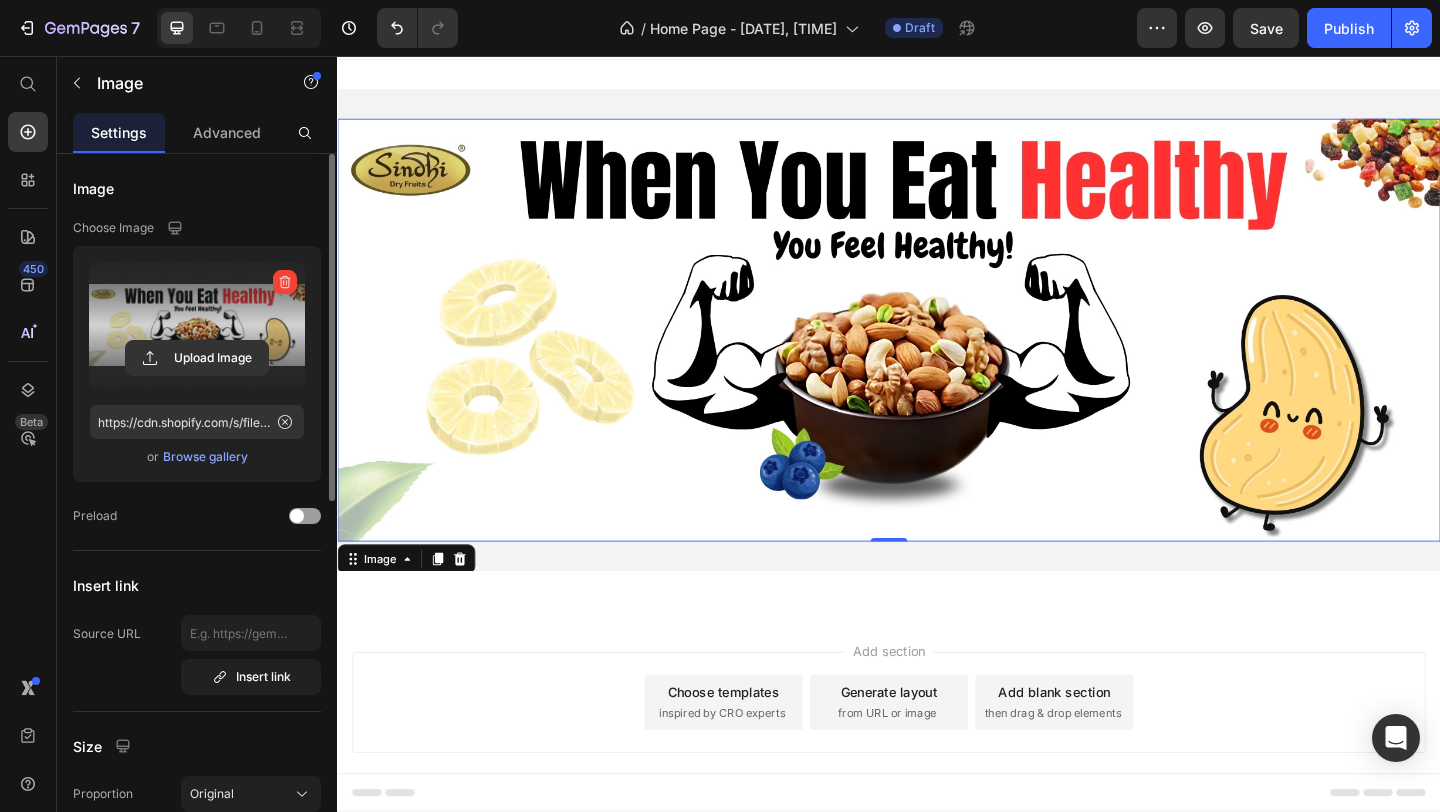 scroll, scrollTop: 0, scrollLeft: 0, axis: both 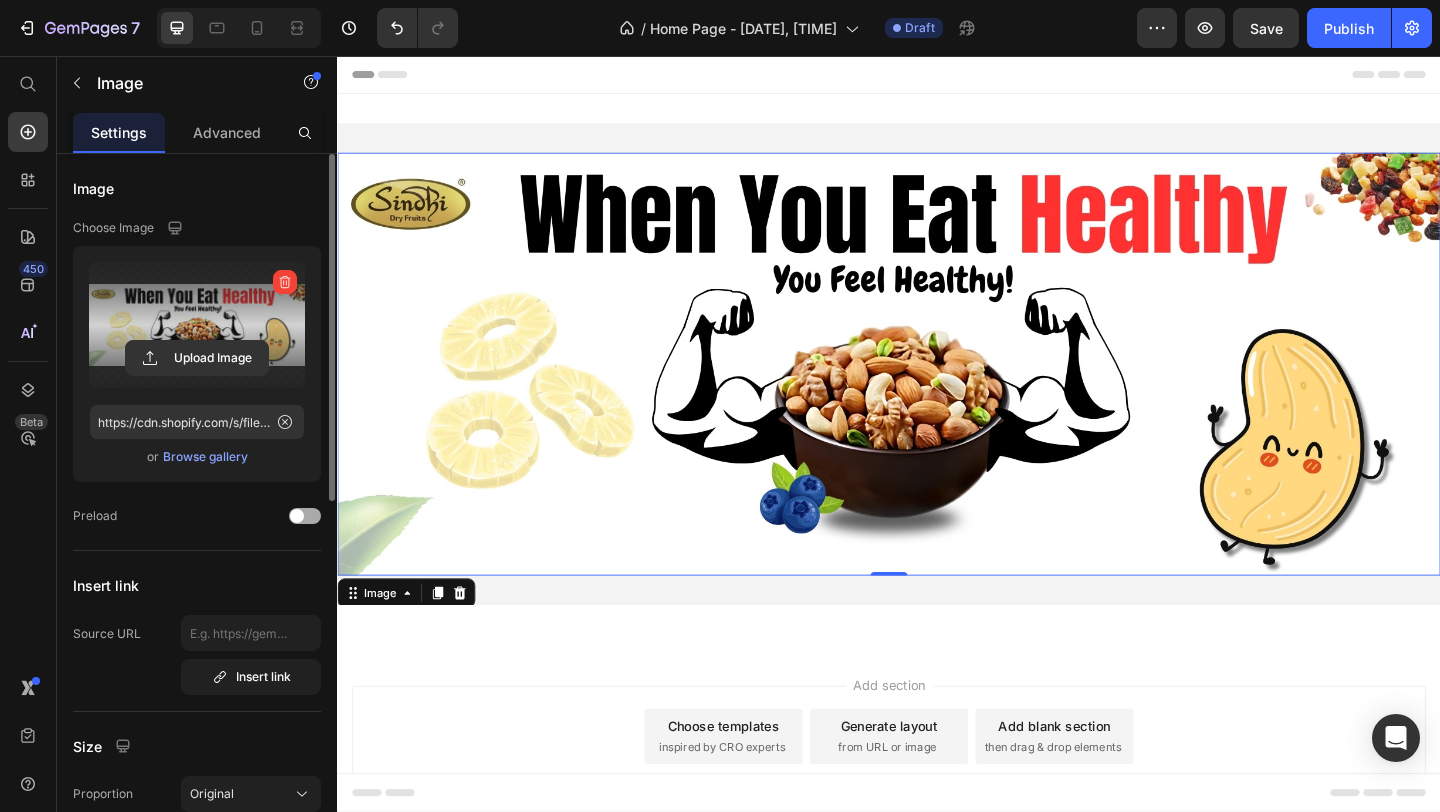 click at bounding box center [305, 516] 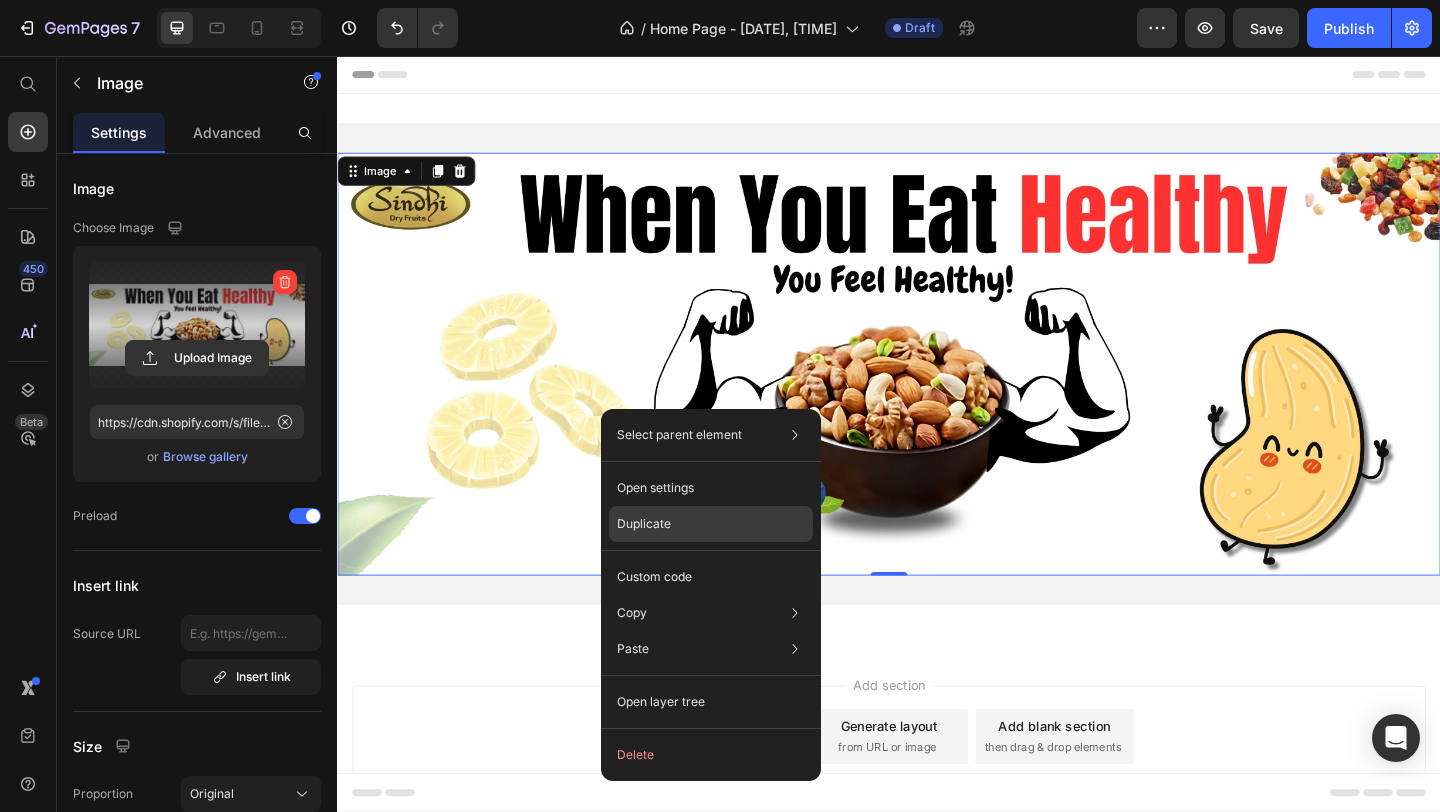 click on "Duplicate" 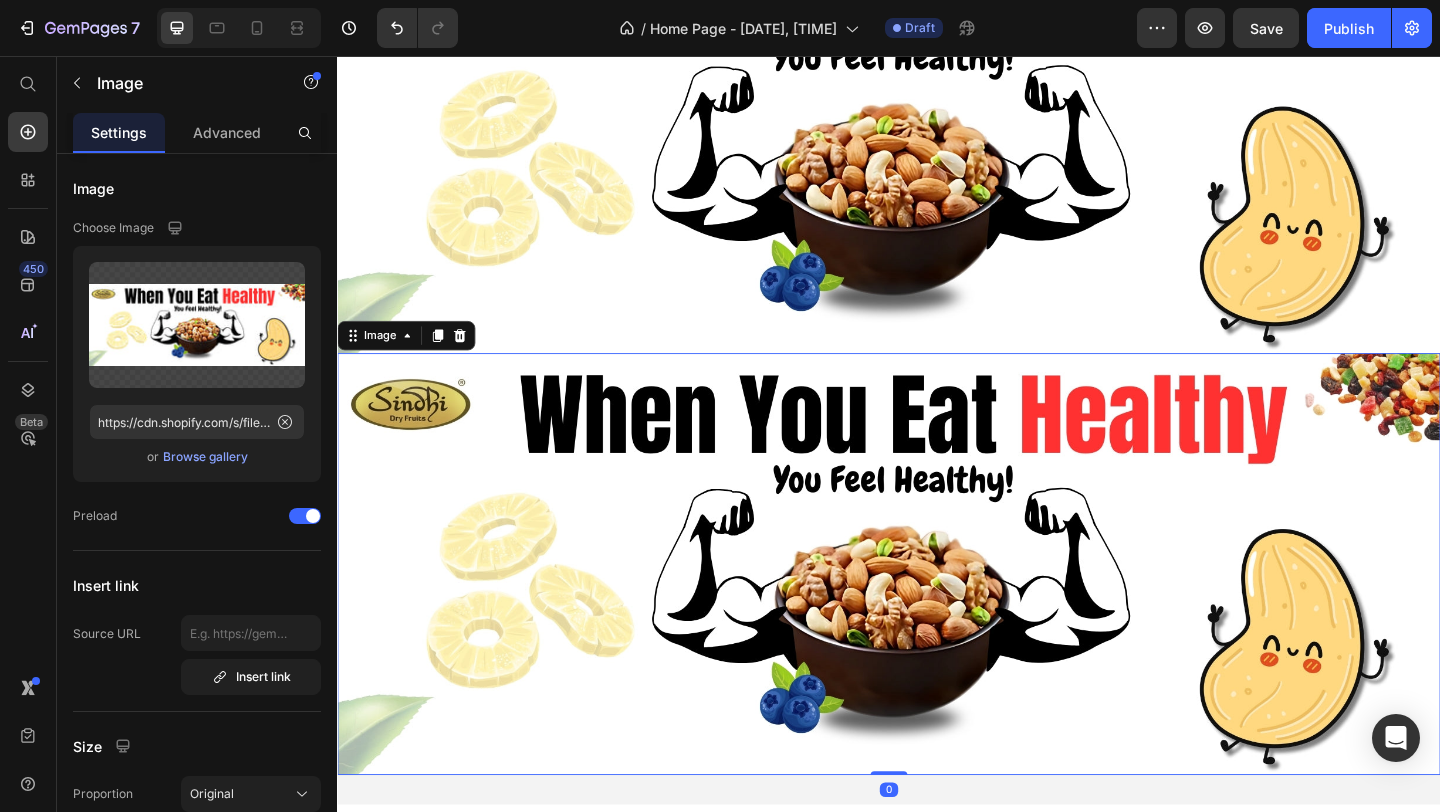 scroll, scrollTop: 489, scrollLeft: 0, axis: vertical 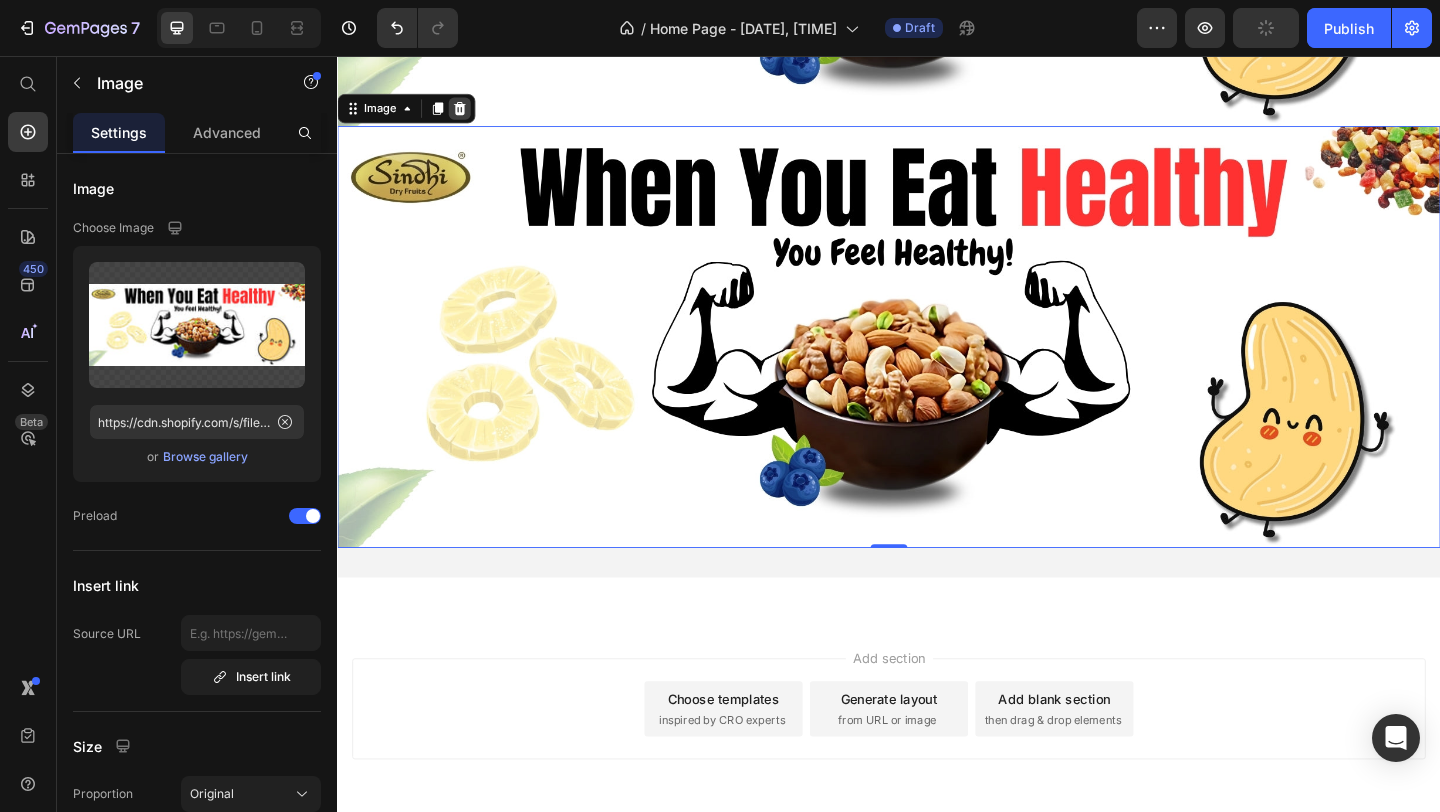 click 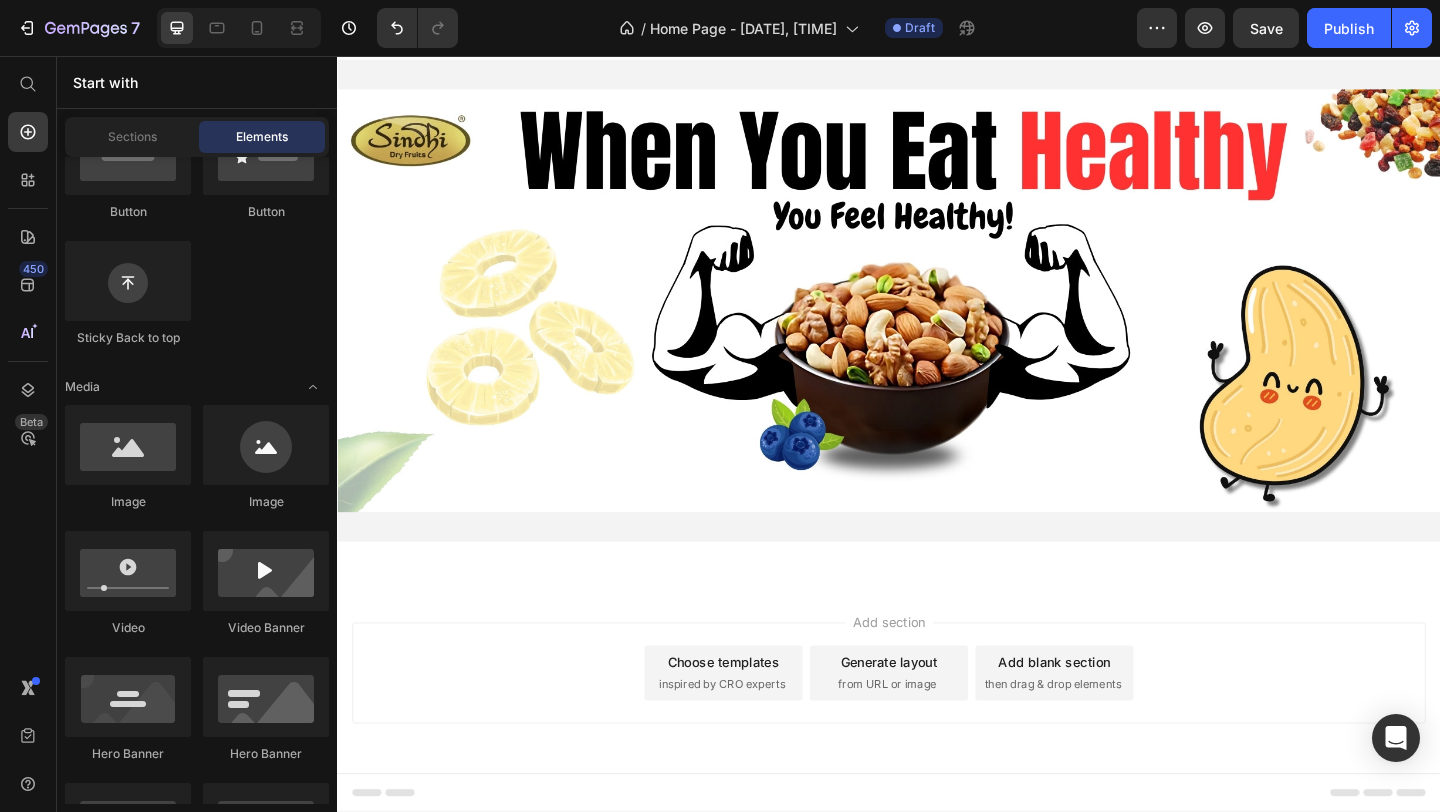 scroll, scrollTop: 63, scrollLeft: 0, axis: vertical 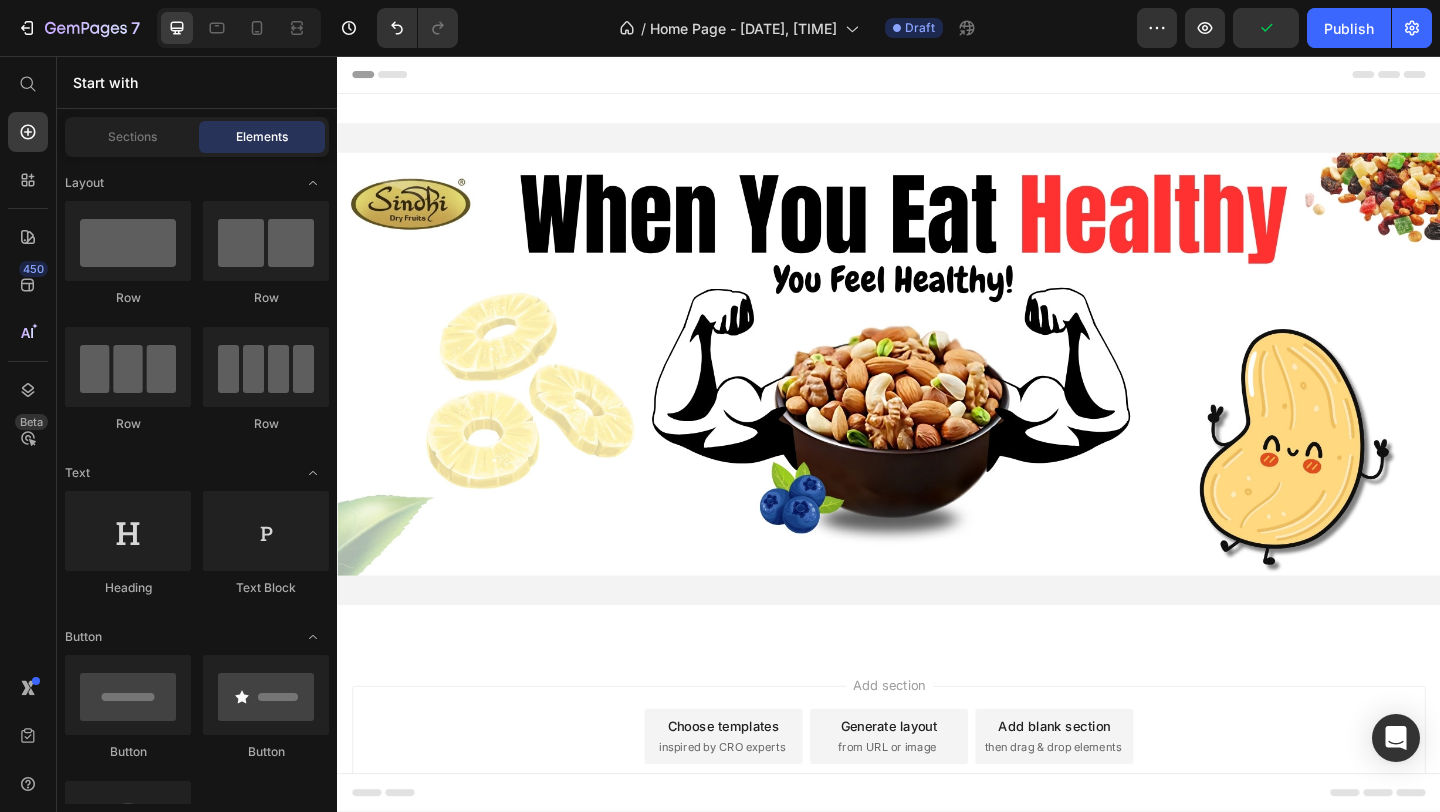 click on "inspired by CRO experts" at bounding box center (755, 808) 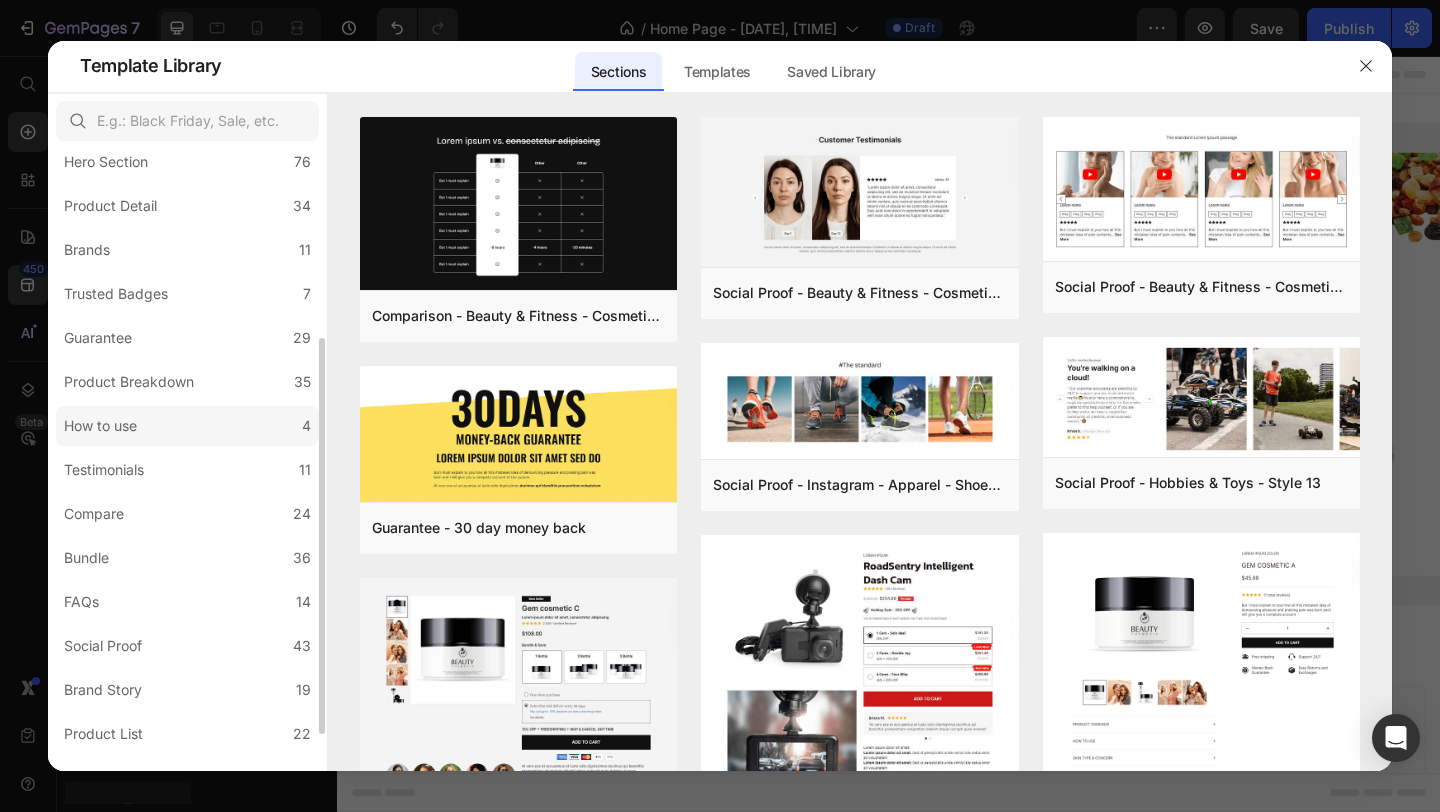 scroll, scrollTop: 157, scrollLeft: 0, axis: vertical 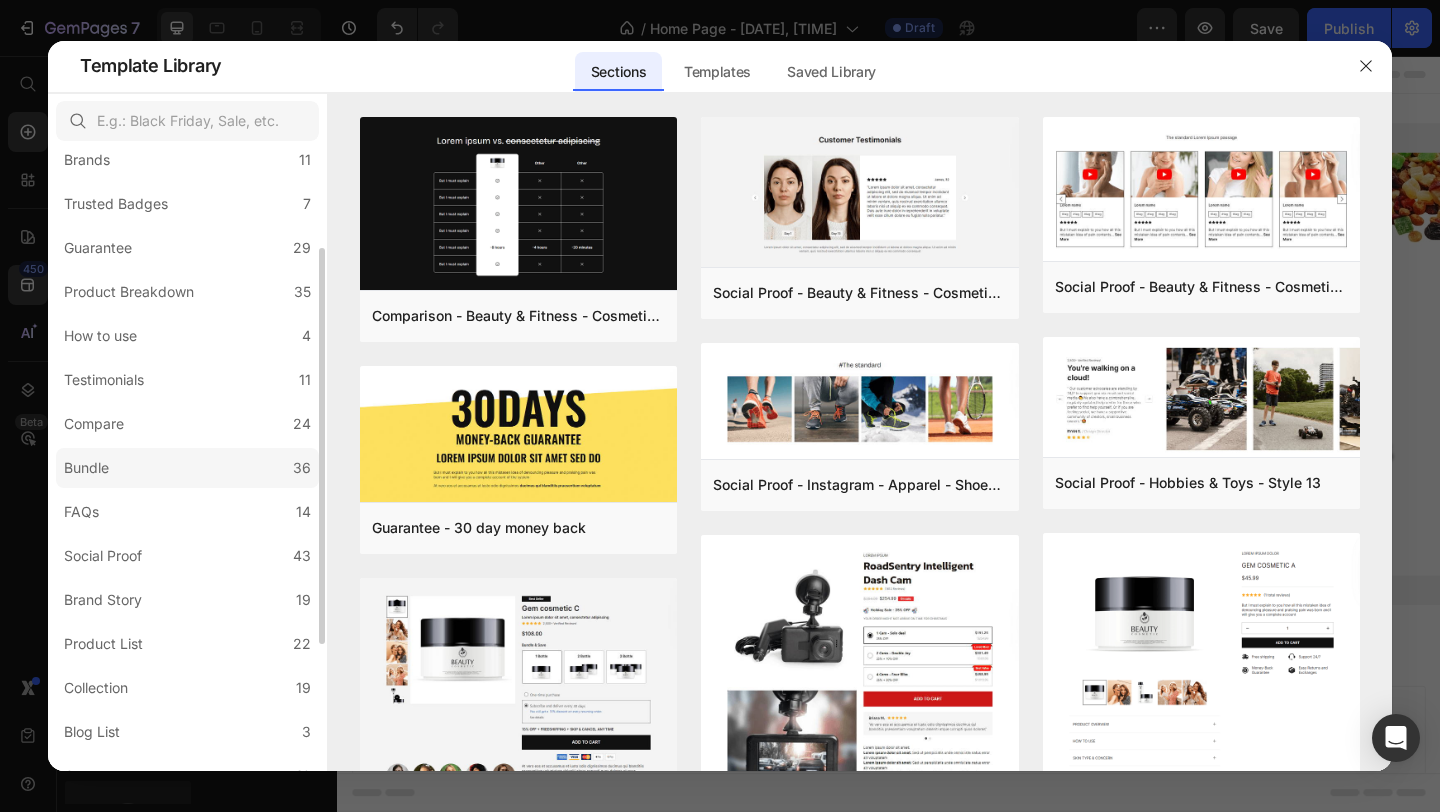click on "Bundle 36" 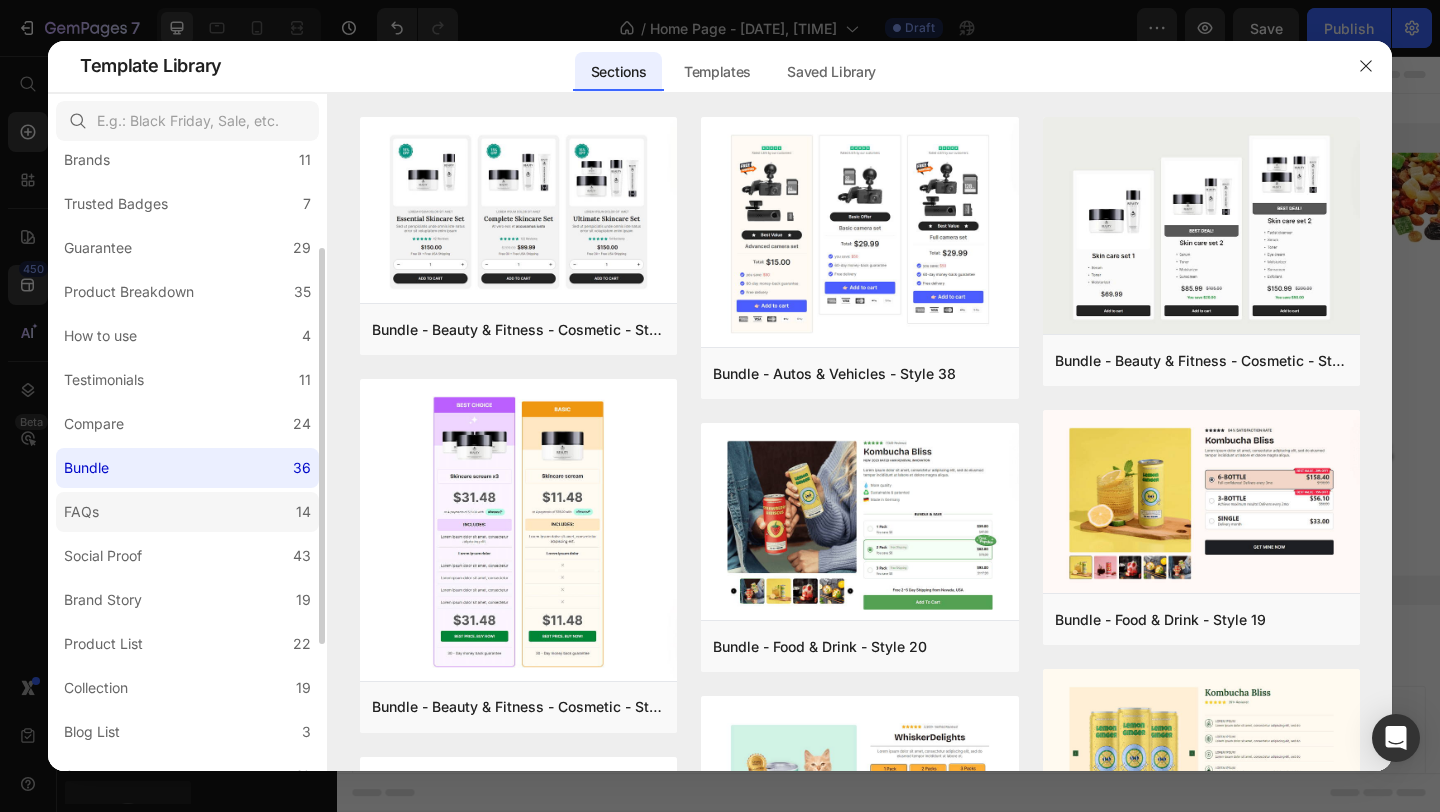 click on "FAQs 14" 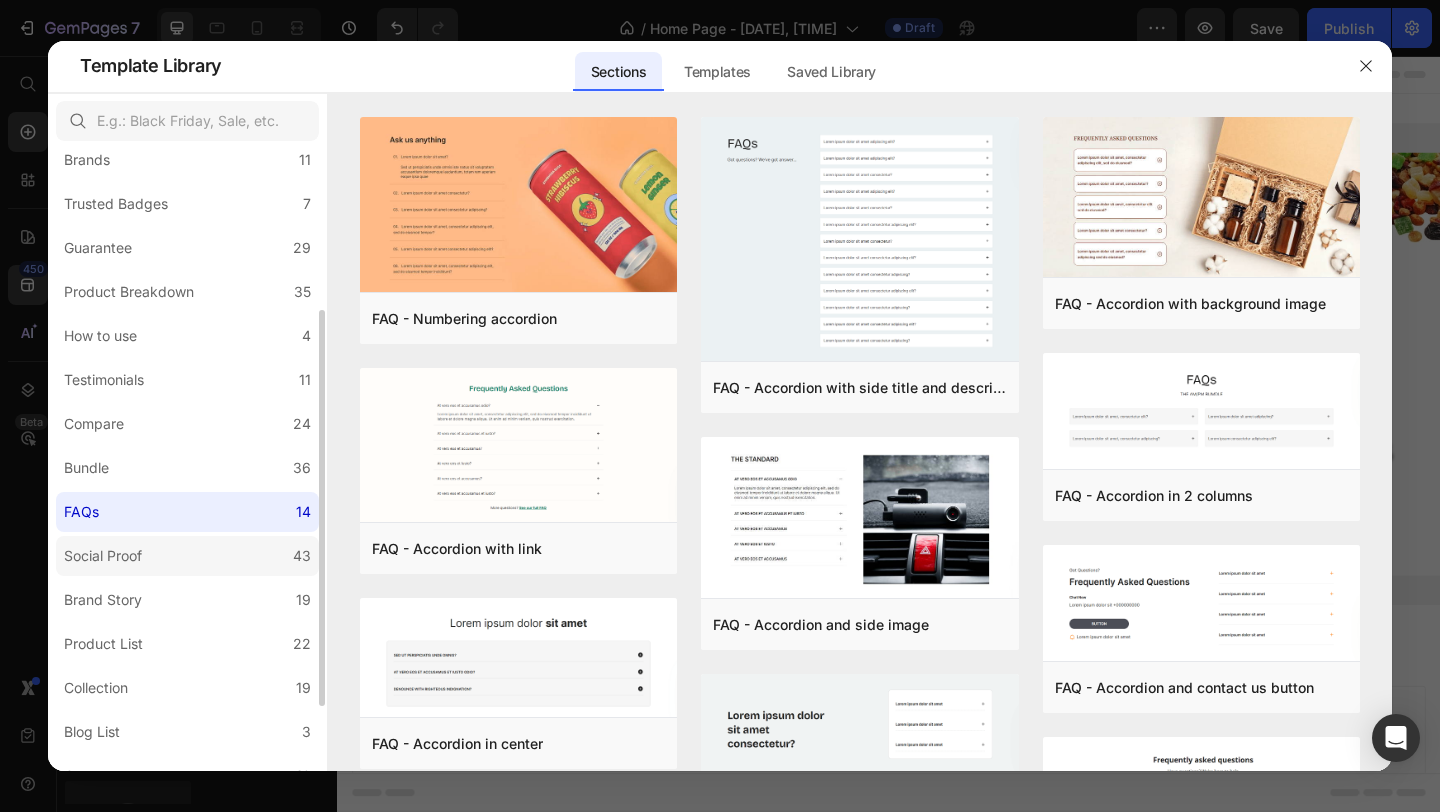 scroll, scrollTop: 195, scrollLeft: 0, axis: vertical 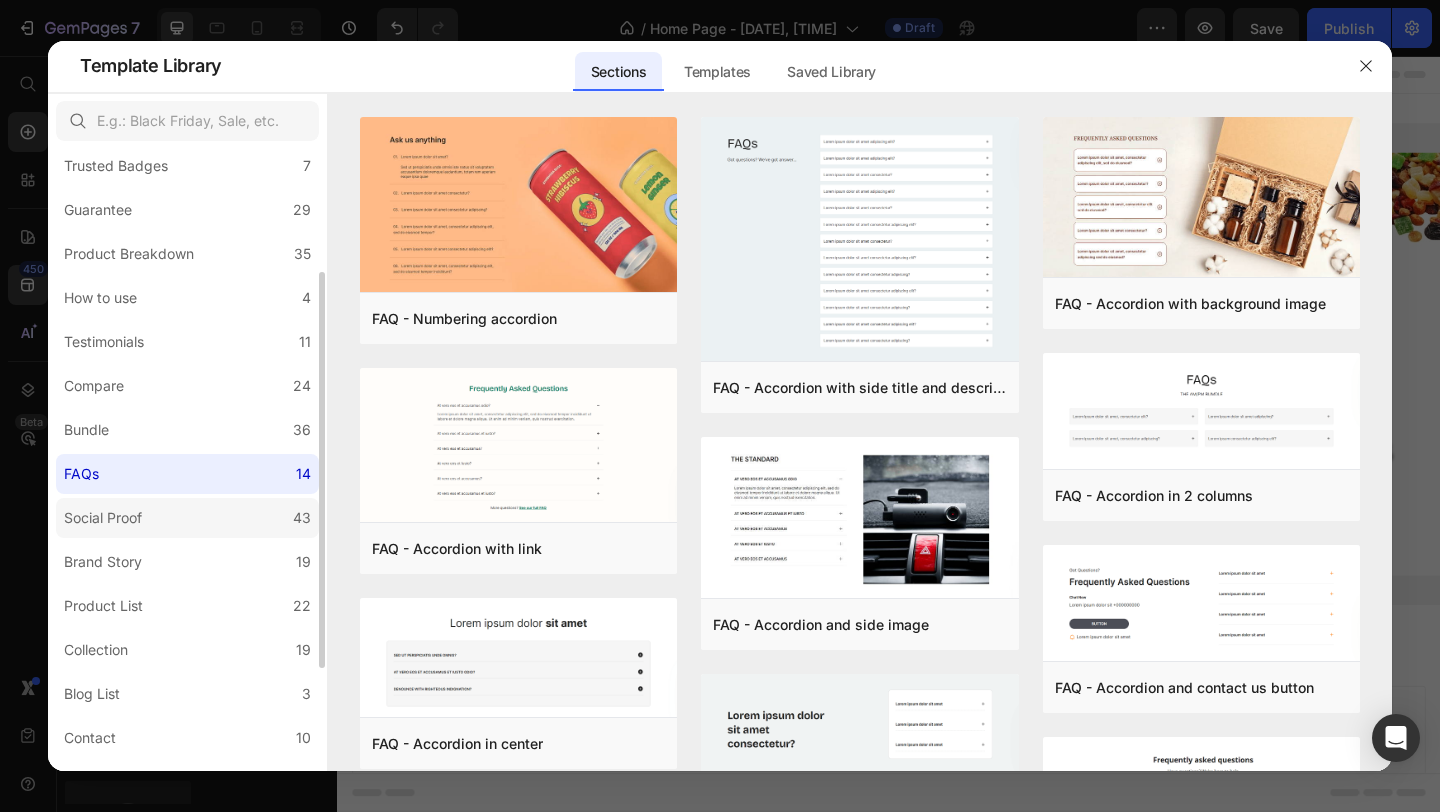 click on "Social Proof 43" 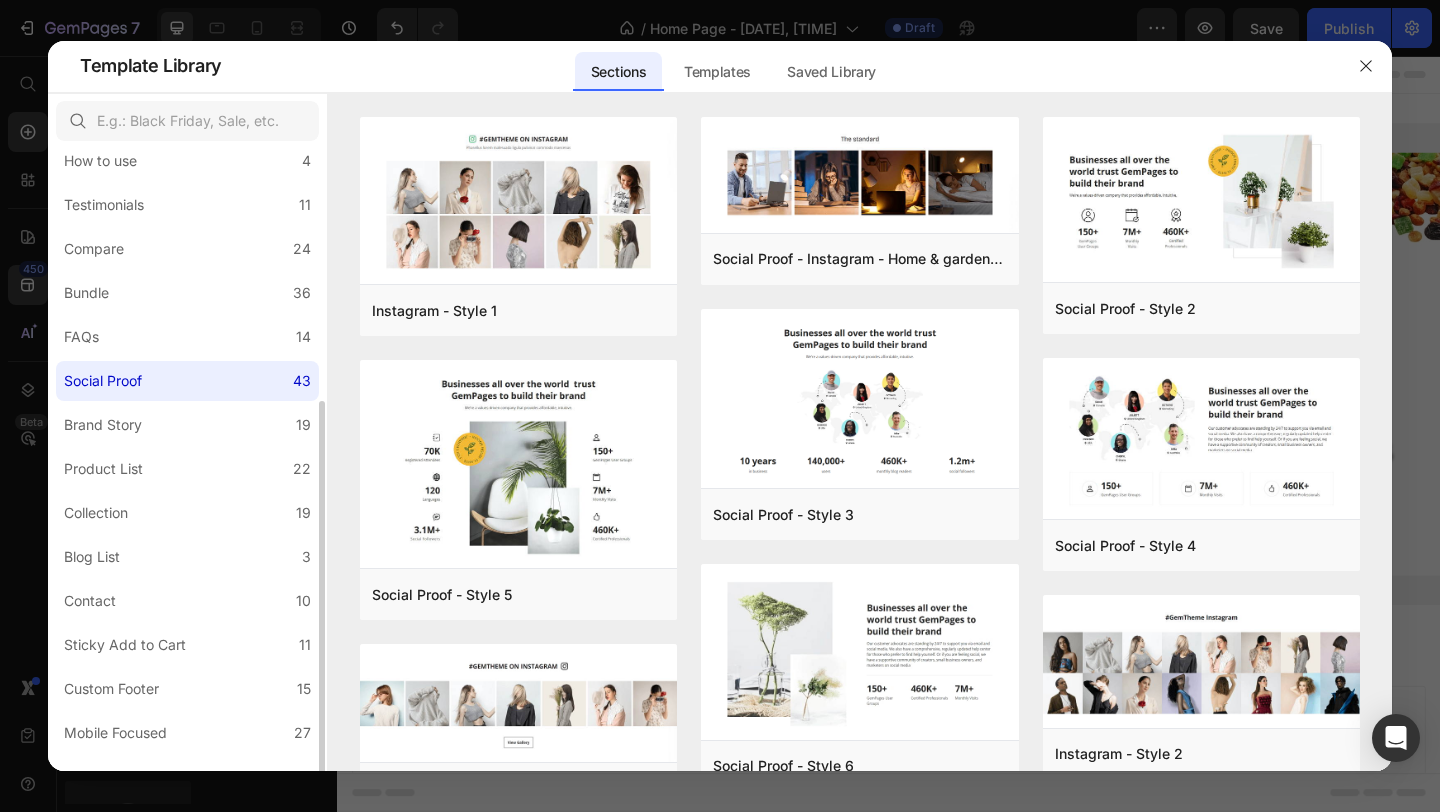 scroll, scrollTop: 357, scrollLeft: 0, axis: vertical 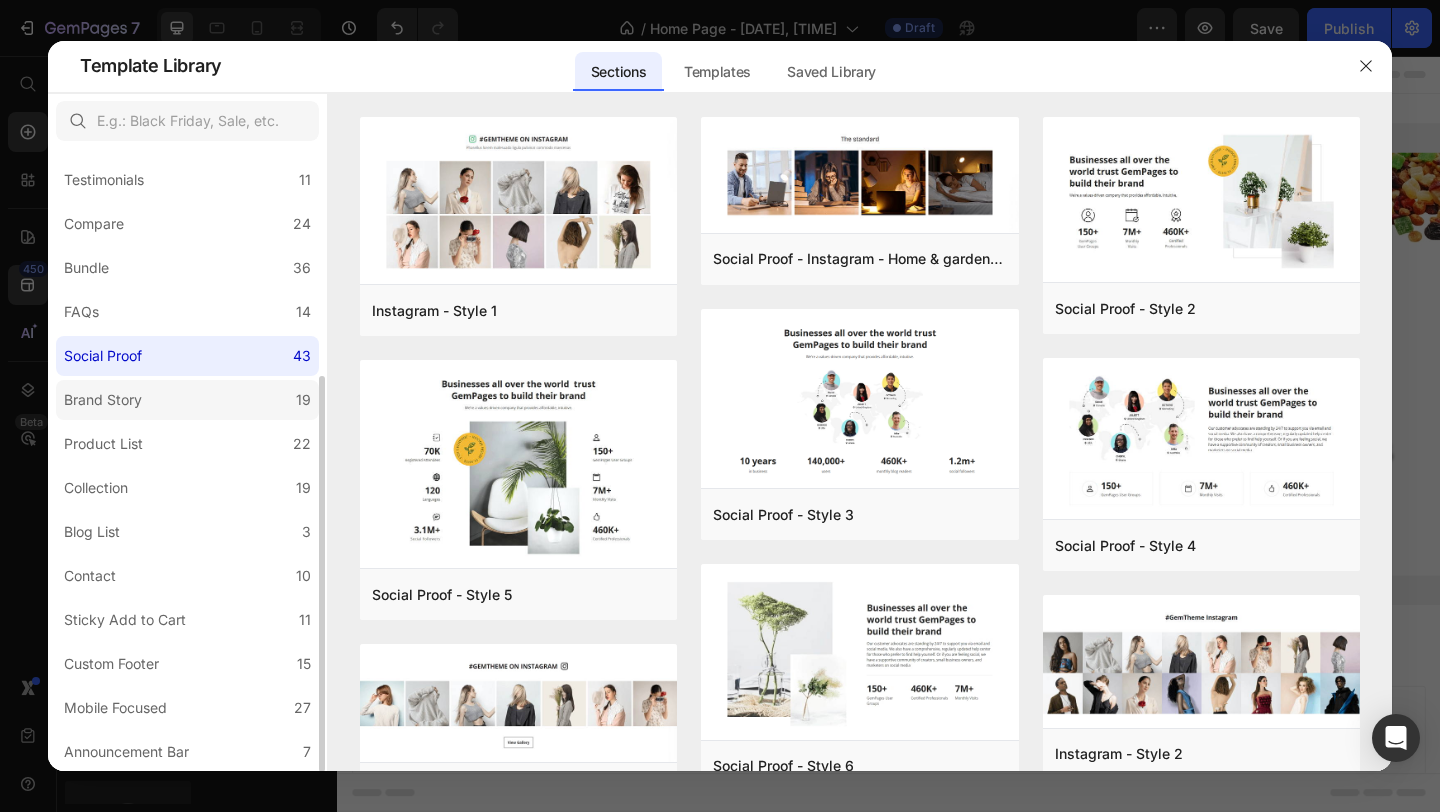 click on "Brand Story 19" 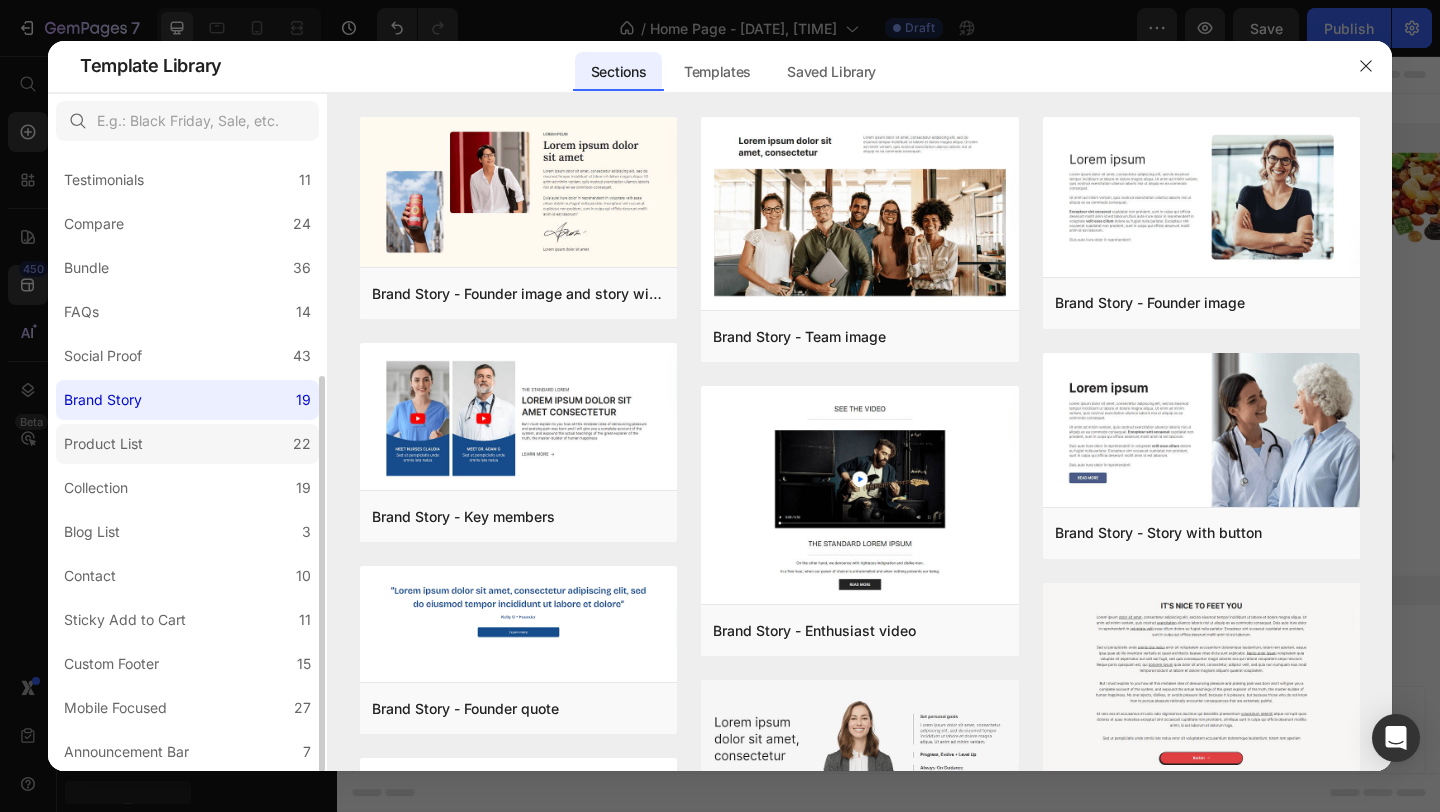 click on "Product List 22" 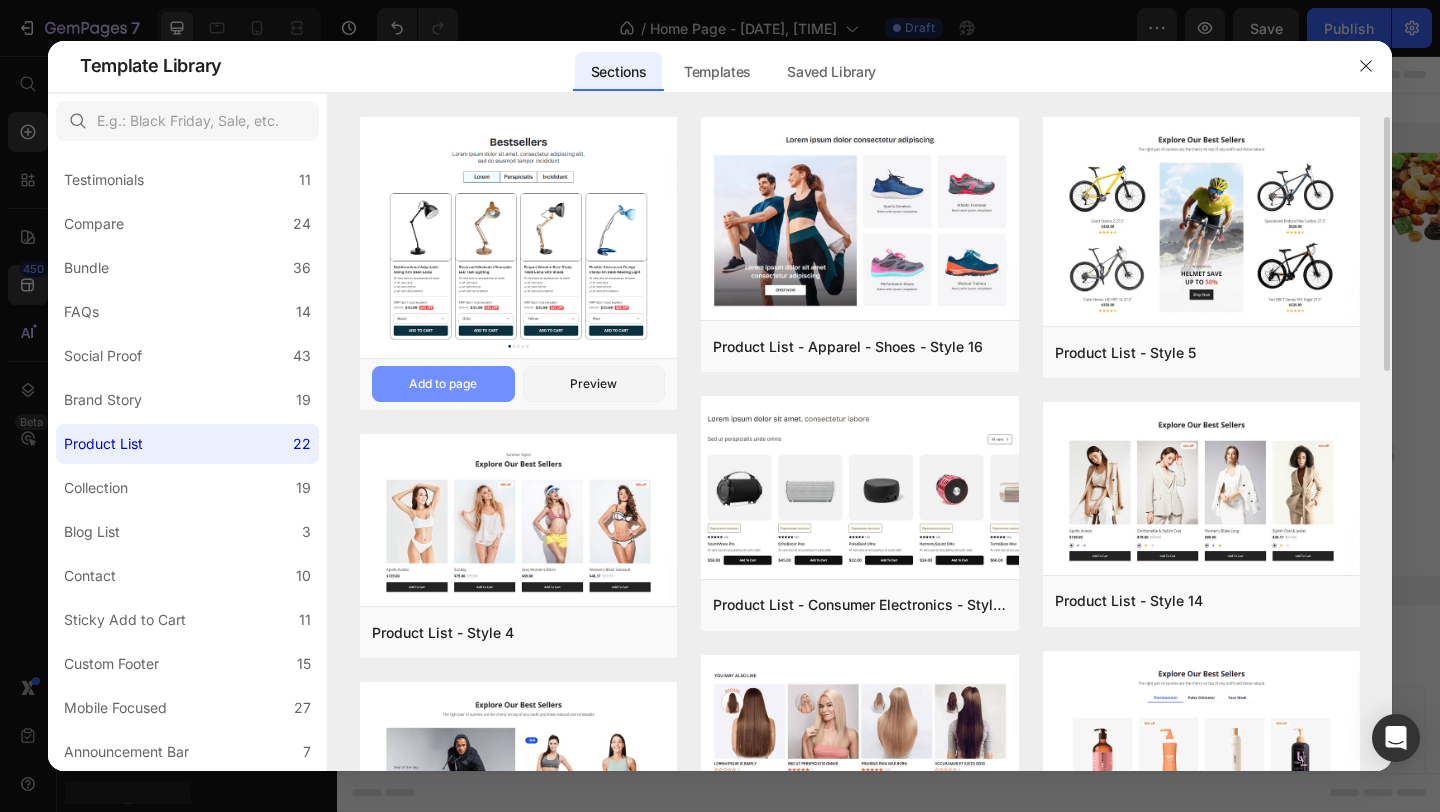 click on "Add to page" at bounding box center [443, 384] 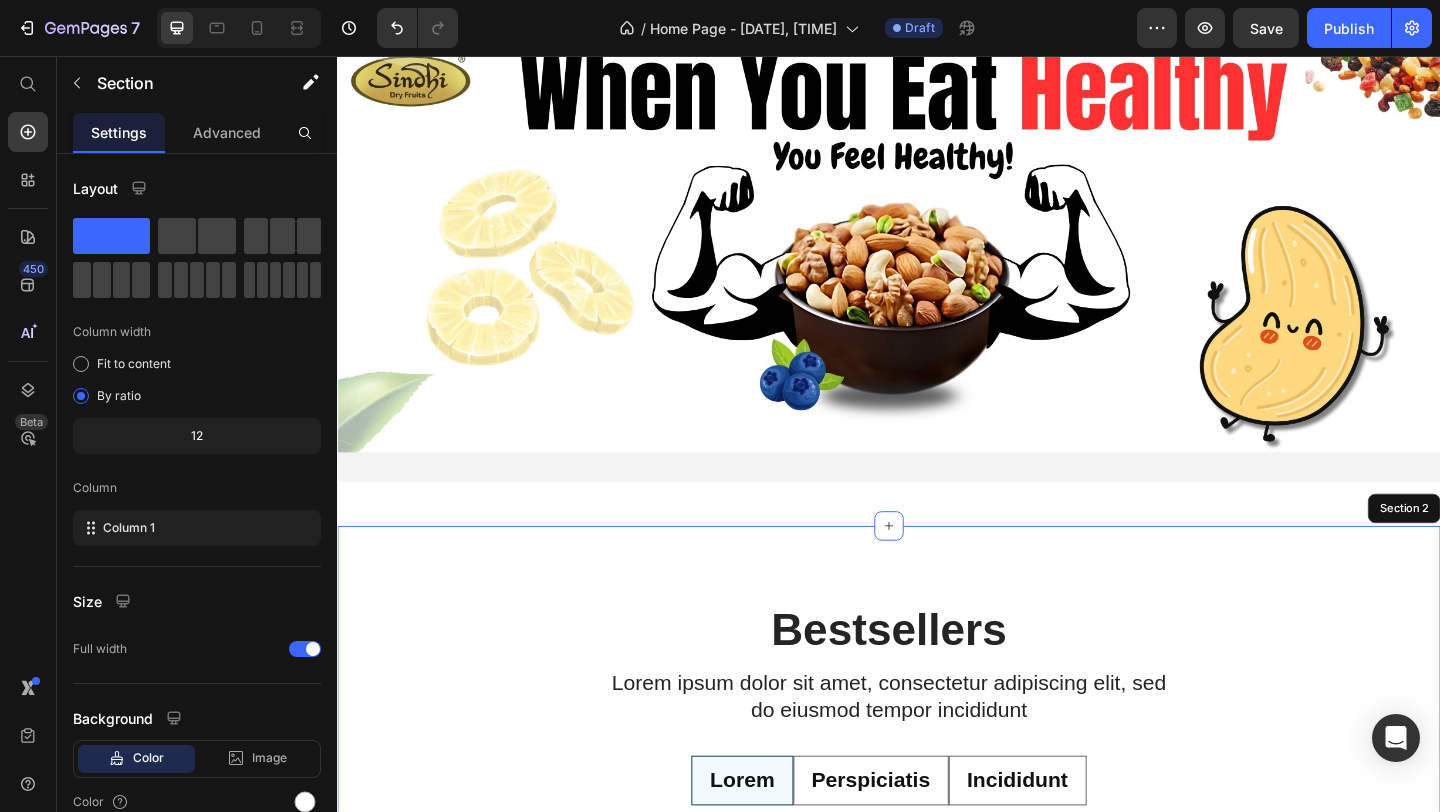 scroll, scrollTop: 537, scrollLeft: 0, axis: vertical 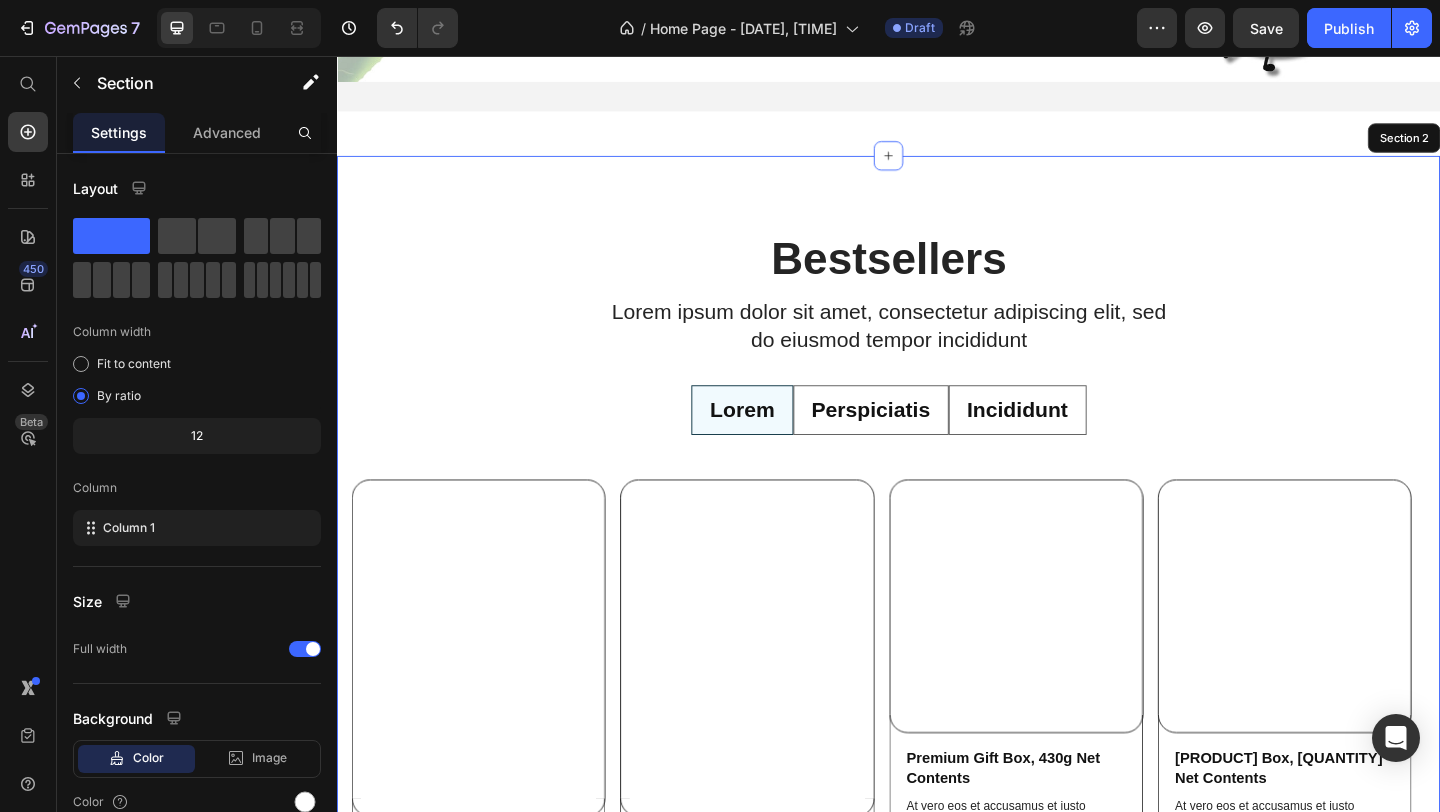 radio on "false" 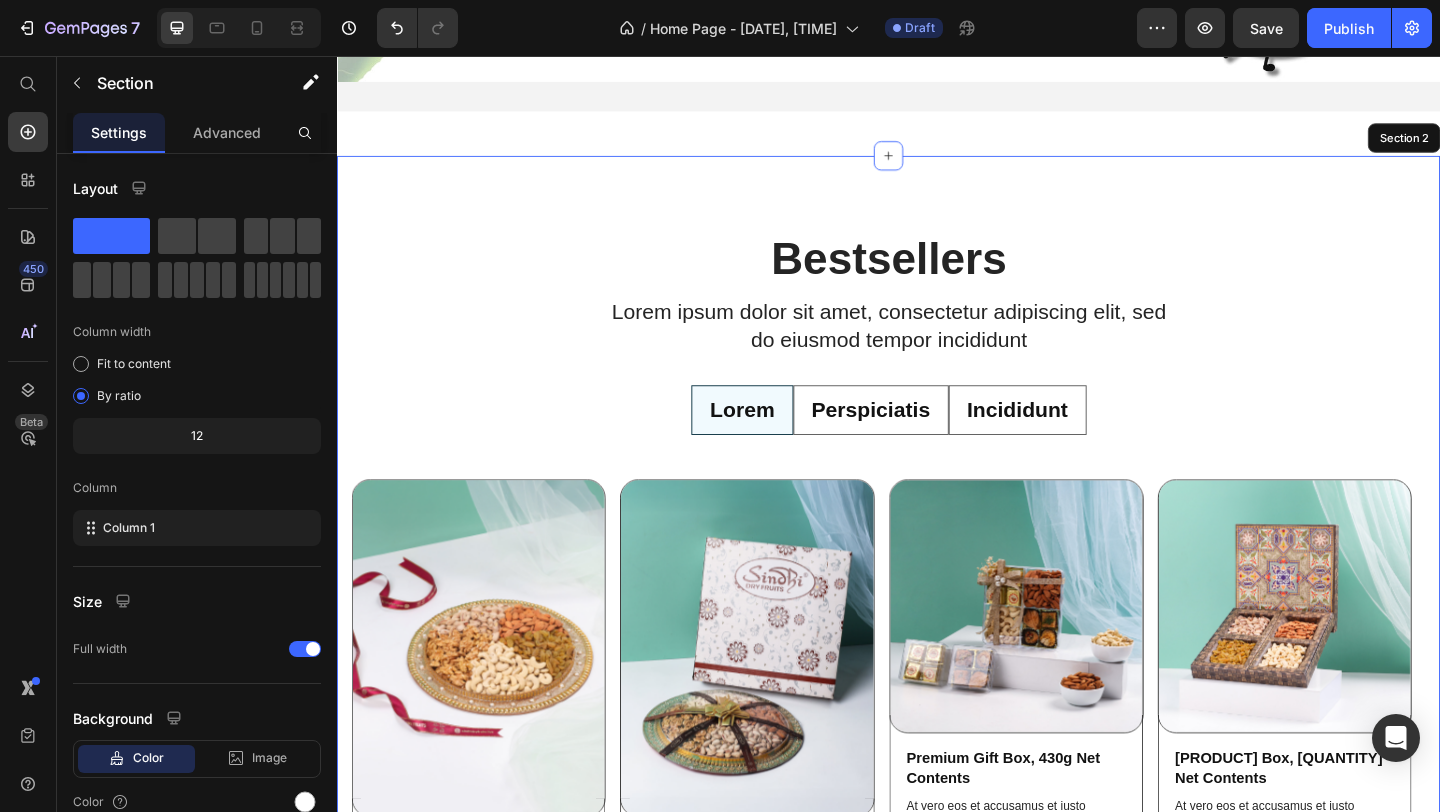 radio on "false" 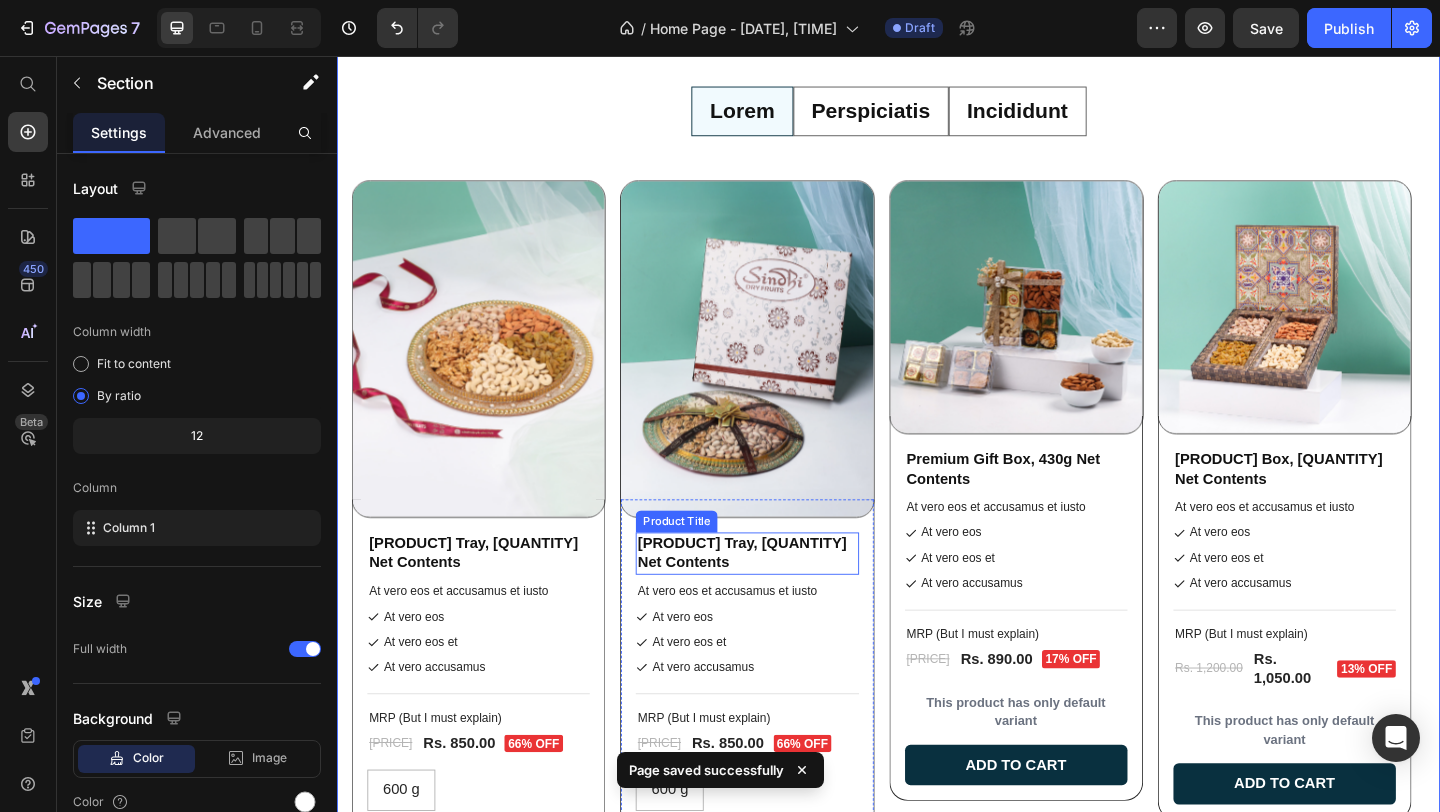 scroll, scrollTop: 844, scrollLeft: 0, axis: vertical 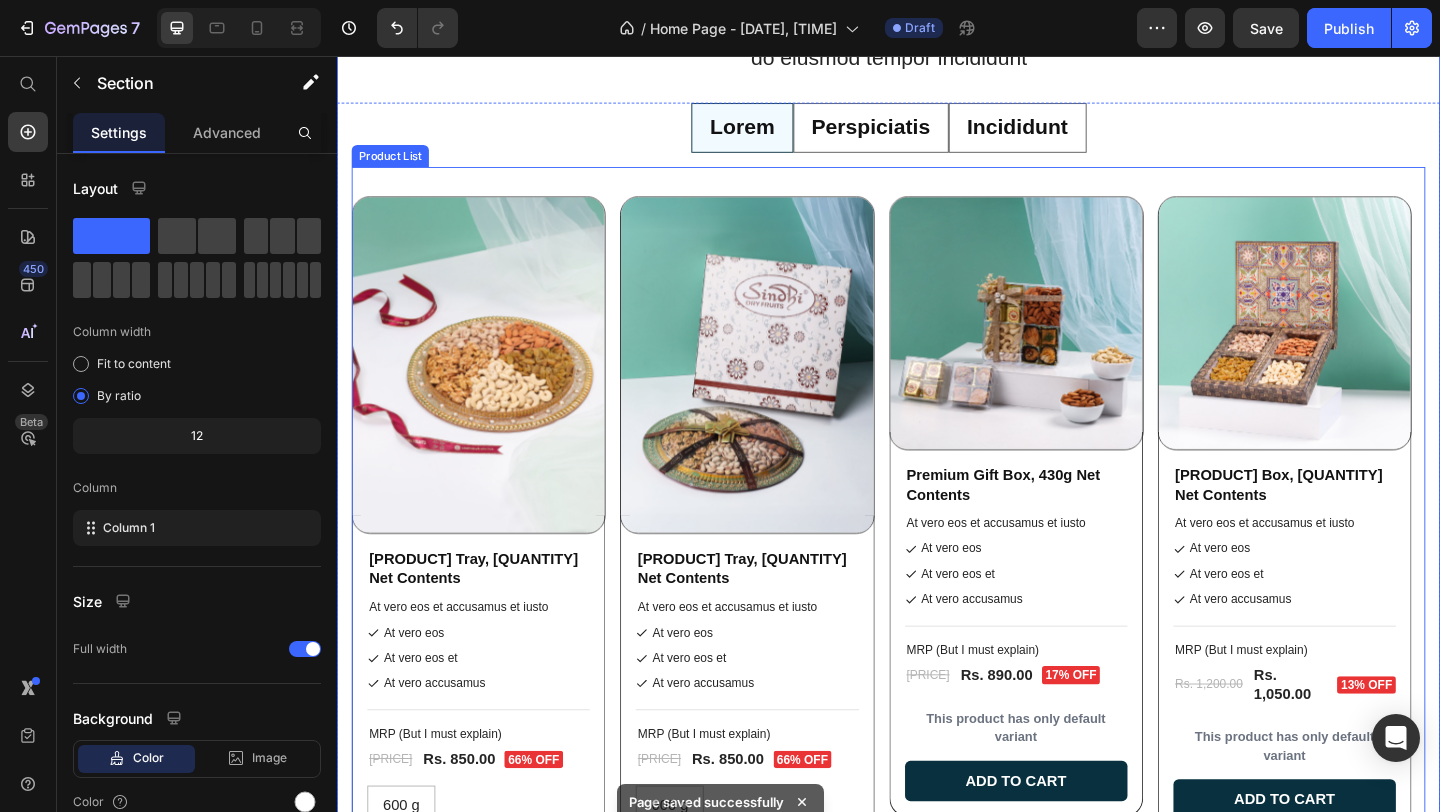 click on "Product Images [PRODUCT] Tray, [QUANTITY] Net Contents Product Title At vero eos et accusamus et iusto Text Block
At vero eos
At vero eos et
At vero accusamus Item List                Title Line MRP (But I must explain) Text Block [PRICE] Product Price [PRICE] Product Price [PERCENTAGE] off Product Badge Row [QUANTITY] [QUANTITY] [QUANTITY] Product Variants & Swatches Add to cart Add to Cart Row Row Product Images [PRODUCT] Tray, [QUANTITY] Net Contents Product Title At vero eos et accusamus et iusto Text Block
At vero eos
At vero eos et
At vero accusamus Item List                Title Line MRP (But I must explain) Text Block [PRICE] Product Price [PRICE] Product Price [PERCENTAGE] off Product Badge Row [QUANTITY] [QUANTITY] [QUANTITY] Product Variants & Swatches Add to cart Add to Cart Row Row Product Images [PRODUCT] Box, [QUANTITY] Net Contents Product Title At vero eos et accusamus et iusto Text Block
At vero eos
Title" at bounding box center [937, 589] 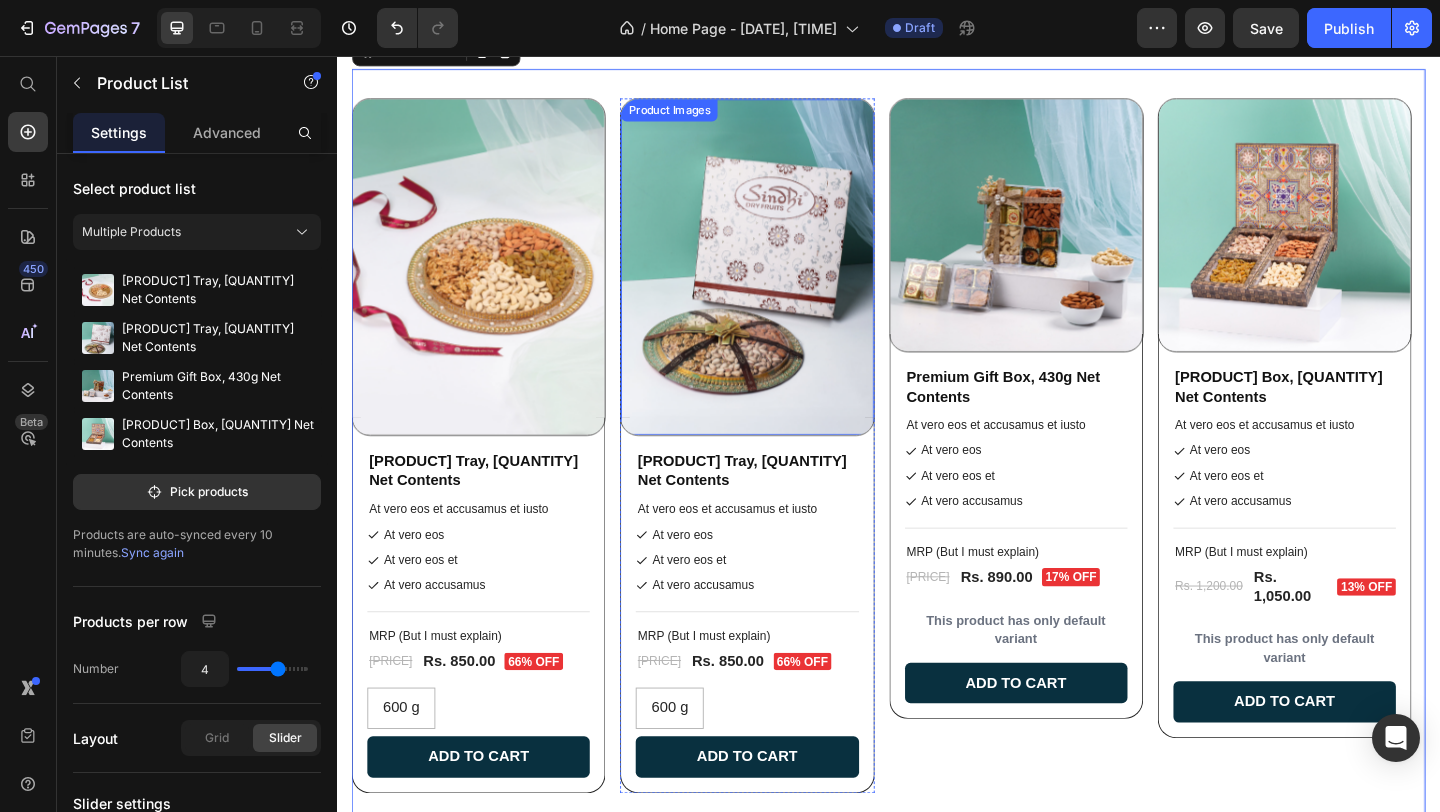 scroll, scrollTop: 965, scrollLeft: 0, axis: vertical 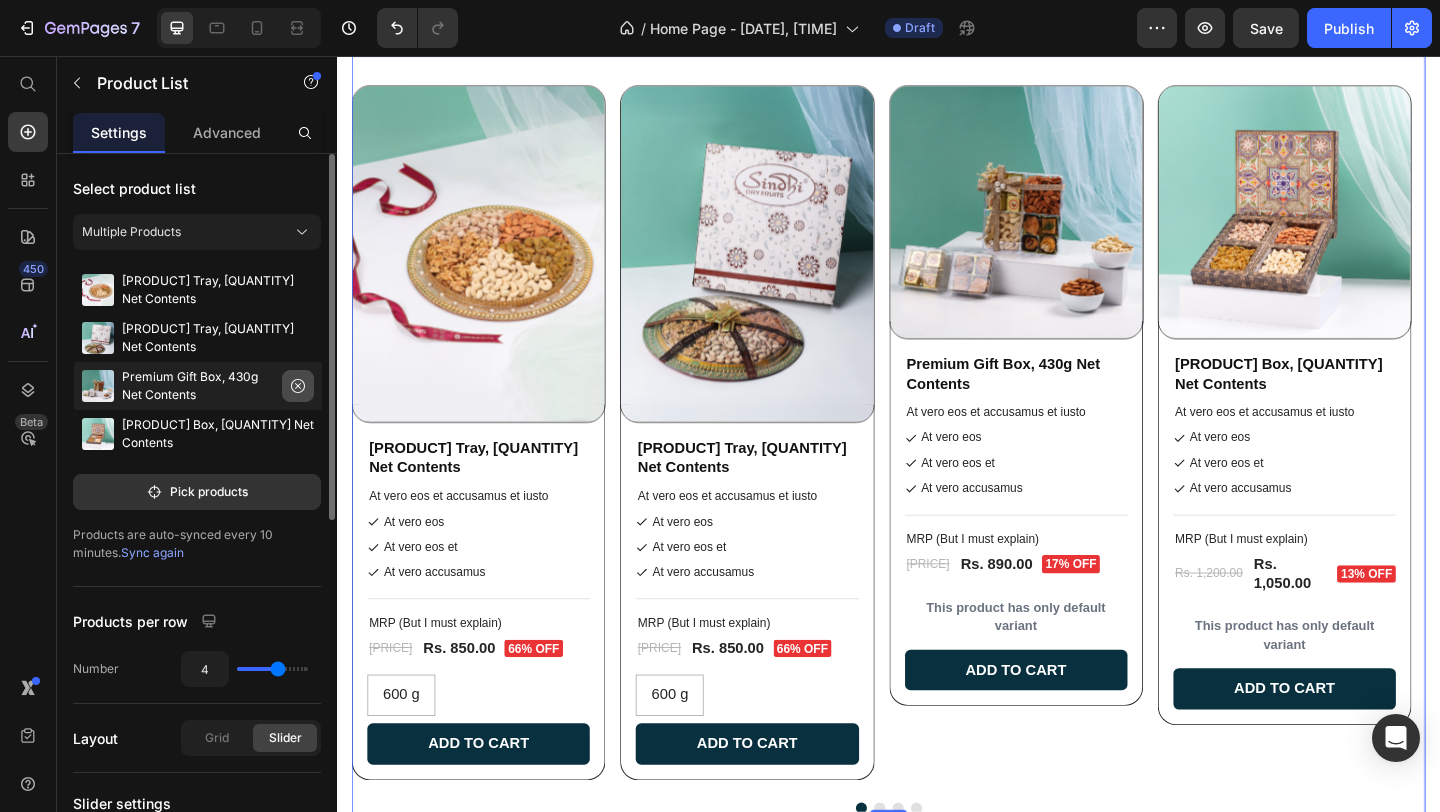 click 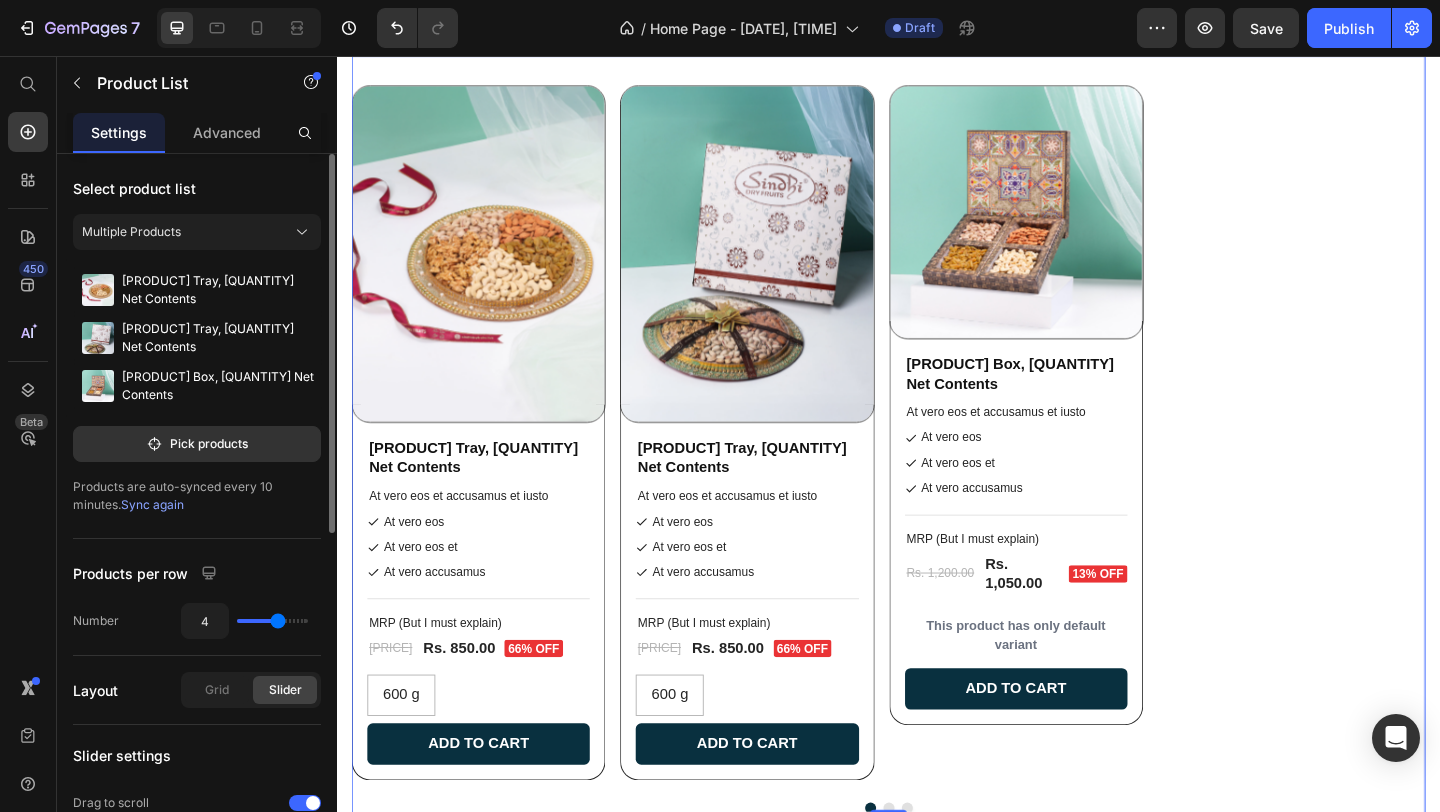 click 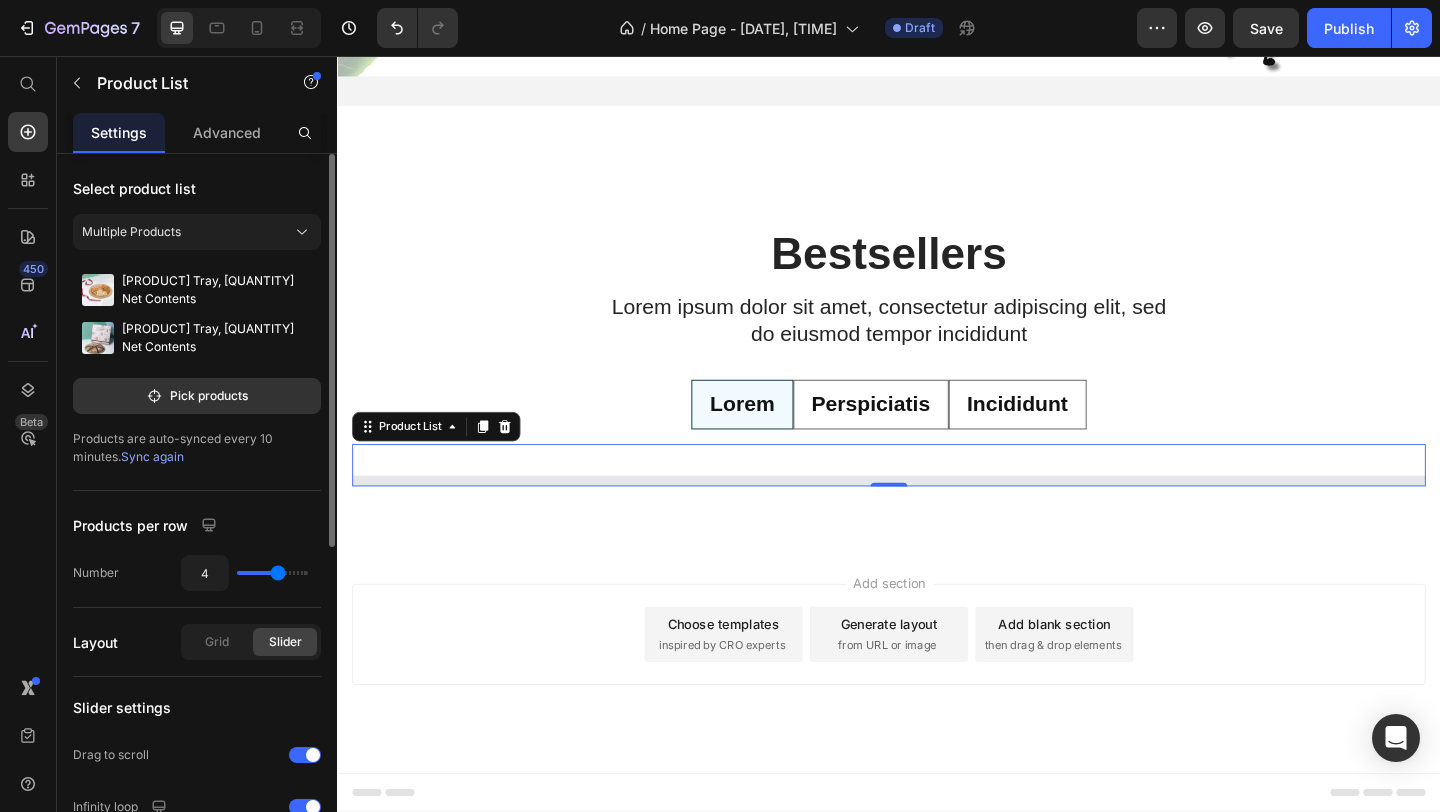 scroll, scrollTop: 537, scrollLeft: 0, axis: vertical 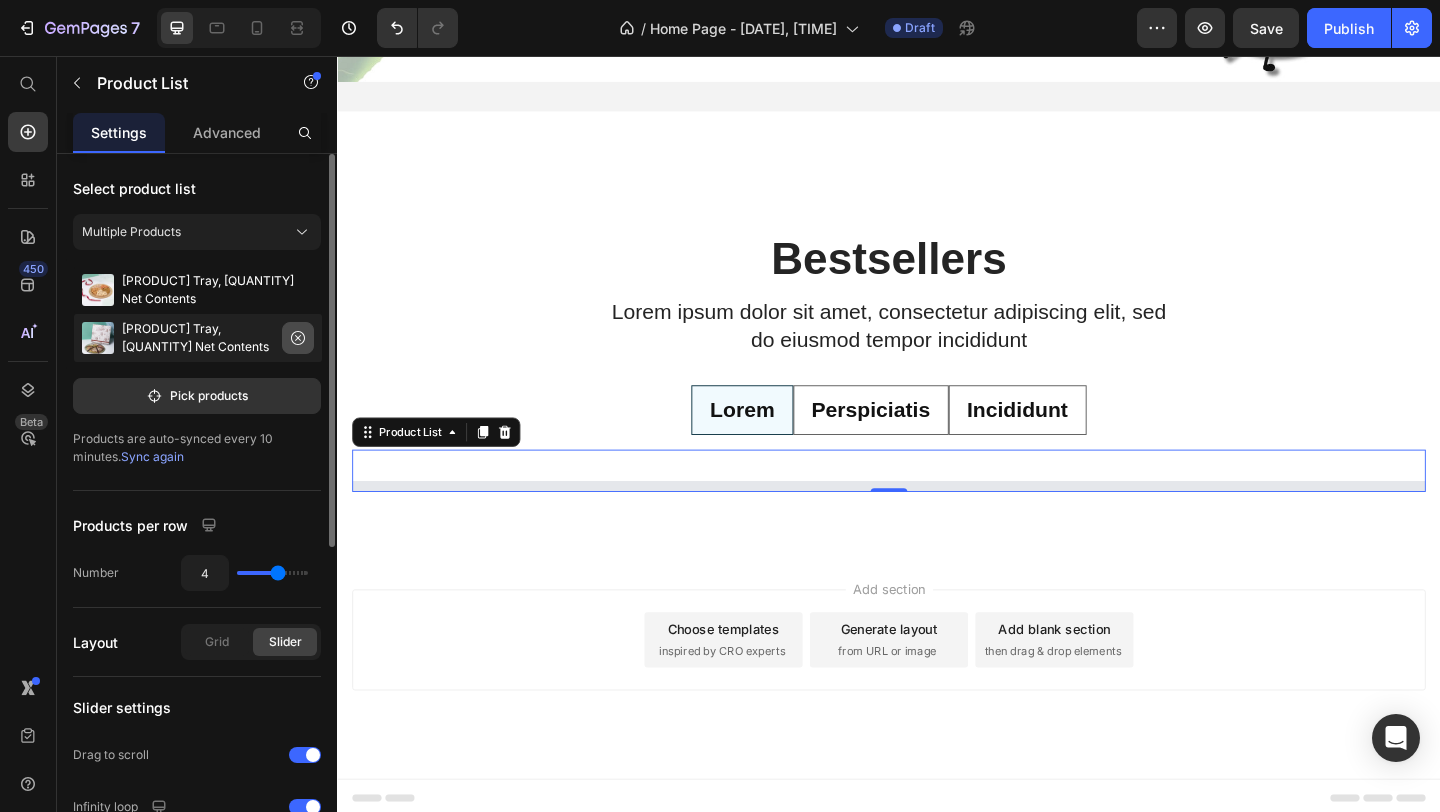 click 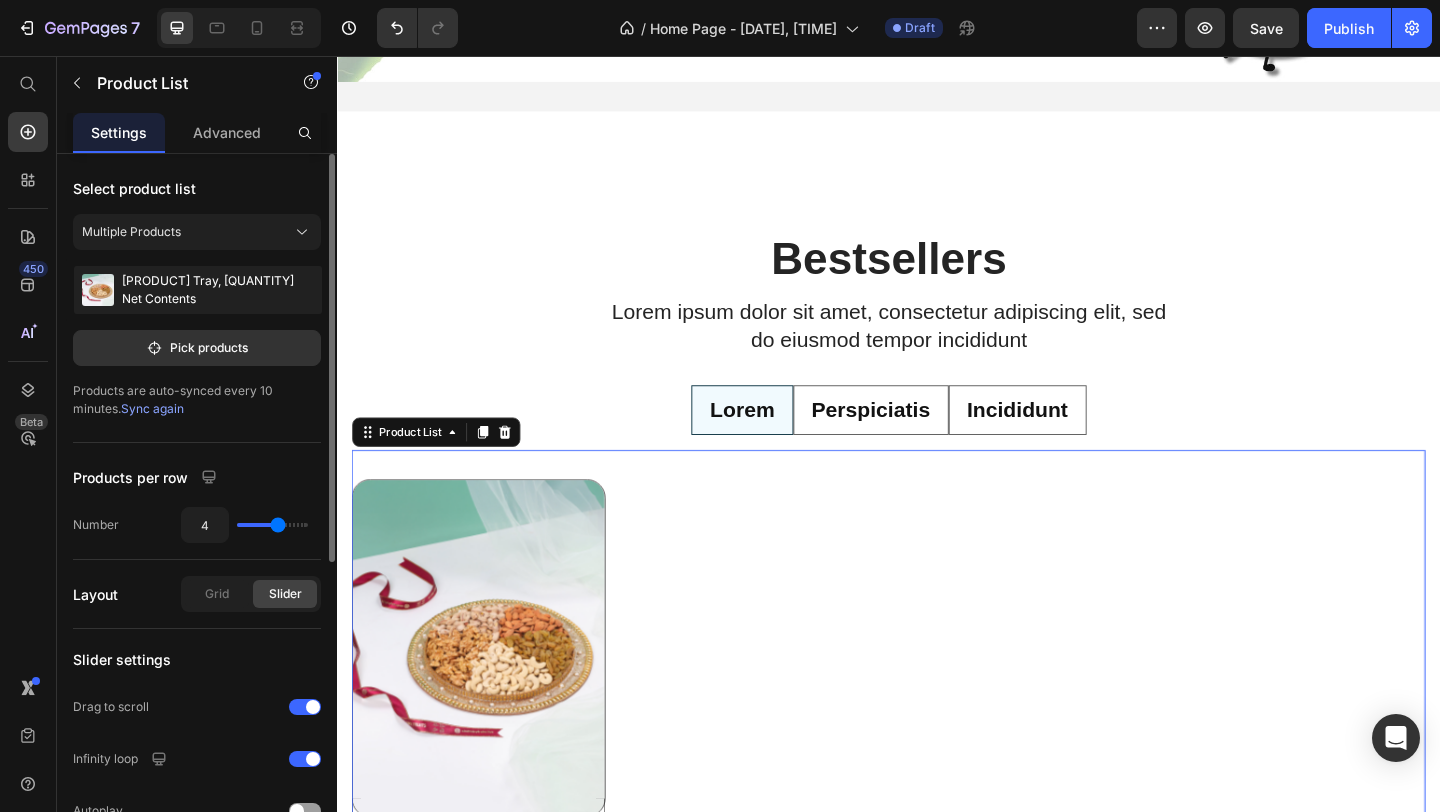 scroll, scrollTop: 965, scrollLeft: 0, axis: vertical 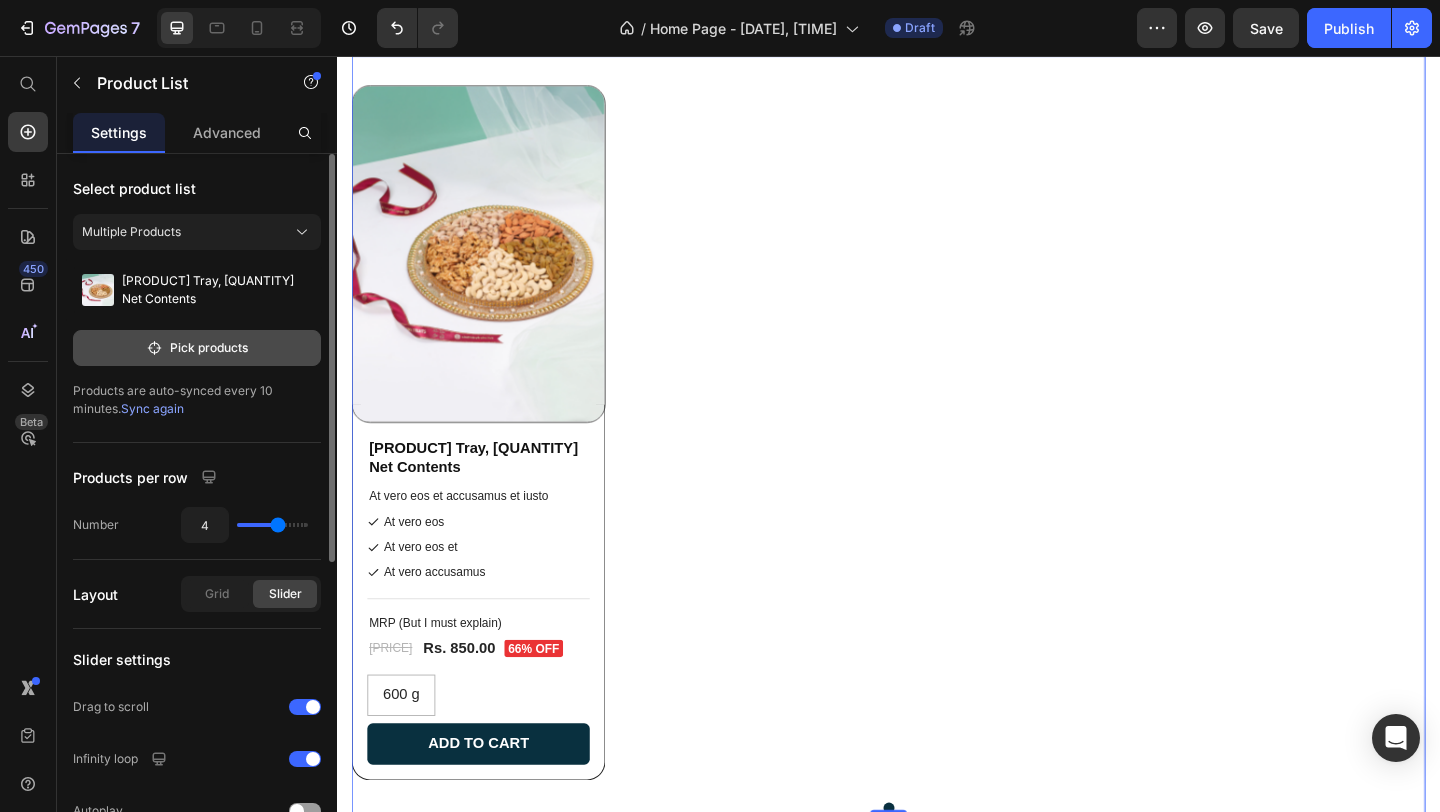 click on "Pick products" at bounding box center (197, 348) 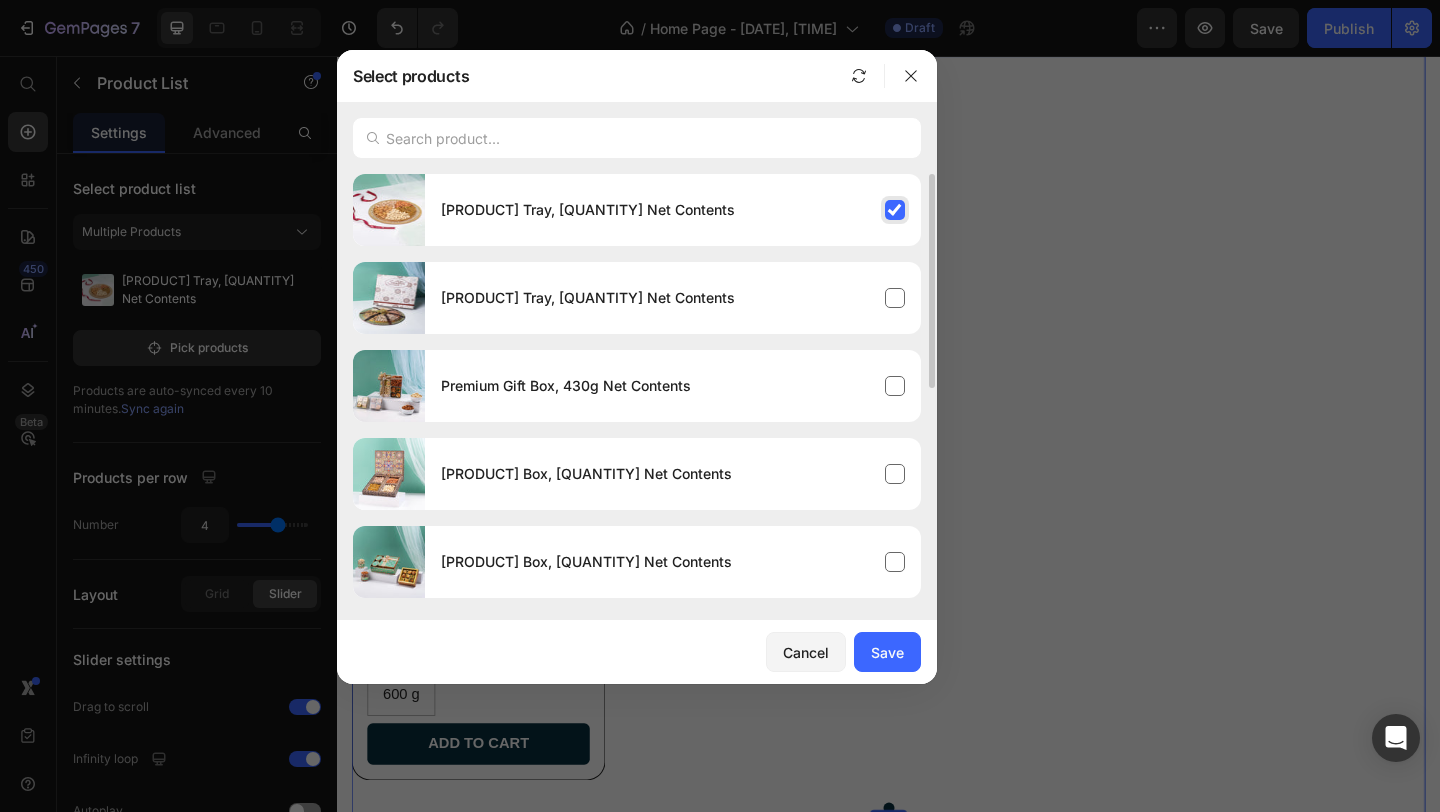 click on "[PRODUCT] Tray, [QUANTITY] Net Contents" at bounding box center [673, 210] 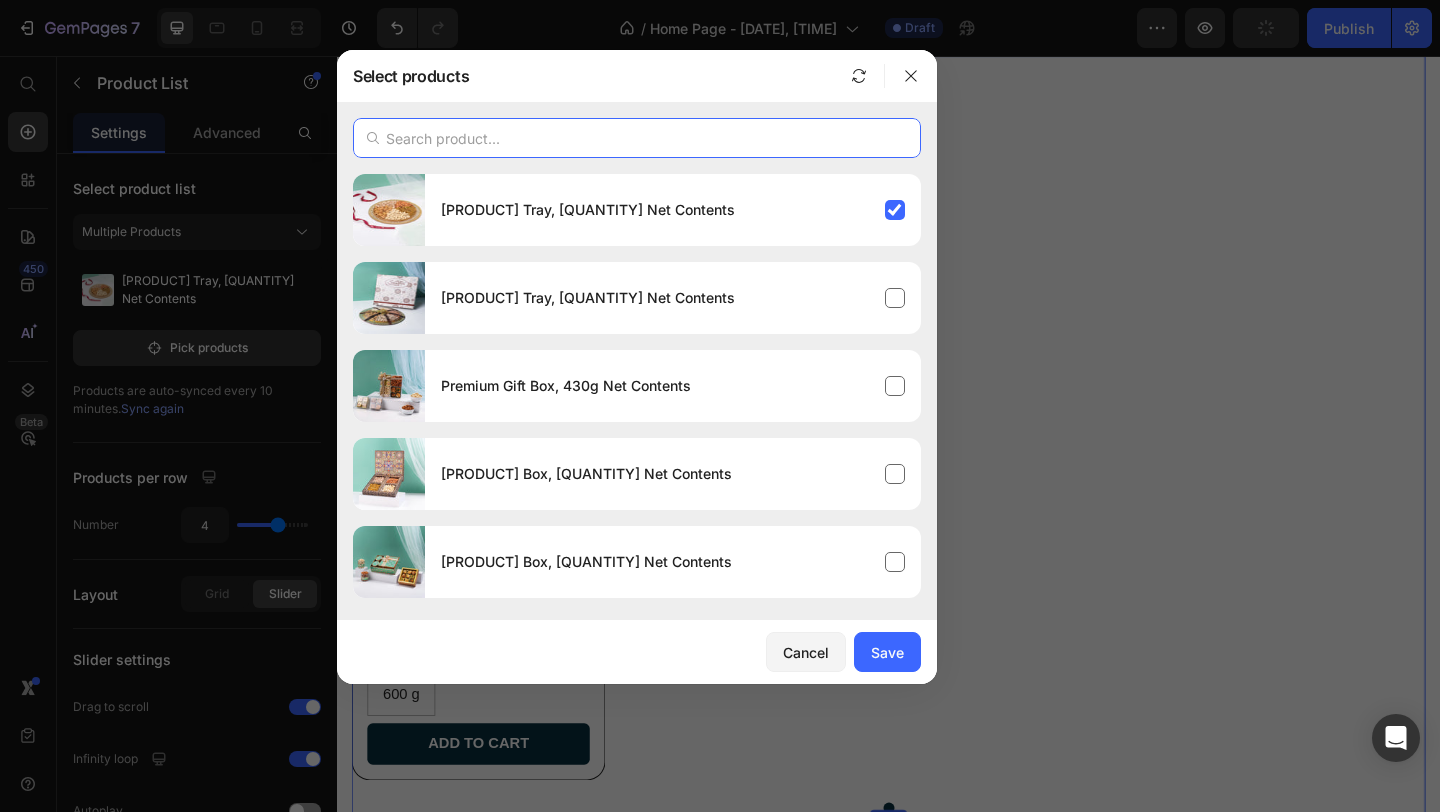 click at bounding box center [637, 138] 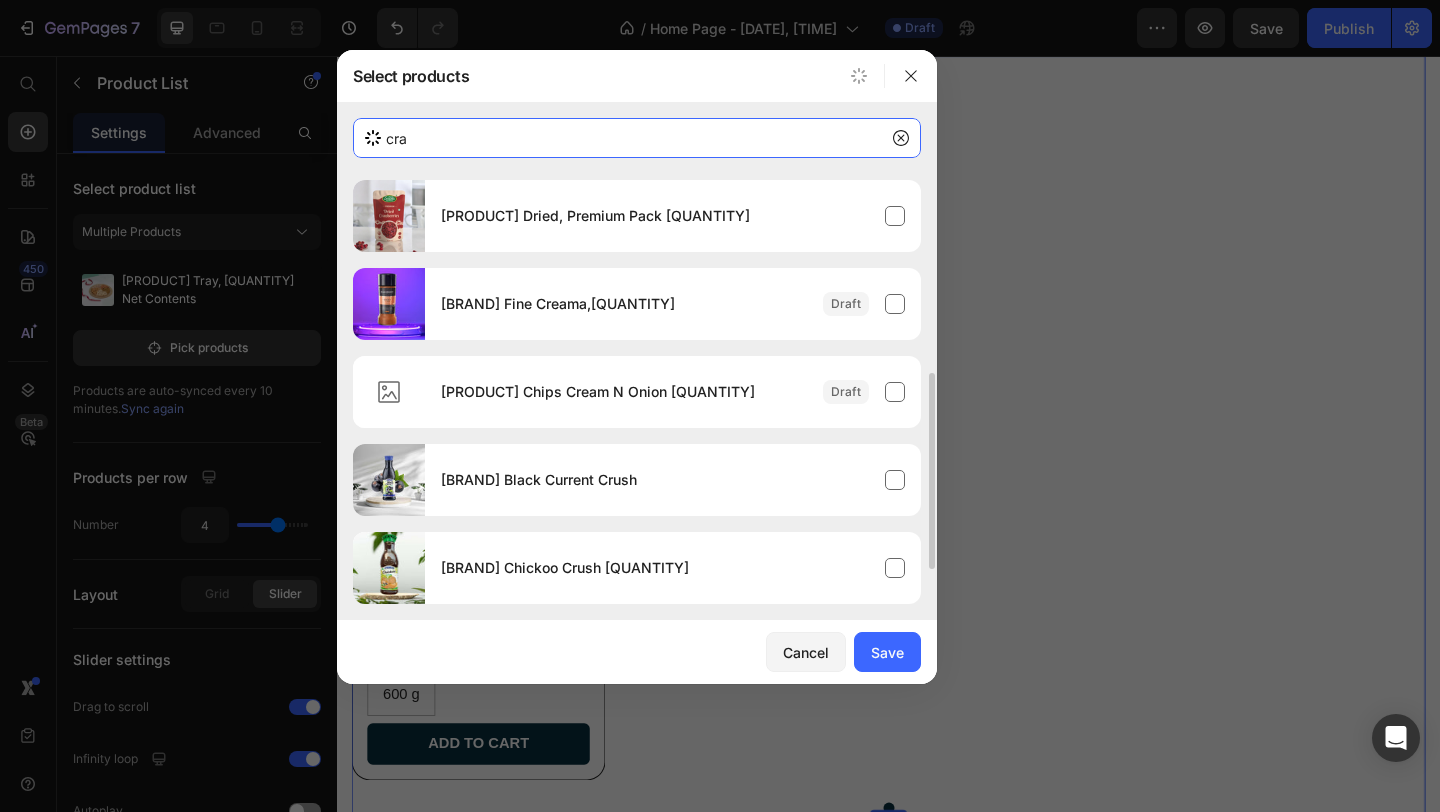 scroll, scrollTop: 0, scrollLeft: 0, axis: both 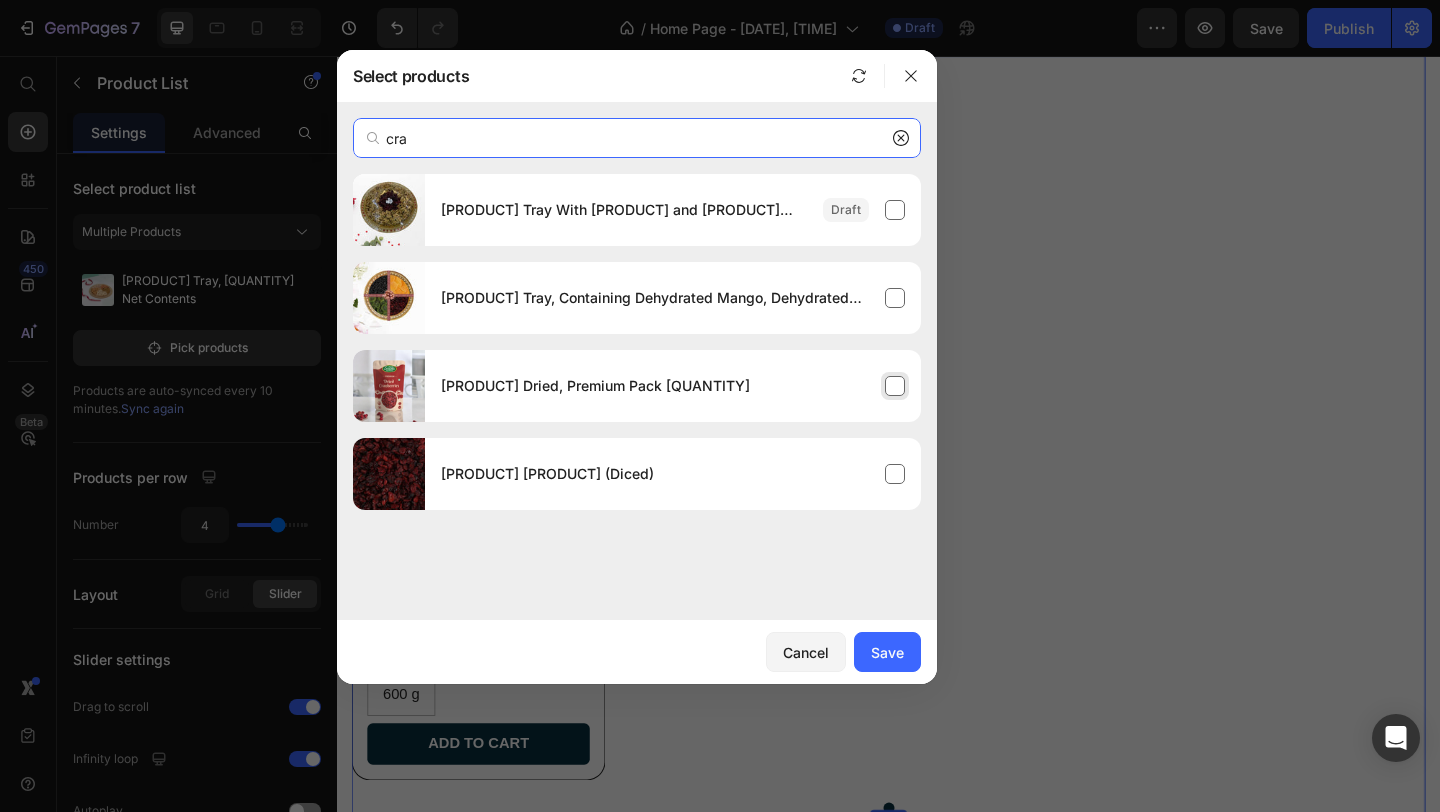 type on "cra" 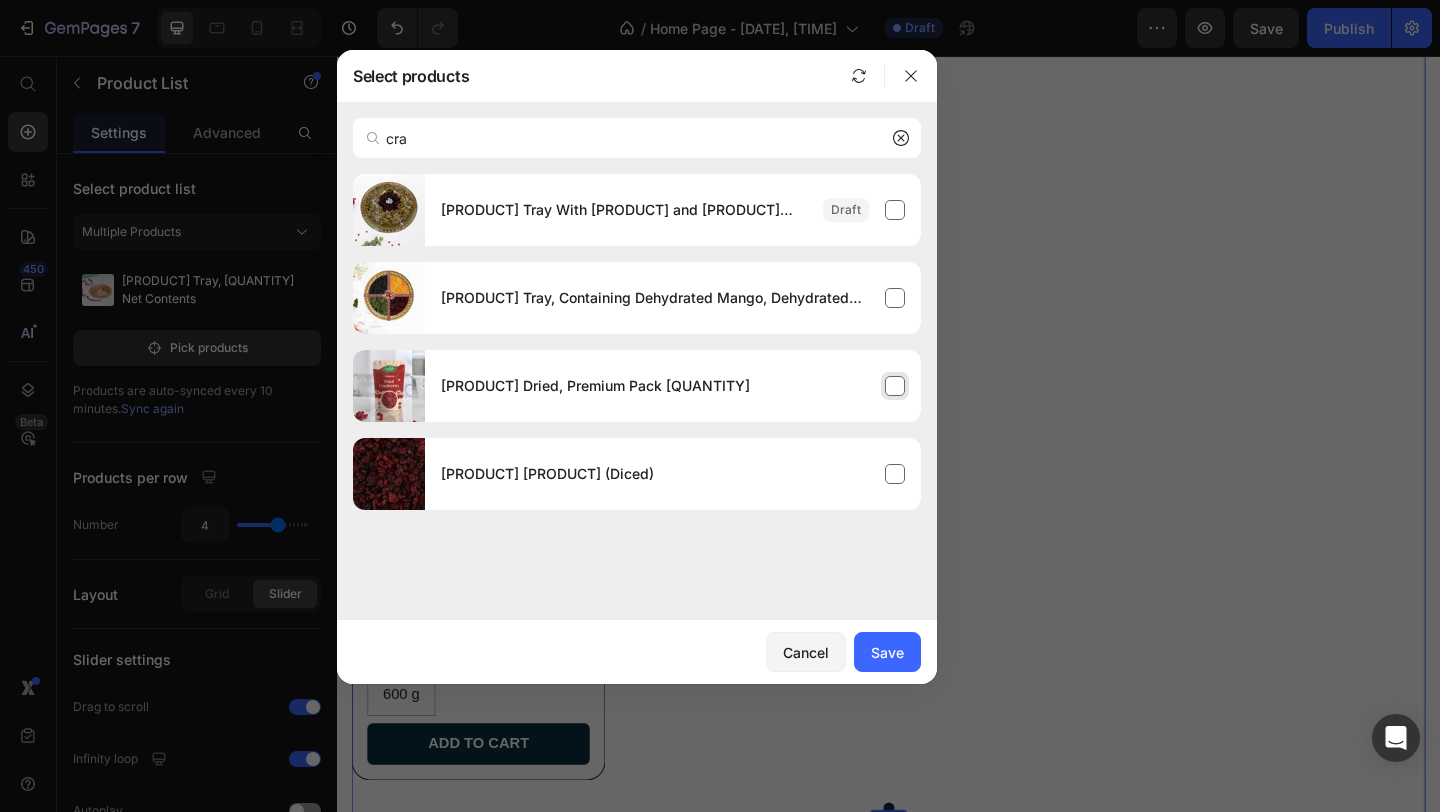 click on "[PRODUCT] Dried, Premium Pack [QUANTITY]" at bounding box center (673, 386) 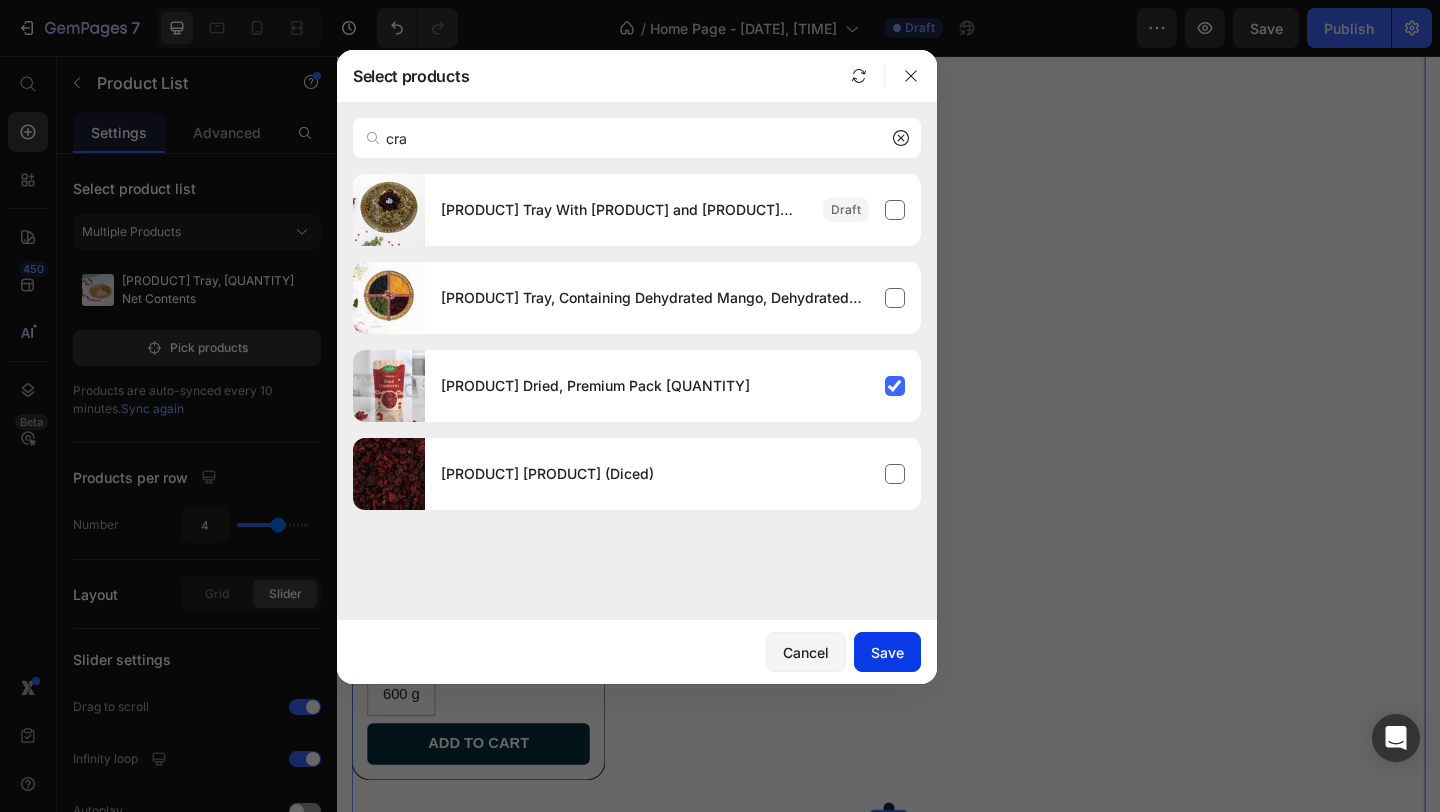 click on "Save" at bounding box center (887, 652) 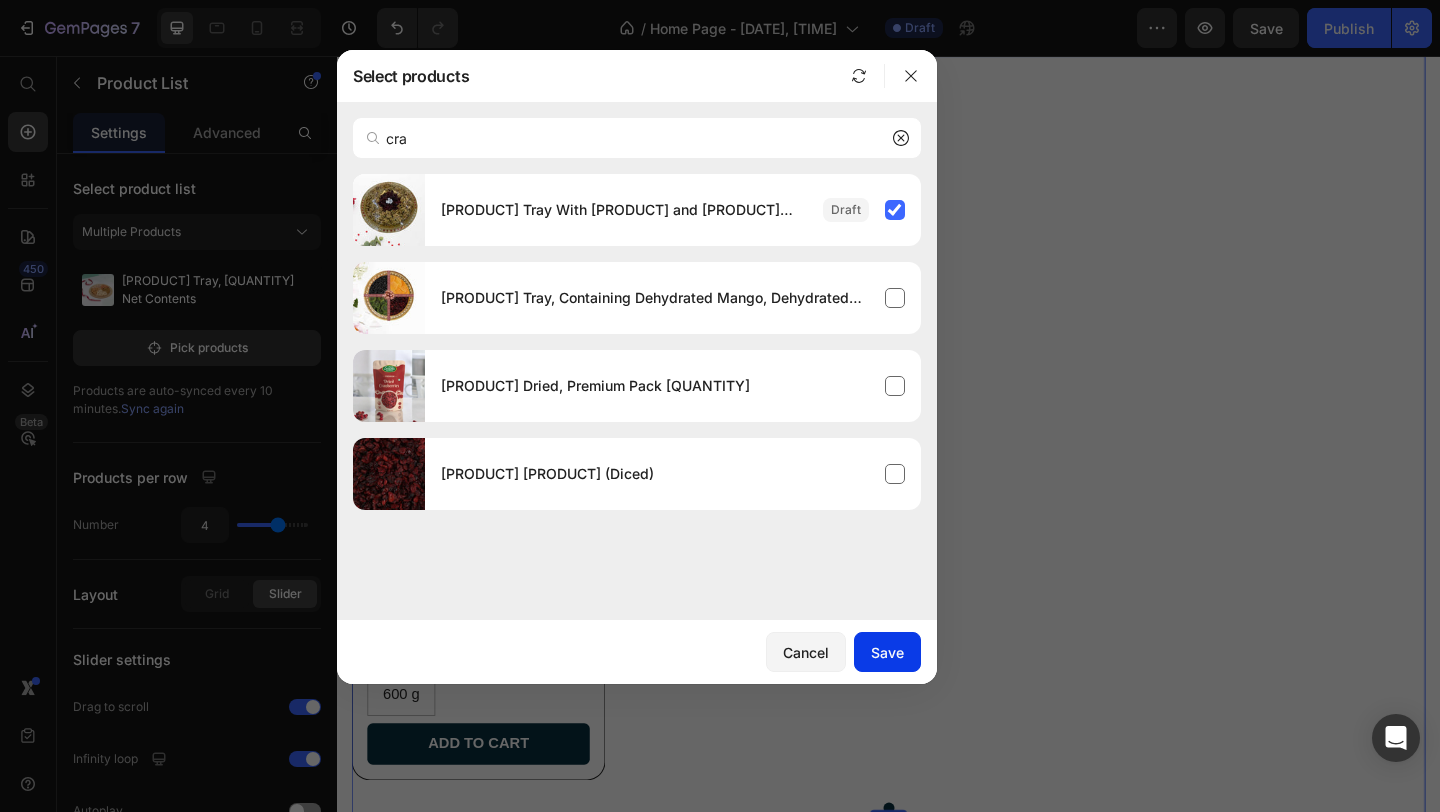 type 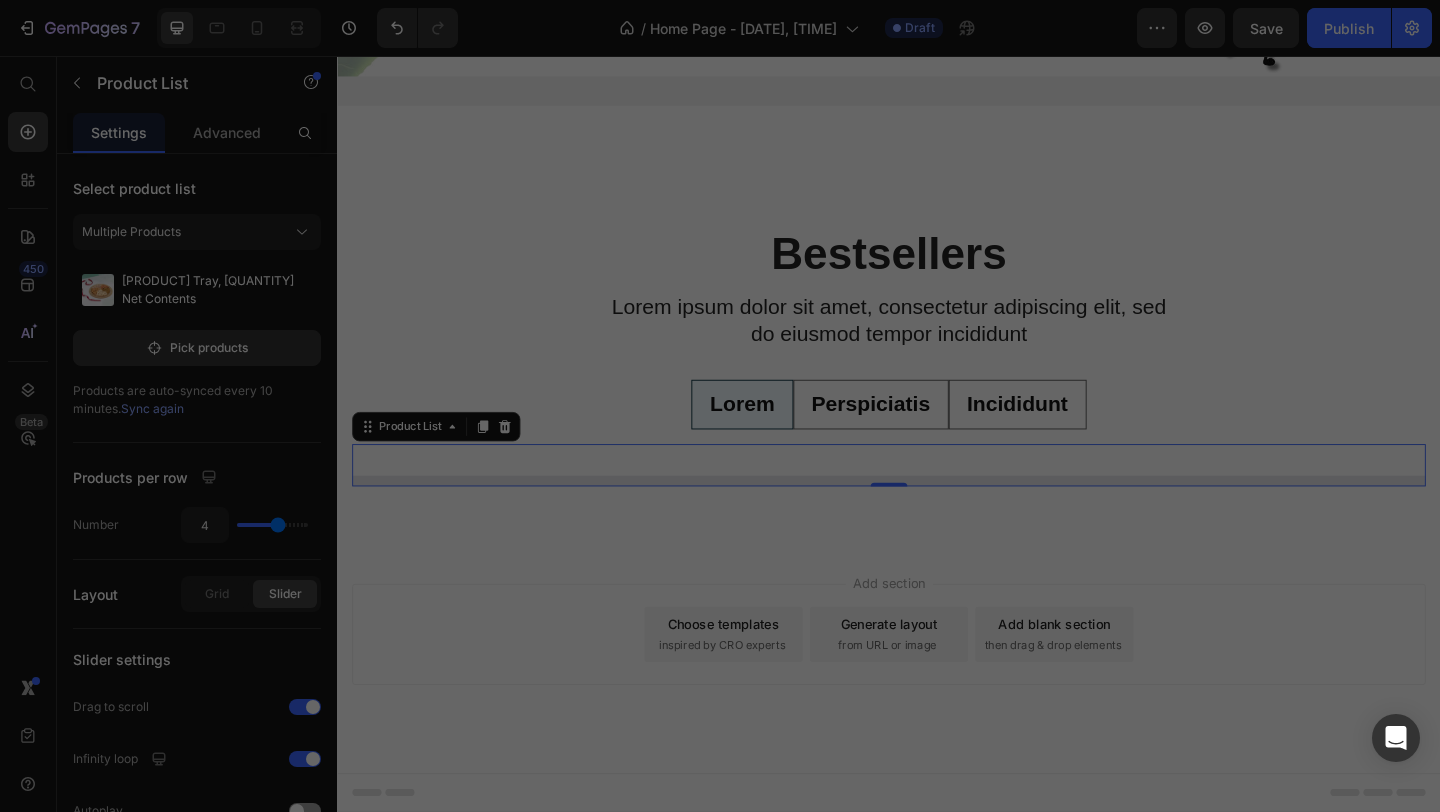 scroll, scrollTop: 537, scrollLeft: 0, axis: vertical 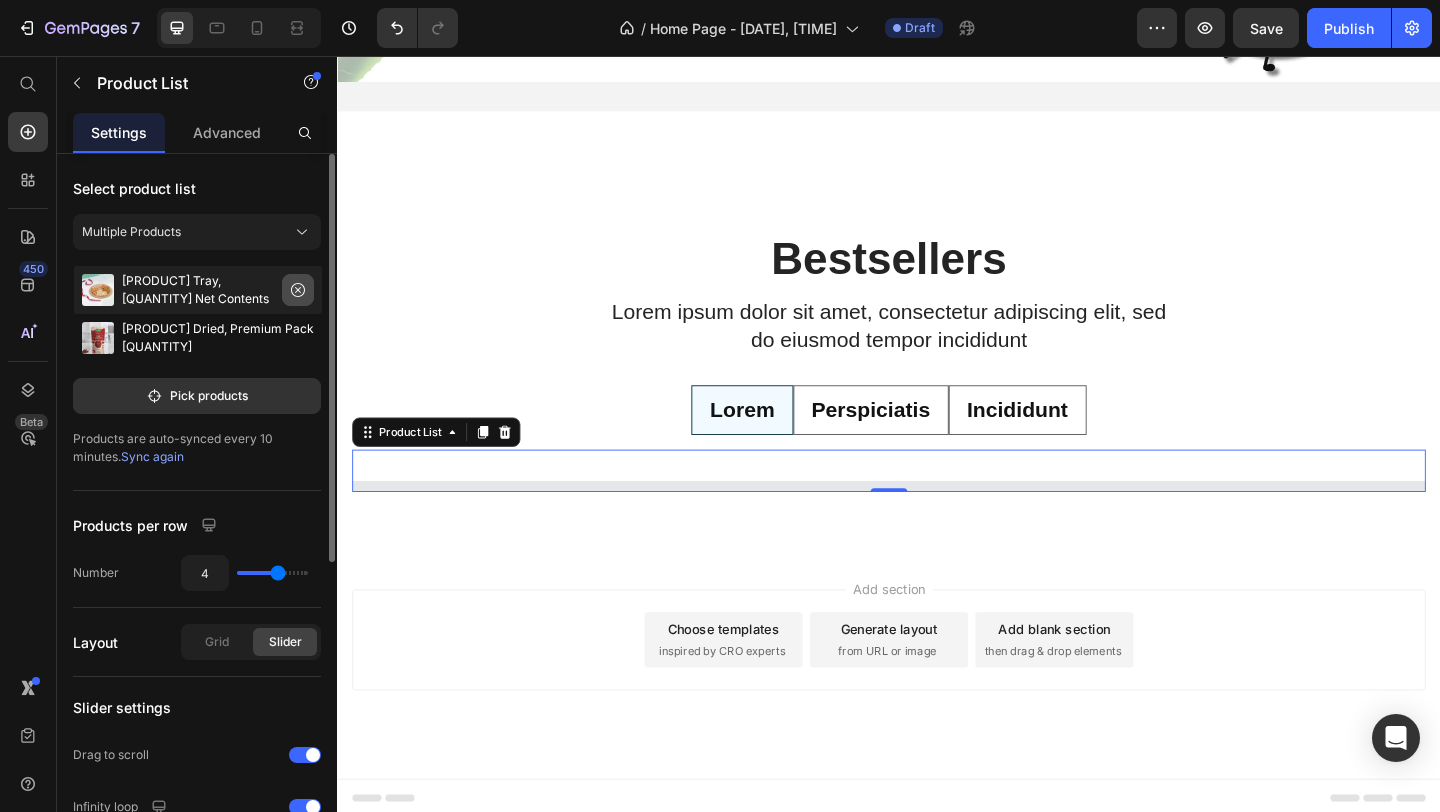 click 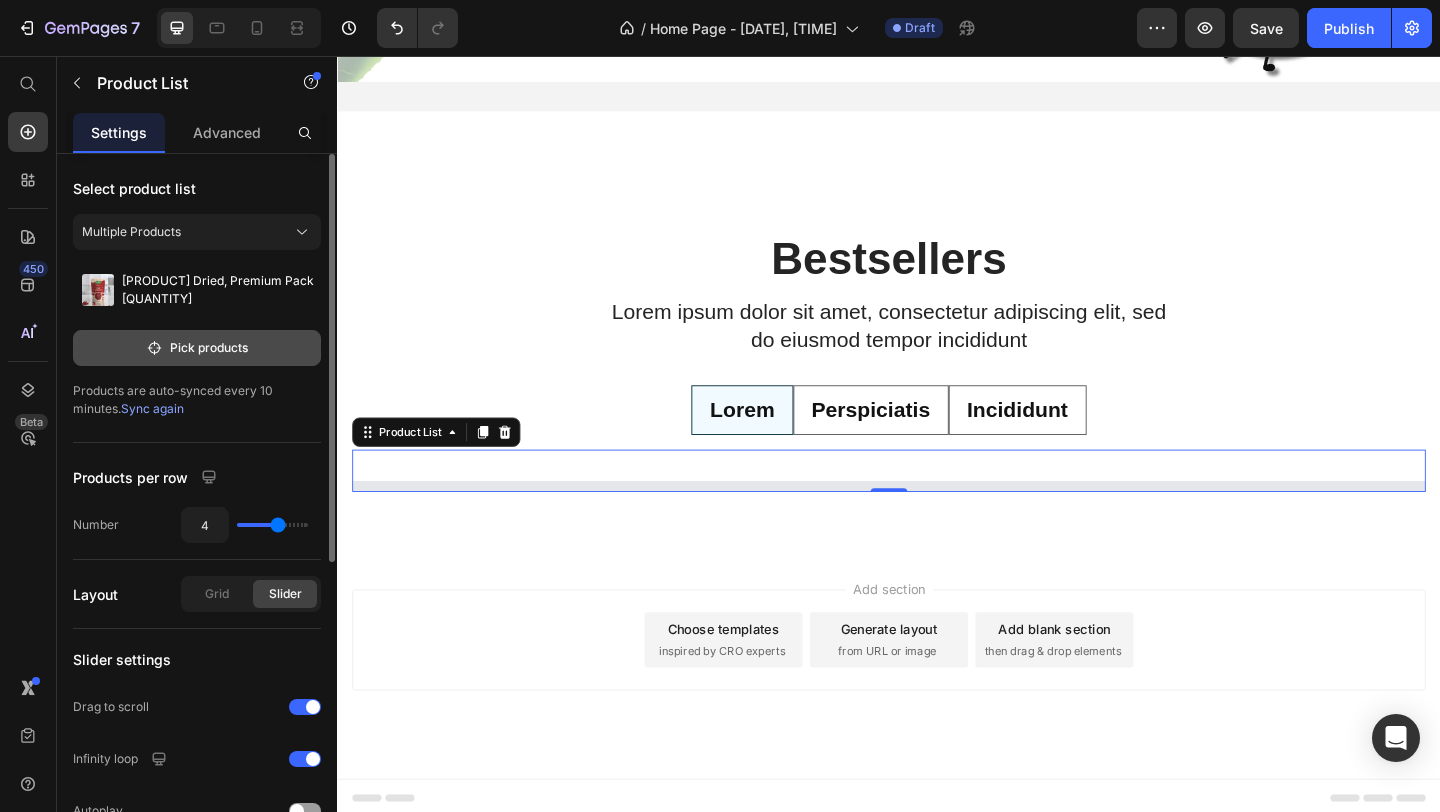 scroll, scrollTop: 965, scrollLeft: 0, axis: vertical 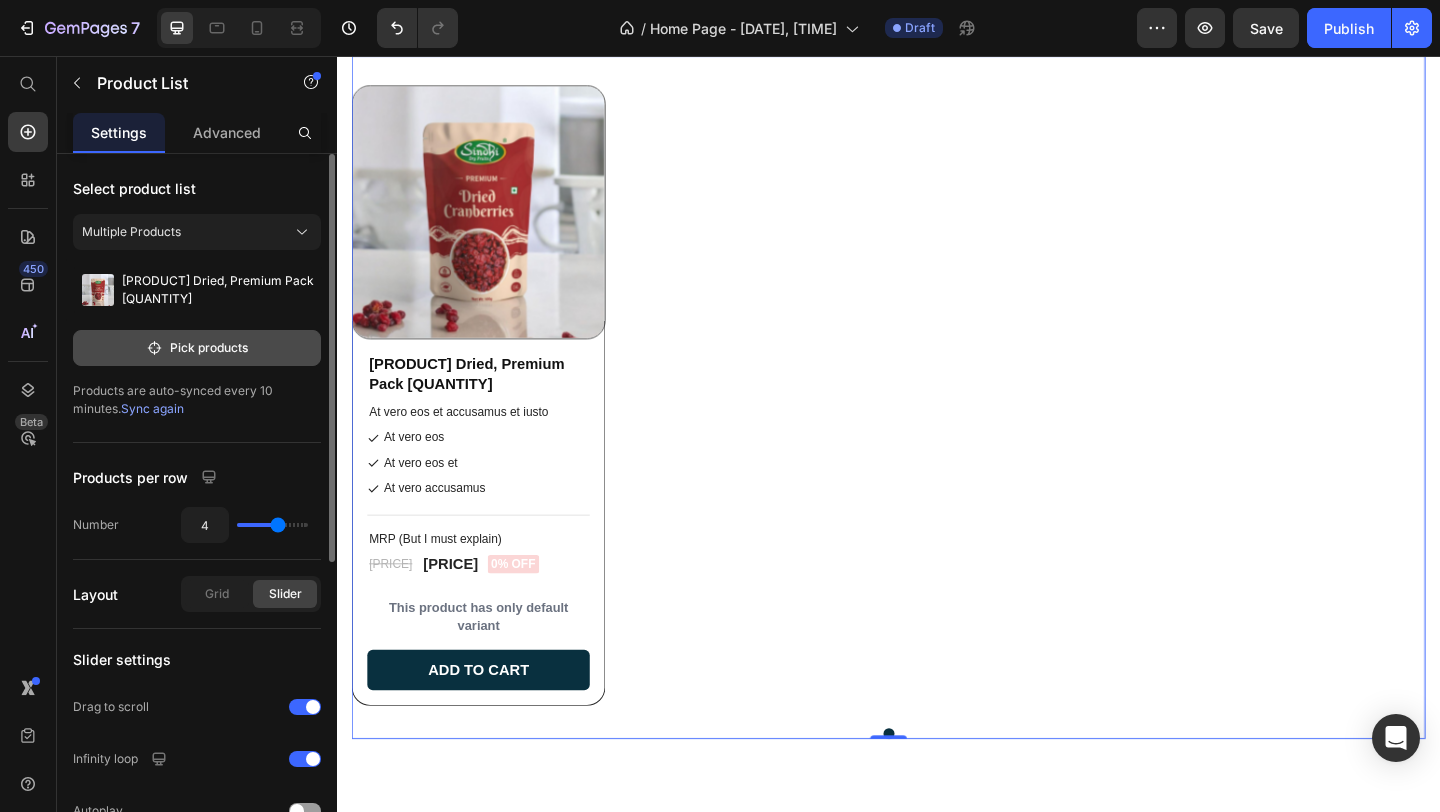 click on "Pick products" at bounding box center (197, 348) 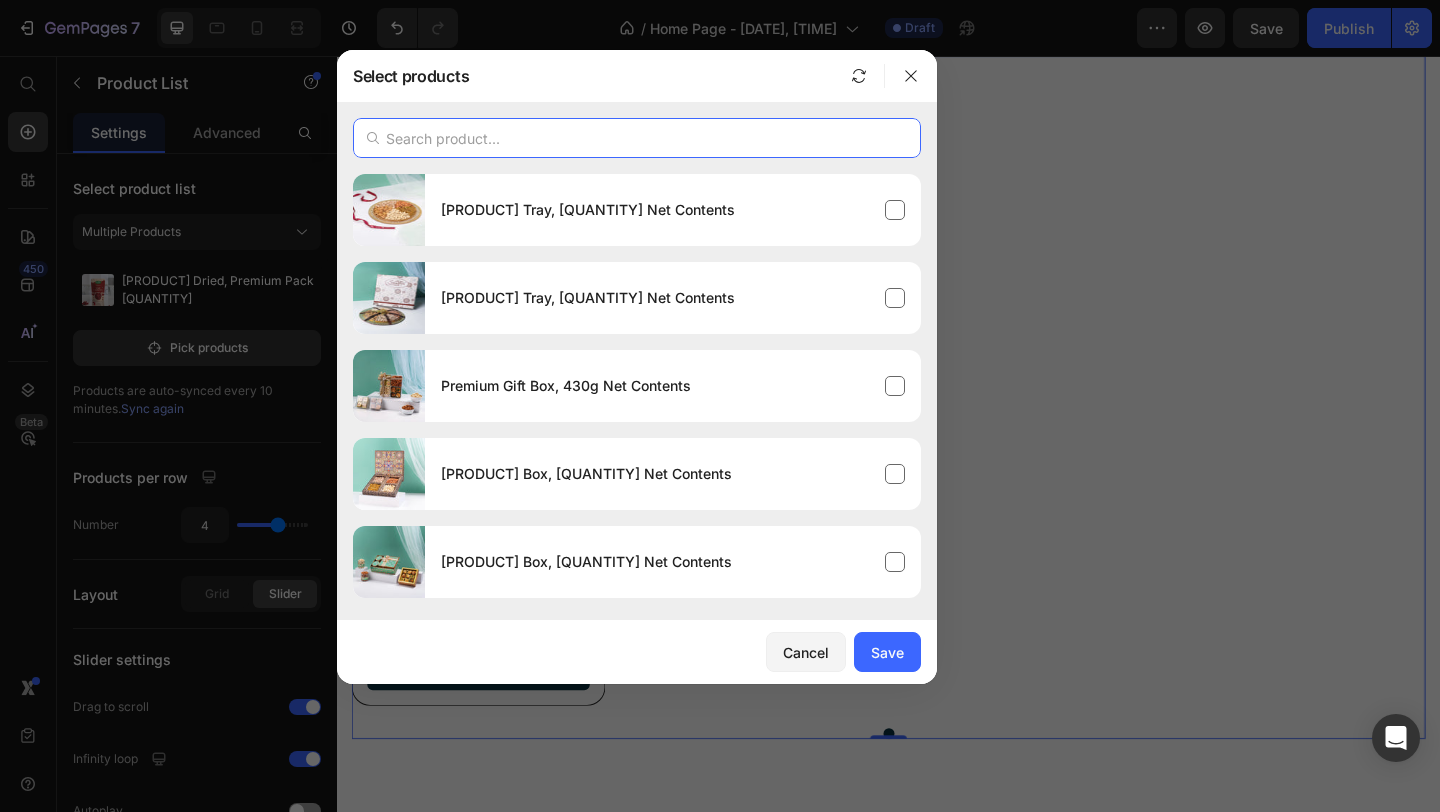 click at bounding box center (637, 138) 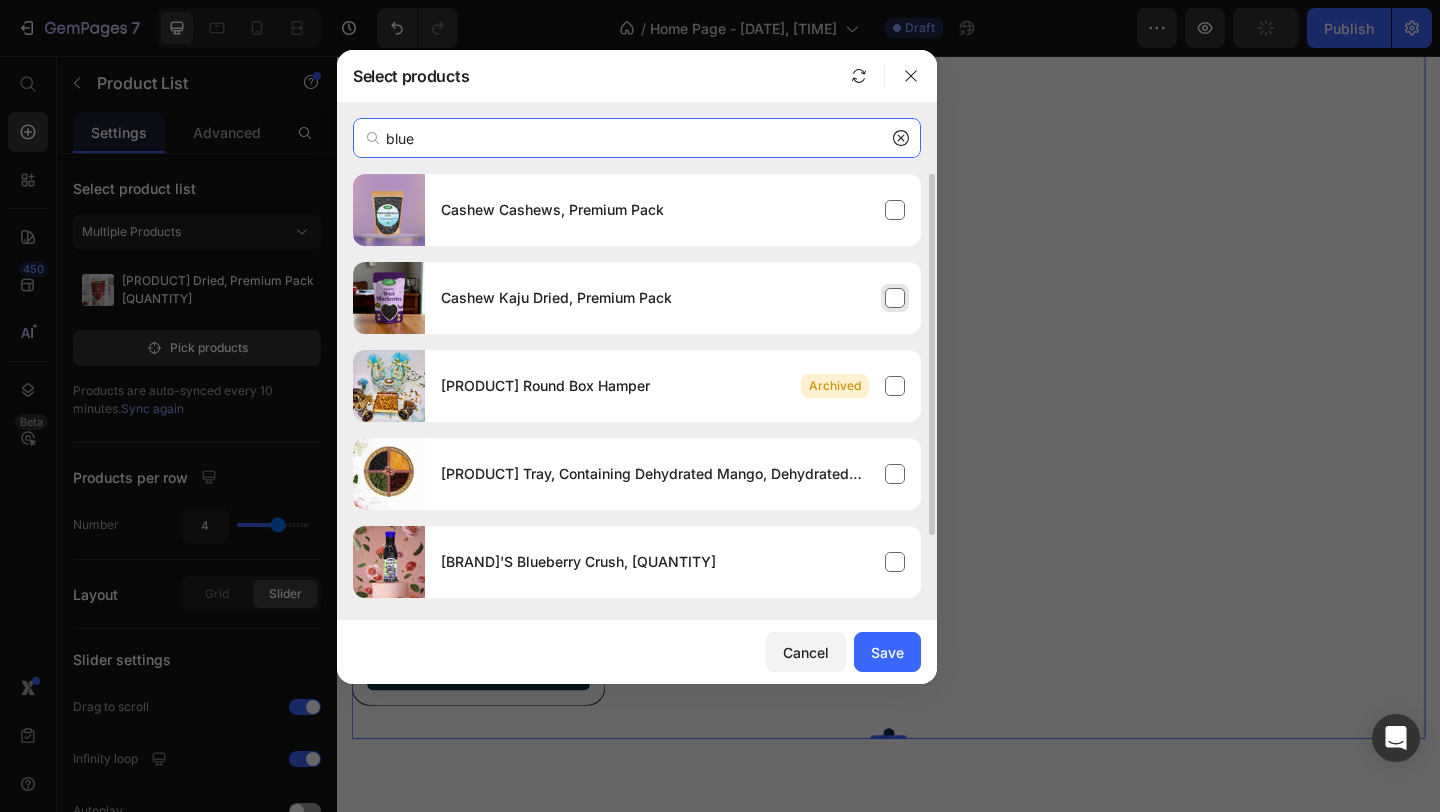 type on "blue" 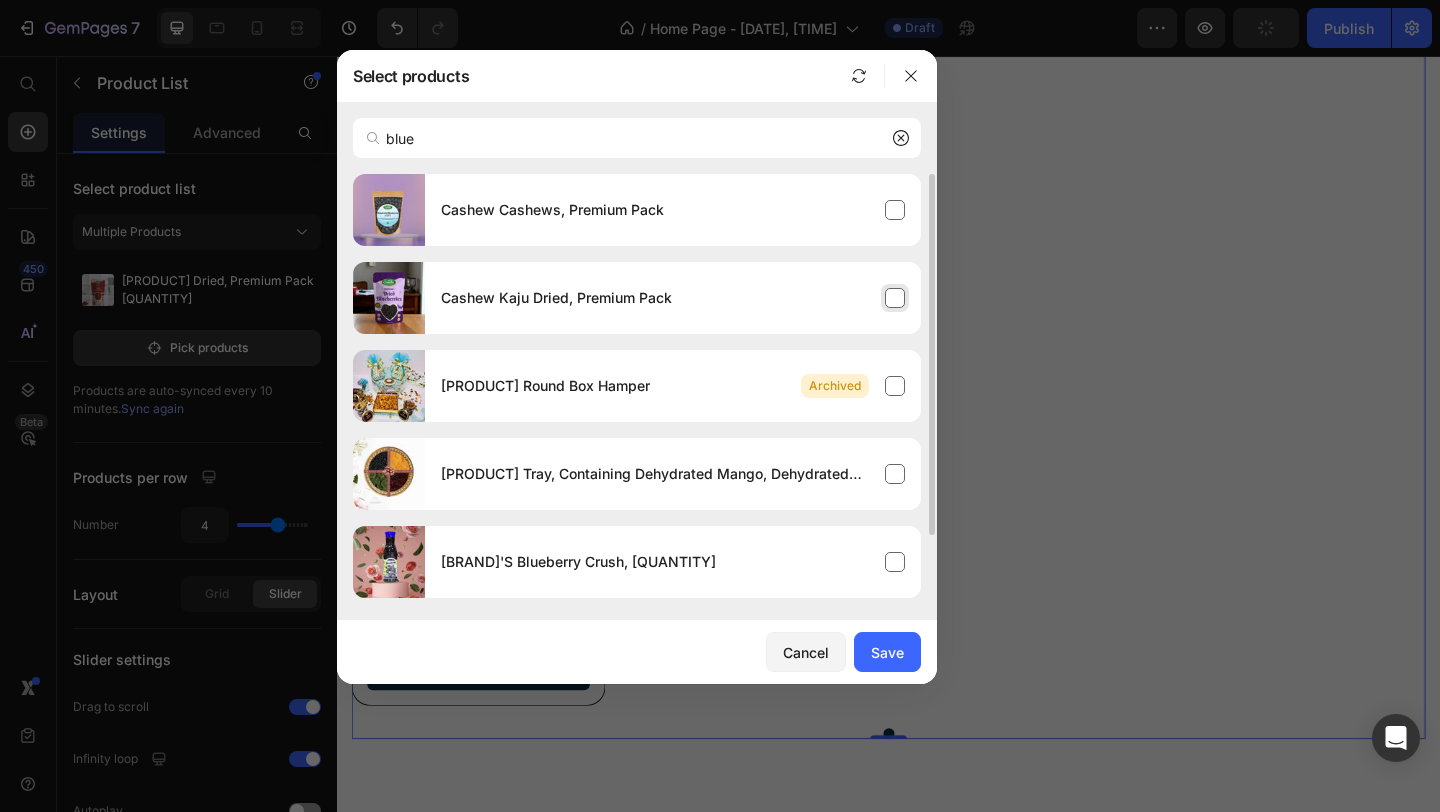 click on "Cashew Kaju Dried, Premium Pack" at bounding box center (556, 298) 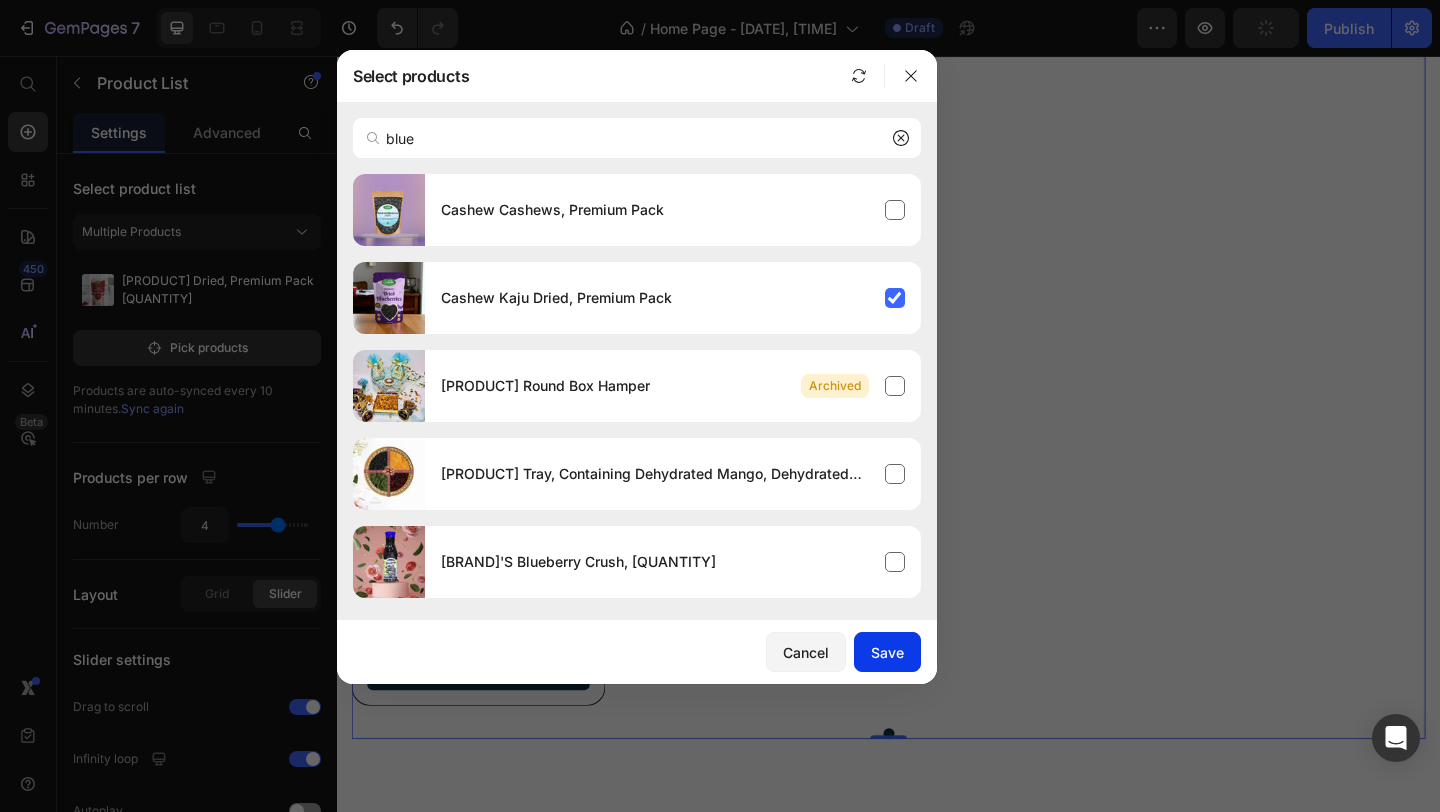 click on "Save" at bounding box center (887, 652) 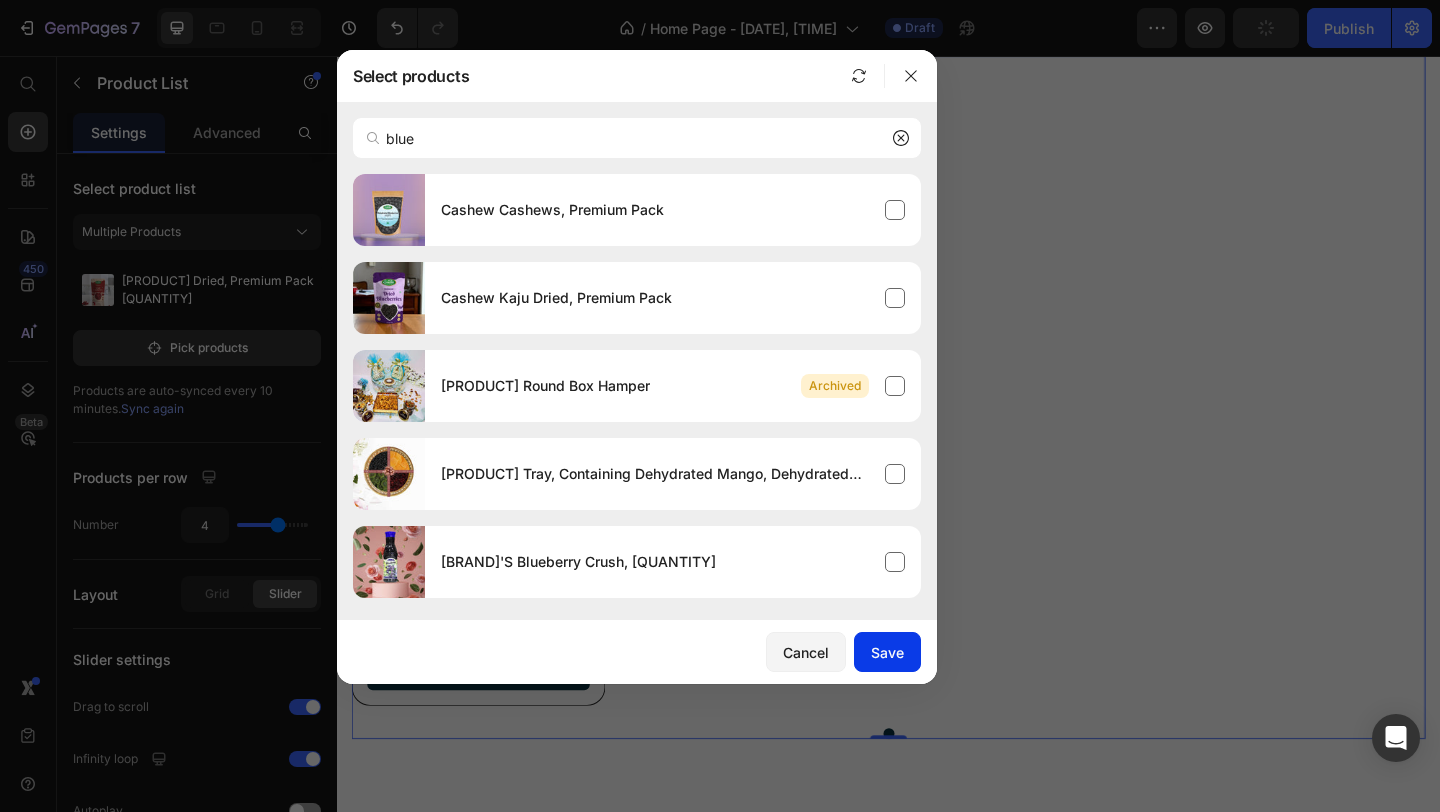 type 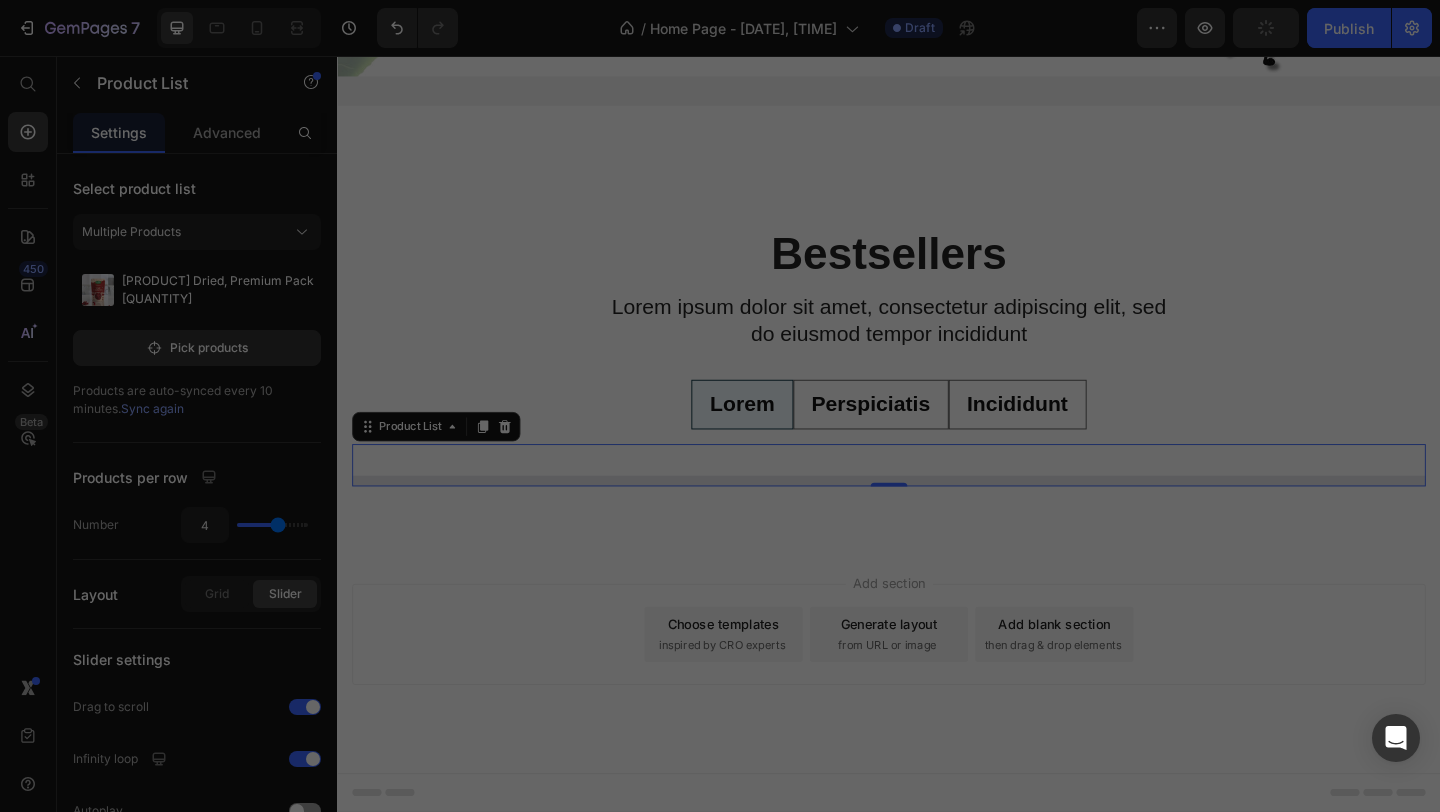 scroll, scrollTop: 537, scrollLeft: 0, axis: vertical 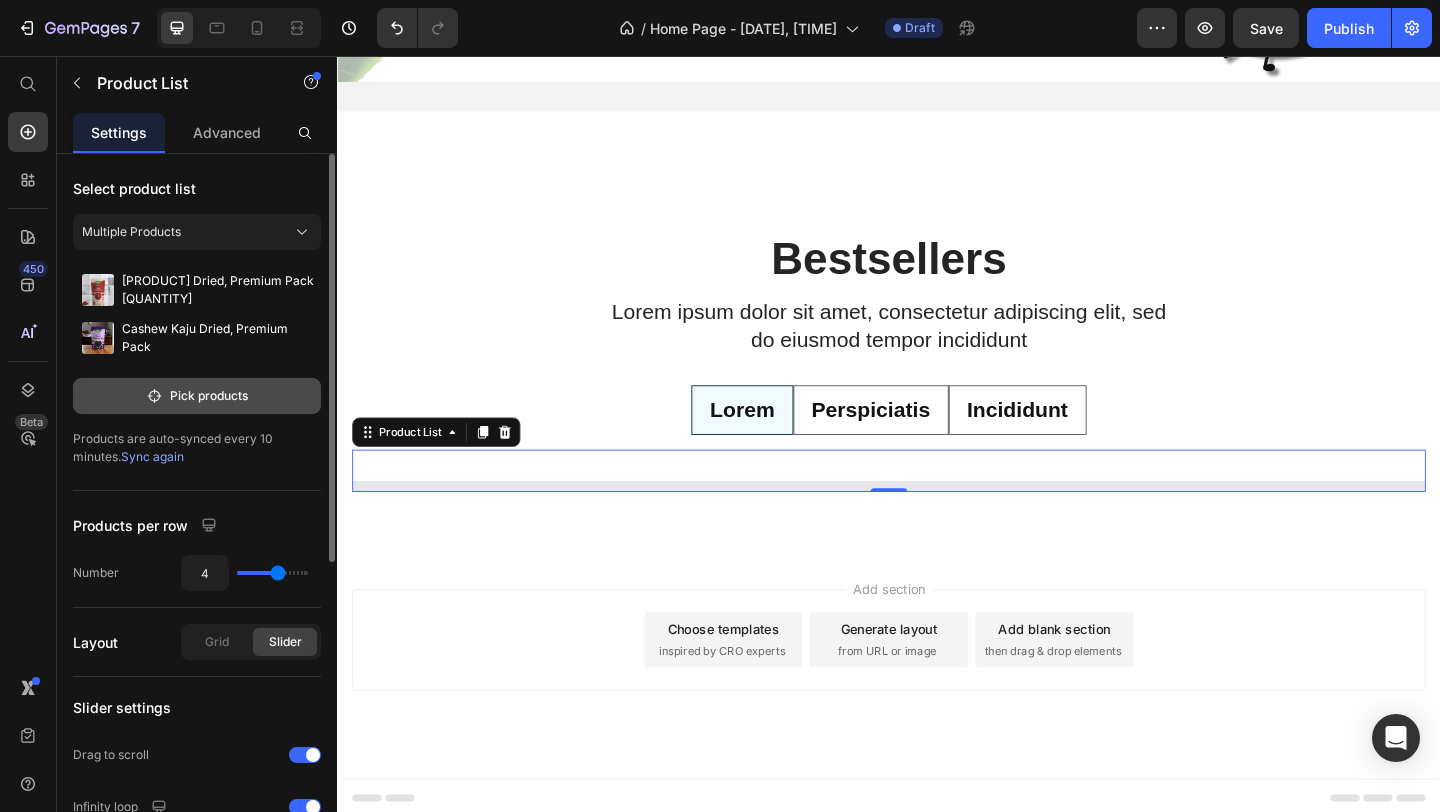 click on "Pick products" at bounding box center [197, 396] 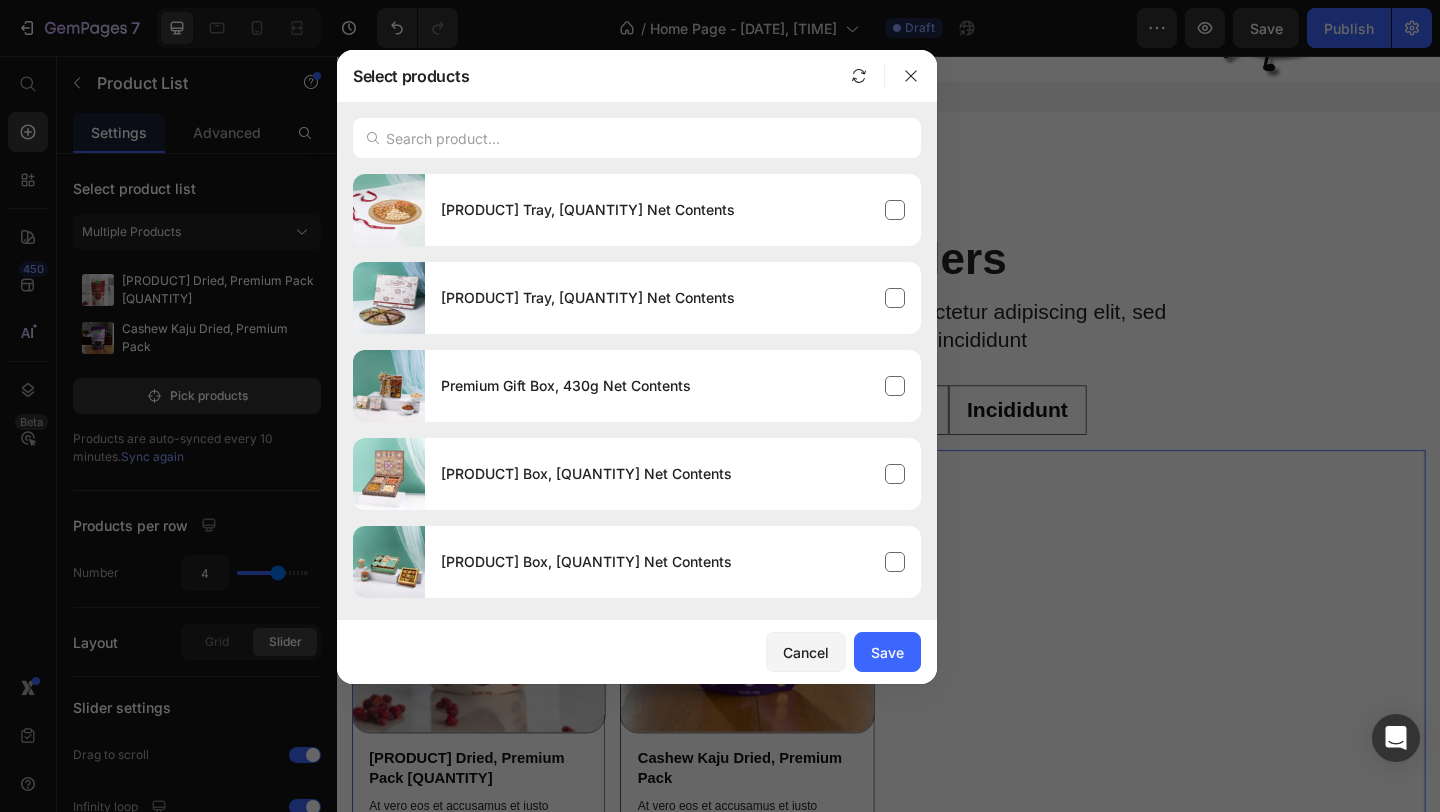 scroll, scrollTop: 965, scrollLeft: 0, axis: vertical 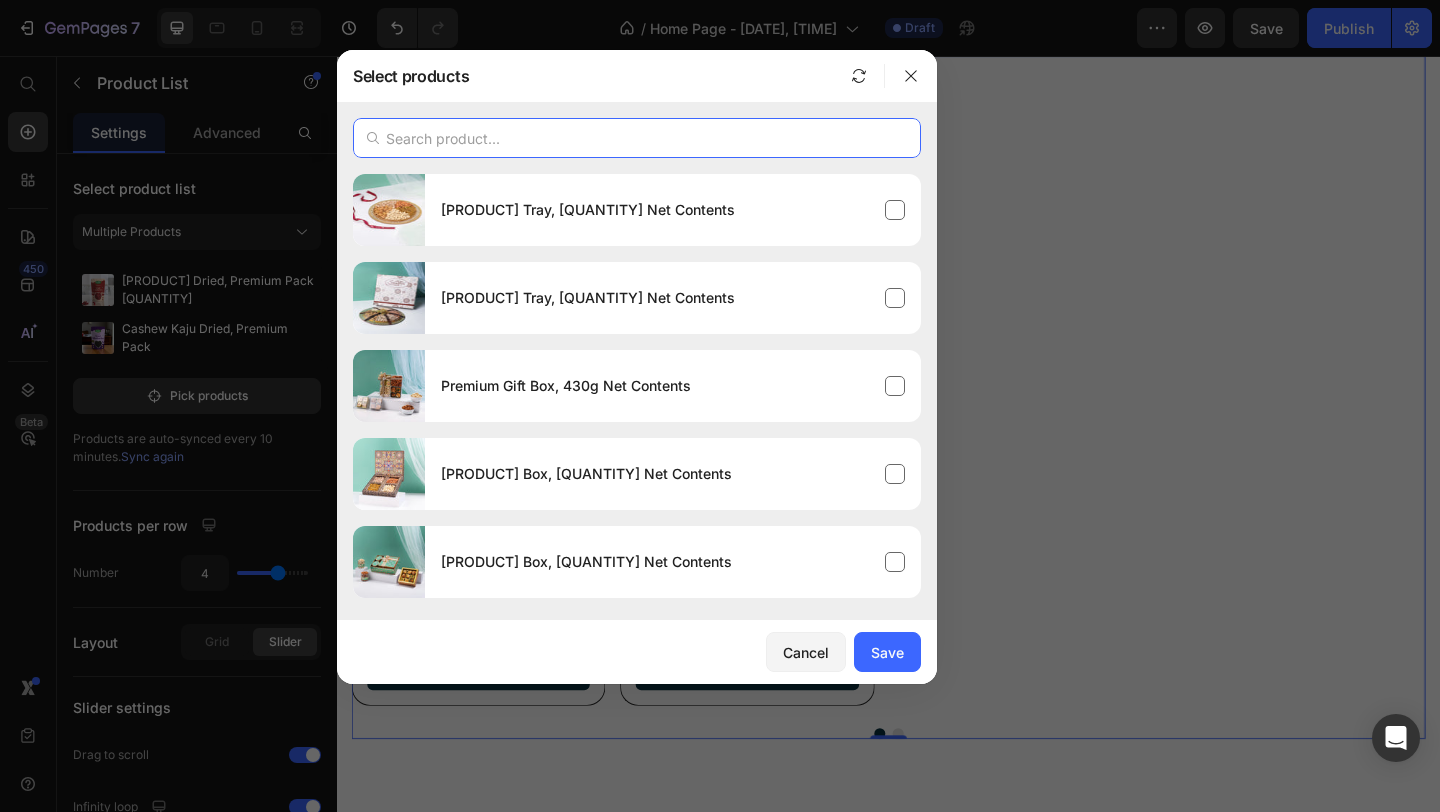 click at bounding box center [637, 138] 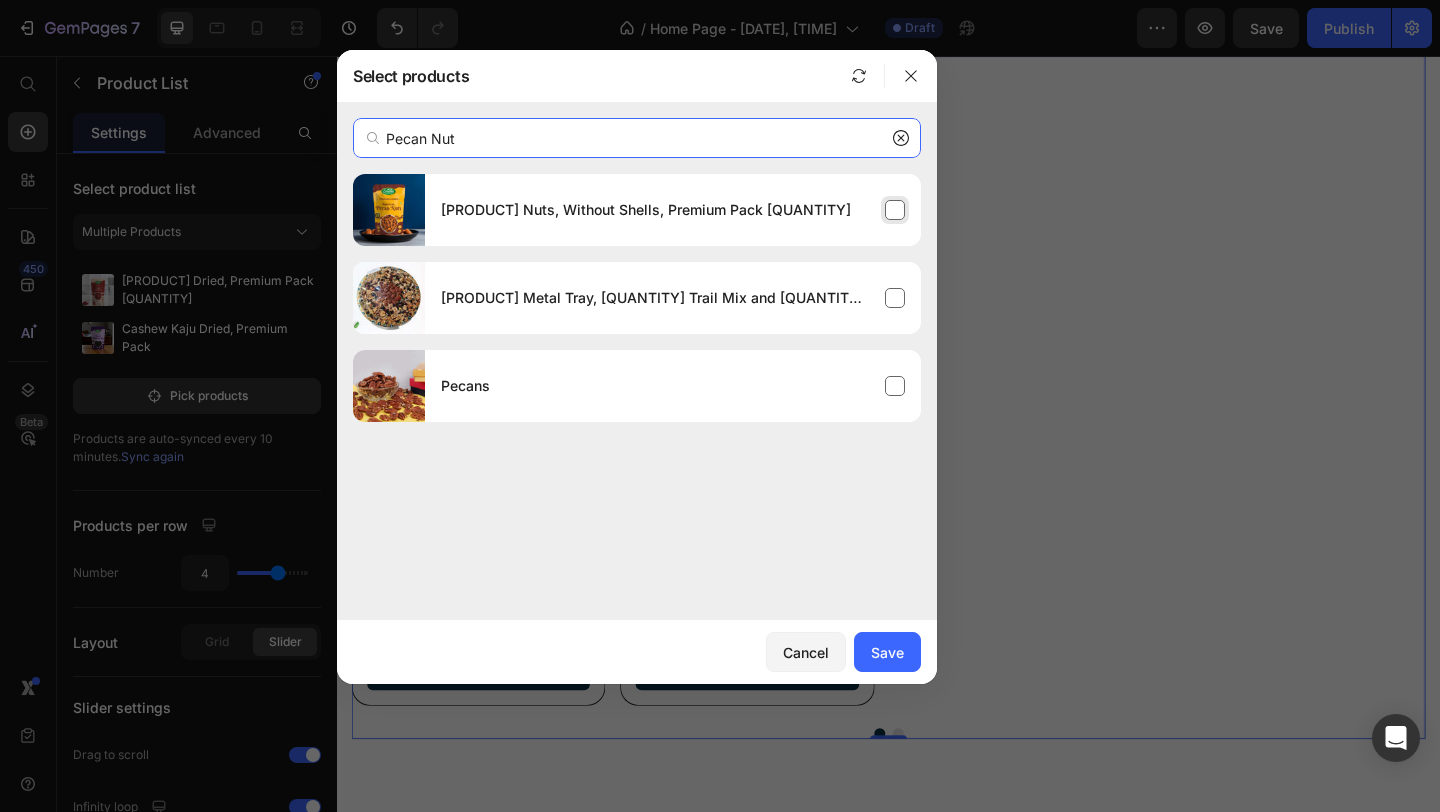 type on "Pecan Nut" 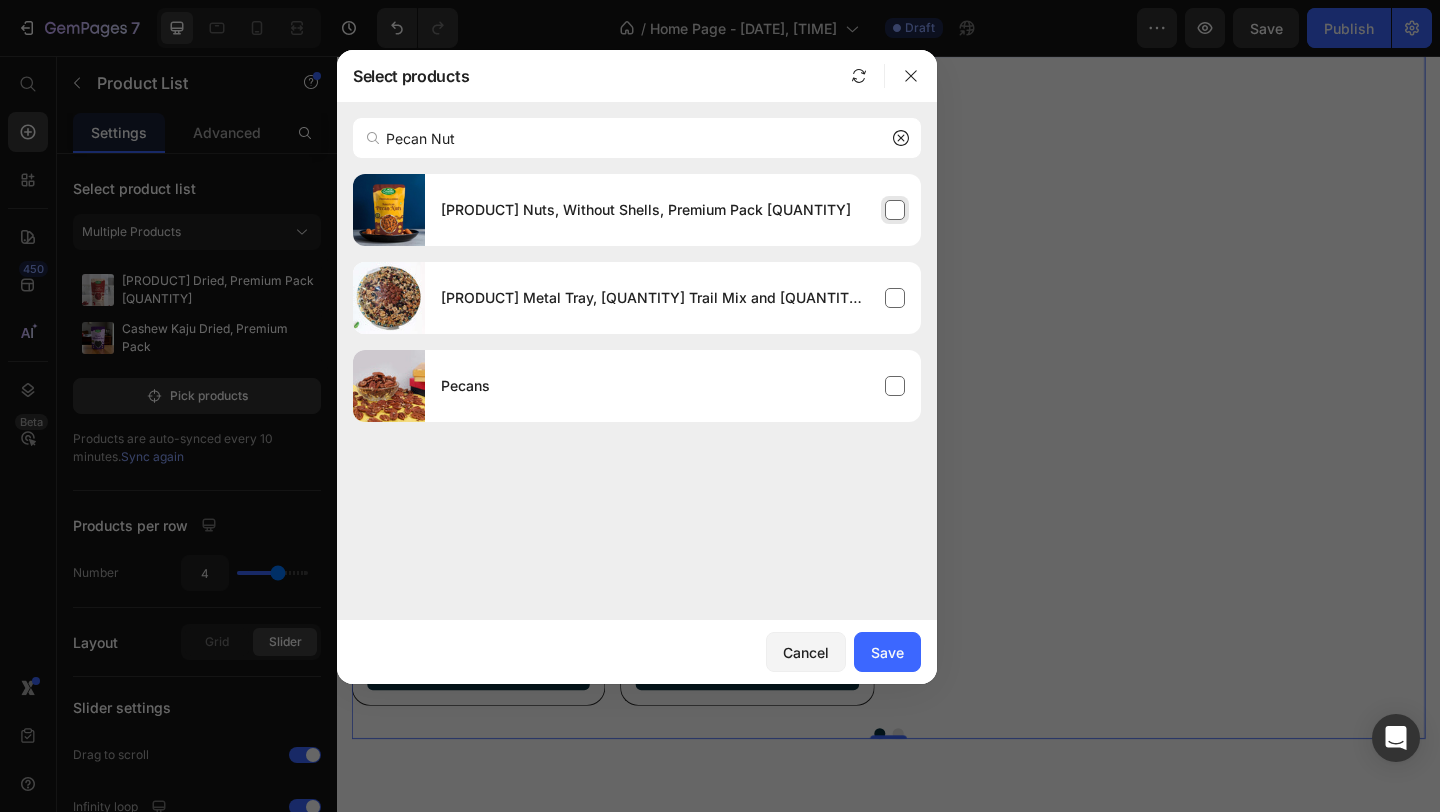 click on "[PRODUCT] Nuts, Without Shells, Premium Pack [QUANTITY]" at bounding box center [646, 210] 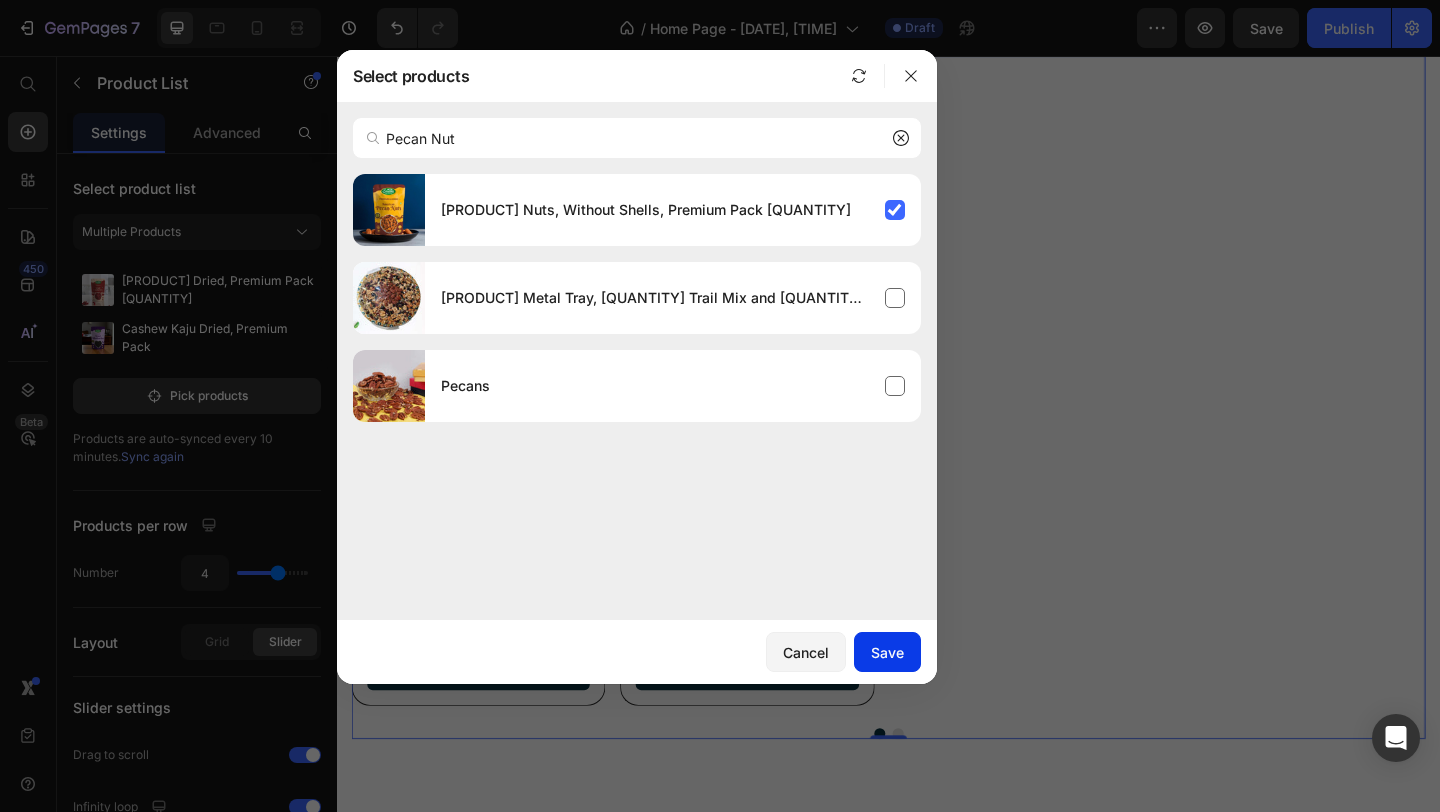 click on "Save" 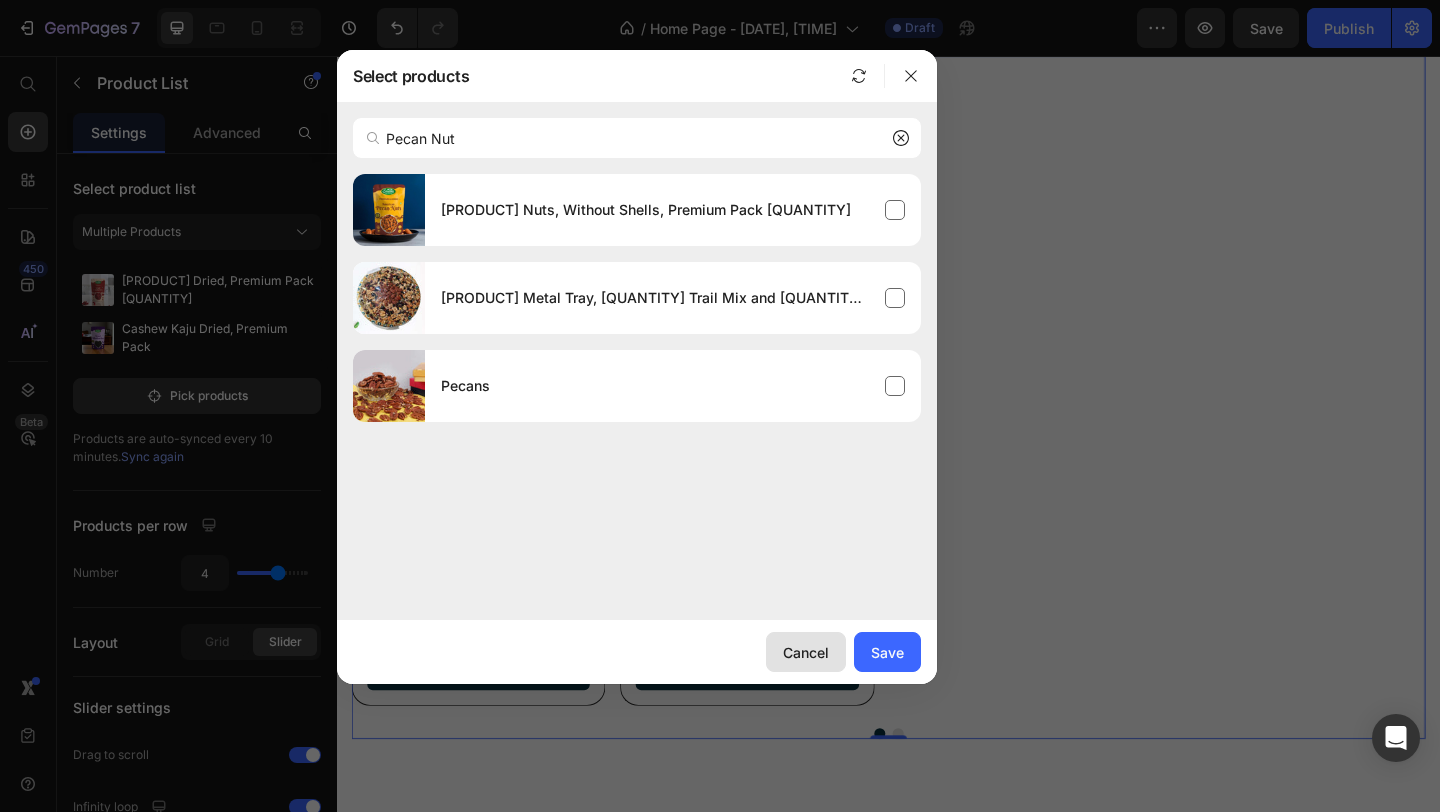 type 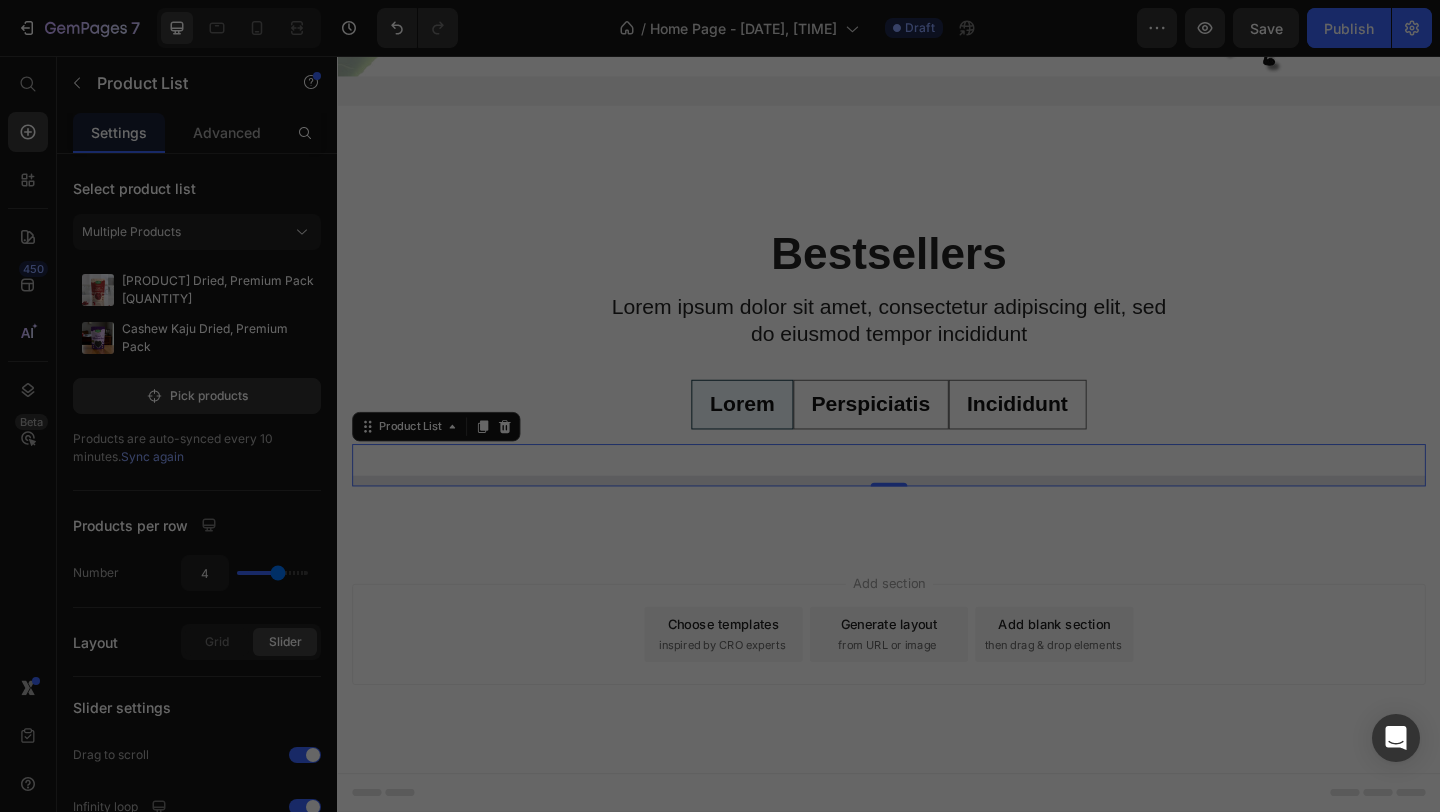 scroll, scrollTop: 537, scrollLeft: 0, axis: vertical 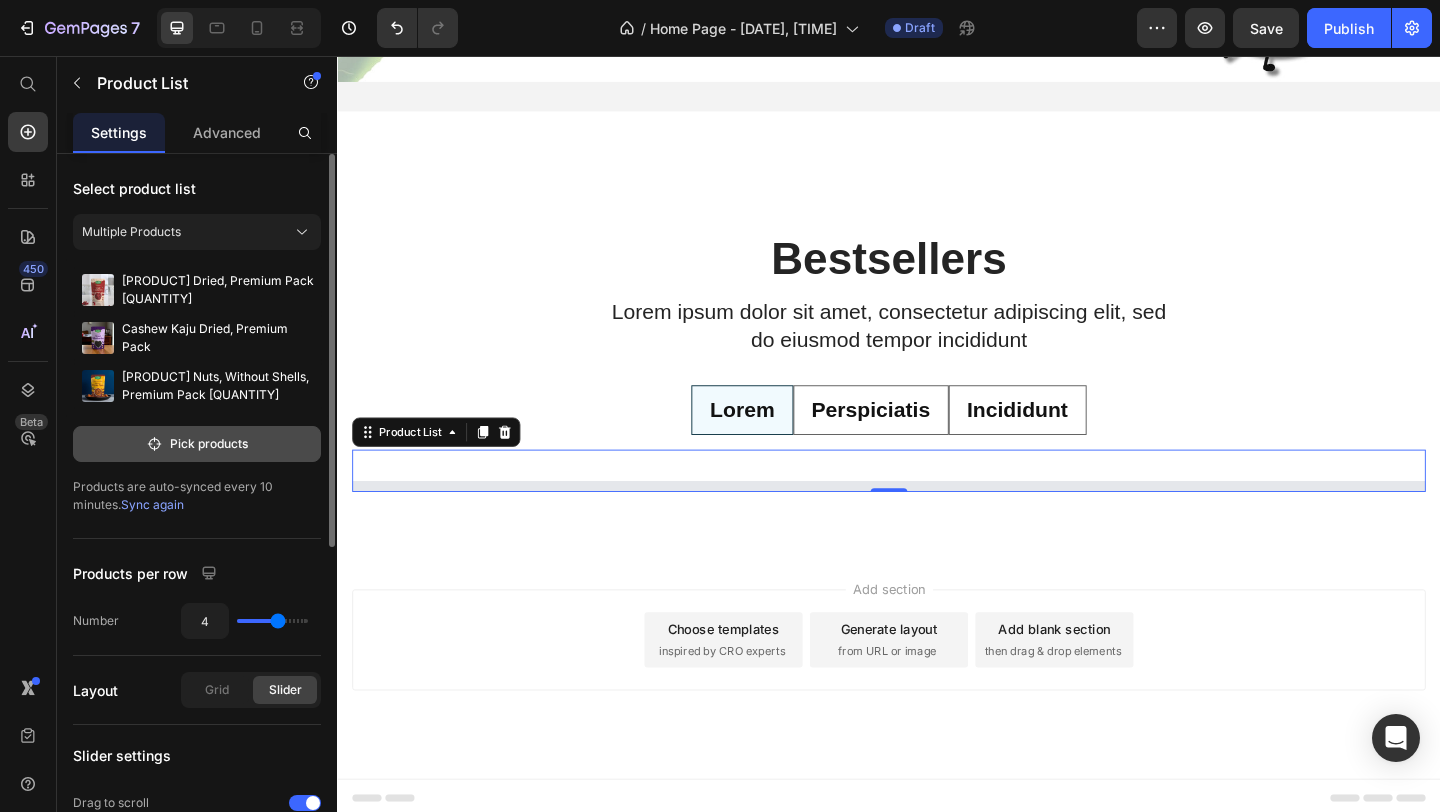 click on "Pick products" at bounding box center [197, 444] 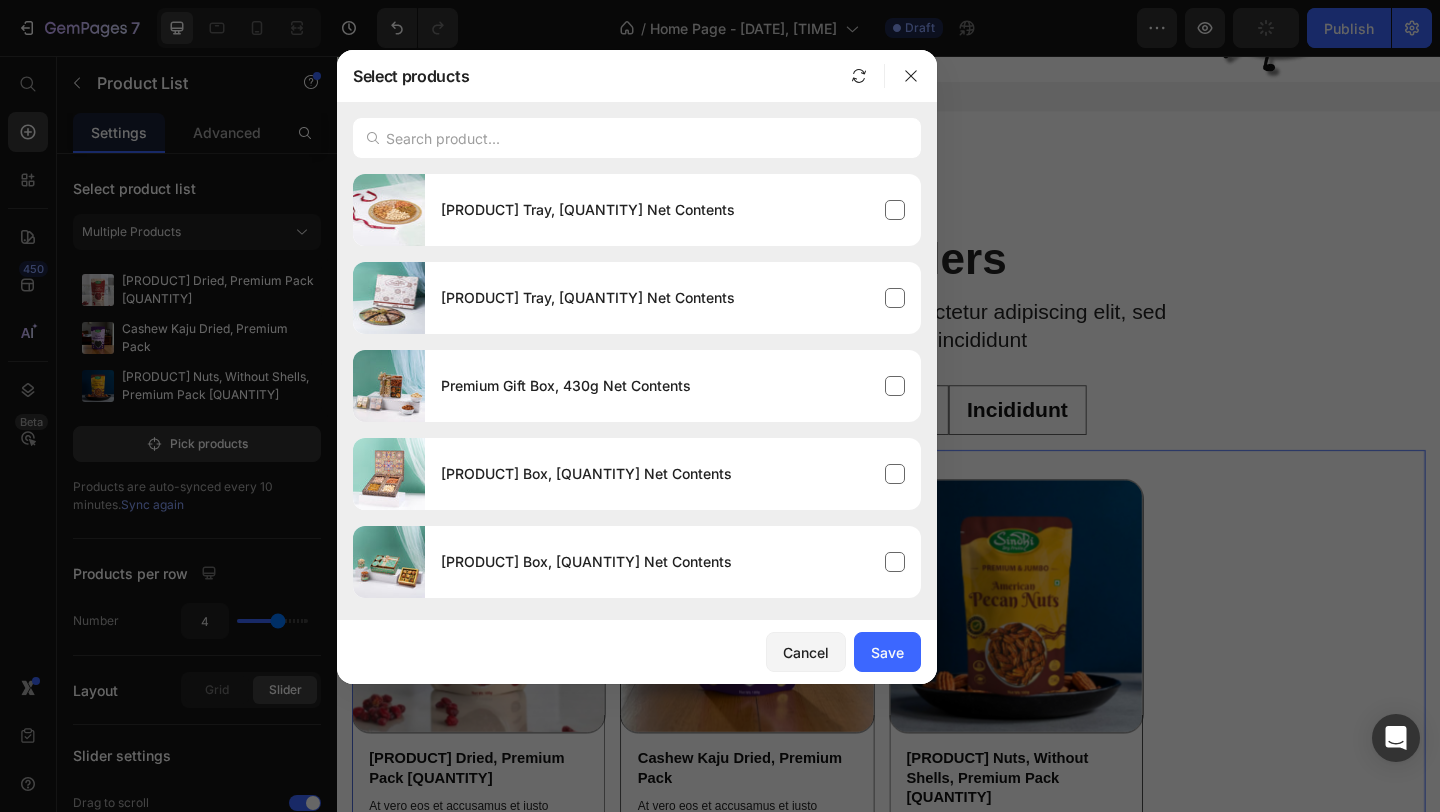 scroll, scrollTop: 965, scrollLeft: 0, axis: vertical 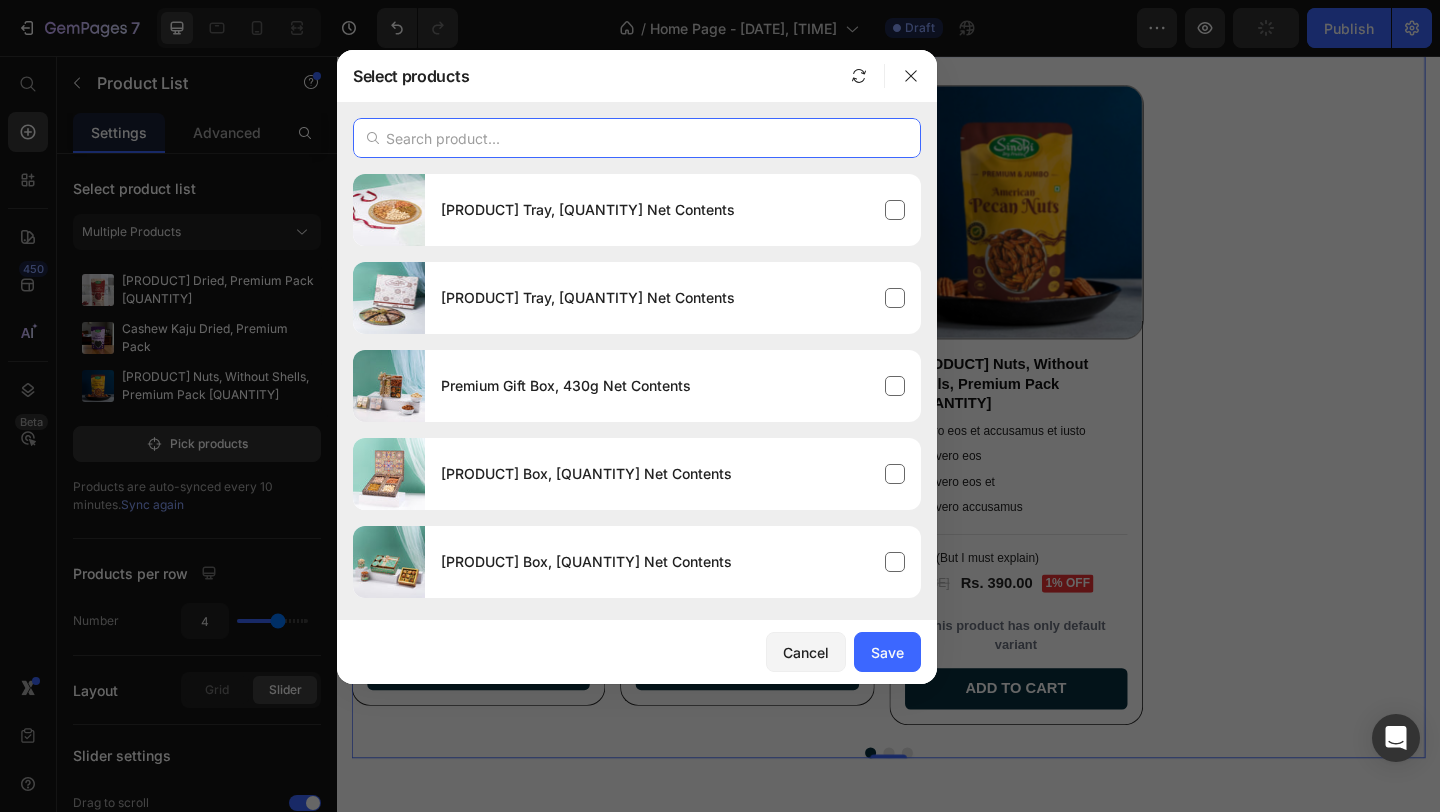 click at bounding box center [637, 138] 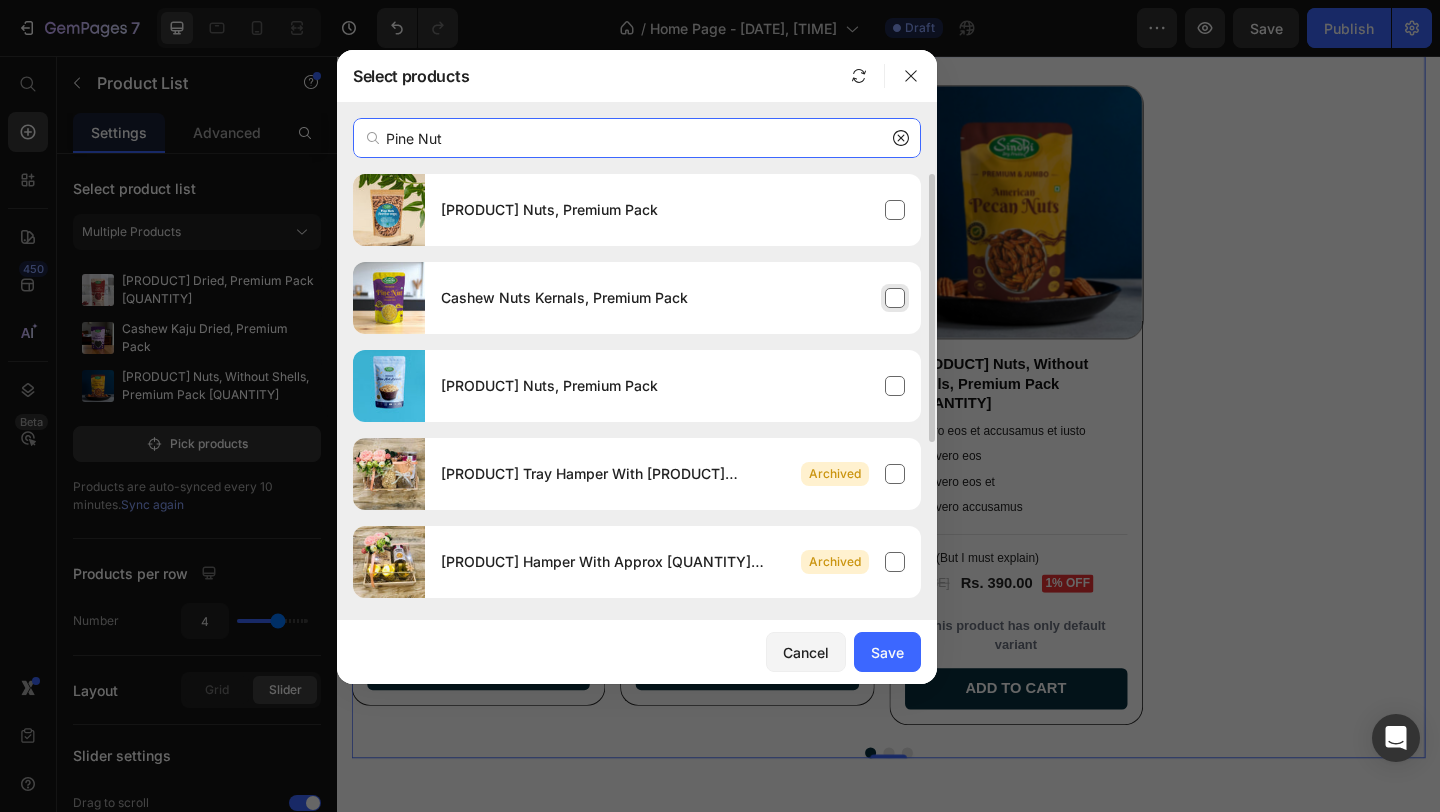type on "Pine Nut" 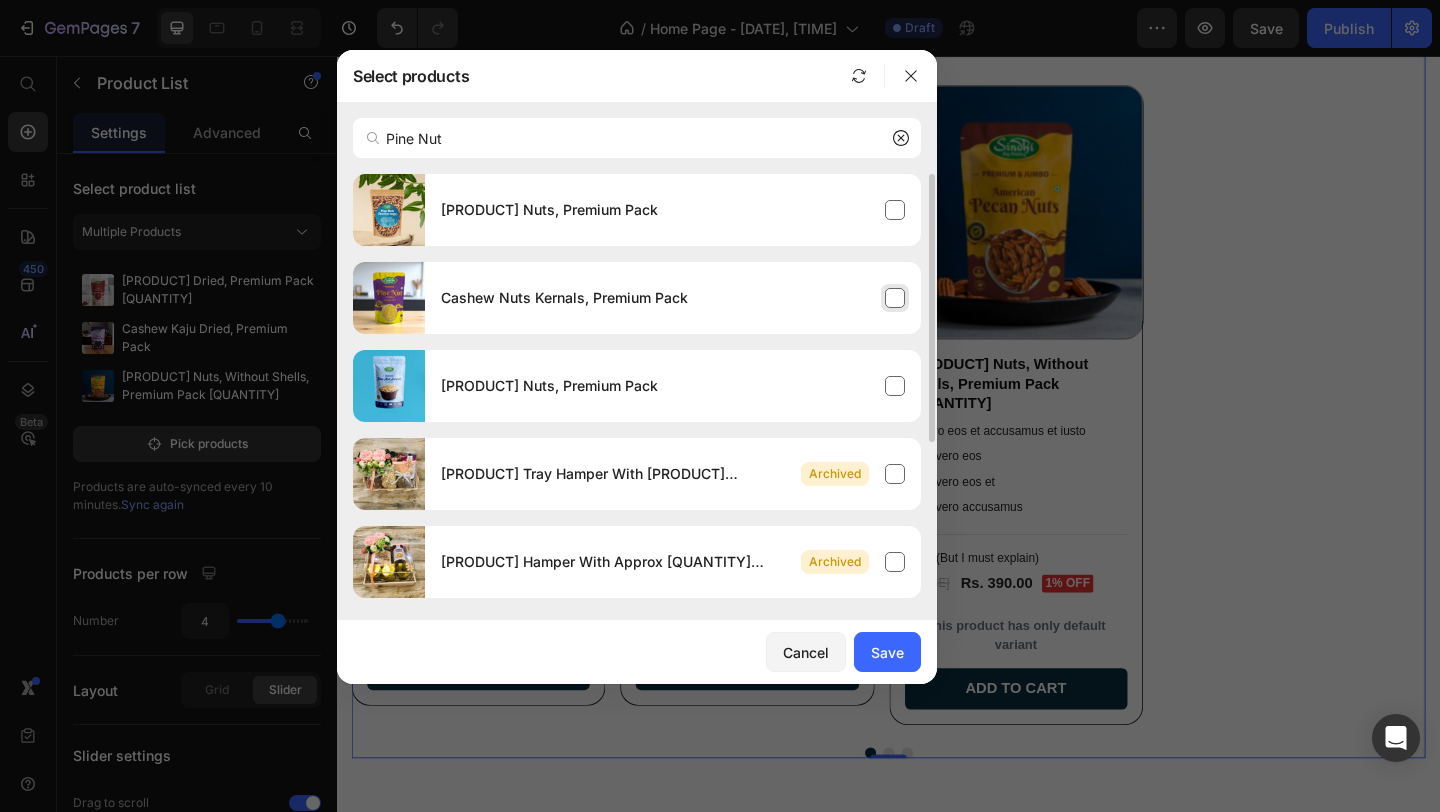 click on "Cashew Nuts Kernals, Premium Pack" at bounding box center (564, 298) 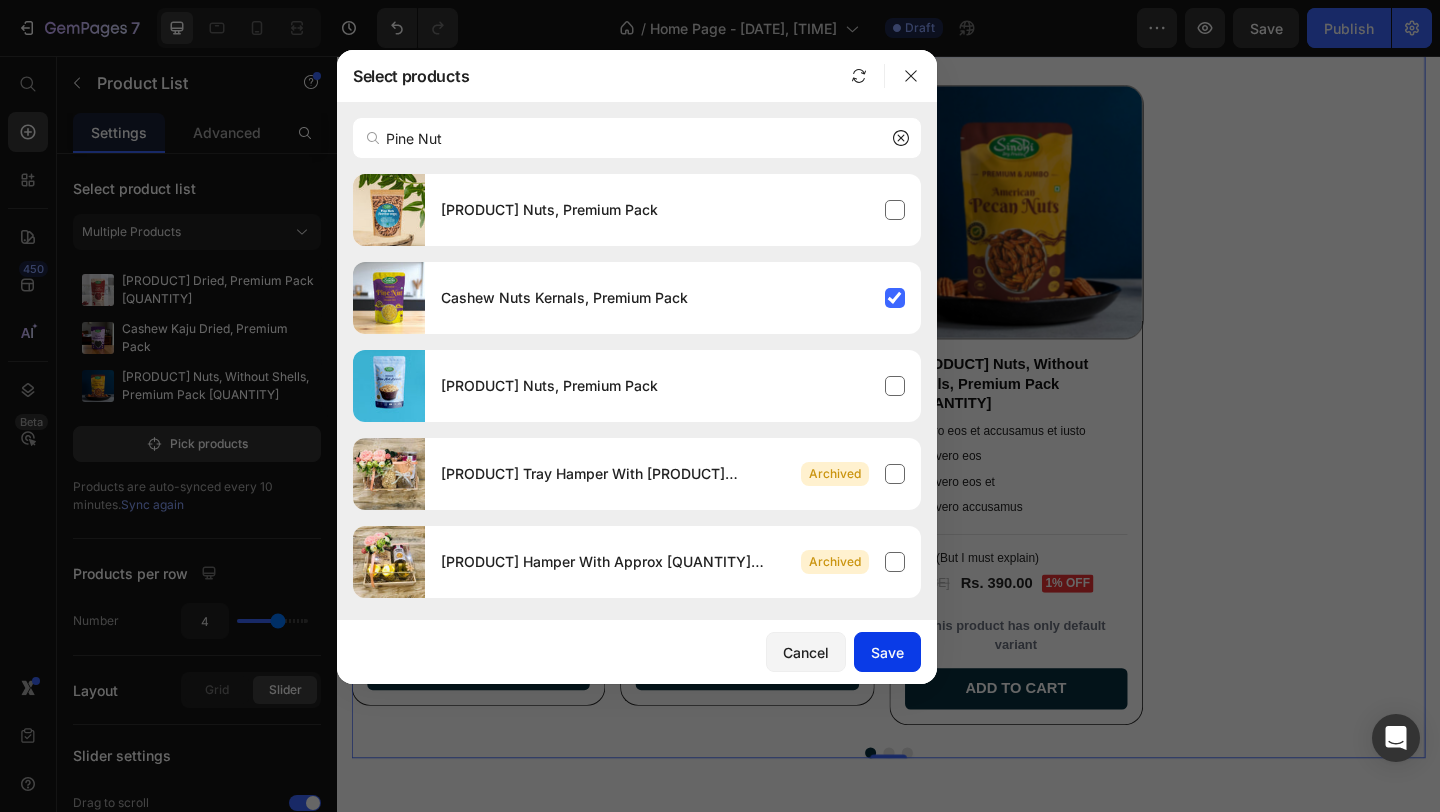 click on "Save" at bounding box center [887, 652] 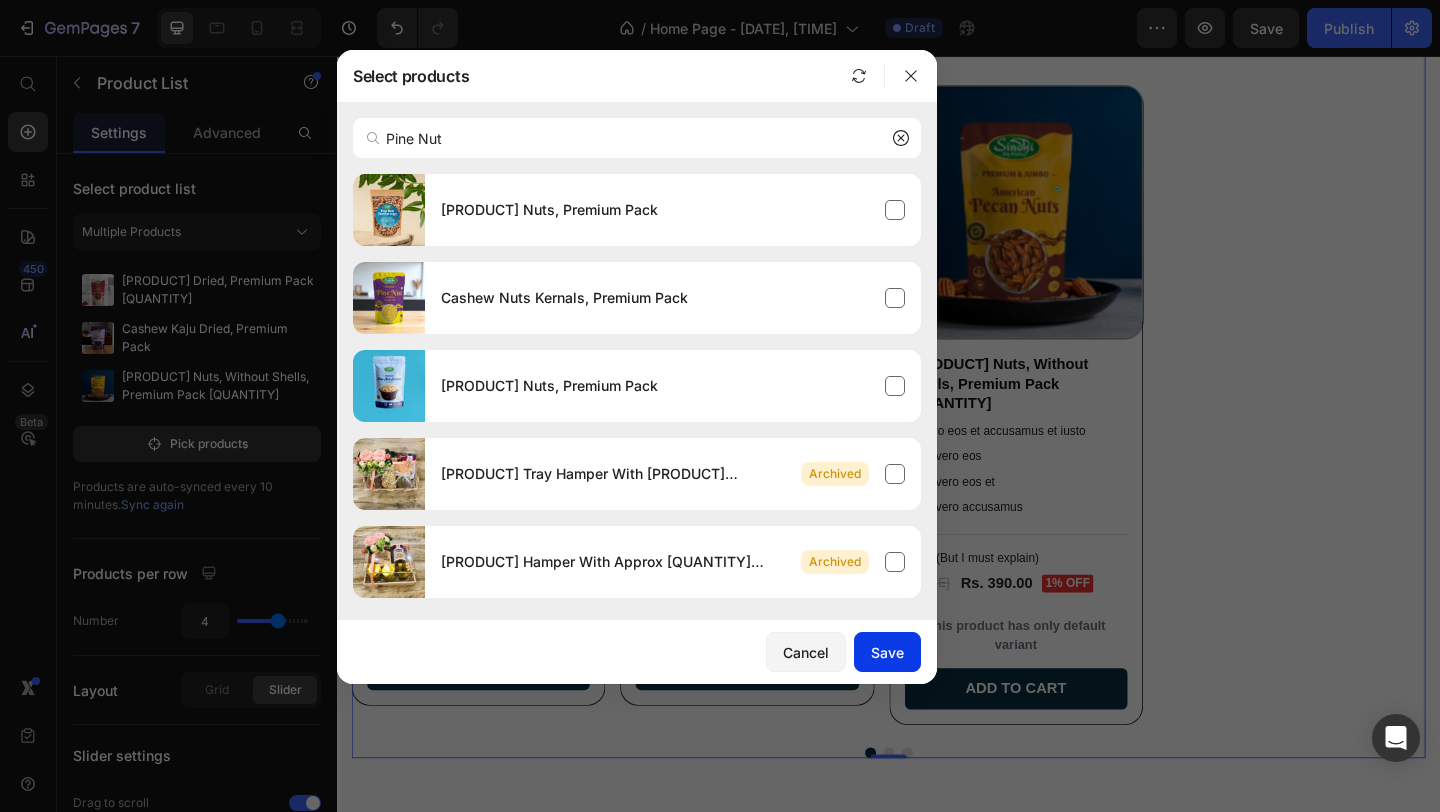 type 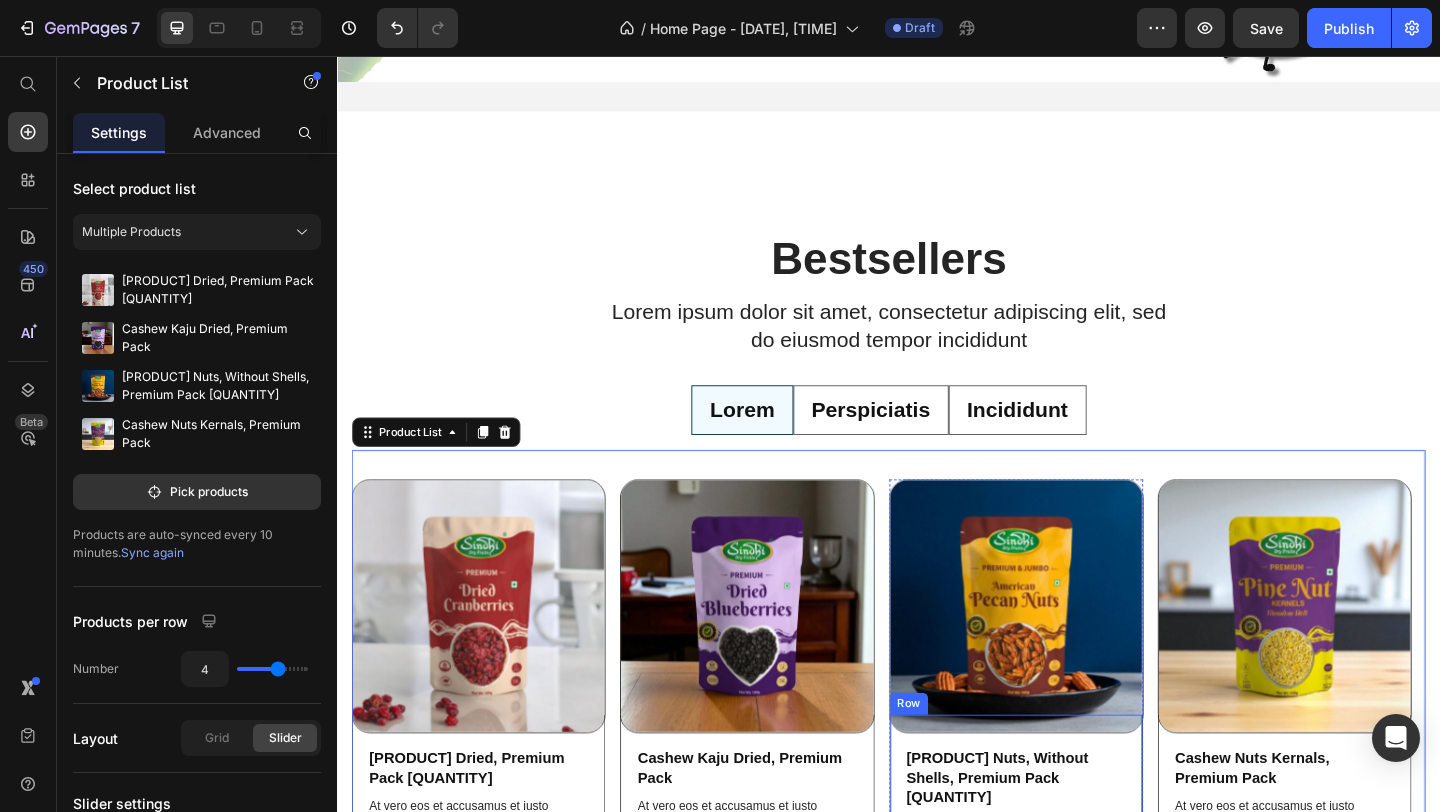 scroll, scrollTop: 965, scrollLeft: 0, axis: vertical 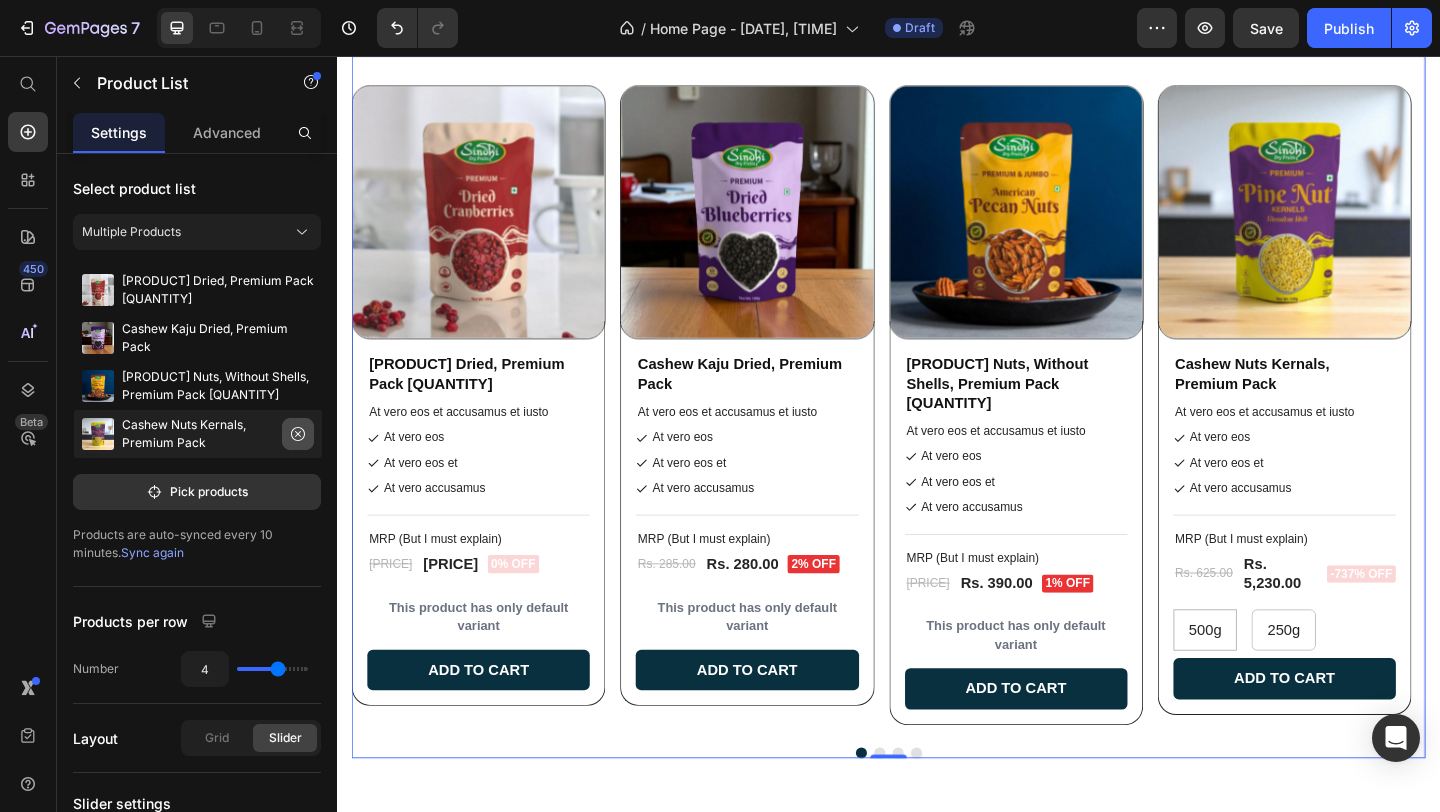 click 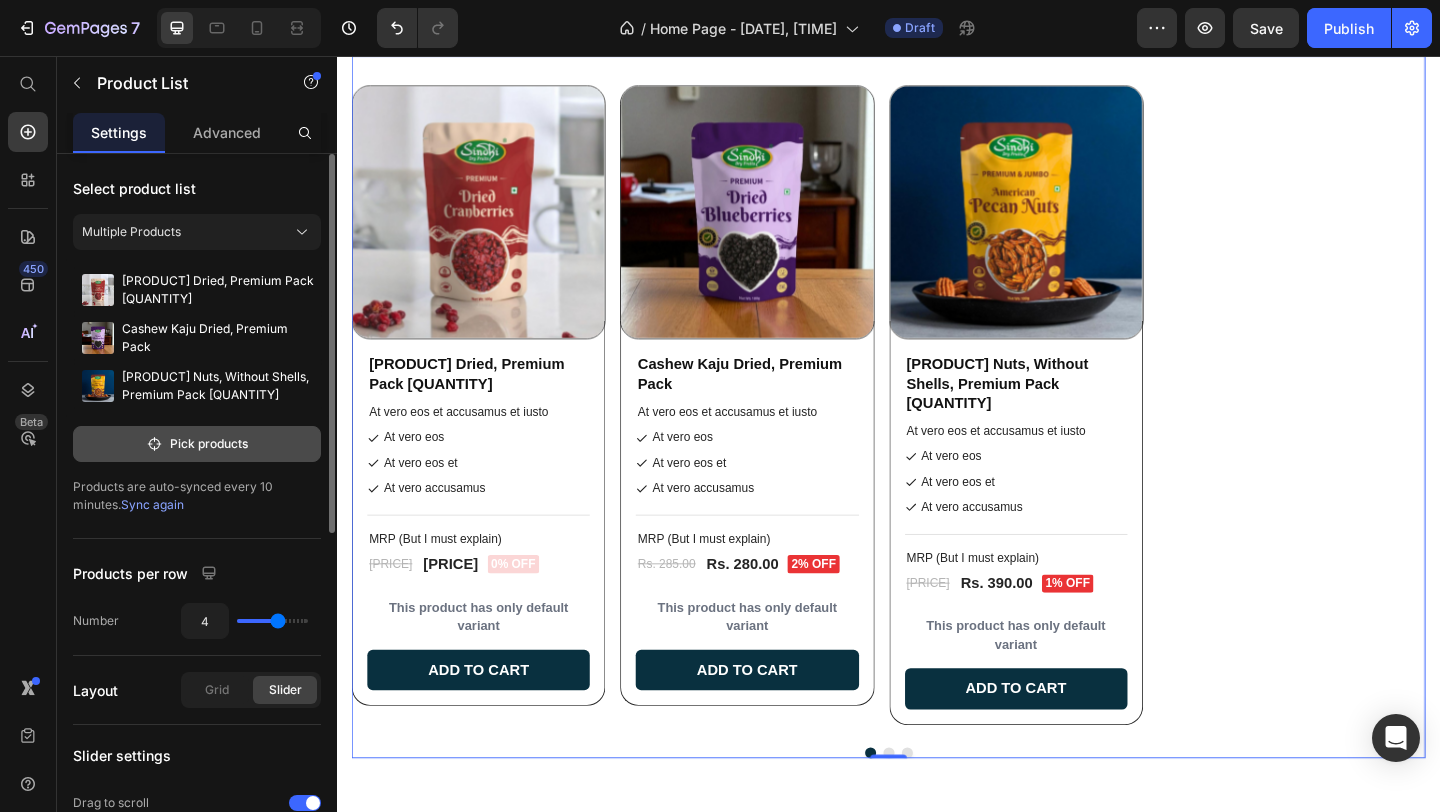 click on "Pick products" at bounding box center [197, 444] 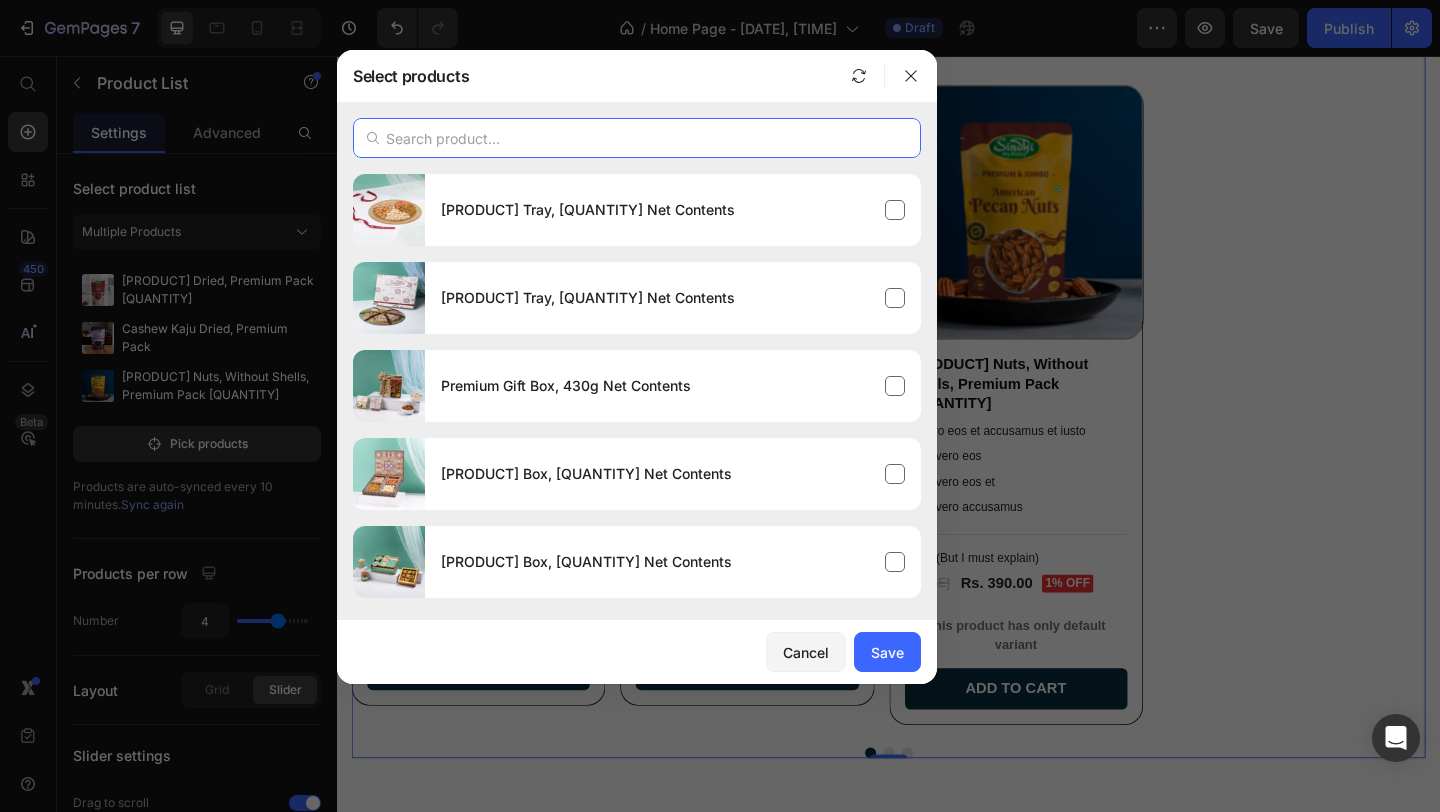 click at bounding box center [637, 138] 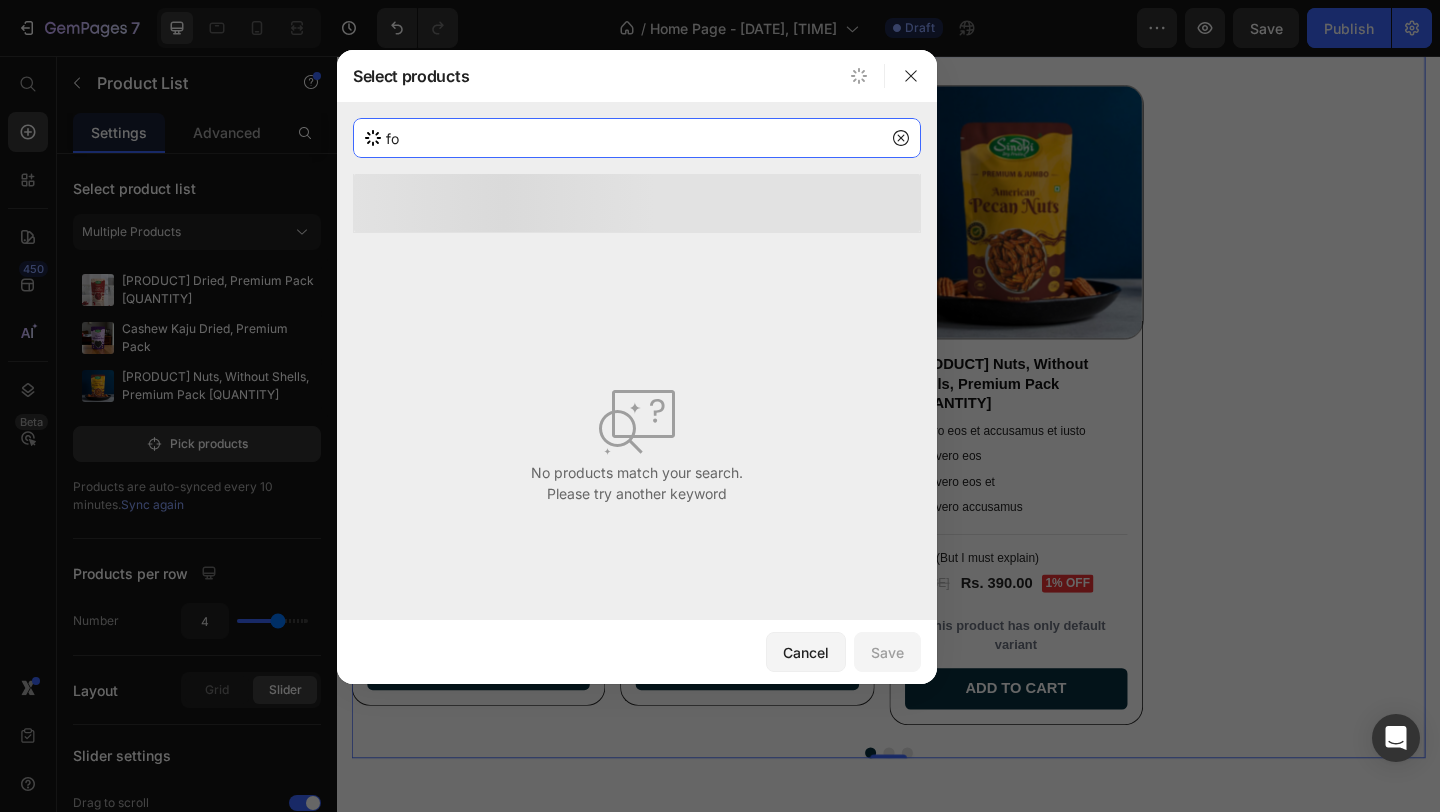 type on "f" 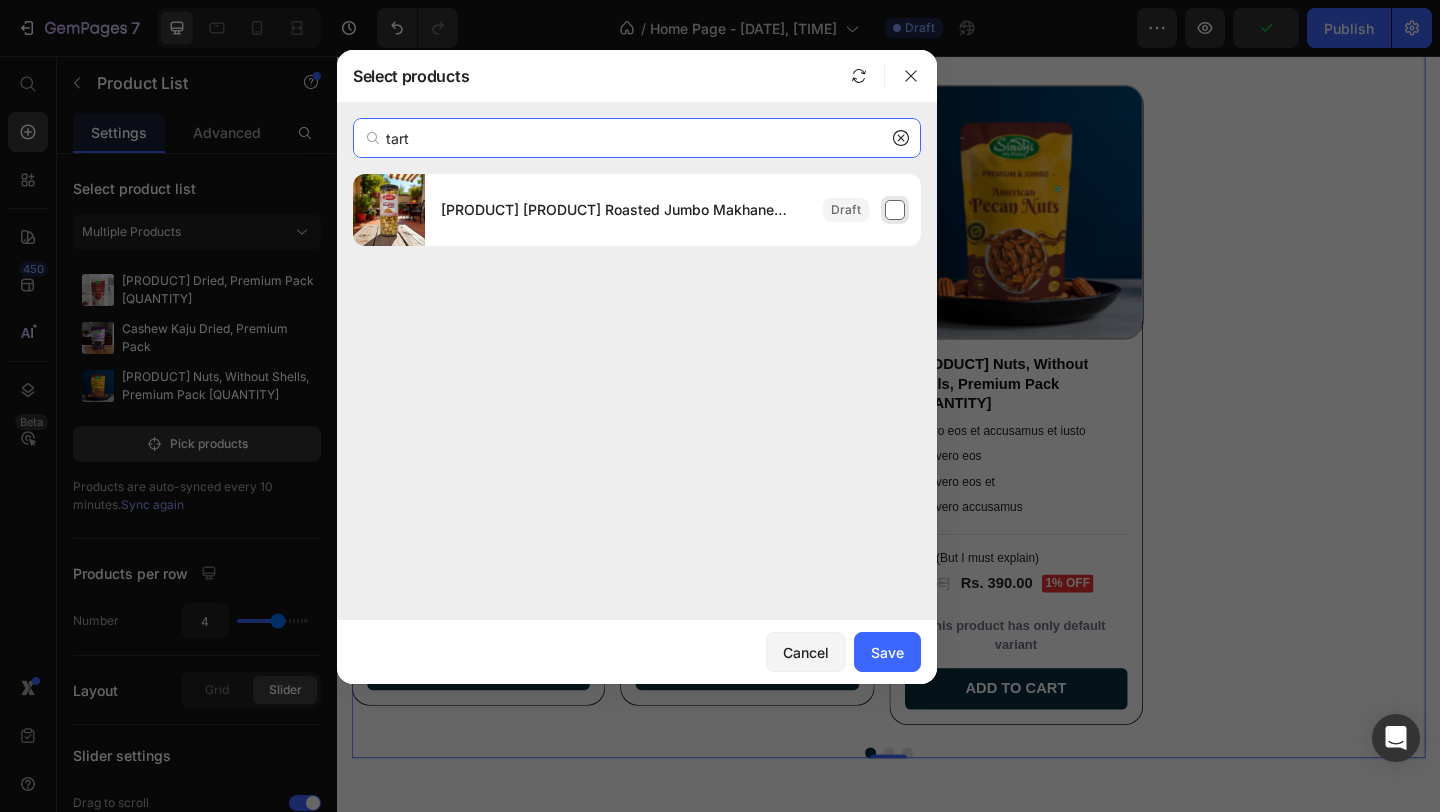 type on "tart" 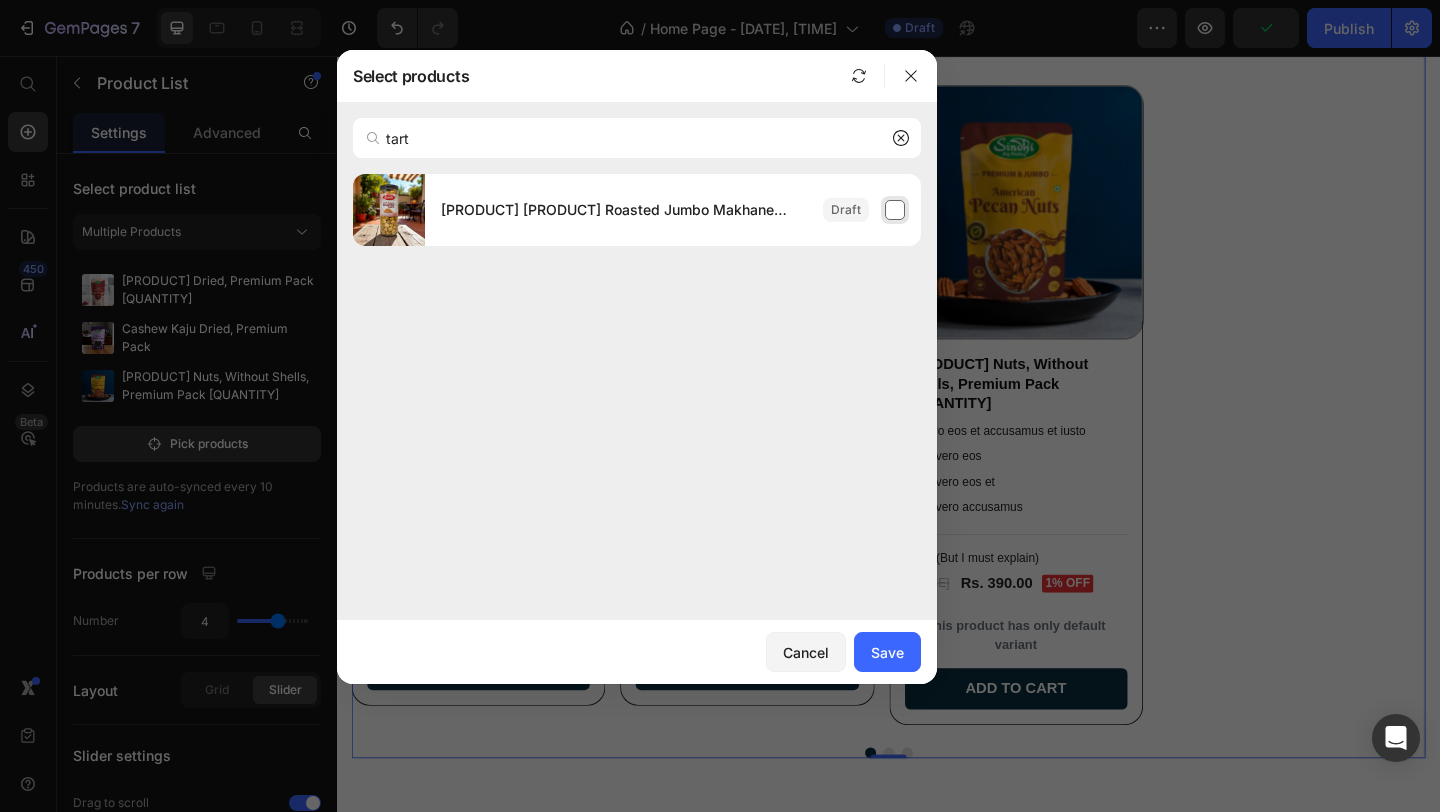 click on "[PRODUCT] [PRODUCT] Roasted Jumbo Makhane [QUANTITY]" at bounding box center (673, 210) 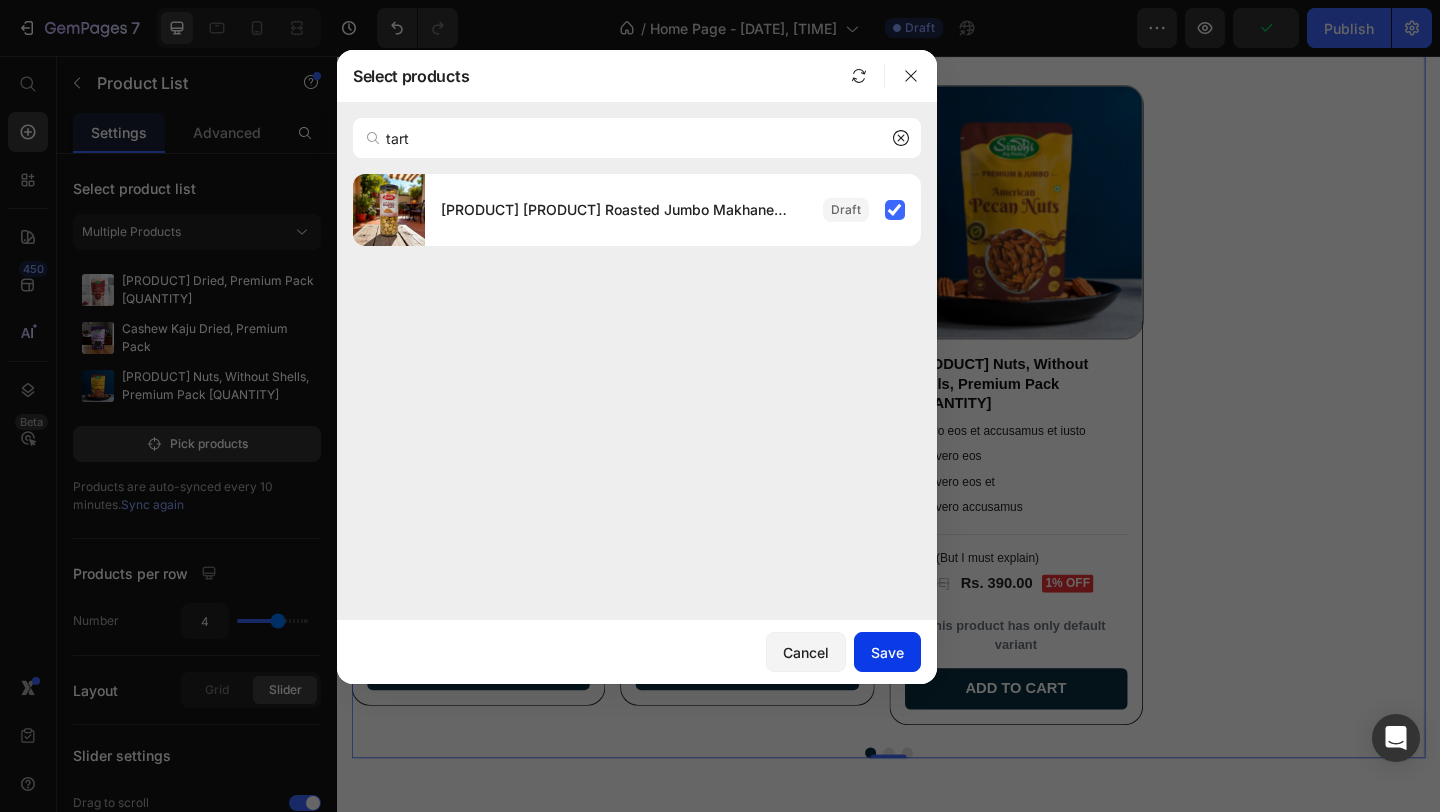 click on "Save" at bounding box center [887, 652] 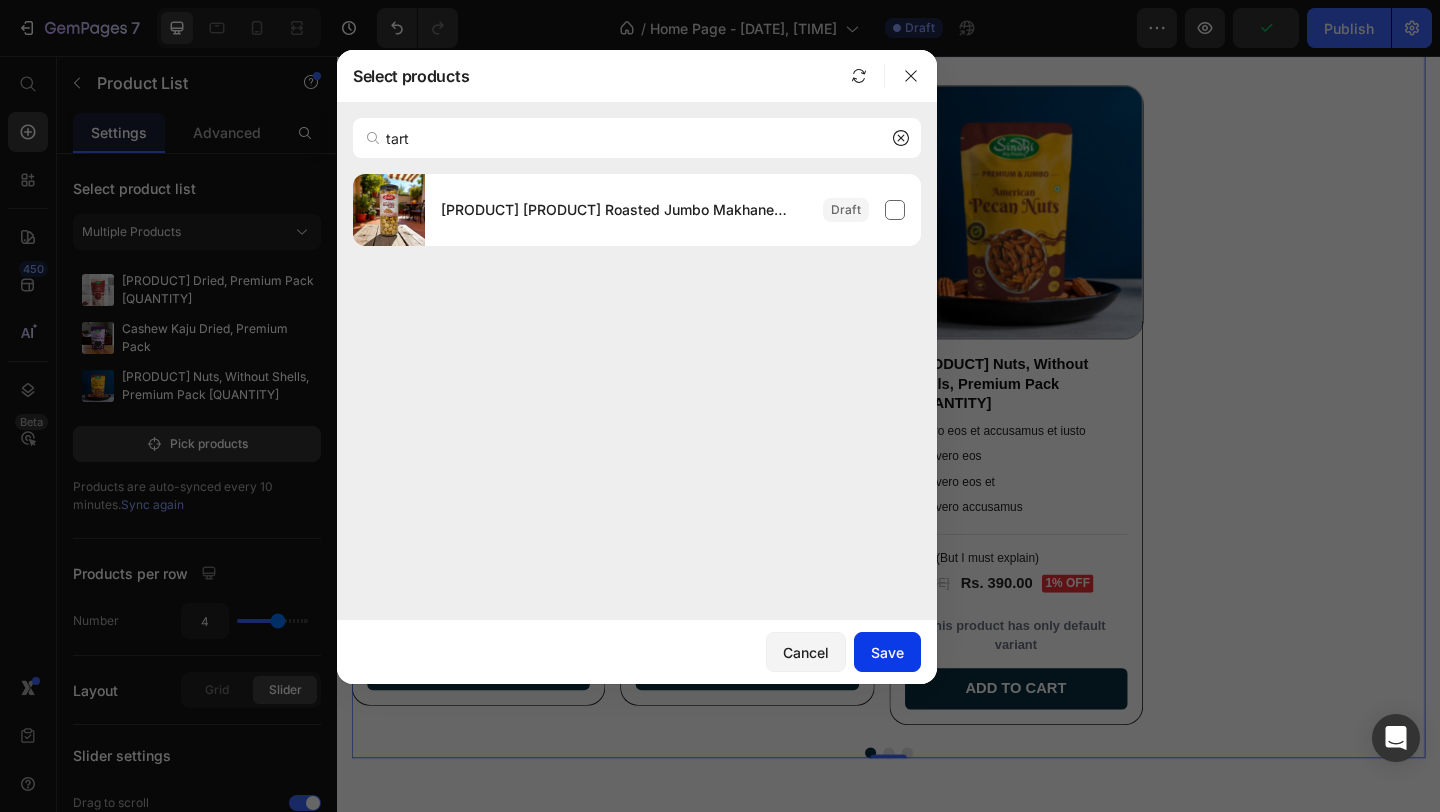 type 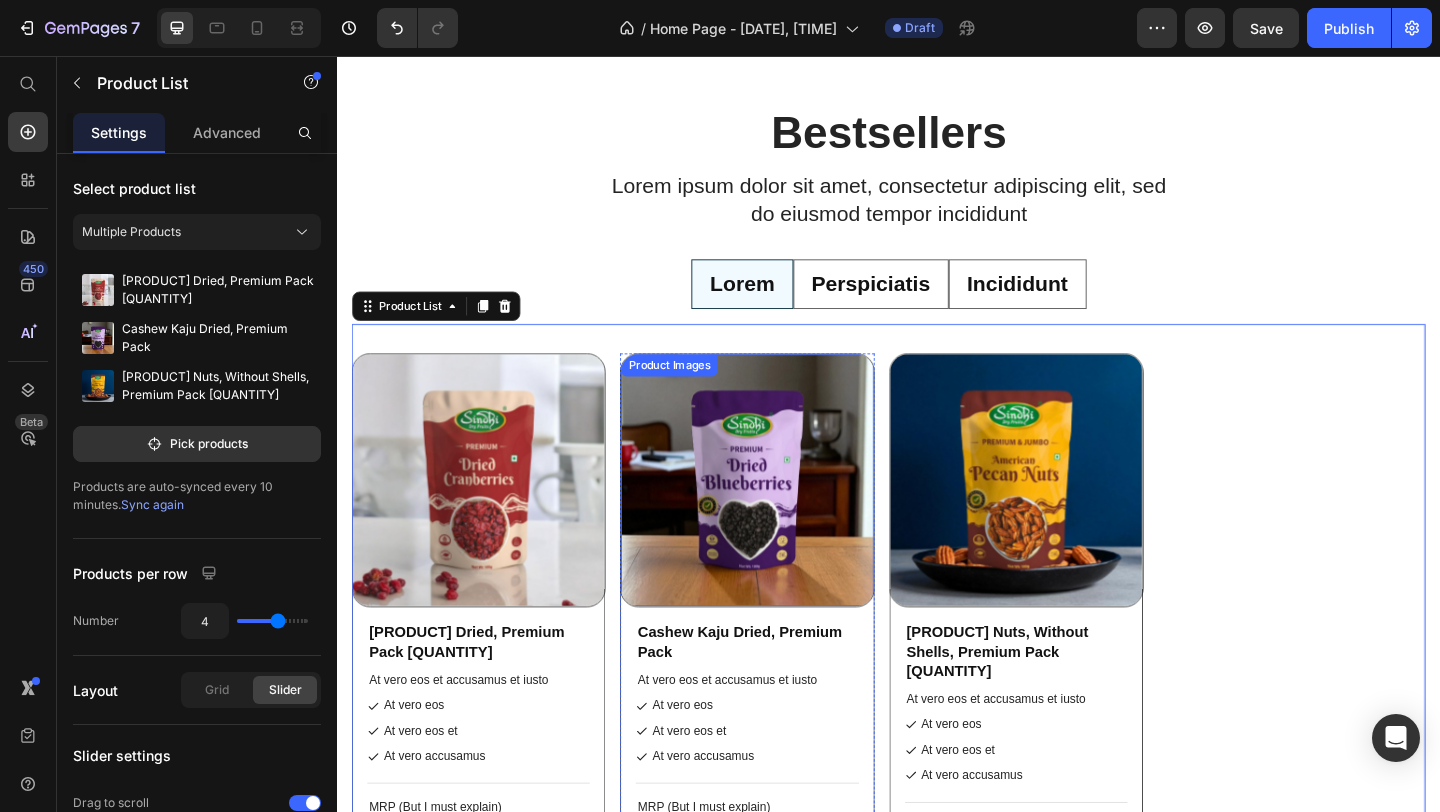 scroll, scrollTop: 778, scrollLeft: 0, axis: vertical 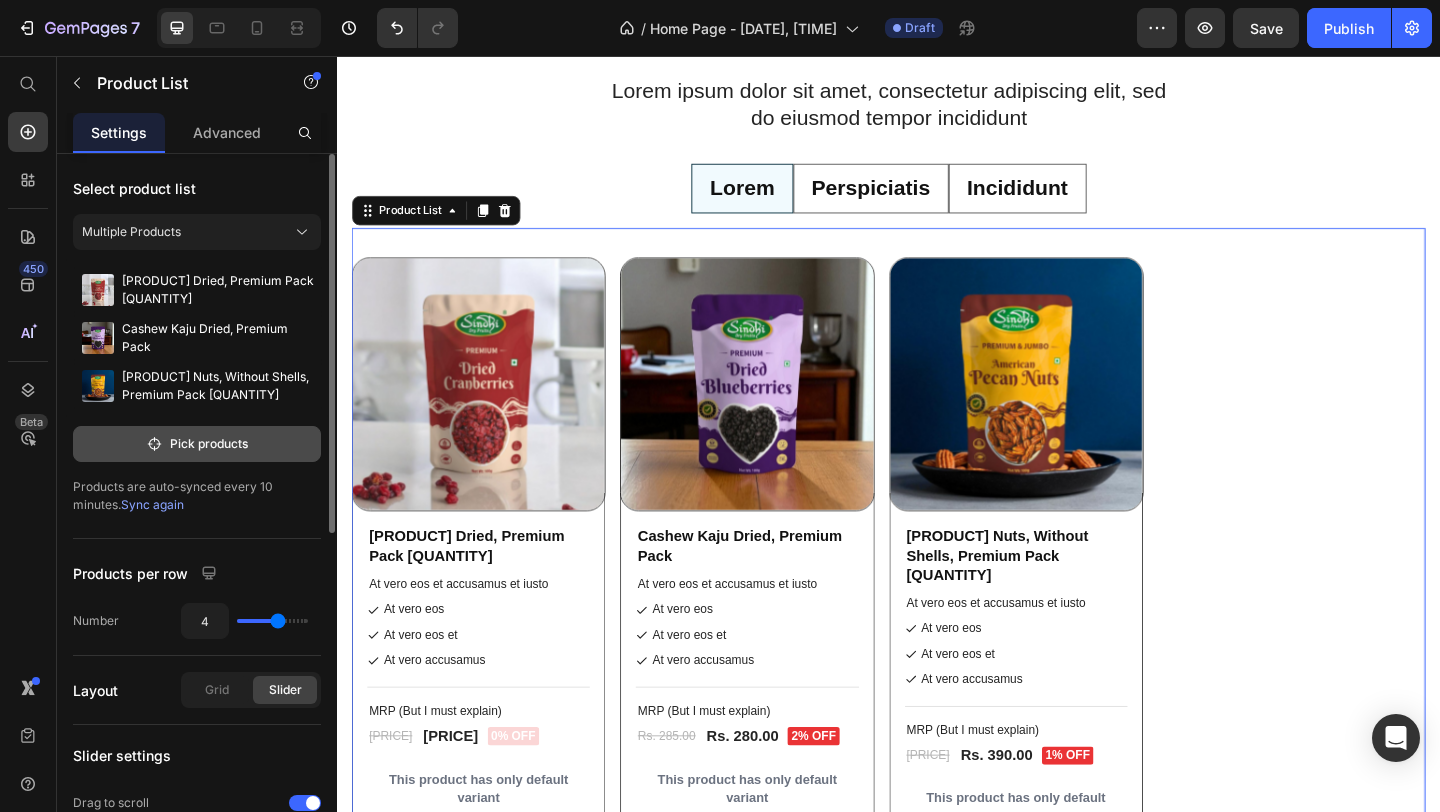 click on "Pick products" at bounding box center [197, 444] 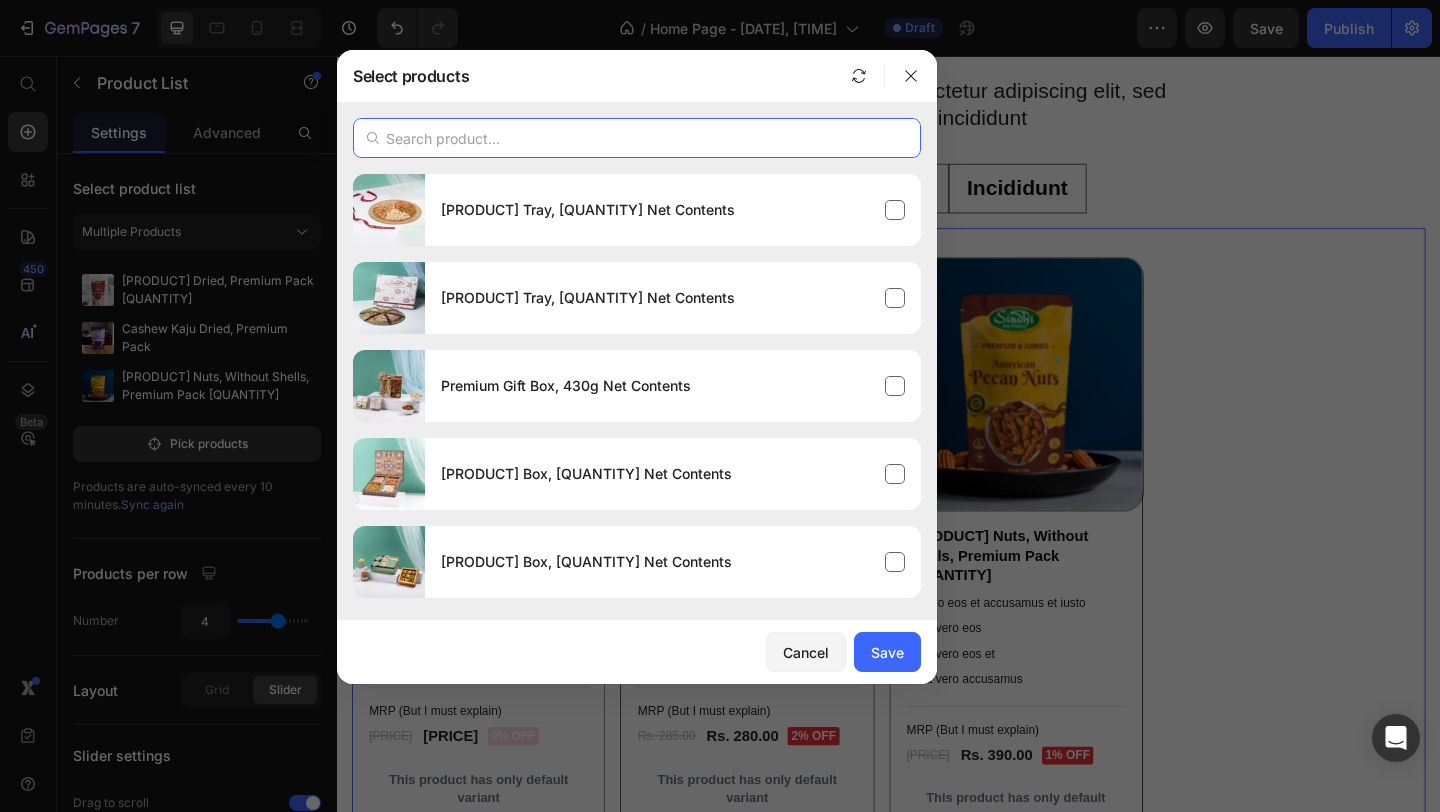 click at bounding box center (637, 138) 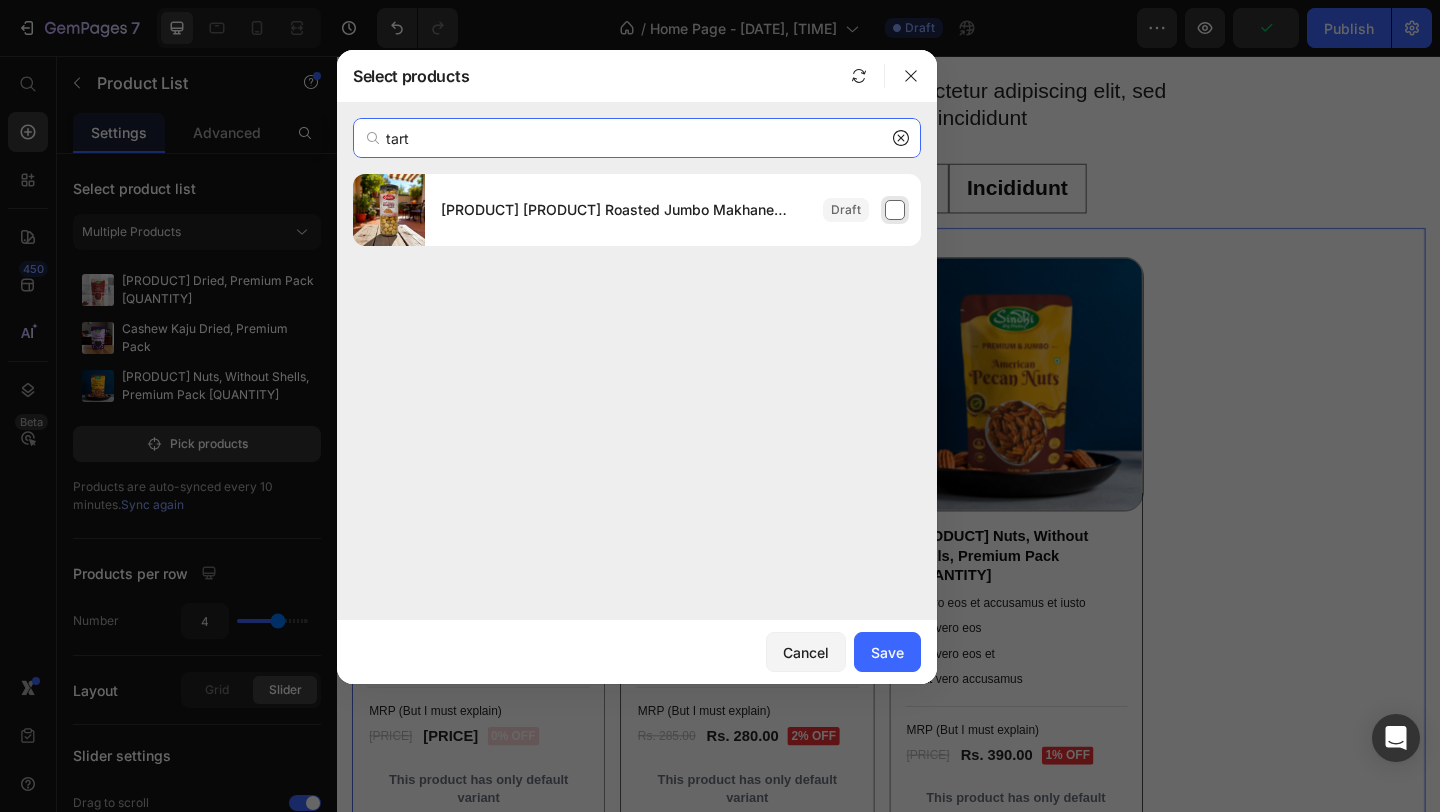 type on "tart" 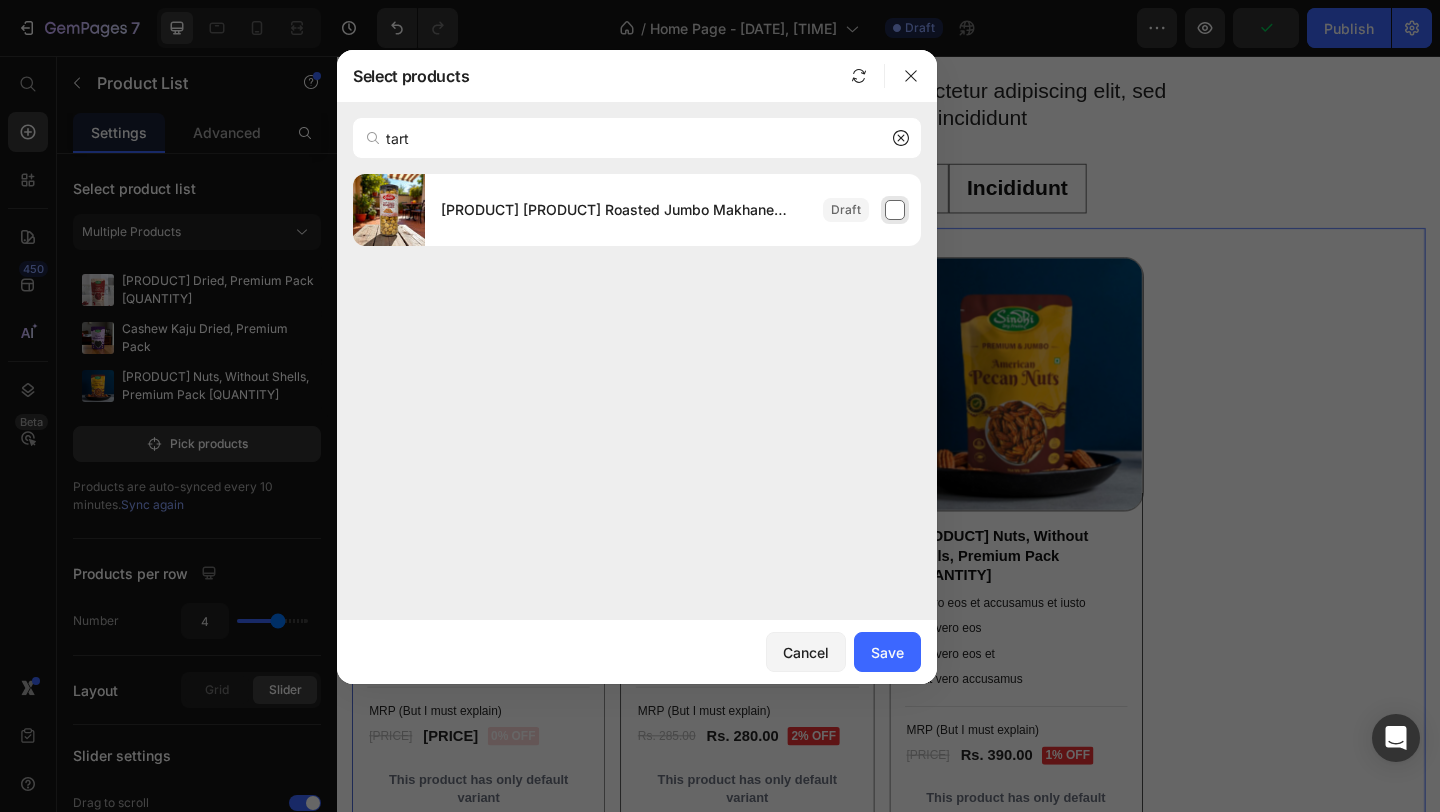 click on "[PRODUCT] [PRODUCT] Roasted Jumbo Makhane [QUANTITY]" at bounding box center (673, 210) 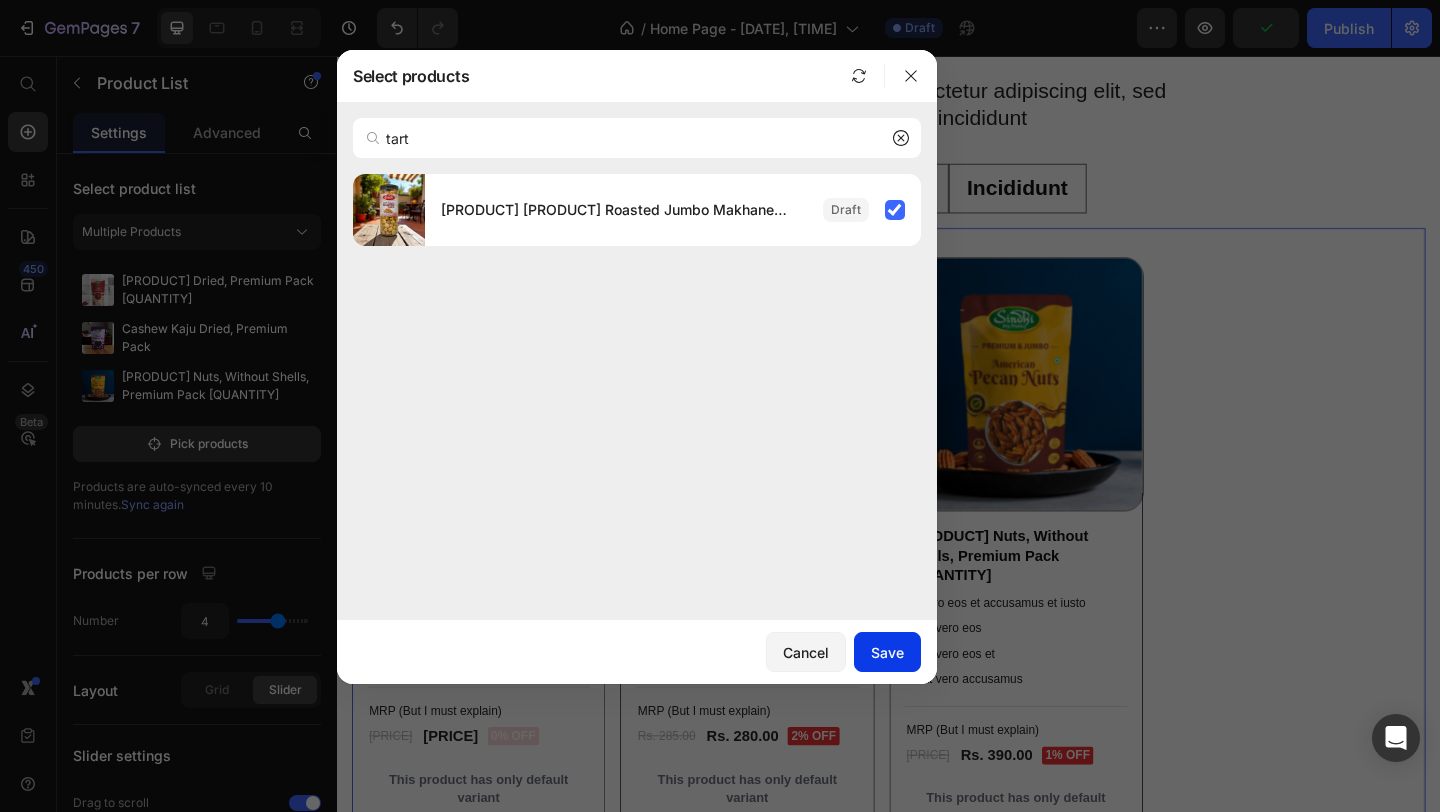 click on "Save" 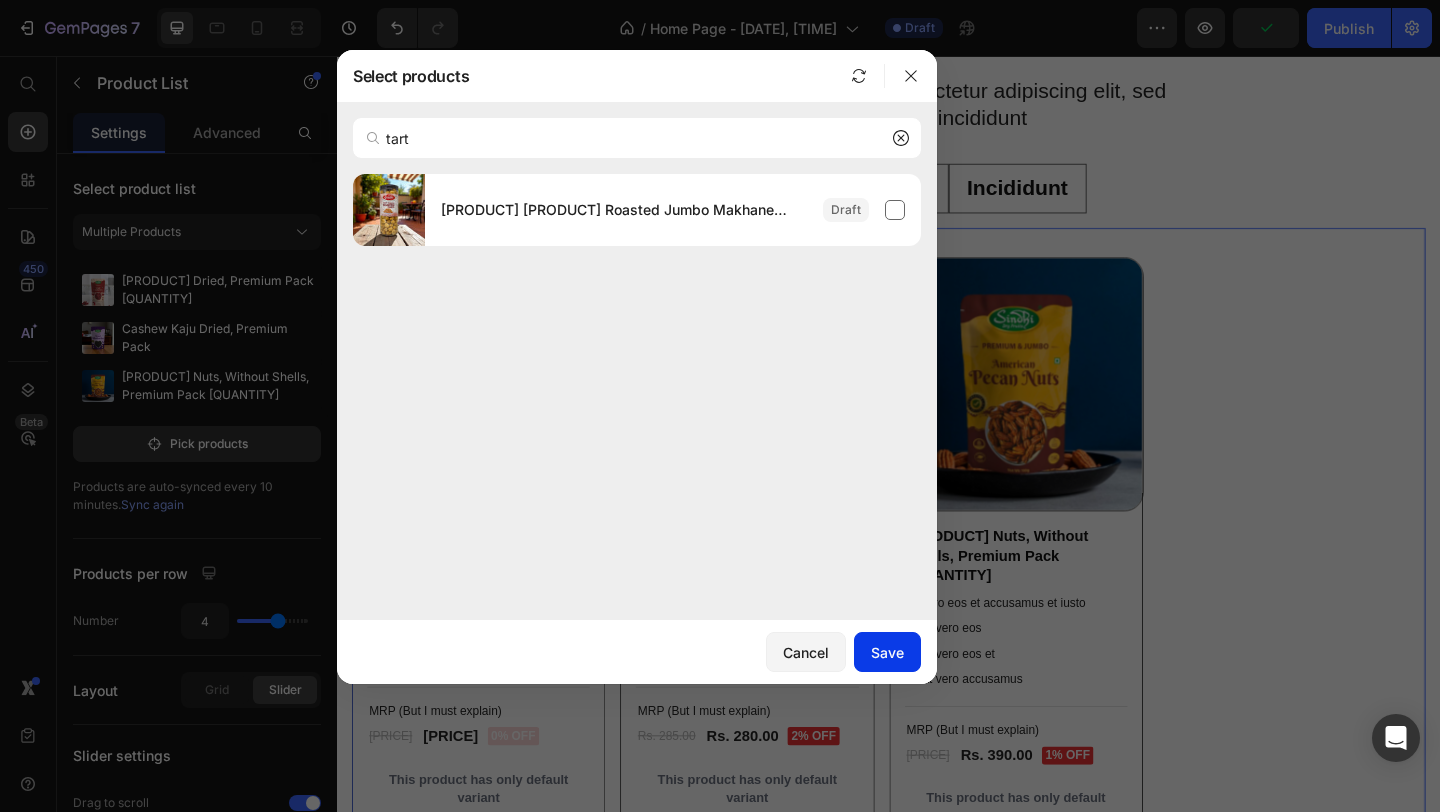 type 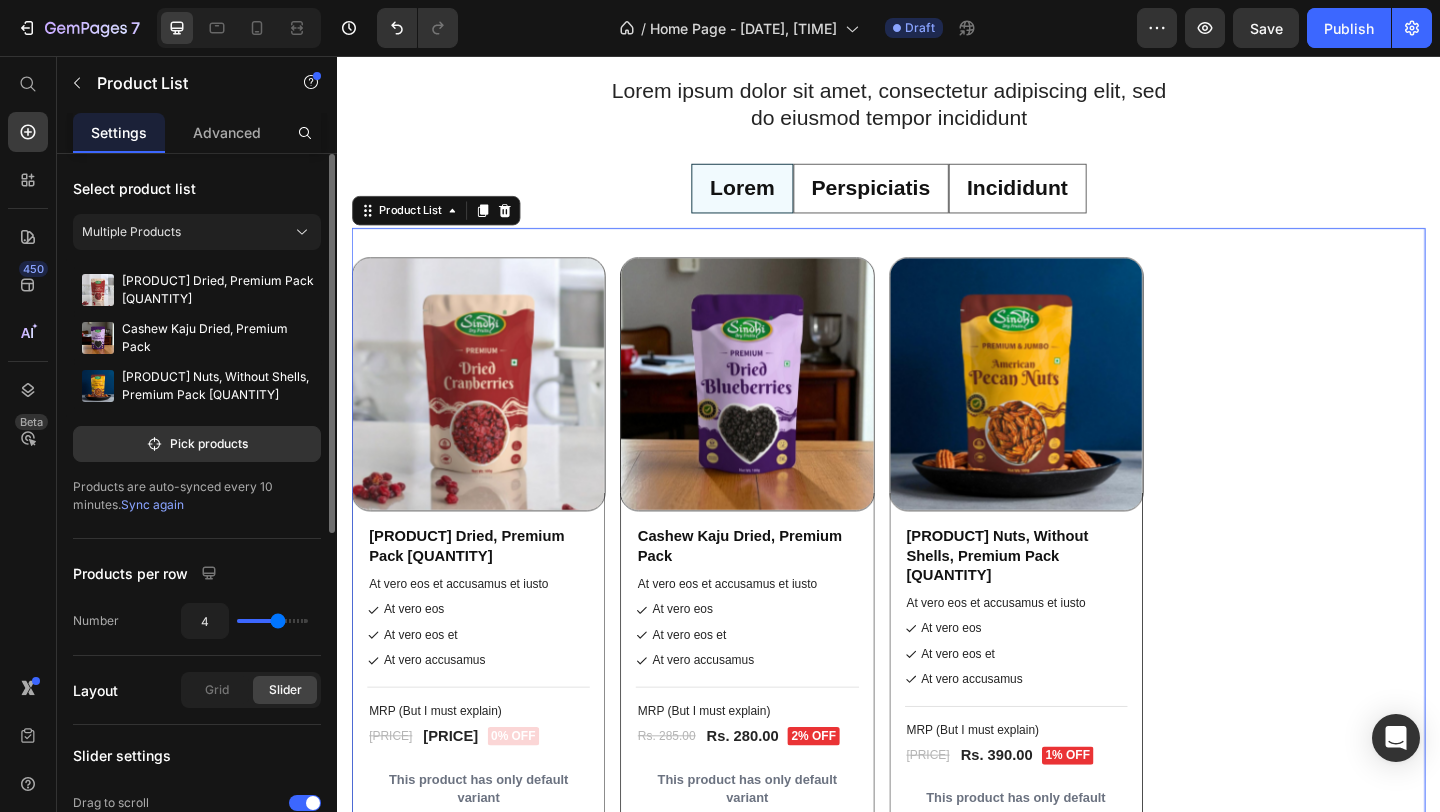 type on "3" 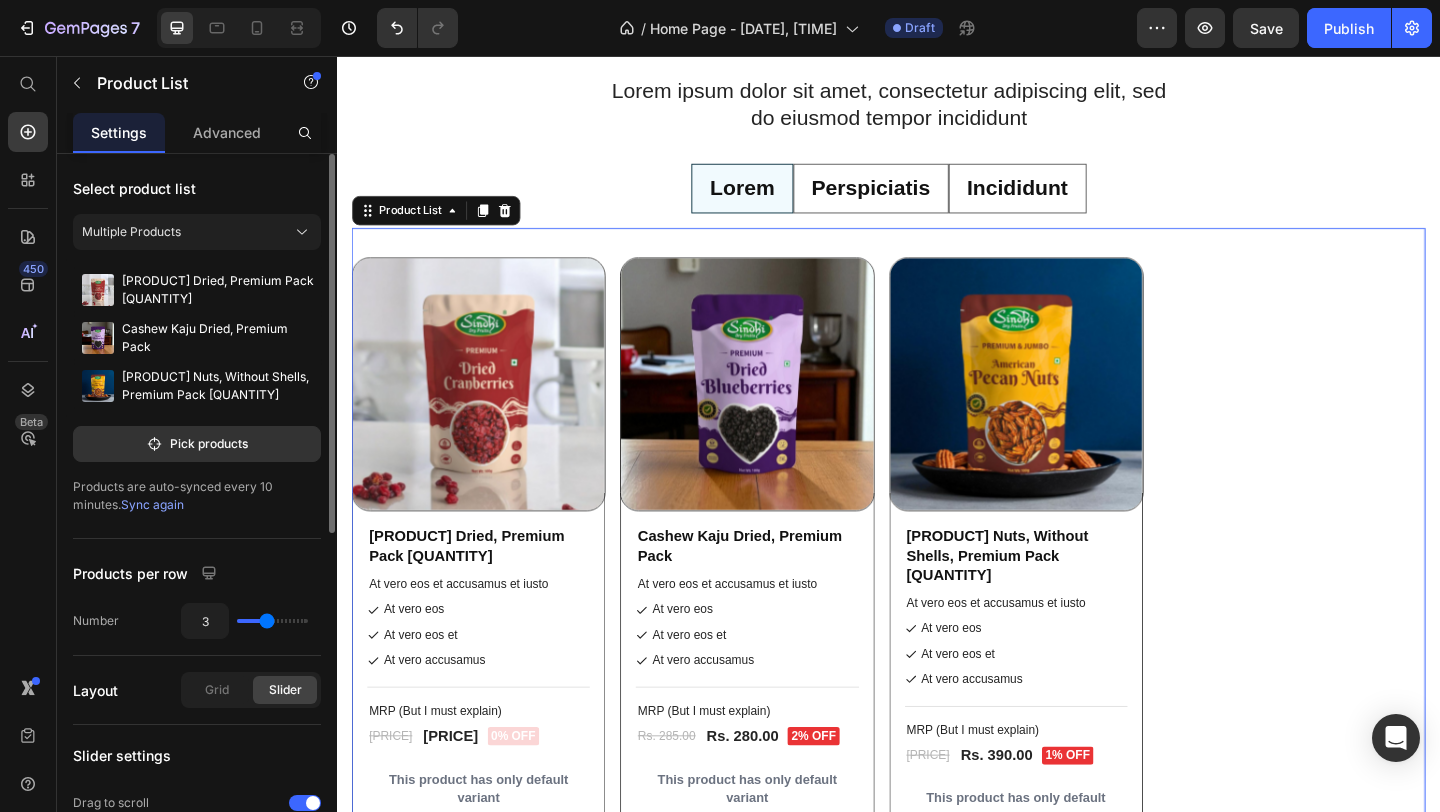 type on "3" 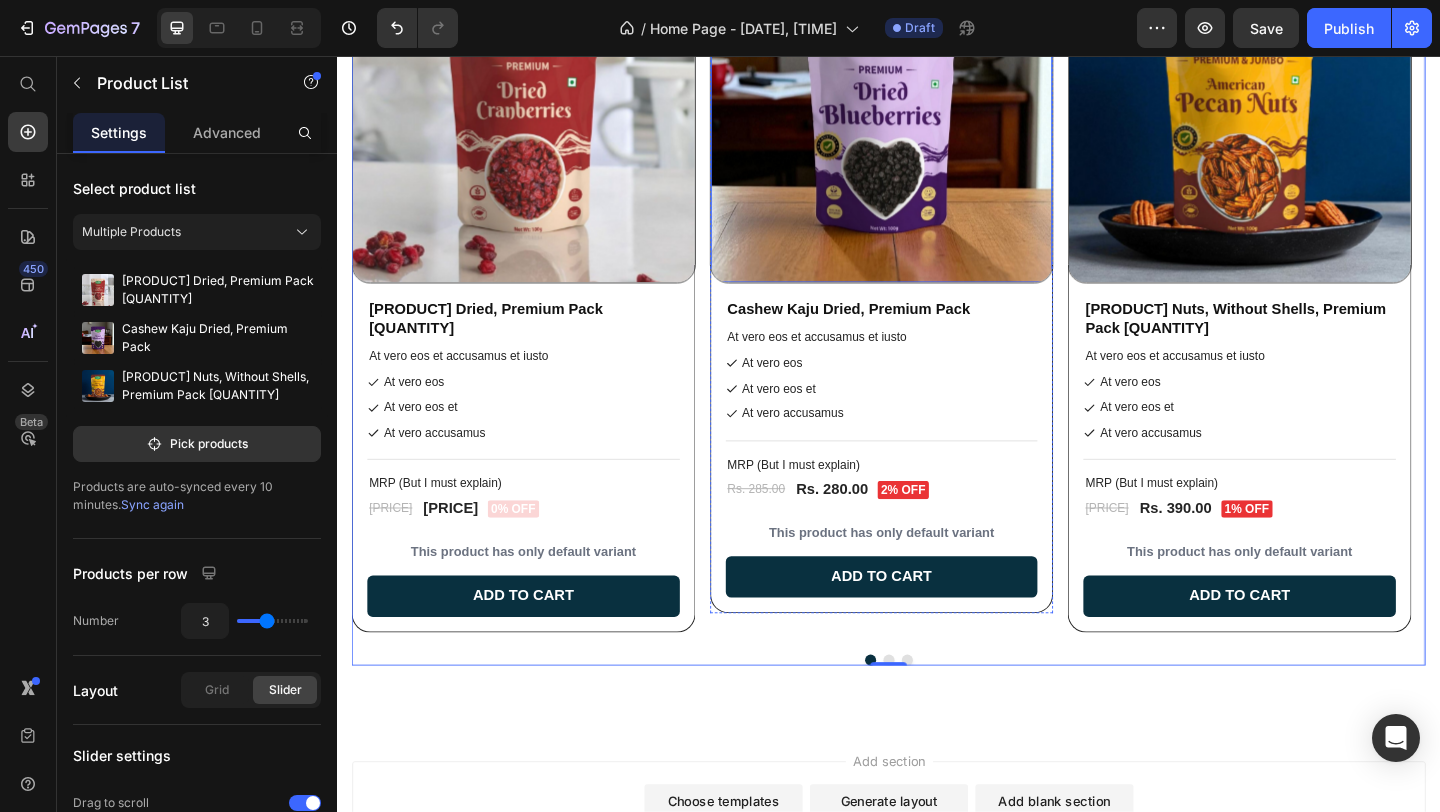 scroll, scrollTop: 1136, scrollLeft: 0, axis: vertical 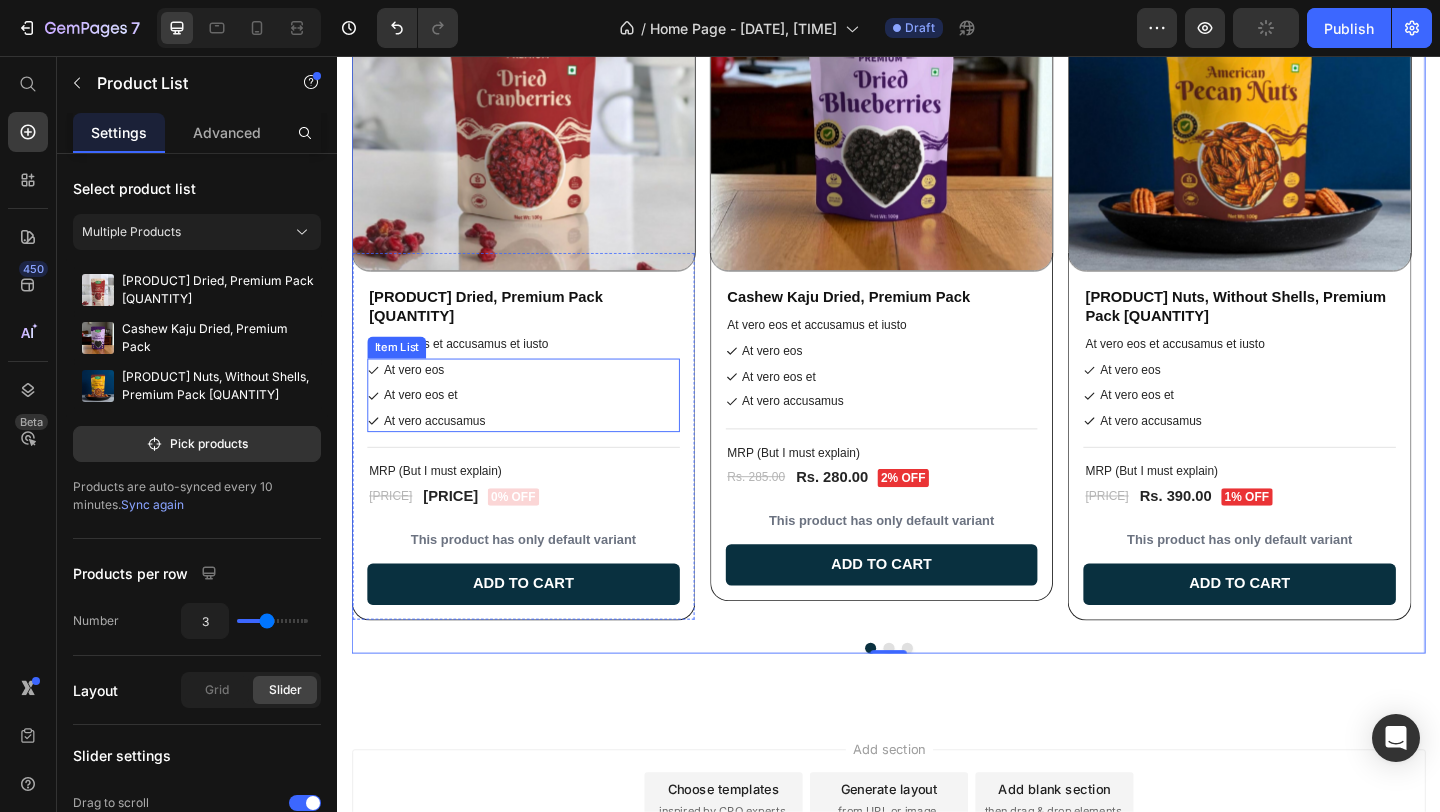 click on "At vero eos
At vero eos et
At vero accusamus" at bounding box center (540, 425) 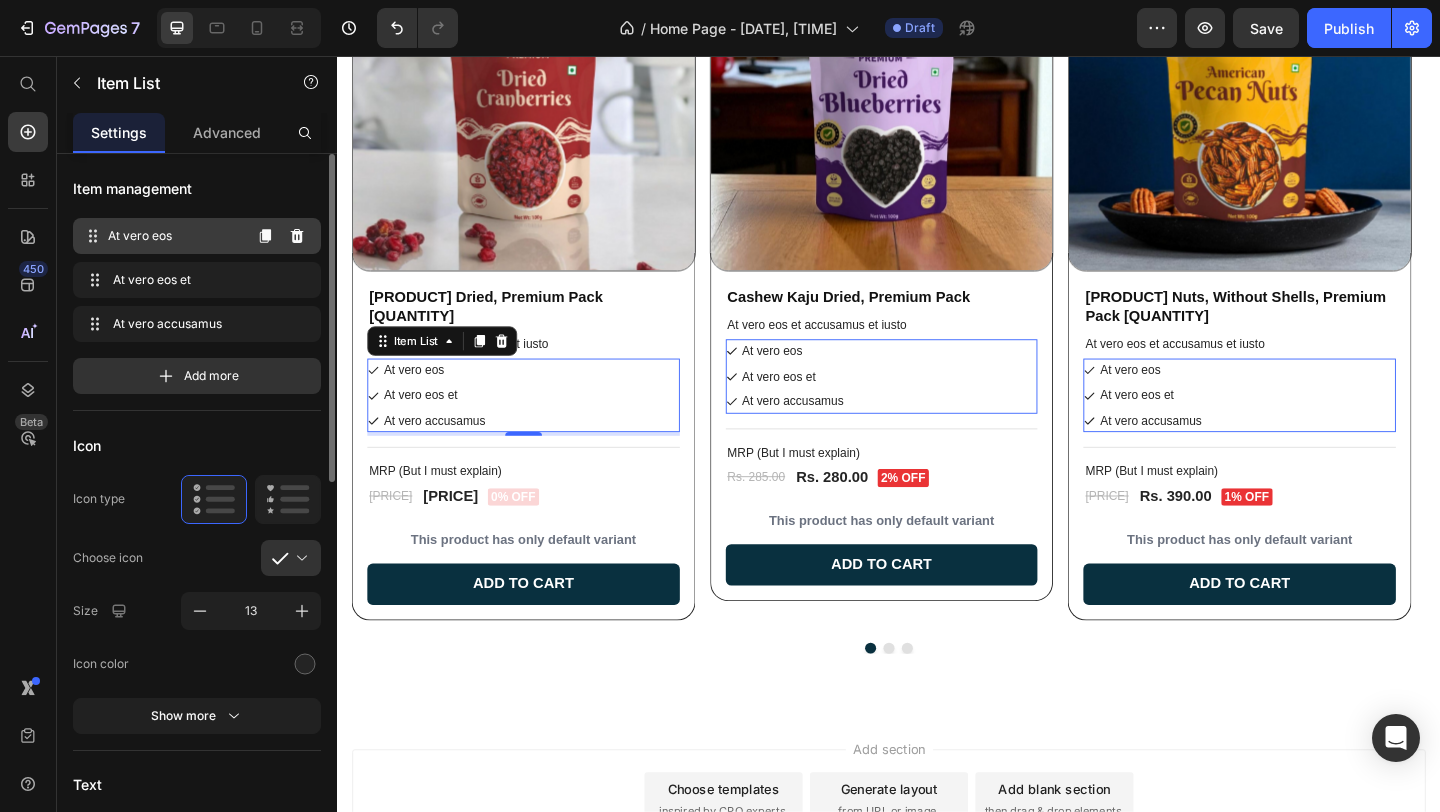 click on "At vero eos At vero eos" at bounding box center [161, 236] 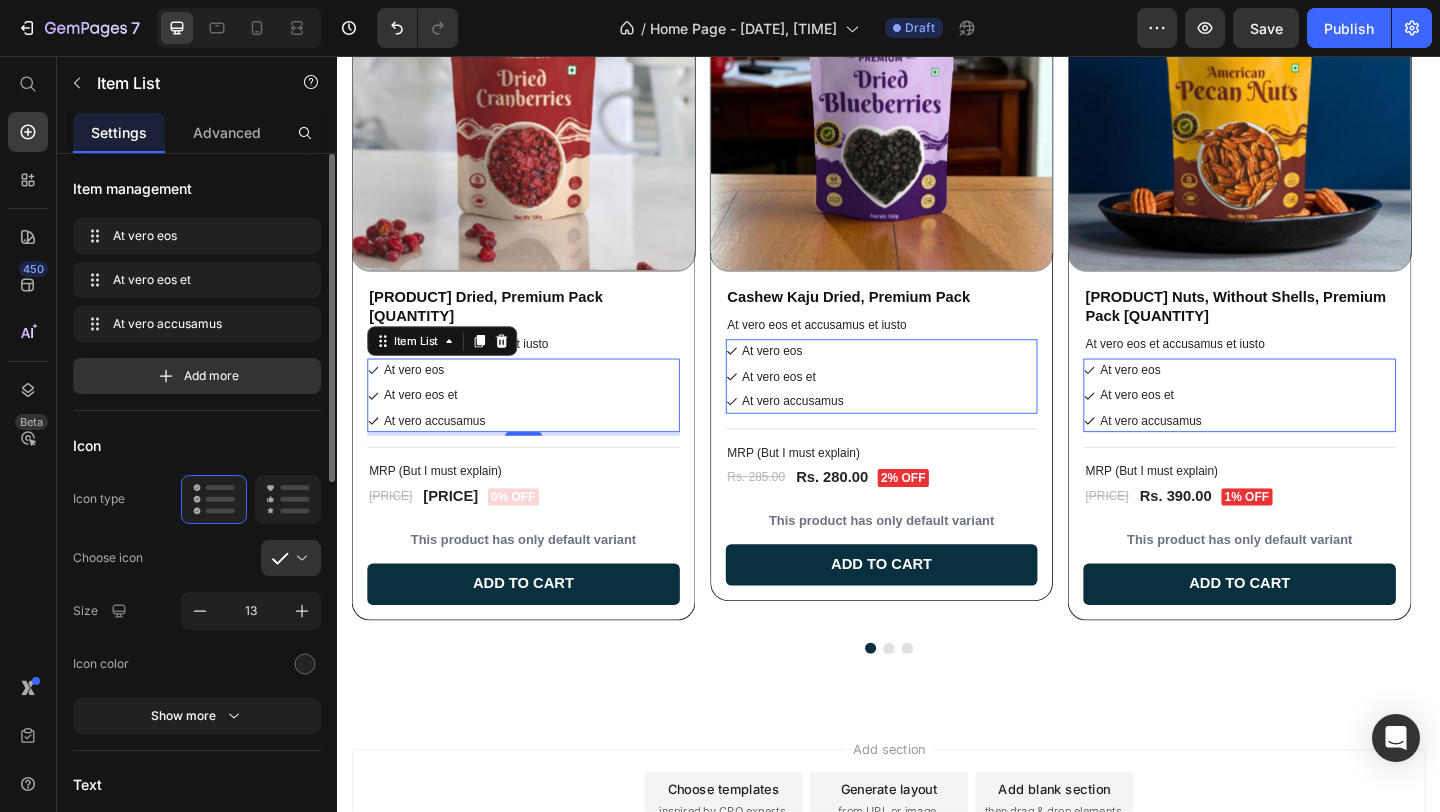 click on "At vero eos At vero eos At vero eos et At vero eos et At vero accusamus At vero accusamus" at bounding box center [197, 280] 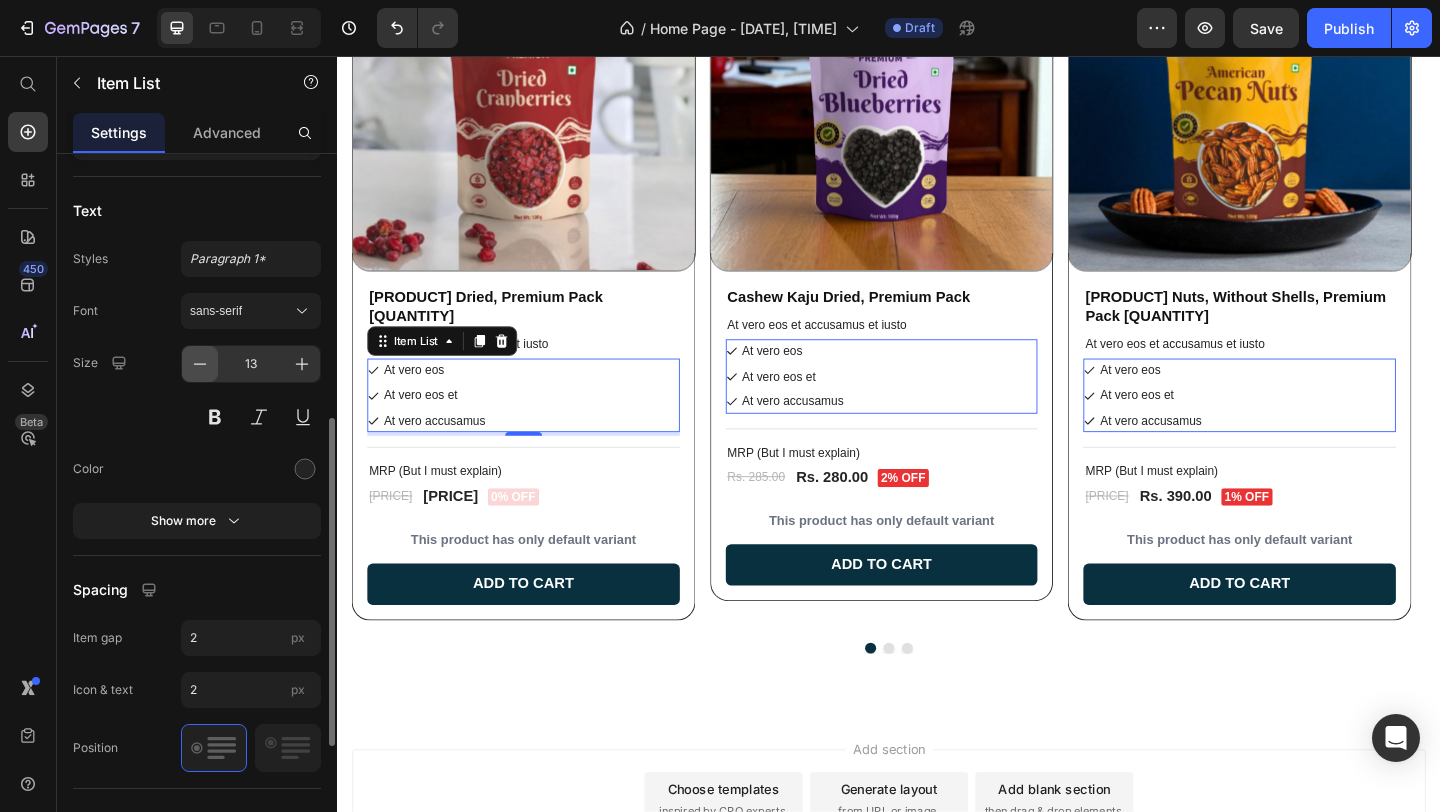 scroll, scrollTop: 187, scrollLeft: 0, axis: vertical 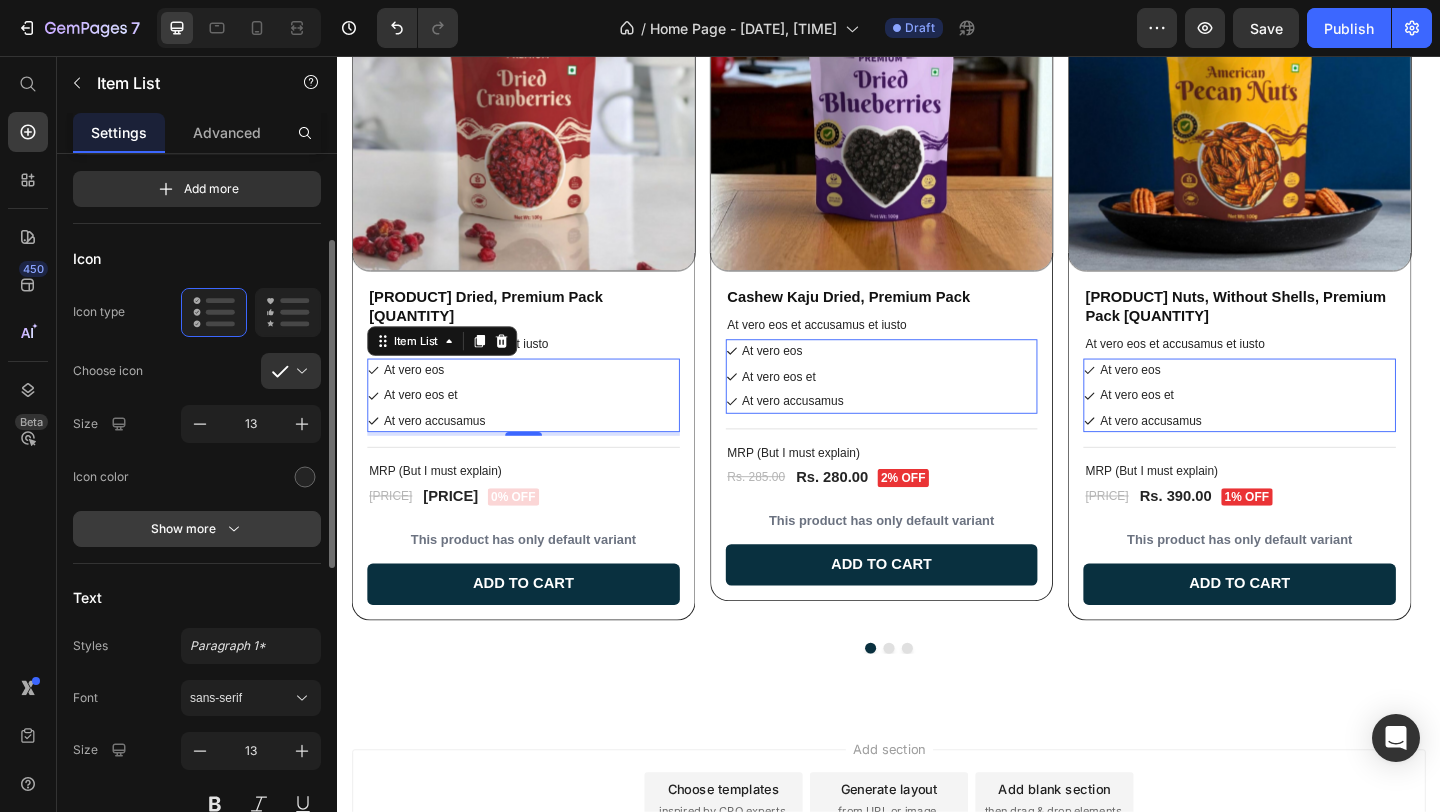 click on "Show more" at bounding box center [197, 529] 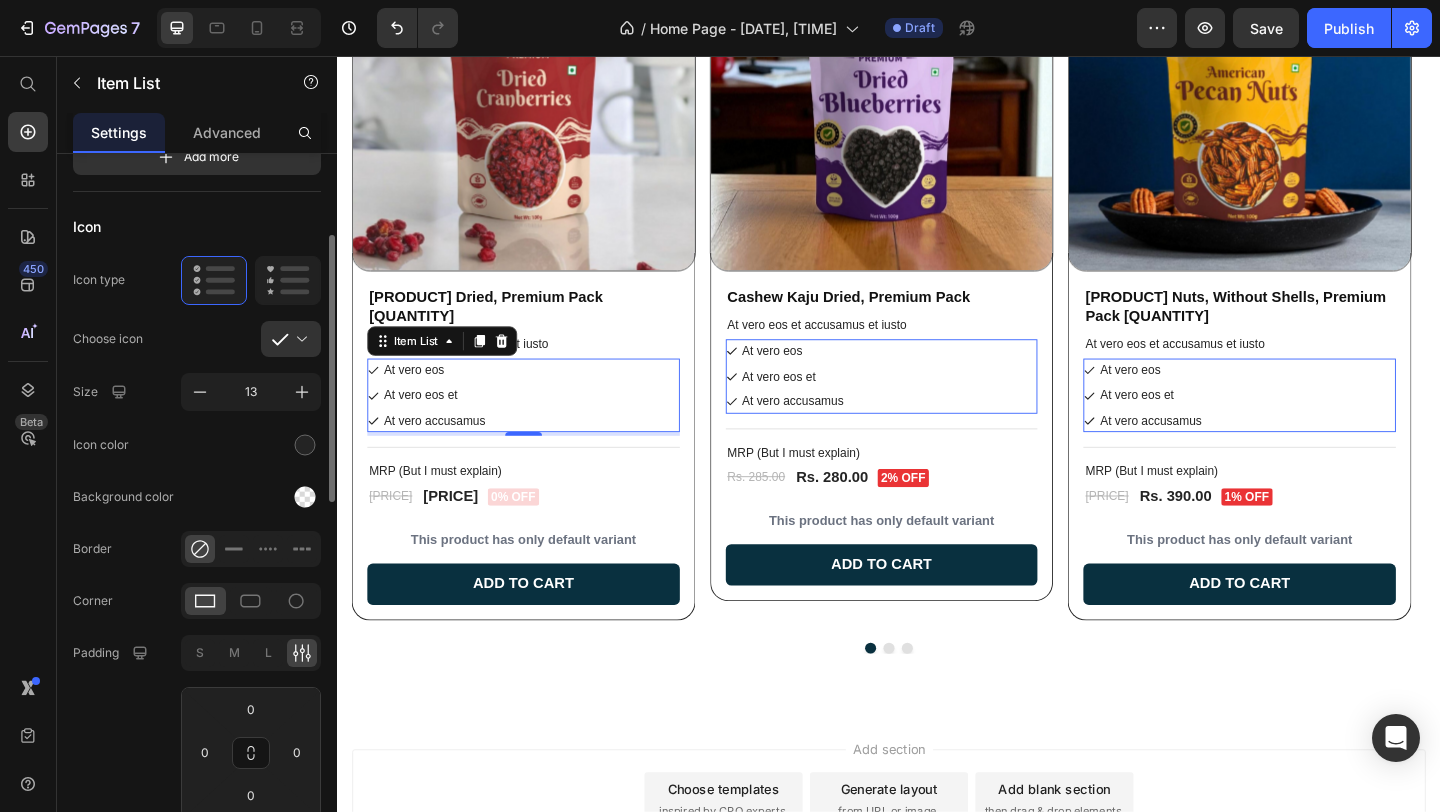 scroll, scrollTop: 281, scrollLeft: 0, axis: vertical 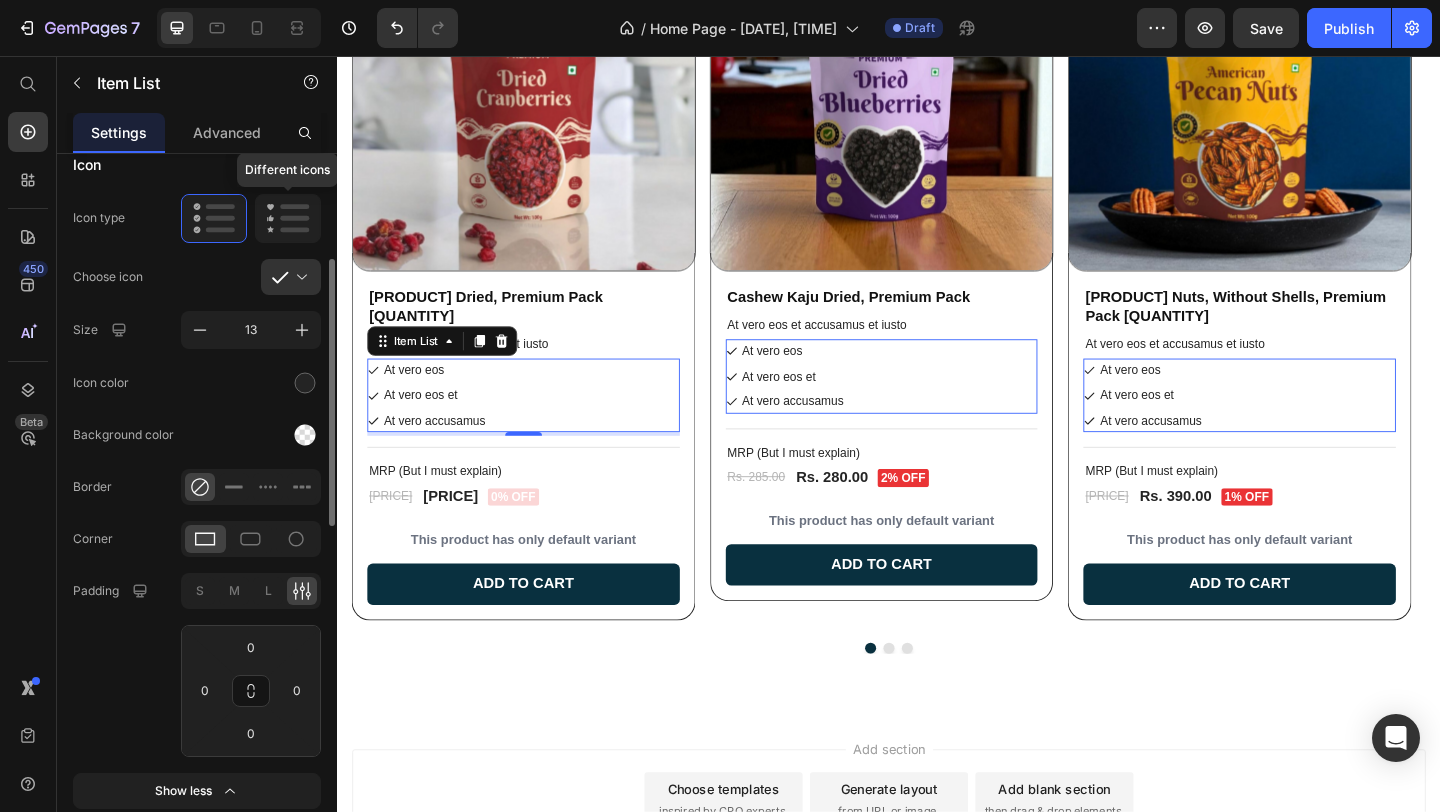 click 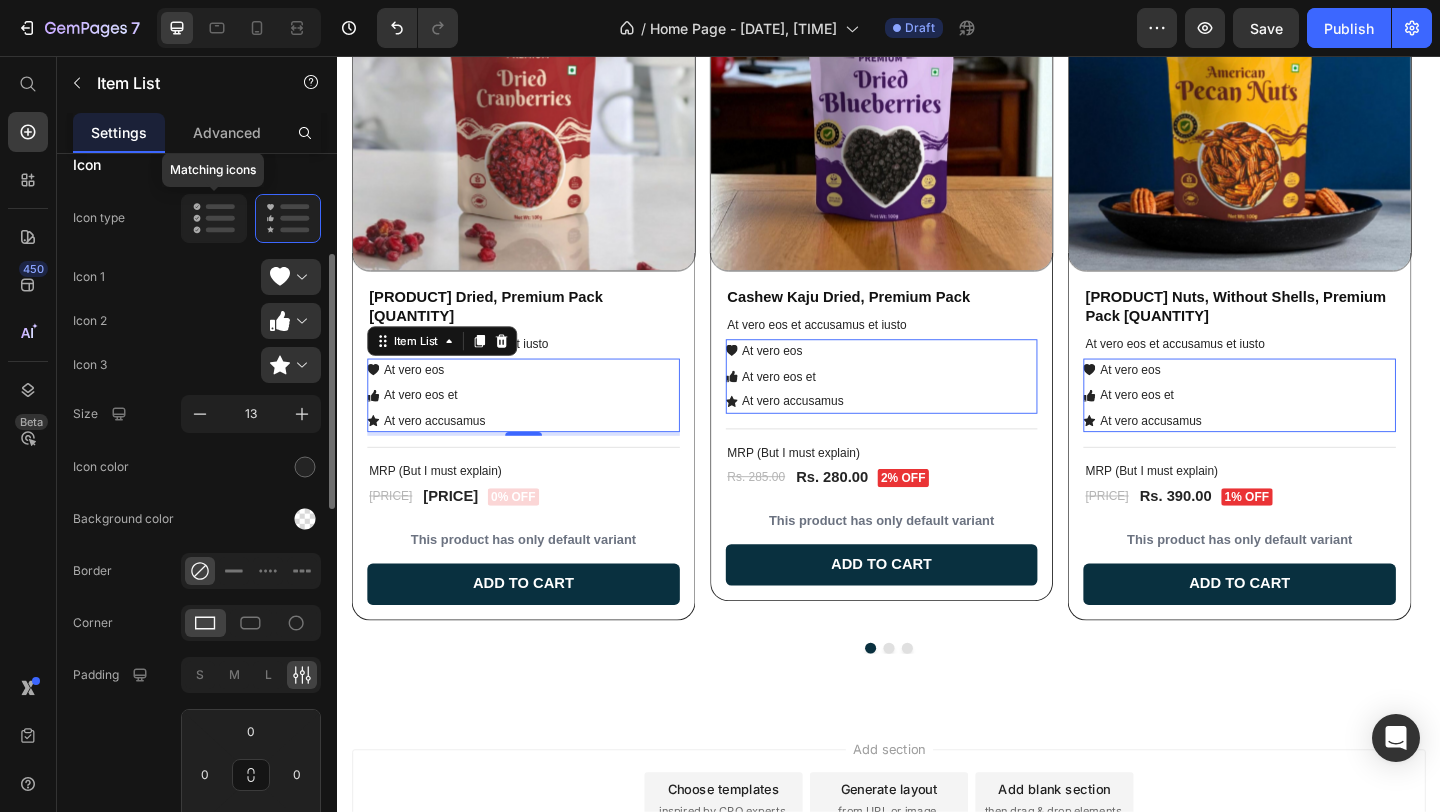 click 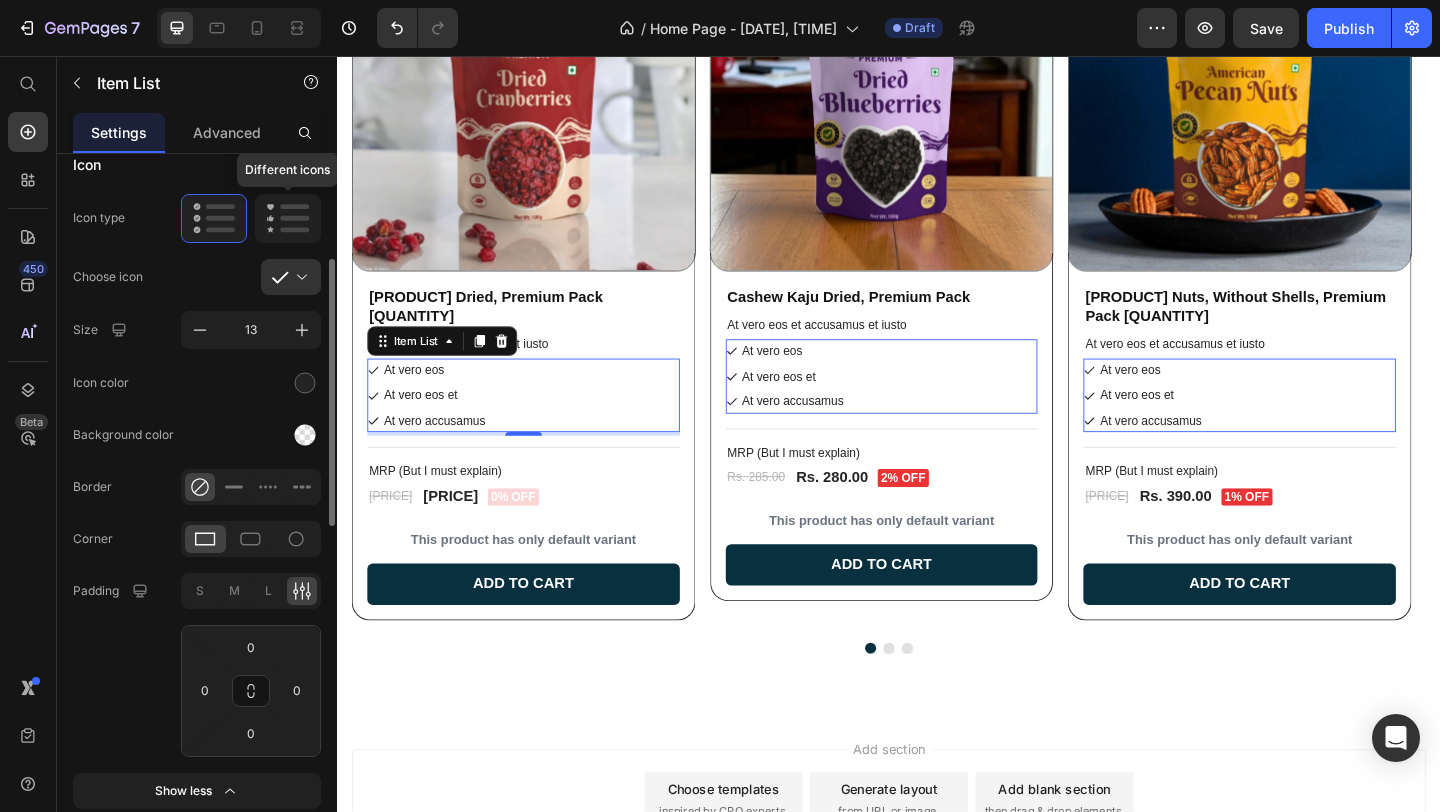click 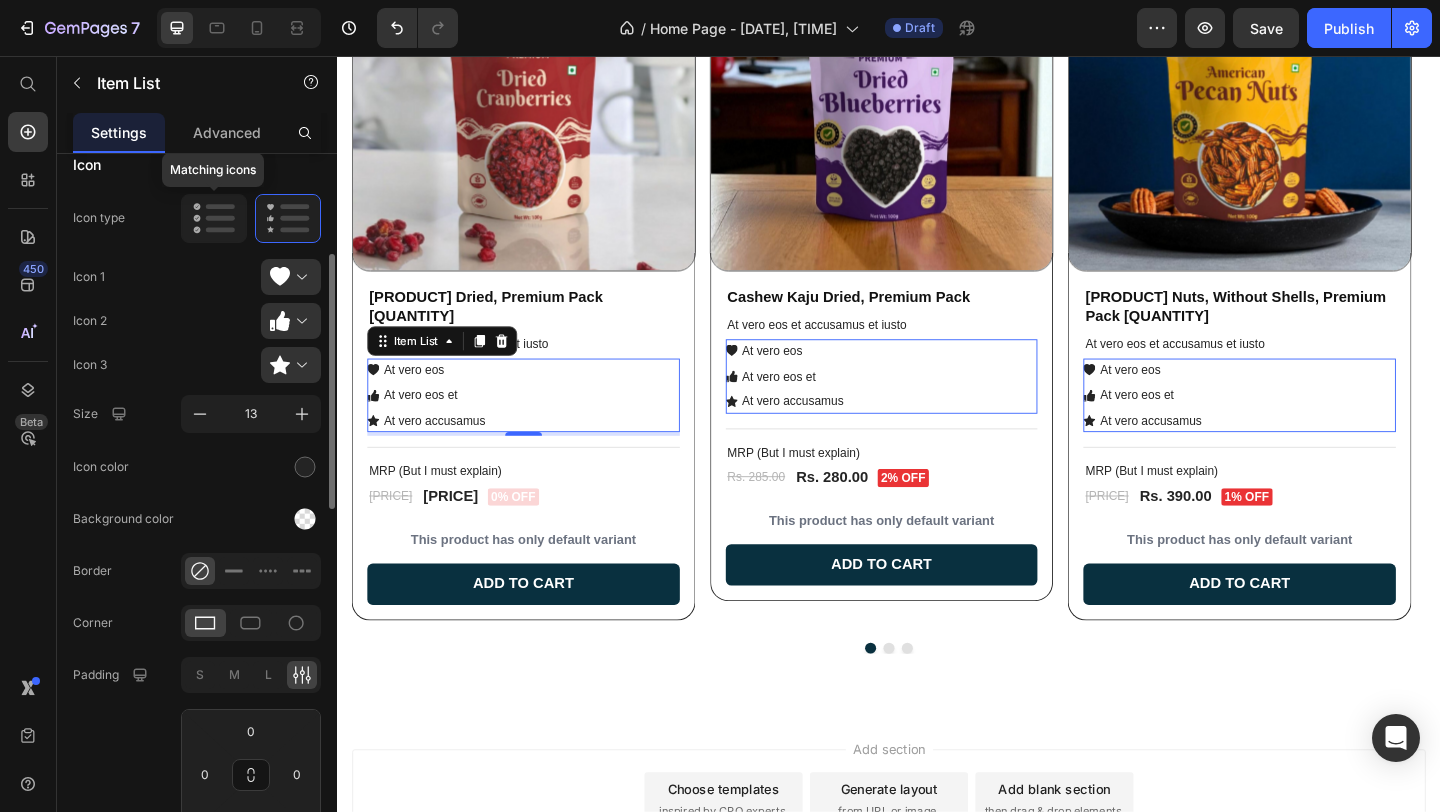 click 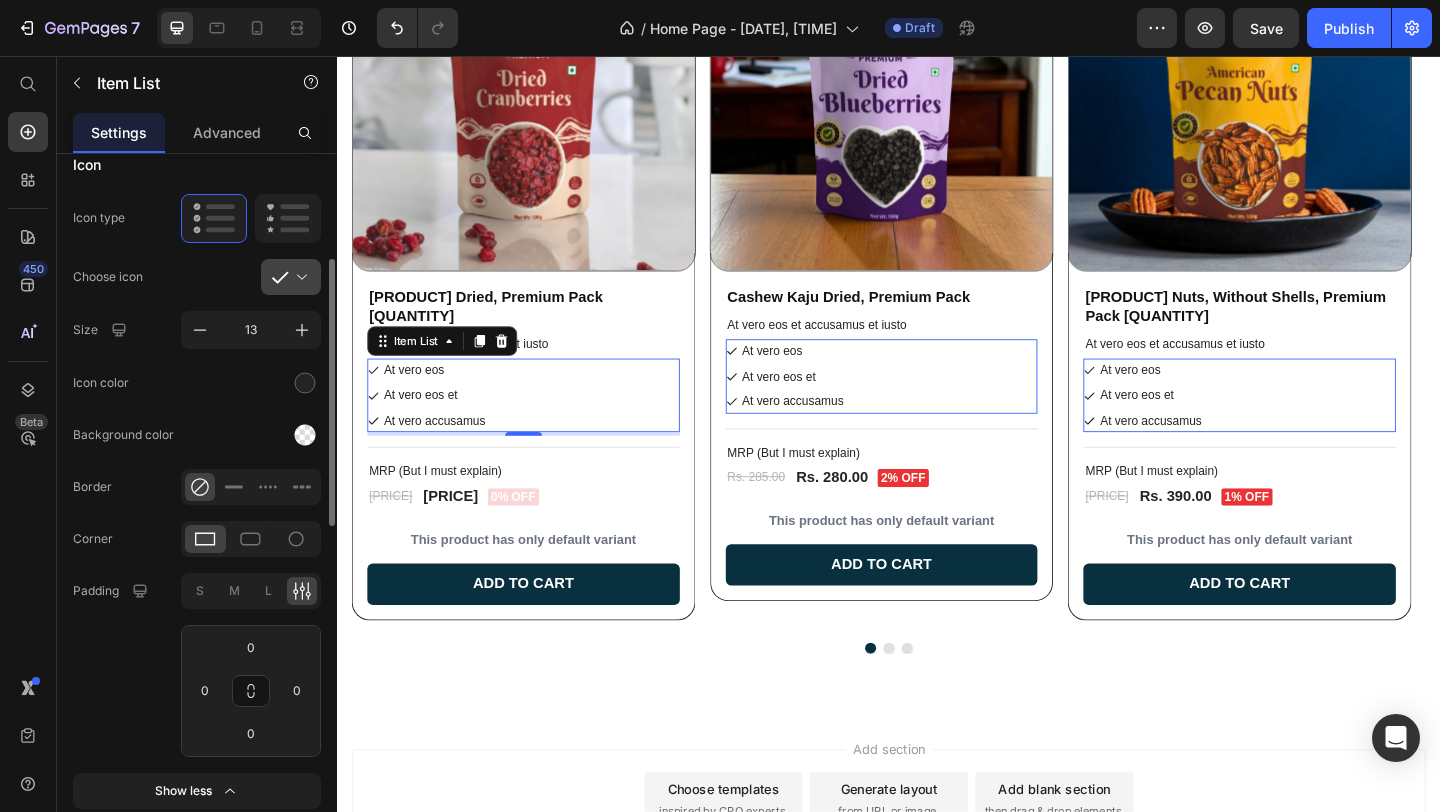 click at bounding box center [299, 277] 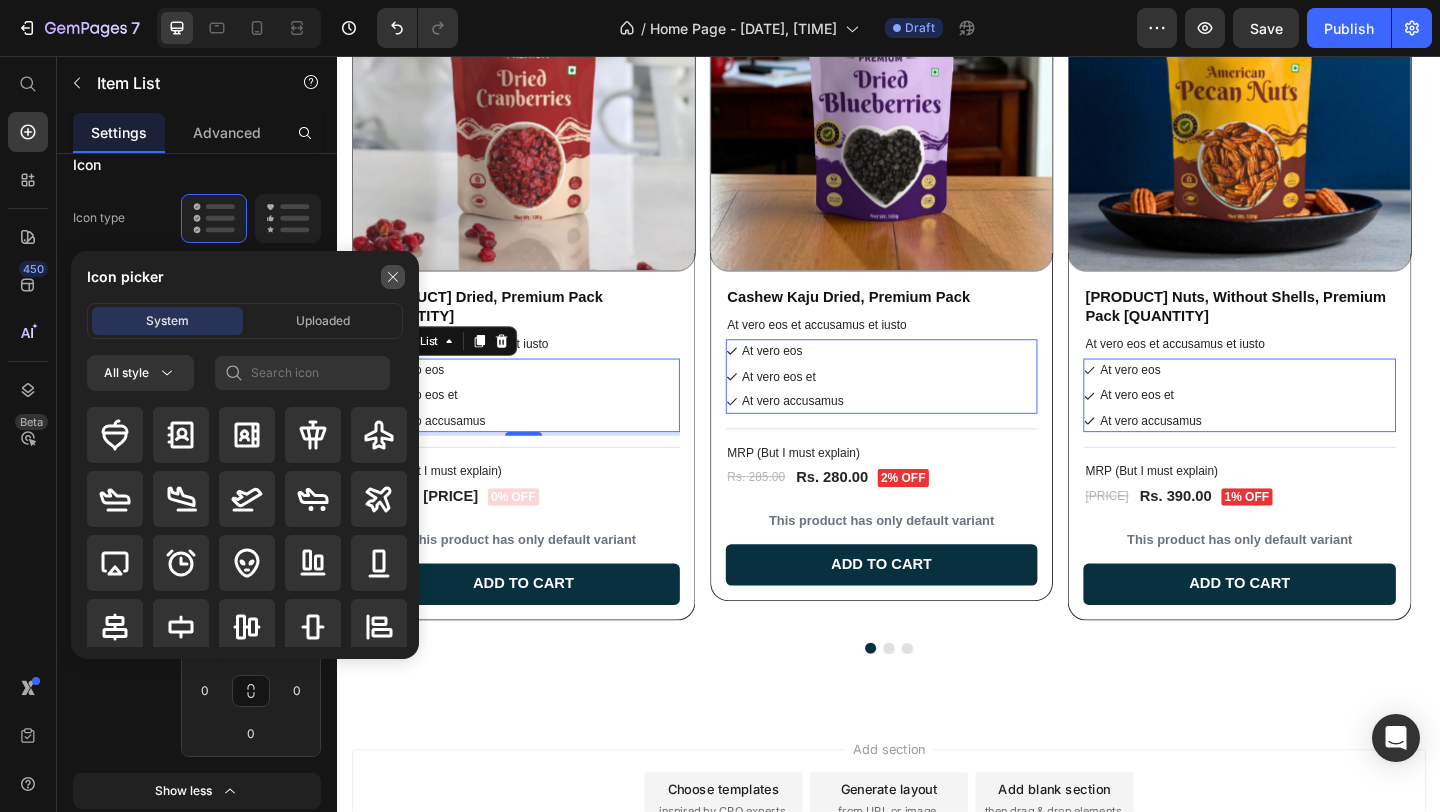click 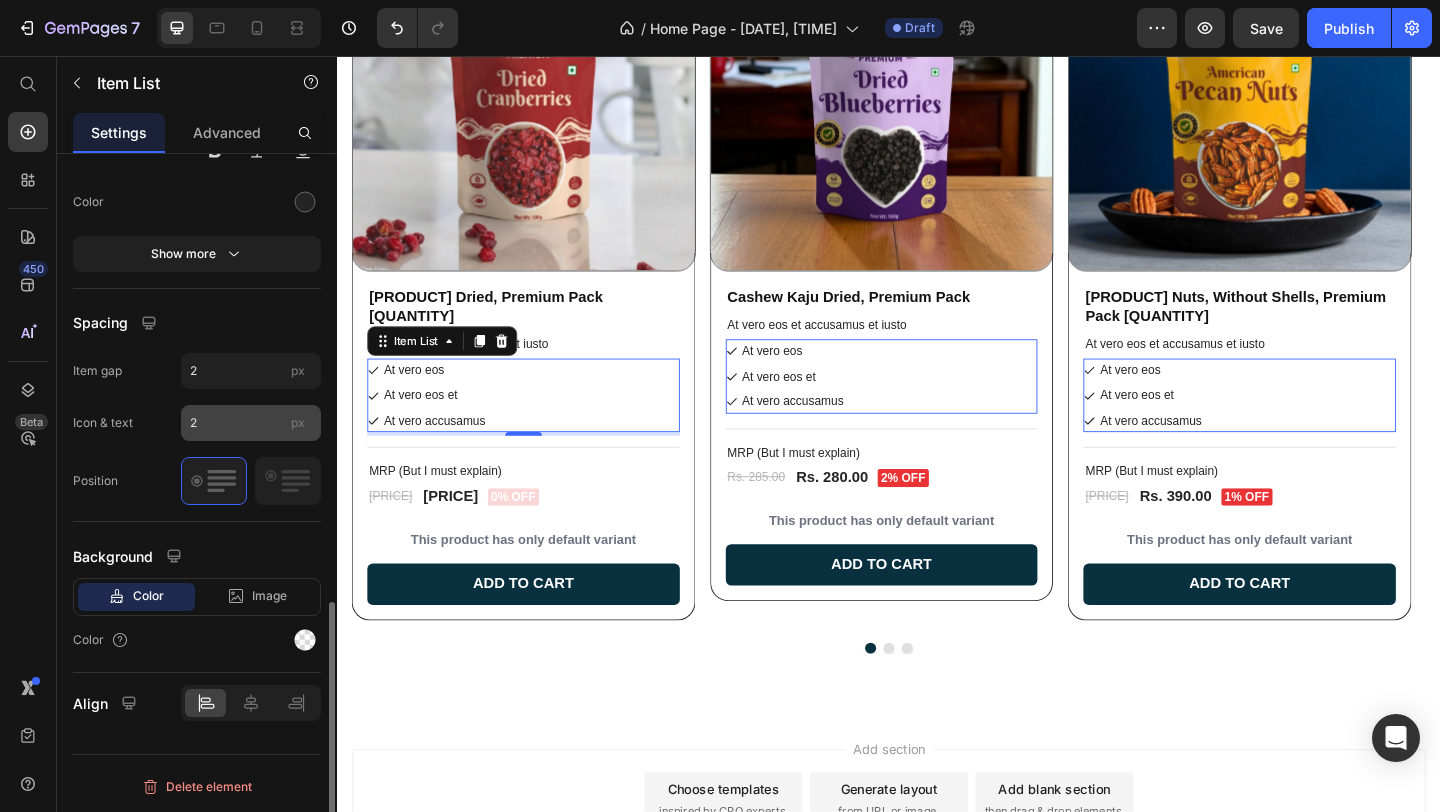 scroll, scrollTop: 798, scrollLeft: 0, axis: vertical 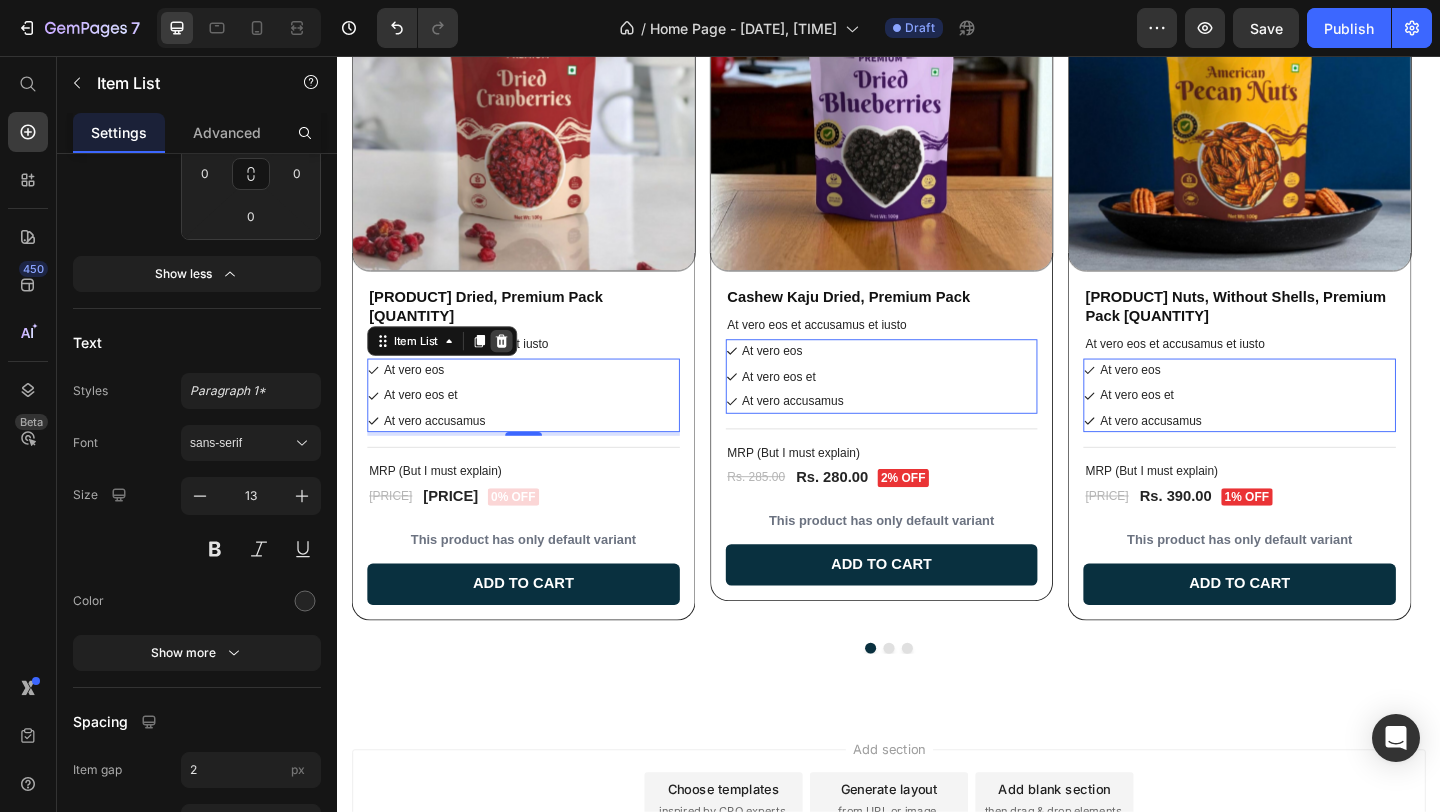 click 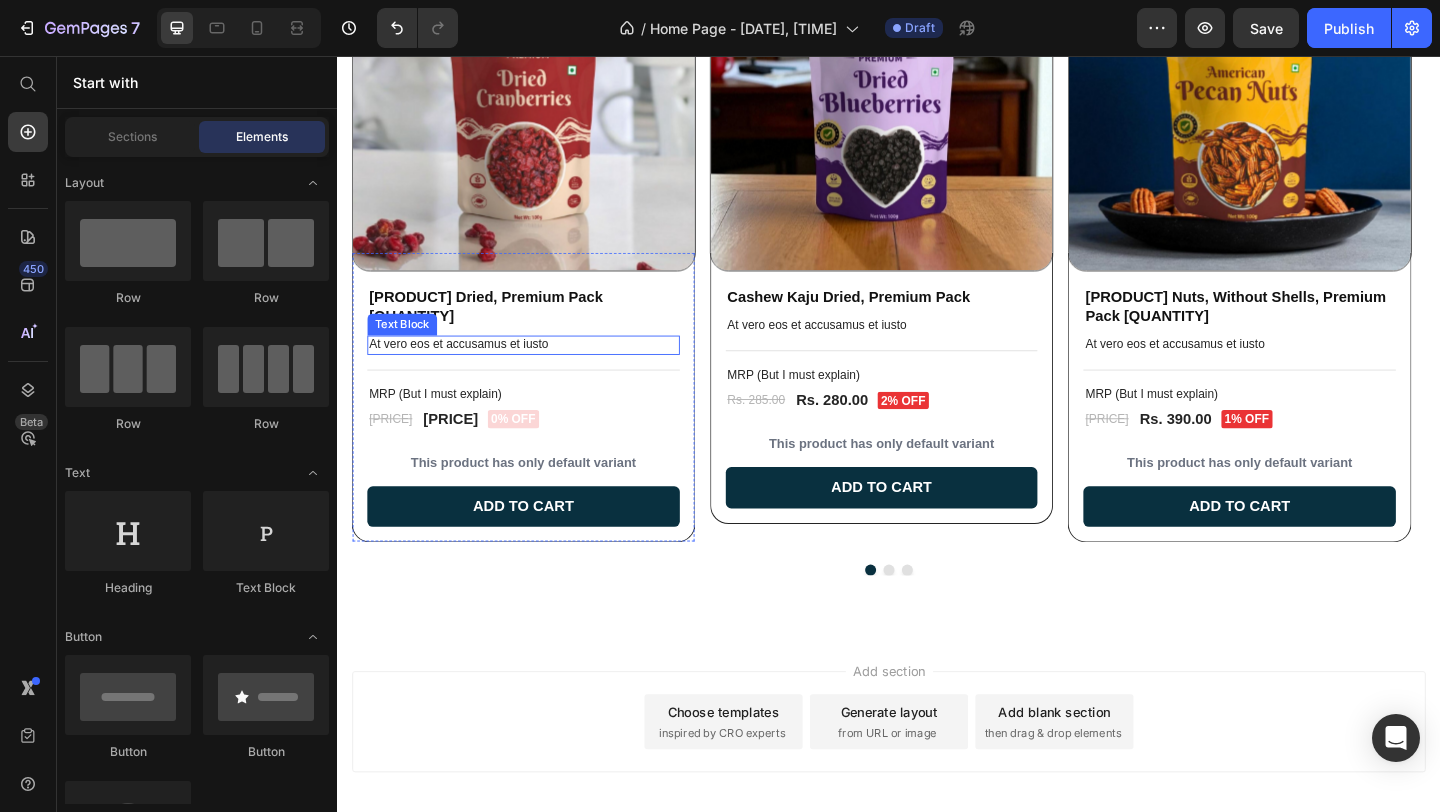 click on "At vero eos et accusamus et iusto" at bounding box center [540, 370] 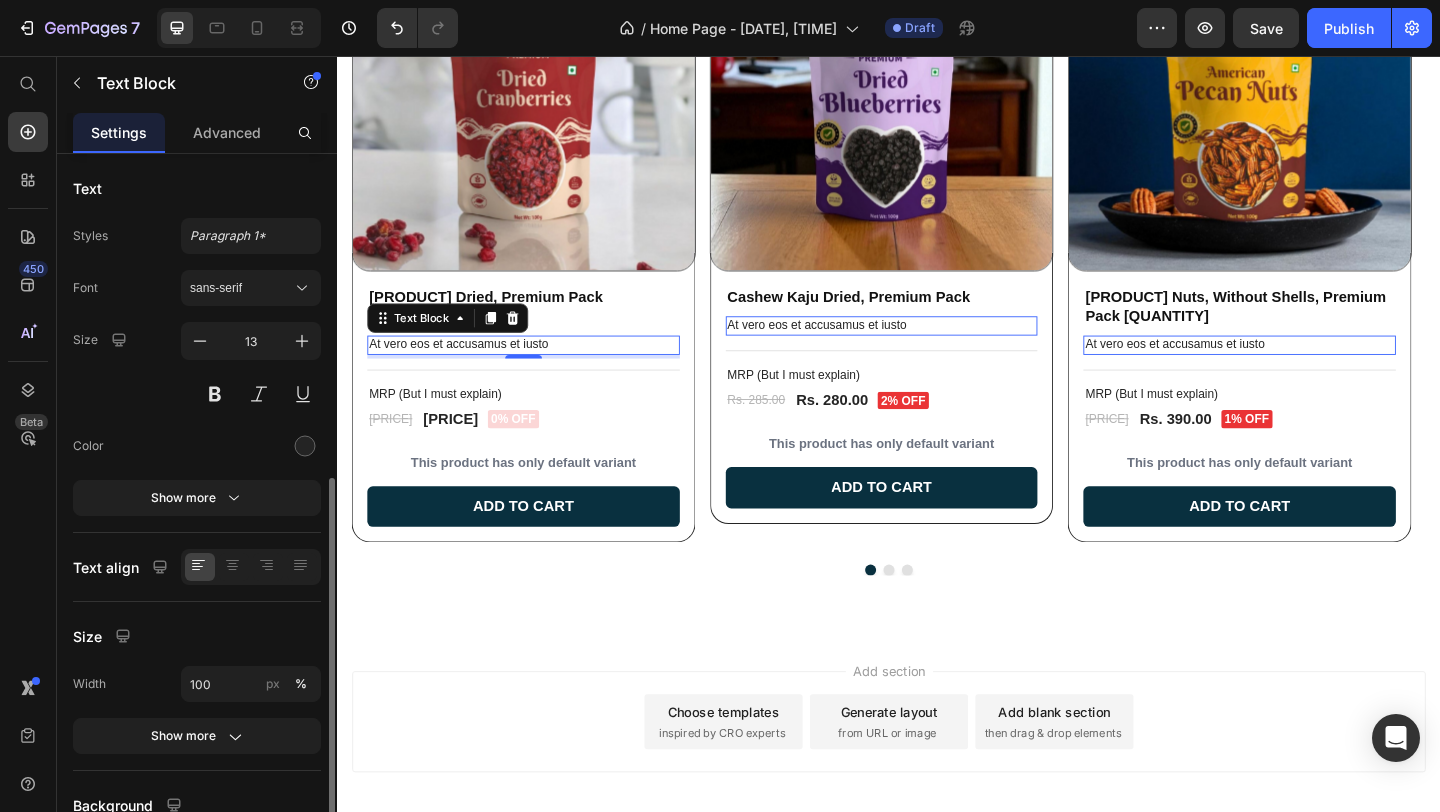 scroll, scrollTop: 180, scrollLeft: 0, axis: vertical 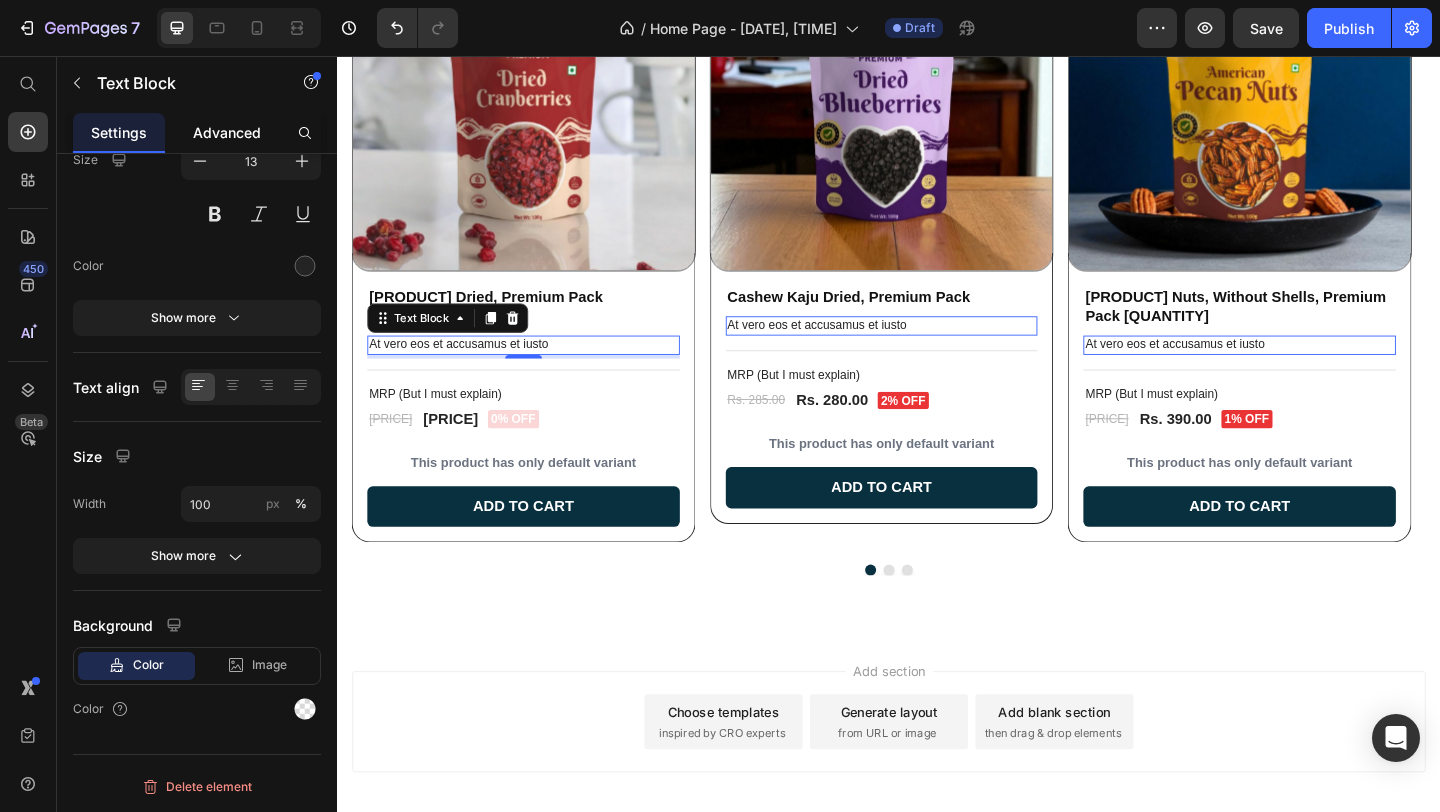 click on "Advanced" at bounding box center (227, 132) 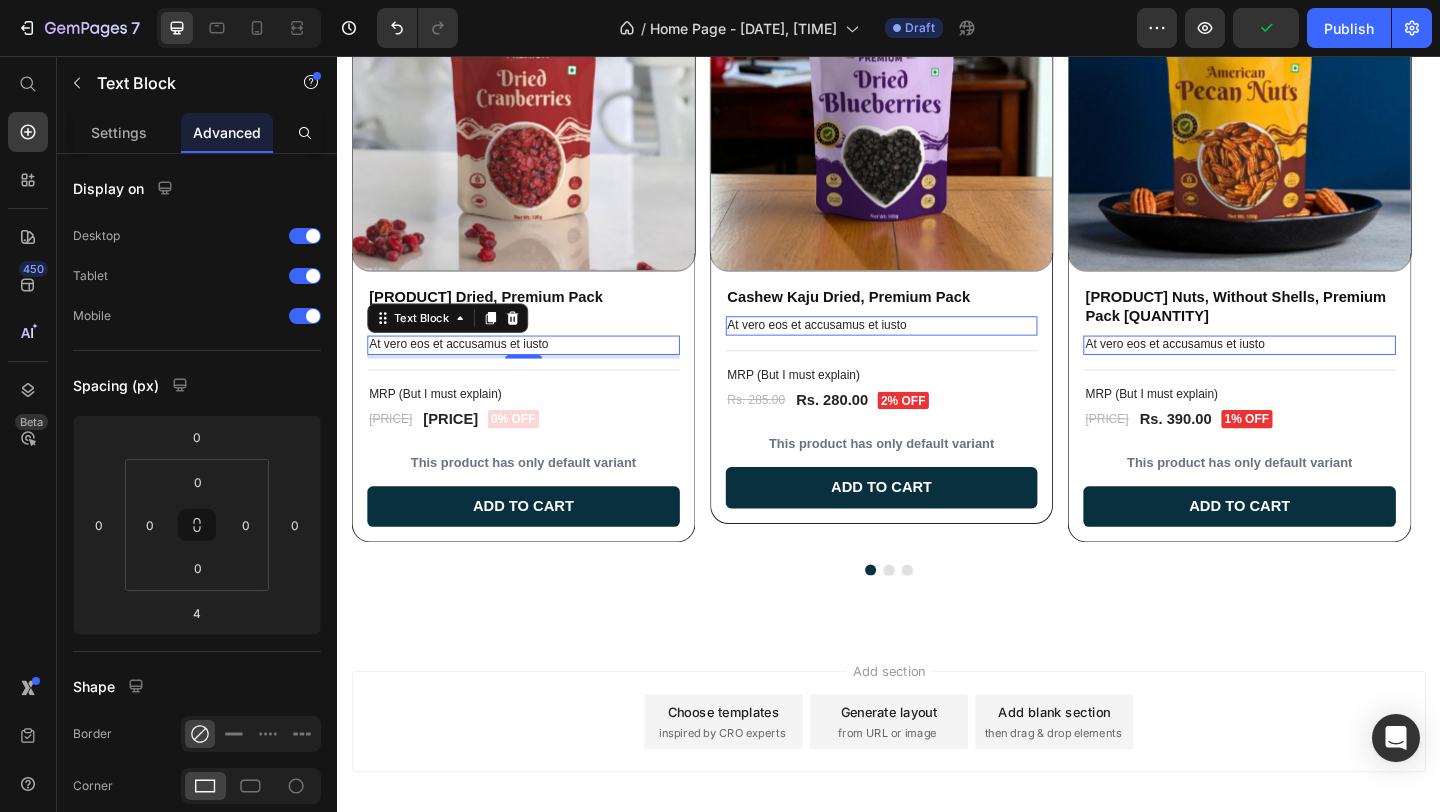 scroll, scrollTop: 590, scrollLeft: 0, axis: vertical 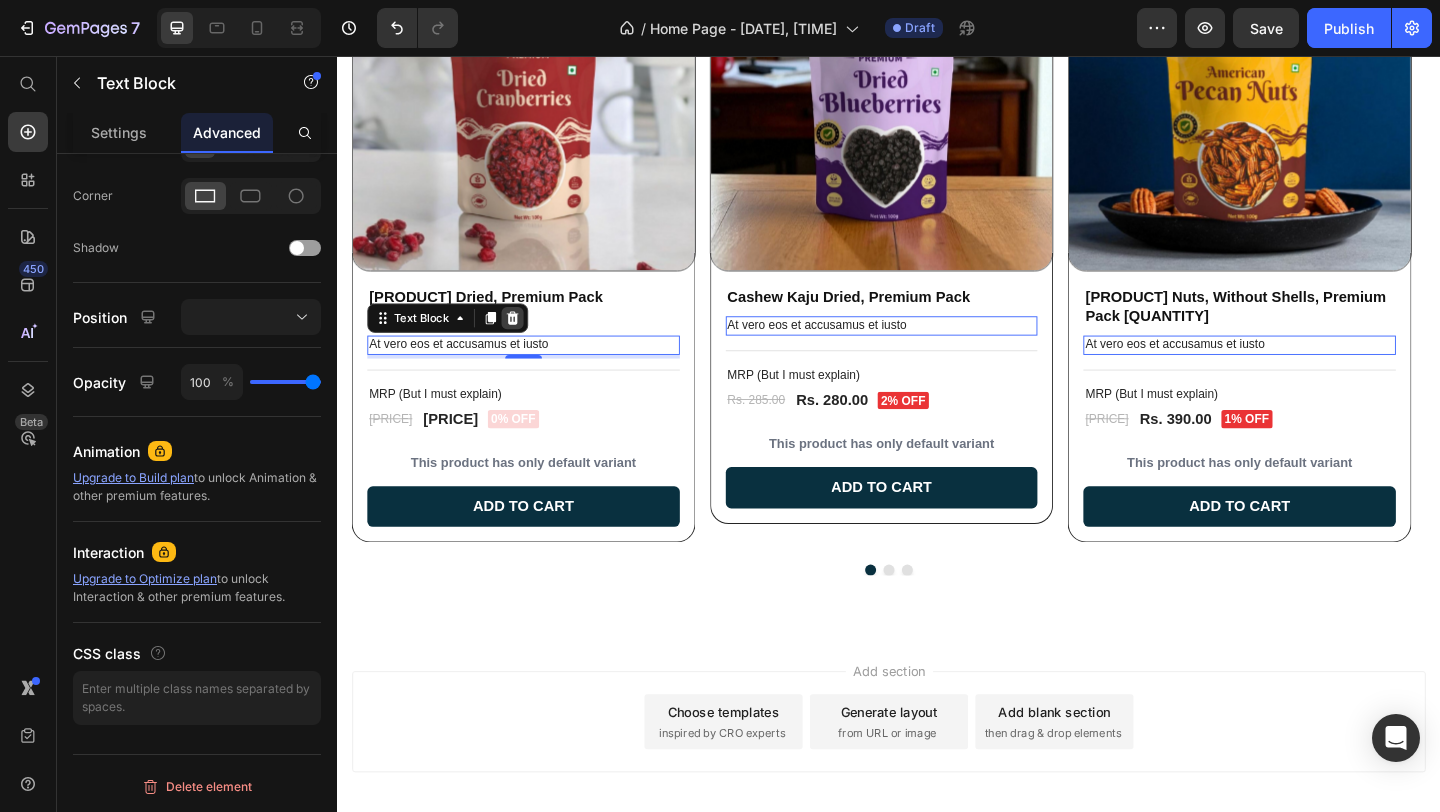 click 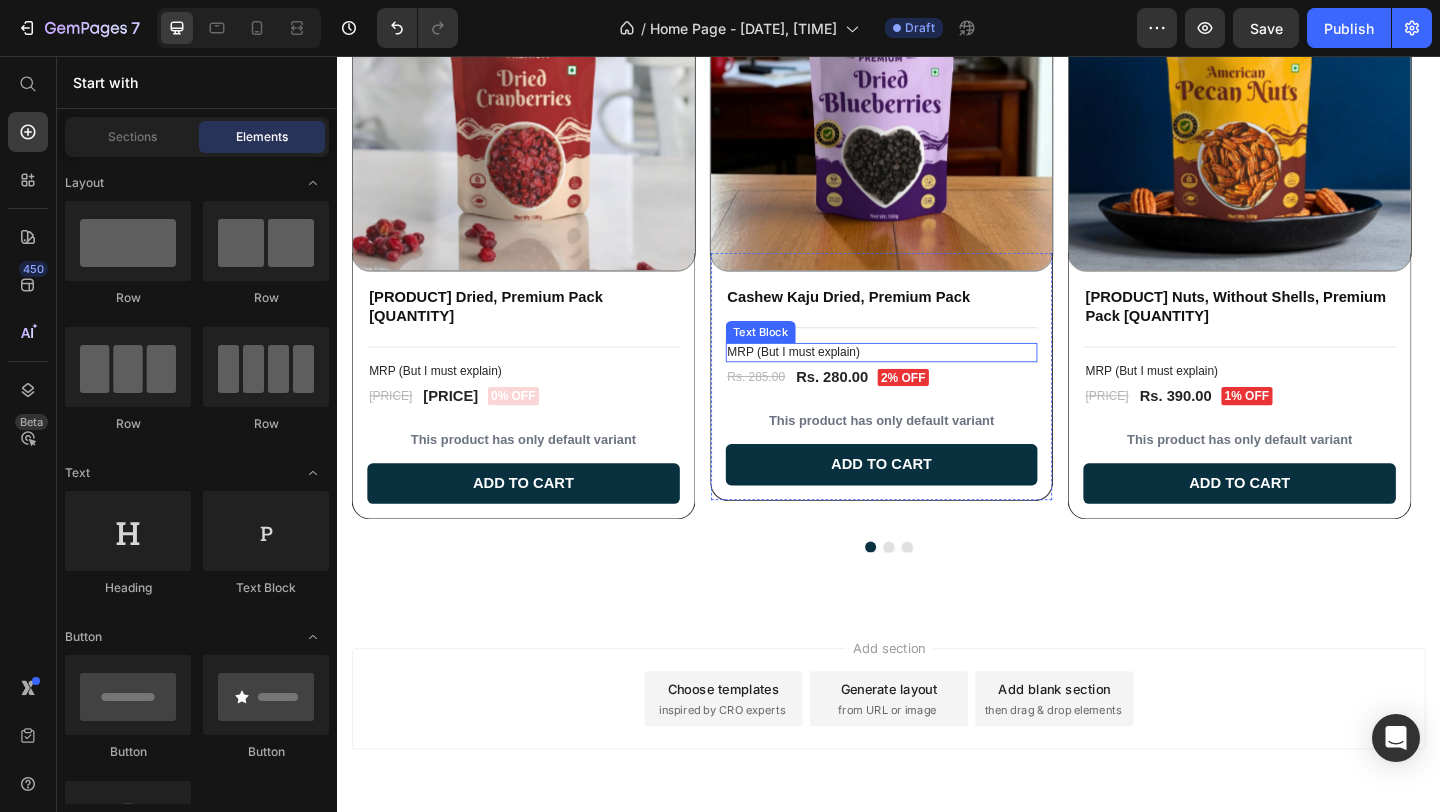 click on "MRP (But I must explain)" at bounding box center (930, 378) 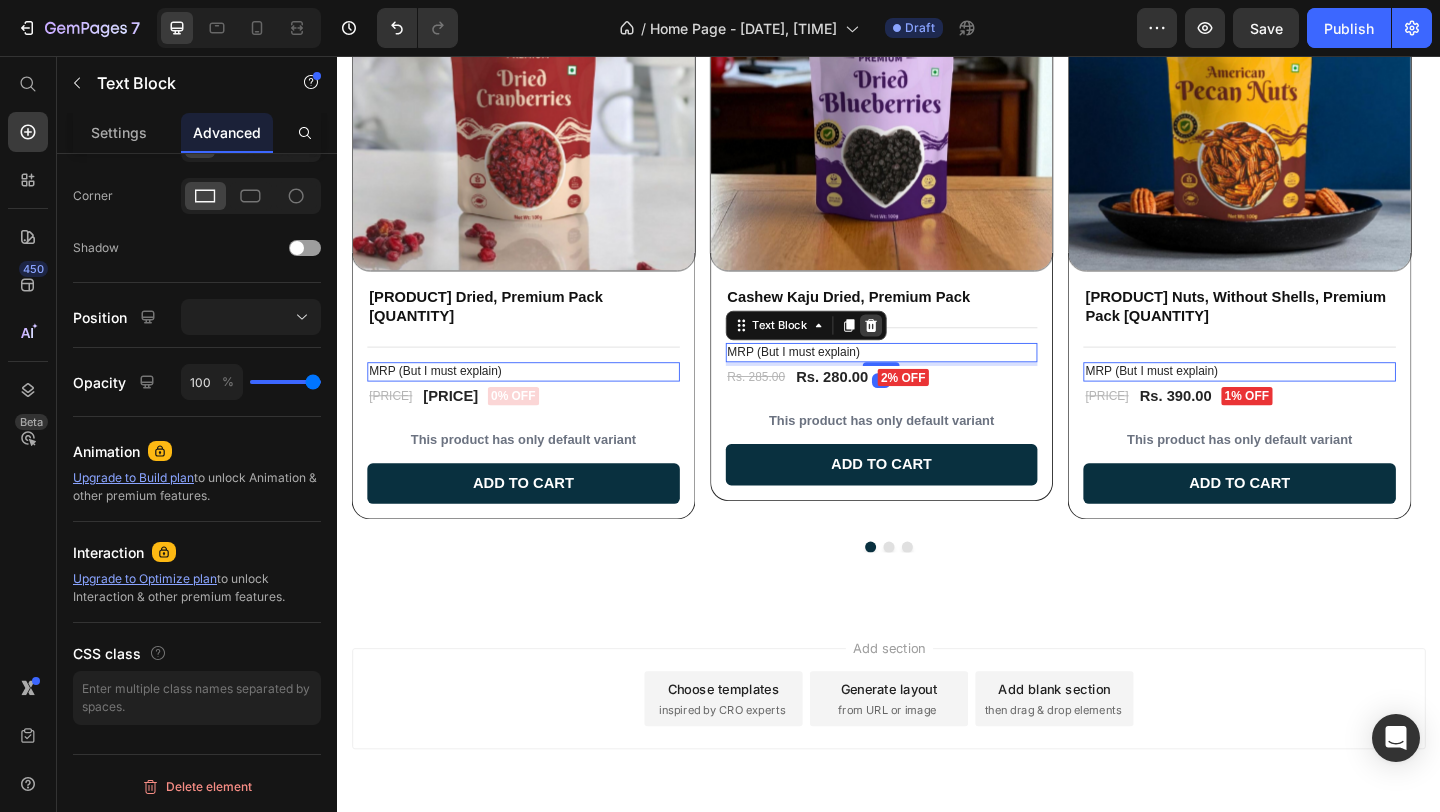 click 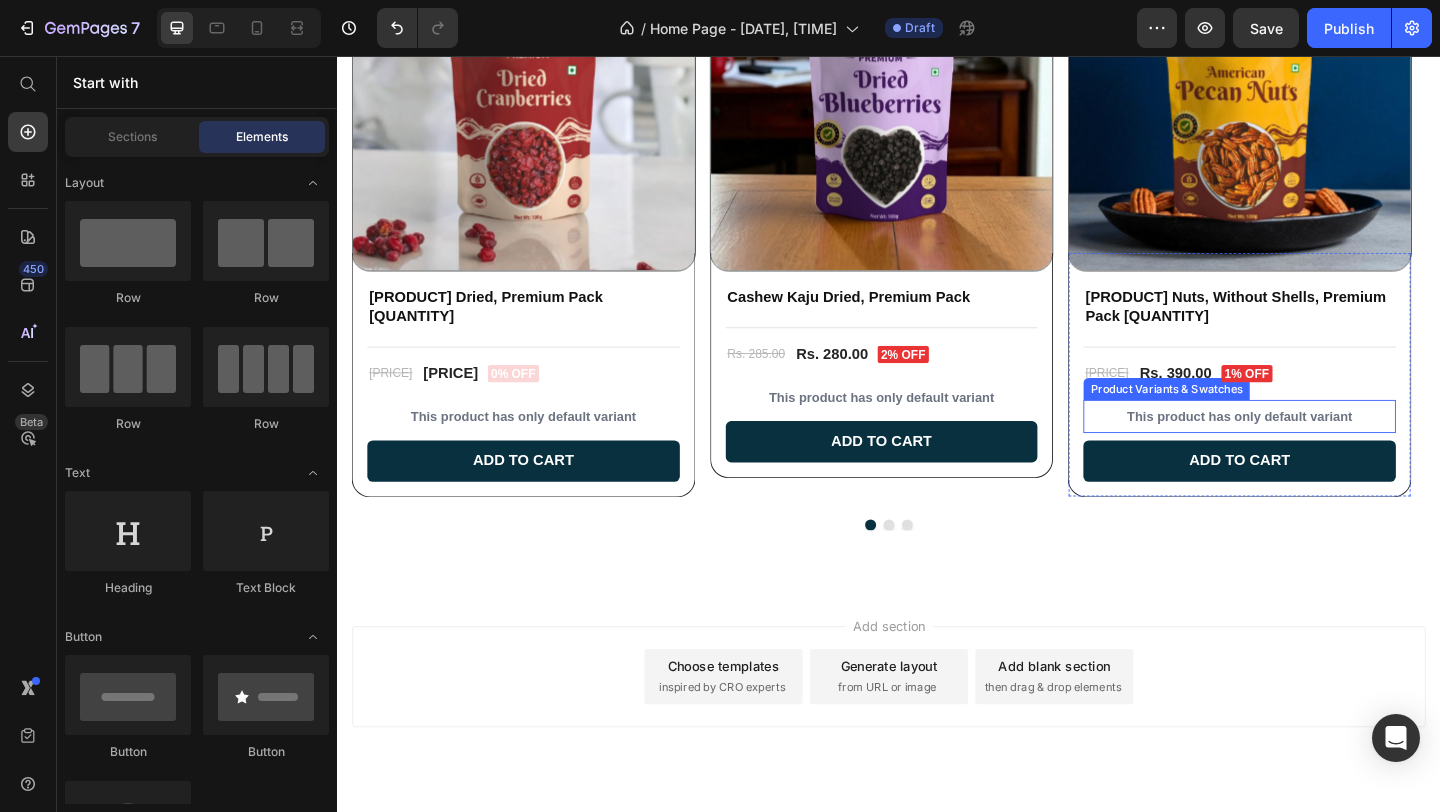 click on "This product has only default variant" at bounding box center (1319, 448) 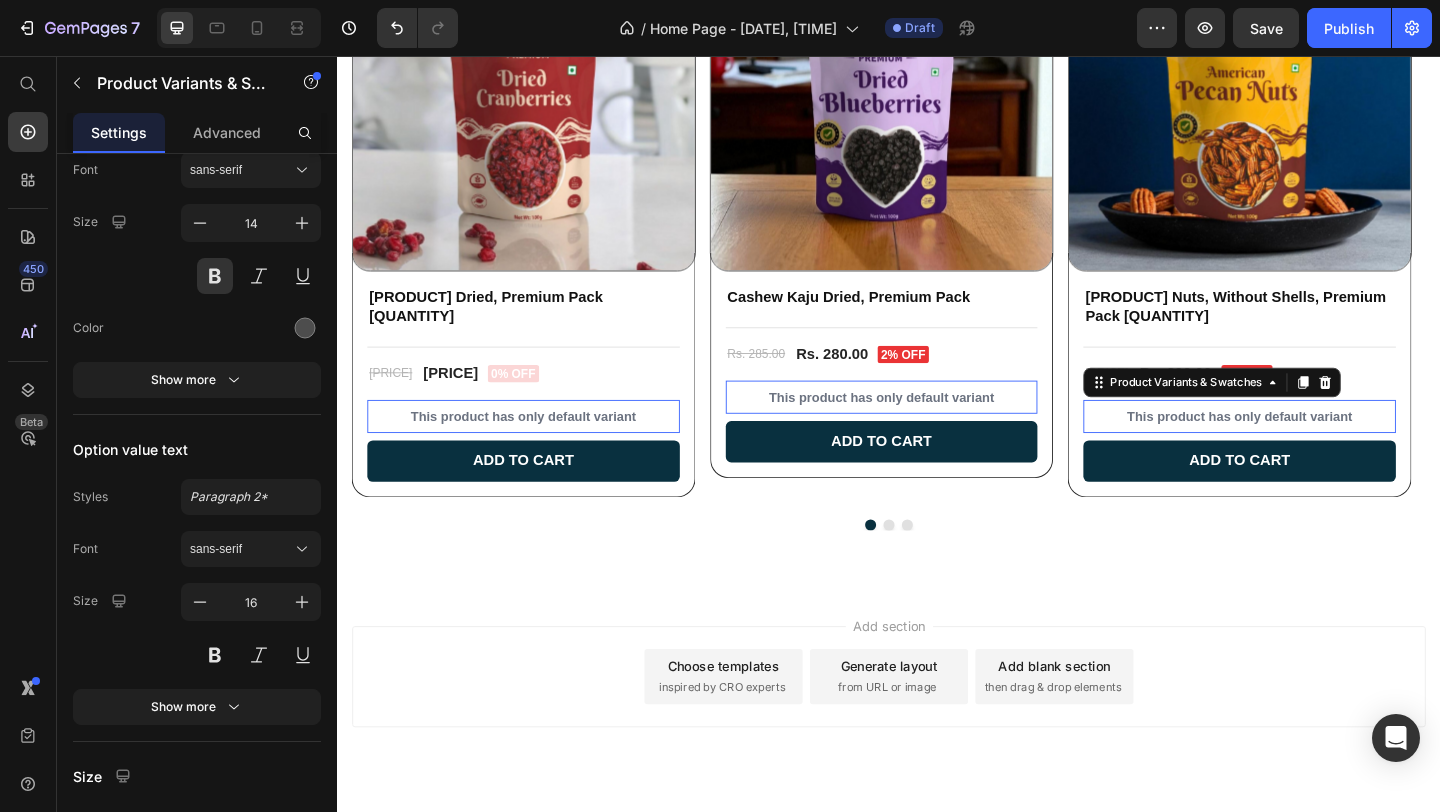 scroll, scrollTop: 0, scrollLeft: 0, axis: both 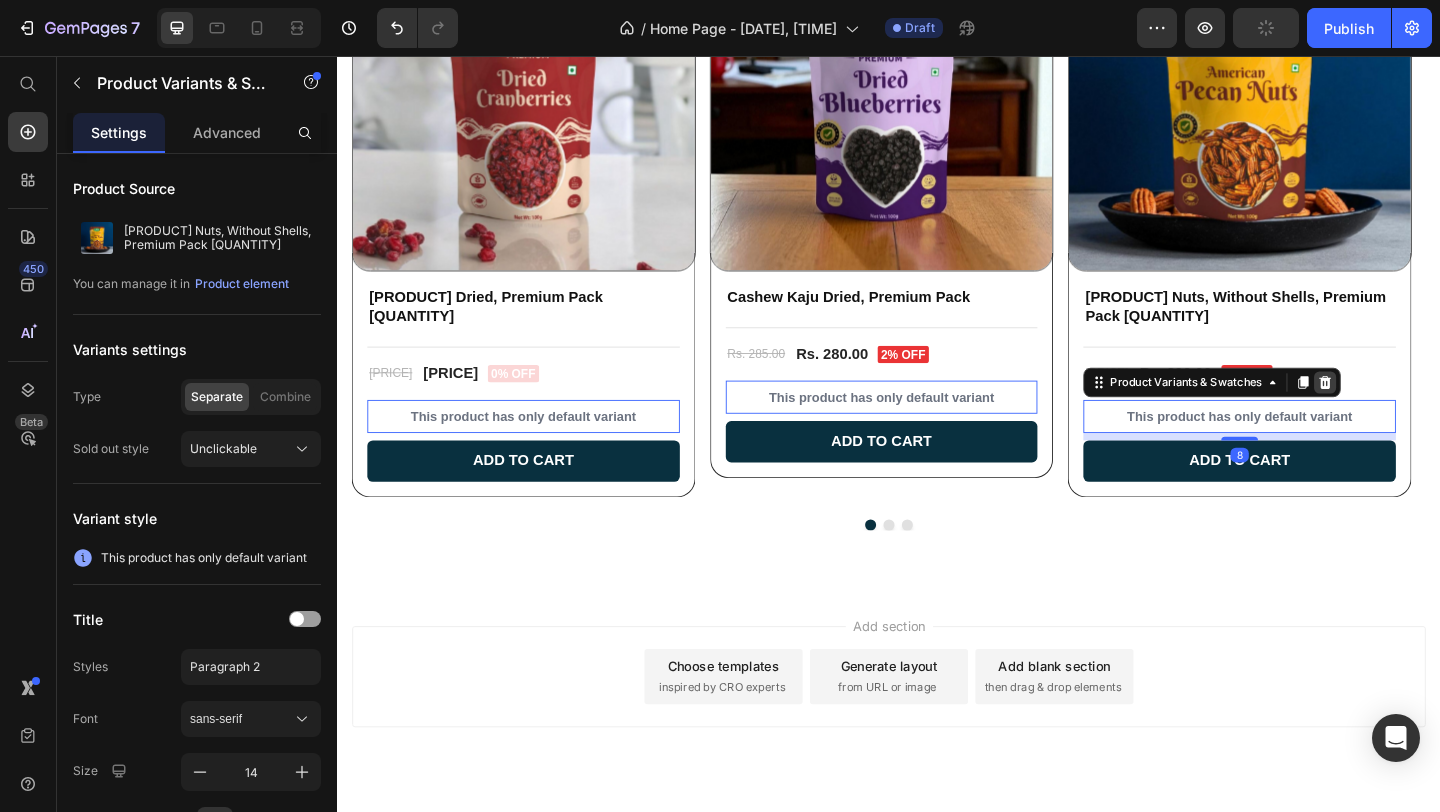 click 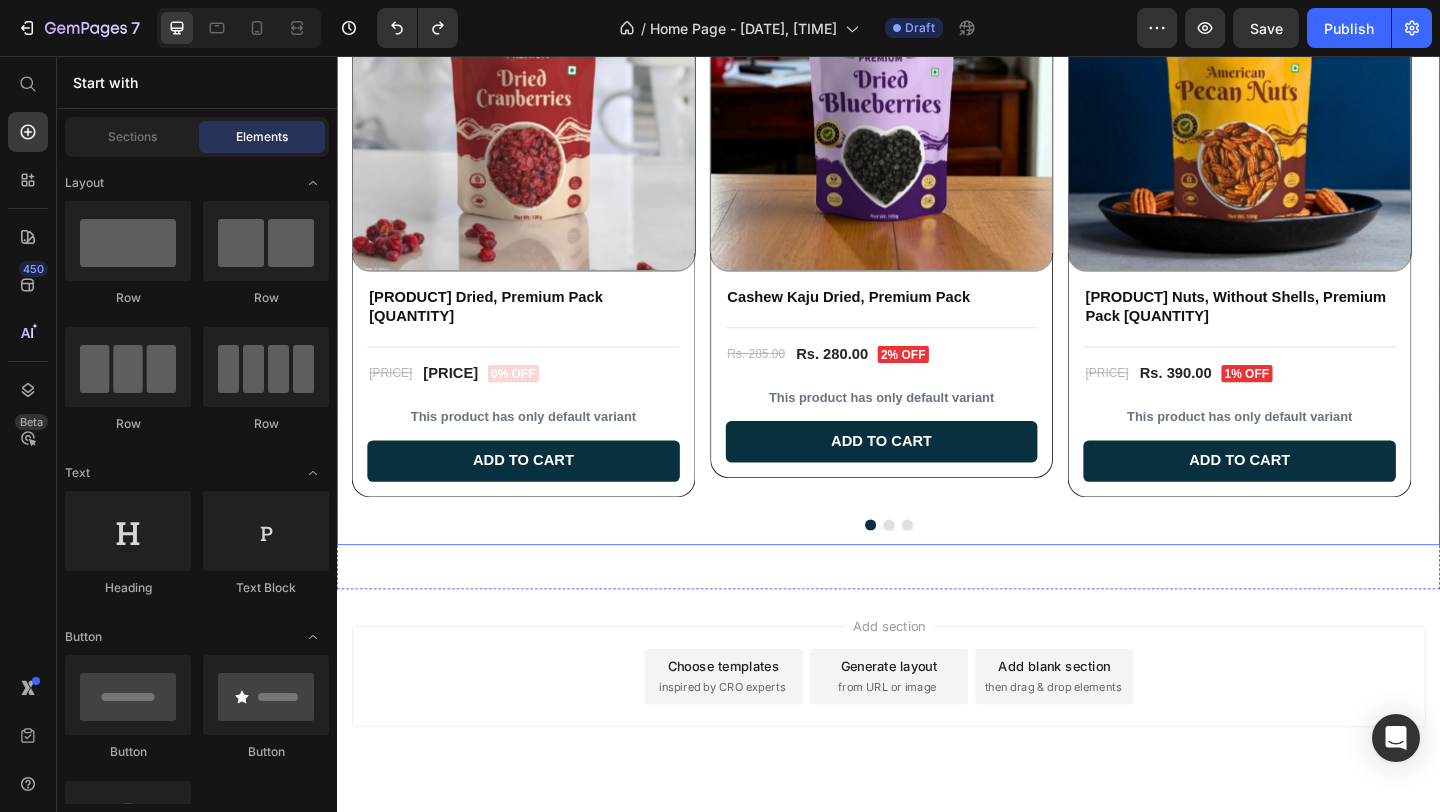 scroll, scrollTop: 997, scrollLeft: 0, axis: vertical 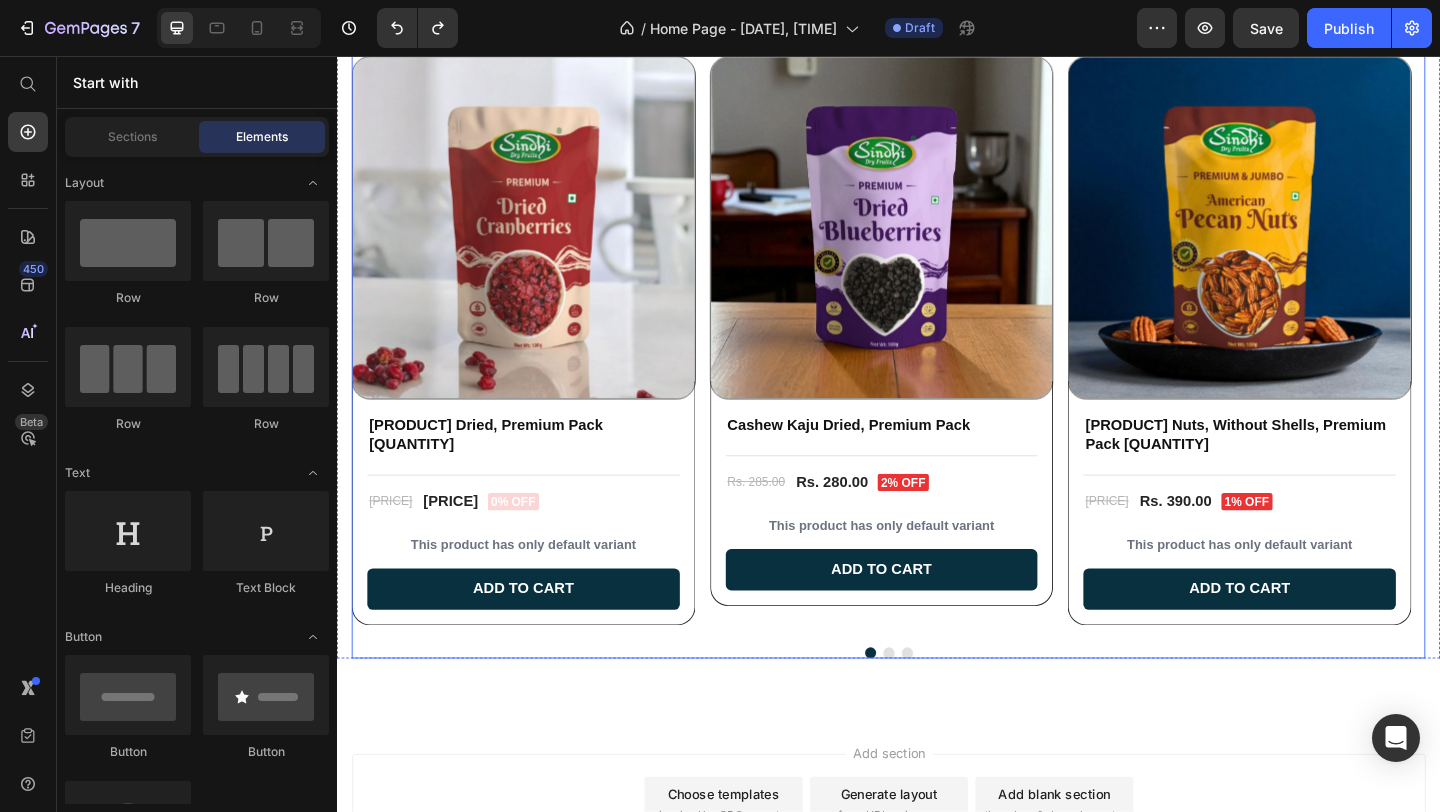 click at bounding box center [937, 705] 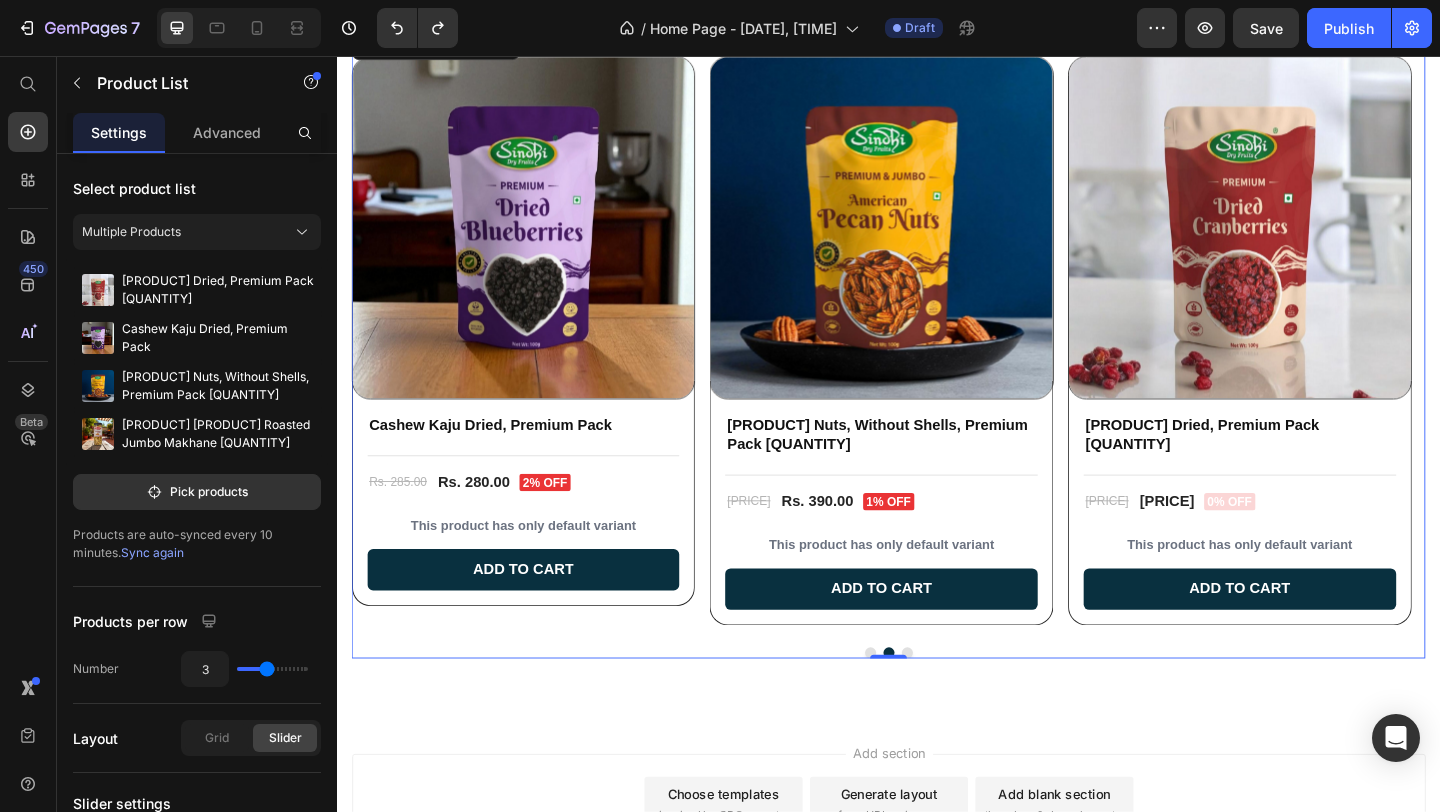 click at bounding box center [957, 705] 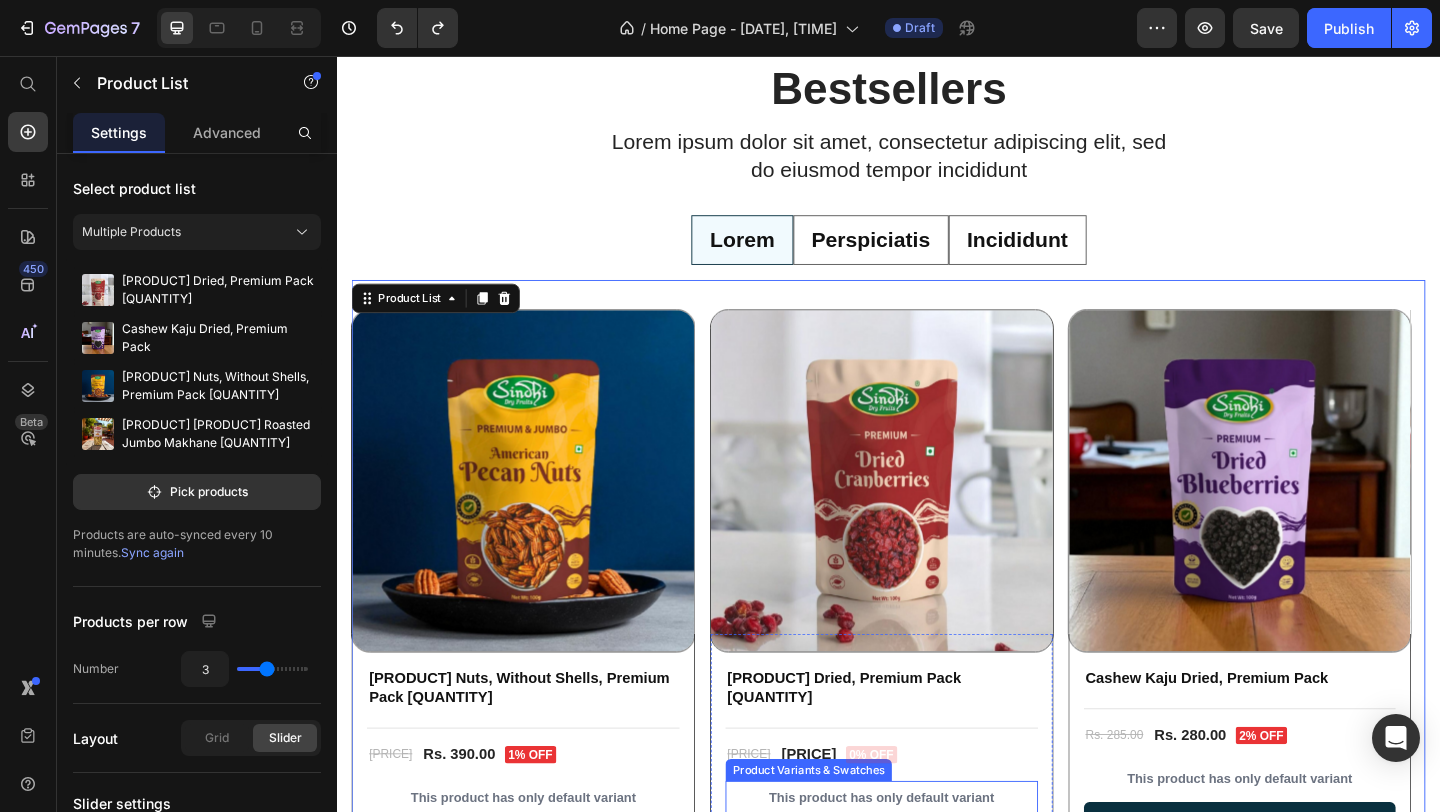 scroll, scrollTop: 710, scrollLeft: 0, axis: vertical 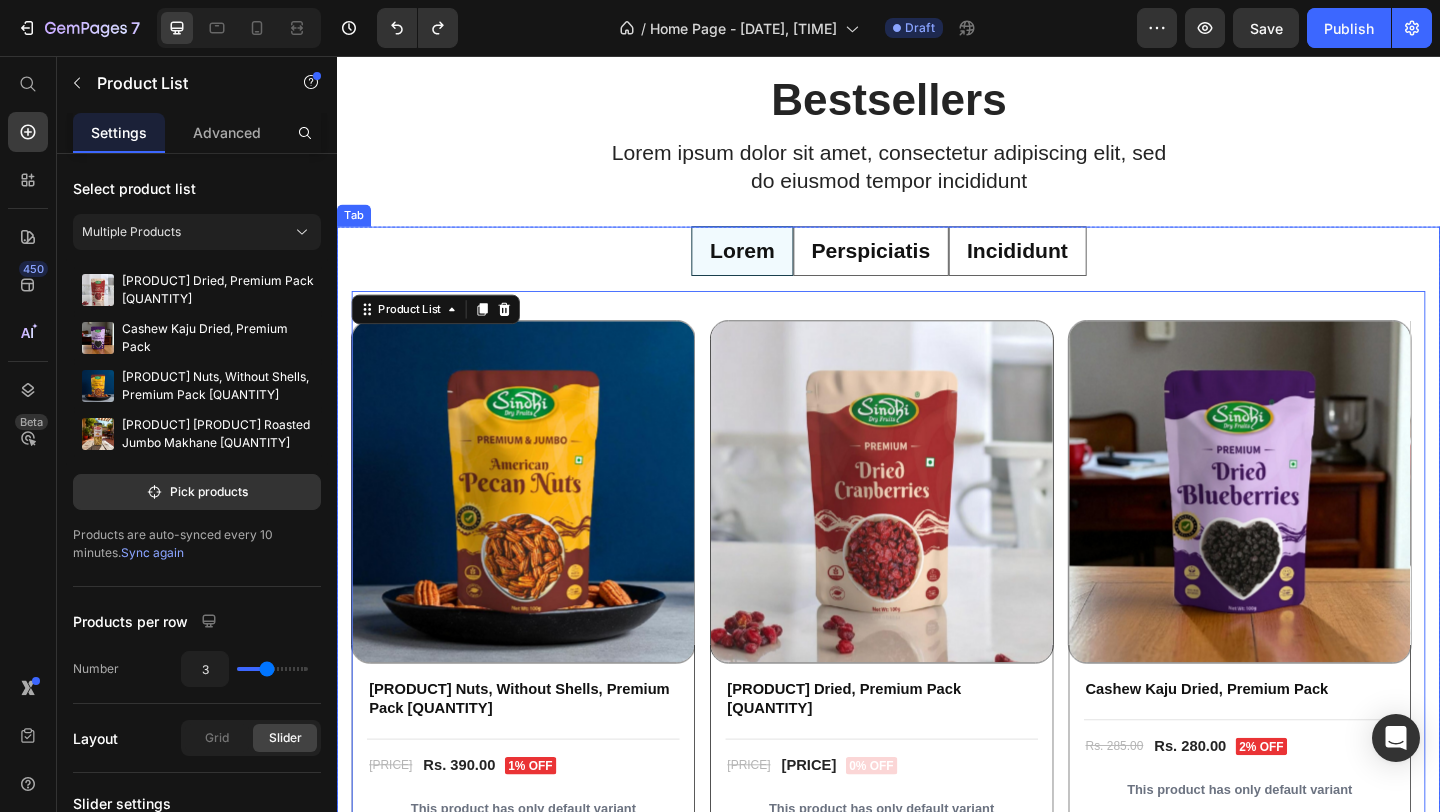 click on "Perspiciatis" at bounding box center (917, 268) 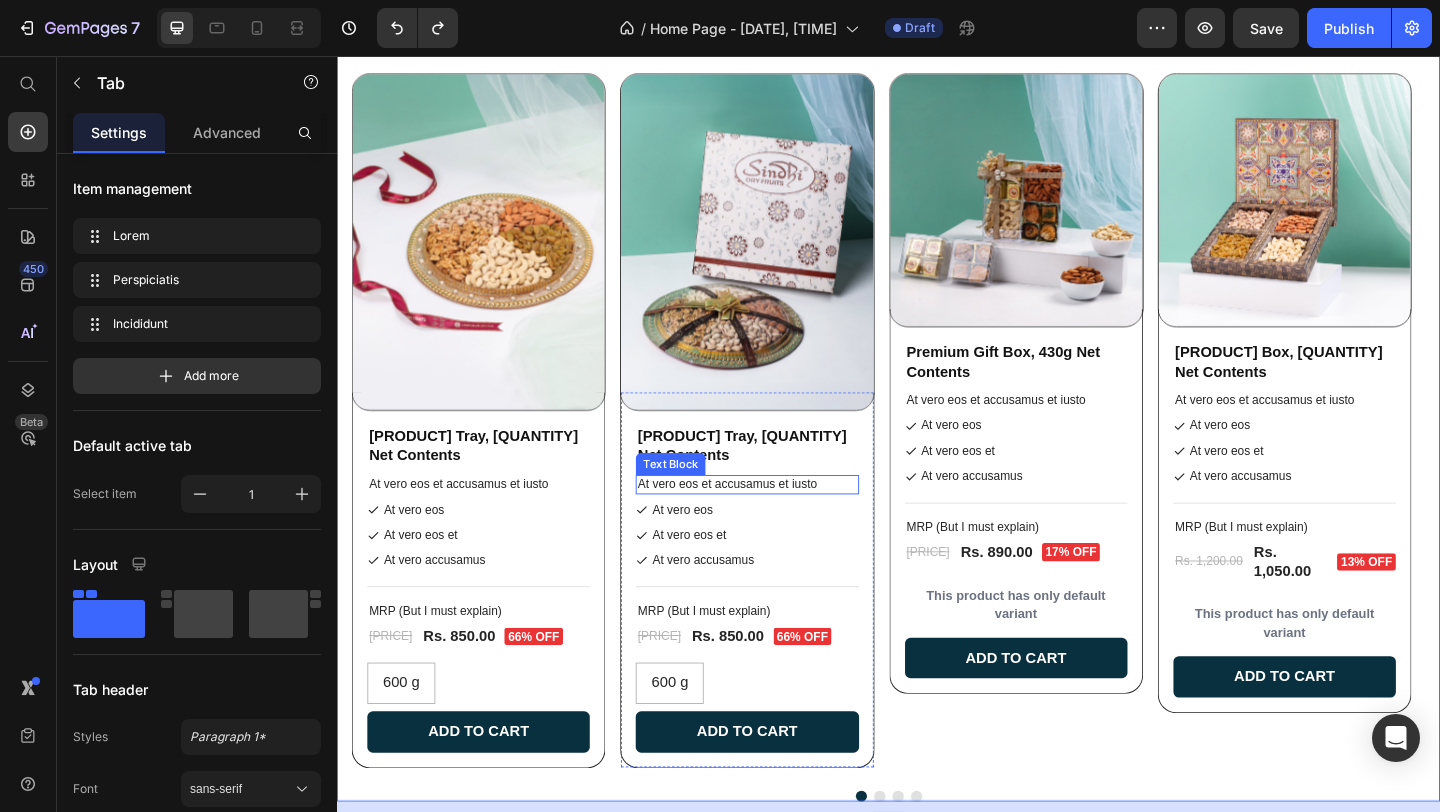 scroll, scrollTop: 963, scrollLeft: 0, axis: vertical 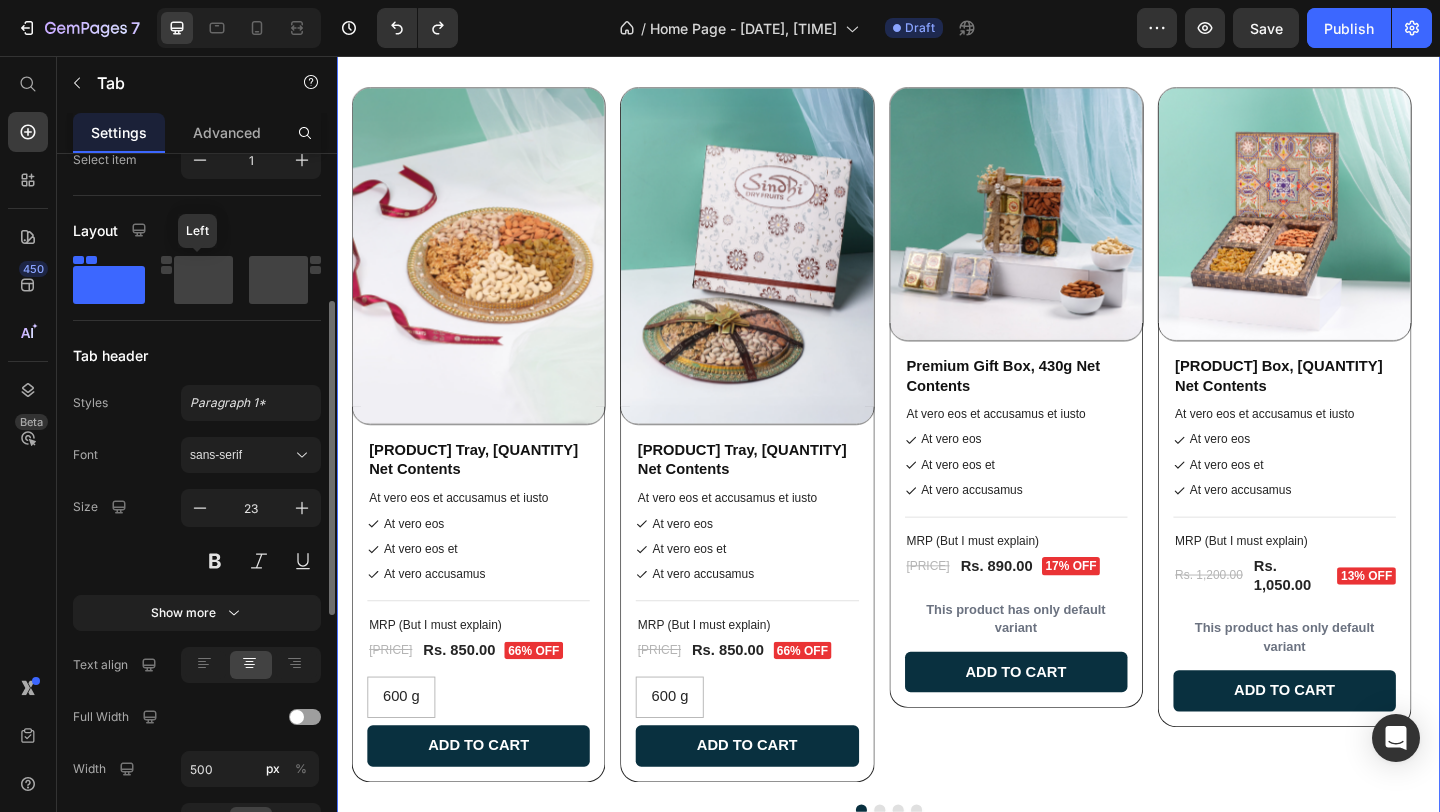 click 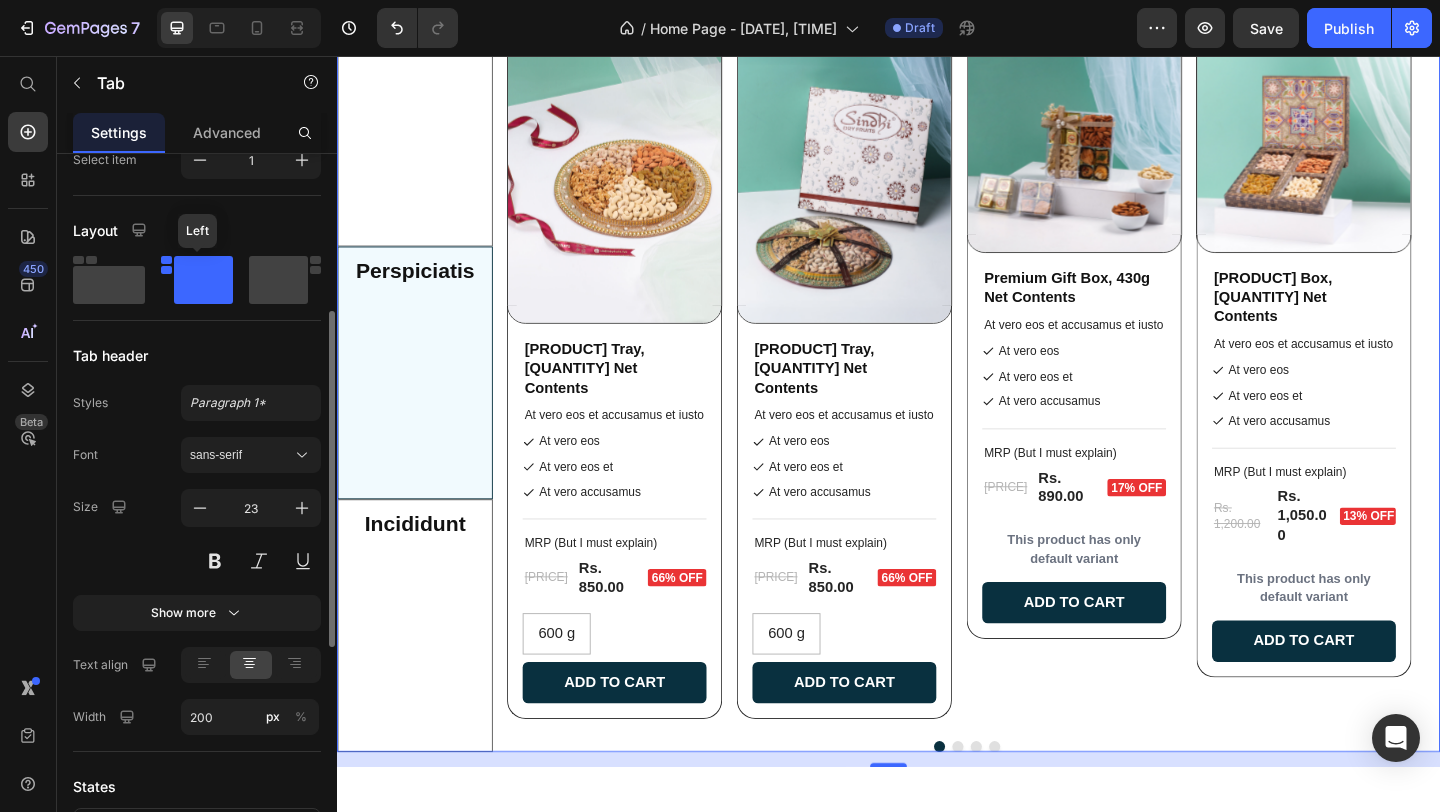 scroll, scrollTop: 909, scrollLeft: 0, axis: vertical 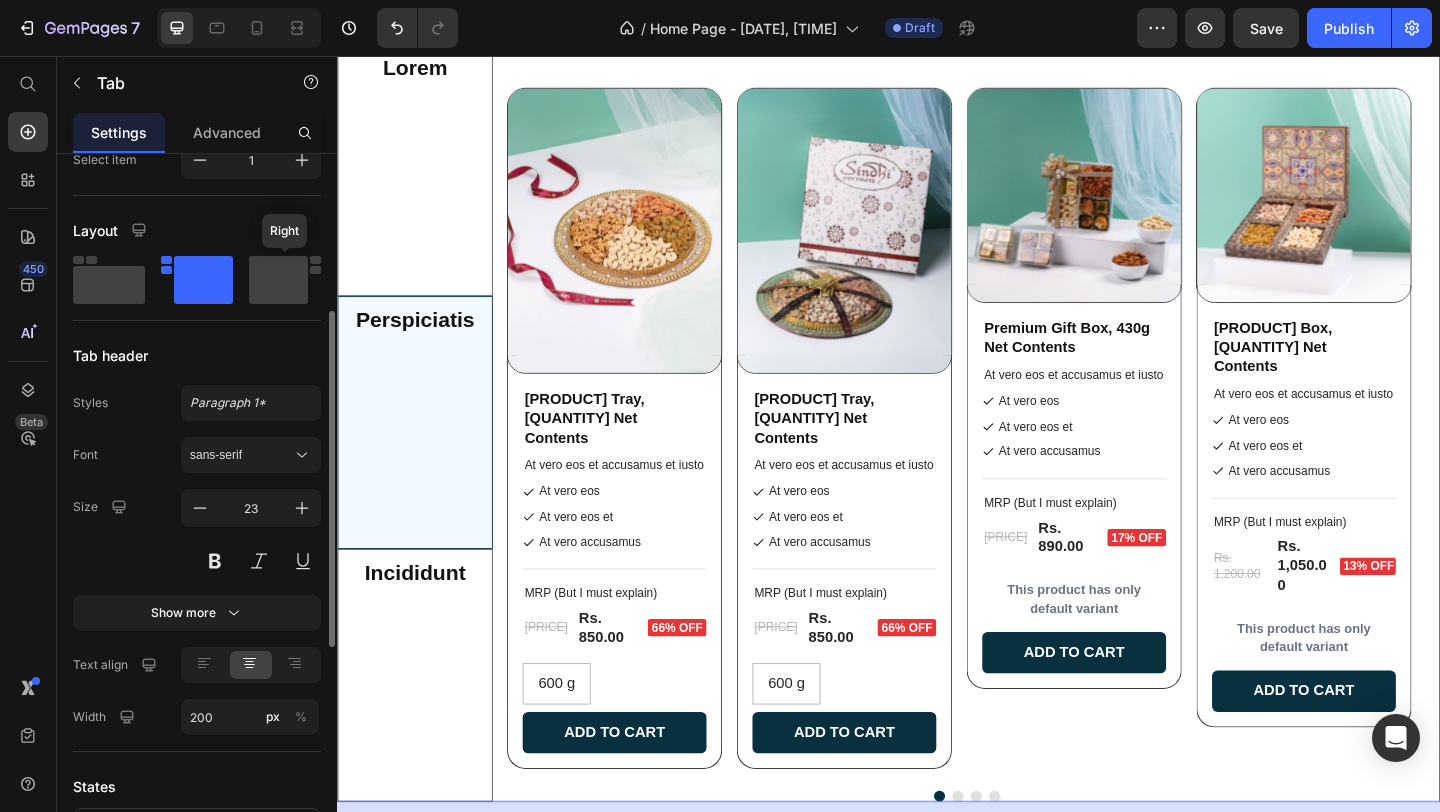 click 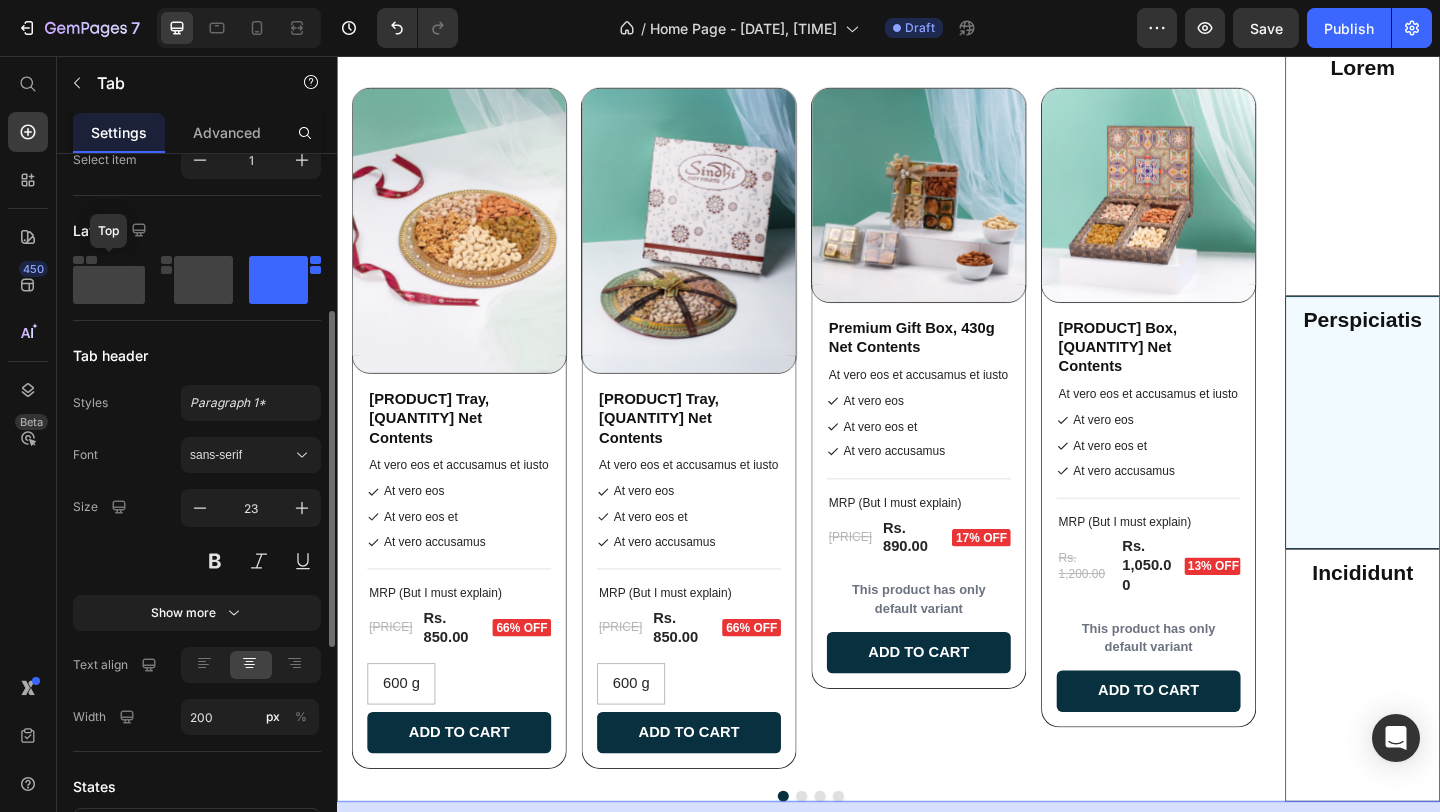 click 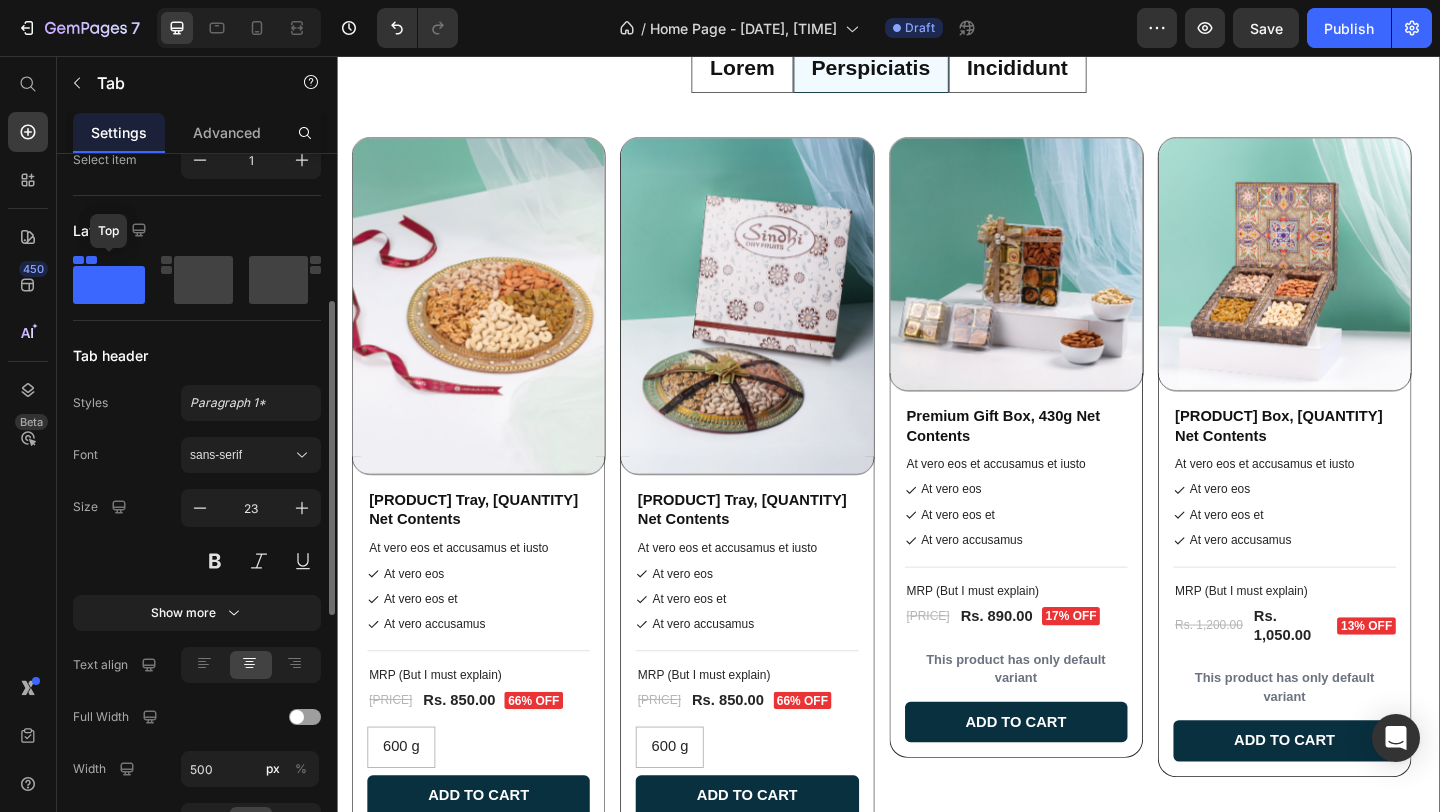 scroll, scrollTop: 963, scrollLeft: 0, axis: vertical 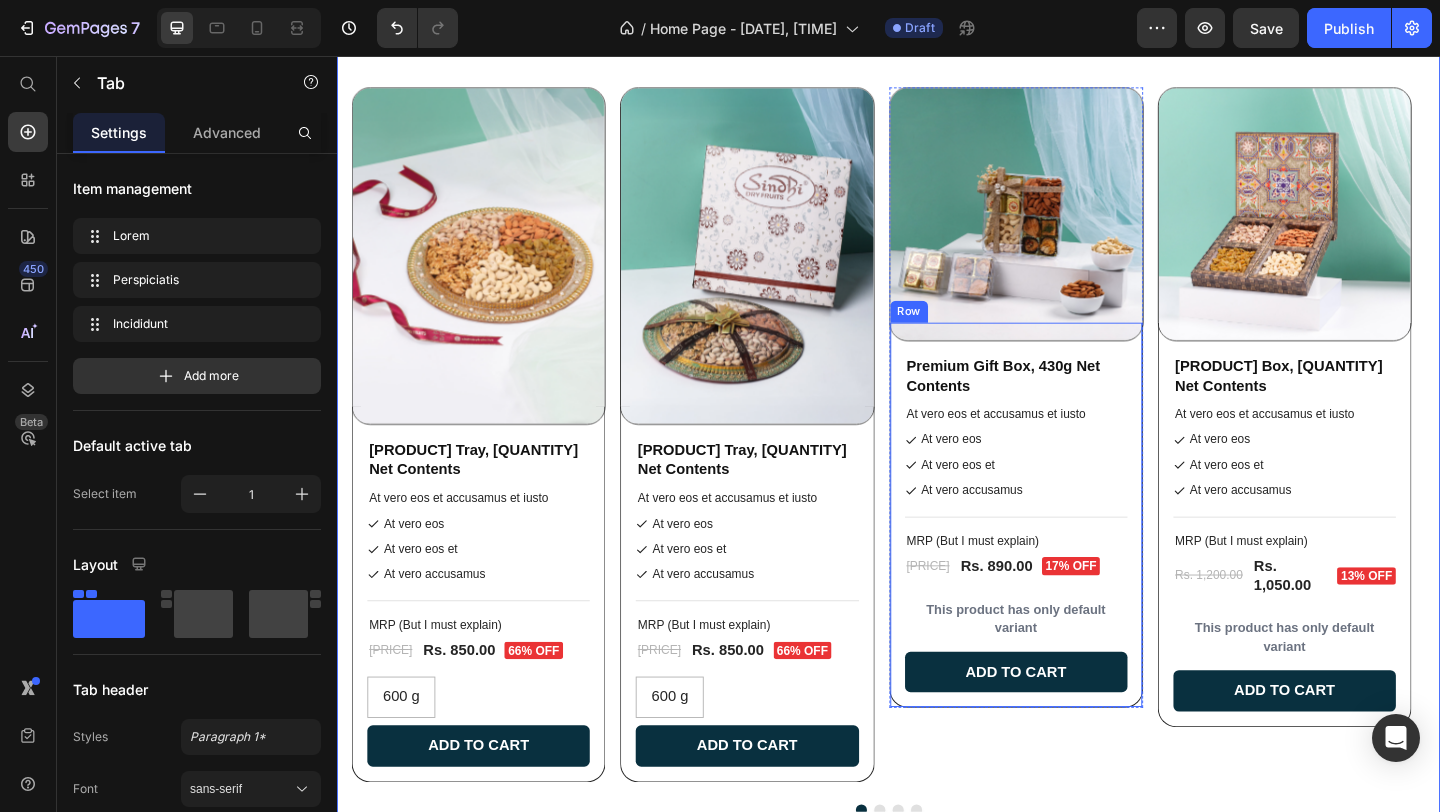 click on "[PRODUCT] Box, [QUANTITY] Net Contents Product Title At vero eos et accusamus et iusto Text Block
At vero eos
At vero eos et
At vero accusamus Item List                Title Line MRP (But I must explain) Text Block [PRICE] Product Price [PRICE] Product Price [PERCENTAGE] off Product Badge Row [QUANTITY] [QUANTITY] [QUANTITY] Product Variants & Swatches Add to cart Add to Cart Row" at bounding box center [1076, 556] 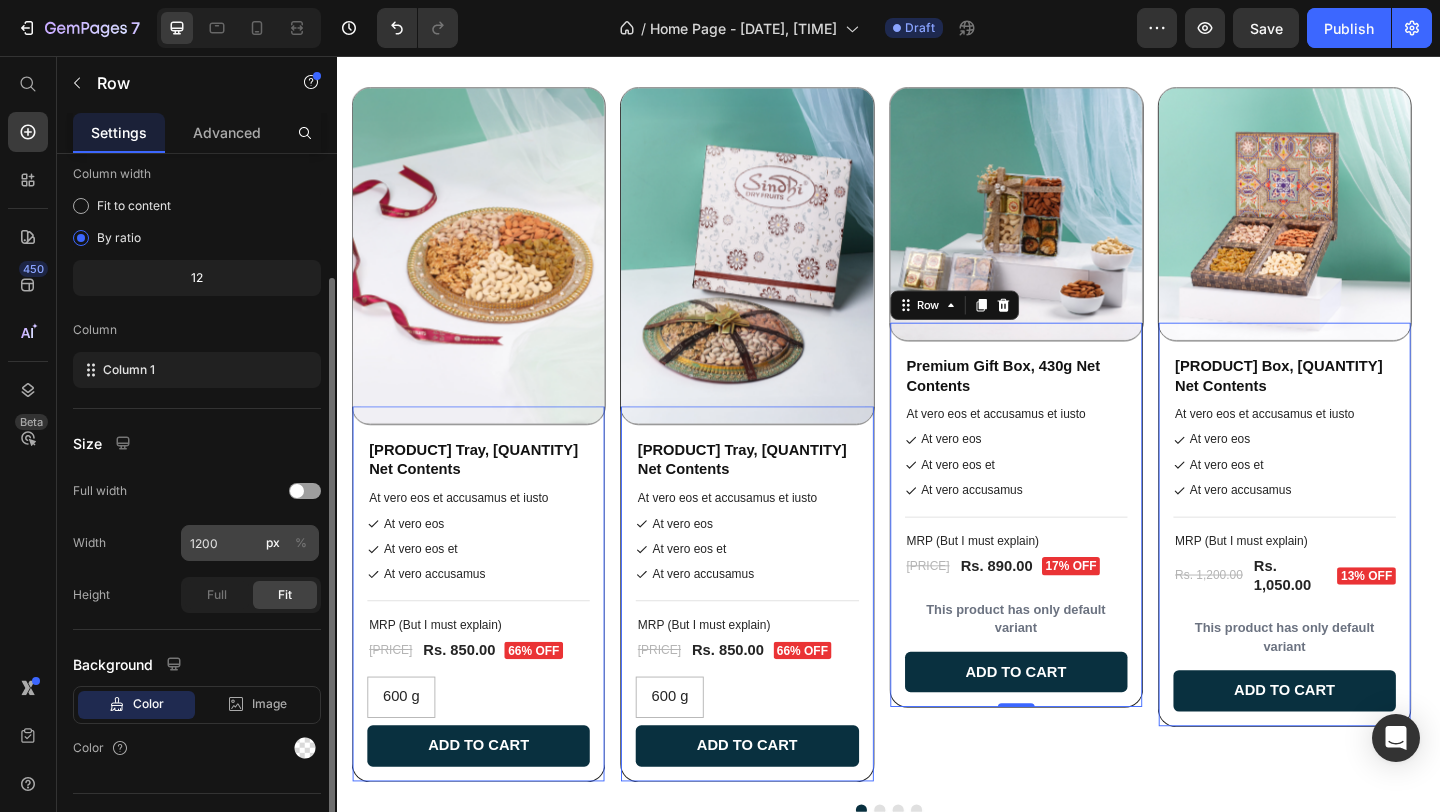 scroll, scrollTop: 190, scrollLeft: 0, axis: vertical 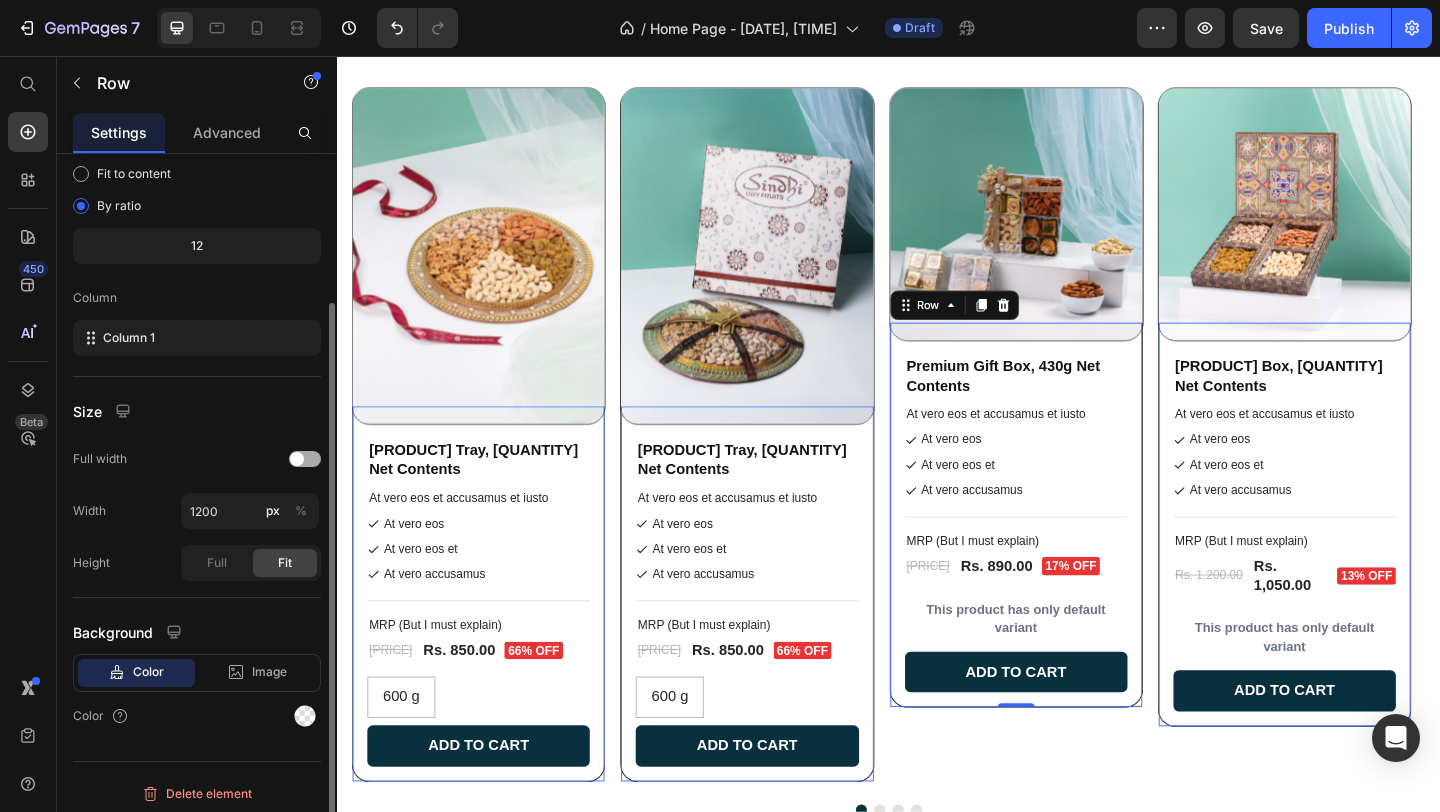 click at bounding box center (305, 459) 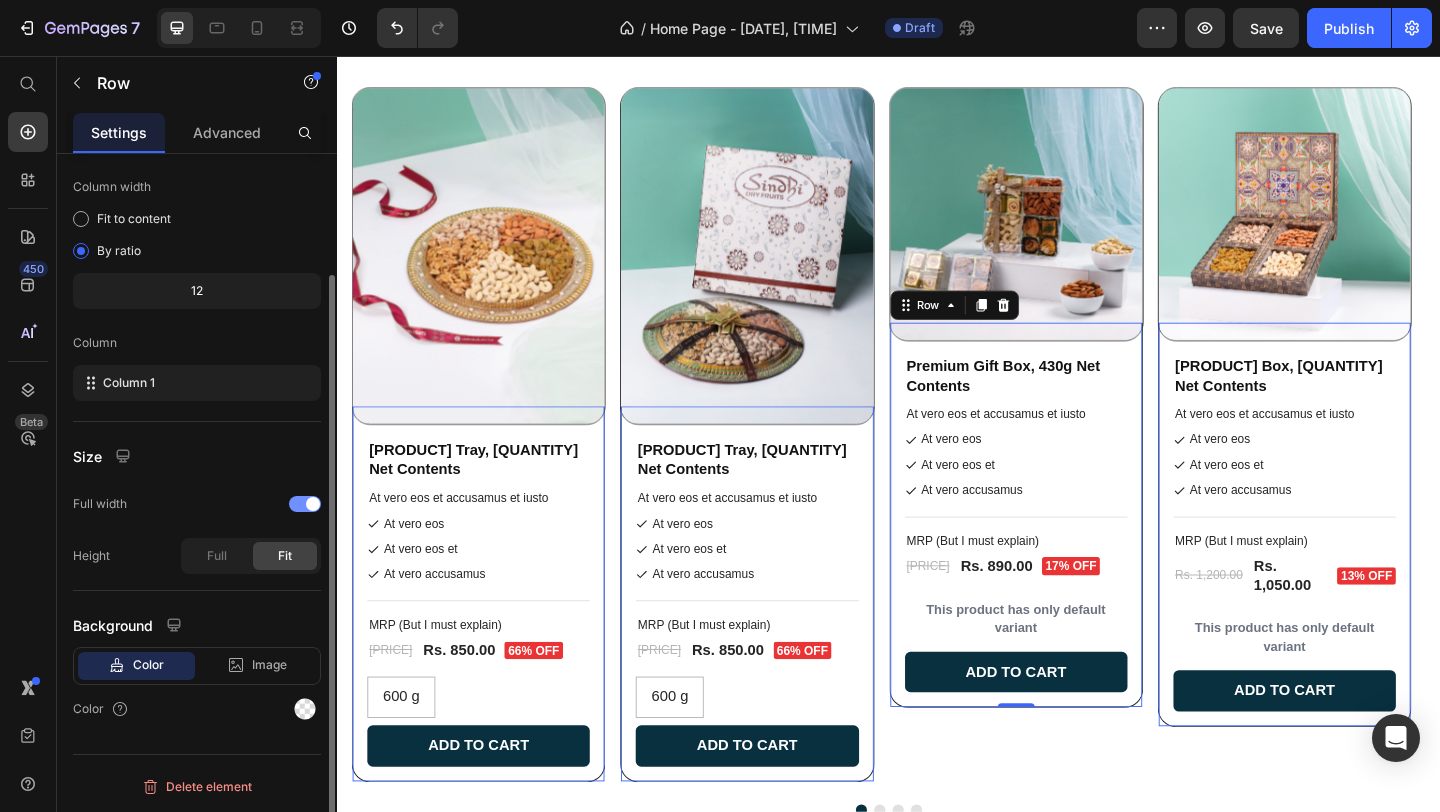 scroll, scrollTop: 145, scrollLeft: 0, axis: vertical 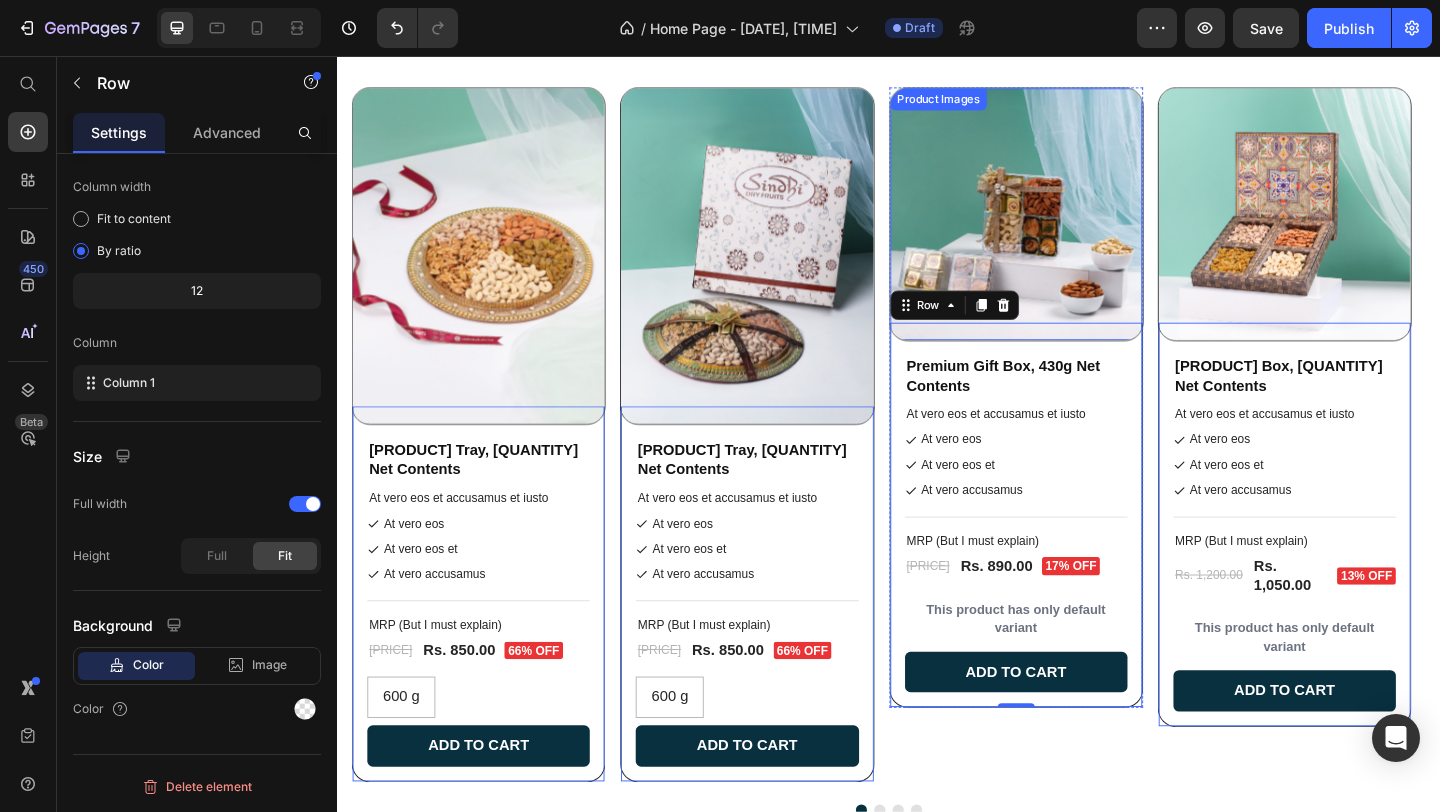 click on "Product Images" at bounding box center (991, 103) 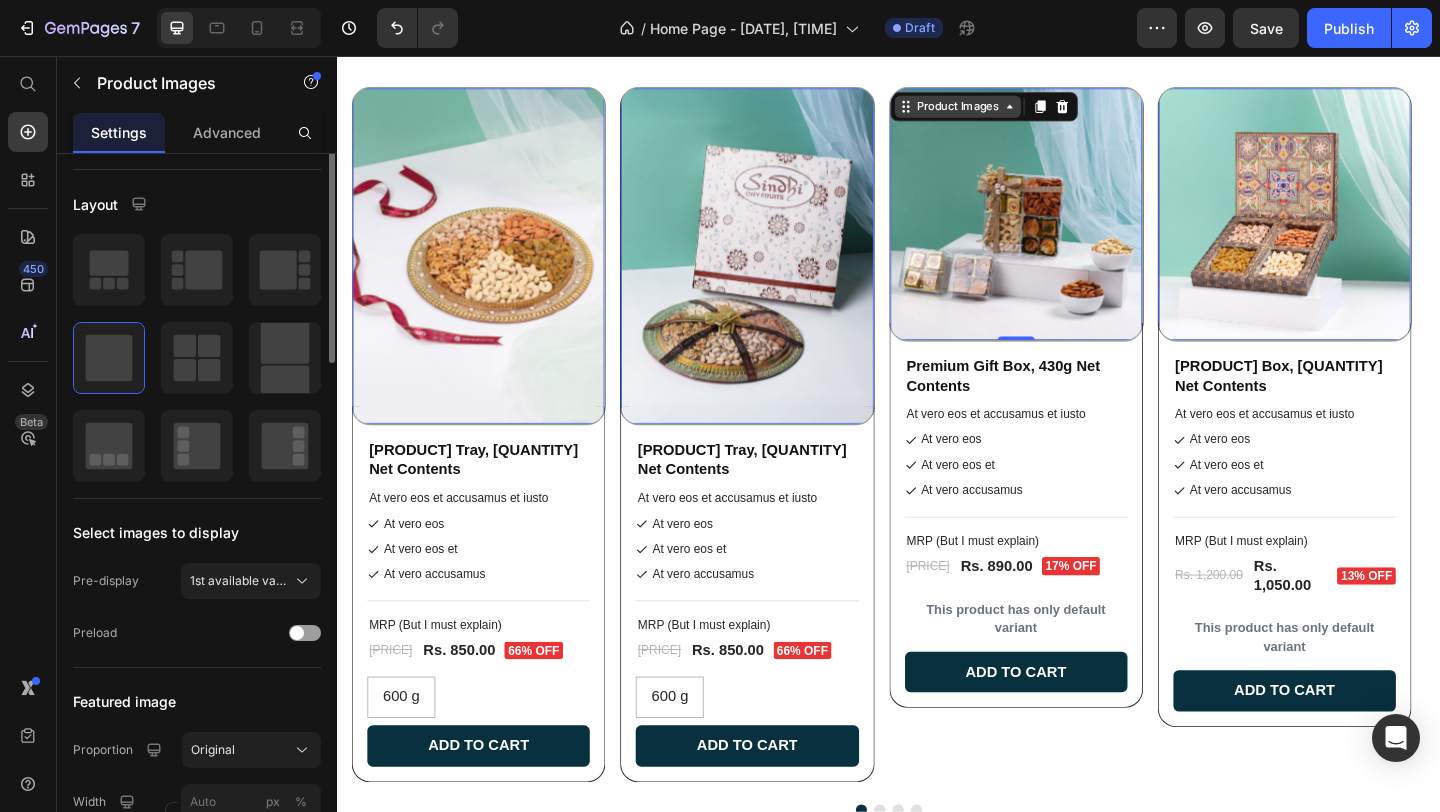 scroll, scrollTop: 0, scrollLeft: 0, axis: both 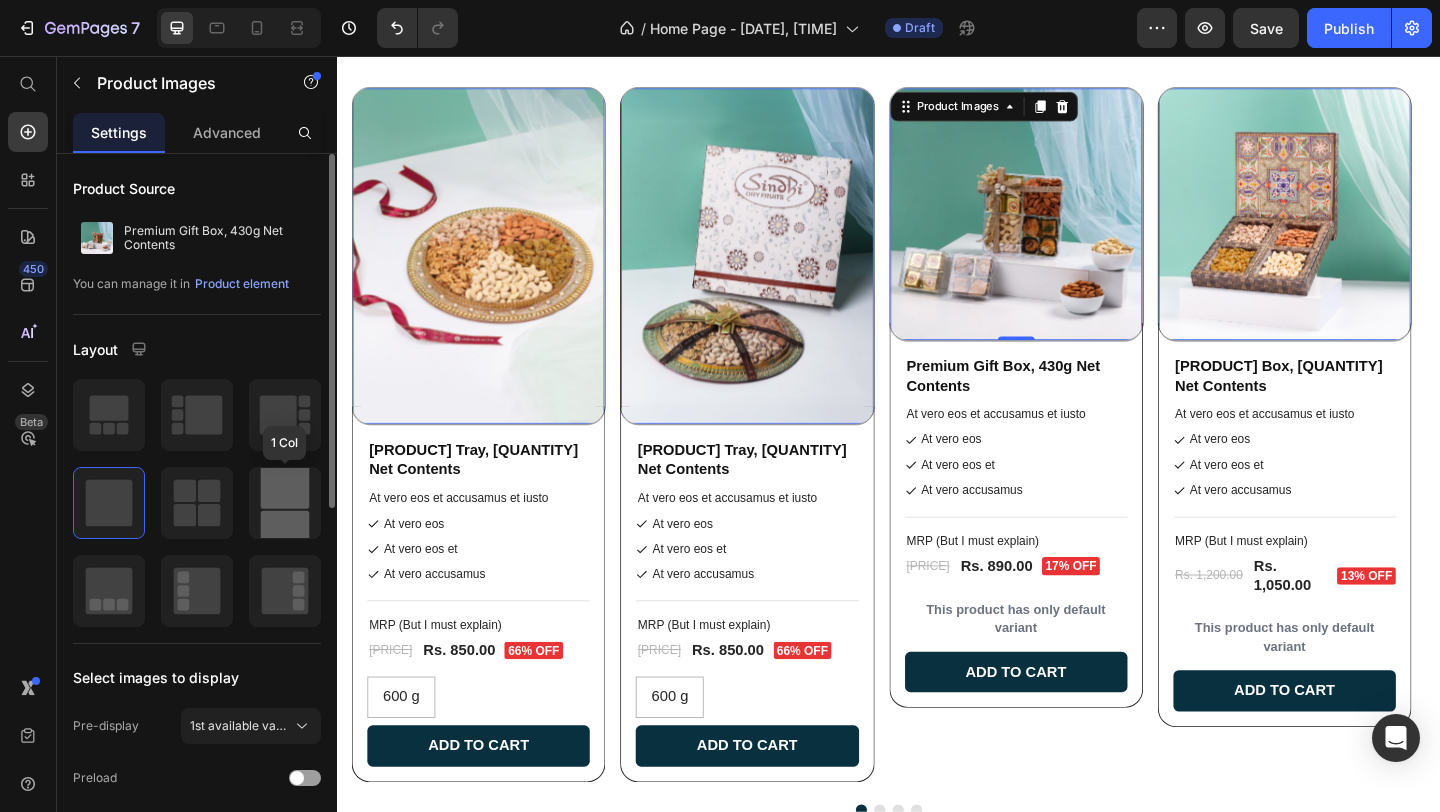 click 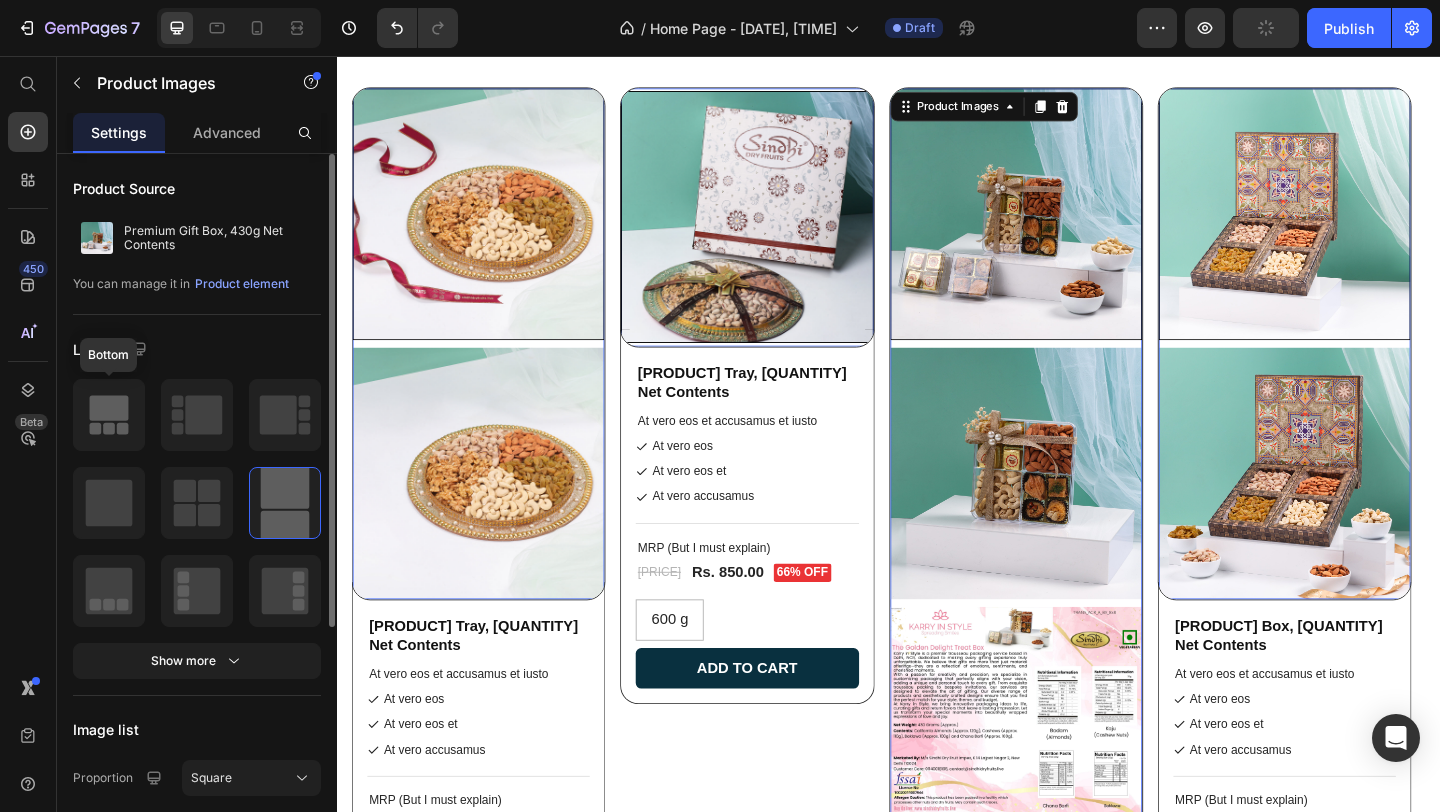 click 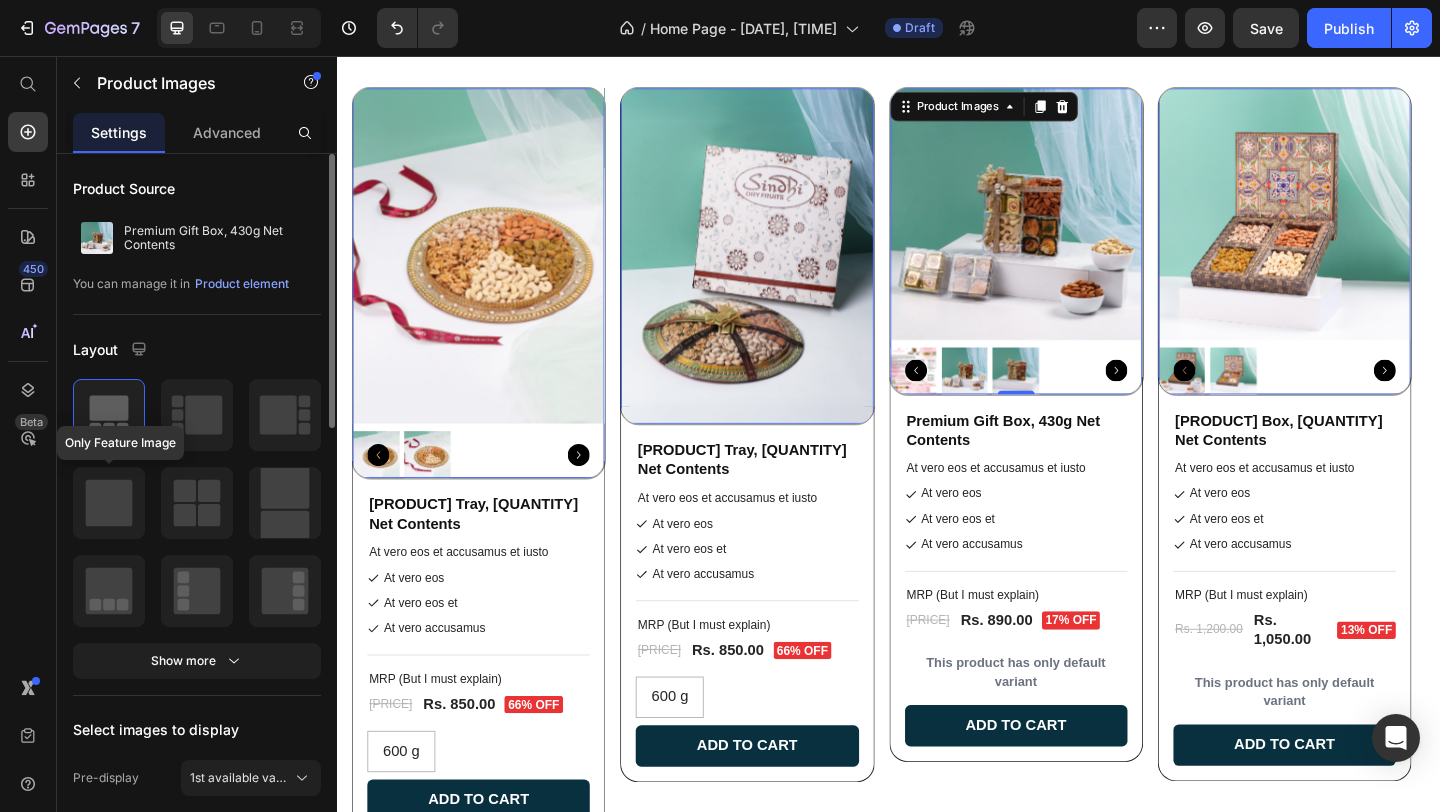 click 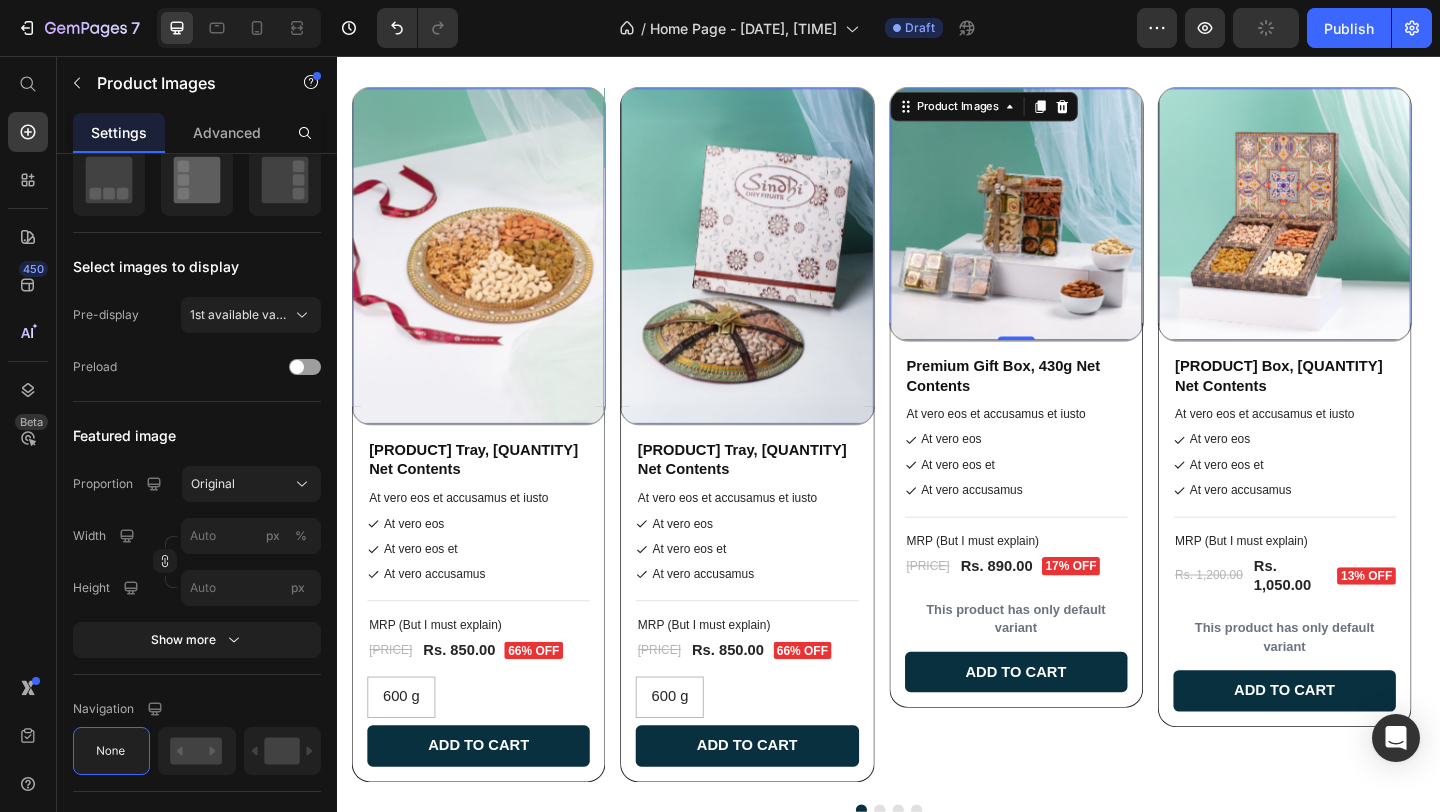 scroll, scrollTop: 0, scrollLeft: 0, axis: both 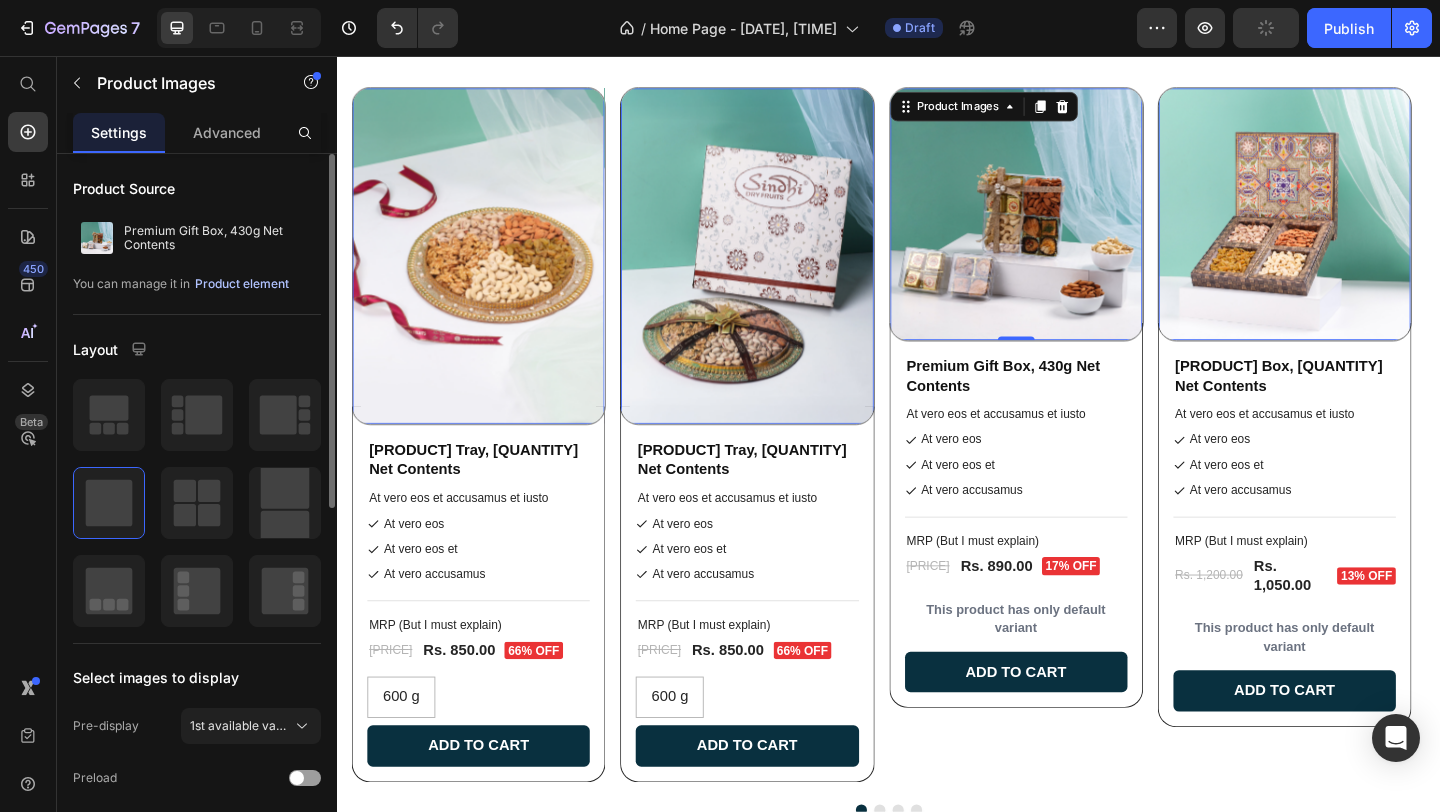 click on "Product element" at bounding box center (242, 284) 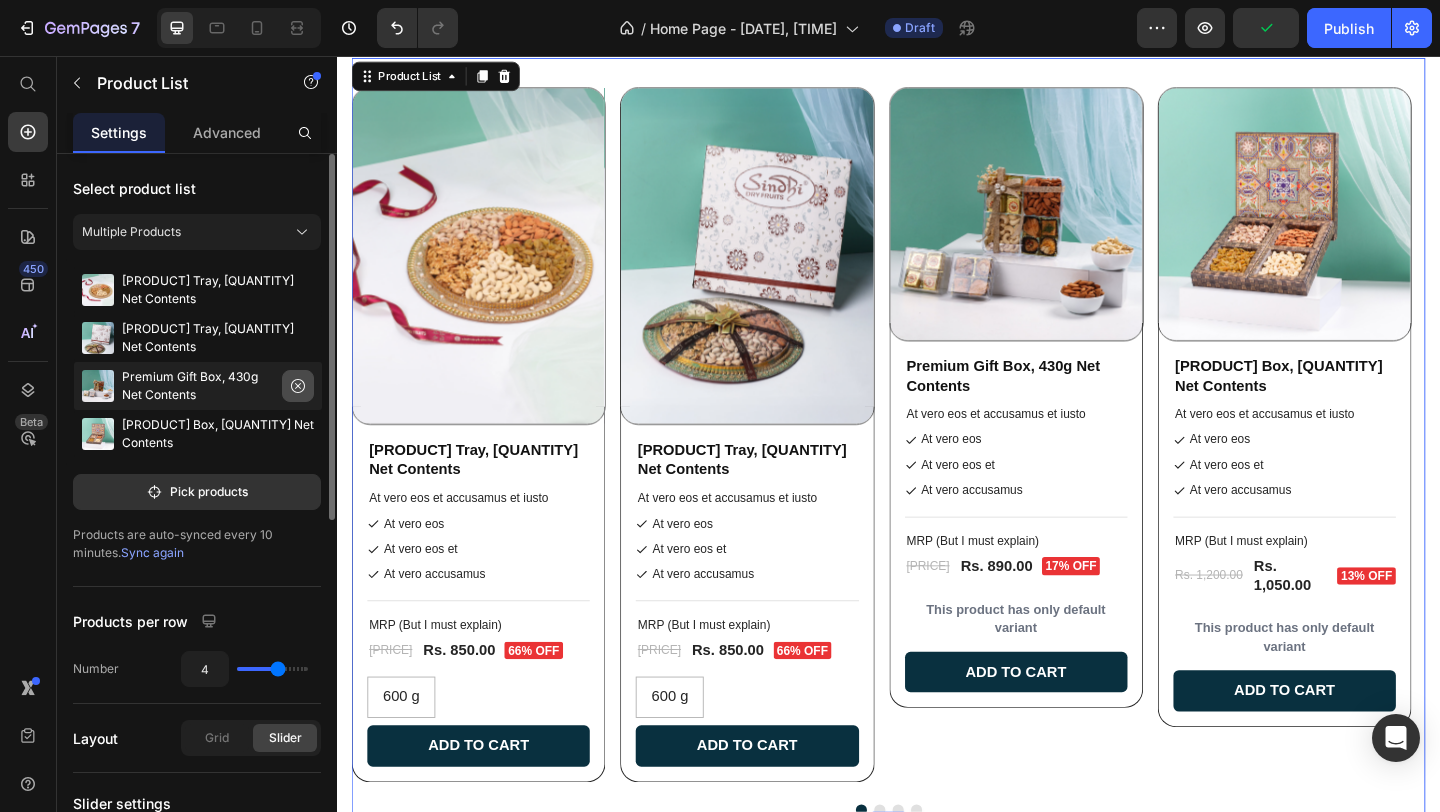 click 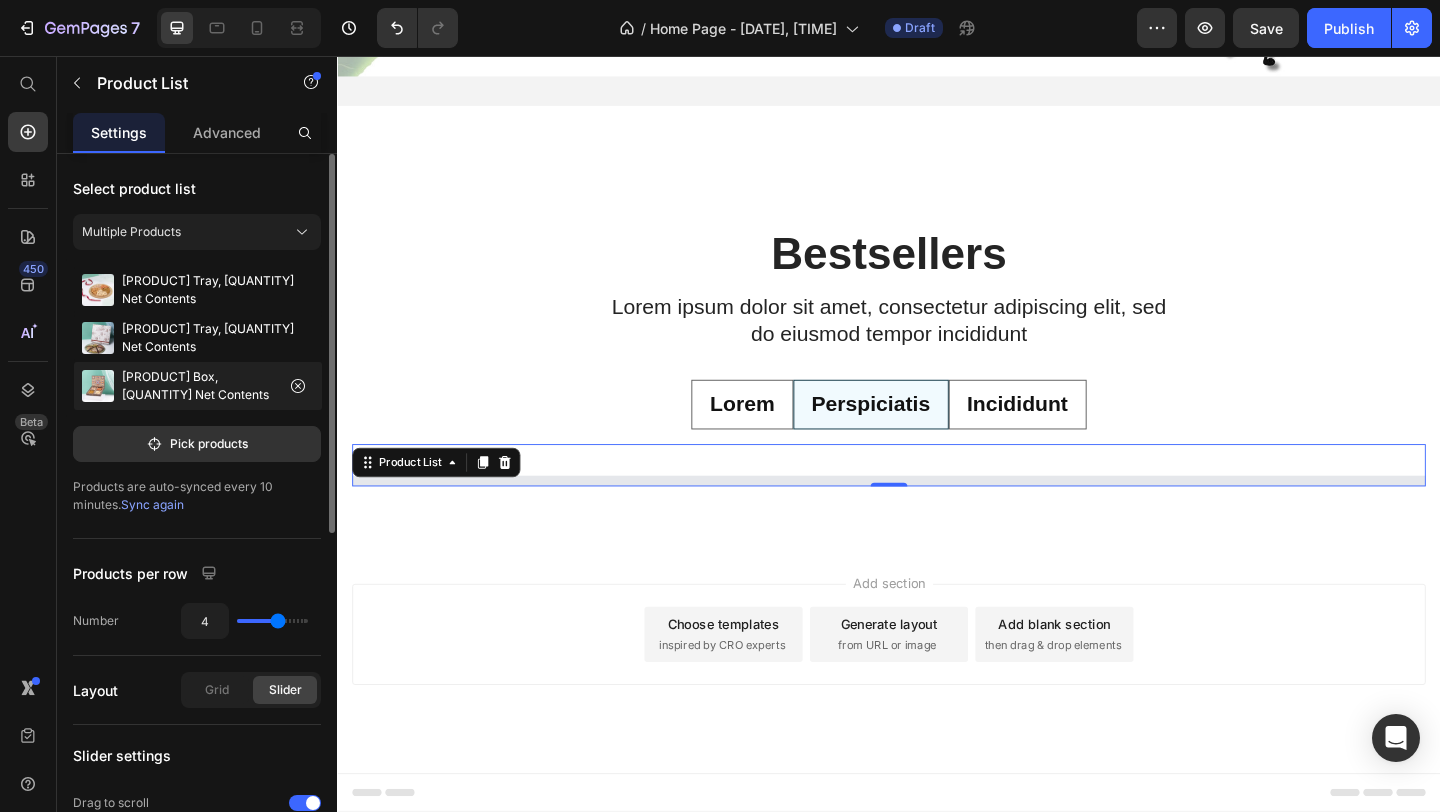 scroll, scrollTop: 537, scrollLeft: 0, axis: vertical 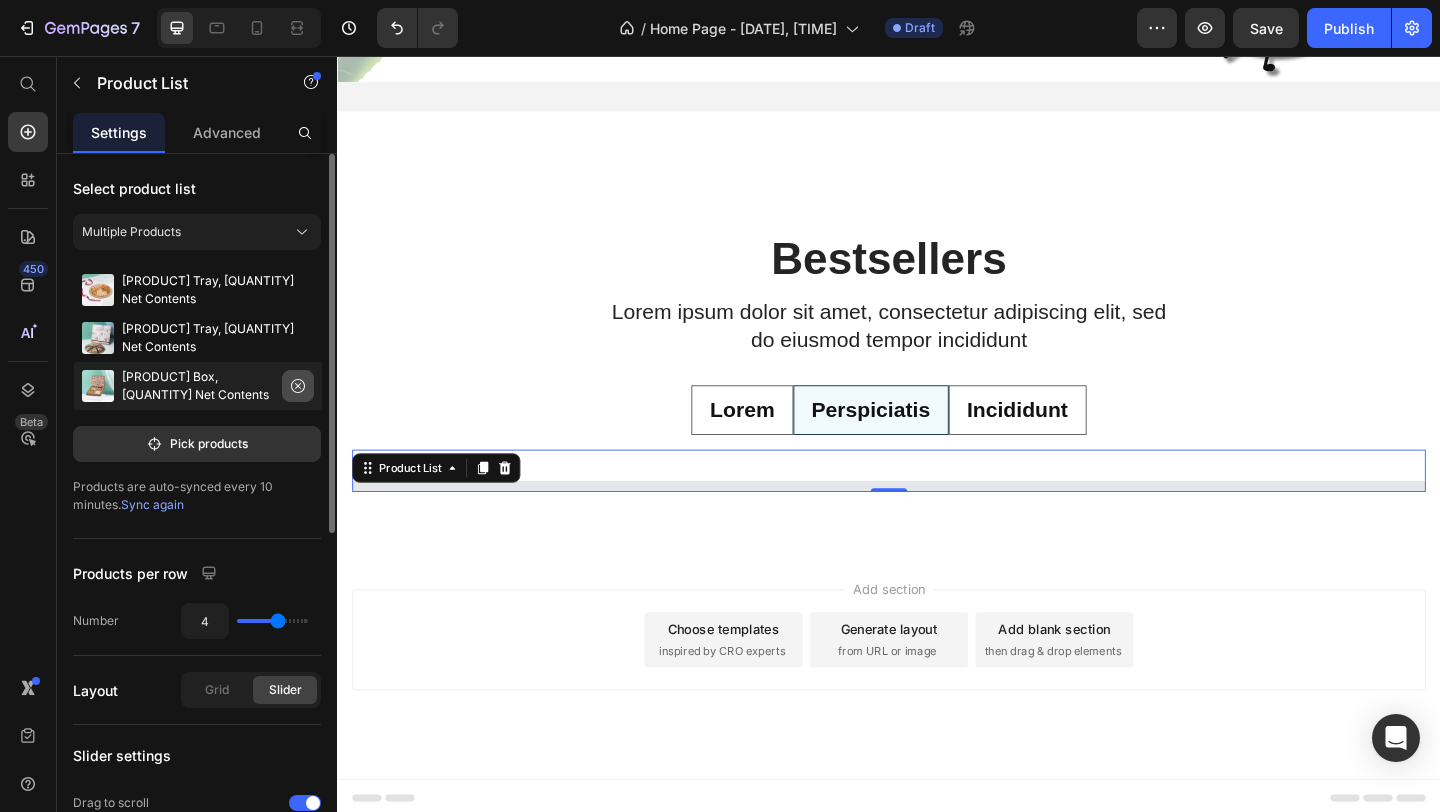 click at bounding box center (298, 386) 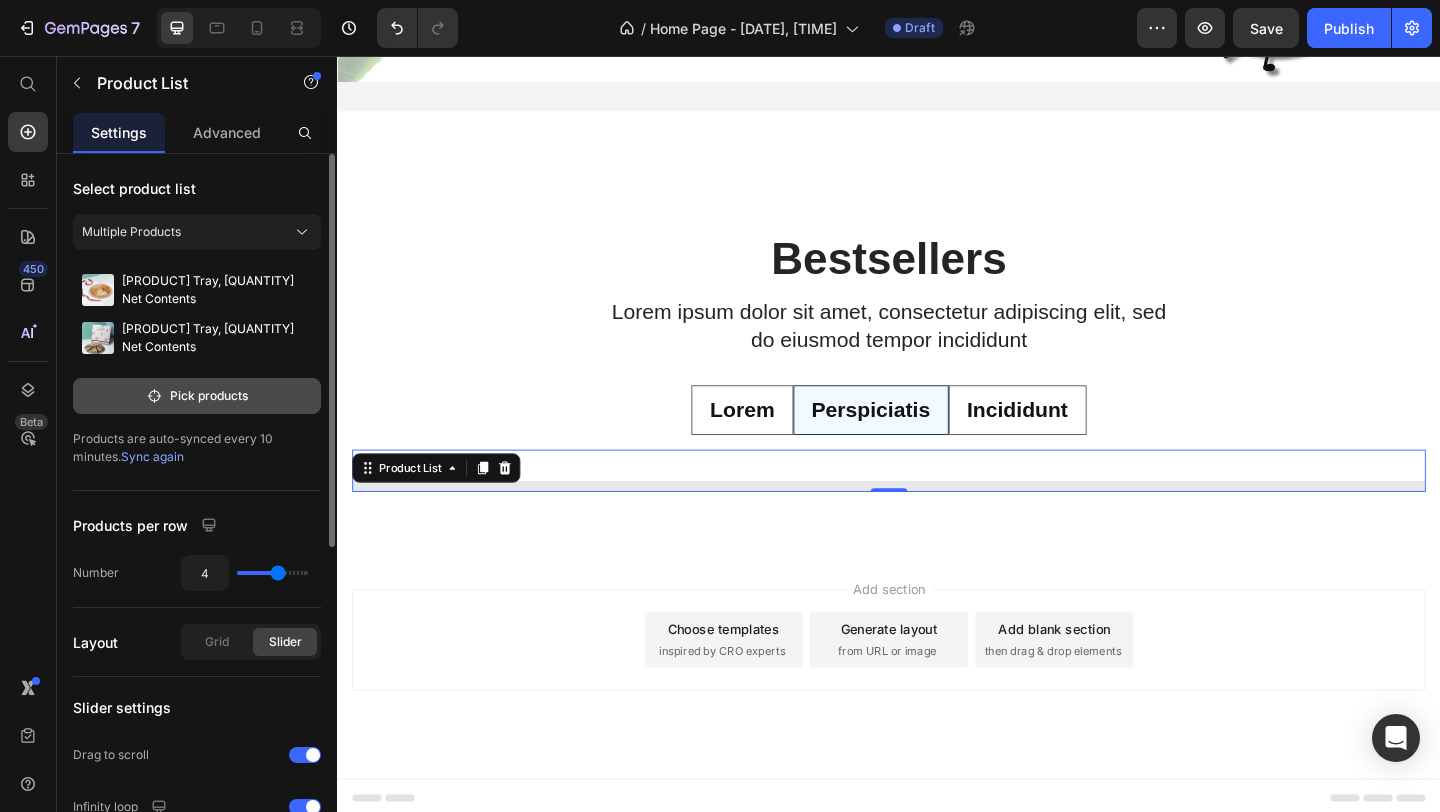 click on "Pick products" at bounding box center [197, 396] 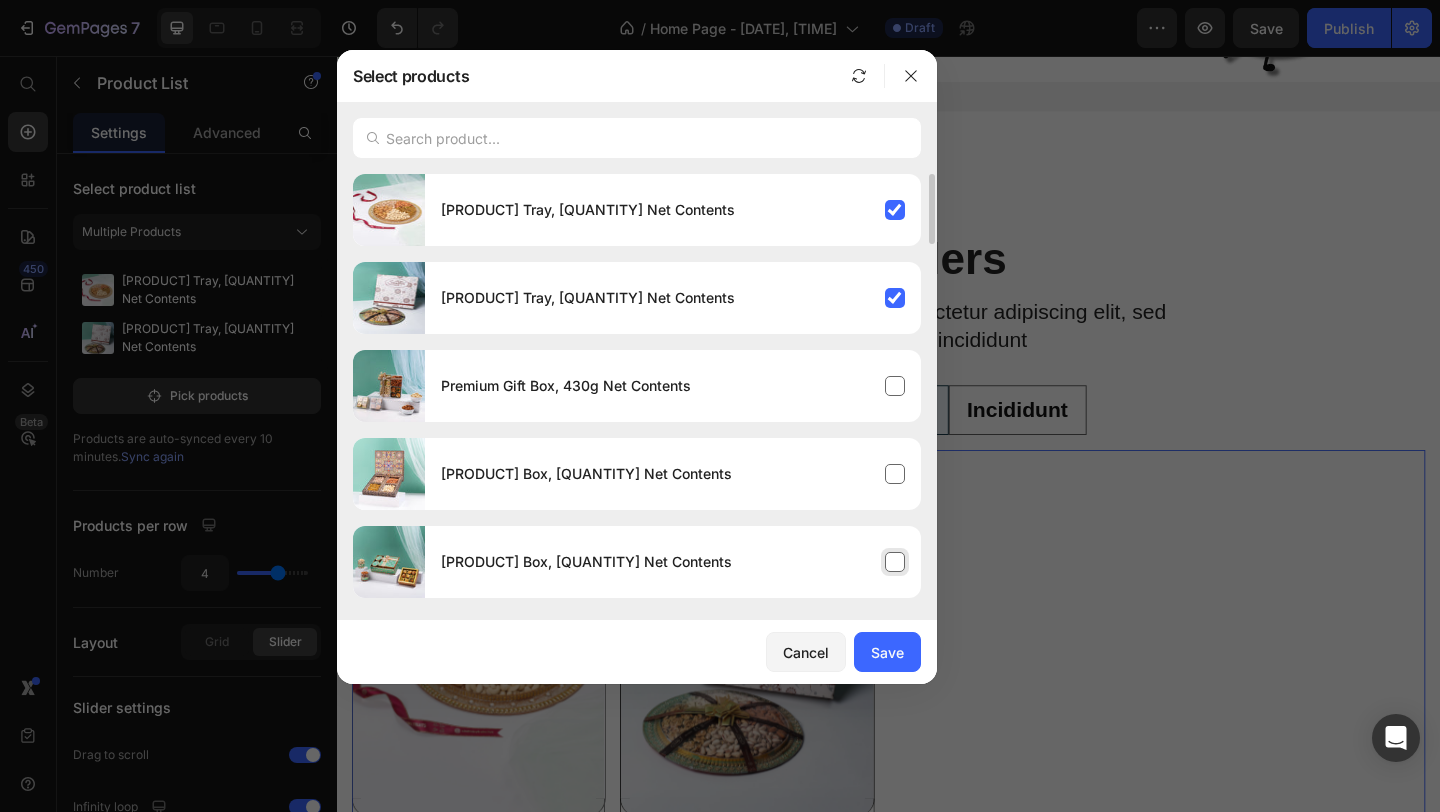 scroll, scrollTop: 963, scrollLeft: 0, axis: vertical 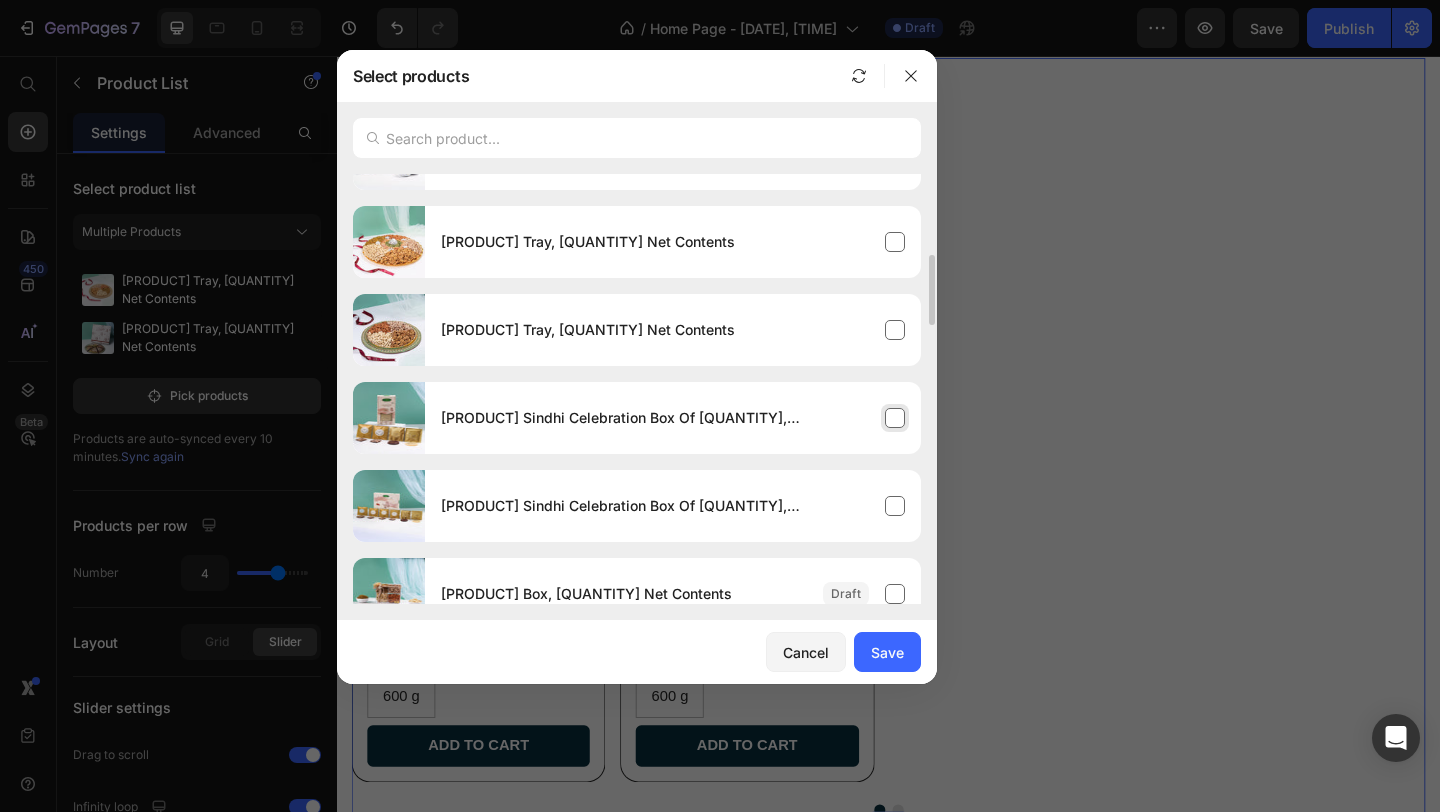 click on "[PRODUCT] Sindhi Celebration Box Of [QUANTITY], [QUANTITY] Net Contents" at bounding box center (673, 418) 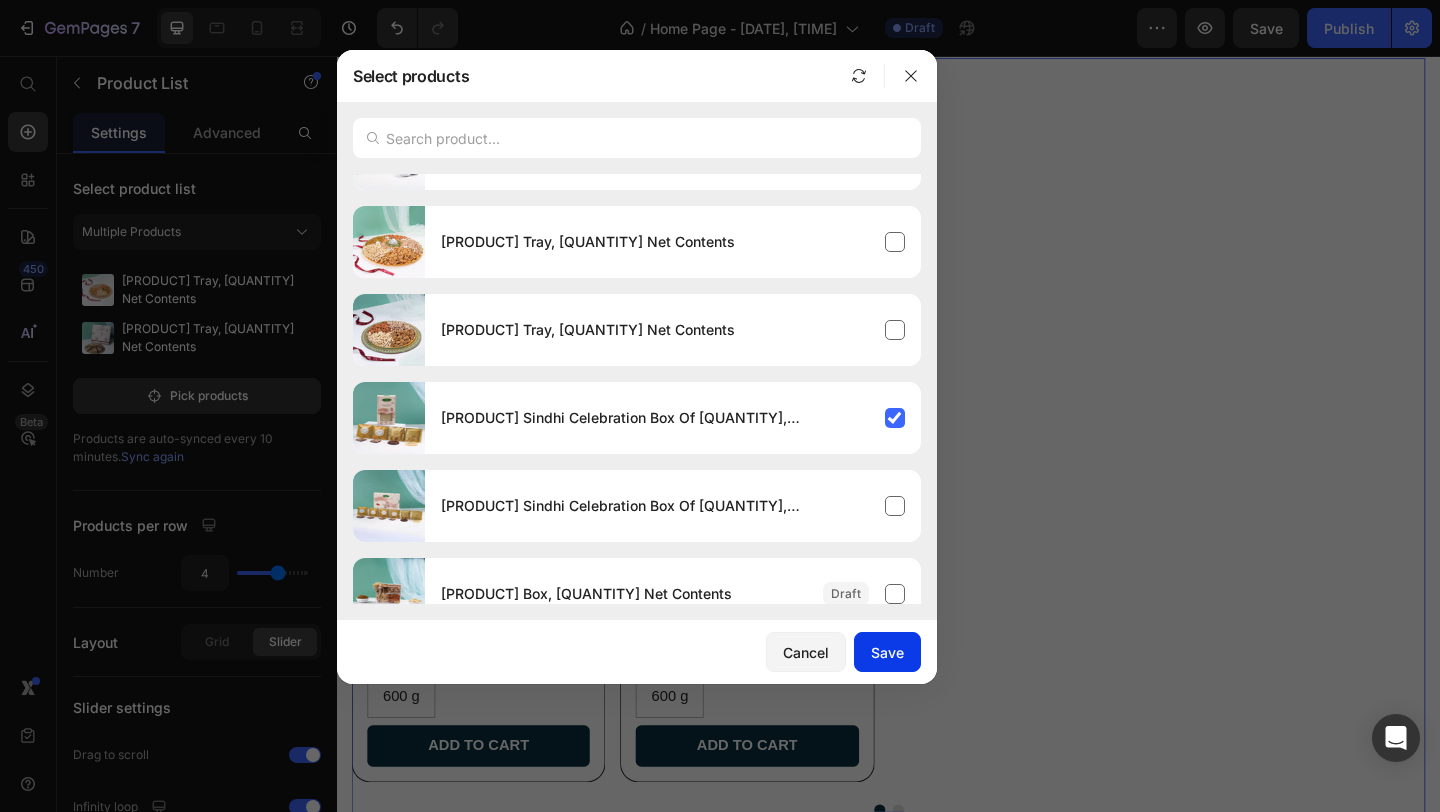click on "Save" at bounding box center [887, 652] 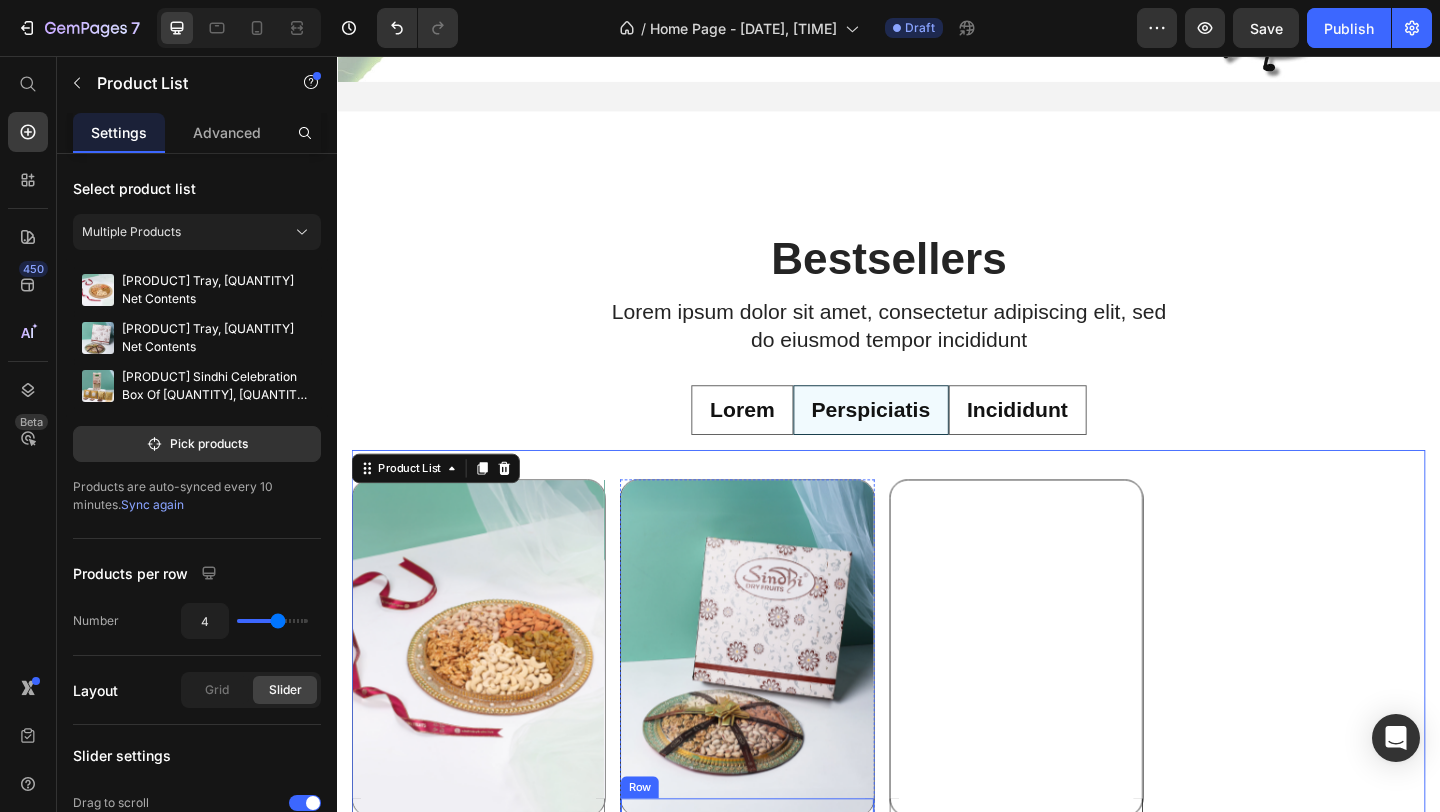 scroll, scrollTop: 963, scrollLeft: 0, axis: vertical 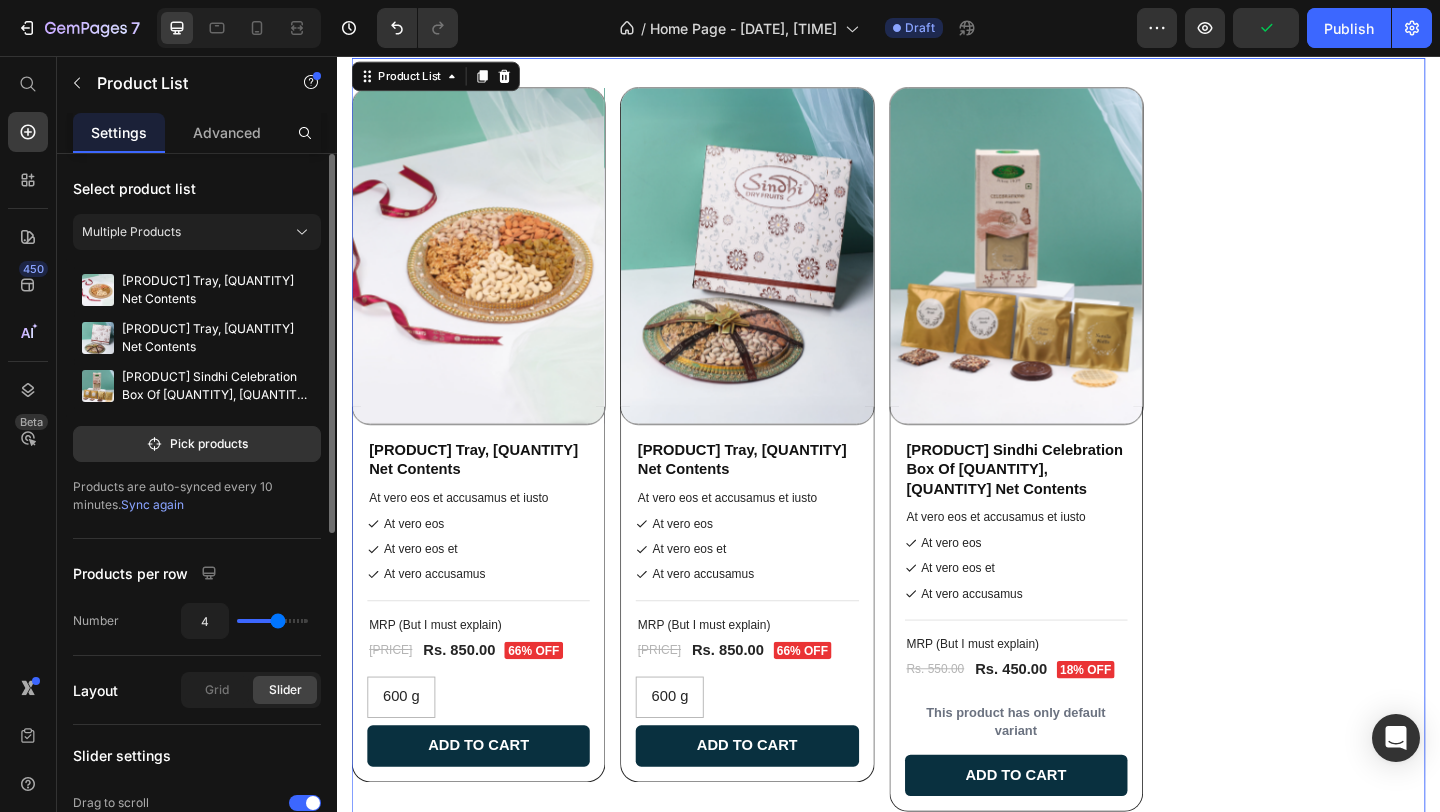 type on "3" 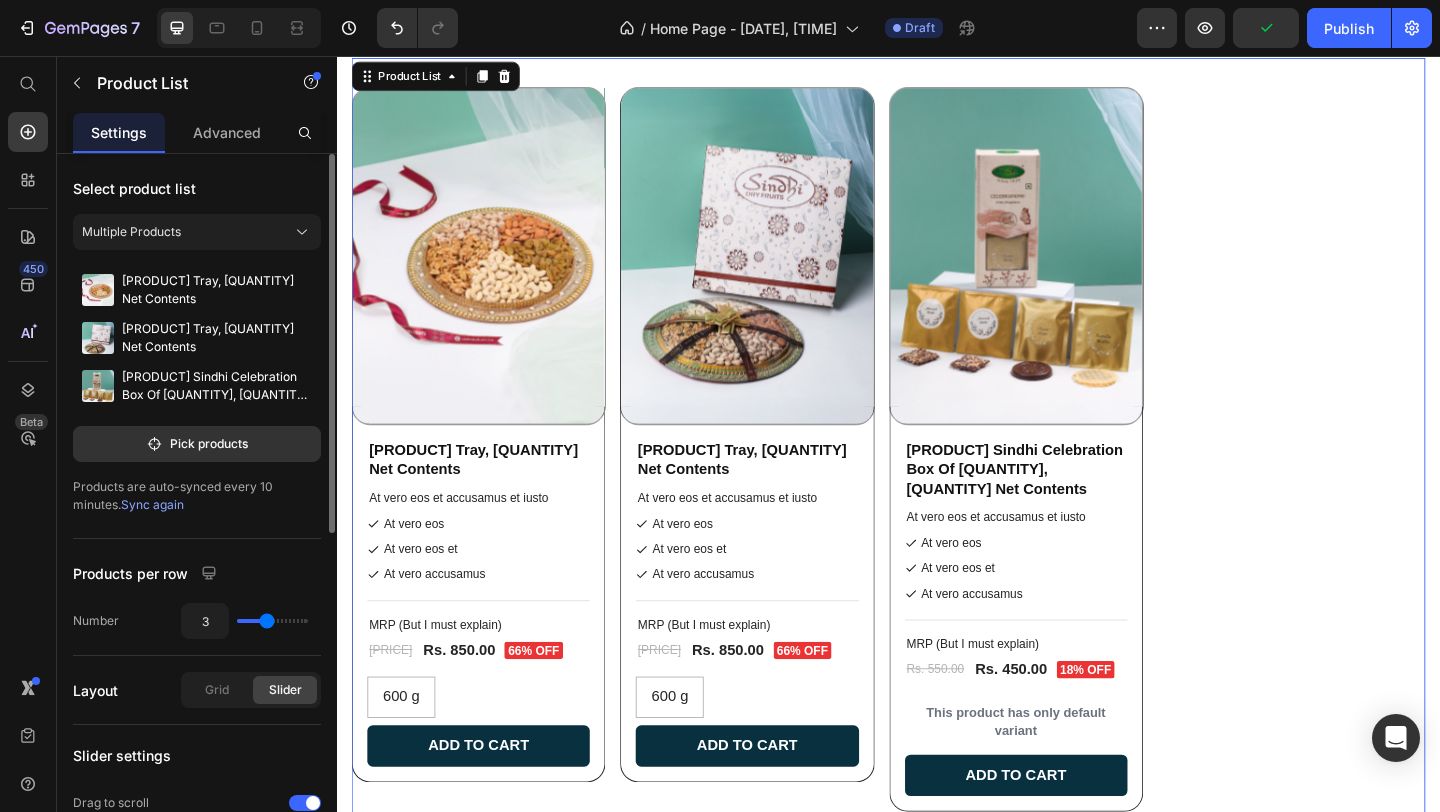 type on "3" 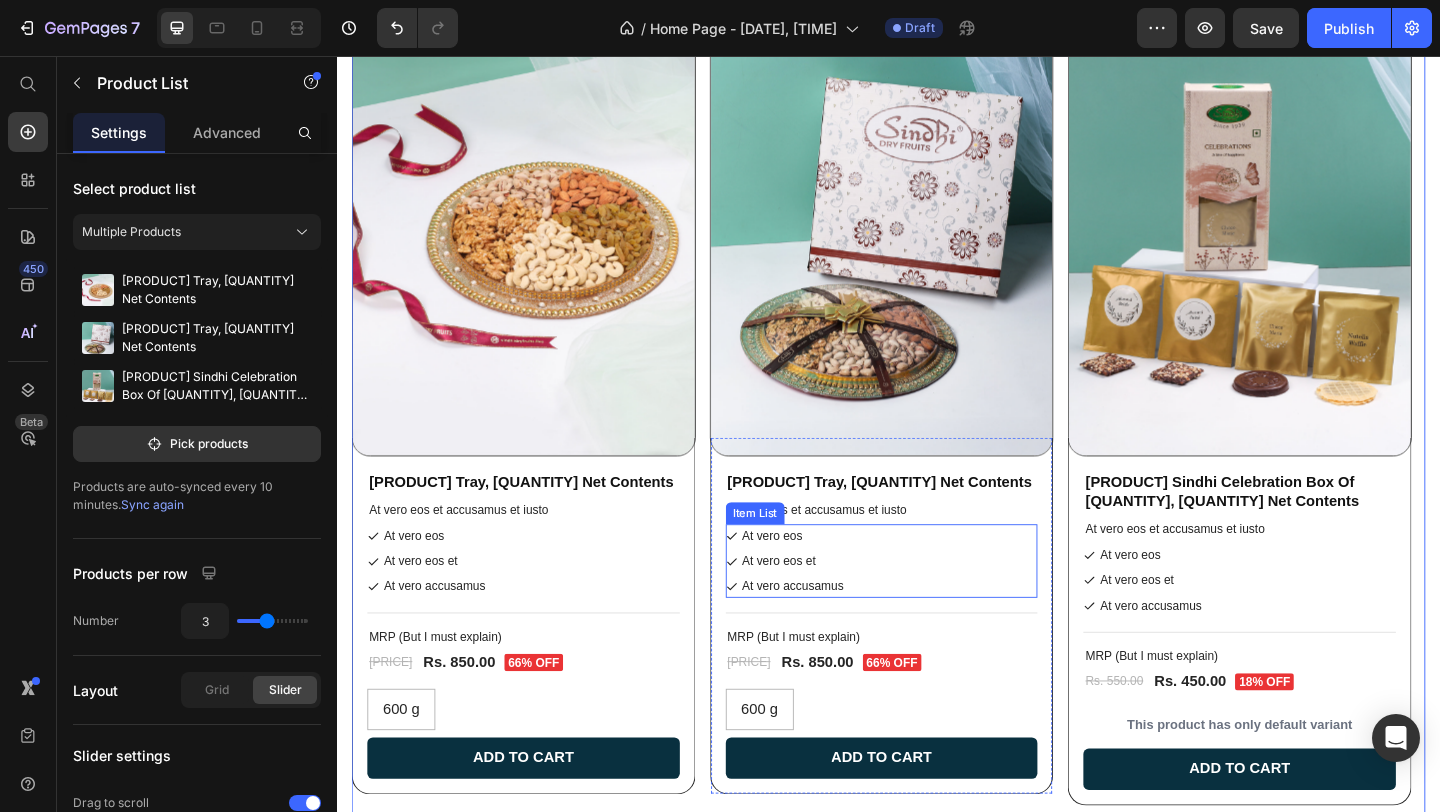 scroll, scrollTop: 1058, scrollLeft: 0, axis: vertical 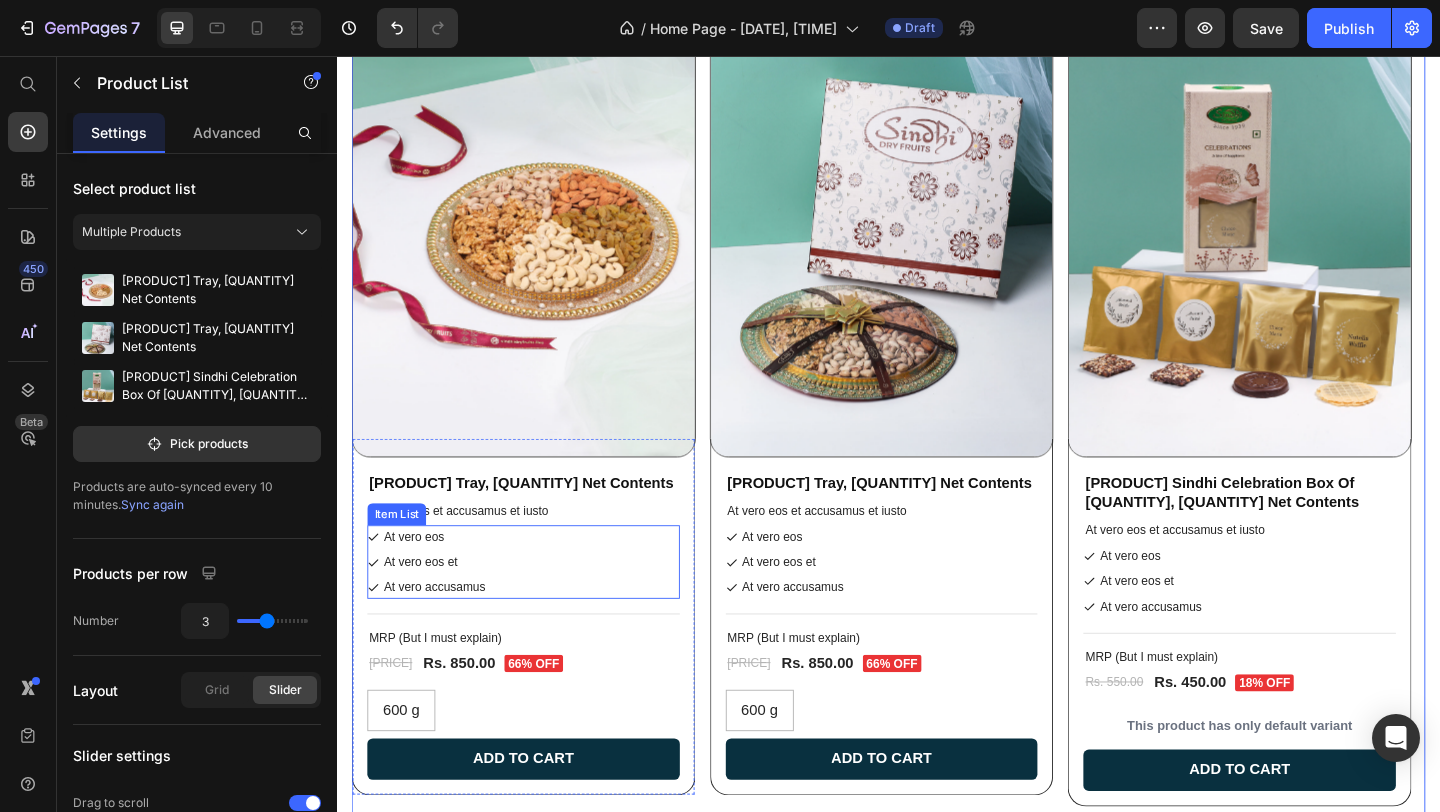 click on "At vero eos
At vero eos et
At vero accusamus" at bounding box center [540, 606] 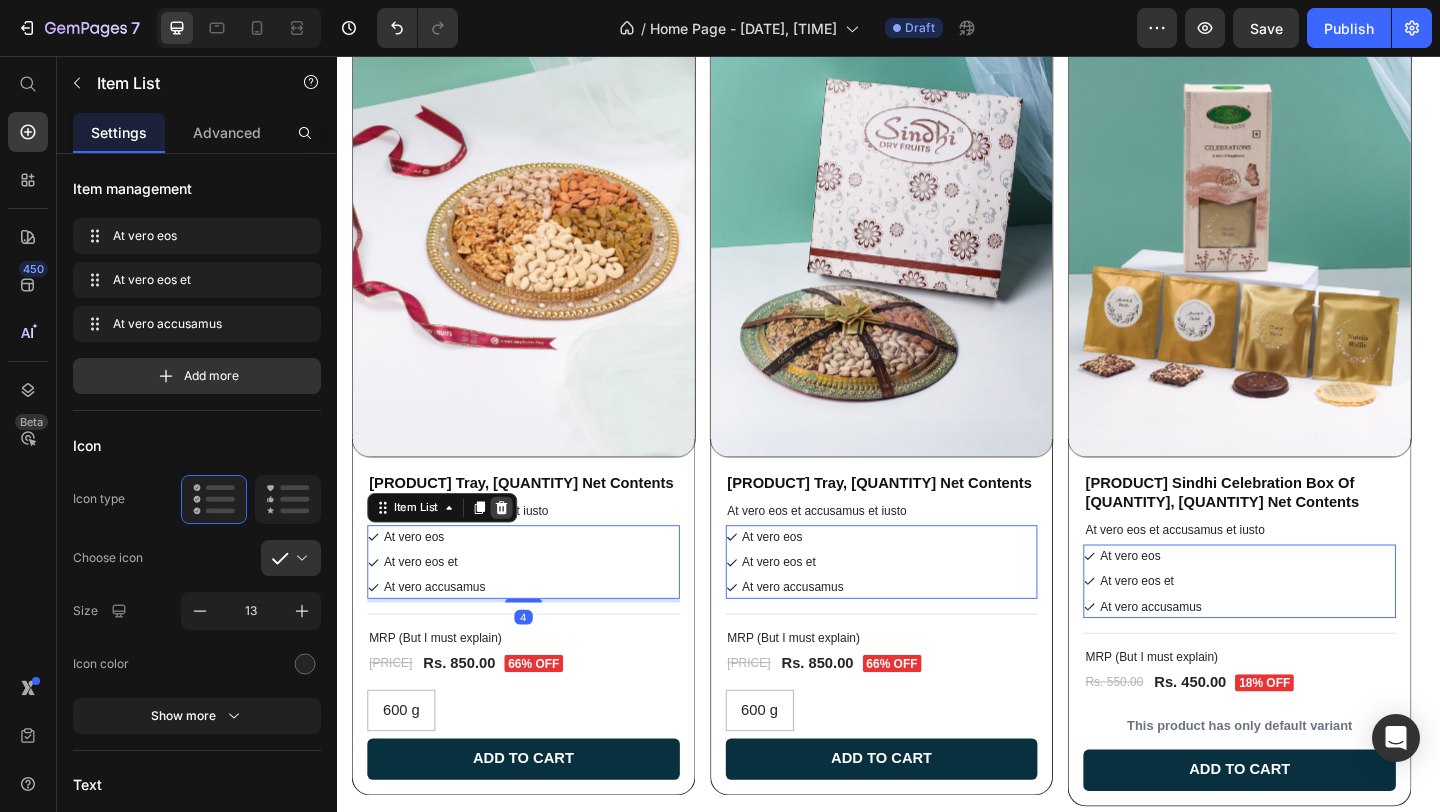 click 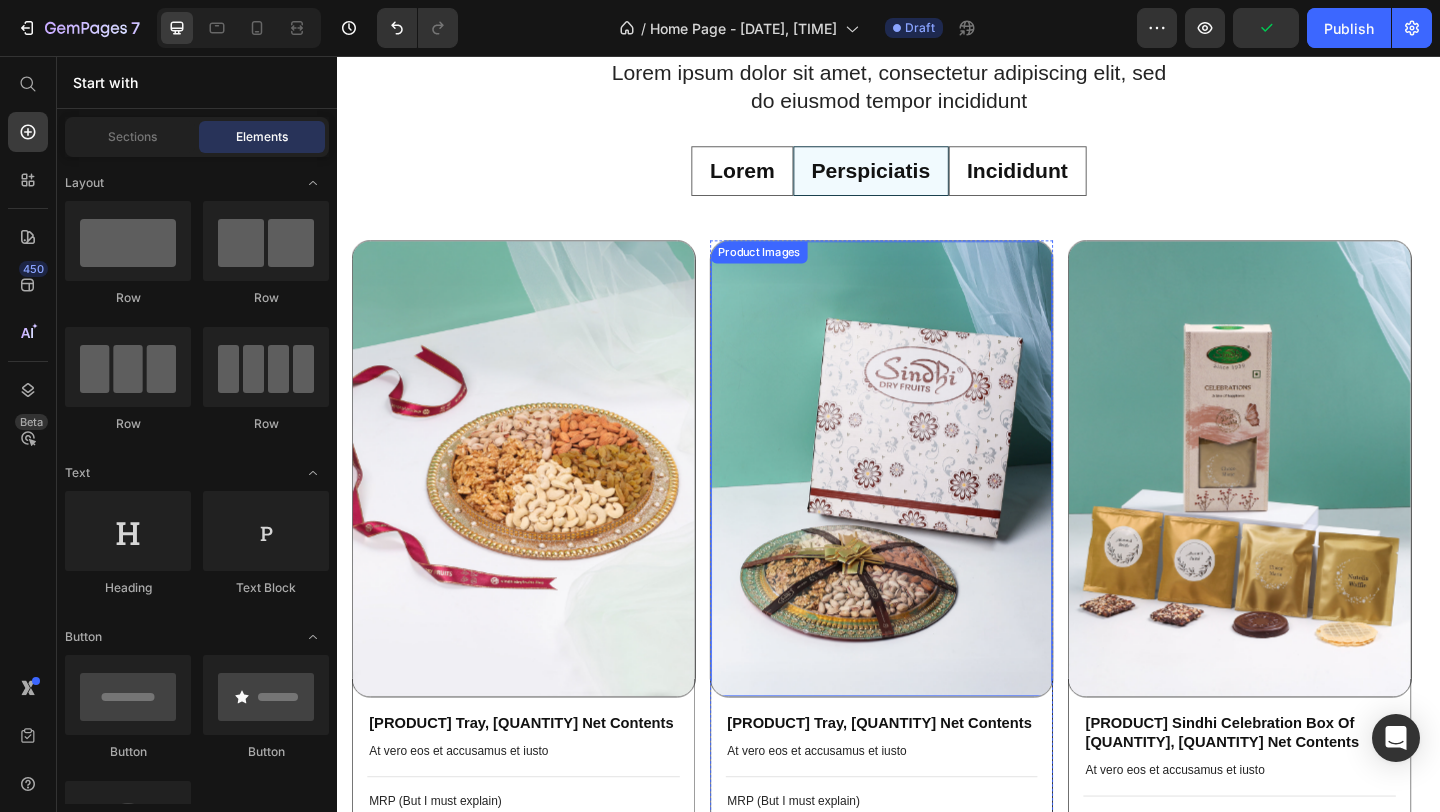 scroll, scrollTop: 717, scrollLeft: 0, axis: vertical 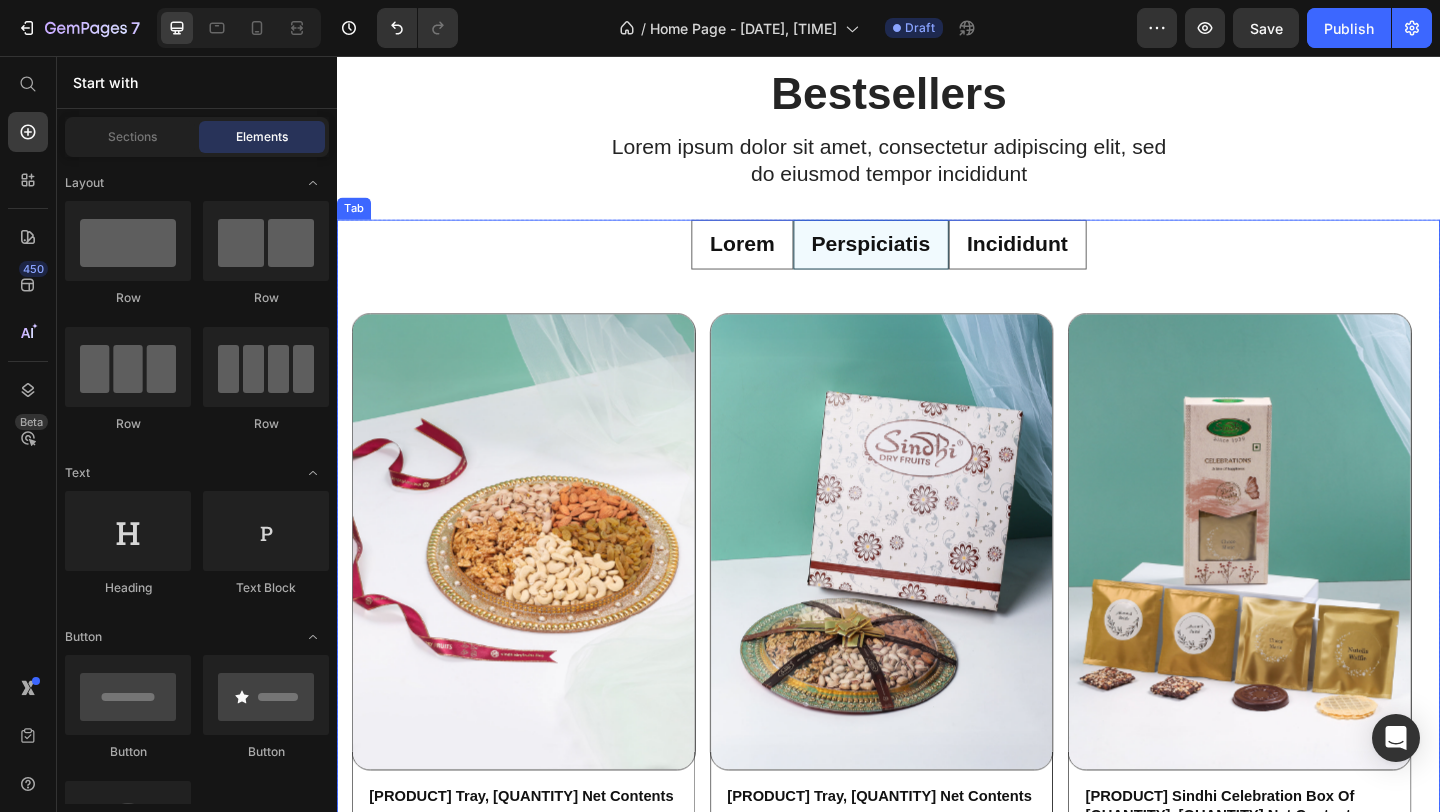 click on "Incididunt" at bounding box center (1077, 261) 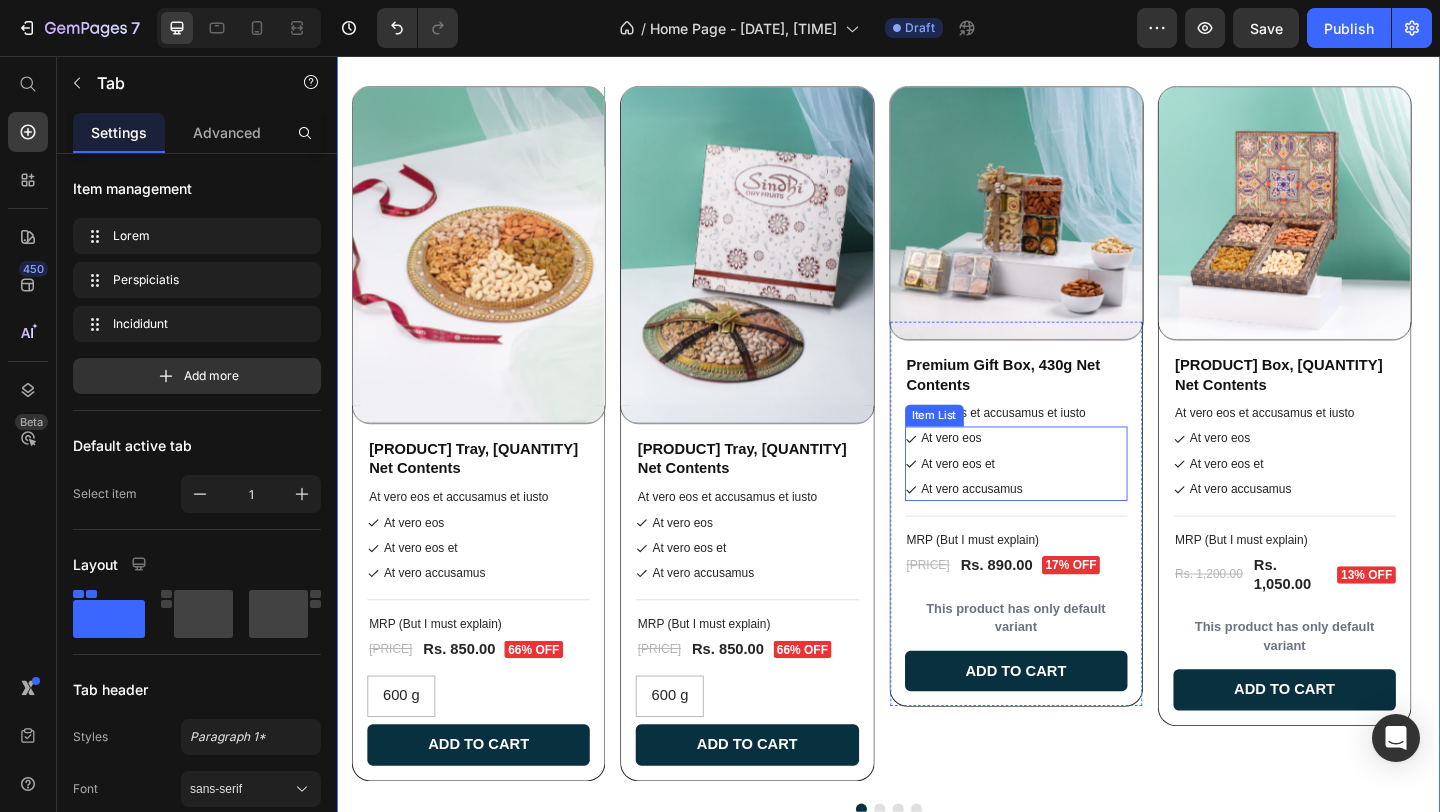 scroll, scrollTop: 811, scrollLeft: 0, axis: vertical 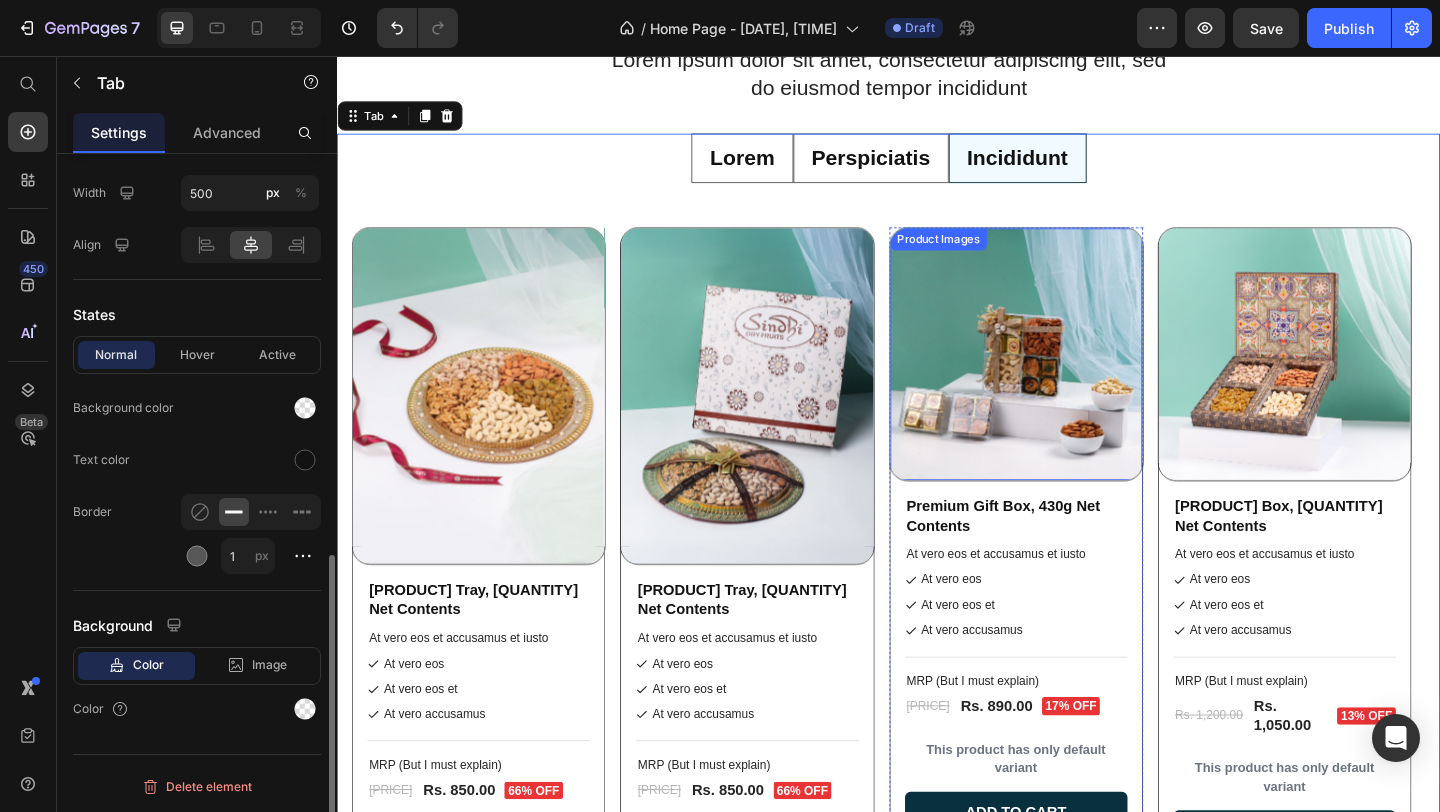 click at bounding box center (1076, 380) 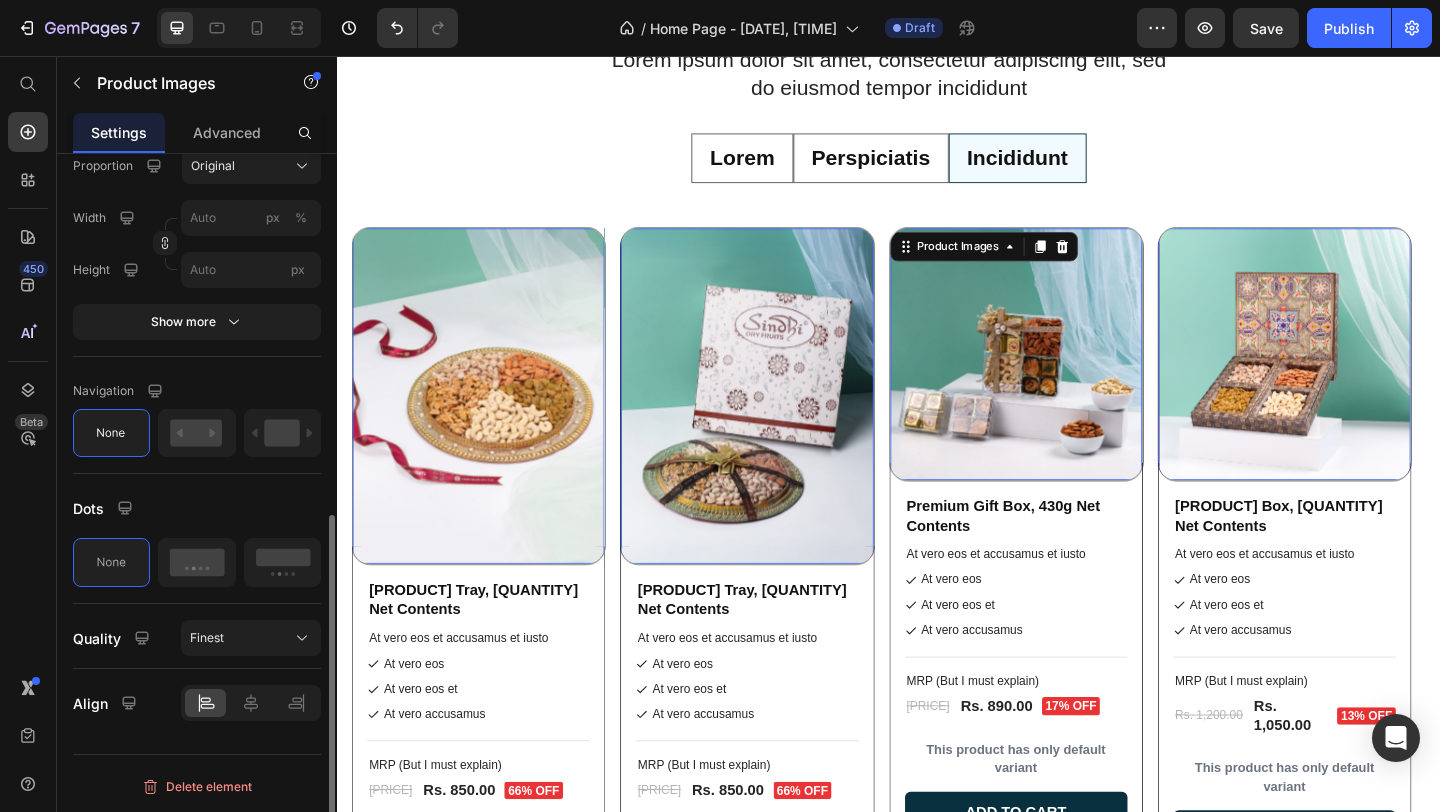 scroll, scrollTop: 0, scrollLeft: 0, axis: both 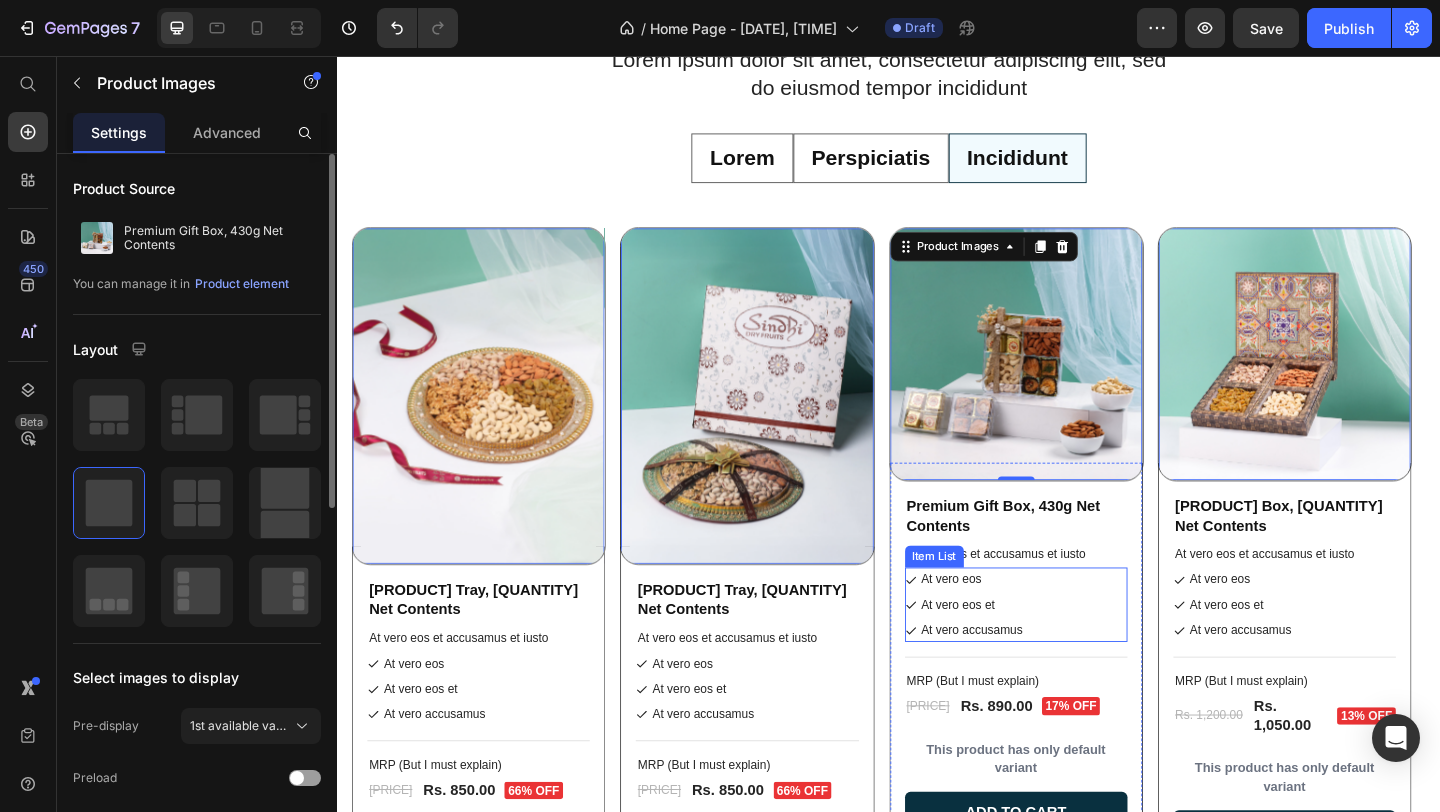 click on "At vero eos
At vero eos et
At vero accusamus" at bounding box center (1076, 652) 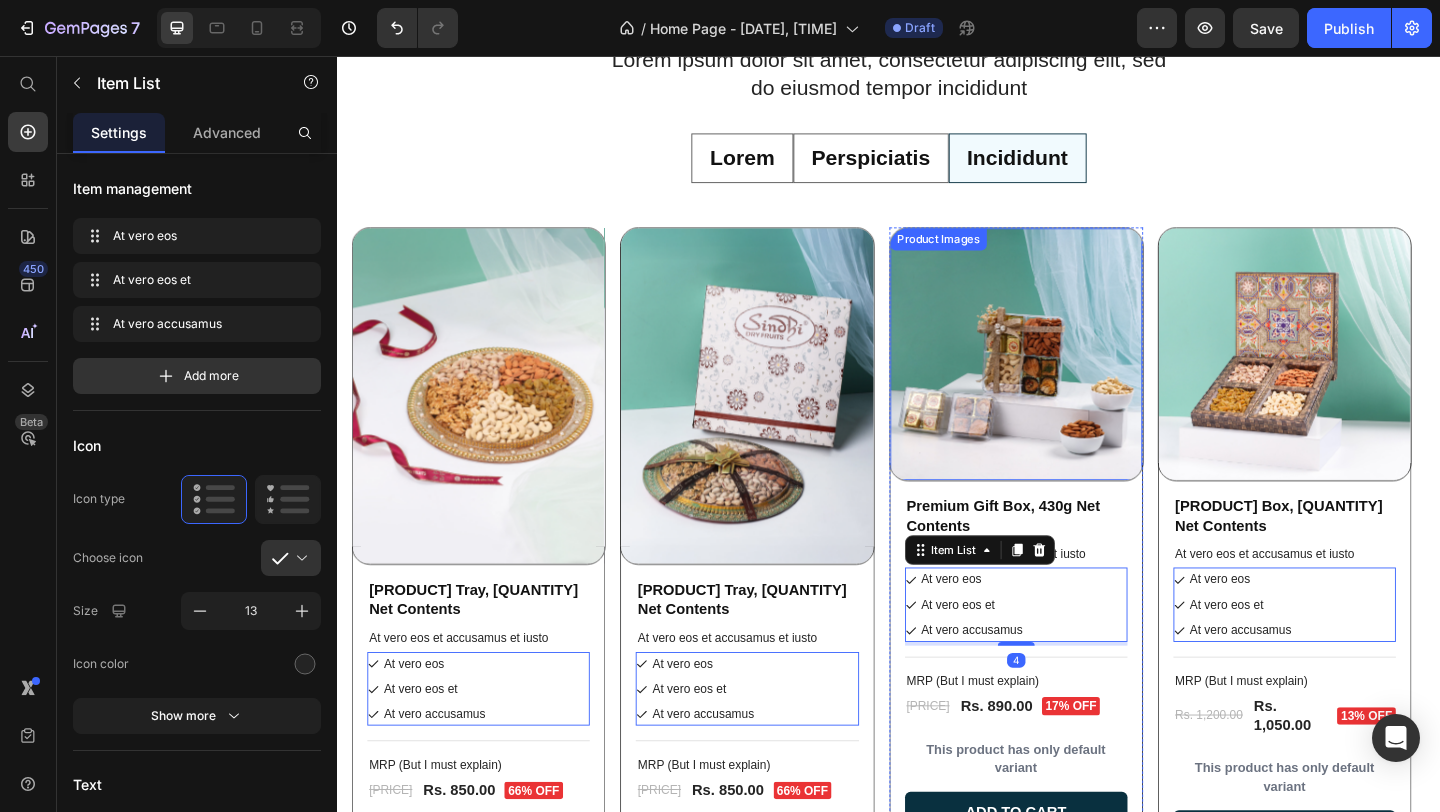 click at bounding box center (1076, 380) 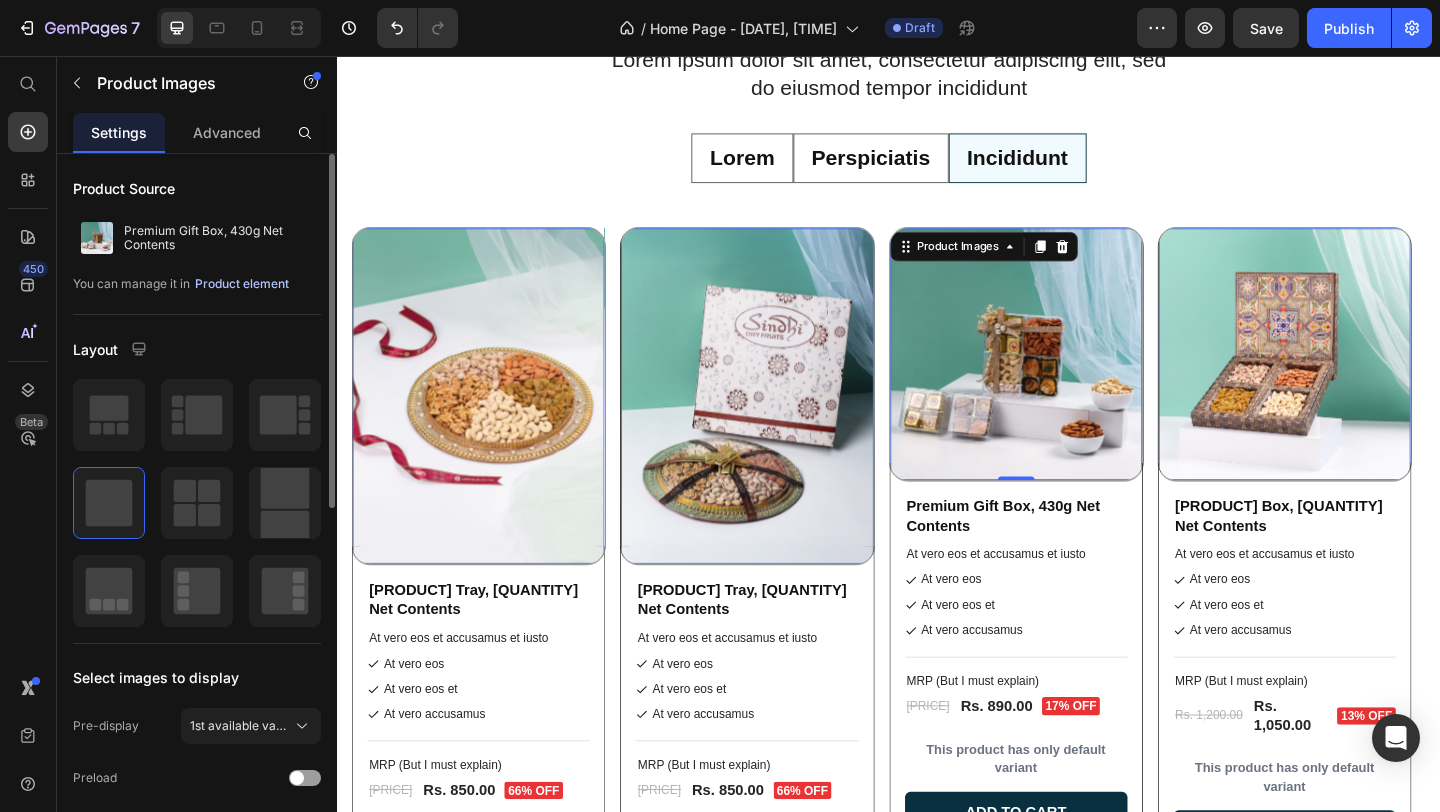 click on "Product element" at bounding box center [242, 284] 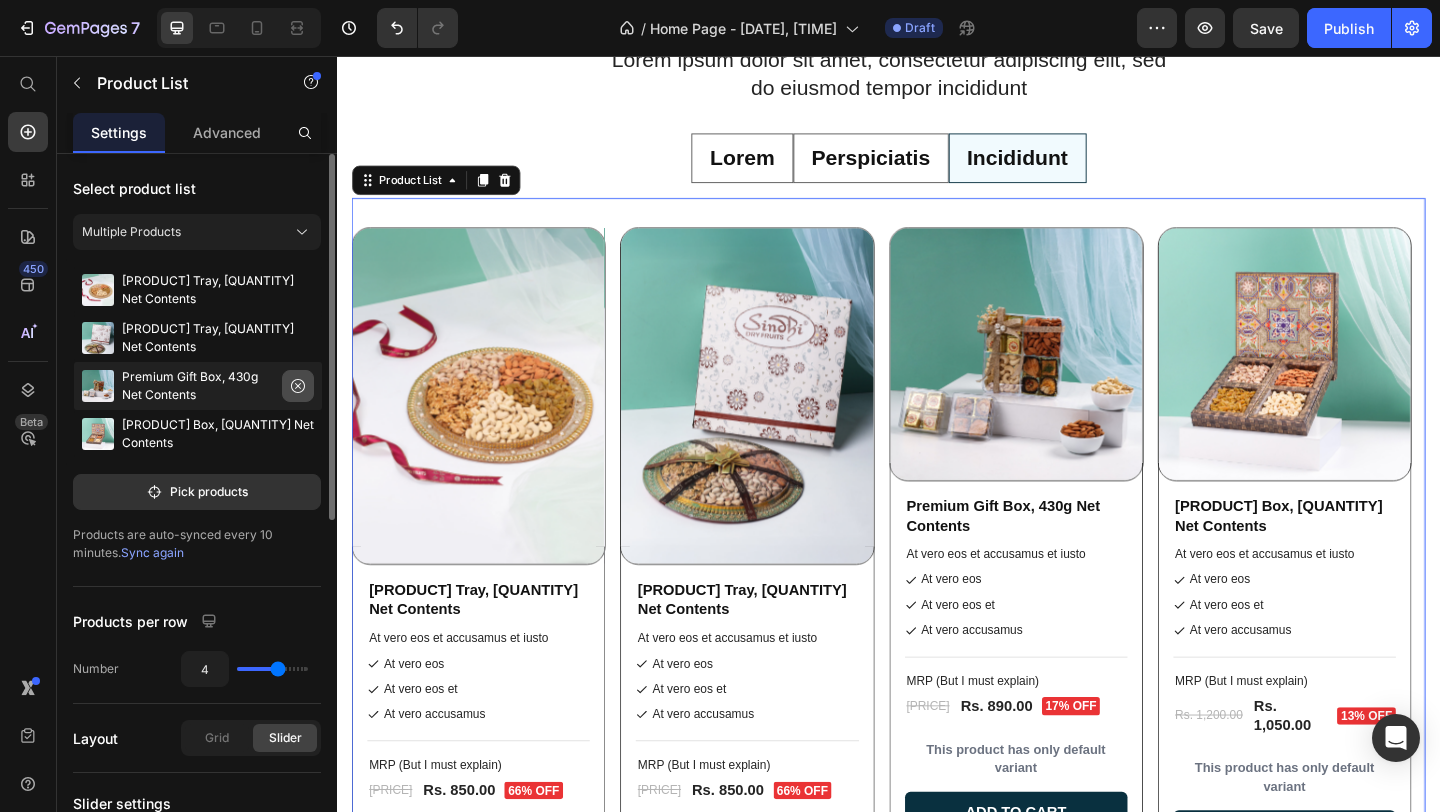 click 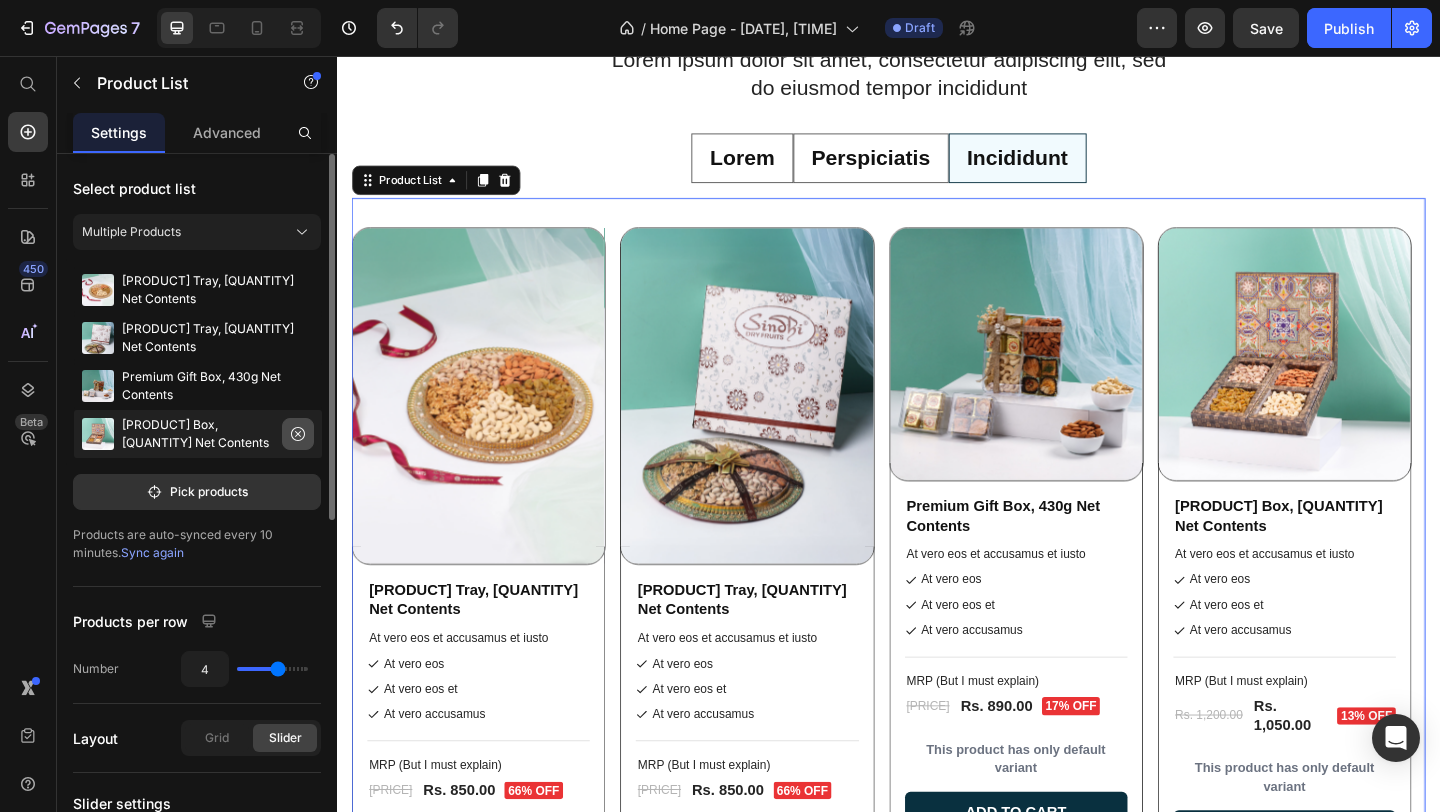 click 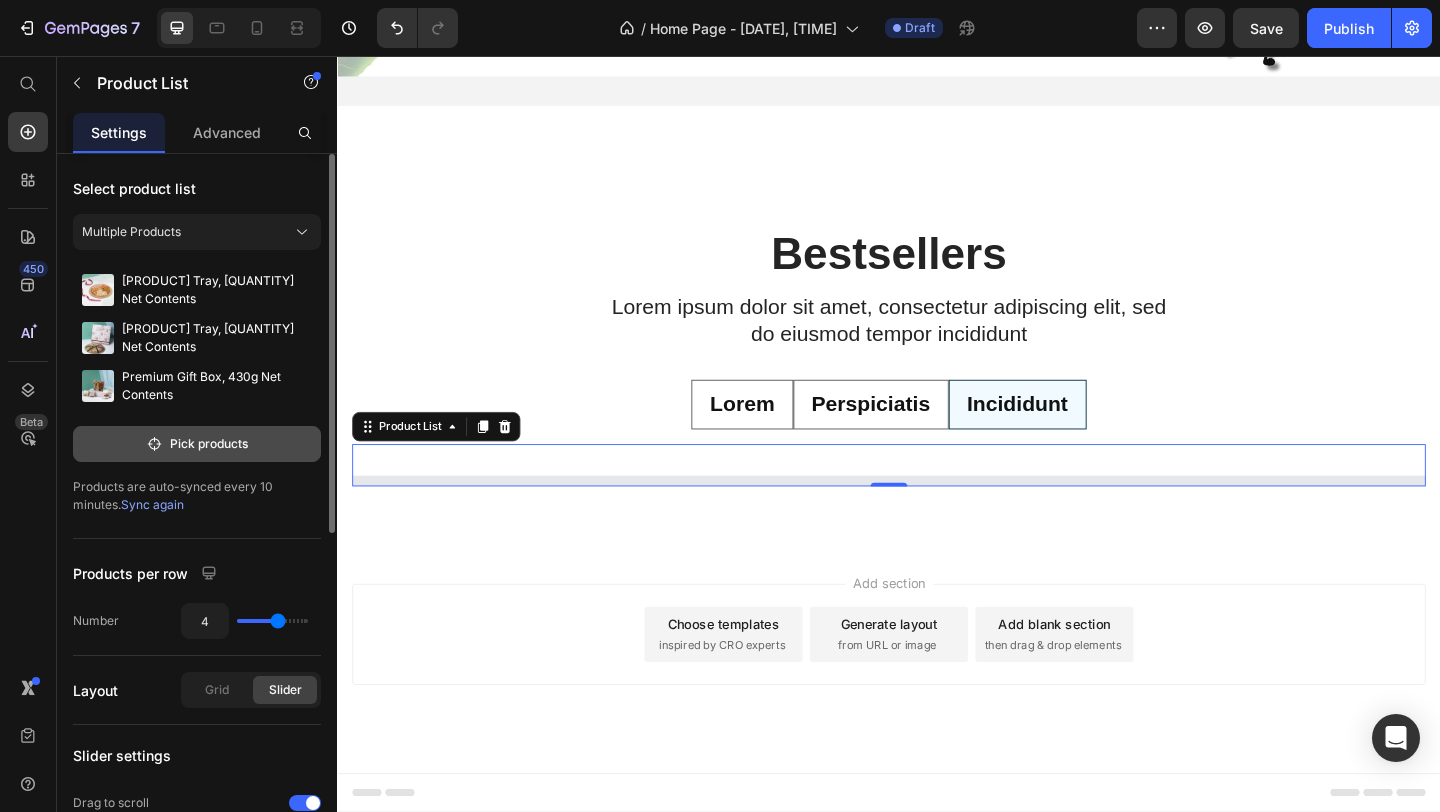 scroll, scrollTop: 537, scrollLeft: 0, axis: vertical 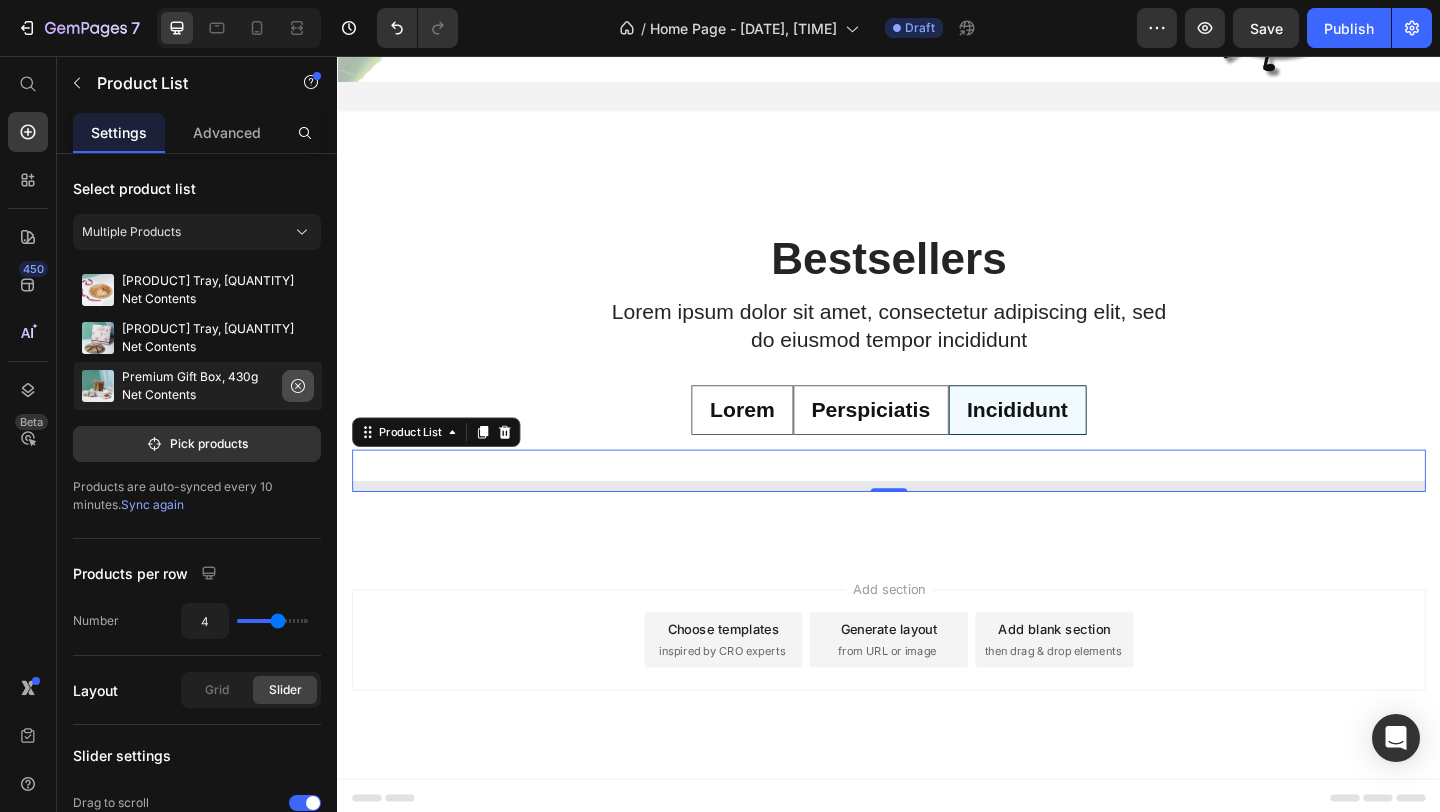 click 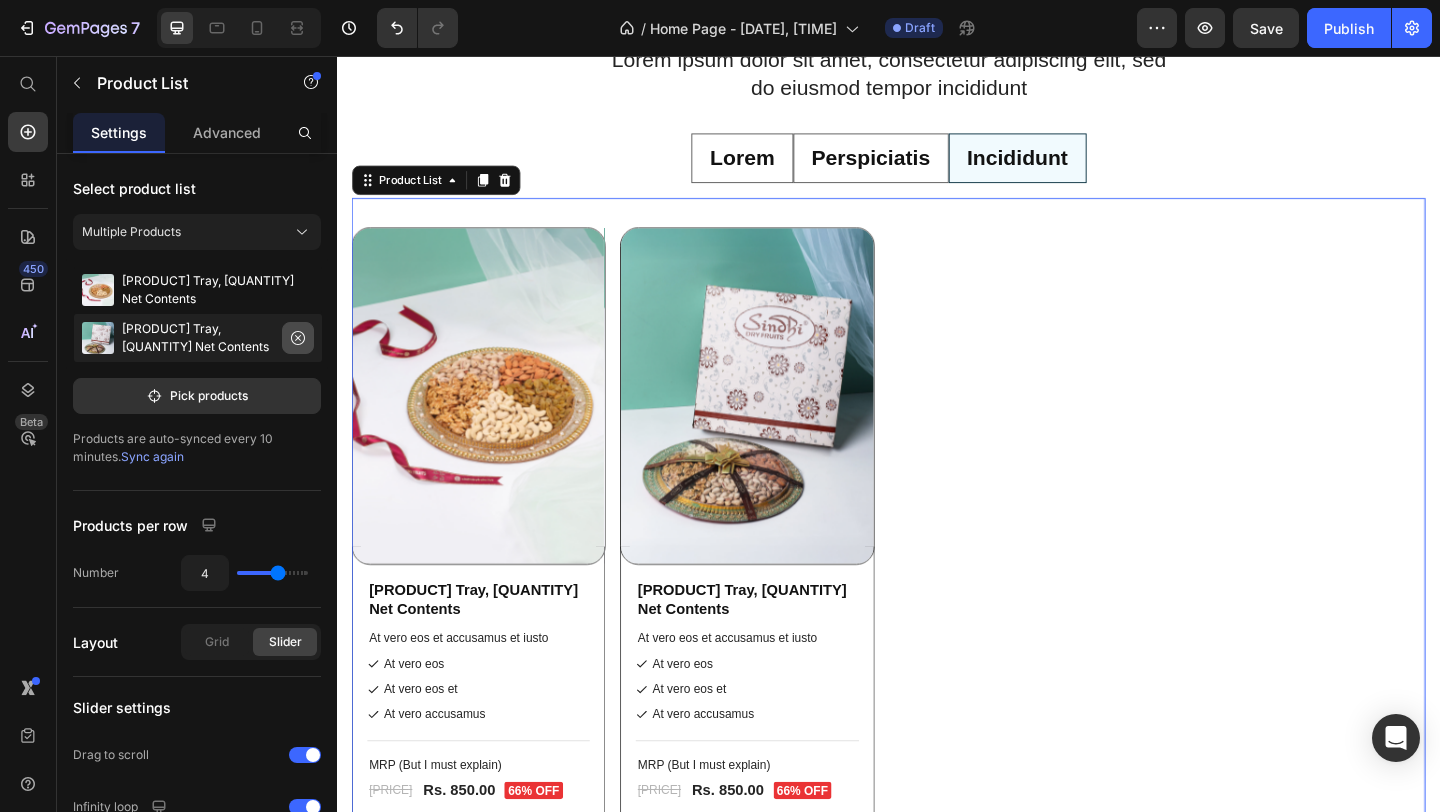 click 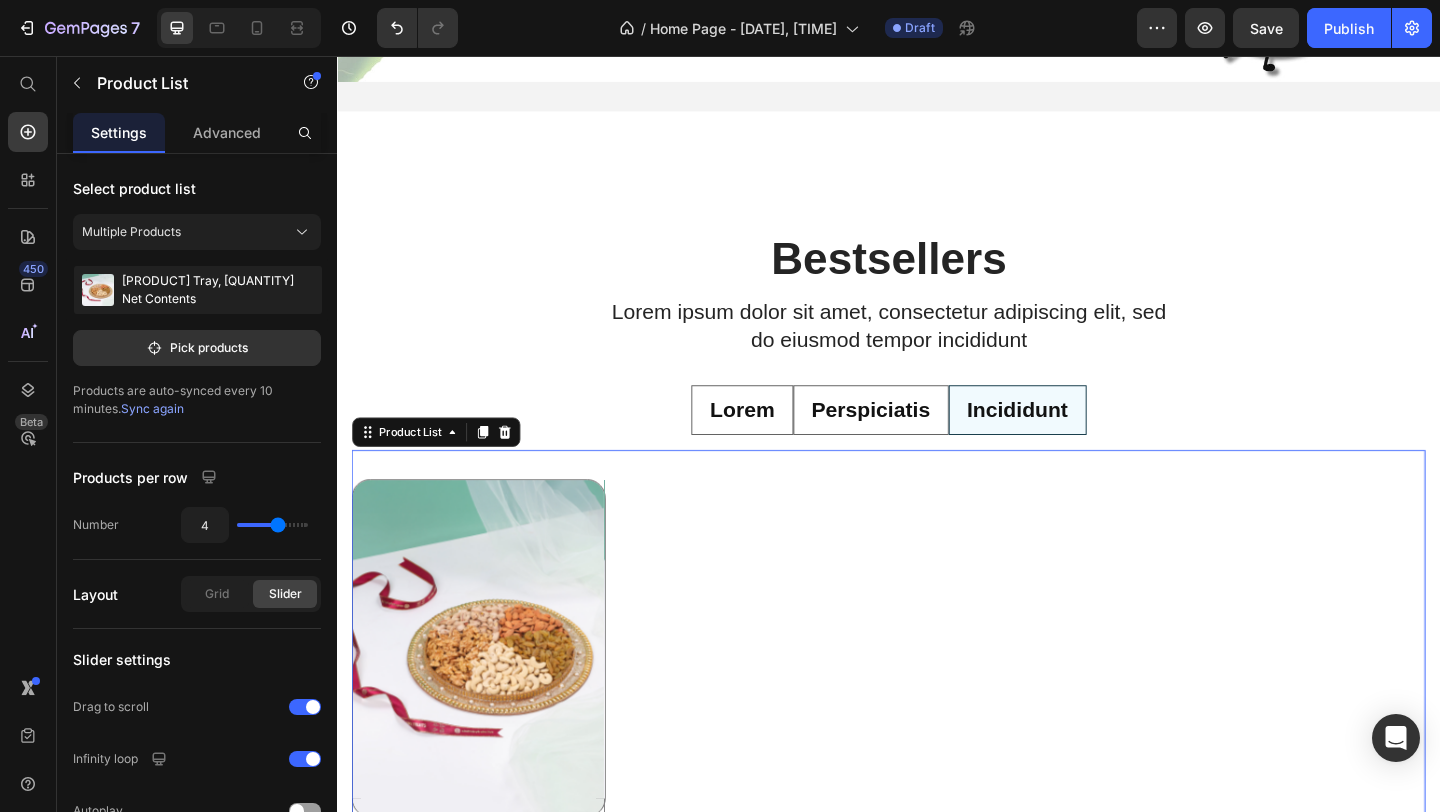 scroll, scrollTop: 811, scrollLeft: 0, axis: vertical 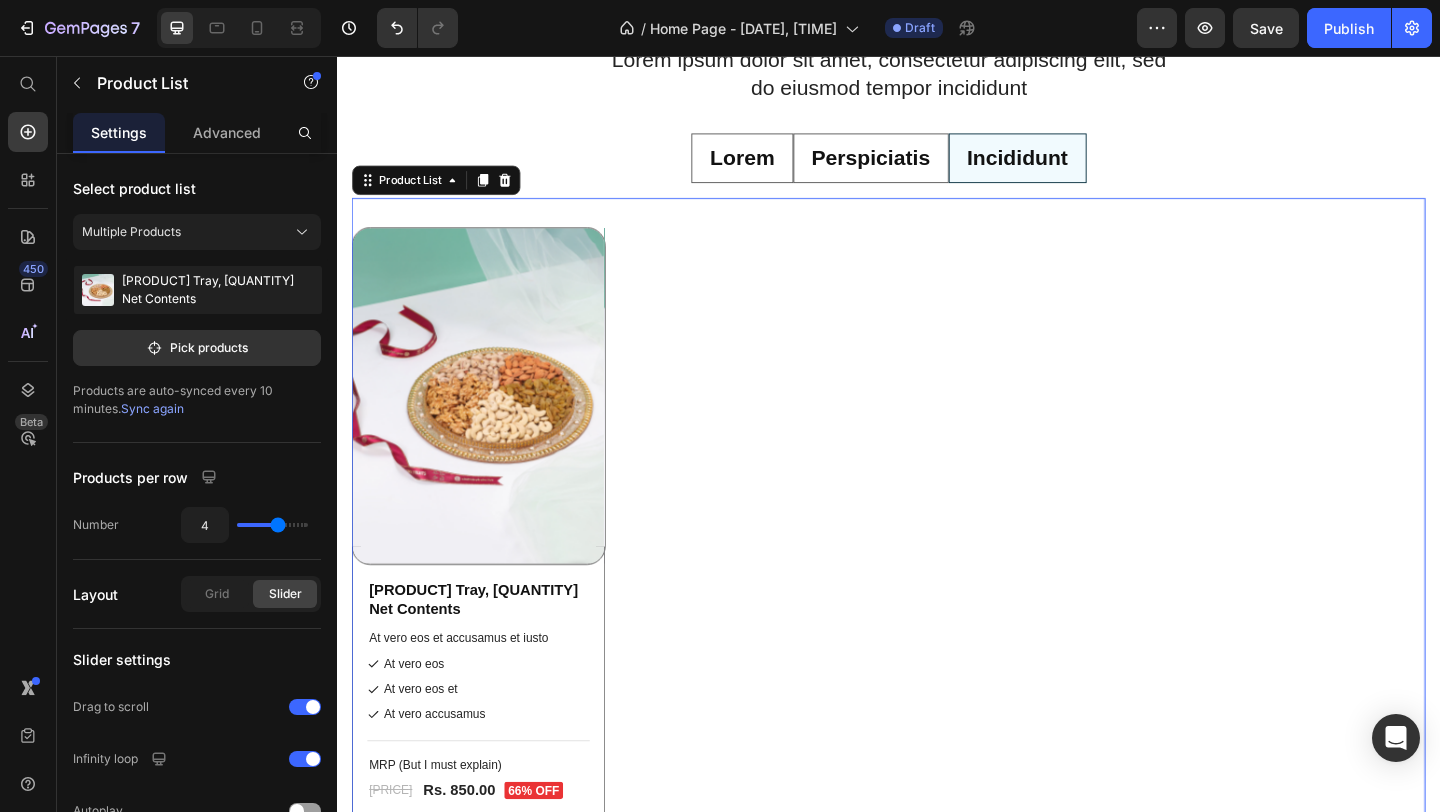click on "[PRODUCT] Tray, [QUANTITY] Net Contents" at bounding box center [218, 290] 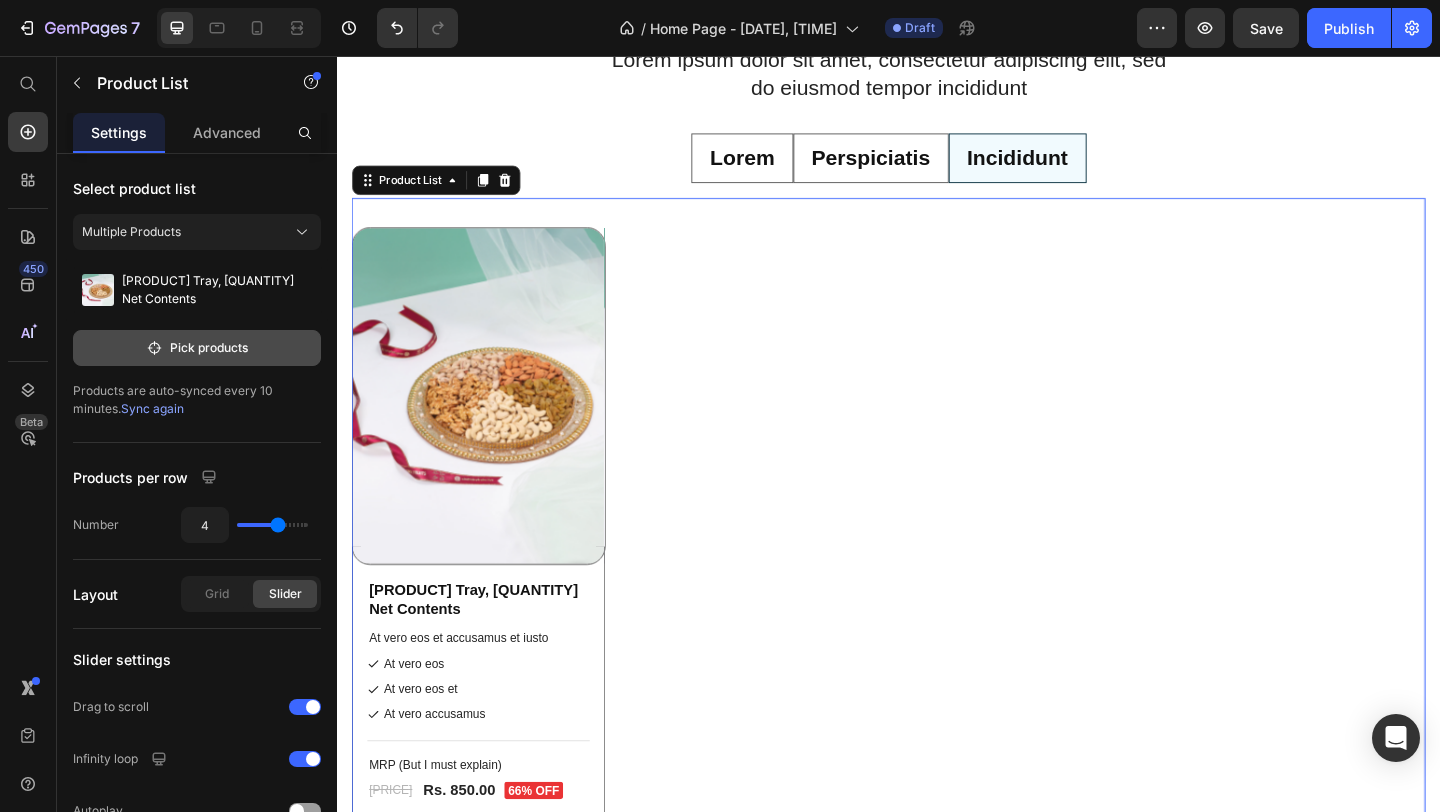 click on "Pick products" at bounding box center [197, 348] 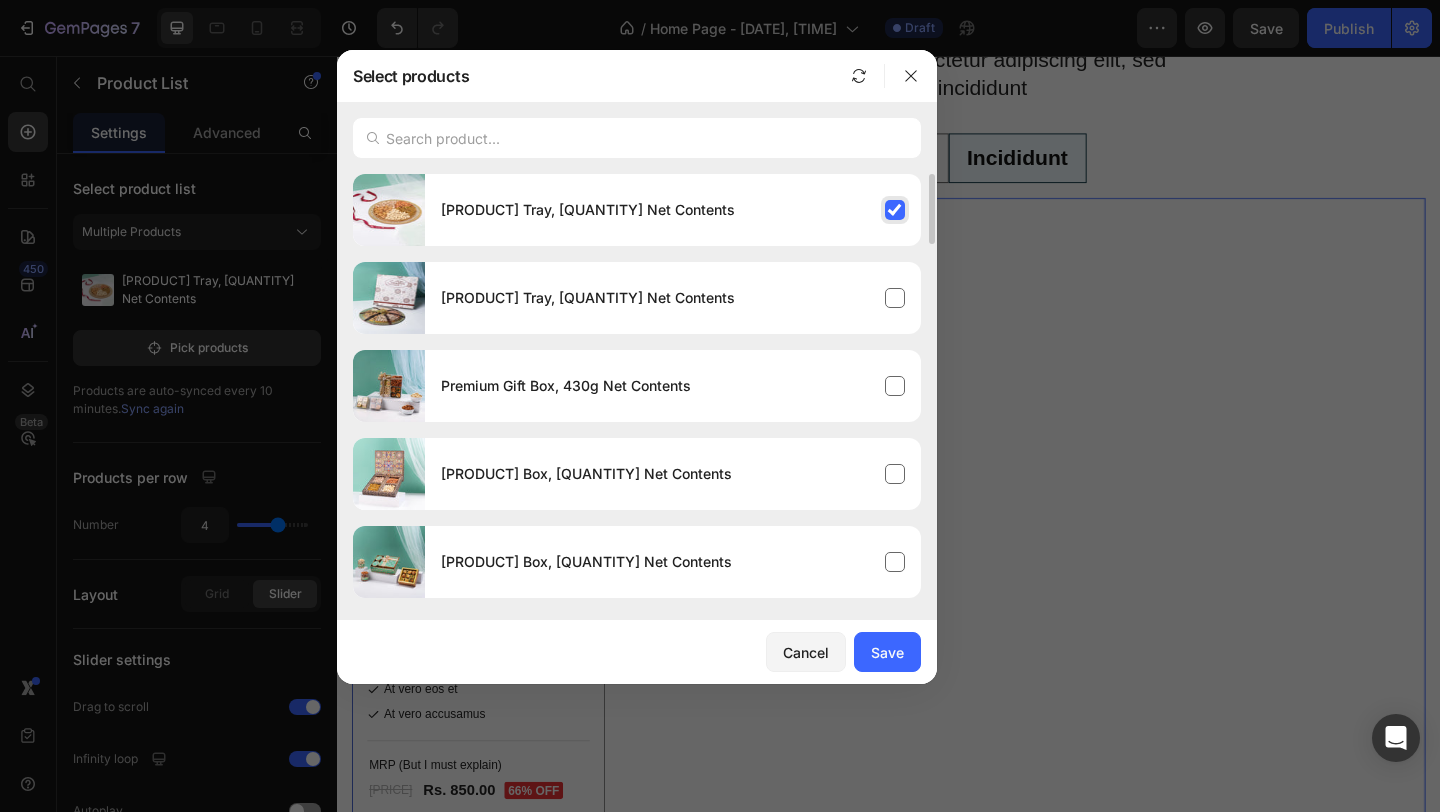 click on "[PRODUCT] Tray, [QUANTITY] Net Contents" at bounding box center [673, 210] 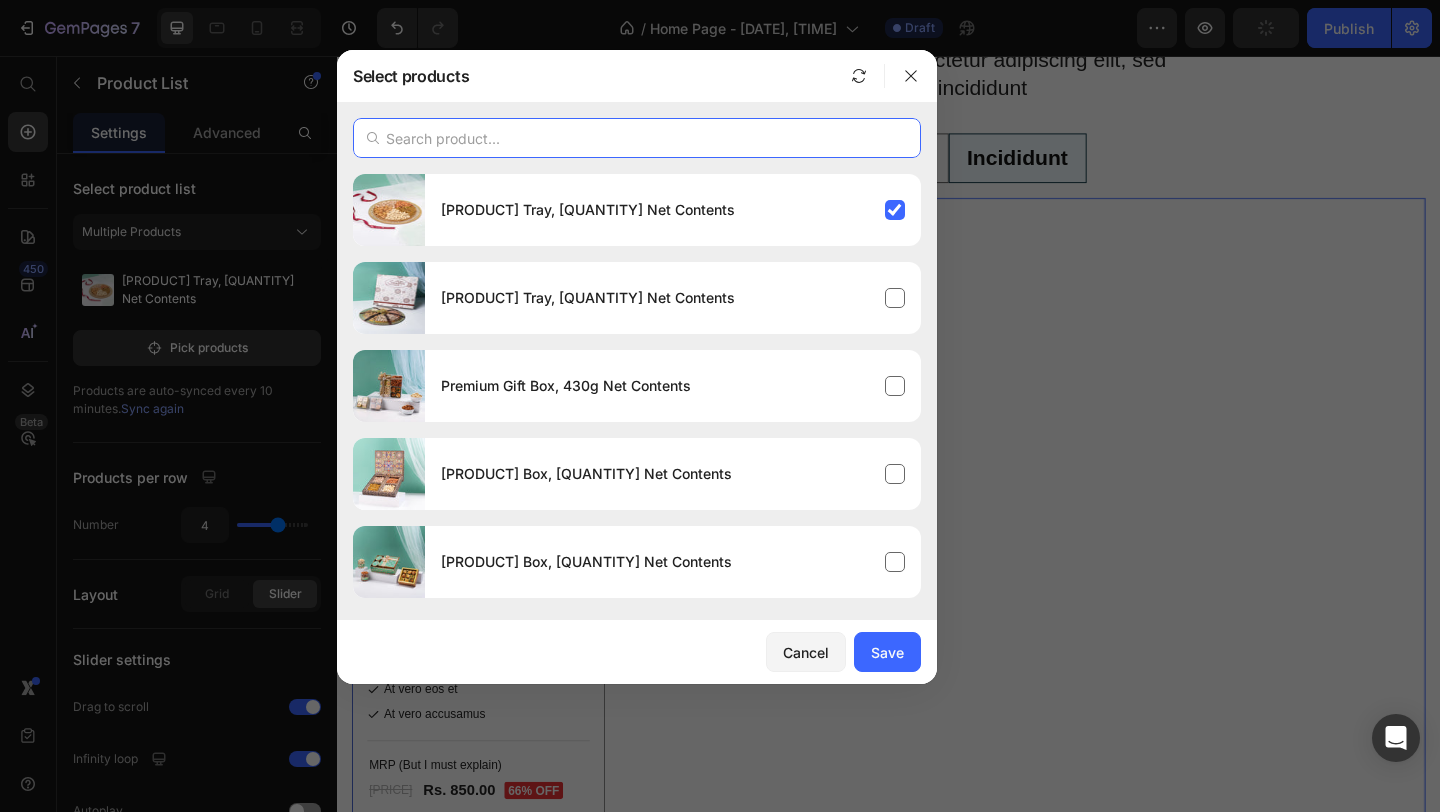click at bounding box center (637, 138) 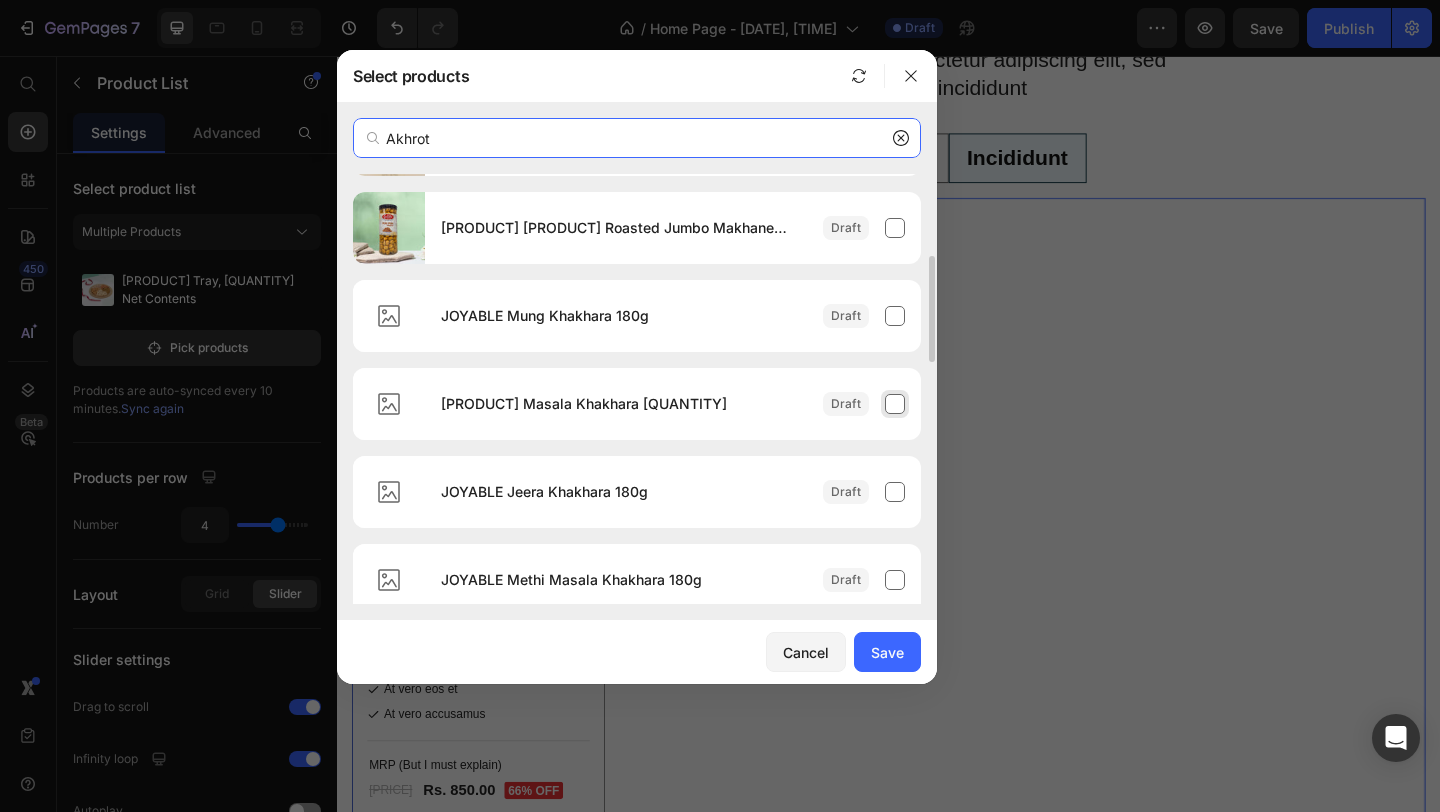 scroll, scrollTop: 0, scrollLeft: 0, axis: both 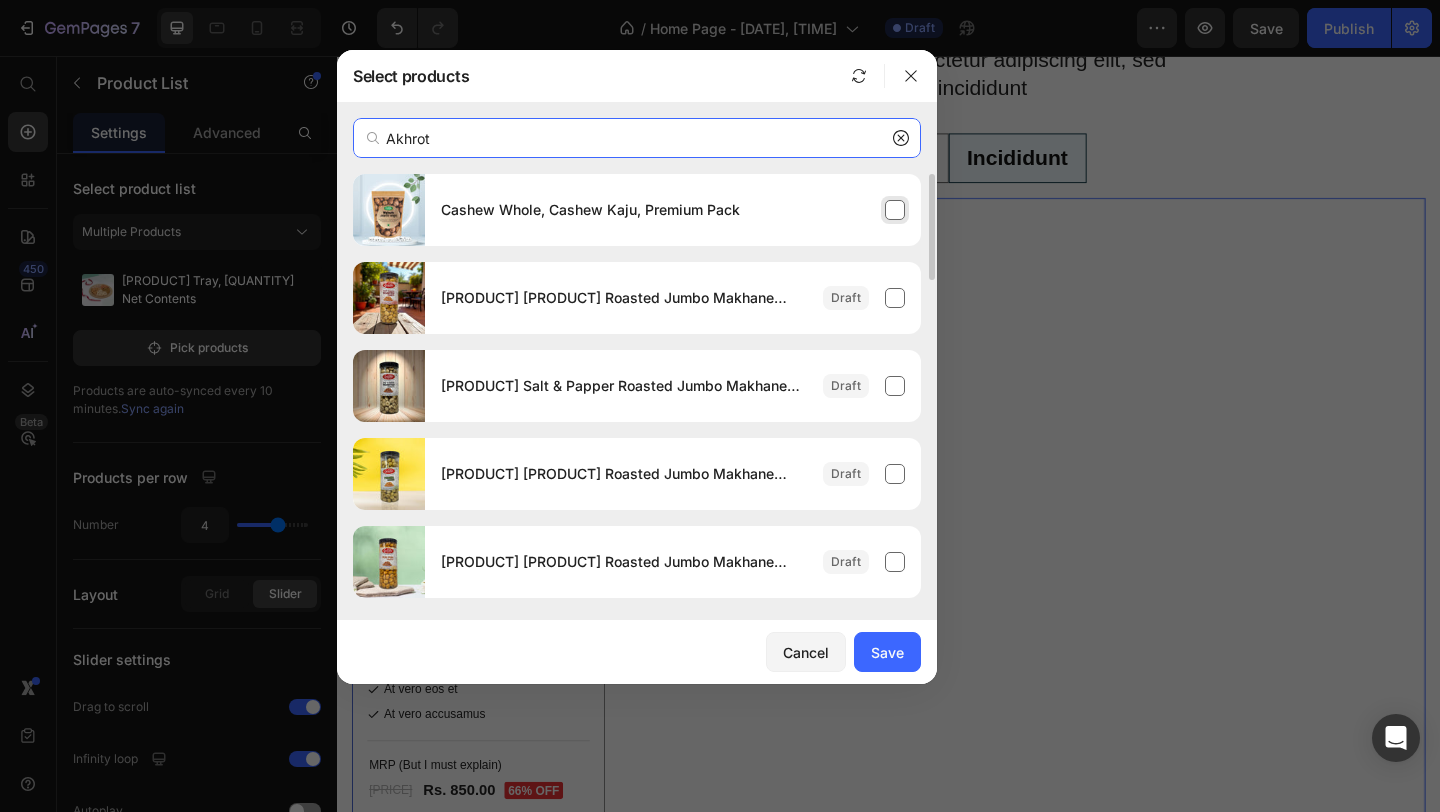 type on "Akhrot" 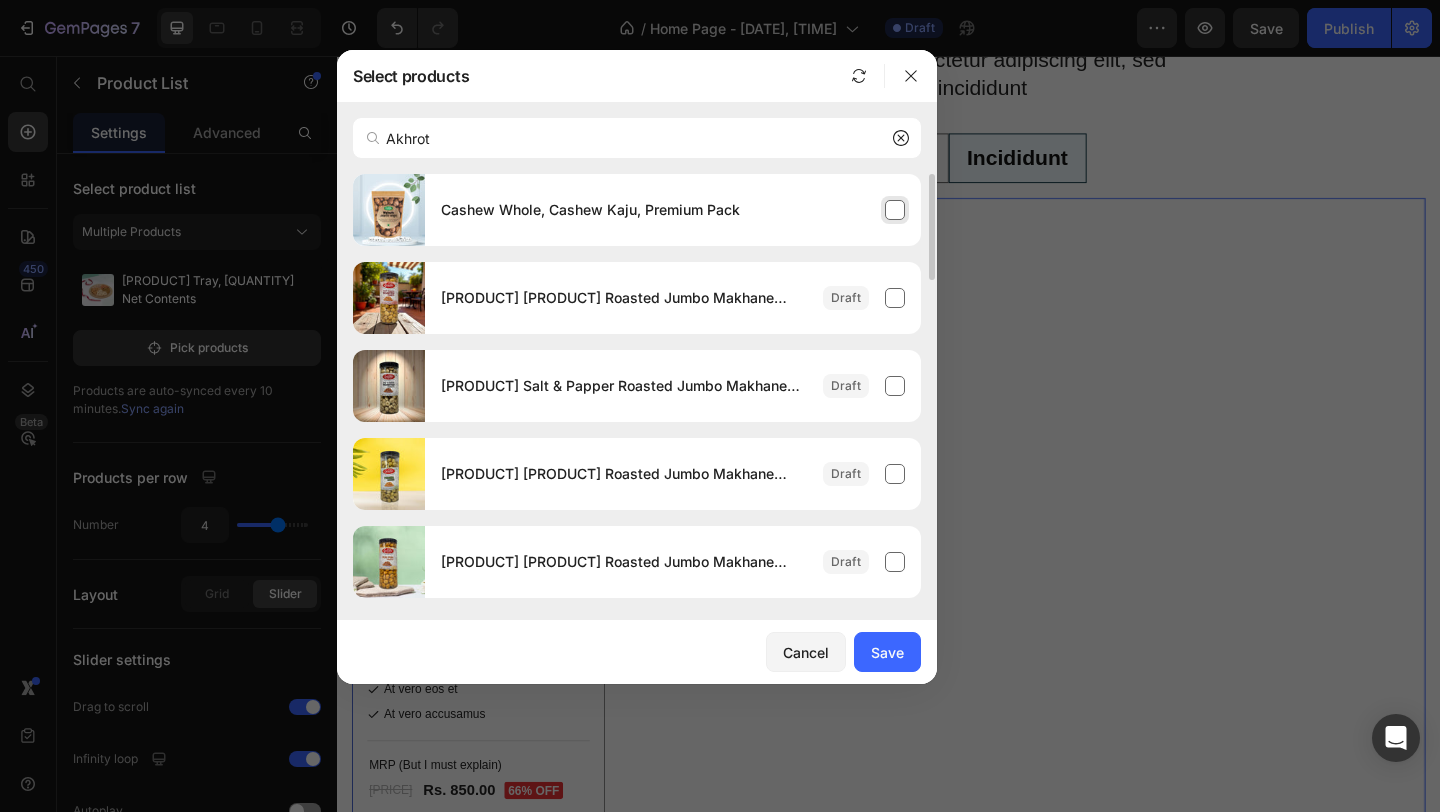 click on "Cashew Whole, Cashew Kaju, Premium Pack" at bounding box center [673, 210] 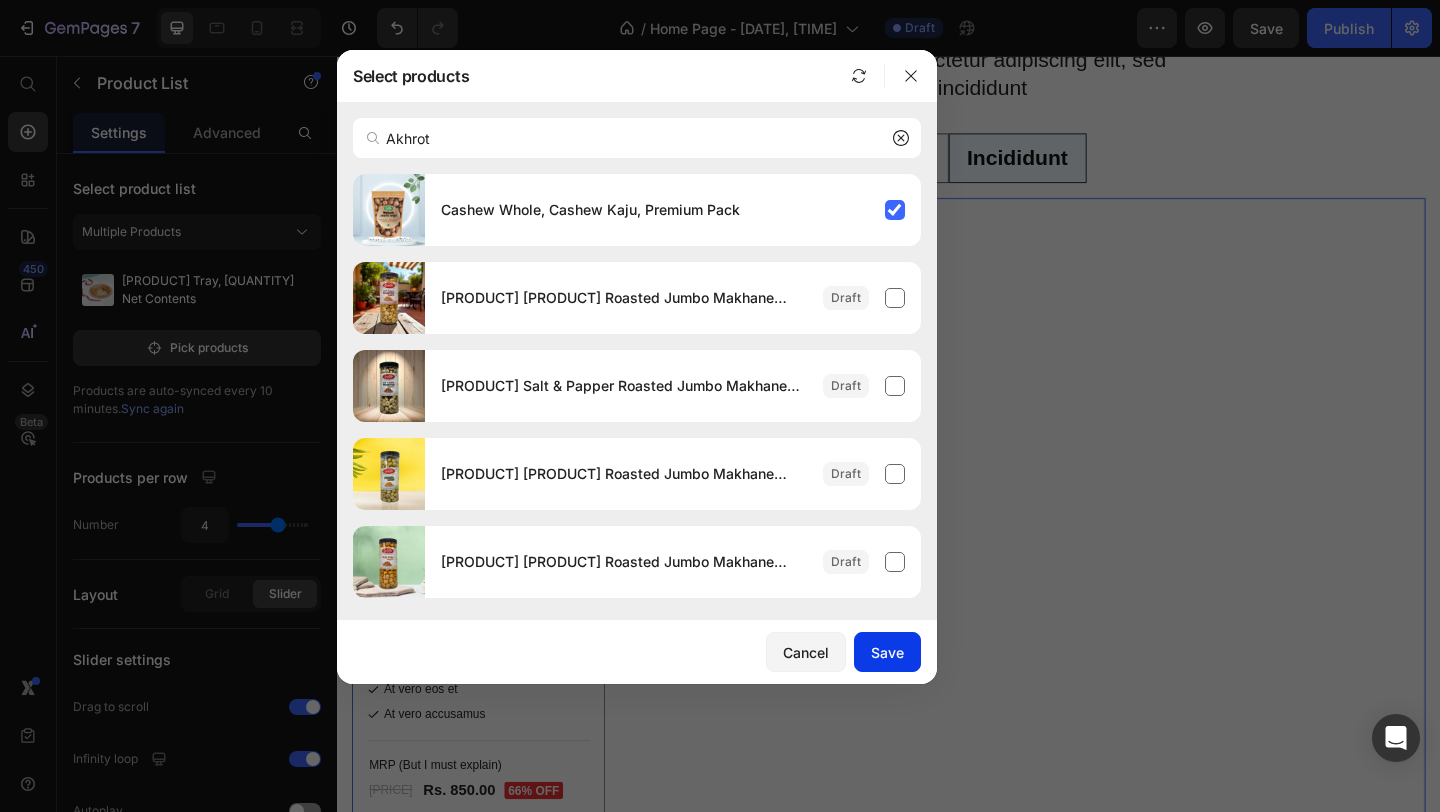 click on "Save" at bounding box center [887, 652] 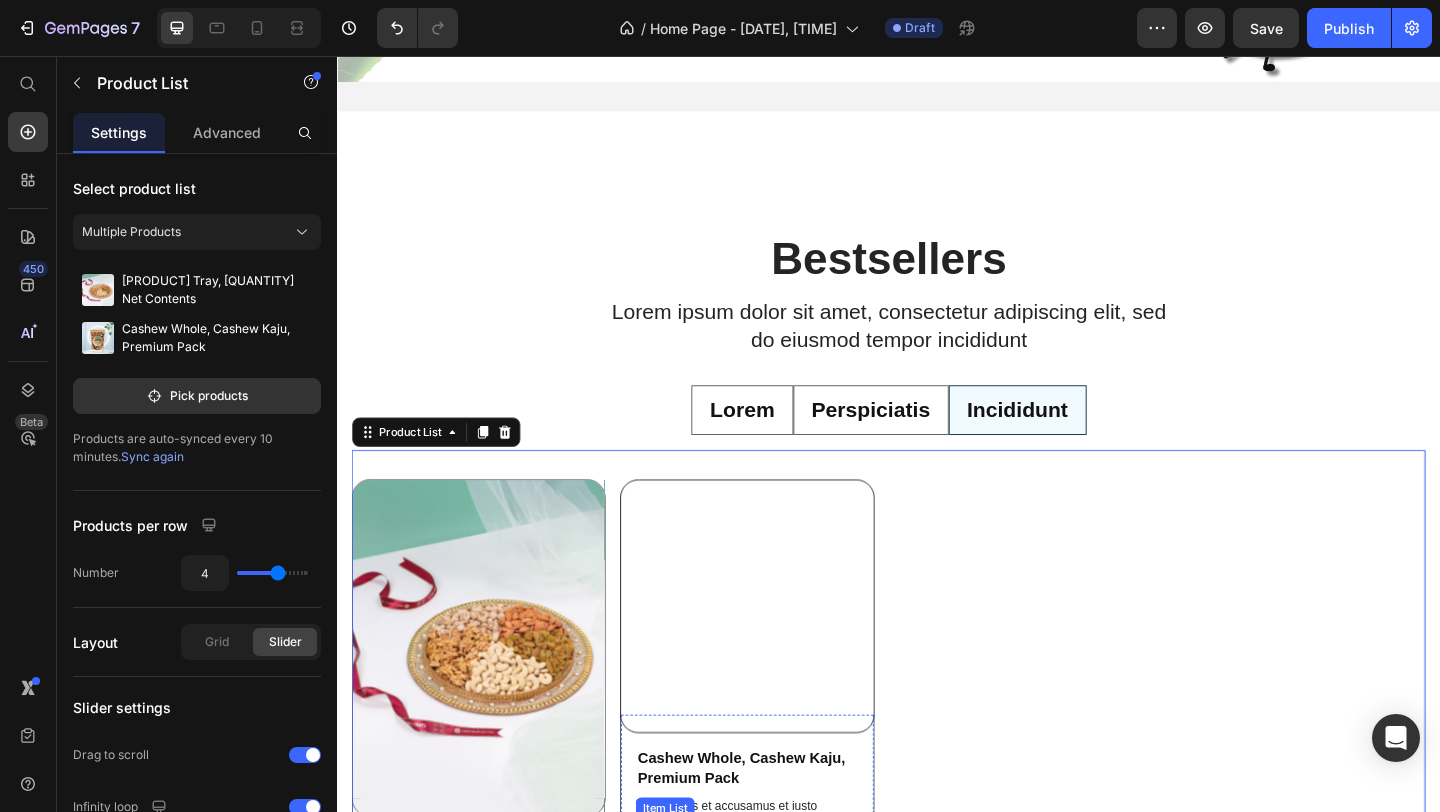 scroll, scrollTop: 811, scrollLeft: 0, axis: vertical 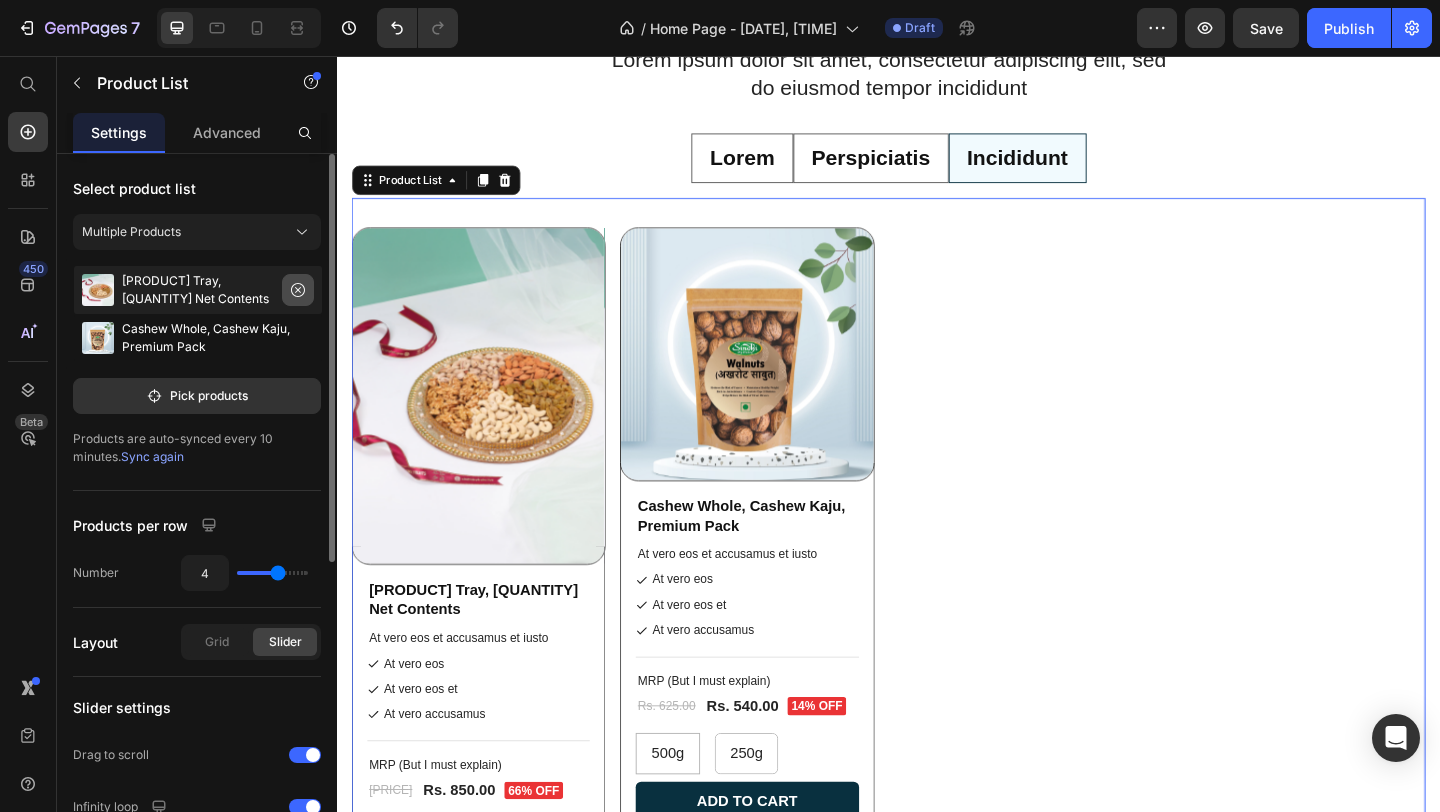click at bounding box center [298, 290] 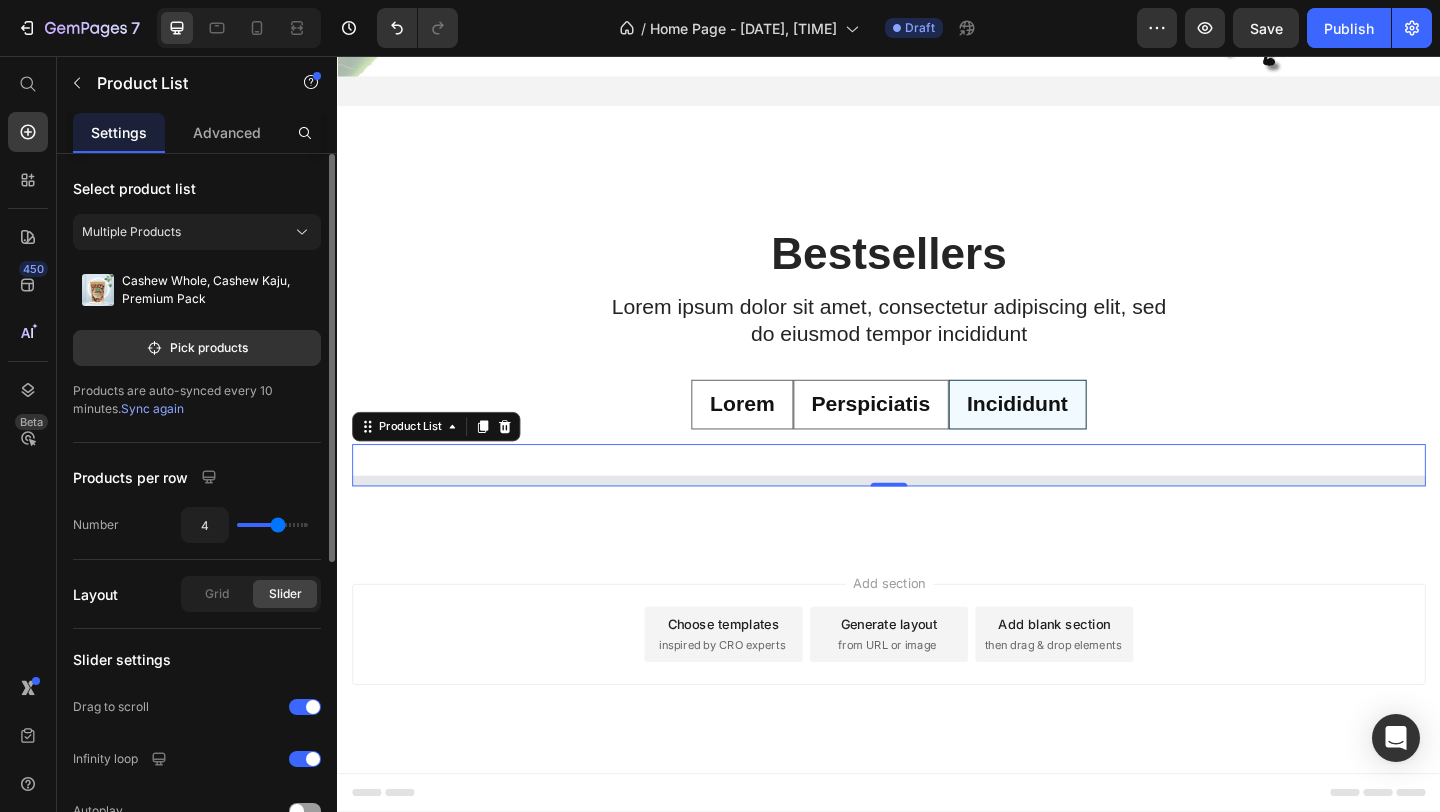 scroll, scrollTop: 537, scrollLeft: 0, axis: vertical 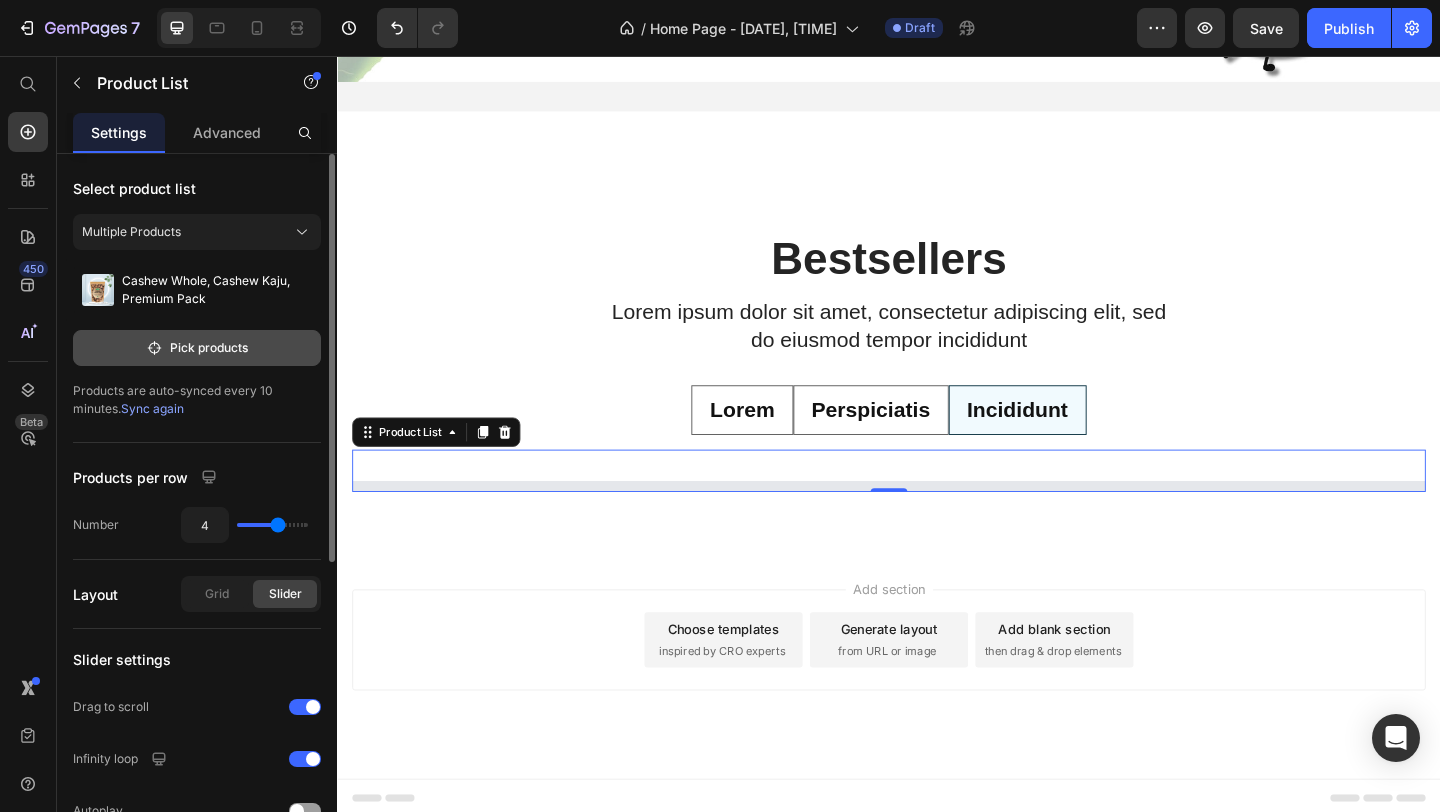 click on "Pick products" at bounding box center [197, 348] 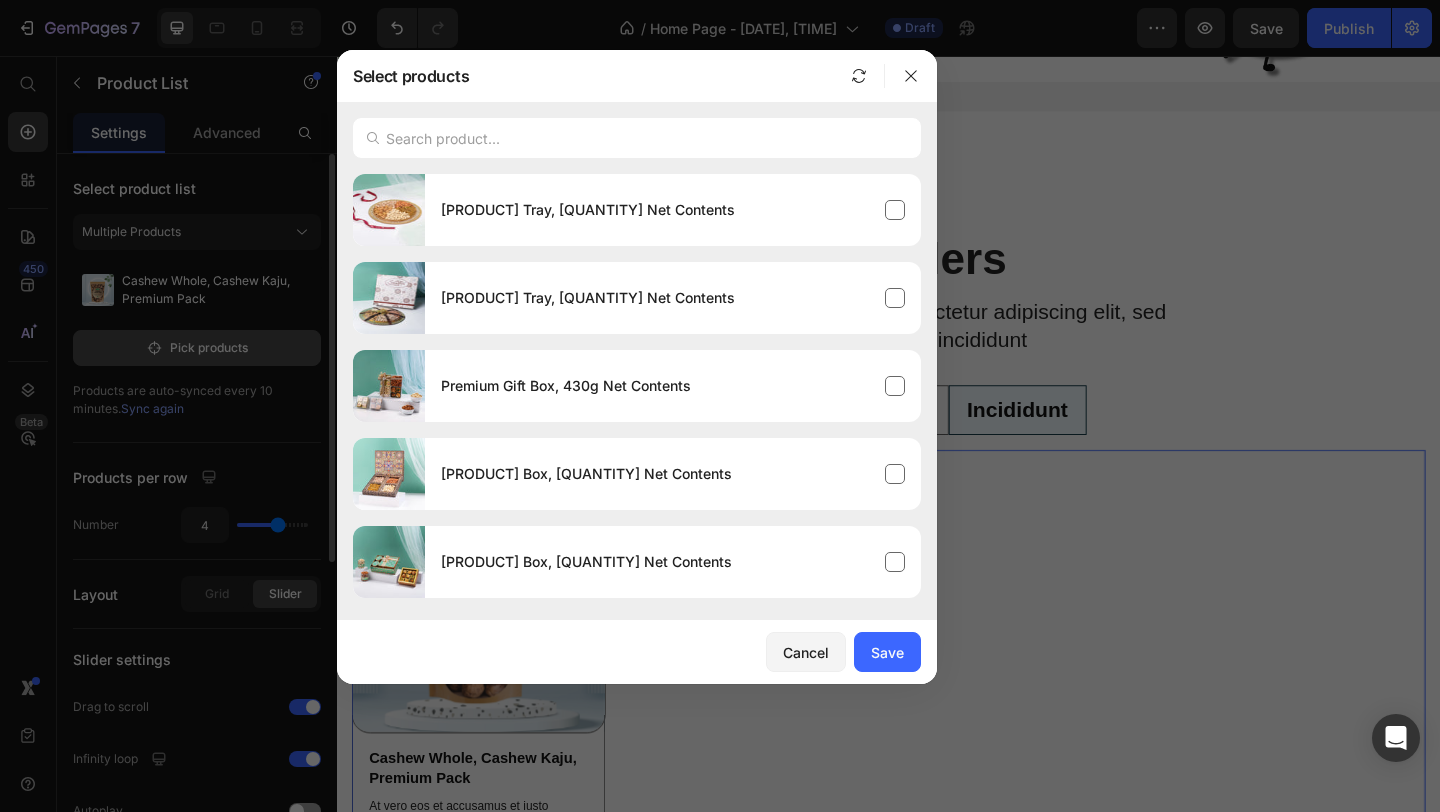 scroll, scrollTop: 811, scrollLeft: 0, axis: vertical 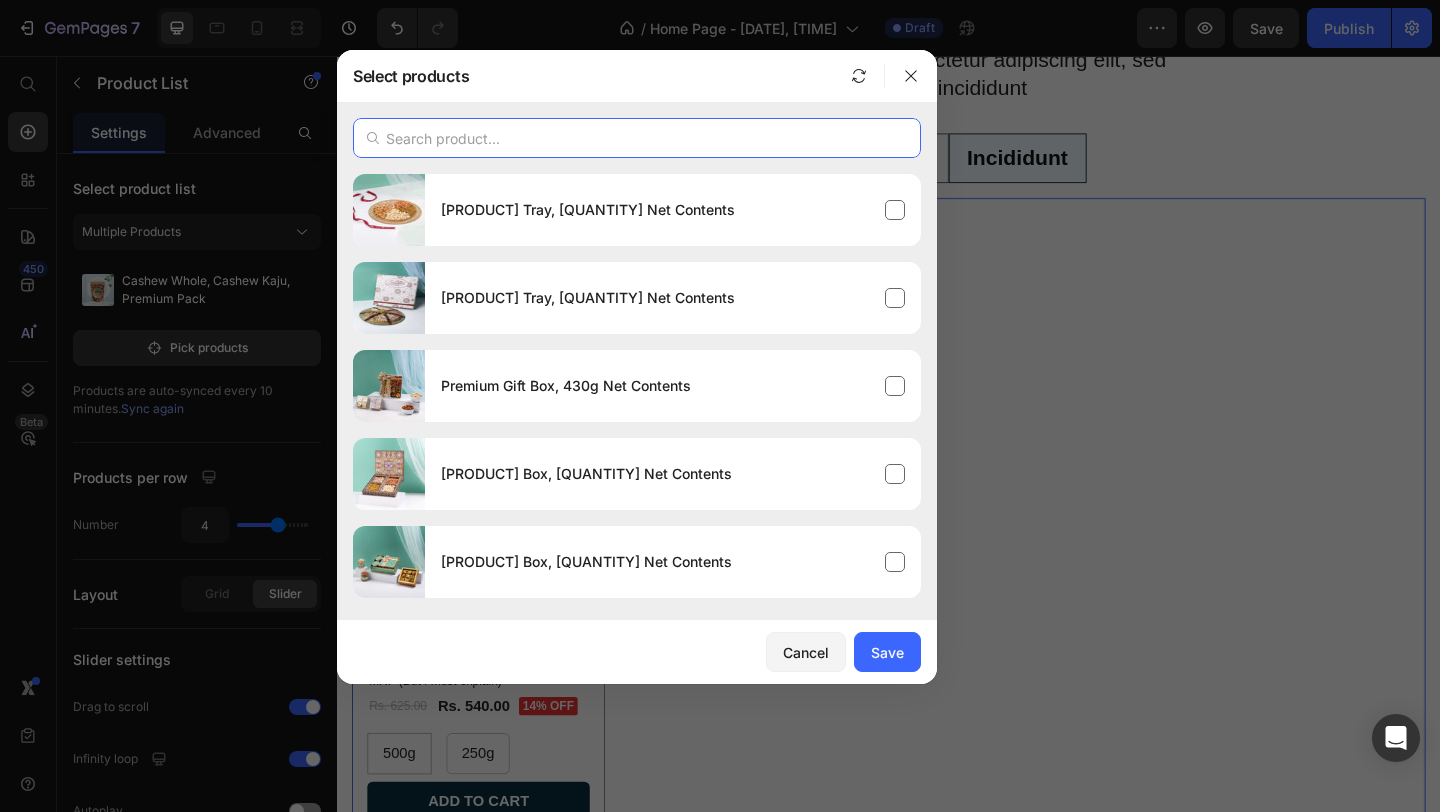 click at bounding box center [637, 138] 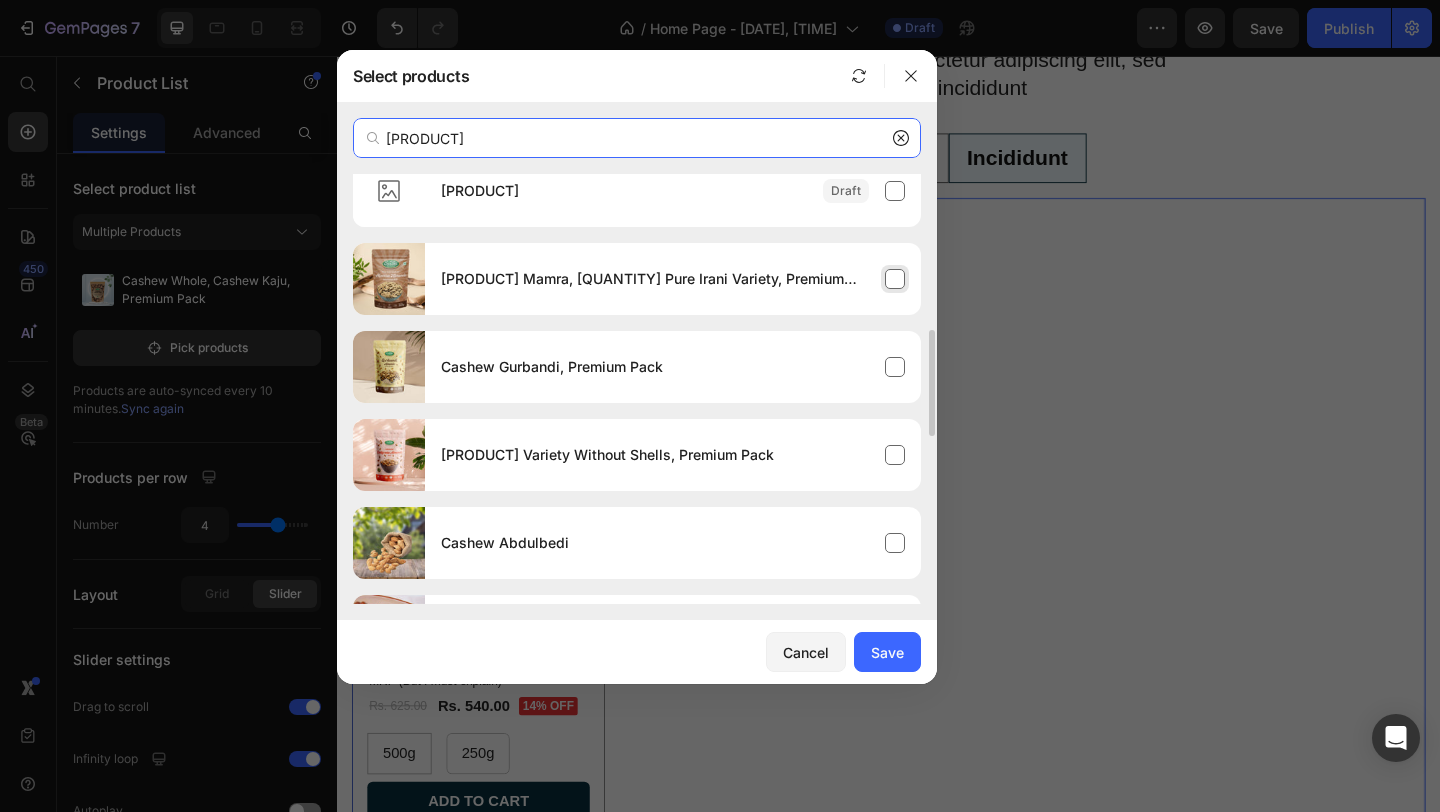scroll, scrollTop: 653, scrollLeft: 0, axis: vertical 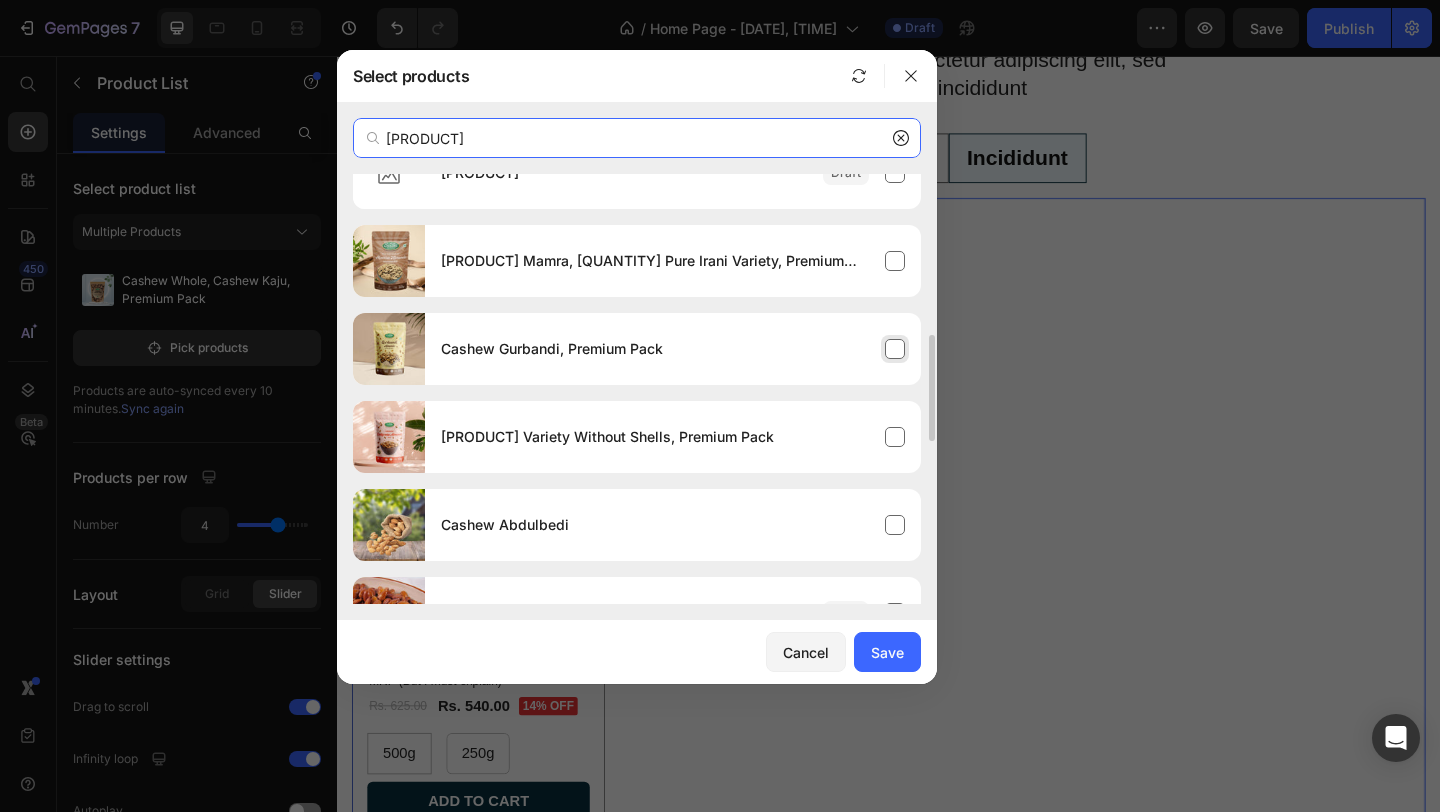 type on "[PRODUCT]" 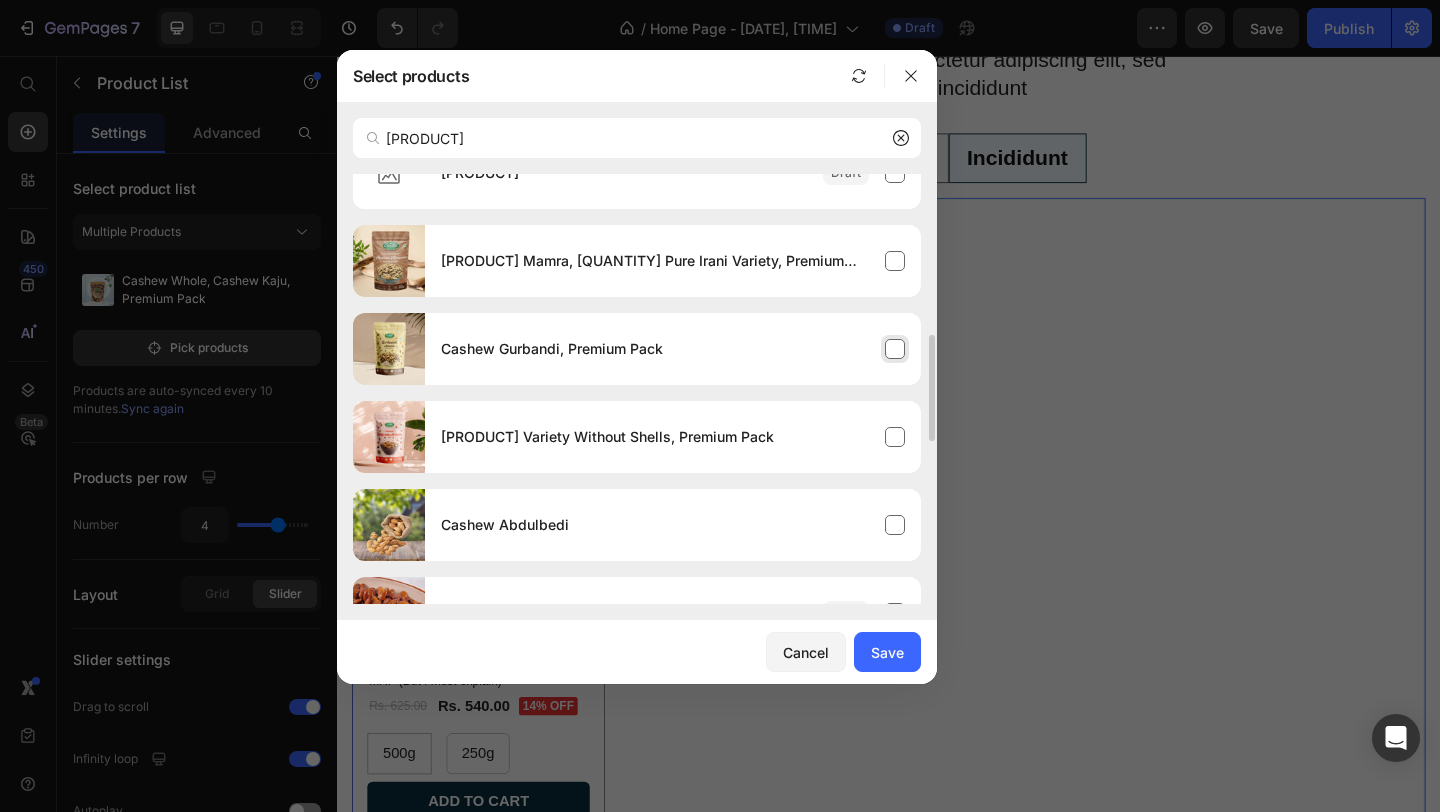 click on "Cashew Gurbandi, Premium Pack" at bounding box center [673, 349] 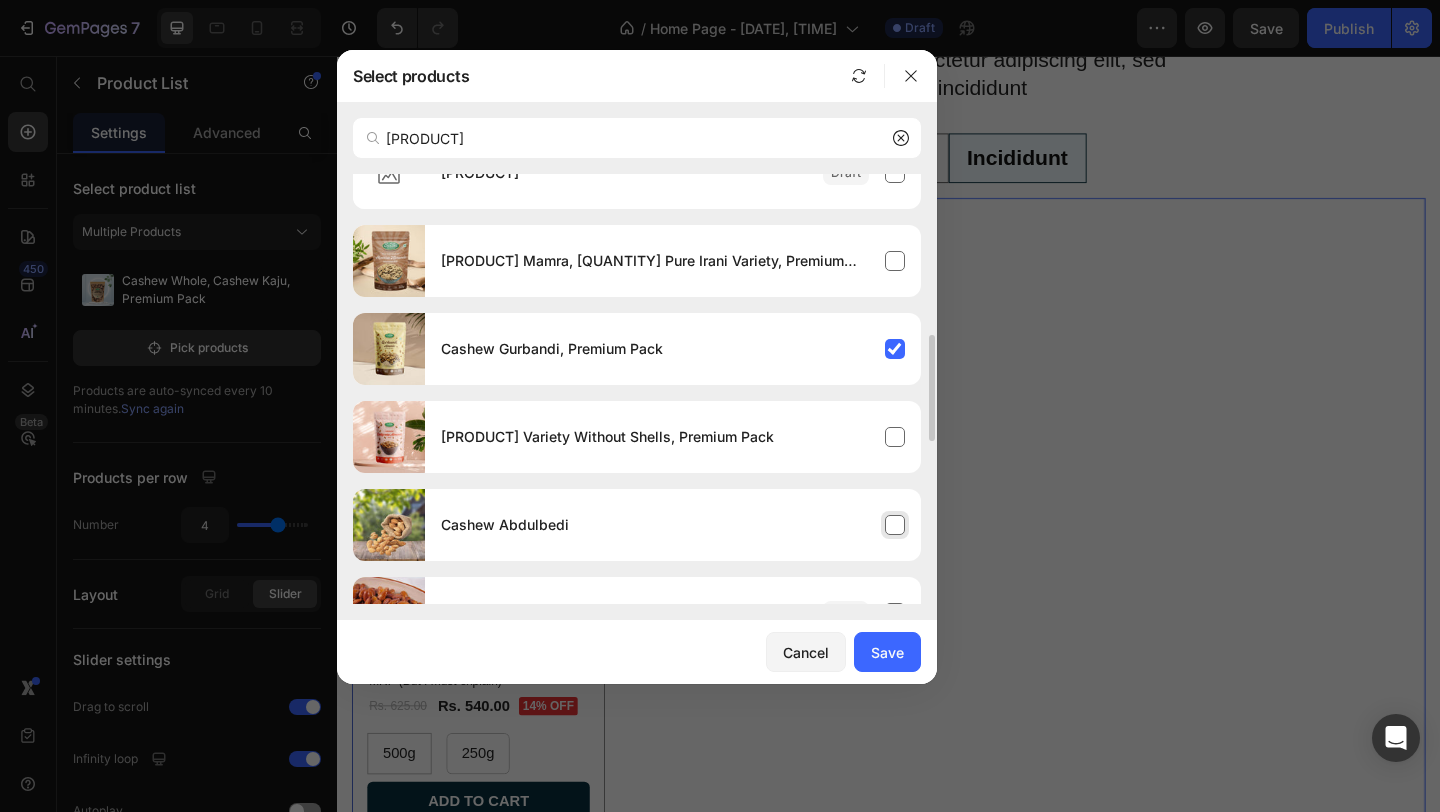 scroll, scrollTop: 691, scrollLeft: 0, axis: vertical 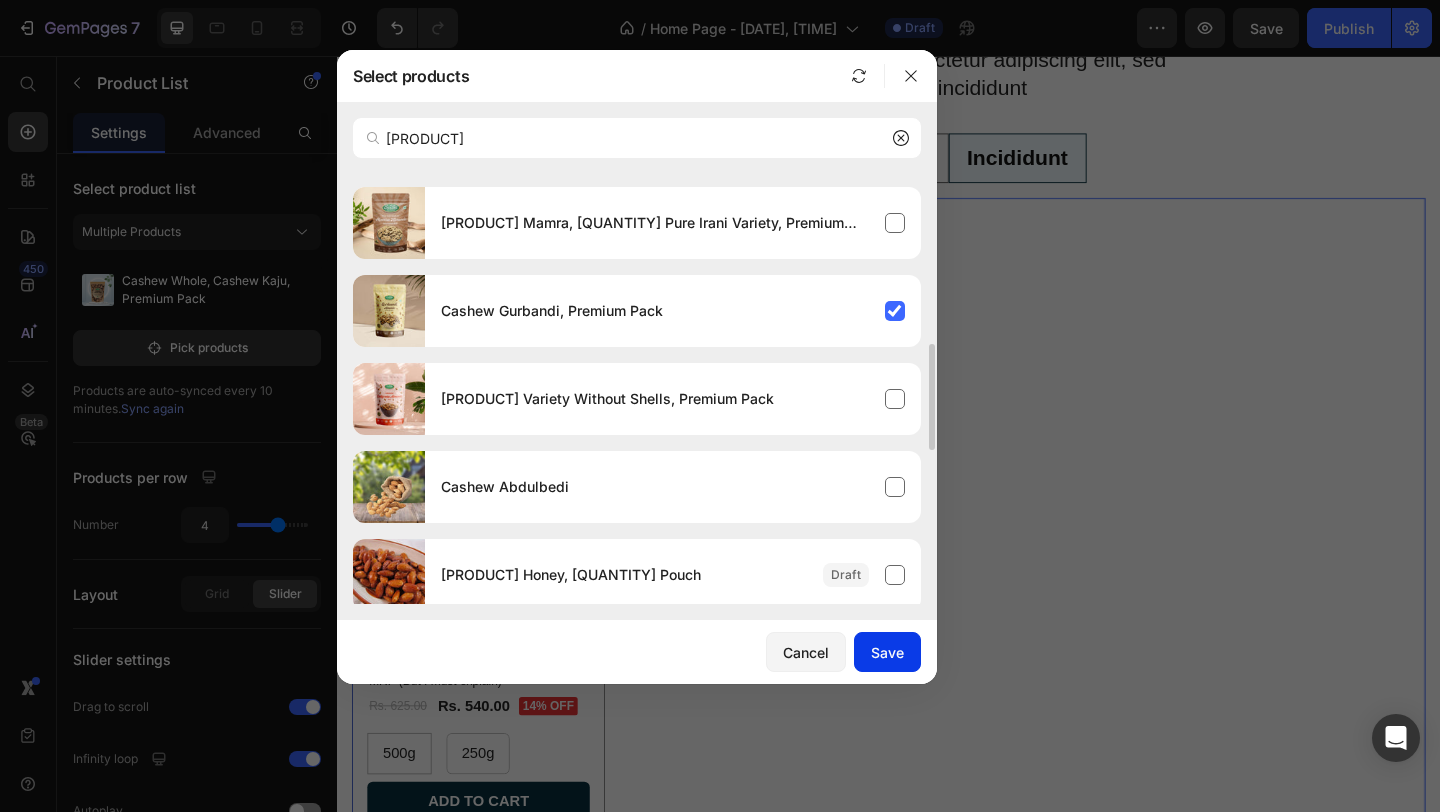 click on "Save" at bounding box center [887, 652] 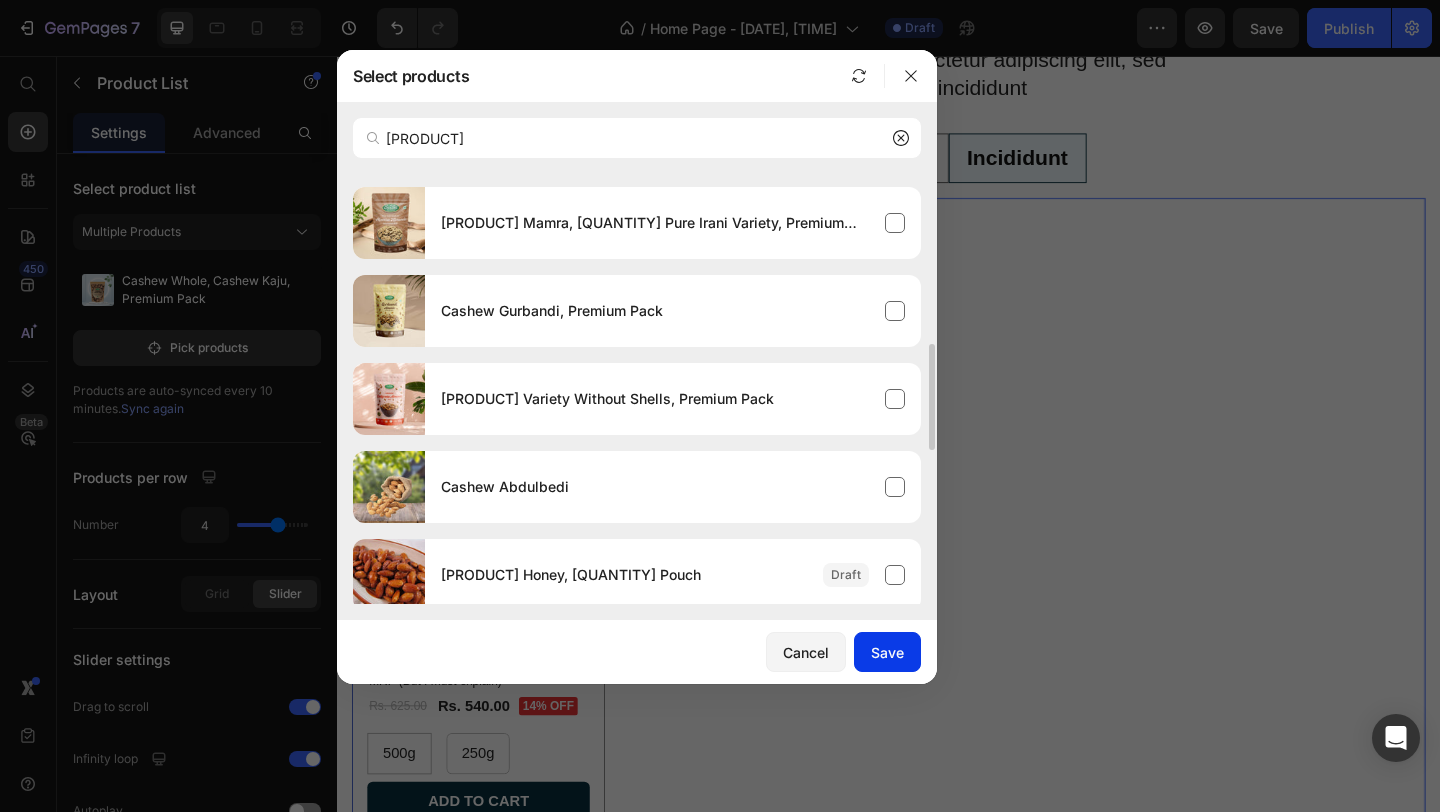 type 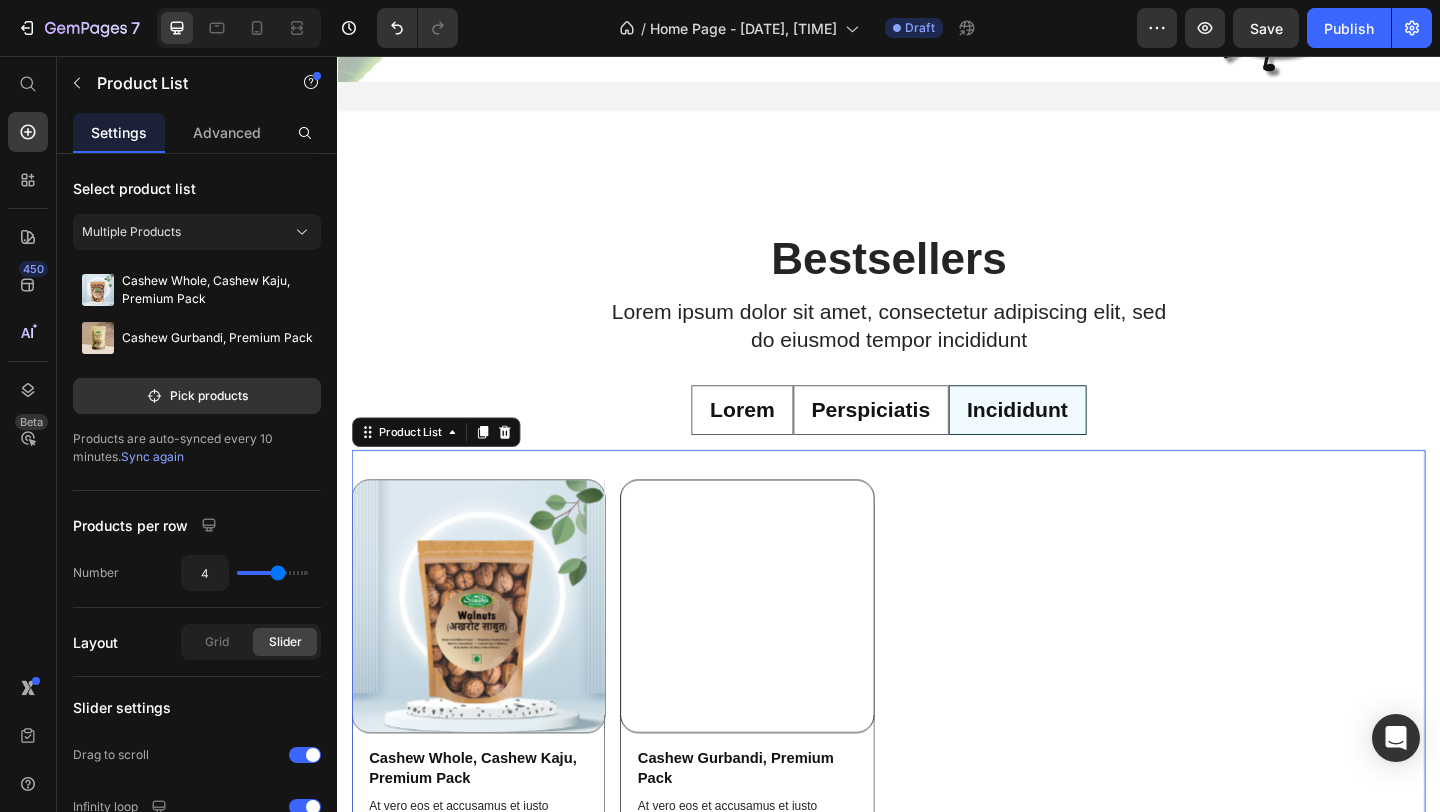 scroll, scrollTop: 811, scrollLeft: 0, axis: vertical 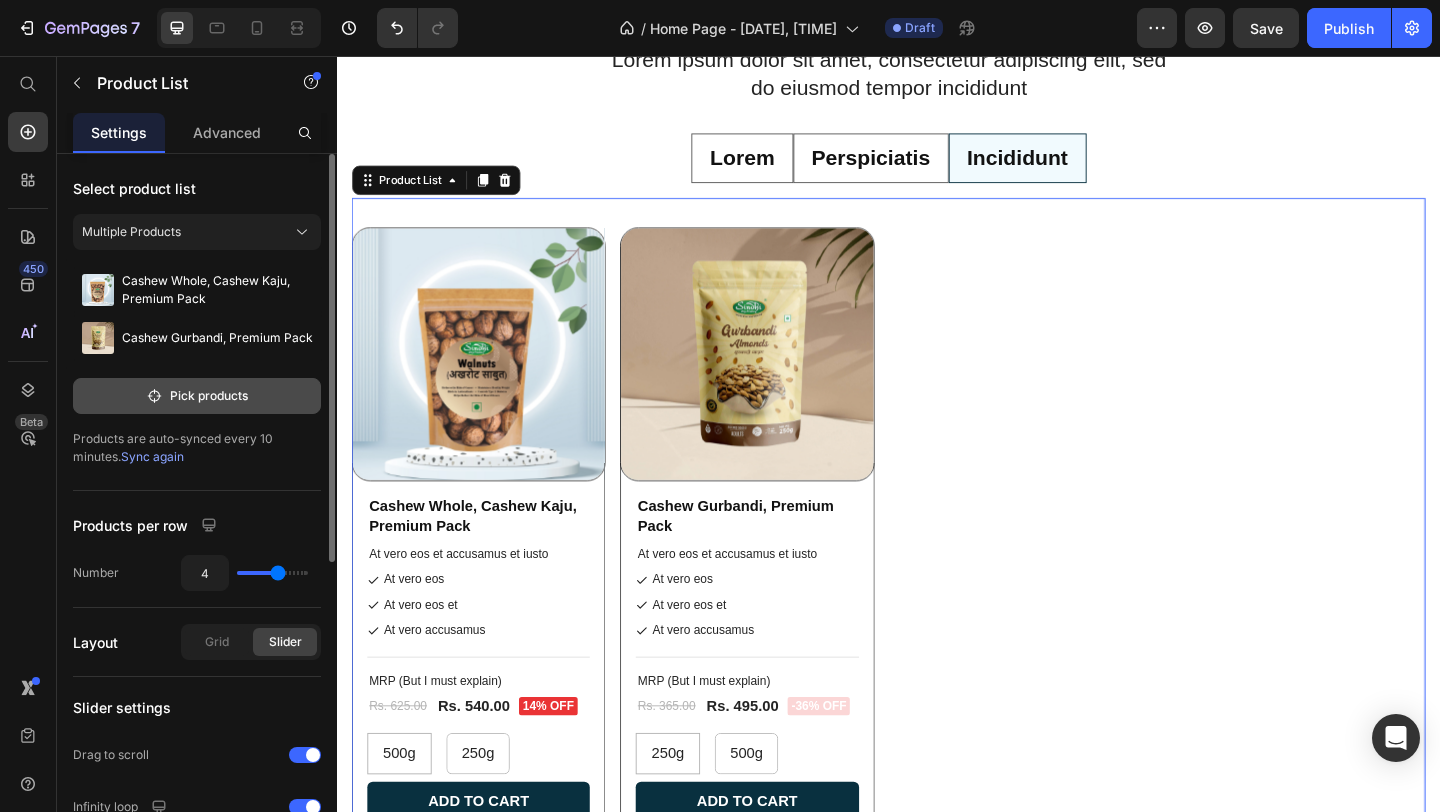 click on "Pick products" at bounding box center (197, 396) 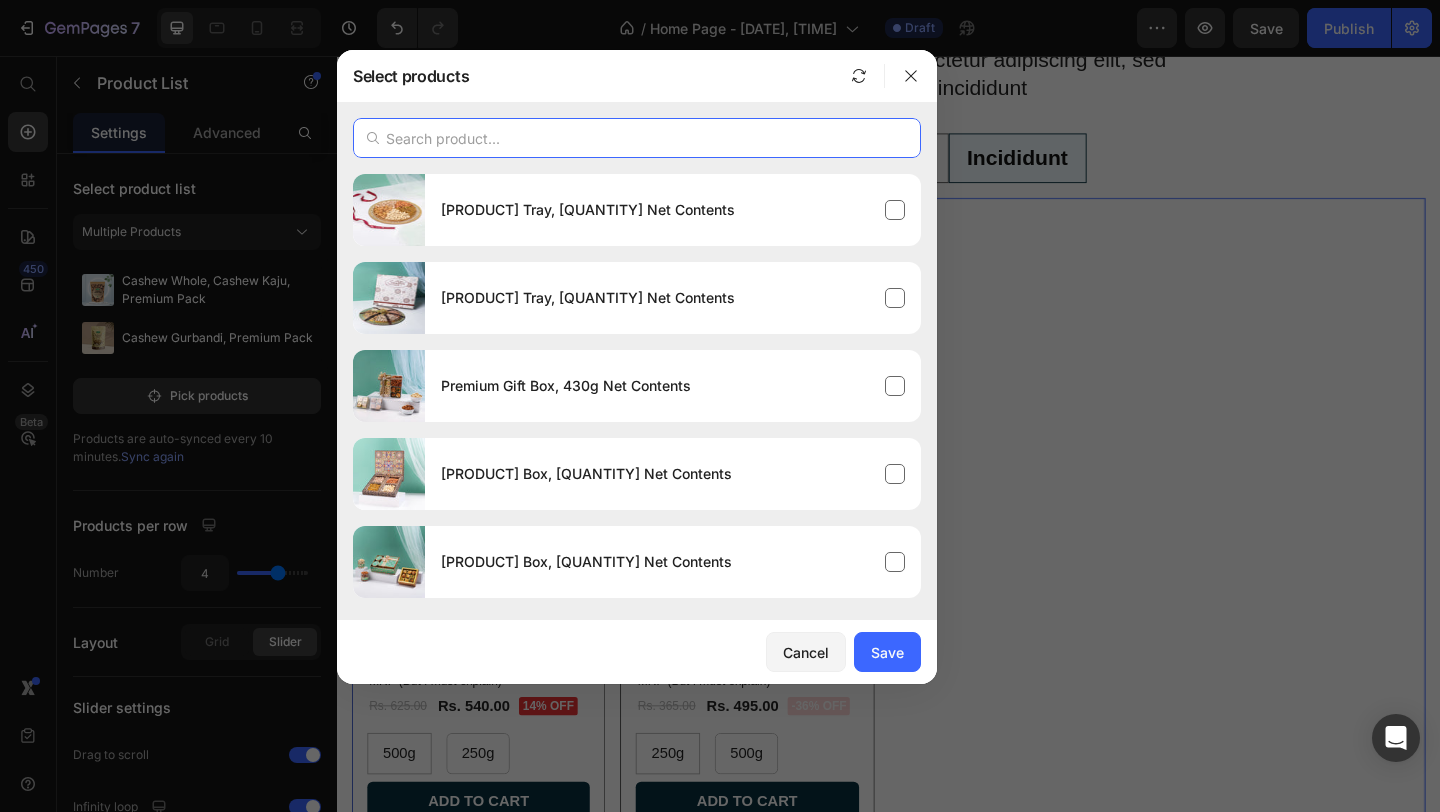 click at bounding box center (637, 138) 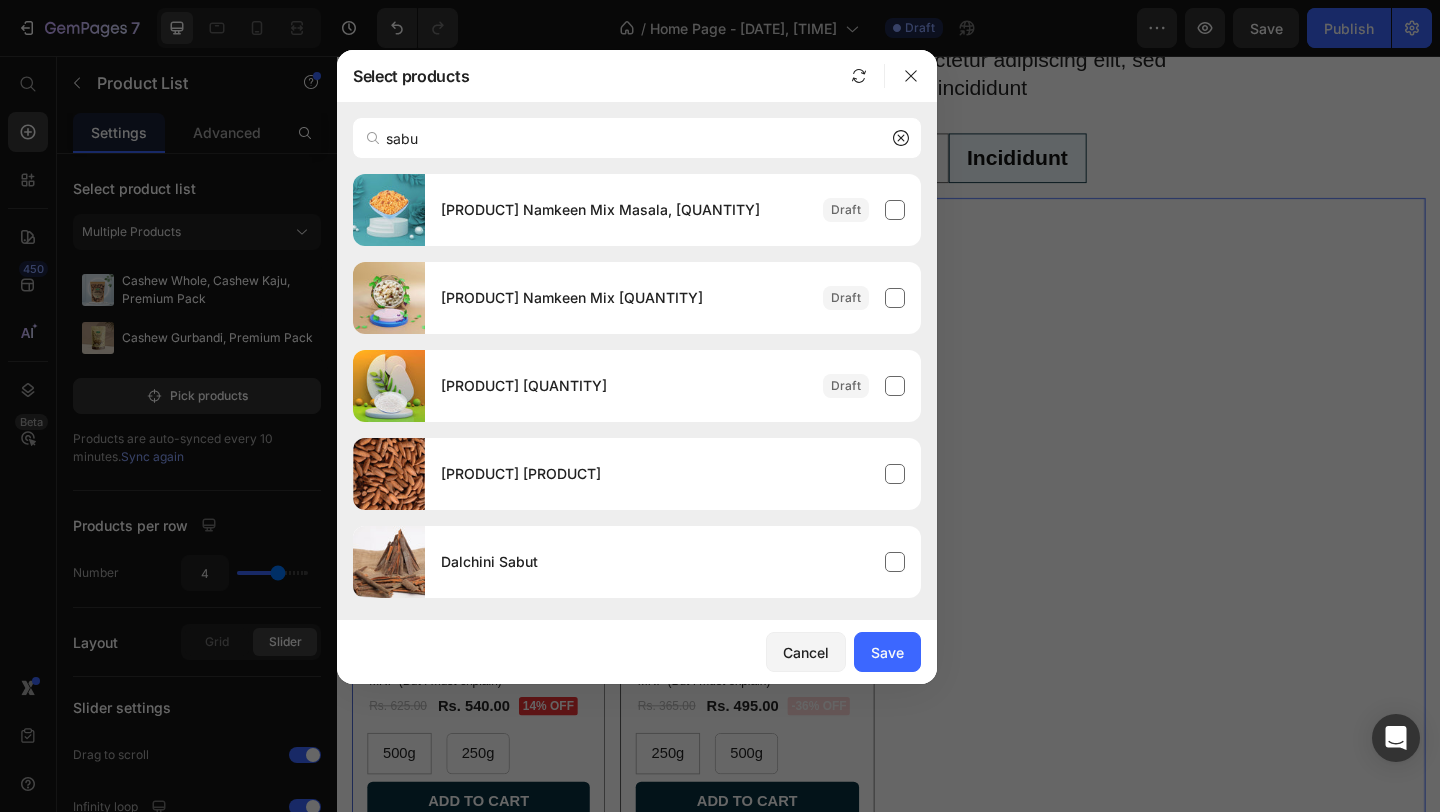 click at bounding box center (373, 138) 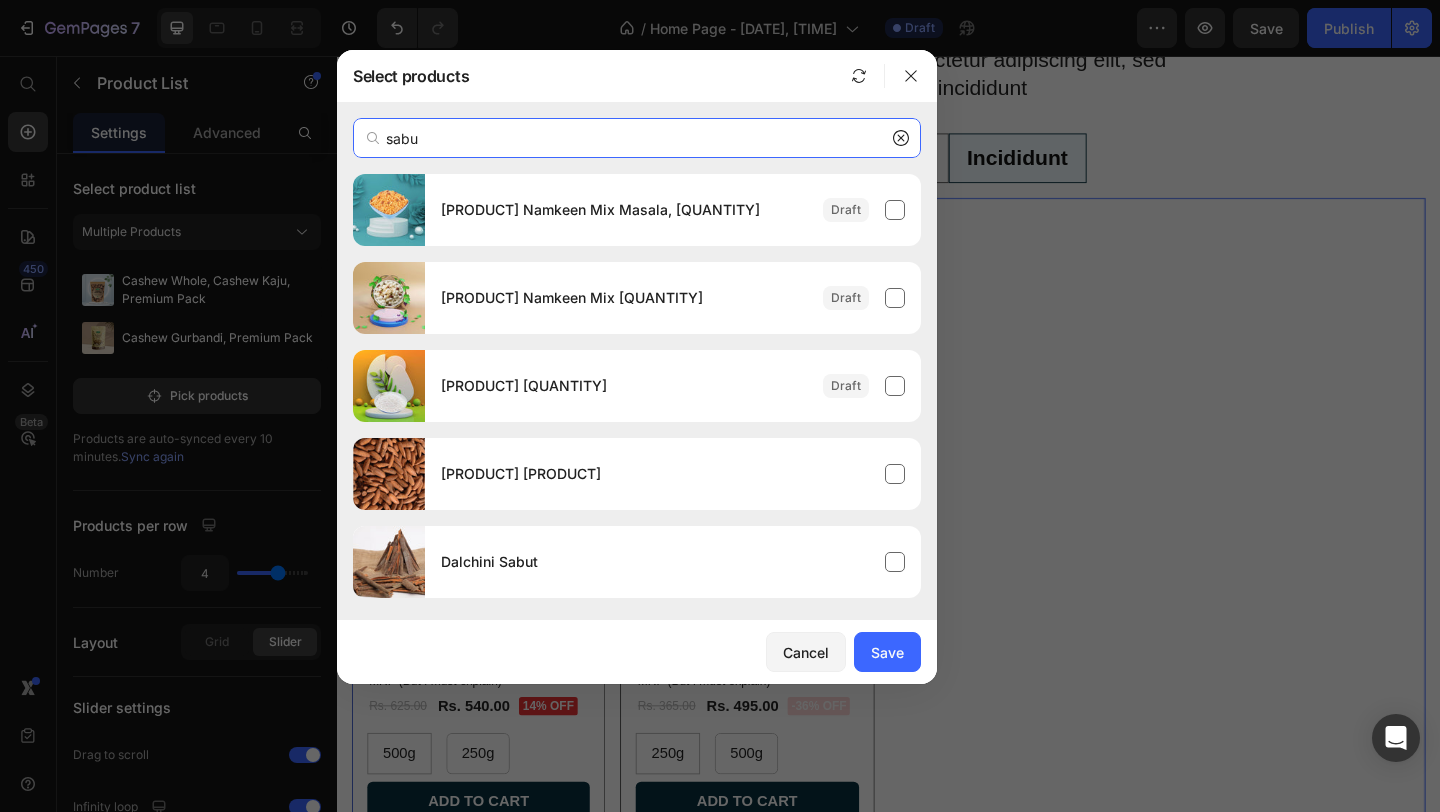click on "sabu" at bounding box center [637, 138] 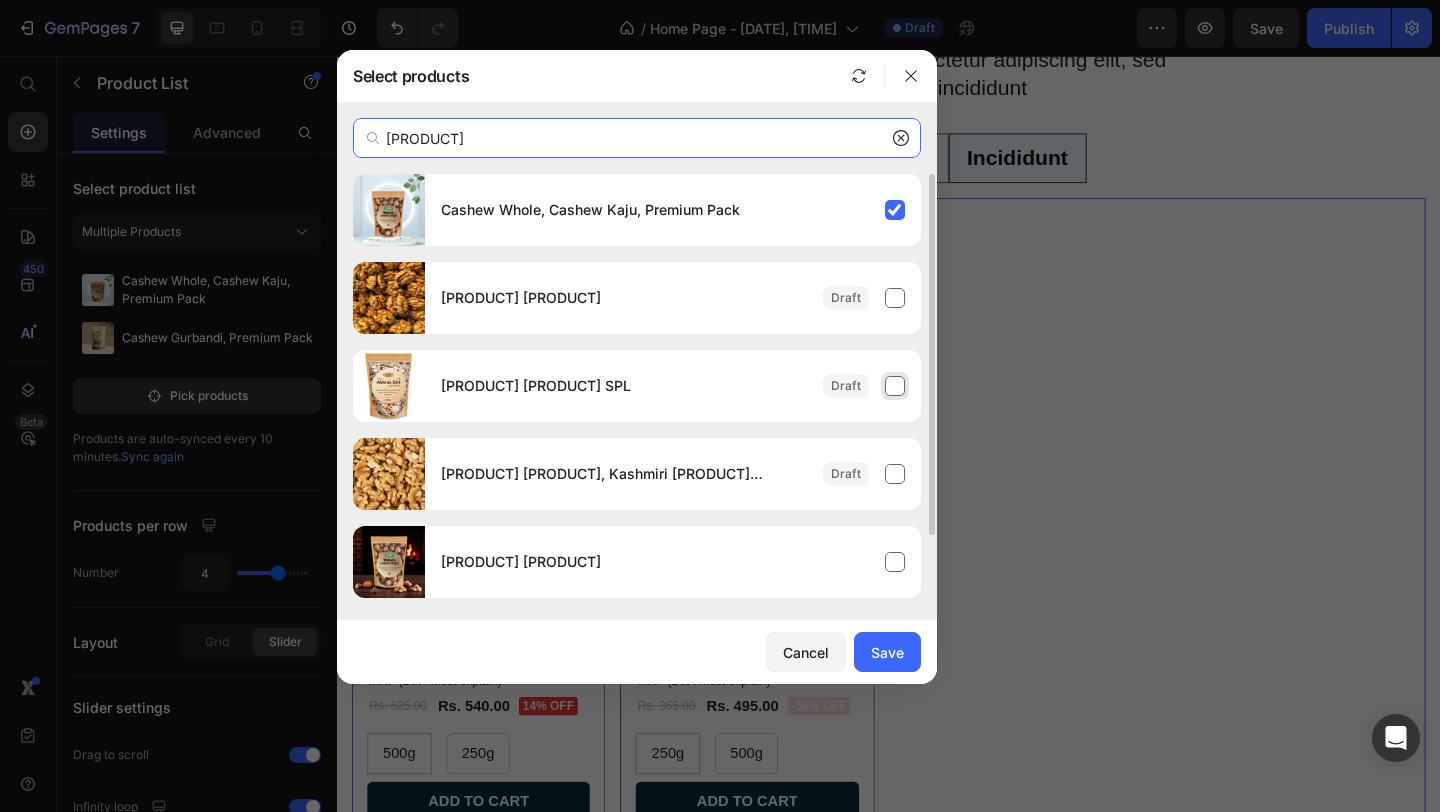 scroll, scrollTop: 82, scrollLeft: 0, axis: vertical 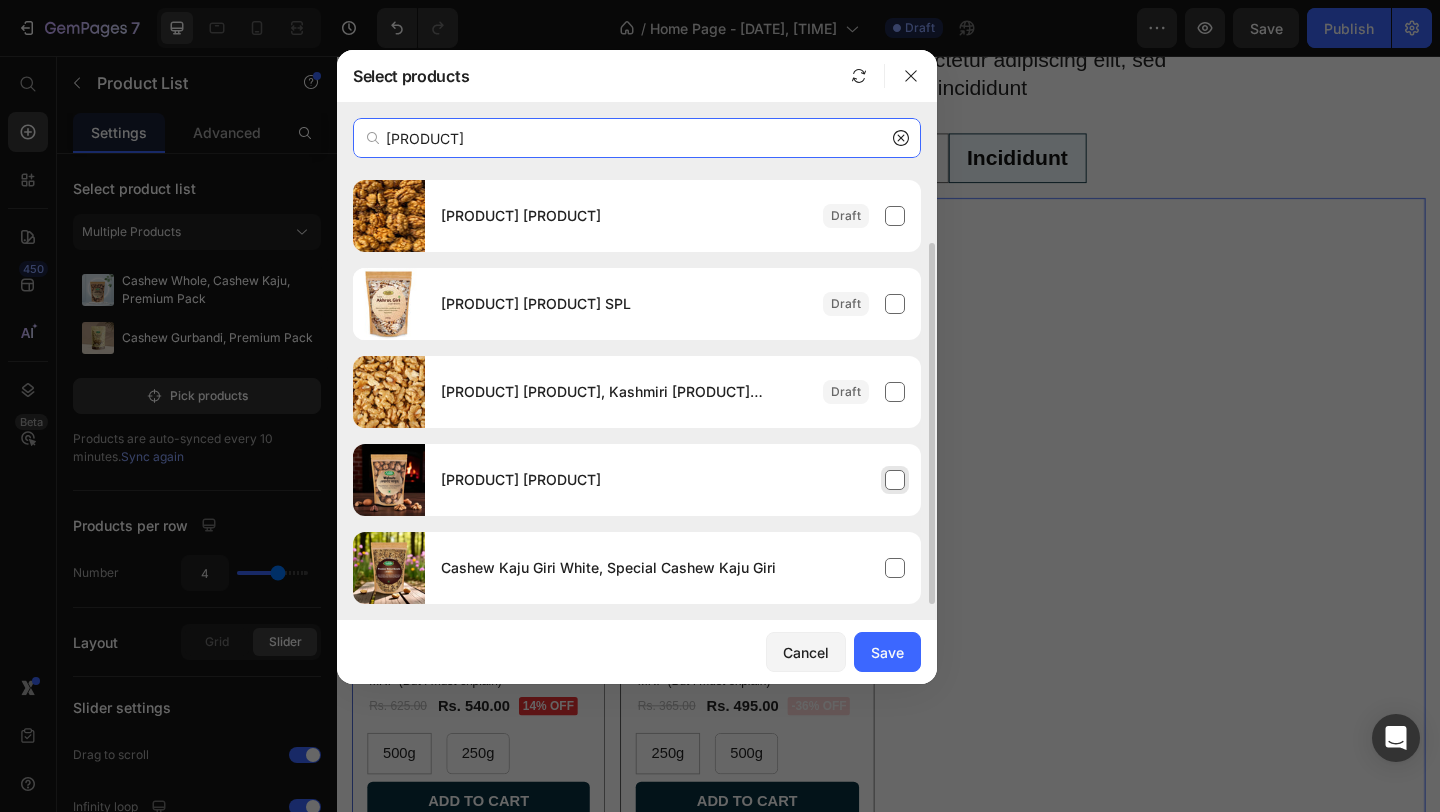 type on "[PRODUCT]" 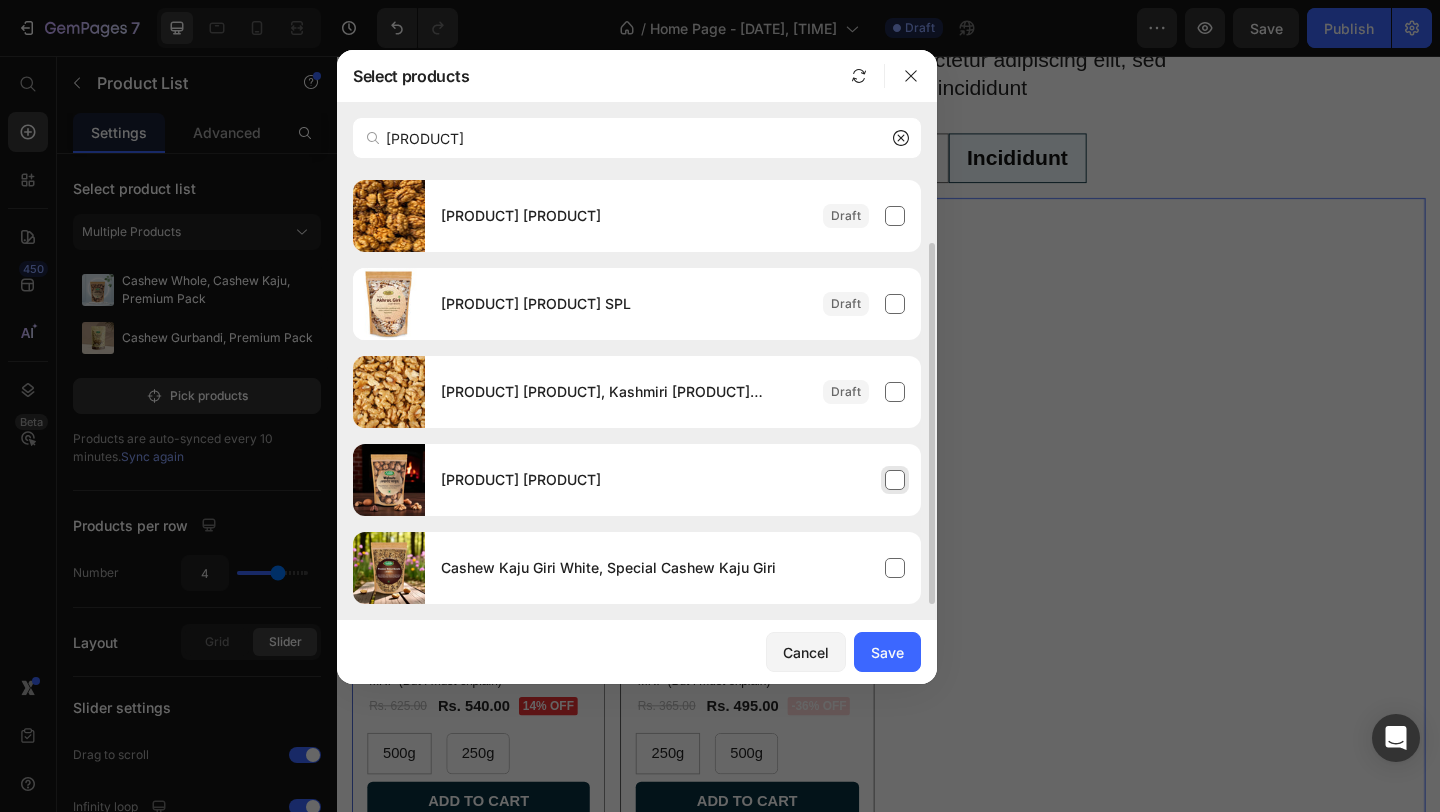 click on "[PRODUCT] [PRODUCT]" at bounding box center [673, 480] 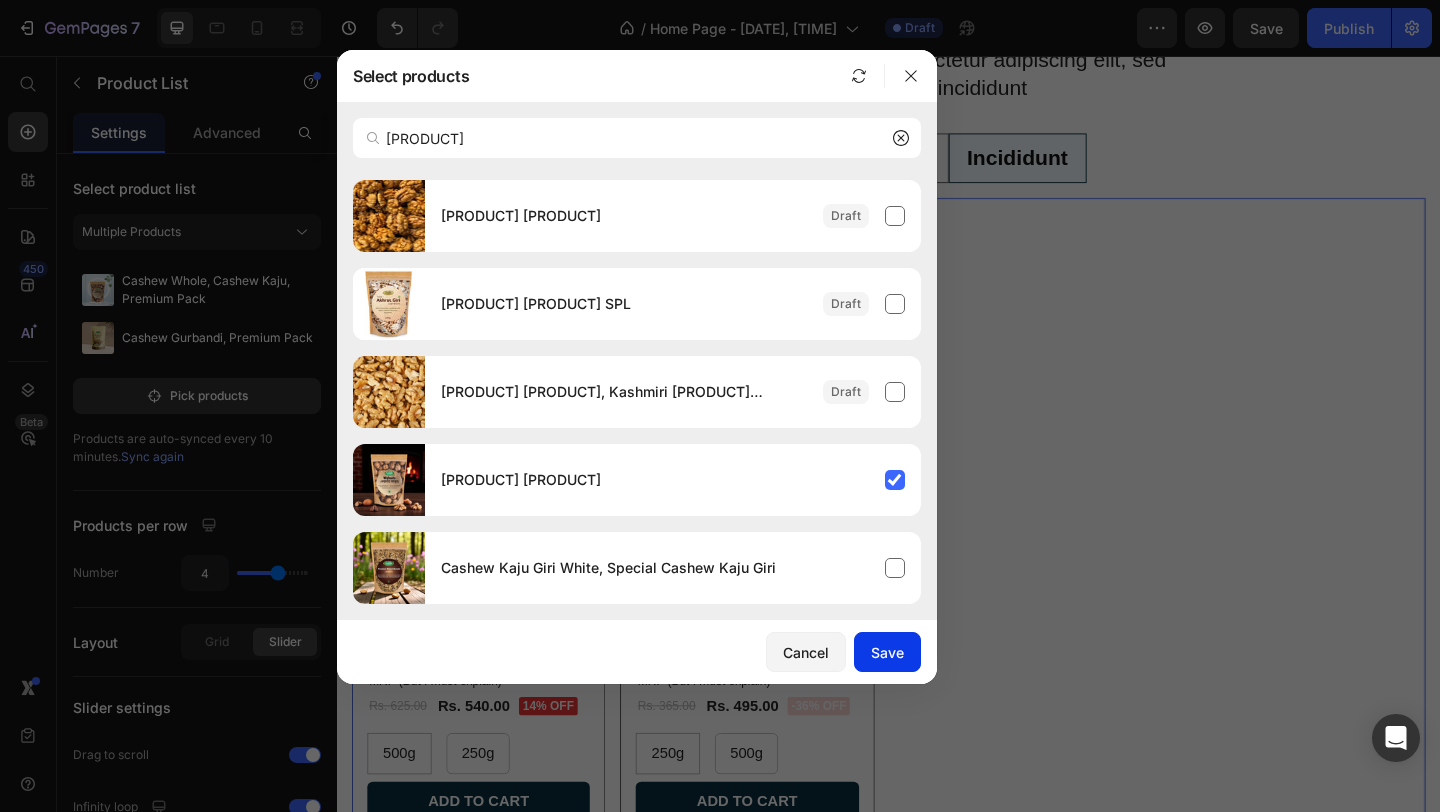 click on "Save" at bounding box center [887, 652] 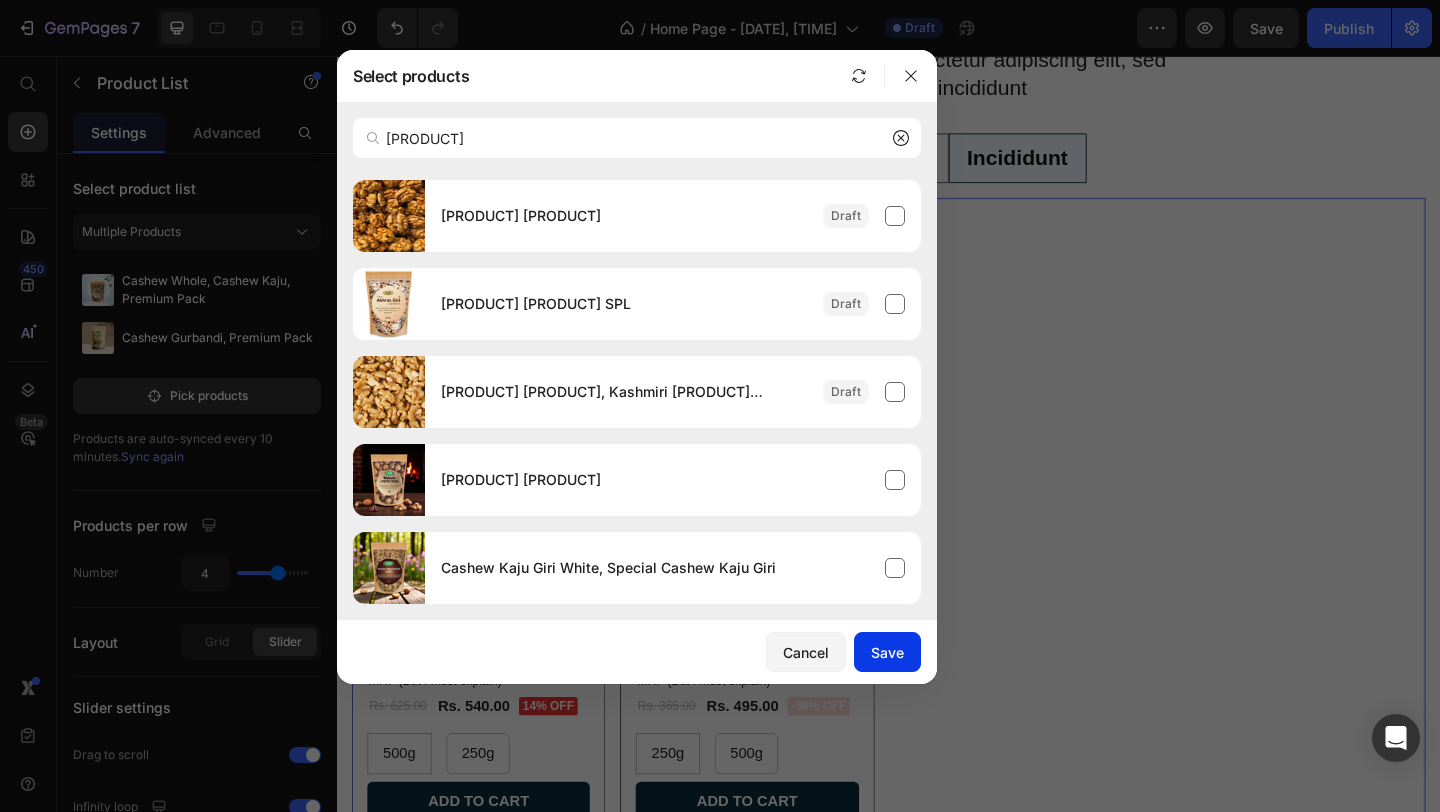type 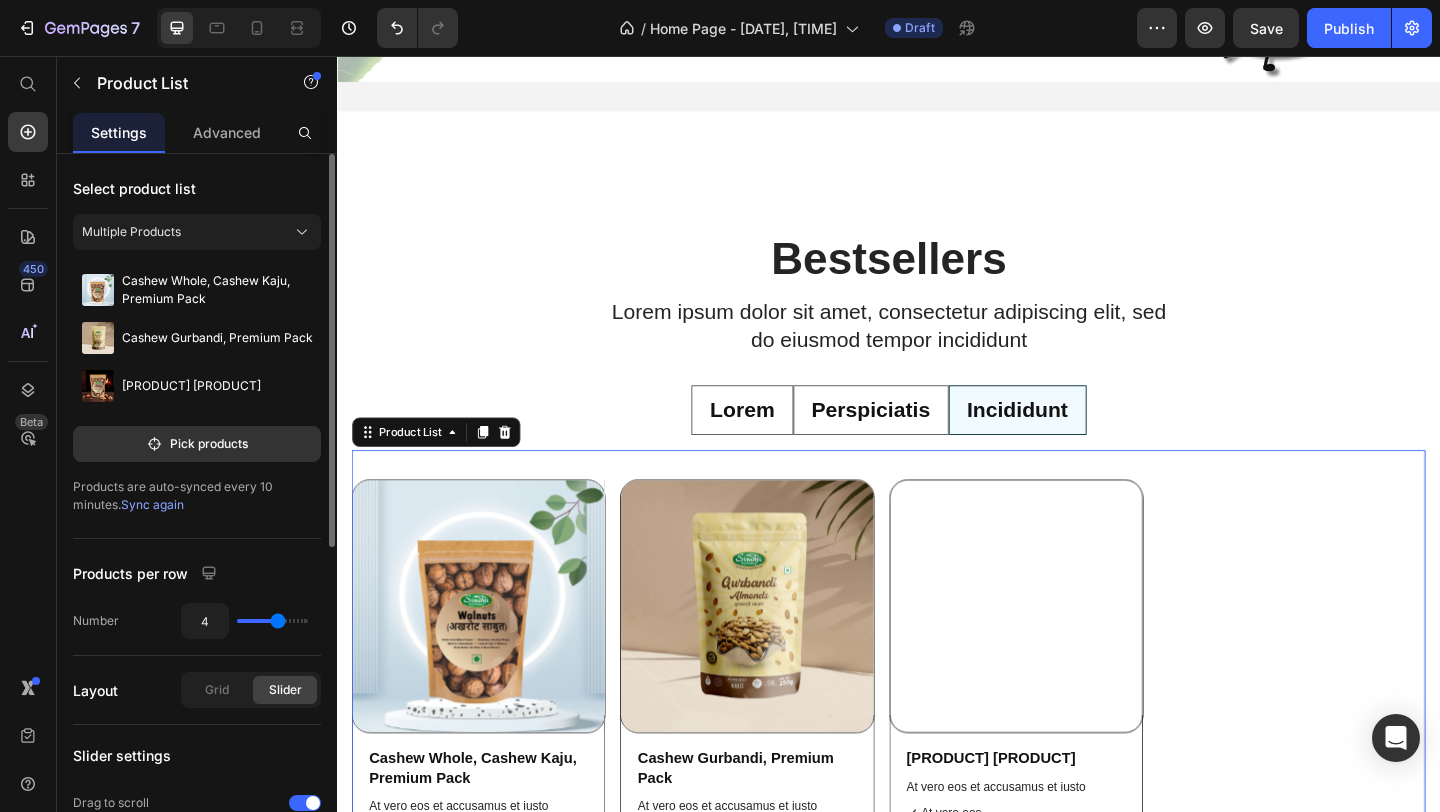 scroll, scrollTop: 811, scrollLeft: 0, axis: vertical 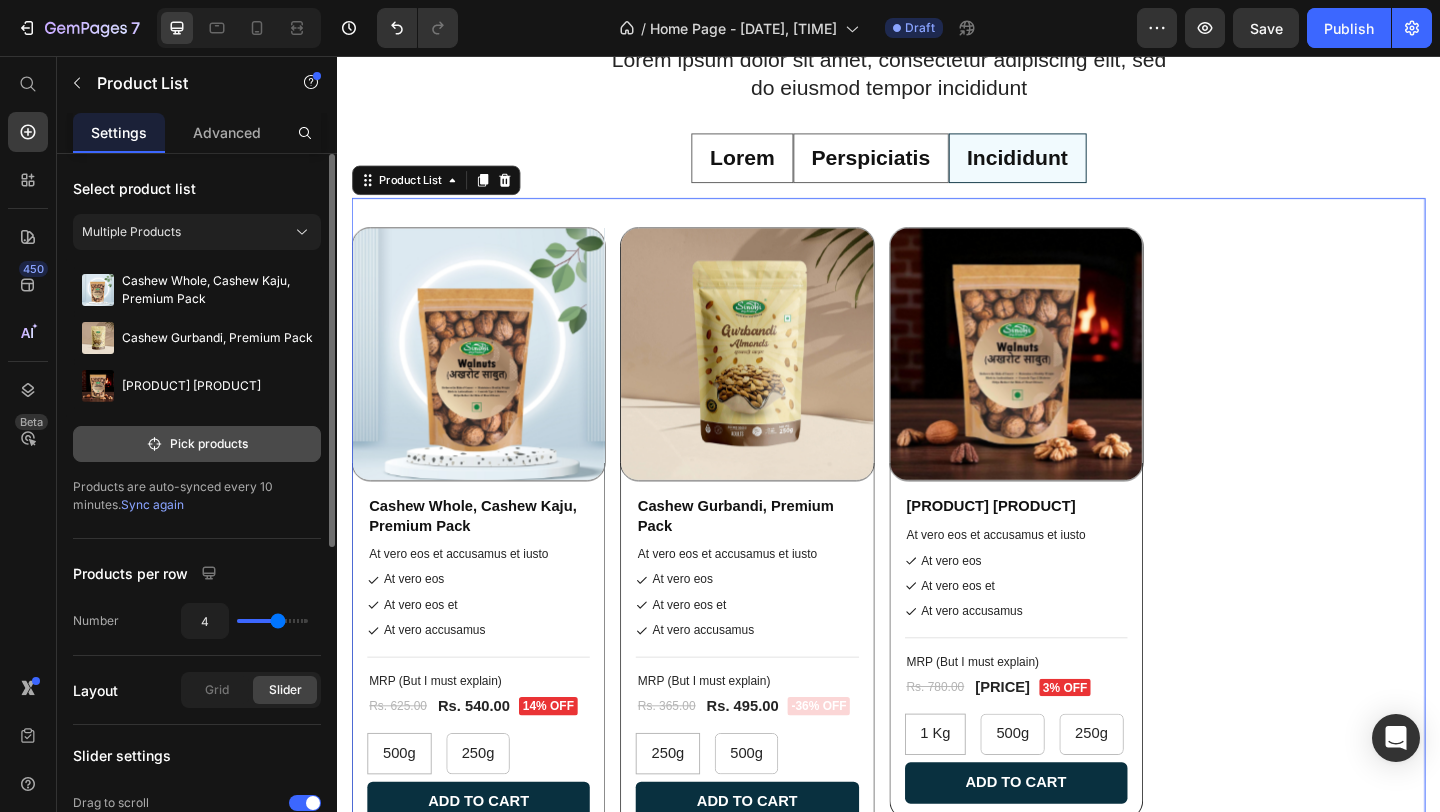 click on "Pick products" at bounding box center [197, 444] 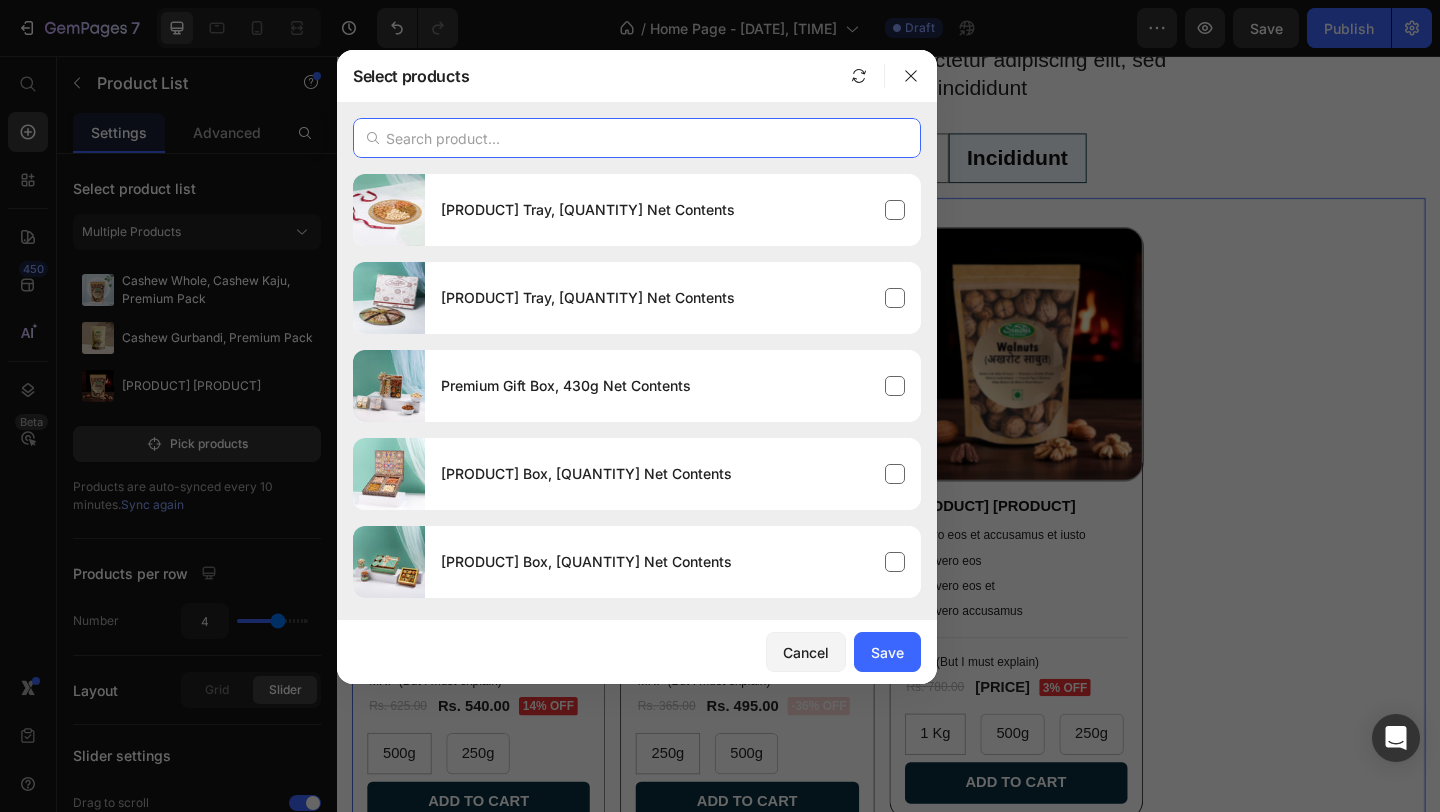 click at bounding box center [637, 138] 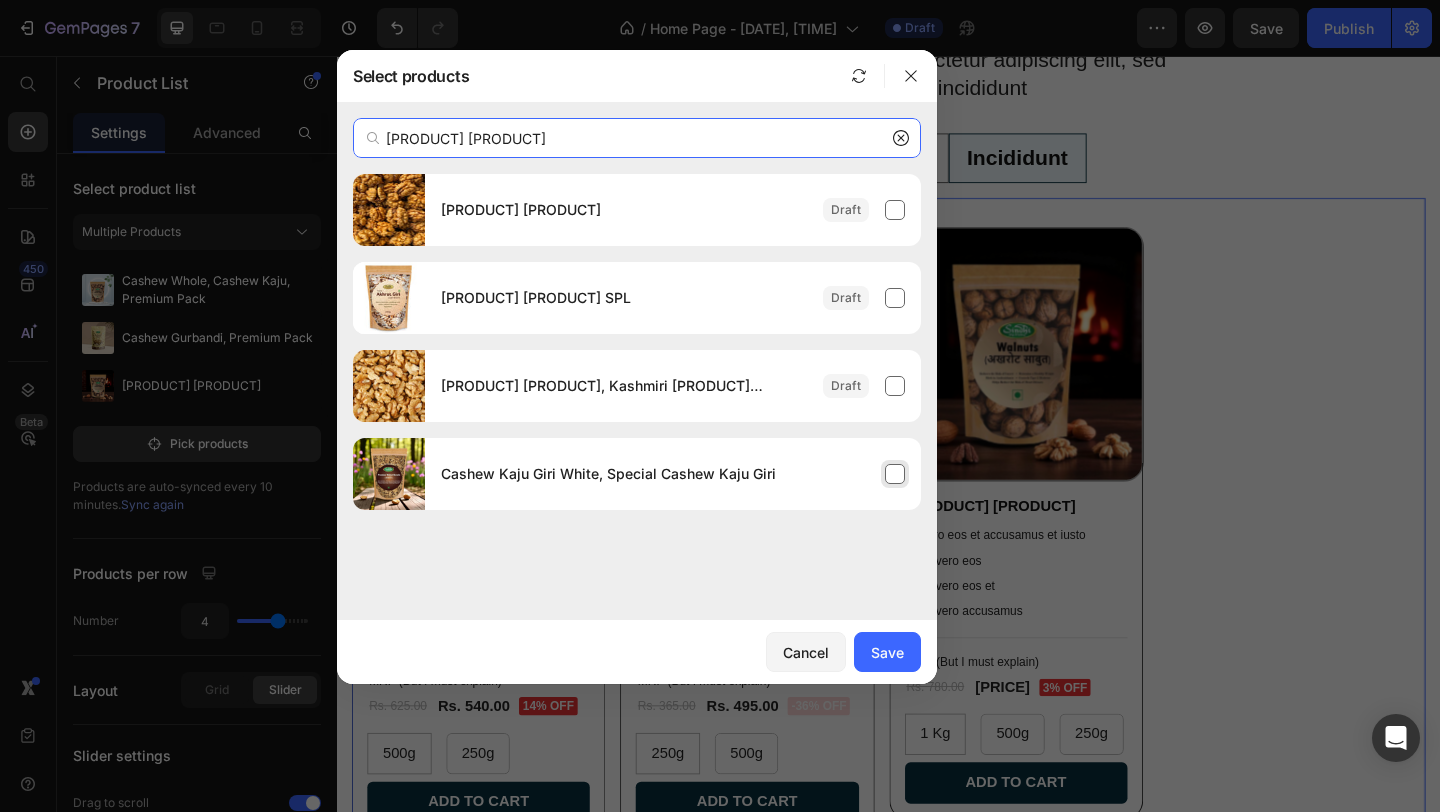type on "[PRODUCT] [PRODUCT]" 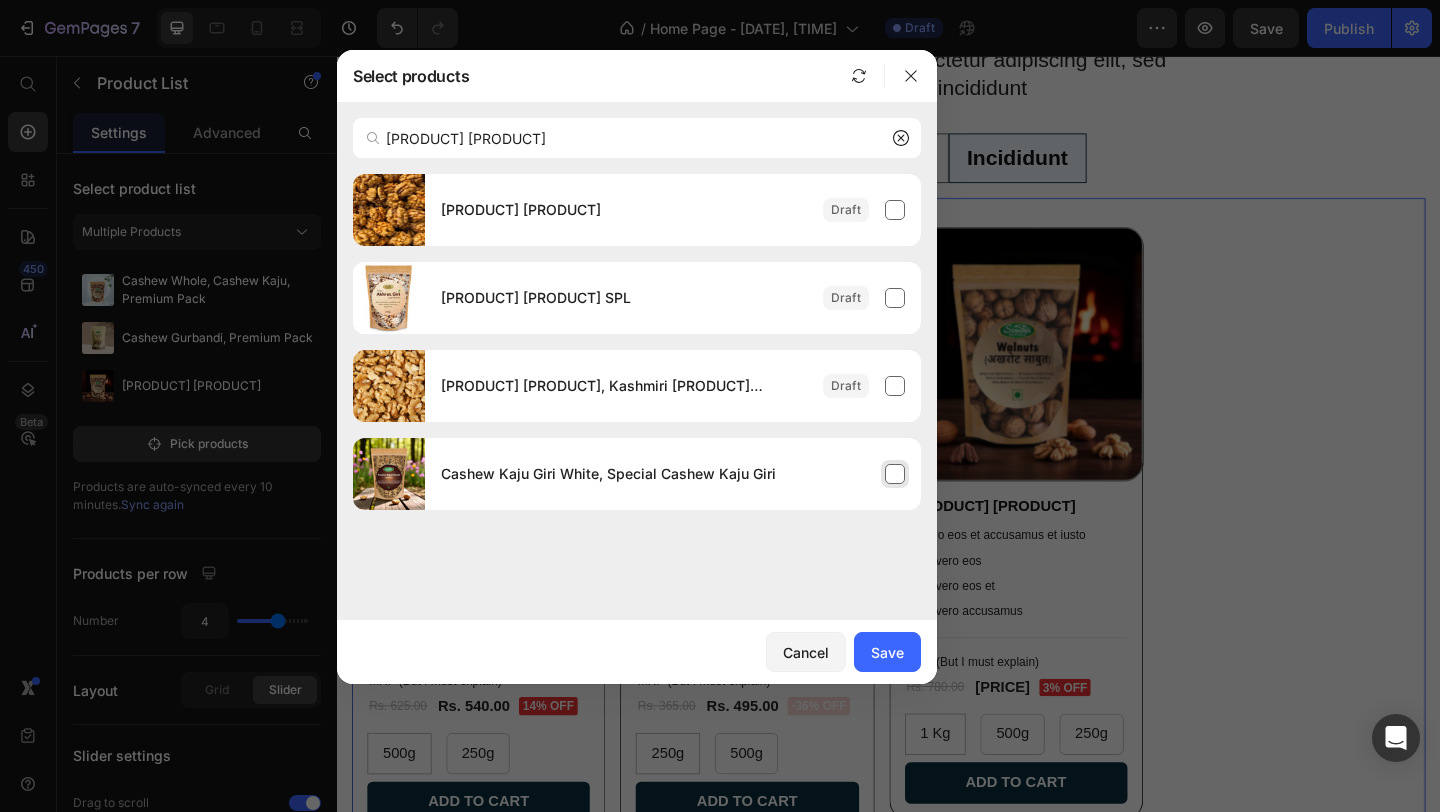 click on "Cashew Kaju Giri White, Special Cashew Kaju Giri" at bounding box center [673, 474] 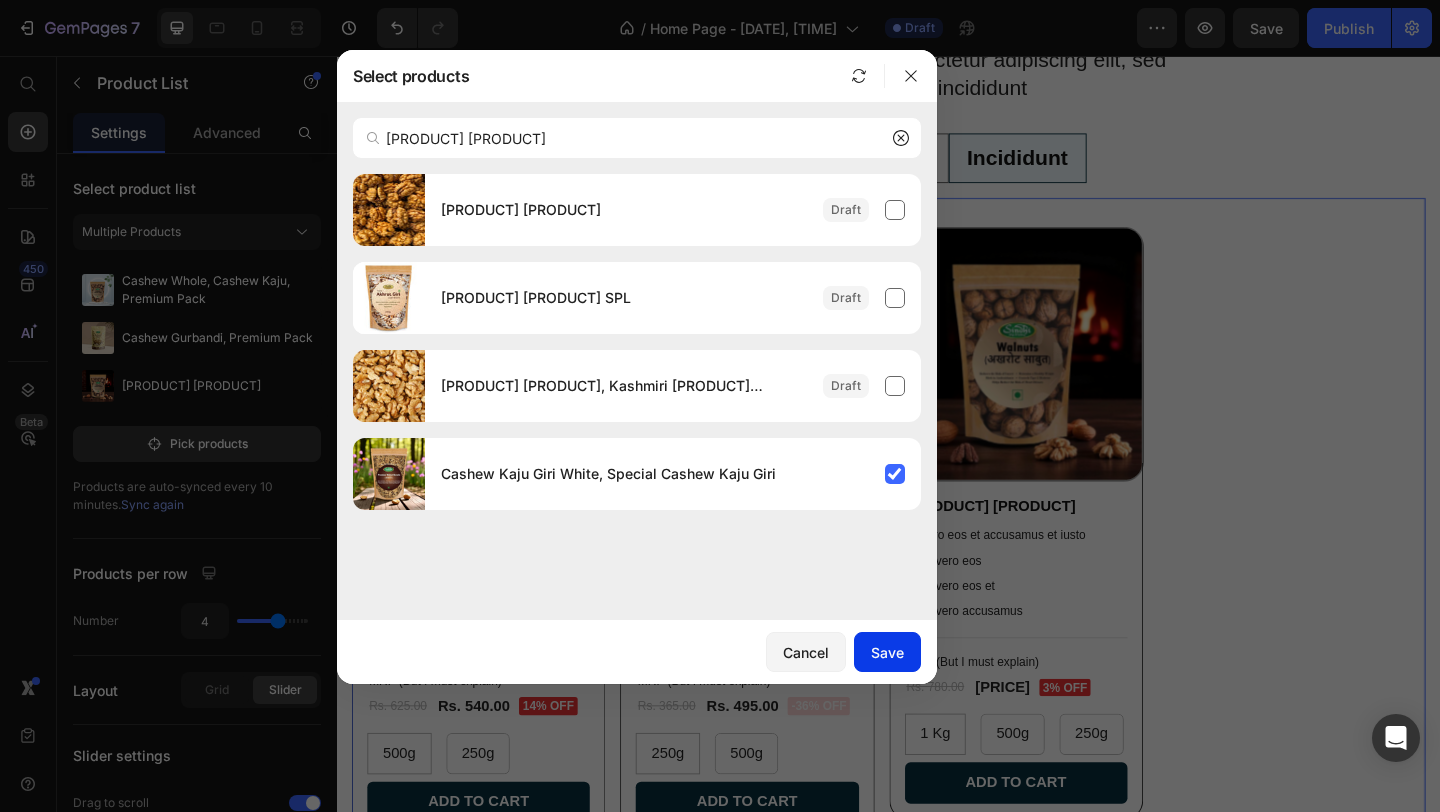 click on "Save" at bounding box center [887, 652] 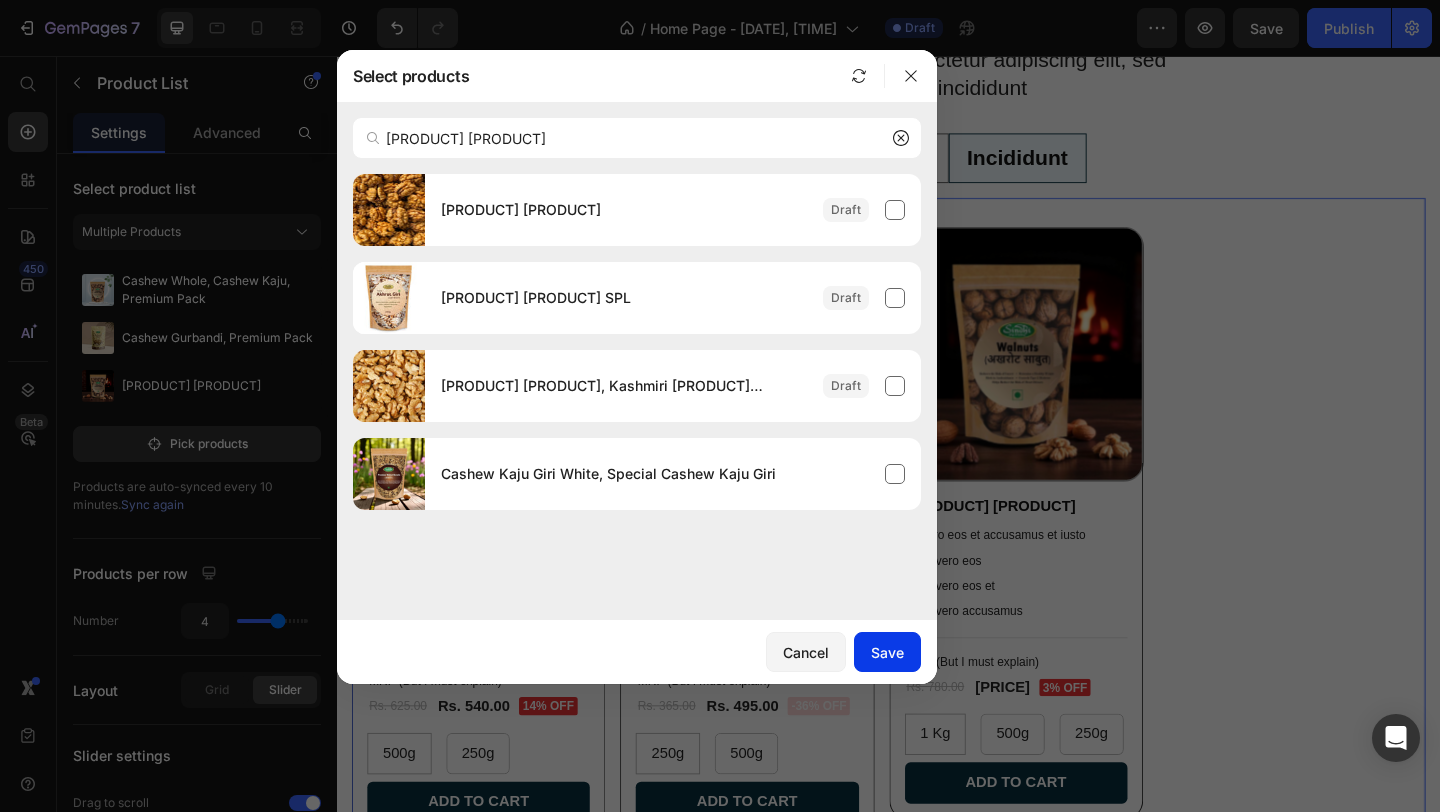 type 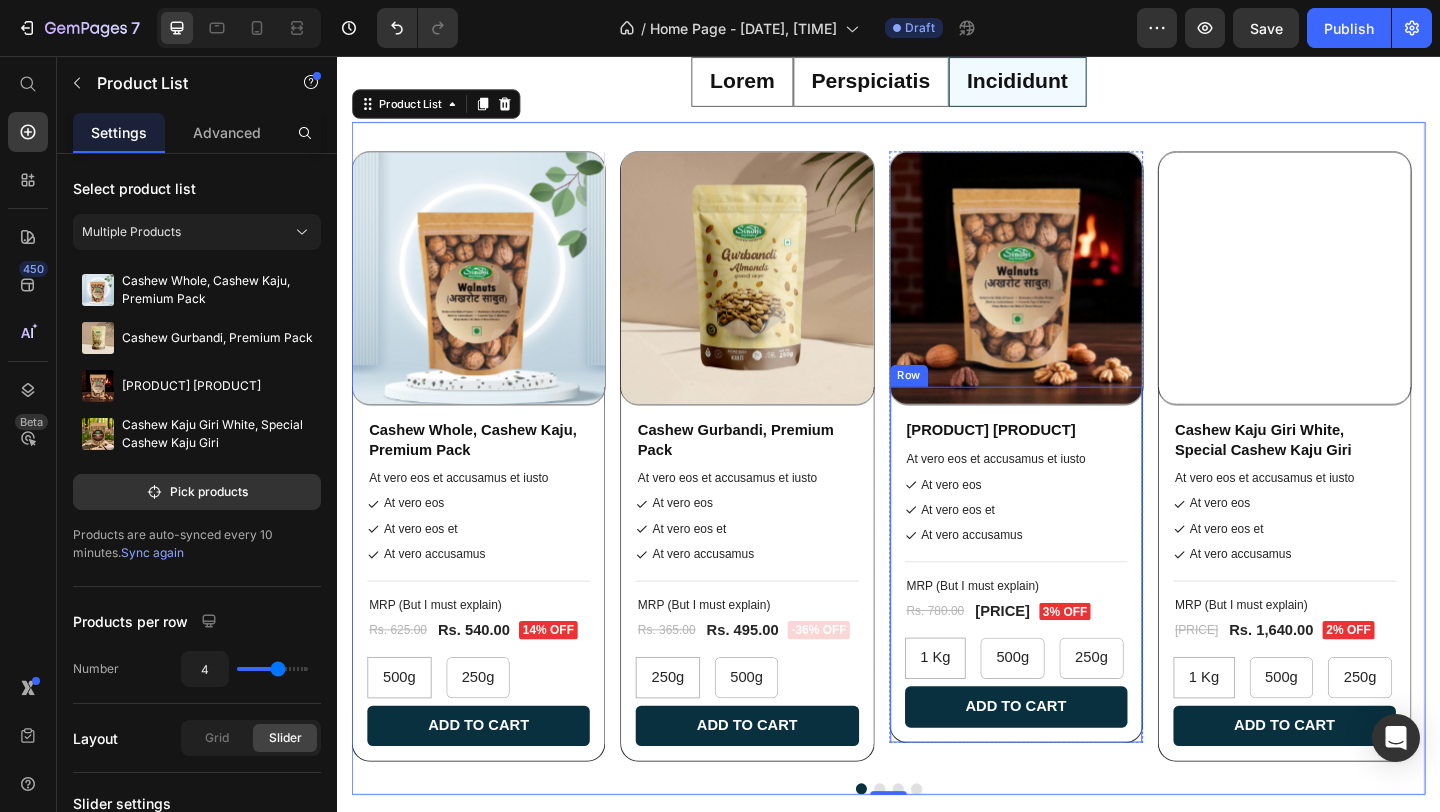 scroll, scrollTop: 979, scrollLeft: 0, axis: vertical 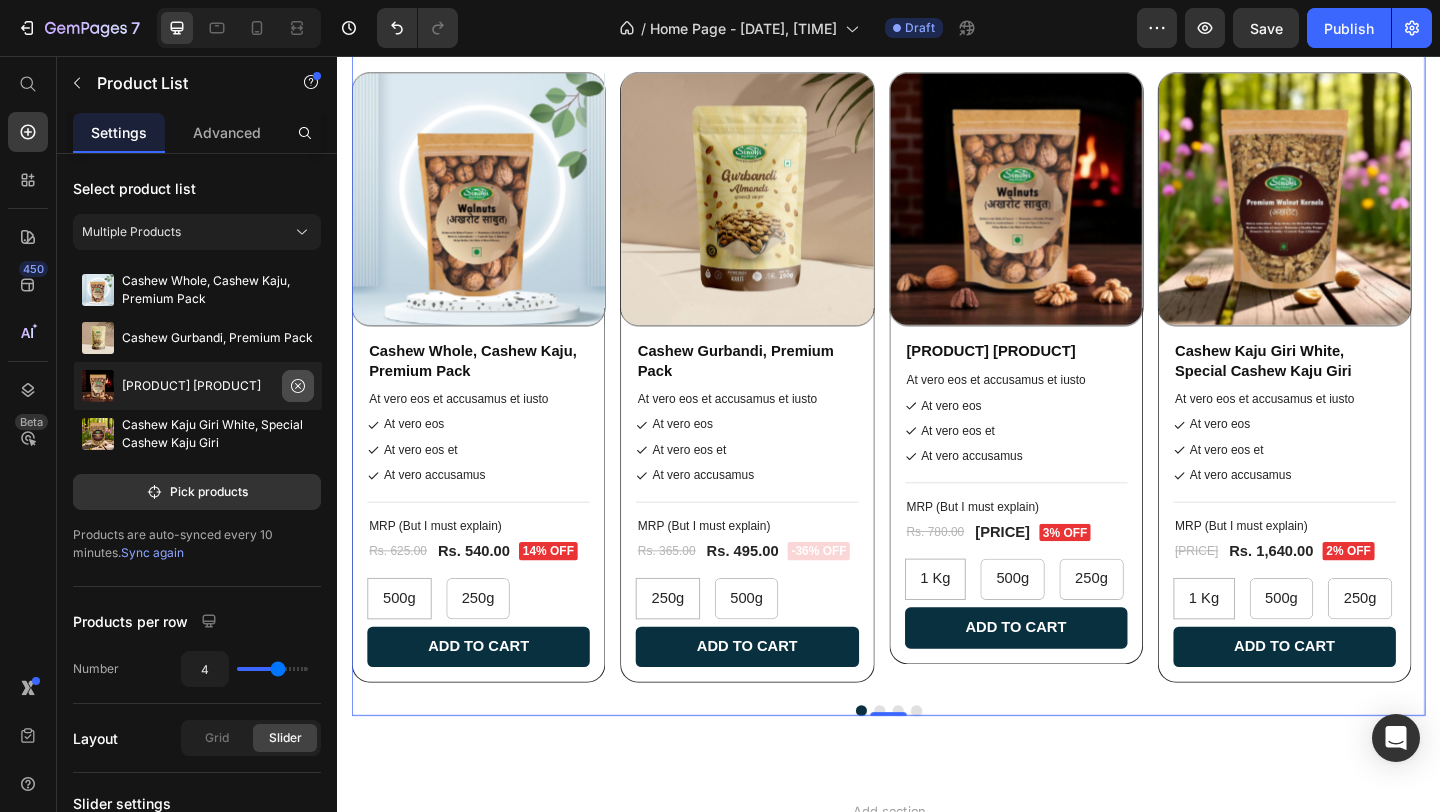 click 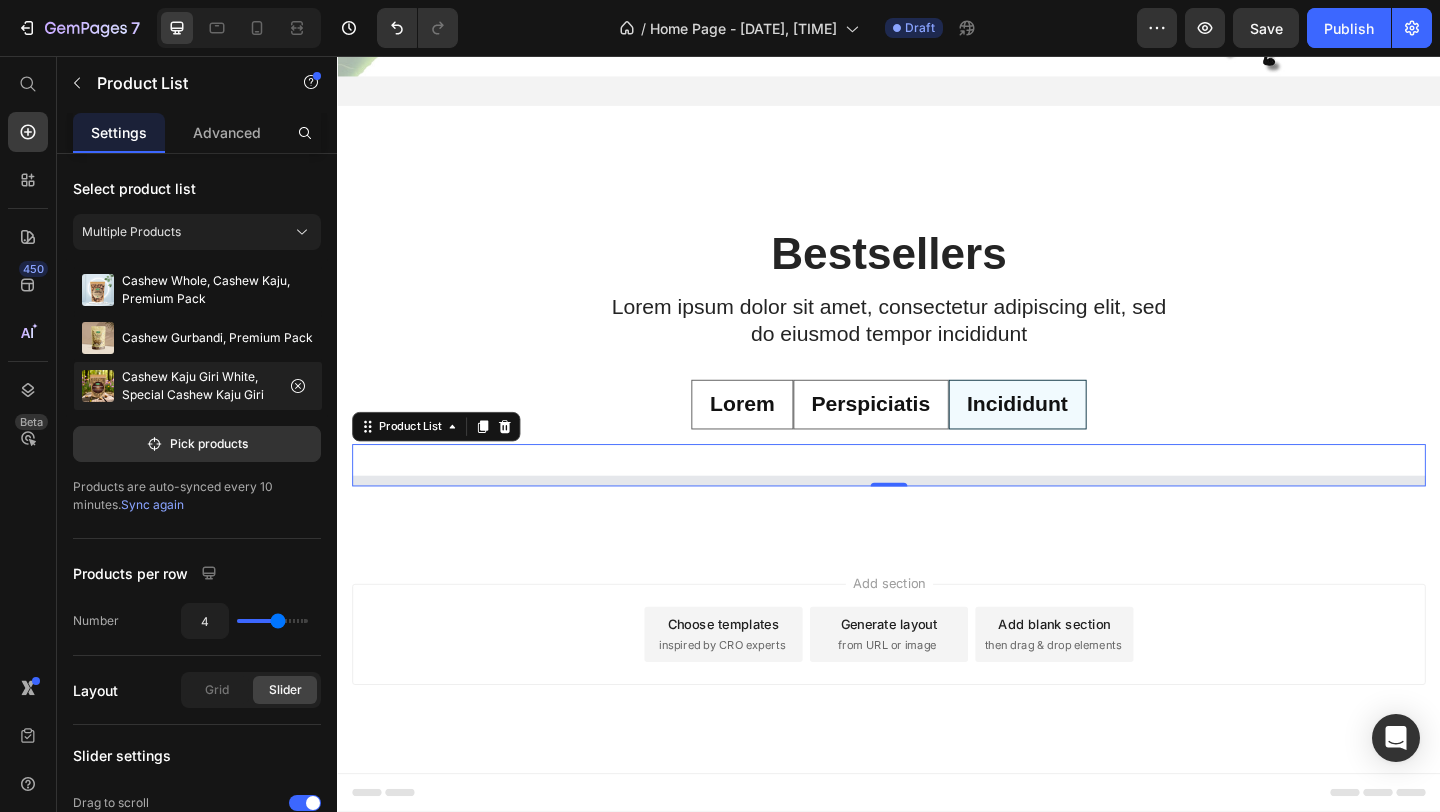 scroll, scrollTop: 537, scrollLeft: 0, axis: vertical 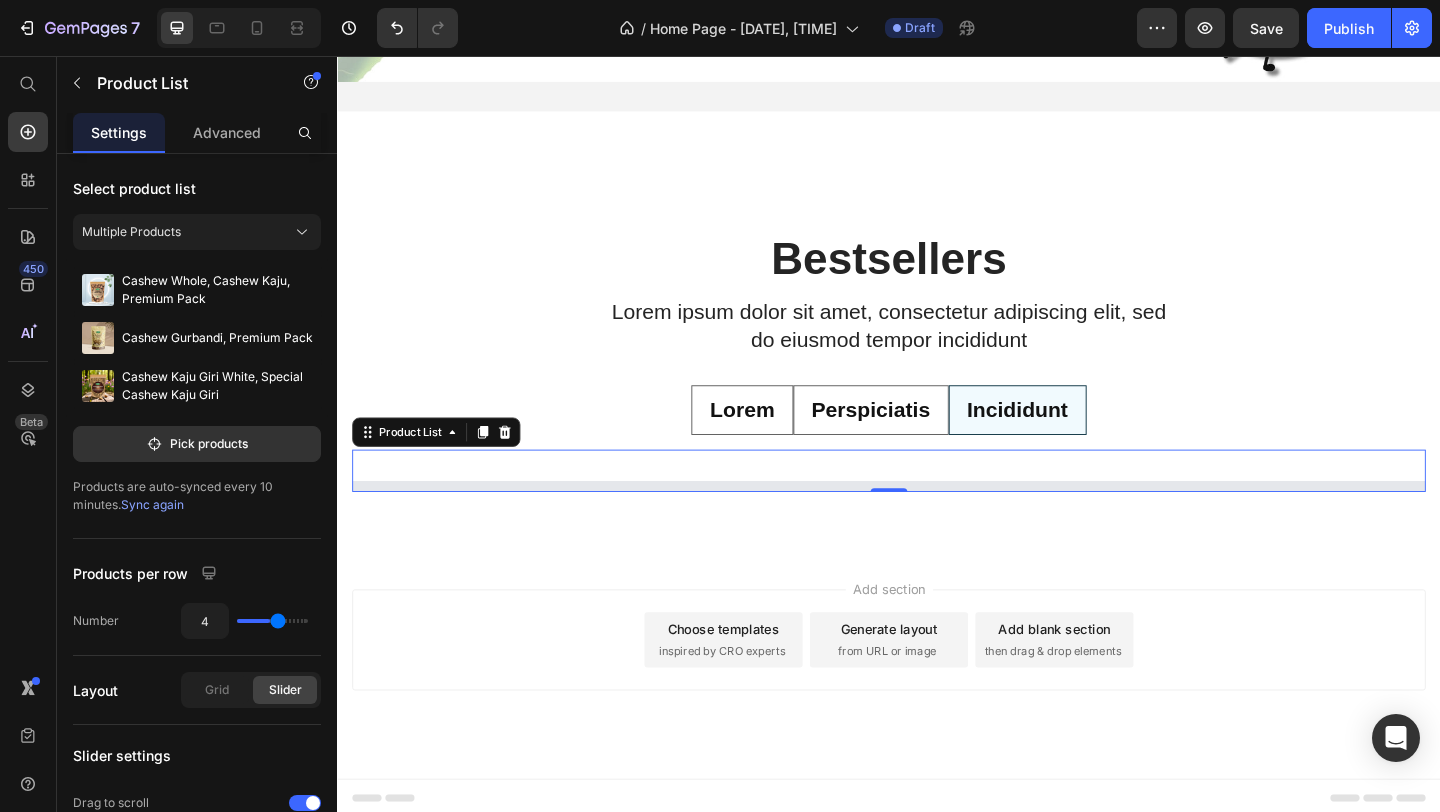 type on "2" 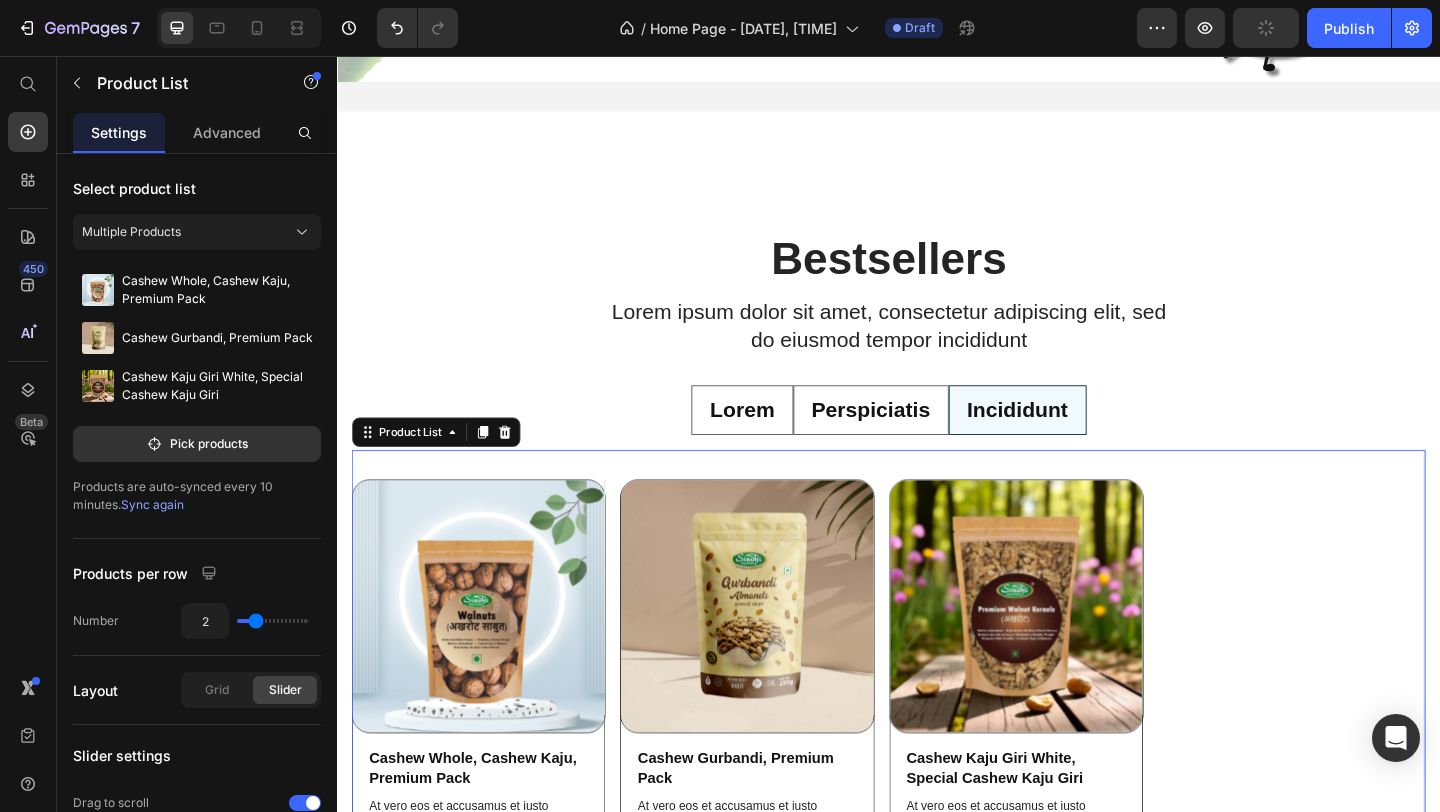 scroll, scrollTop: 979, scrollLeft: 0, axis: vertical 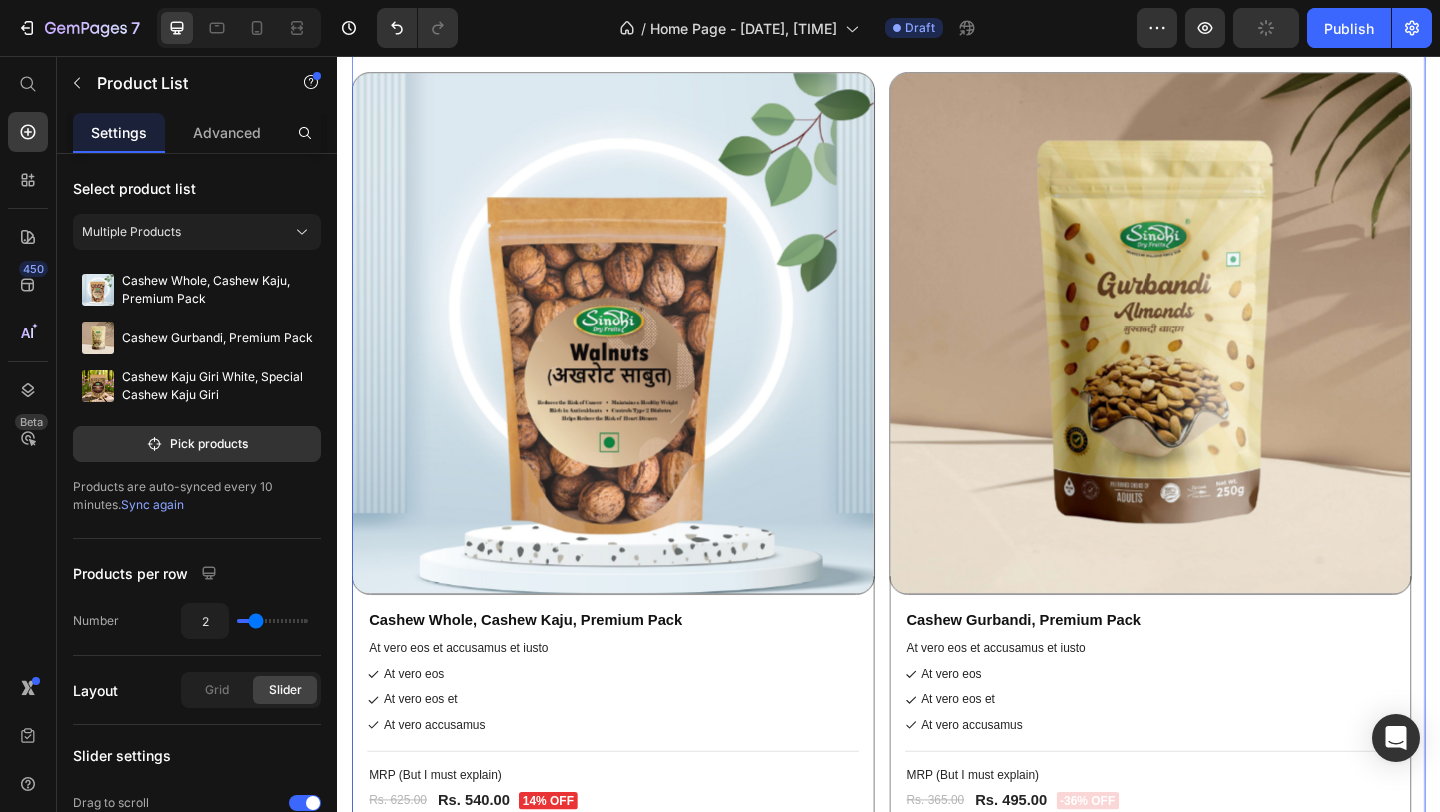 type on "3" 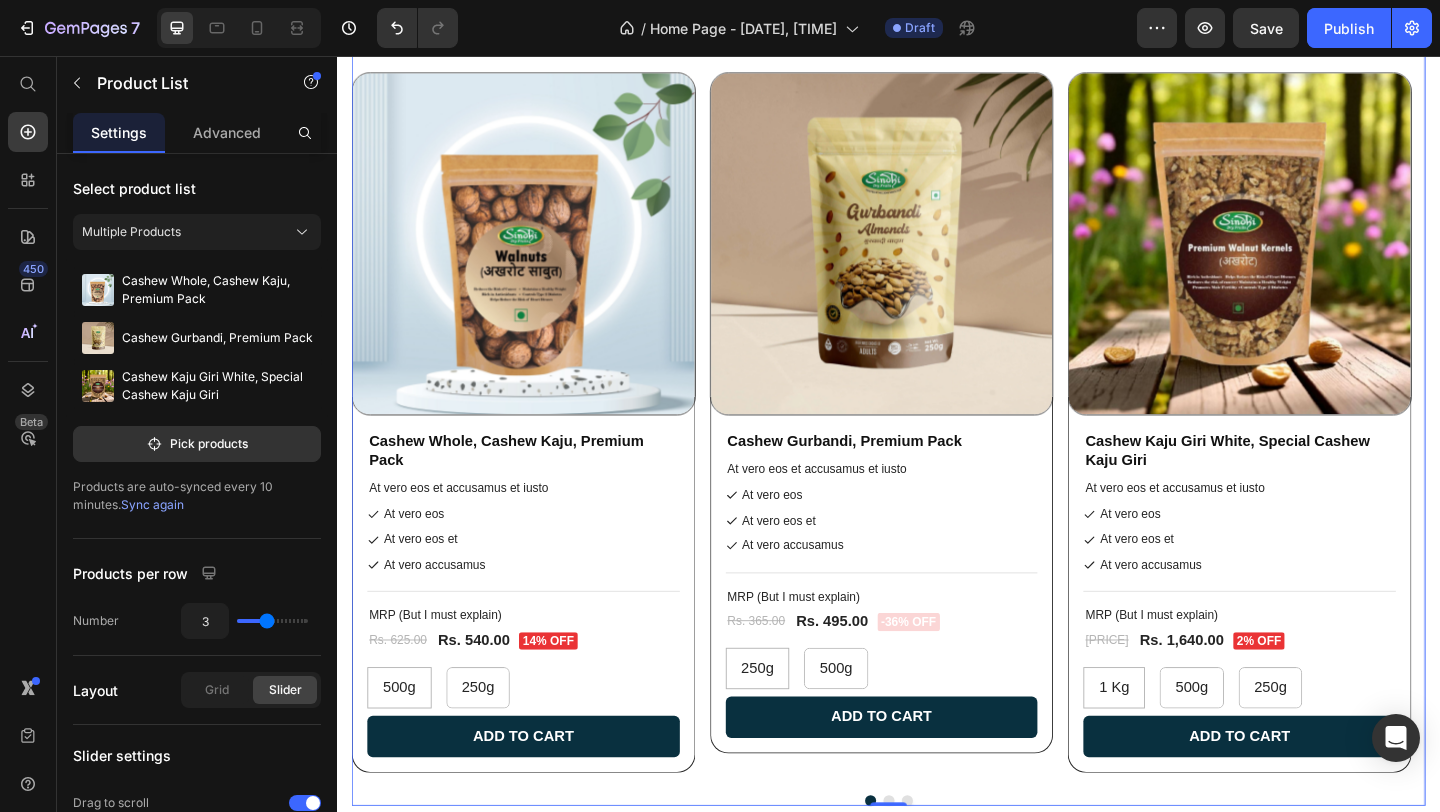 drag, startPoint x: 264, startPoint y: 626, endPoint x: 271, endPoint y: 636, distance: 12.206555 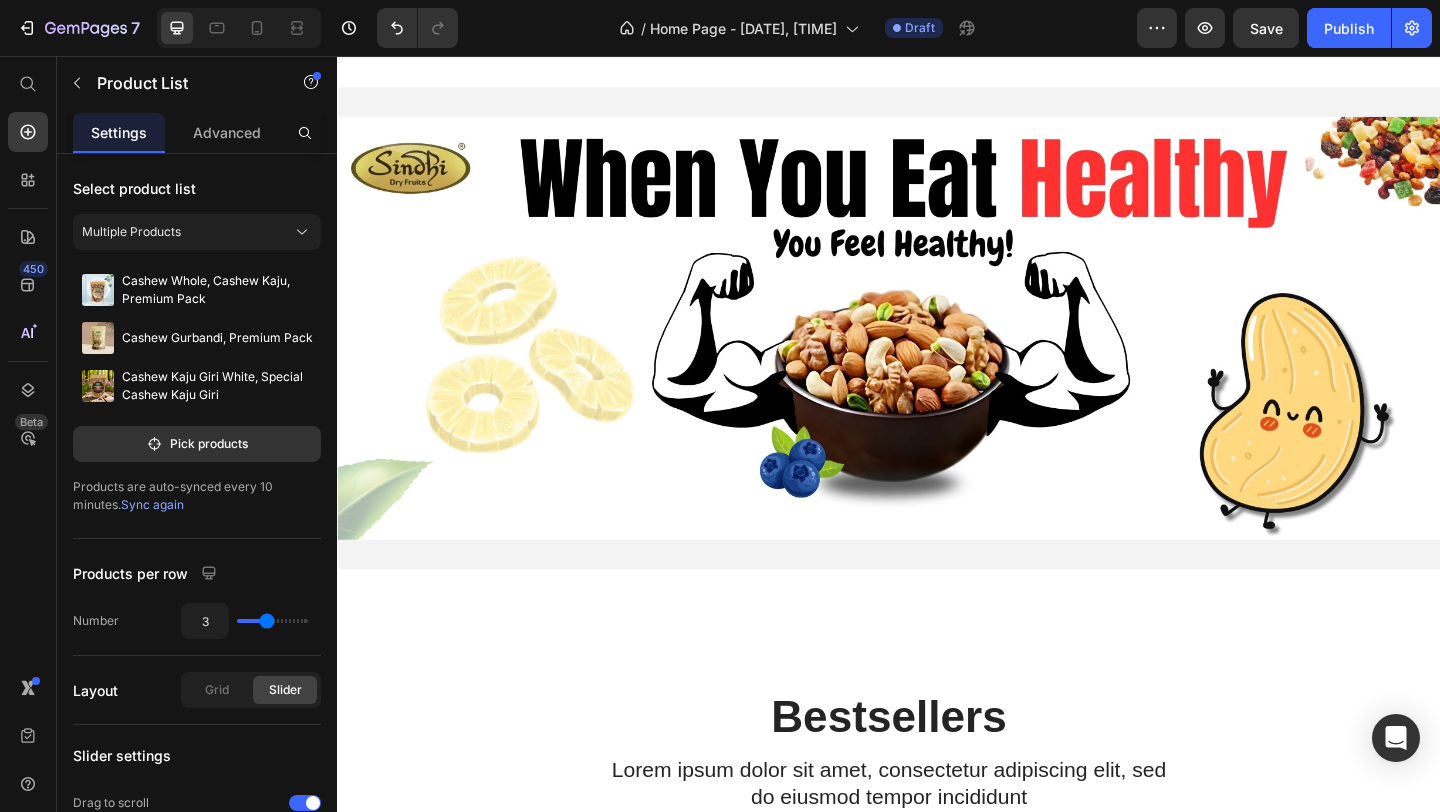 scroll, scrollTop: 74, scrollLeft: 0, axis: vertical 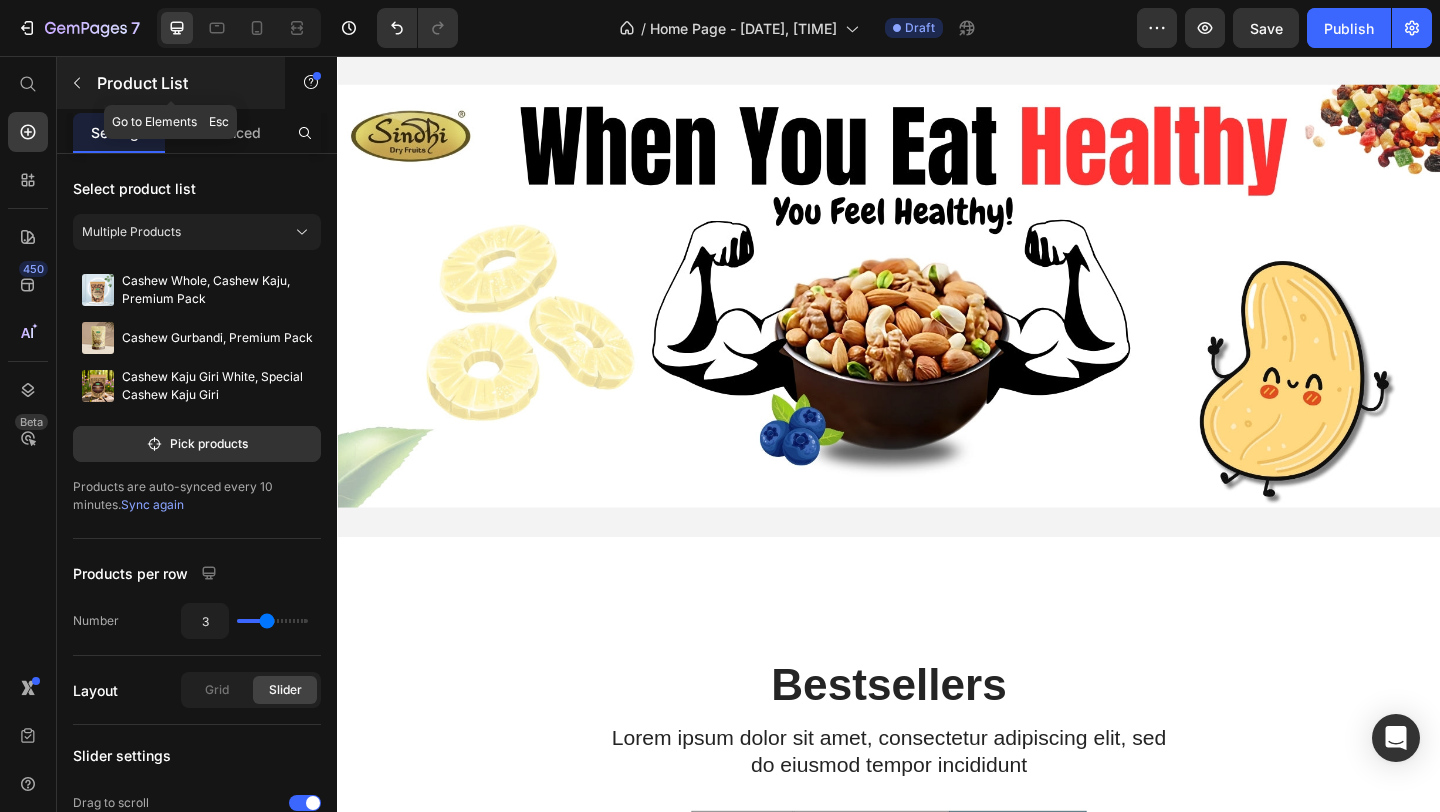 click 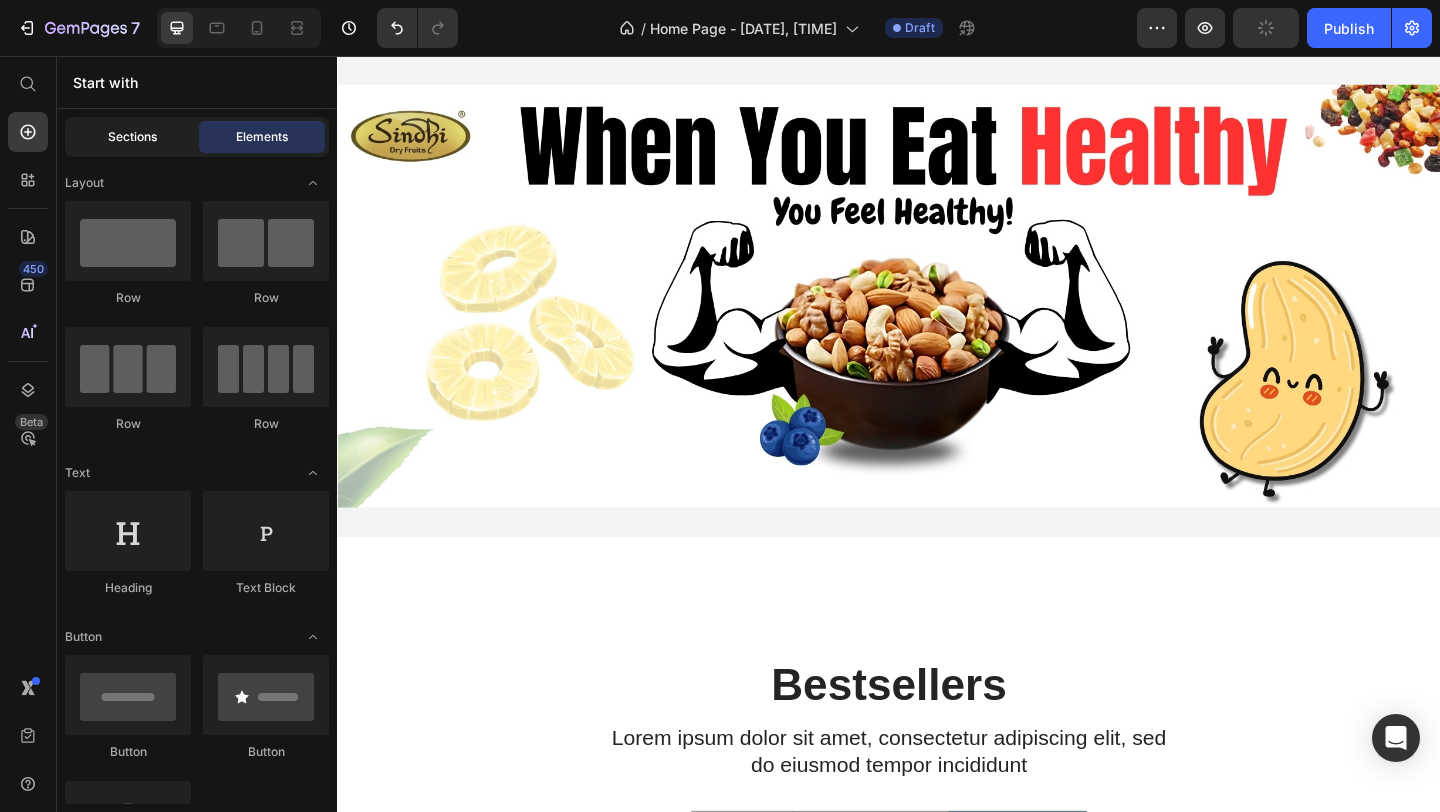 click on "Sections" at bounding box center (132, 137) 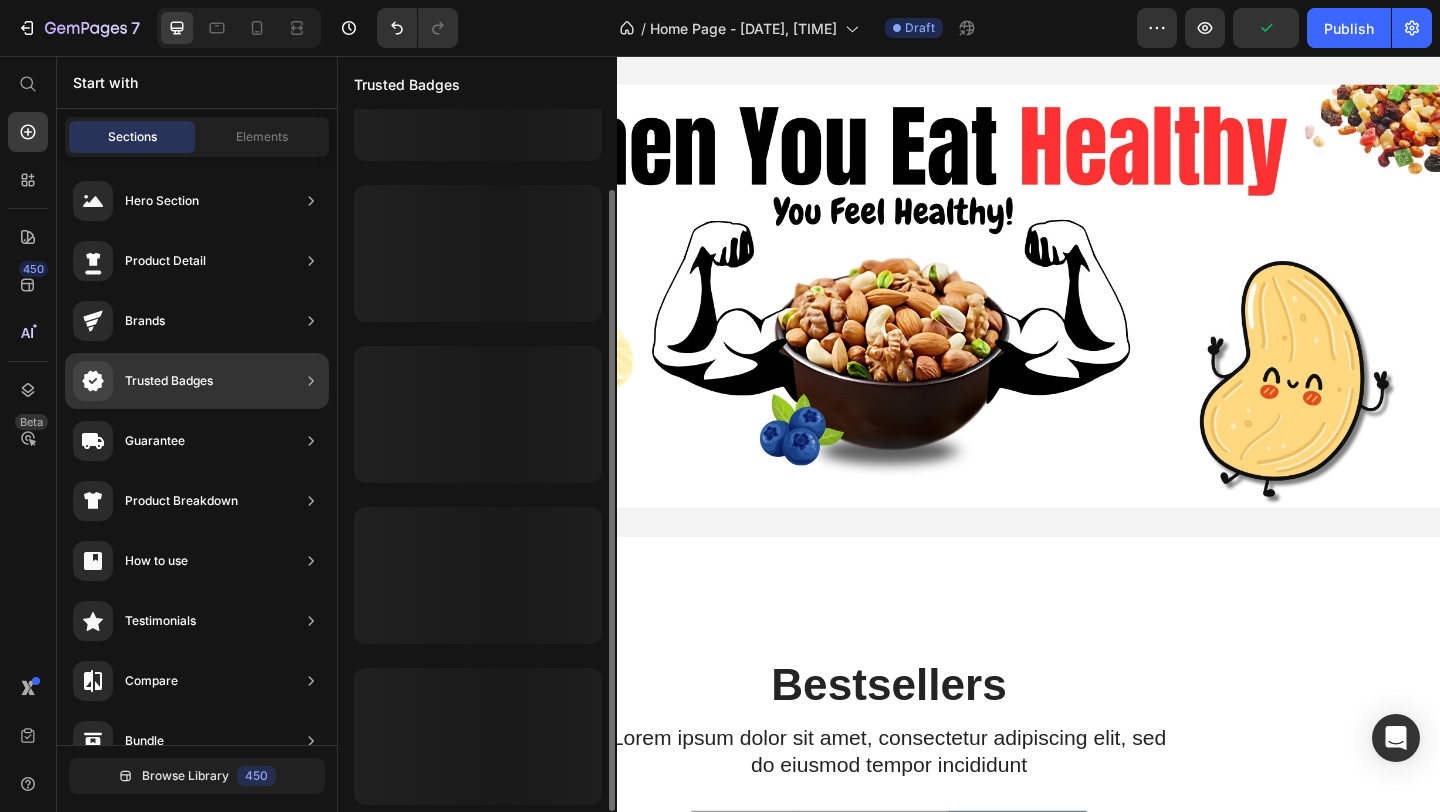 scroll, scrollTop: 91, scrollLeft: 0, axis: vertical 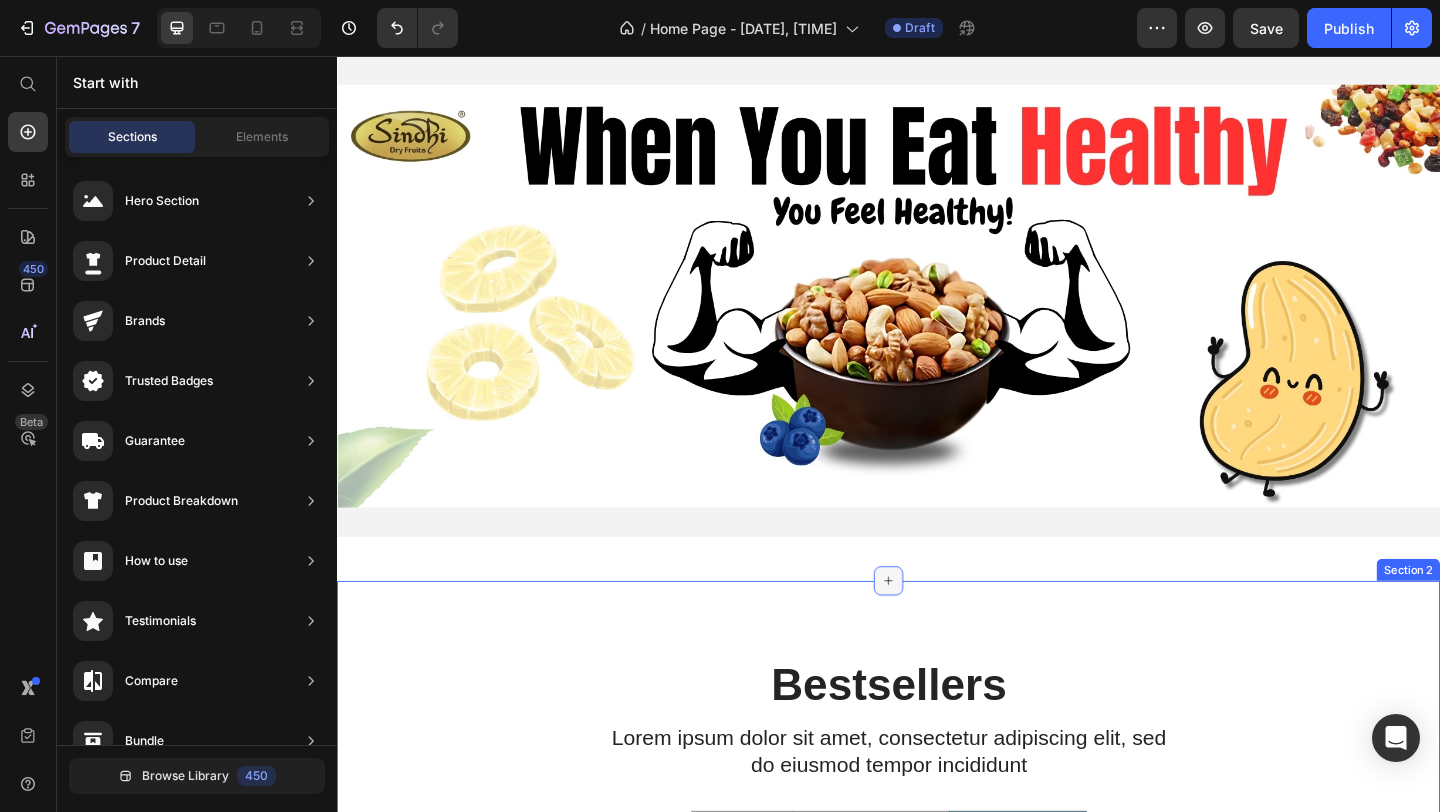 click 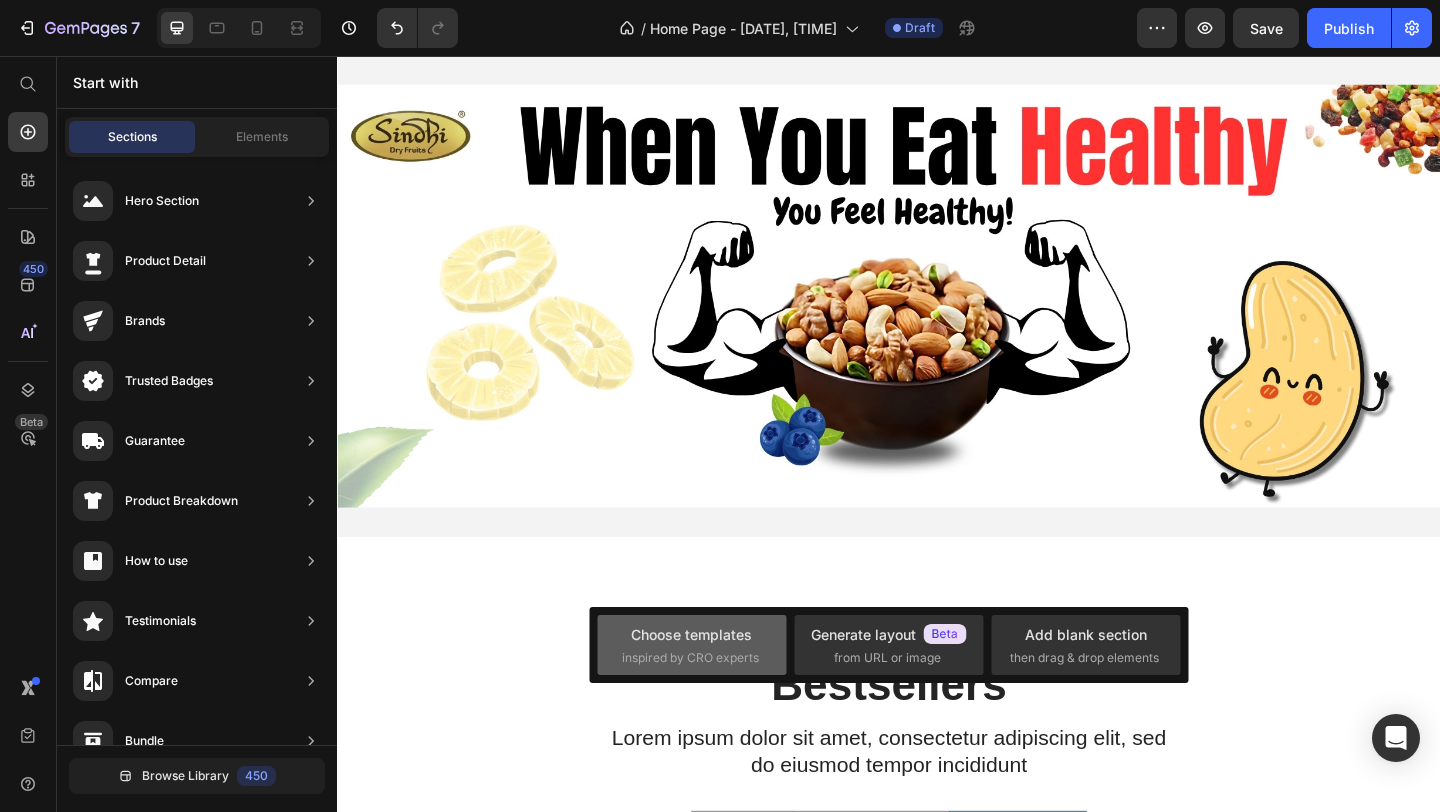 click on "inspired by CRO experts" at bounding box center (690, 658) 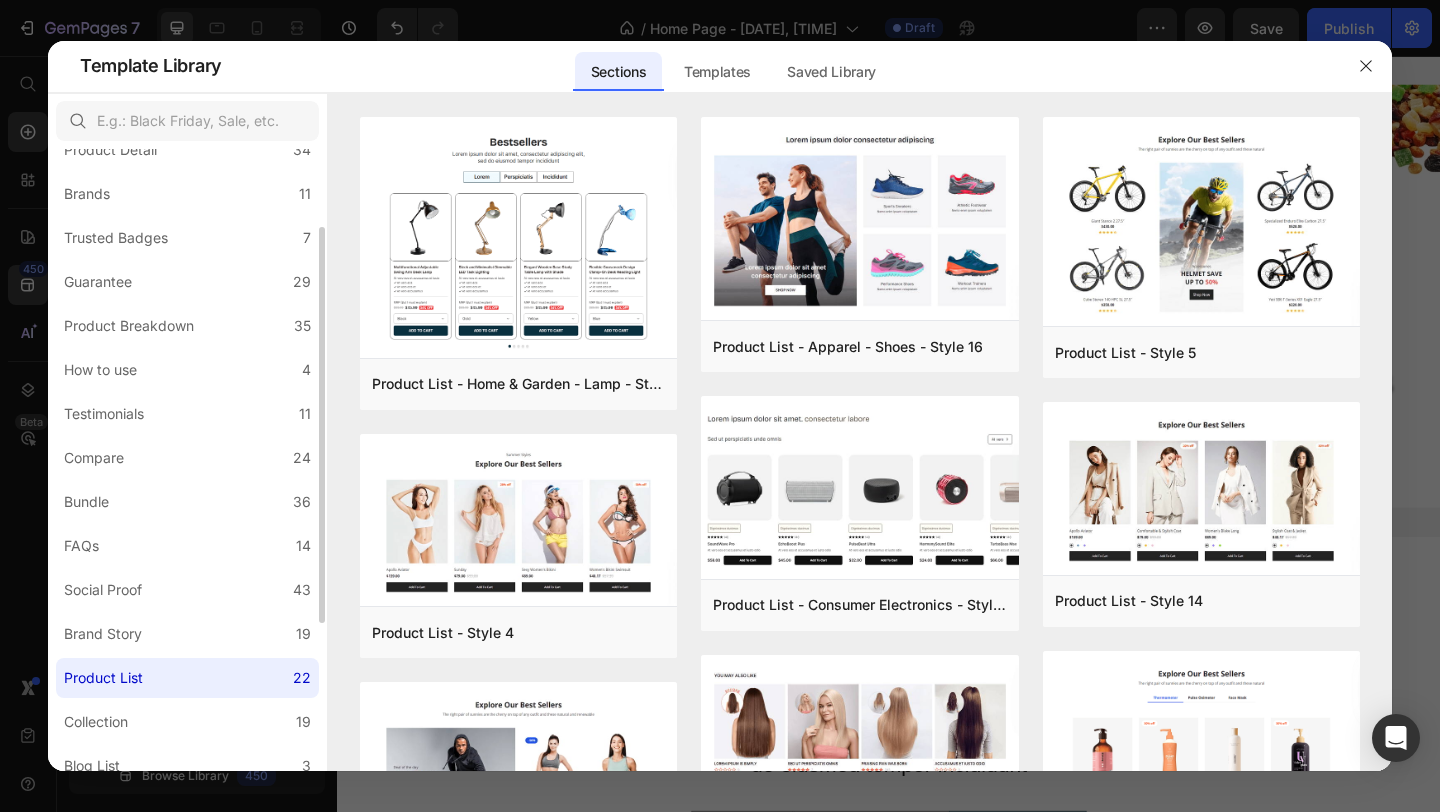 scroll, scrollTop: 158, scrollLeft: 0, axis: vertical 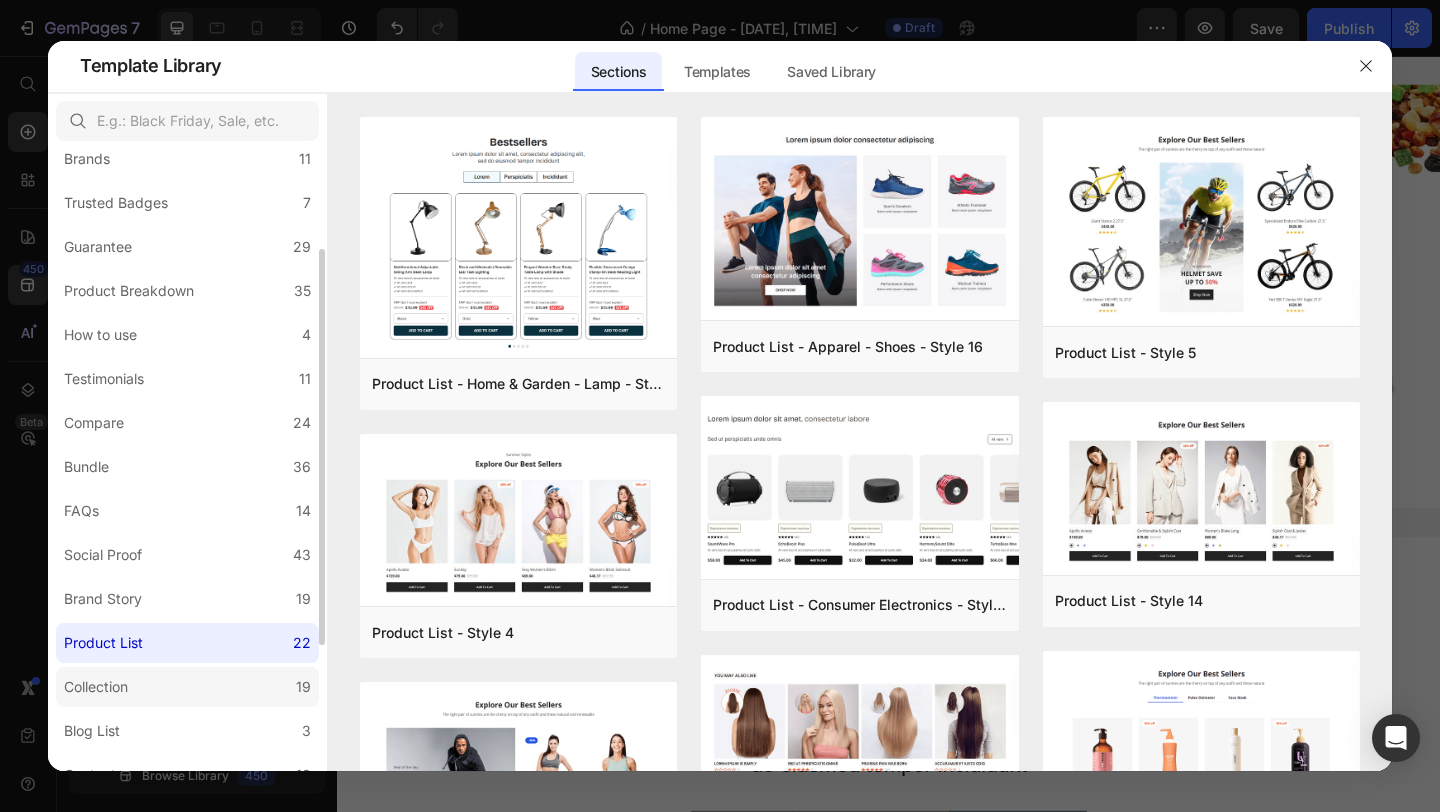 click on "Collection" at bounding box center [96, 687] 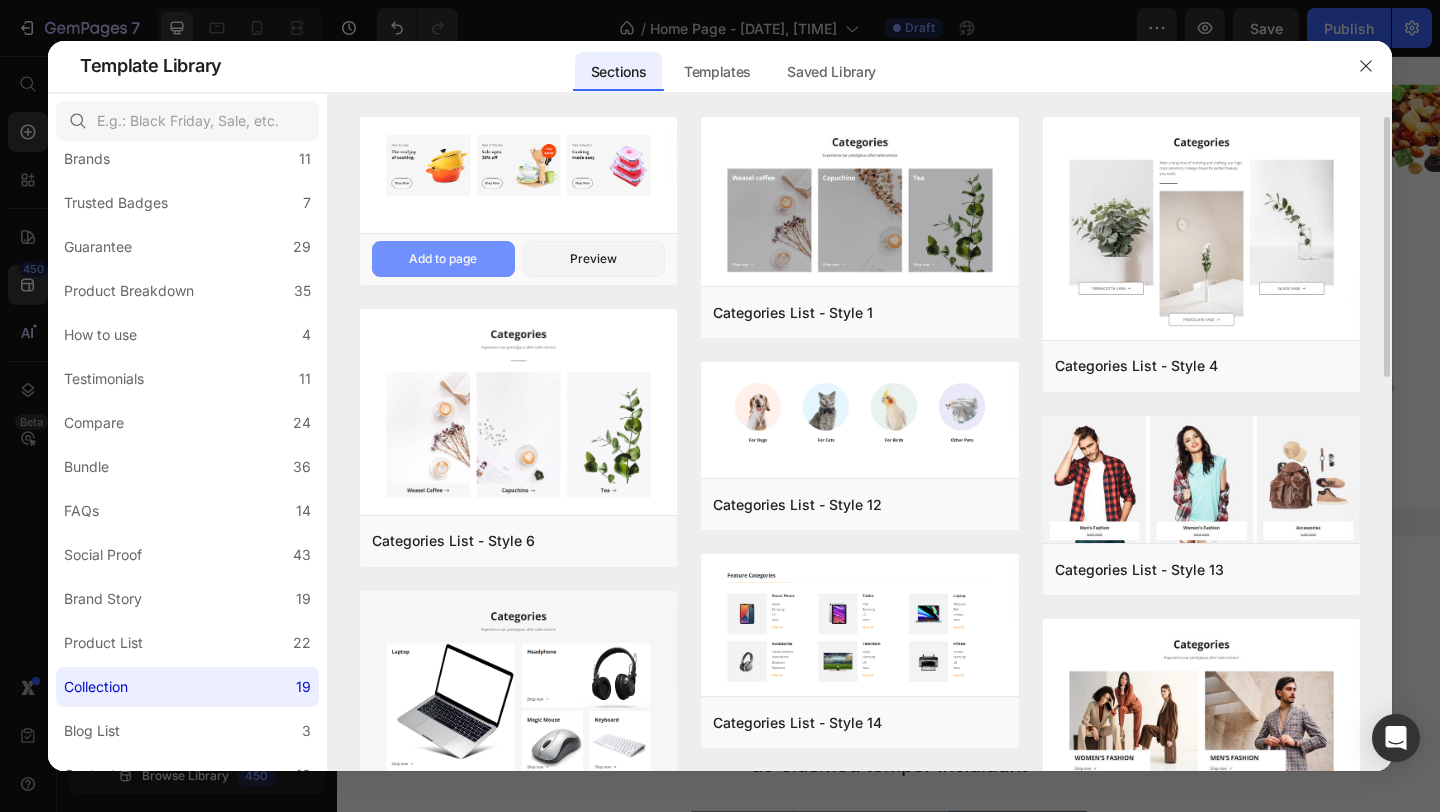 click on "Add to page" at bounding box center (443, 259) 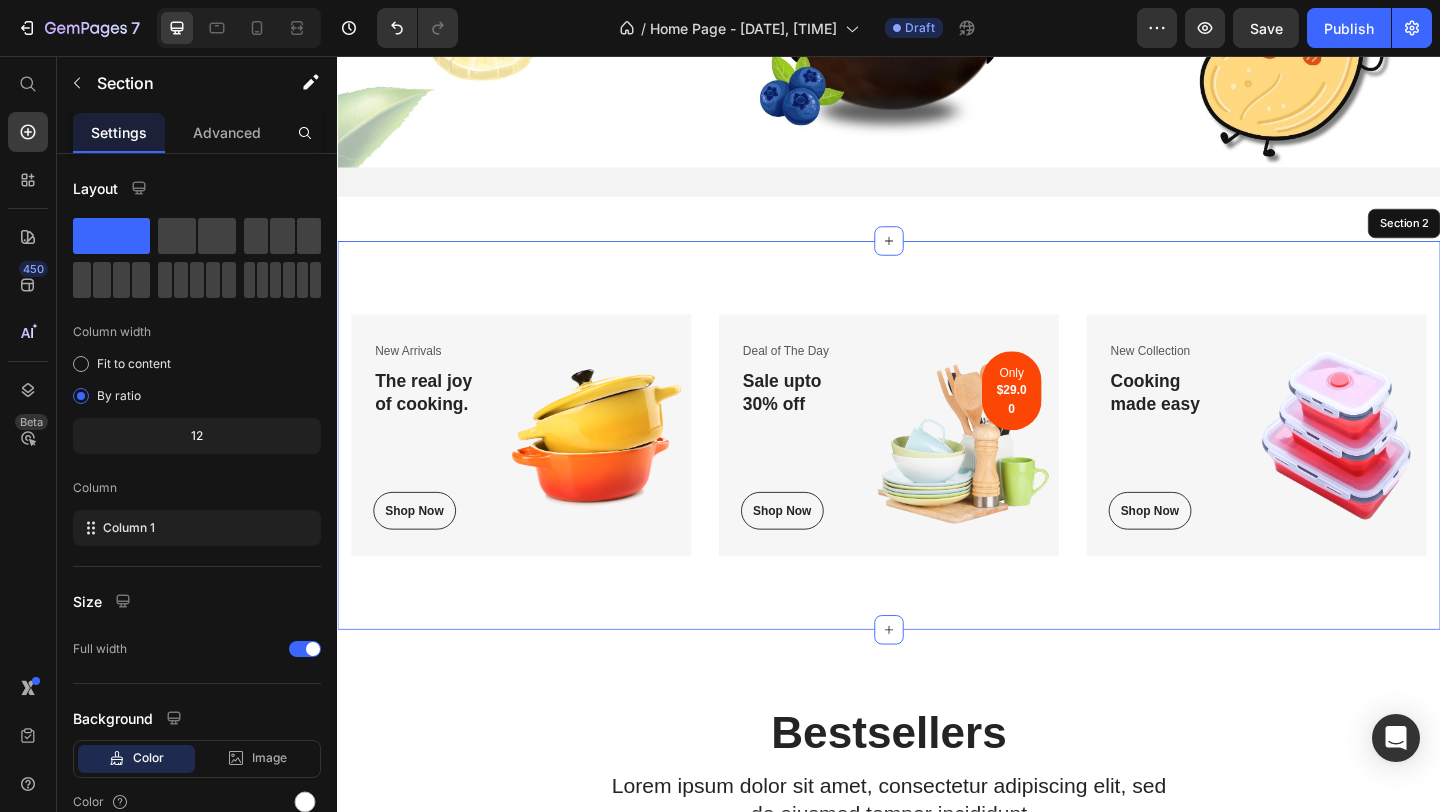 scroll, scrollTop: 639, scrollLeft: 0, axis: vertical 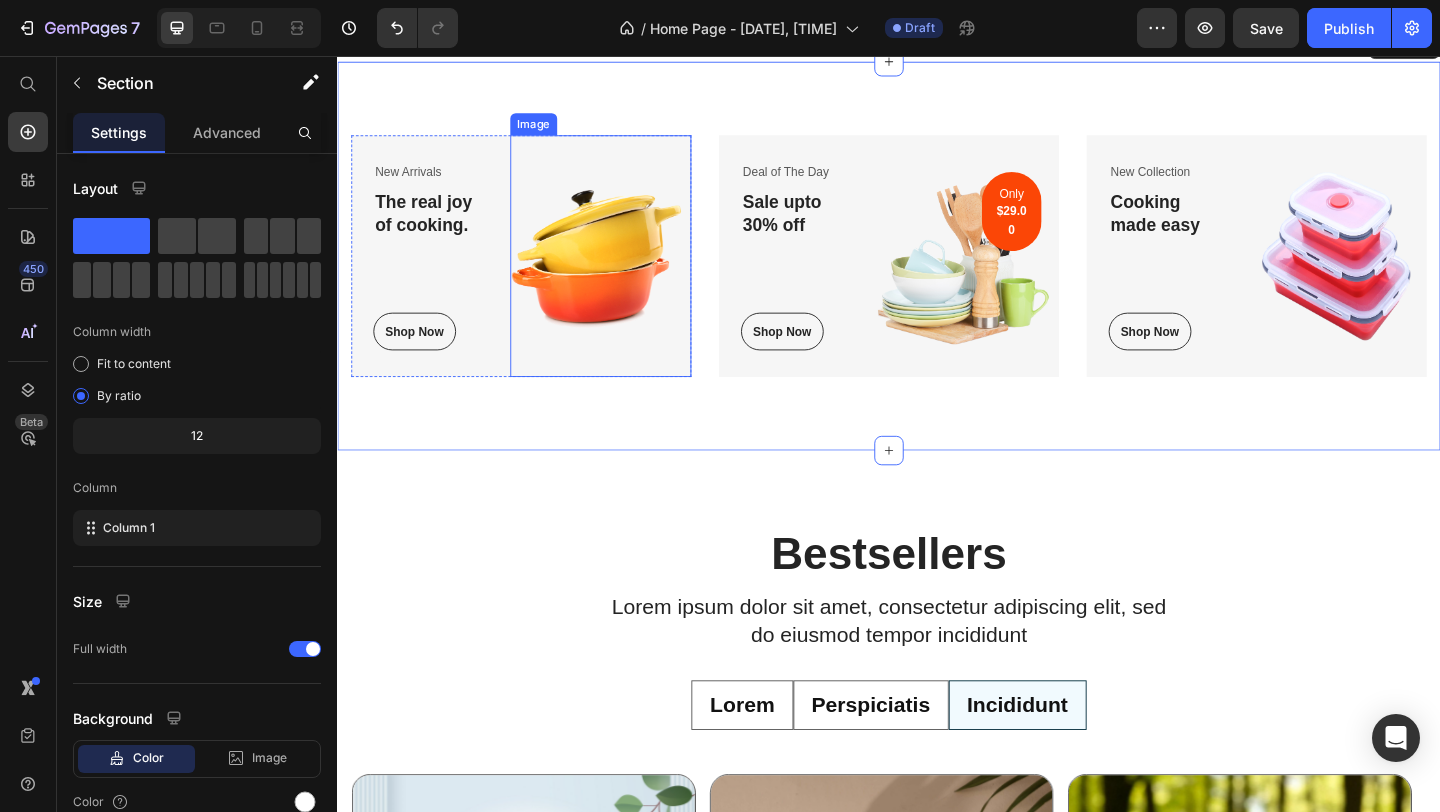 click at bounding box center (623, 273) 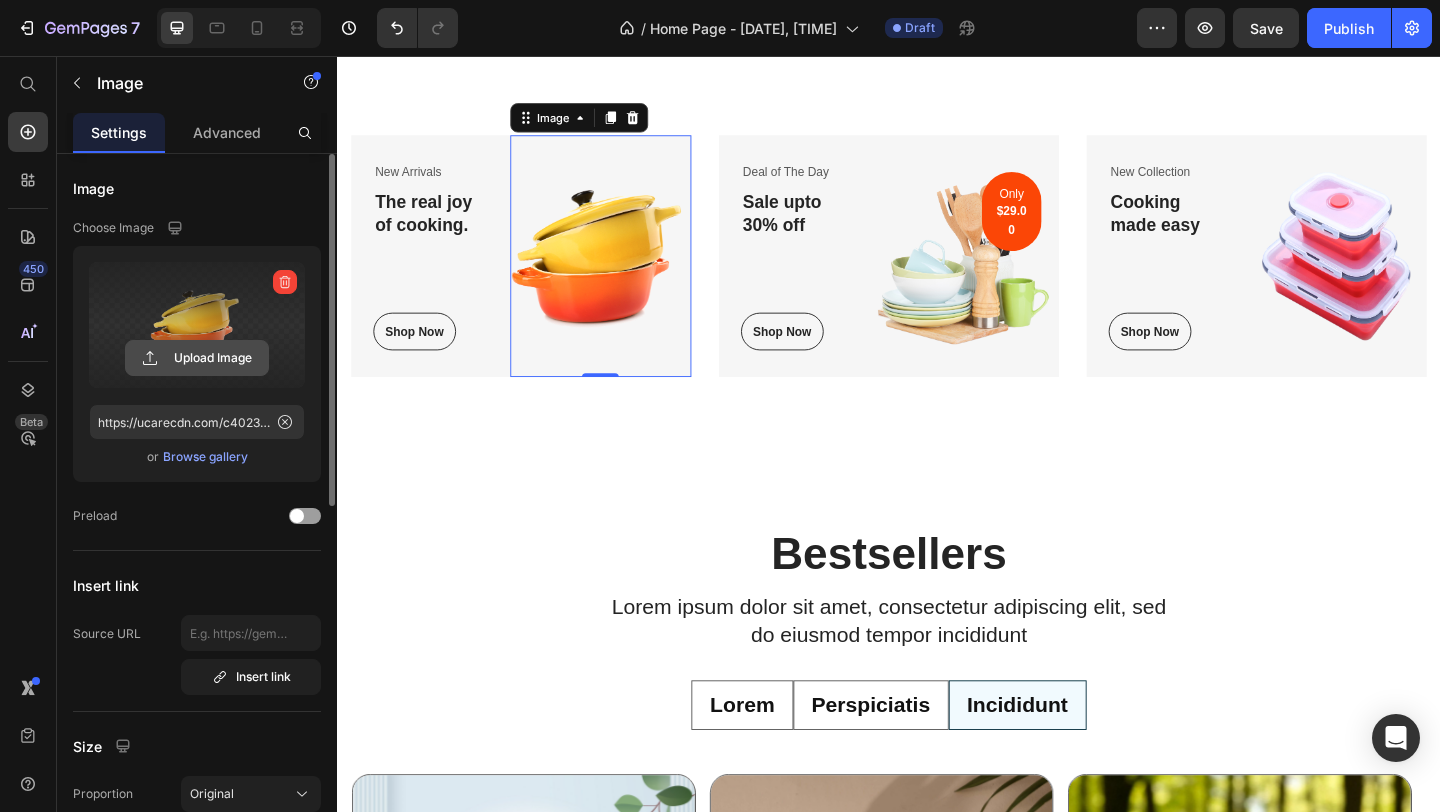 click 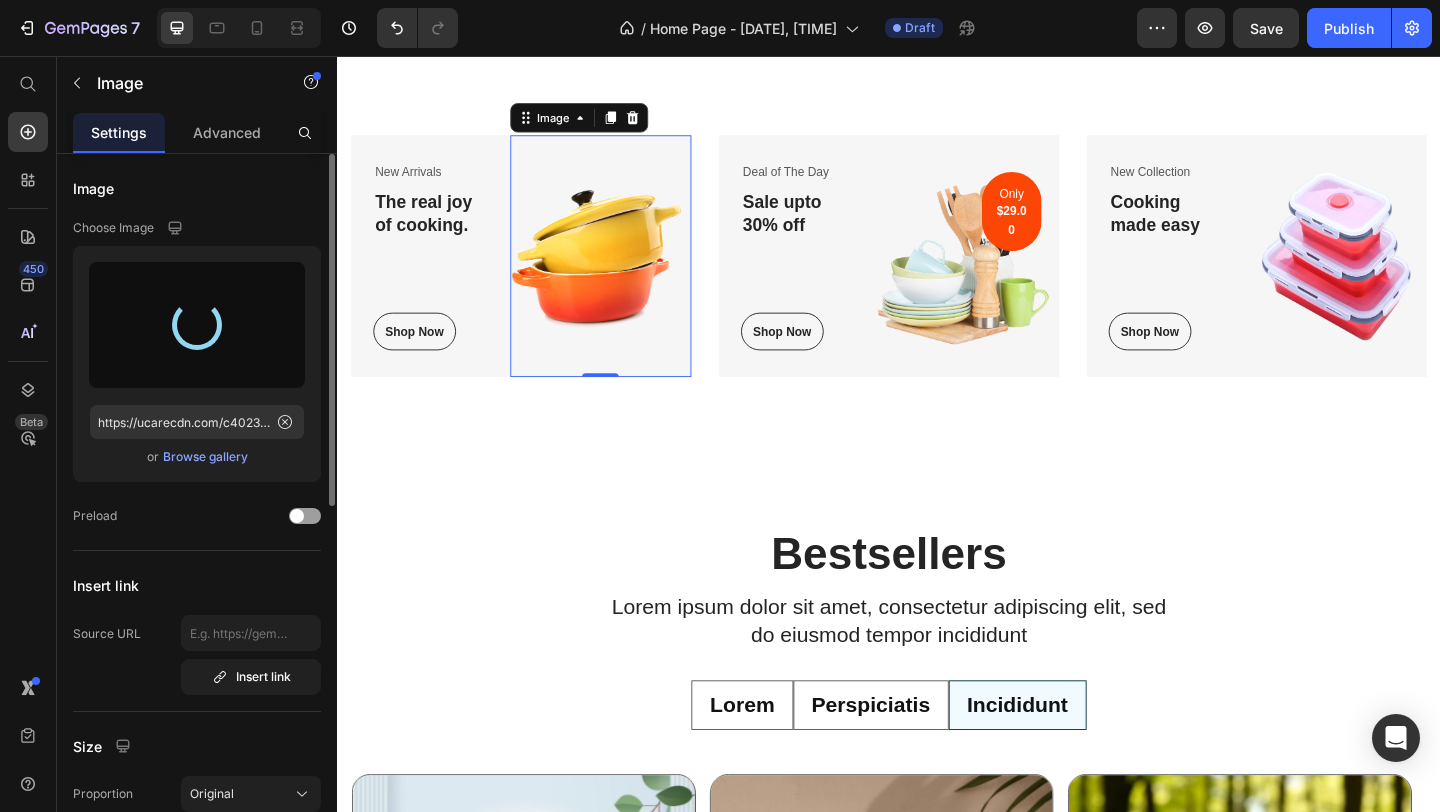 type on "https://cdn.shopify.com/s/files/1/0699/6967/4514/files/gempages_575081350491538276-29d68f2c-b556-46a6-8caf-1b2cd75f7fcc.png" 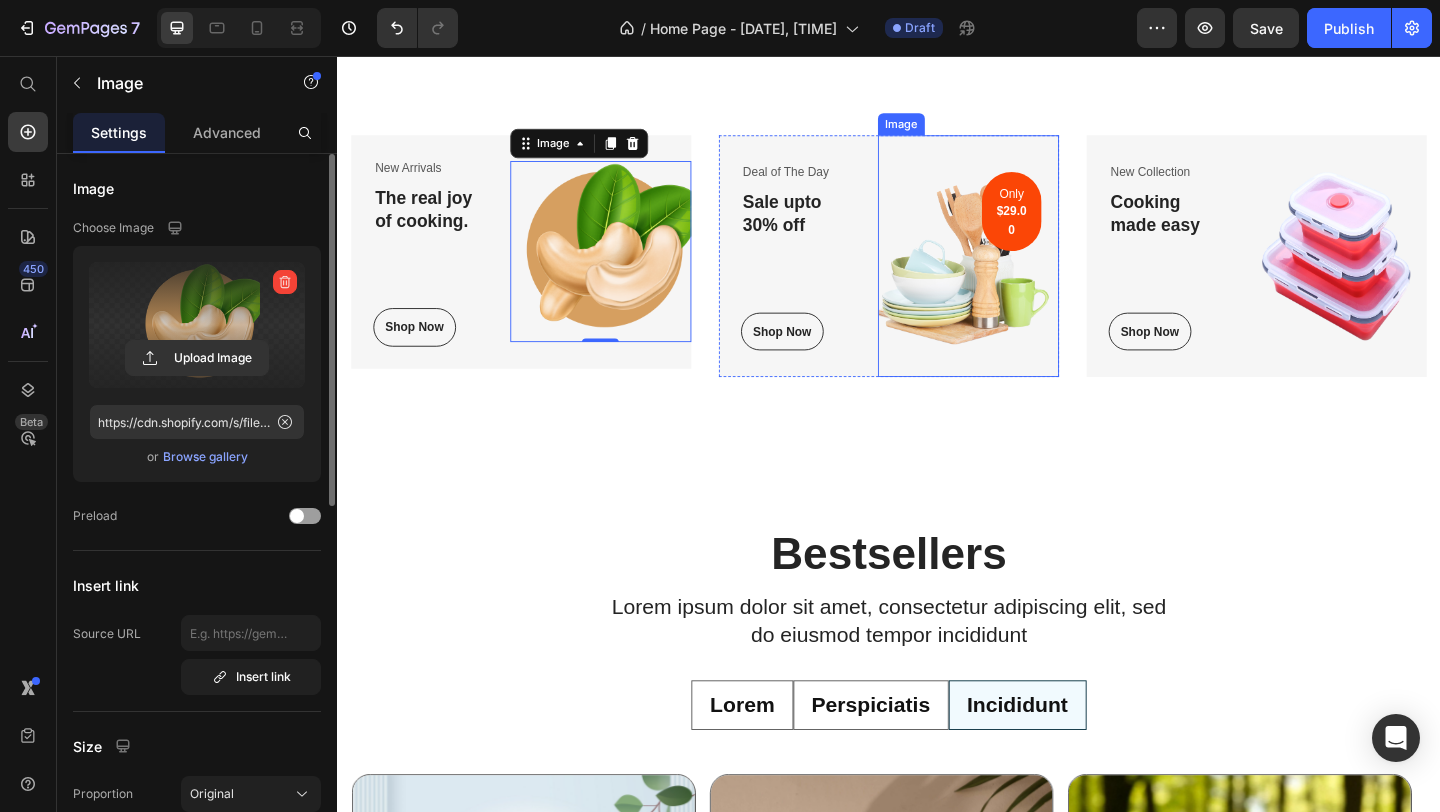click at bounding box center [1023, 273] 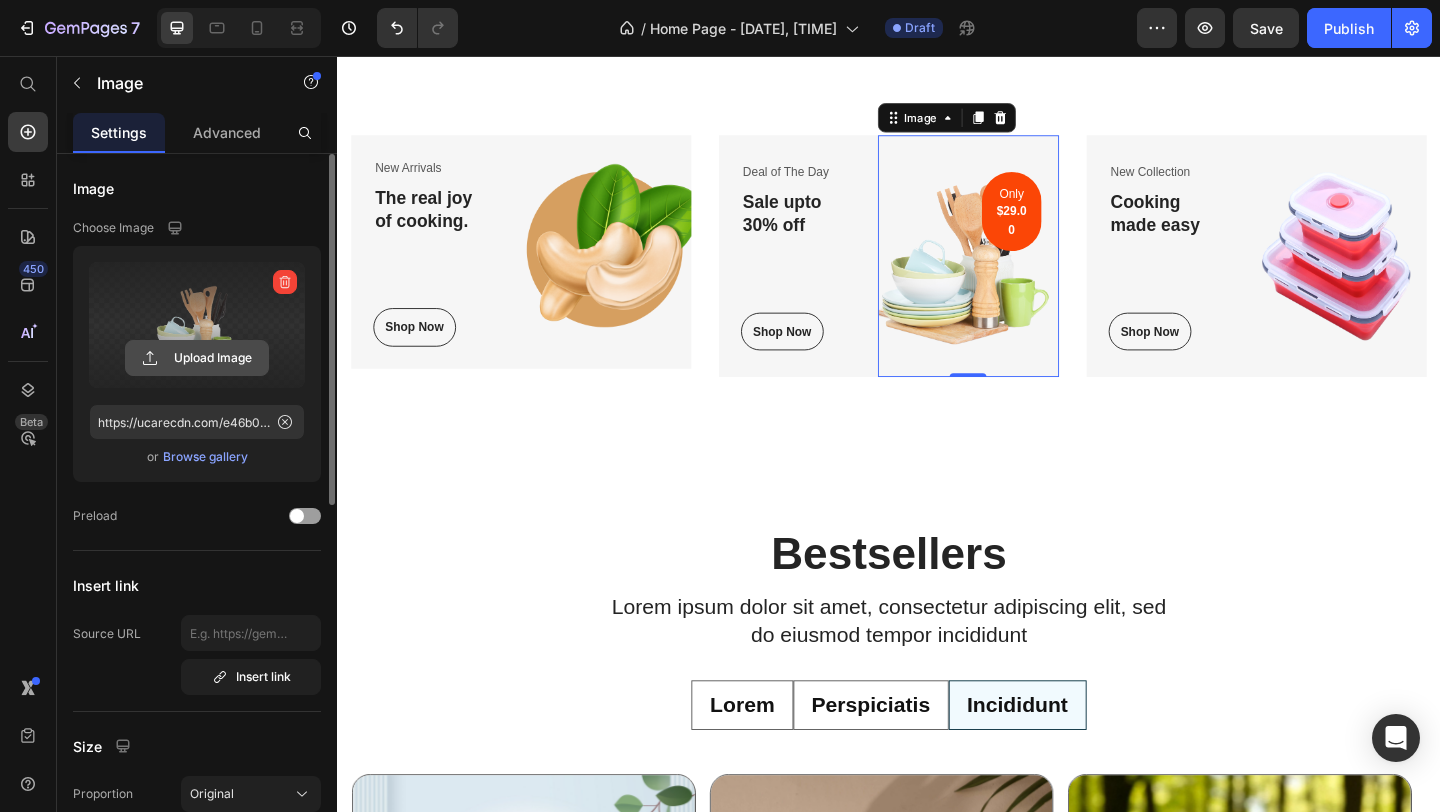 click 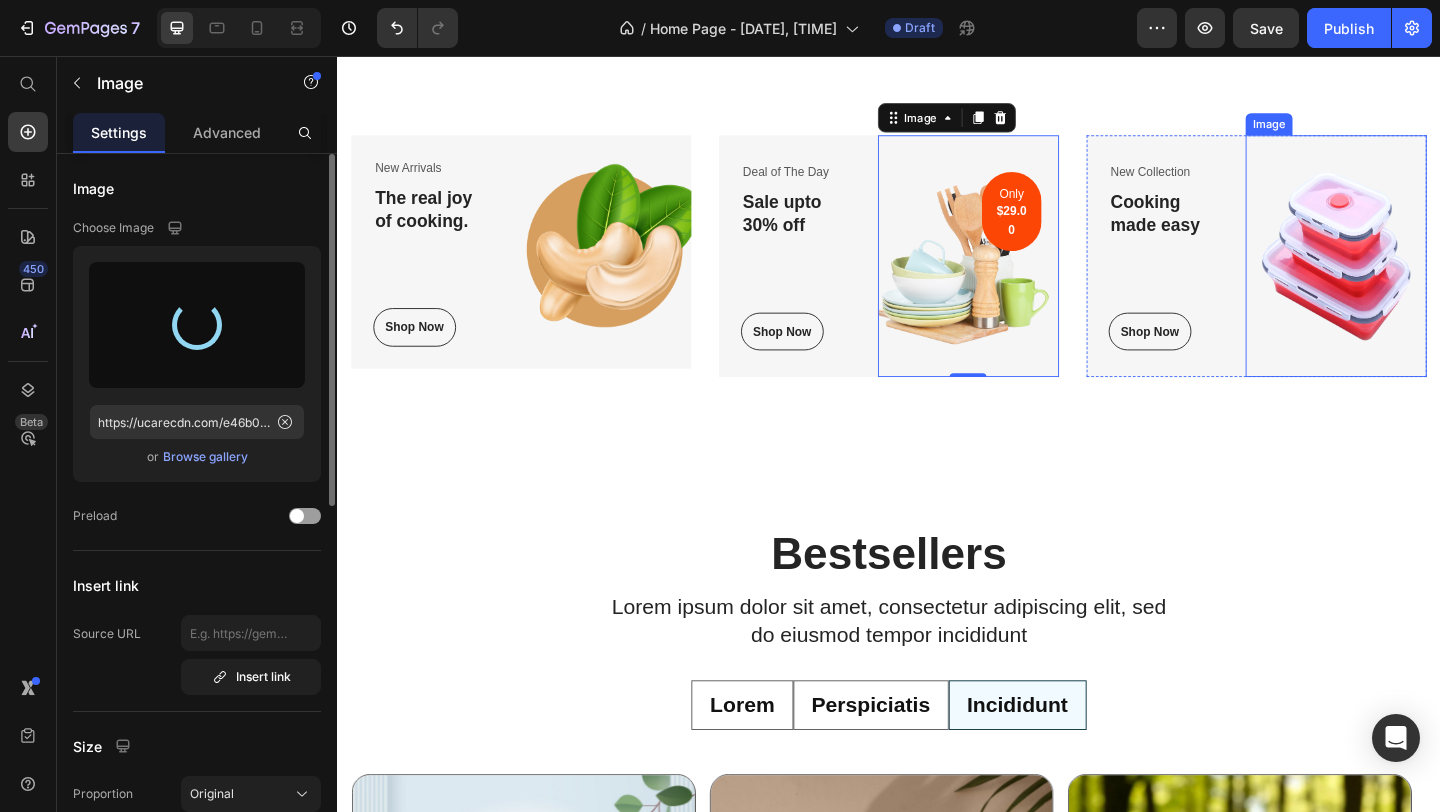 type on "Header Click here to edit heading Heading   16 This is your text block. Click to edit and make it your own. Share your product's story                   or services offered. Get creative and make it yours! Text Block Get started Button Hero Banner Row Section 1 Root Start with Sections from sidebar Add sections Add elements Start with Generating from URL or image Add section Choose templates inspired by CRO experts Generate layout from URL or image Add blank section then drag & drop elements Footer" 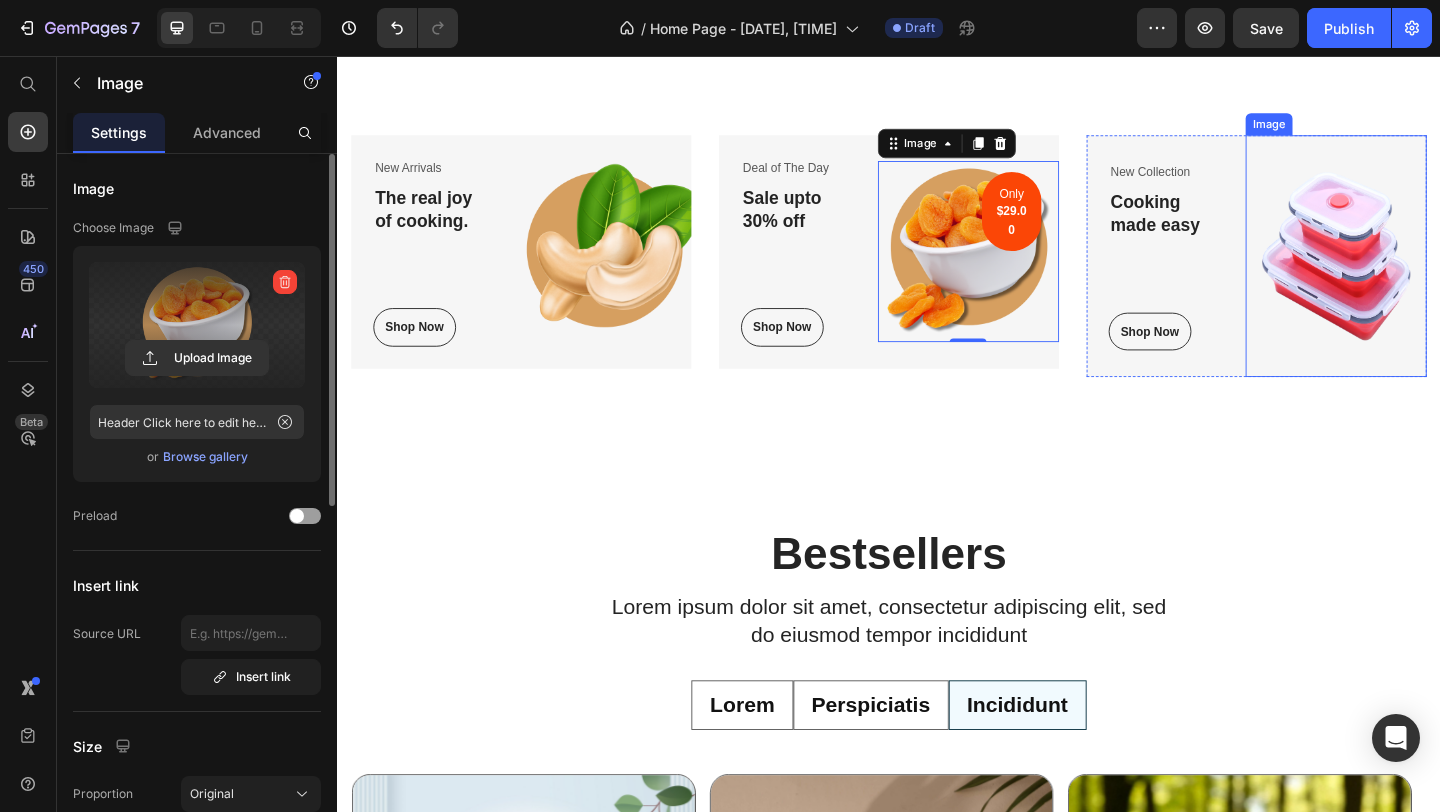 click at bounding box center (1423, 273) 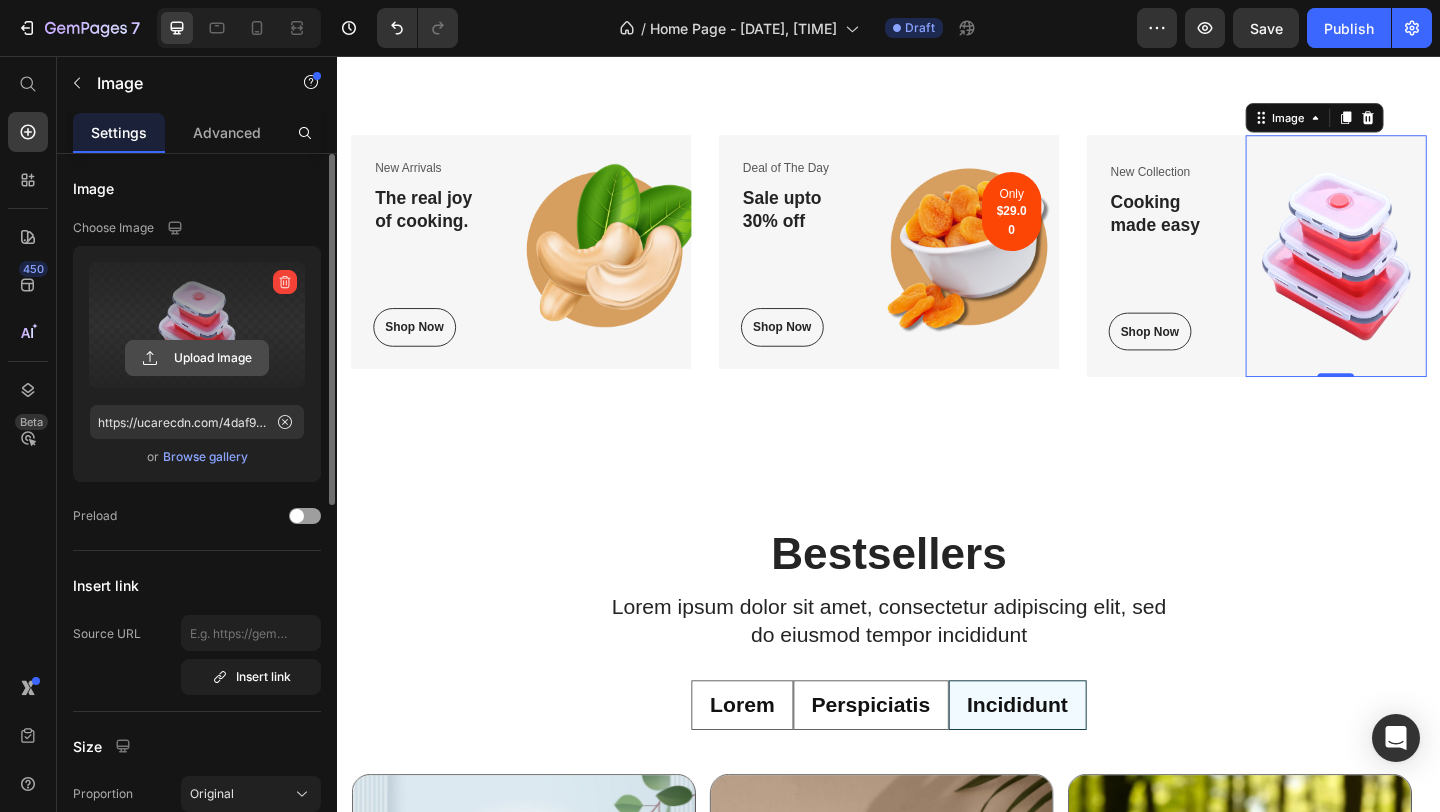 click 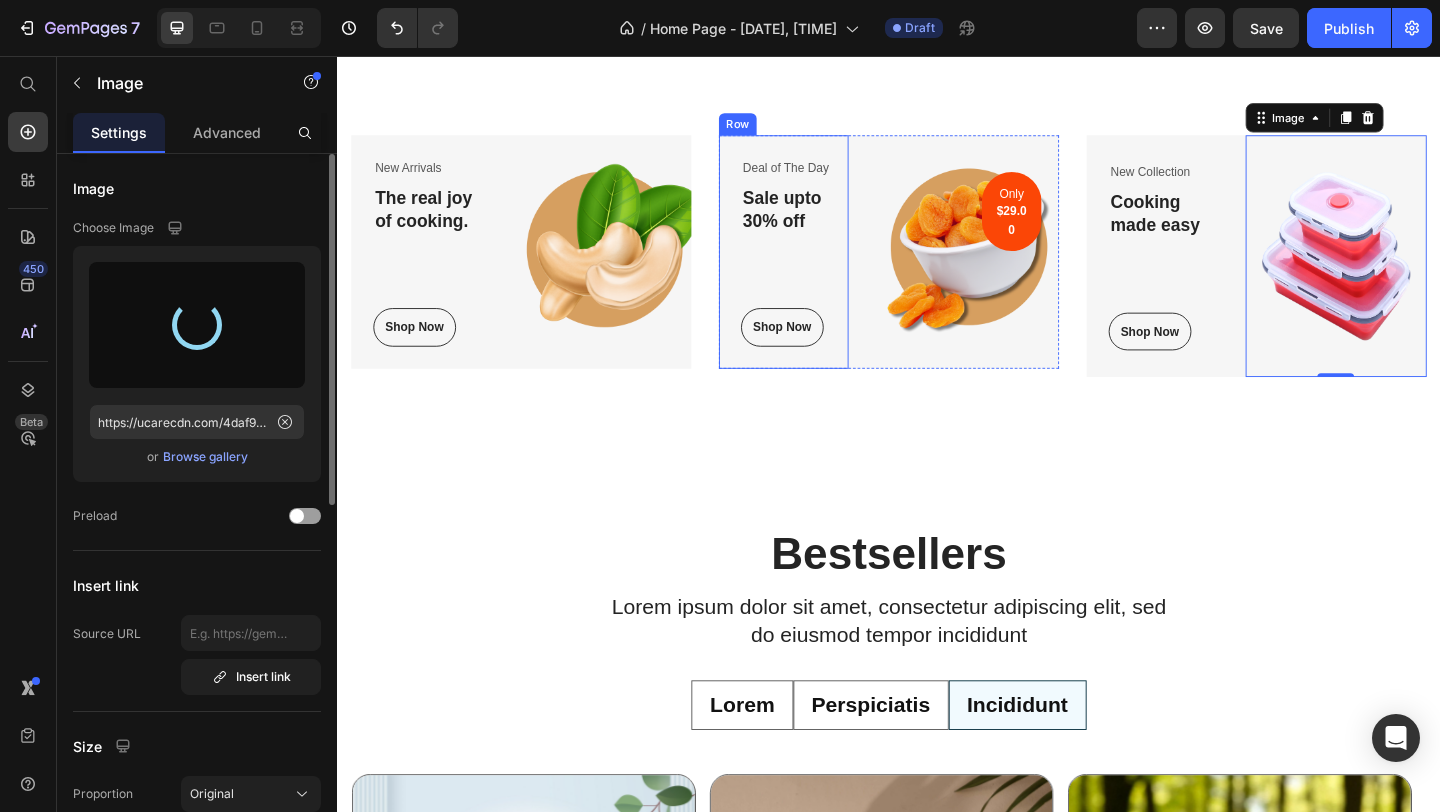 type on "https://cdn.shopify.com/s/files/1/0699/6967/4514/files/gempages_575081350491538276-e5760422-f84f-4922-8207-0862d672b286.png" 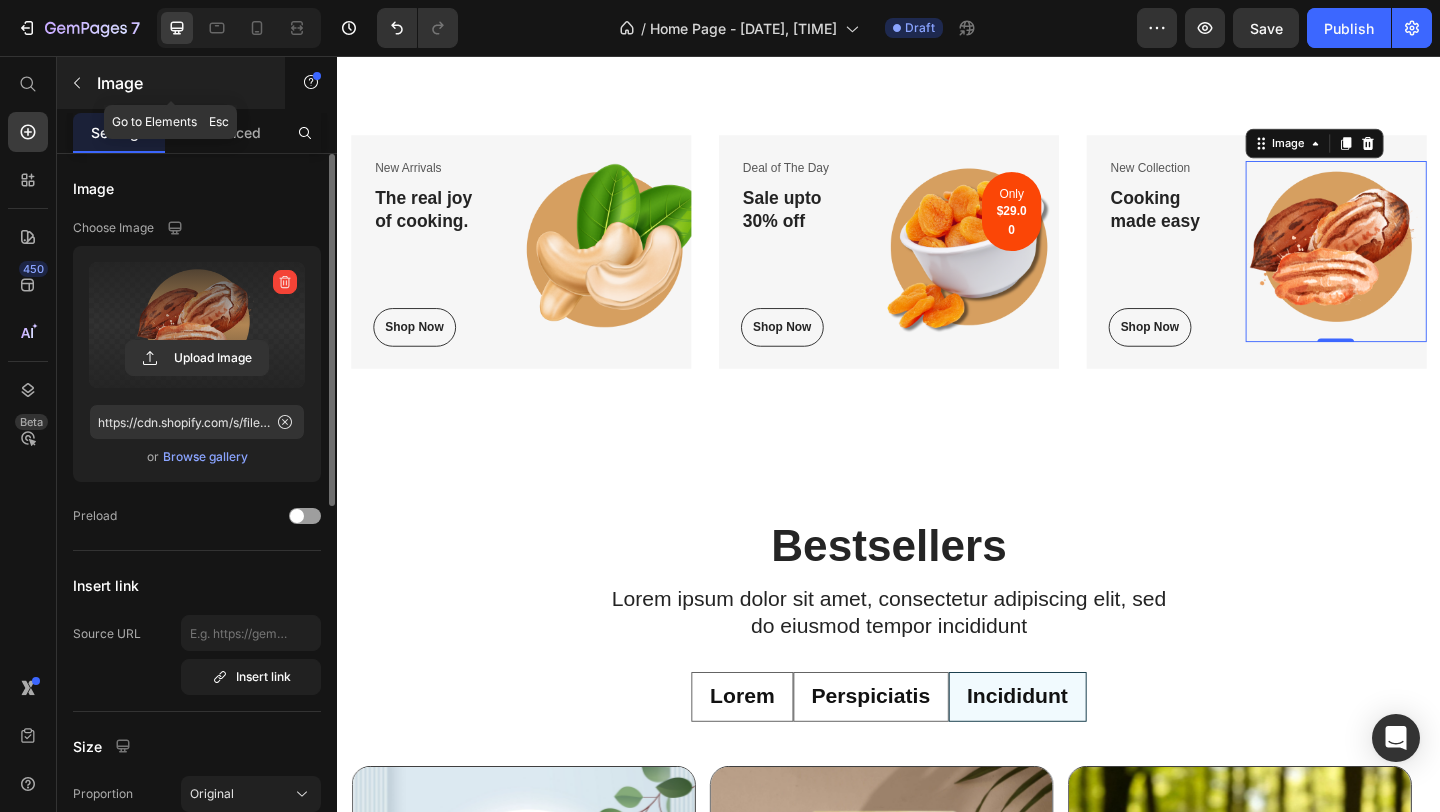 click at bounding box center [77, 83] 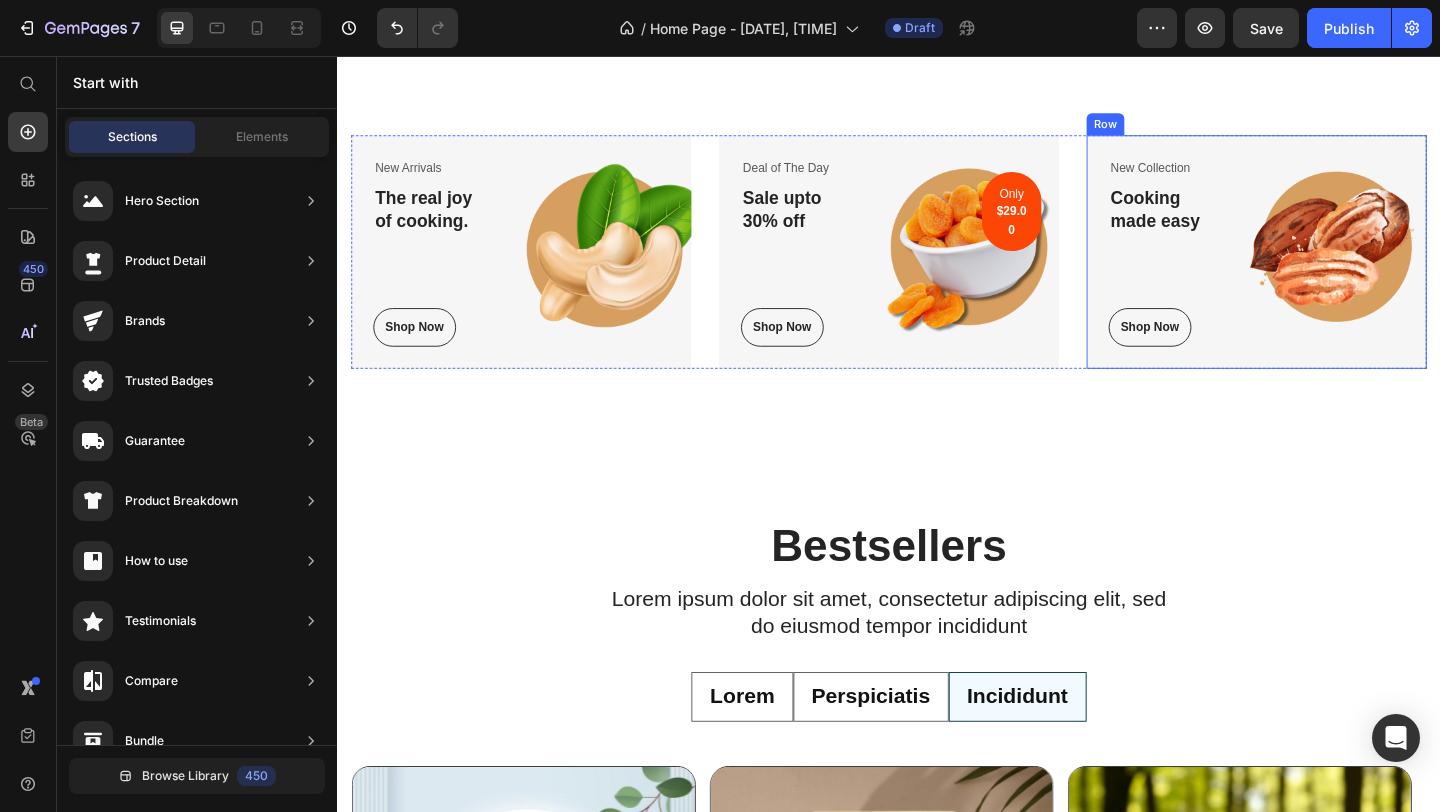 click on "New Collection Text block Cooking made easy Heading Shop Now Button Row Image Row" at bounding box center (1337, 269) 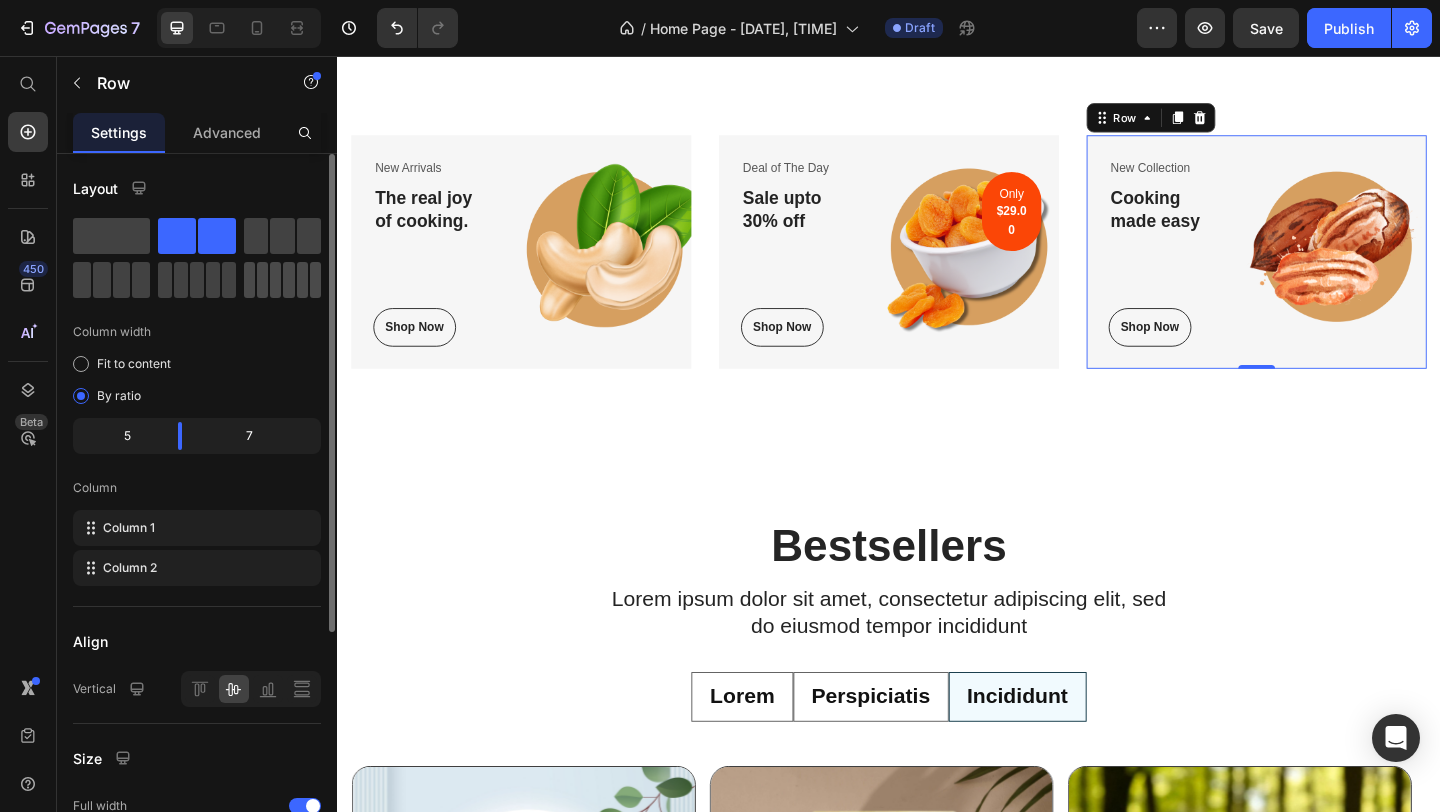 click 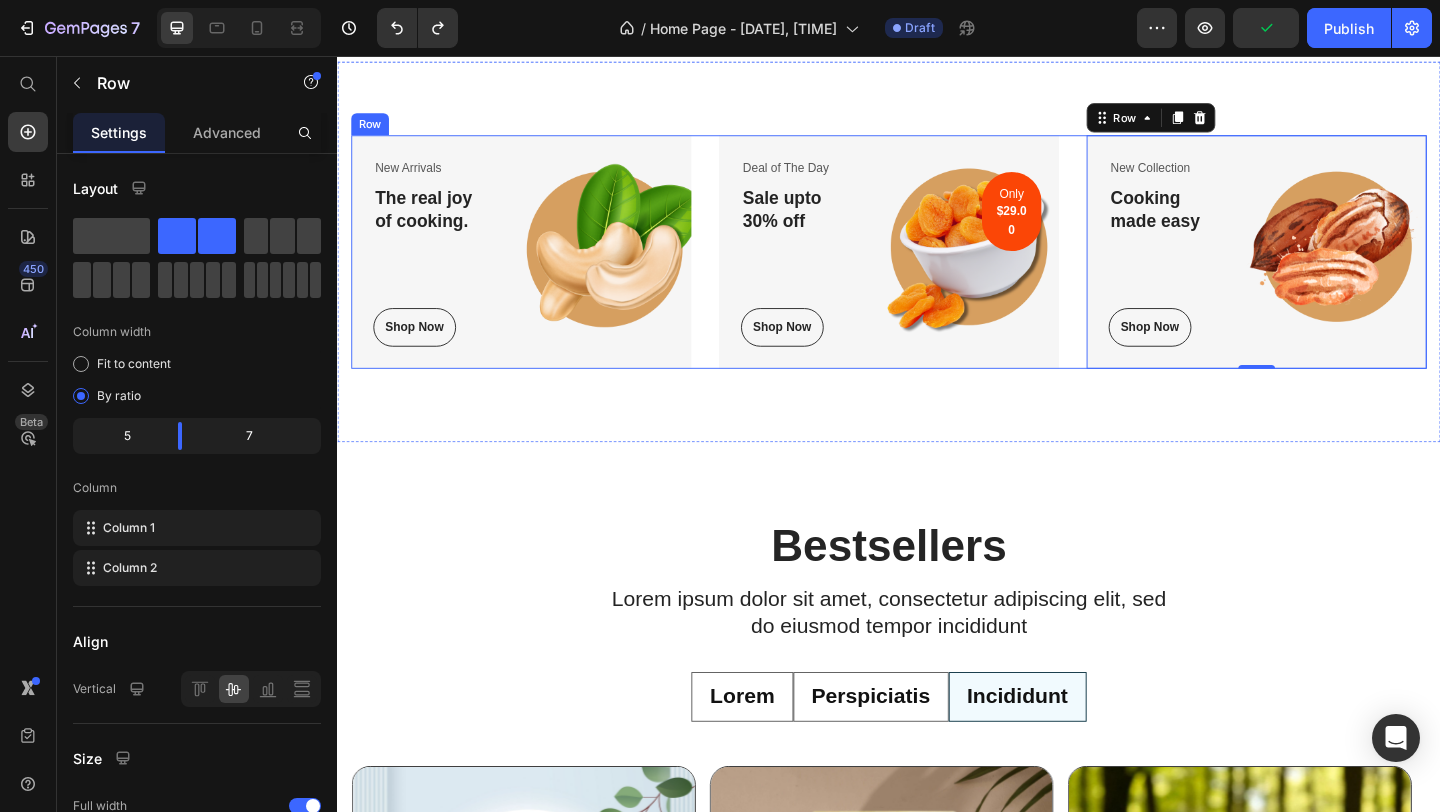 click on "New Arrivals Text block The real joy of cooking. Heading Shop Now Button Row Image Row Deal of The Day Text block Sale upto [PERCENTAGE] off Heading Shop Now Button Row Image Only [PRICE] Text block Row Row New Collection Text block Cooking made easy Heading Shop Now Button Row Image Row   0 Row" at bounding box center [937, 269] 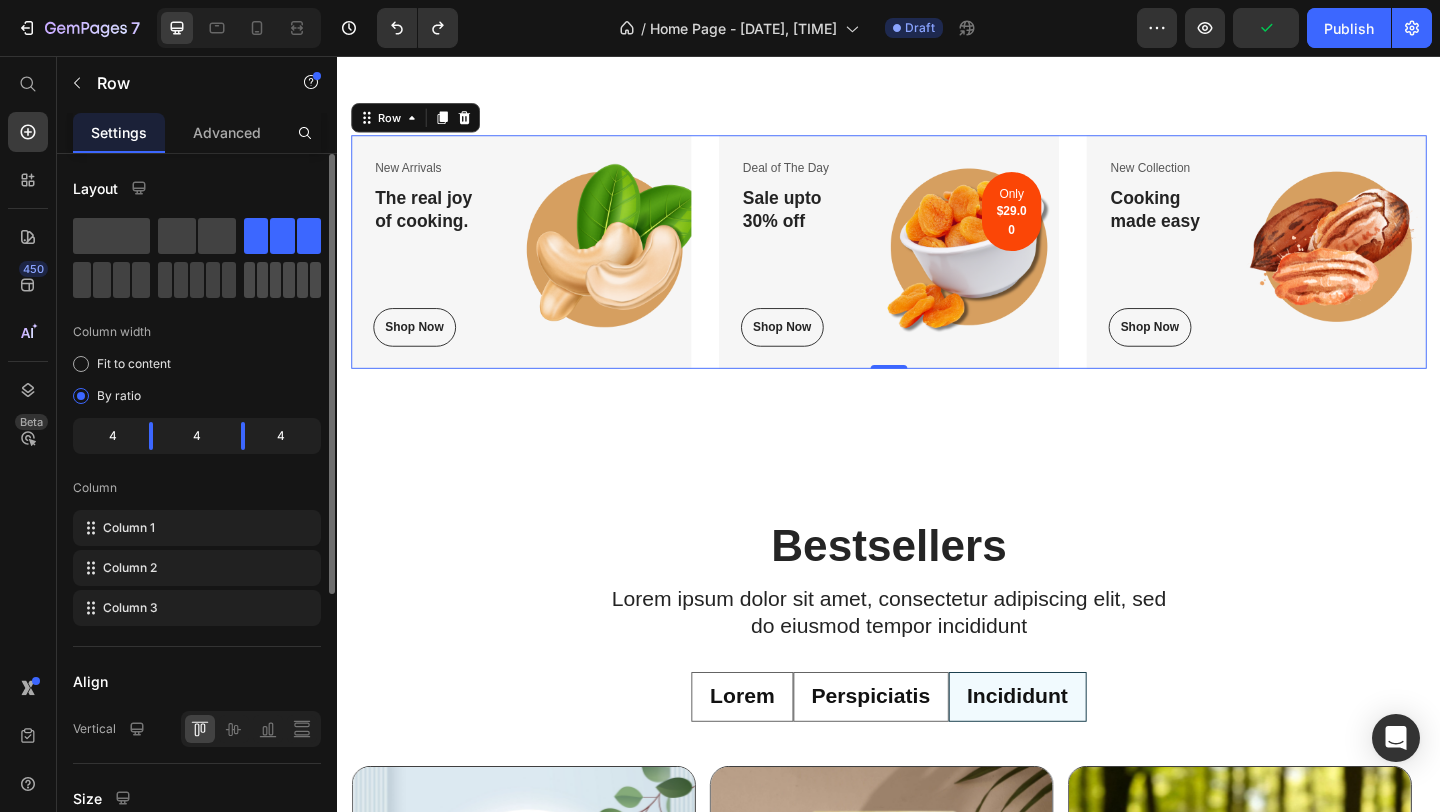 click 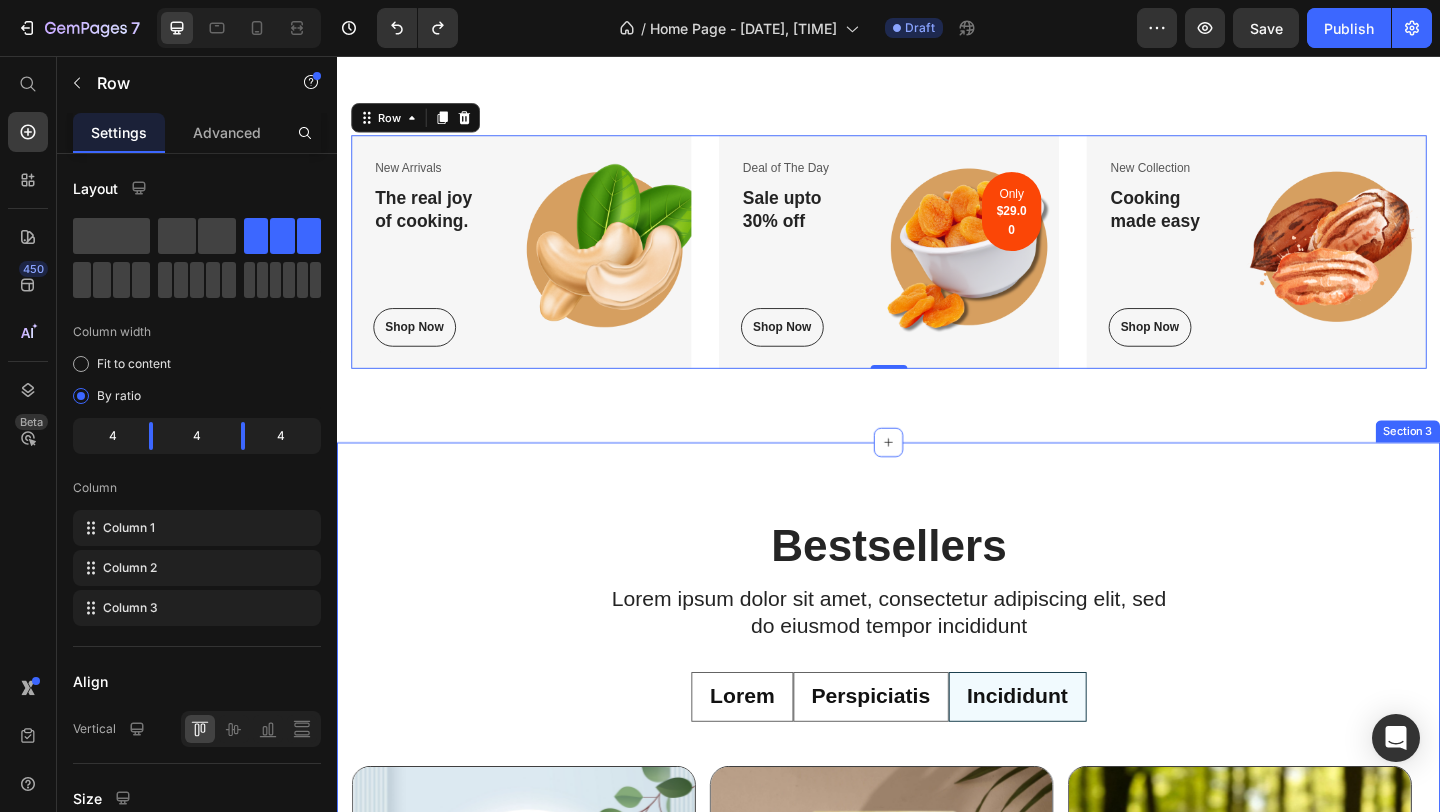 click on "Bestsellers Heading Lorem ipsum dolor sit amet, consectetur adipiscing elit, sed do eiusmod tempor incididunt Text Block Row Lorem Perspiciatis Incididunt Product Images [PRODUCT] Dried, Premium Pack [QUANTITY] Product Title                Title Line [PRICE] Product Price [PRICE] Product Price [PERCENTAGE] off Product Badge Row This product has only default variant Product Variants & Swatches Add to cart Add to Cart Row Row Product Images [PRODUCT] Dried, Premium Pack [QUANTITY] Product Title                Title Line [PRICE] Product Price [PRICE] Product Price [PERCENTAGE] off Product Badge Row This product has only default variant Product Variants & Swatches Add to cart Add to Cart Row Row Product Images [PRODUCT] Nuts, Without Shells, Premium Pack [QUANTITY] Product Title                Title Line [PRICE] Product Price [PRICE] Product Price [PERCENTAGE] off Product Badge Row This product has only default variant Product Variants & Swatches Add to cart Add to Cart Row Row Product List Product Images [PRODUCT] Tray, [QUANTITY] Net Contents" at bounding box center (937, 1083) 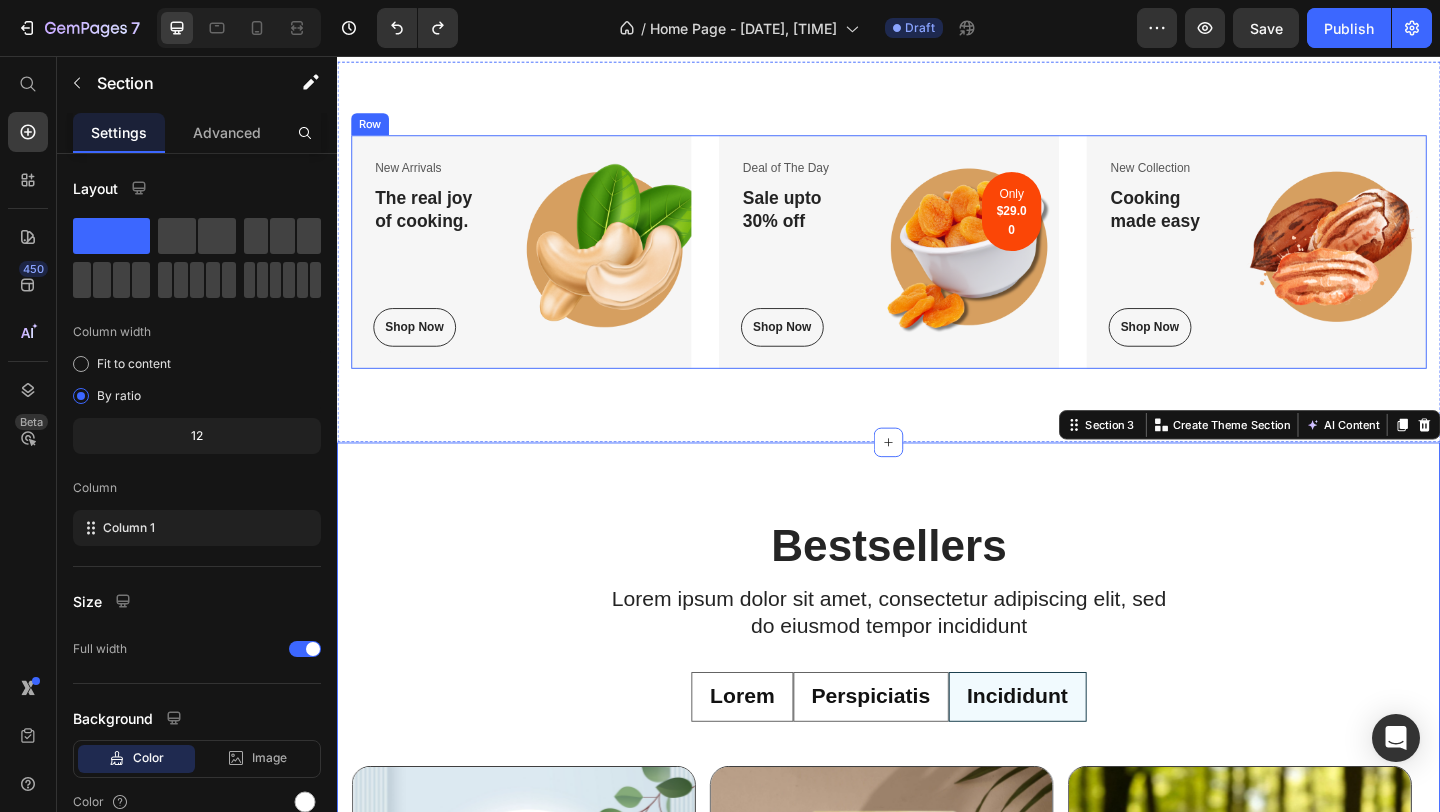 click on "New Arrivals Text block The real joy of cooking. Heading Shop Now Button Row Image Row Deal of The Day Text block Sale upto 30% off Heading Shop Now Button Row Image Only $29.00 Text block Row Row New Collection Text block Cooking made easy Heading Shop Now Button Row Image Row Row" at bounding box center (937, 269) 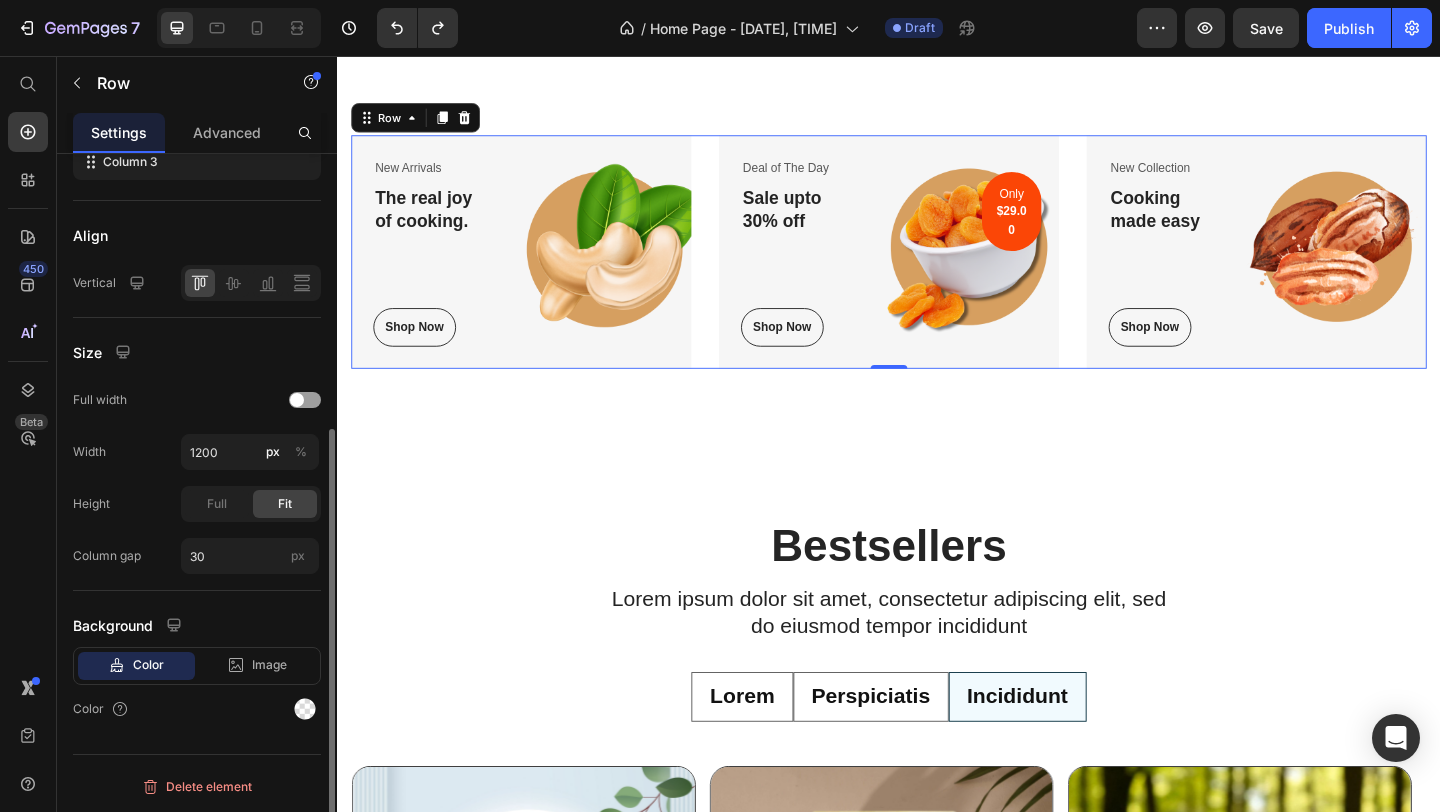 scroll, scrollTop: 0, scrollLeft: 0, axis: both 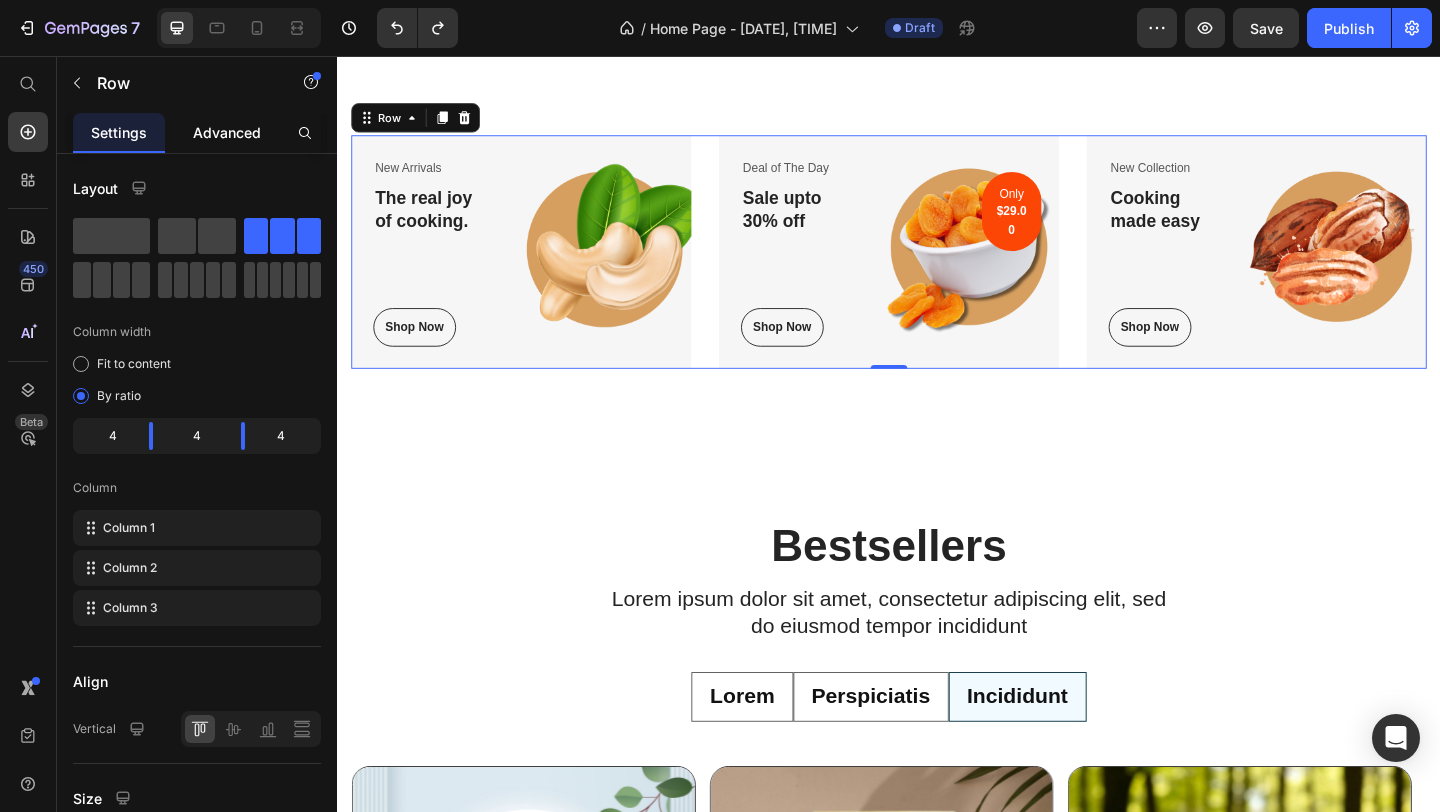 click on "Advanced" at bounding box center (227, 132) 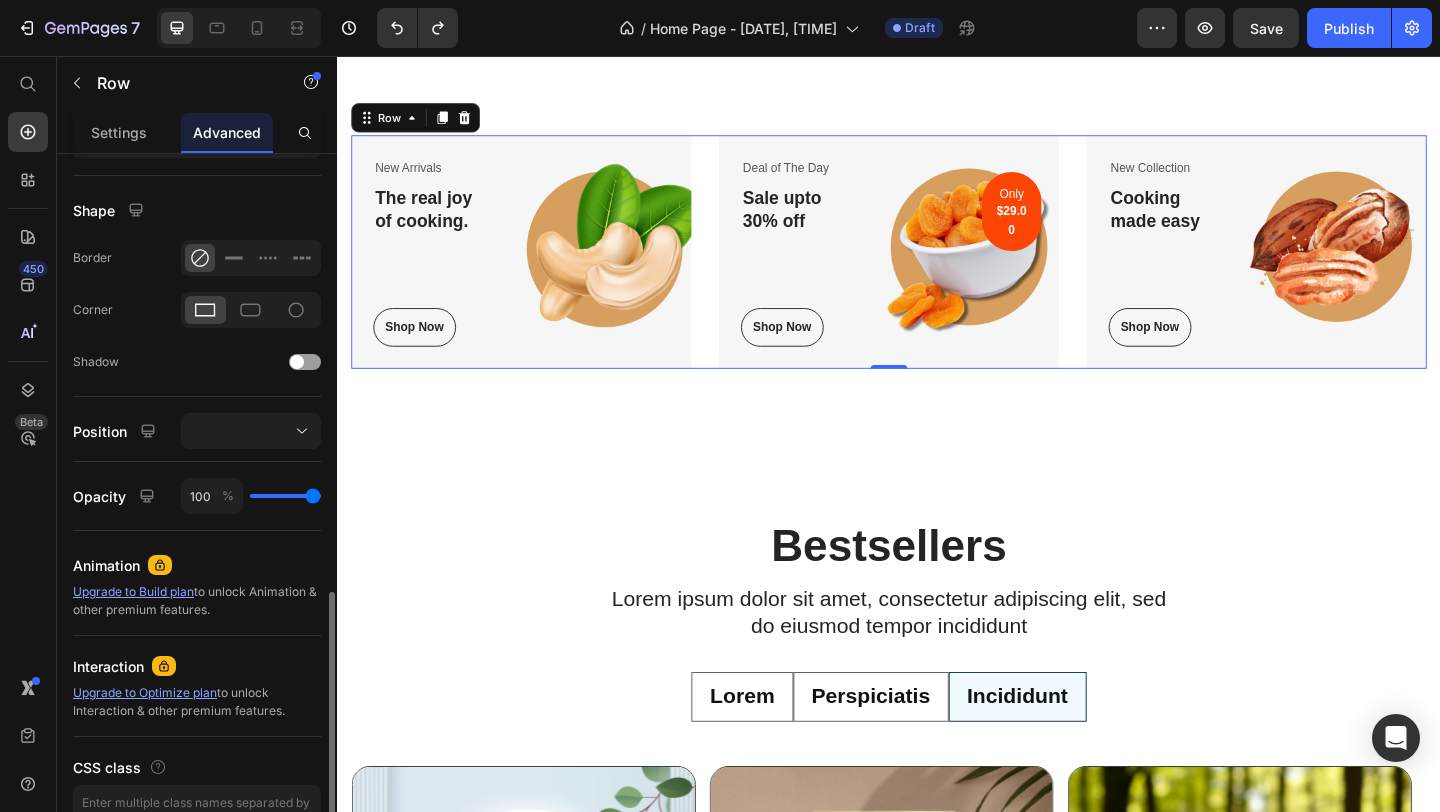 scroll, scrollTop: 590, scrollLeft: 0, axis: vertical 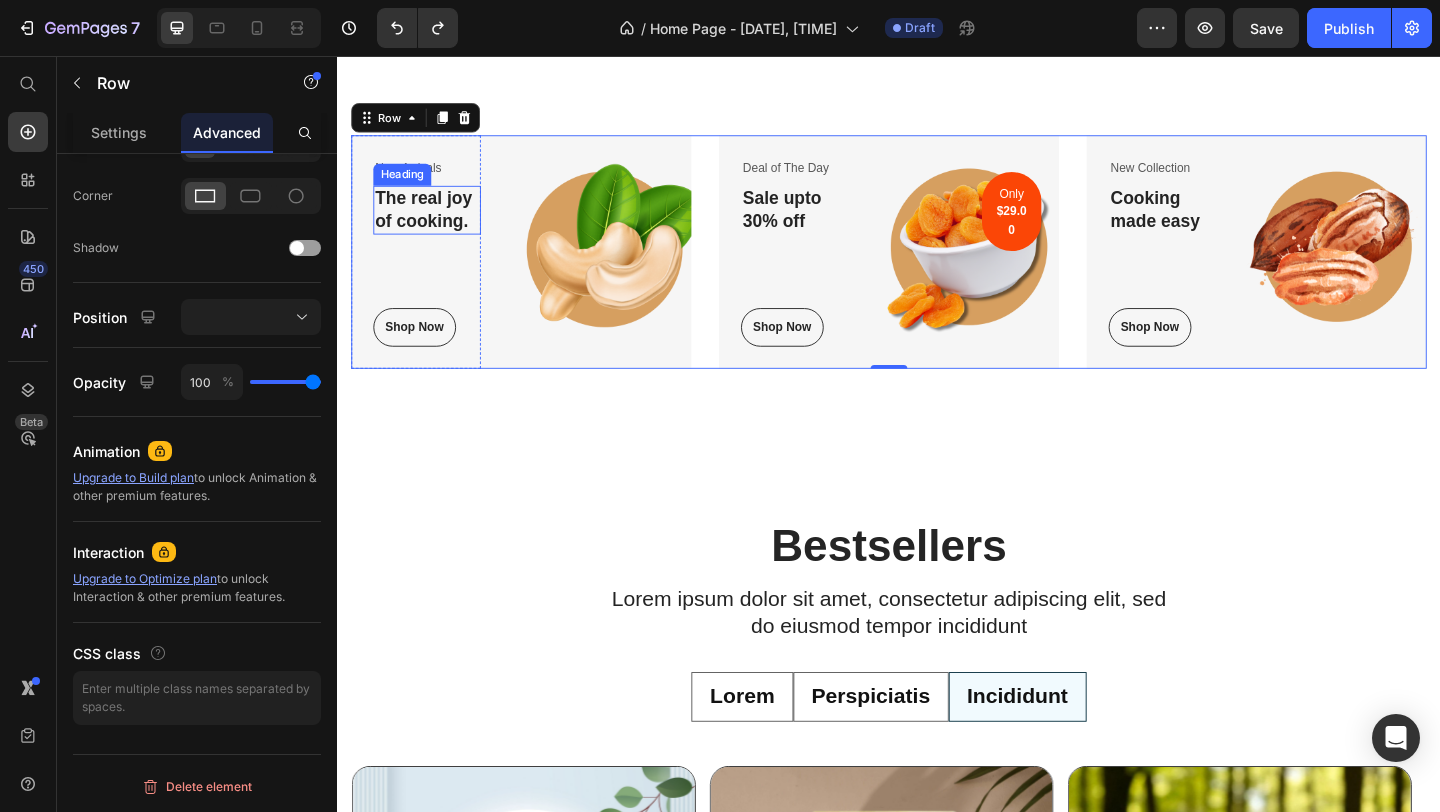 click on "The real joy of cooking." at bounding box center (434, 223) 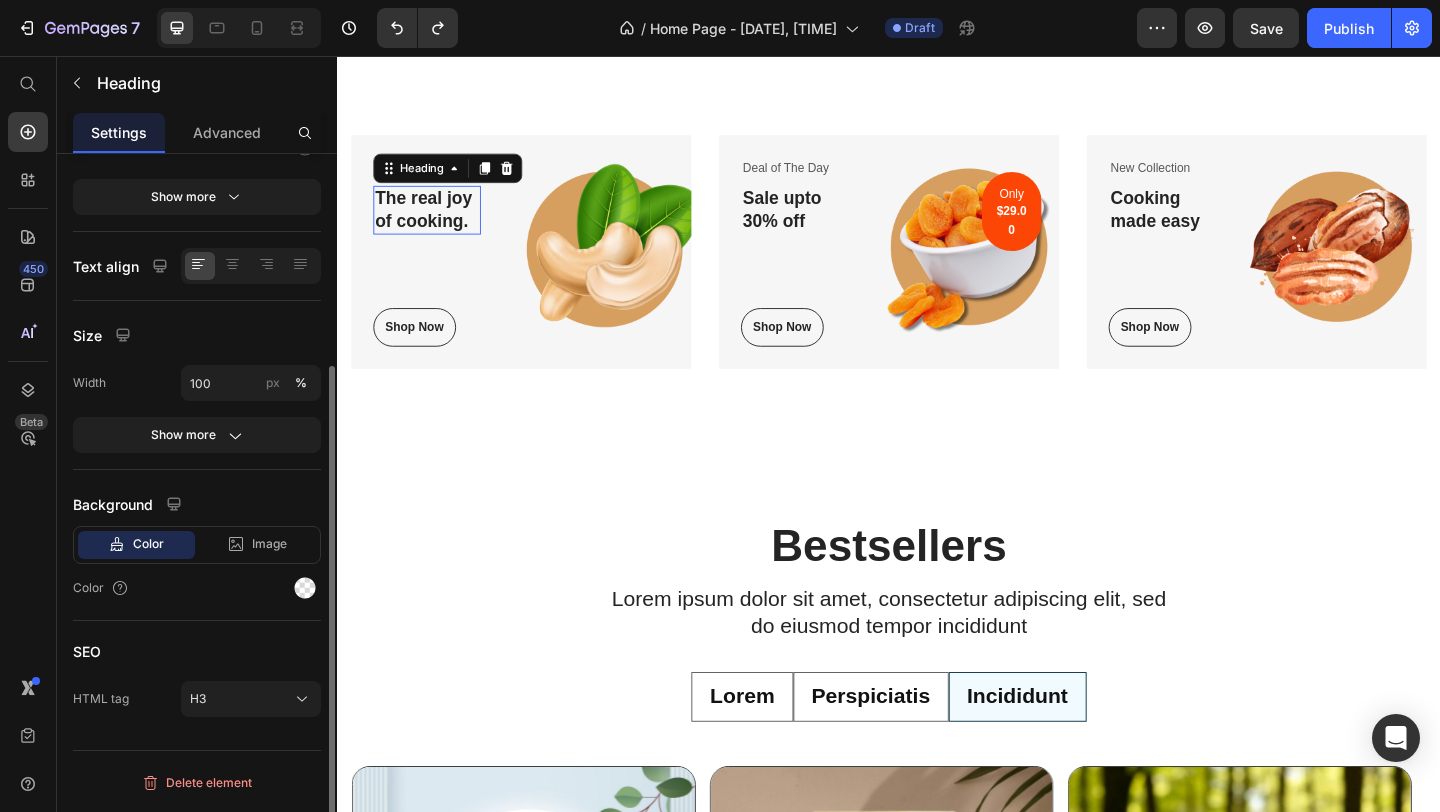 scroll, scrollTop: 0, scrollLeft: 0, axis: both 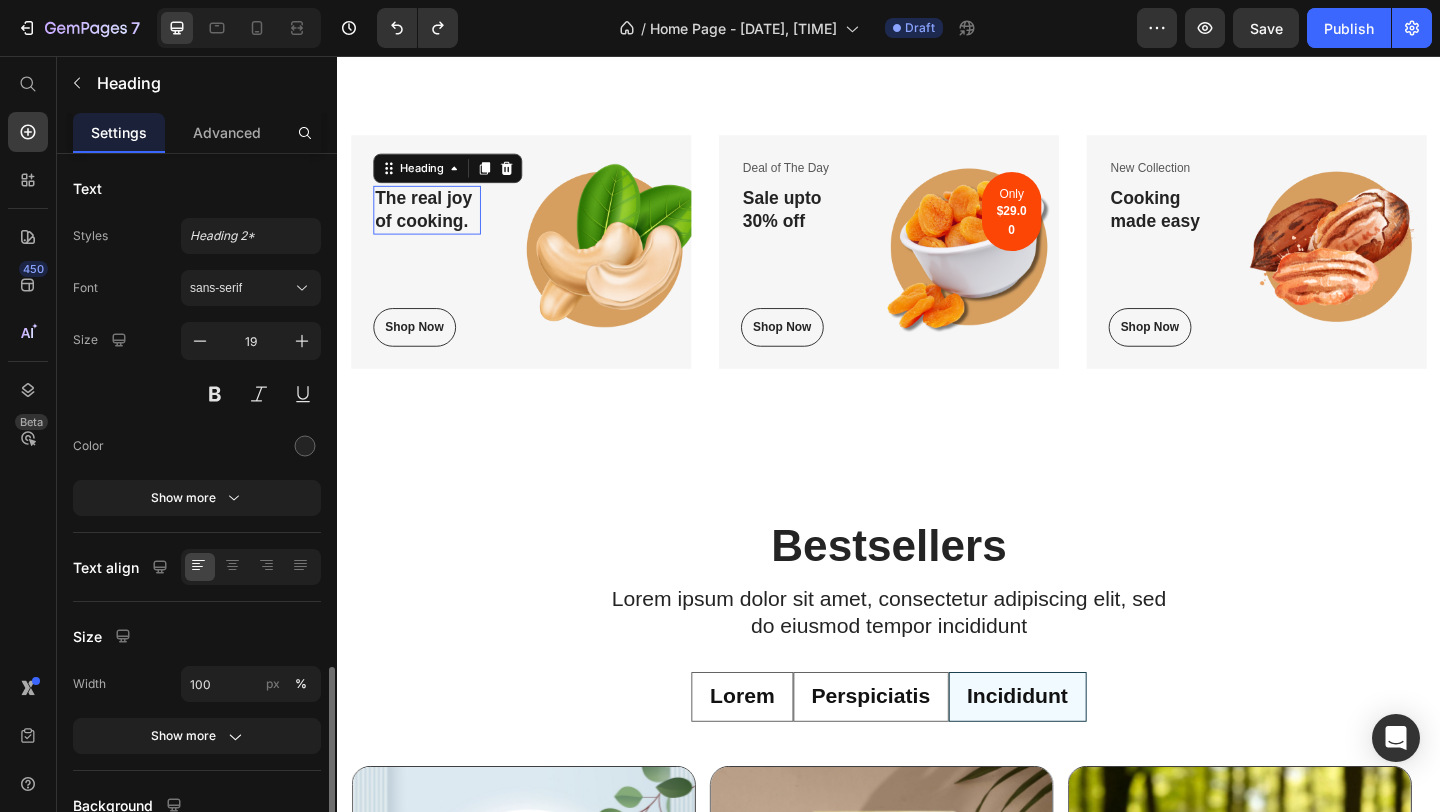 click on "The real joy of cooking." at bounding box center [434, 223] 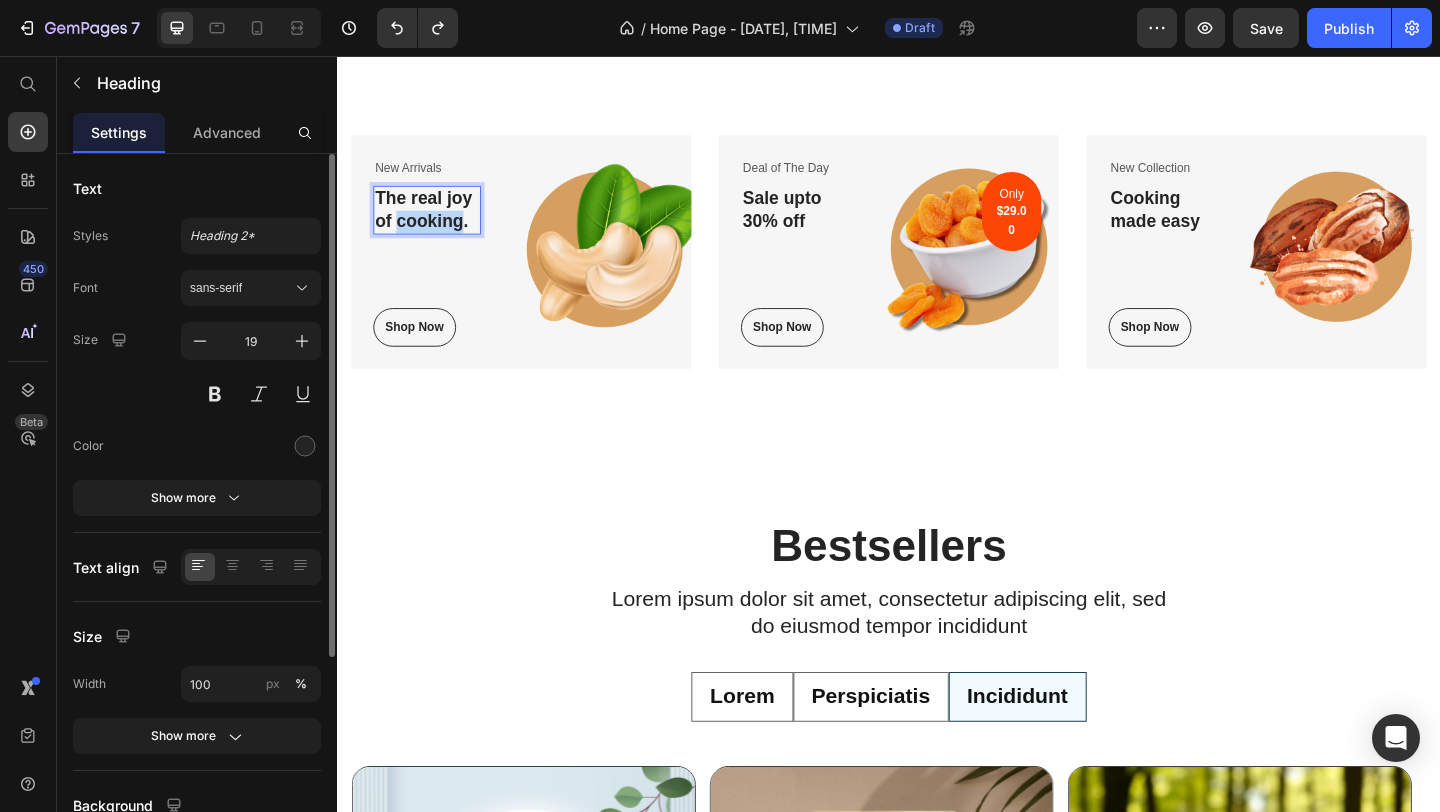 click on "The real joy of cooking." at bounding box center [434, 223] 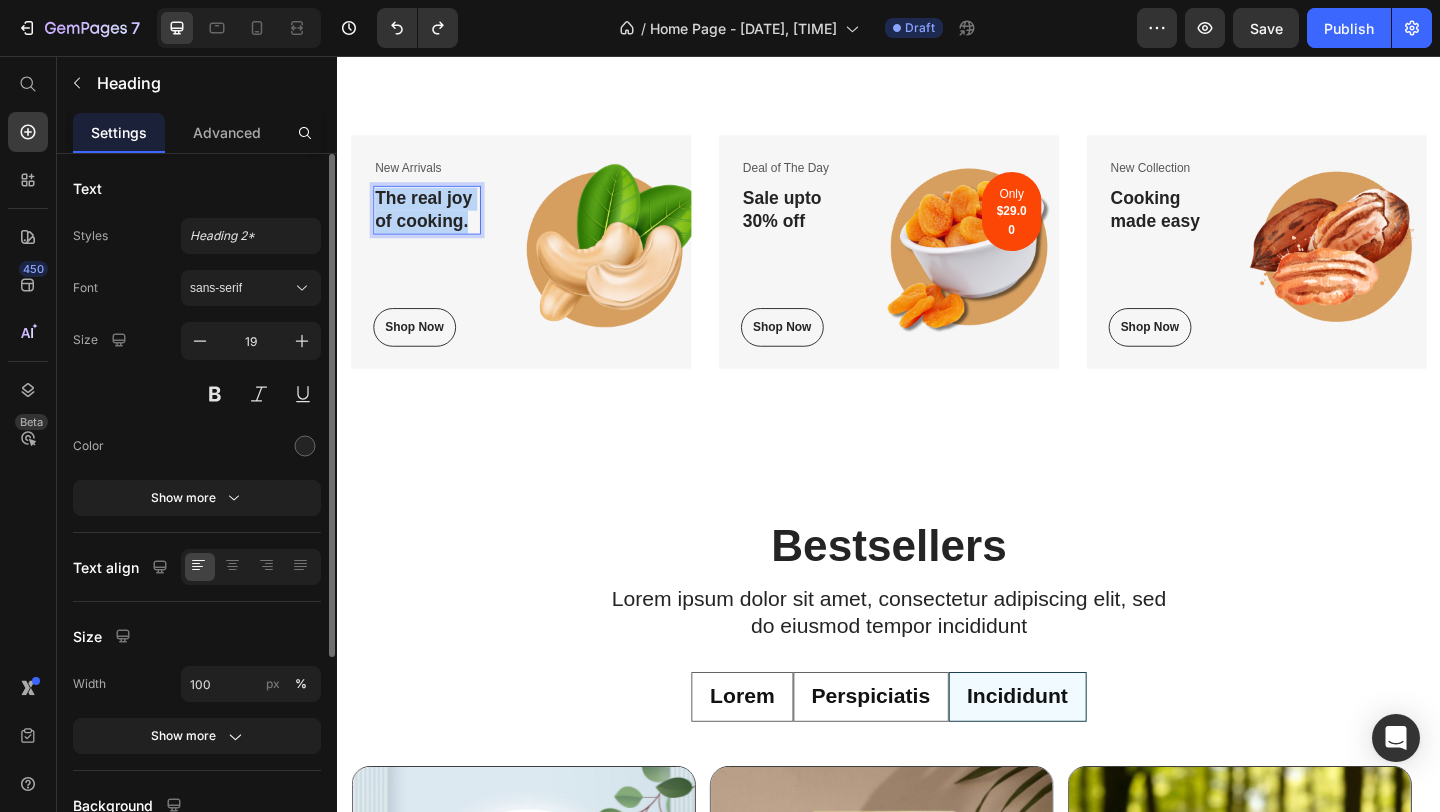 click on "The real joy of cooking." at bounding box center [434, 223] 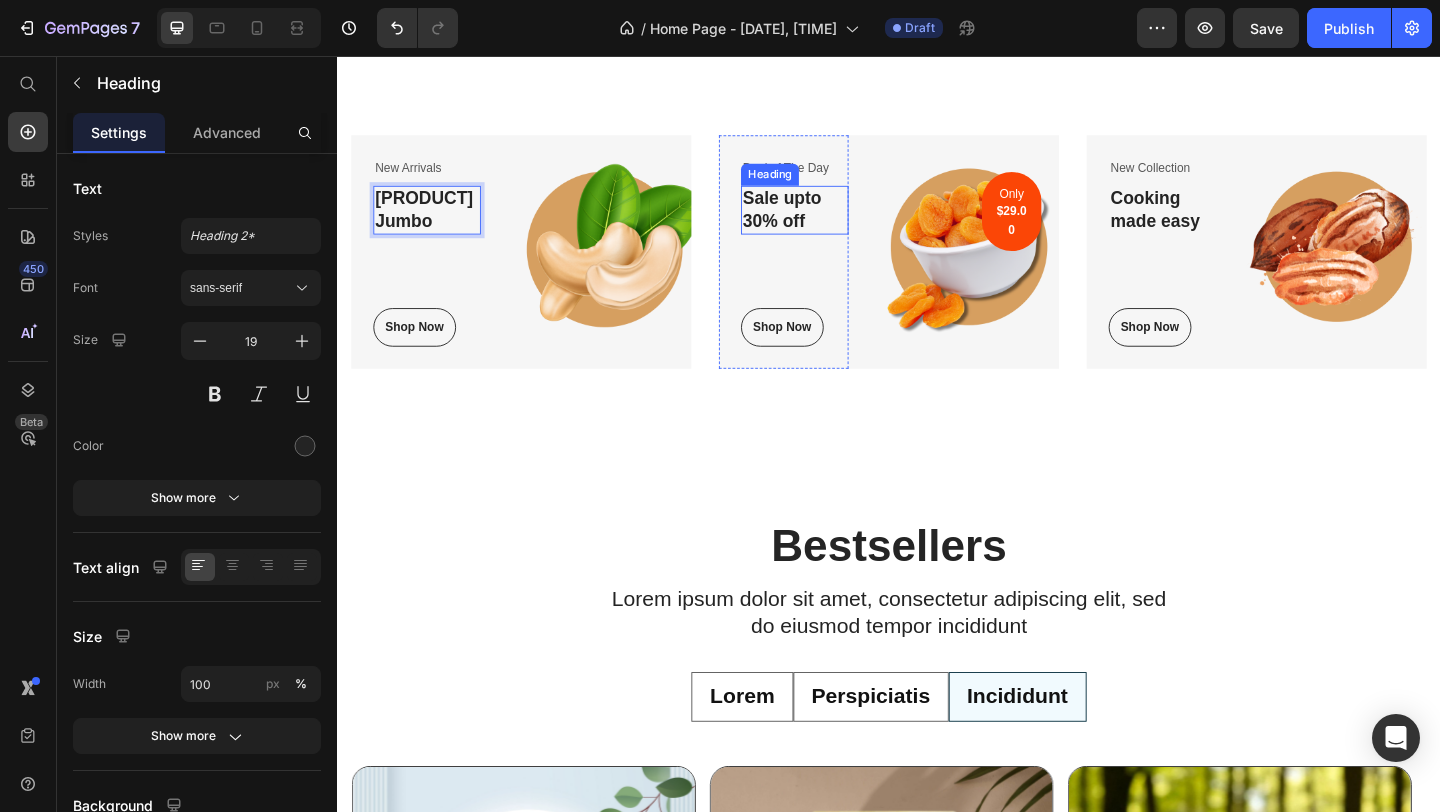click on "Sale upto 30% off" at bounding box center [834, 223] 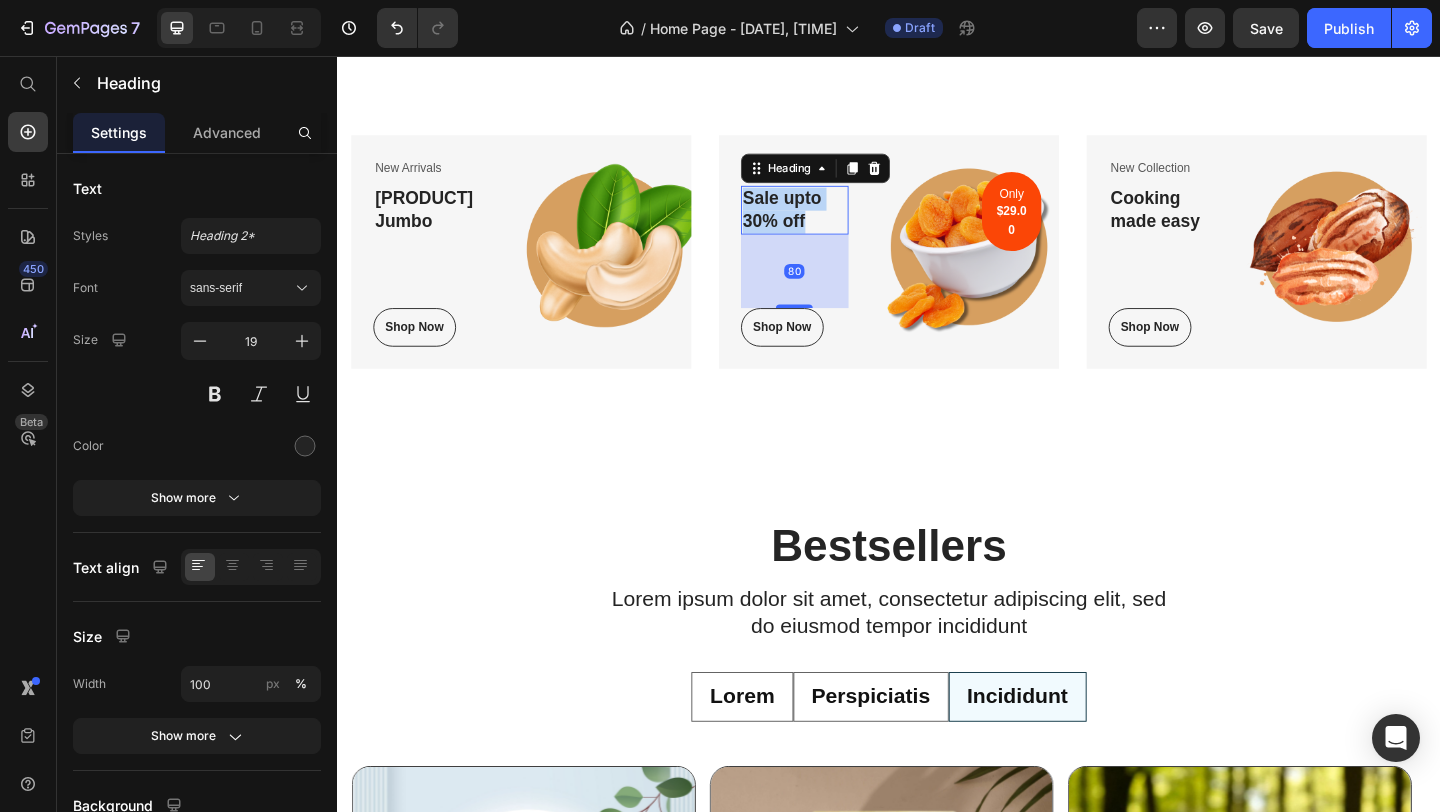 click on "Sale upto 30% off" at bounding box center (834, 223) 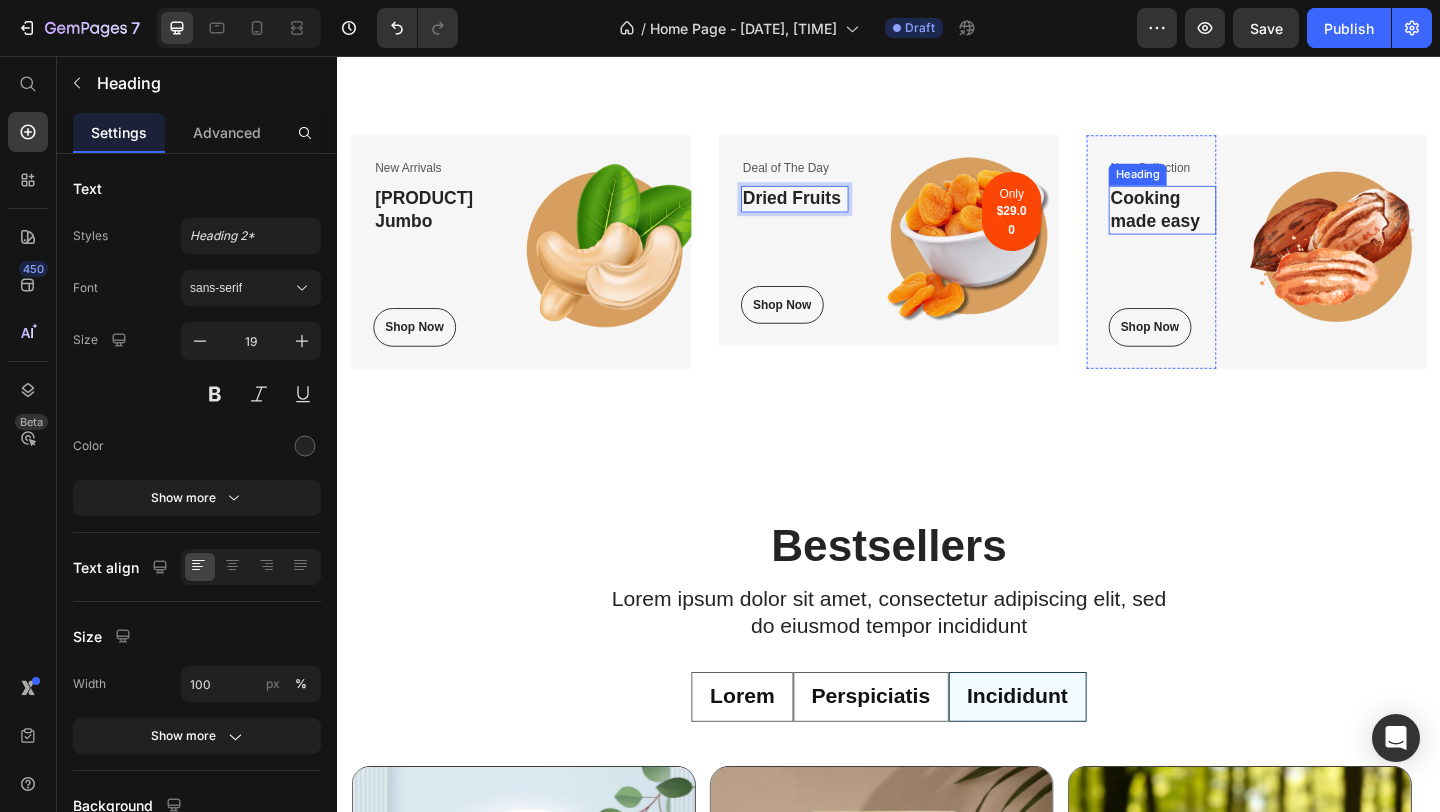 click on "Cooking made easy" at bounding box center (1234, 223) 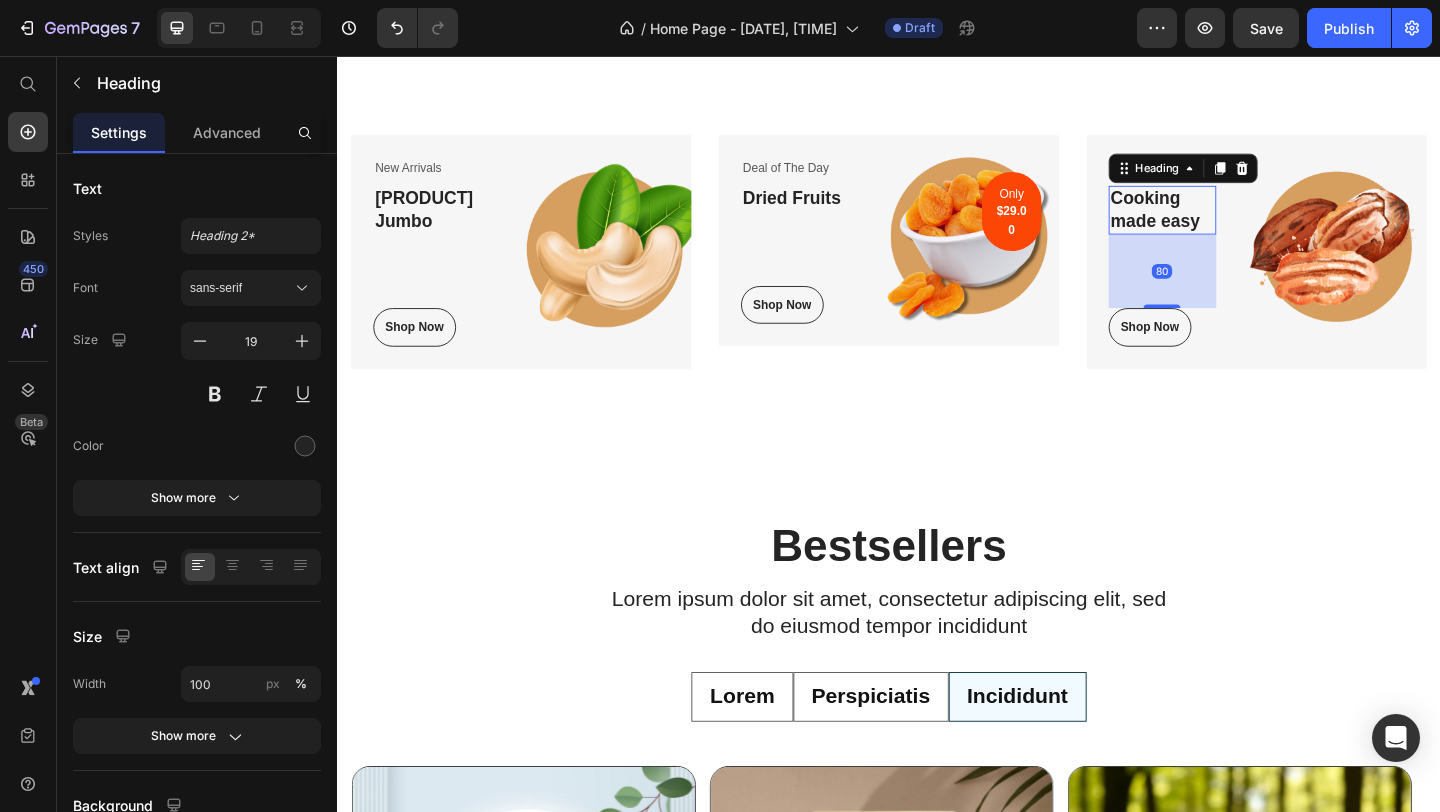 click on "Cooking made easy" at bounding box center (1234, 223) 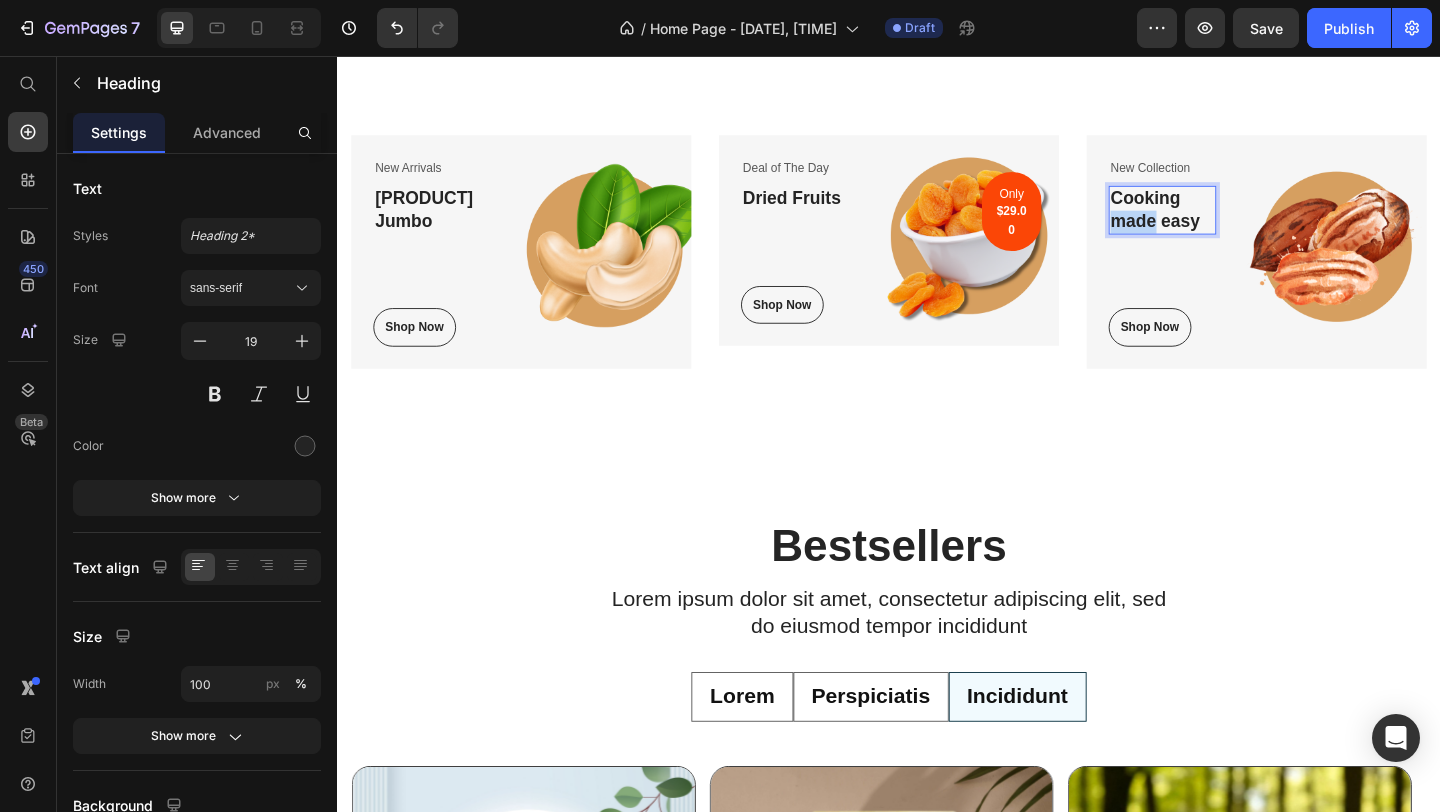 click on "Cooking made easy" at bounding box center (1234, 223) 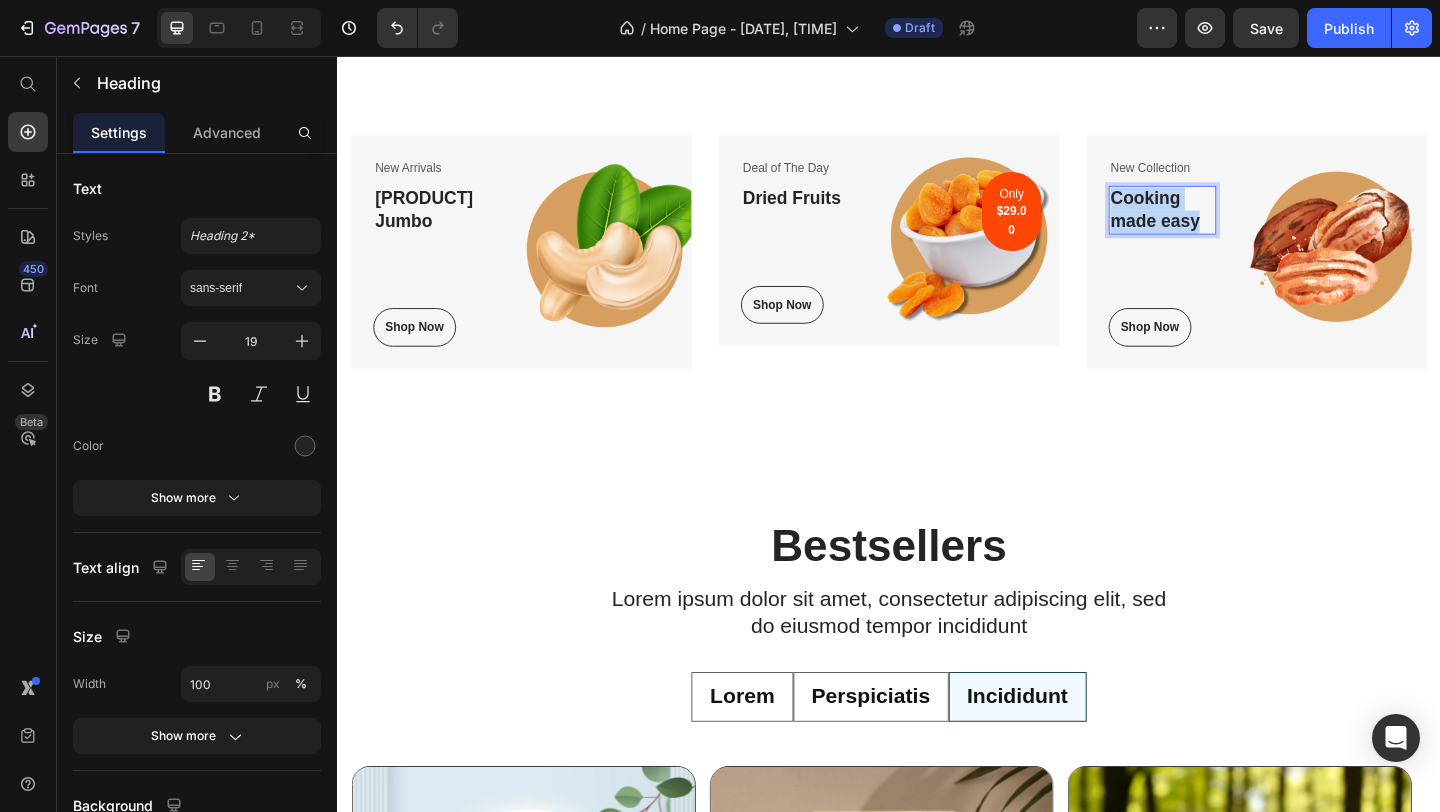 click on "Cooking made easy" at bounding box center (1234, 223) 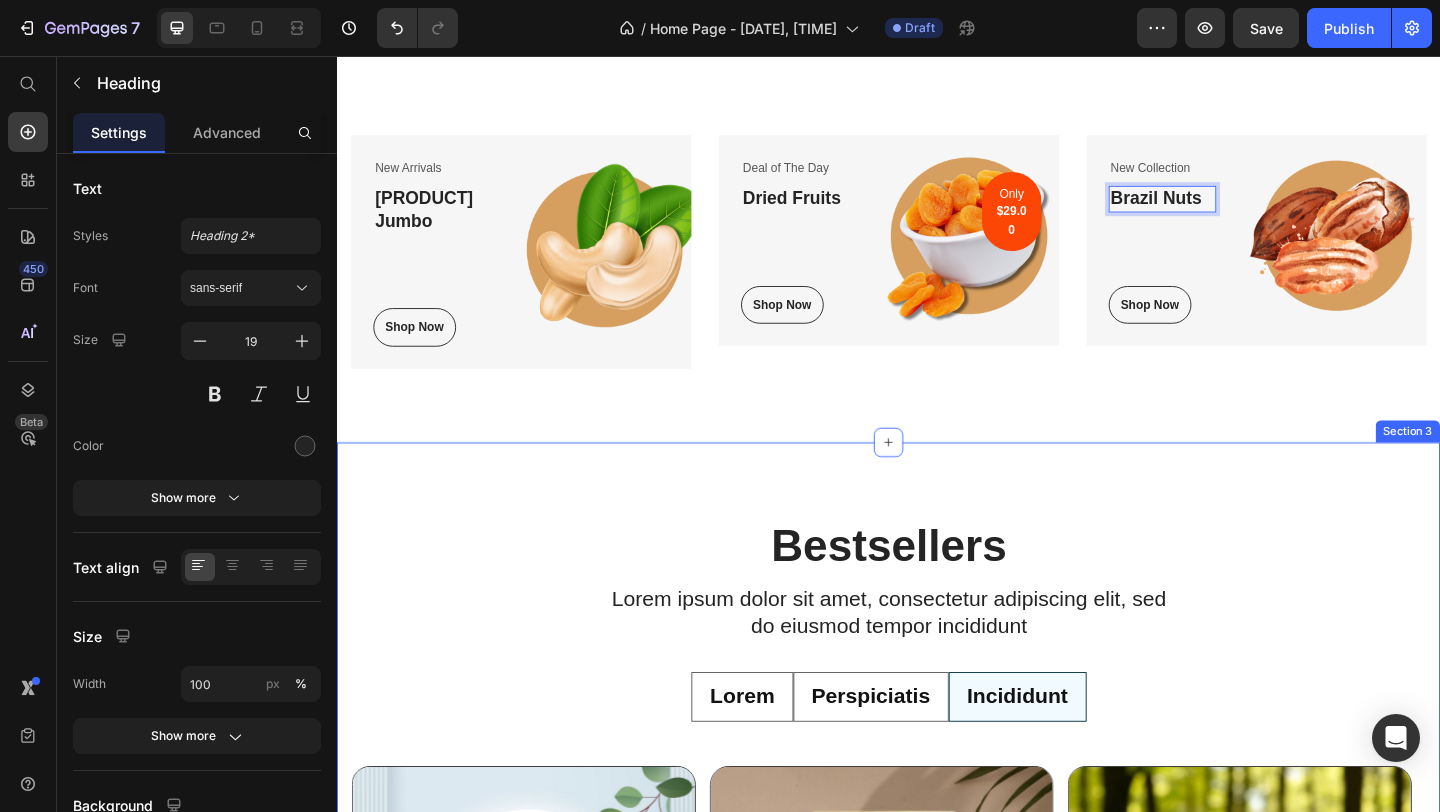 click on "Bestsellers Heading Lorem ipsum dolor sit amet, consectetur adipiscing elit, sed do eiusmod tempor incididunt Text Block Row Lorem Perspiciatis Incididunt Product Images [PRODUCT] Dried, Premium Pack [QUANTITY] Product Title                Title Line [PRICE] Product Price [PRICE] Product Price [PERCENTAGE] off Product Badge Row This product has only default variant Product Variants & Swatches Add to cart Add to Cart Row Row Product Images [PRODUCT] Dried, Premium Pack [QUANTITY] Product Title                Title Line [PRICE] Product Price [PRICE] Product Price [PERCENTAGE] off Product Badge Row This product has only default variant Product Variants & Swatches Add to cart Add to Cart Row Row Product Images [PRODUCT] Nuts, Without Shells, Premium Pack [QUANTITY] Product Title                Title Line [PRICE] Product Price [PRICE] Product Price [PERCENTAGE] off Product Badge Row This product has only default variant Product Variants & Swatches Add to cart Add to Cart Row Row Product List Product Images [PRODUCT] Tray, [QUANTITY] Net Contents" at bounding box center (937, 1083) 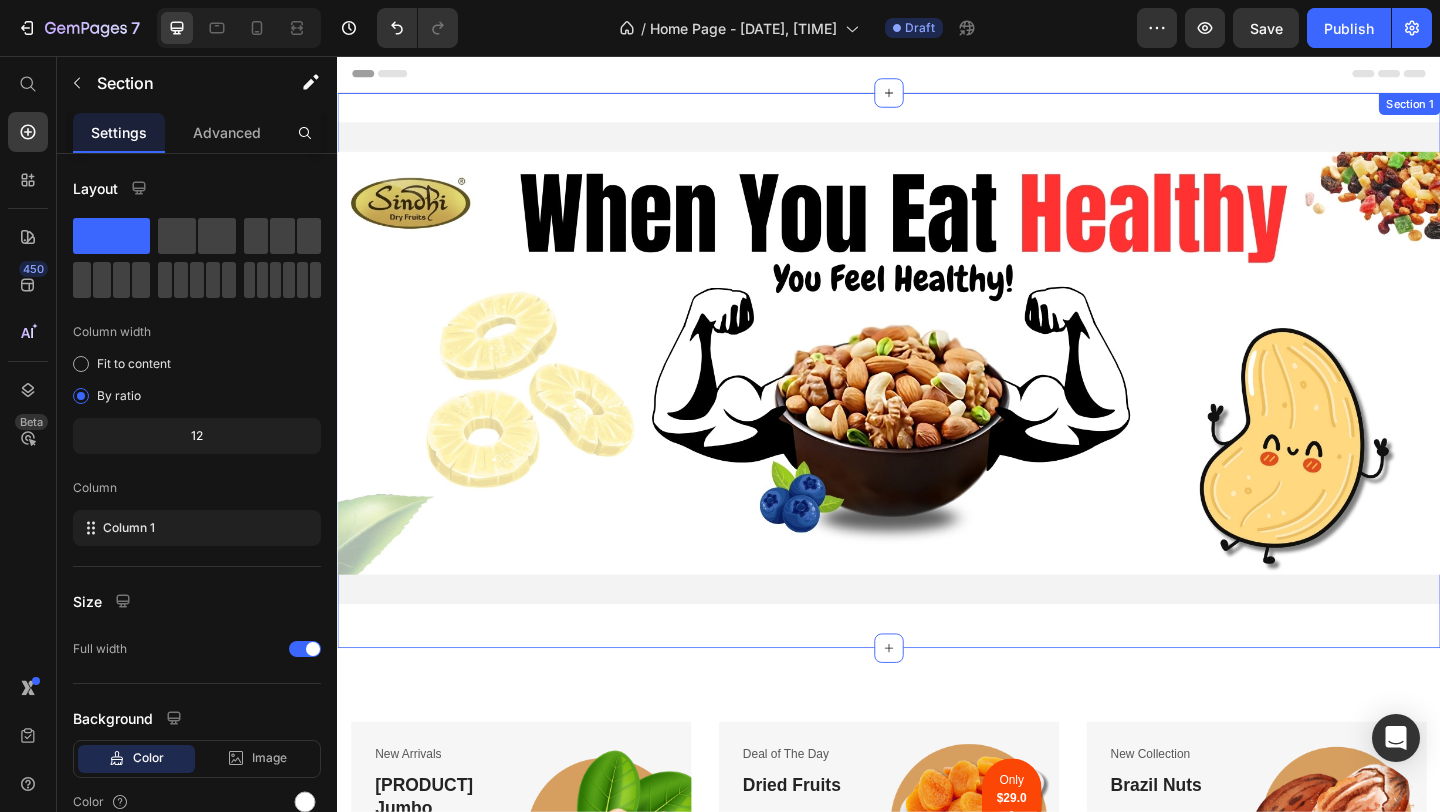 scroll, scrollTop: 4, scrollLeft: 0, axis: vertical 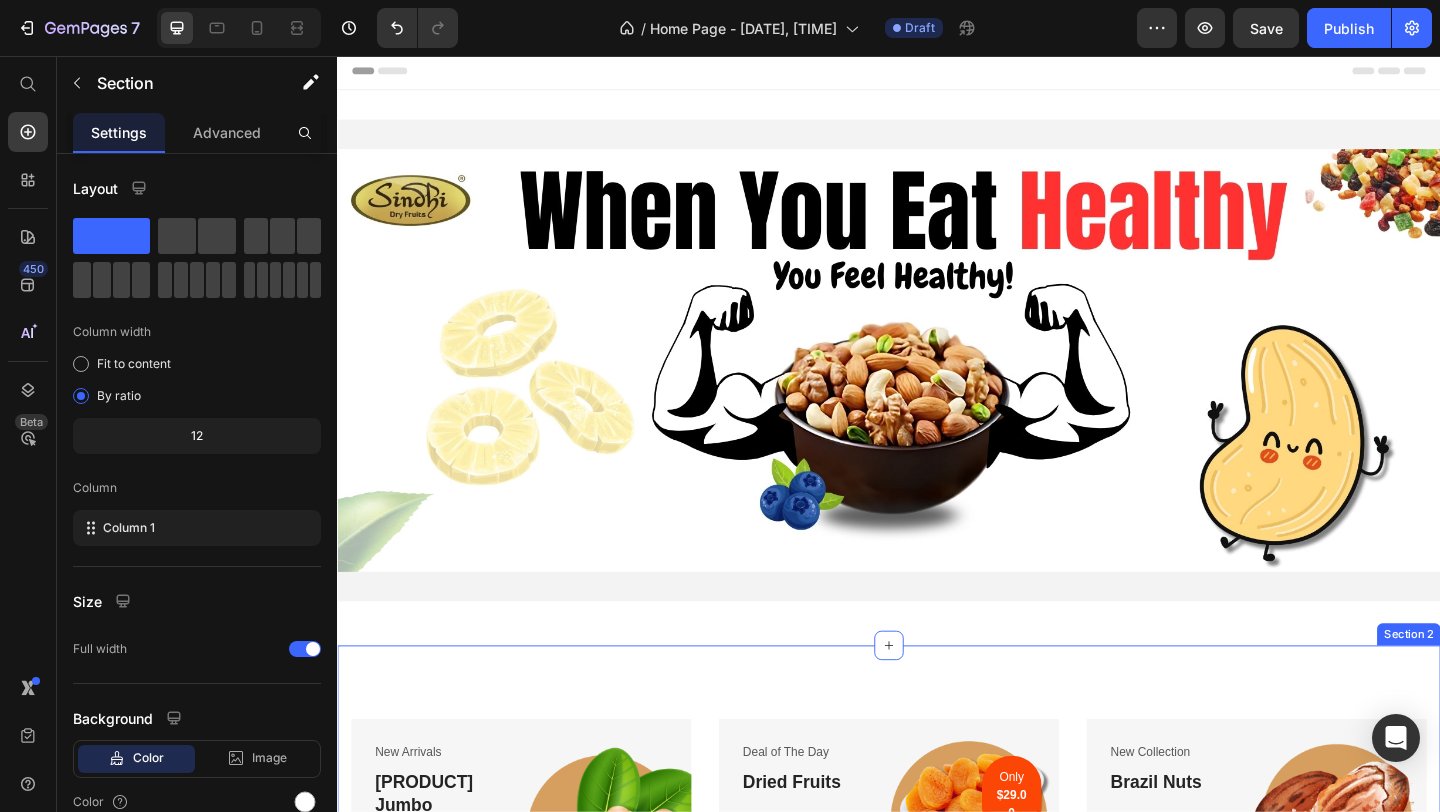 click on "New Arrivals Text block [PRODUCT] Heading Shop Now Button Row Image Row Deal of The Day Text block Row Row New Collection Text block [PRODUCT] Heading Shop Now Button Row Image Only [PRICE] Text block Row Row New Collection Text block [PRODUCT] Heading Shop Now Button Row Image Row Row Section 2" at bounding box center (937, 904) 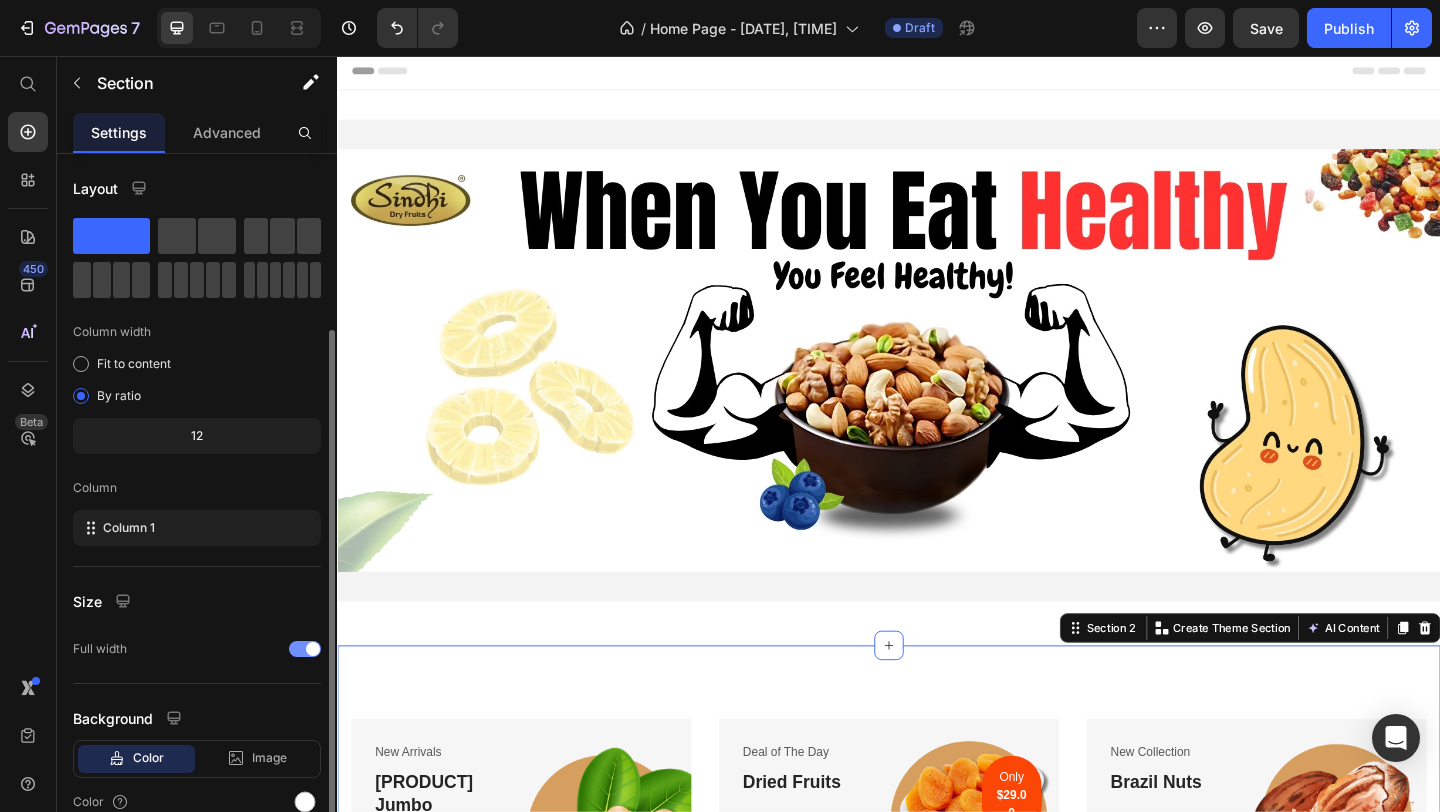 scroll, scrollTop: 93, scrollLeft: 0, axis: vertical 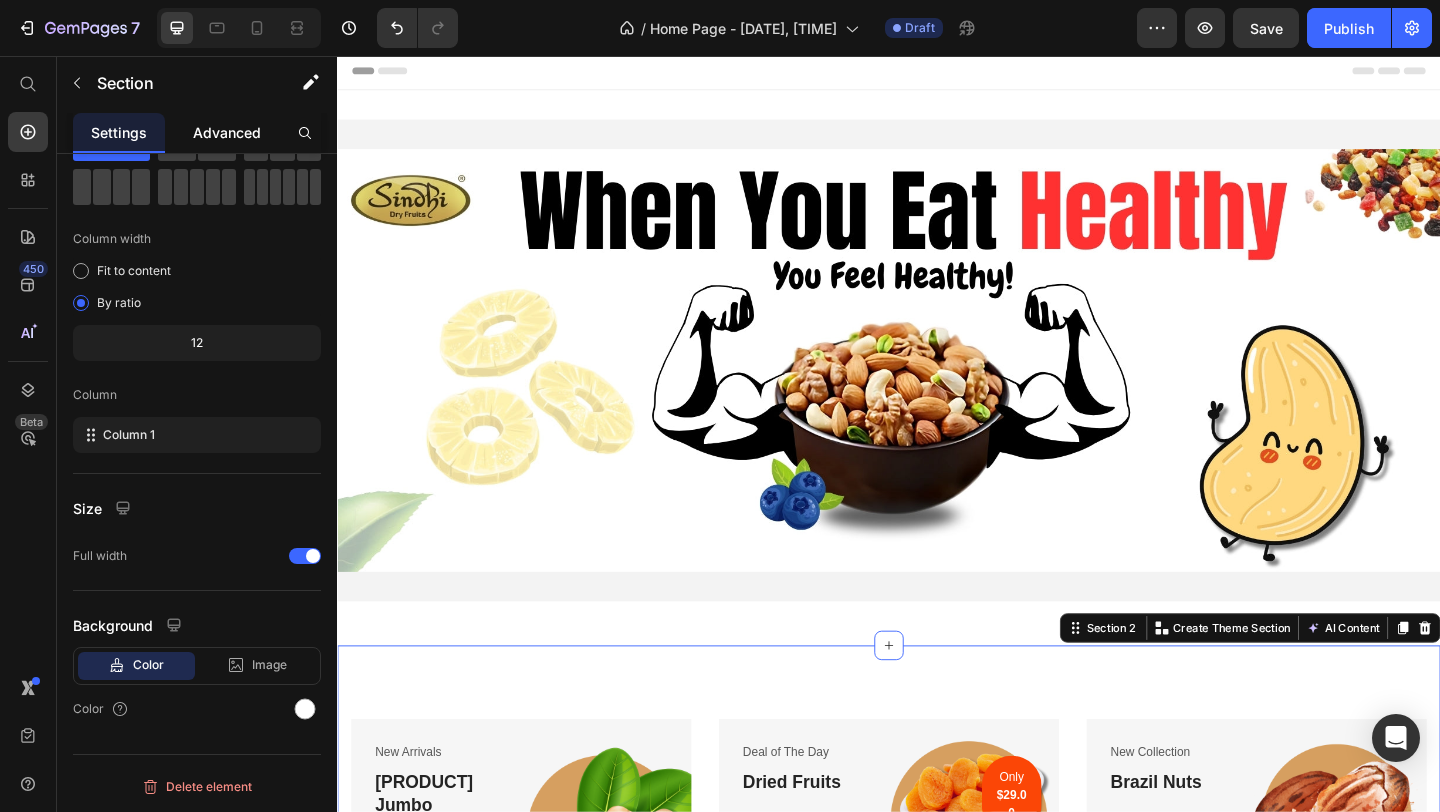 click on "Advanced" at bounding box center (227, 132) 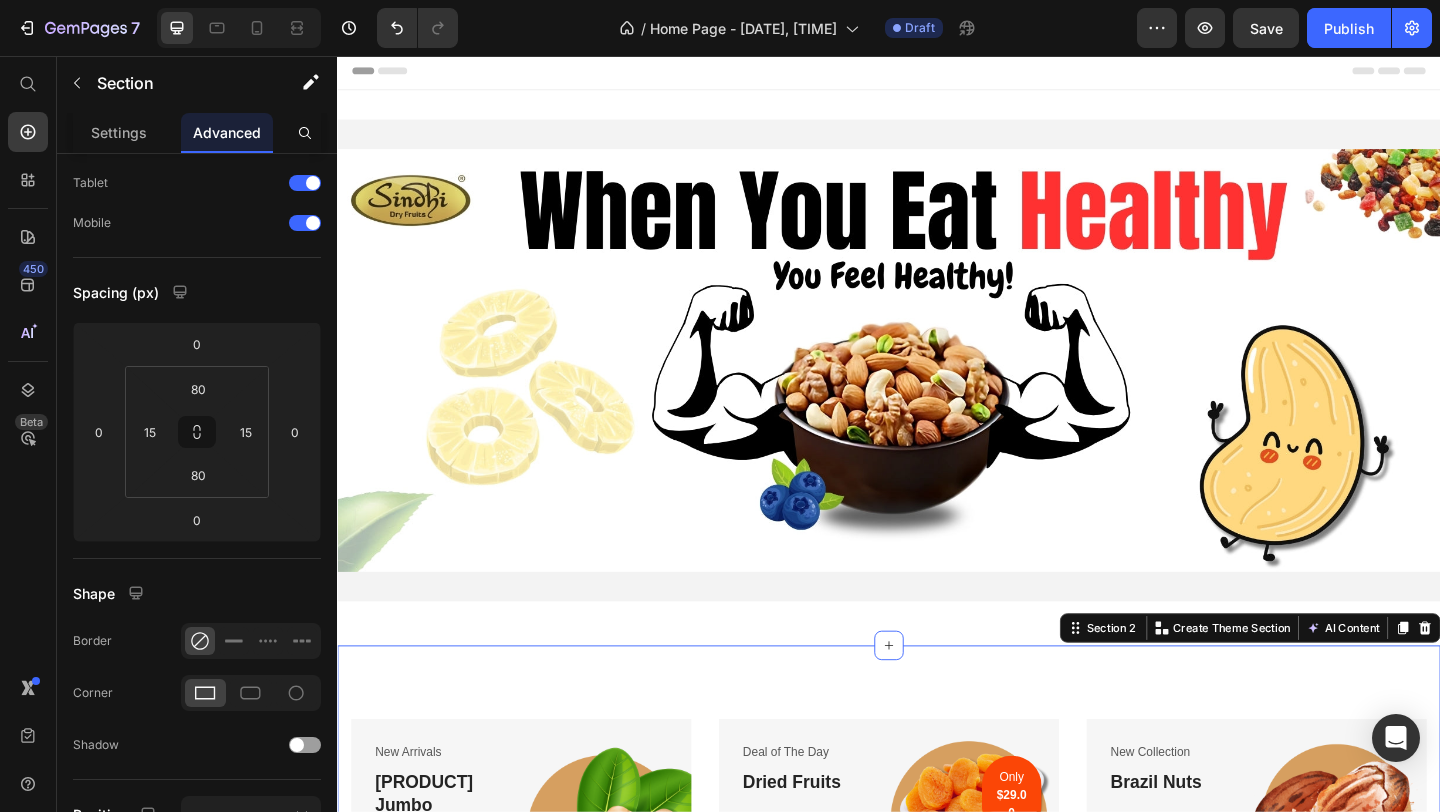 scroll, scrollTop: 0, scrollLeft: 0, axis: both 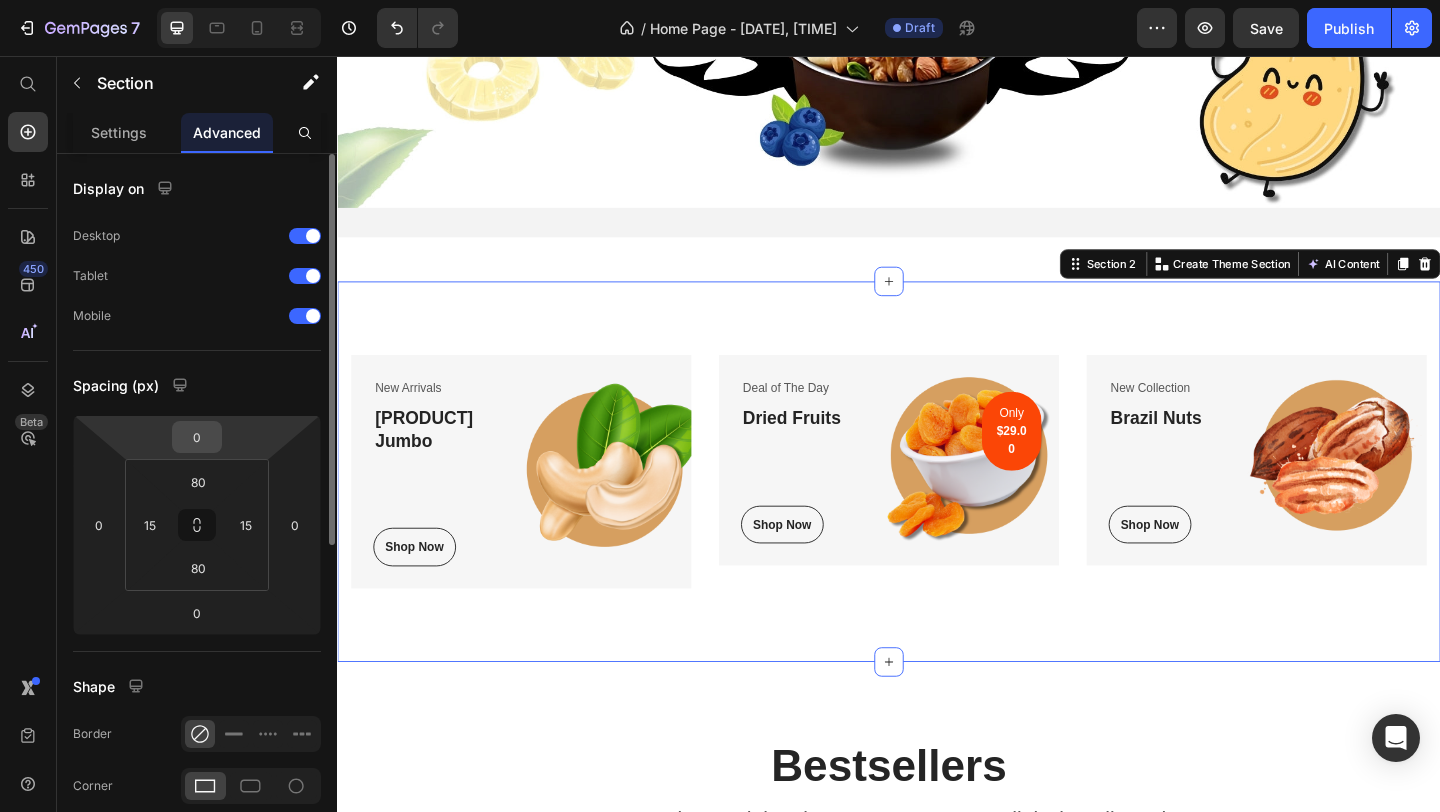 click on "0" at bounding box center [197, 437] 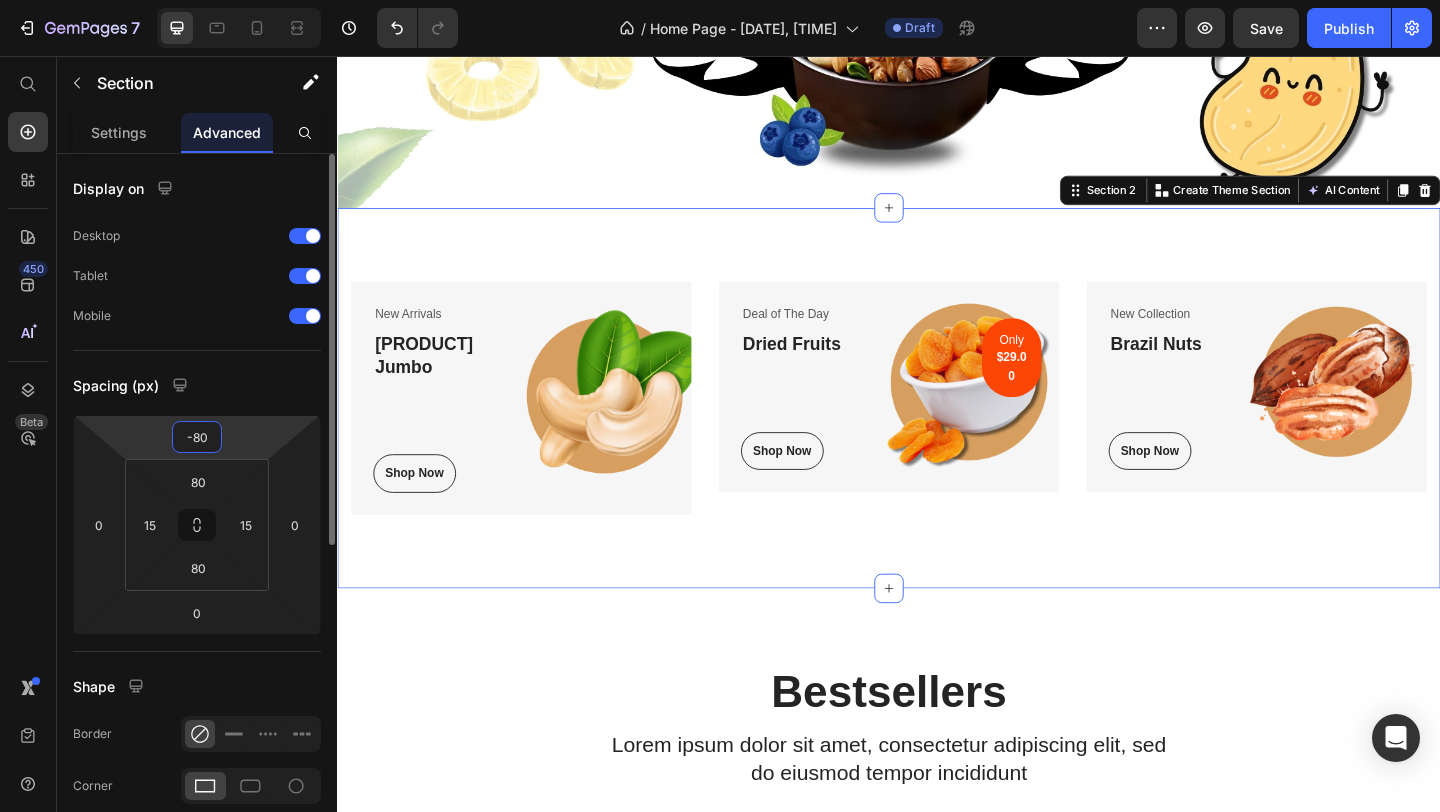 type on "-79" 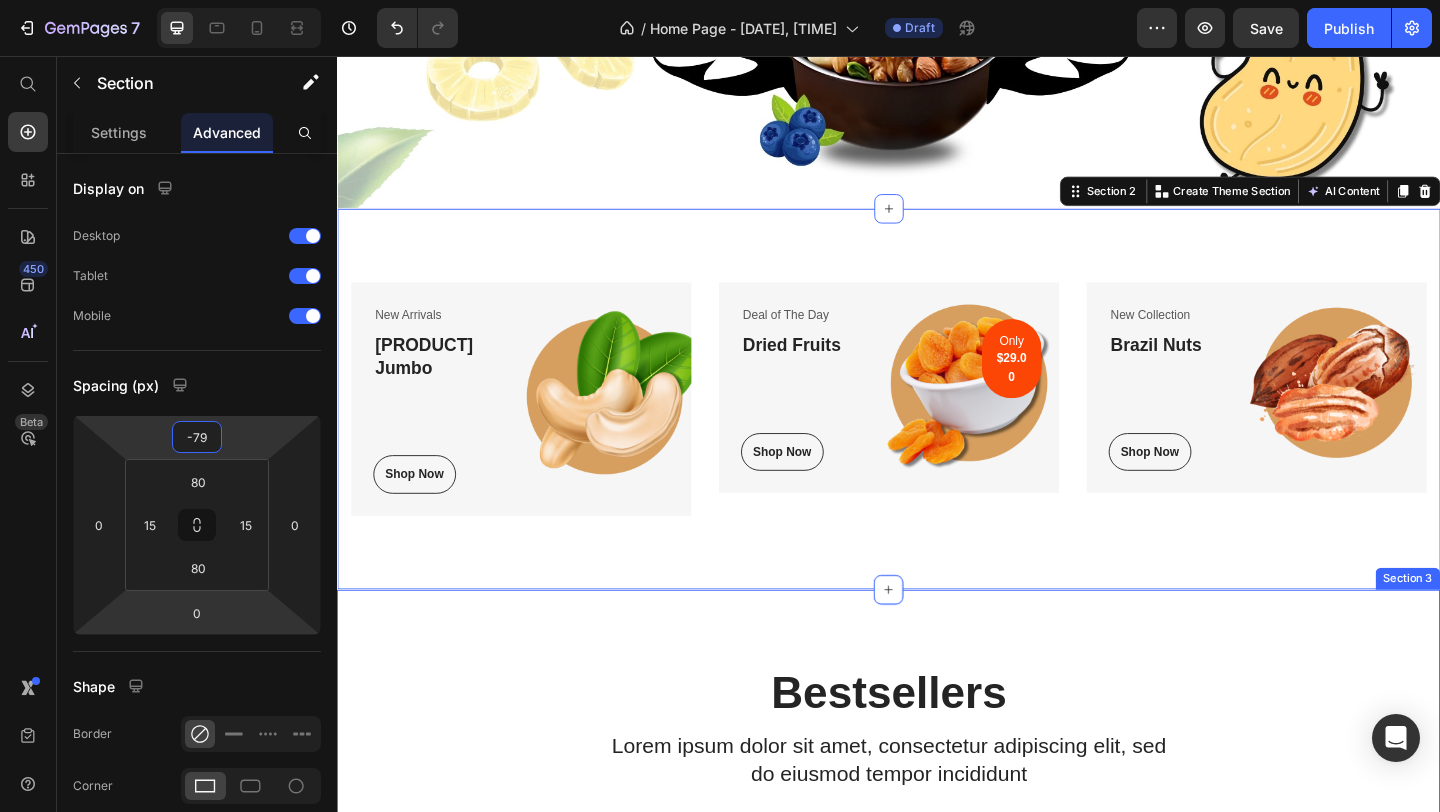 click on "Bestsellers Heading Lorem ipsum dolor sit amet, consectetur adipiscing elit, sed do eiusmod tempor incididunt Text Block Row Lorem Perspiciatis Incididunt Product Images [PRODUCT] Dried, Premium Pack [QUANTITY] Product Title                Title Line [PRICE] Product Price [PRICE] Product Price [PERCENTAGE] off Product Badge Row This product has only default variant Product Variants & Swatches Add to cart Add to Cart Row Row Product Images [PRODUCT] Dried, Premium Pack [QUANTITY] Product Title                Title Line [PRICE] Product Price [PRICE] Product Price [PERCENTAGE] off Product Badge Row This product has only default variant Product Variants & Swatches Add to cart Add to Cart Row Row Product Images [PRODUCT] Nuts, Without Shells, Premium Pack [QUANTITY] Product Title                Title Line [PRICE] Product Price [PRICE] Product Price [PERCENTAGE] off Product Badge Row This product has only default variant Product Variants & Swatches Add to cart Add to Cart Row Row Product List Product Images [PRODUCT] Tray, [QUANTITY] Net Contents" at bounding box center (937, 1243) 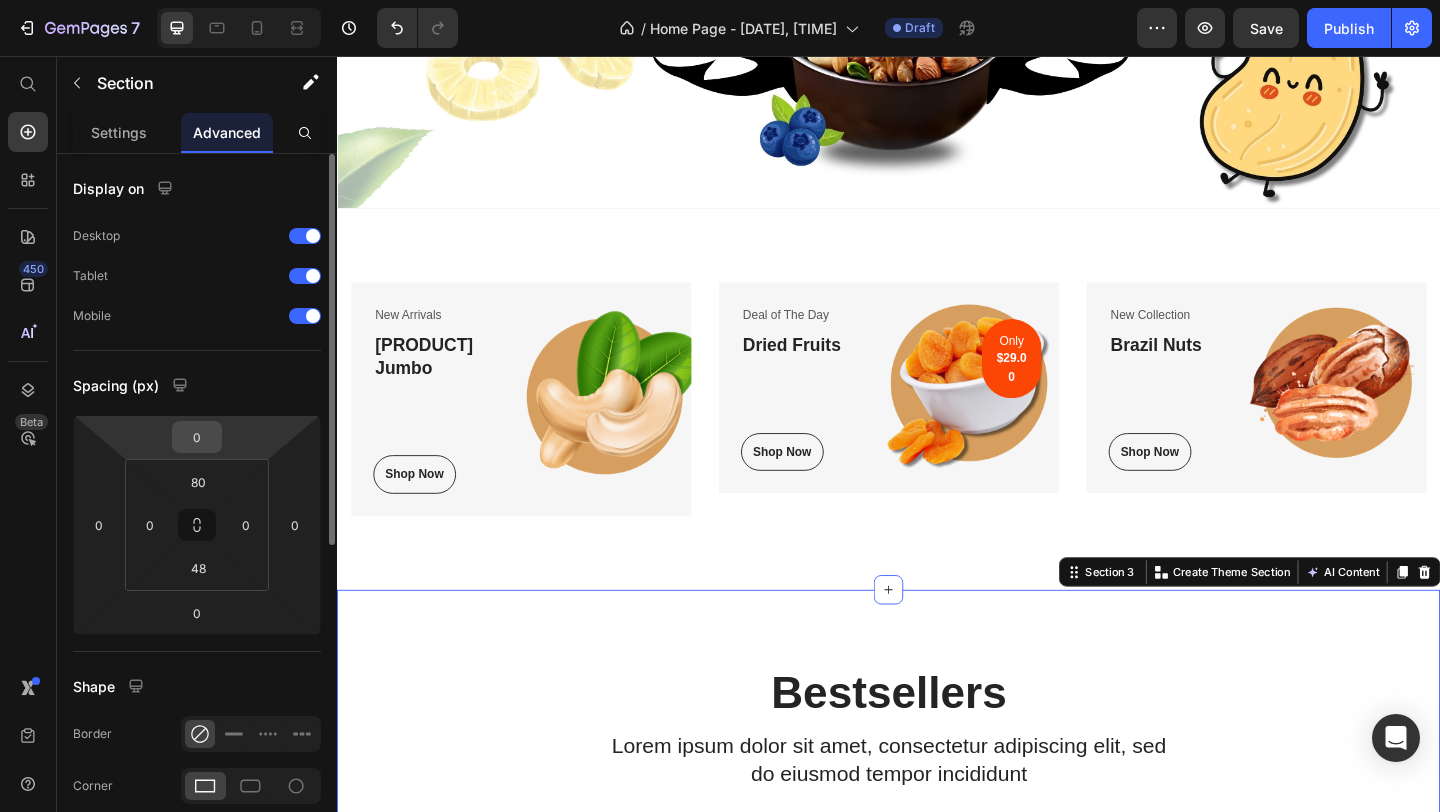 click on "0" at bounding box center [197, 437] 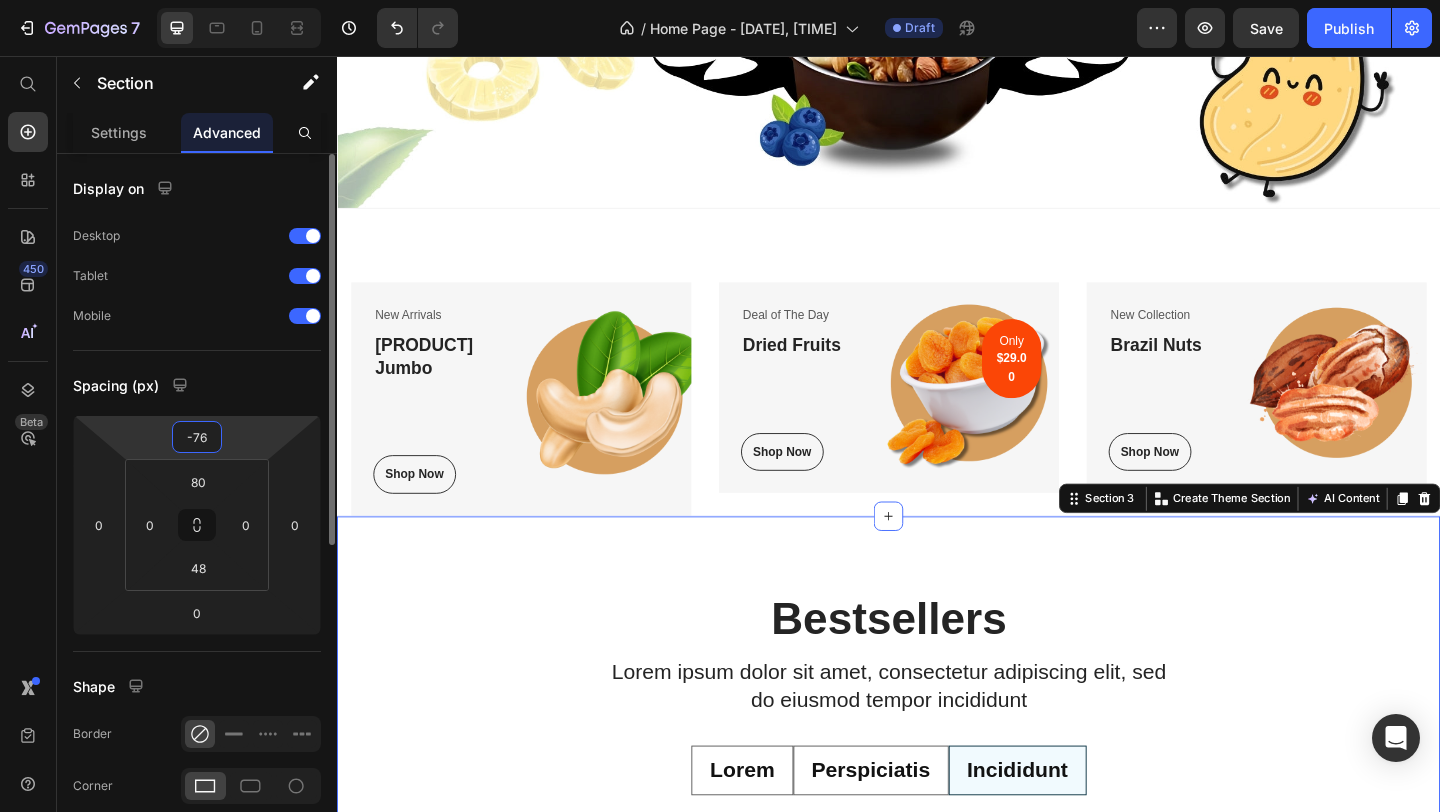 type on "-75" 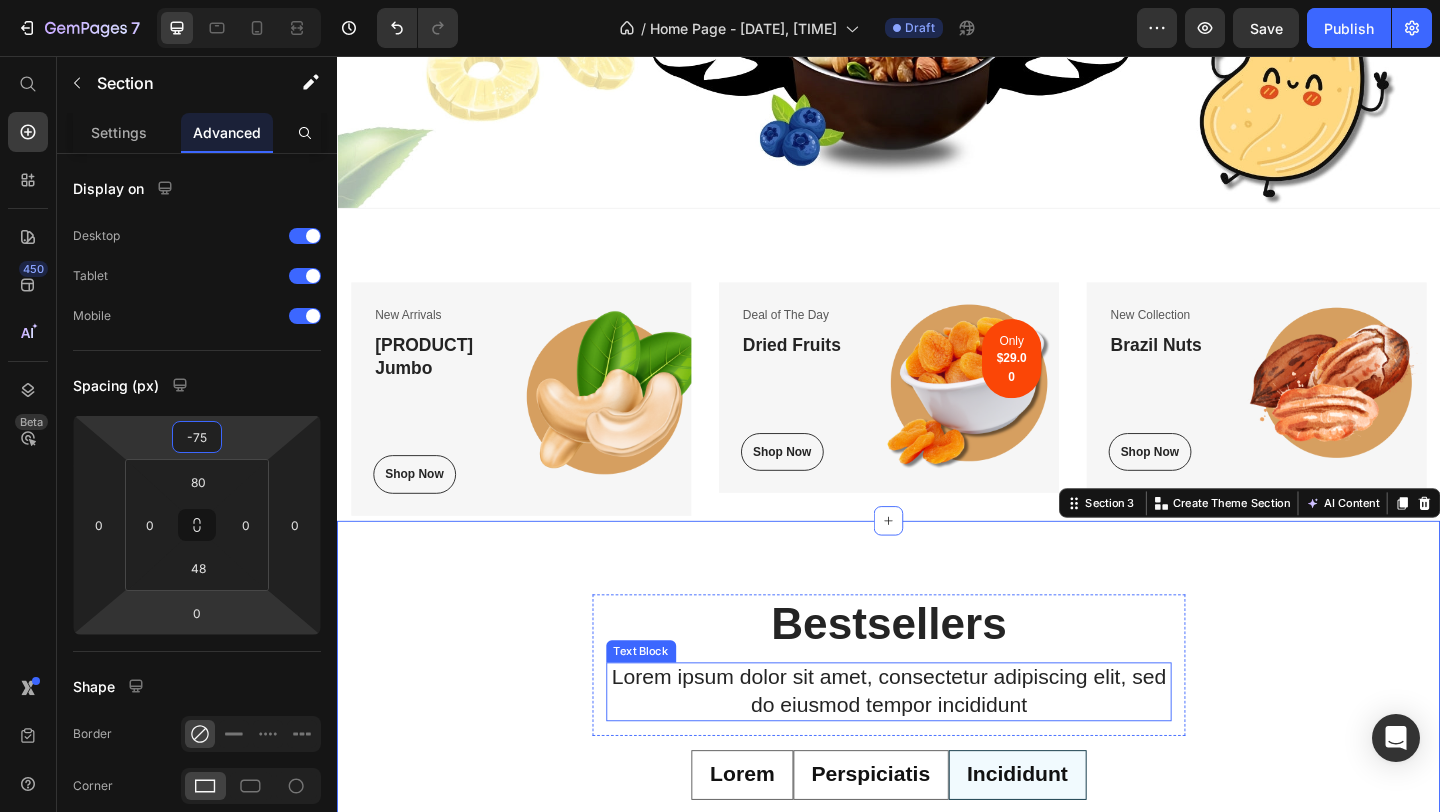 click on "Lorem ipsum dolor sit amet, consectetur adipiscing elit, sed do eiusmod tempor incididunt" at bounding box center (937, 747) 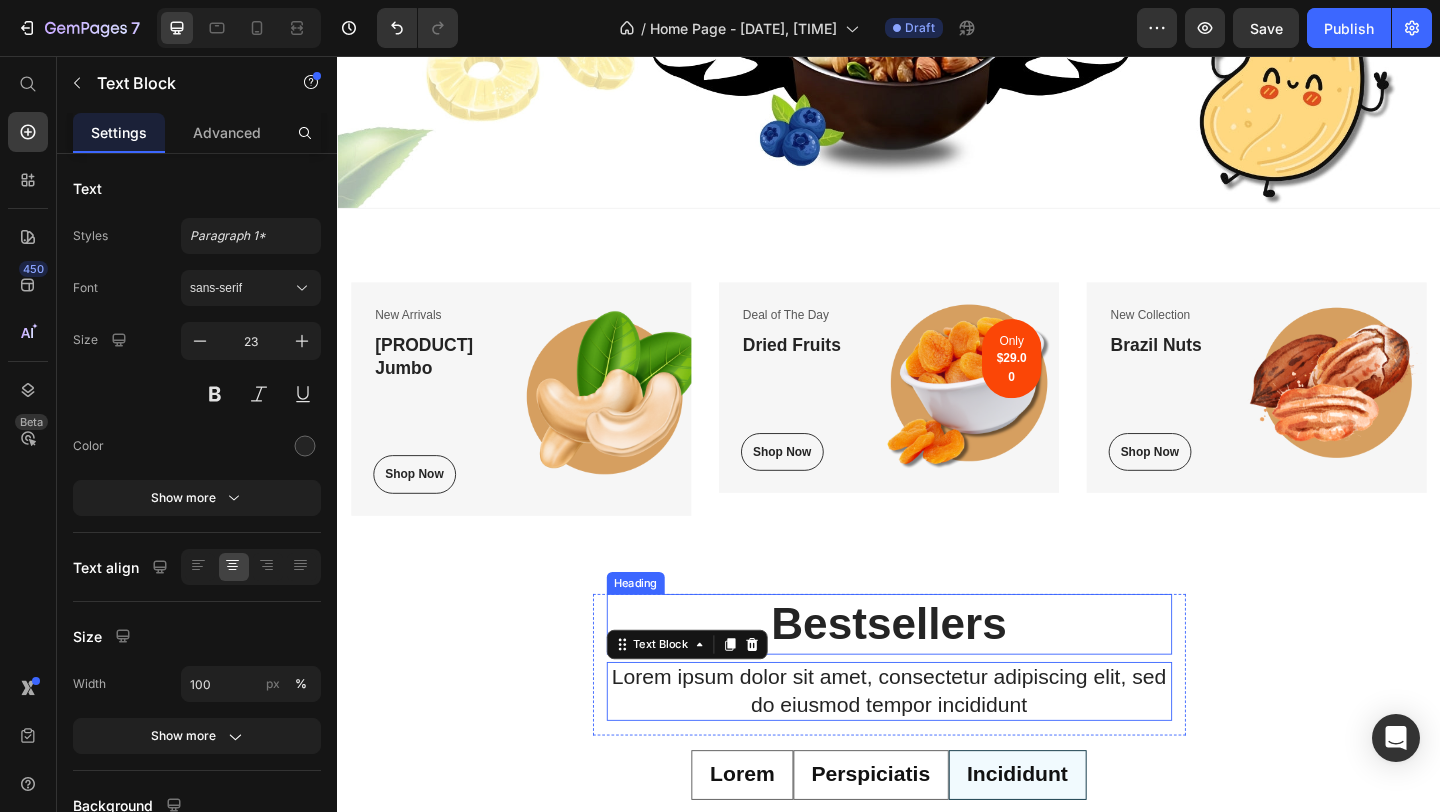 click on "Bestsellers" at bounding box center (937, 674) 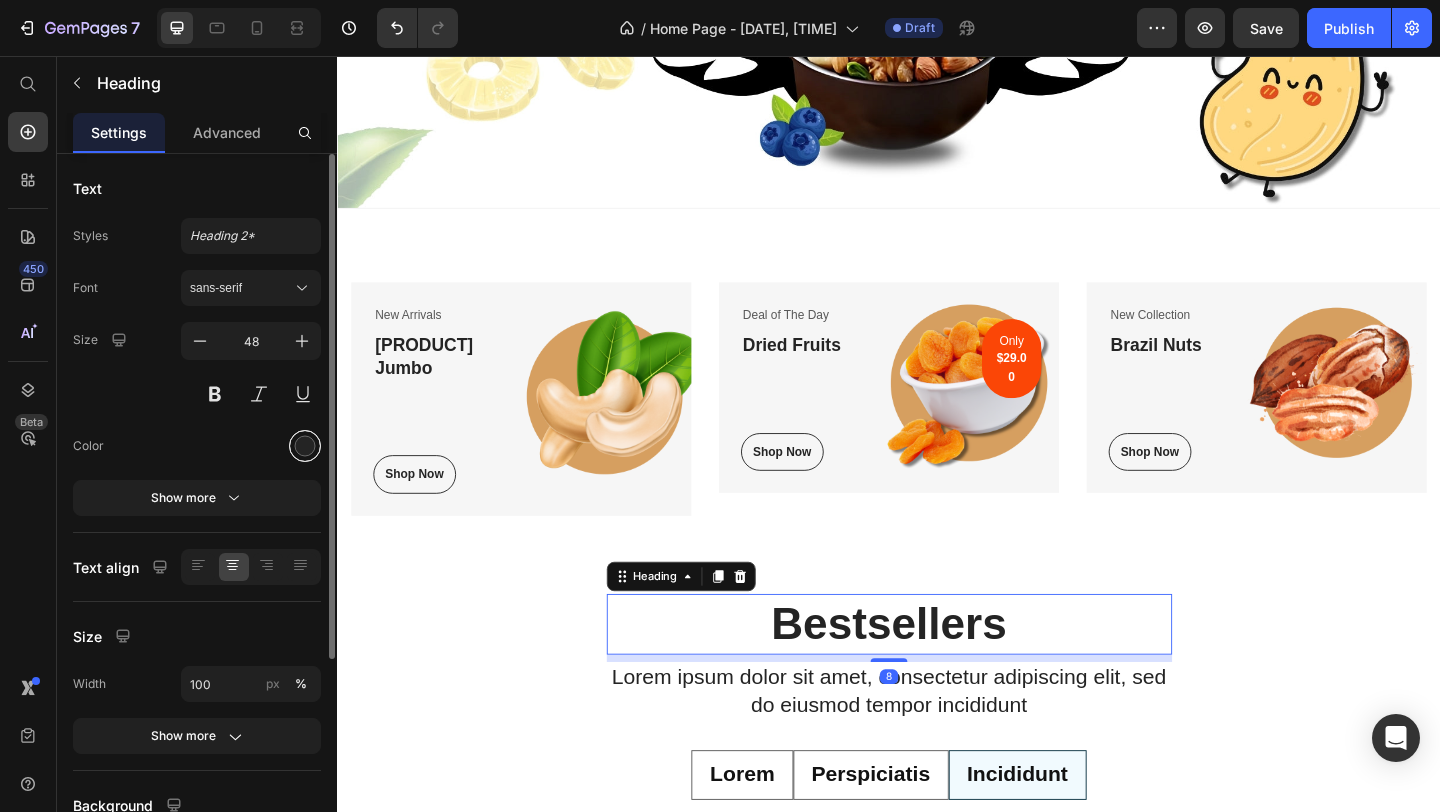 click at bounding box center [305, 446] 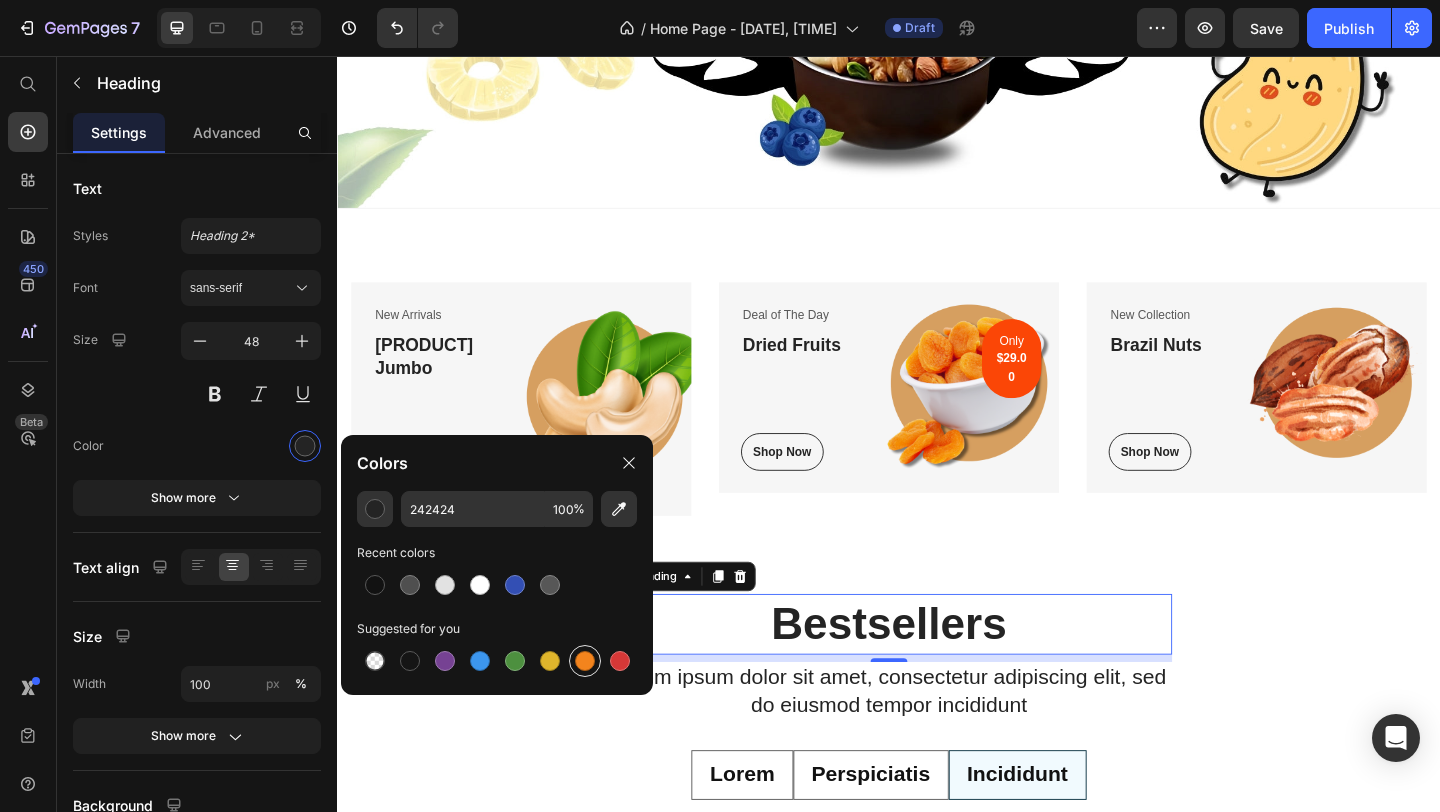 click at bounding box center [585, 661] 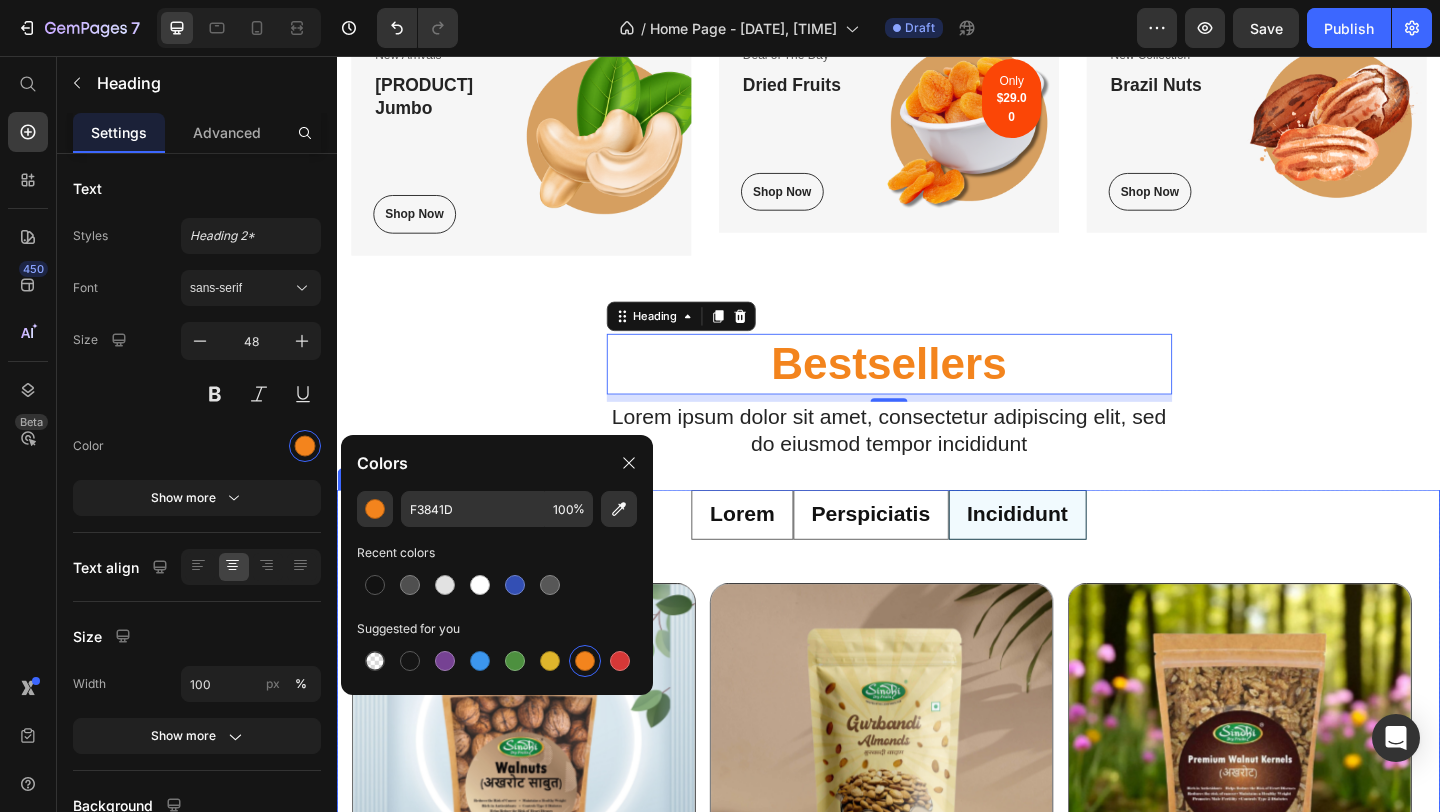 scroll, scrollTop: 859, scrollLeft: 0, axis: vertical 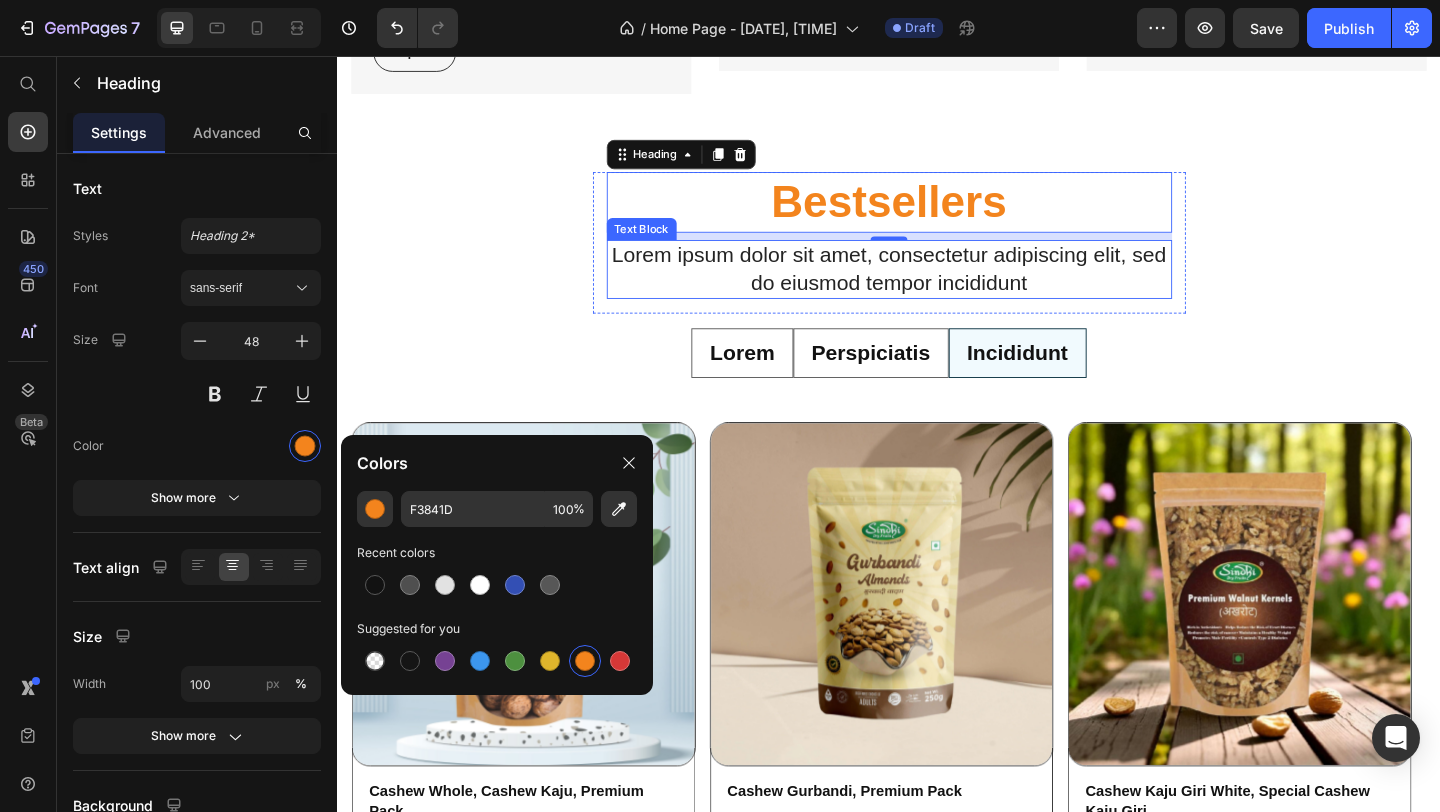 click on "Lorem ipsum dolor sit amet, consectetur adipiscing elit, sed do eiusmod tempor incididunt" at bounding box center [937, 288] 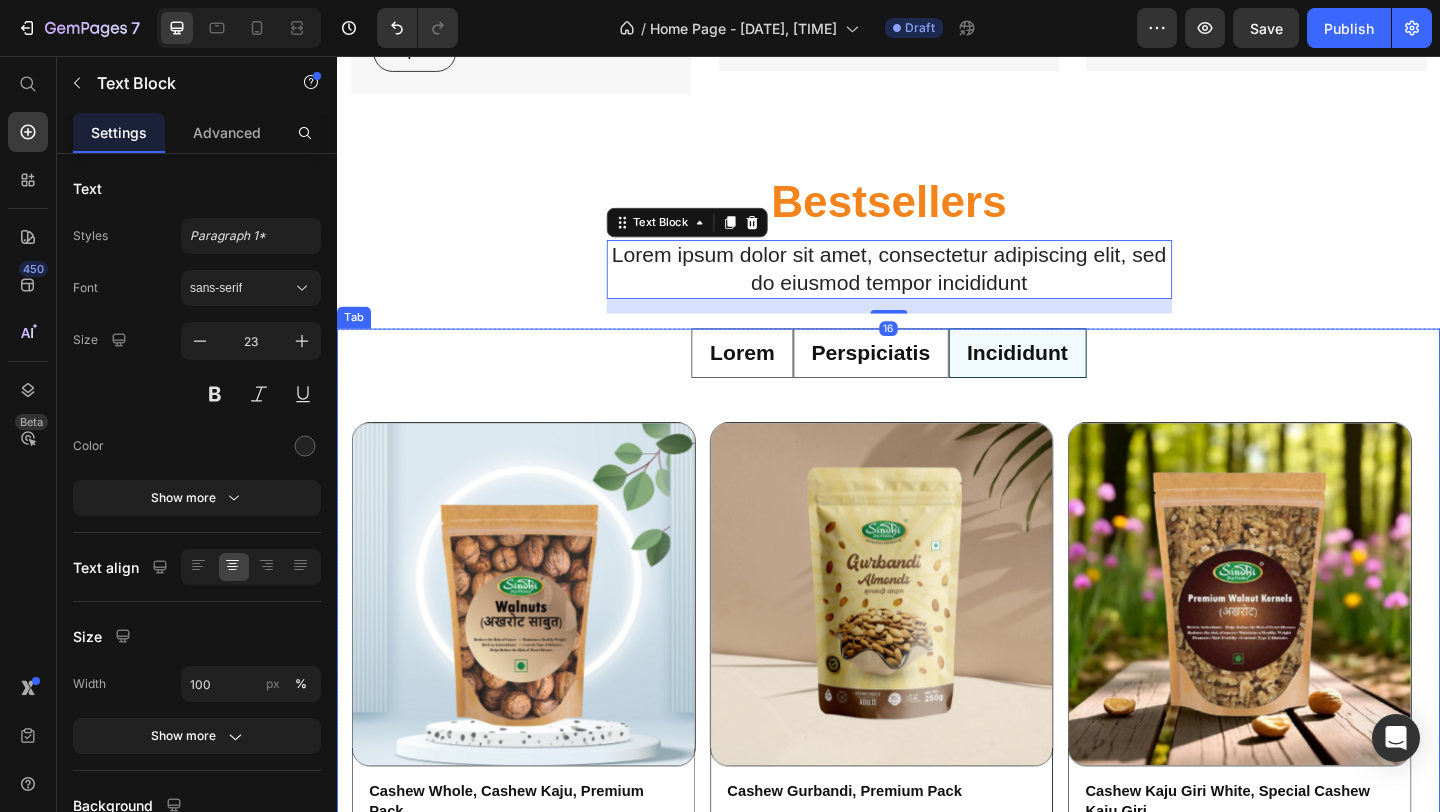 click on "Lorem" at bounding box center (777, 379) 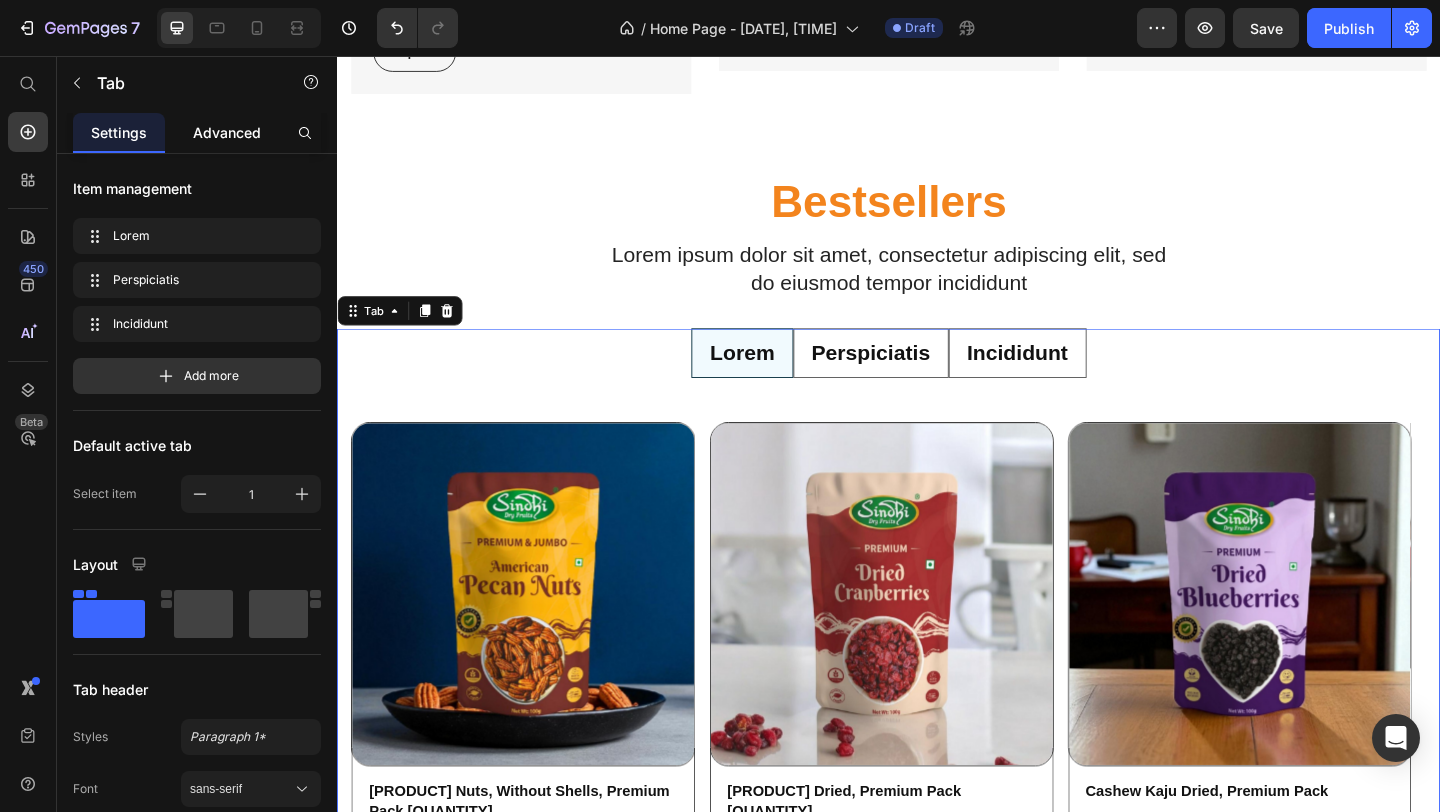 click on "Advanced" at bounding box center (227, 132) 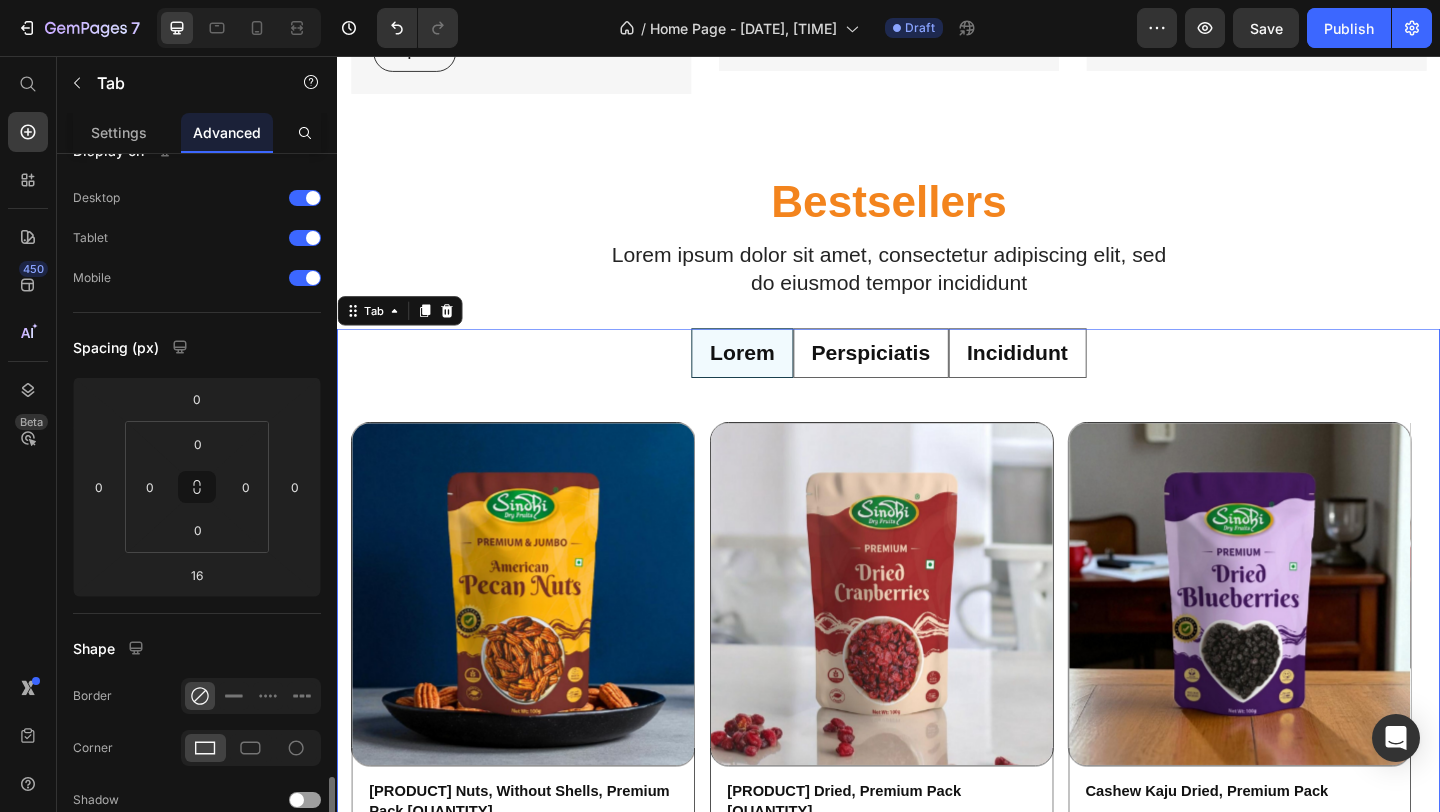 scroll, scrollTop: 427, scrollLeft: 0, axis: vertical 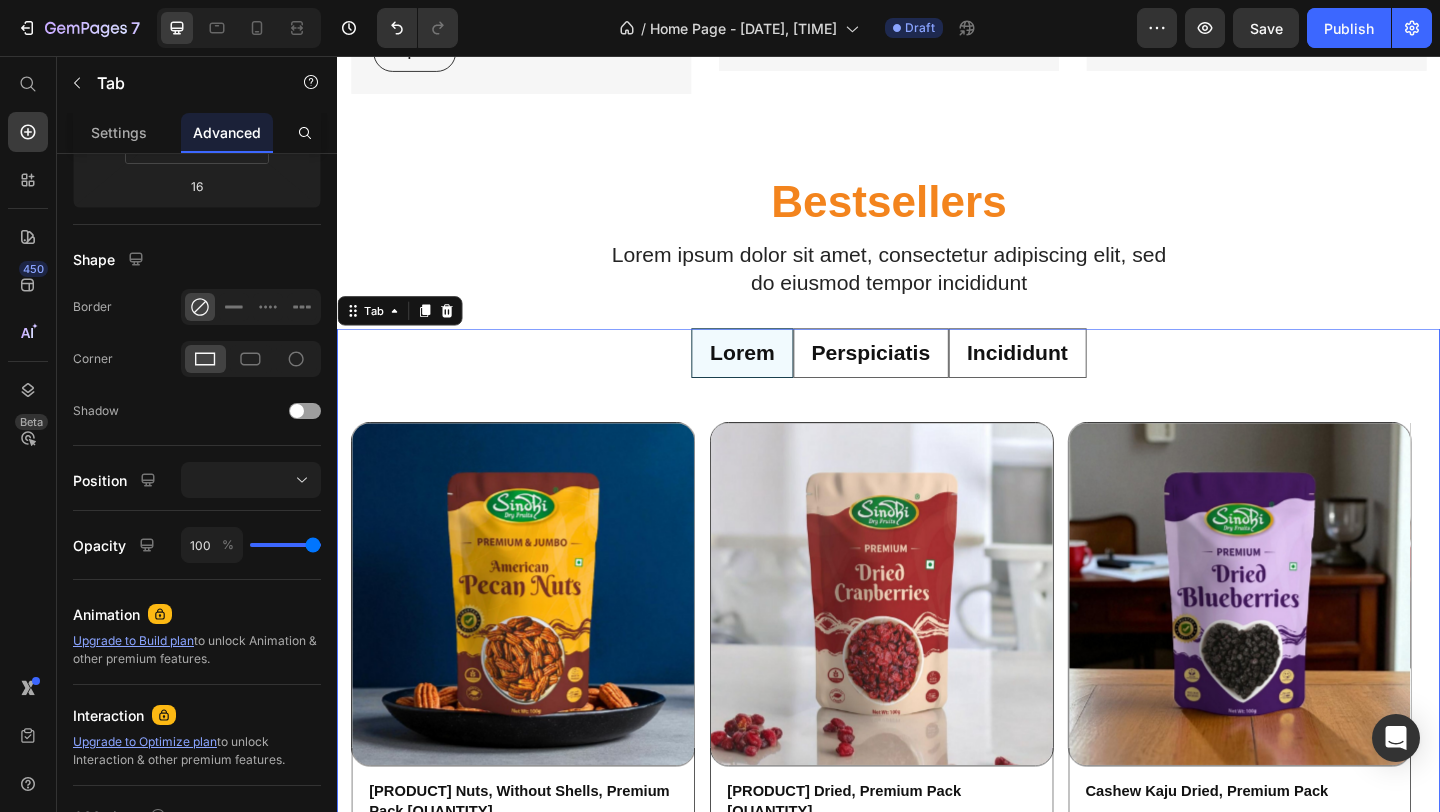 click on "Perspiciatis" at bounding box center [917, 379] 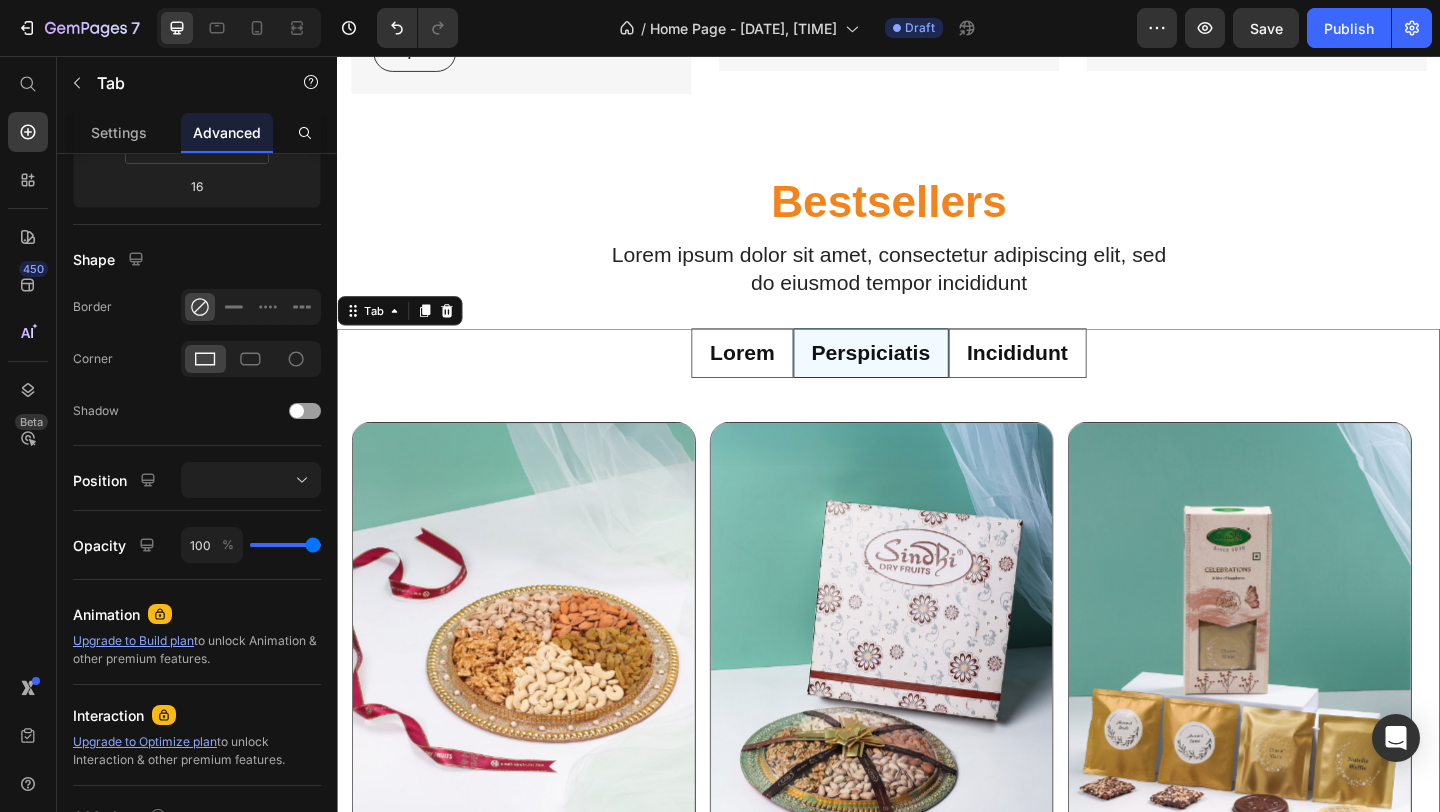 click on "Lorem" at bounding box center [777, 379] 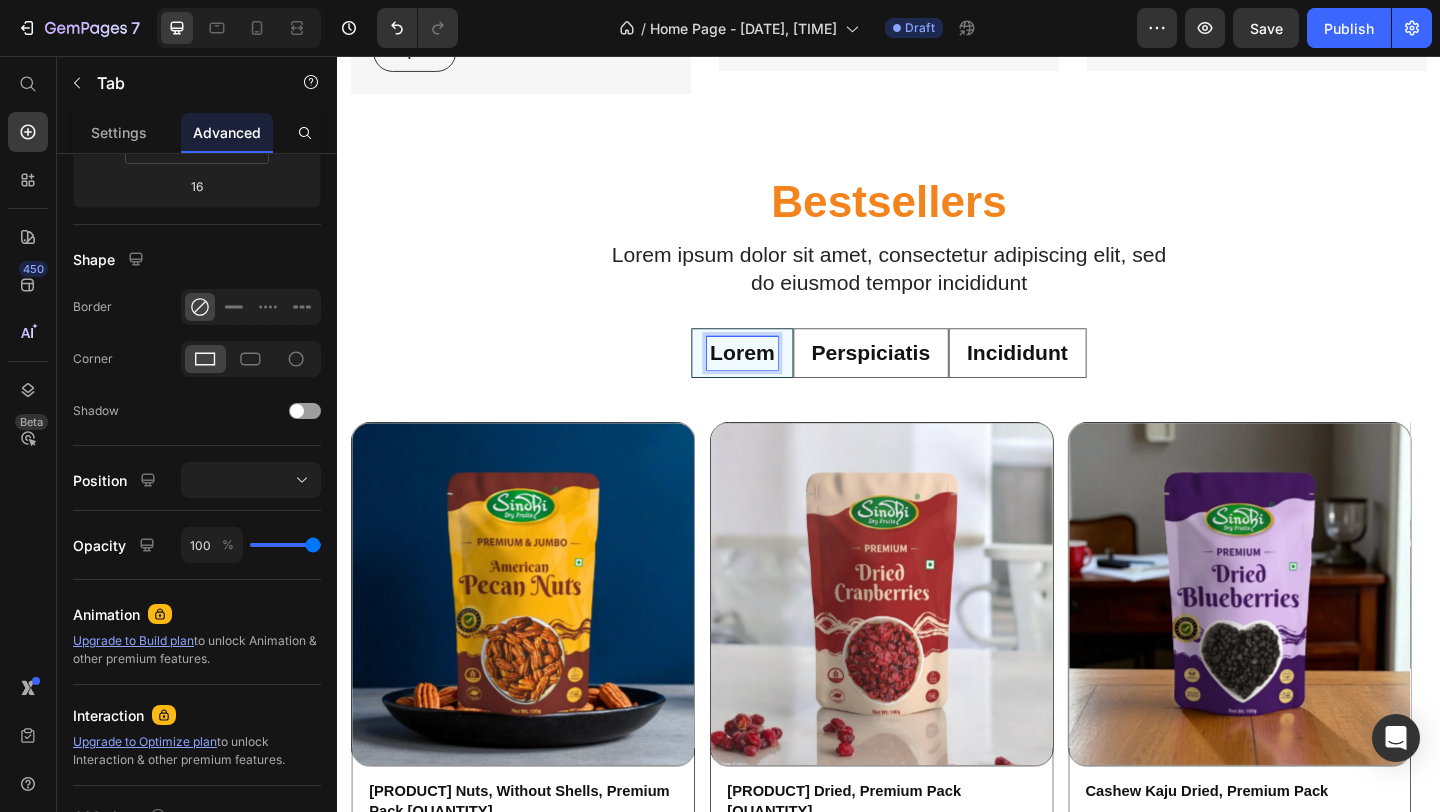 click on "Lorem" at bounding box center (777, 379) 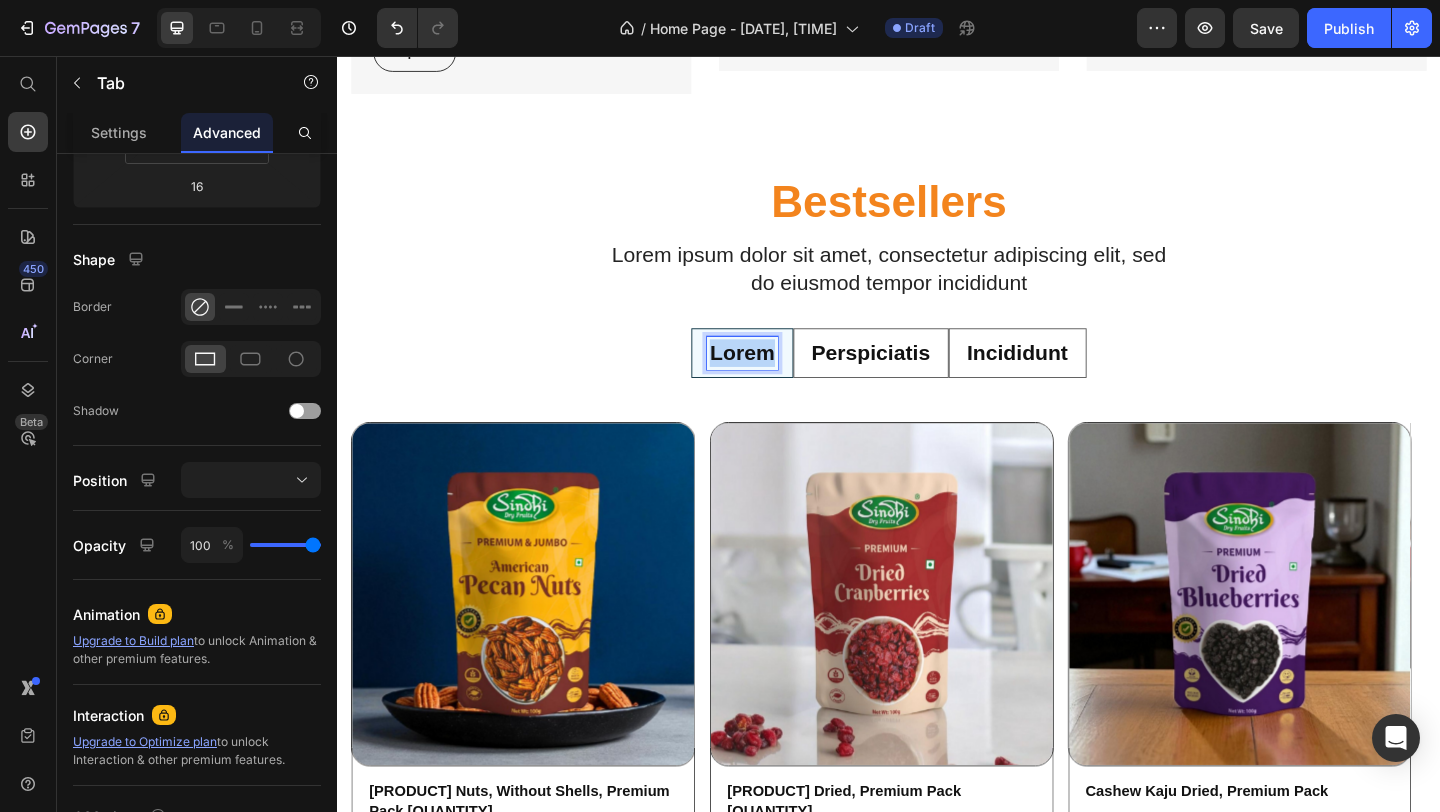 click on "Lorem" at bounding box center [777, 379] 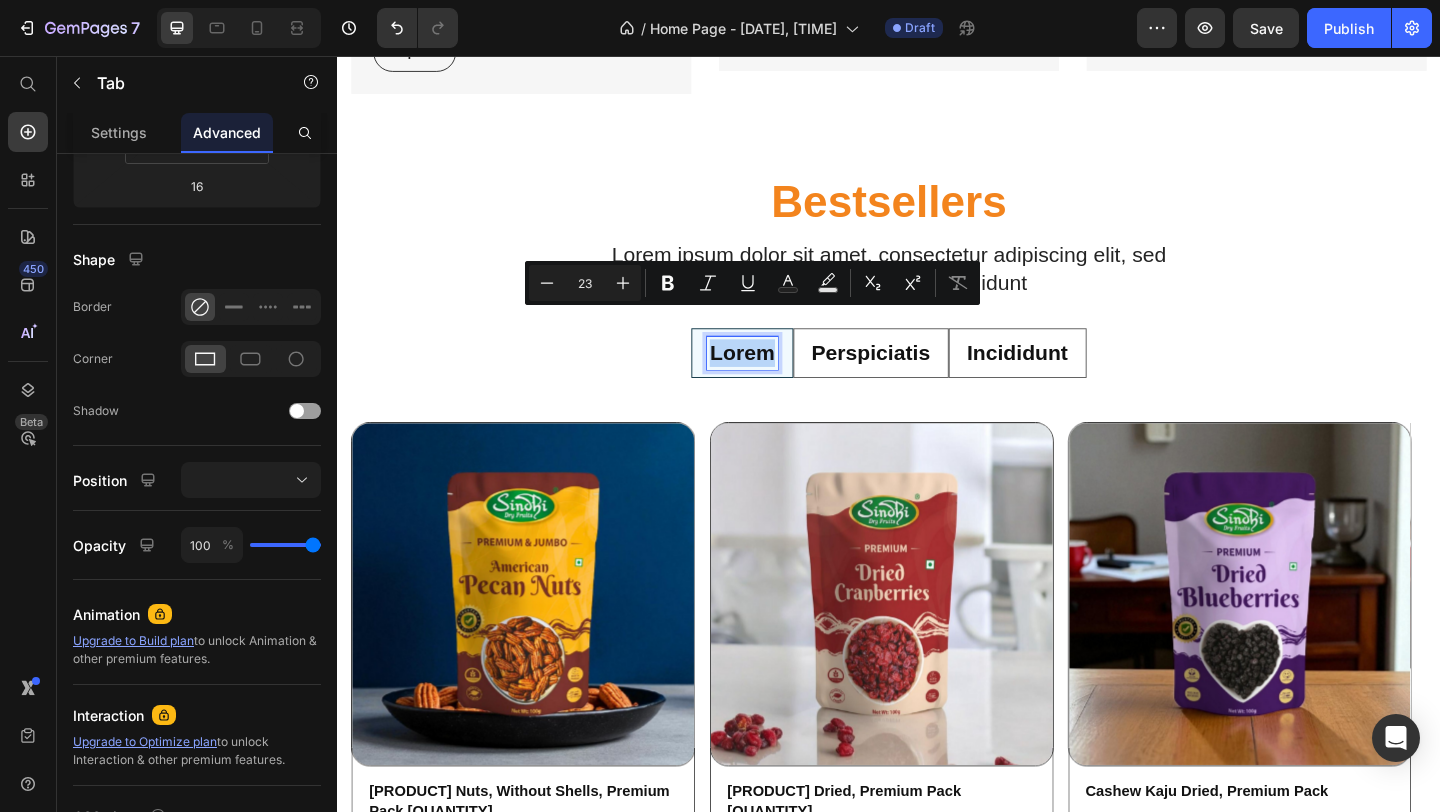 click on "Lorem" at bounding box center [777, 379] 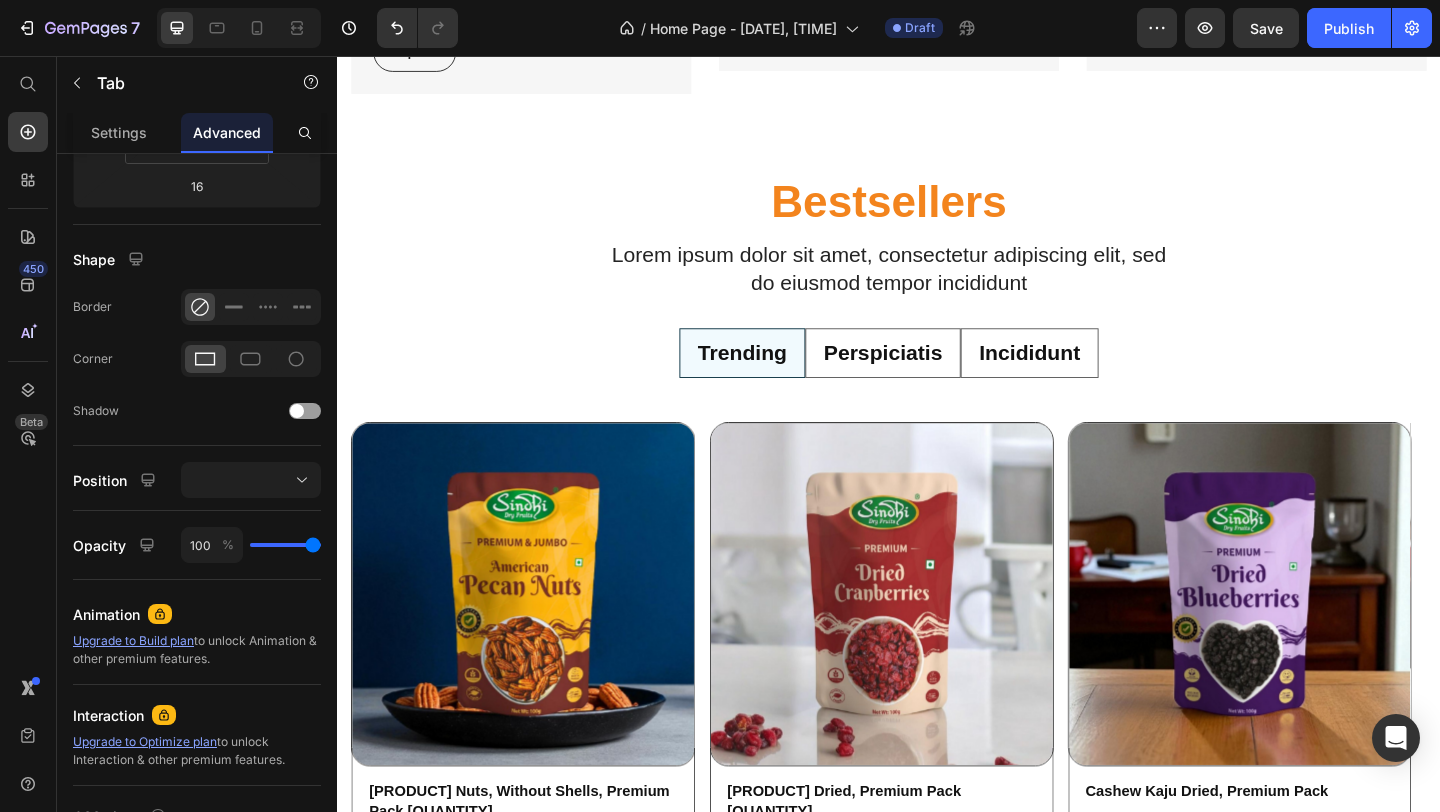 click on "Perspiciatis" at bounding box center [930, 379] 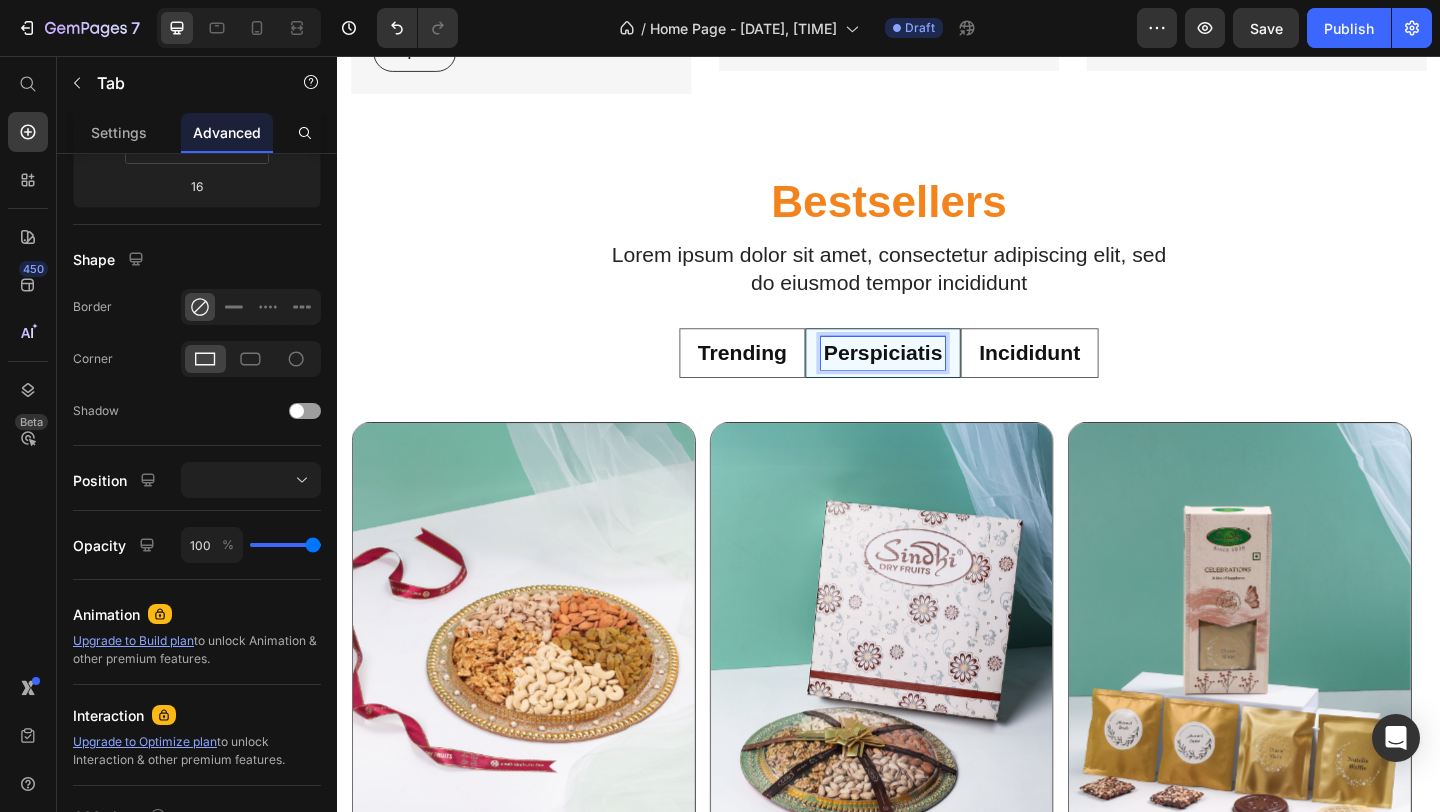 click on "Perspiciatis" at bounding box center [930, 379] 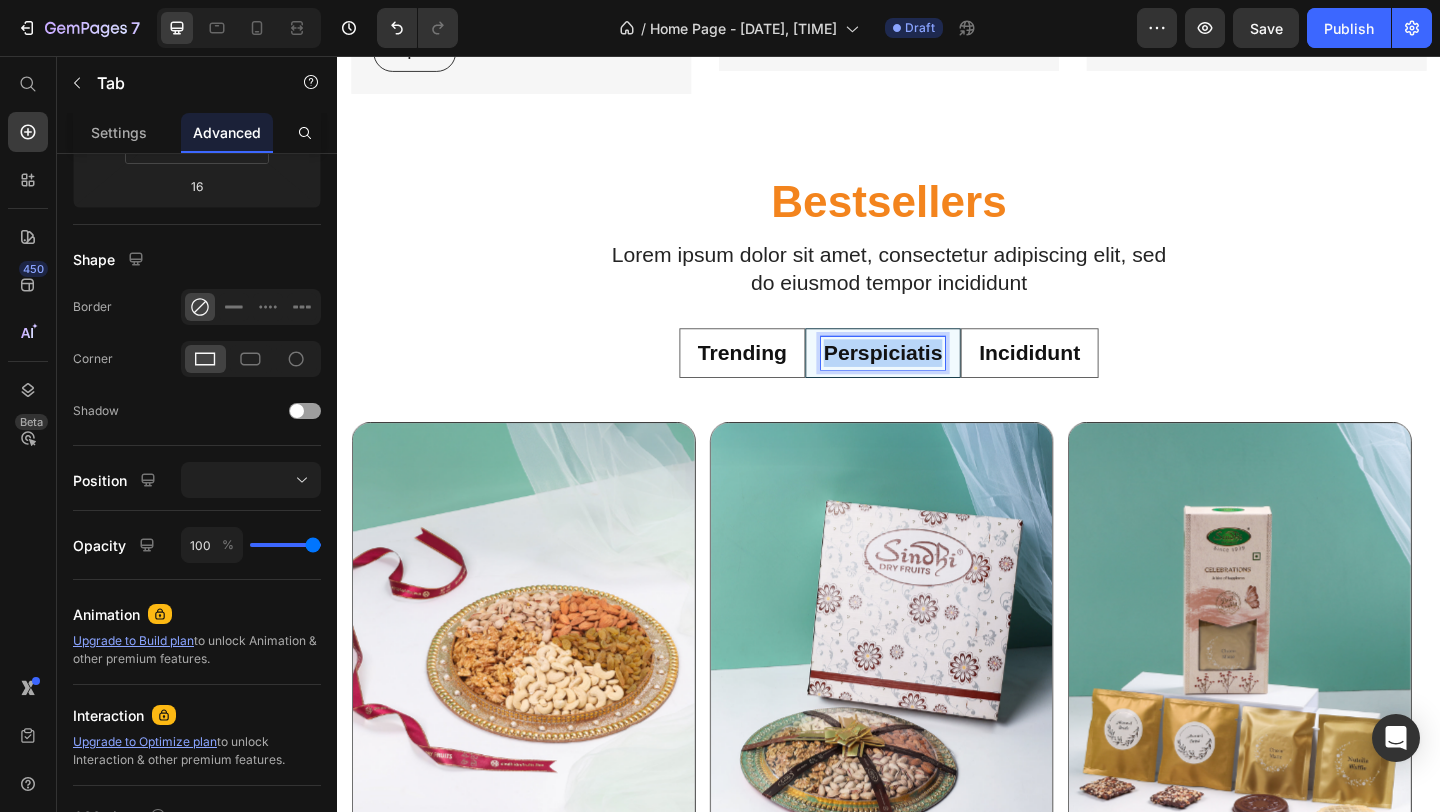 click on "Perspiciatis" at bounding box center (930, 379) 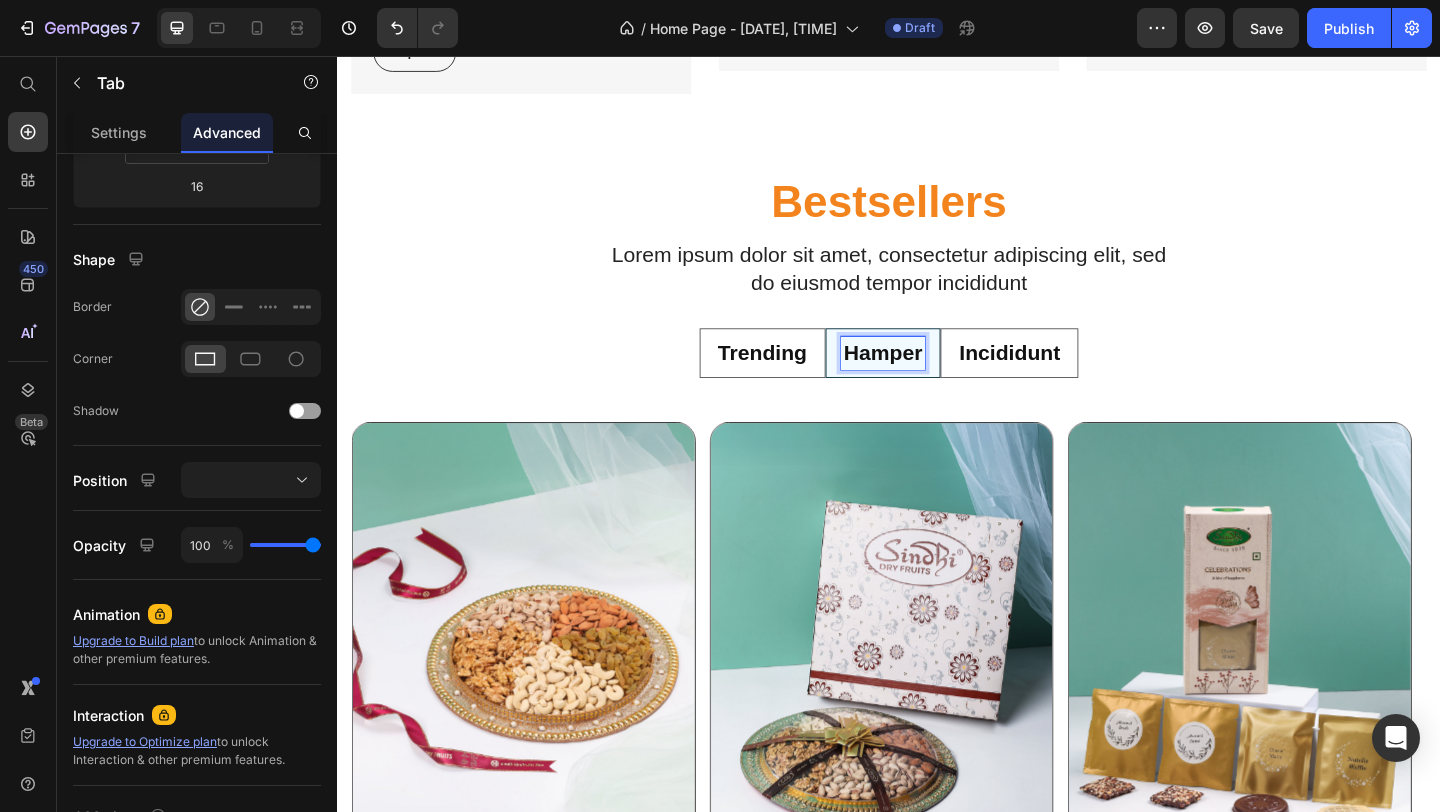 click on "Incididunt" at bounding box center [1068, 379] 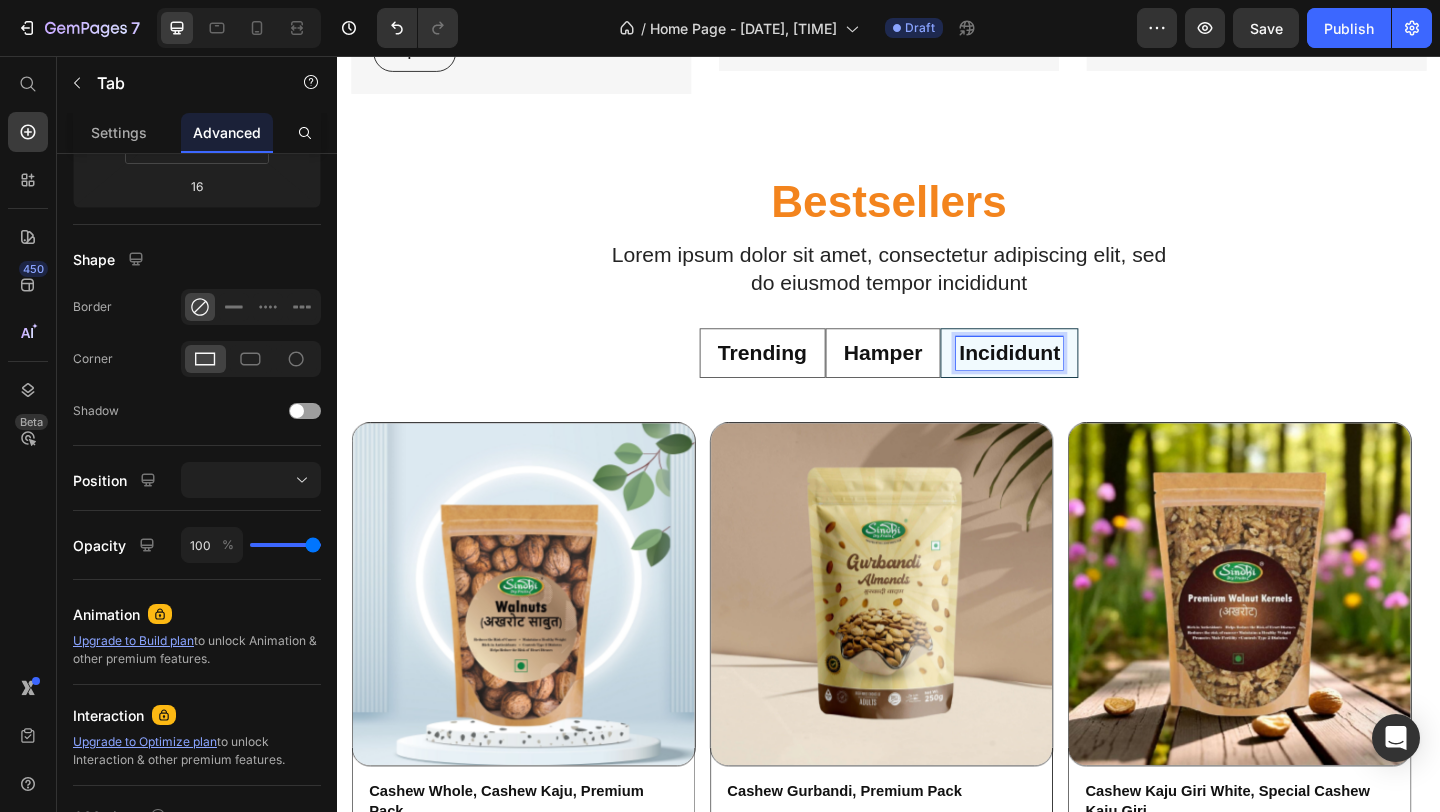 click on "Incididunt" at bounding box center [1068, 379] 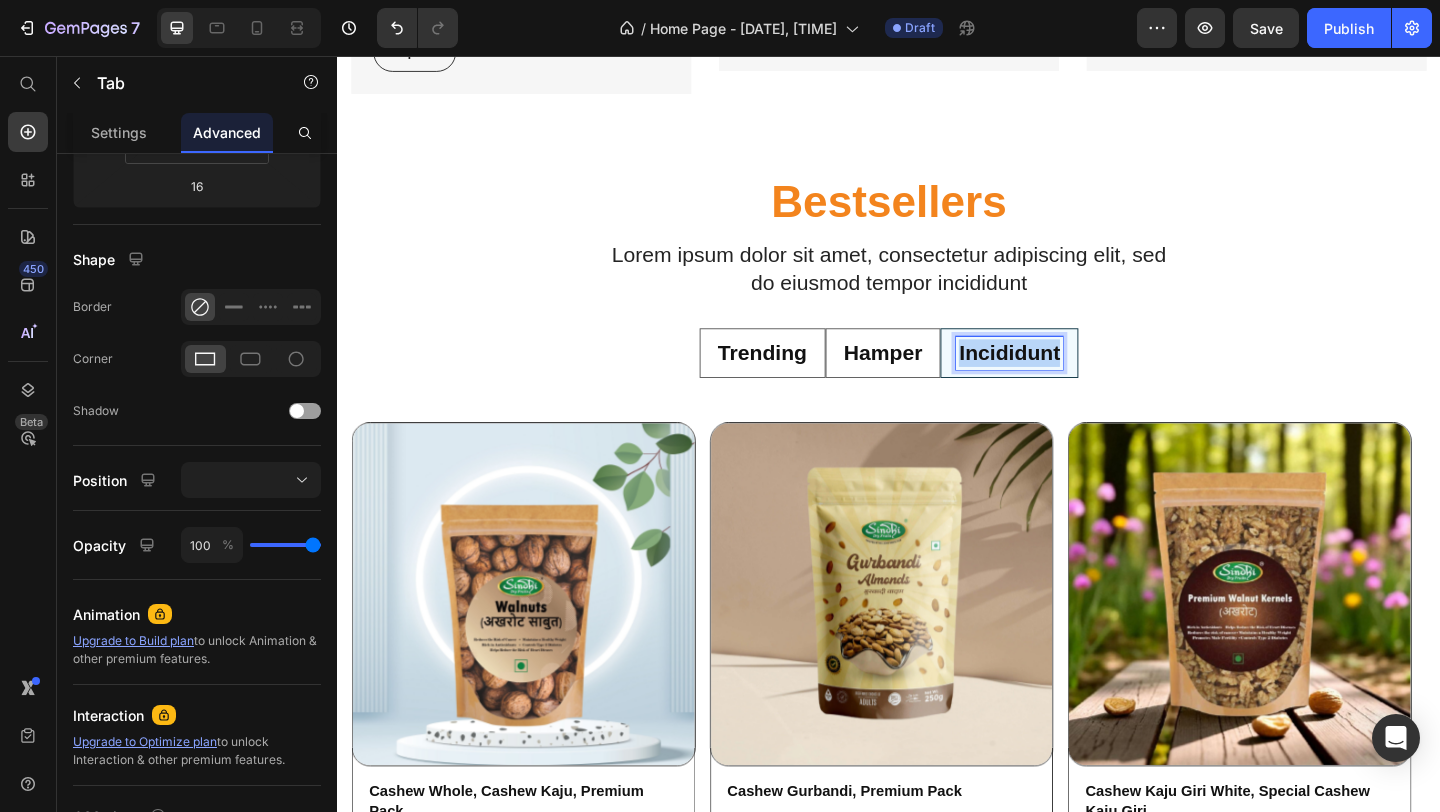 click on "Incididunt" at bounding box center (1068, 379) 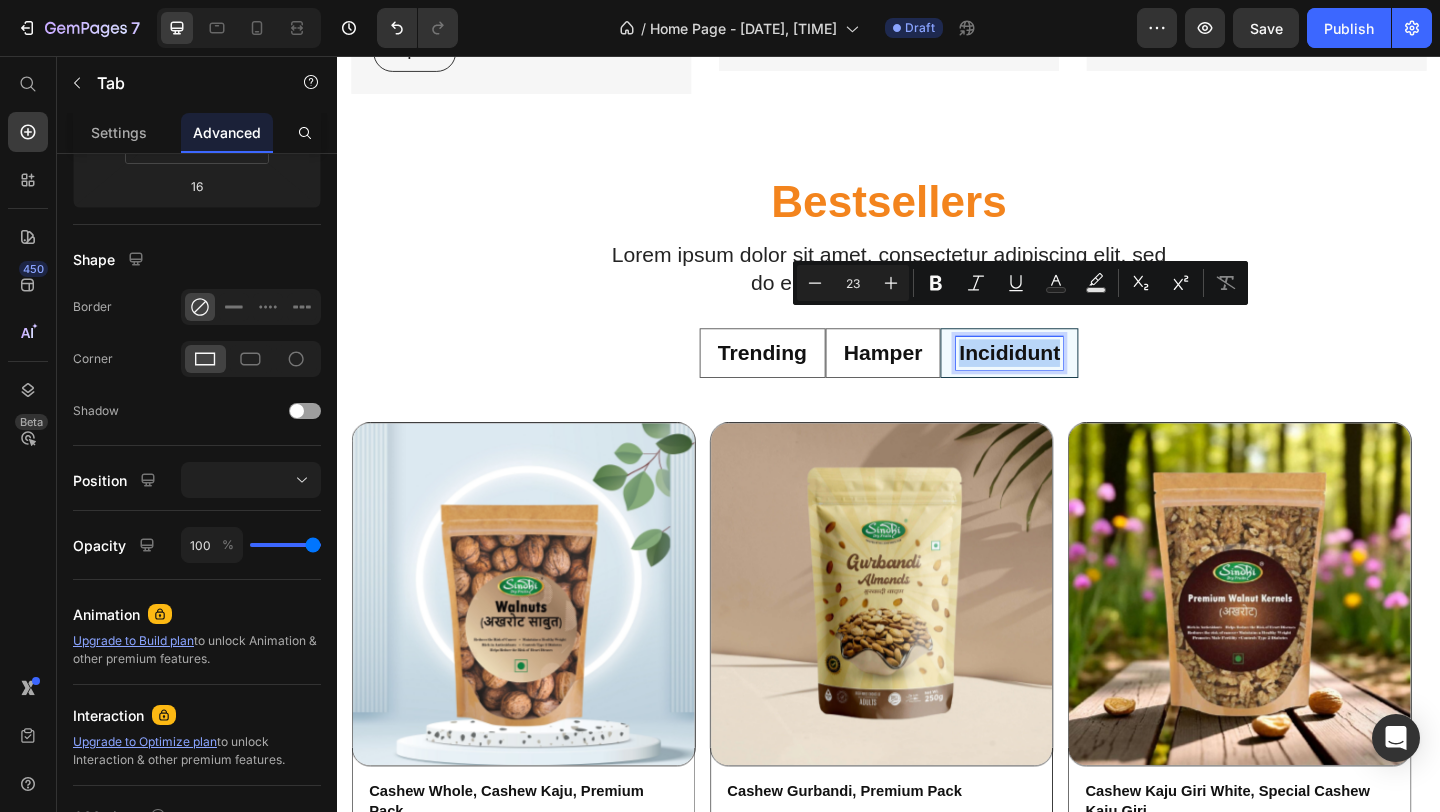 click on "Incididunt" at bounding box center (1068, 379) 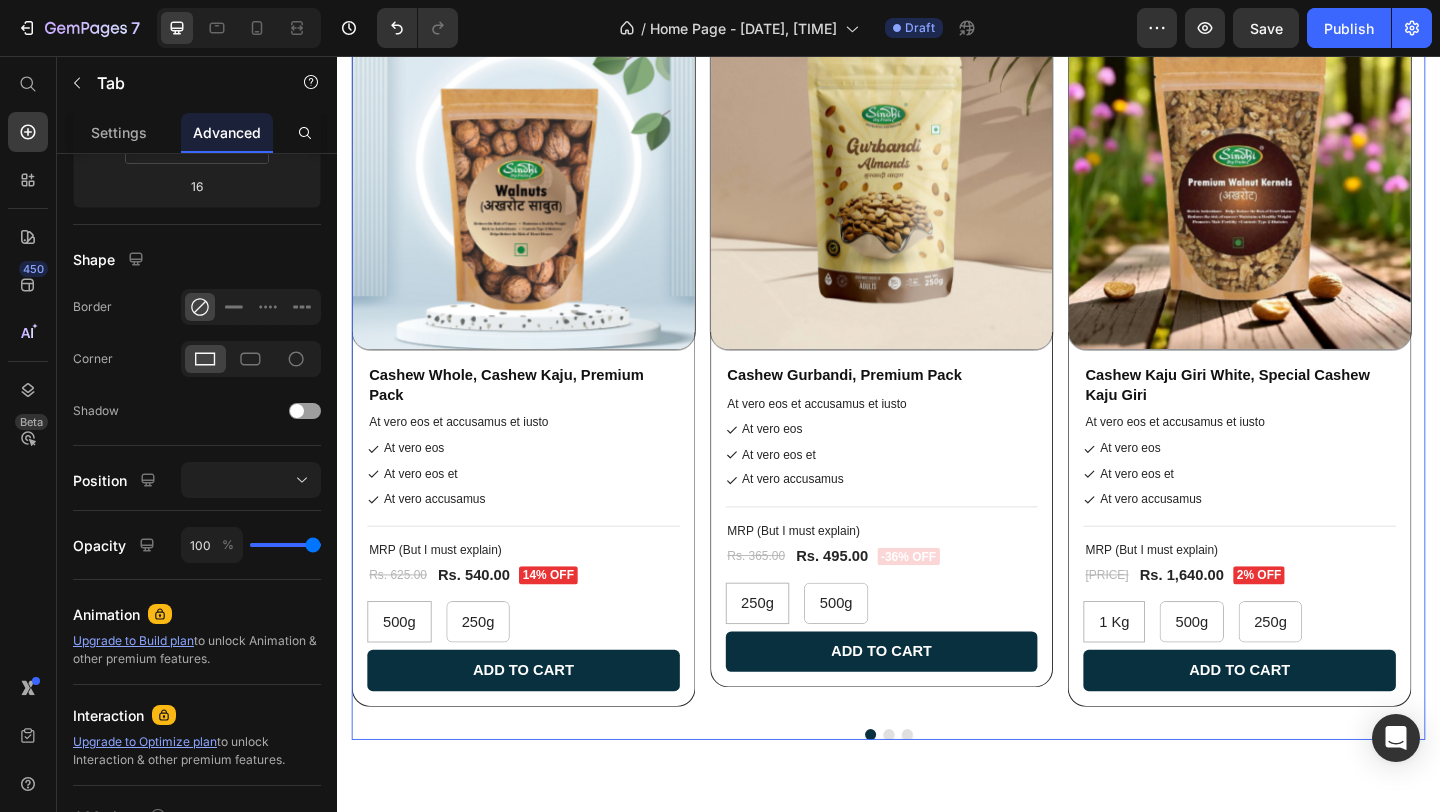 scroll, scrollTop: 882, scrollLeft: 0, axis: vertical 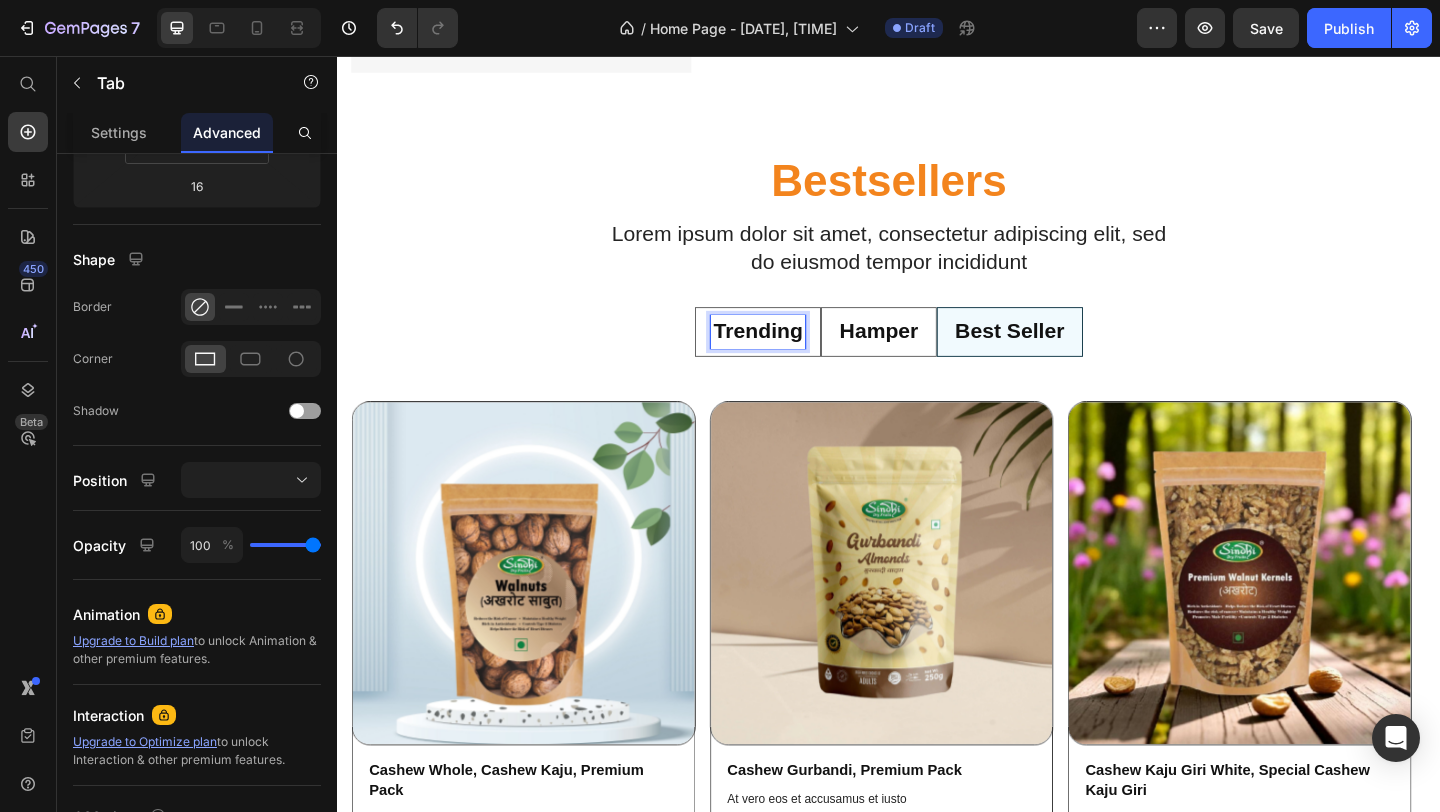 click on "Trending" at bounding box center [794, 356] 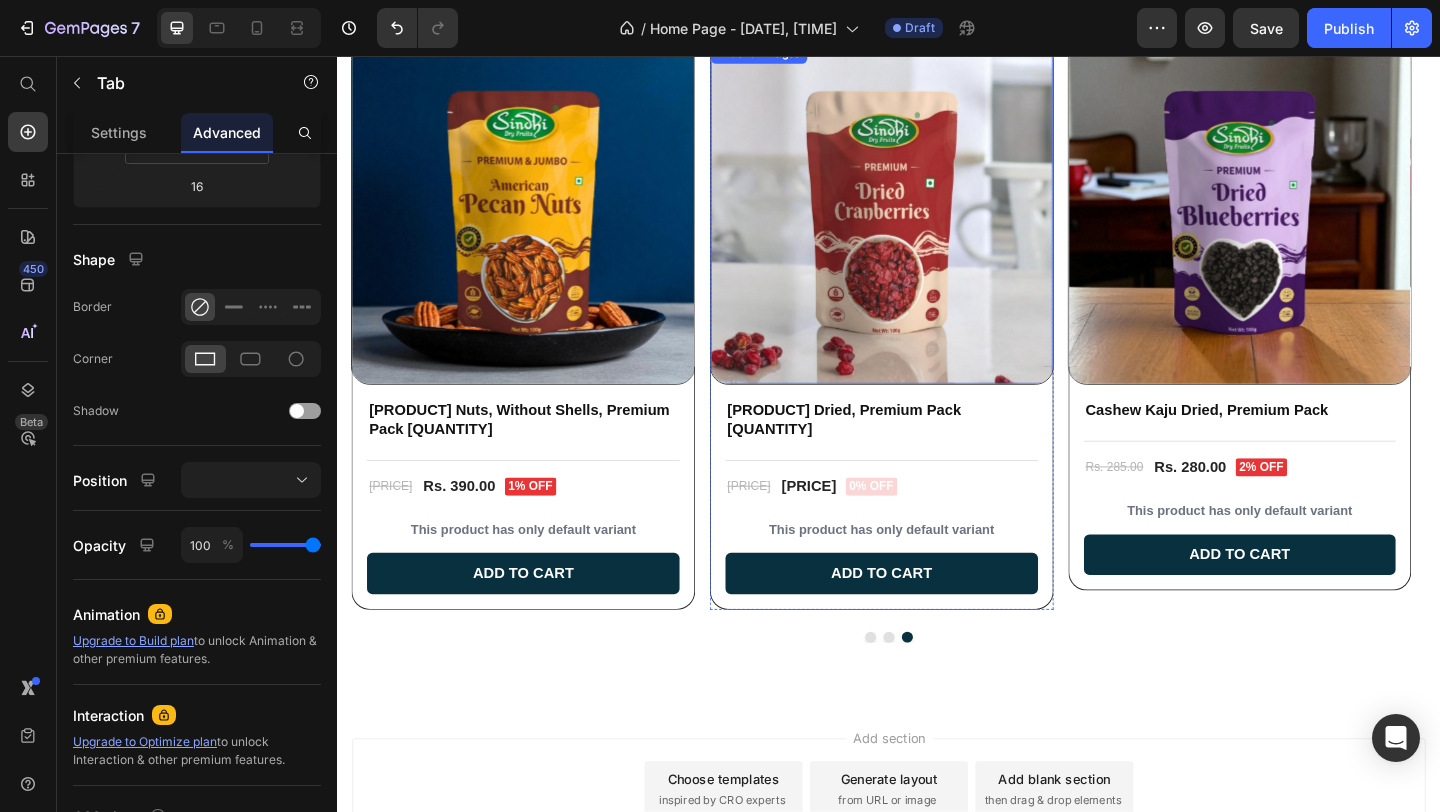 scroll, scrollTop: 1412, scrollLeft: 0, axis: vertical 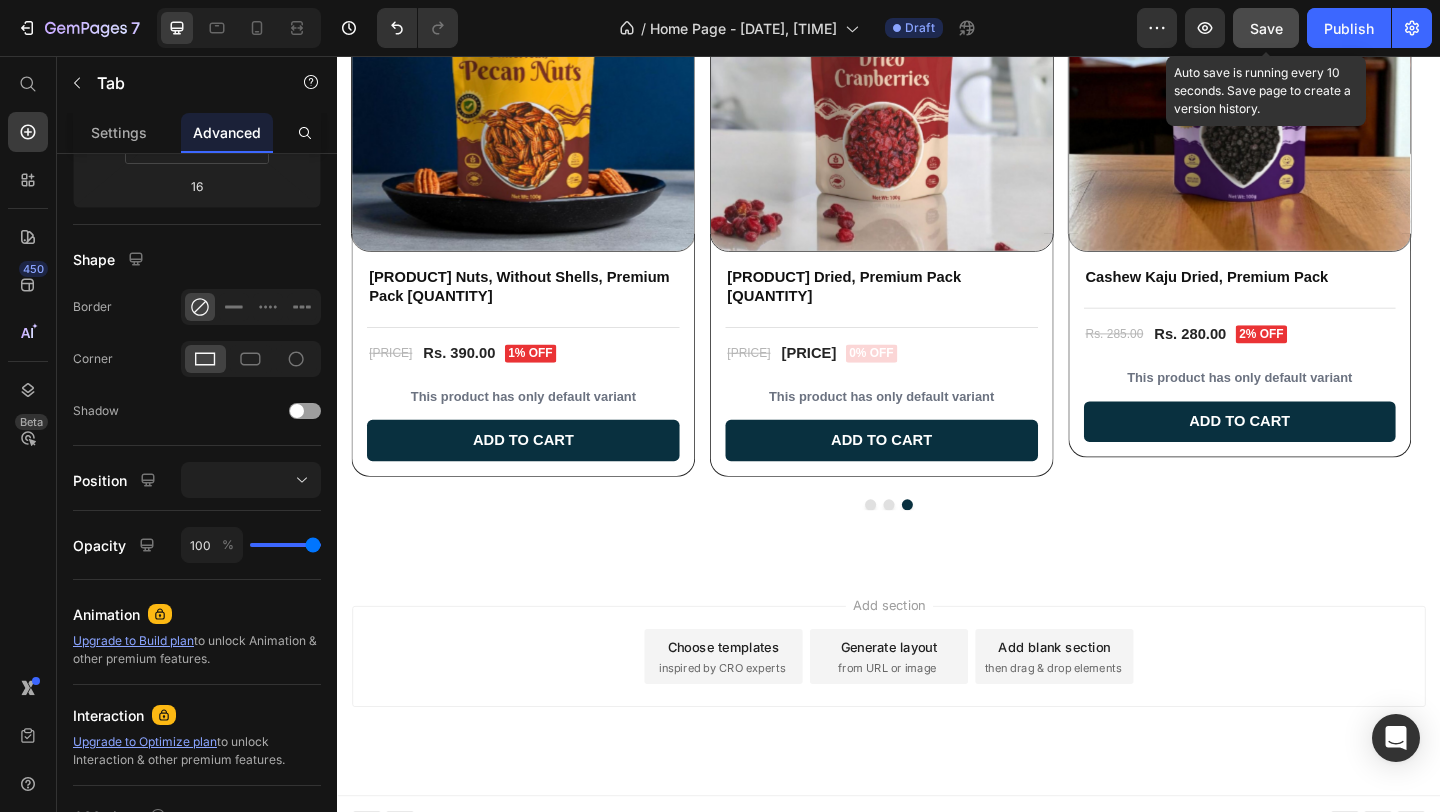click on "Save" at bounding box center (1266, 28) 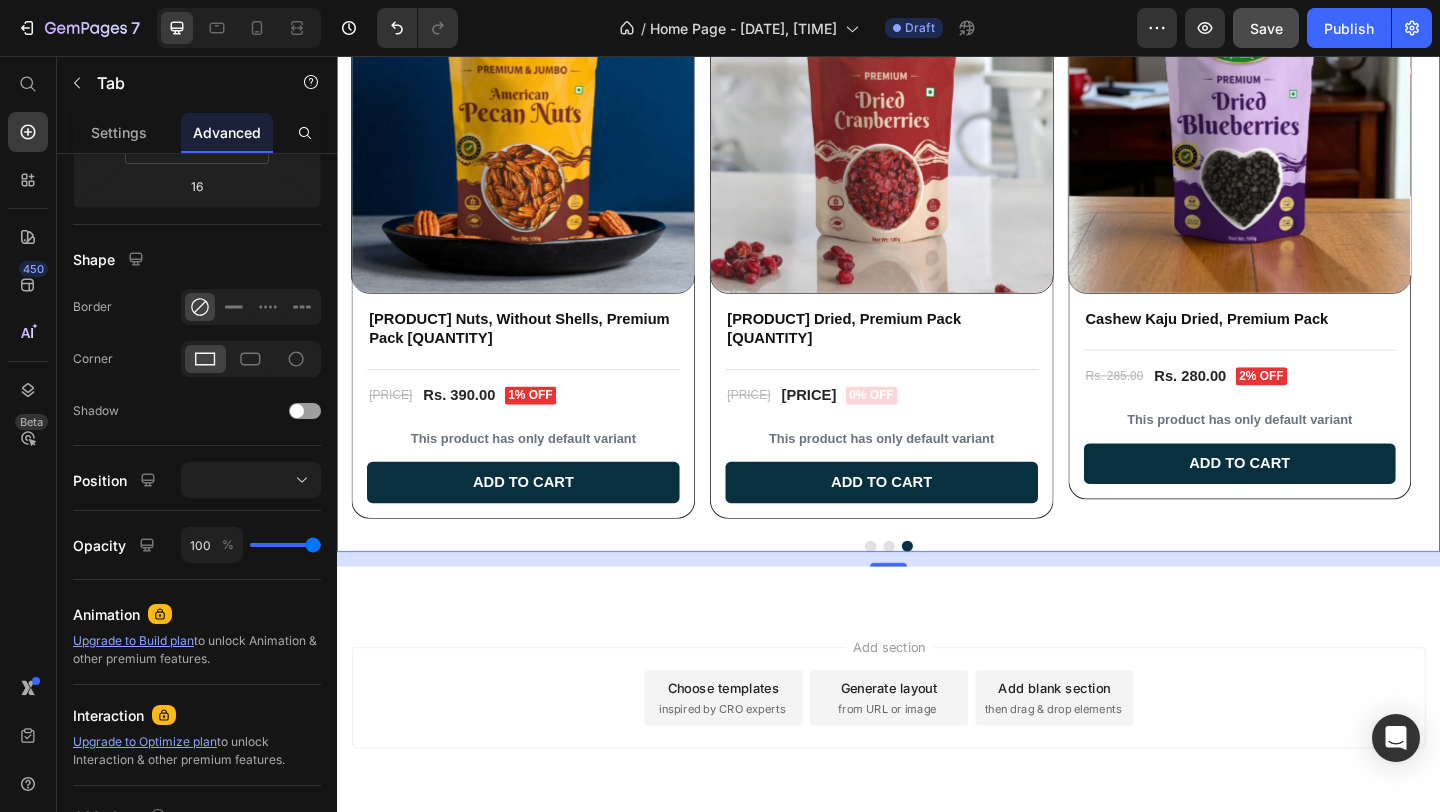 scroll, scrollTop: 1412, scrollLeft: 0, axis: vertical 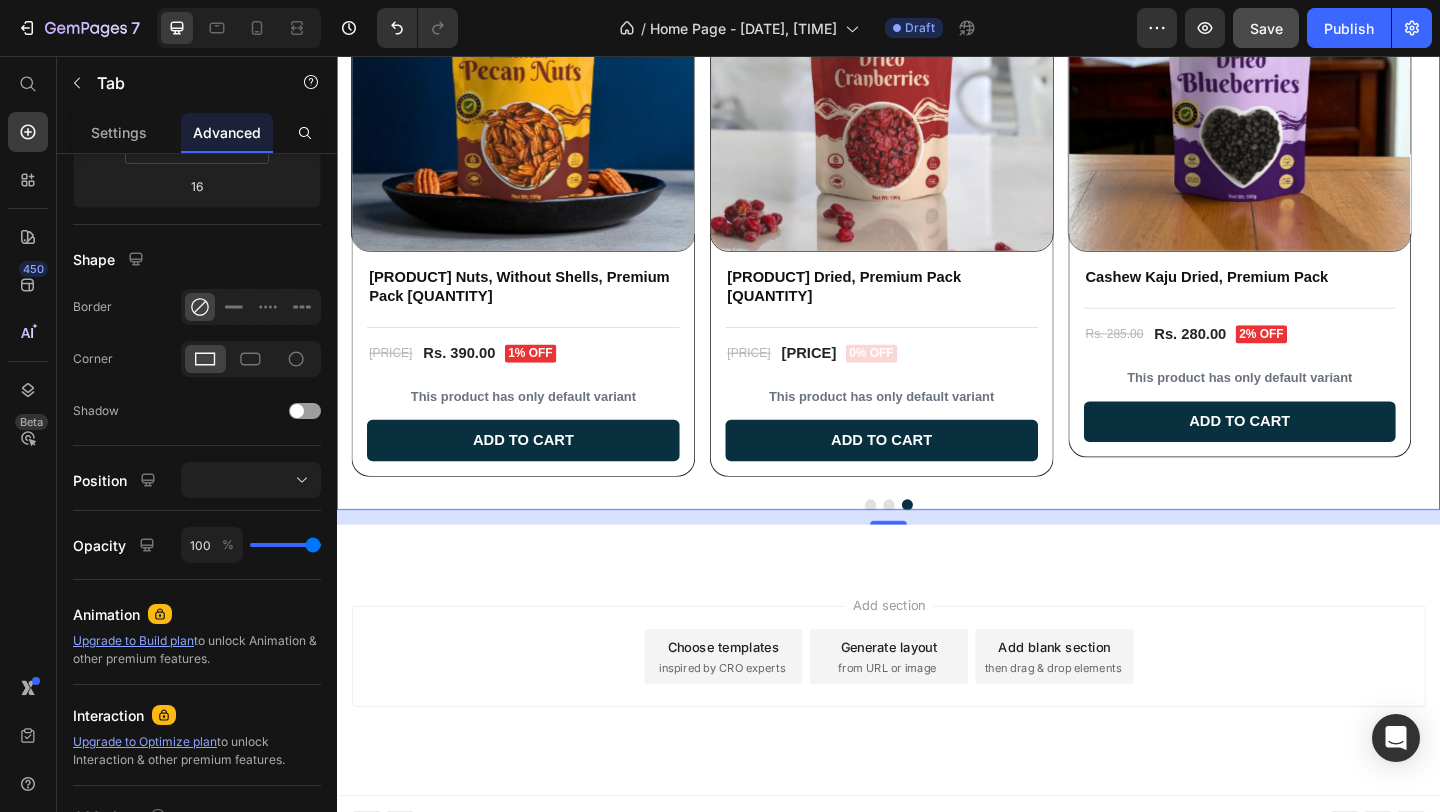 click on "16" at bounding box center (937, 558) 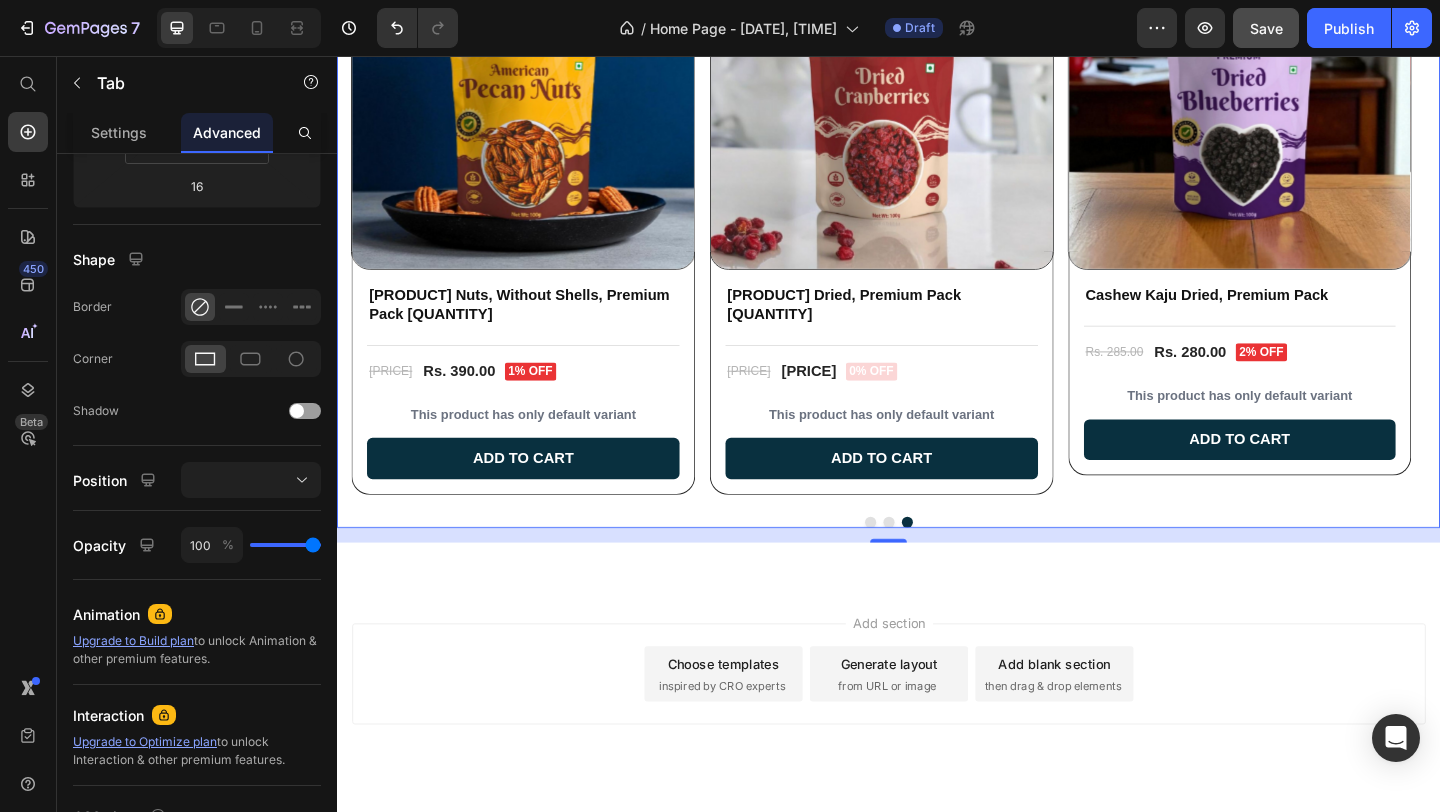 scroll, scrollTop: 1391, scrollLeft: 0, axis: vertical 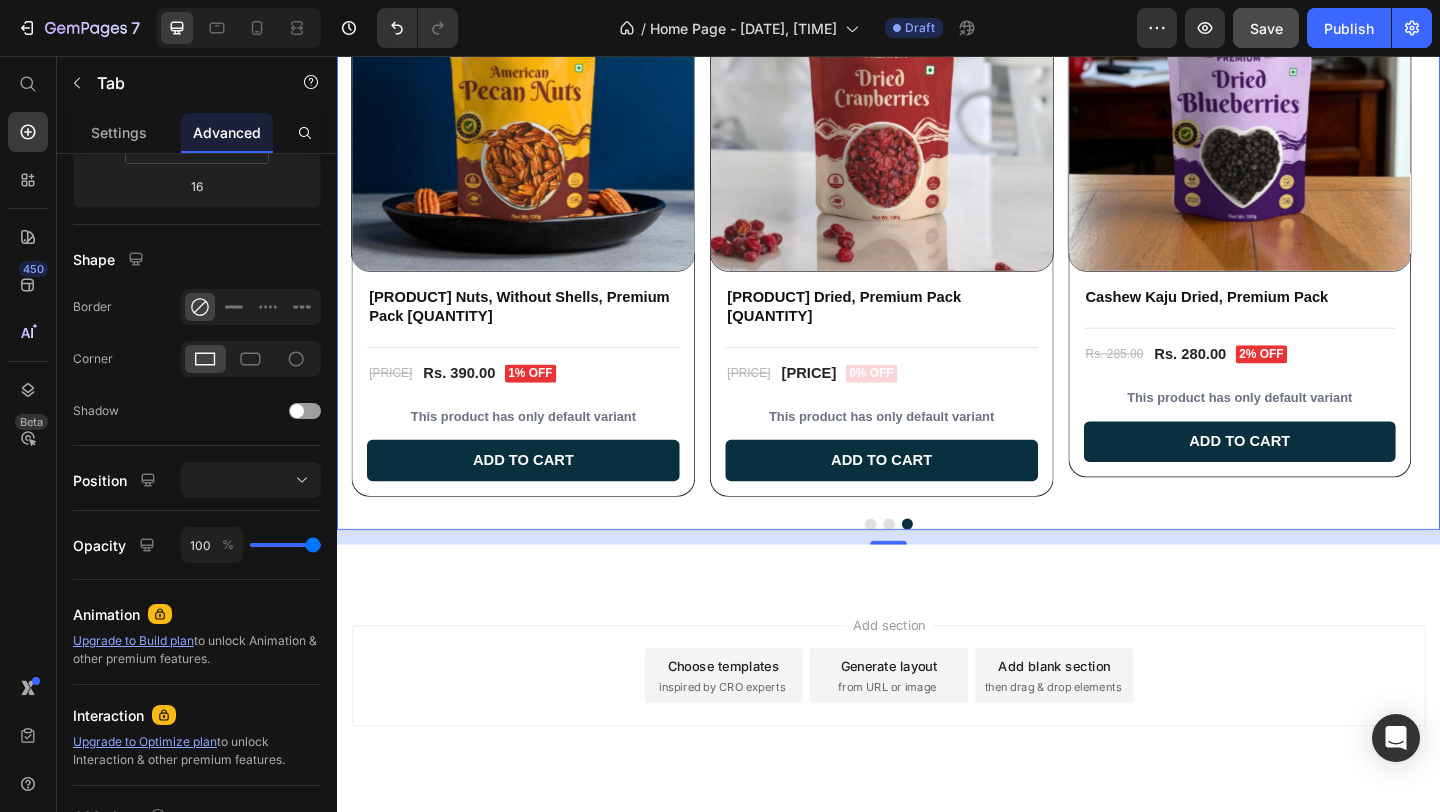 click on "Choose templates inspired by CRO experts" at bounding box center (757, 730) 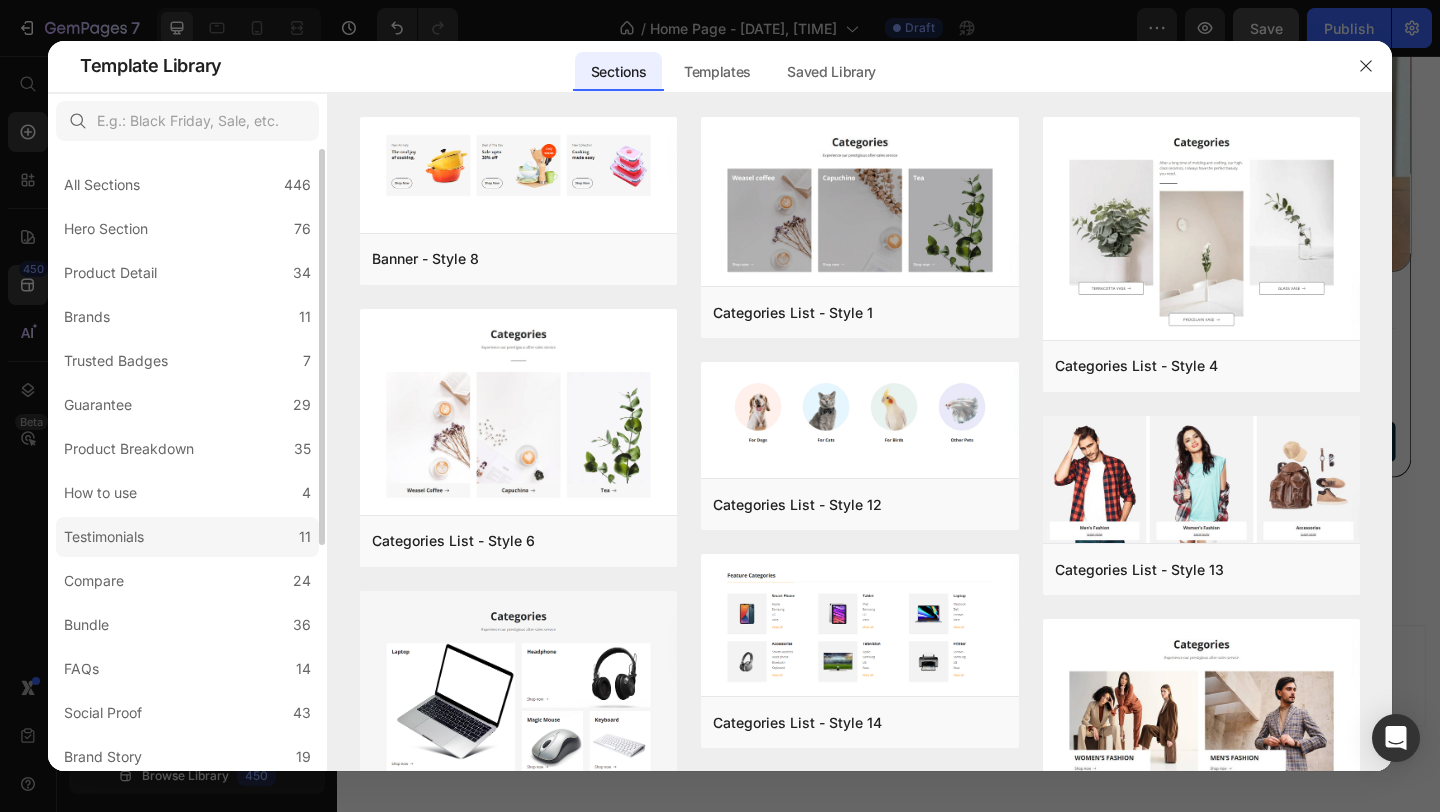 scroll, scrollTop: 13, scrollLeft: 0, axis: vertical 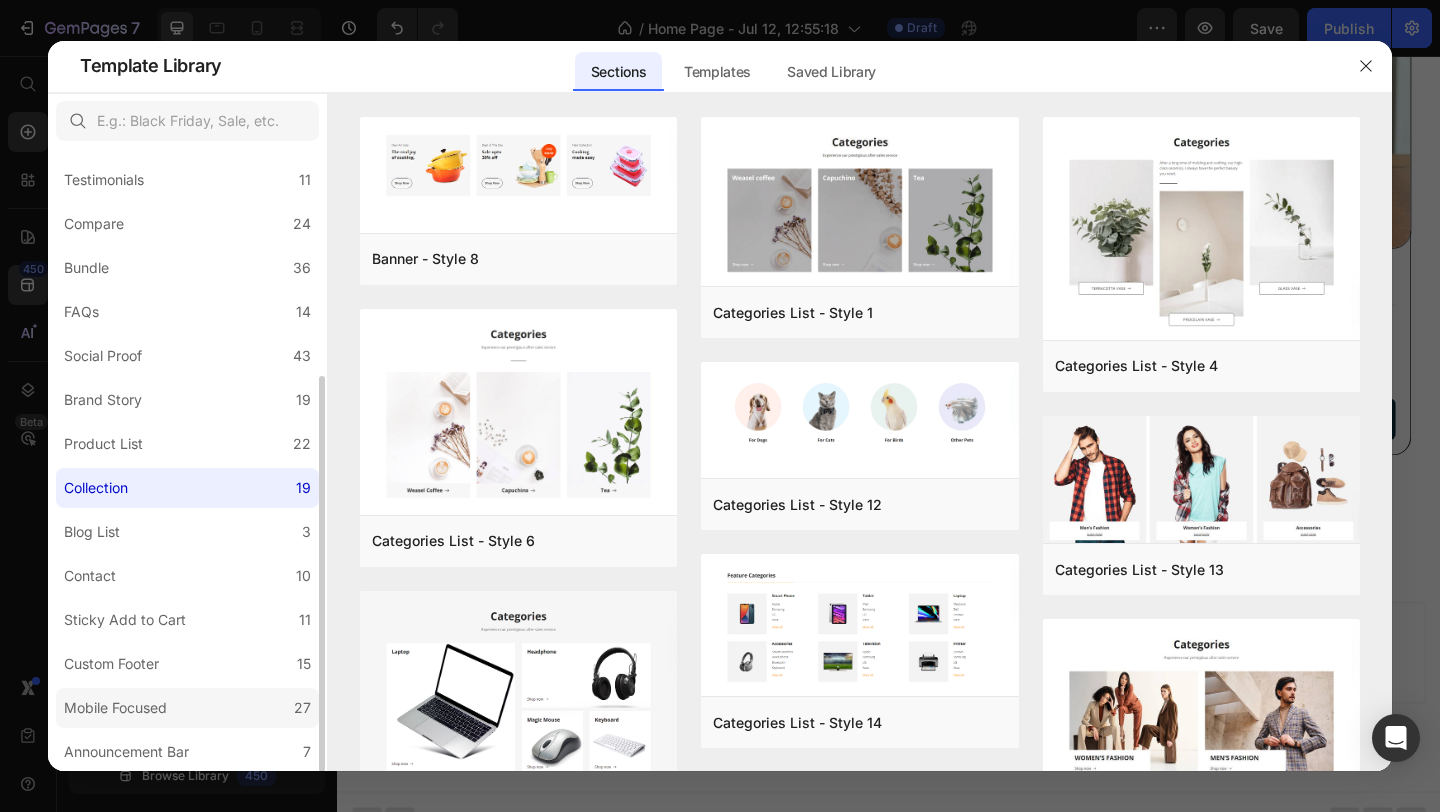 click on "Mobile Focused 27" 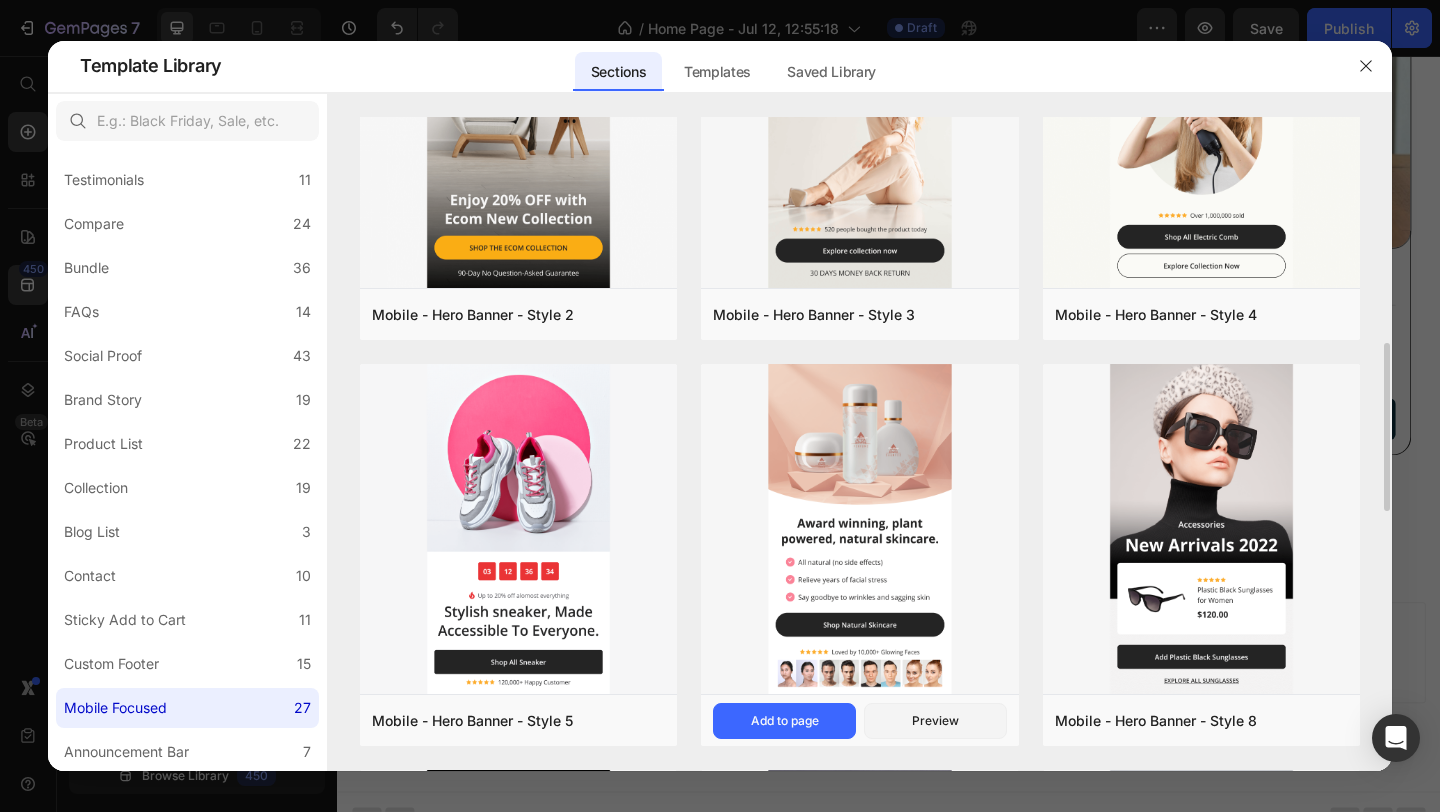scroll, scrollTop: 306, scrollLeft: 0, axis: vertical 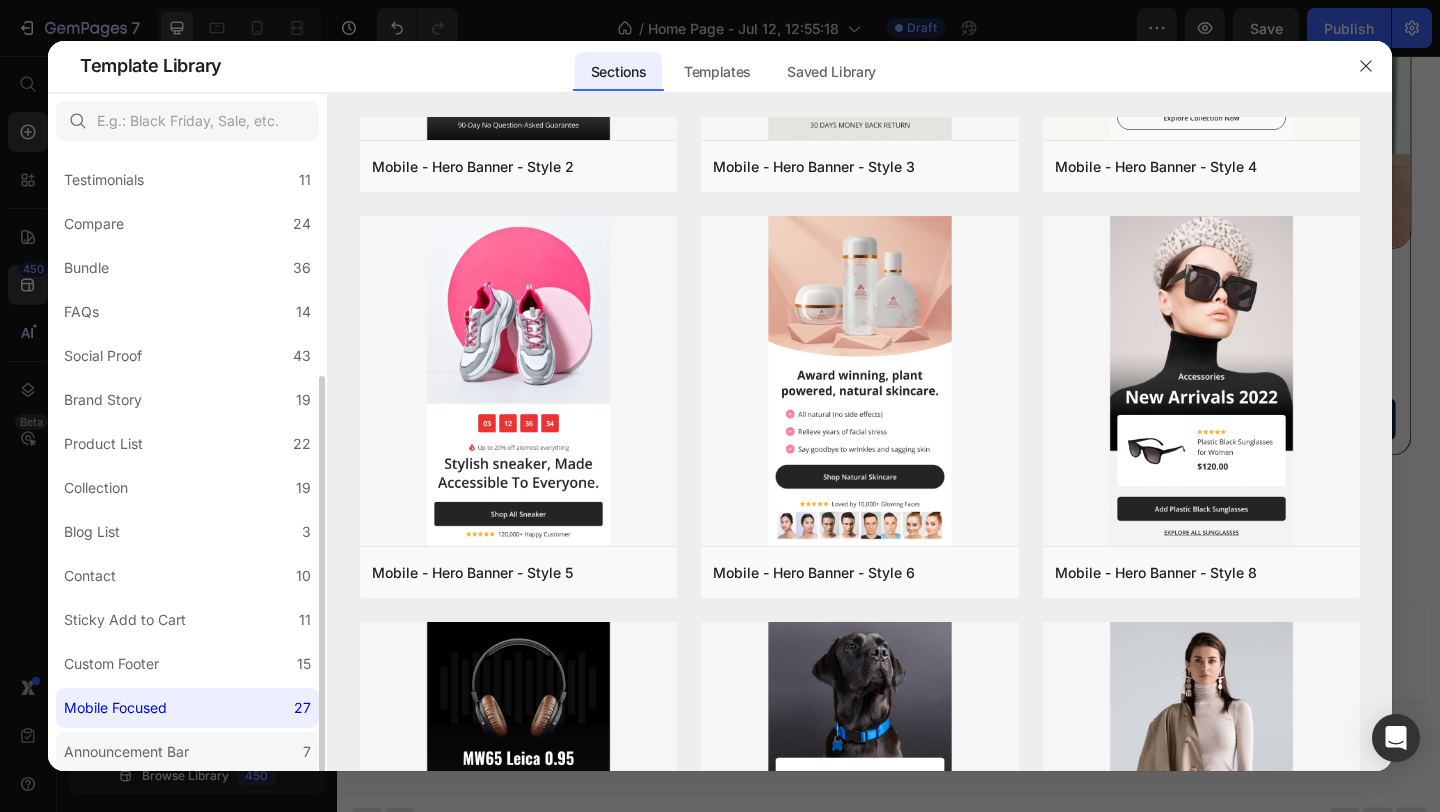 click on "Announcement Bar" at bounding box center [126, 752] 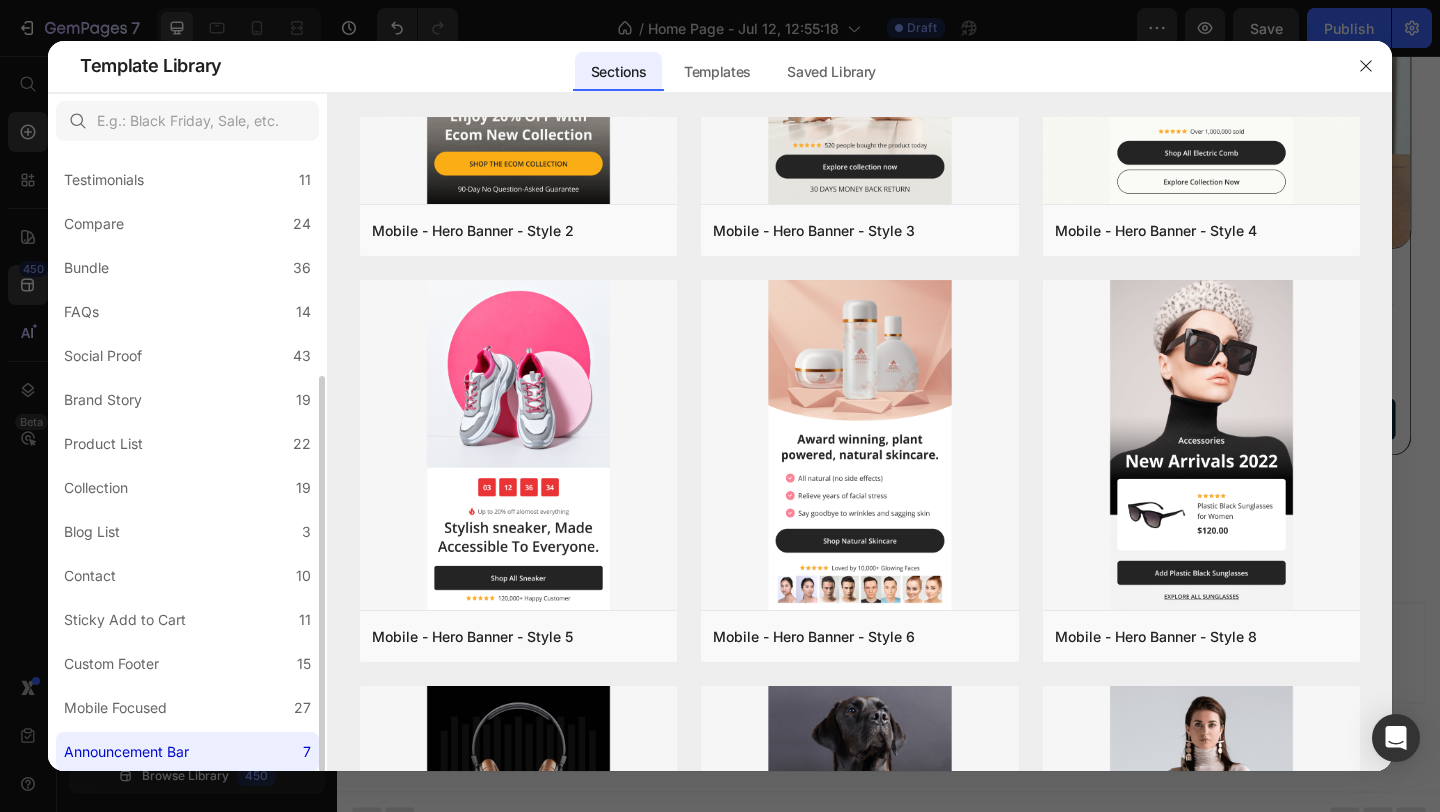 scroll, scrollTop: 0, scrollLeft: 0, axis: both 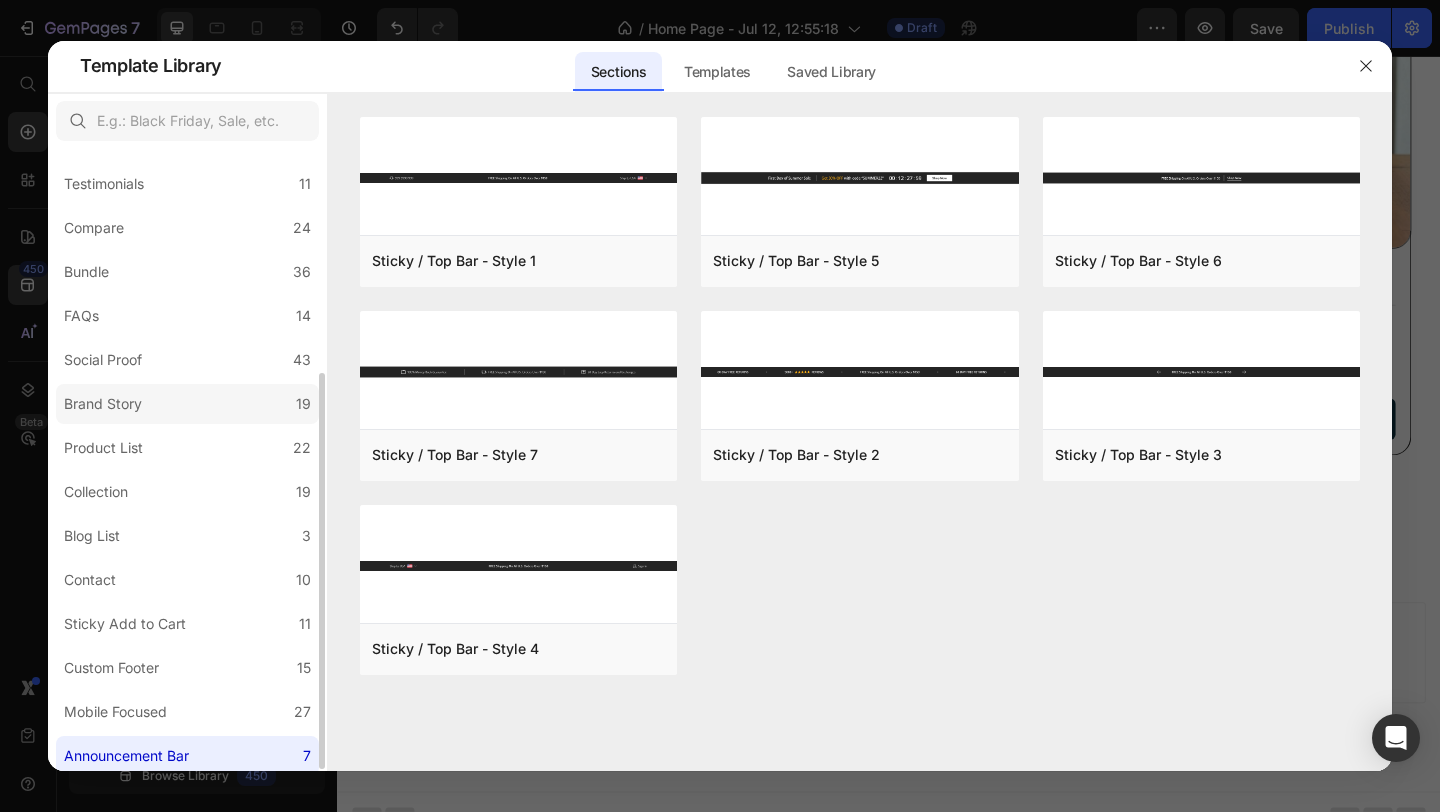 click on "Brand Story 19" 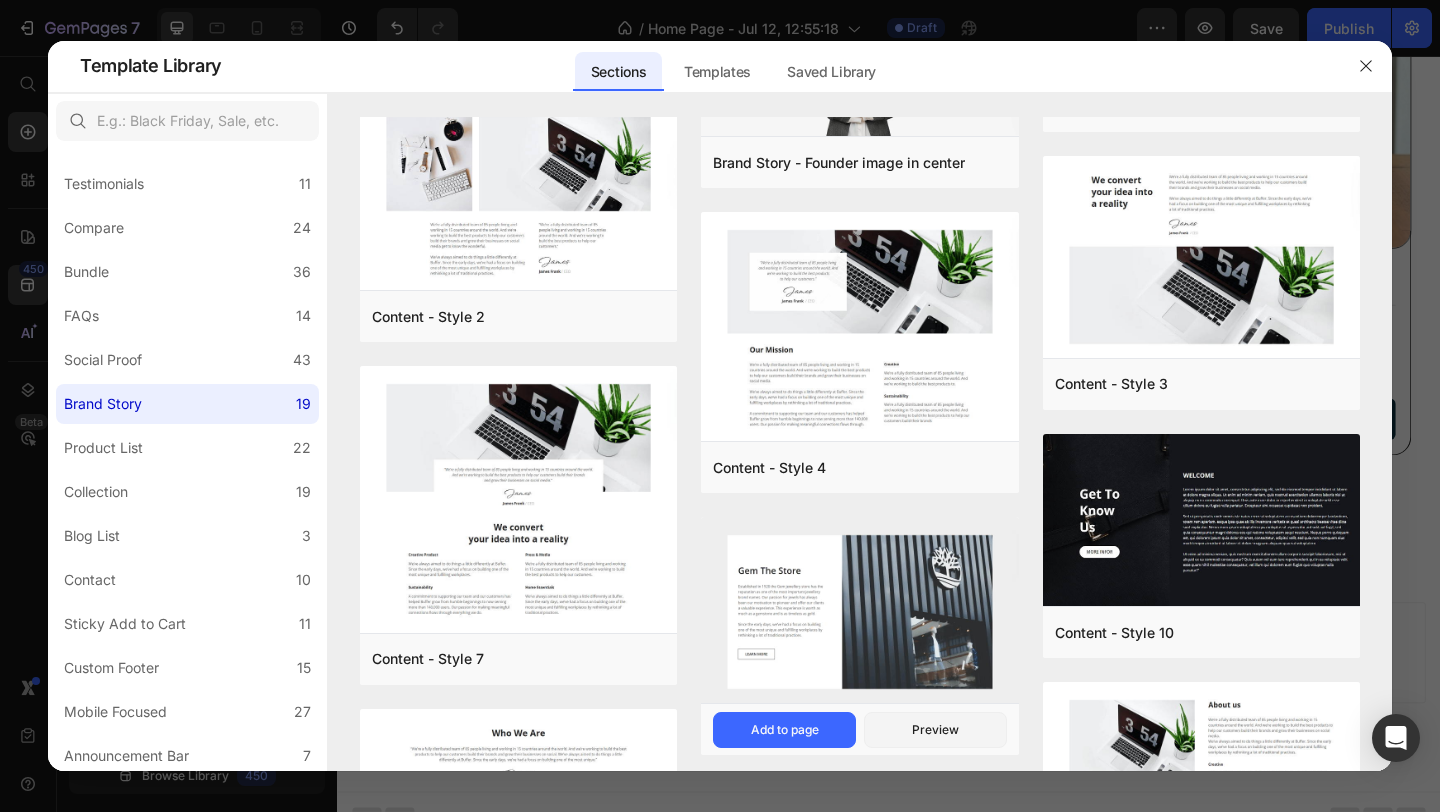 scroll, scrollTop: 966, scrollLeft: 0, axis: vertical 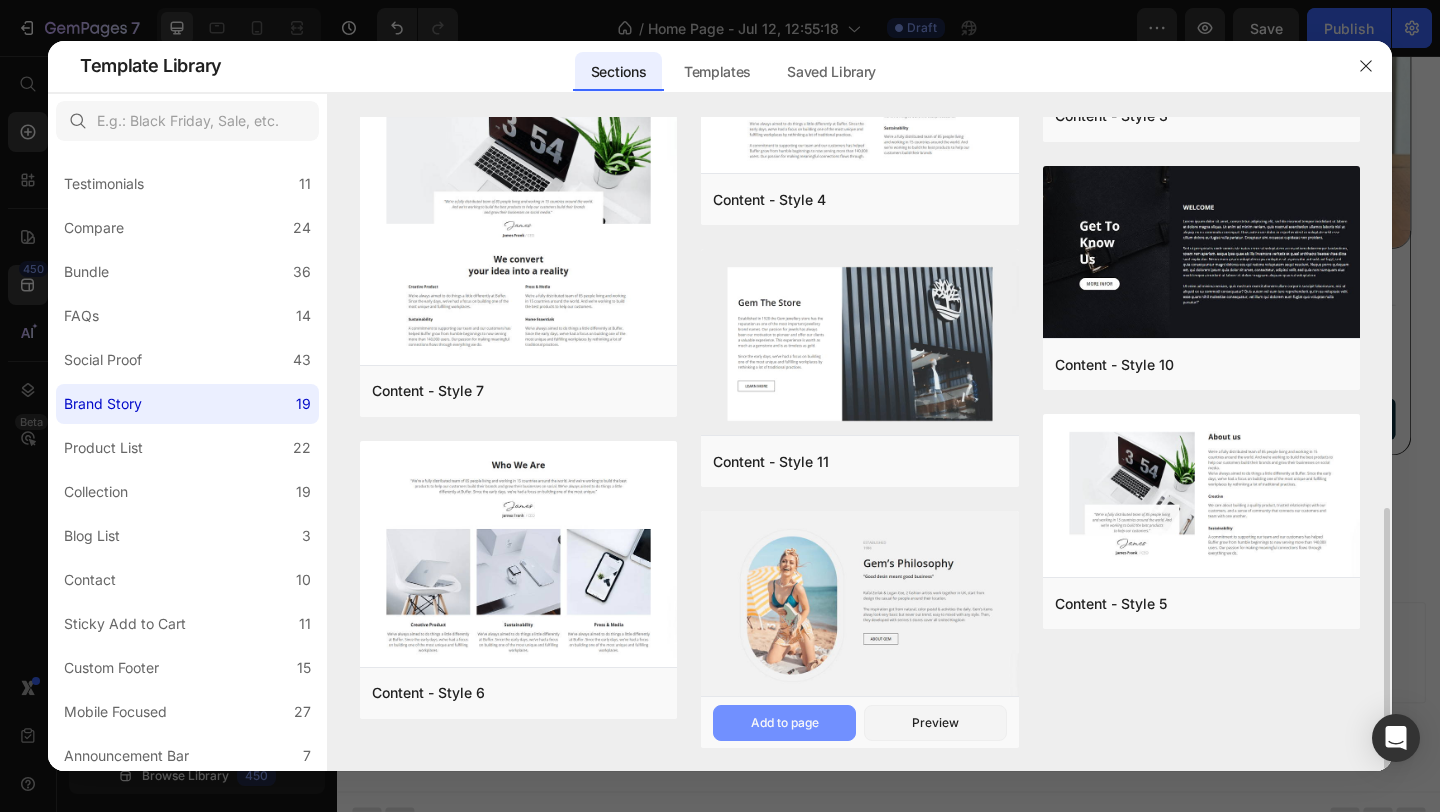 click on "Add to page" at bounding box center [785, 723] 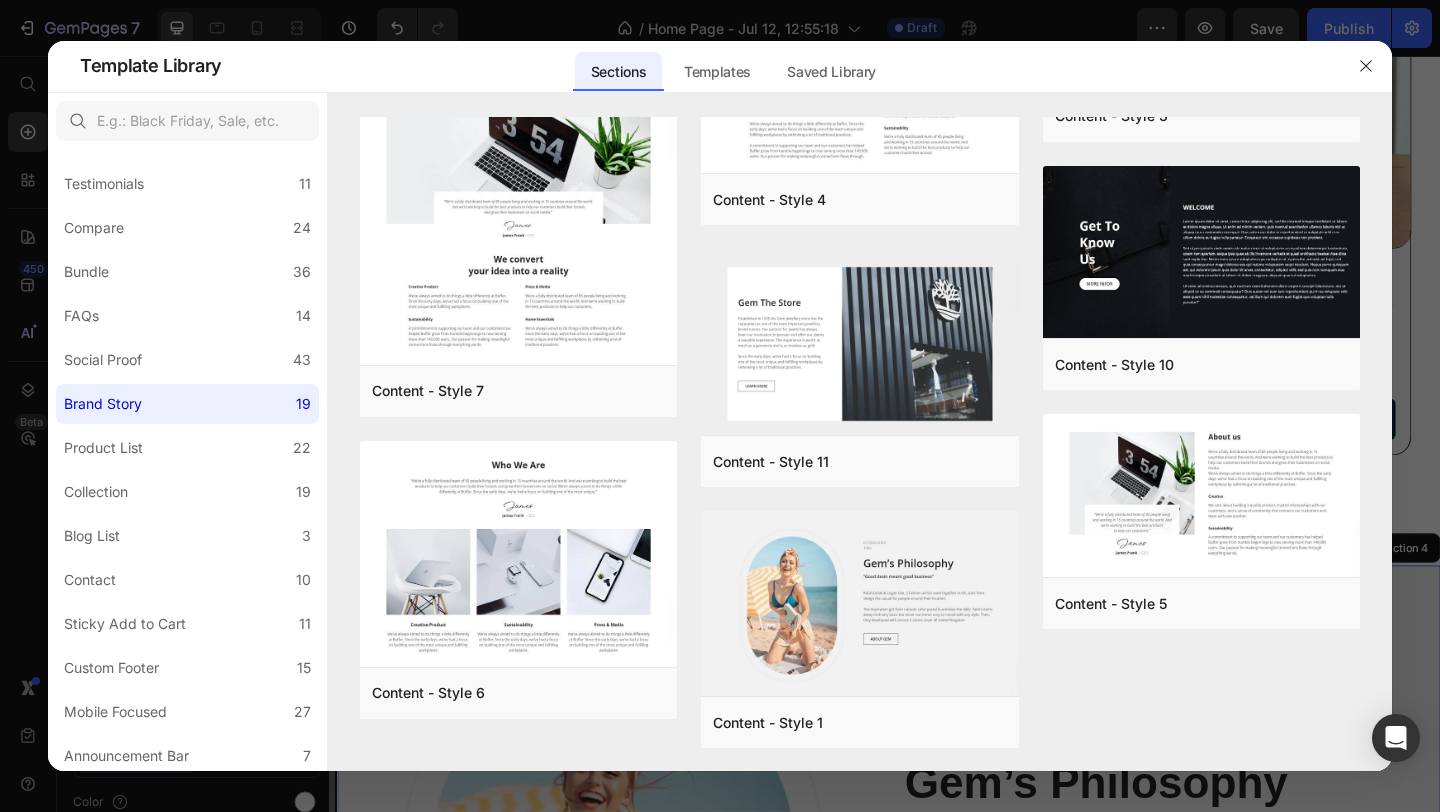 scroll, scrollTop: 0, scrollLeft: 0, axis: both 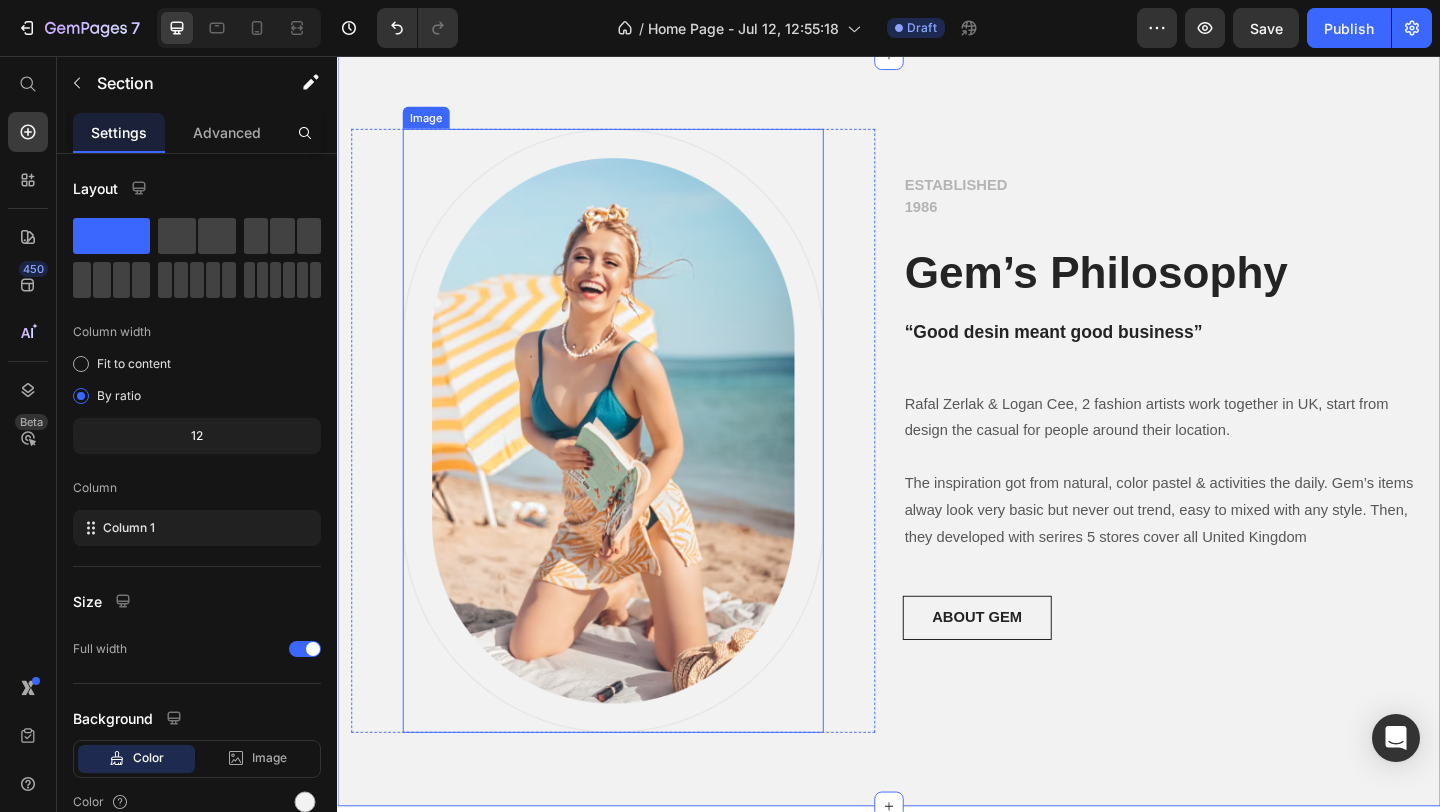 click at bounding box center (637, 463) 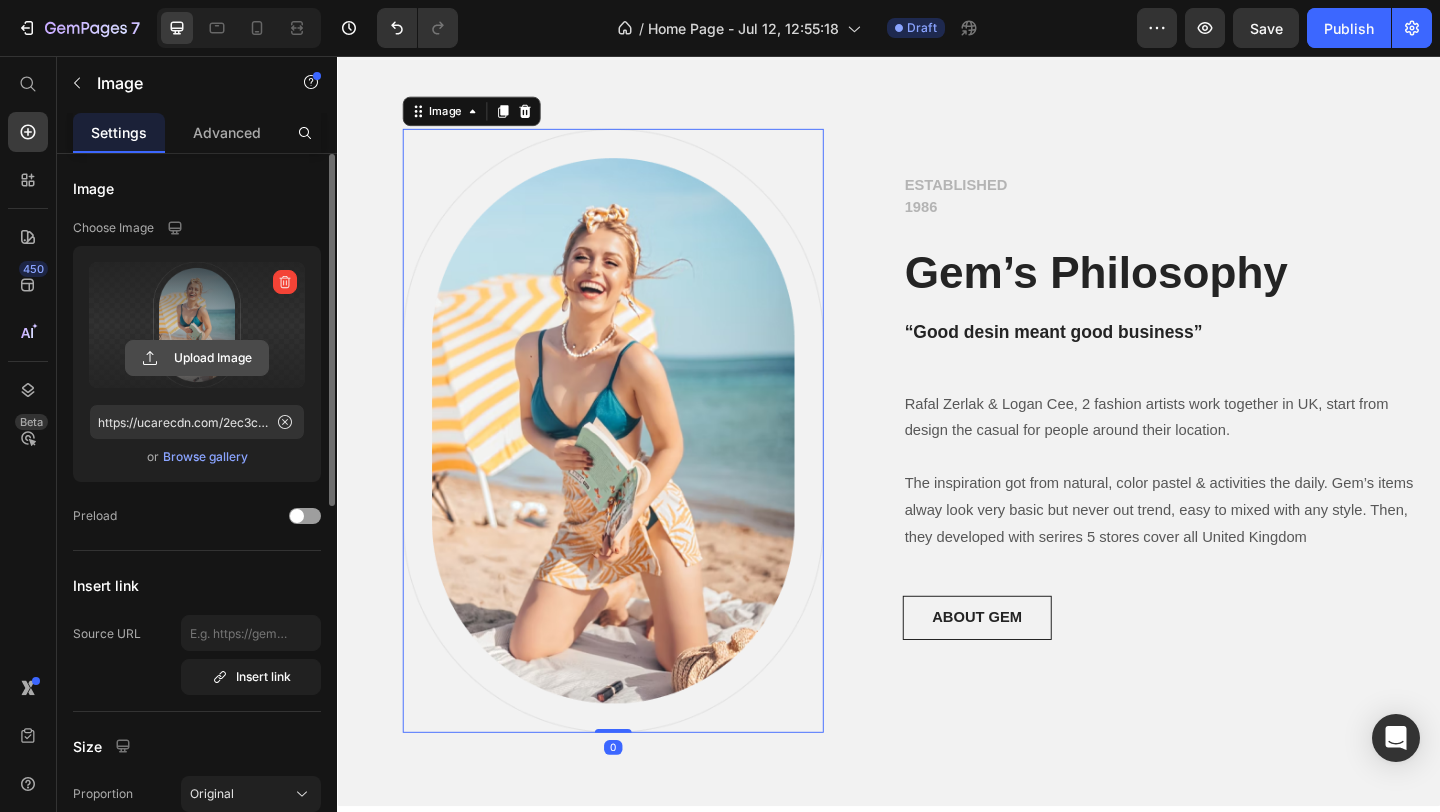 click 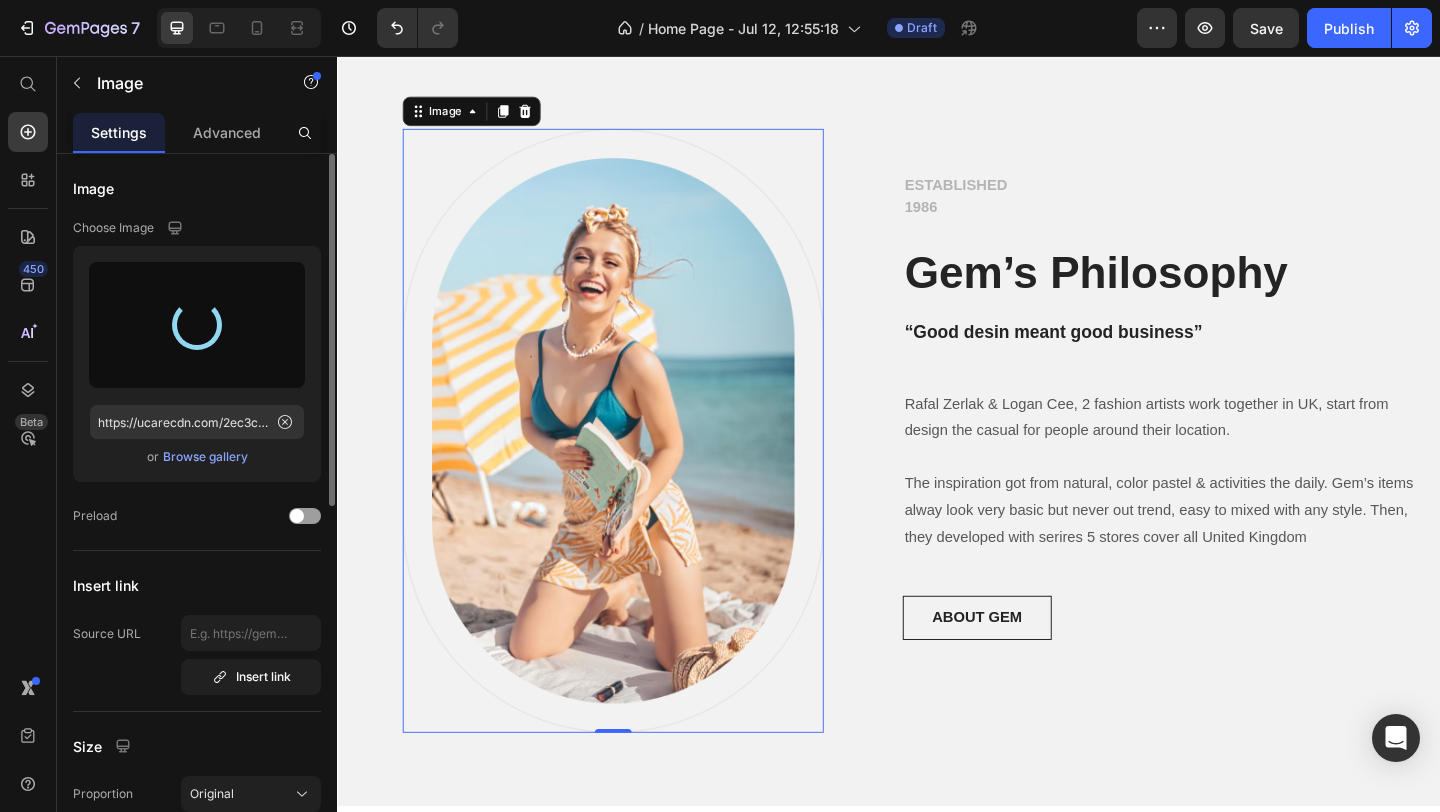 type on "https://cdn.shopify.com/s/files/1/0699/6967/4514/files/gempages_575081350491538276-96c05eee-22db-46ae-9f9c-7a33807a84dc.jpg" 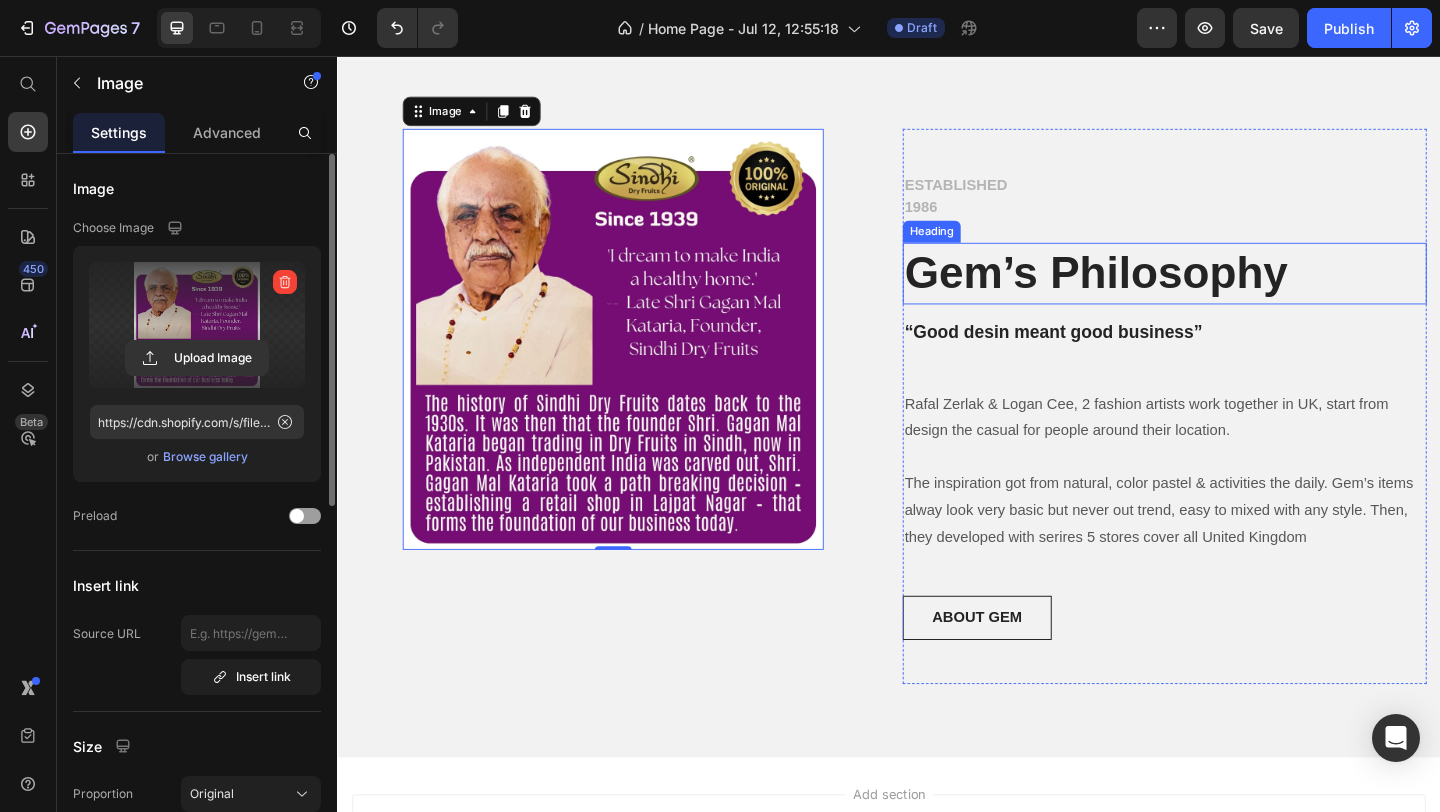 click on "Gem’s Philosophy" at bounding box center [1237, 292] 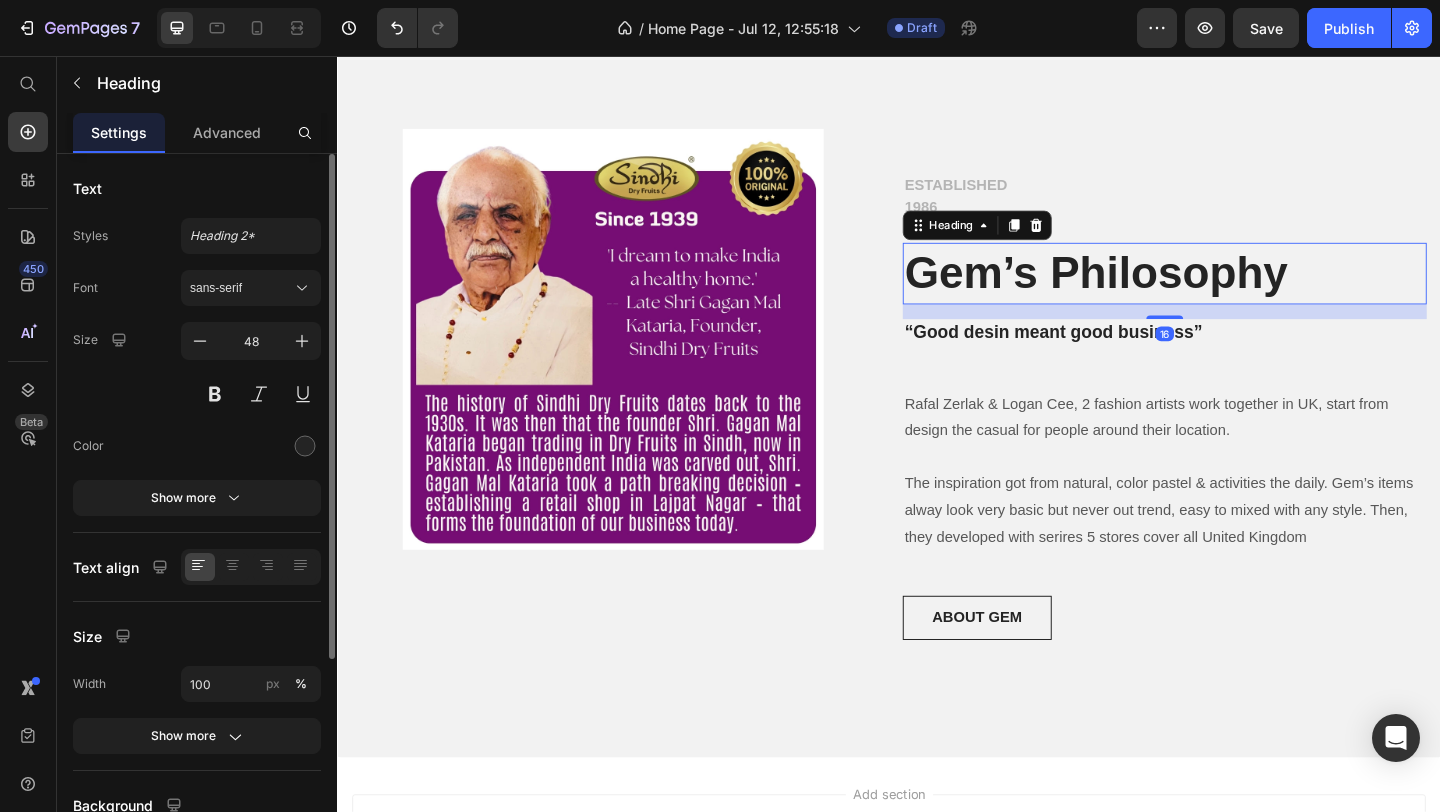 click on "ESTABLISHED  1986" at bounding box center [1237, 209] 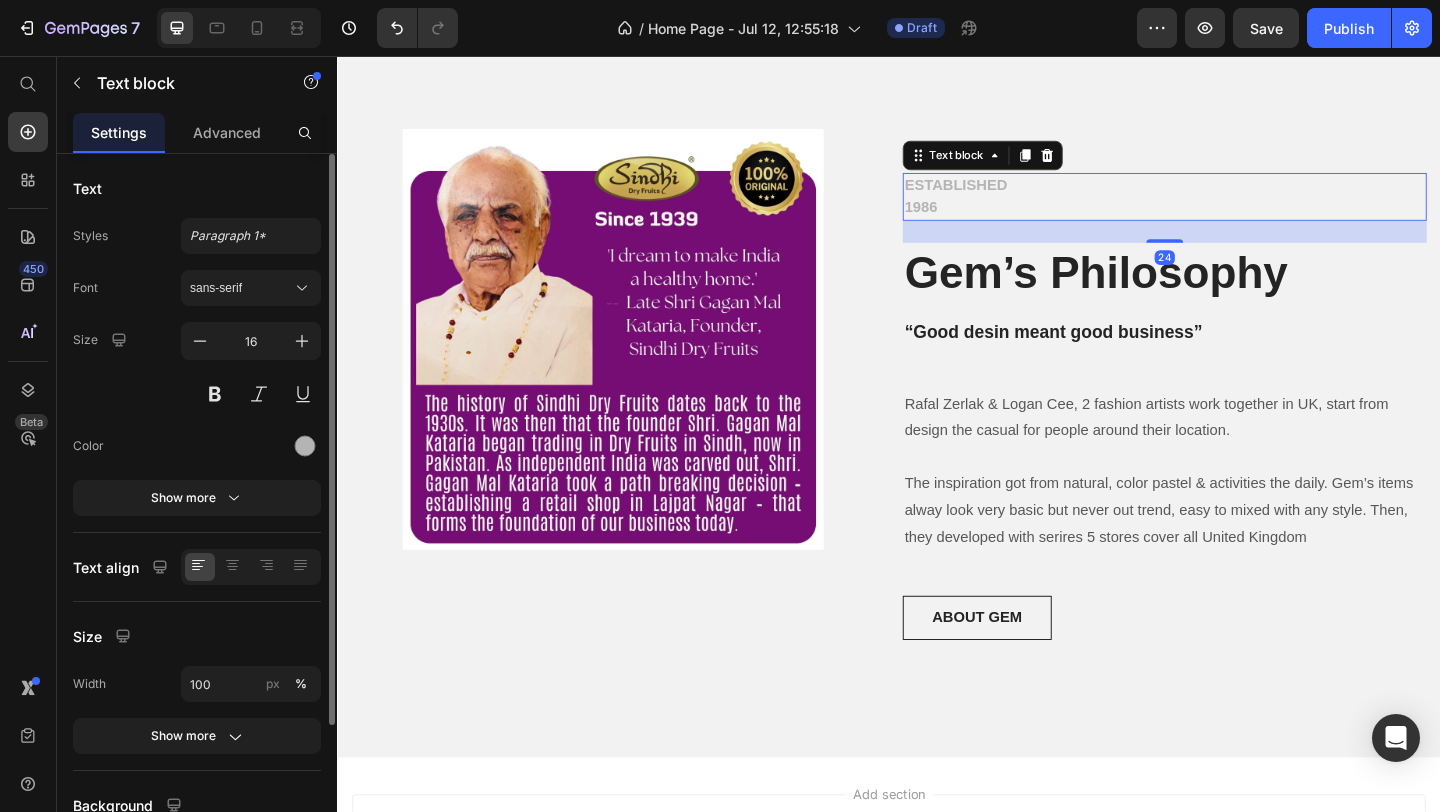 click on "ESTABLISHED  1986" at bounding box center [1237, 209] 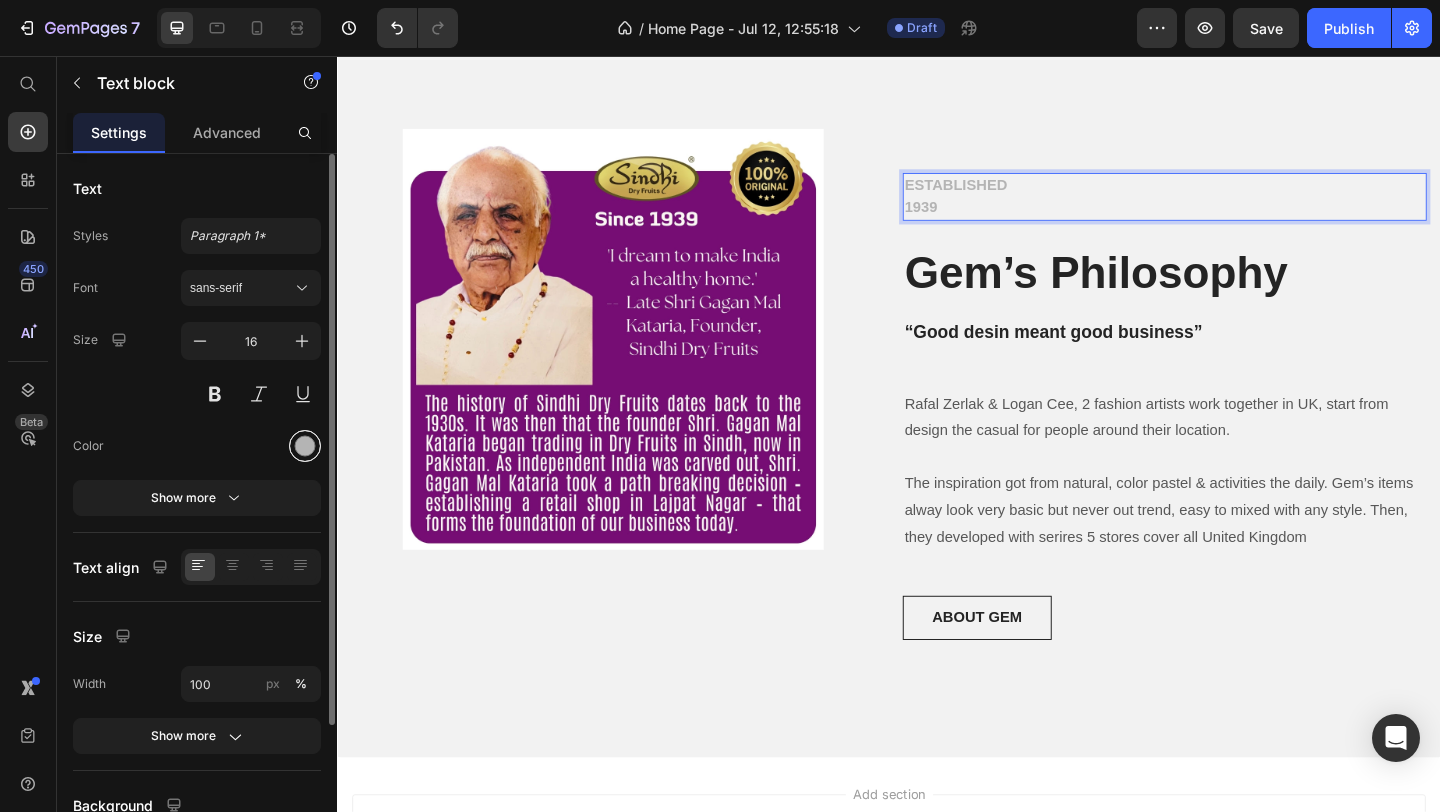click at bounding box center (305, 446) 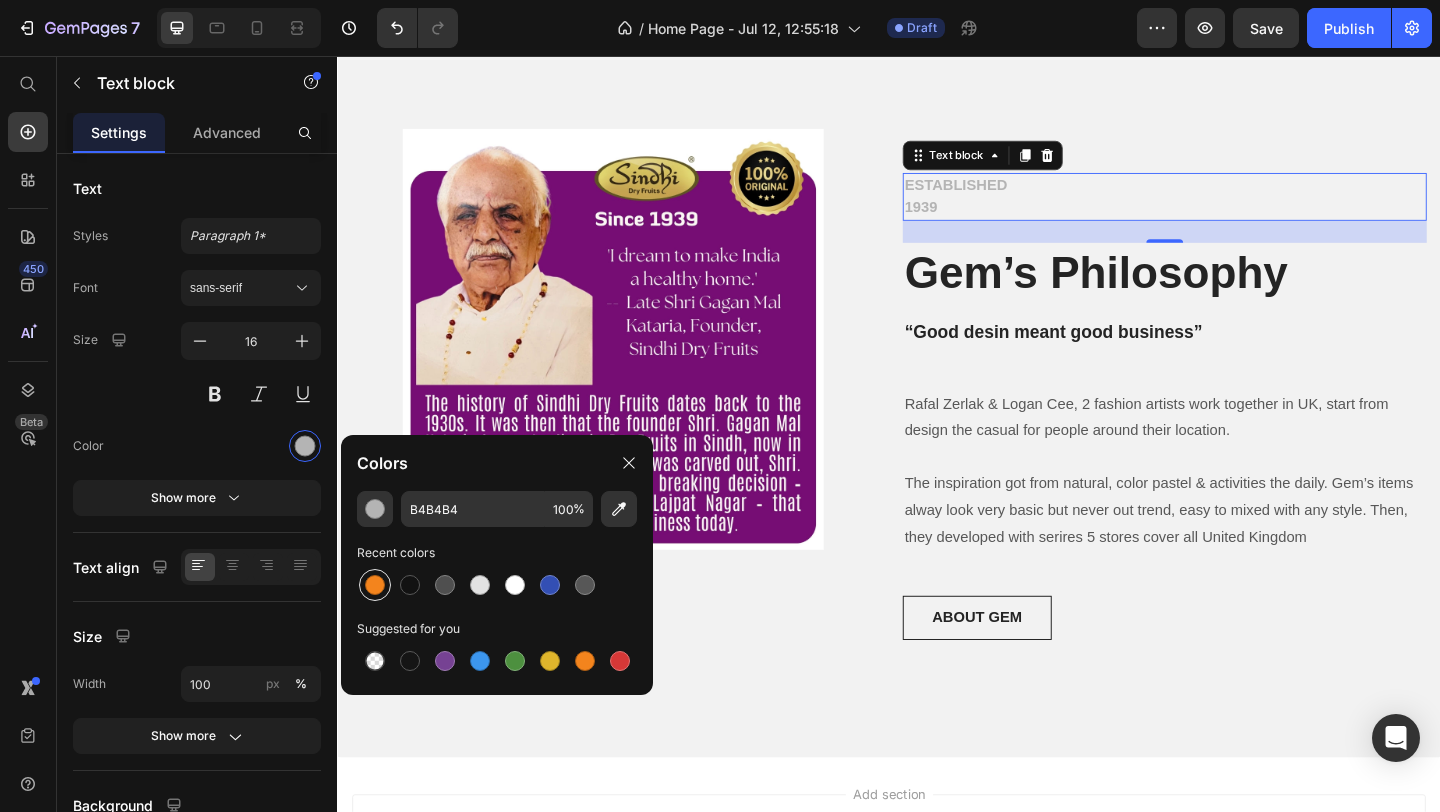 click at bounding box center [375, 585] 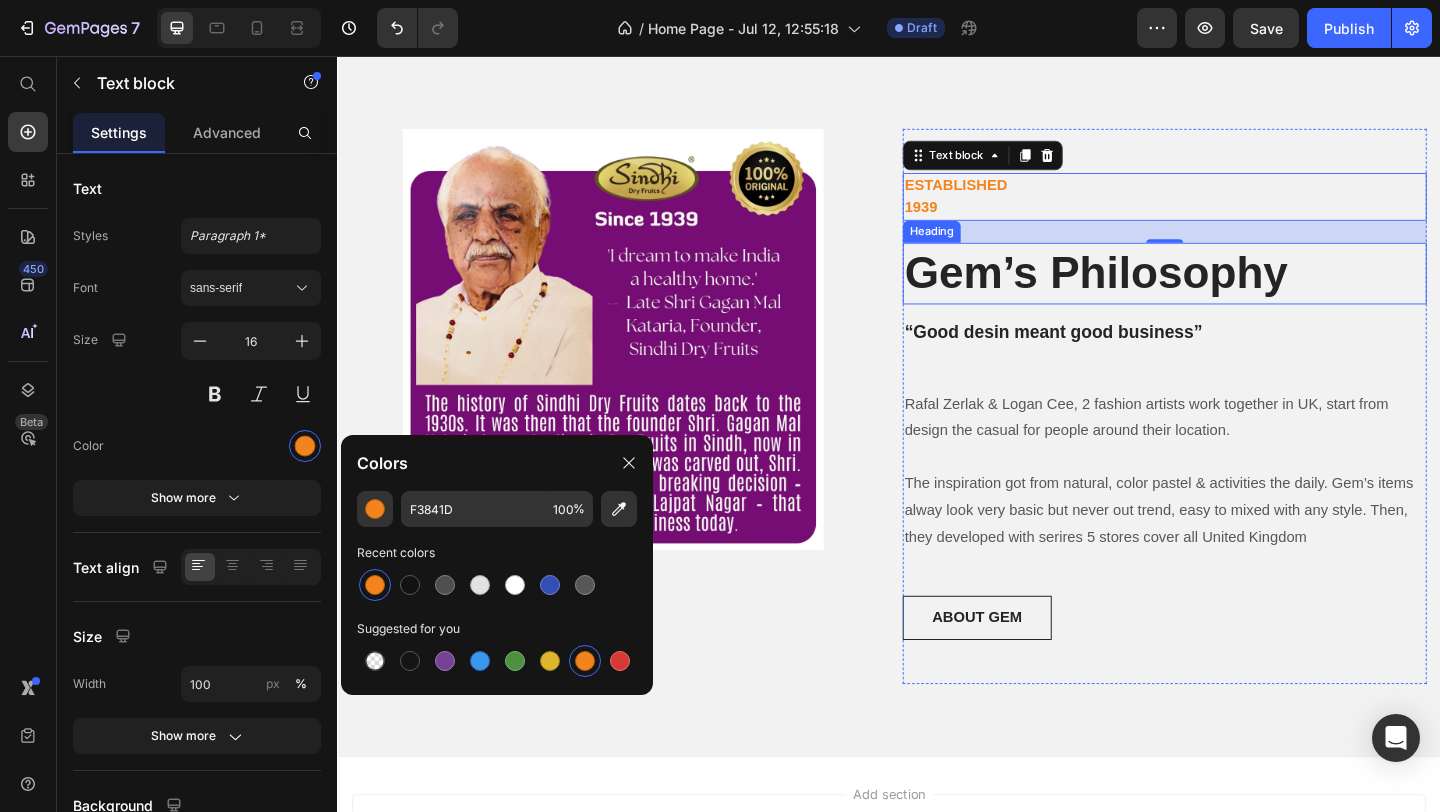 click on "Gem’s Philosophy" at bounding box center (1237, 292) 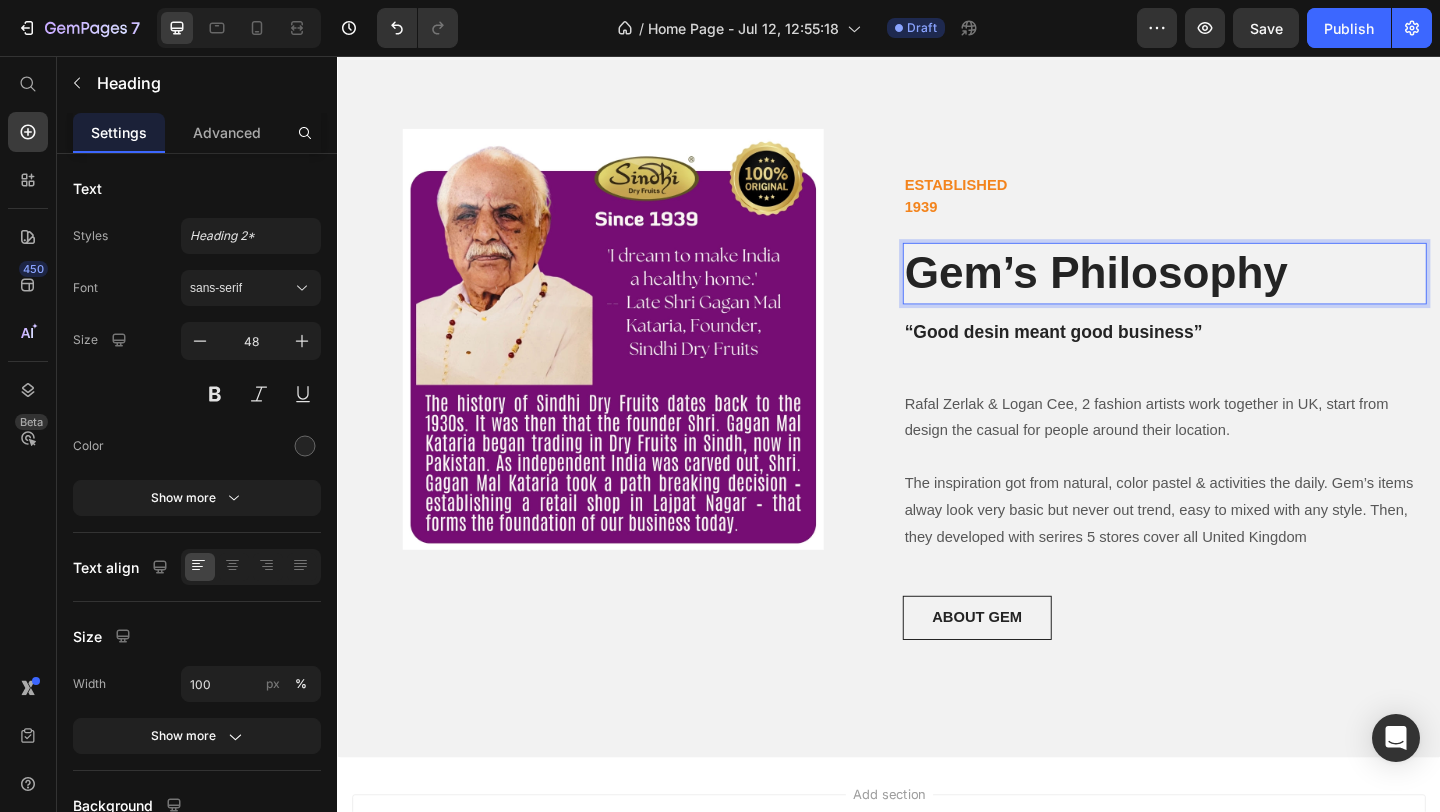 click on "Gem’s Philosophy" at bounding box center [1237, 292] 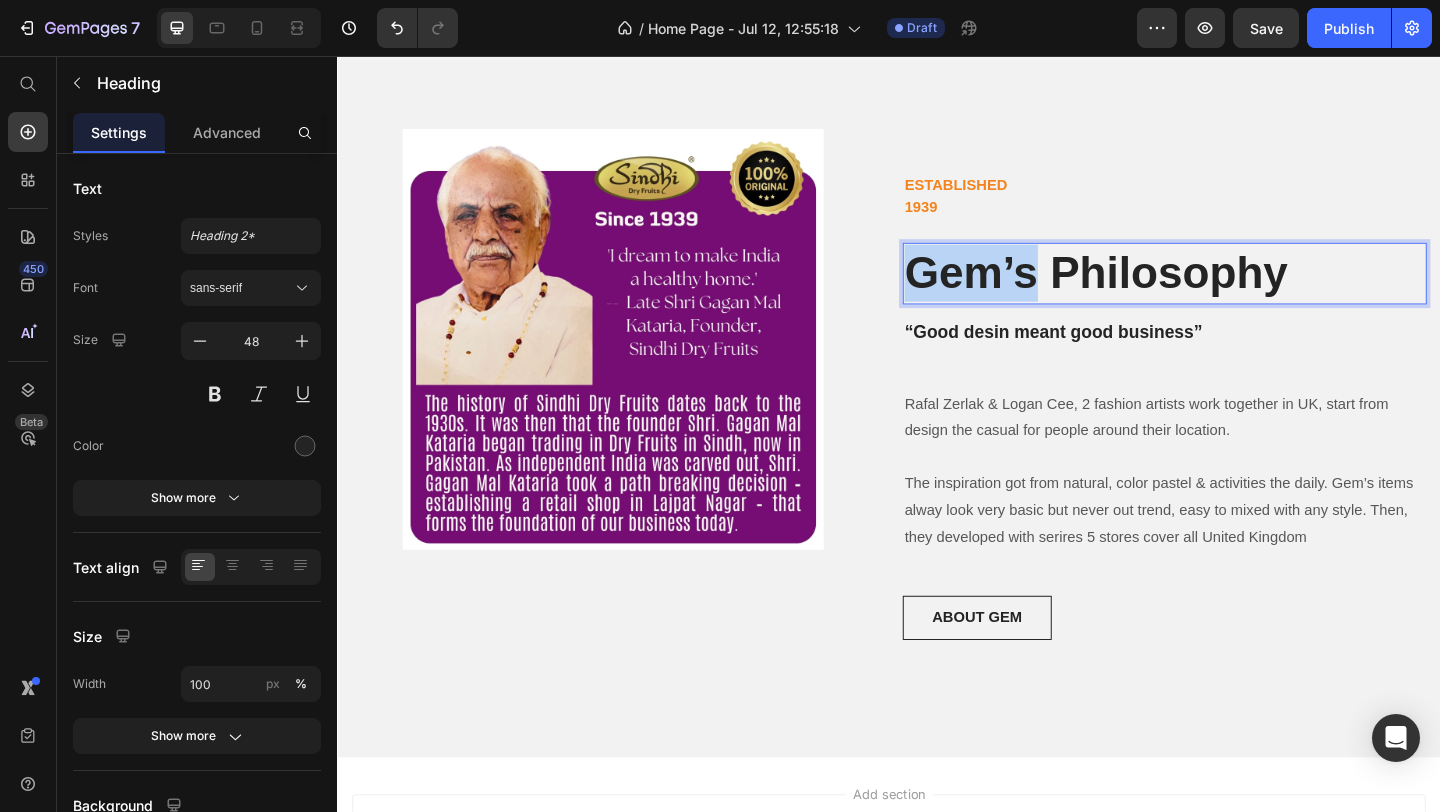 click on "Gem’s Philosophy" at bounding box center (1237, 292) 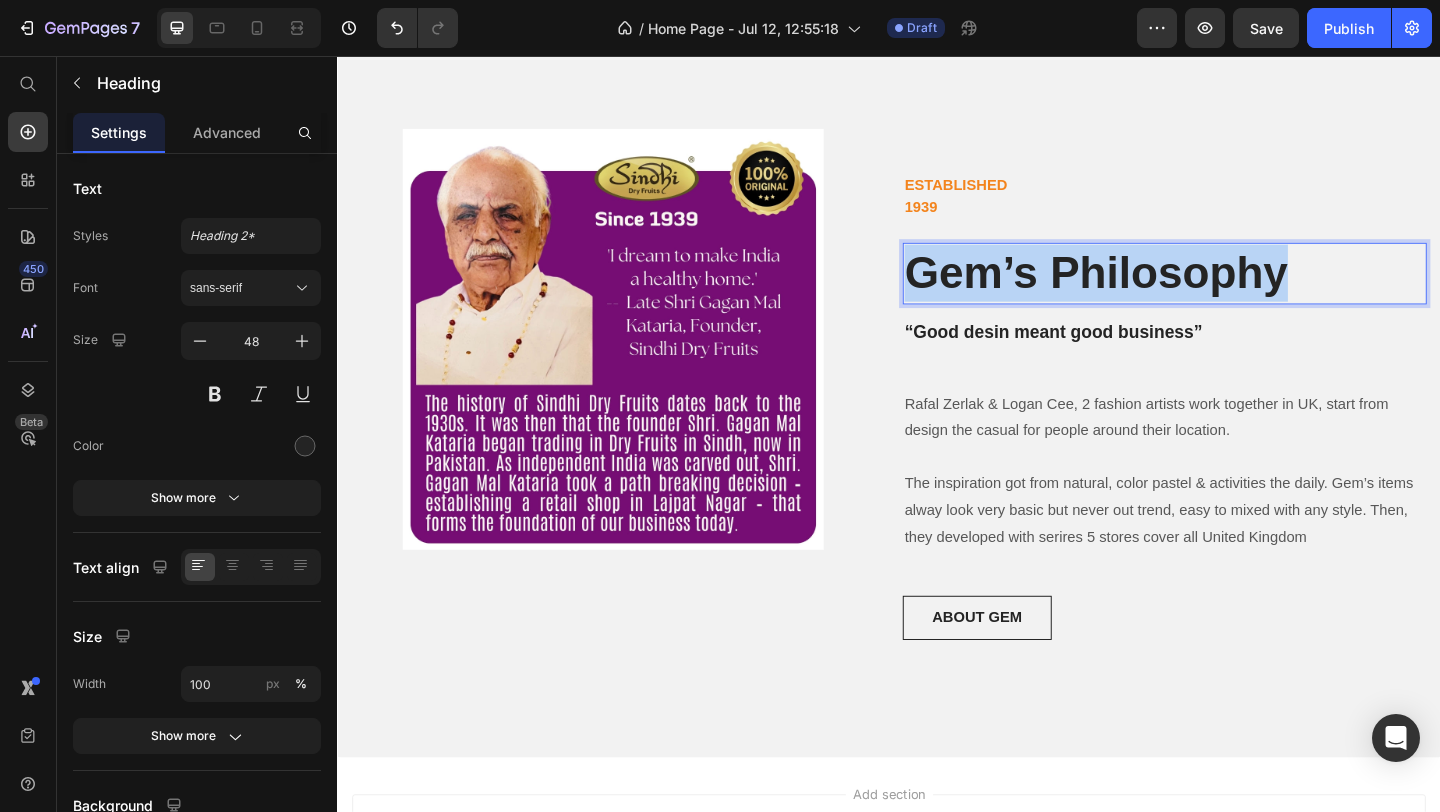 click on "Gem’s Philosophy" at bounding box center [1237, 292] 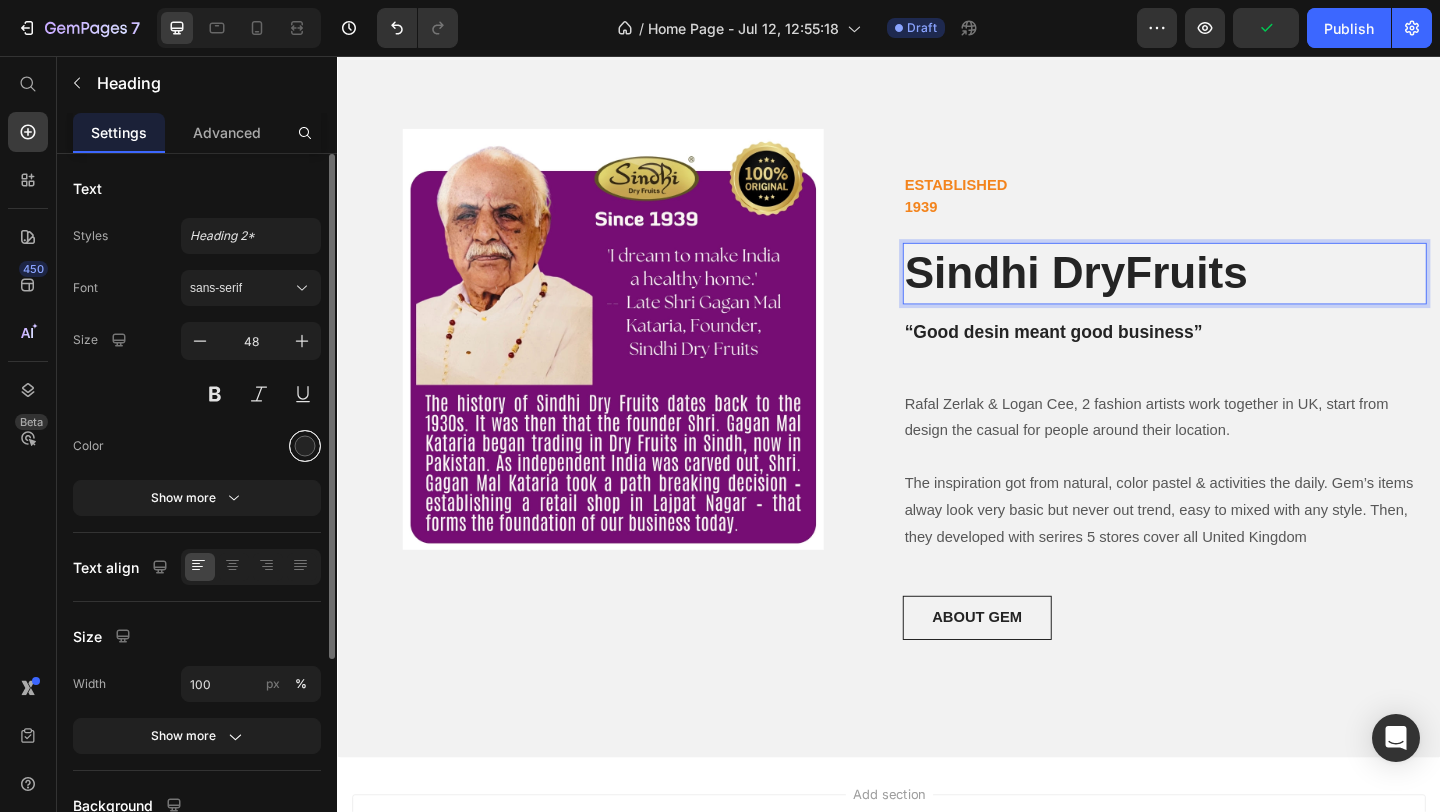 click at bounding box center (305, 446) 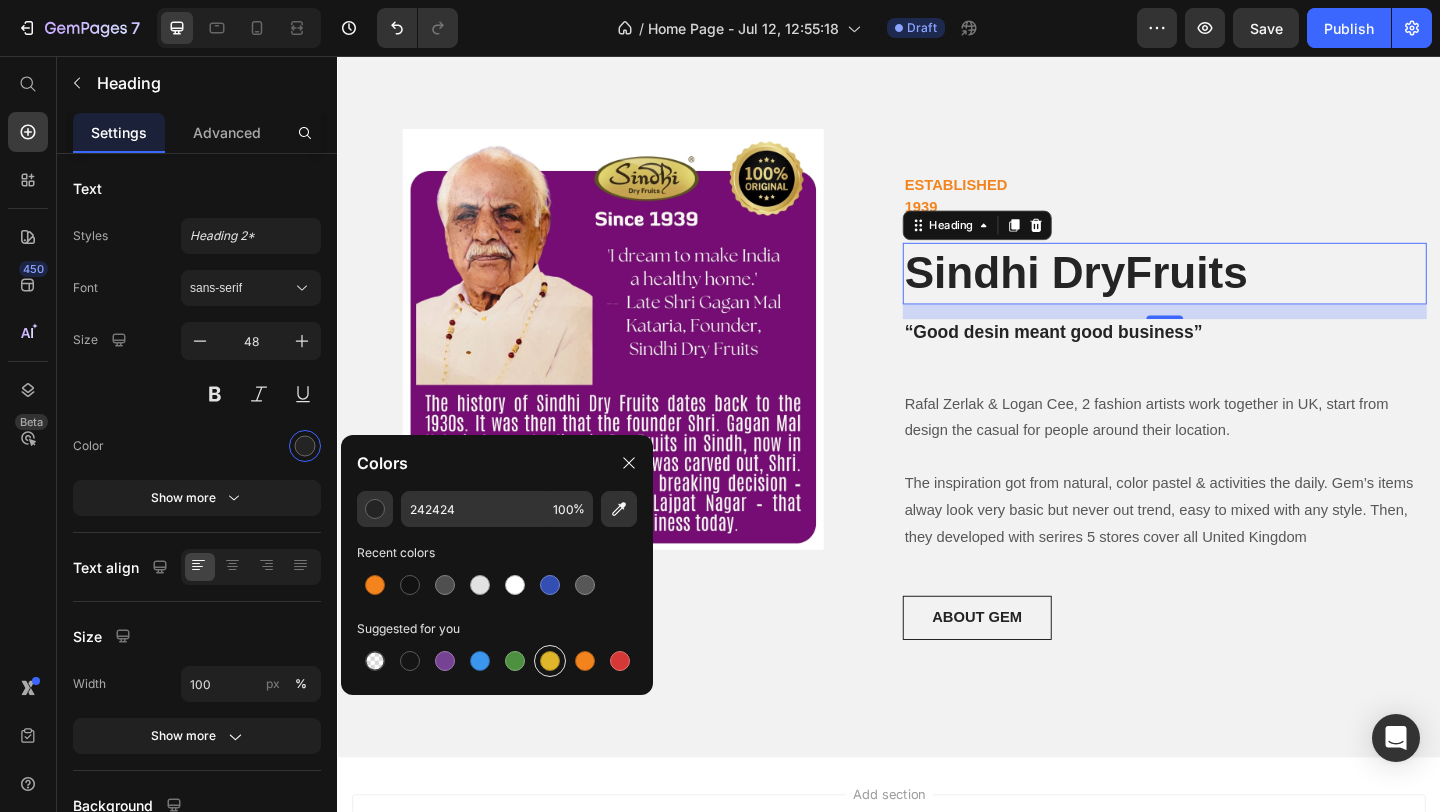 click at bounding box center [550, 661] 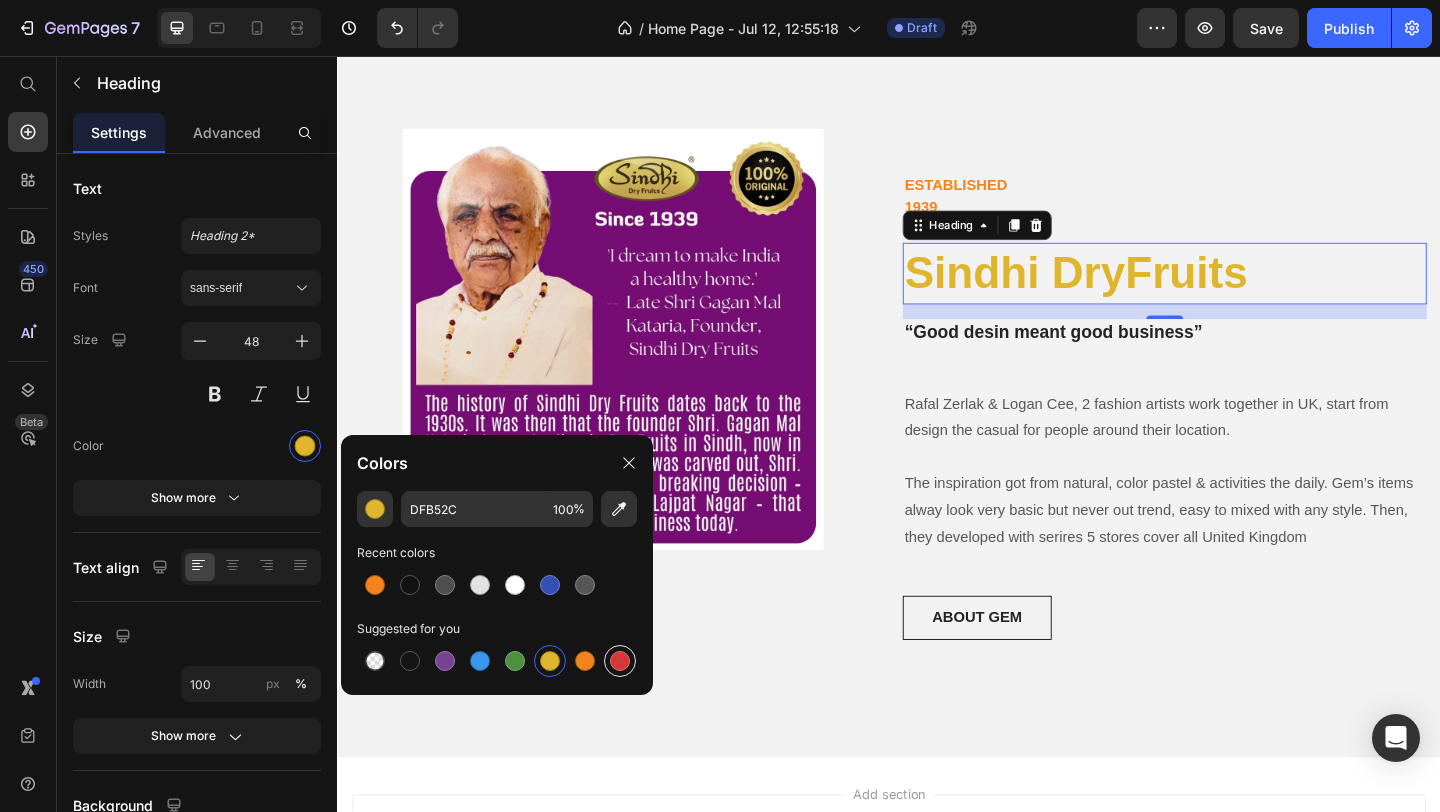 click at bounding box center (620, 661) 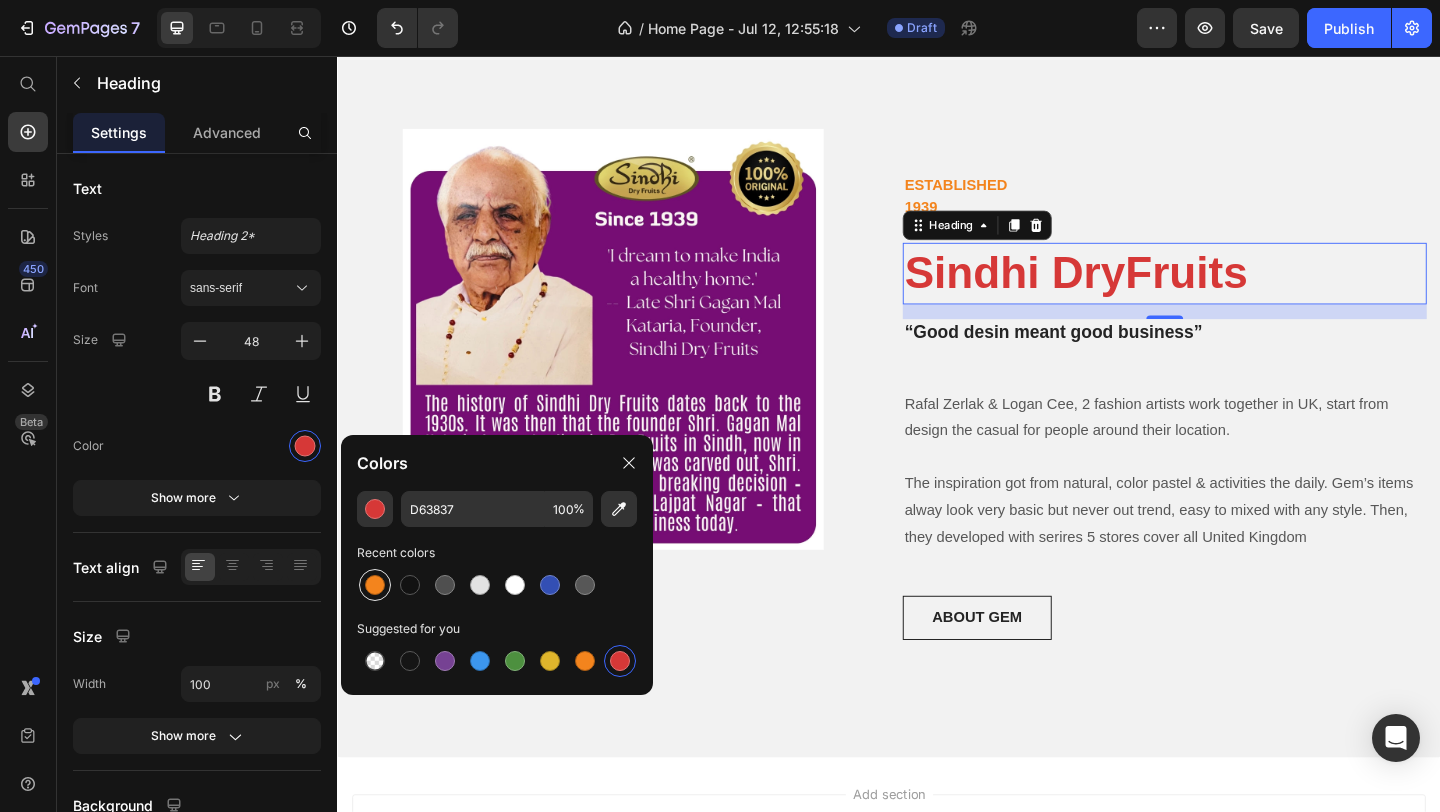 click at bounding box center [375, 585] 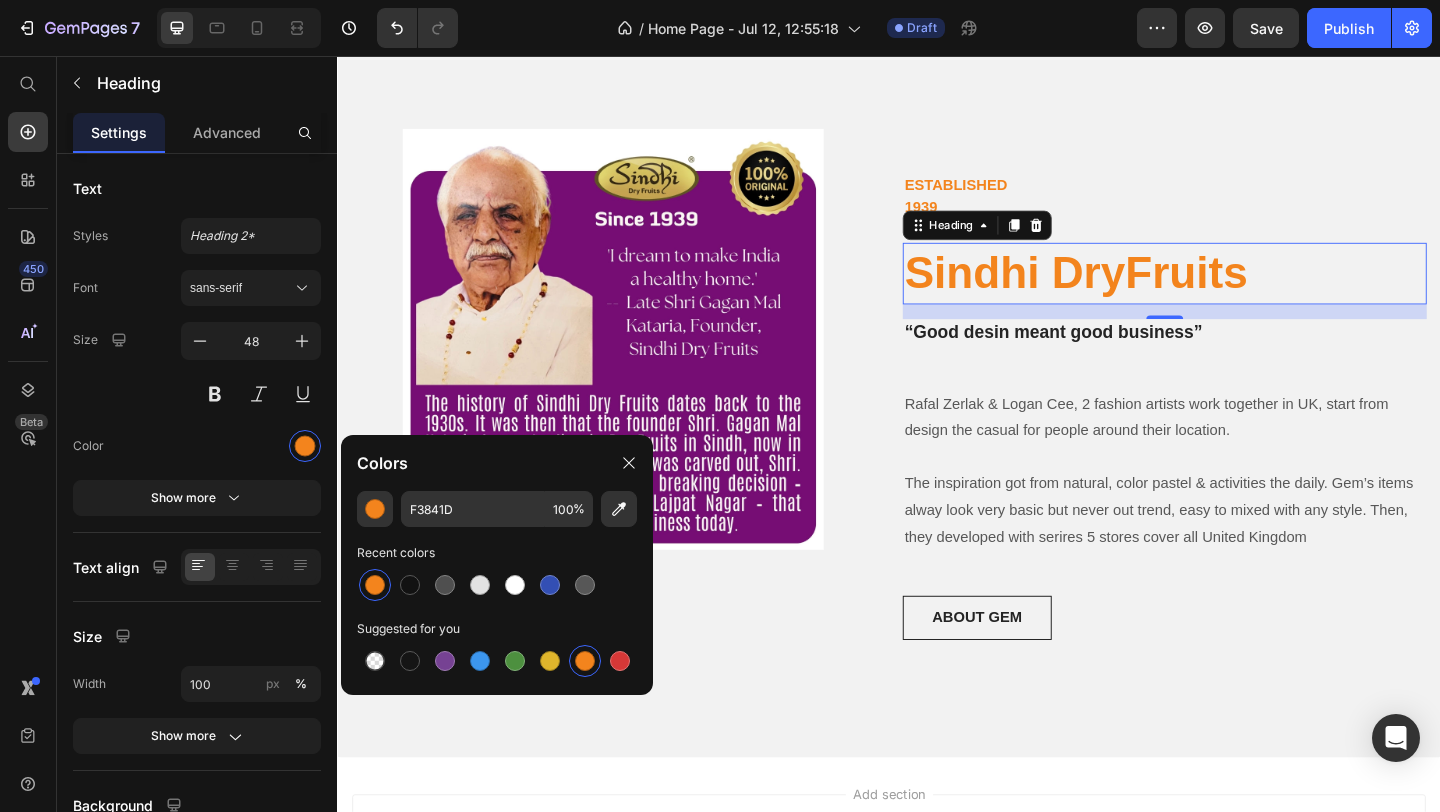 click on "ESTABLISHED  1939 Text block Sindhi DryFruits Heading   16 “Good desin meant good business” Heading Rafal Zerlak & Logan Cee, 2 fashion artists work together in UK, start from design the casual for people around their location.  The inspiration got from natural, color pastel & activities the daily. Gem’s items alway look very basic but never out trend, easy to mixed with any style. Then, they developed with serires 5 stores cover all United Kingdom Text block ABOUT GEM Button Row" at bounding box center [1237, 437] 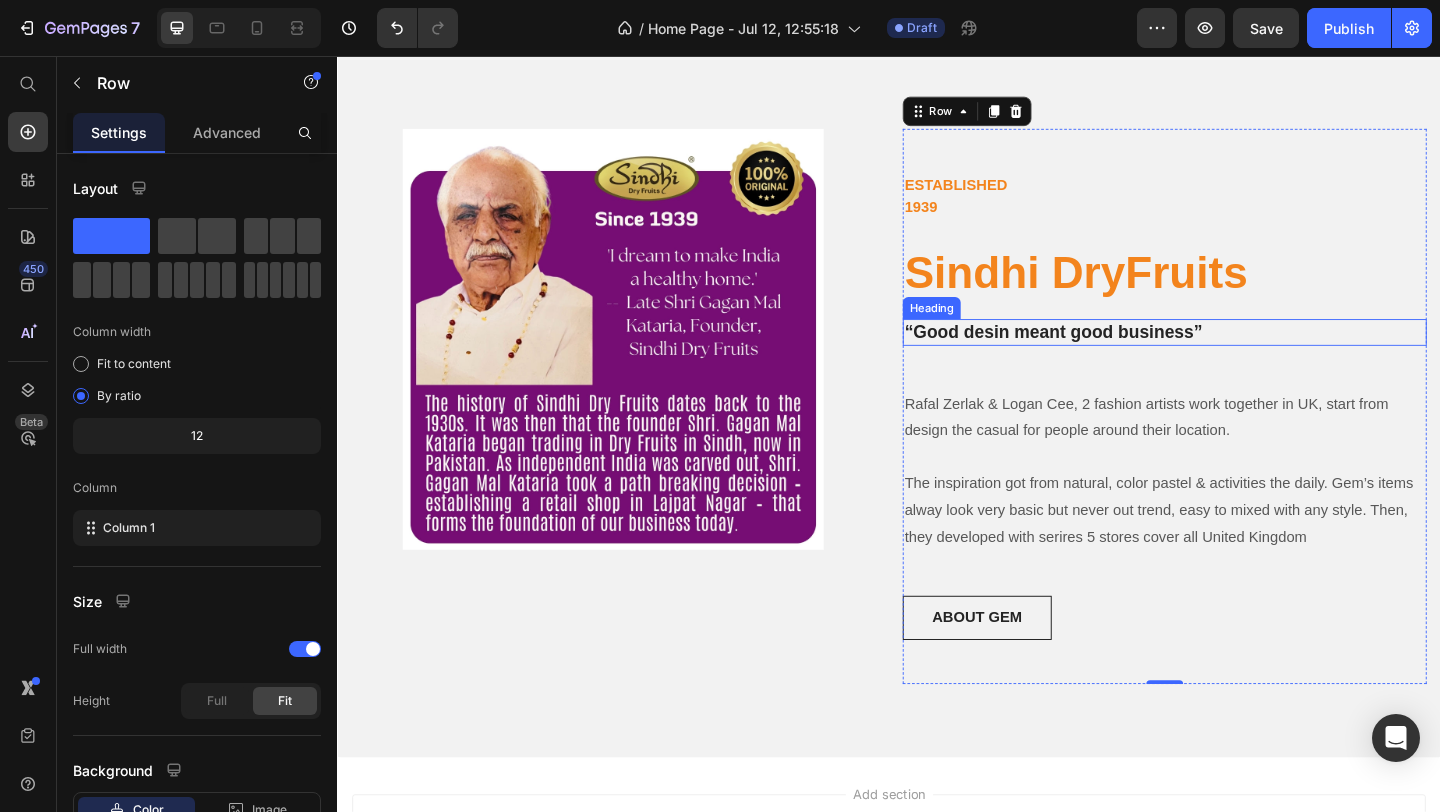 click on "“Good desin meant good business”" at bounding box center (1237, 356) 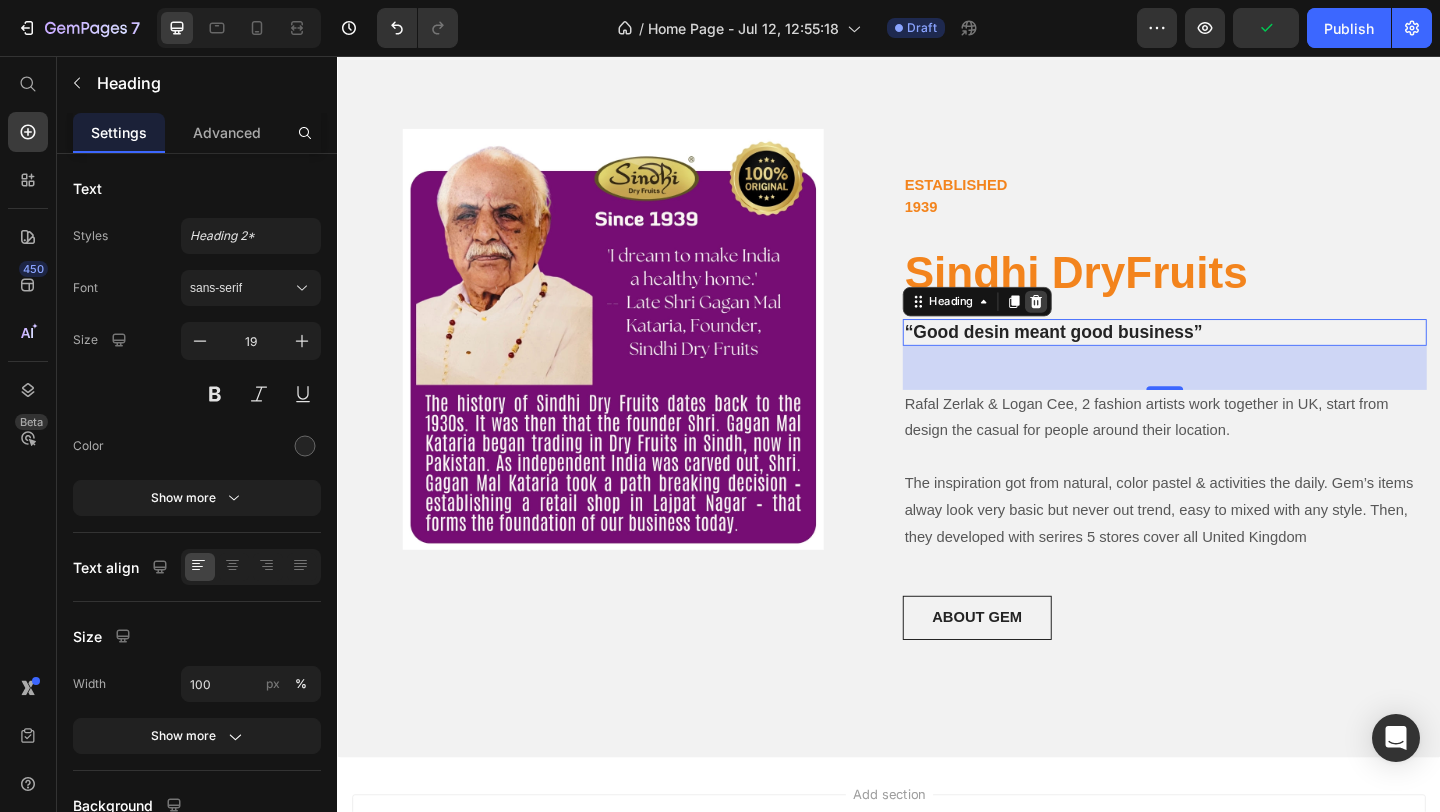 click 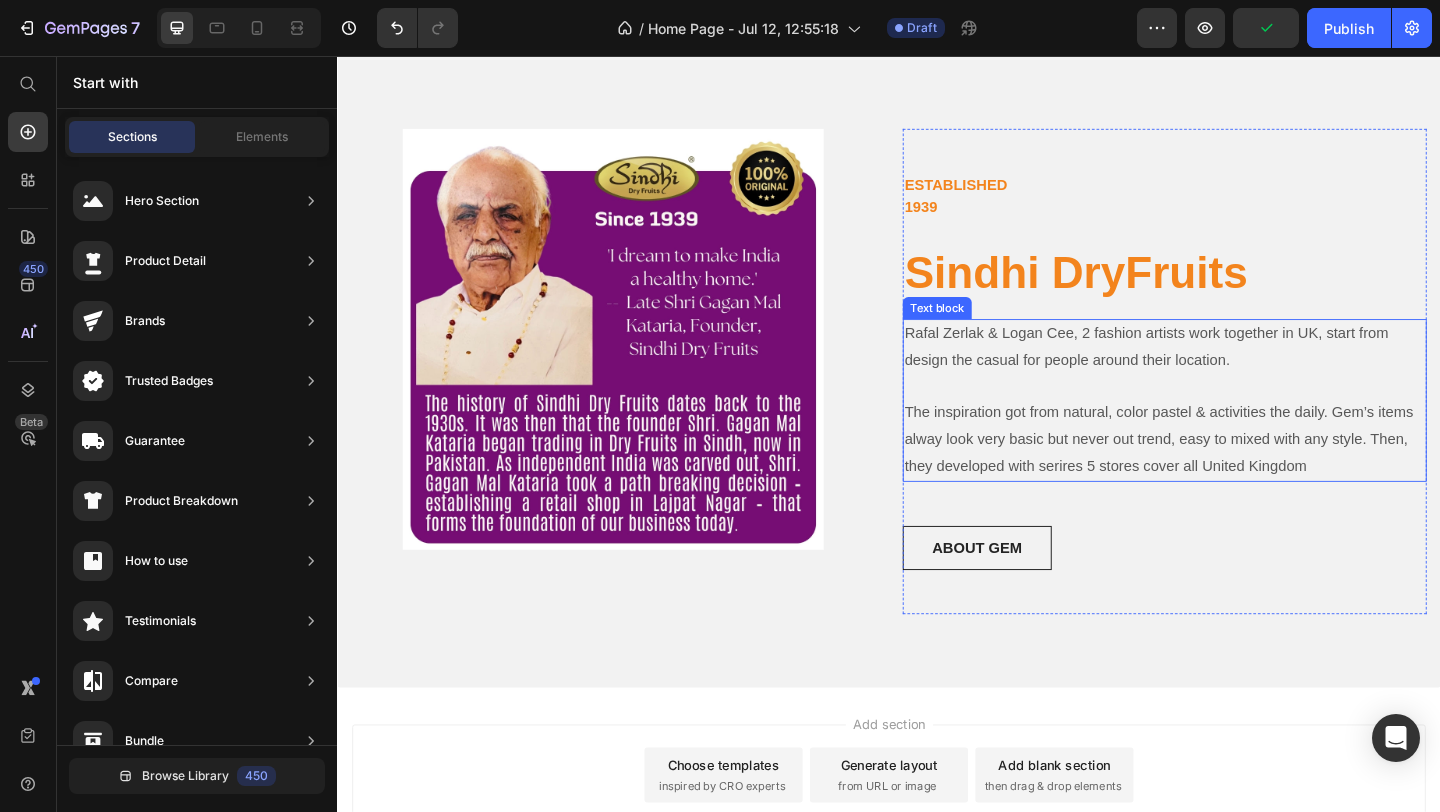 click on "Rafal Zerlak & Logan Cee, 2 fashion artists work together in UK, start from design the casual for people around their location.  The inspiration got from natural, color pastel & activities the daily. Gem’s items alway look very basic but never out trend, easy to mixed with any style. Then, they developed with serires 5 stores cover all United Kingdom" at bounding box center [1237, 430] 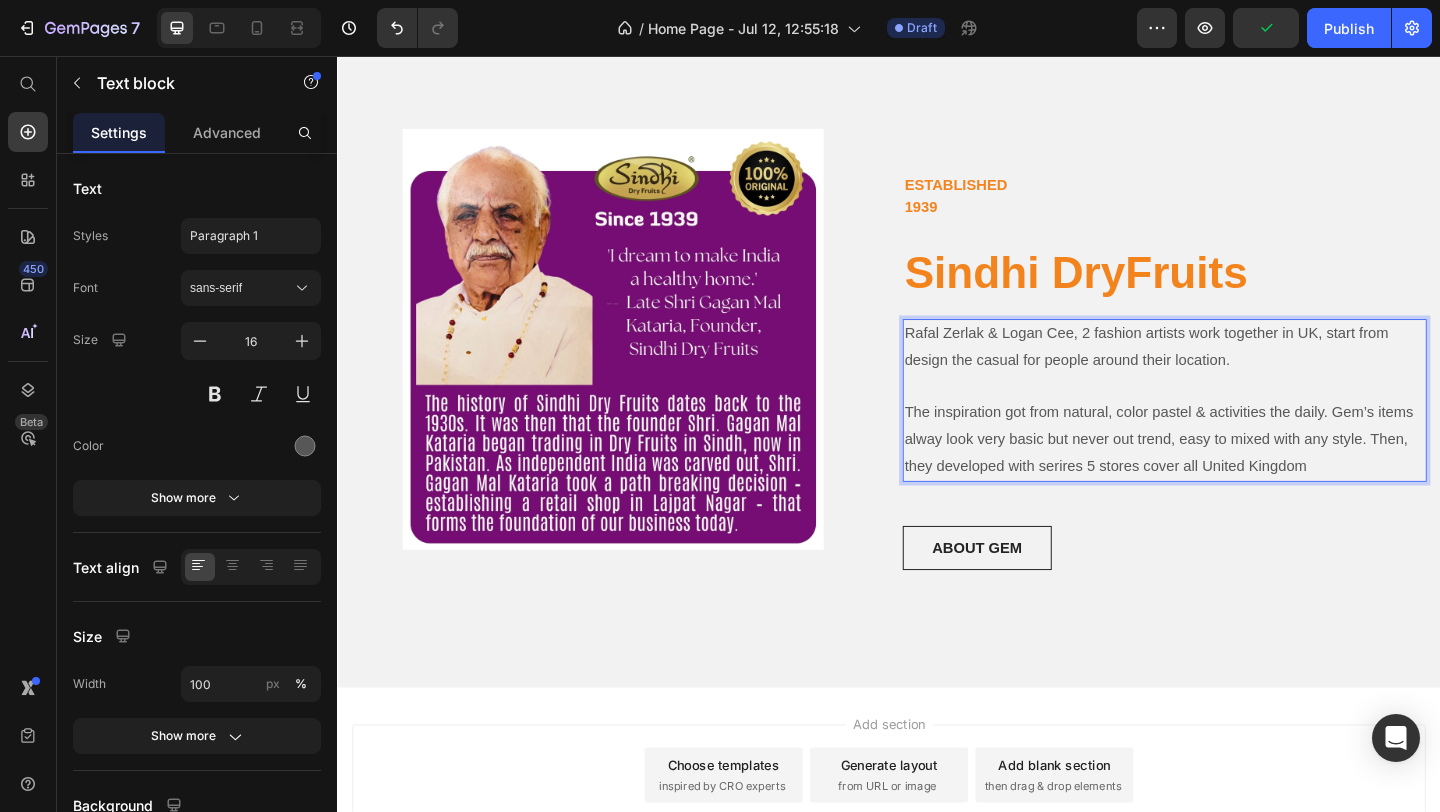 click on "Rafal Zerlak & Logan Cee, 2 fashion artists work together in UK, start from design the casual for people around their location.  The inspiration got from natural, color pastel & activities the daily. Gem’s items alway look very basic but never out trend, easy to mixed with any style. Then, they developed with serires 5 stores cover all United Kingdom" at bounding box center (1237, 430) 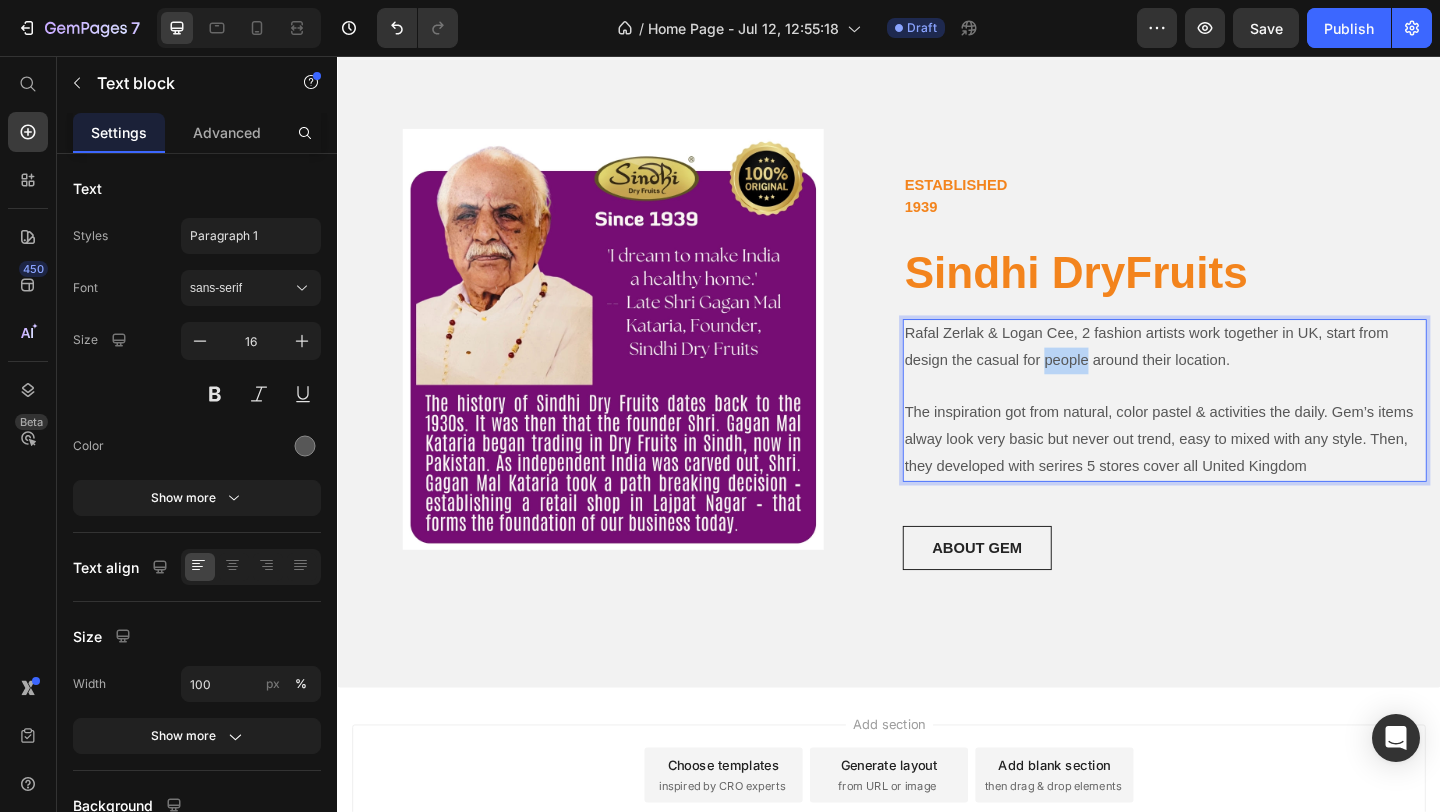 click on "Rafal Zerlak & Logan Cee, 2 fashion artists work together in UK, start from design the casual for people around their location.  The inspiration got from natural, color pastel & activities the daily. Gem’s items alway look very basic but never out trend, easy to mixed with any style. Then, they developed with serires 5 stores cover all United Kingdom" at bounding box center [1237, 430] 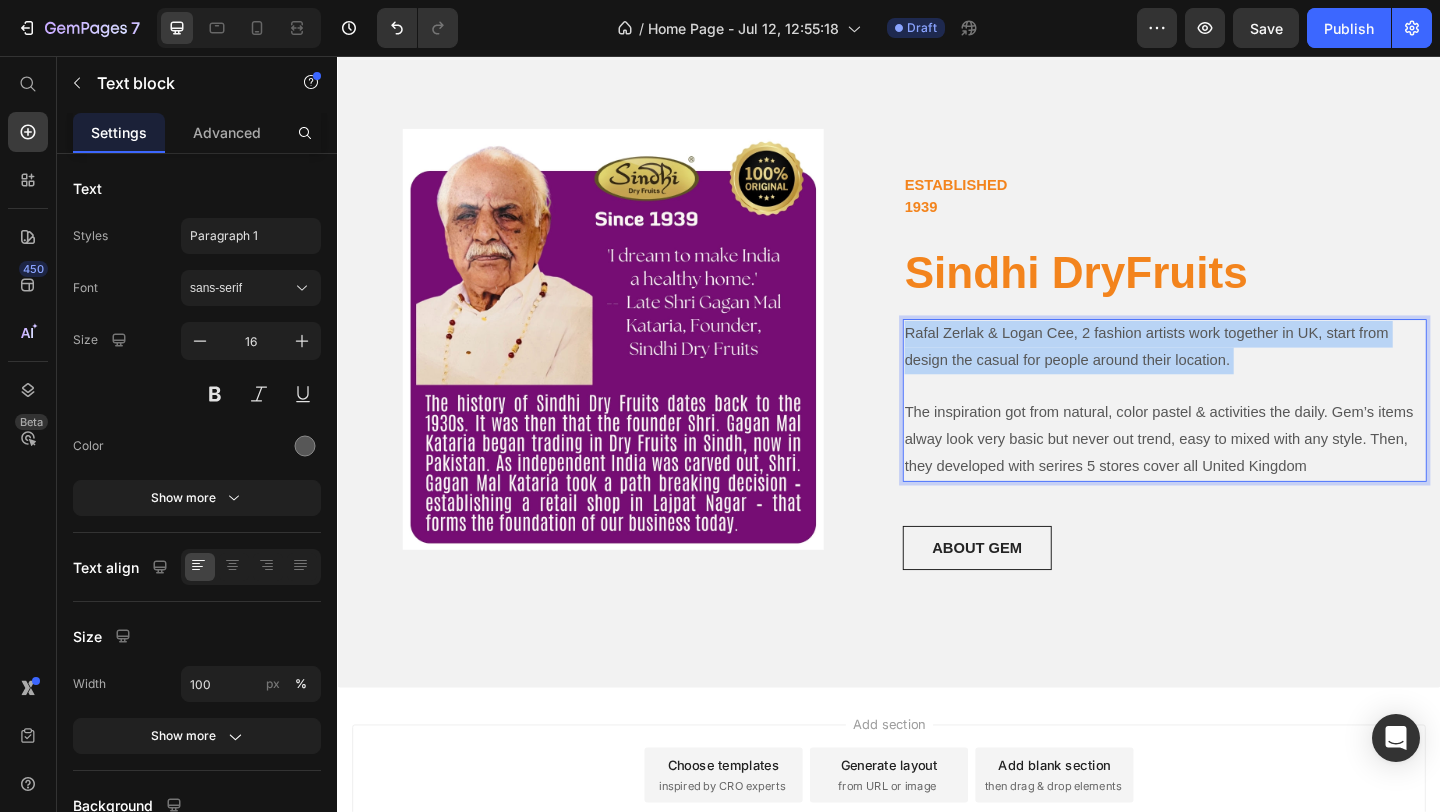click on "Rafal Zerlak & Logan Cee, 2 fashion artists work together in UK, start from design the casual for people around their location.  The inspiration got from natural, color pastel & activities the daily. Gem’s items alway look very basic but never out trend, easy to mixed with any style. Then, they developed with serires 5 stores cover all United Kingdom" at bounding box center [1237, 430] 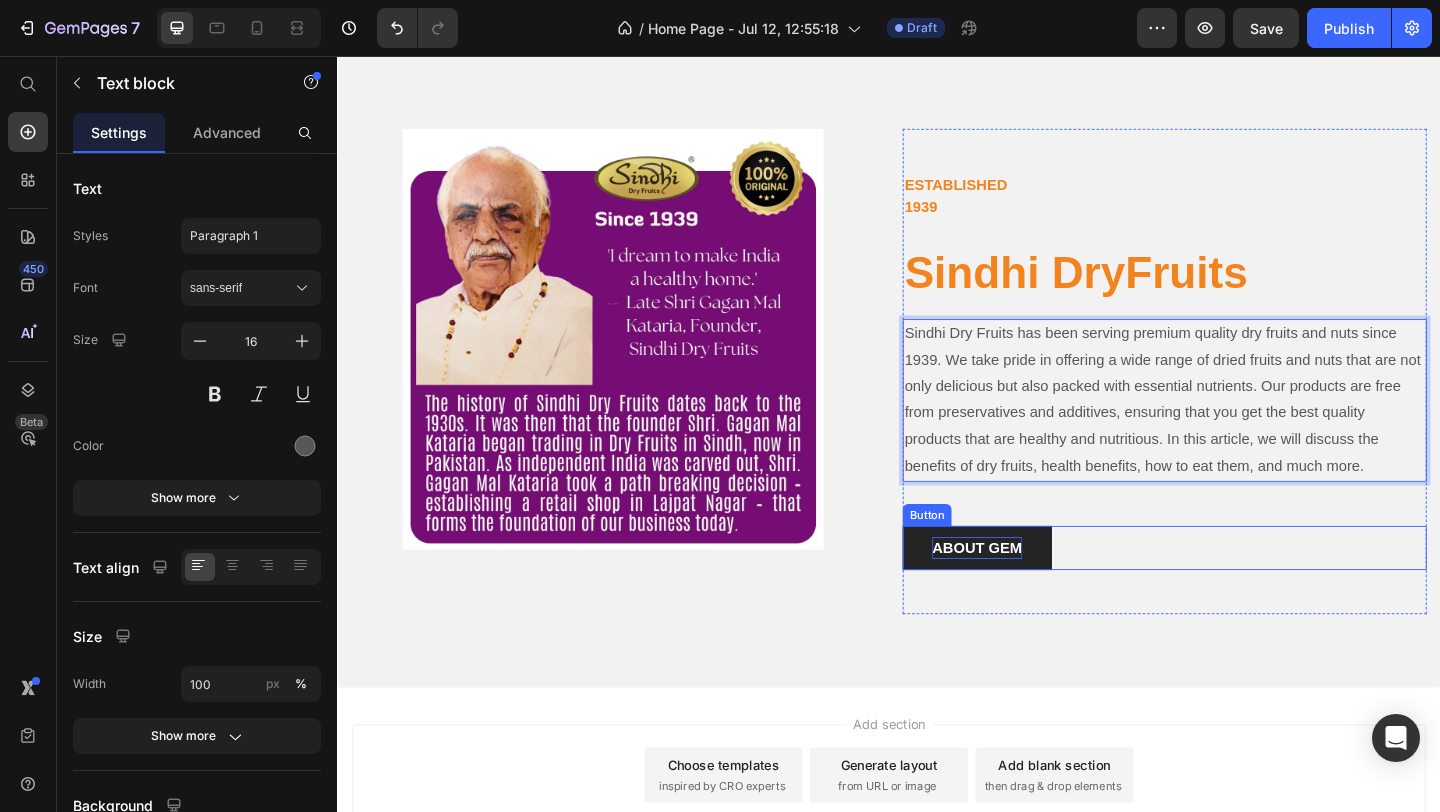 click on "ABOUT GEM" at bounding box center [1033, 591] 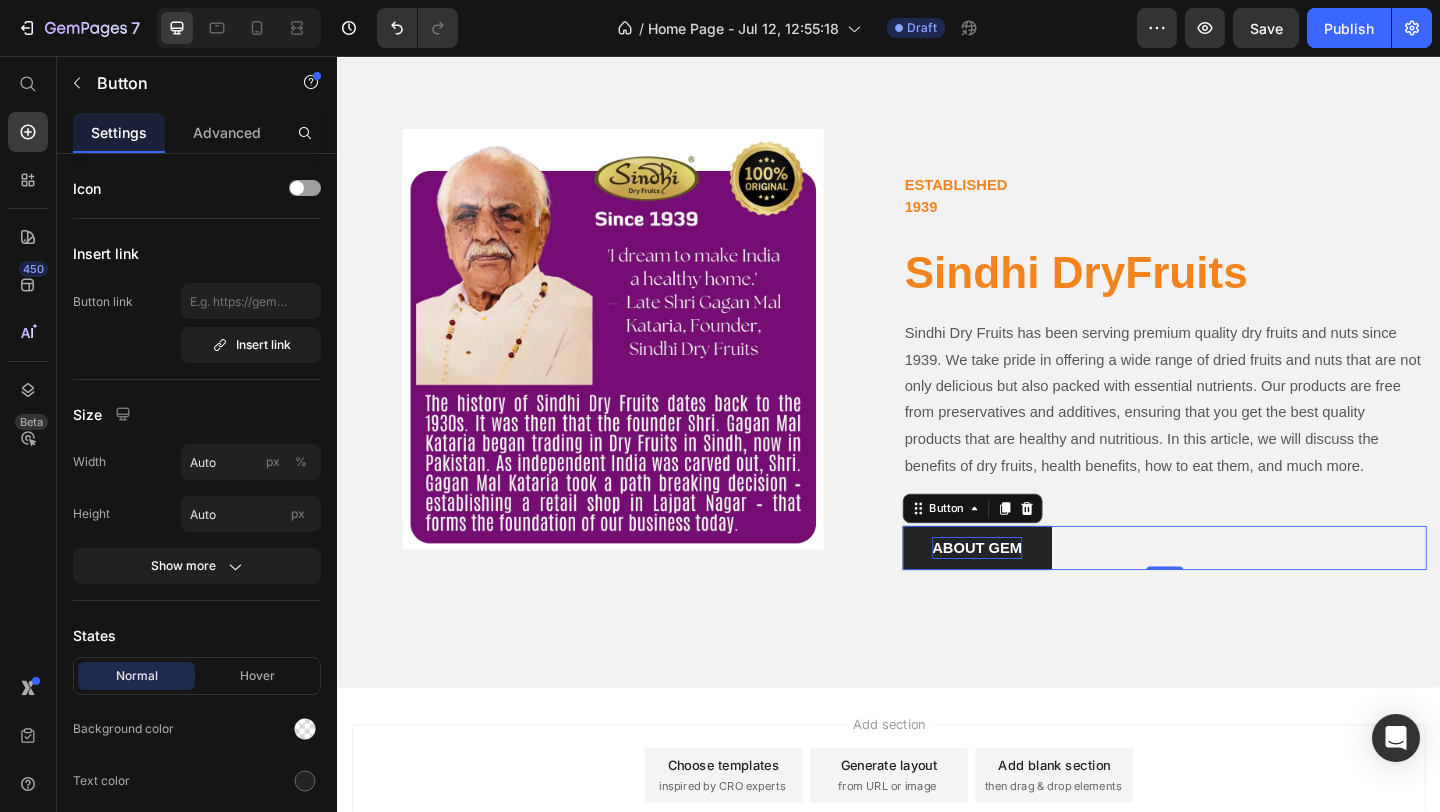click on "ABOUT GEM" at bounding box center [1033, 591] 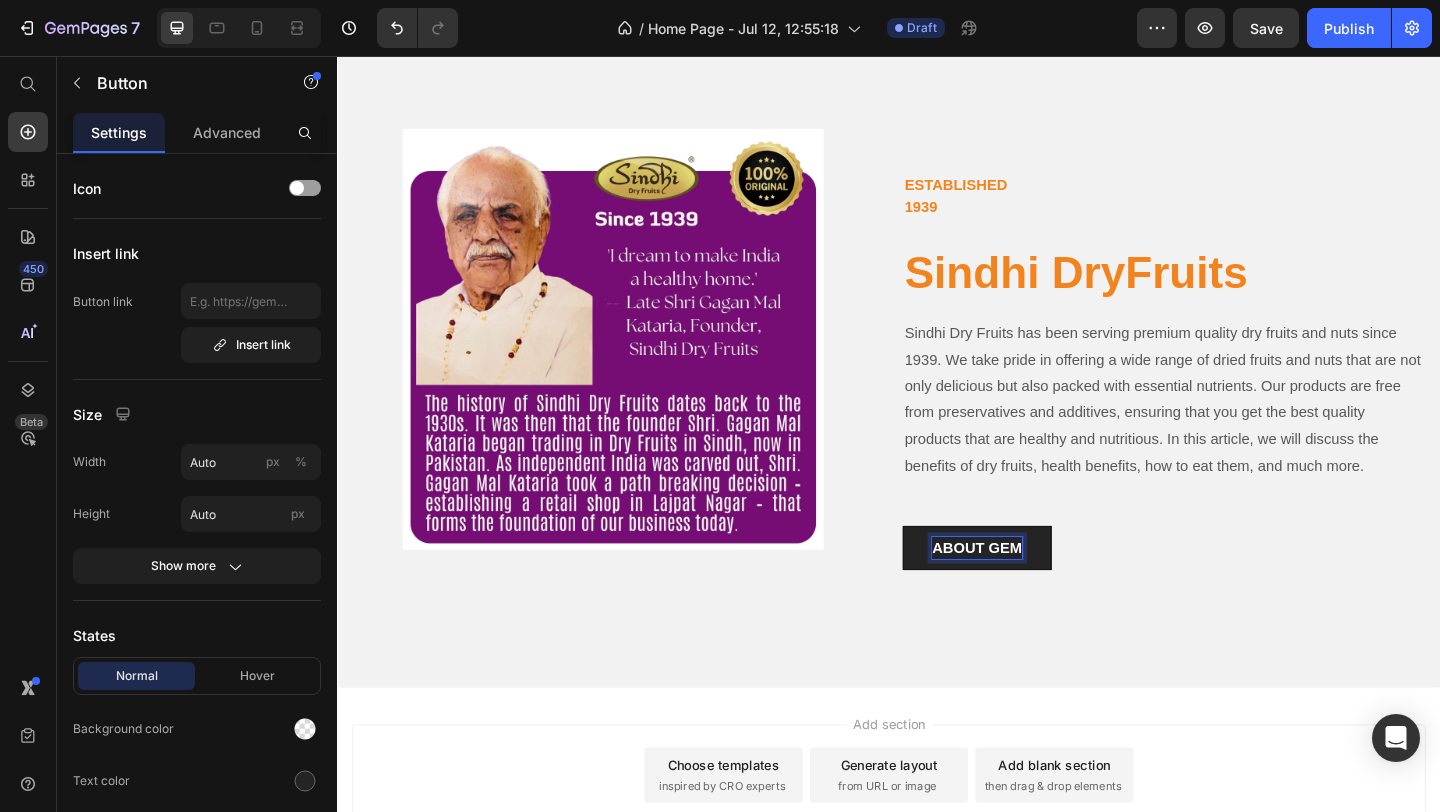 click on "ABOUT GEM" at bounding box center [1033, 591] 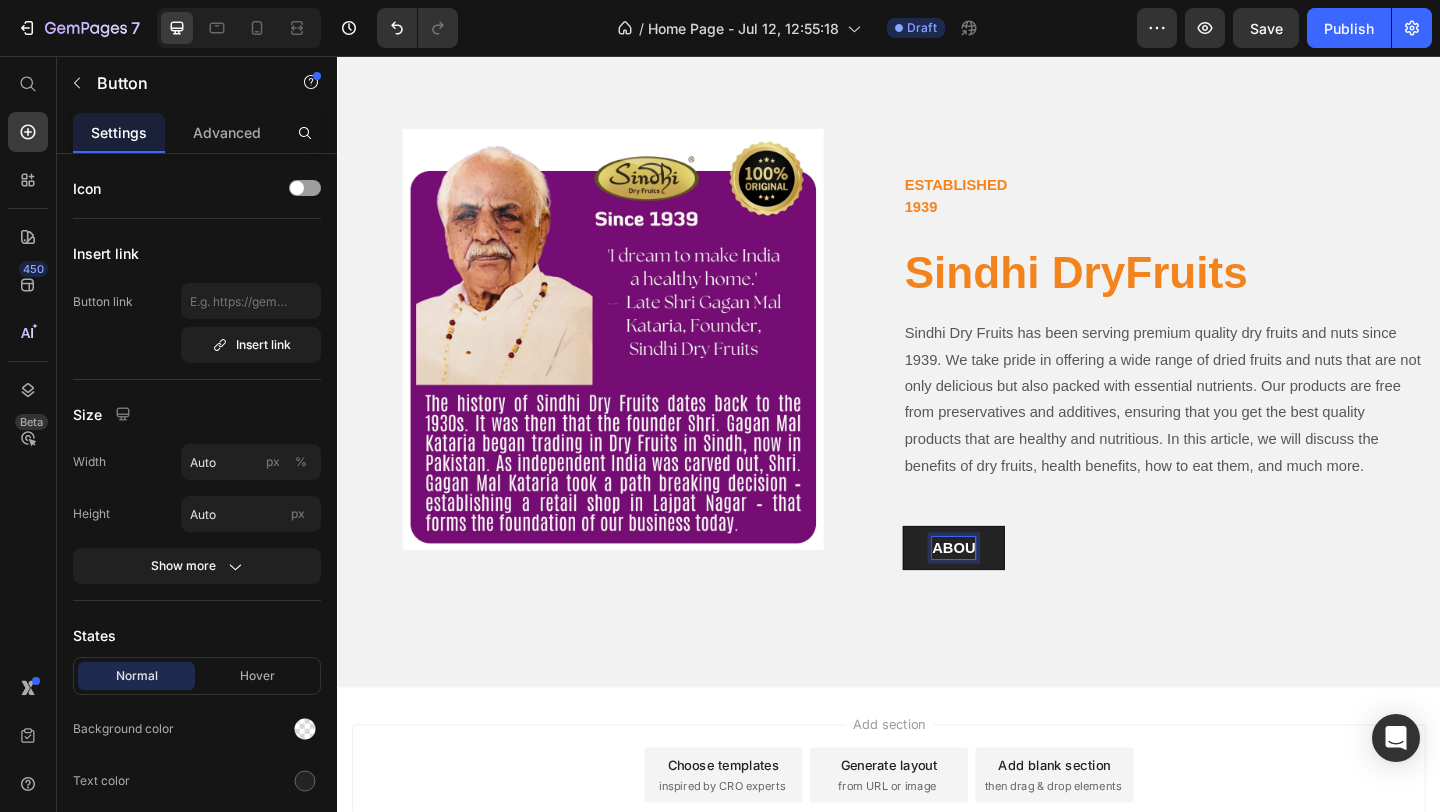 click on "ABOU" at bounding box center [1007, 591] 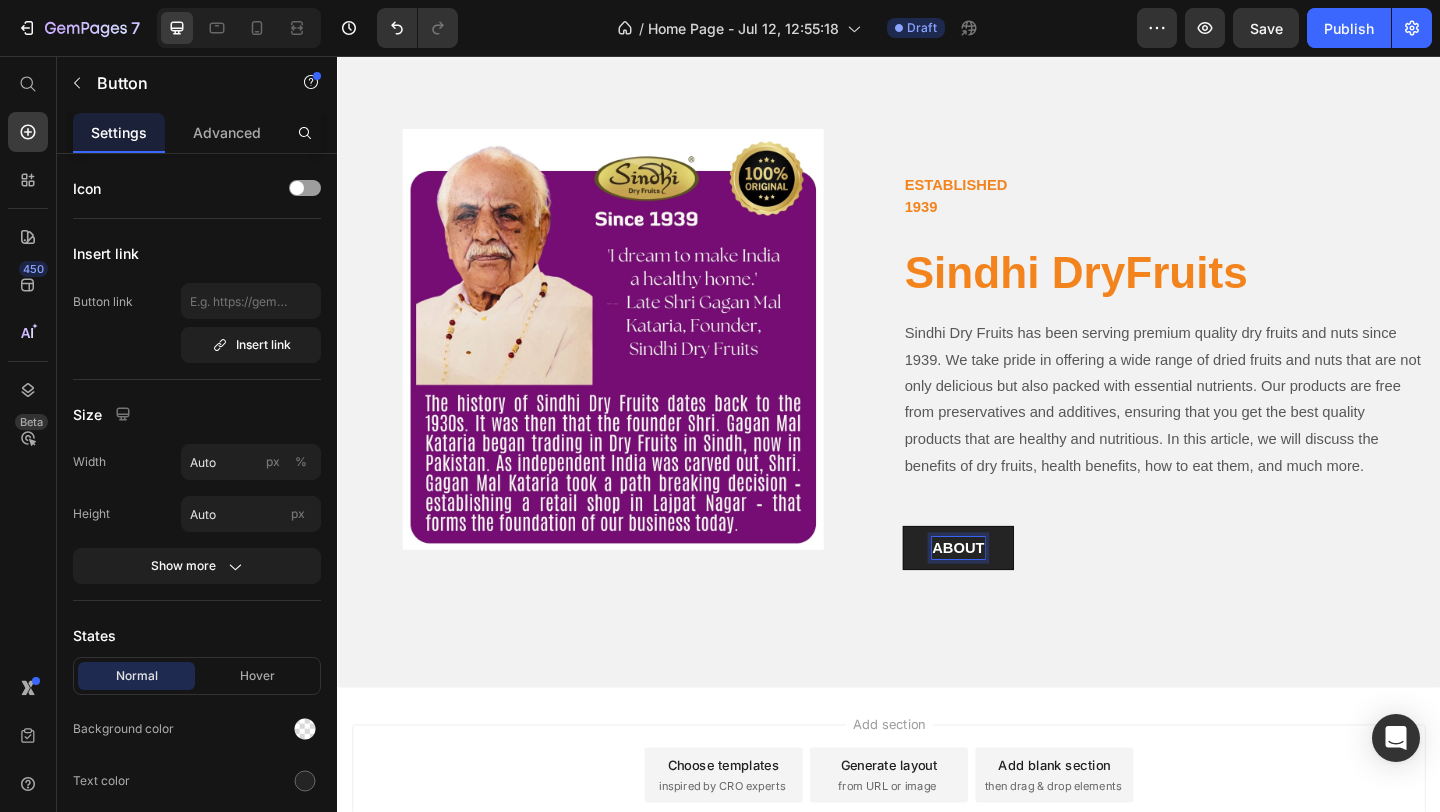 click on "ABOUT" at bounding box center [1012, 591] 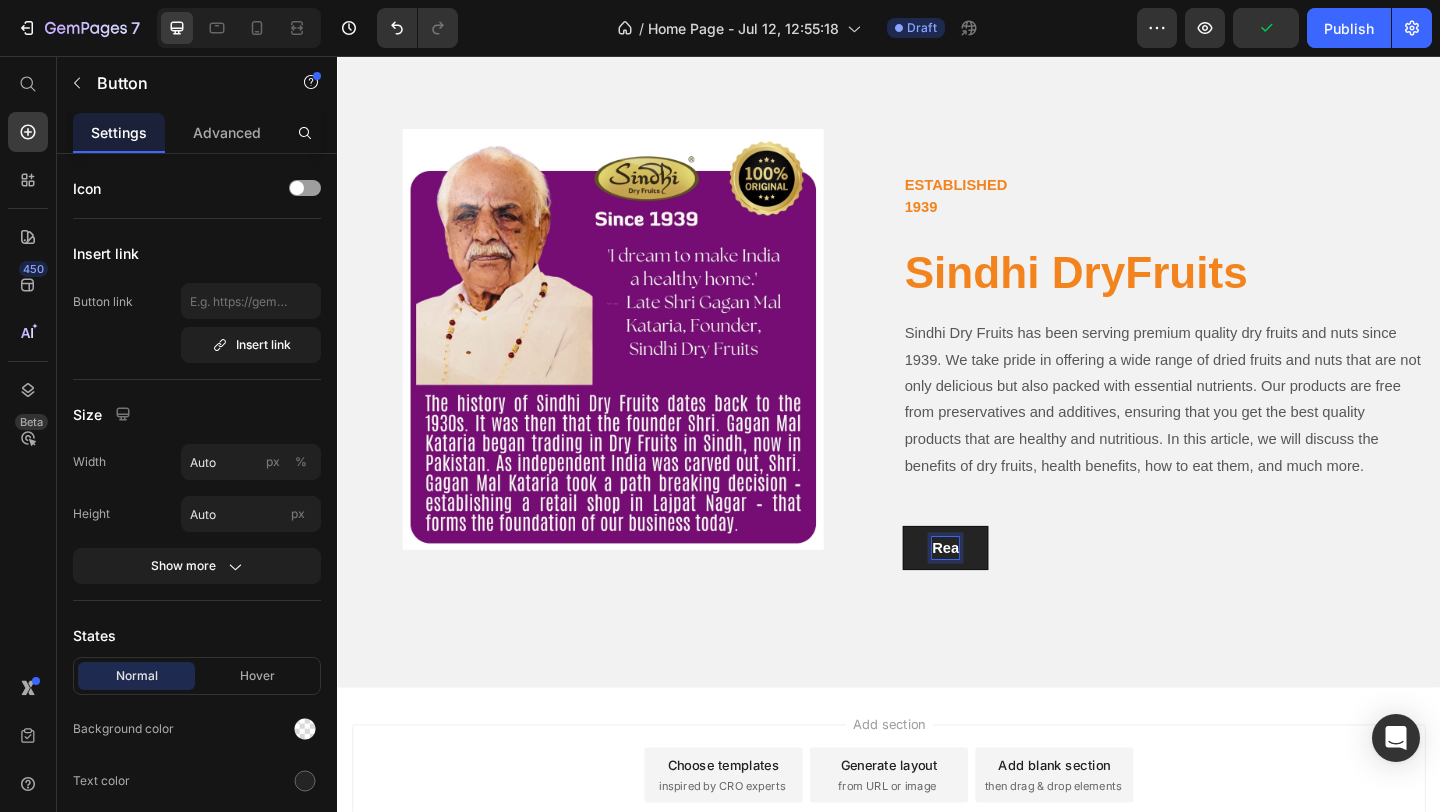 click on "Rea" at bounding box center [998, 591] 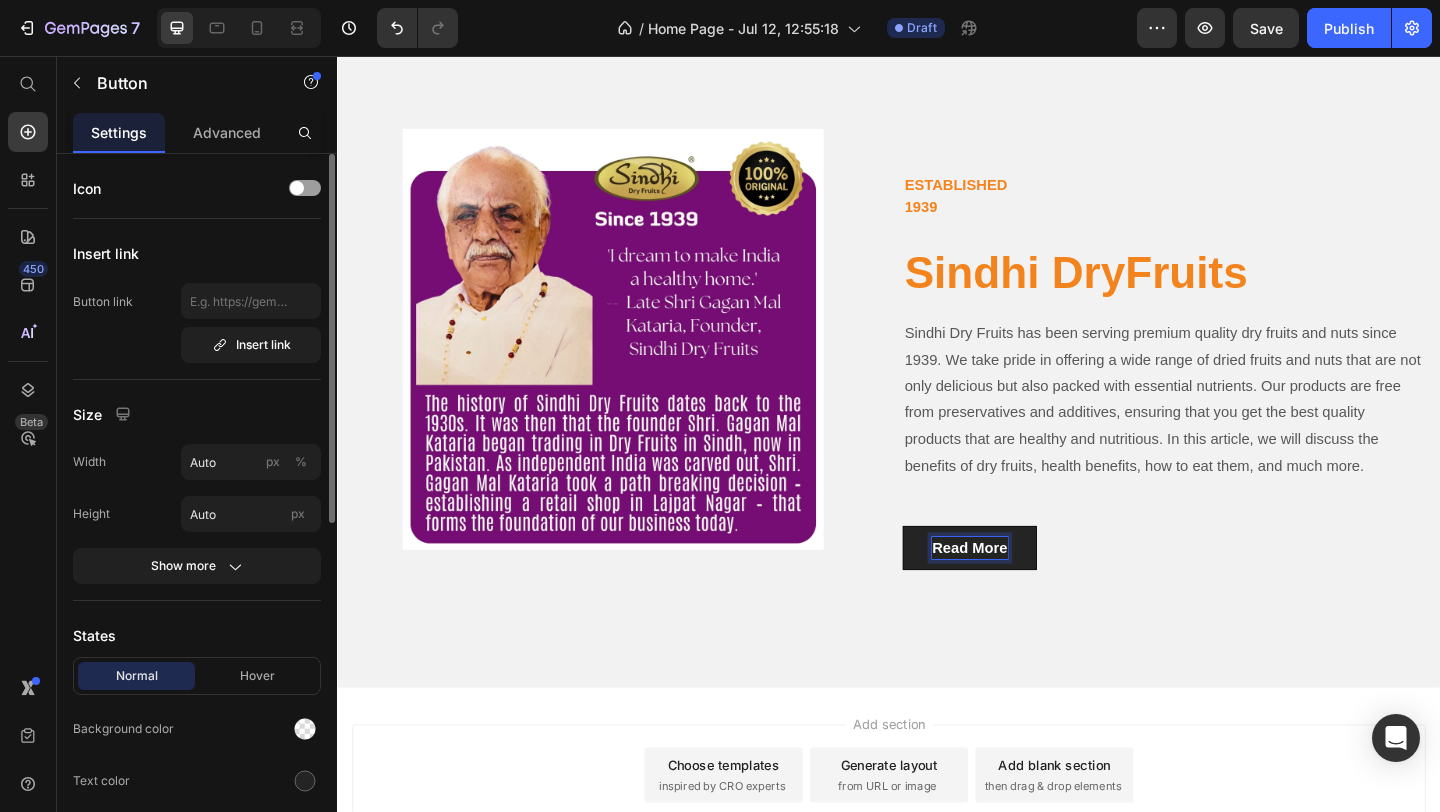 scroll, scrollTop: 38, scrollLeft: 0, axis: vertical 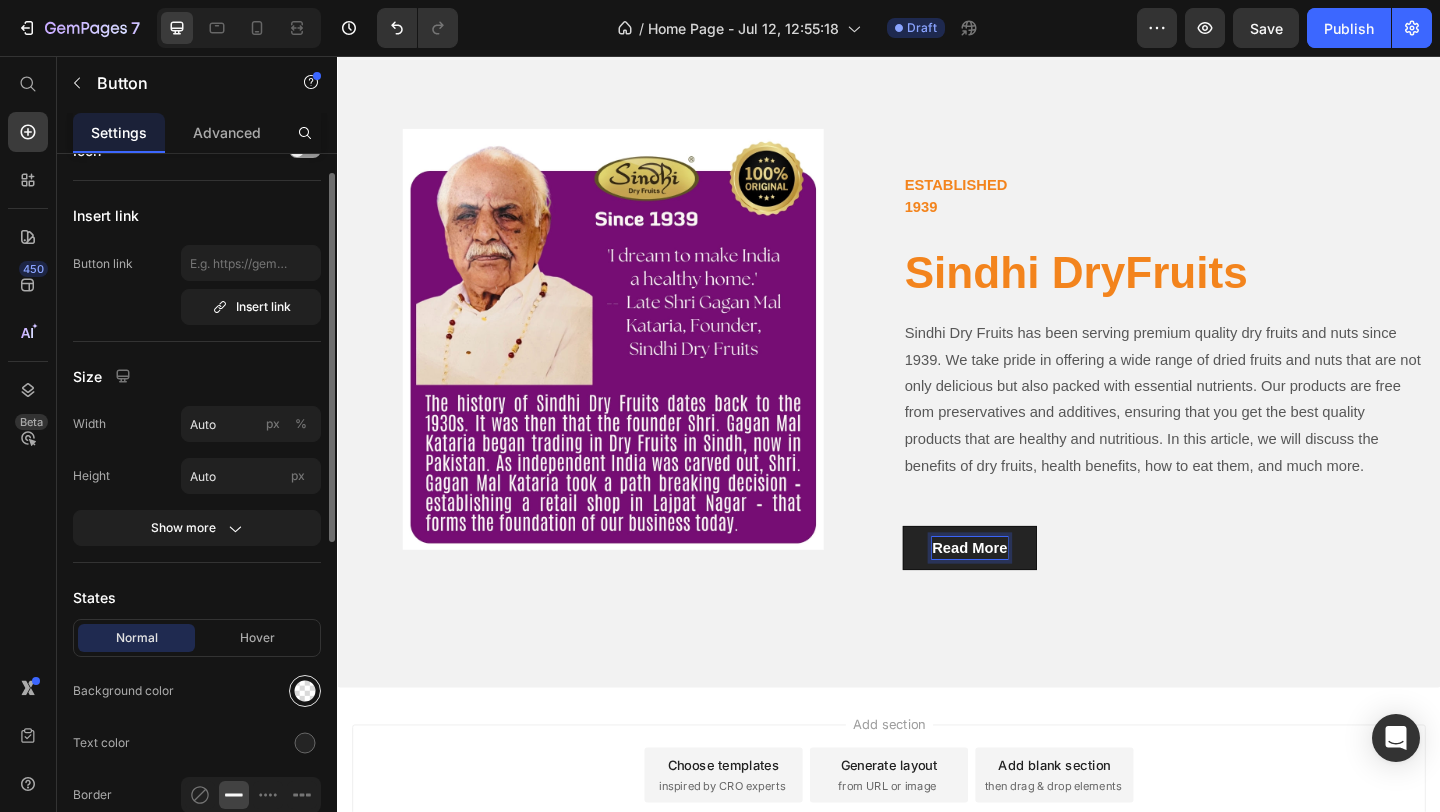 click at bounding box center [305, 691] 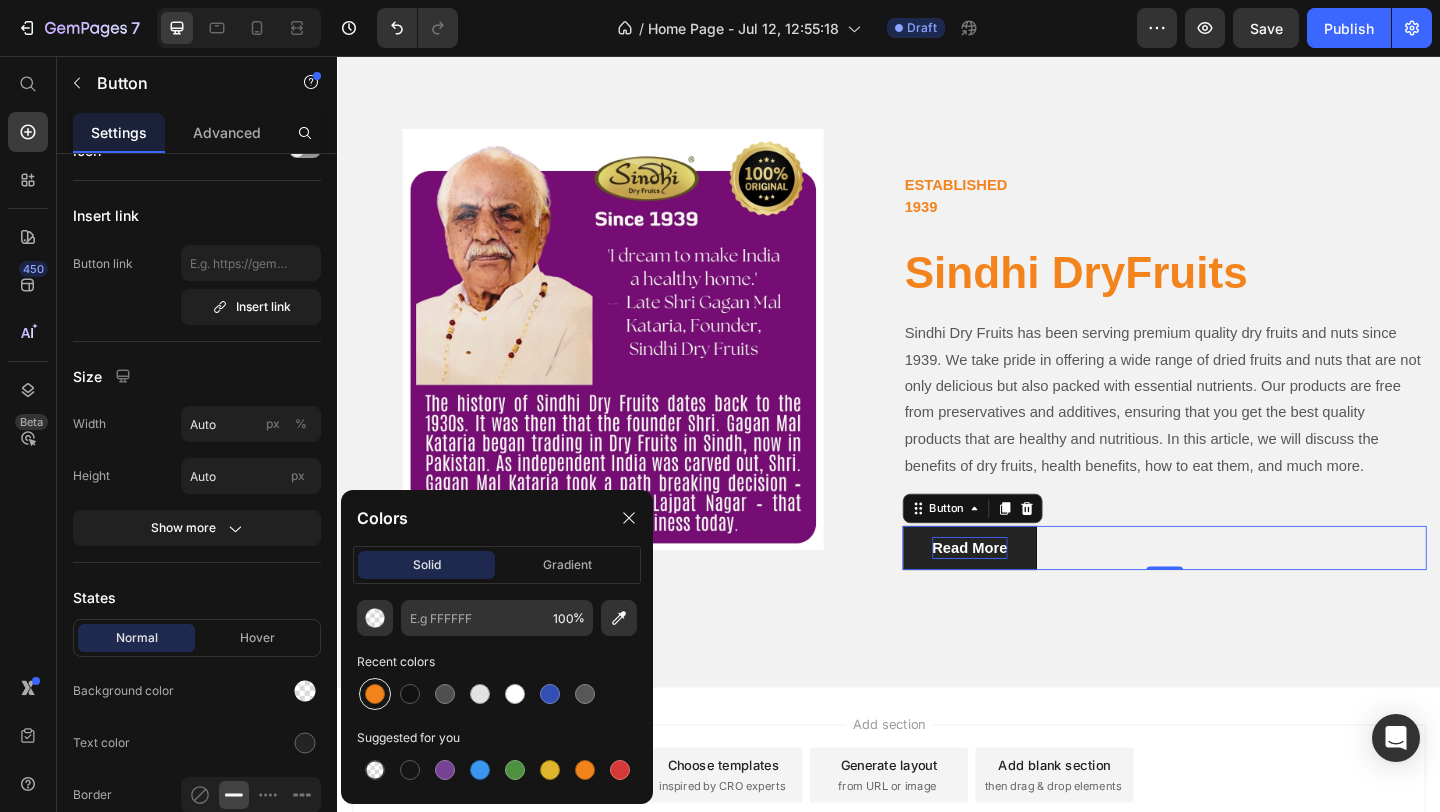 click at bounding box center [375, 694] 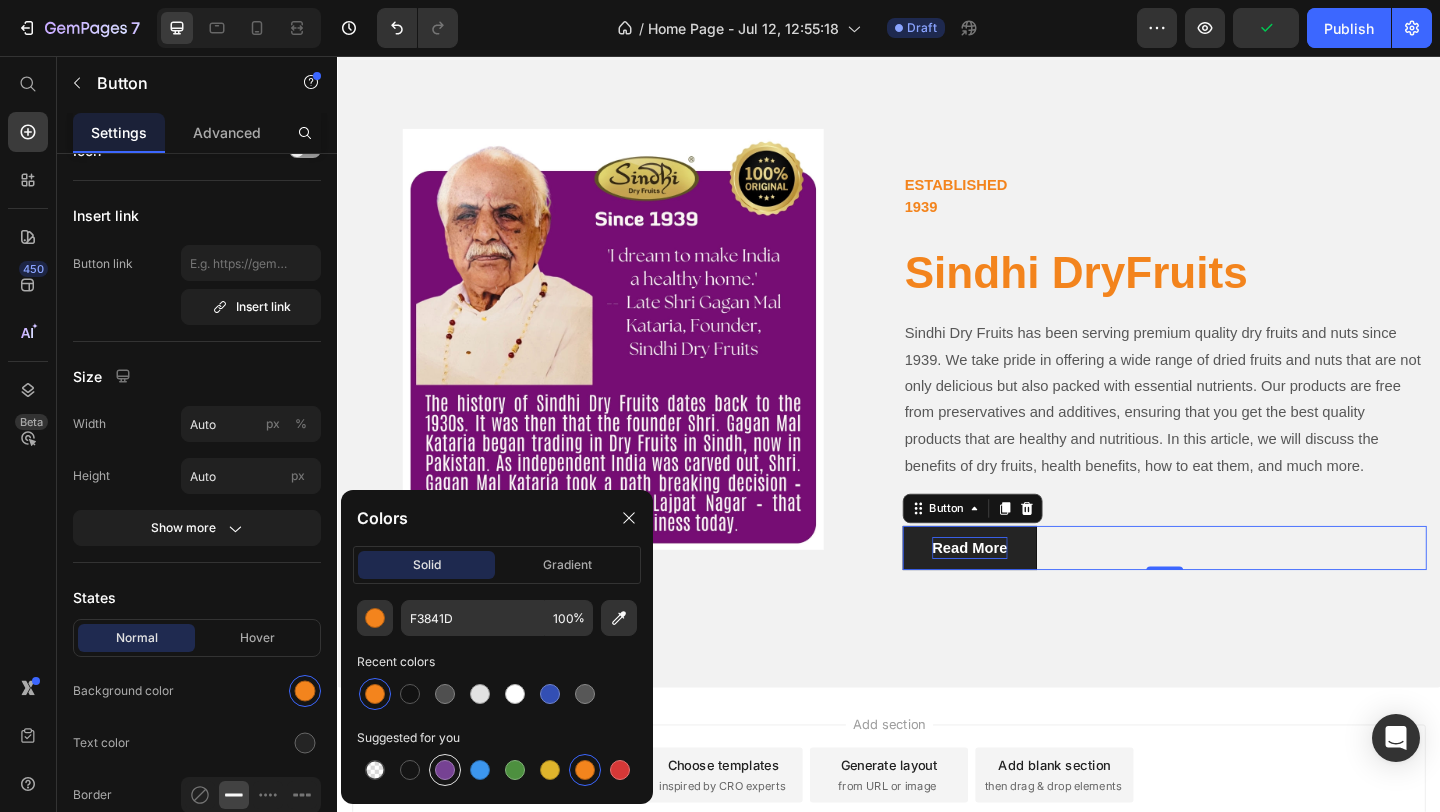 click at bounding box center [445, 770] 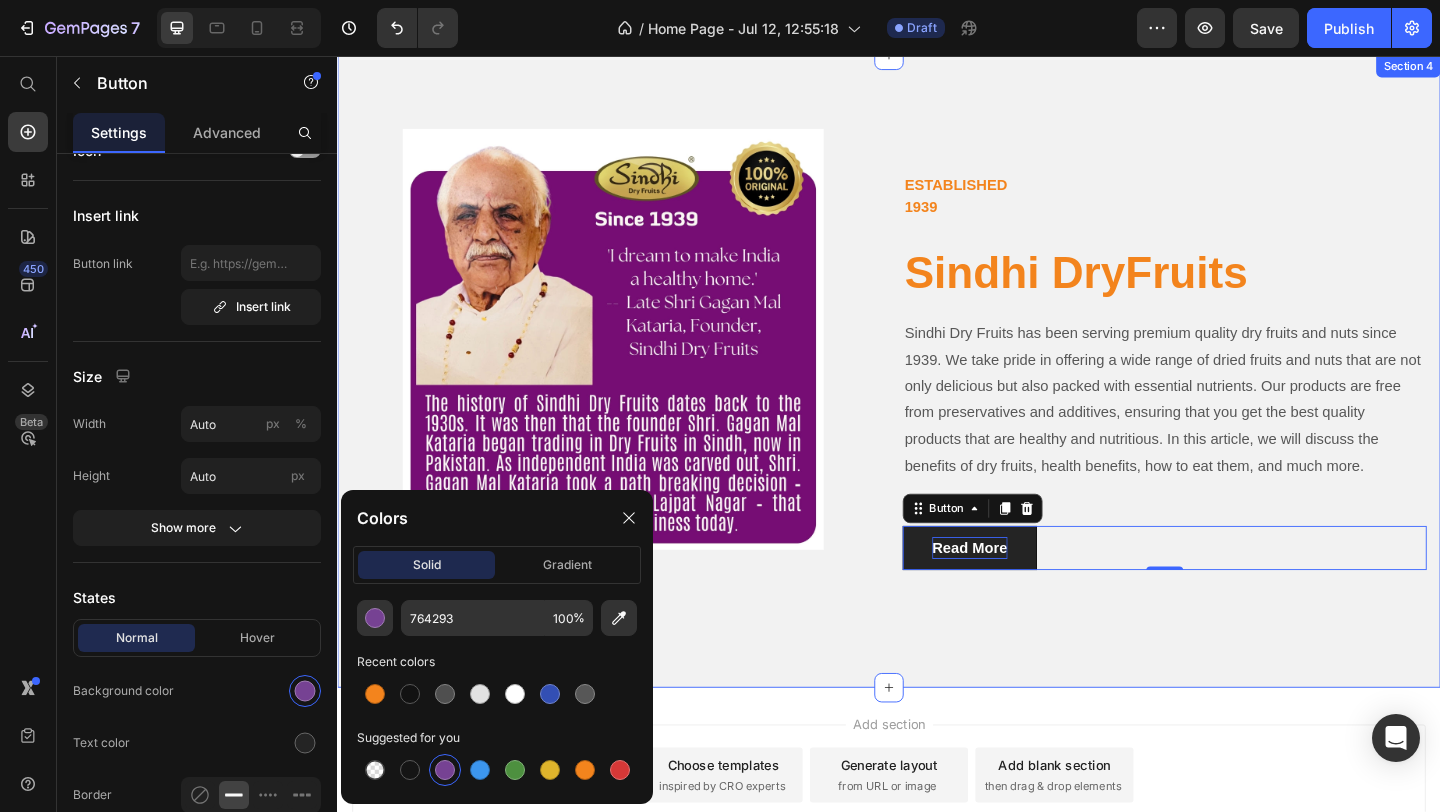 click on "Image Row ESTABLISHED  1939 Text block Sindhi DryFruits Heading Sindhi Dry Fruits has been serving premium quality dry fruits and nuts since 1939. We take pride in offering a wide range of dried fruits and nuts that are not only delicious but also packed with essential nutrients. Our products are free from preservatives and additives, ensuring that you get the best quality products that are healthy and nutritious. In this article, we will discuss the benefits of dry fruits, health benefits, how to eat them, and much more. Text block Read More Button   0 Row Row Section 4" at bounding box center (937, 398) 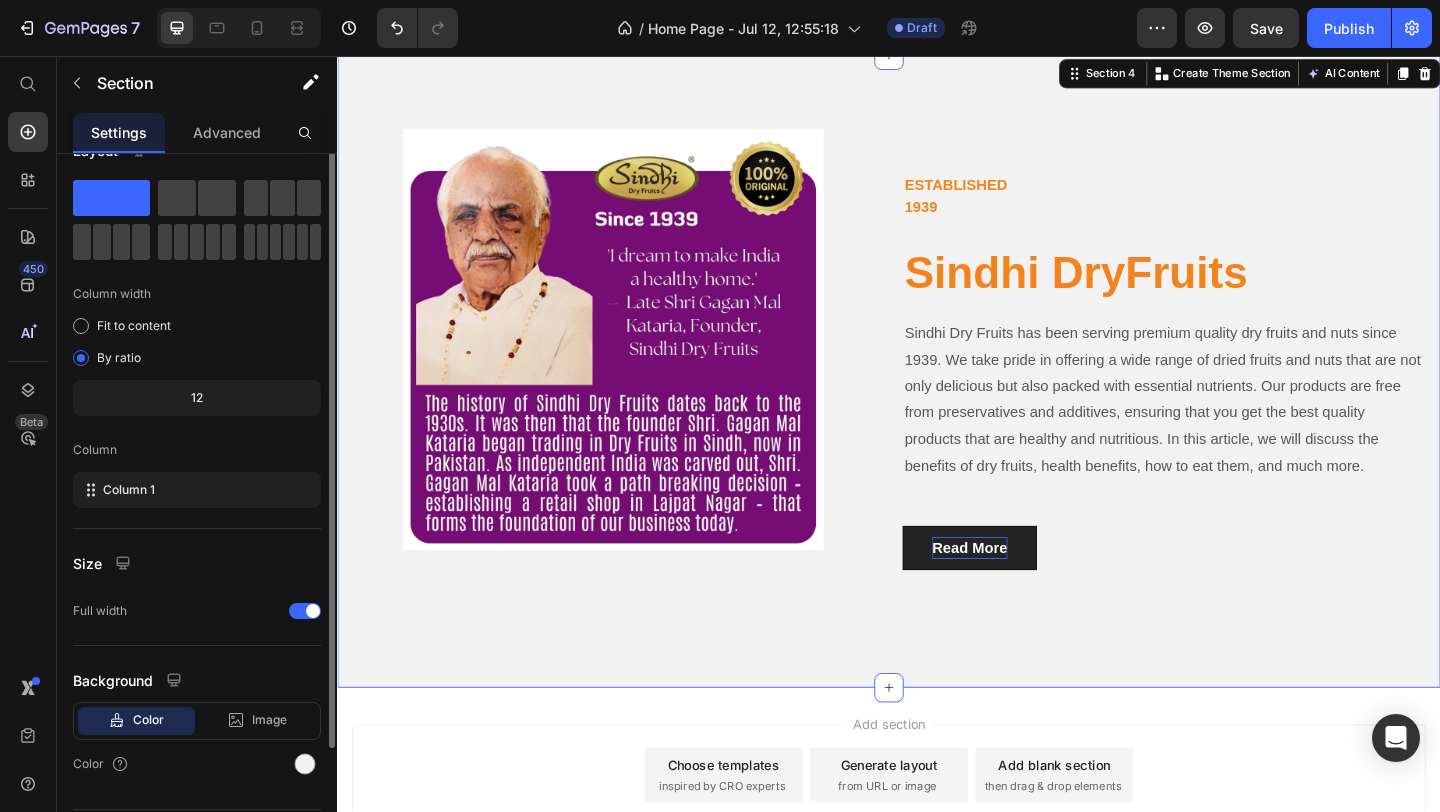 scroll, scrollTop: 0, scrollLeft: 0, axis: both 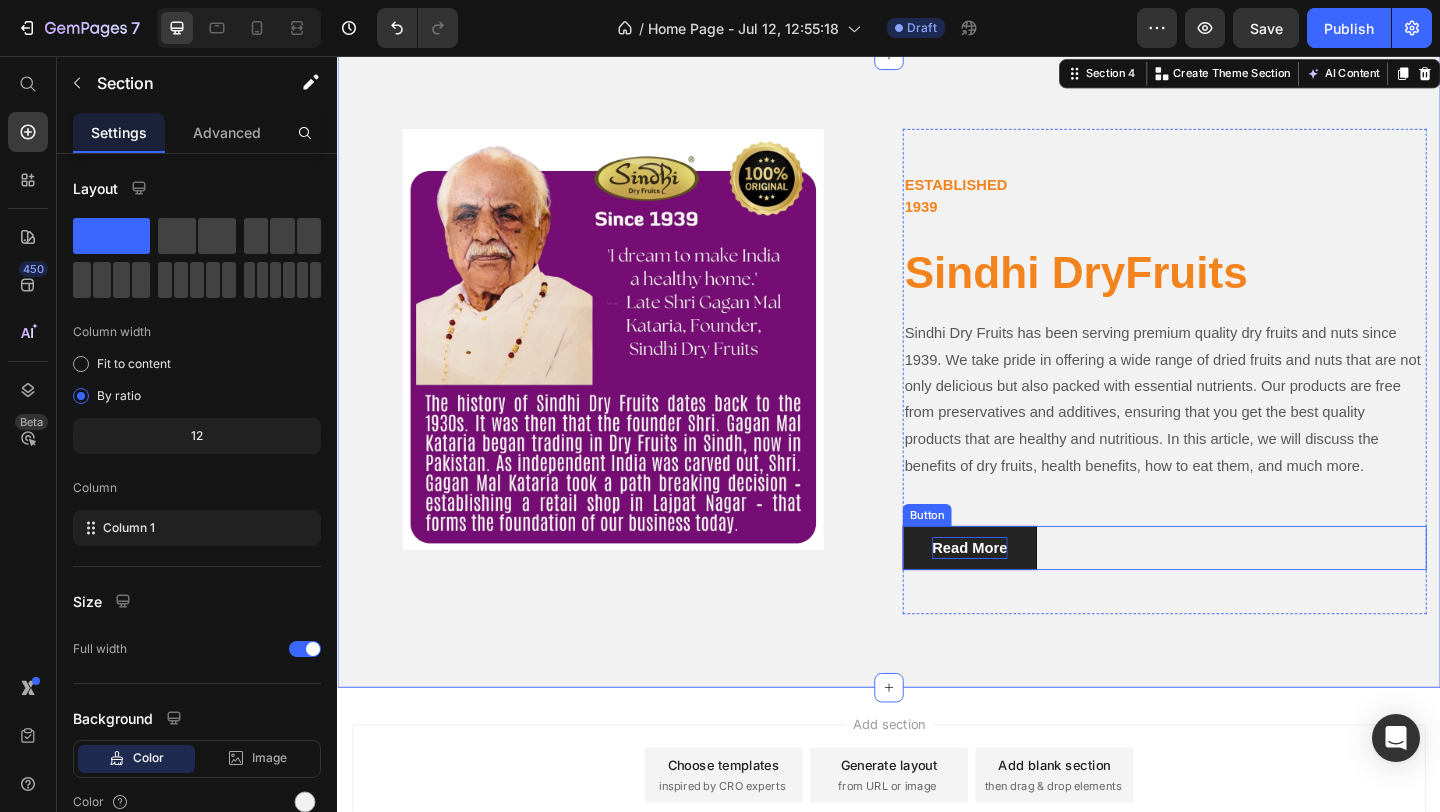 click on "Read More" at bounding box center [1025, 591] 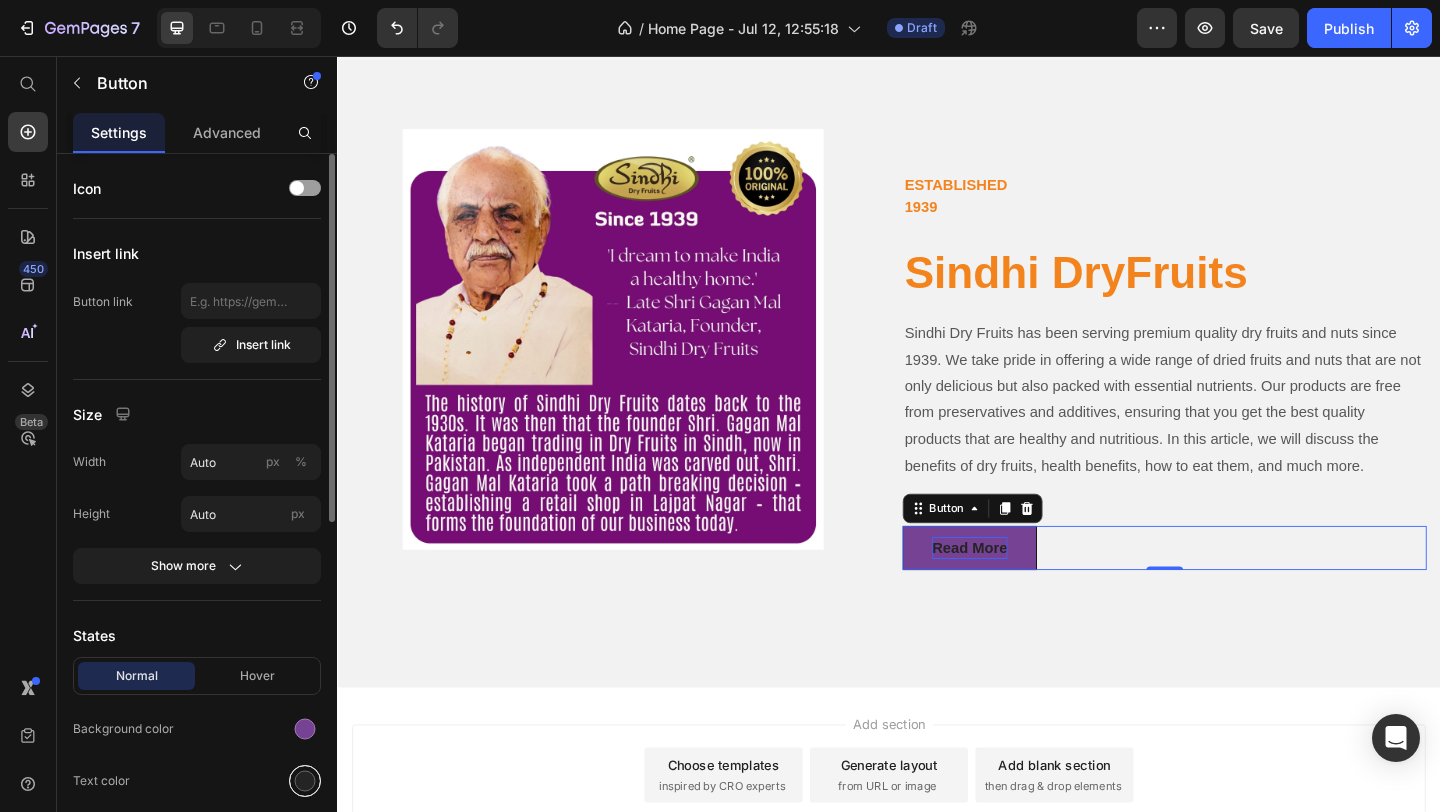 click at bounding box center (305, 781) 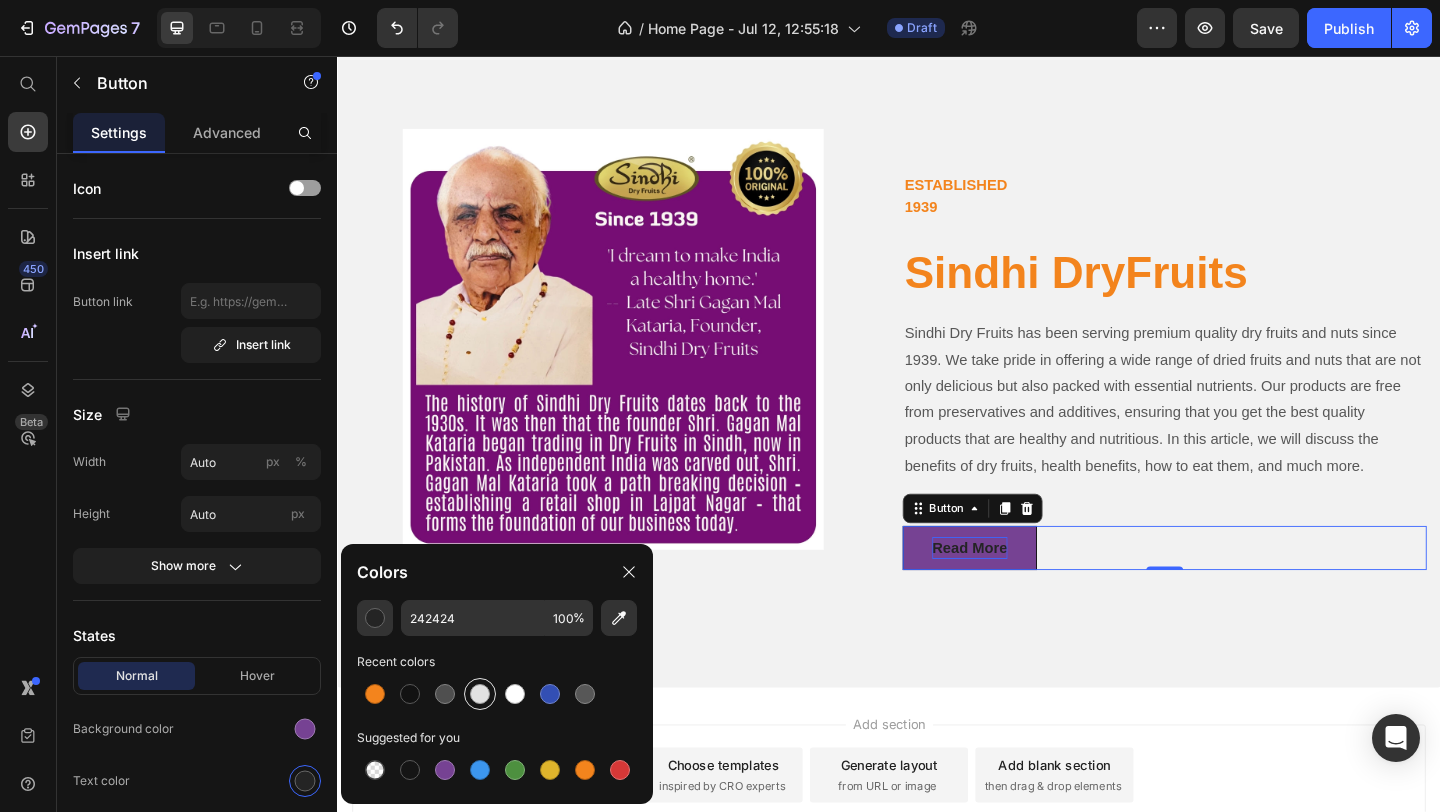 click at bounding box center [480, 694] 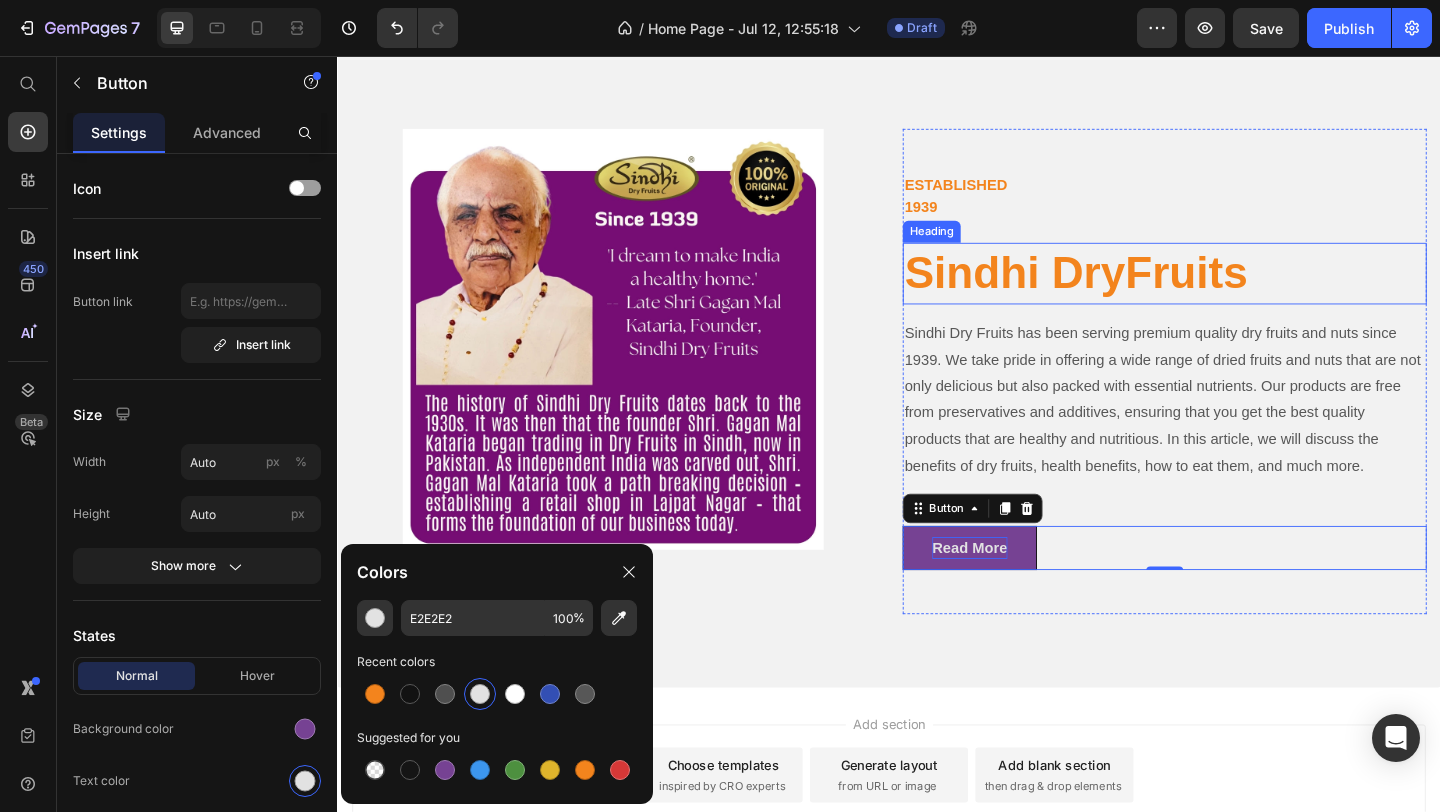 click on "Sindhi DryFruits" at bounding box center (1237, 292) 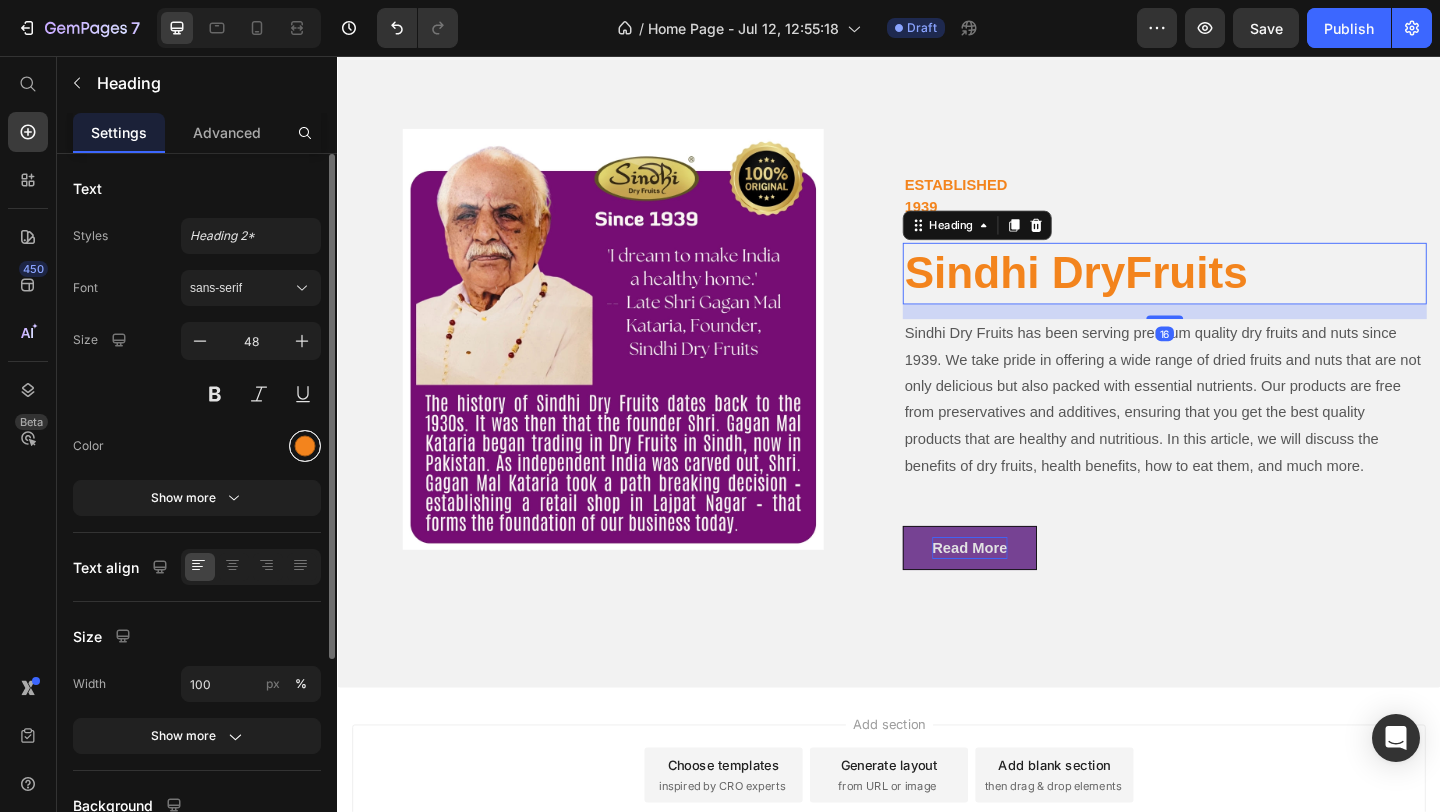 click at bounding box center (305, 446) 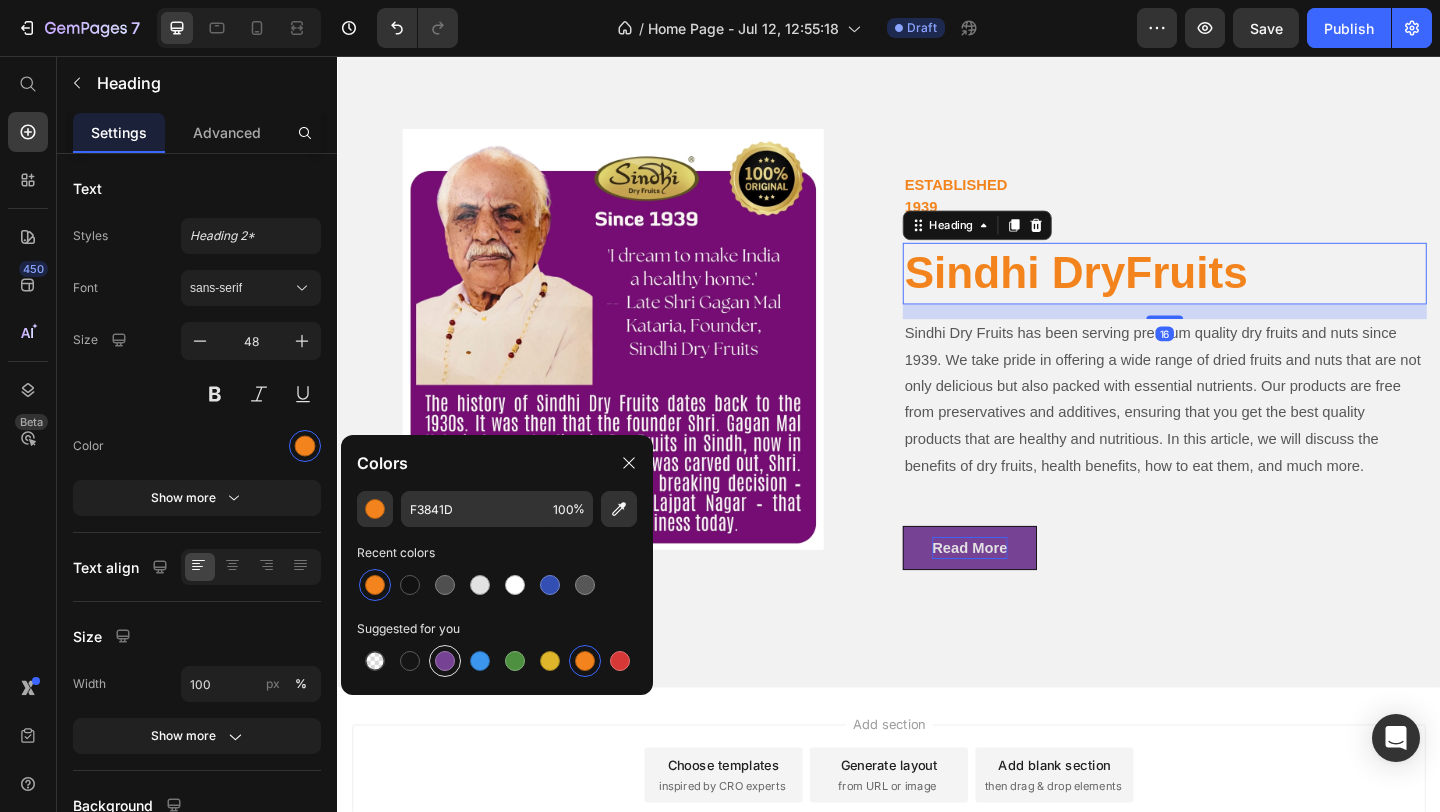 click at bounding box center [445, 661] 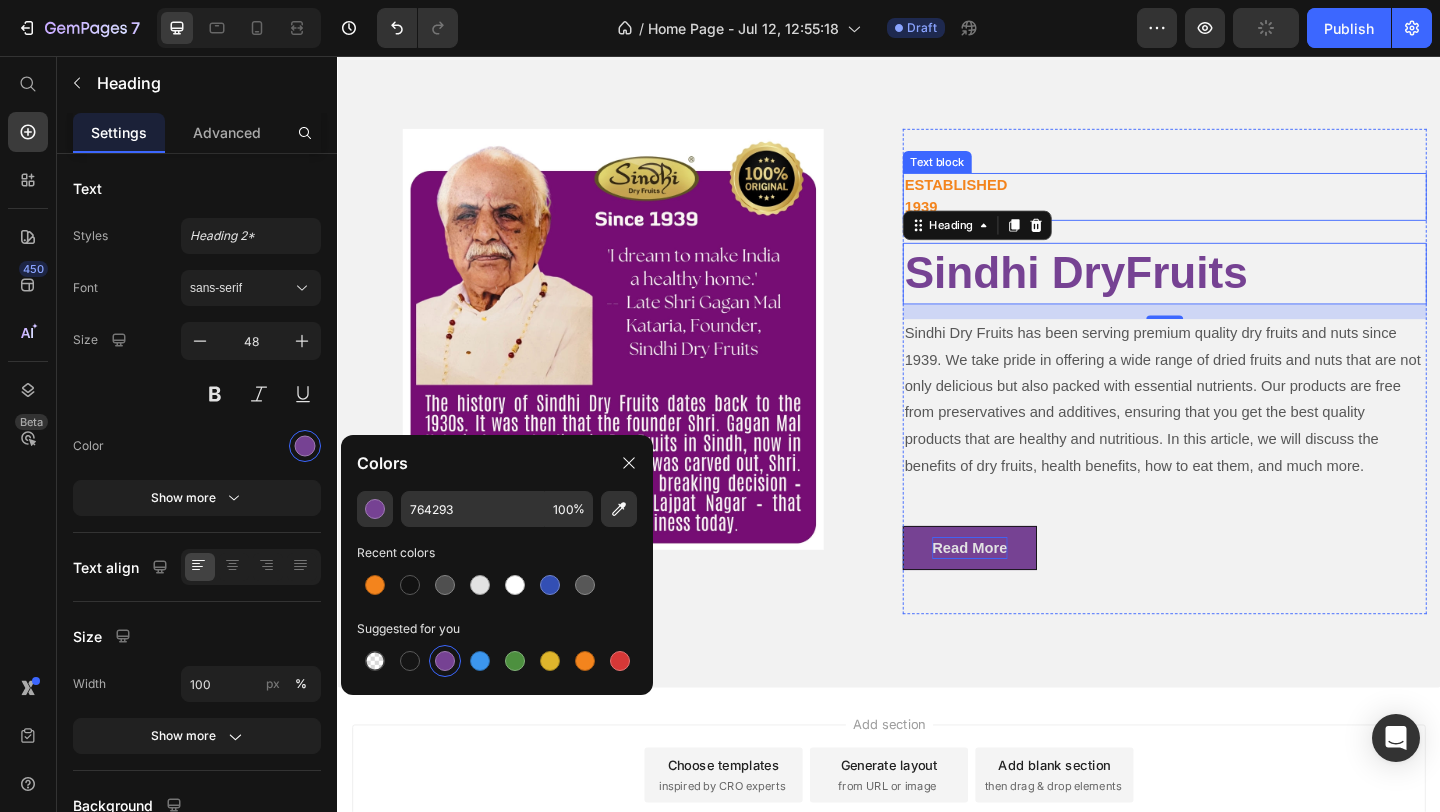 click on "ESTABLISHED  1939" at bounding box center [1237, 209] 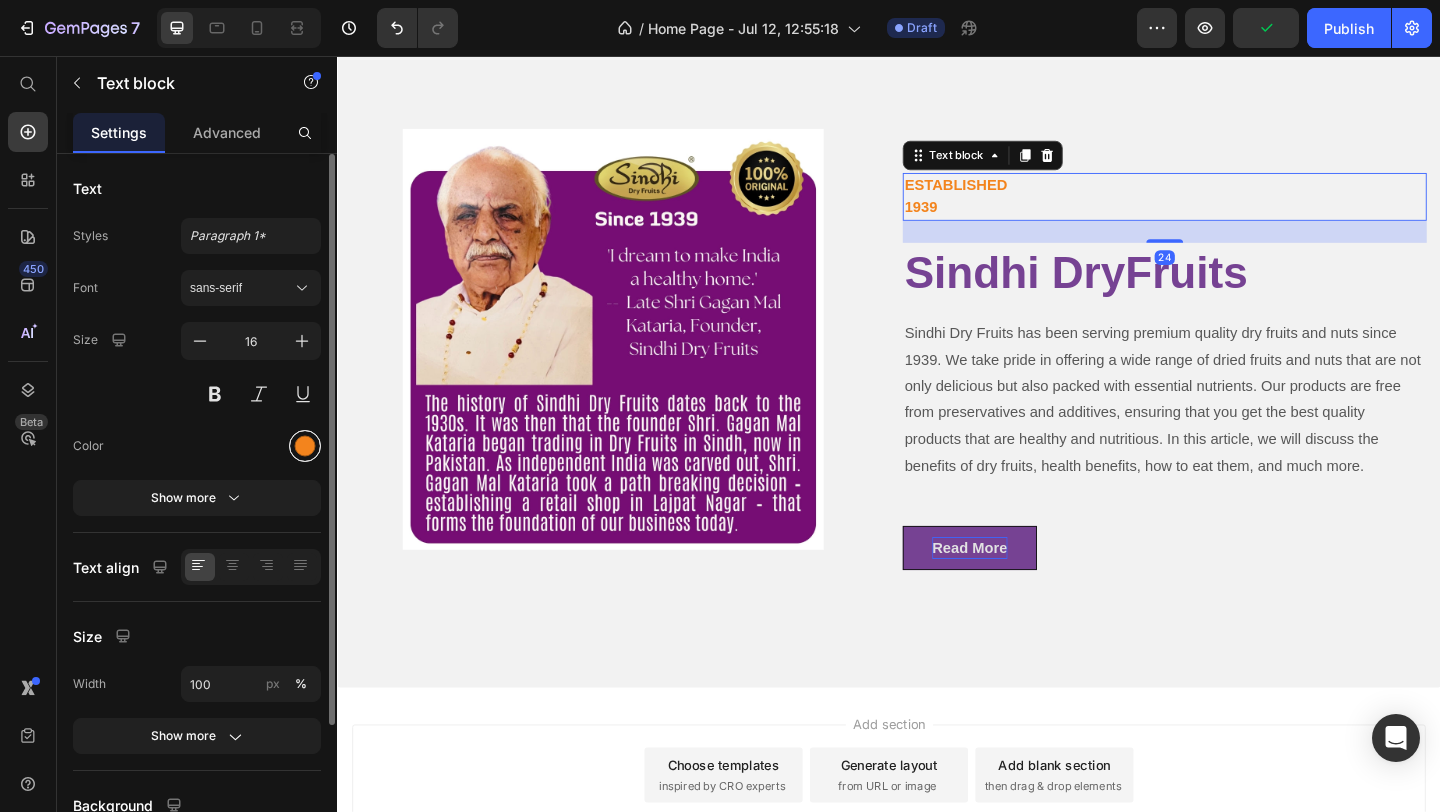 click at bounding box center (305, 446) 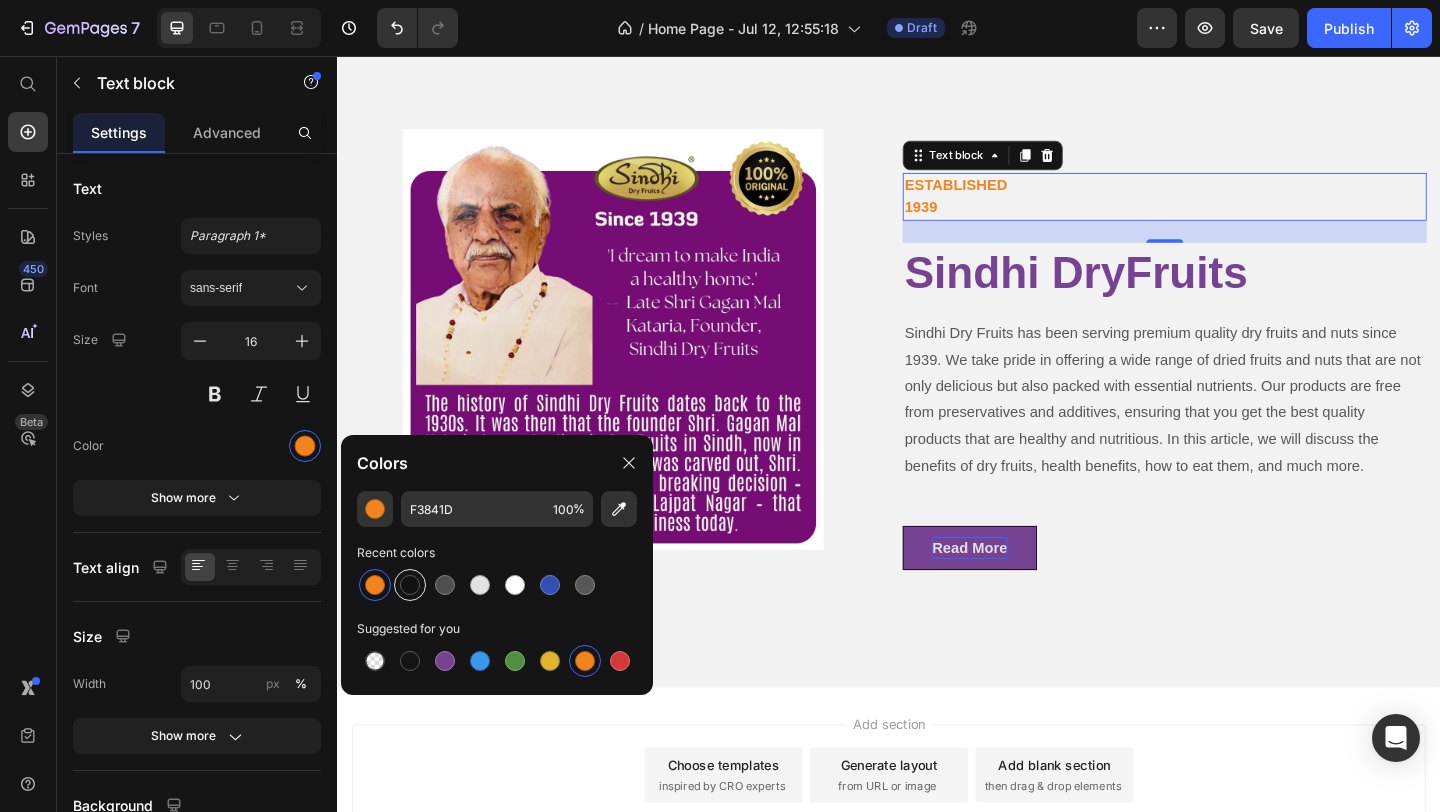 click at bounding box center (410, 585) 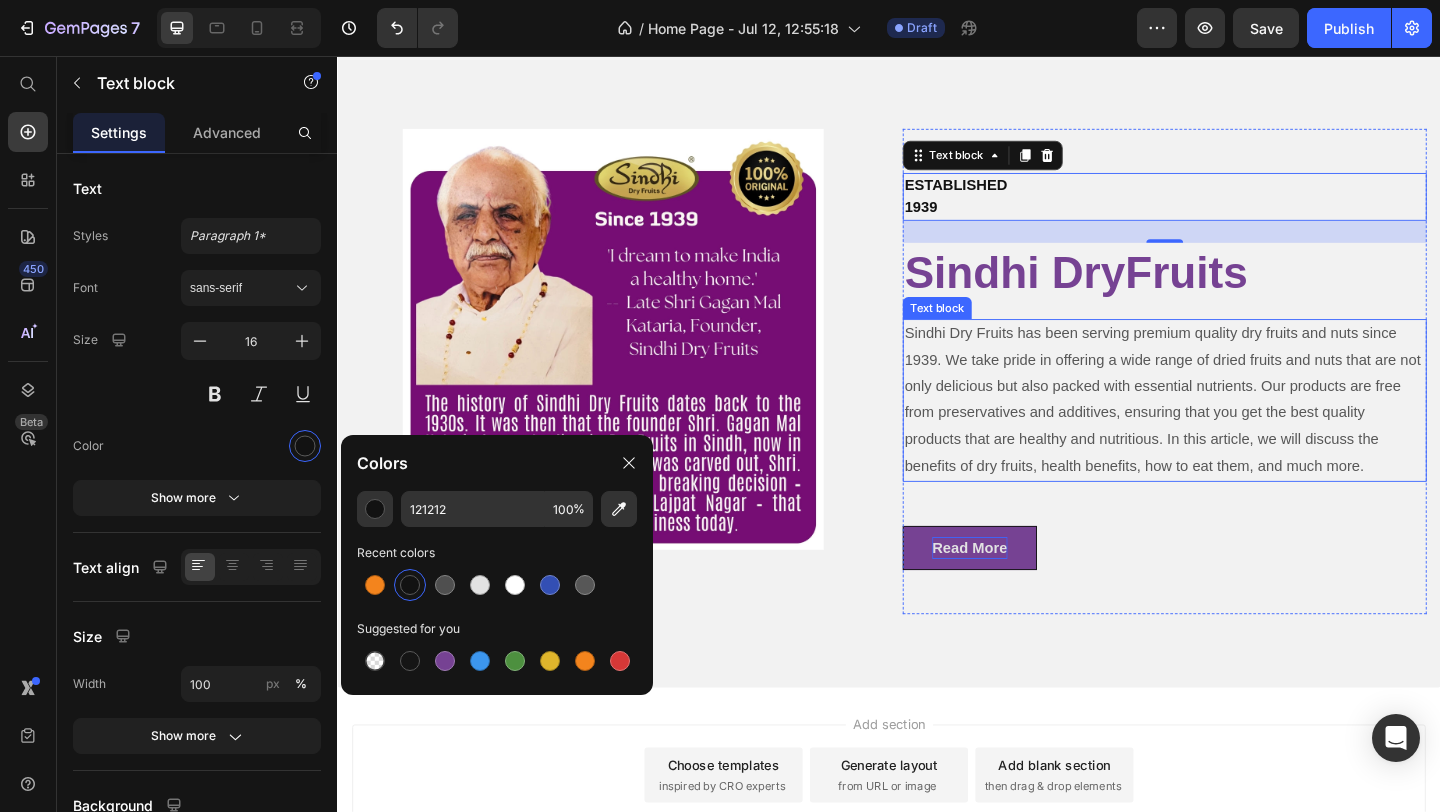 click on "Sindhi Dry Fruits has been serving premium quality dry fruits and nuts since 1939. We take pride in offering a wide range of dried fruits and nuts that are not only delicious but also packed with essential nutrients. Our products are free from preservatives and additives, ensuring that you get the best quality products that are healthy and nutritious. In this article, we will discuss the benefits of dry fruits, health benefits, how to eat them, and much more." at bounding box center [1237, 430] 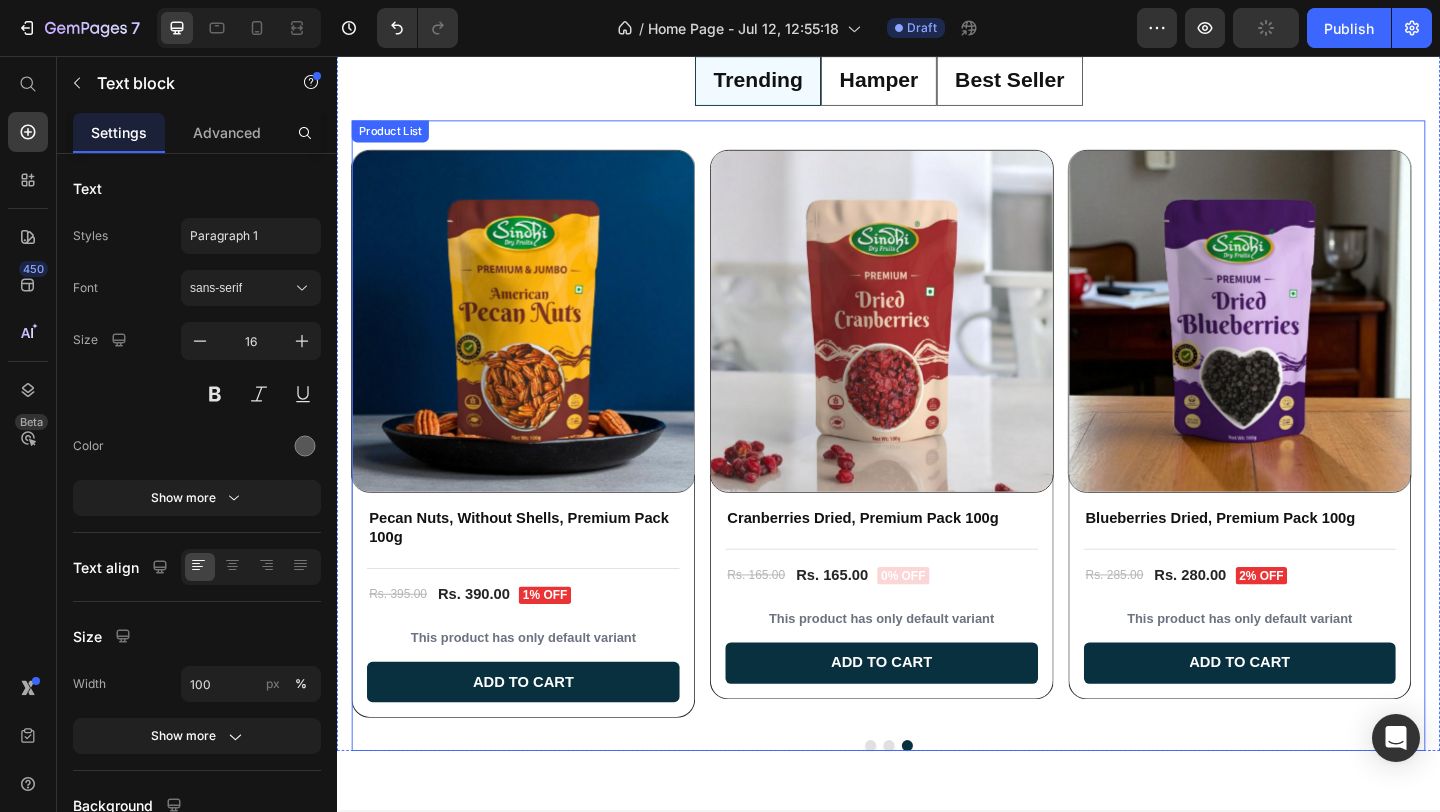 scroll, scrollTop: 1316, scrollLeft: 0, axis: vertical 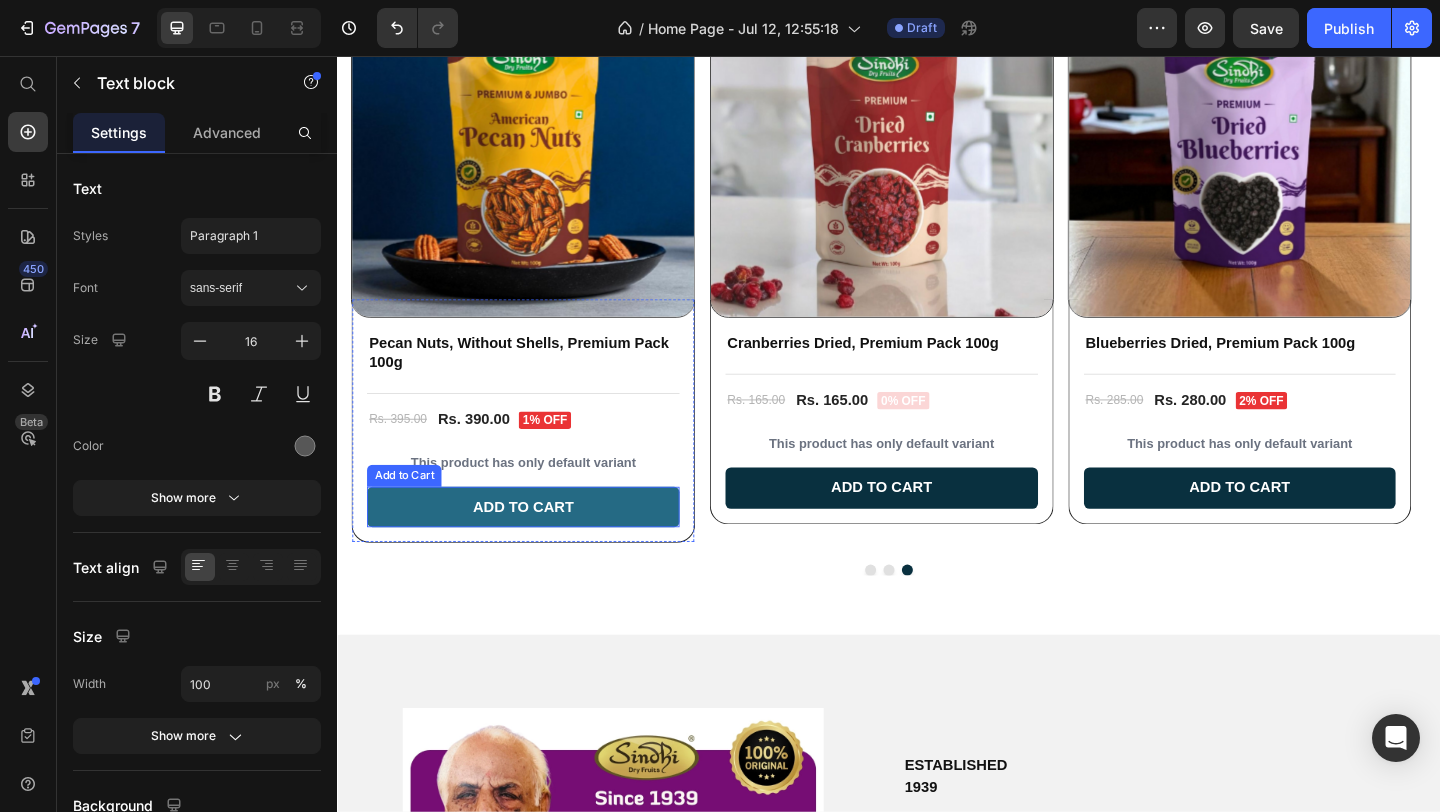 click on "Add to cart" at bounding box center (540, 546) 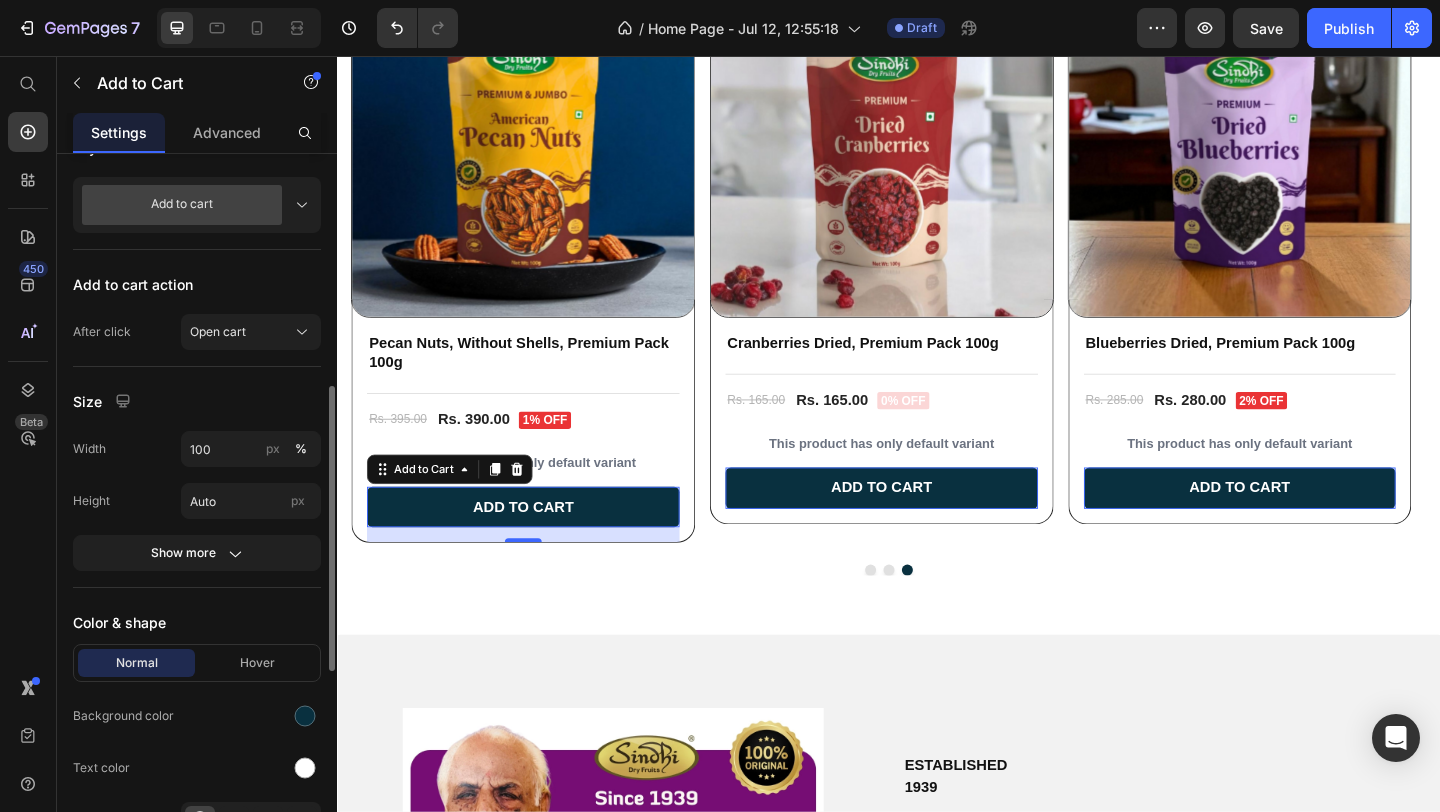 scroll, scrollTop: 710, scrollLeft: 0, axis: vertical 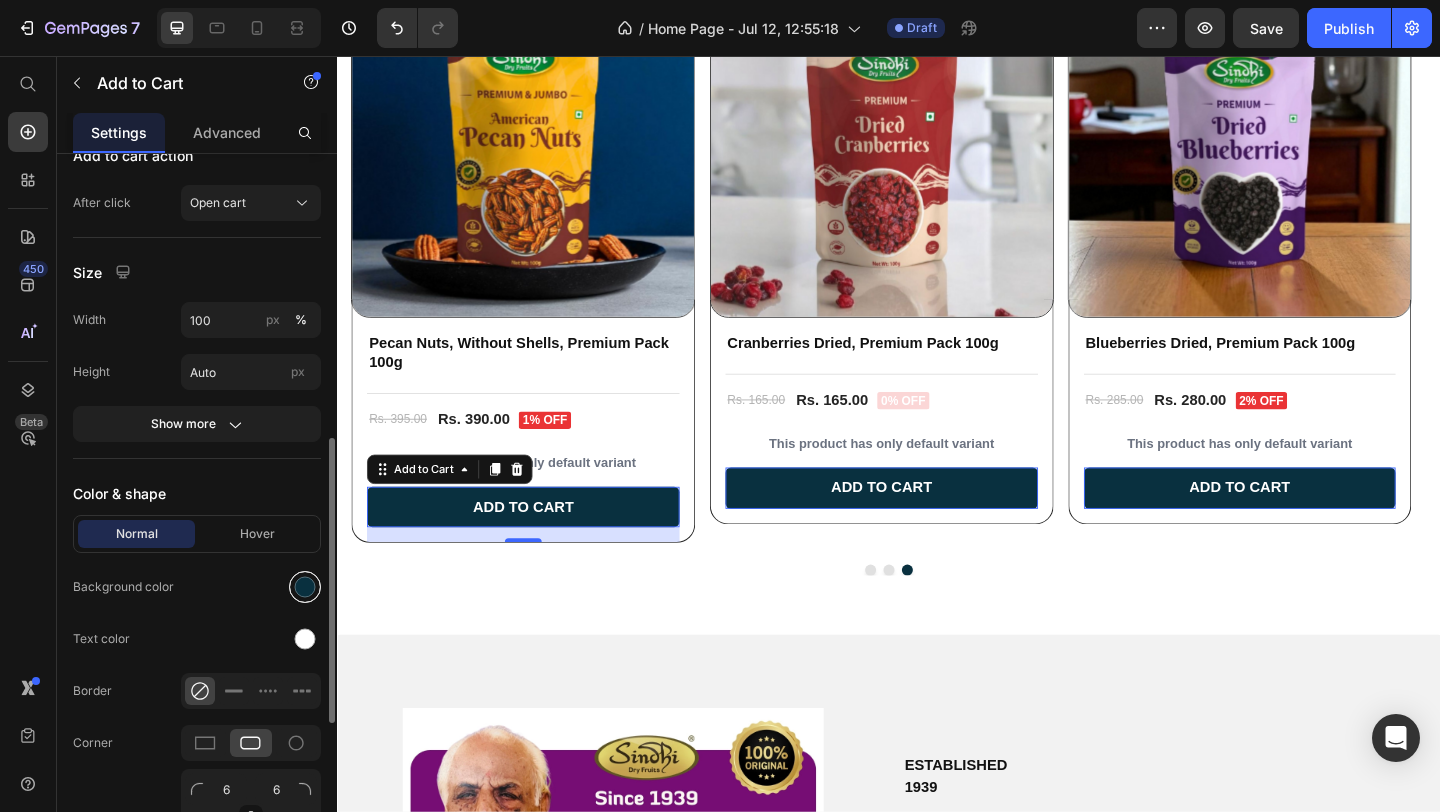 click at bounding box center (305, 587) 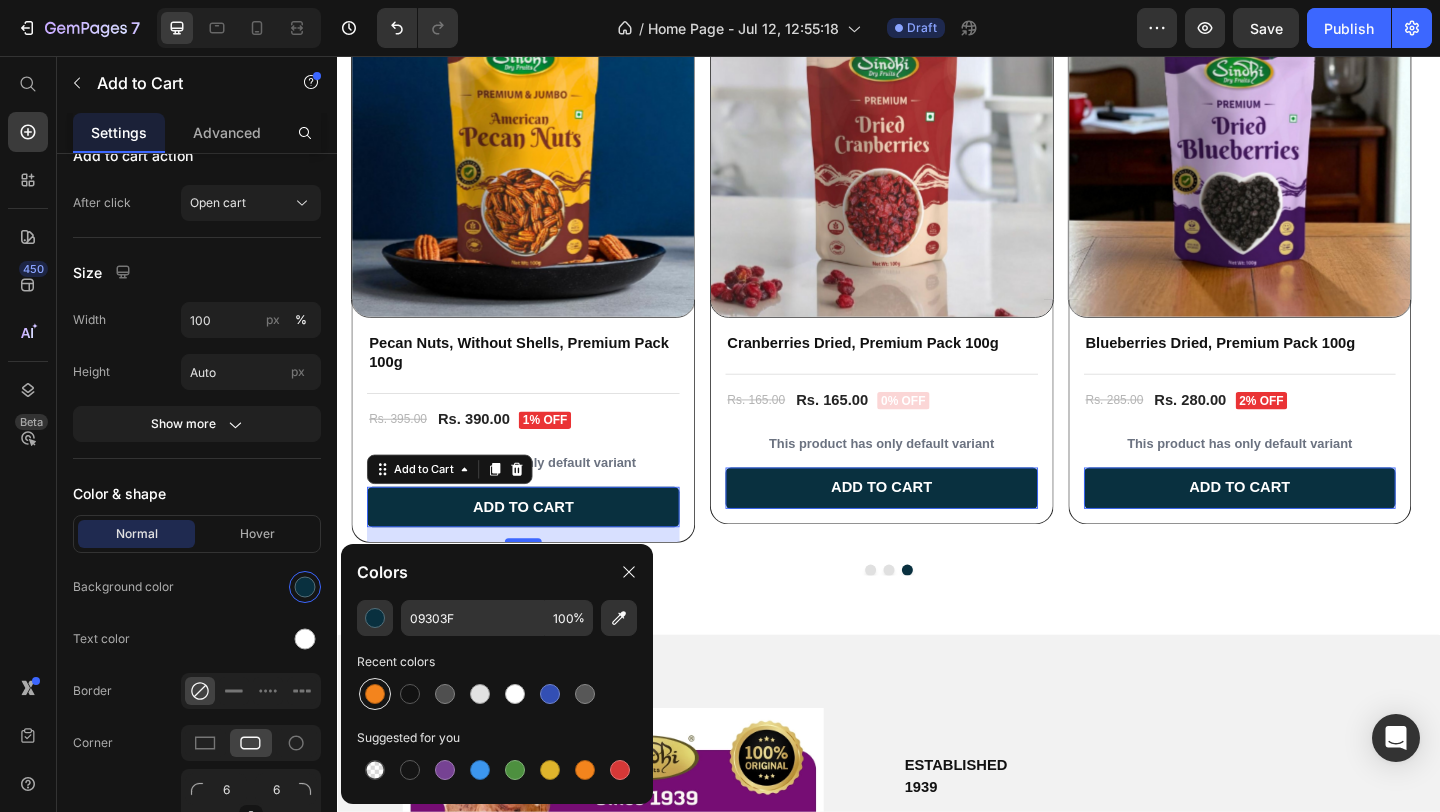 click at bounding box center (375, 694) 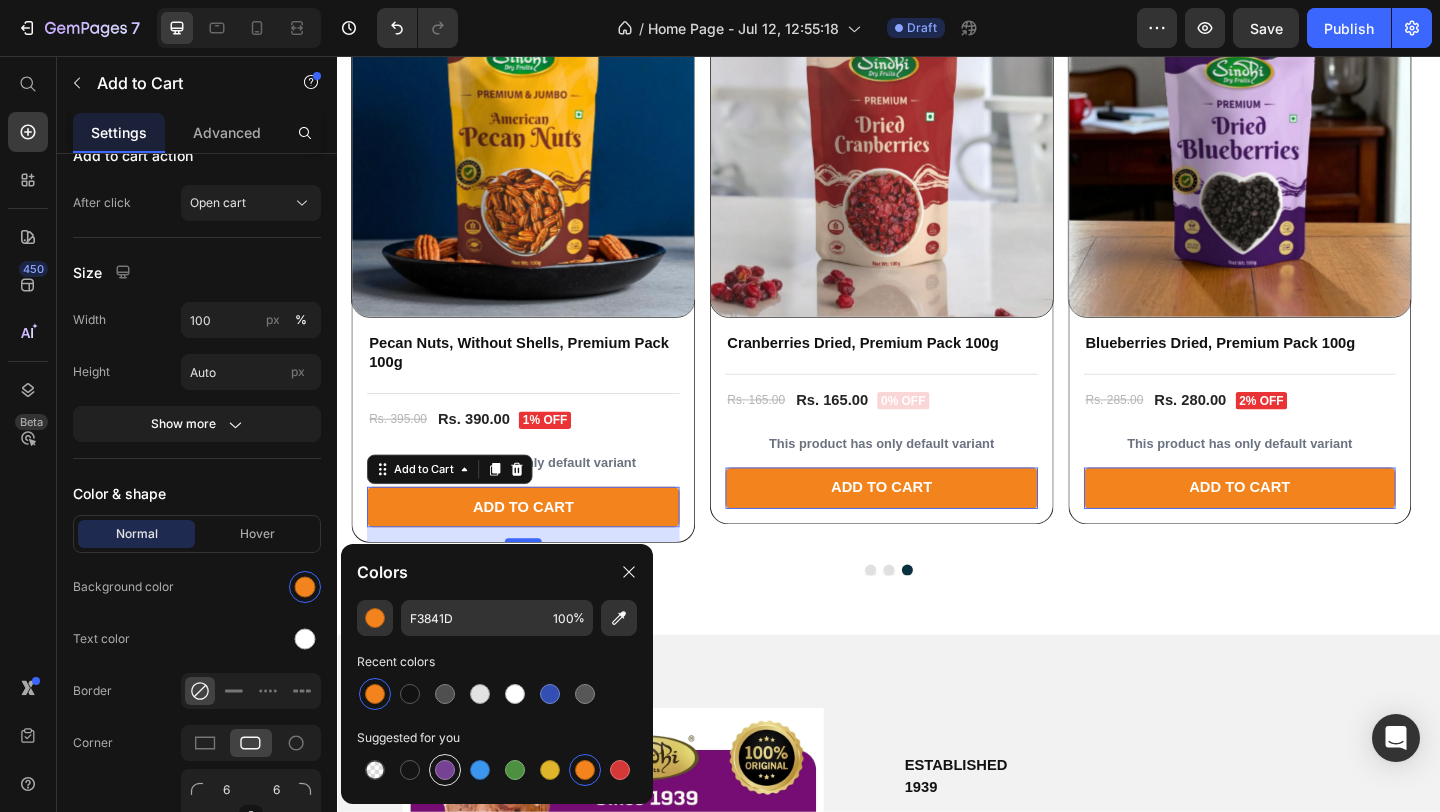 click at bounding box center [445, 770] 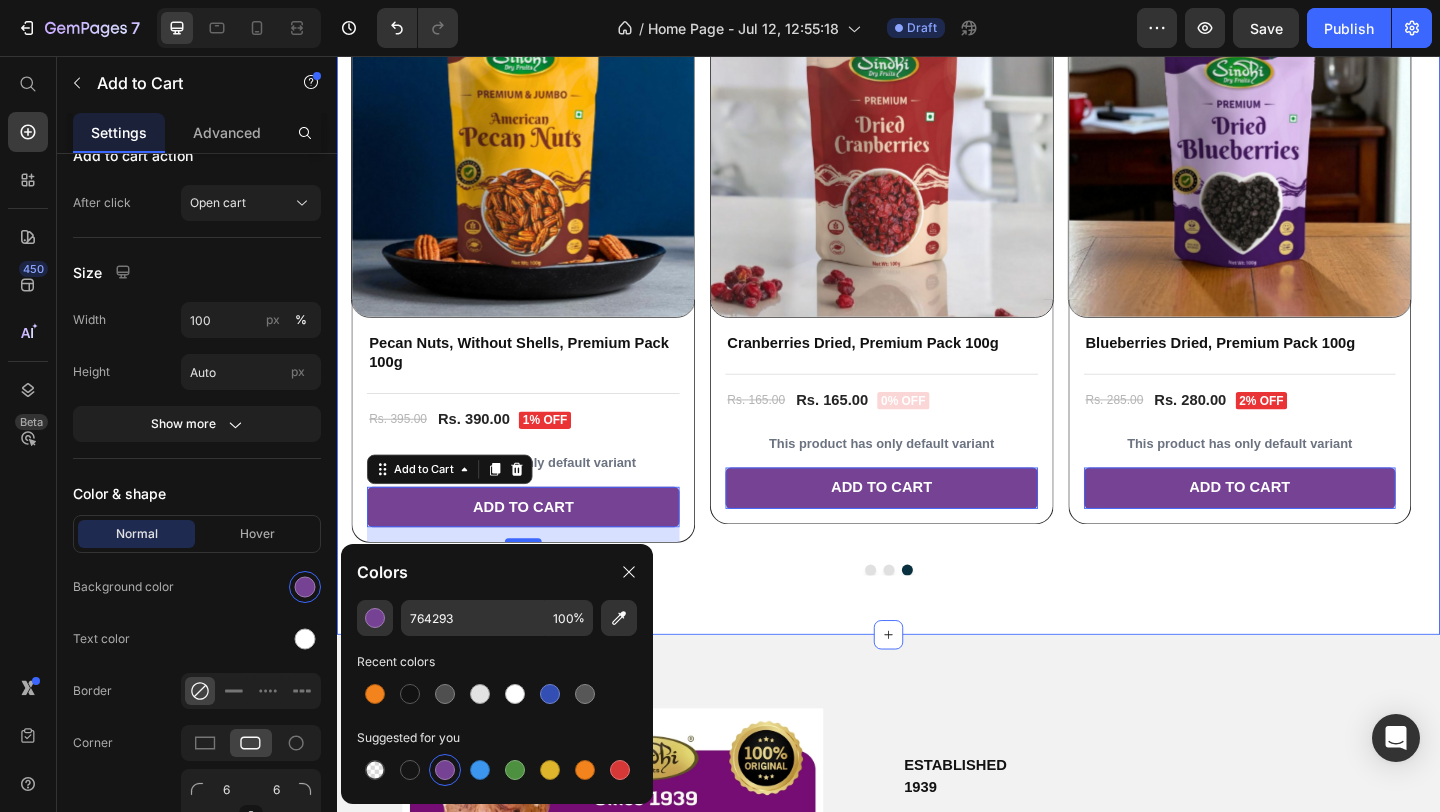 click on "Trending Hamper Best Seller Product Images Cranberries Dried, Premium Pack 100g Product Title                Title Line Rs. 165.00 Product Price Rs. 165.00 Product Price 0% off Product Badge Row This product has only default variant Product Variants & Swatches Add to cart Add to Cart   0 Row Row Product Images Blueberries Dried, Premium Pack 100g Product Title                Title Line Rs. 285.00 Product Price Rs. 280.00 Product Price 2% off Product Badge Row This product has only default variant Product Variants & Swatches Add to cart Add to Cart   0 Row Row Product Images Pecan Nuts, Without Shells, Premium Pack 100g Product Title                Title Line Rs. 395.00 Product Price Rs. 390.00 Product Price 1% off Product Badge Row This product has only default variant Product Variants & Swatches Add to cart Add to Cart   16 Row Row Product List Product Images Premium Gift Tray, 500g Net Contents Product Title At vero eos et accusamus et iusto Text Block                Title Line MRP (But I must explain) Row" at bounding box center (937, 251) 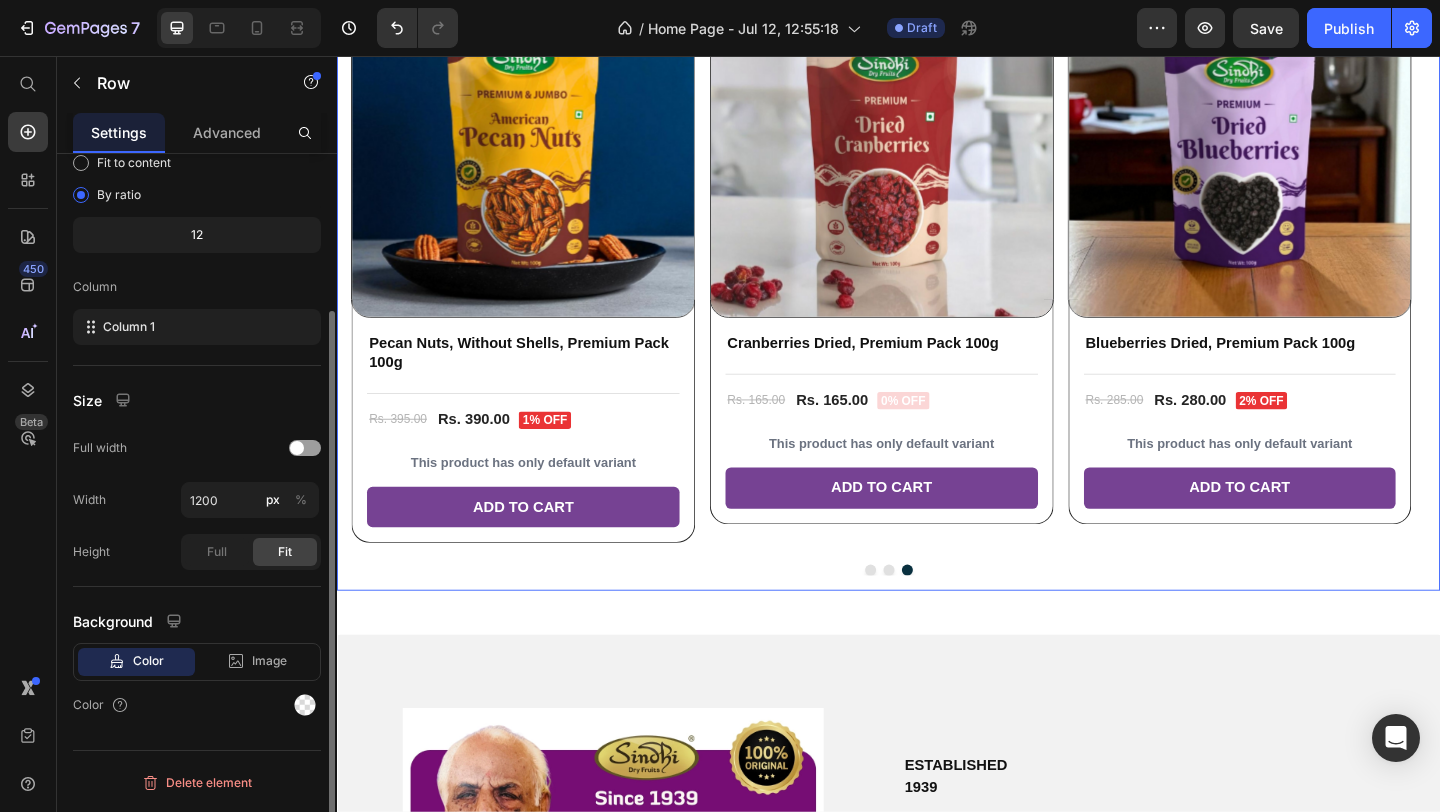 scroll, scrollTop: 0, scrollLeft: 0, axis: both 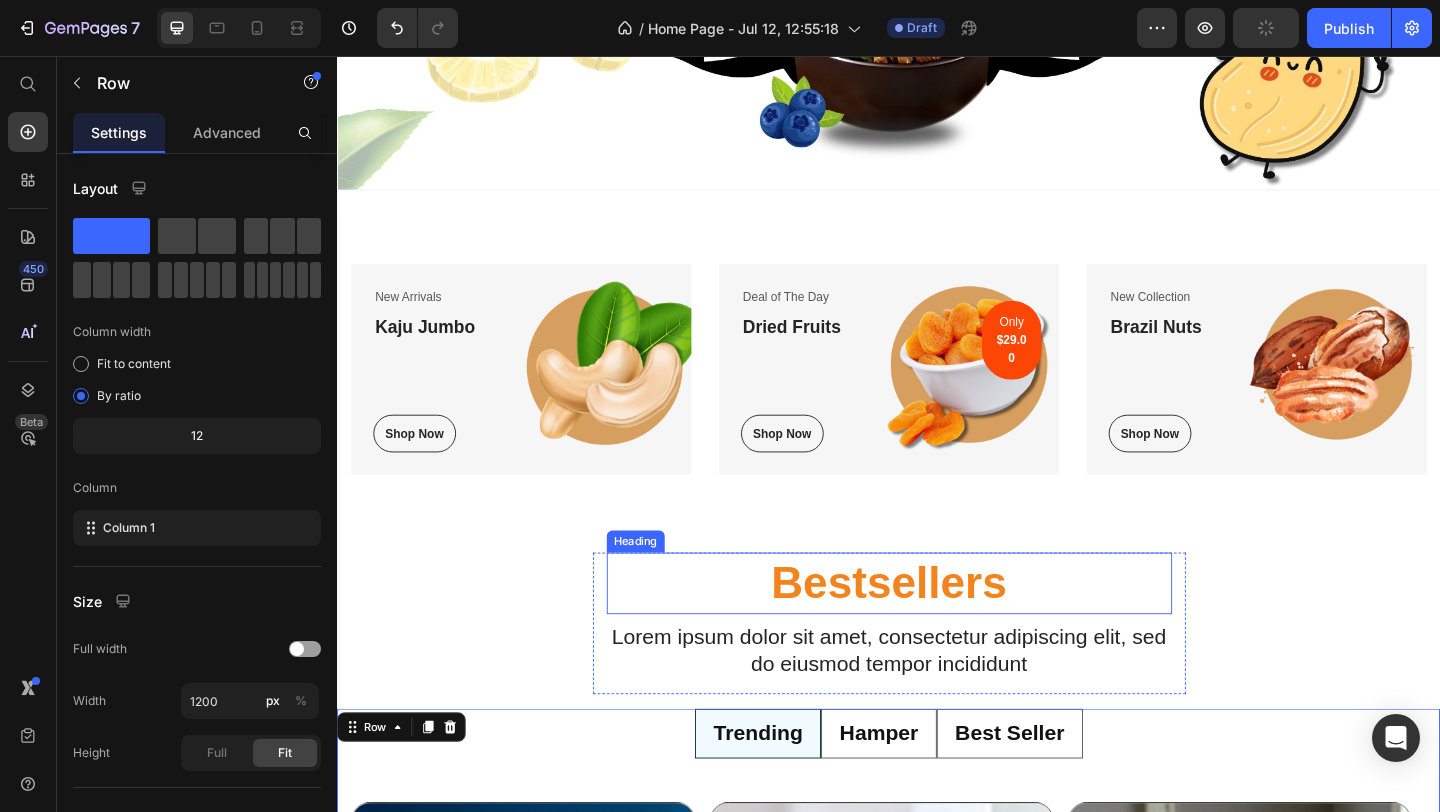 click on "Bestsellers" at bounding box center [937, 629] 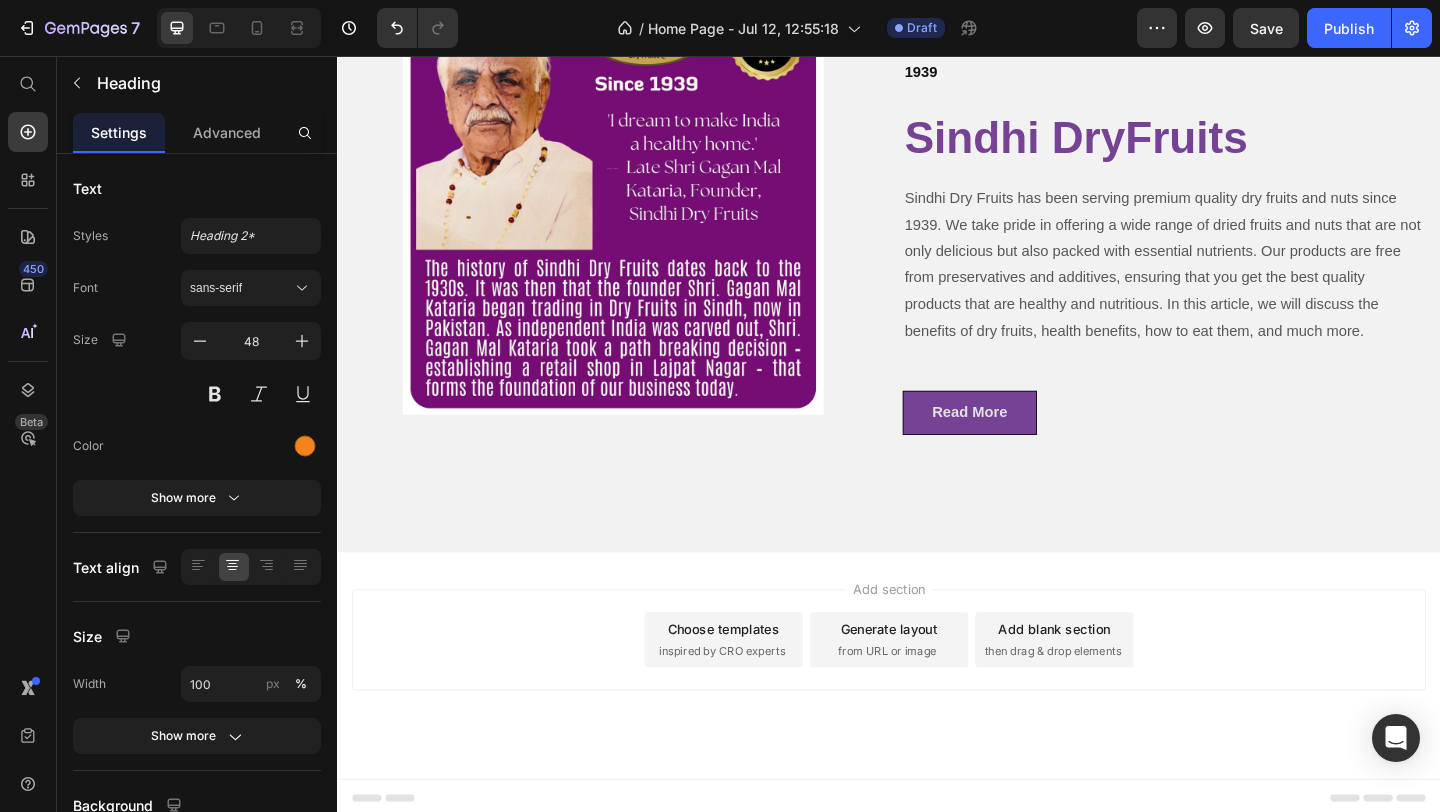 scroll, scrollTop: 2099, scrollLeft: 0, axis: vertical 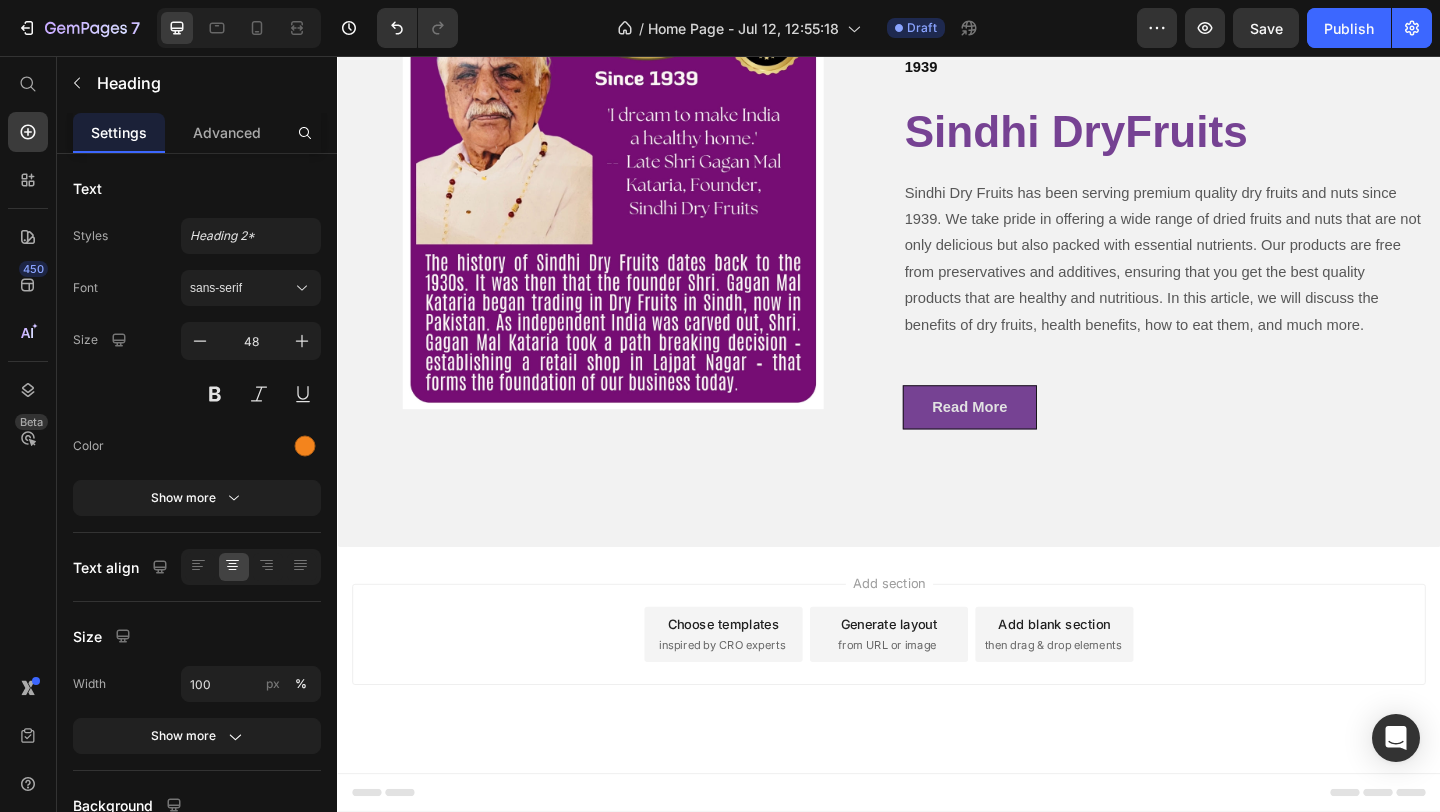 click on "Choose templates inspired by CRO experts" at bounding box center [757, 685] 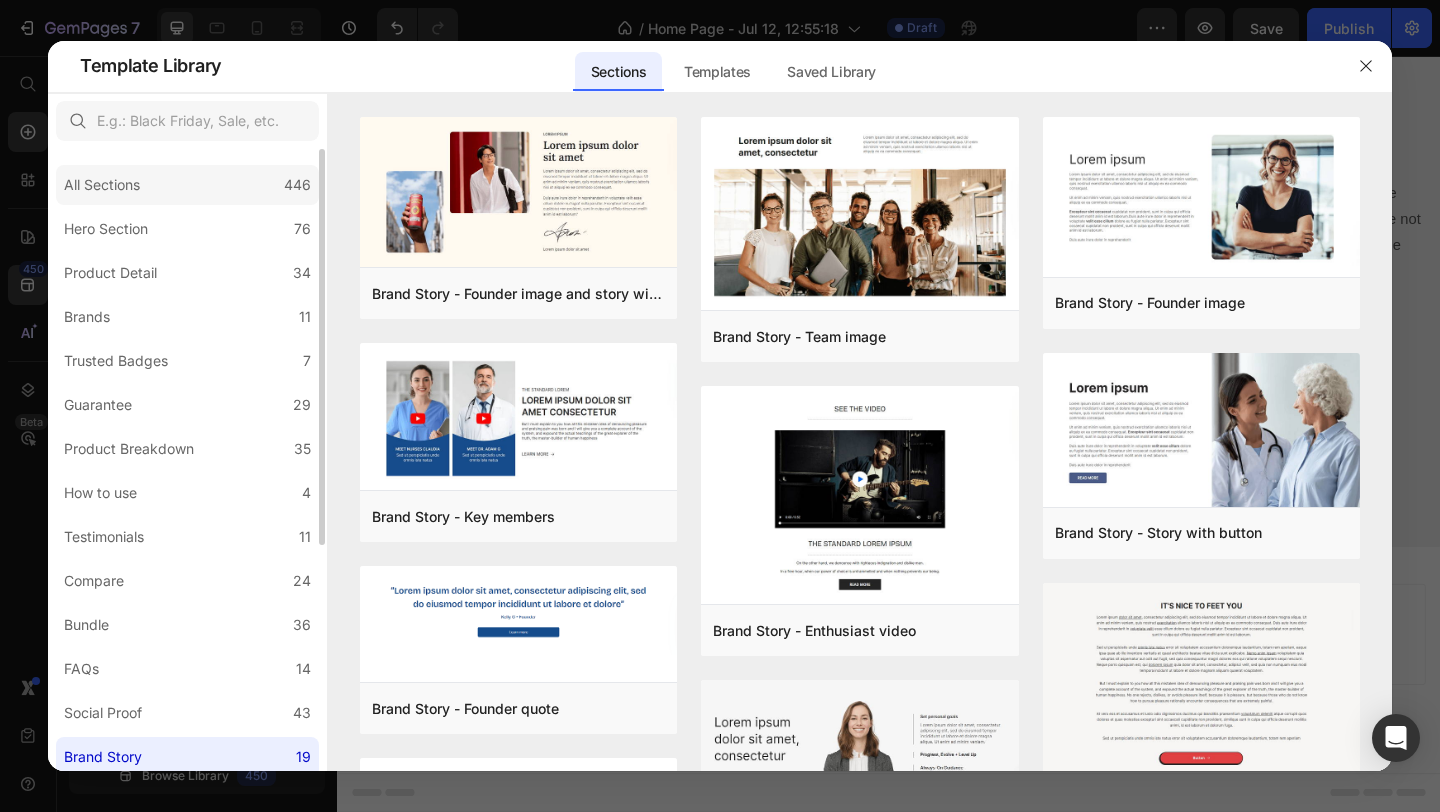 click on "All Sections" at bounding box center (106, 185) 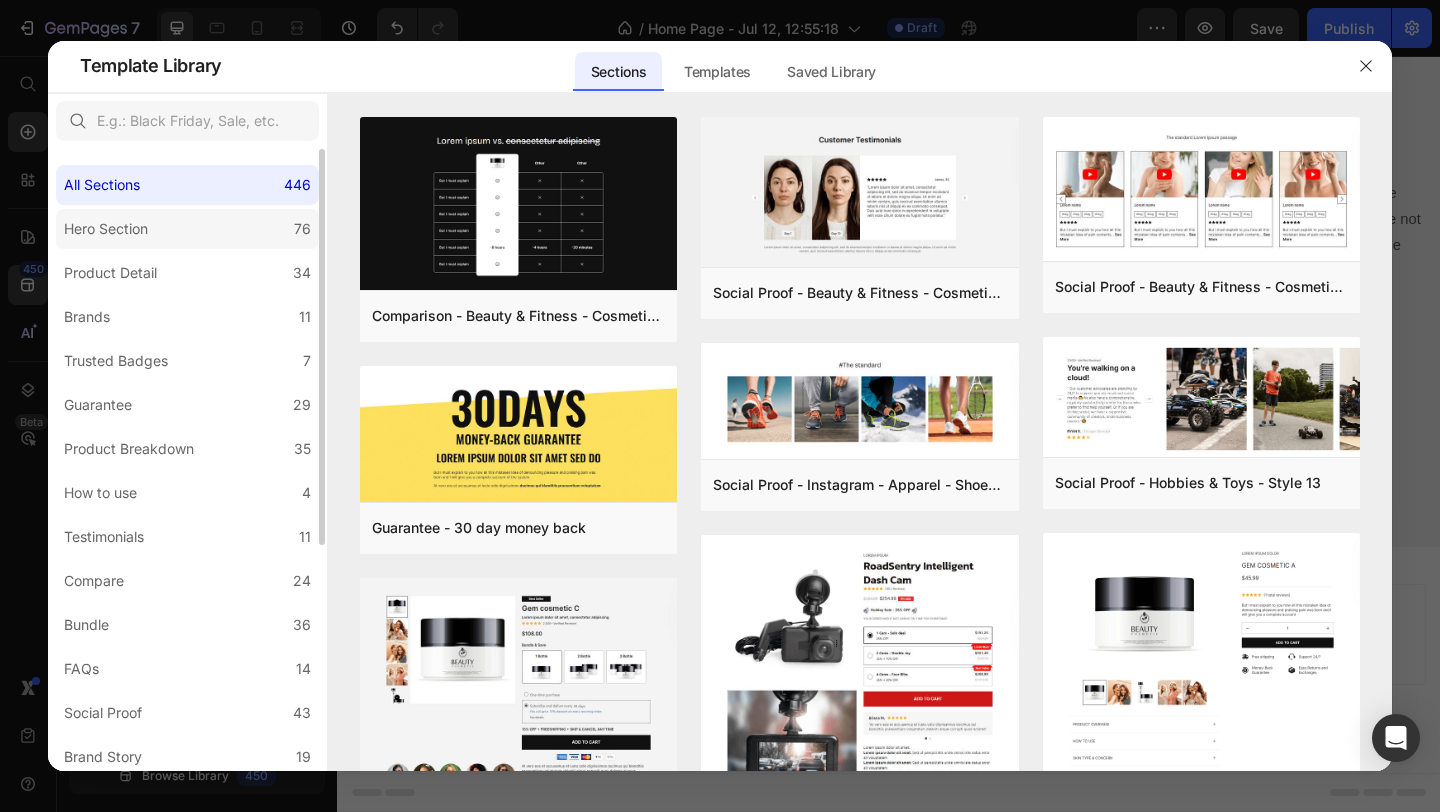 click on "Hero Section 76" 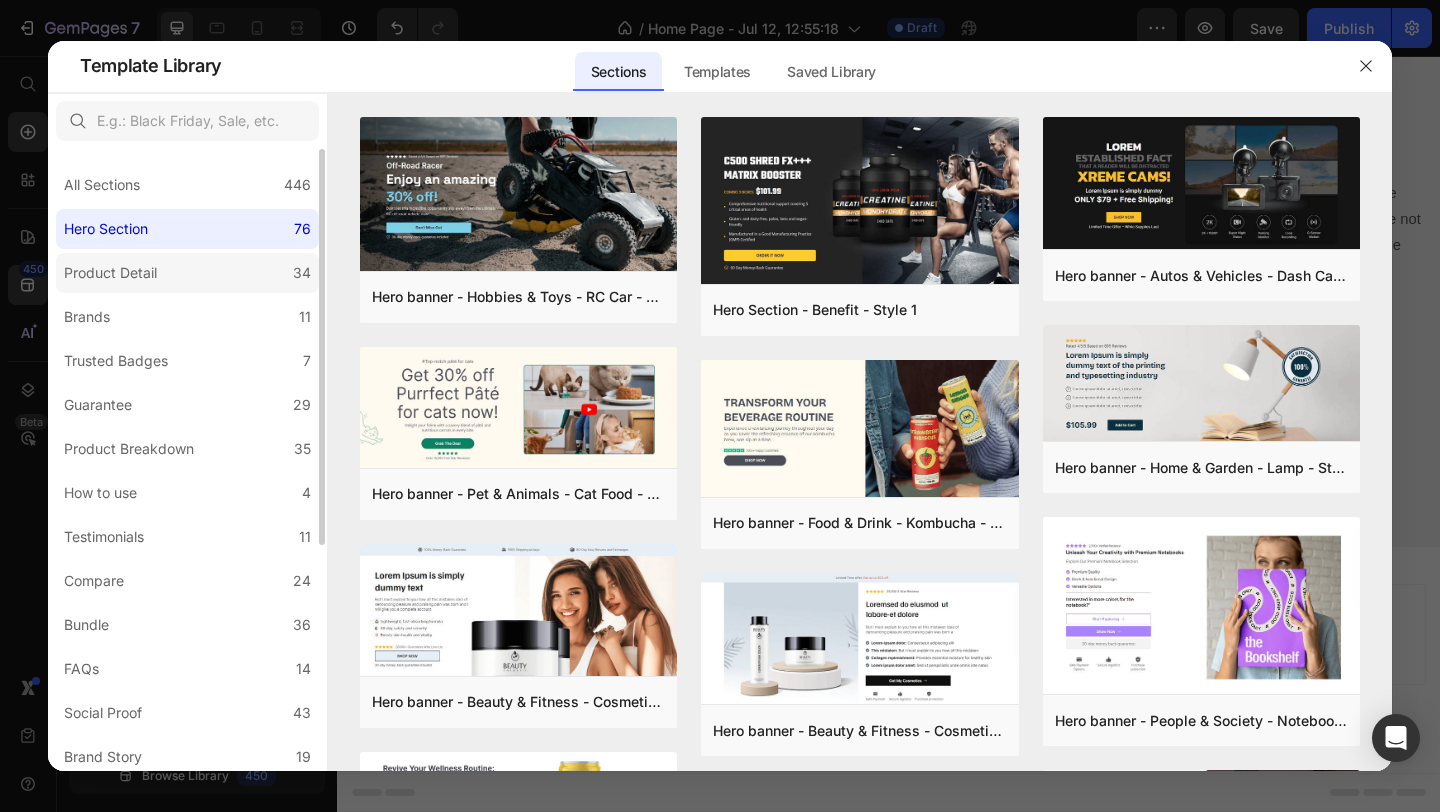 click on "Product Detail" at bounding box center (114, 273) 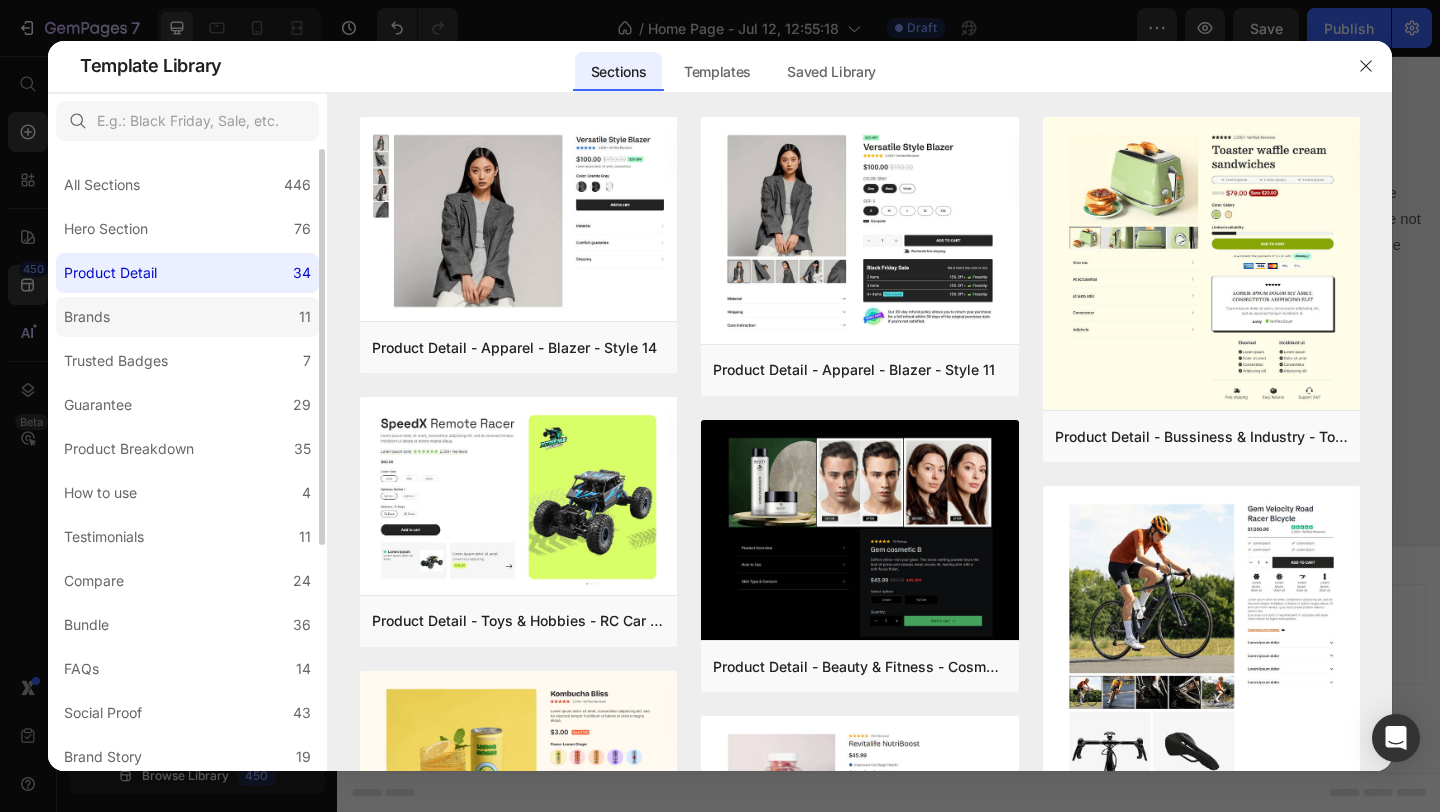 click on "Brands 11" 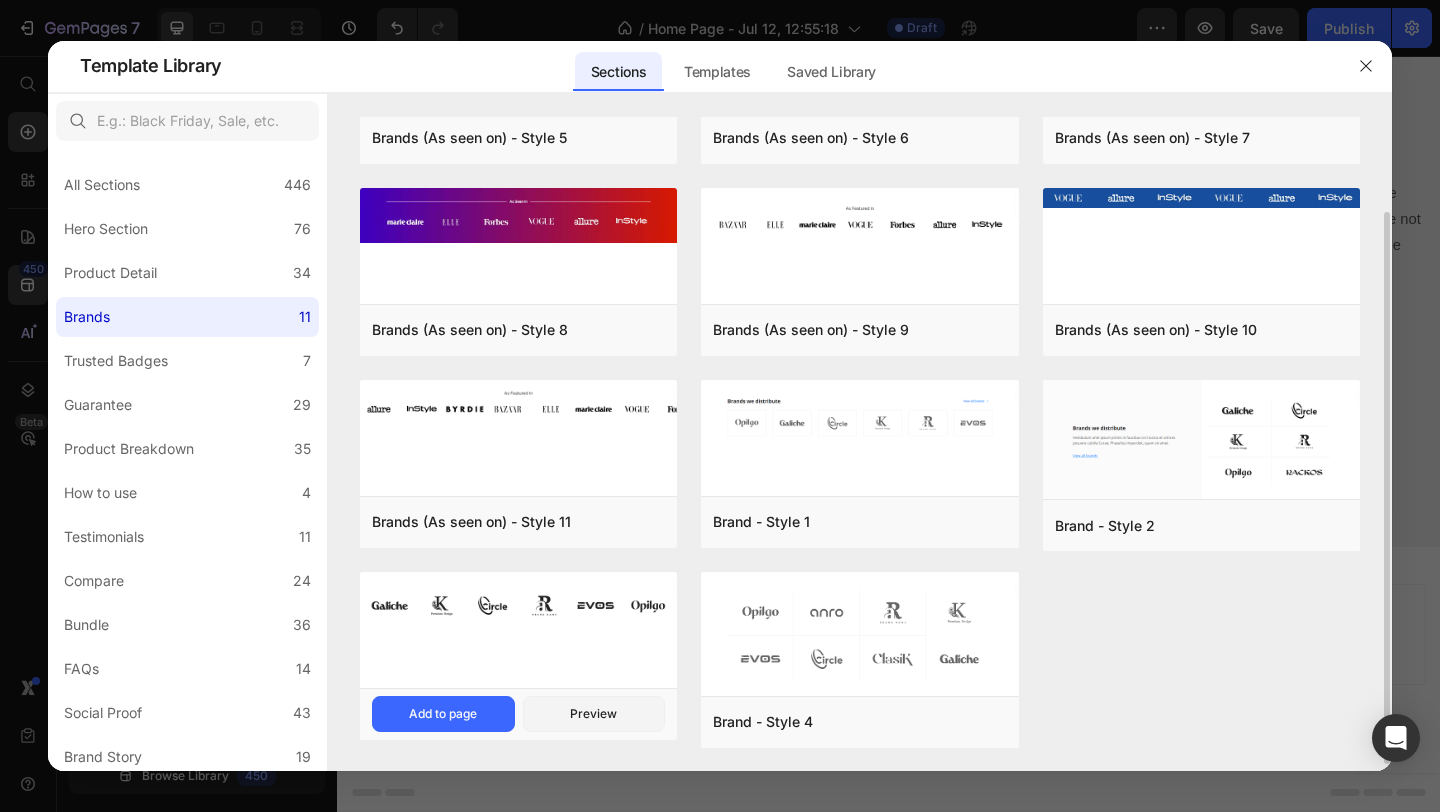 scroll, scrollTop: 0, scrollLeft: 0, axis: both 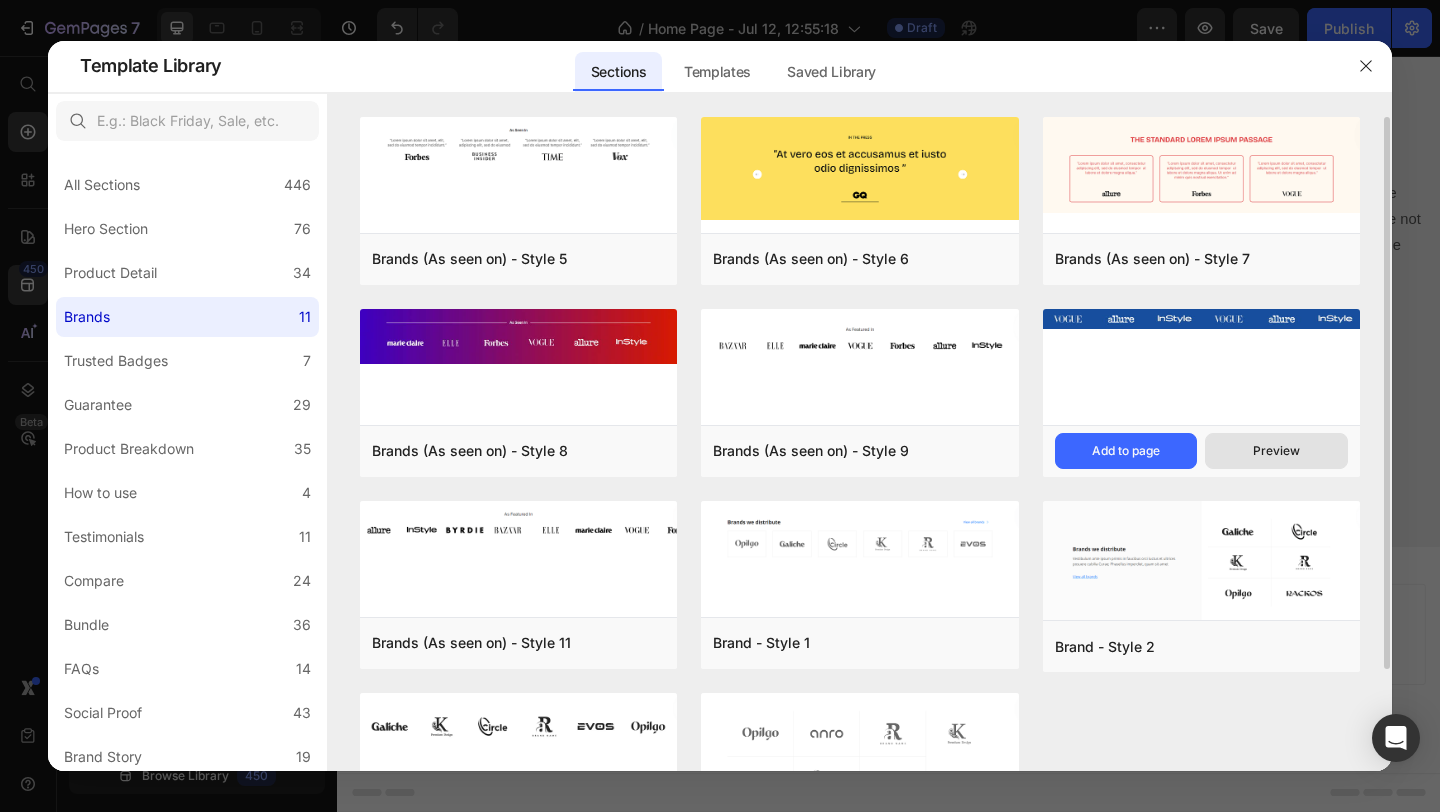 click on "Preview" at bounding box center [1276, 451] 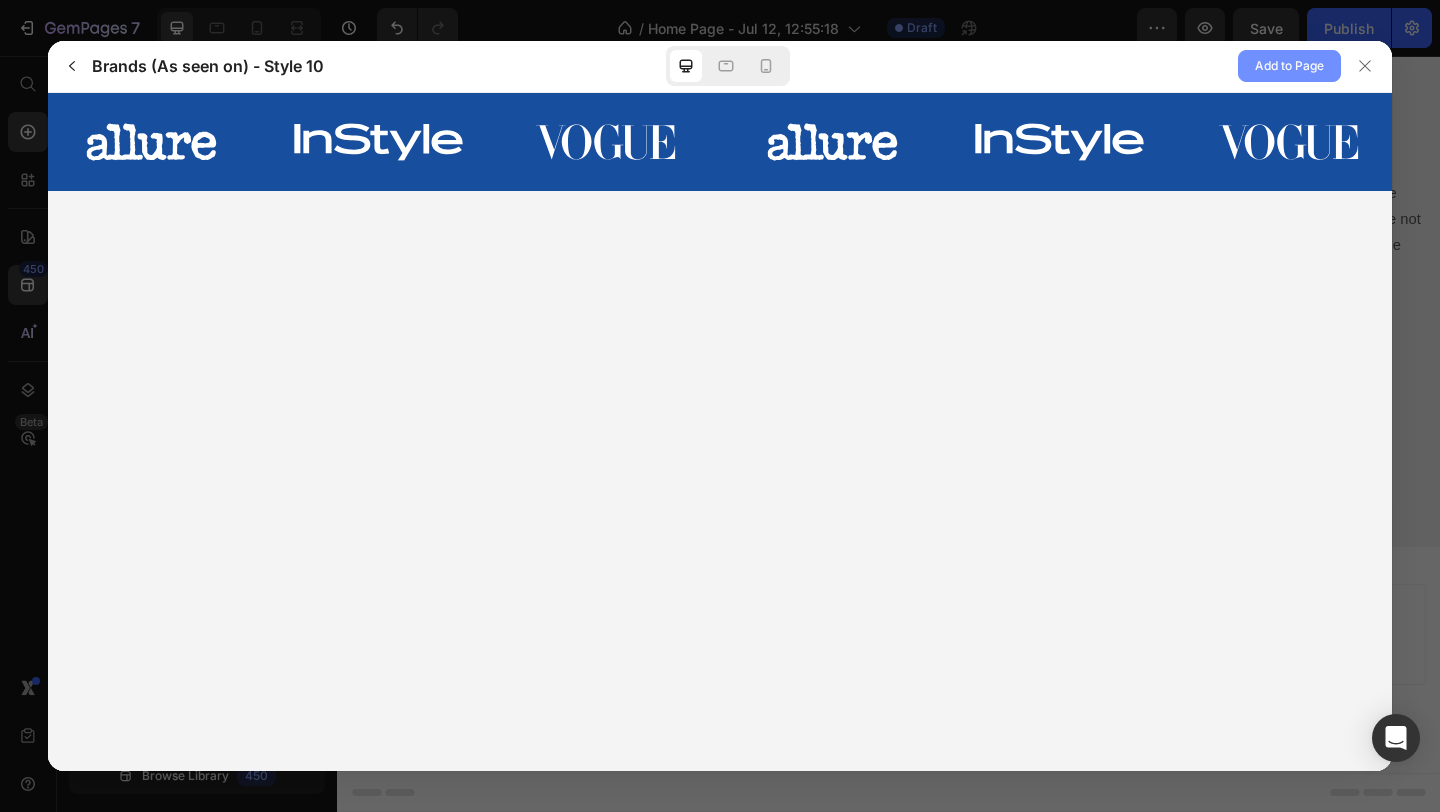 scroll, scrollTop: 0, scrollLeft: 0, axis: both 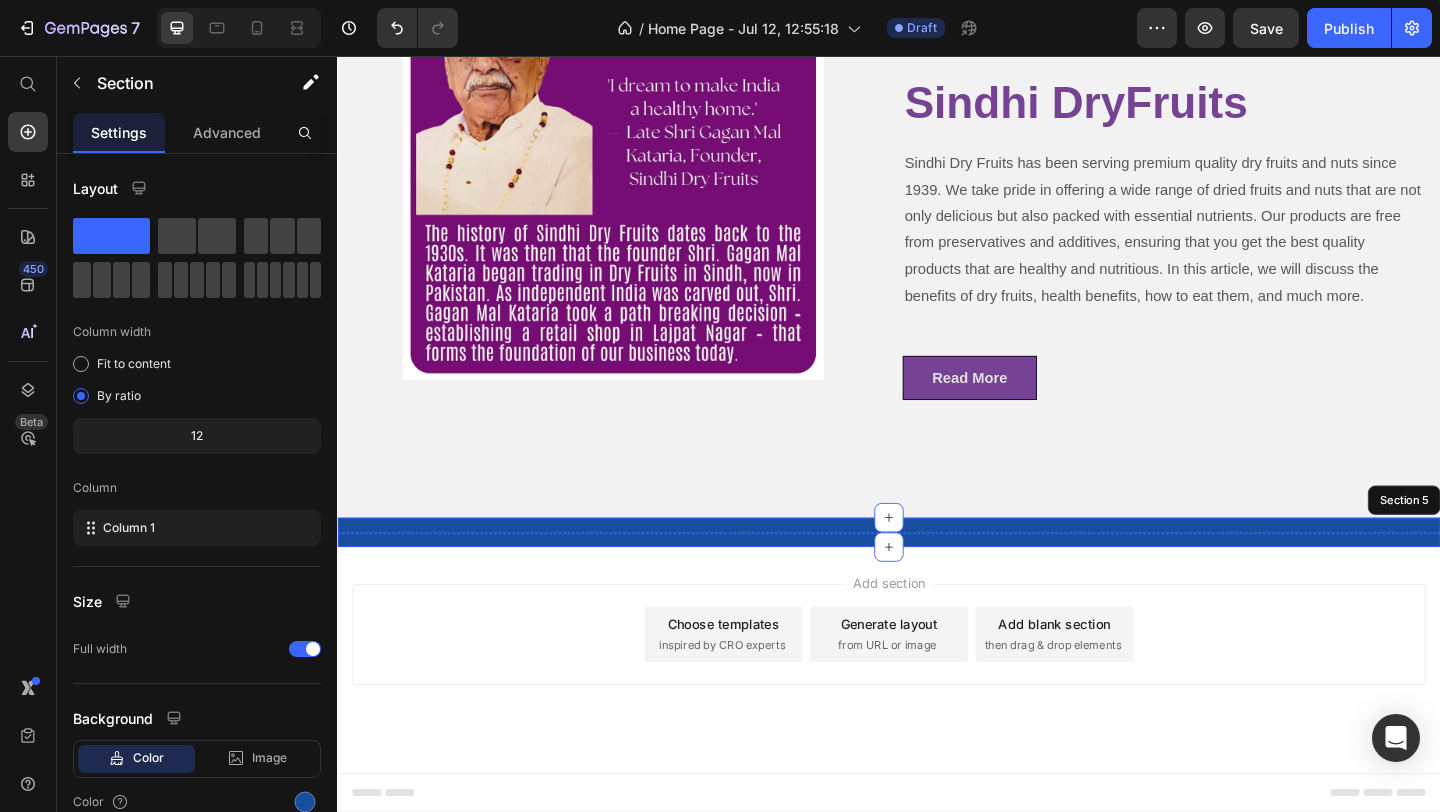 click at bounding box center [427, 574] 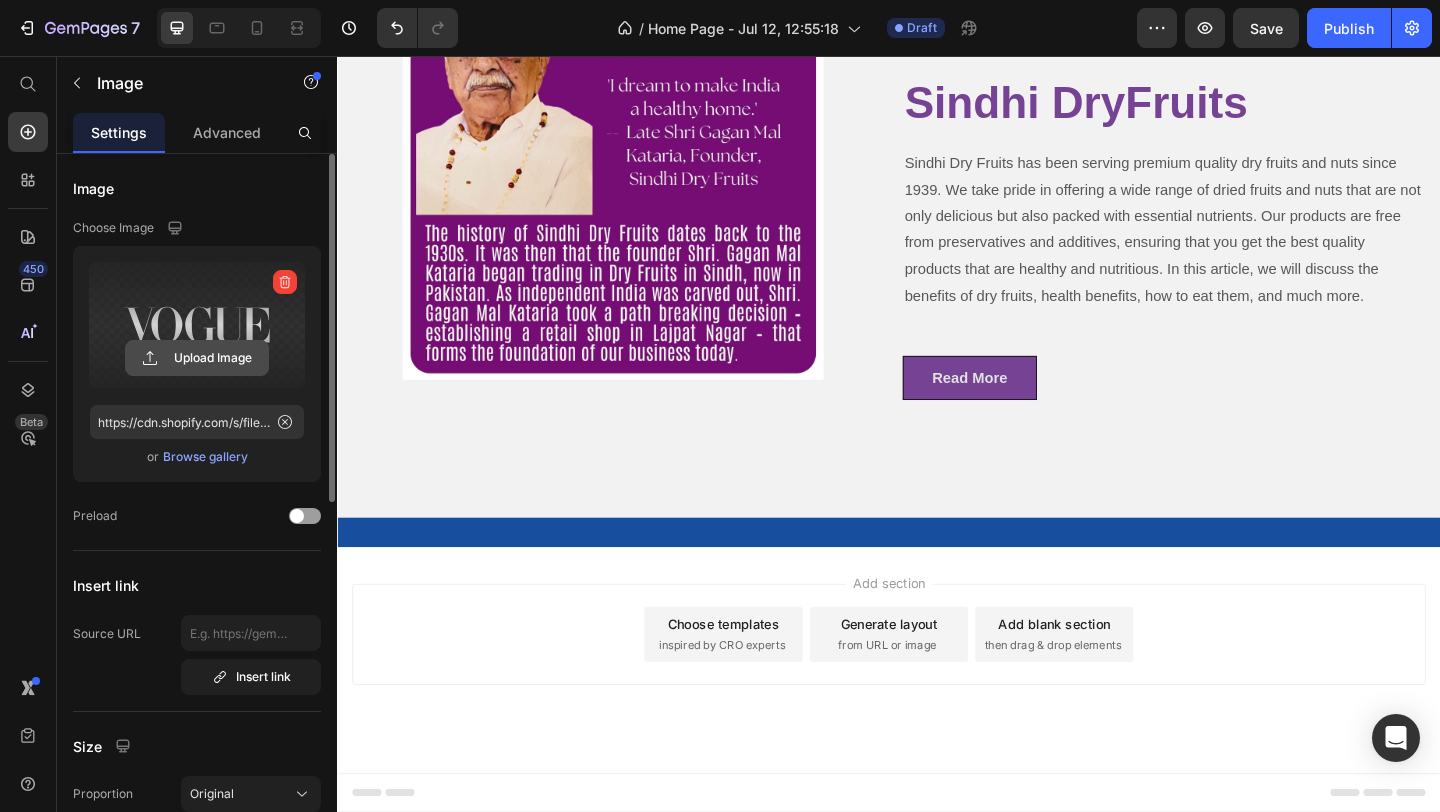 click on "Upload Image" at bounding box center [197, 325] 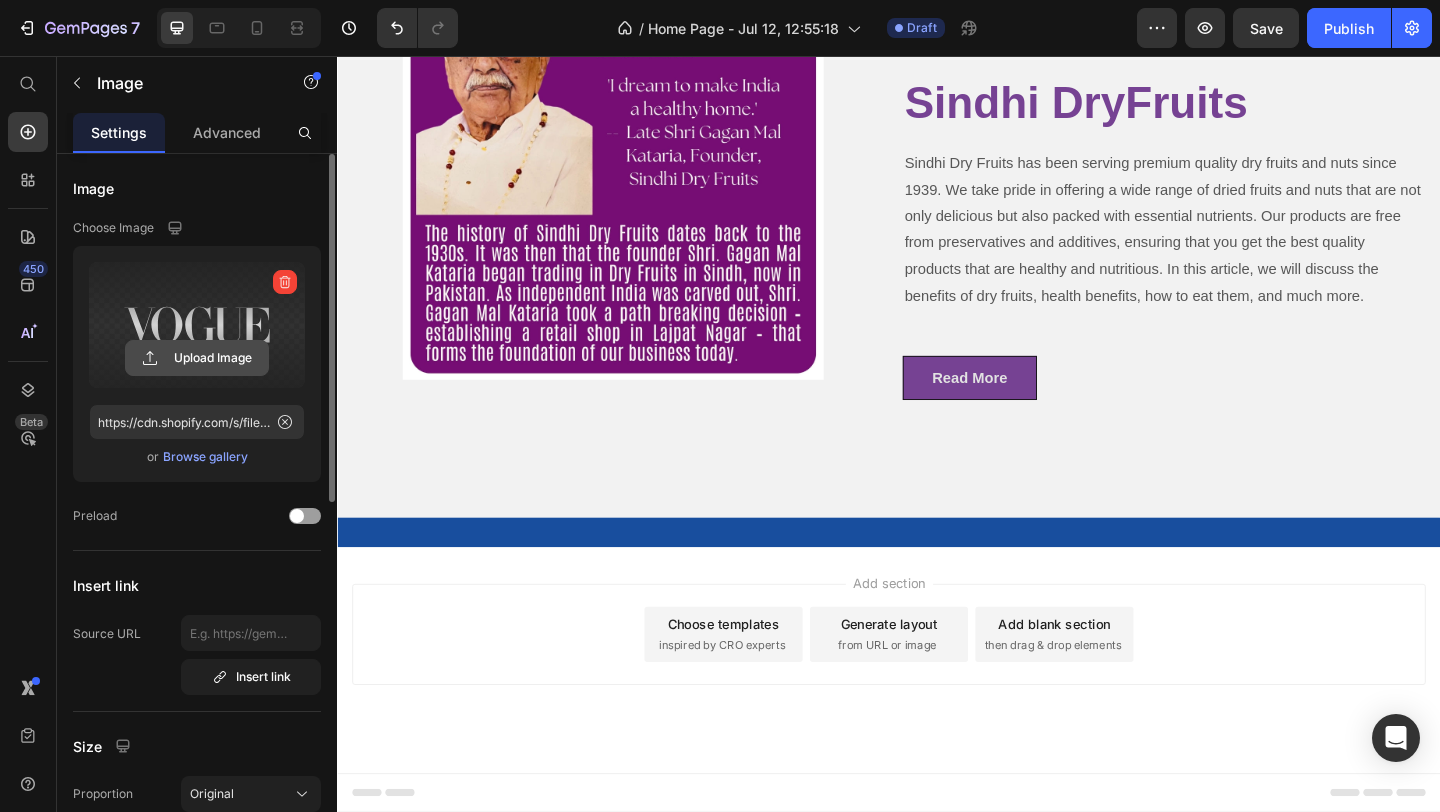 click 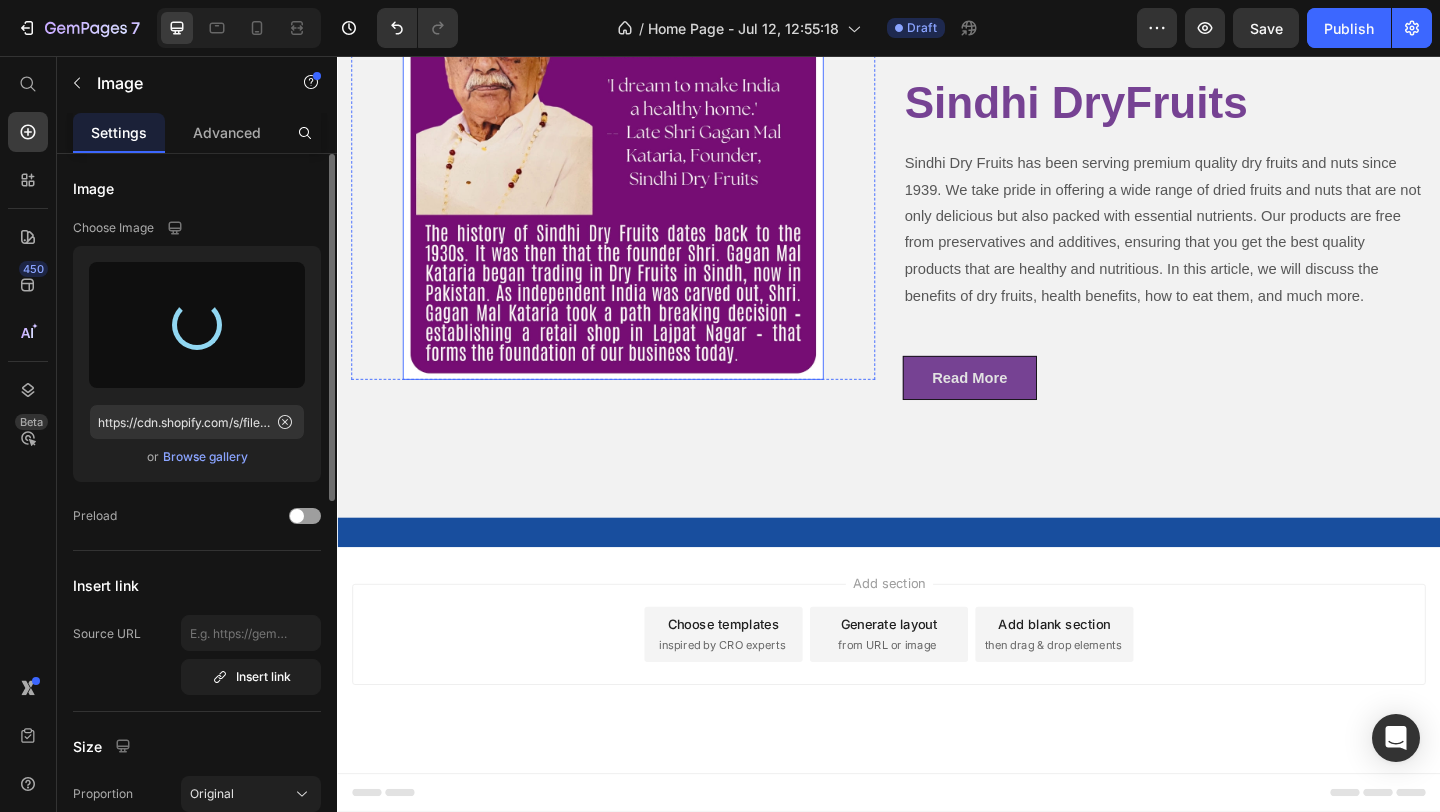 type on "https://cdn.shopify.com/s/files/1/0699/6967/4514/files/gempages_575081350491538276-c89dc9ac-1ded-4269-b21f-7a9df616fa7e.png" 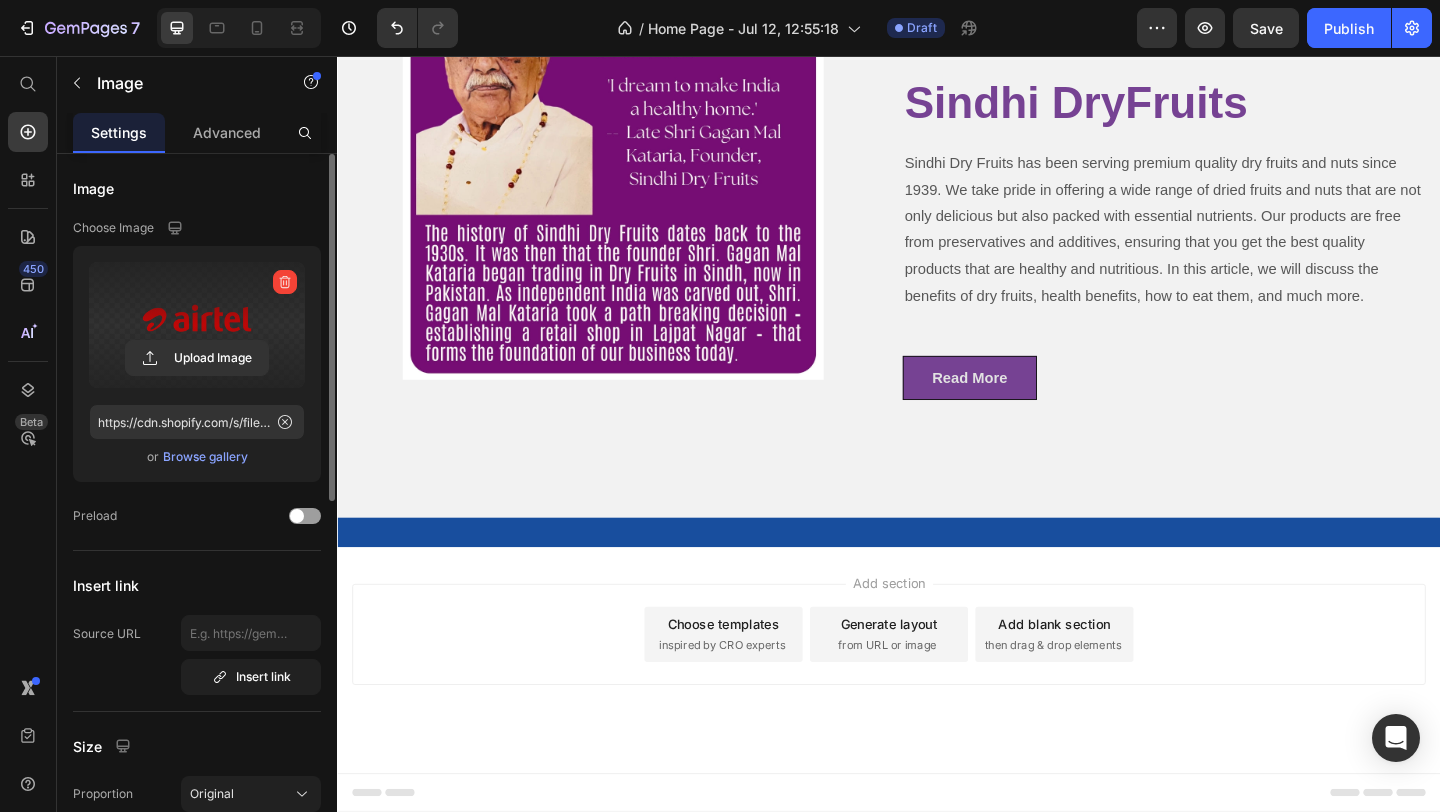 drag, startPoint x: 426, startPoint y: 692, endPoint x: 426, endPoint y: 653, distance: 39 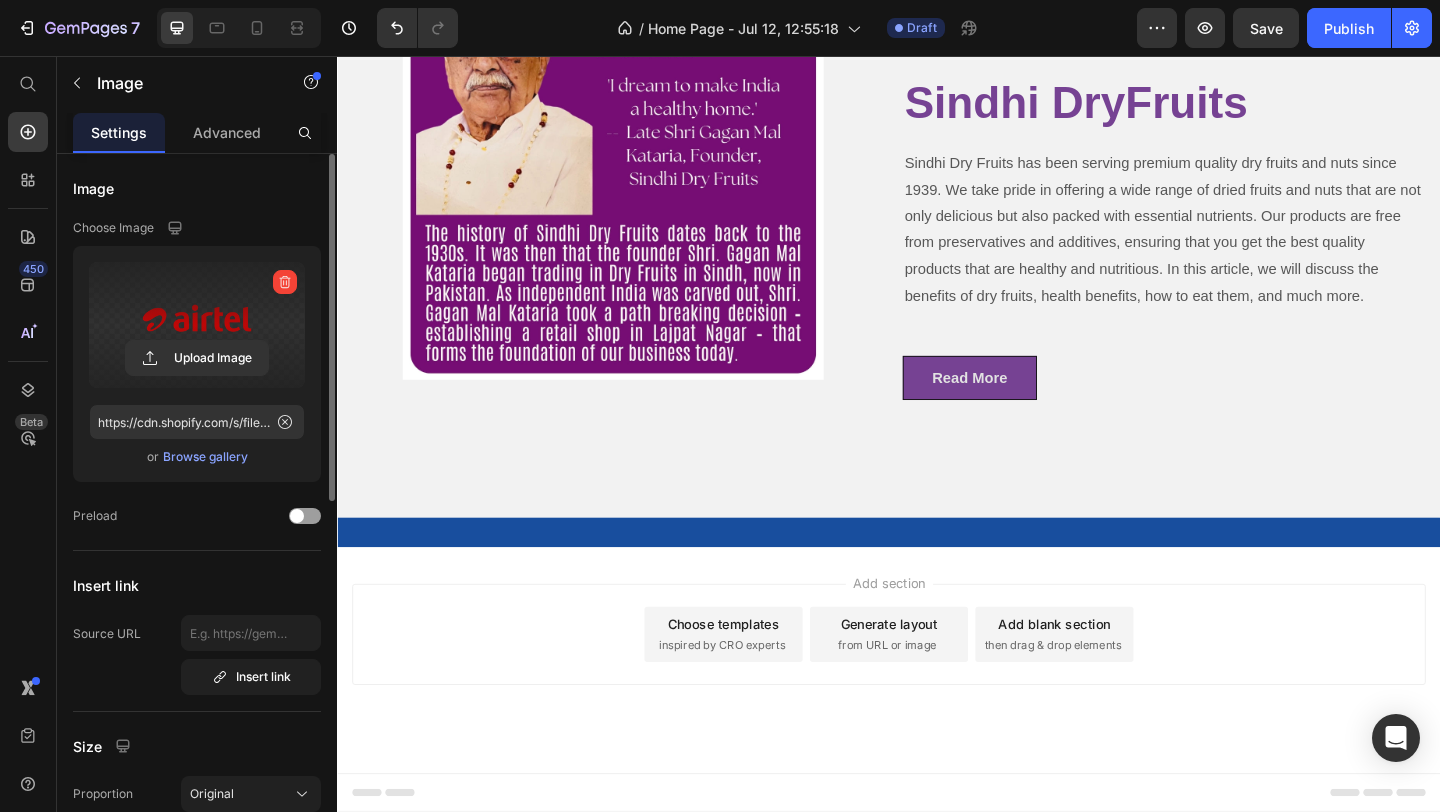 click on "Image   0" at bounding box center [427, 574] 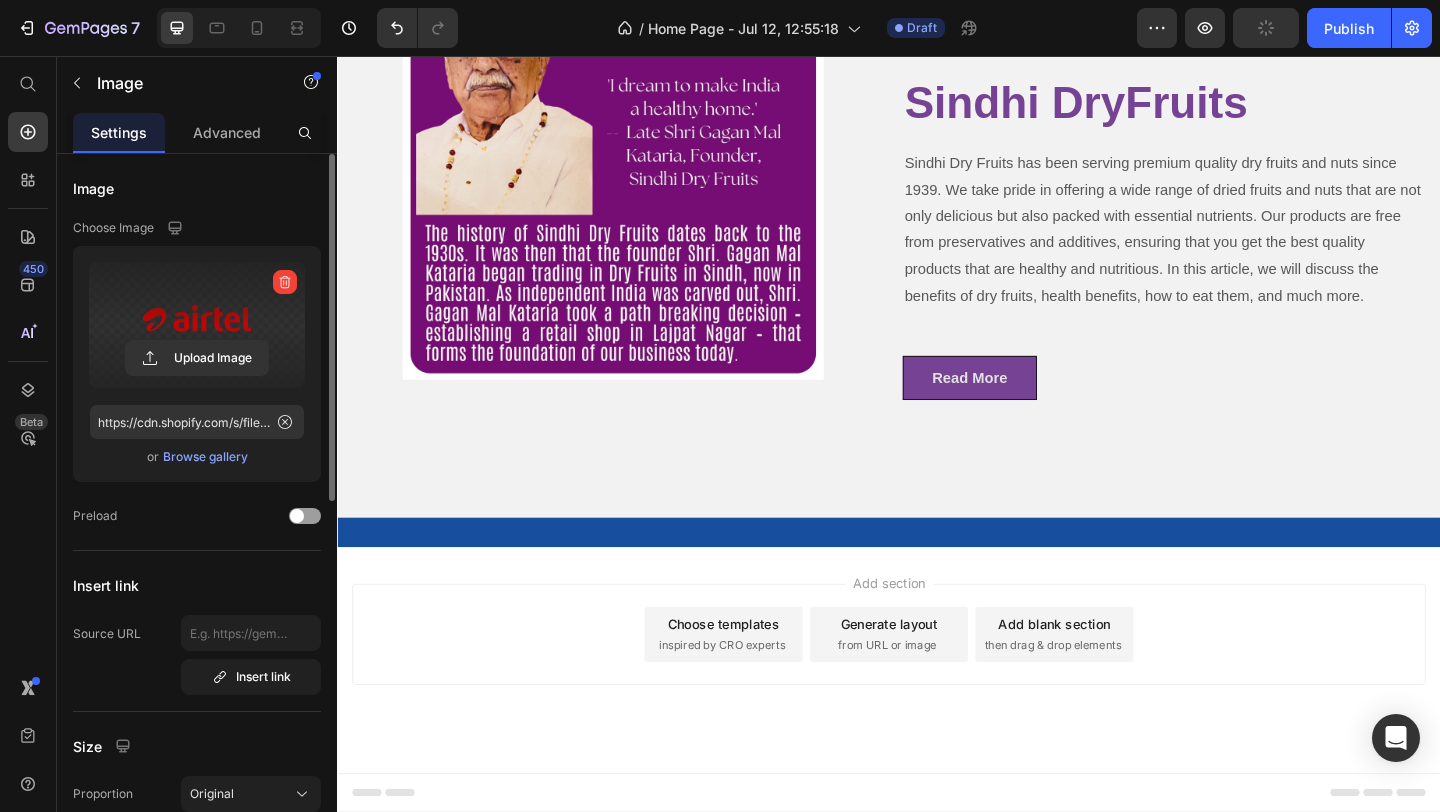 drag, startPoint x: 424, startPoint y: 695, endPoint x: 424, endPoint y: 677, distance: 18 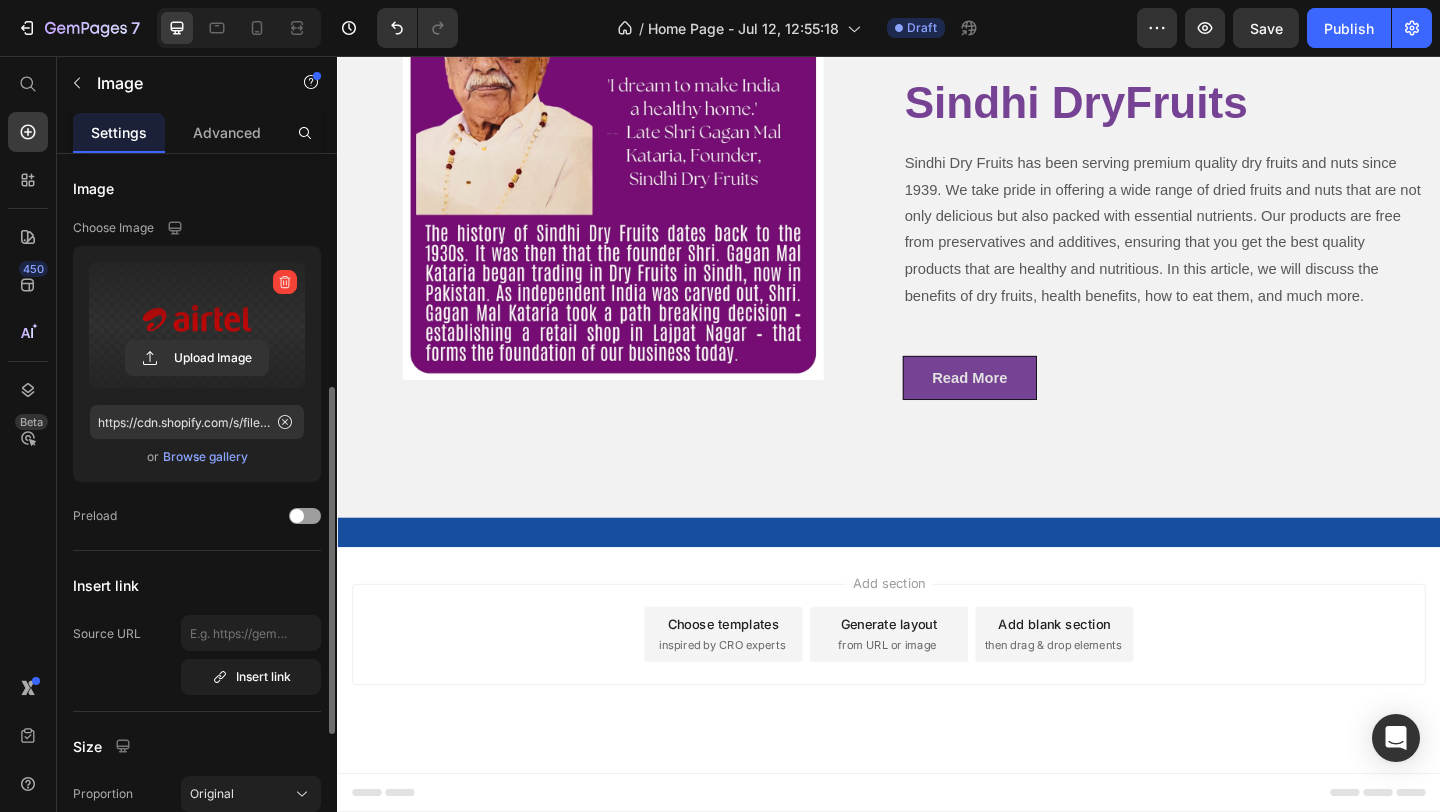 scroll, scrollTop: 157, scrollLeft: 0, axis: vertical 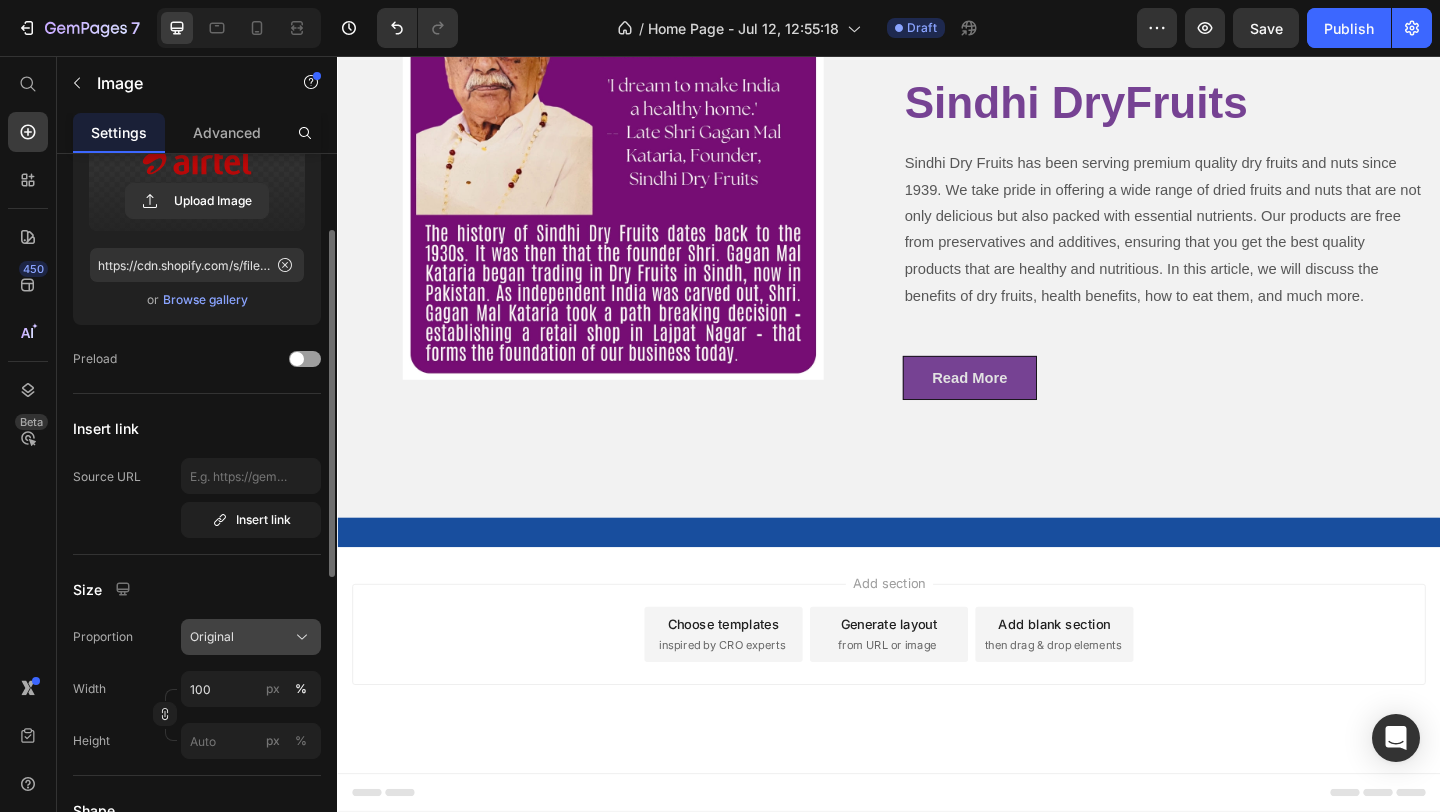 click on "Original" 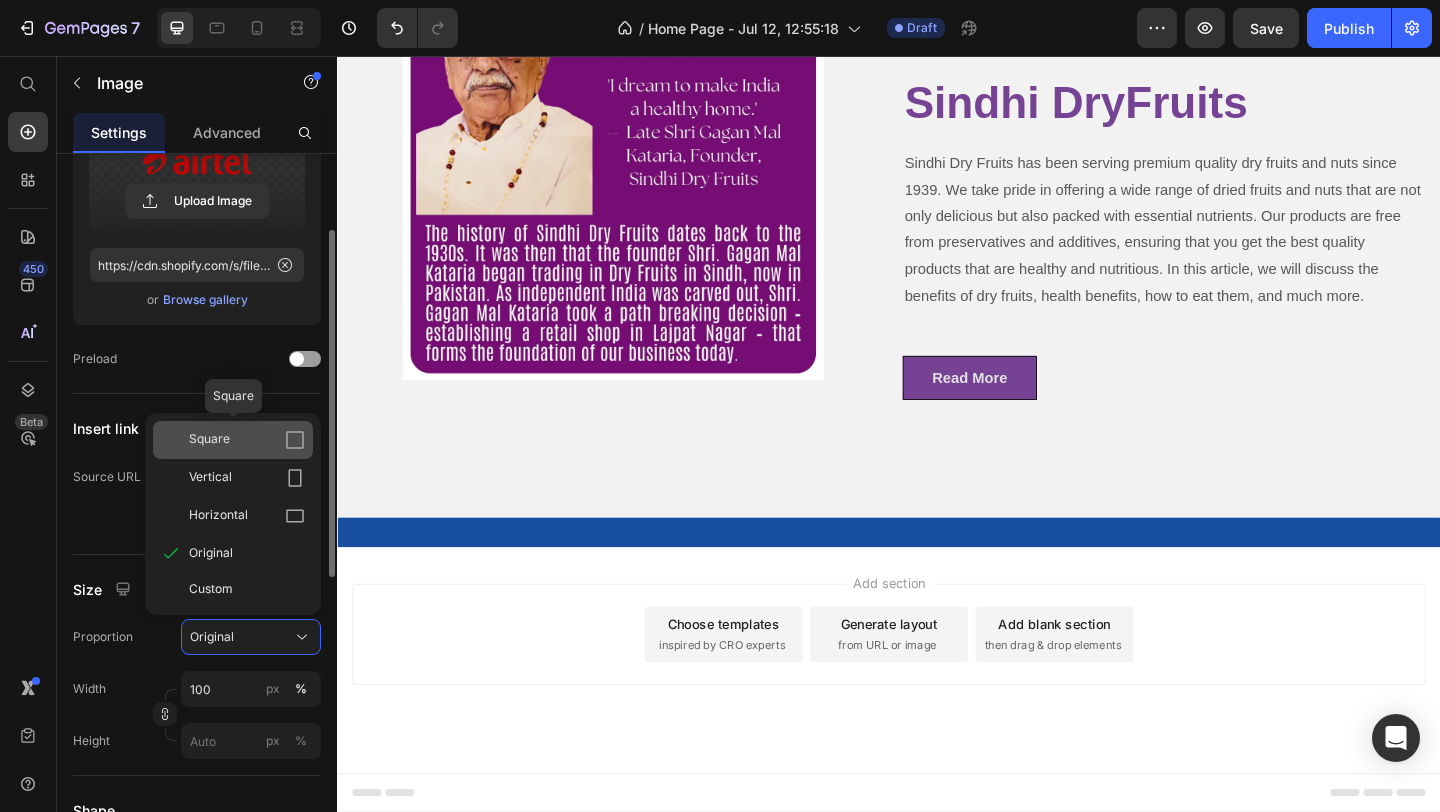 click 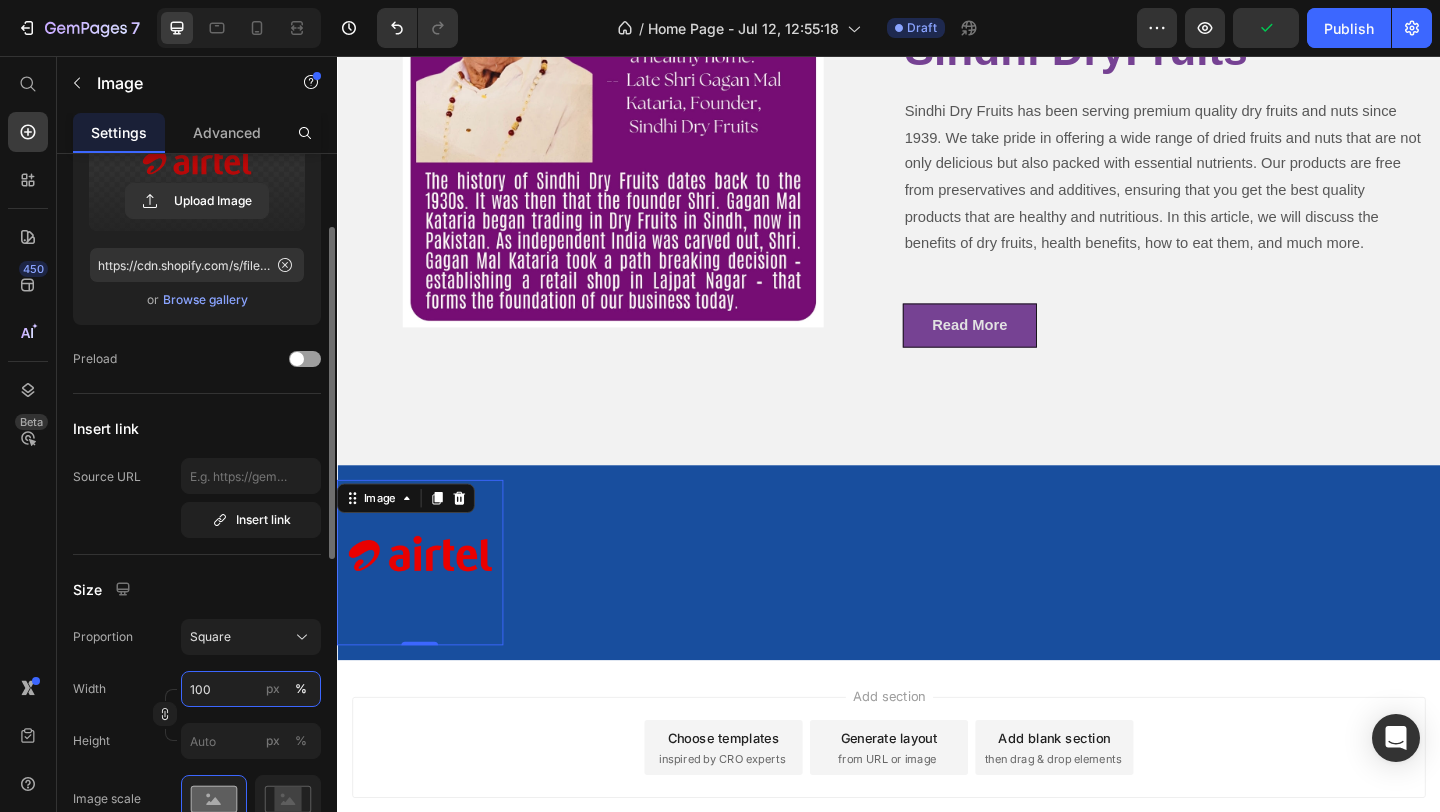 click on "100" at bounding box center [251, 689] 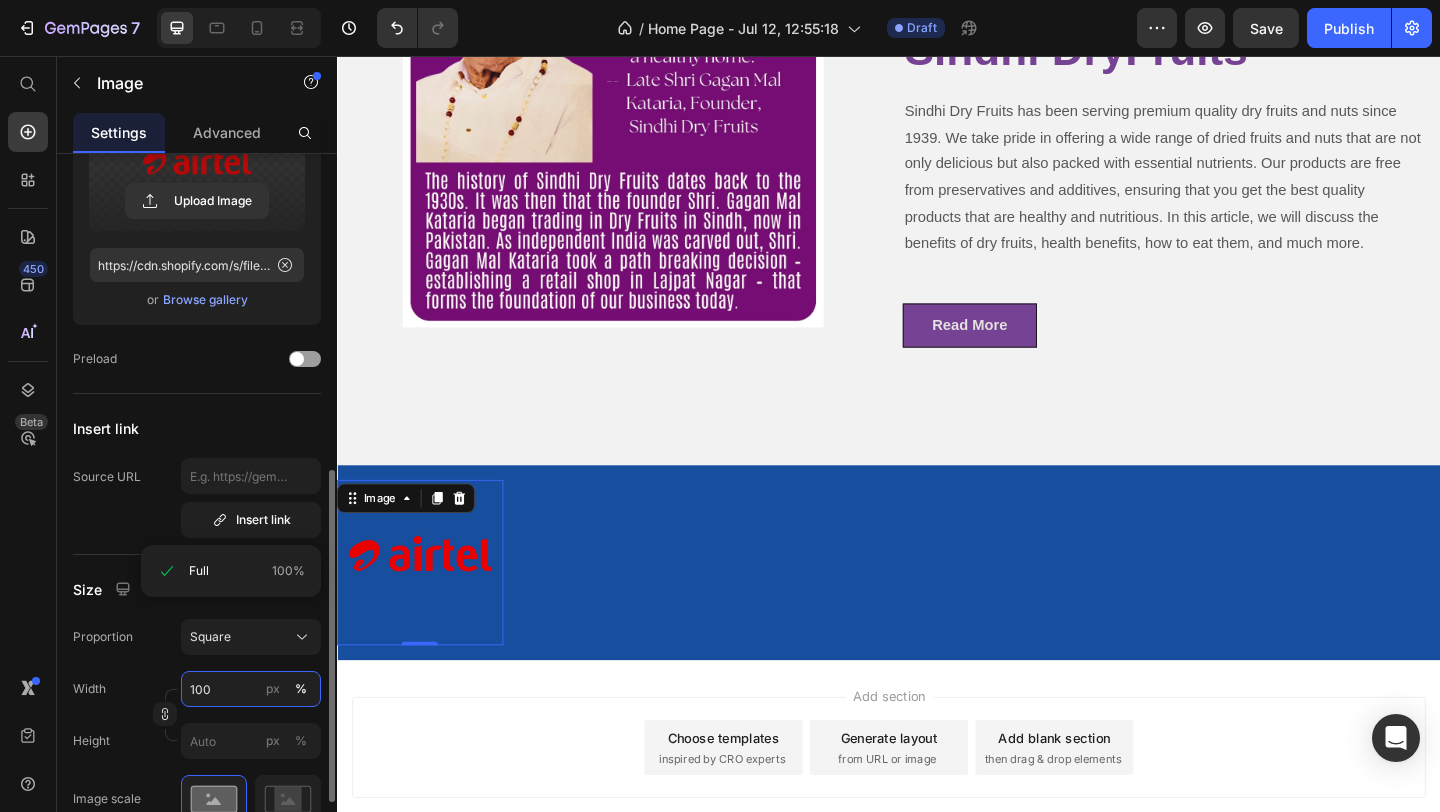 scroll, scrollTop: 323, scrollLeft: 0, axis: vertical 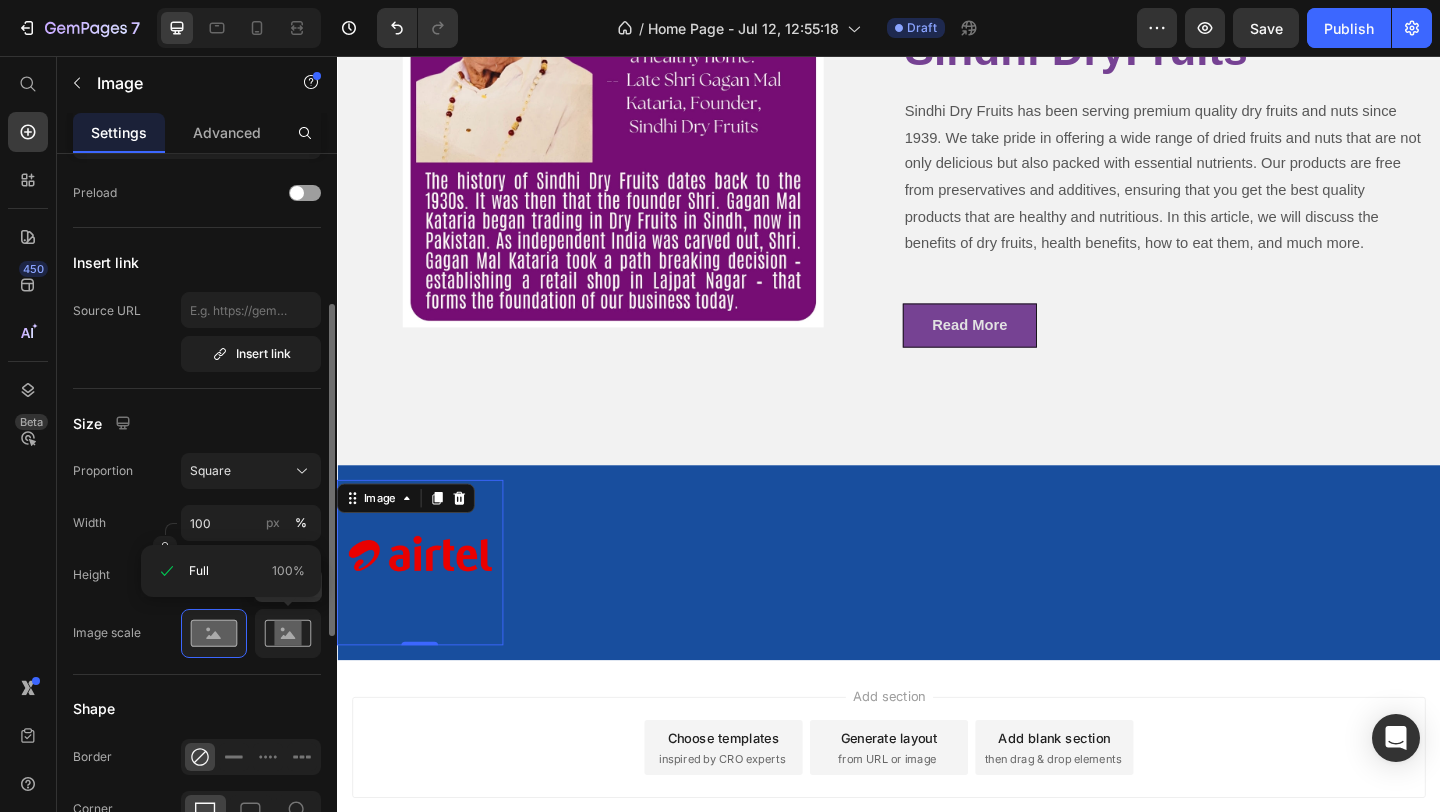 click 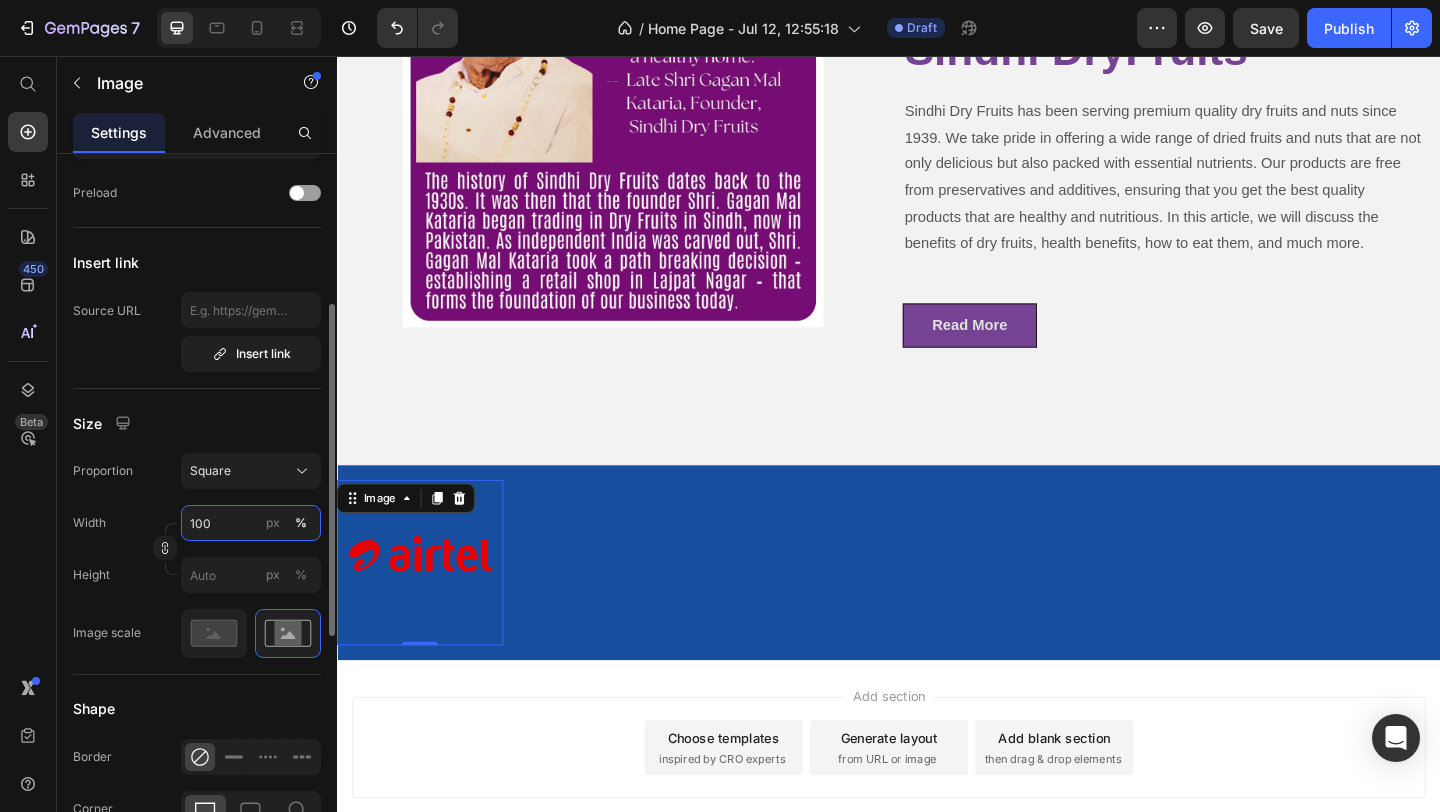click on "100" at bounding box center (251, 523) 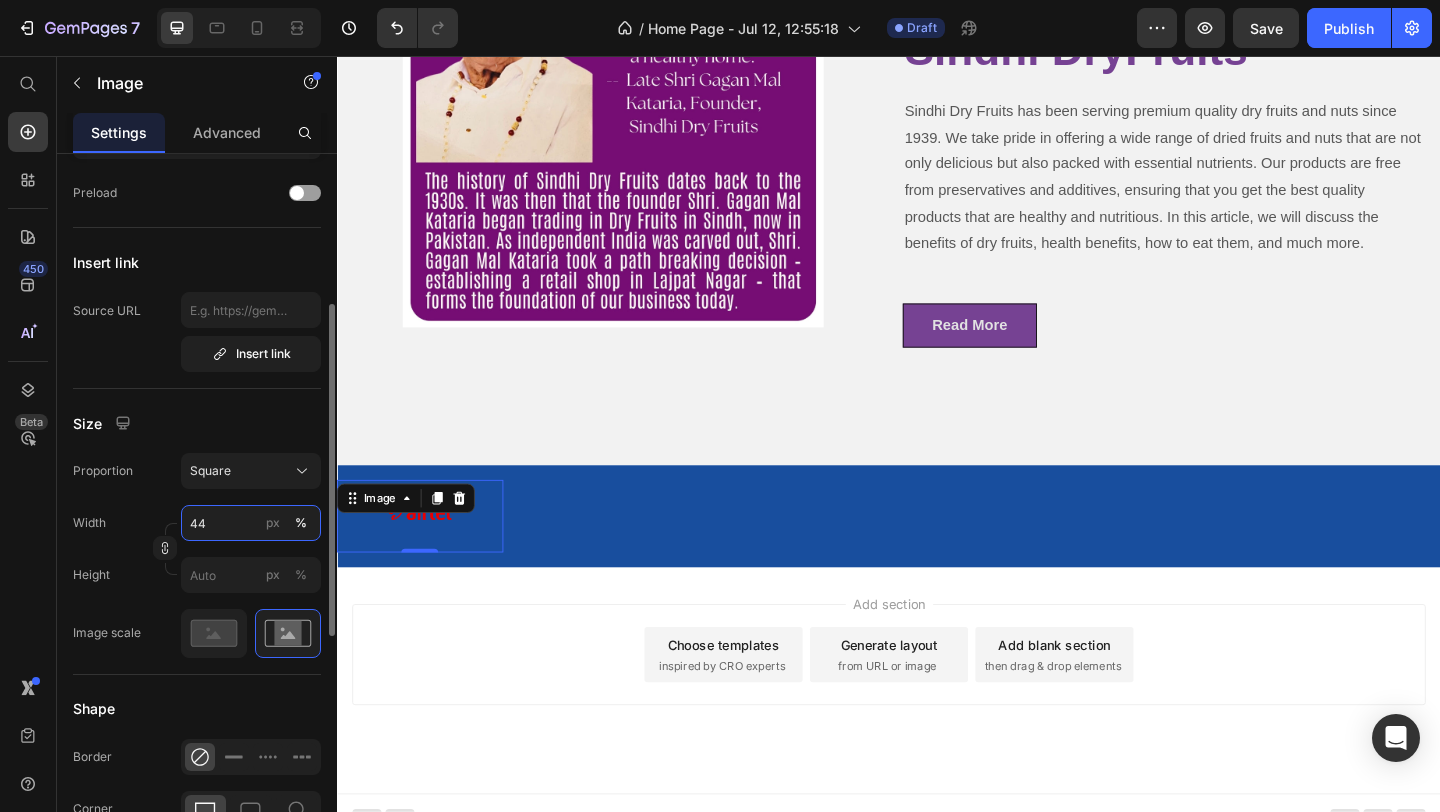 type on "43" 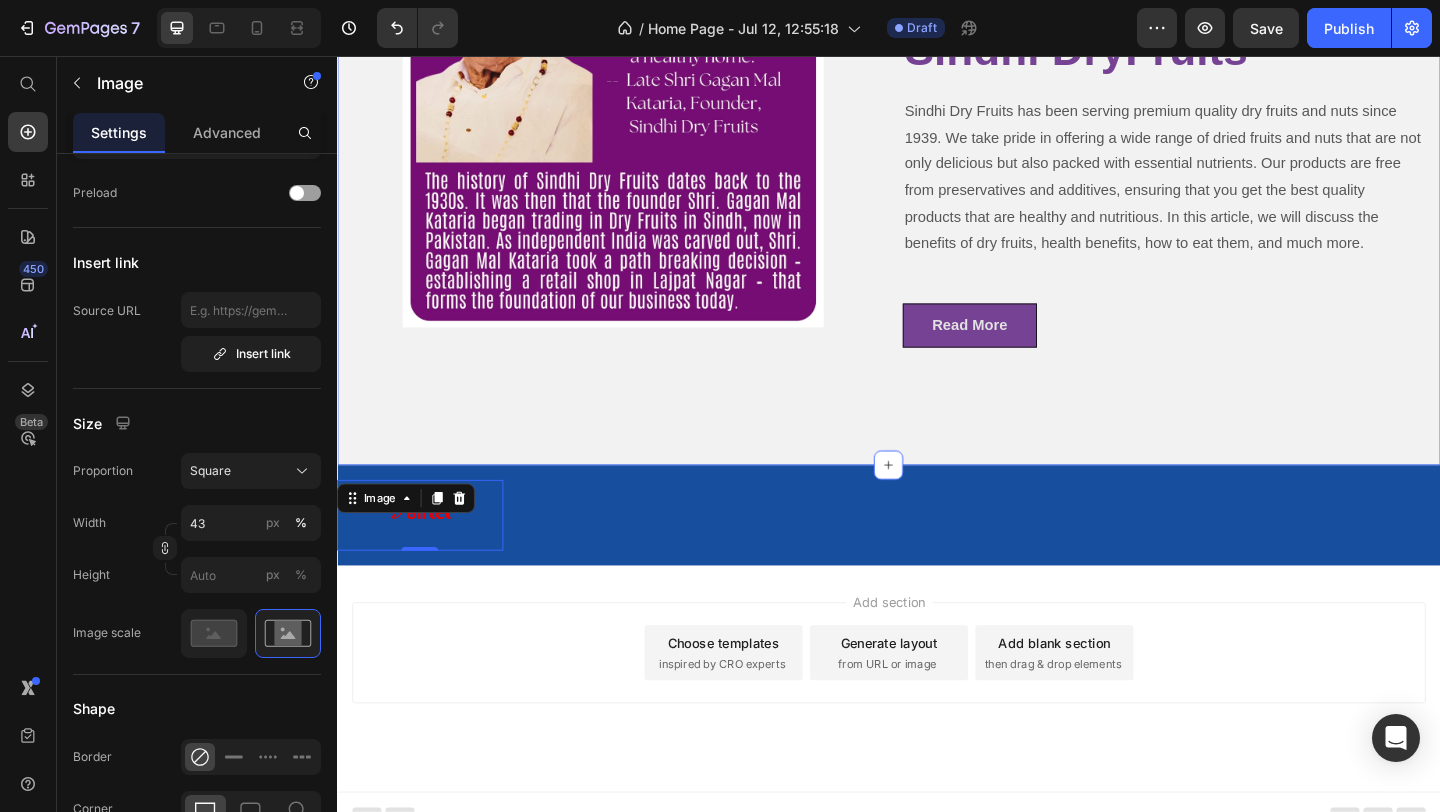 click on "Image Row ESTABLISHED  1939 Text block Sindhi DryFruits Heading Sindhi Dry Fruits has been serving premium quality dry fruits and nuts since 1939. We take pride in offering a wide range of dried fruits and nuts that are not only delicious but also packed with essential nutrients. Our products are free from preservatives and additives, ensuring that you get the best quality products that are healthy and nutritious. In this article, we will discuss the benefits of dry fruits, health benefits, how to eat them, and much more. Text block Read More Button Row Row Section 4" at bounding box center [937, 156] 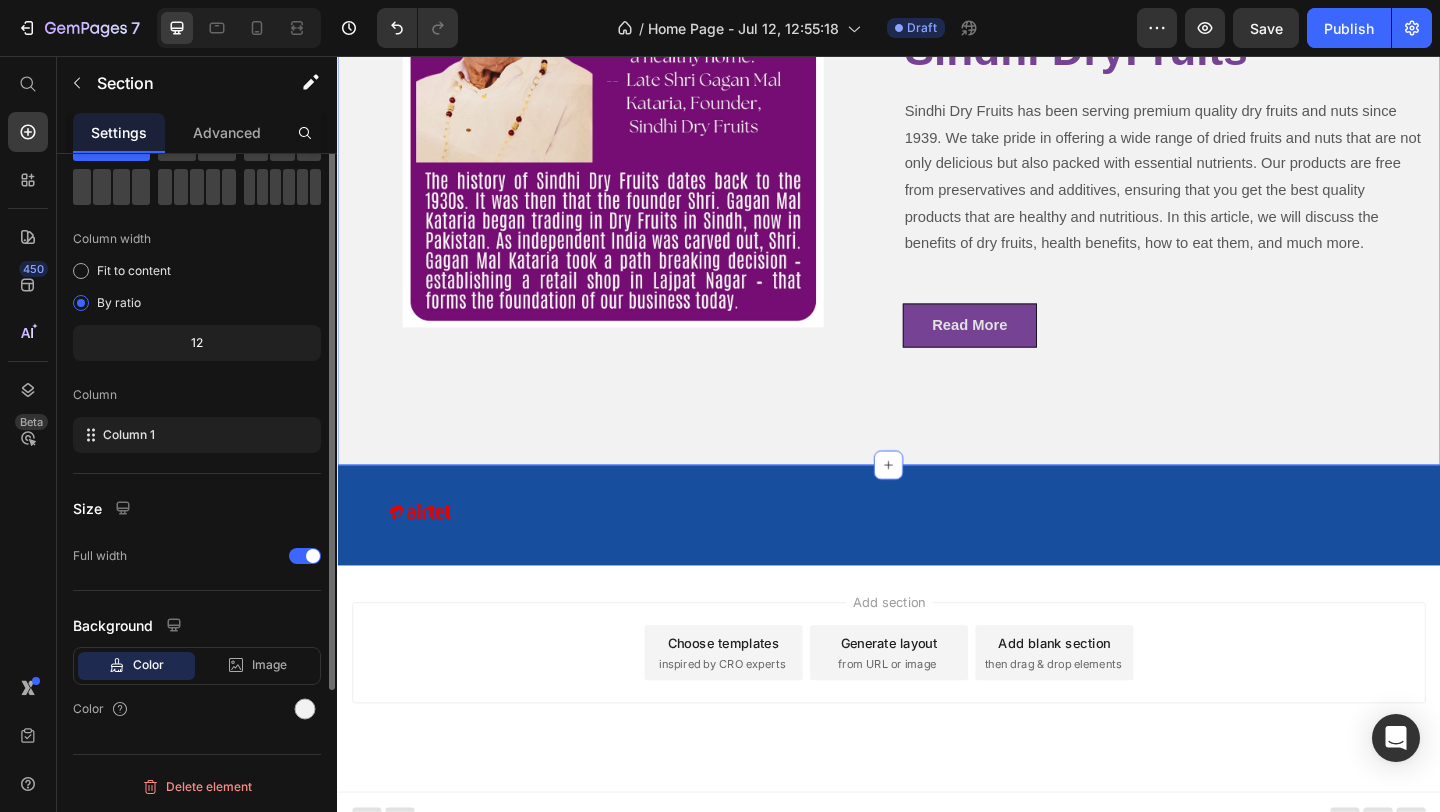 scroll, scrollTop: 0, scrollLeft: 0, axis: both 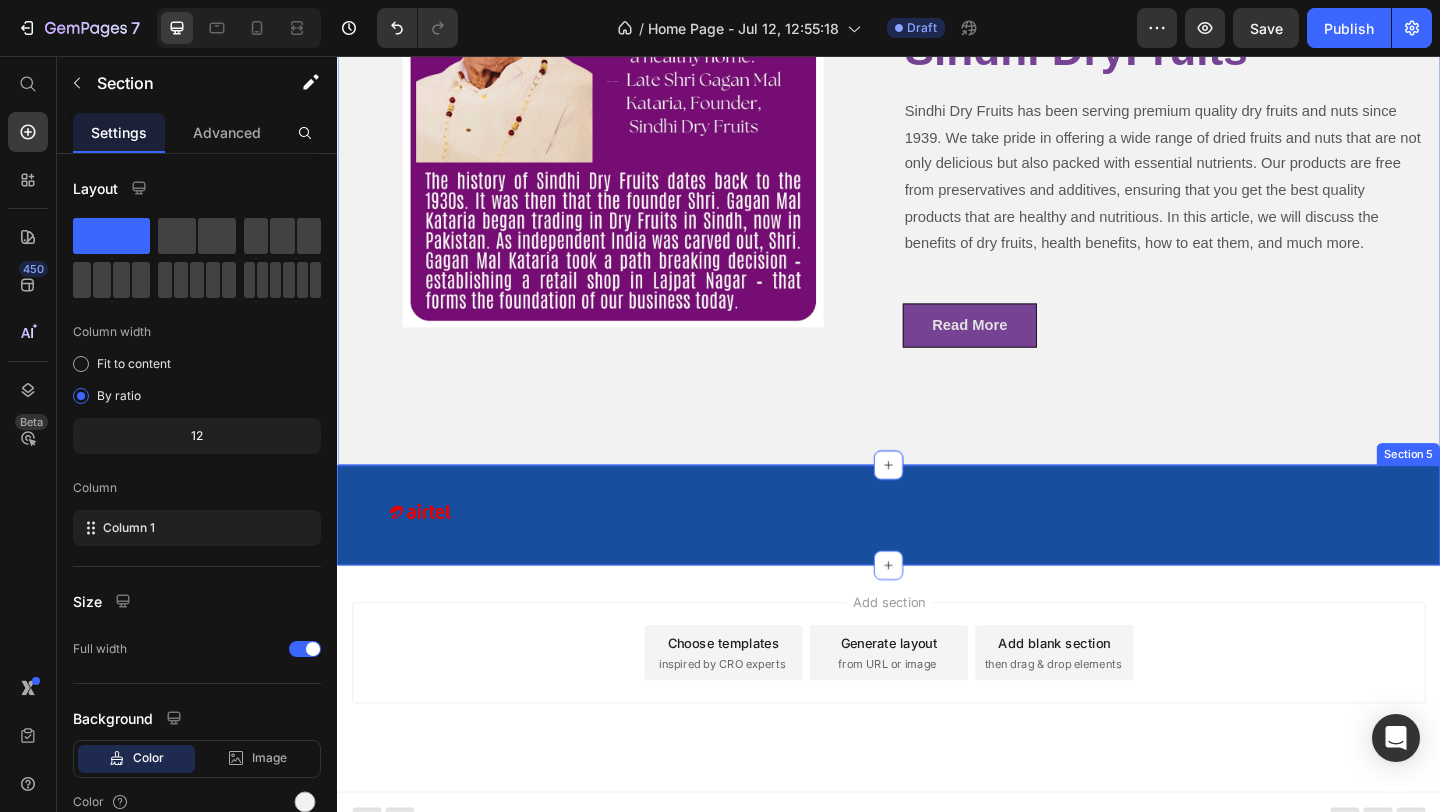 click on "Image Image Image Image Image Image Carousel Section 5" at bounding box center [937, 556] 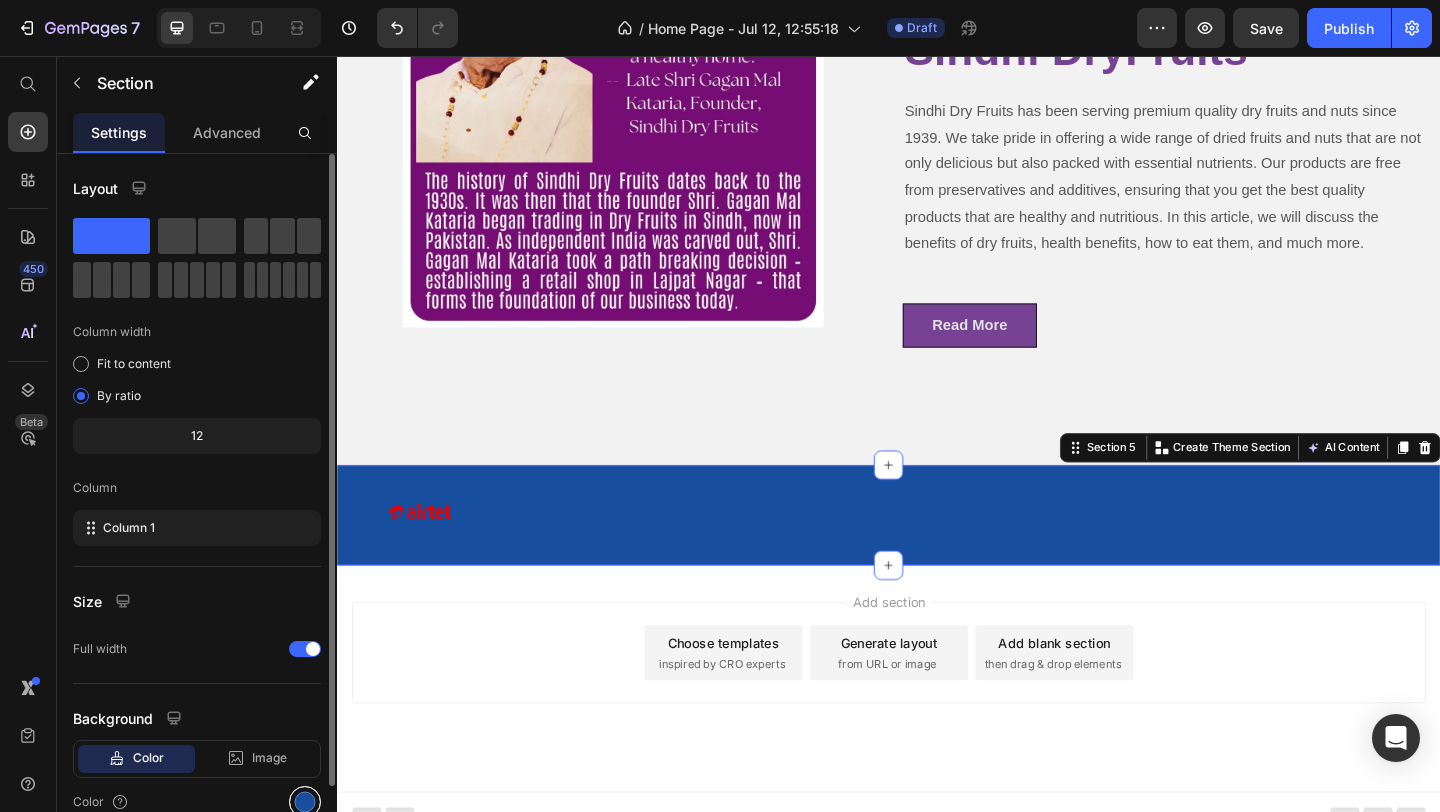 click at bounding box center (305, 802) 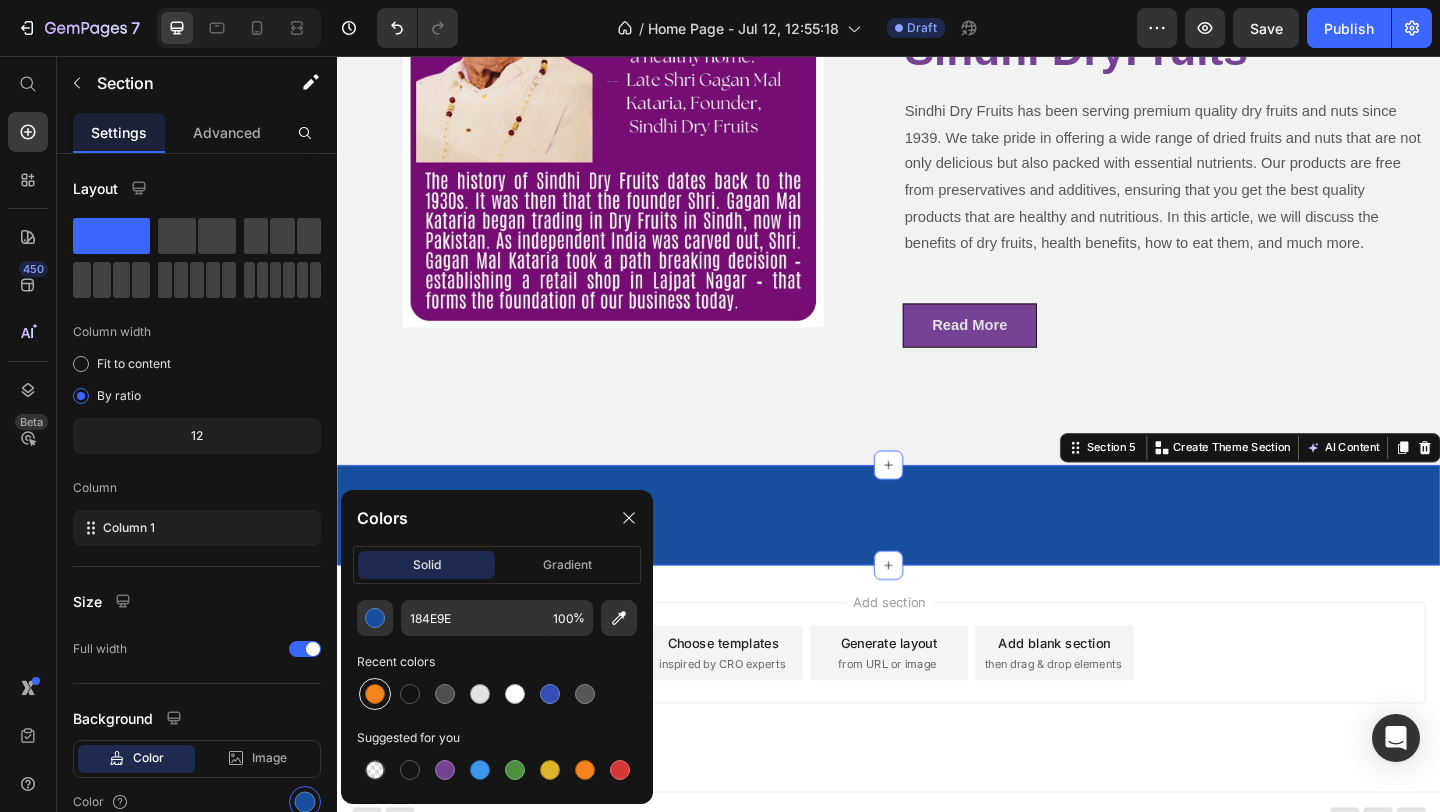 click at bounding box center [375, 694] 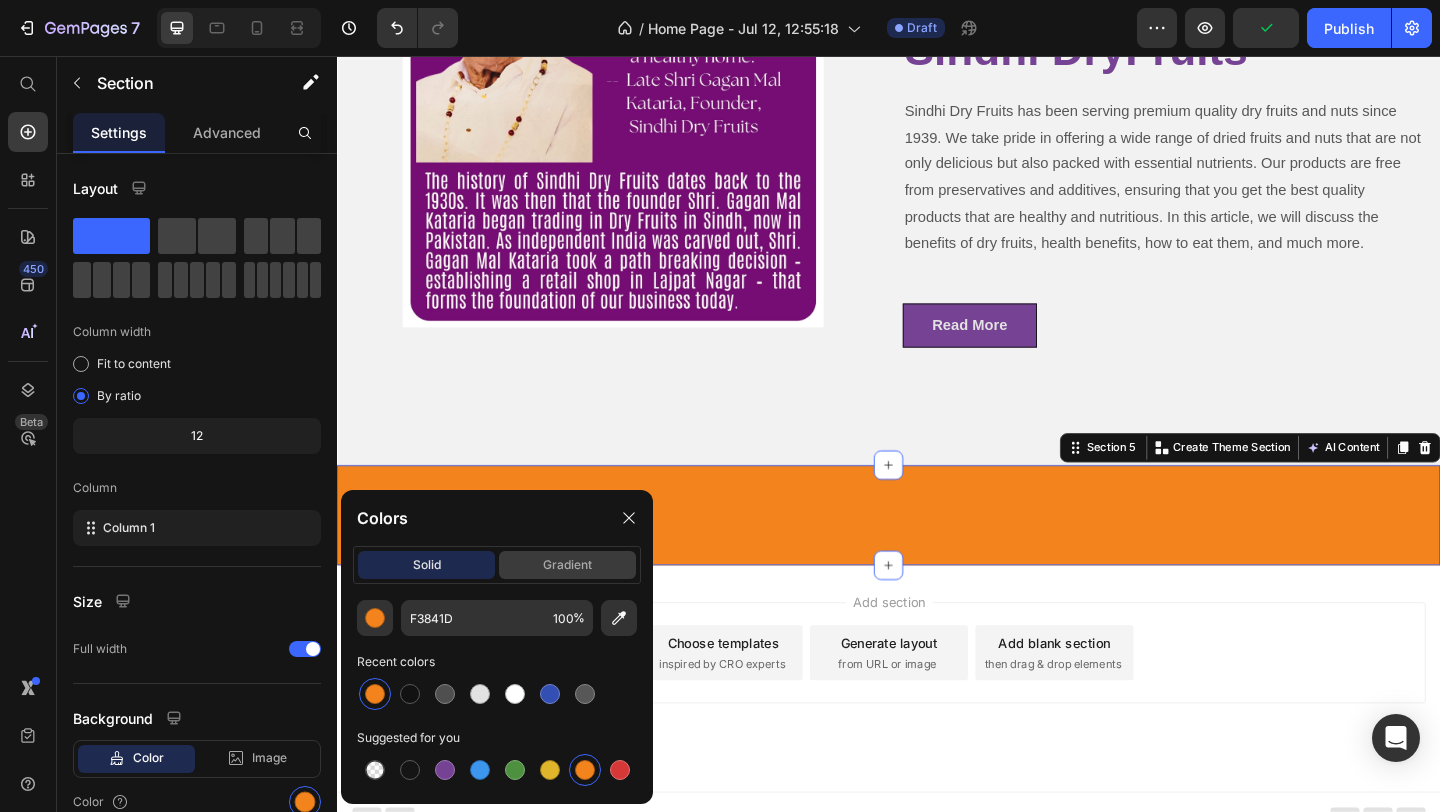 click on "gradient" 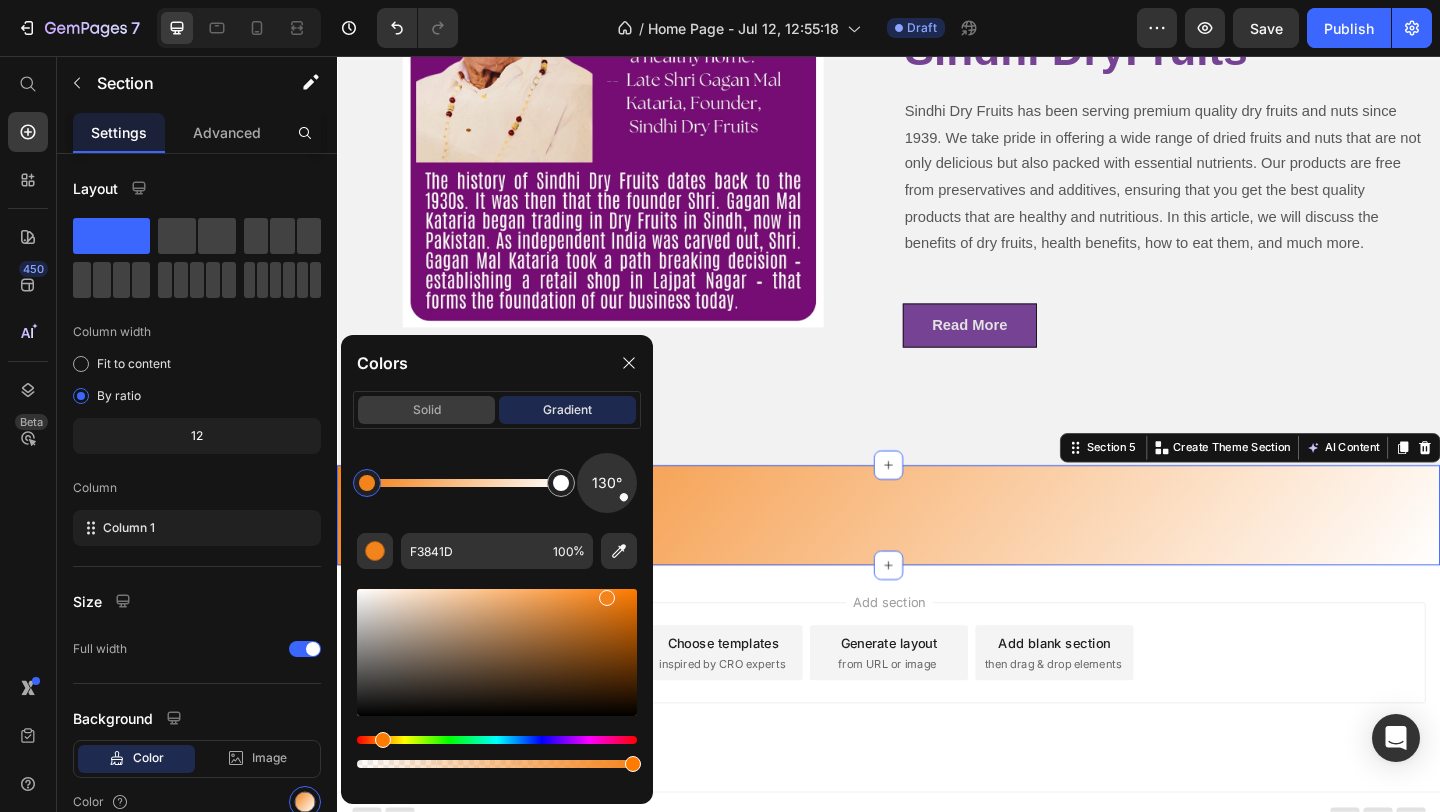 click on "solid" 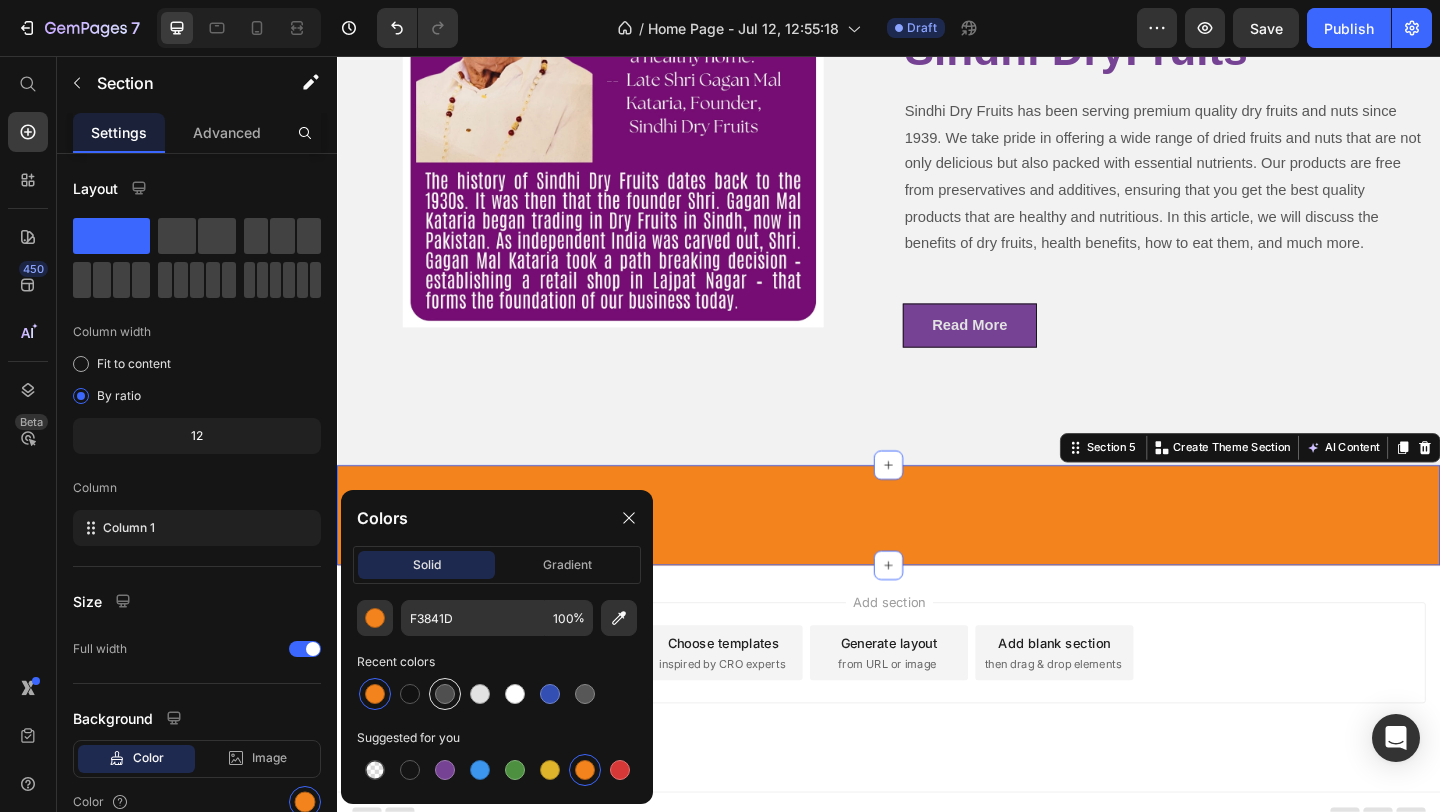 click at bounding box center [445, 694] 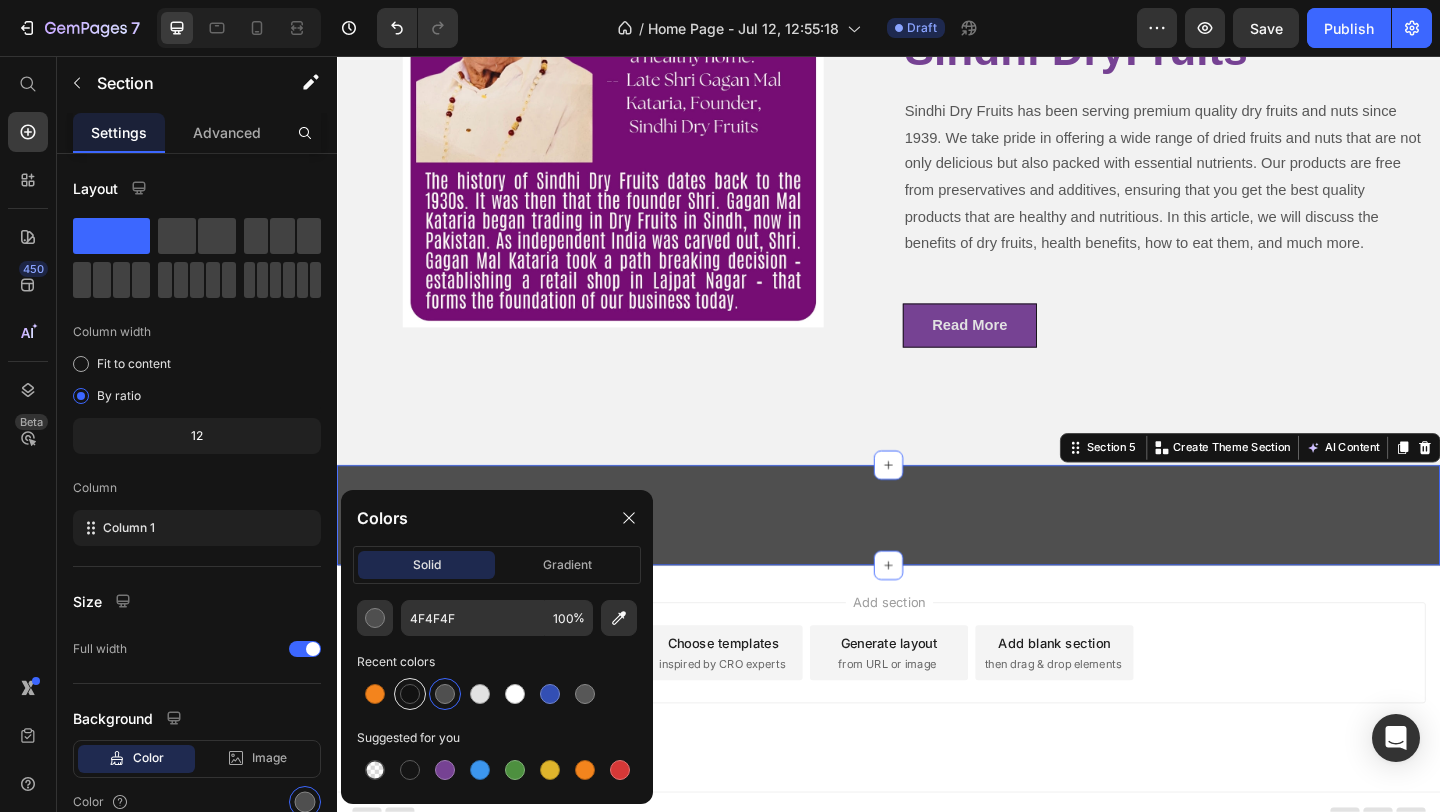 click at bounding box center (410, 694) 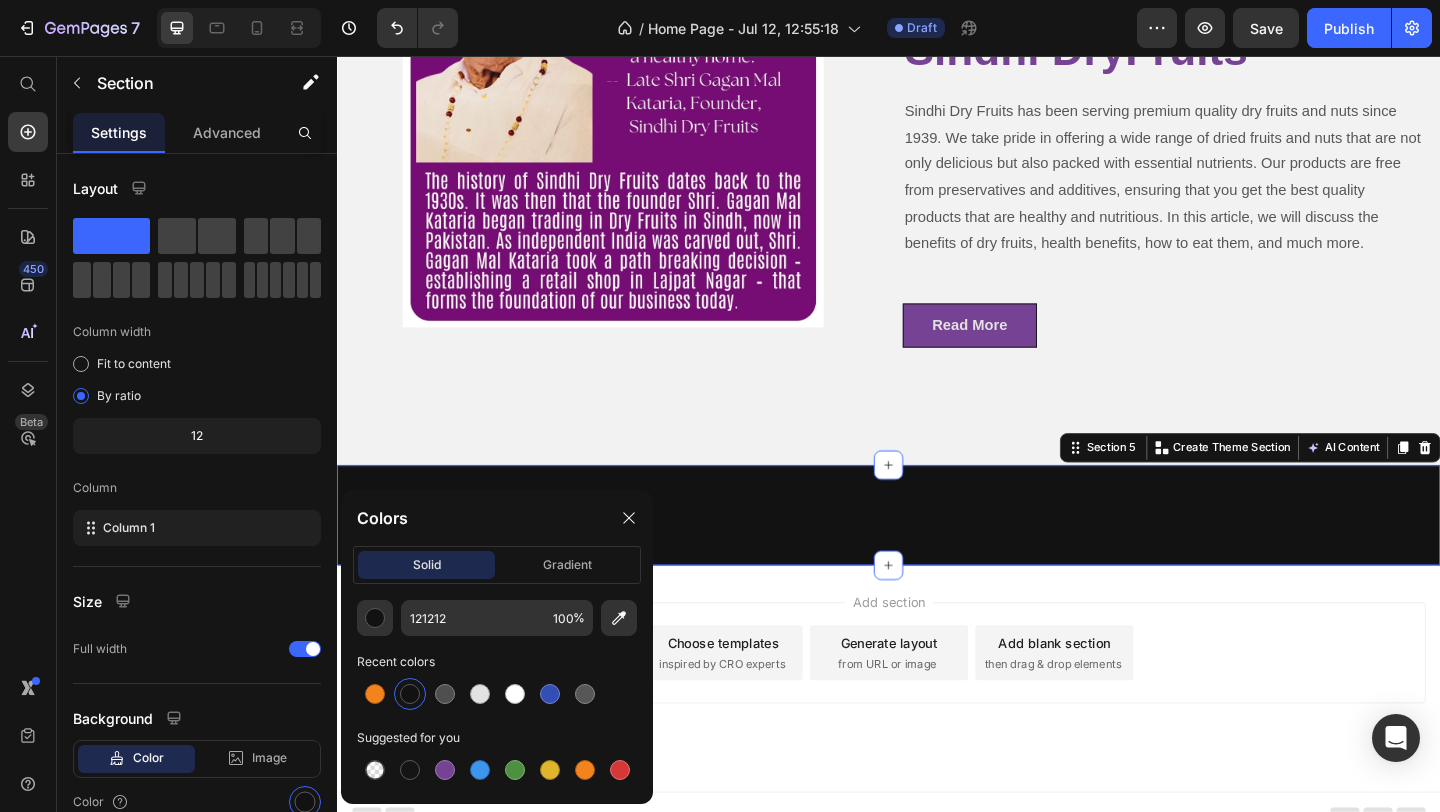 click on "Image" at bounding box center (1029, 556) 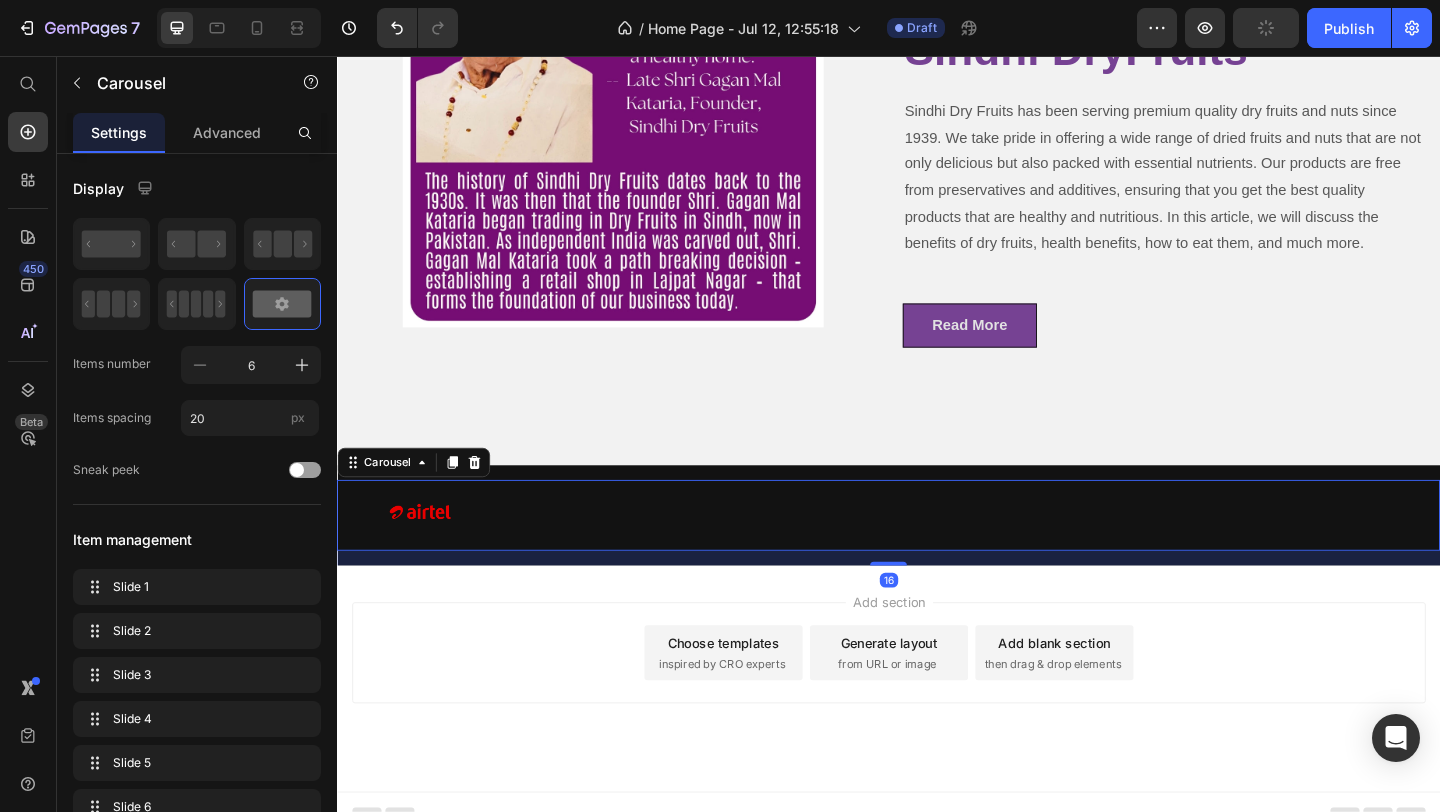 click on "16" at bounding box center [937, 602] 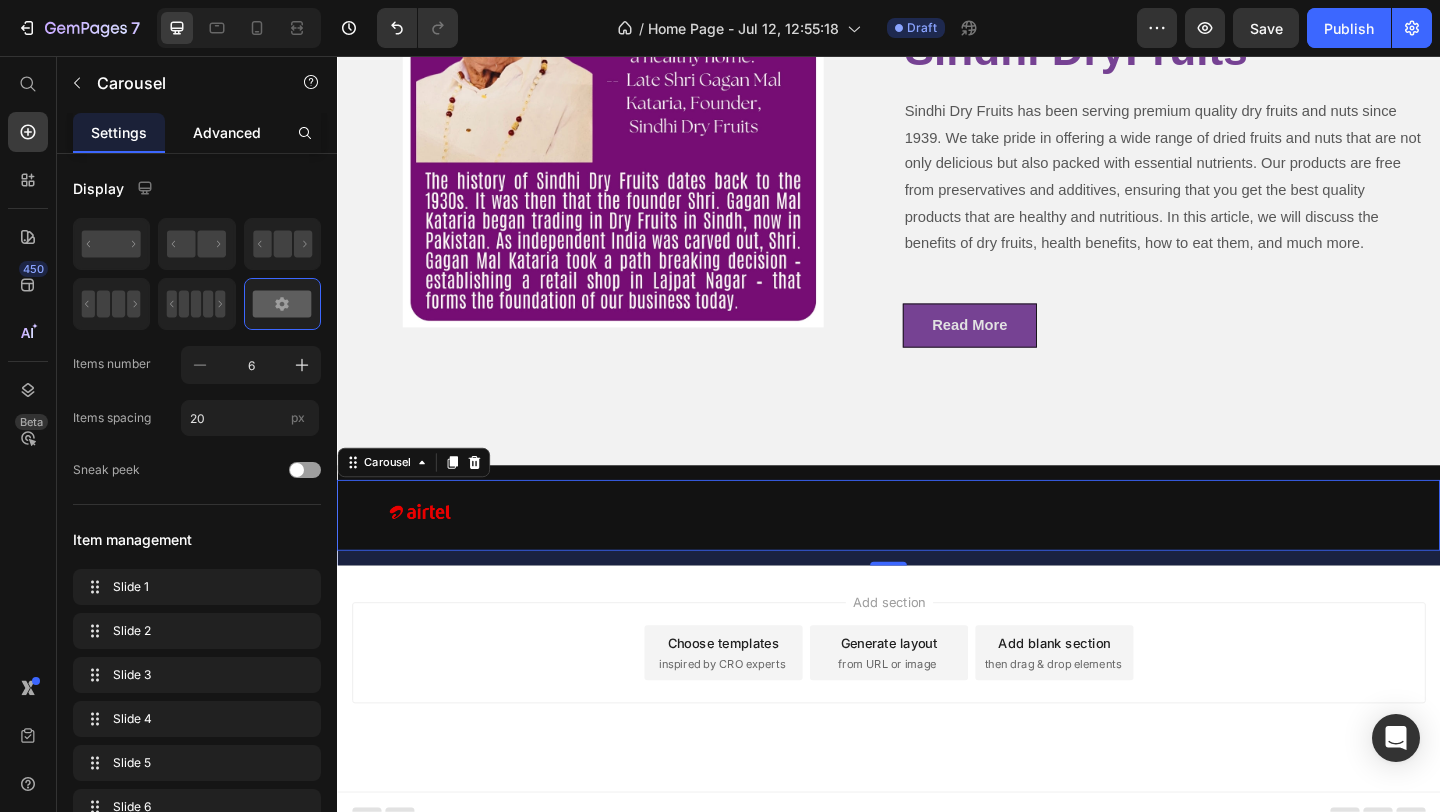 click on "Advanced" at bounding box center [227, 132] 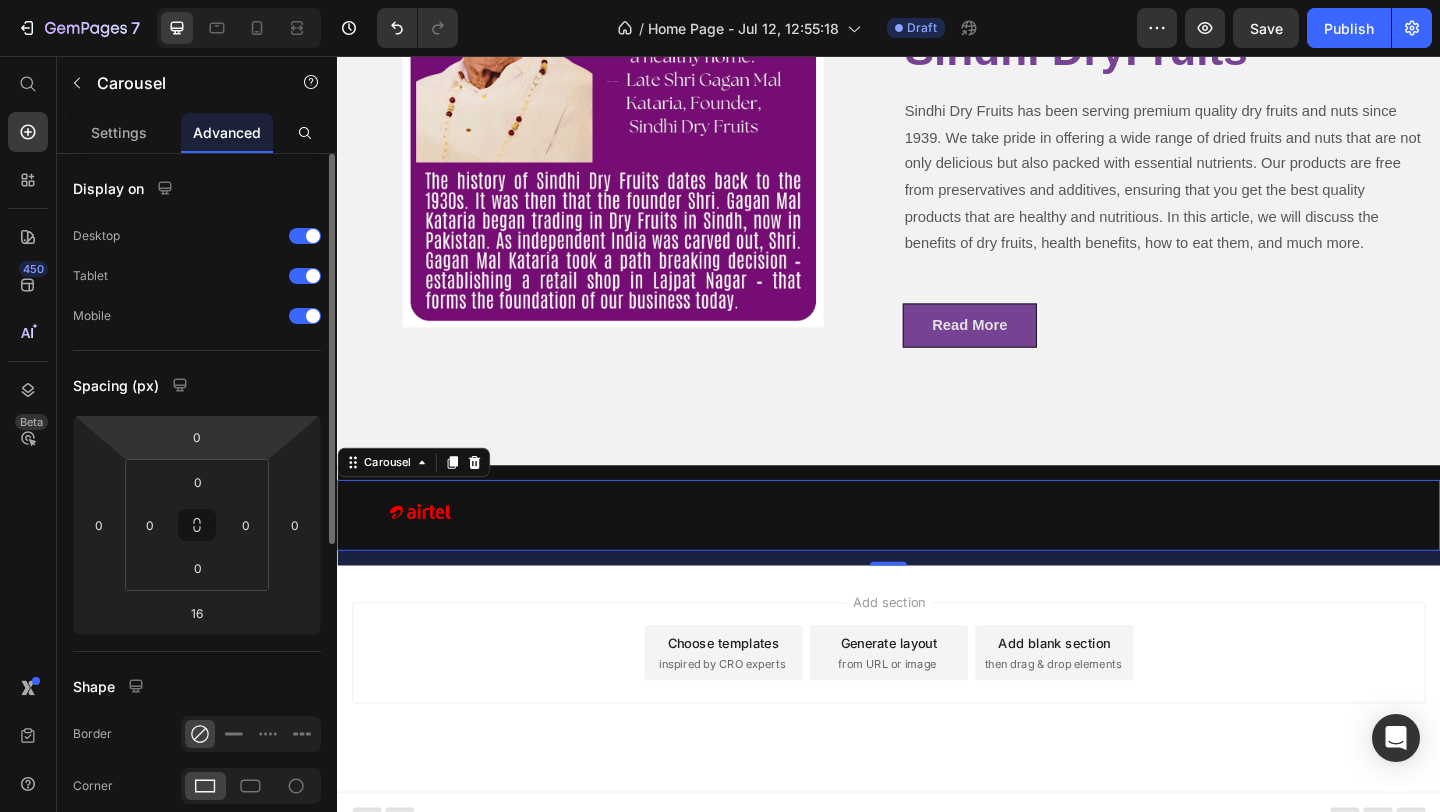 click on "7   /  Home Page - Jul 12, 12:55:18 Draft Preview  Save   Publish  450 Beta Start with Sections Elements Hero Section Product Detail Brands Trusted Badges Guarantee Product Breakdown How to use Testimonials Compare Bundle FAQs Social Proof Brand Story Product List Collection Blog List Contact Sticky Add to Cart Custom Footer Browse Library 450 Layout
Row
Row
Row
Row Text
Heading
Text Block Button
Button
Button
Sticky Back to top Media
Image" at bounding box center (720, 0) 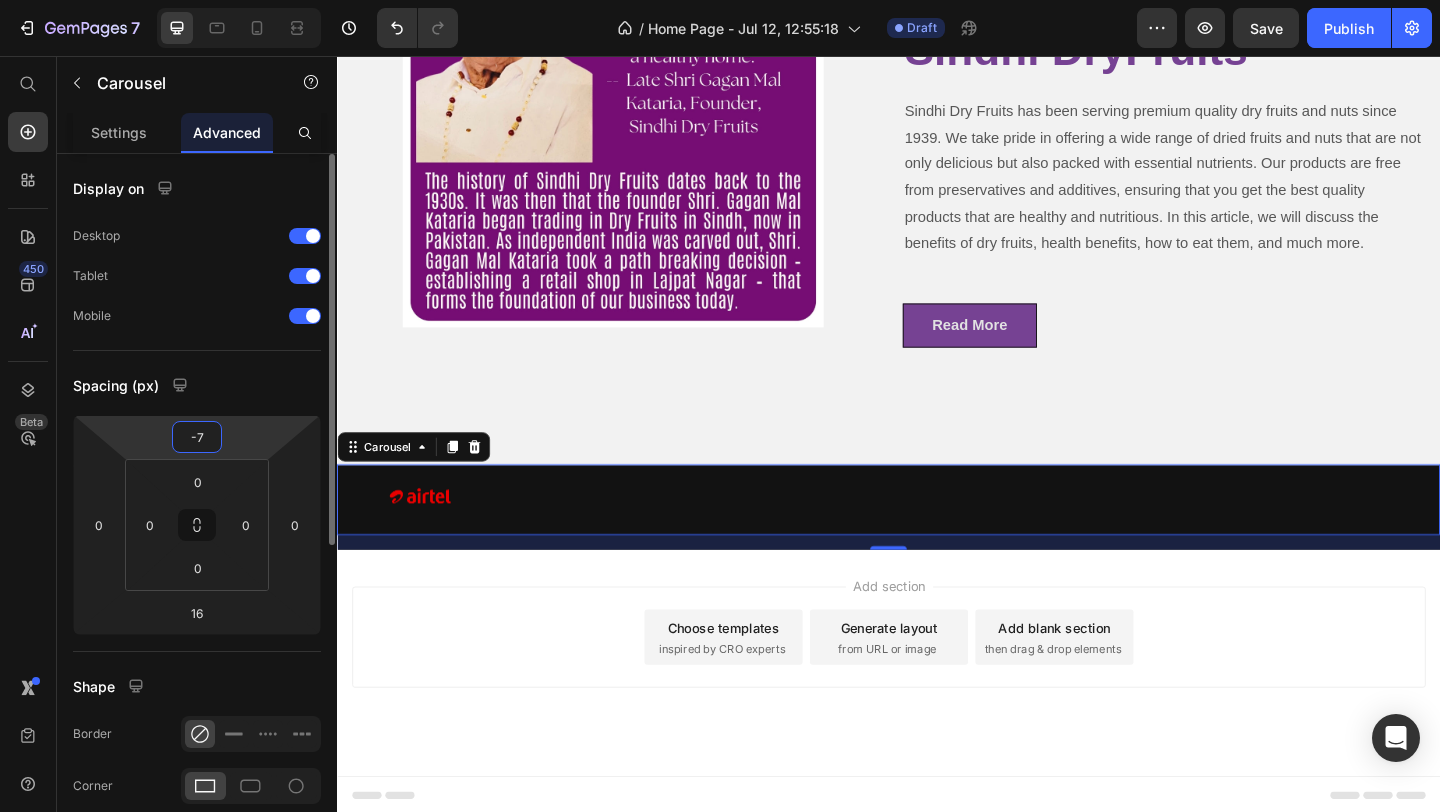 type on "-6" 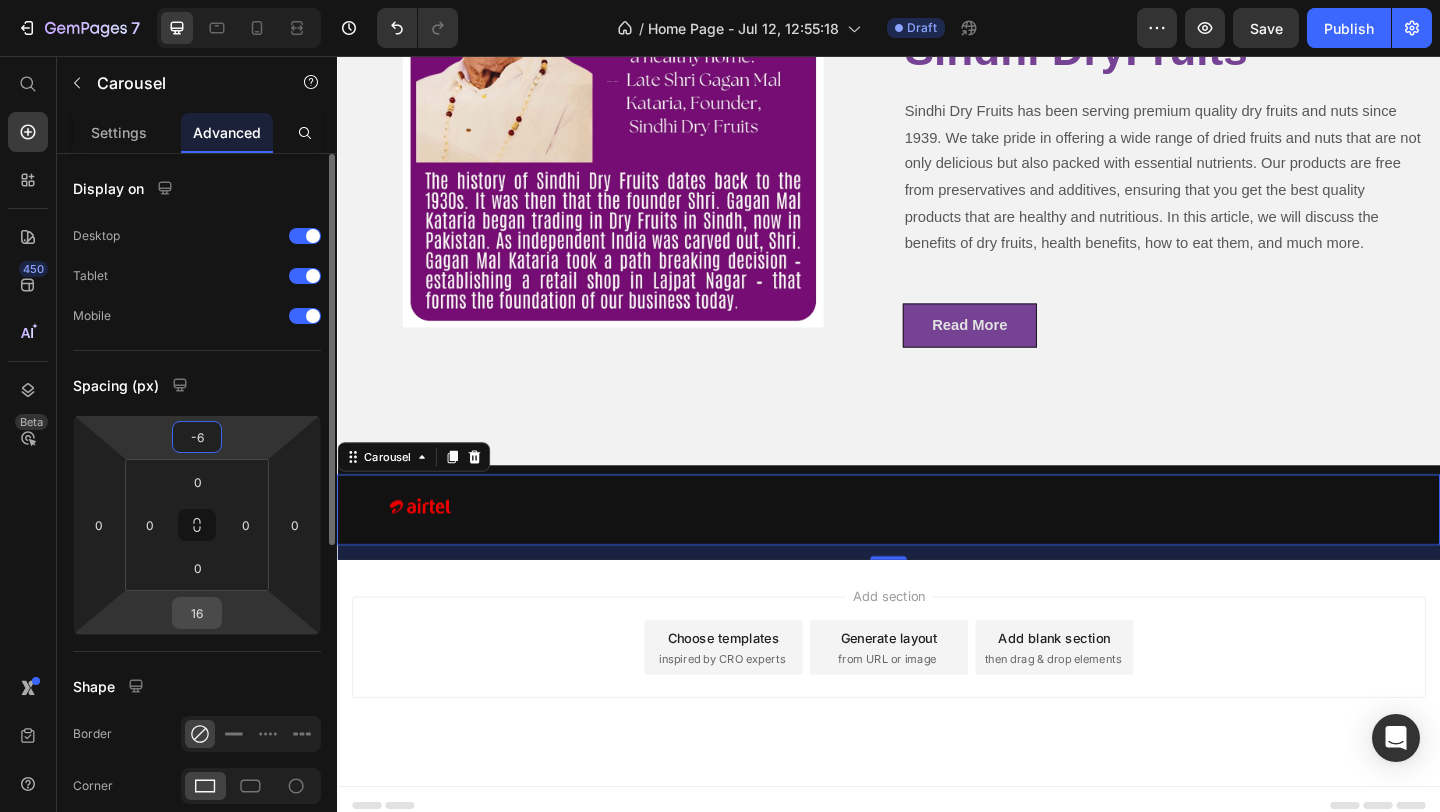 click on "16" at bounding box center (197, 613) 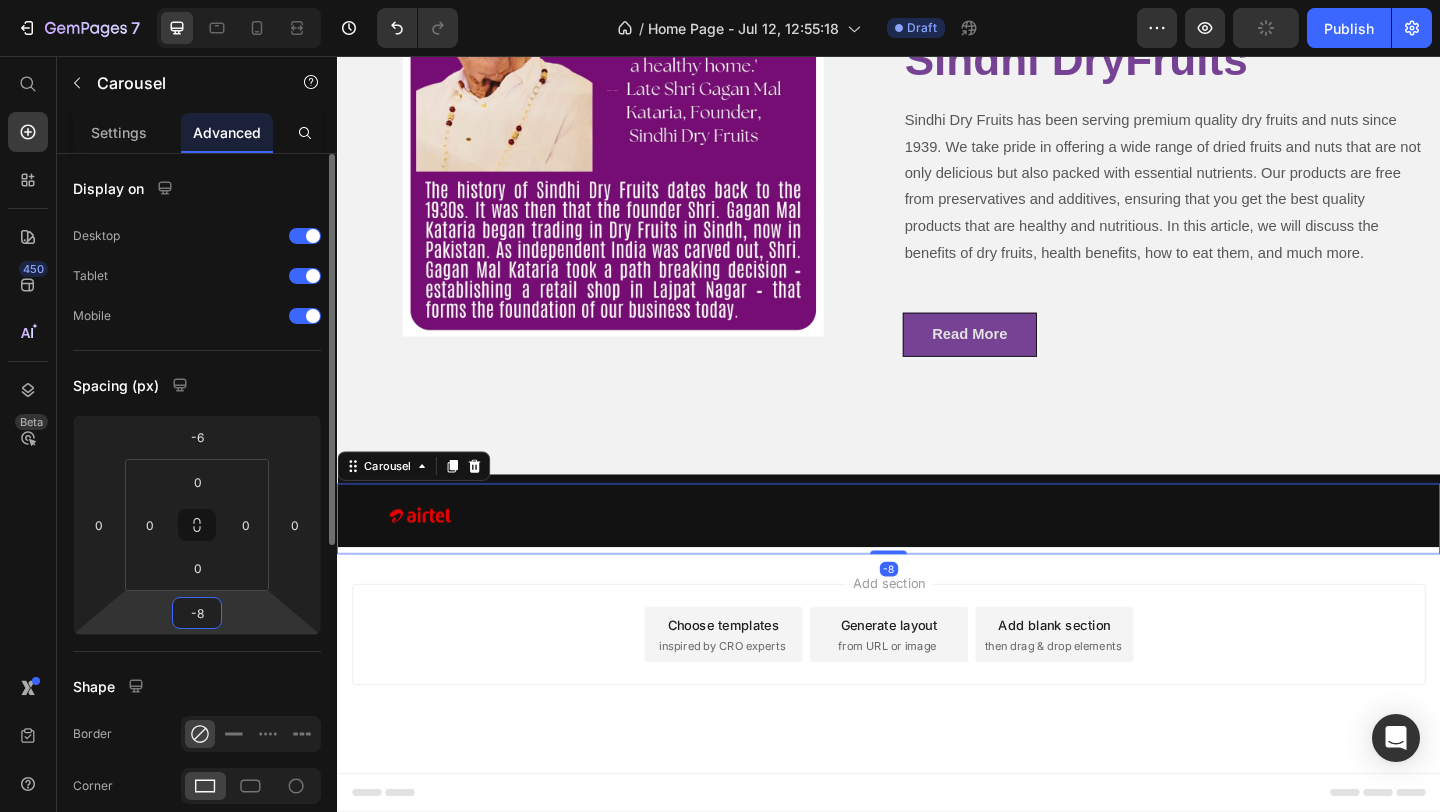 type on "-9" 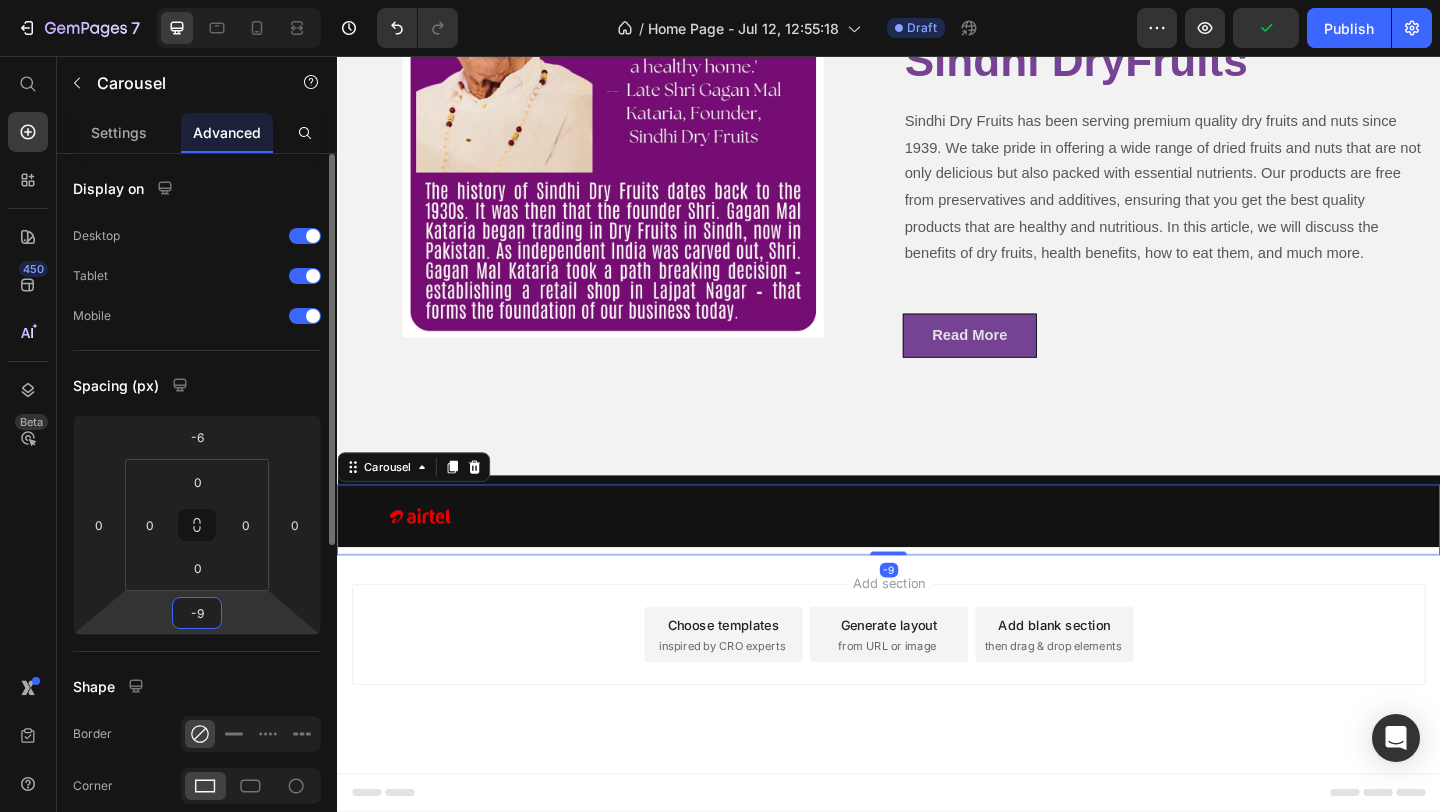 scroll, scrollTop: 2177, scrollLeft: 0, axis: vertical 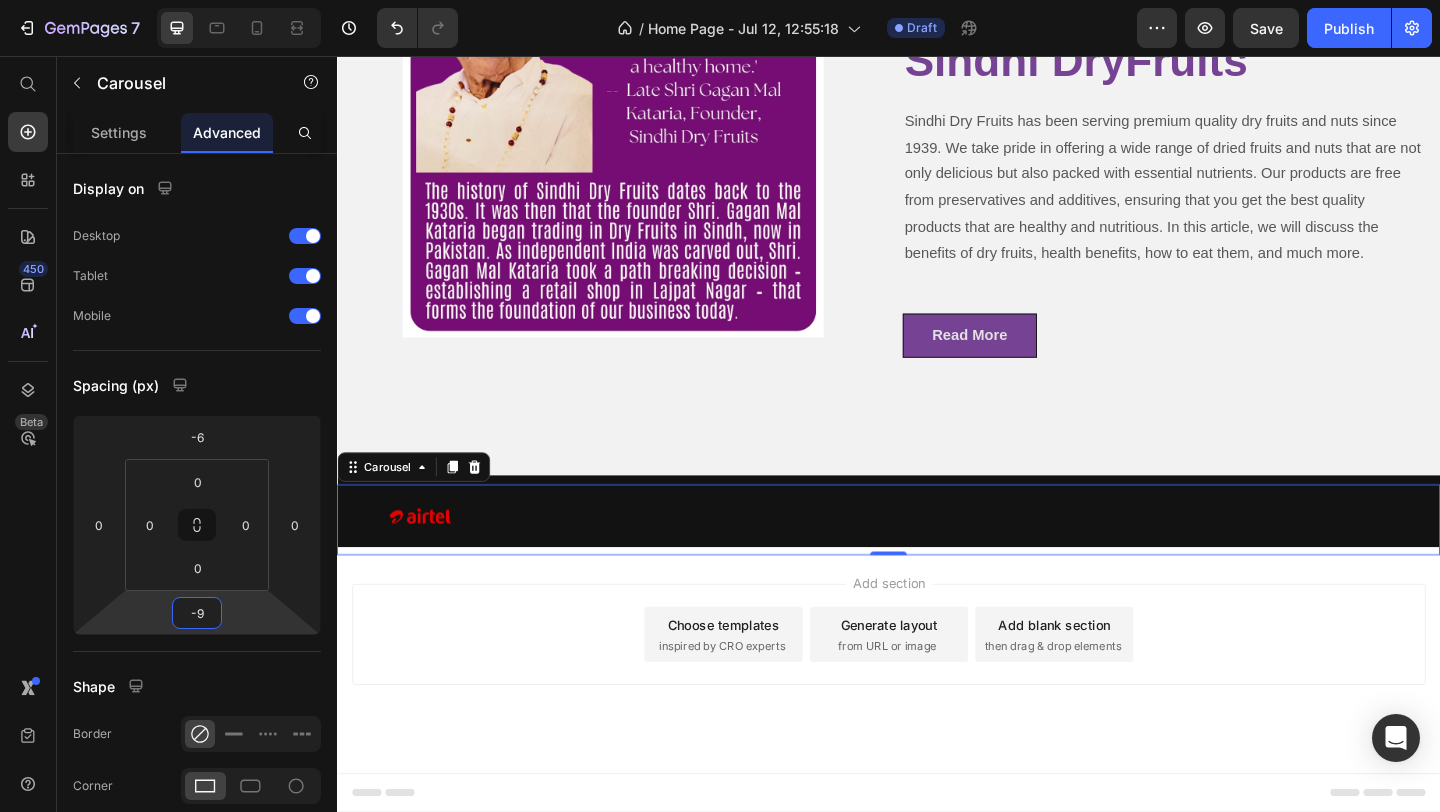 click on "Add section Choose templates inspired by CRO experts Generate layout from URL or image Add blank section then drag & drop elements" at bounding box center (937, 685) 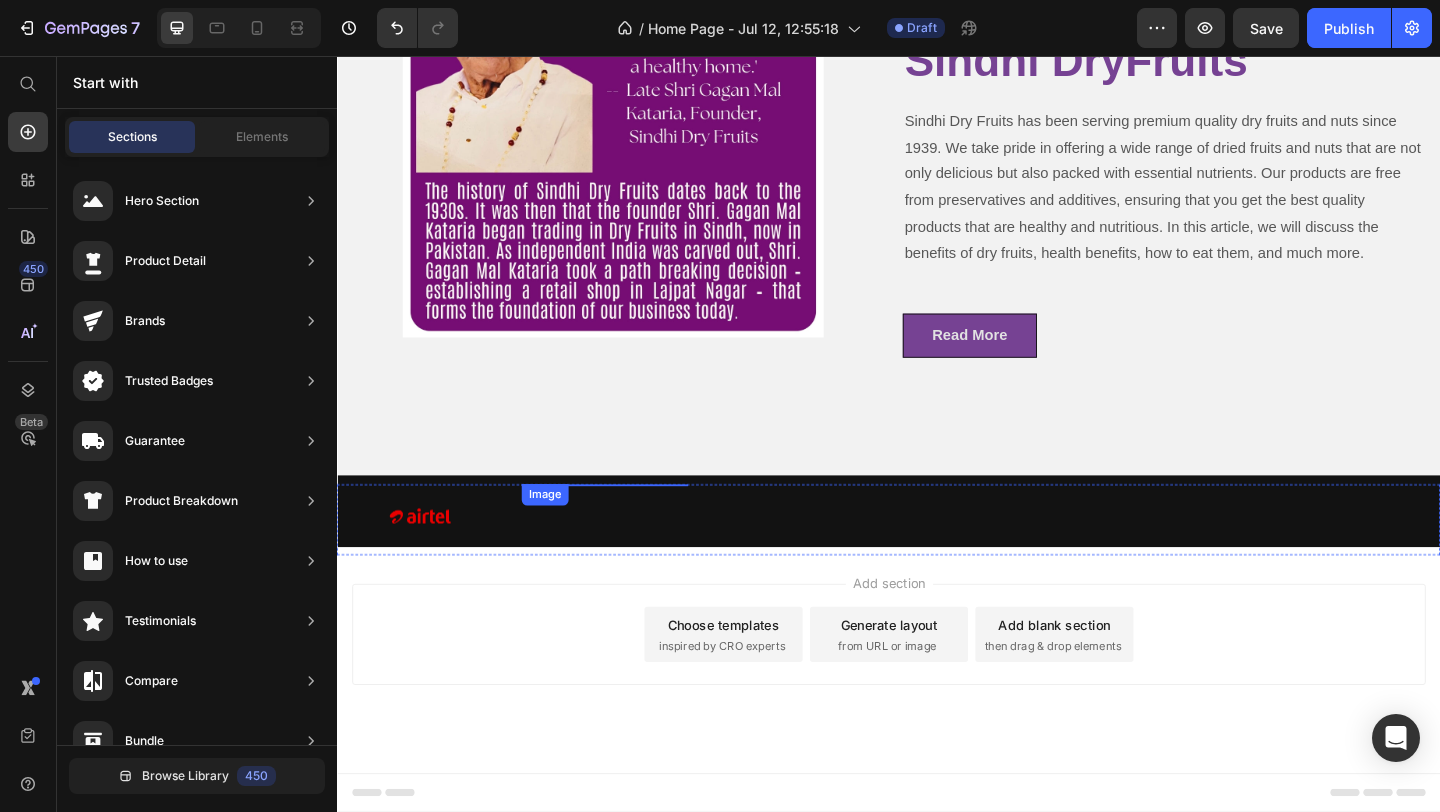 click at bounding box center [628, 522] 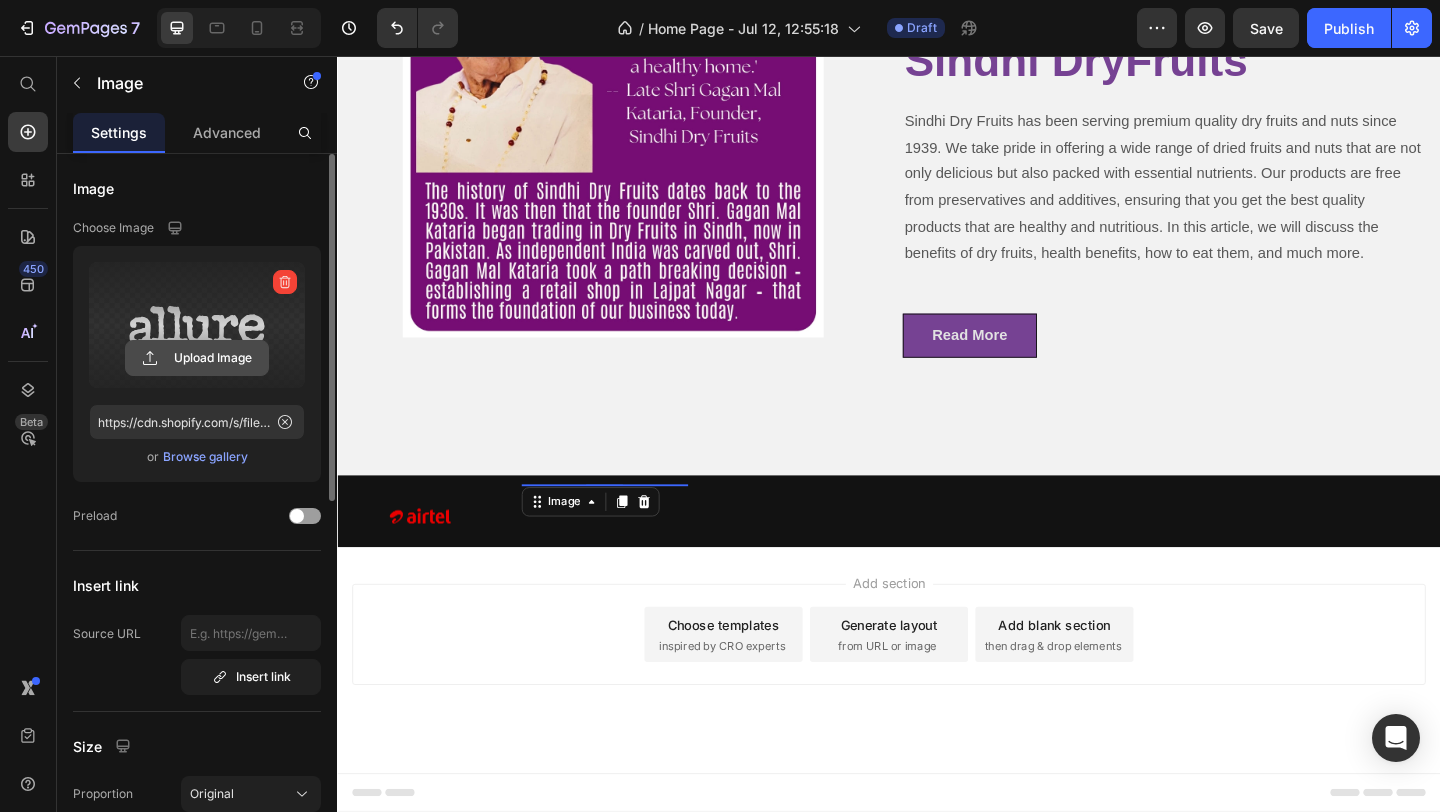 click 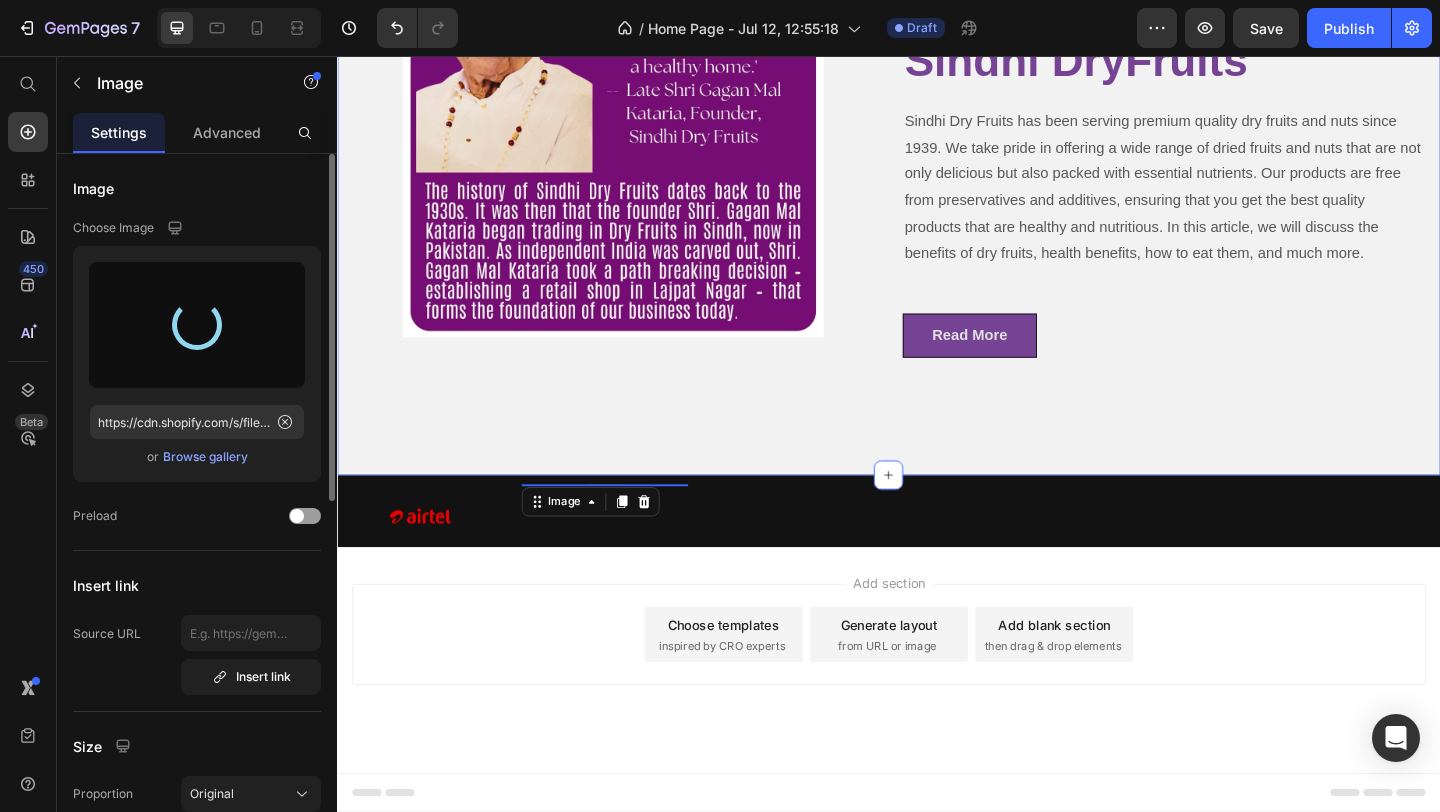 type on "https://cdn.shopify.com/s/files/1/0699/6967/4514/files/gempages_575081350491538276-9bf671c9-37a8-4301-8a62-a86cf9bfbd09.png" 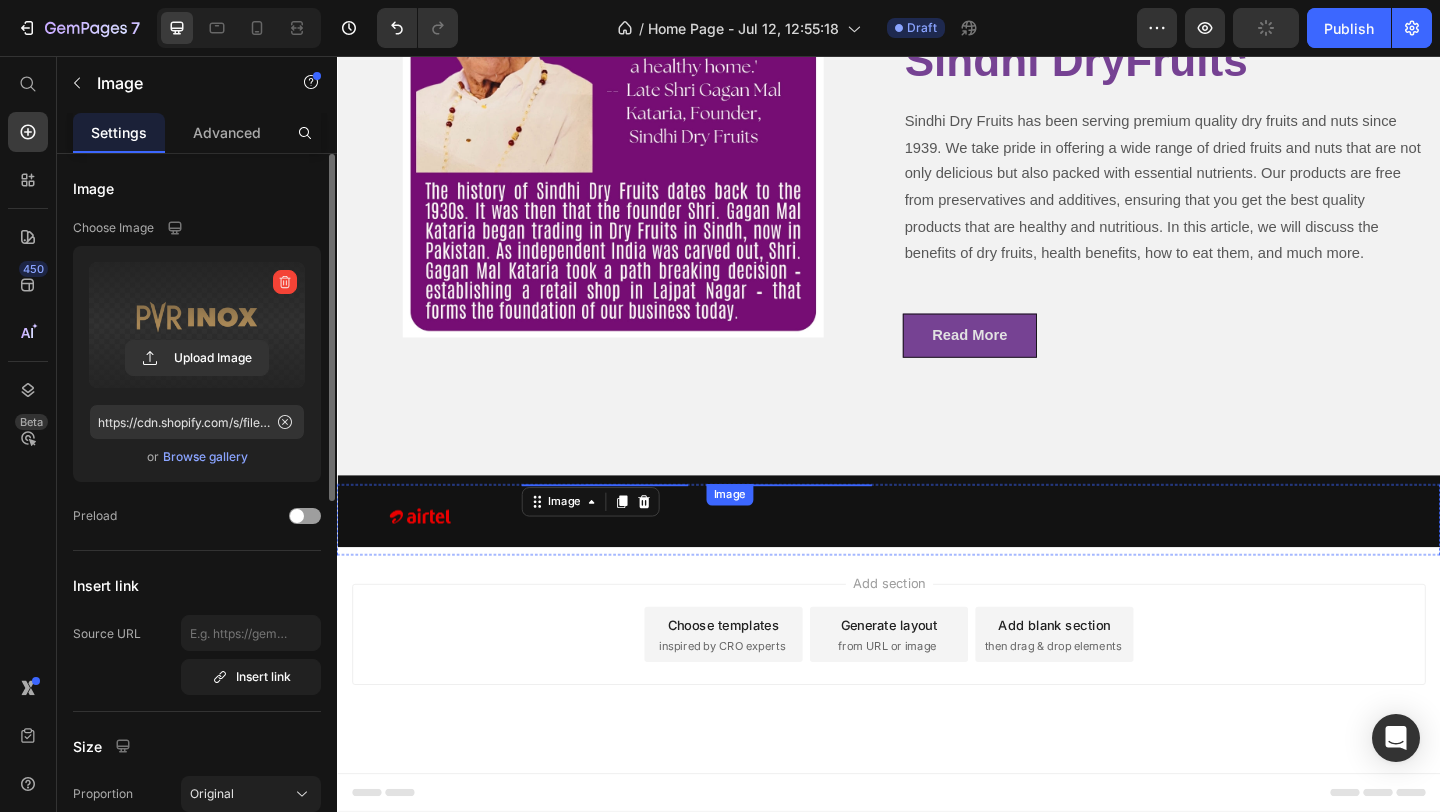 scroll, scrollTop: 2188, scrollLeft: 0, axis: vertical 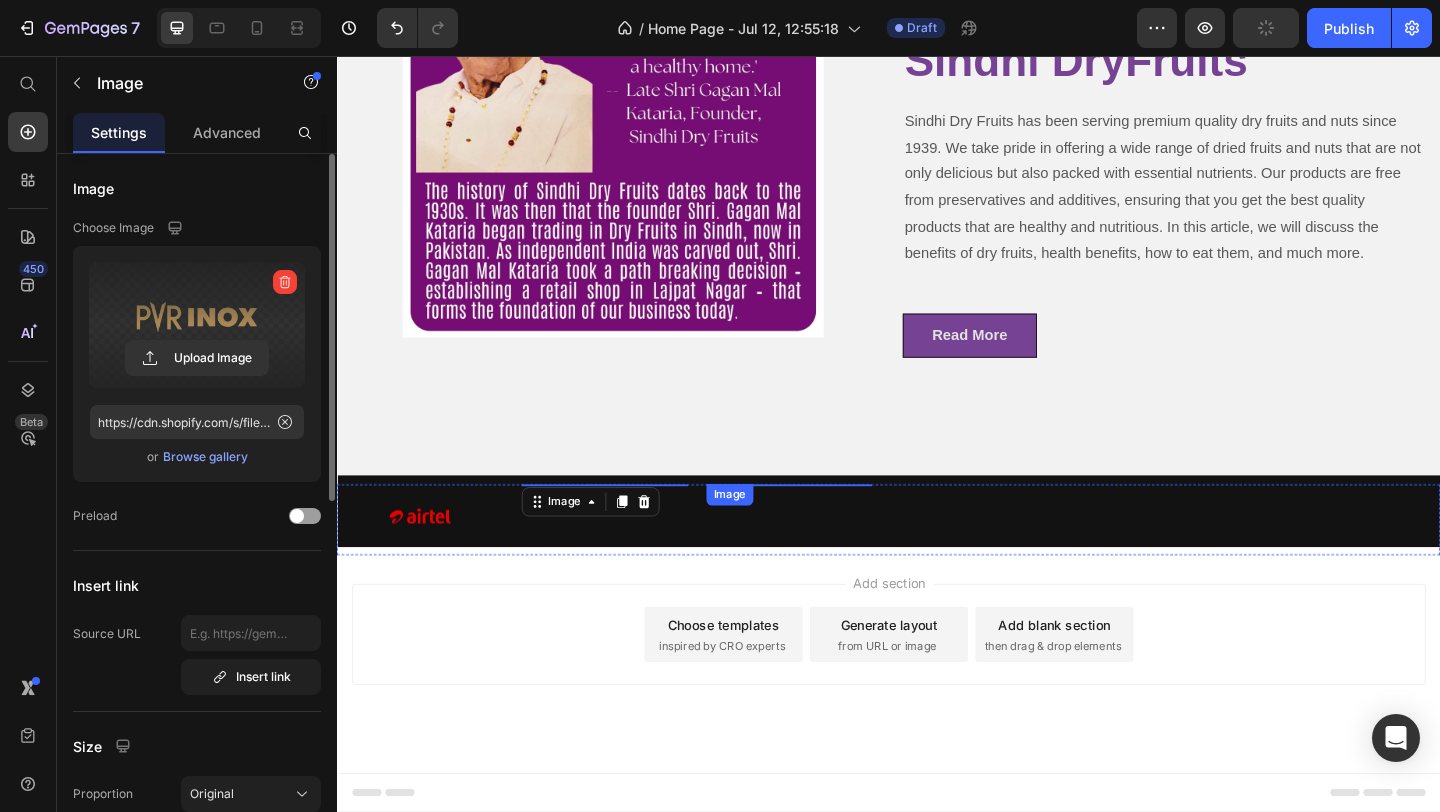 click at bounding box center (829, 522) 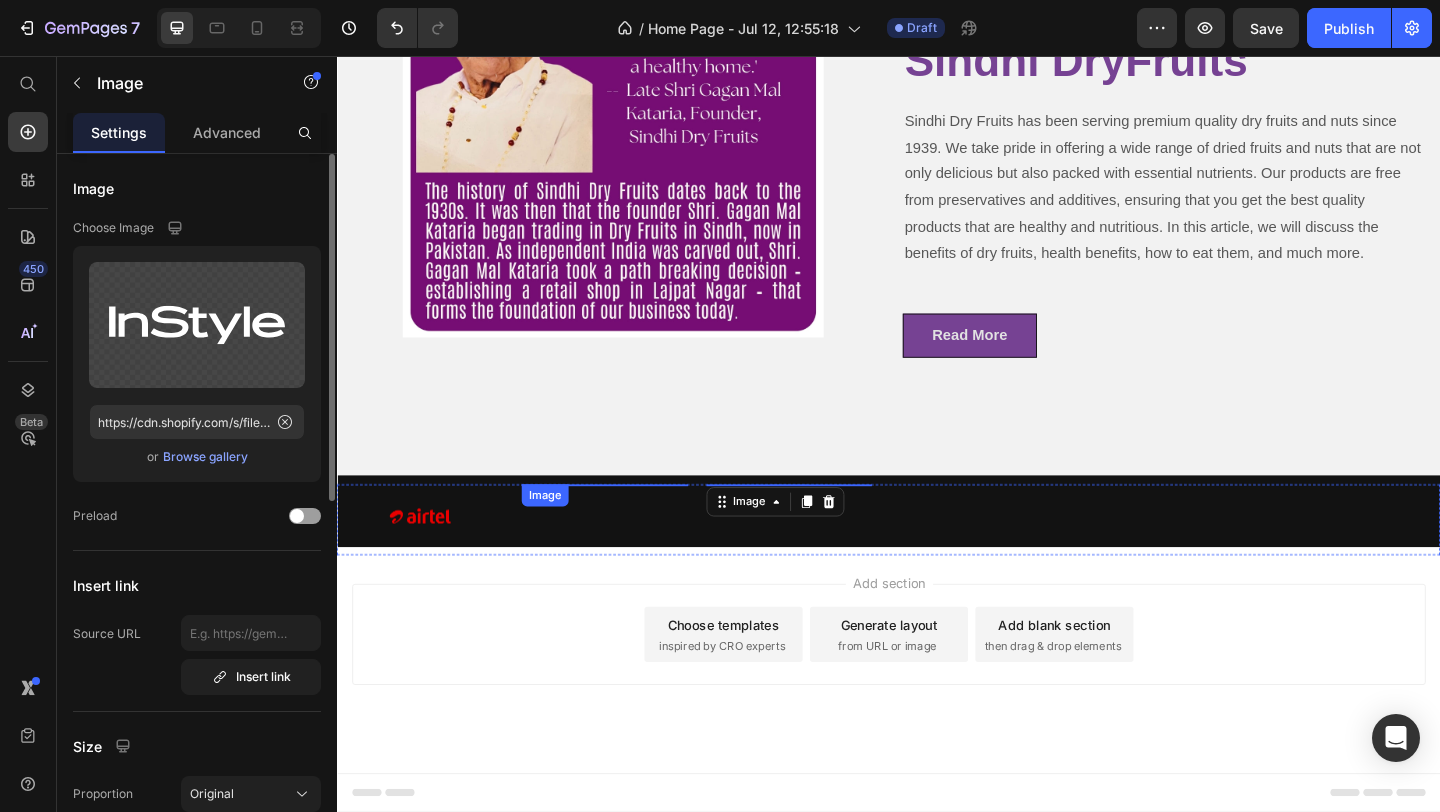 click at bounding box center (628, 522) 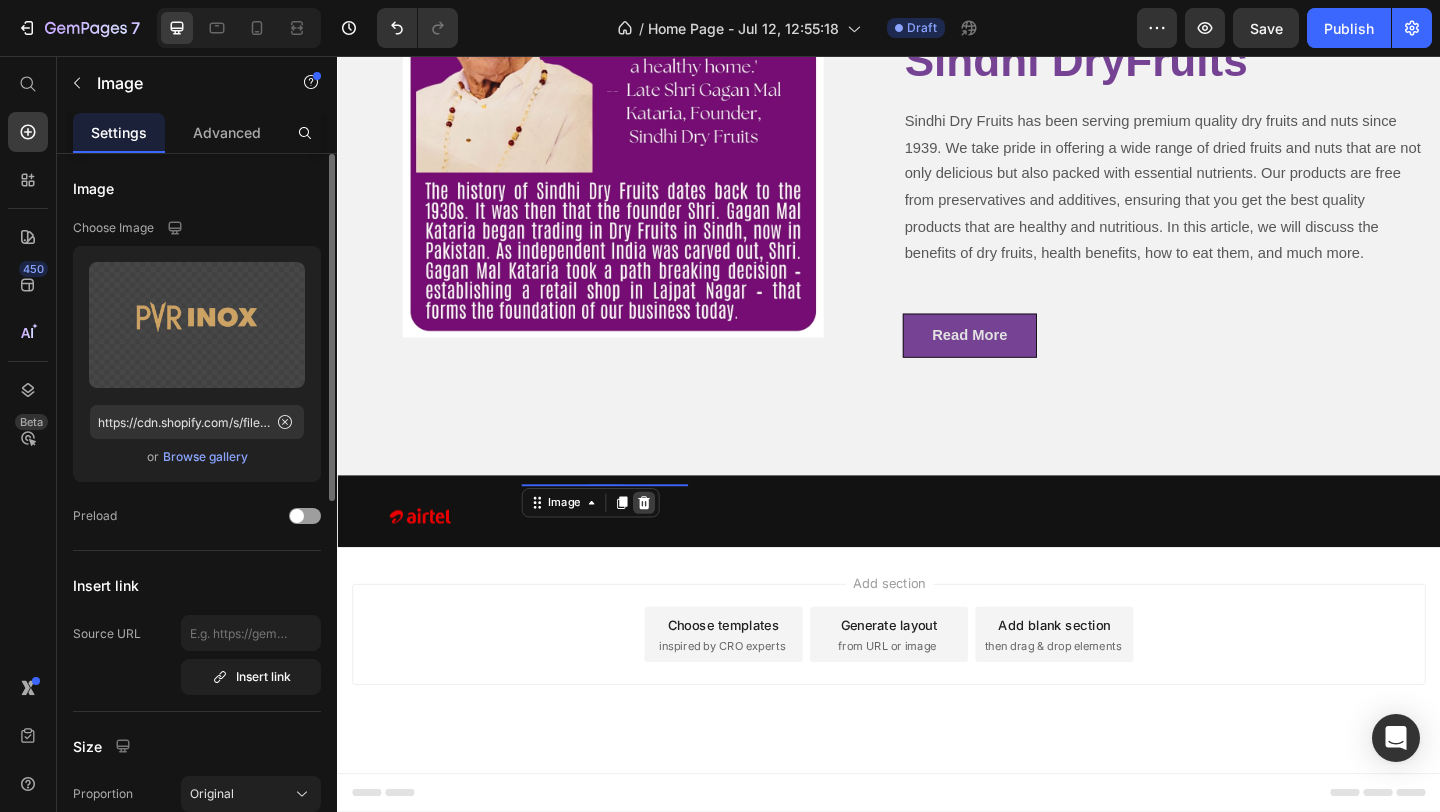 click 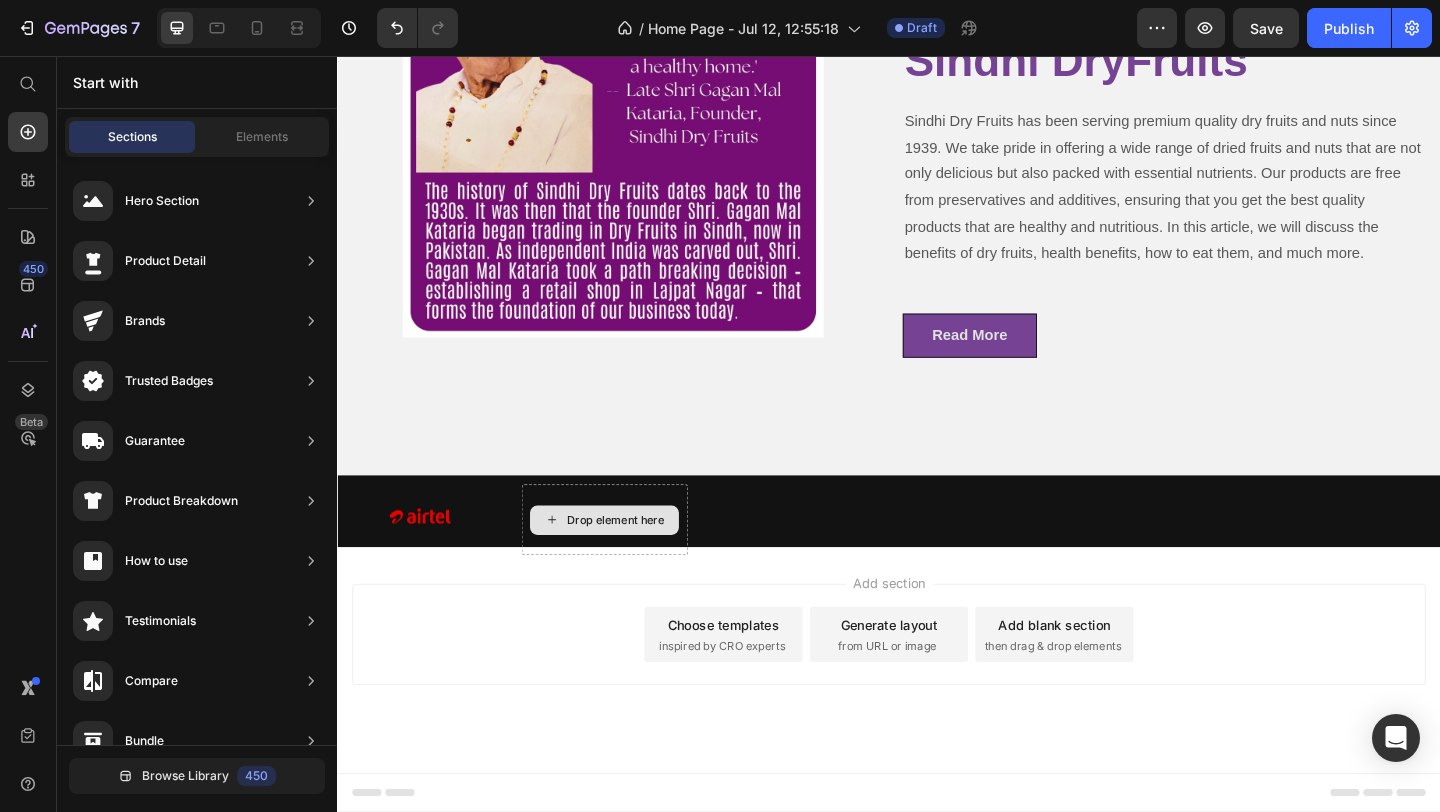 scroll, scrollTop: 2177, scrollLeft: 0, axis: vertical 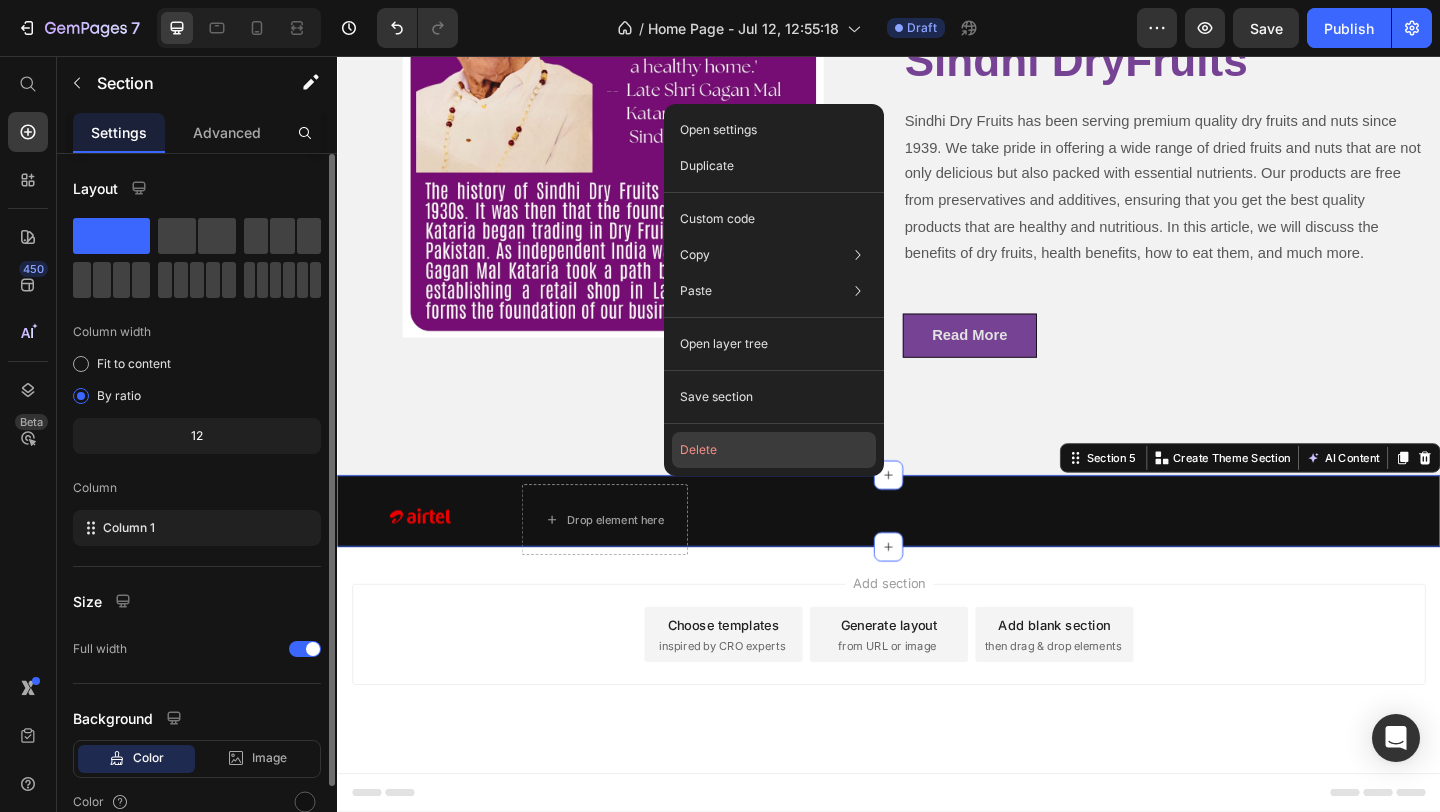 click on "Delete" 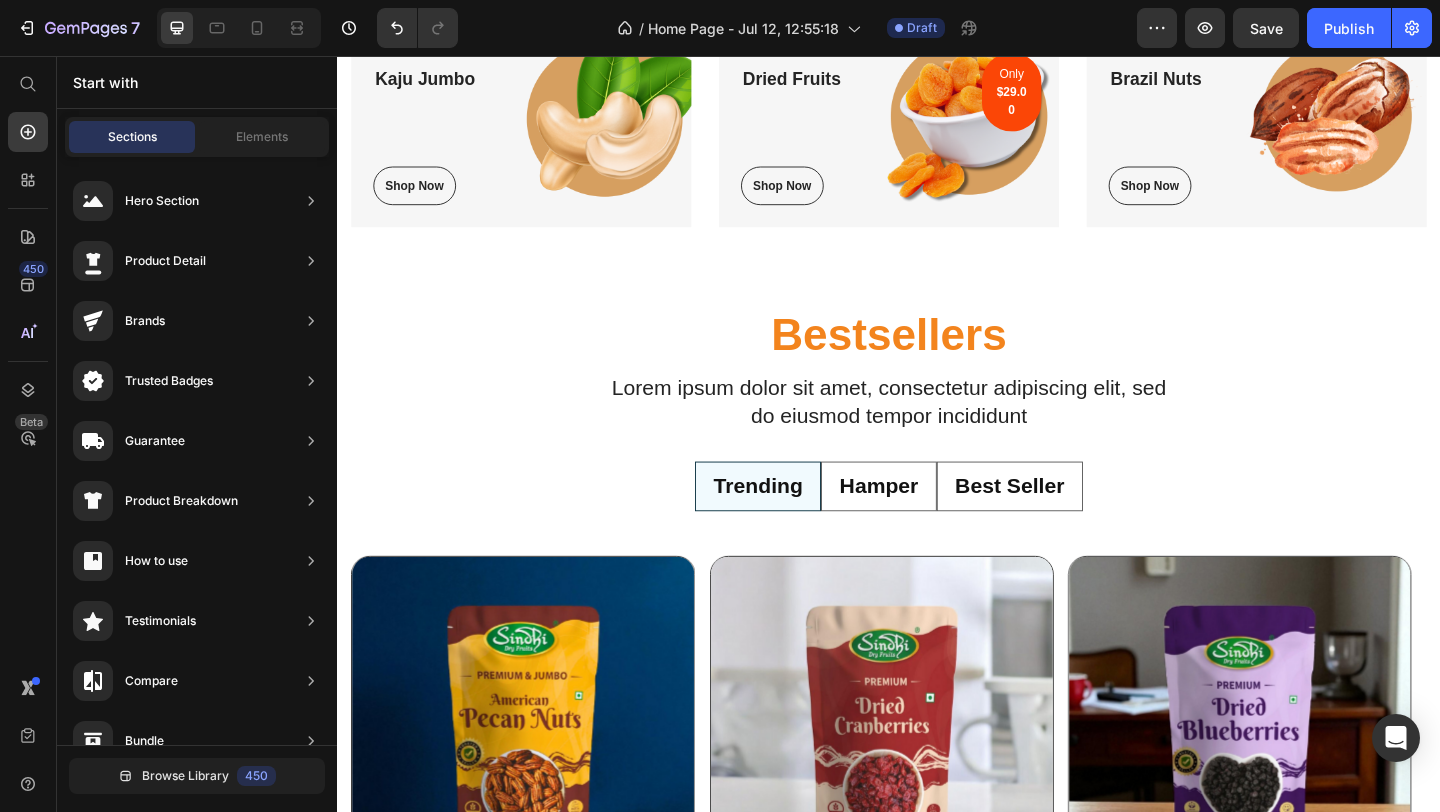 scroll, scrollTop: 1237, scrollLeft: 0, axis: vertical 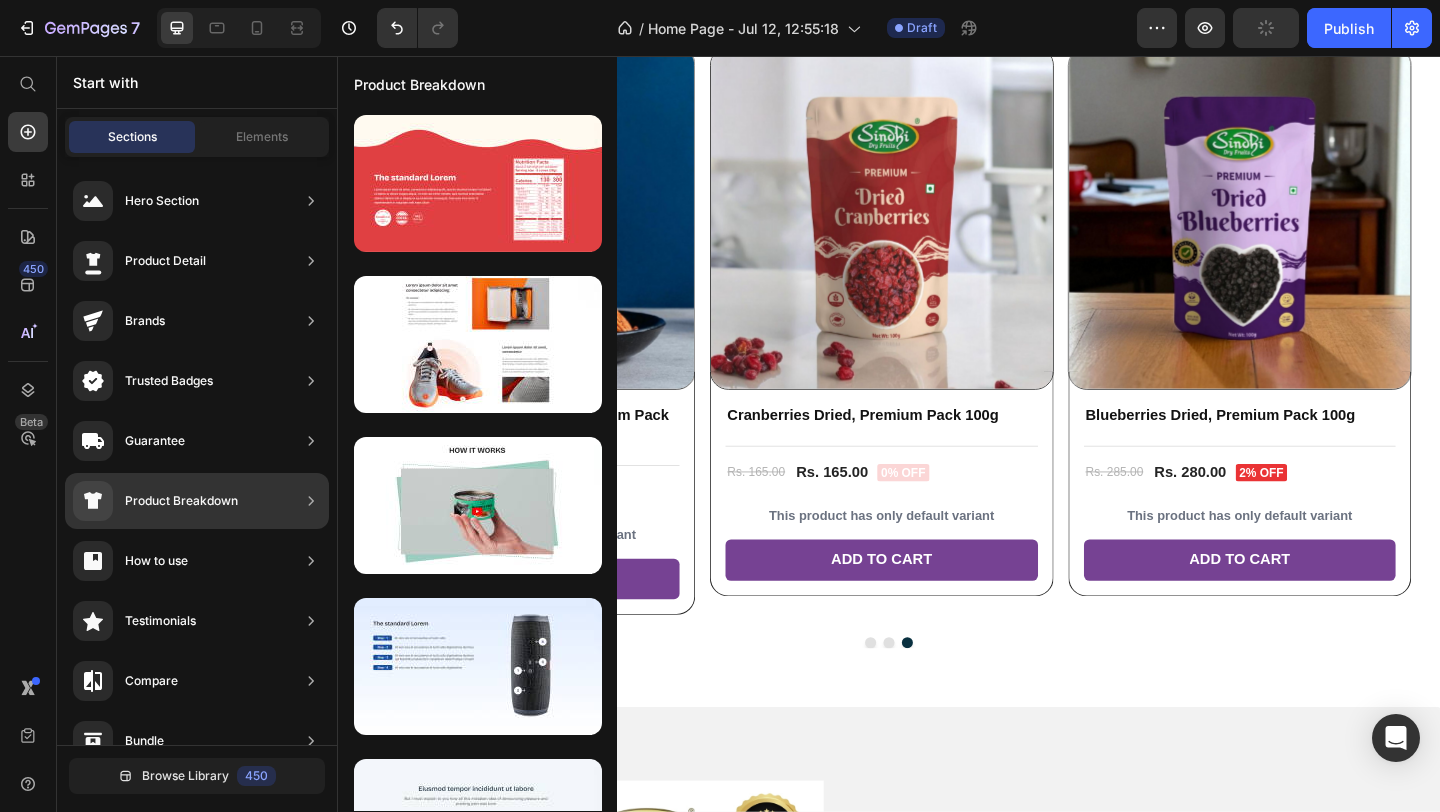 click on "Trusted Badges" at bounding box center (169, 381) 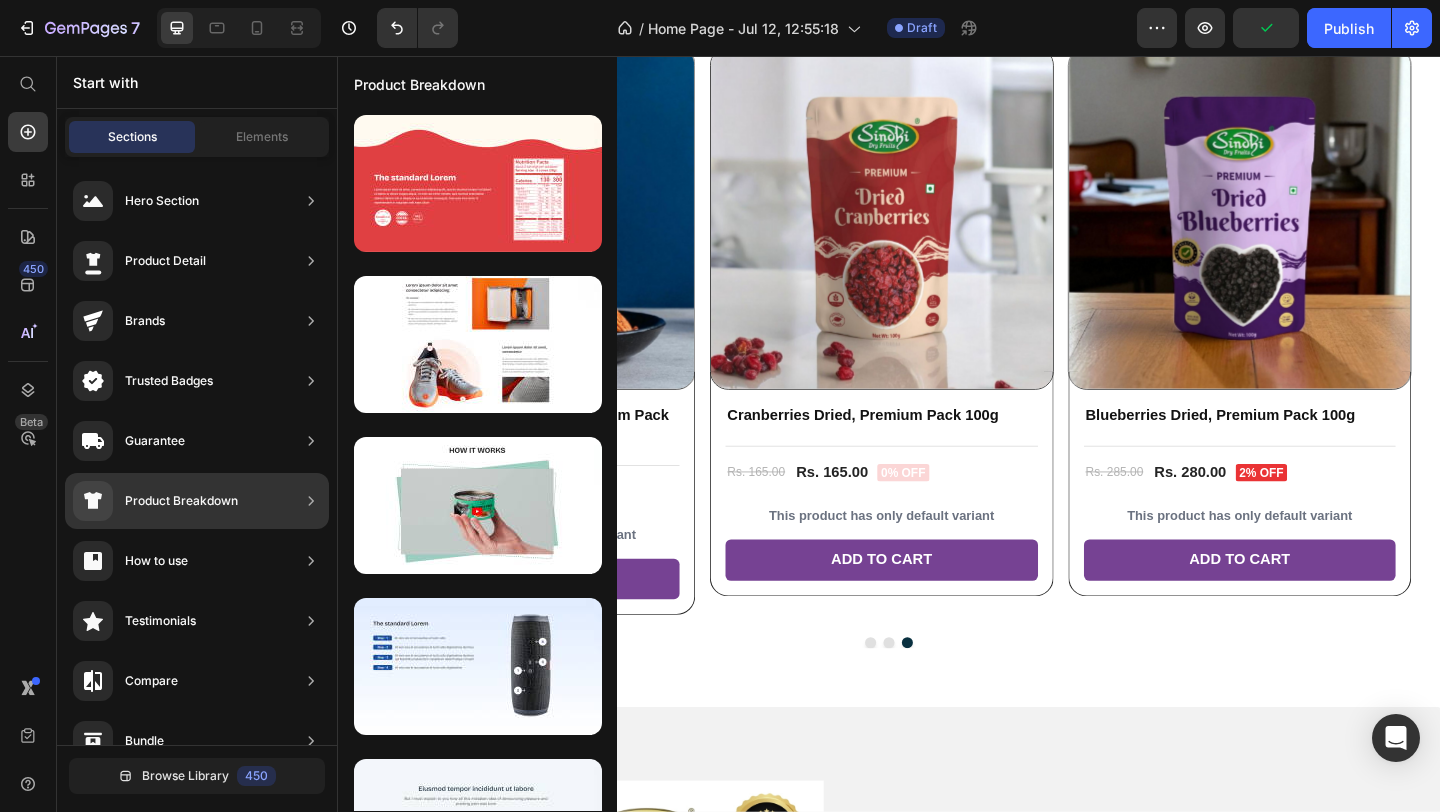 click 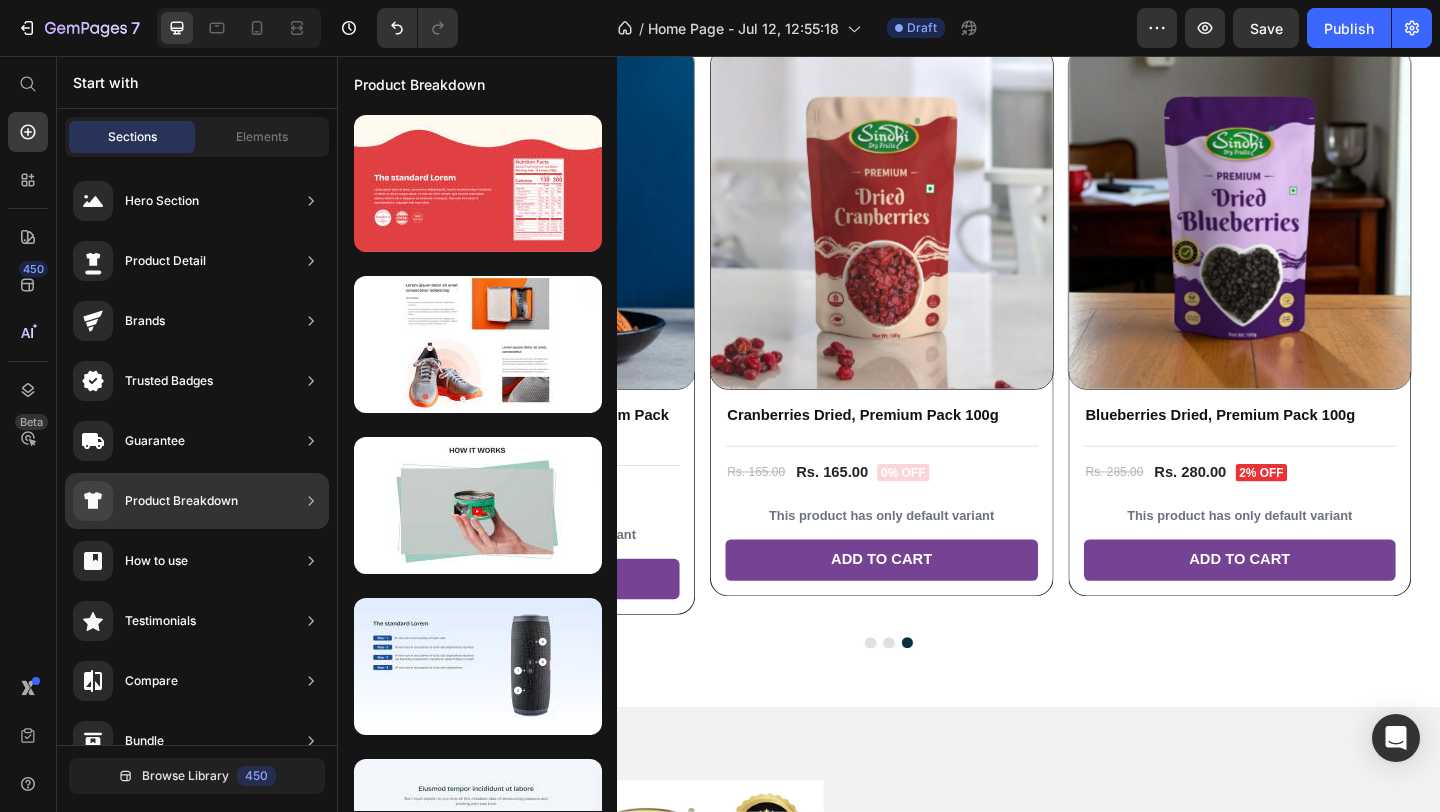 scroll, scrollTop: 158, scrollLeft: 0, axis: vertical 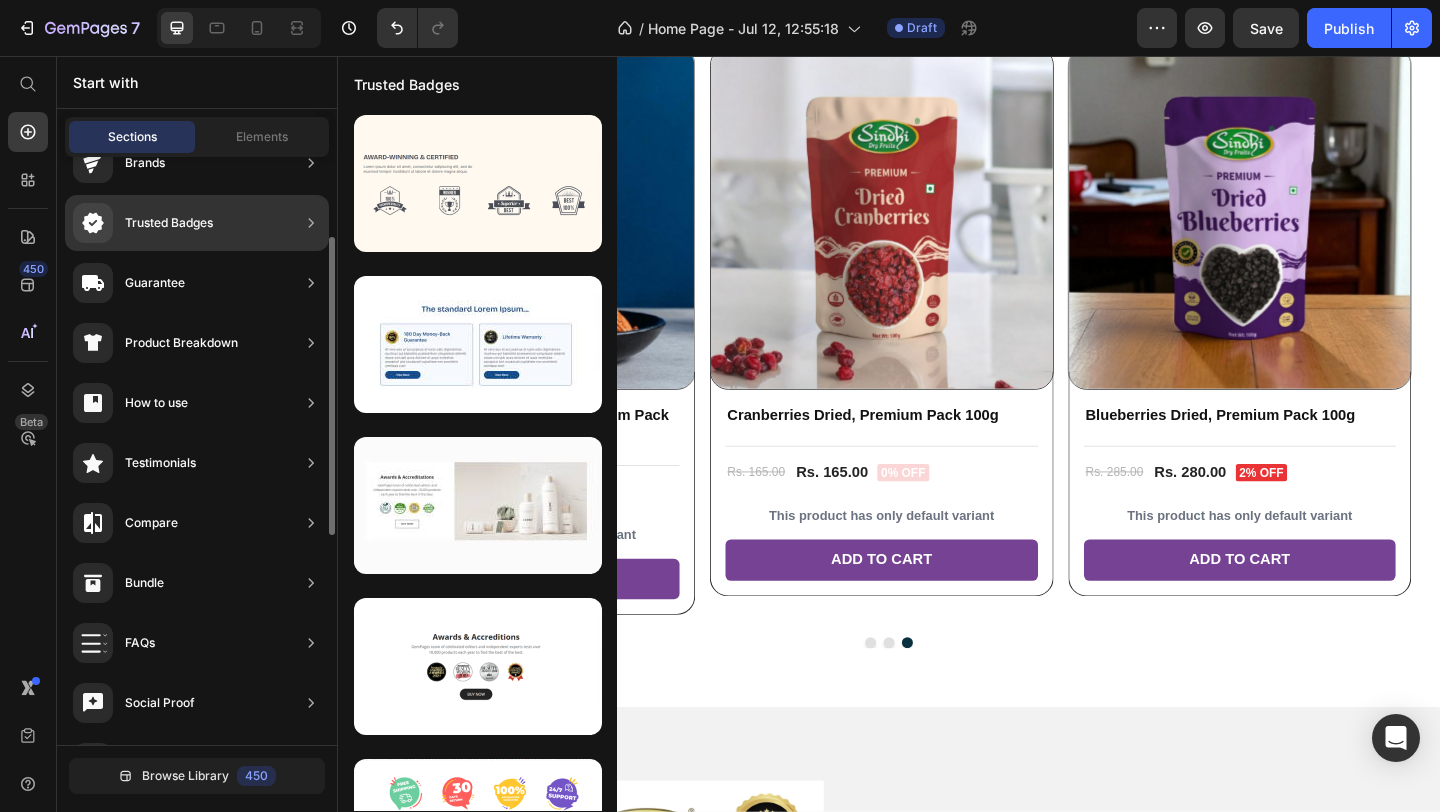 click on "Trusted Badges" at bounding box center (169, 223) 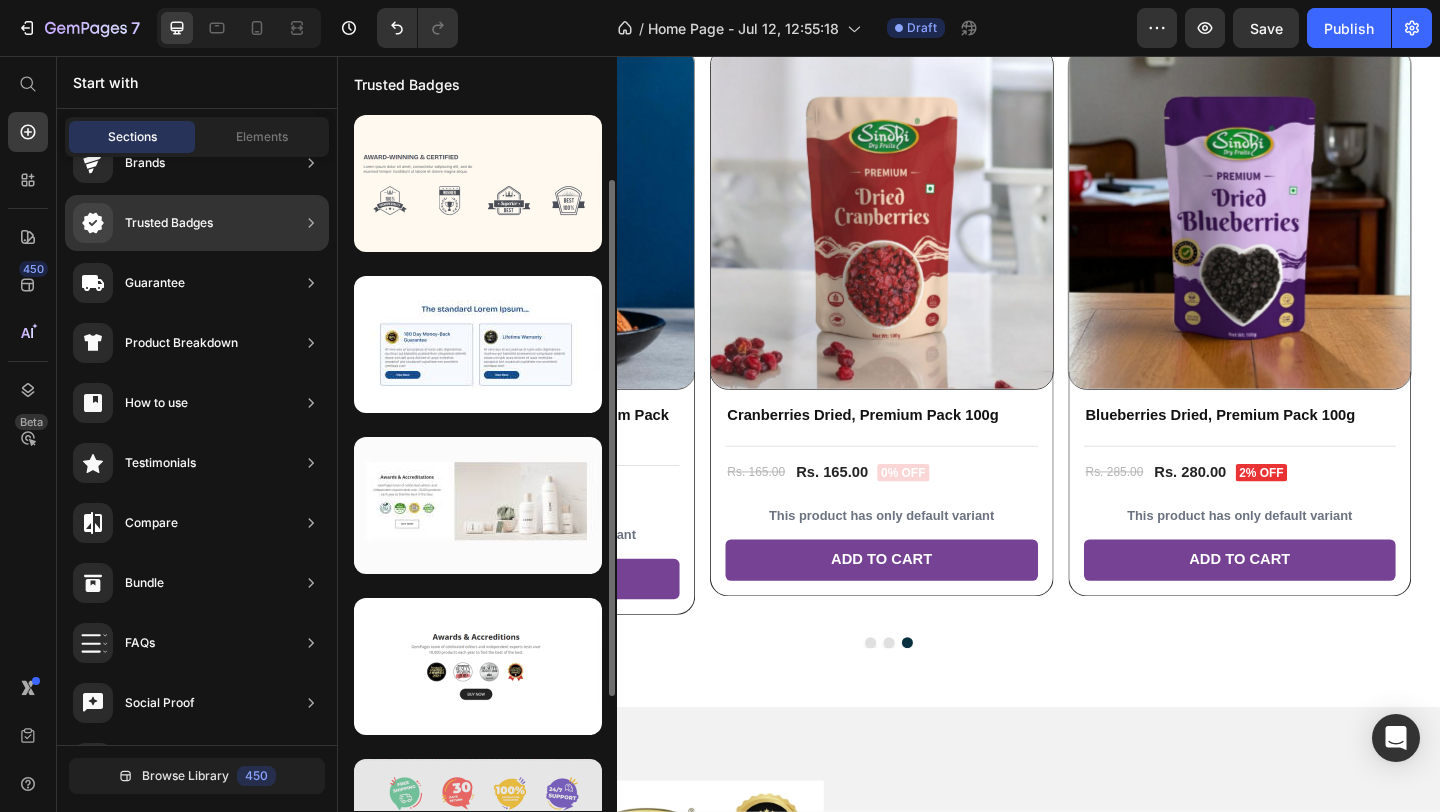 scroll, scrollTop: 252, scrollLeft: 0, axis: vertical 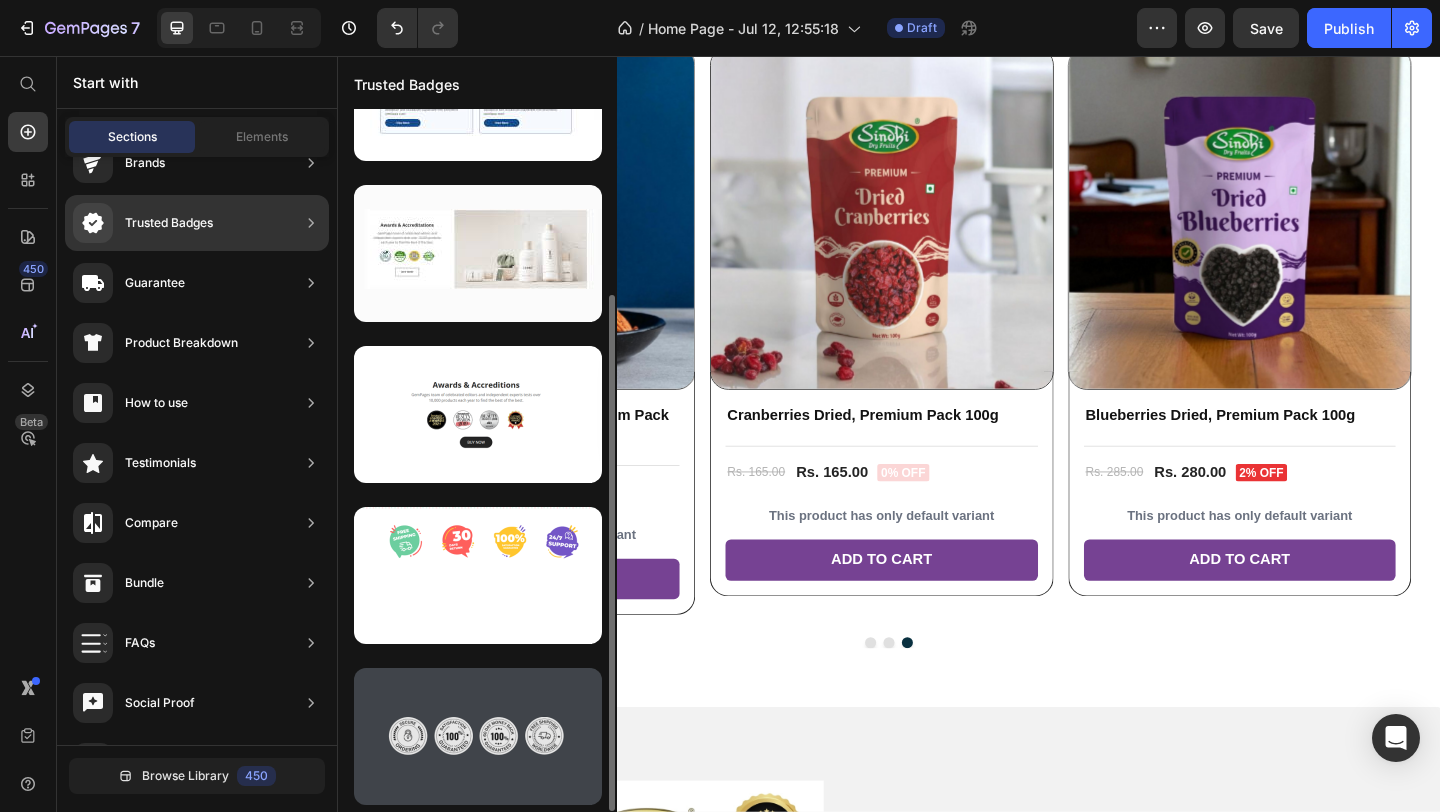 click at bounding box center (478, 736) 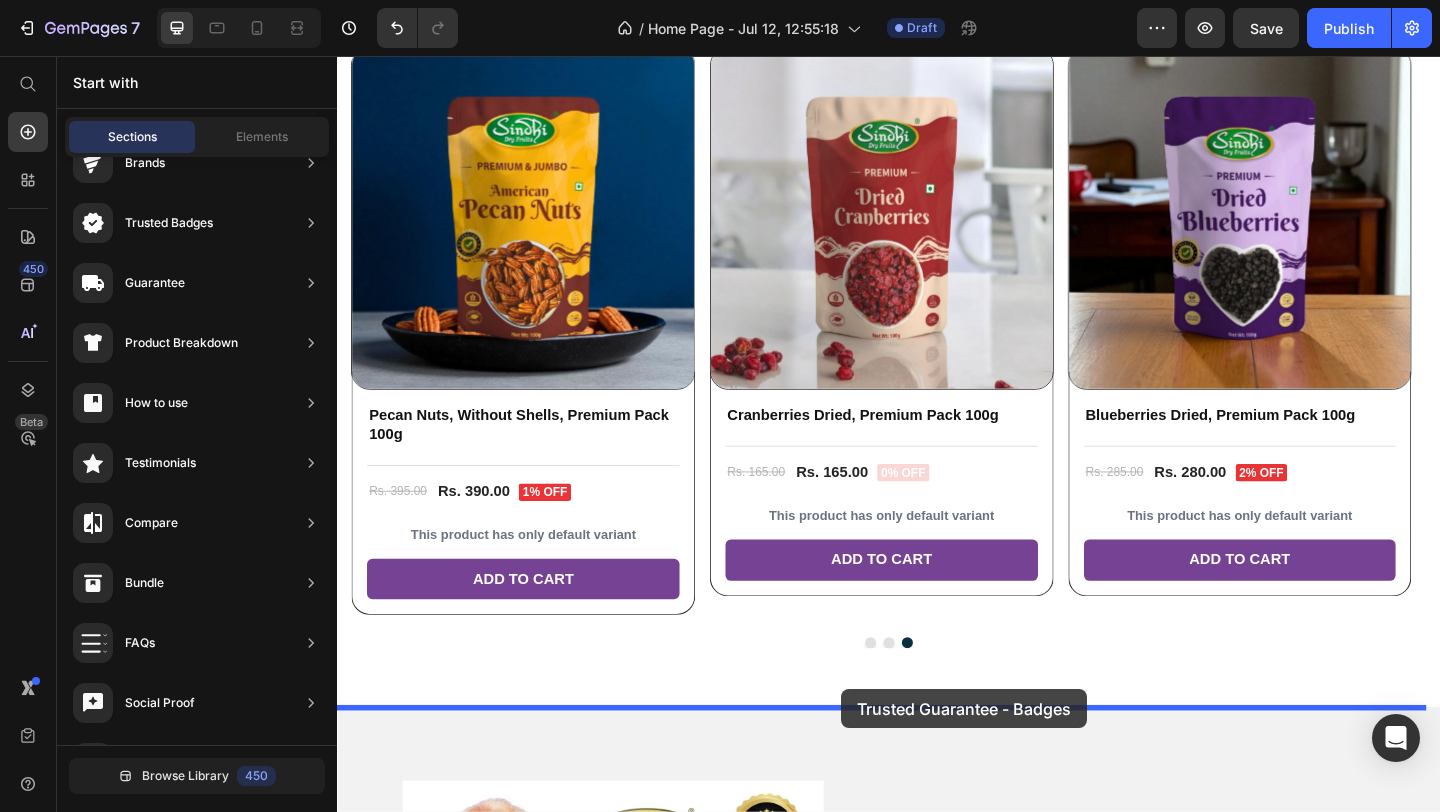 drag, startPoint x: 946, startPoint y: 800, endPoint x: 804, endPoint y: 730, distance: 158.31615 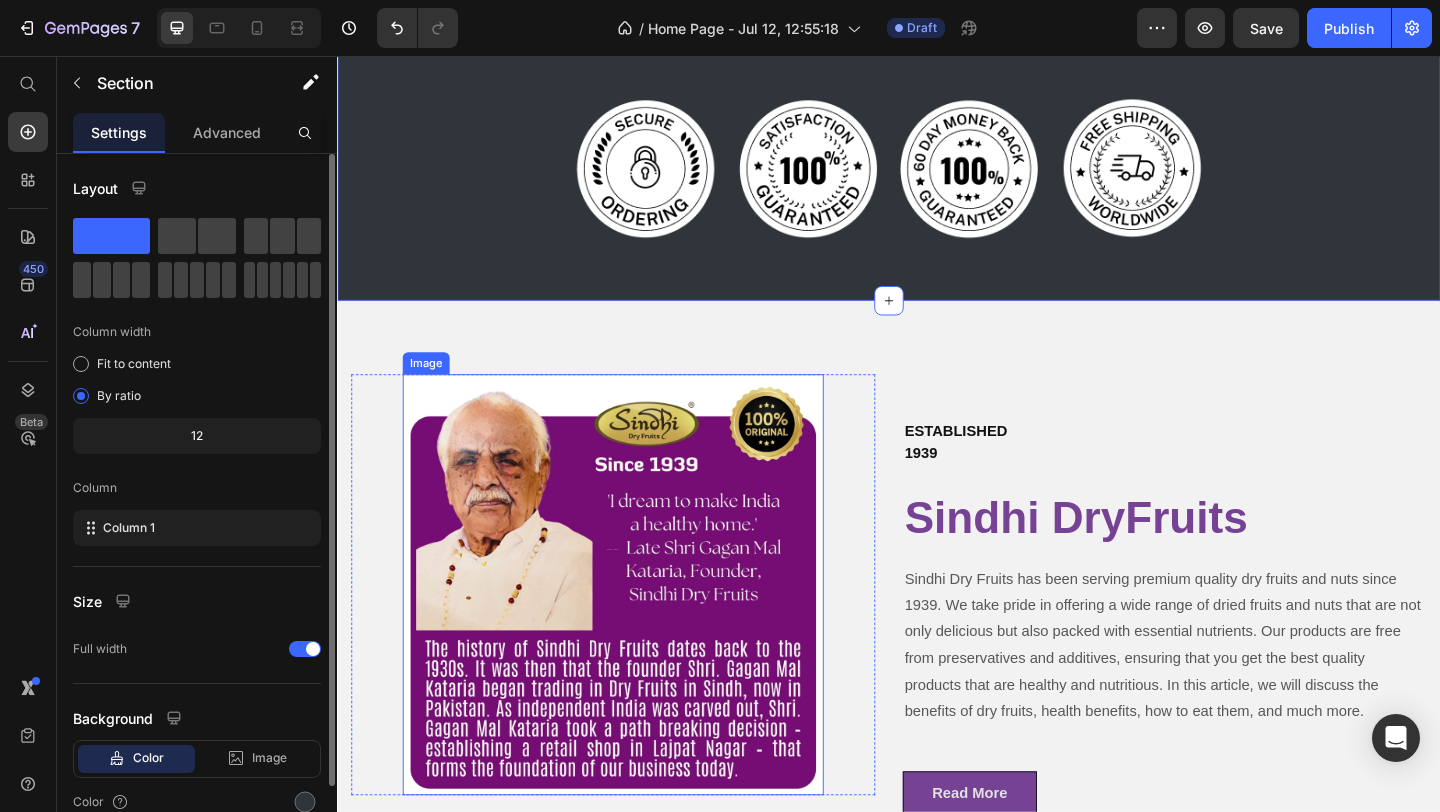 scroll, scrollTop: 1817, scrollLeft: 0, axis: vertical 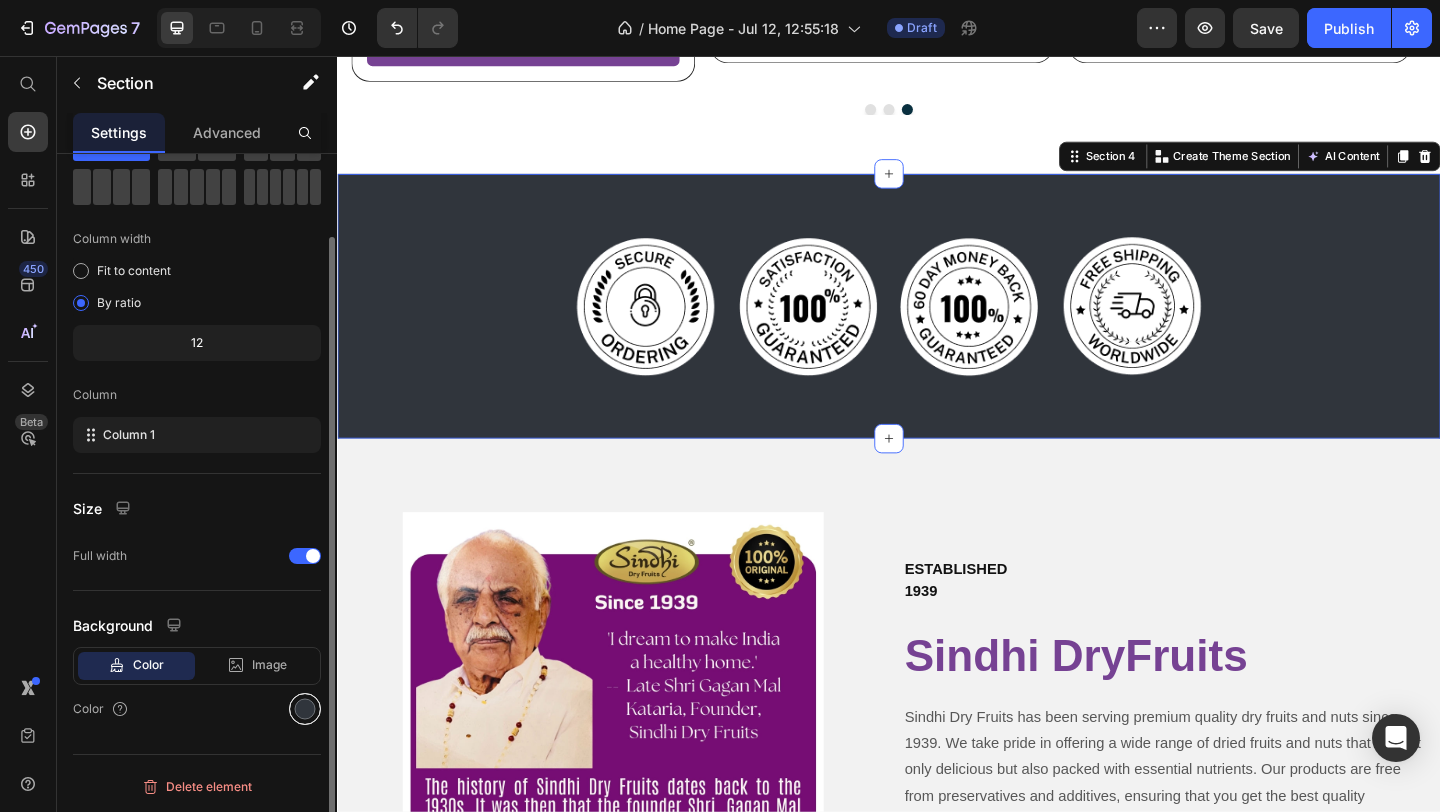 click at bounding box center (305, 709) 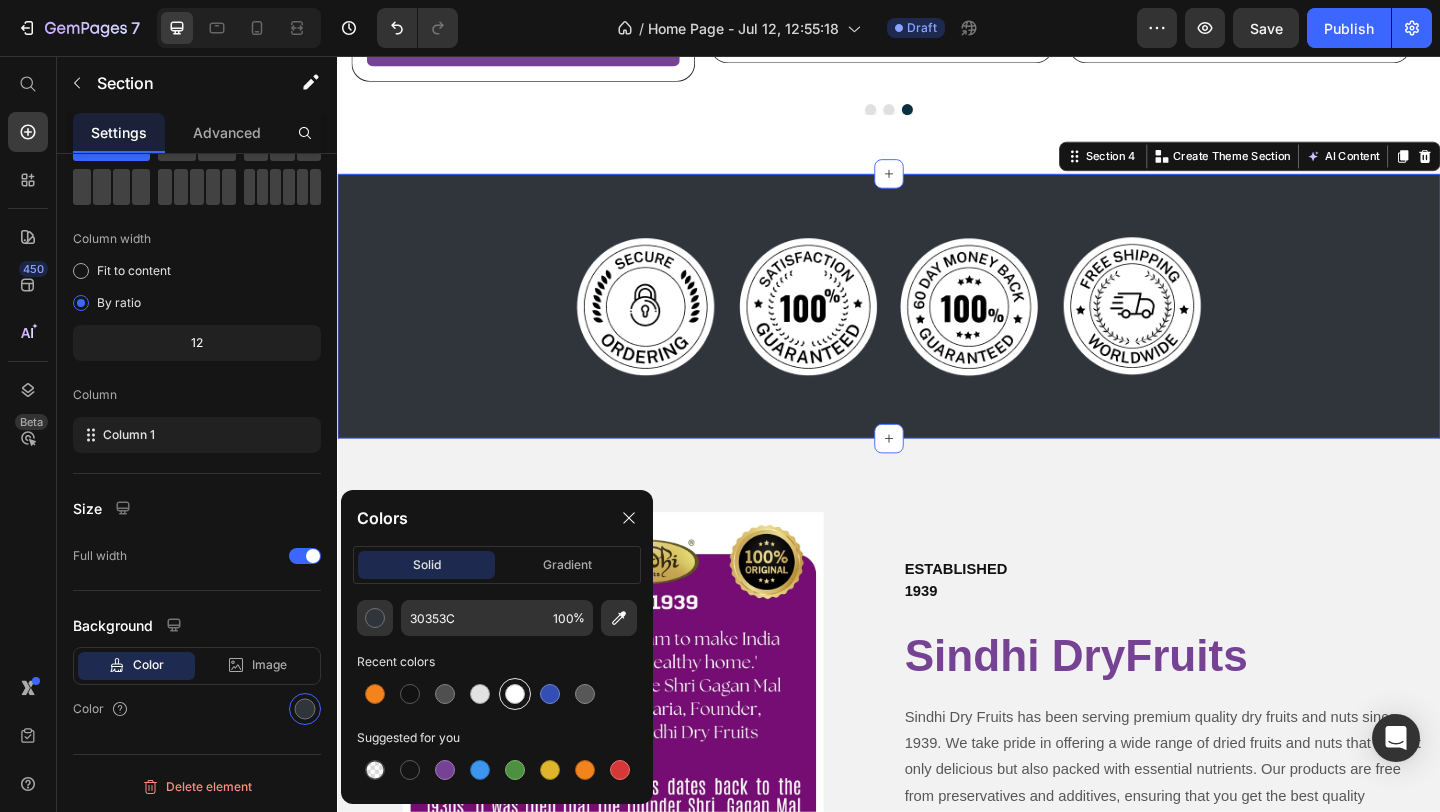 click at bounding box center [515, 694] 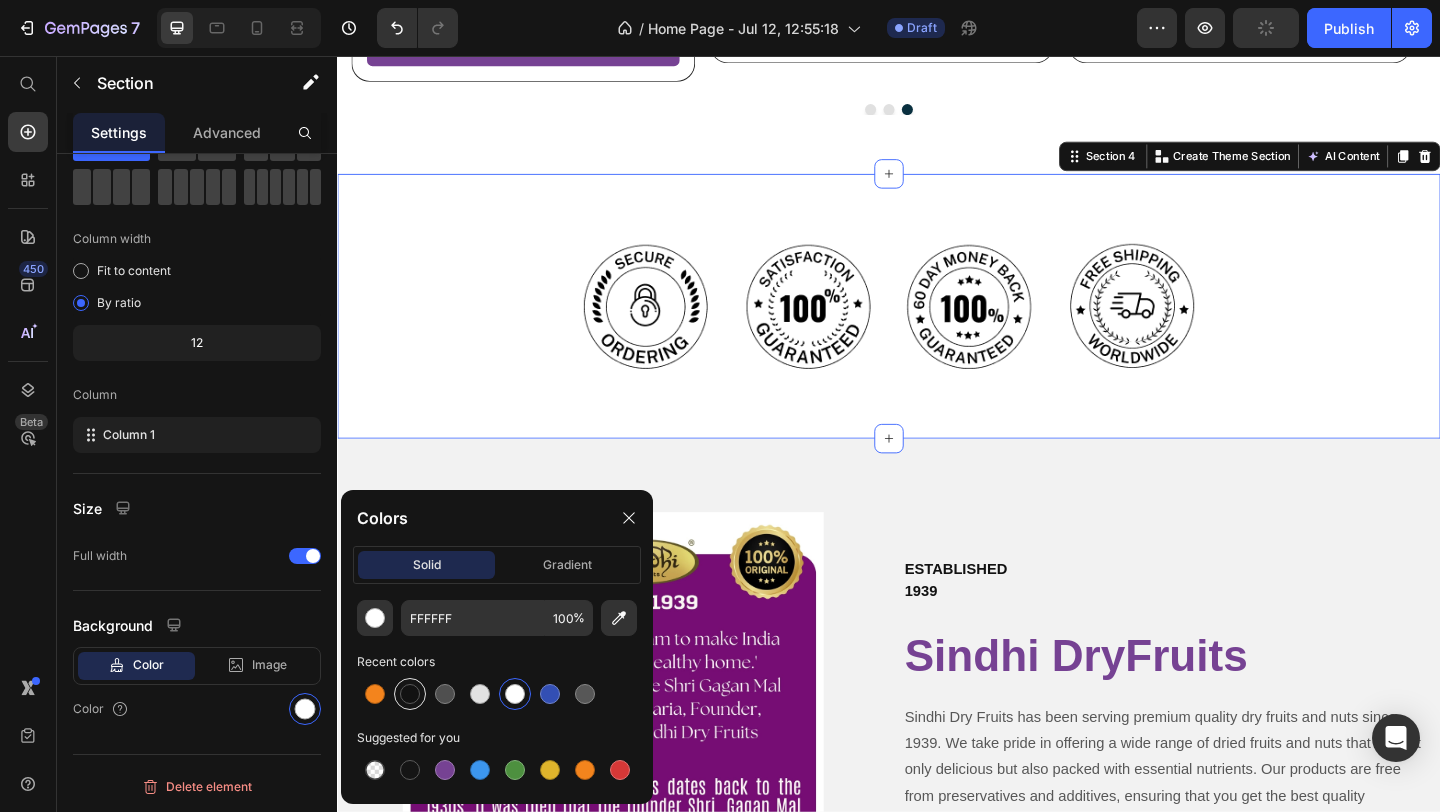 click at bounding box center [410, 694] 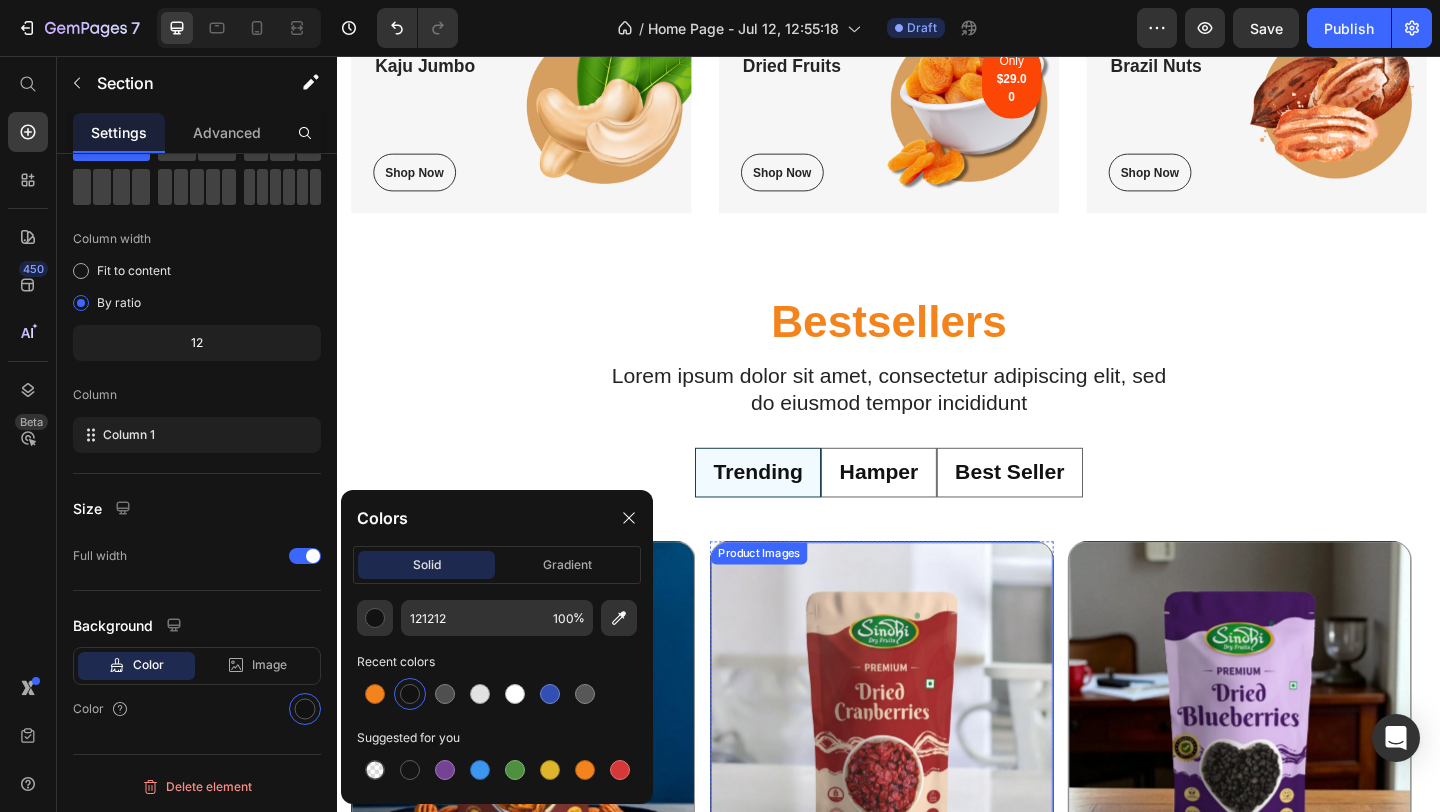scroll, scrollTop: 795, scrollLeft: 0, axis: vertical 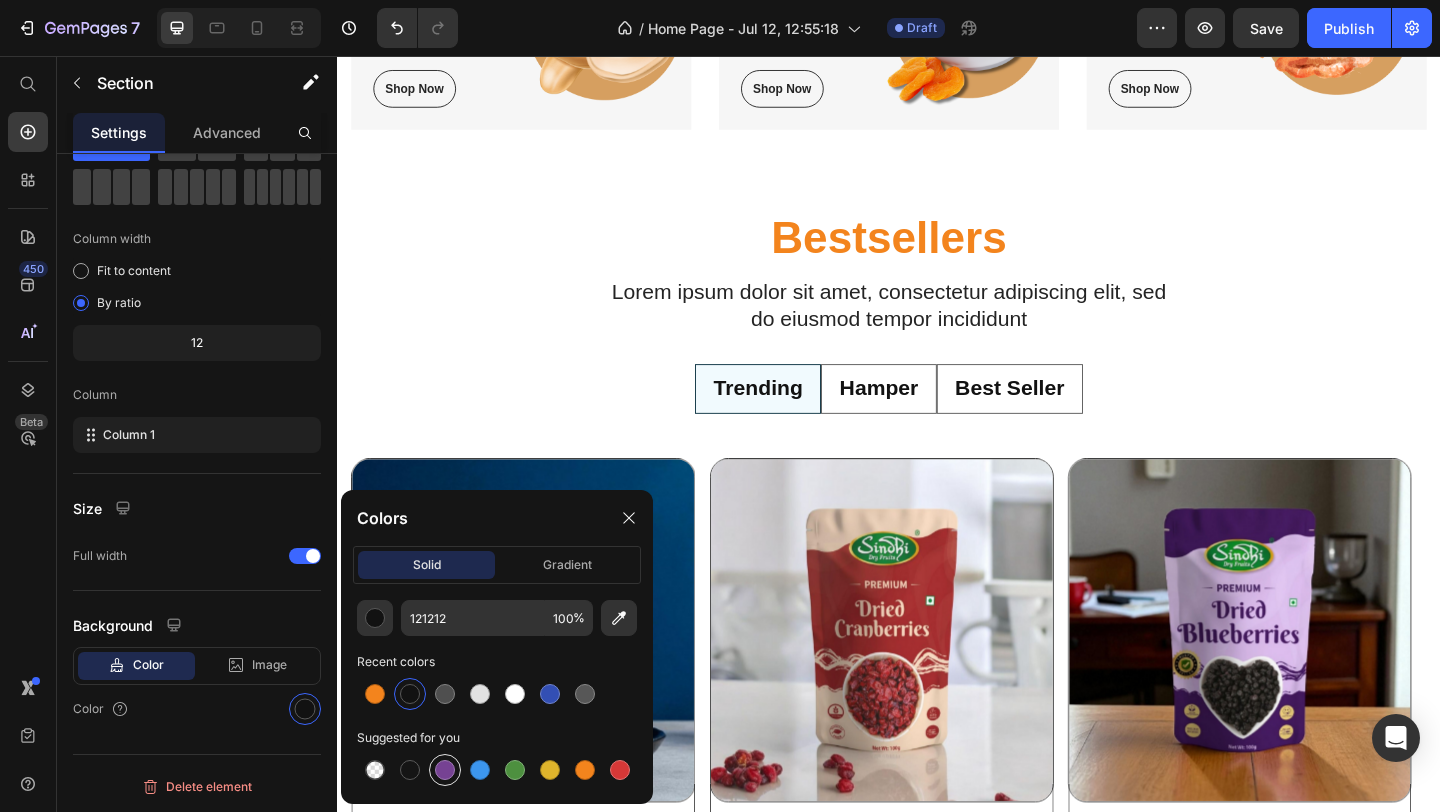 click at bounding box center (445, 770) 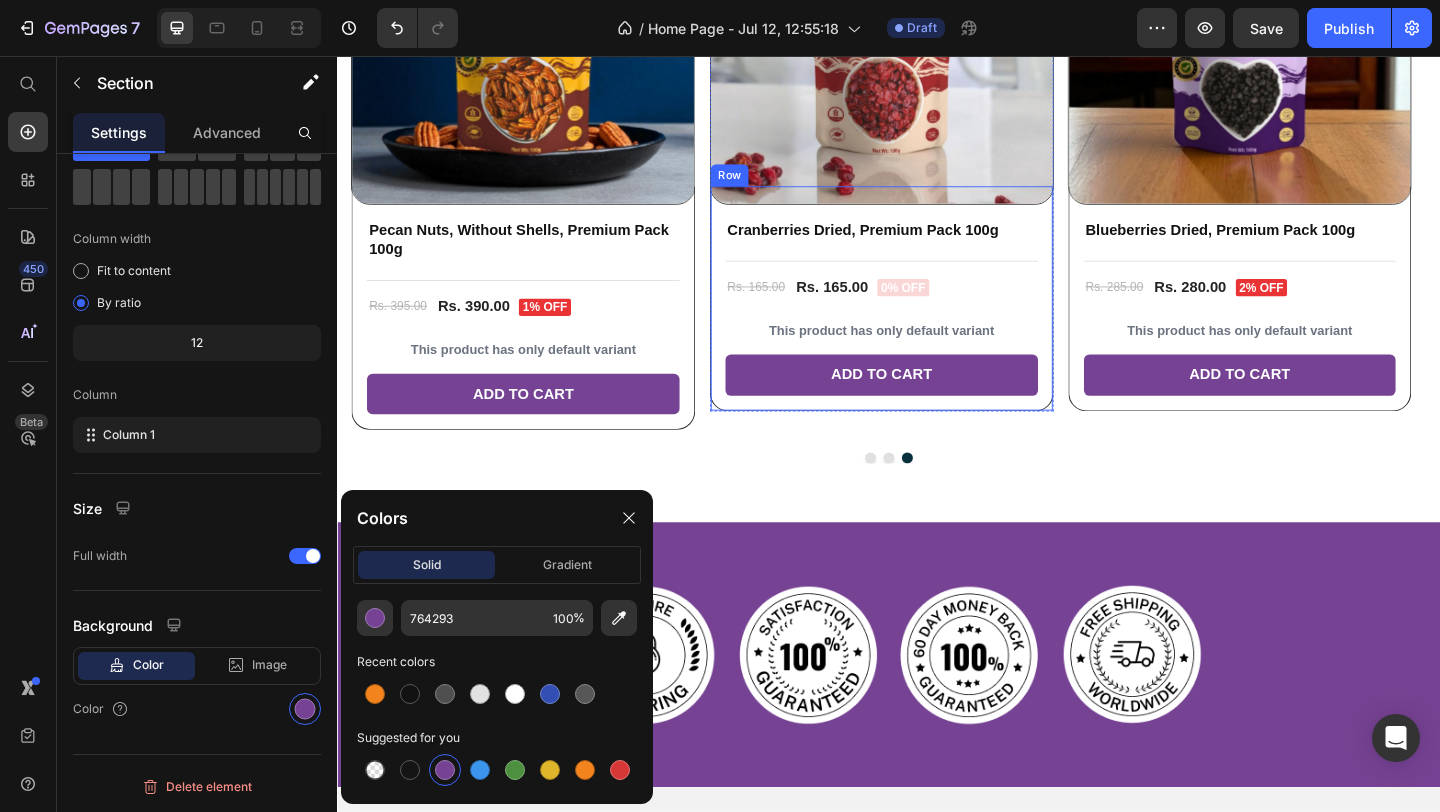 scroll, scrollTop: 1614, scrollLeft: 0, axis: vertical 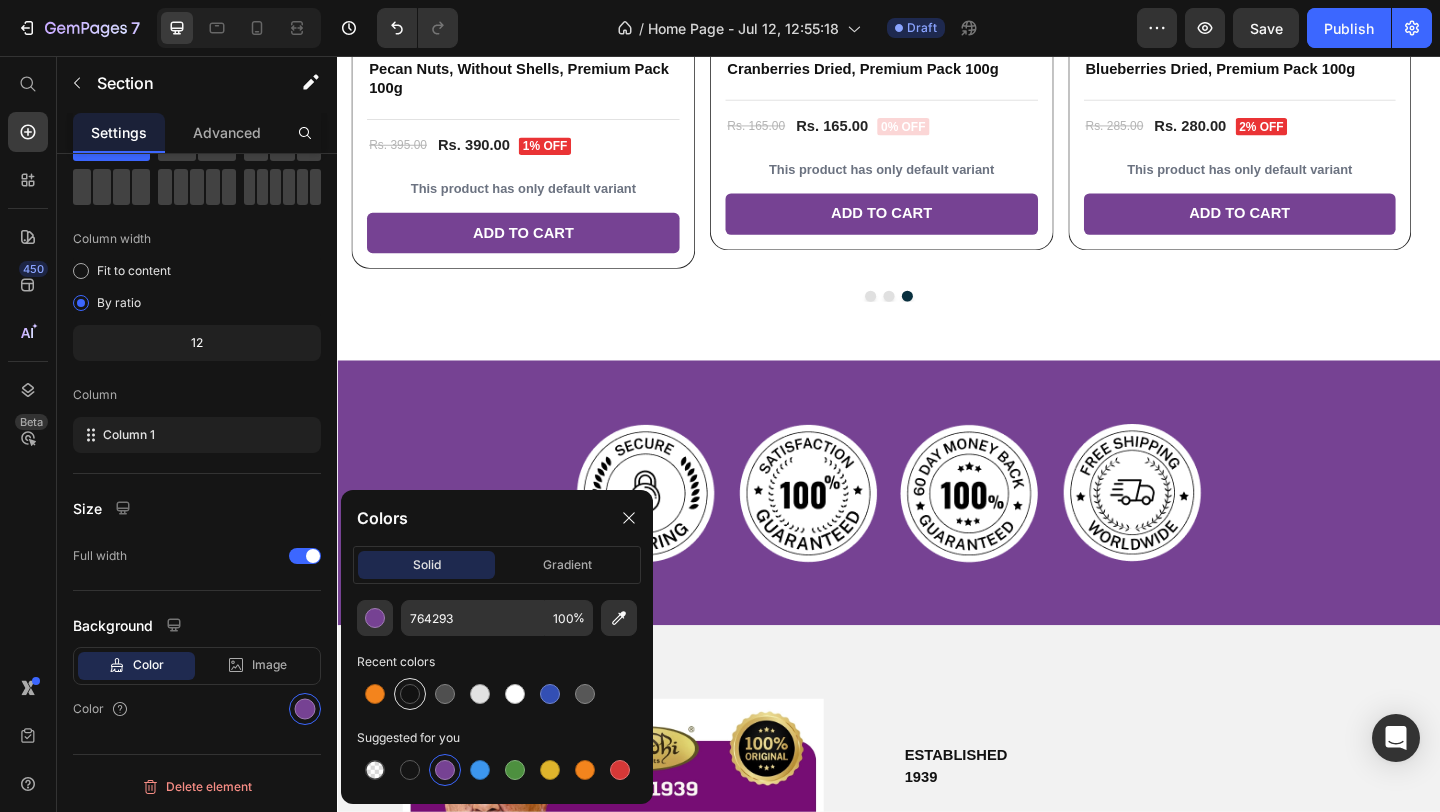 click at bounding box center (410, 694) 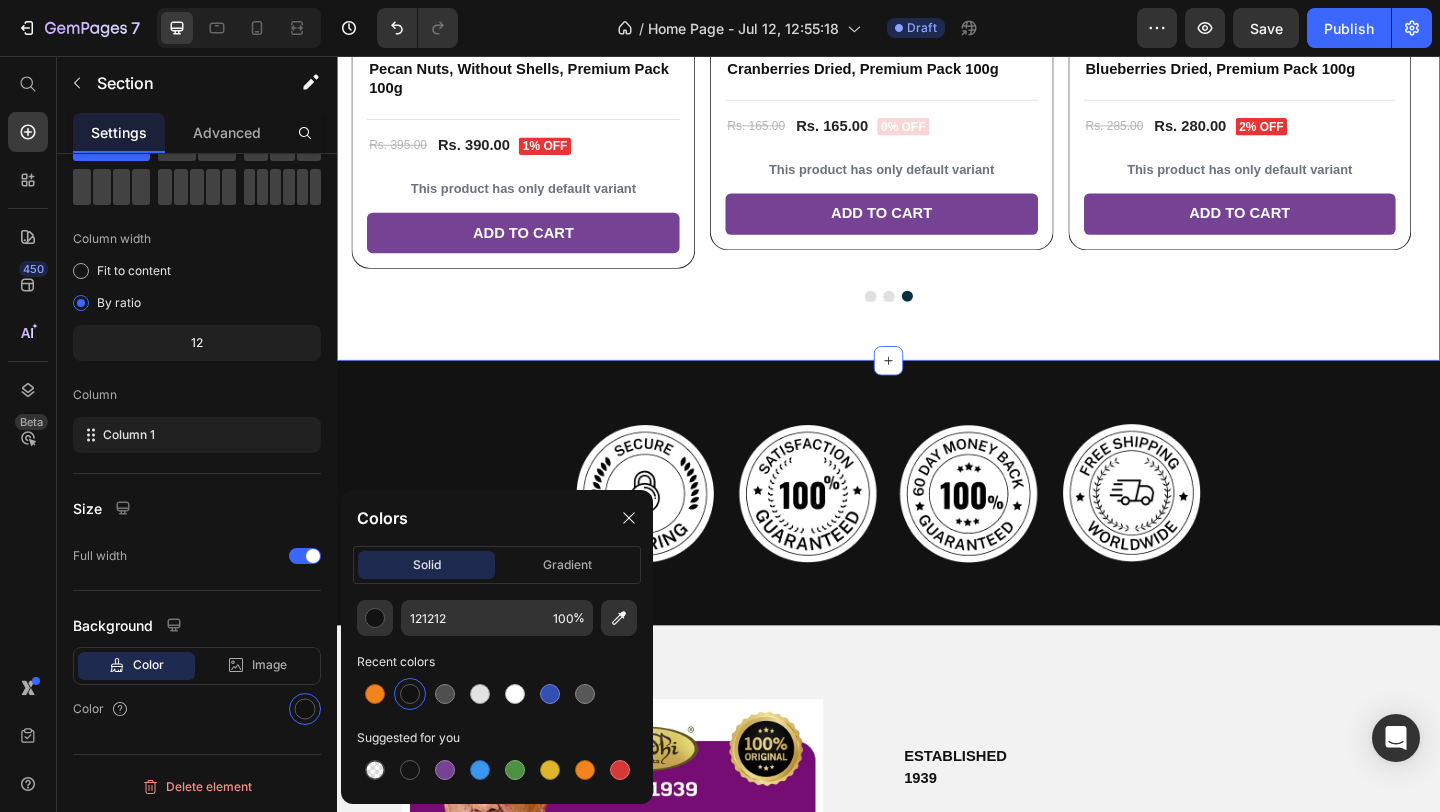 click on "Bestsellers Heading Lorem ipsum dolor sit amet, consectetur adipiscing elit, sed do eiusmod tempor incididunt Text Block Row Trending Hamper Best Seller Product Images Cranberries Dried, Premium Pack 100g Product Title                Title Line Rs. 165.00 Product Price Rs. 165.00 Product Price 0% off Product Badge Row This product has only default variant Product Variants & Swatches Add to cart Add to Cart Row Row Product Images Blueberries Dried, Premium Pack 100g Product Title                Title Line Rs. 285.00 Product Price Rs. 280.00 Product Price 2% off Product Badge Row This product has only default variant Product Variants & Swatches Add to cart Add to Cart Row Row Product Images Pecan Nuts, Without Shells, Premium Pack 100g Product Title                Title Line Rs. 395.00 Product Price Rs. 390.00 Product Price 1% off Product Badge Row This product has only default variant Product Variants & Swatches Add to cart Add to Cart Row Row Product List Product Images Premium Gift Tray, 500g Net Contents" at bounding box center (937, -148) 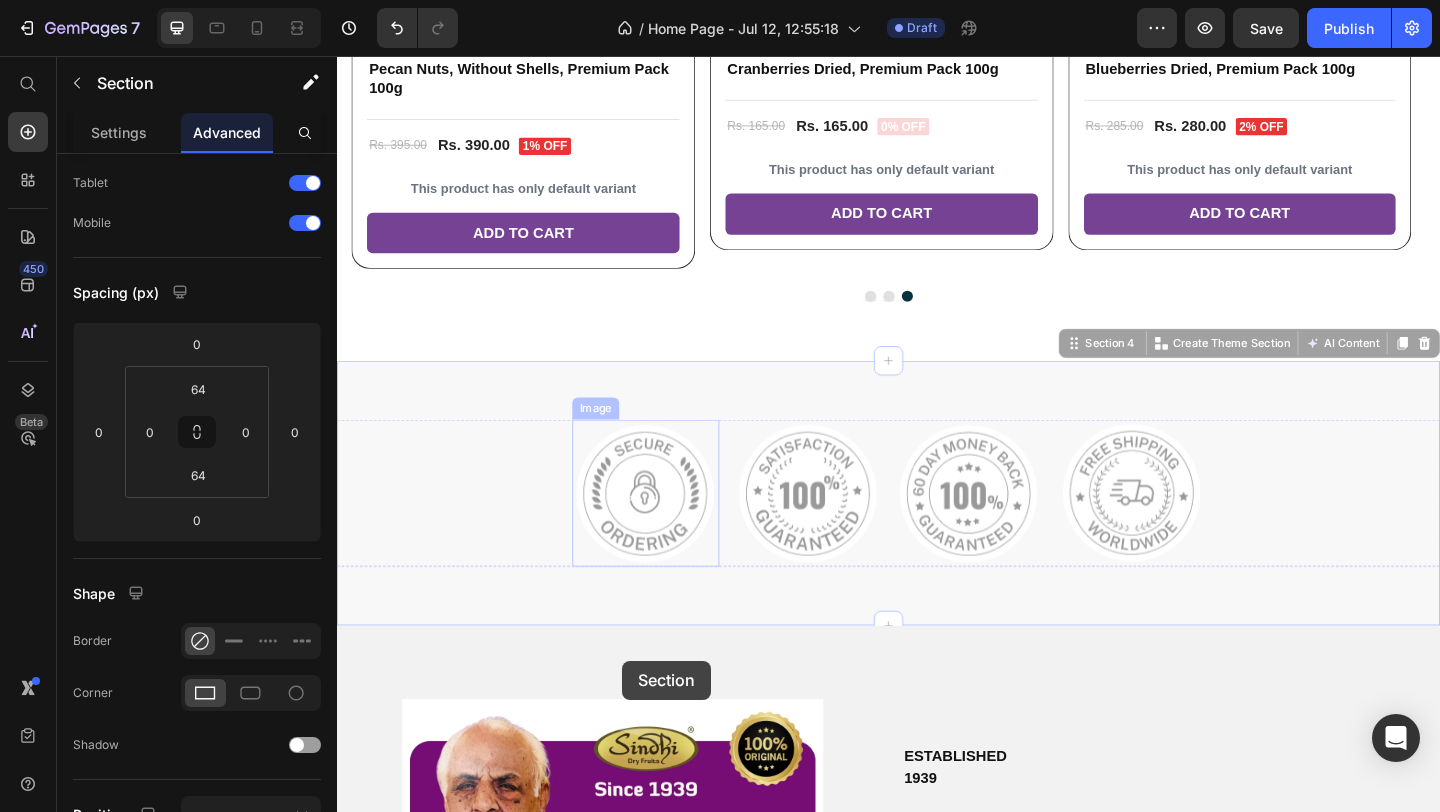 drag, startPoint x: 640, startPoint y: 431, endPoint x: 646, endPoint y: 717, distance: 286.06293 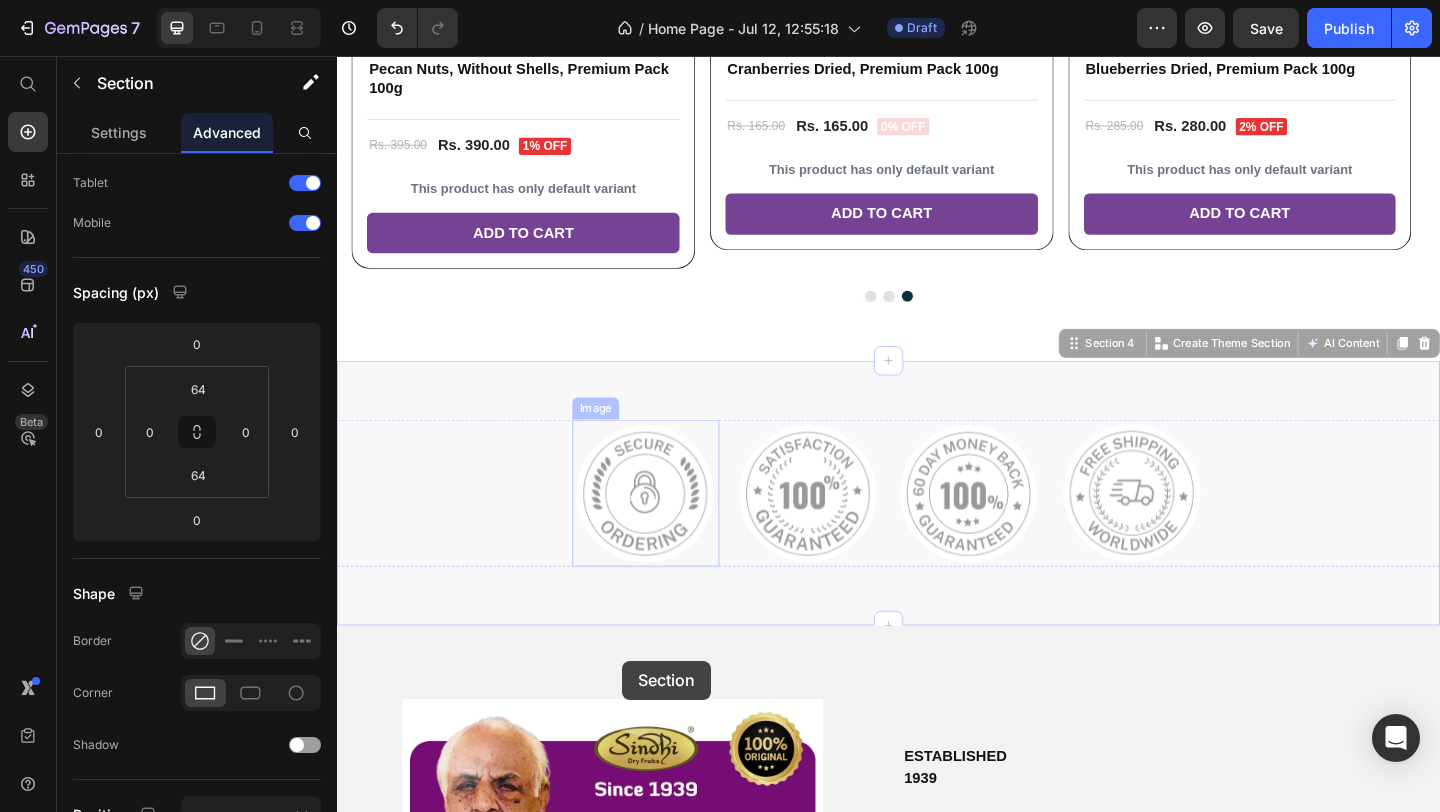 click on "Header Bestsellers Heading Lorem ipsum dolor sit amet, consectetur adipiscing elit, sed do eiusmod tempor incididunt Text Block Row Trending Hamper Best Seller Product Images Cranberries Dried, Premium Pack 100g Product Title                Title Line Rs. 165.00 Product Price Rs. 165.00 Product Price 0% off Product Badge Row This product has only default variant Product Variants & Swatches Add to cart Add to Cart Row Row Product Images Blueberries Dried, Premium Pack 100g Product Title                Title Line Rs. 285.00 Product Price Rs. 280.00 Product Price 2% off Product Badge Row This product has only default variant Product Variants & Swatches Add to cart Add to Cart Row Row Product Images Pecan Nuts, Without Shells, Premium Pack 100g Product Title                Title Line Rs. 395.00 Product Price Rs. 390.00 Product Price 1% off Product Badge Row This product has only default variant Product Variants & Swatches Add to cart Add to Cart Row Row Product List Product Images Product Title Text Block Title" at bounding box center [937, 46] 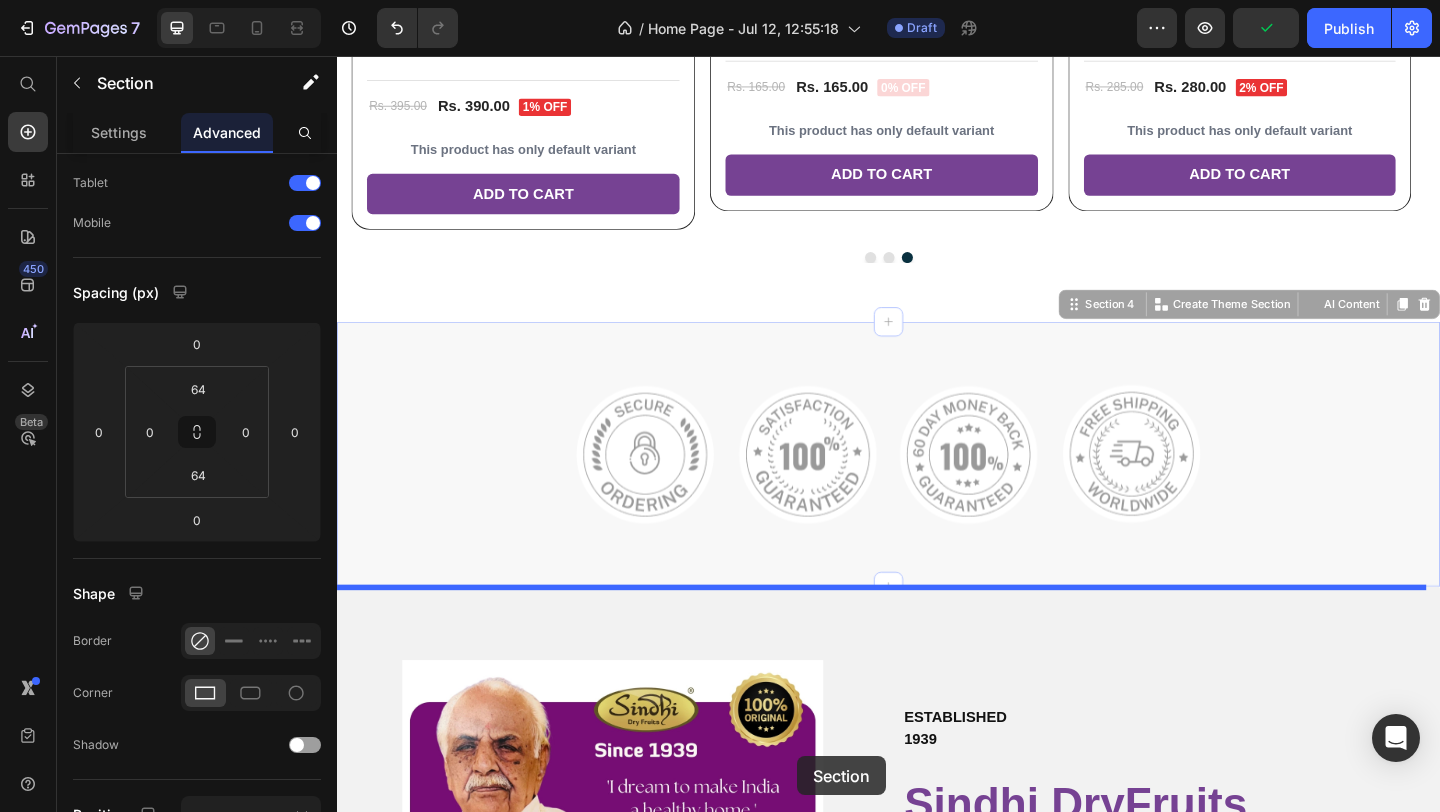 drag, startPoint x: 837, startPoint y: 632, endPoint x: 832, endPoint y: 813, distance: 181.06905 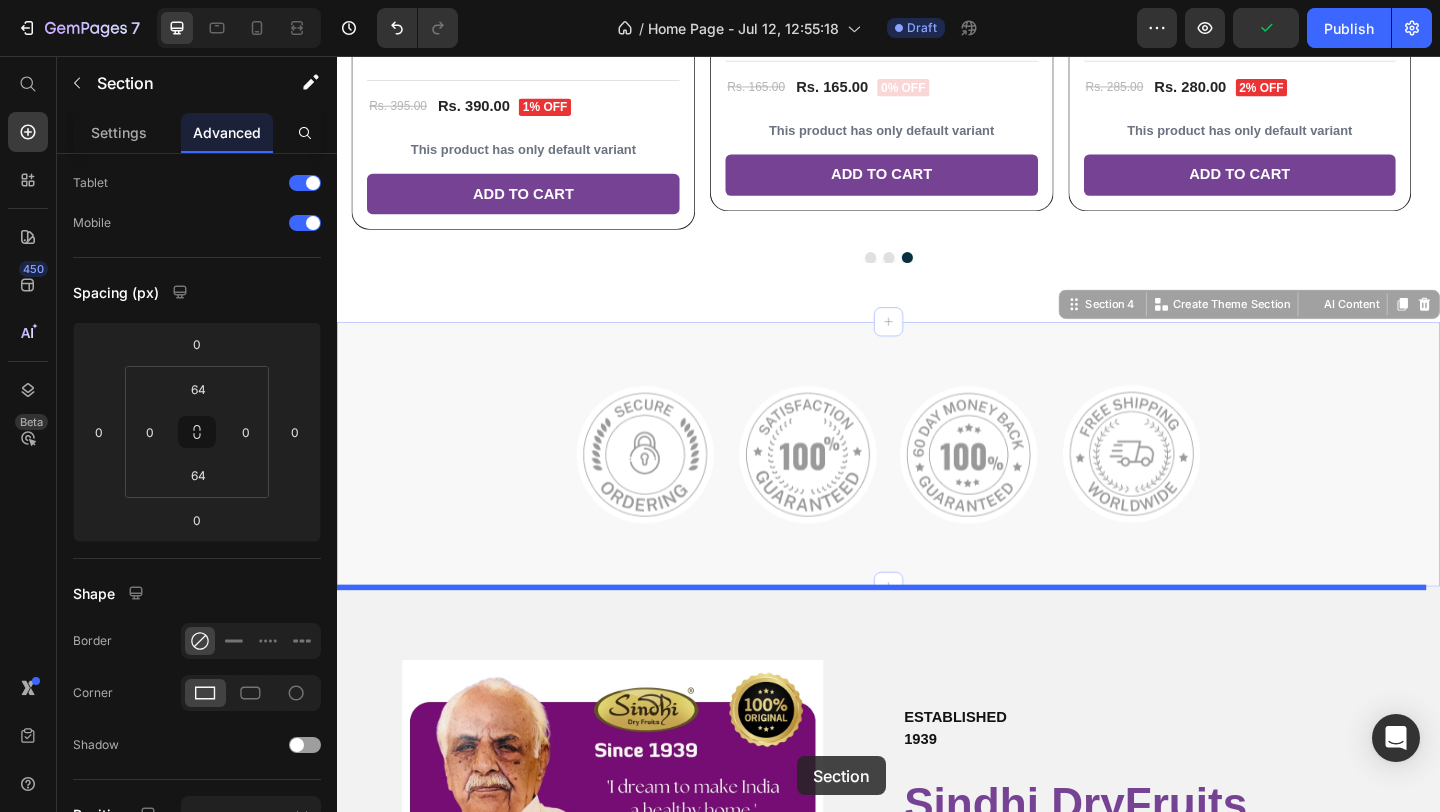 click on "Header Bestsellers Heading Lorem ipsum dolor sit amet, consectetur adipiscing elit, sed do eiusmod tempor incididunt Text Block Row Trending Hamper Best Seller Product Images Cranberries Dried, Premium Pack 100g Product Title                Title Line Rs. 165.00 Product Price Rs. 165.00 Product Price 0% off Product Badge Row This product has only default variant Product Variants & Swatches Add to cart Add to Cart Row Row Product Images Blueberries Dried, Premium Pack 100g Product Title                Title Line Rs. 285.00 Product Price Rs. 280.00 Product Price 2% off Product Badge Row This product has only default variant Product Variants & Swatches Add to cart Add to Cart Row Row Product Images Pecan Nuts, Without Shells, Premium Pack 100g Product Title                Title Line Rs. 395.00 Product Price Rs. 390.00 Product Price 1% off Product Badge Row This product has only default variant Product Variants & Swatches Add to cart Add to Cart Row Row Product List Product Images Product Title Text Block Title" at bounding box center (937, 4) 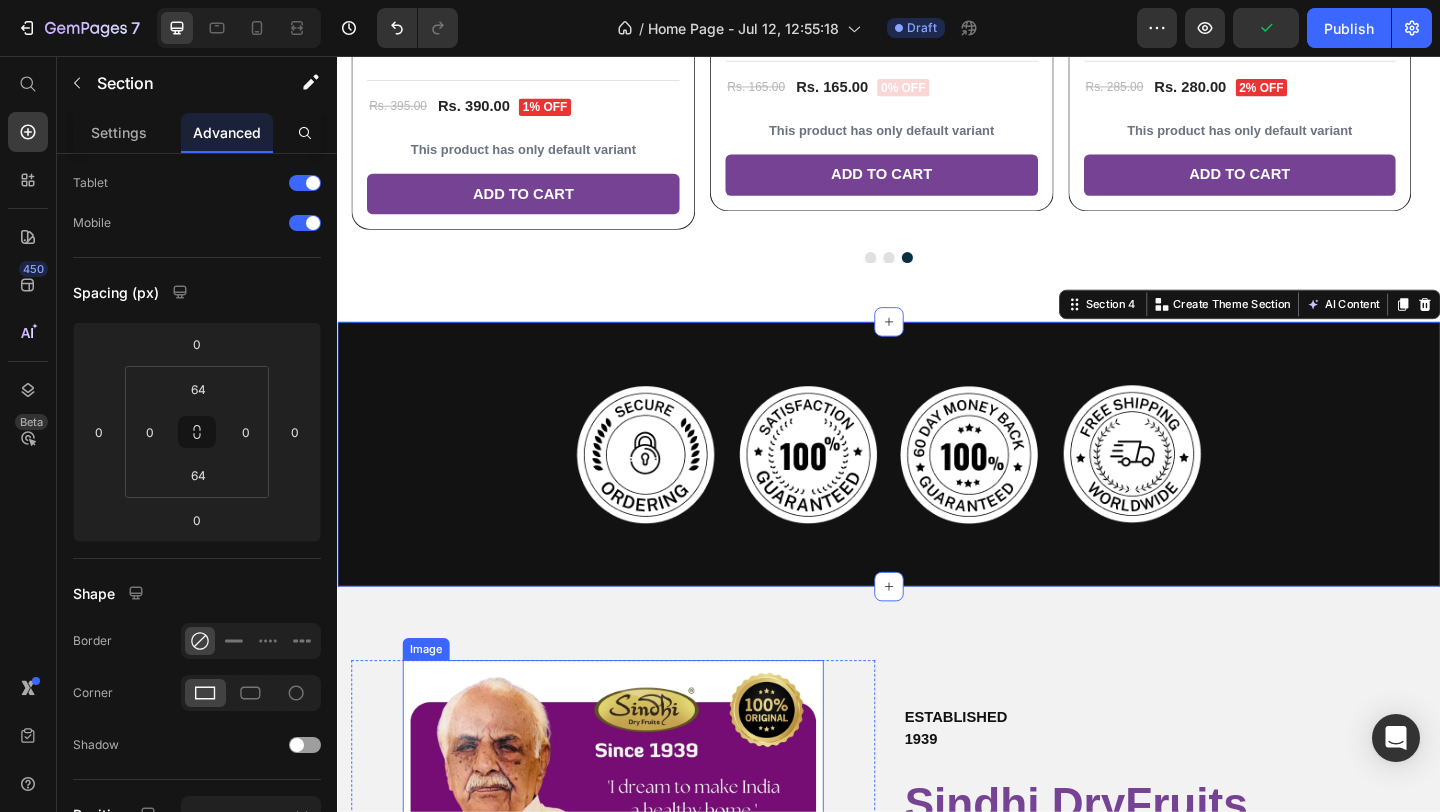 scroll, scrollTop: 1761, scrollLeft: 0, axis: vertical 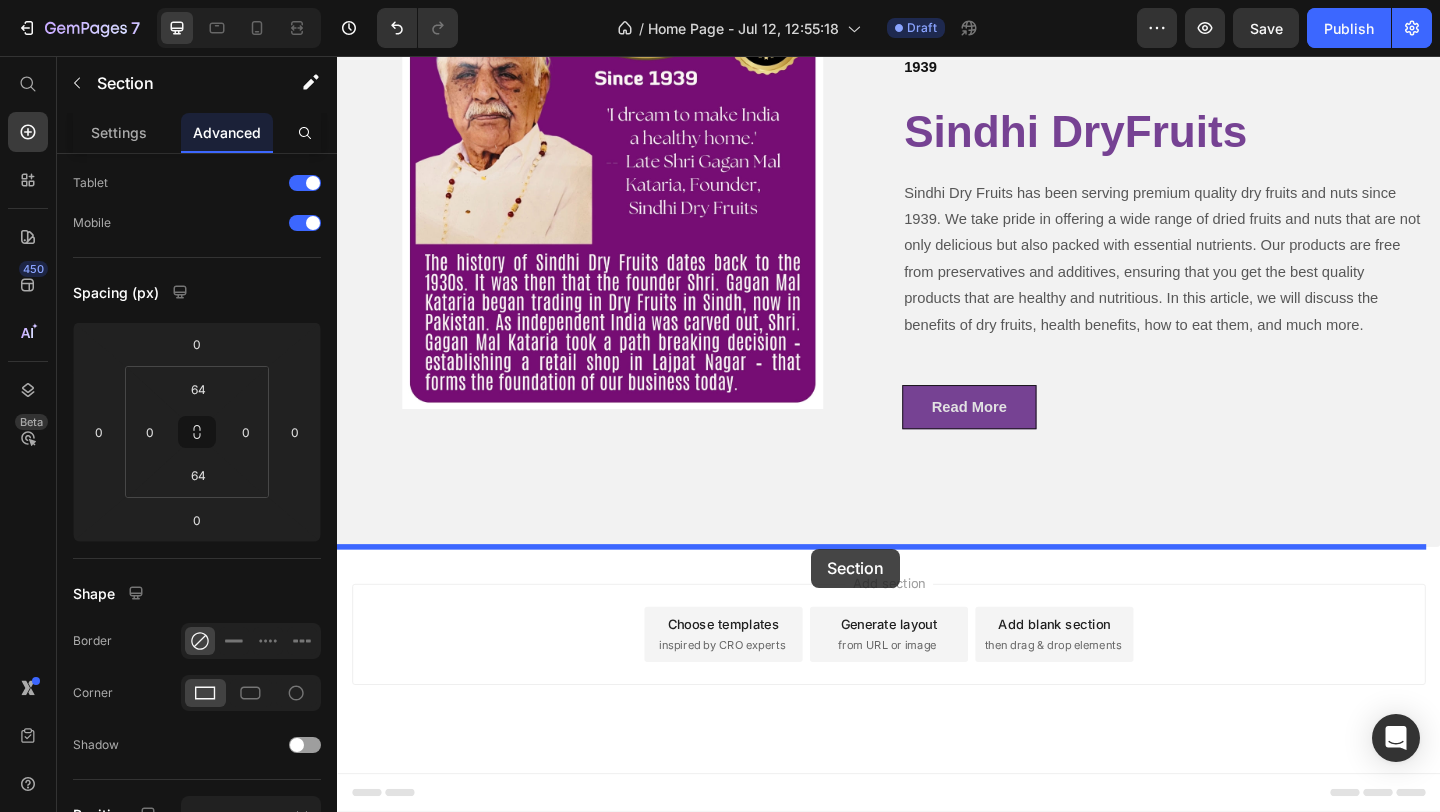 drag, startPoint x: 1125, startPoint y: 223, endPoint x: 853, endPoint y: 592, distance: 458.41574 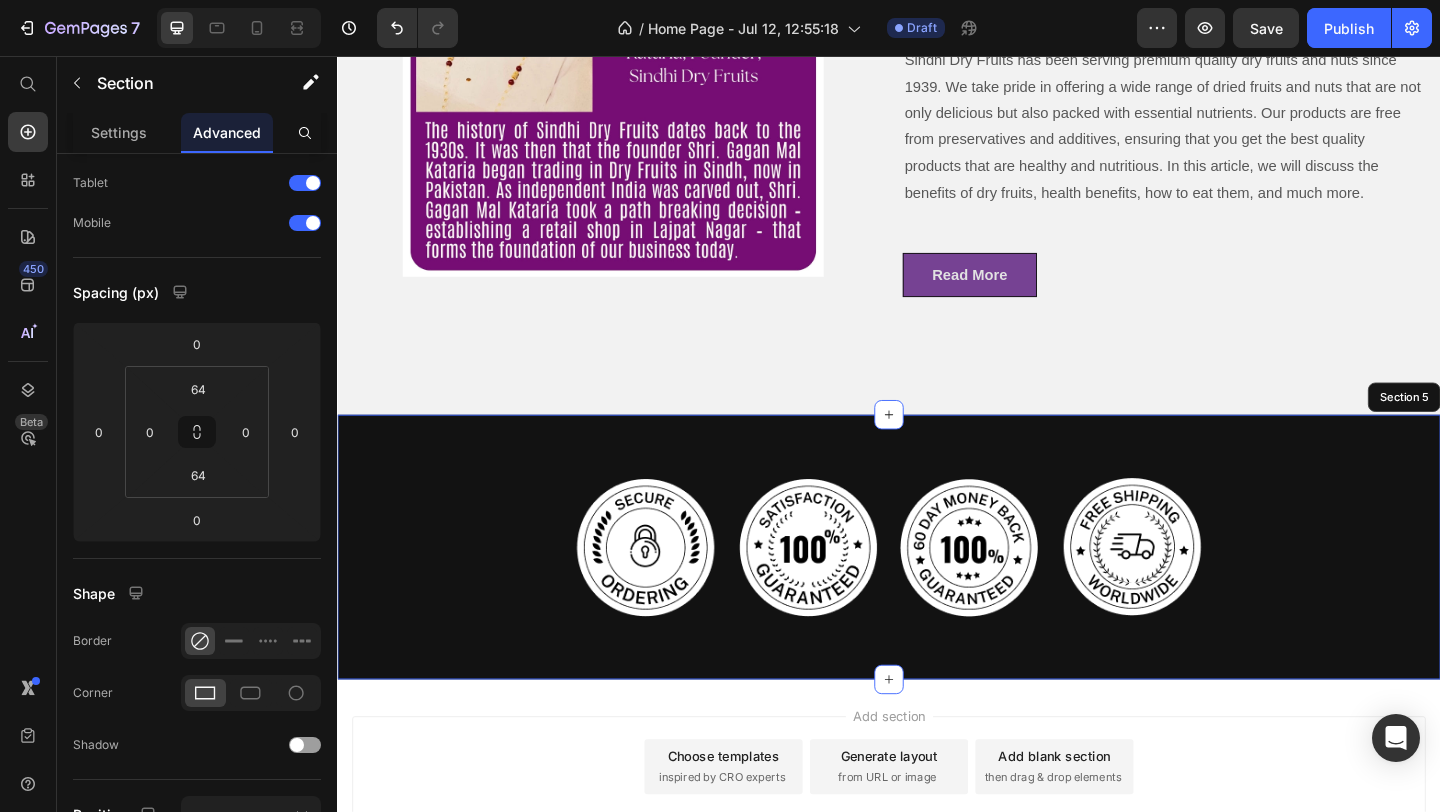 scroll, scrollTop: 2246, scrollLeft: 0, axis: vertical 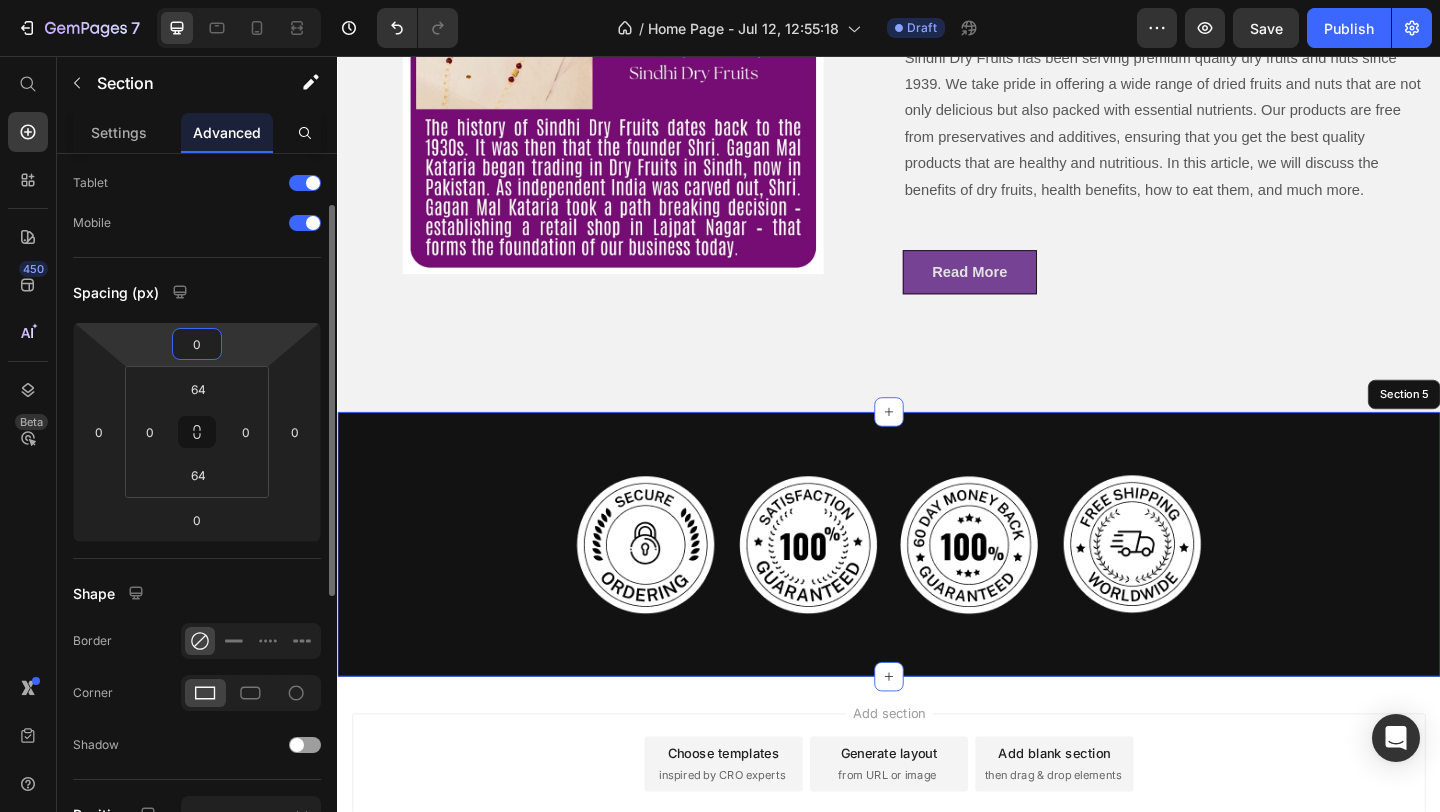 click on "0" at bounding box center (197, 344) 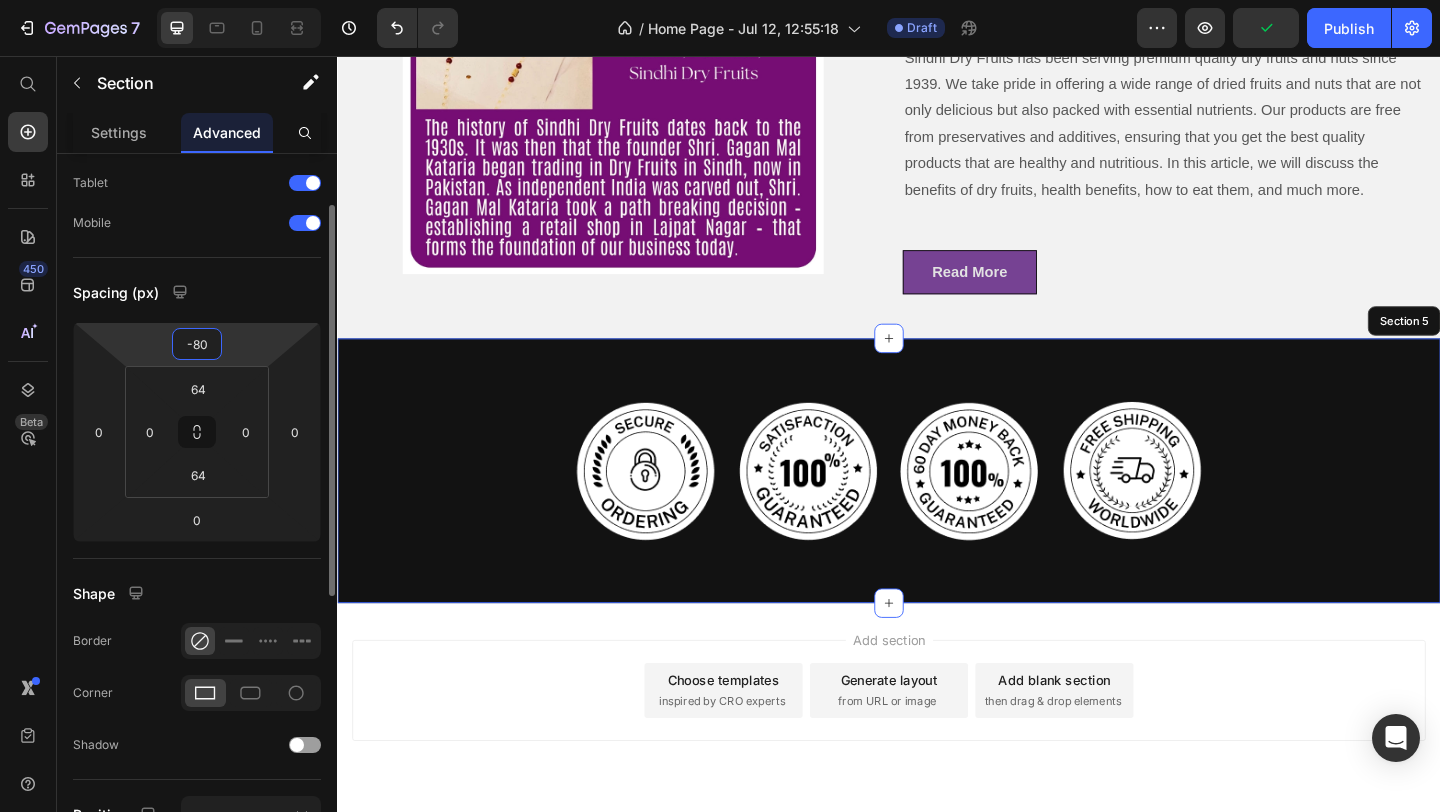 type on "-81" 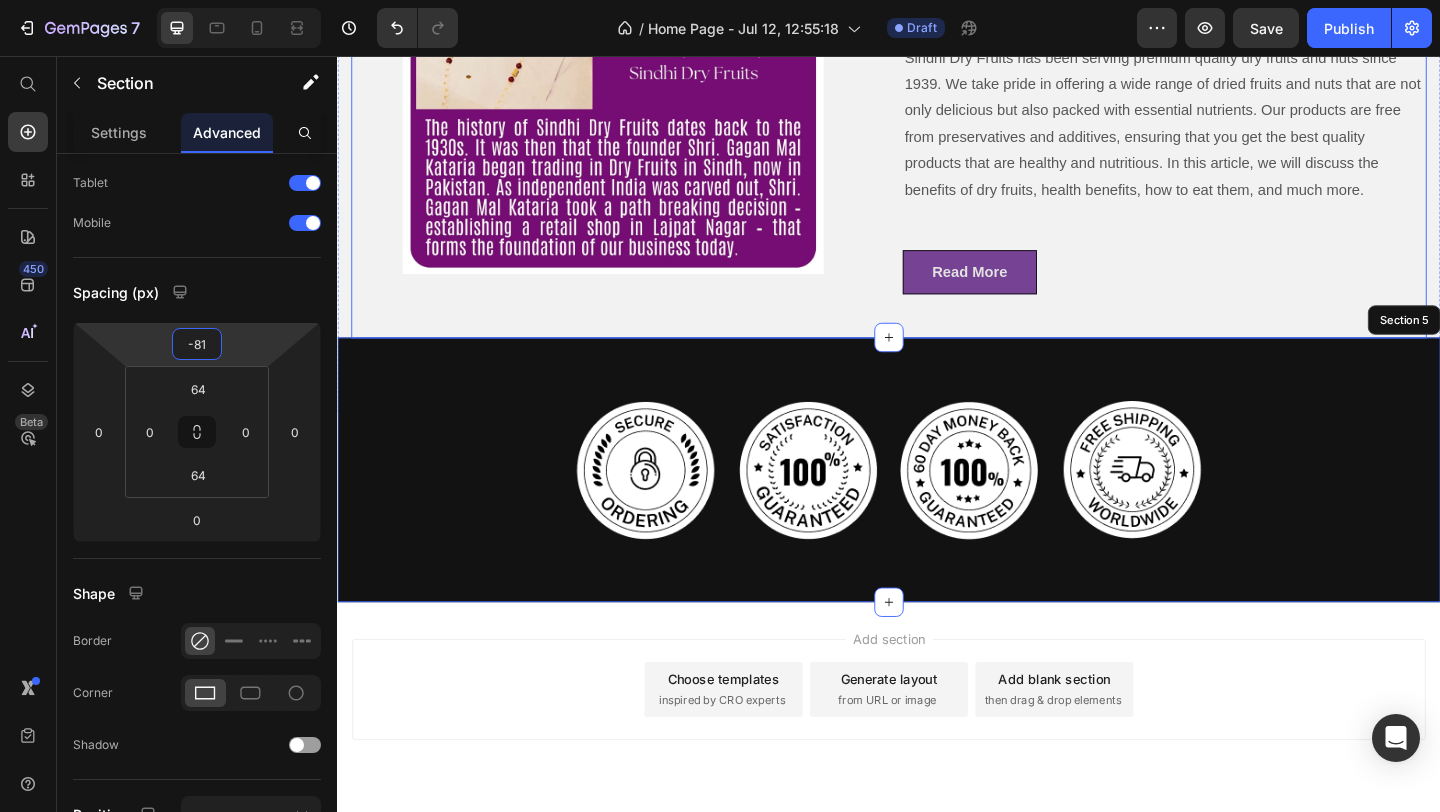 click on "Image Row" at bounding box center (637, 98) 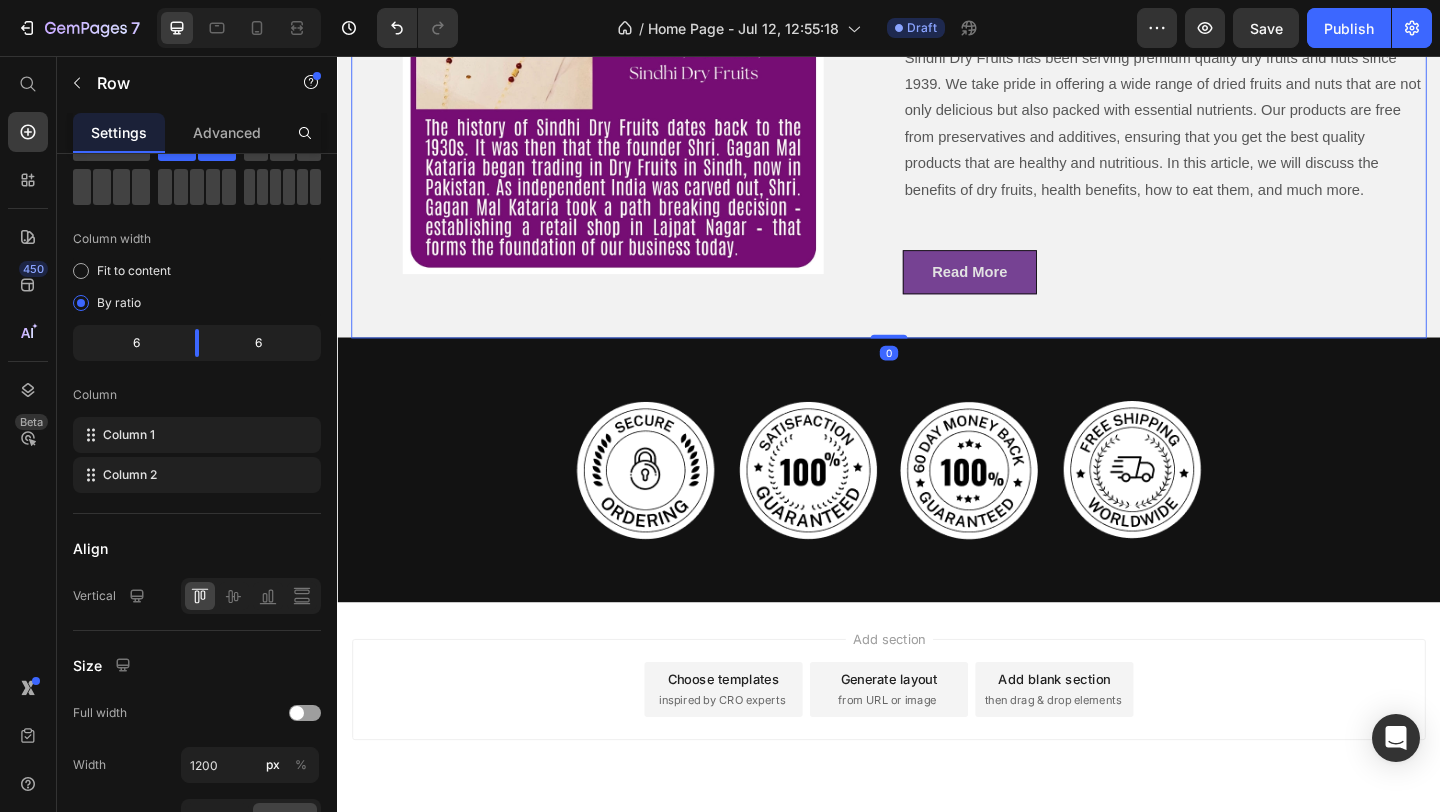 scroll, scrollTop: 0, scrollLeft: 0, axis: both 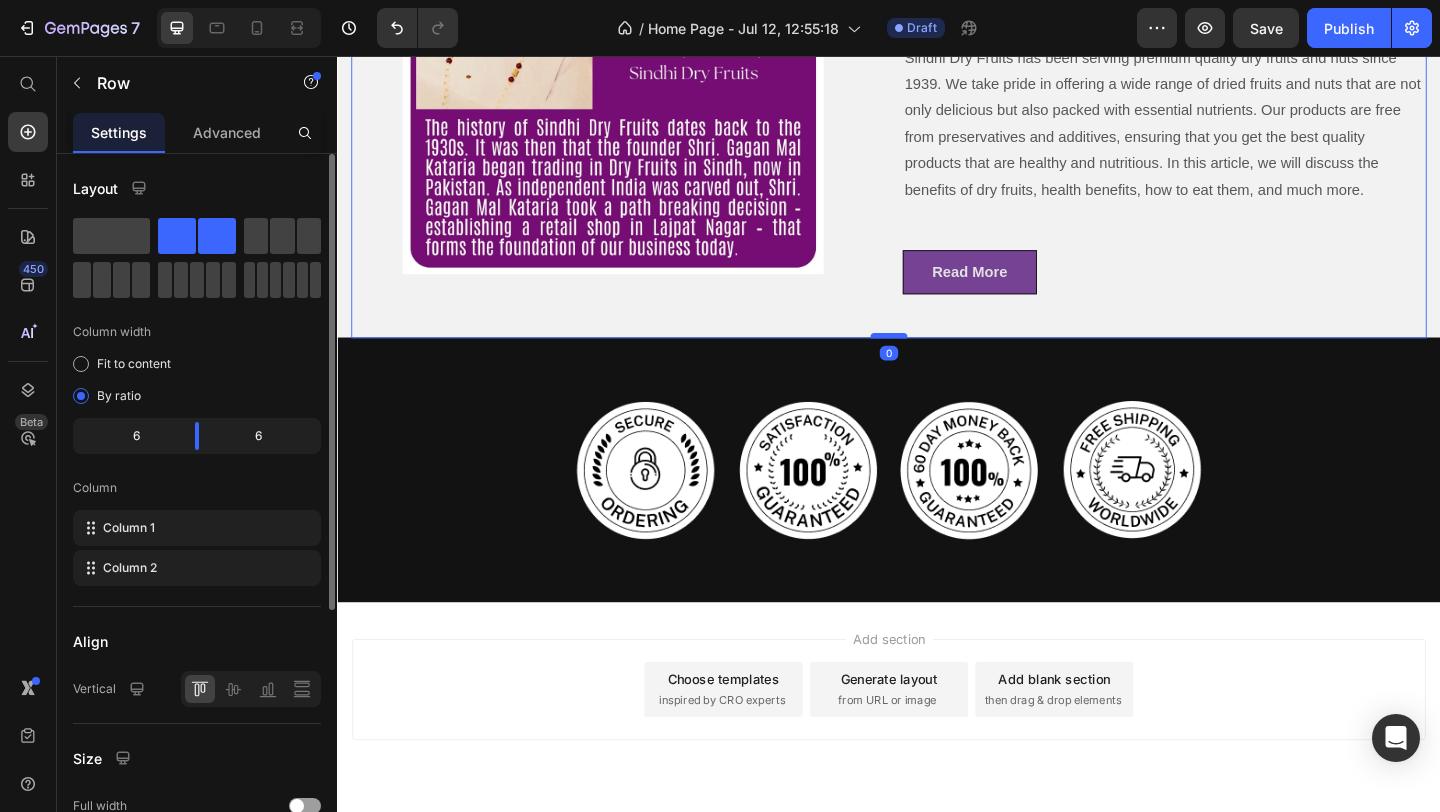 click at bounding box center (937, 360) 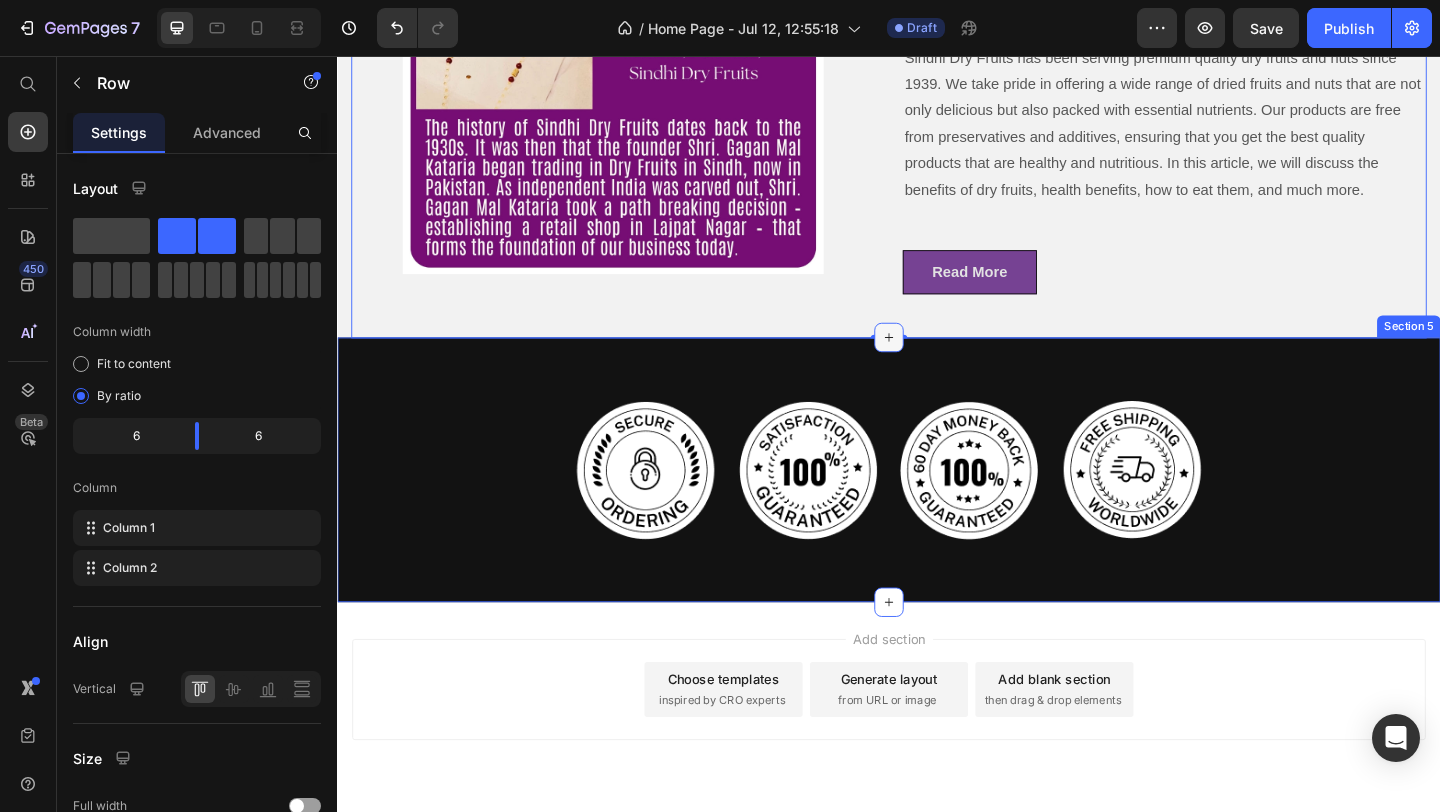 click 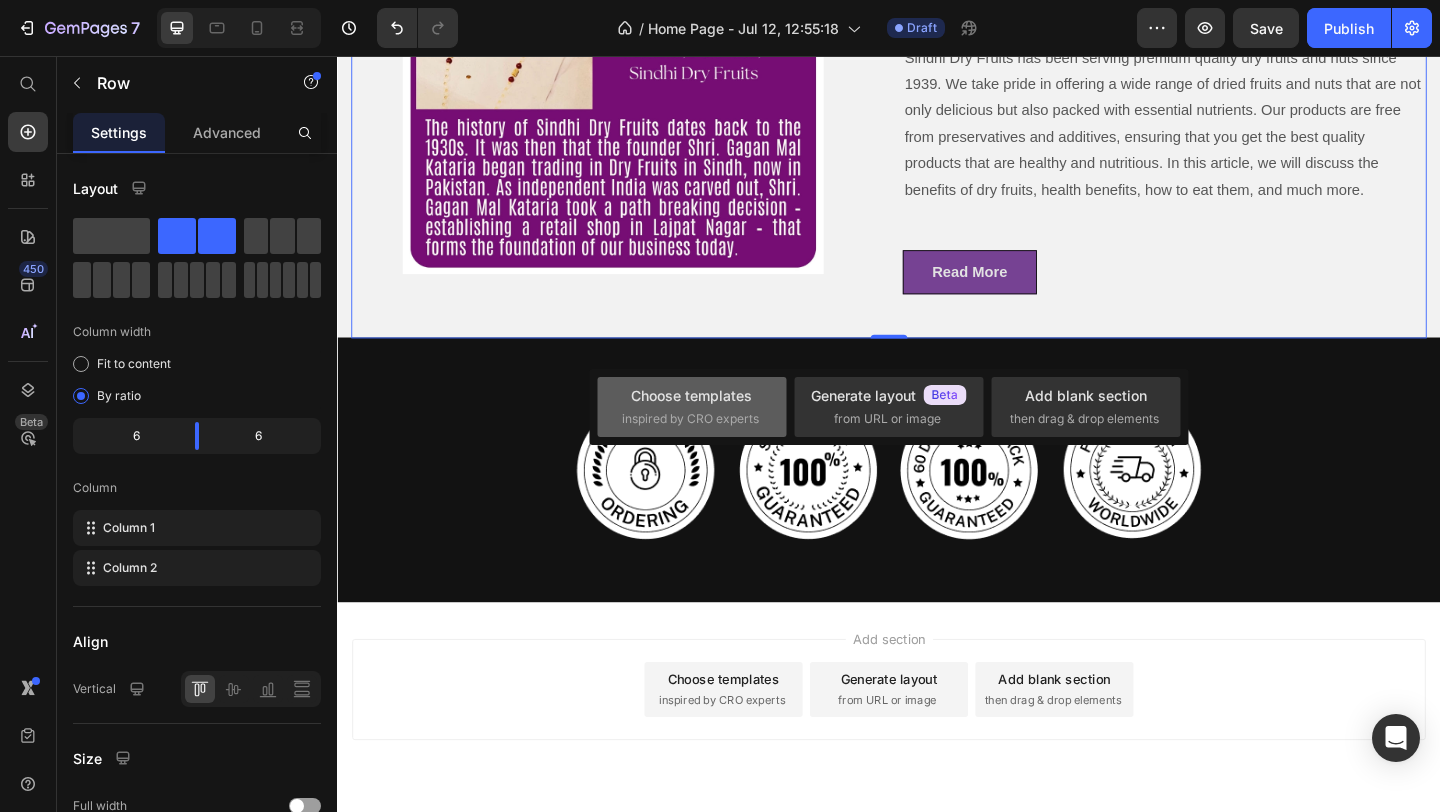 click on "Choose templates" at bounding box center [691, 395] 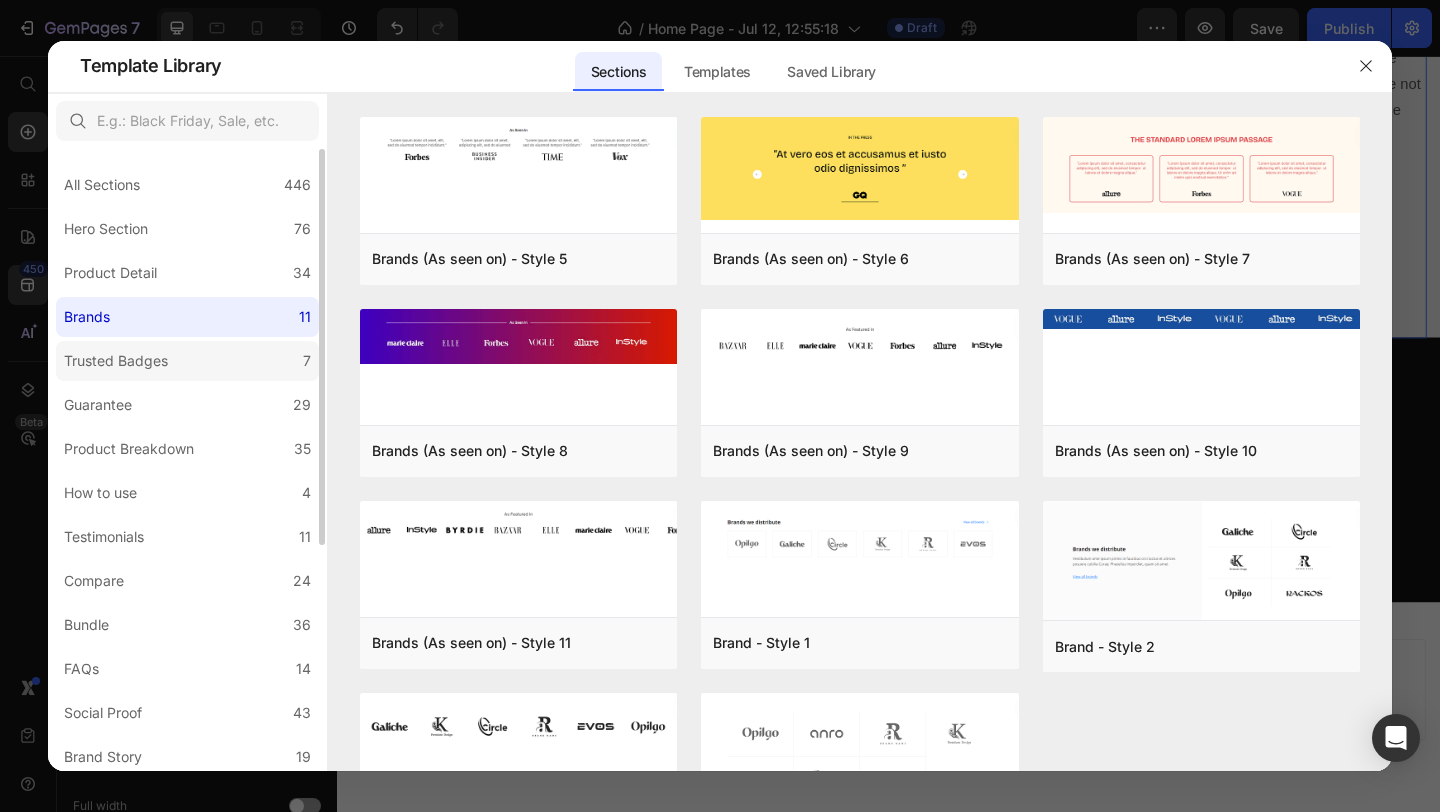 click on "Trusted Badges 7" 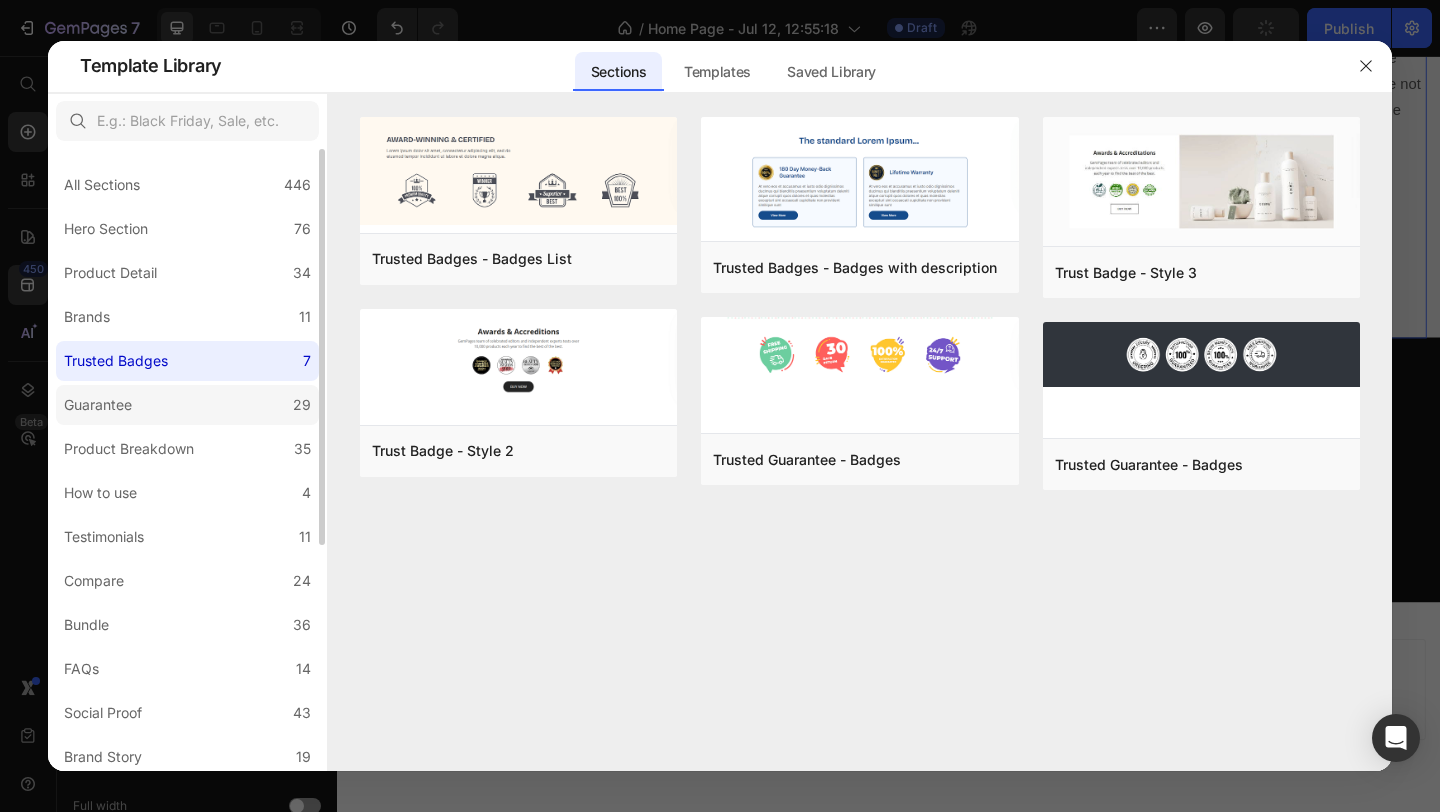 click on "Guarantee 29" 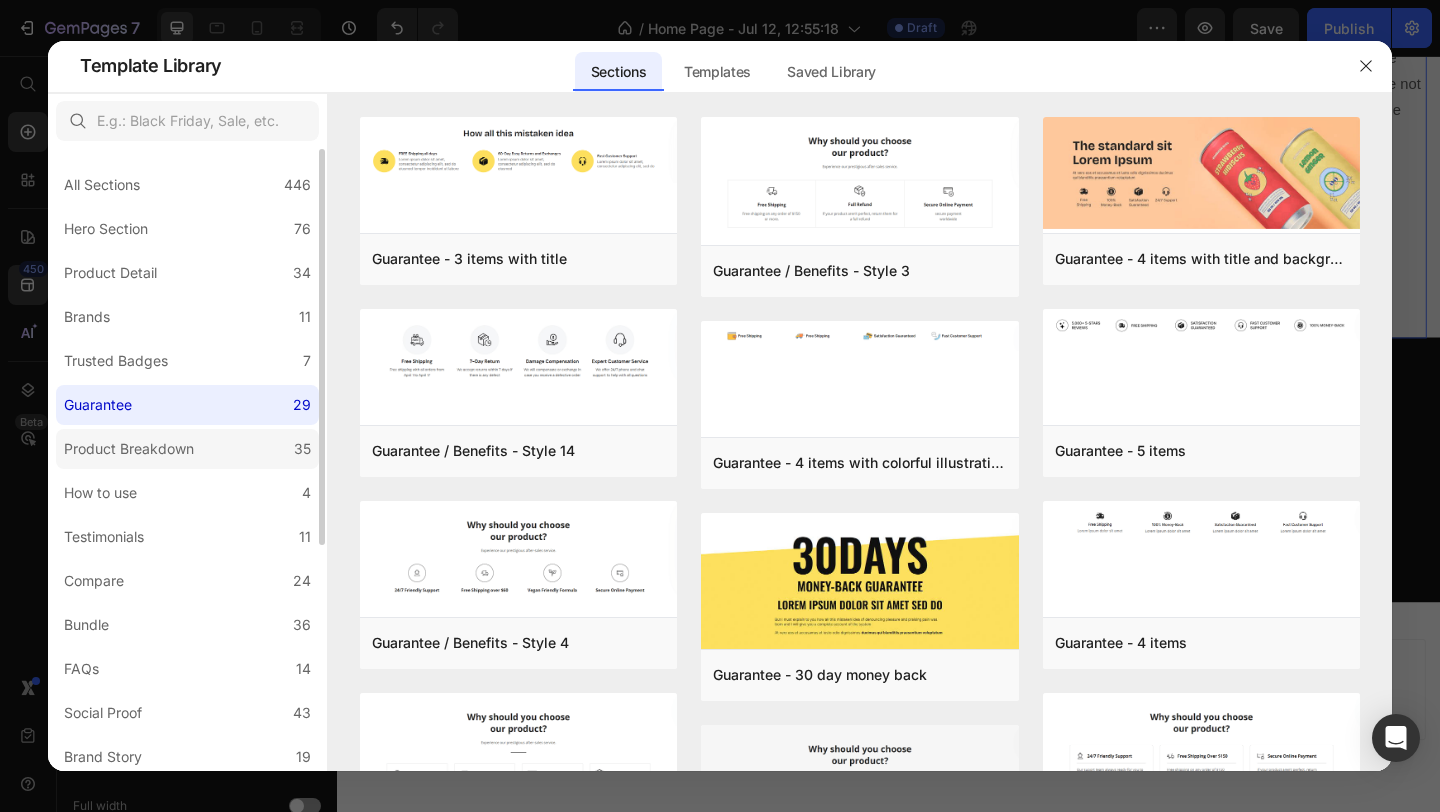 click on "Product Breakdown" at bounding box center [129, 449] 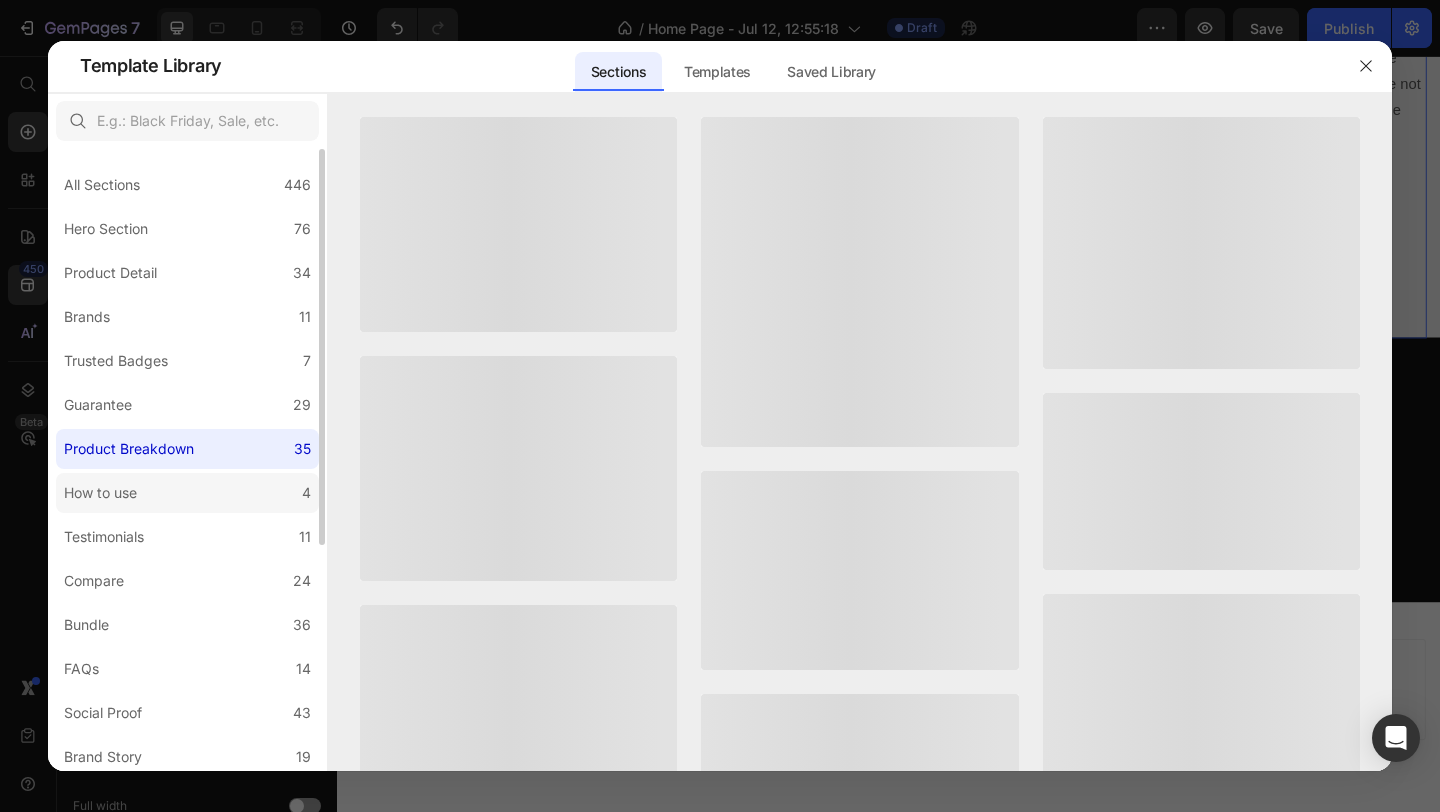 click on "How to use 4" 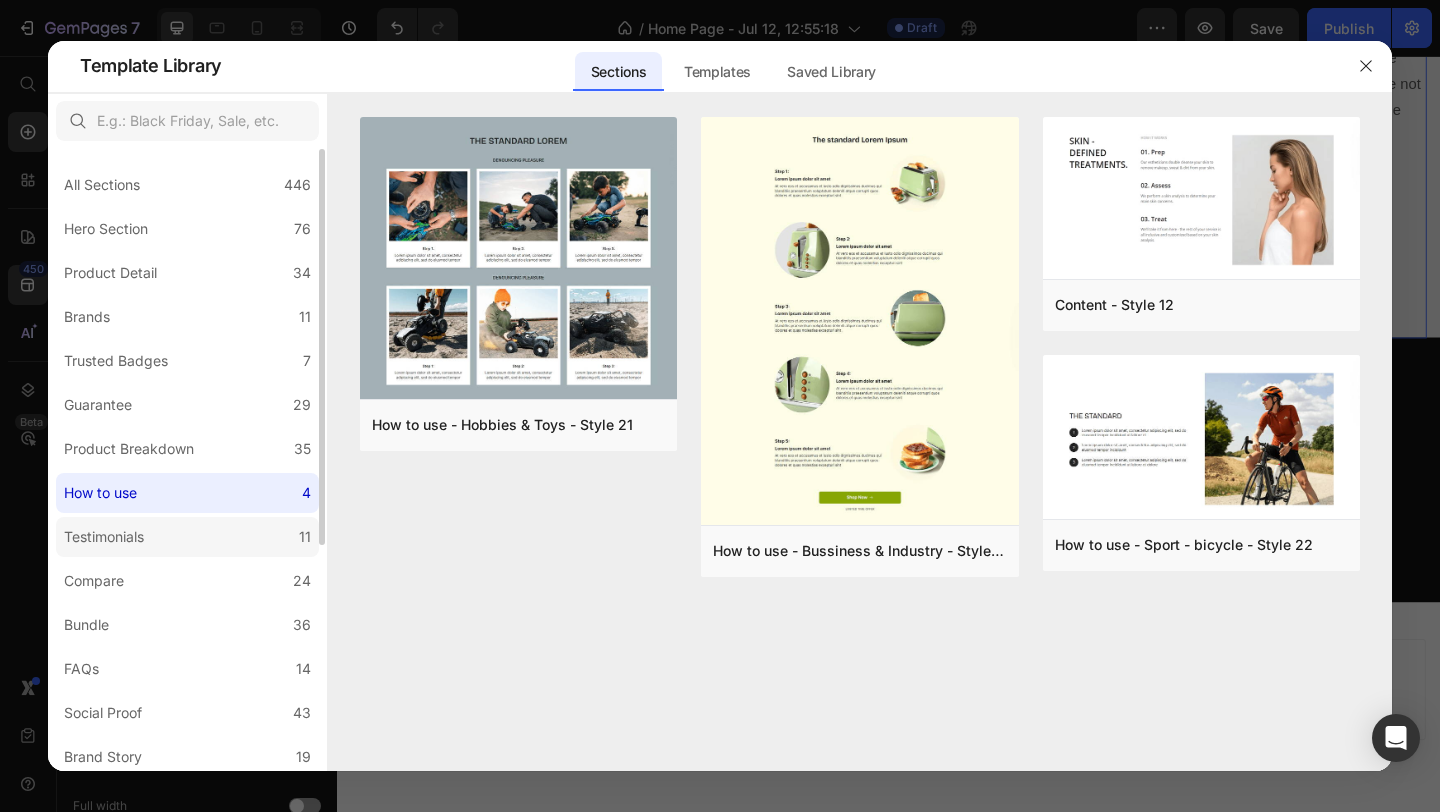 click on "Testimonials" at bounding box center [108, 537] 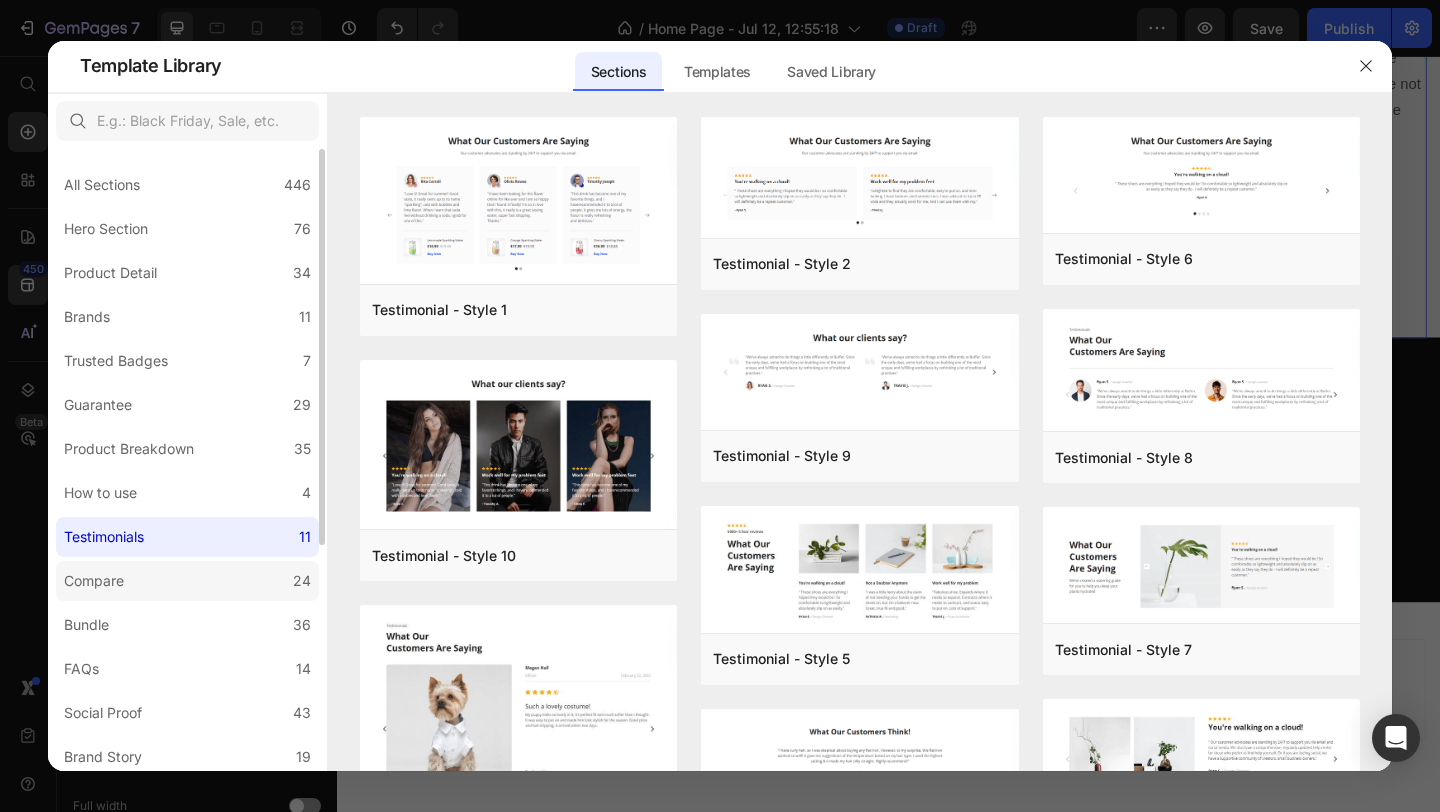 scroll, scrollTop: 23, scrollLeft: 0, axis: vertical 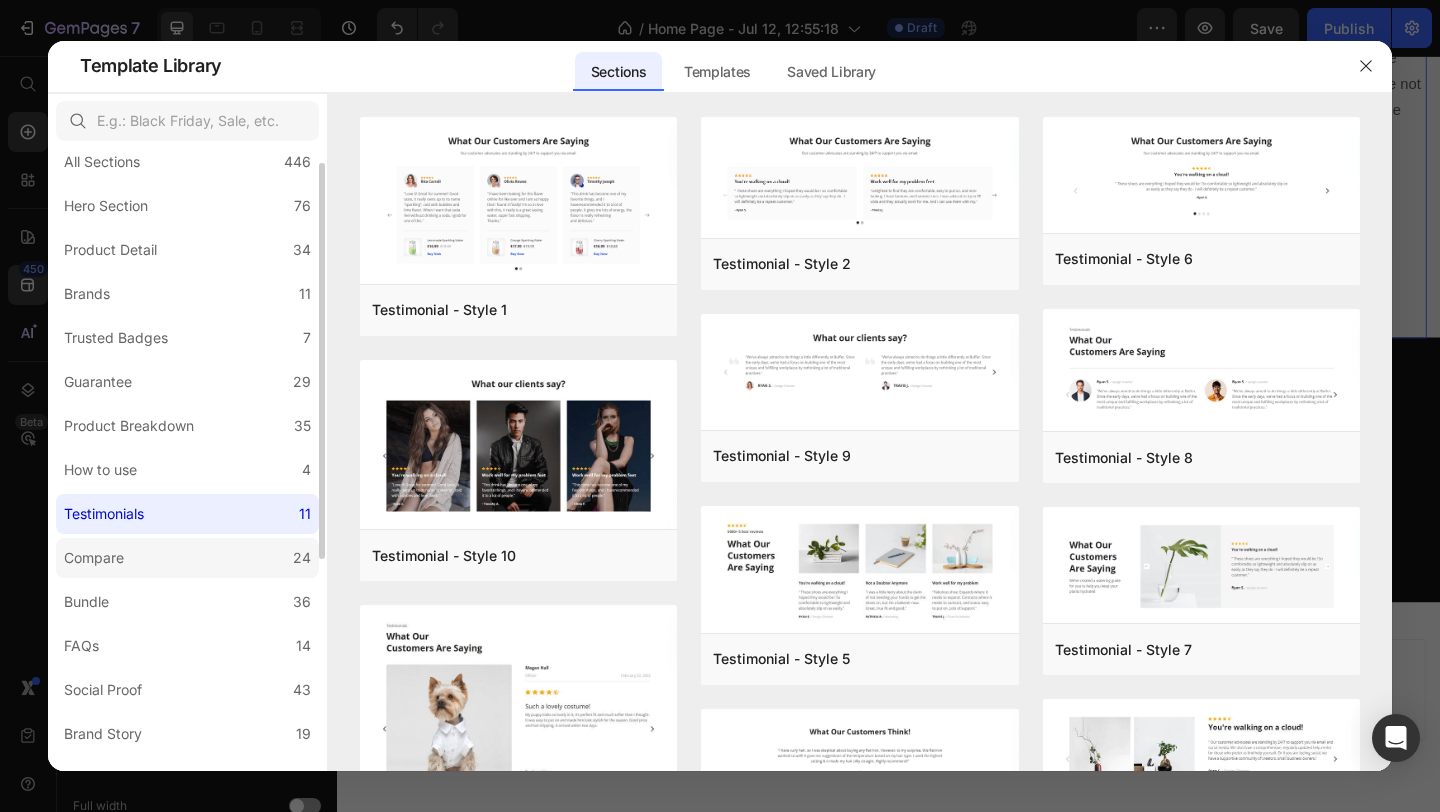 click on "Compare 24" 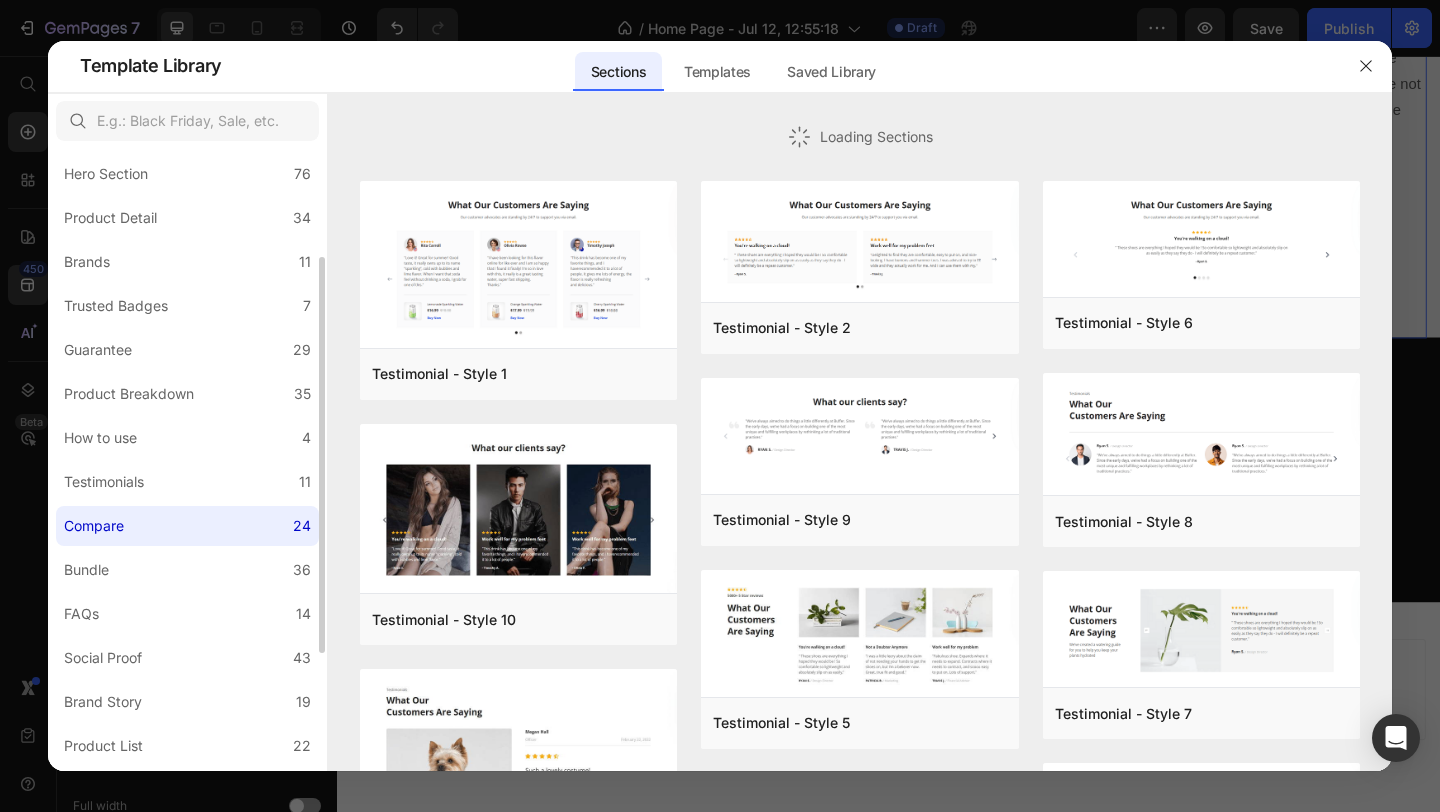 scroll, scrollTop: 100, scrollLeft: 0, axis: vertical 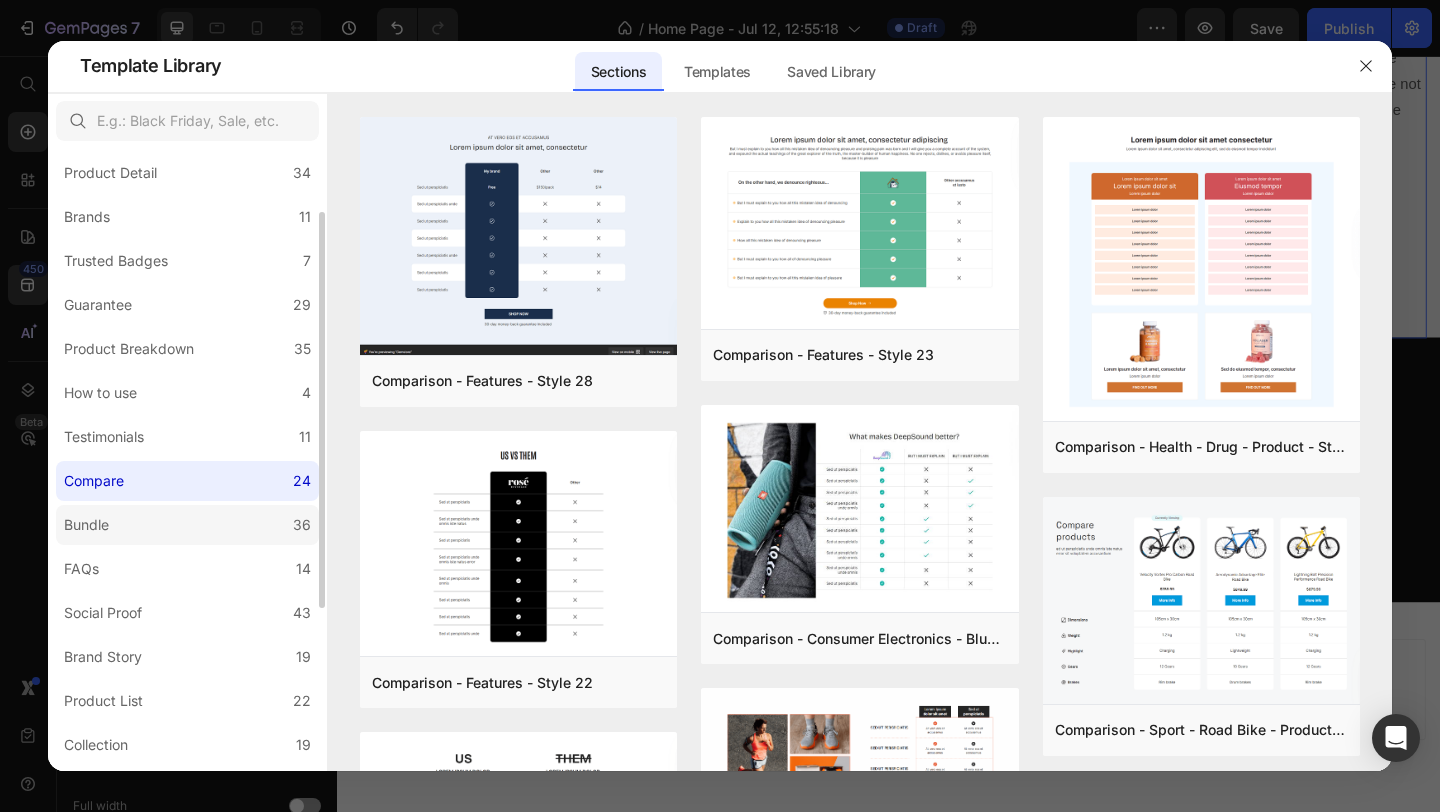 click on "Bundle 36" 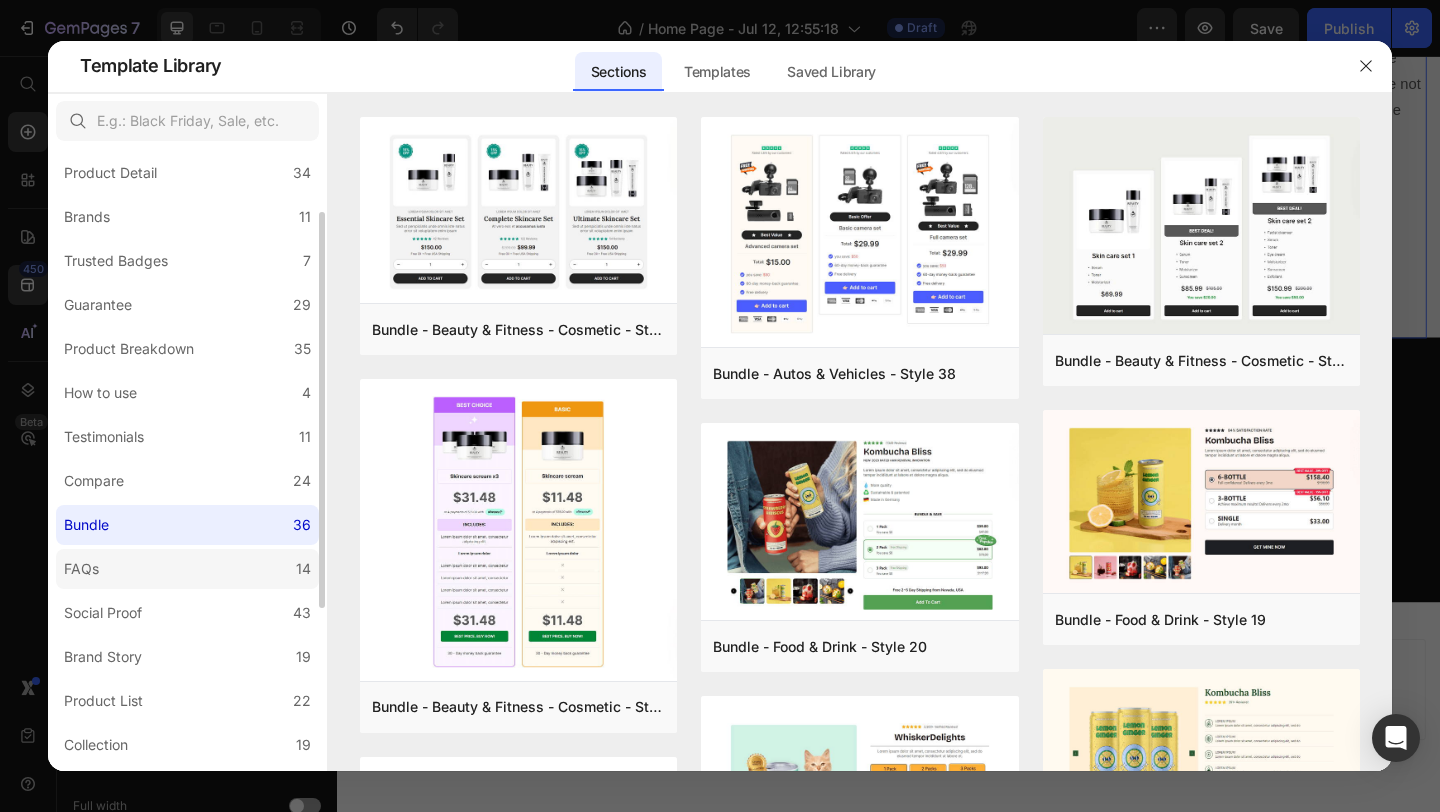 click on "FAQs 14" 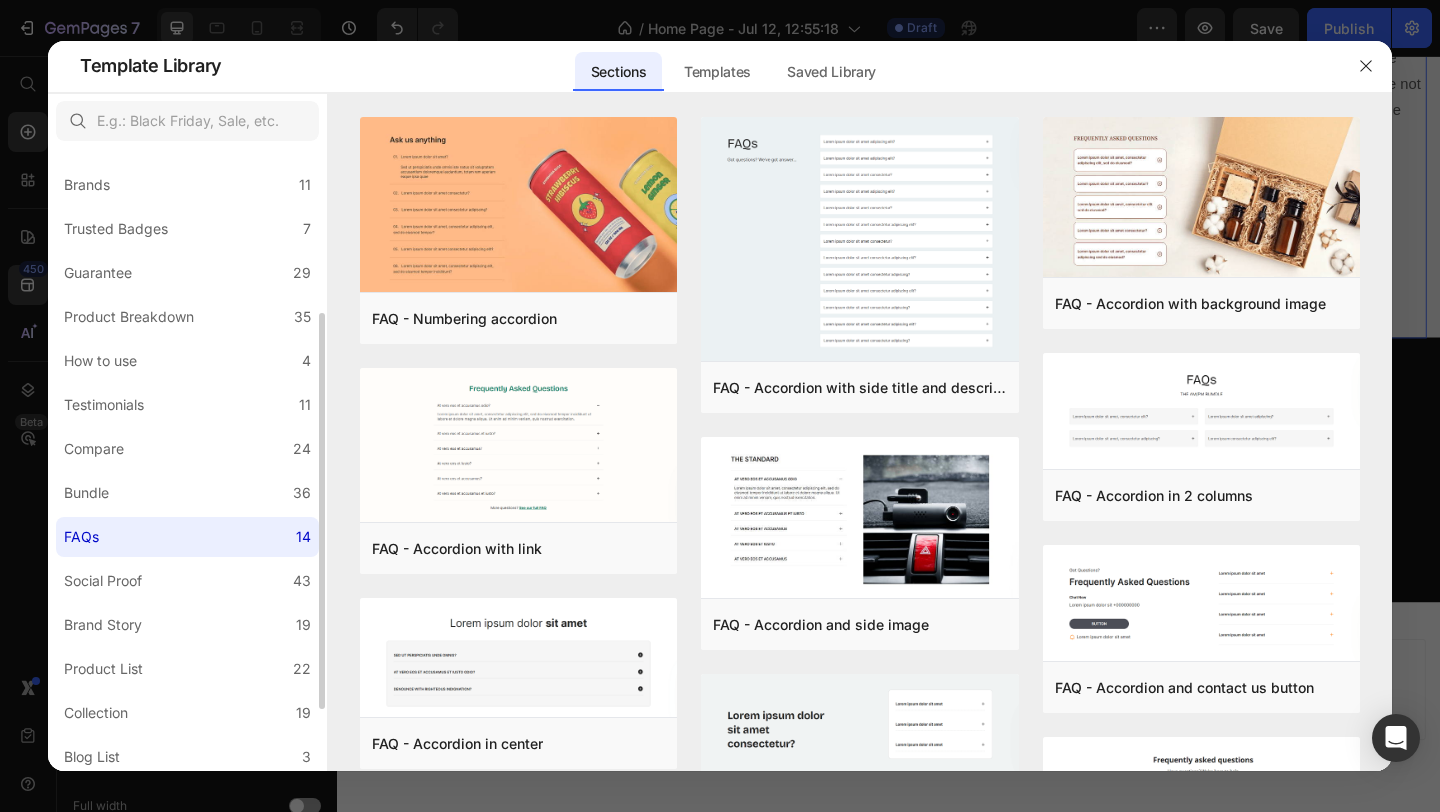 scroll, scrollTop: 181, scrollLeft: 0, axis: vertical 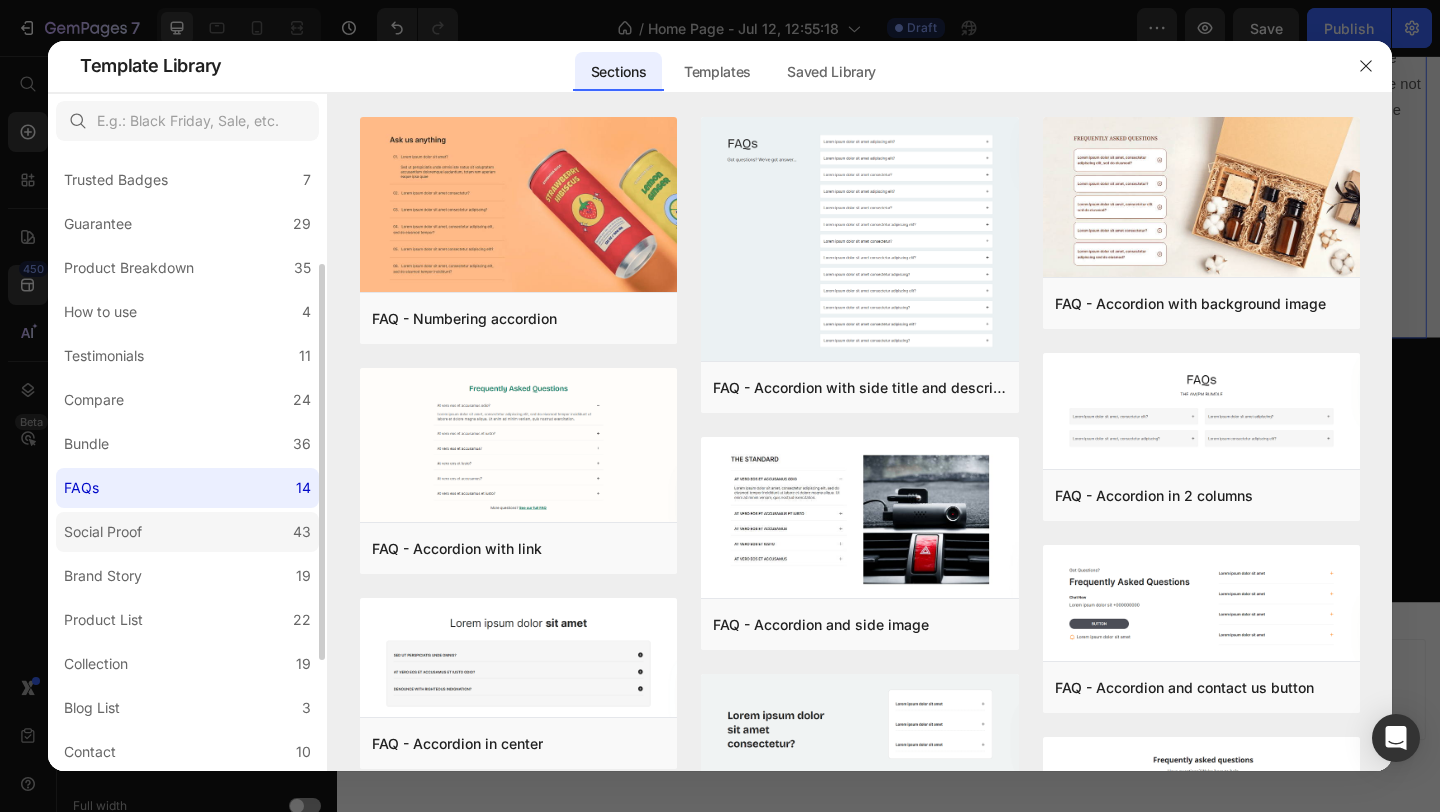 click on "Social Proof 43" 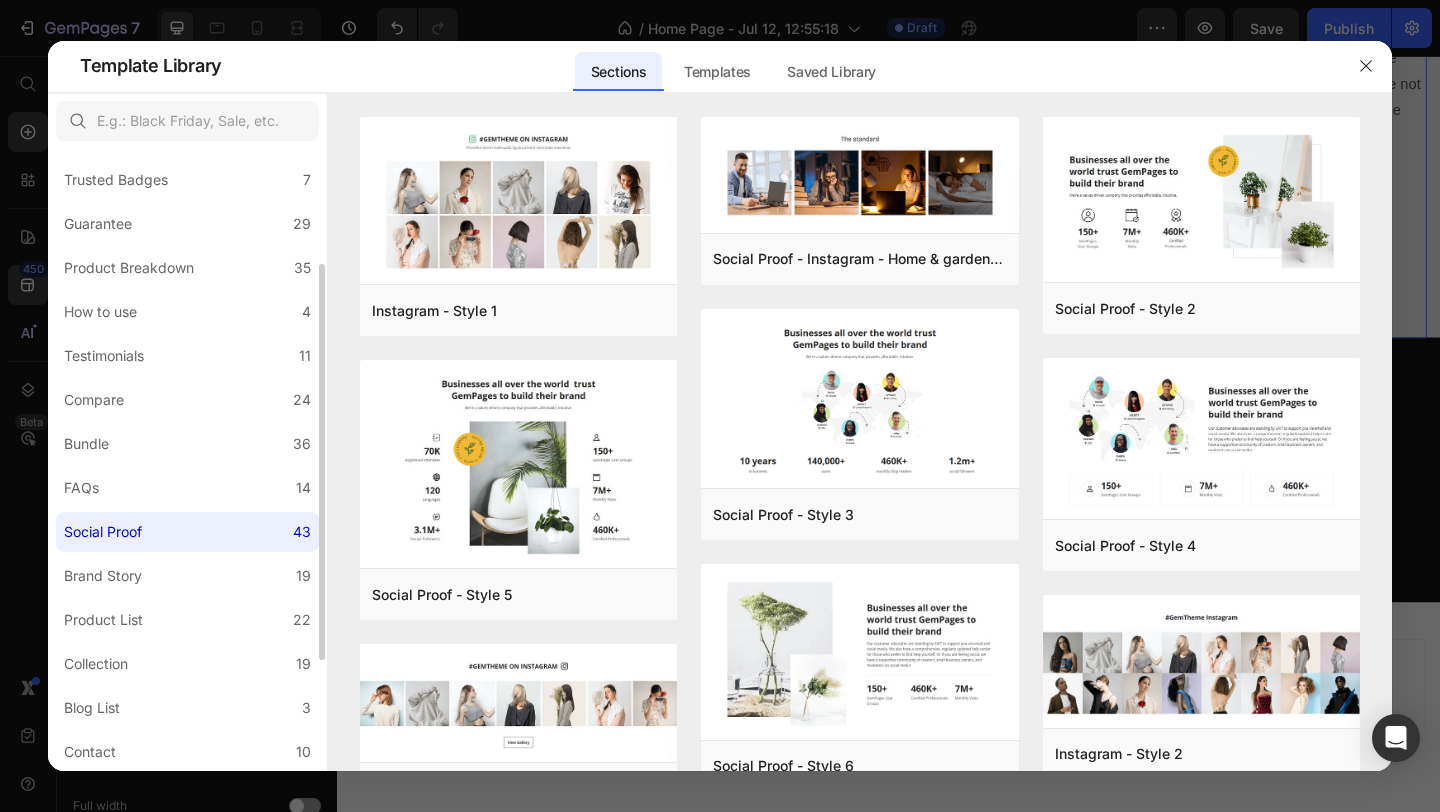 scroll, scrollTop: 213, scrollLeft: 0, axis: vertical 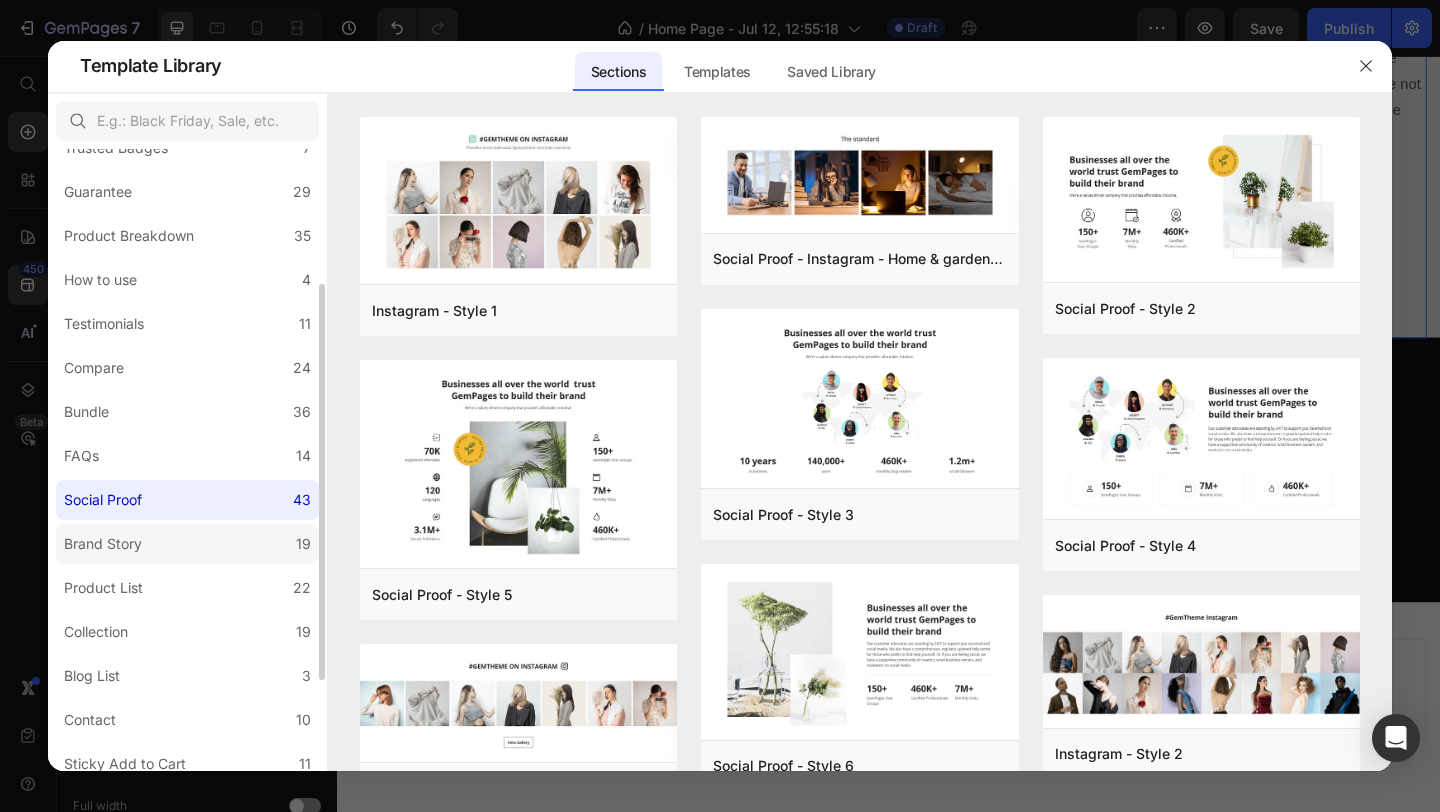 click on "Brand Story 19" 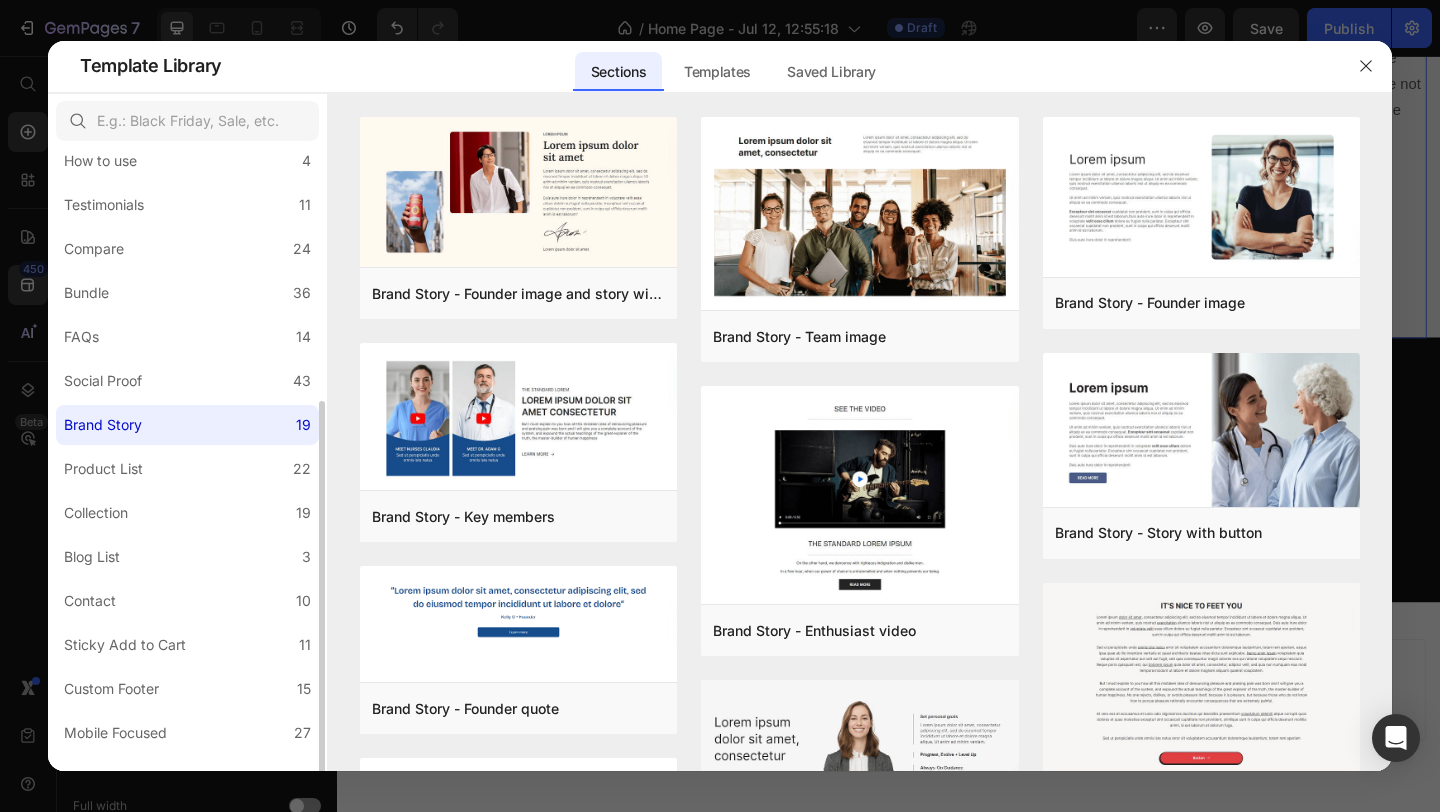 scroll, scrollTop: 357, scrollLeft: 0, axis: vertical 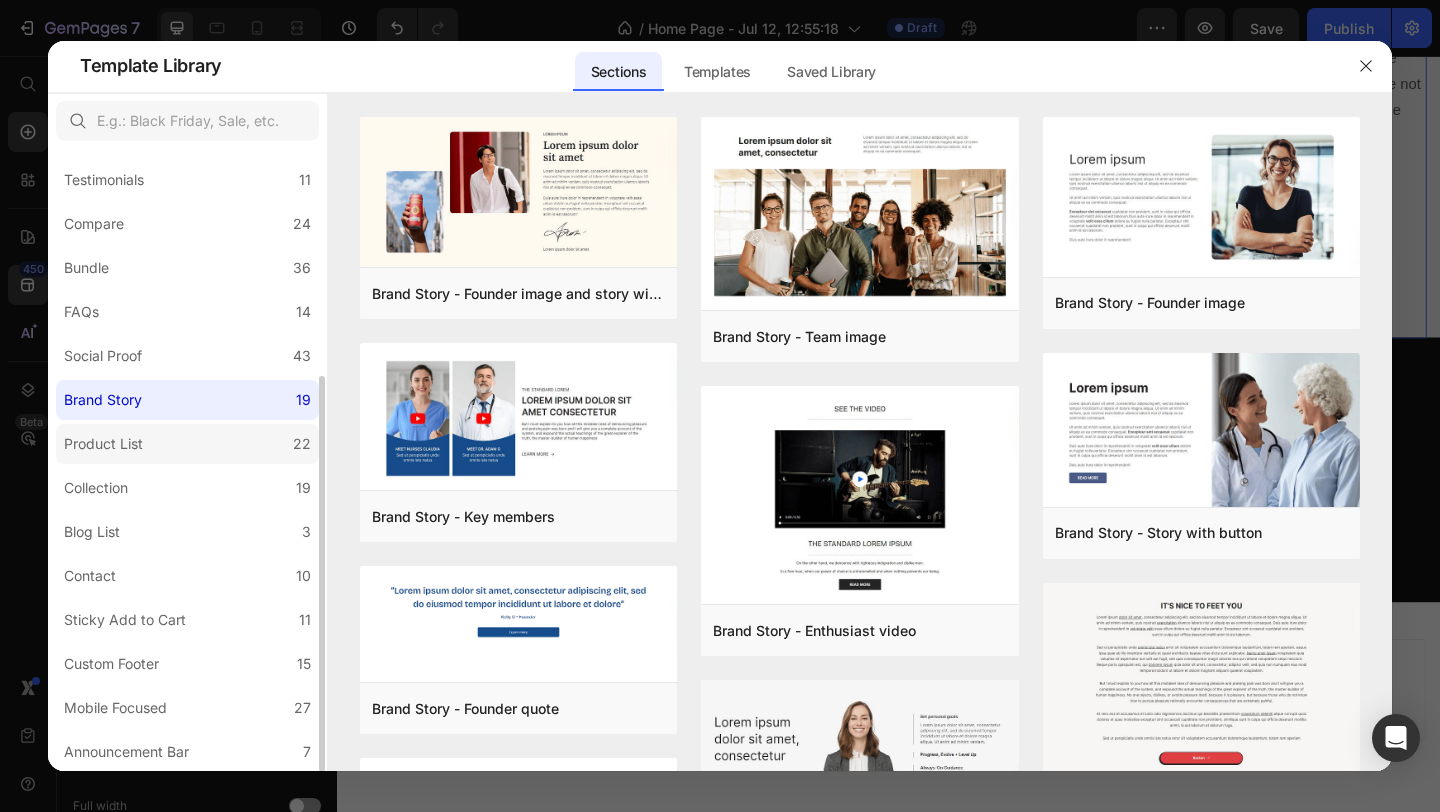 click on "Product List 22" 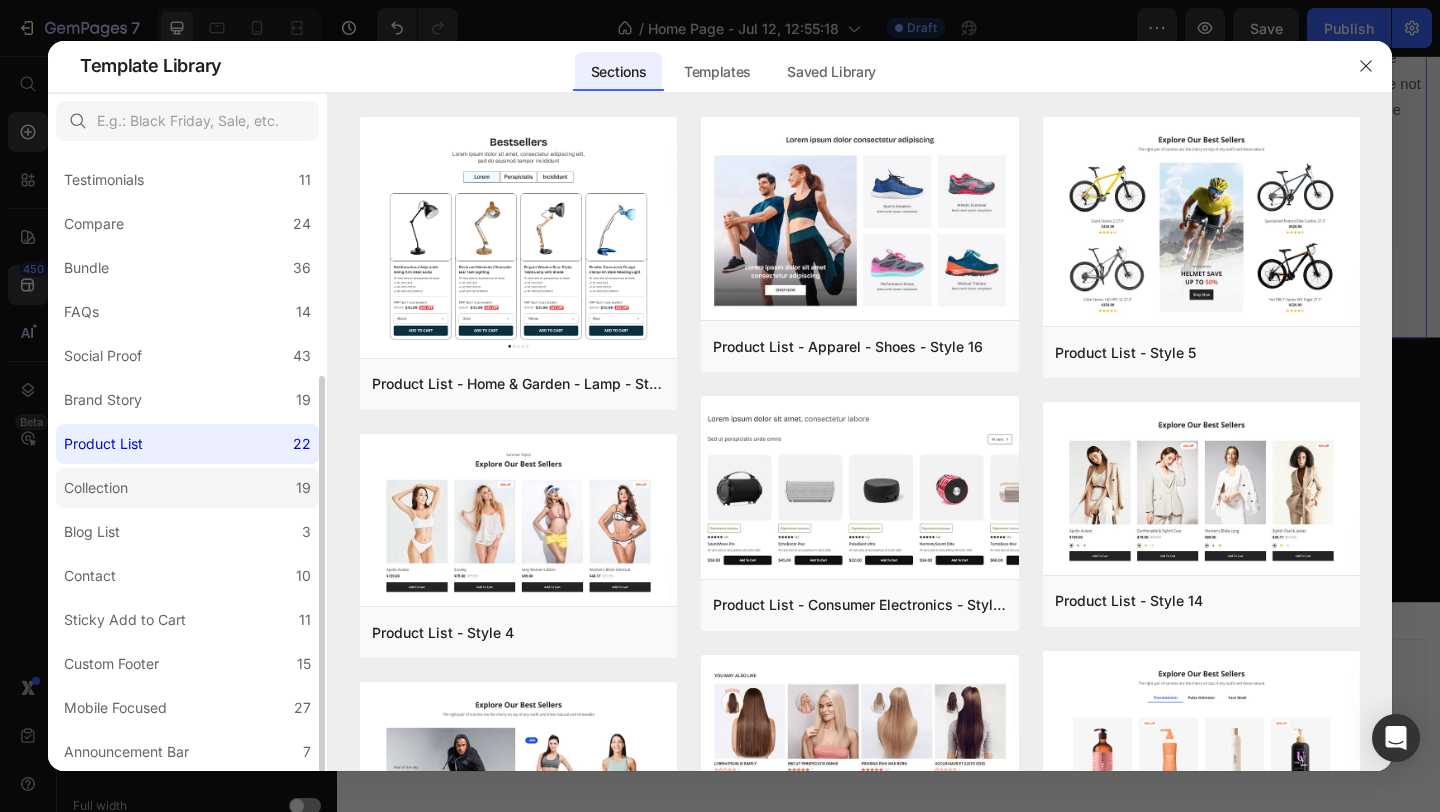 click on "Collection 19" 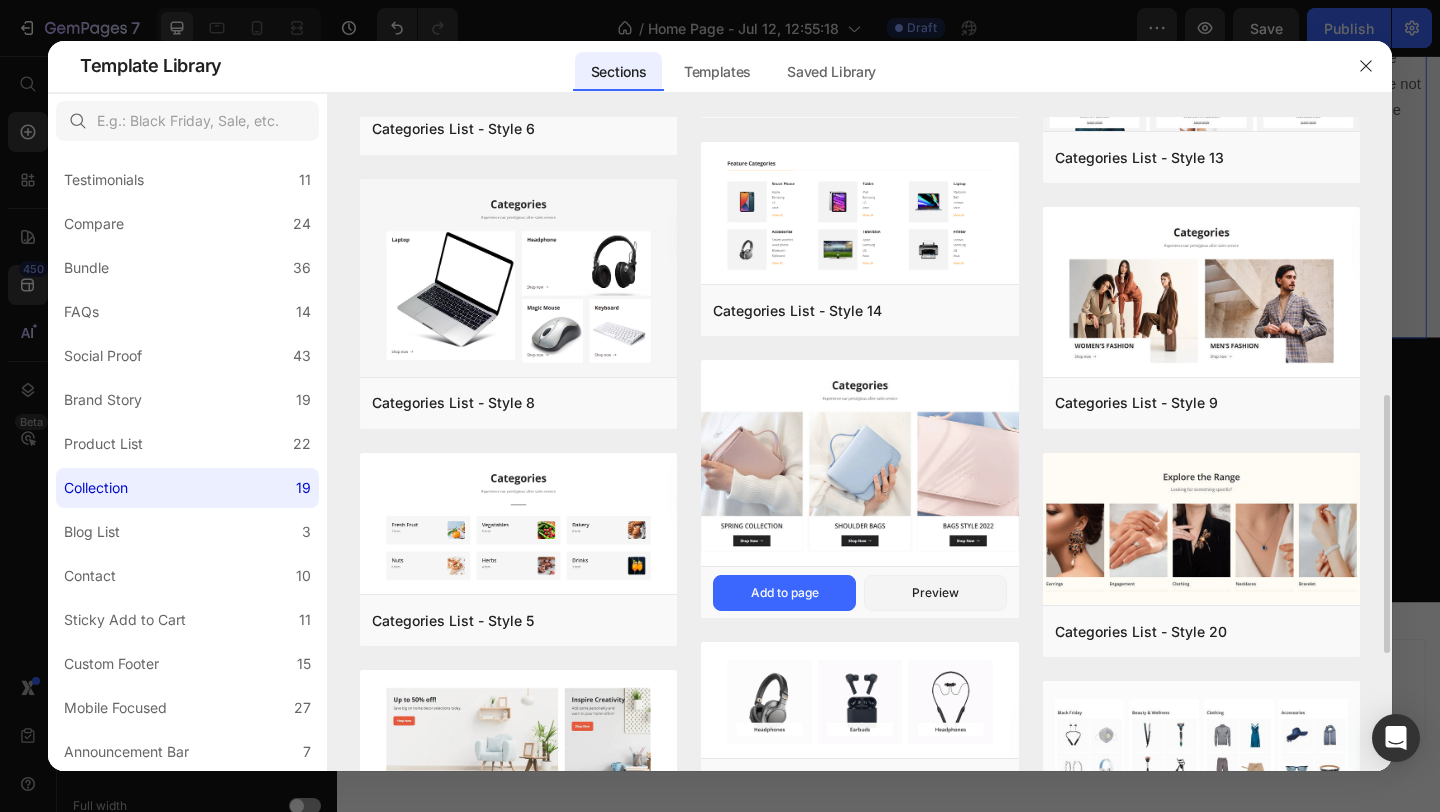 scroll, scrollTop: 495, scrollLeft: 0, axis: vertical 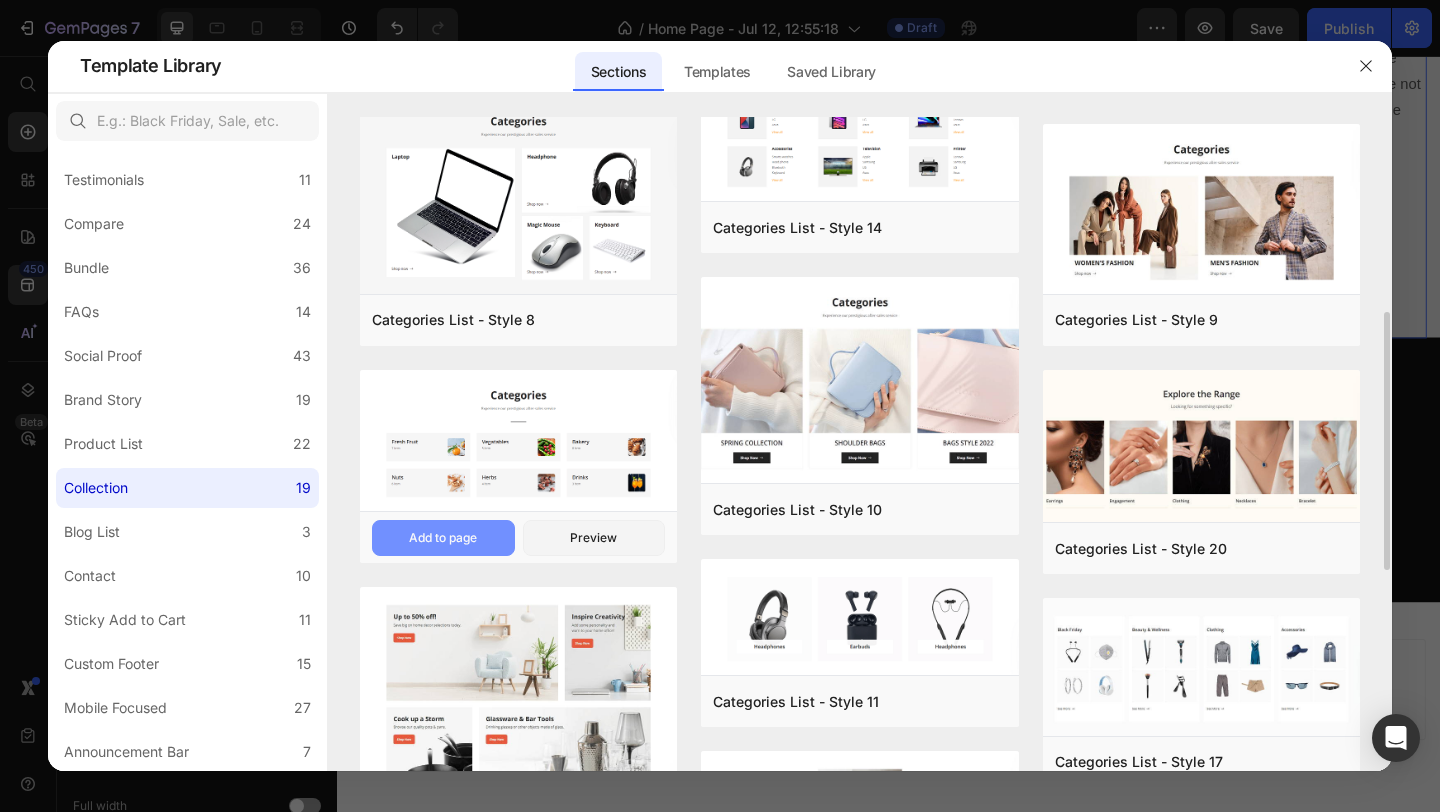 click on "Add to page" at bounding box center [443, 538] 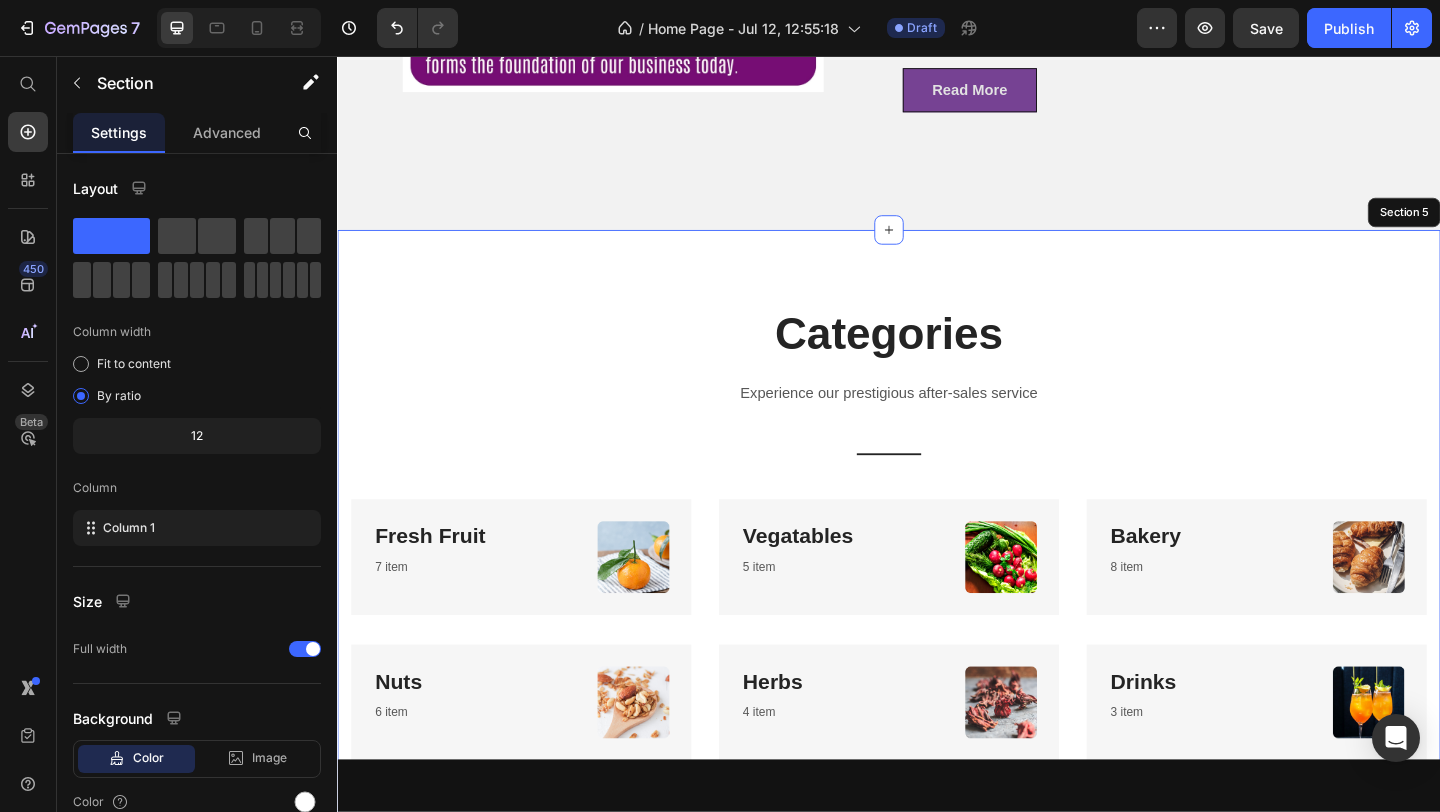 scroll, scrollTop: 2633, scrollLeft: 0, axis: vertical 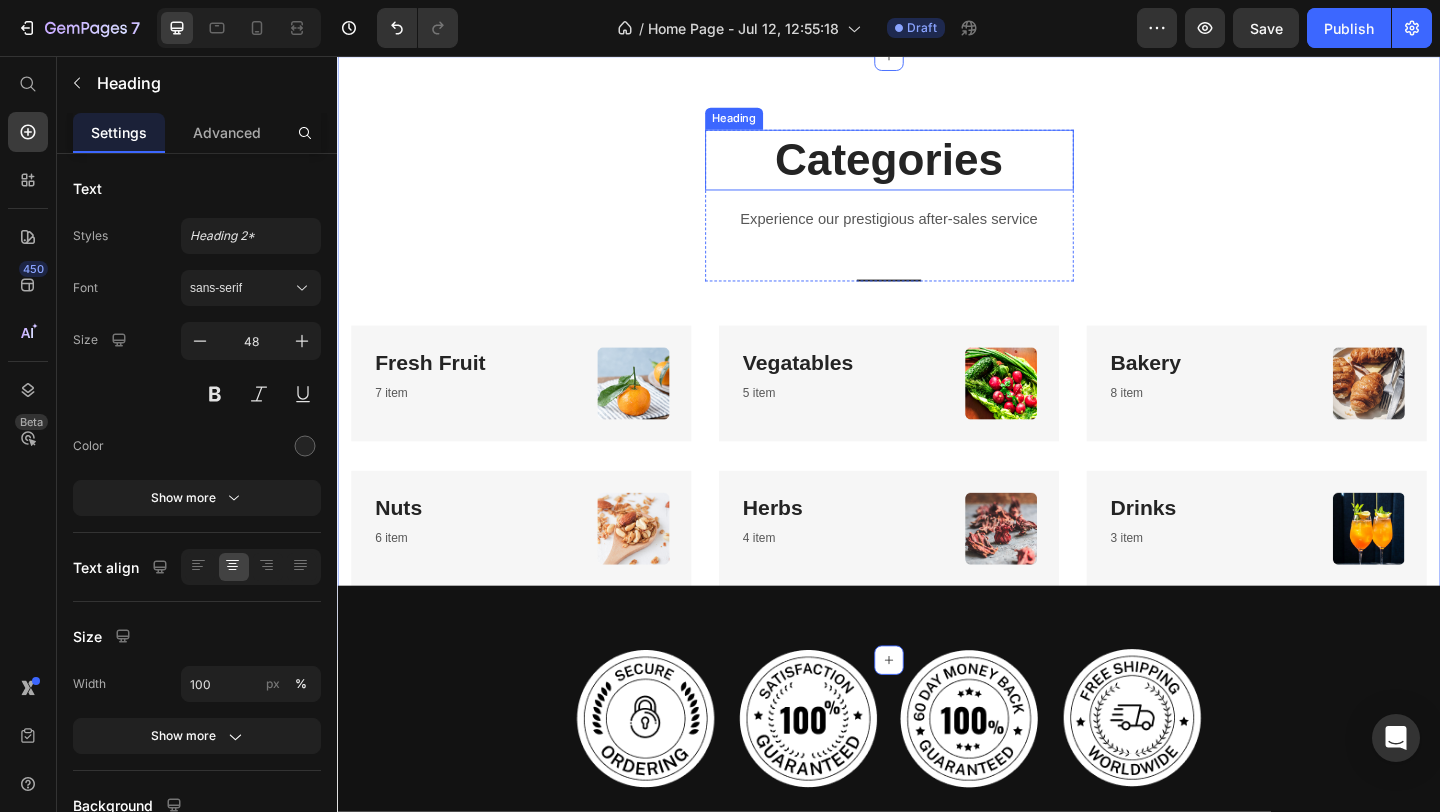 click on "Categories" at bounding box center (937, 169) 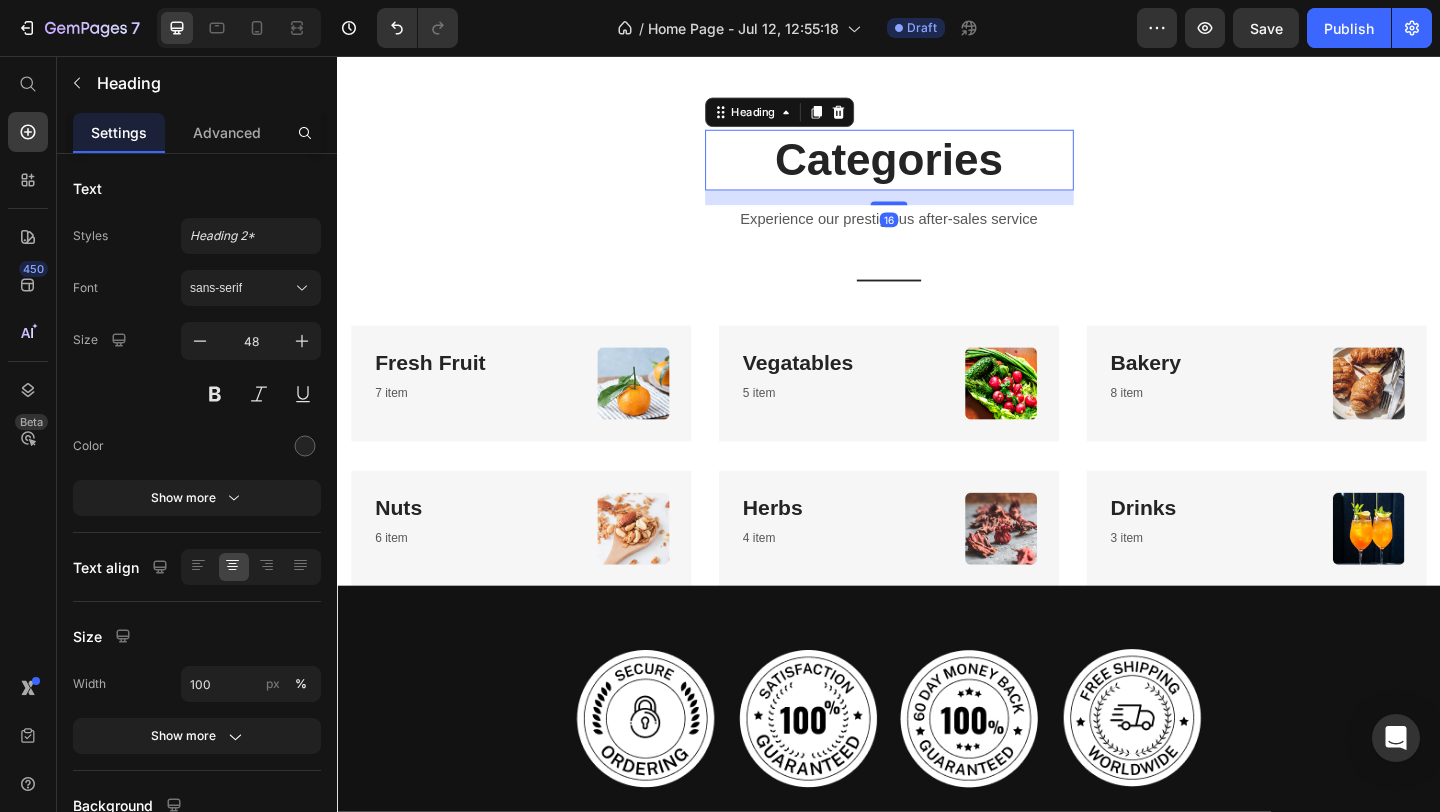 click on "Categories" at bounding box center [937, 169] 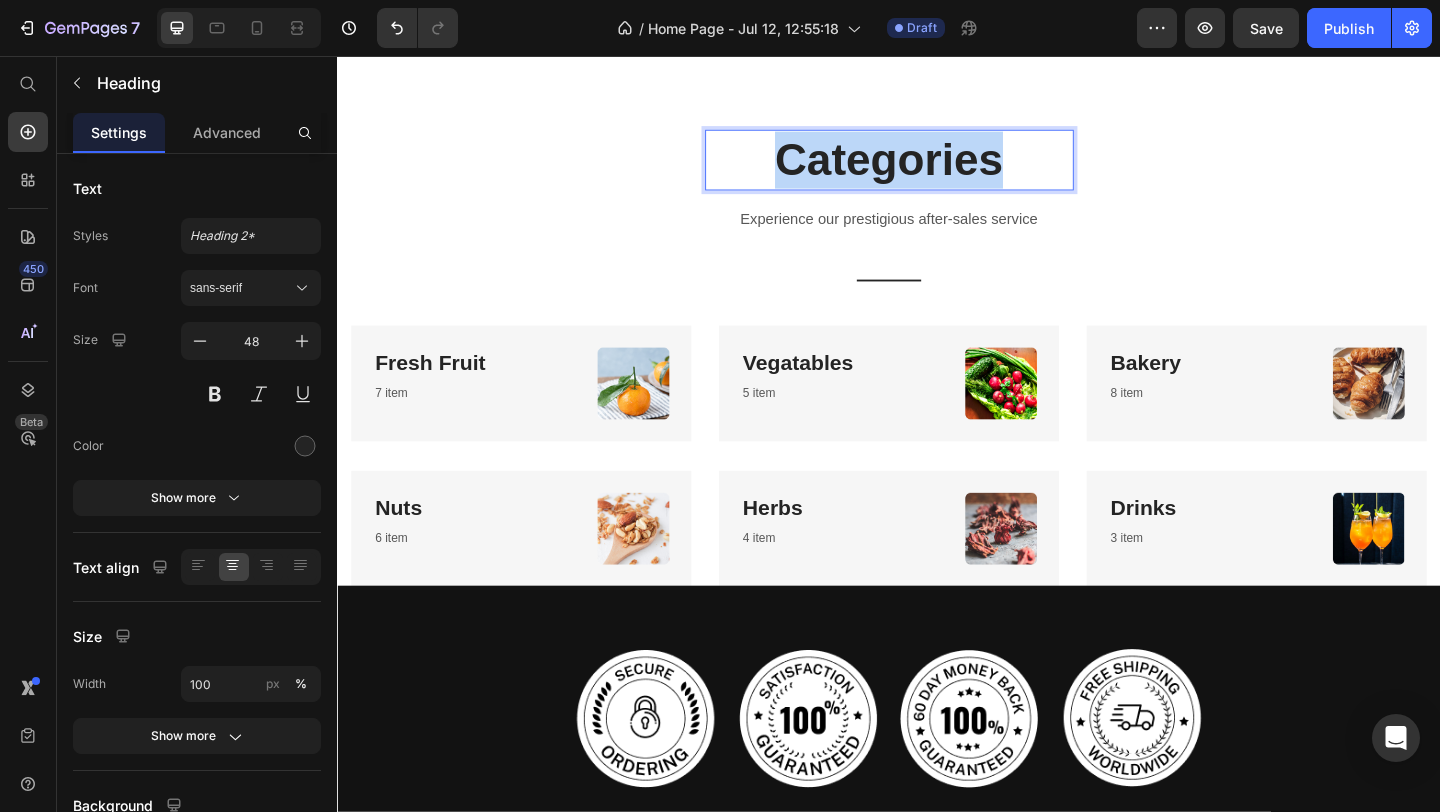 click on "Categories" at bounding box center (937, 169) 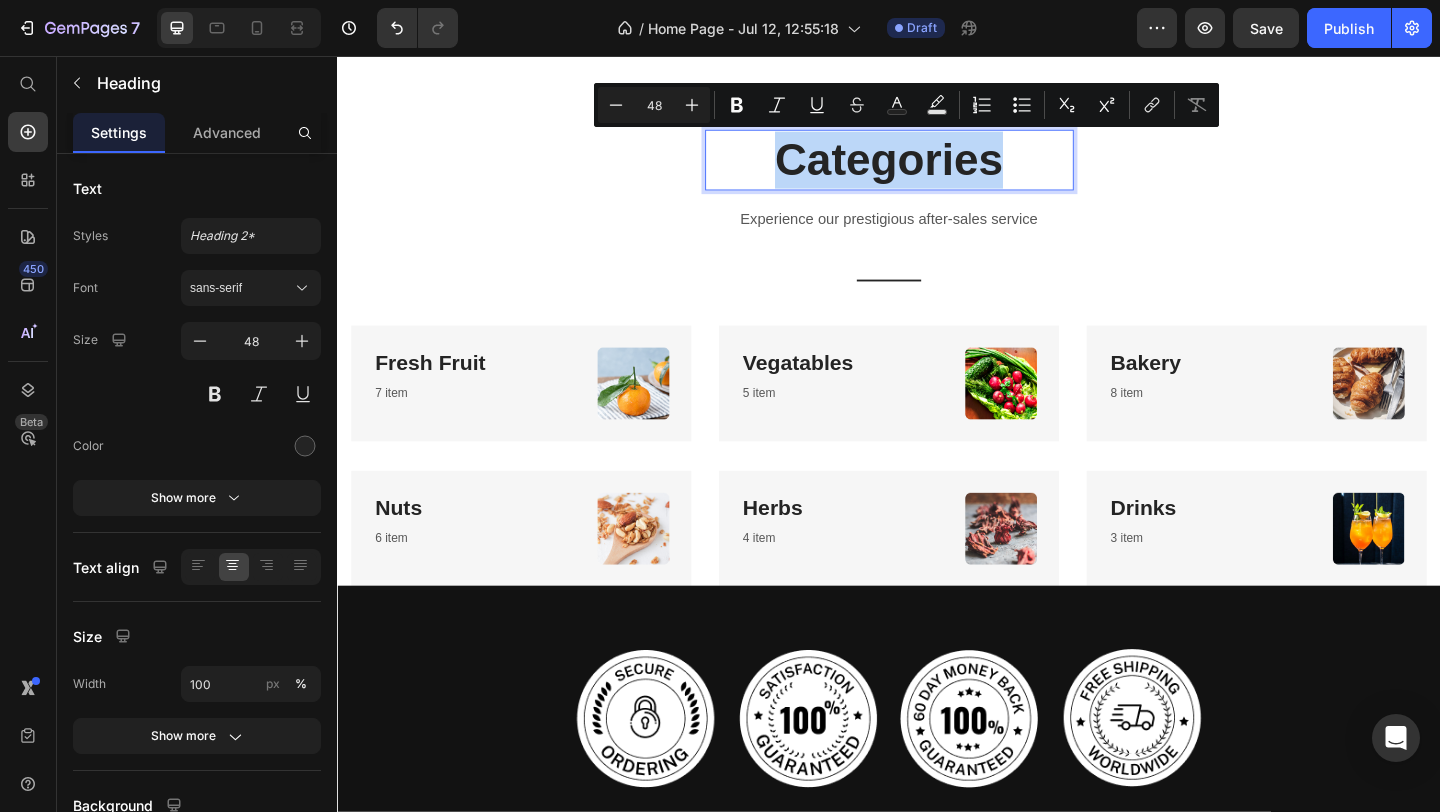 click on "Categories" at bounding box center (937, 169) 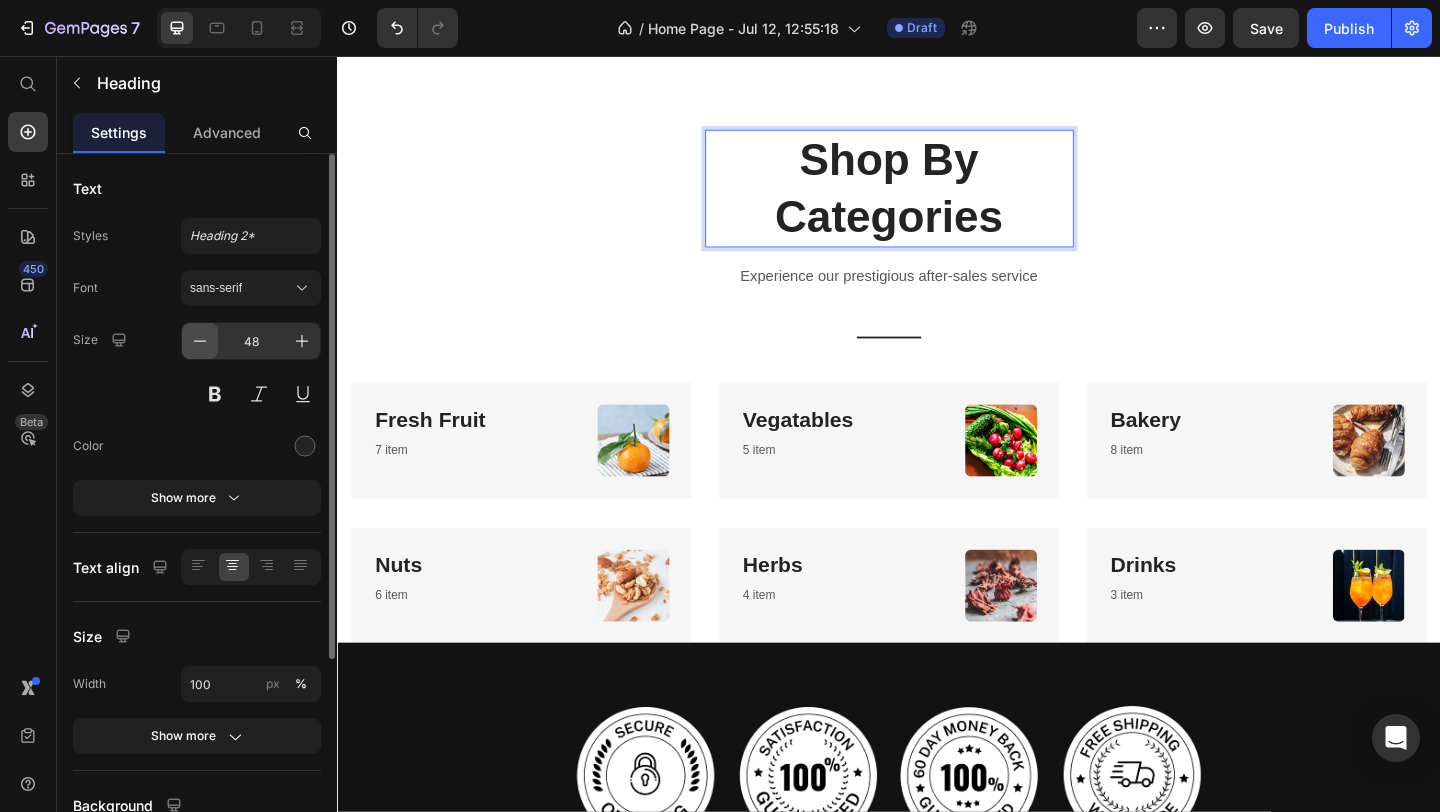 click 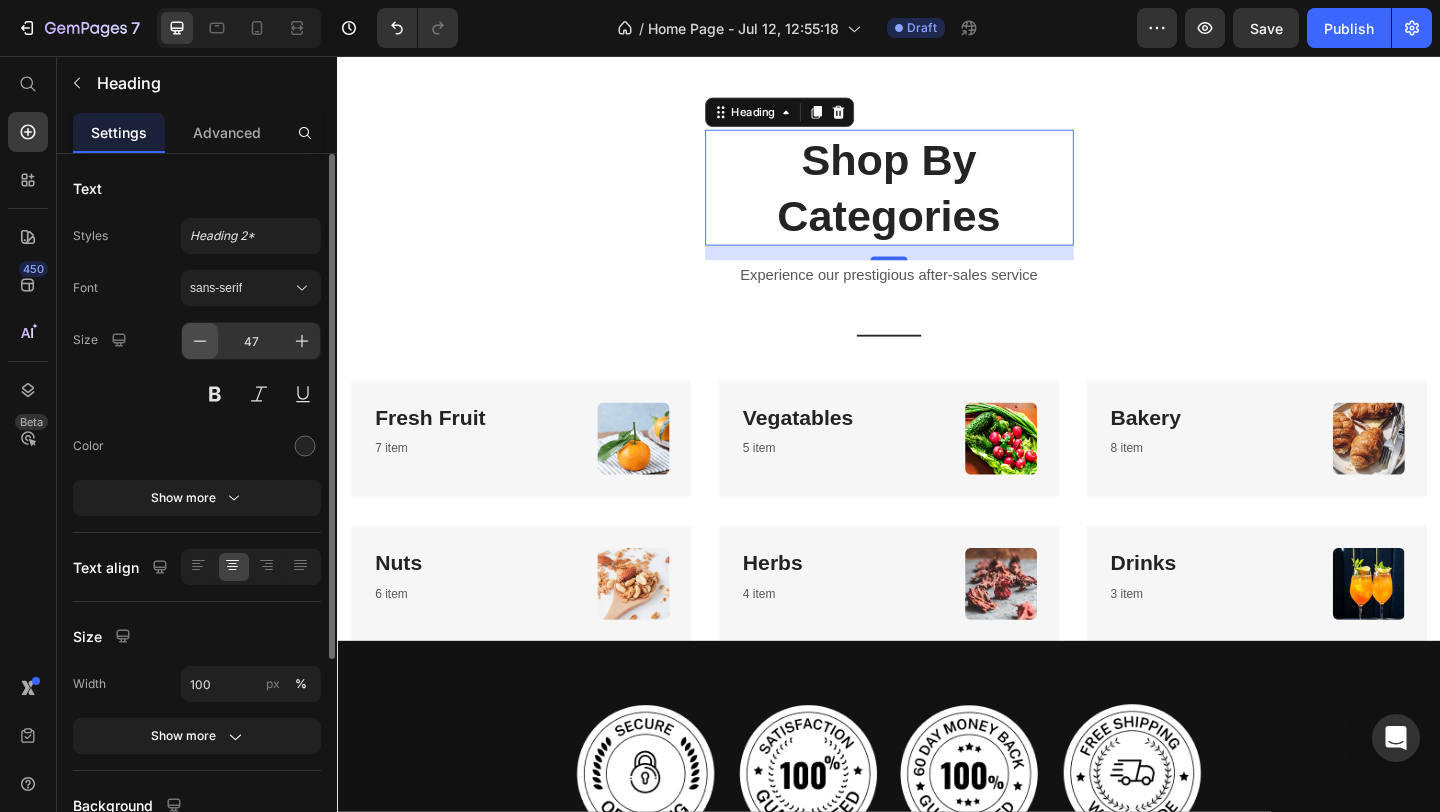 click 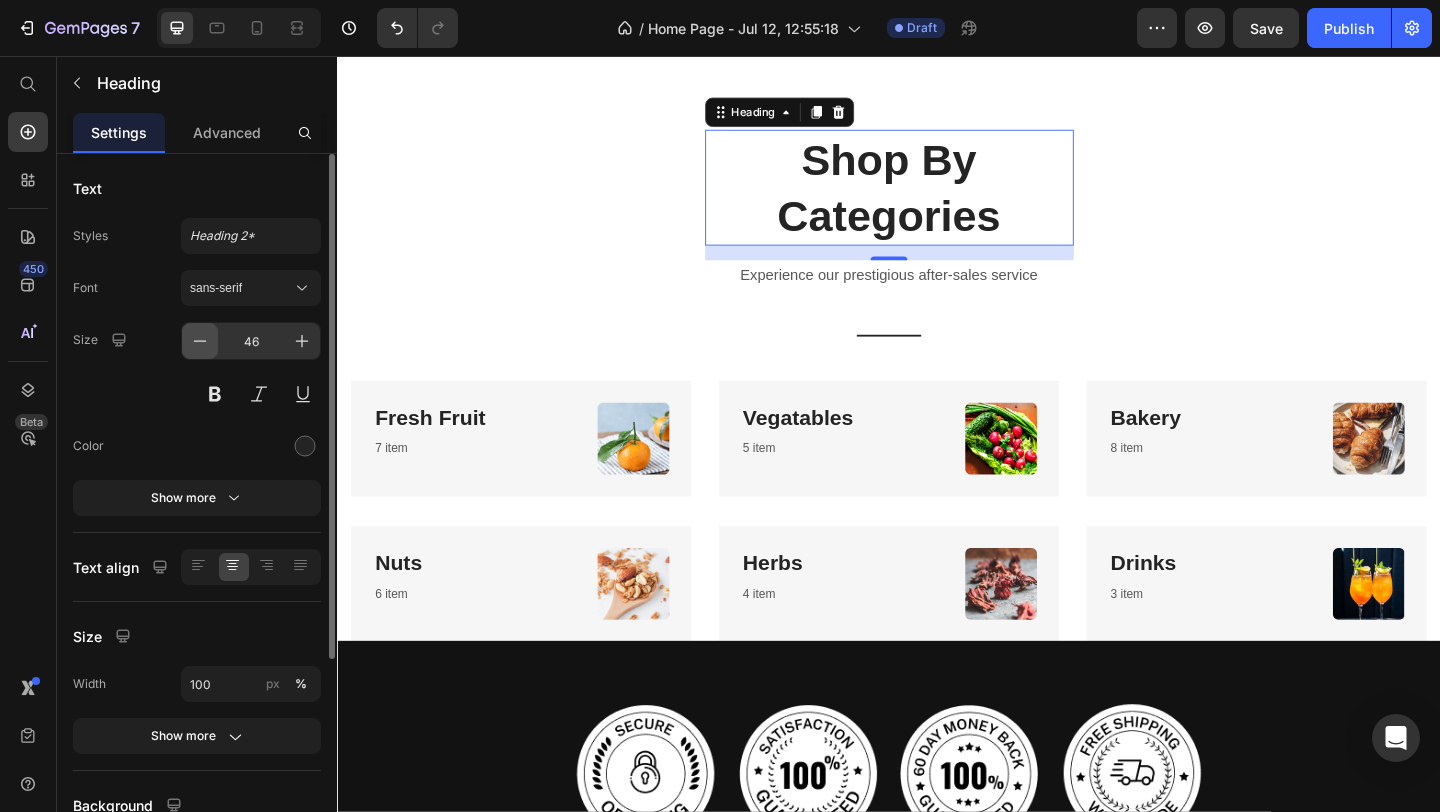click 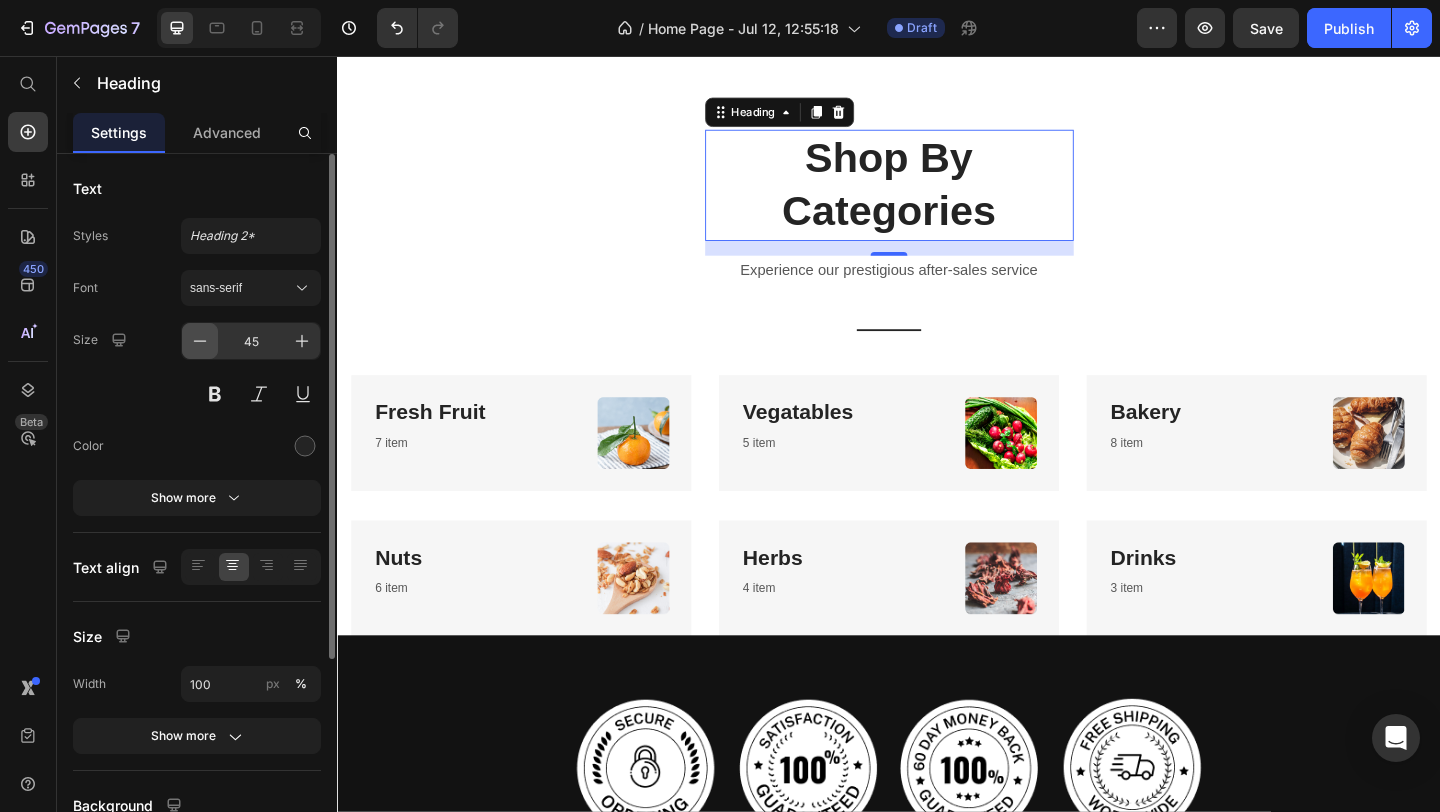 click 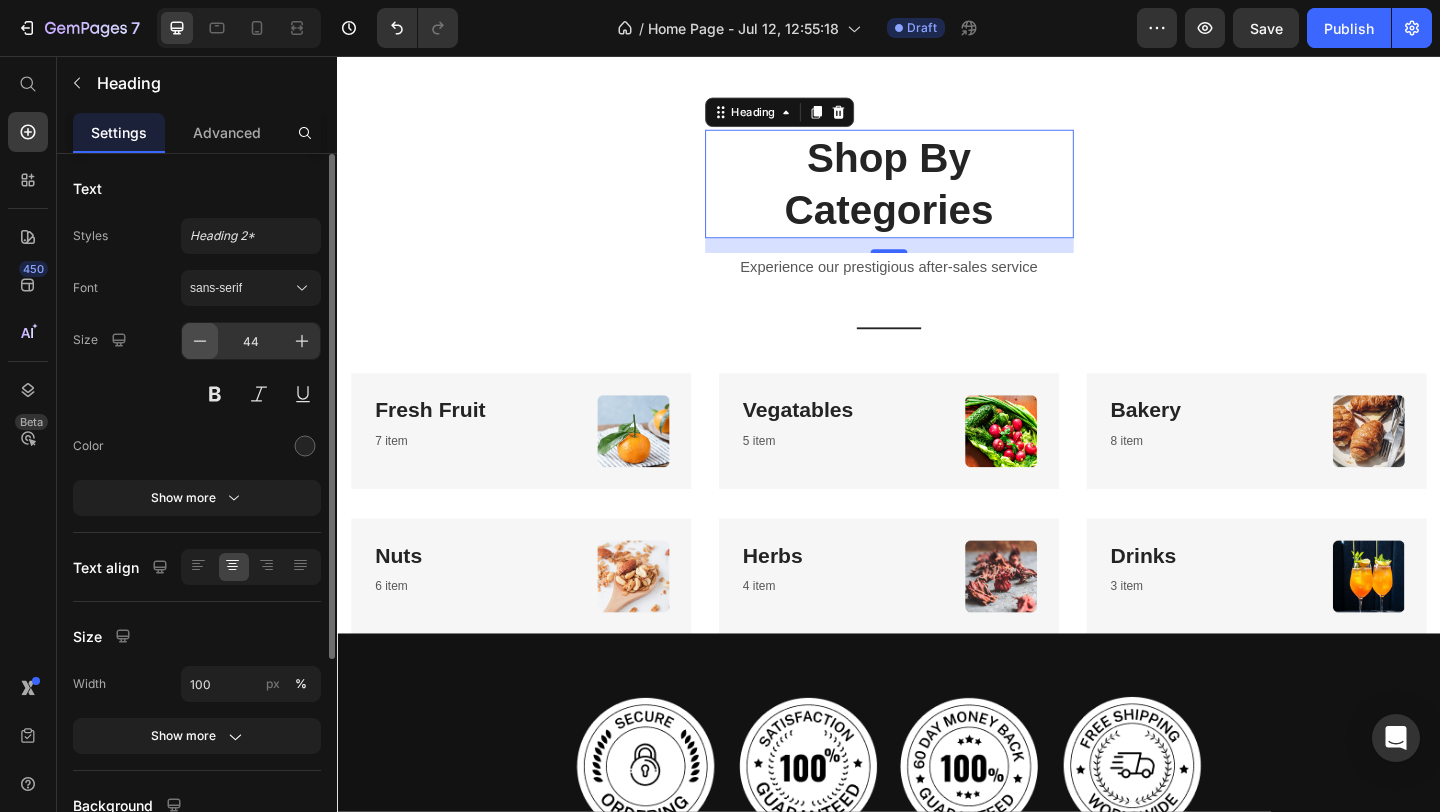 click 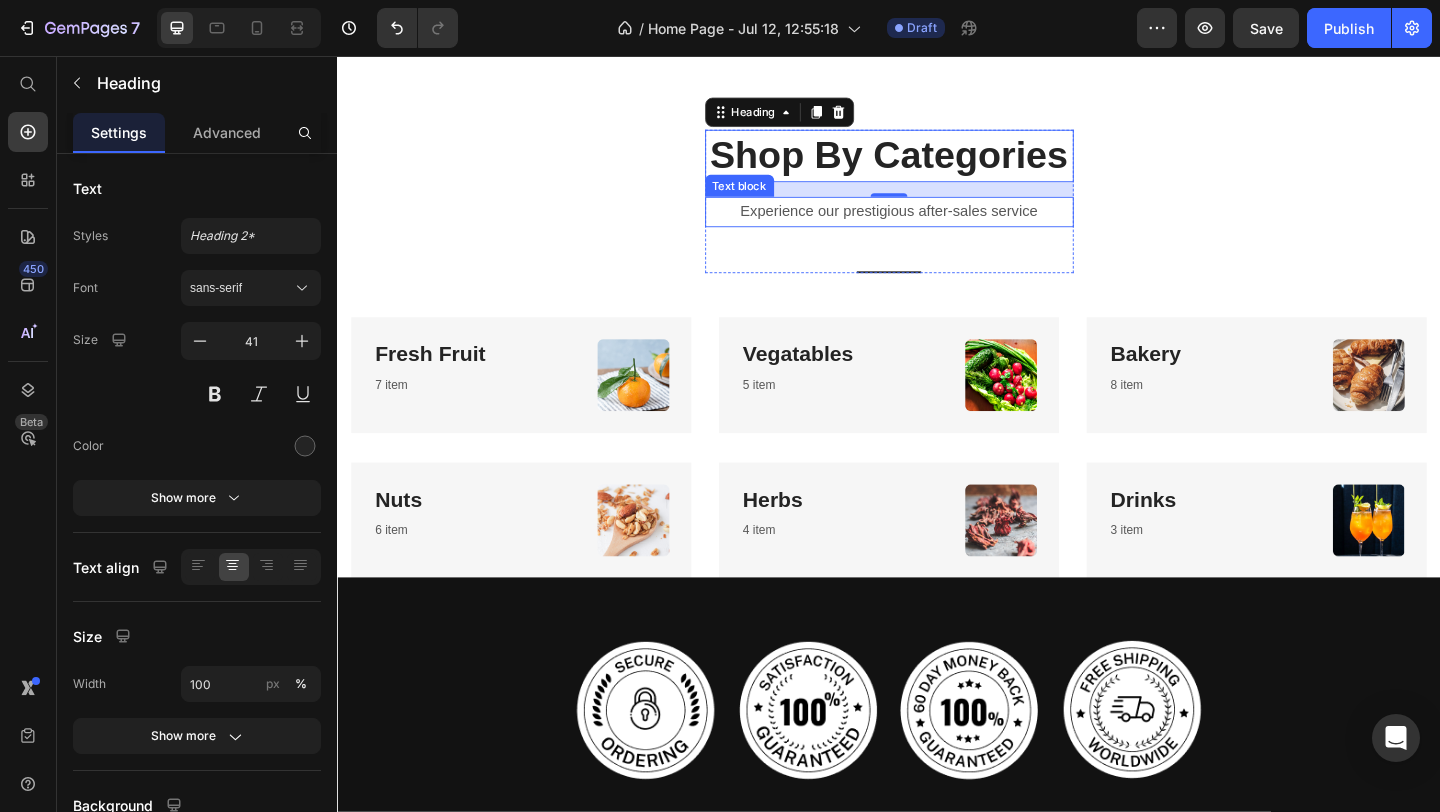 click on "Experience our prestigious after-sales service" at bounding box center [937, 225] 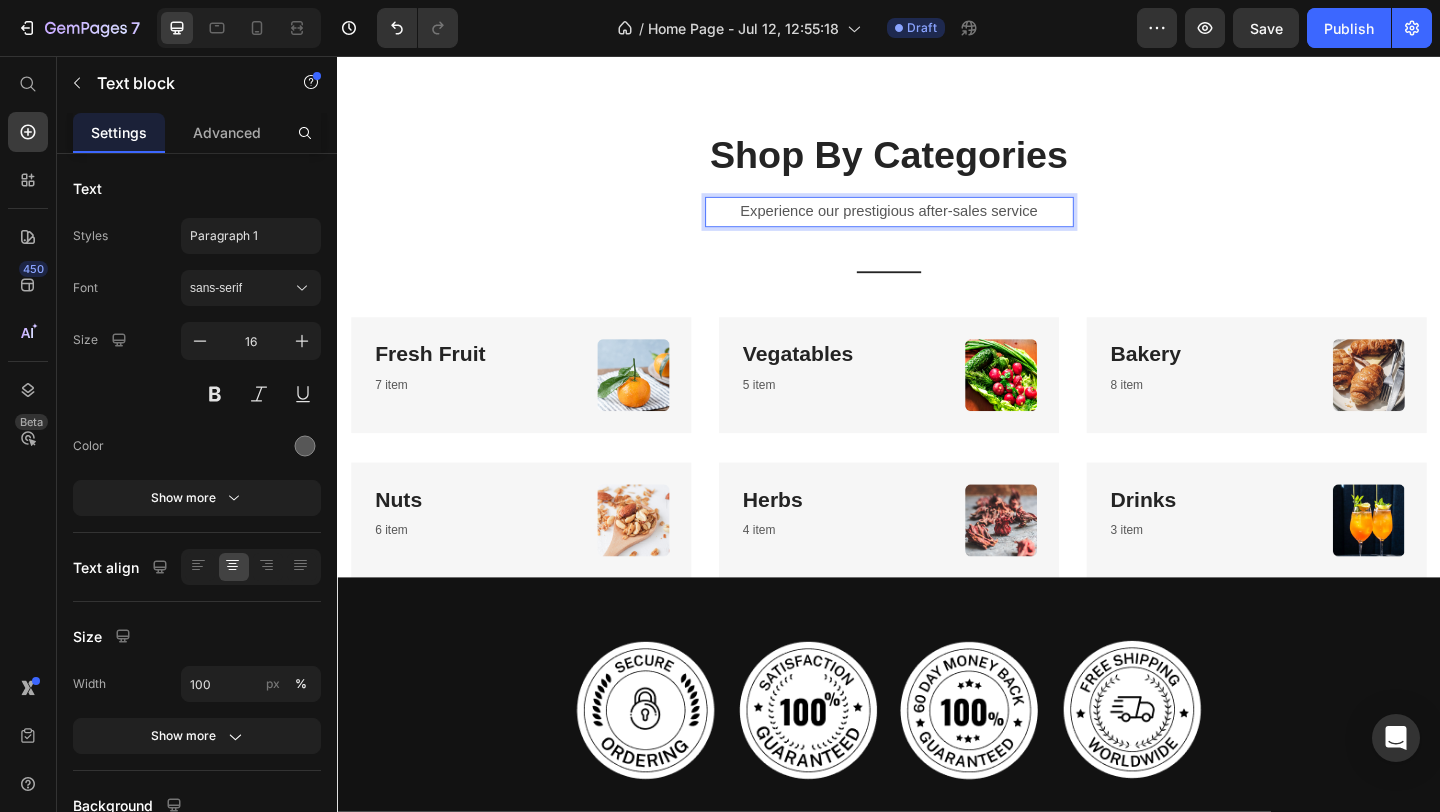 click on "Experience our prestigious after-sales service" at bounding box center [937, 225] 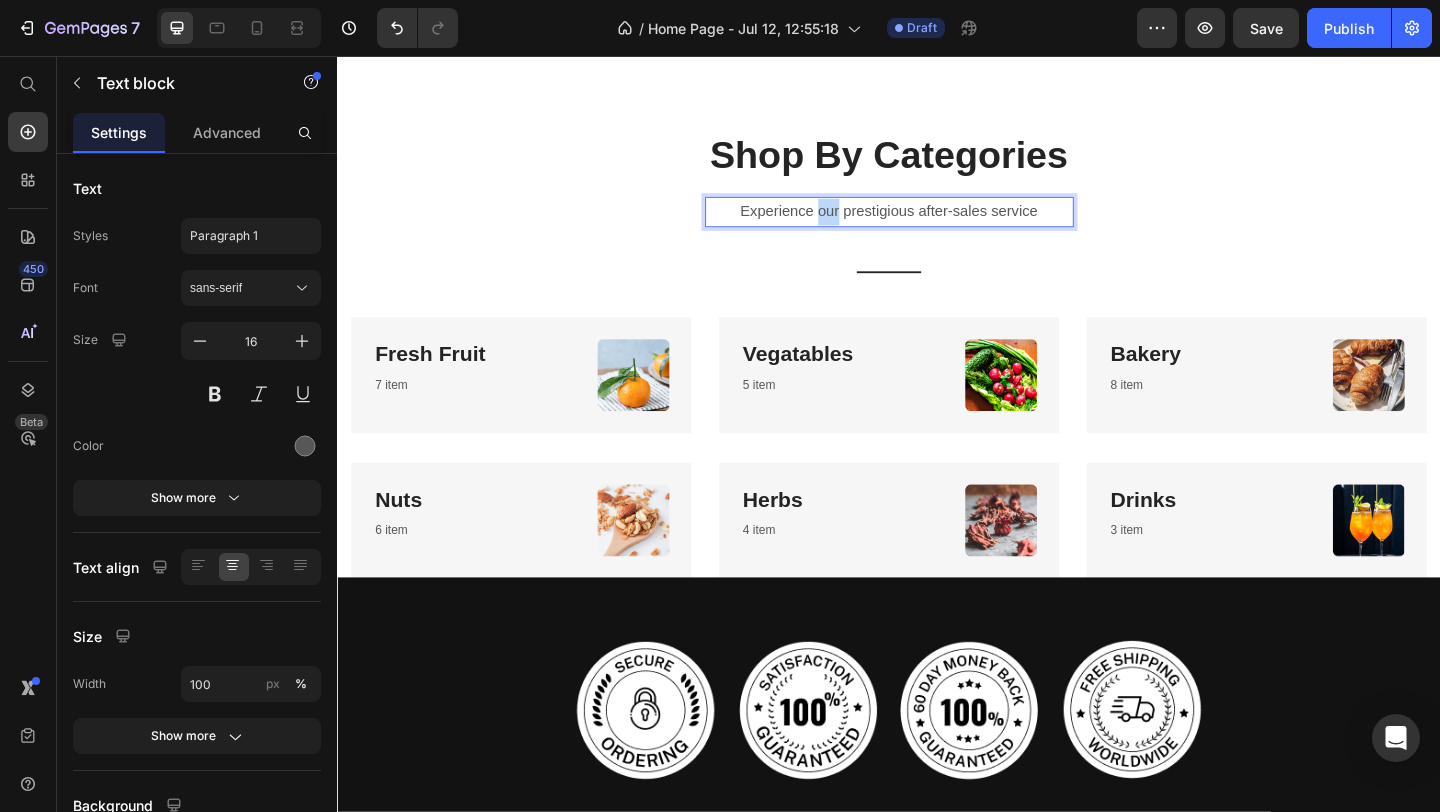 click on "Experience our prestigious after-sales service" at bounding box center [937, 225] 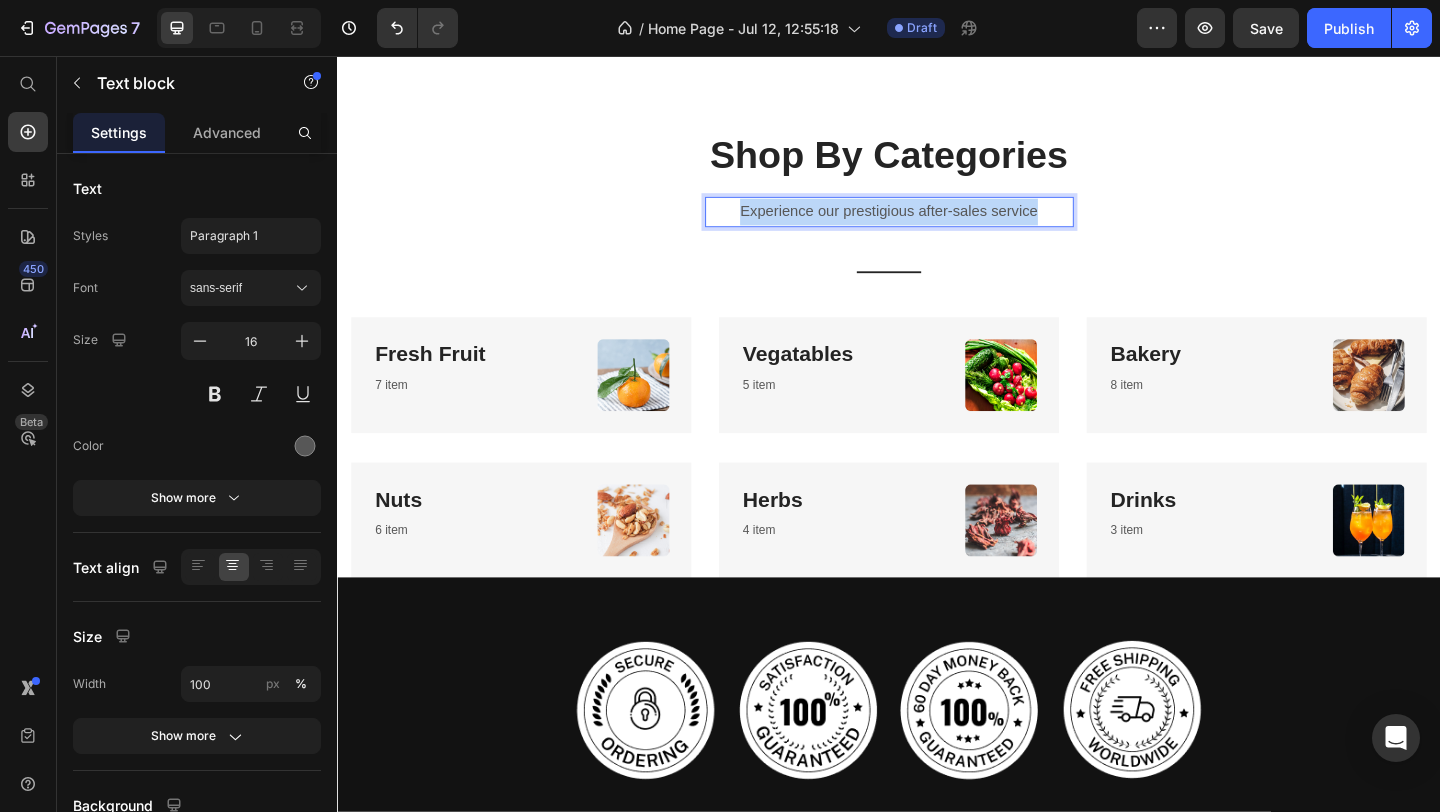 click on "Experience our prestigious after-sales service" at bounding box center (937, 225) 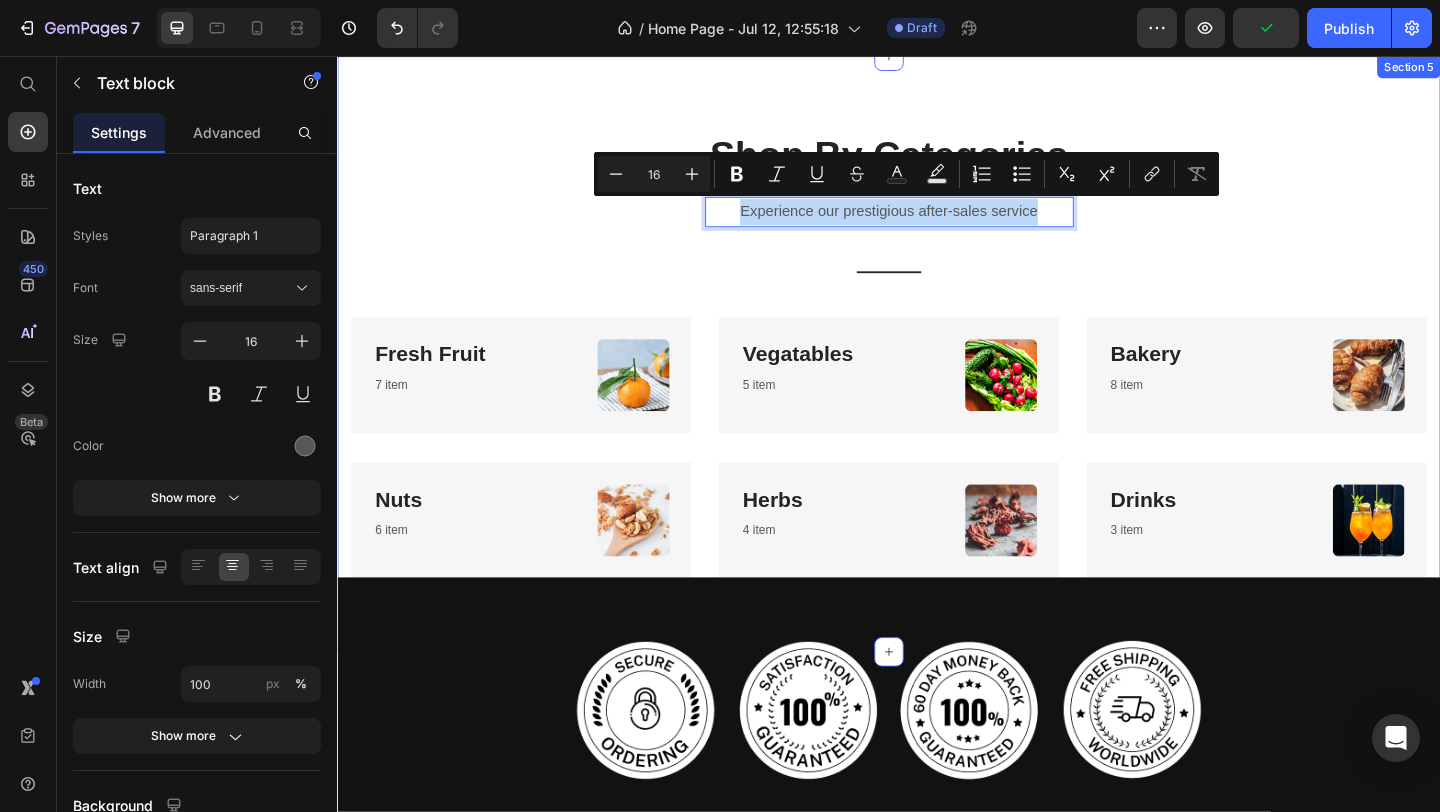 click on "Shop By Categories Heading Experience our prestigious after-sales service Text block   0                Title Line Row Fresh Fruit Heading 7 item Text block Image Row Vegatables Heading 5 item Text block Image Row Bakery Heading 8 item Text block Image Row Row Nuts Heading 6 item Text block Image Row Herbs Heading 4 item Text block Image Row Drinks Heading 3 item Text block Image Row Row" at bounding box center (937, 380) 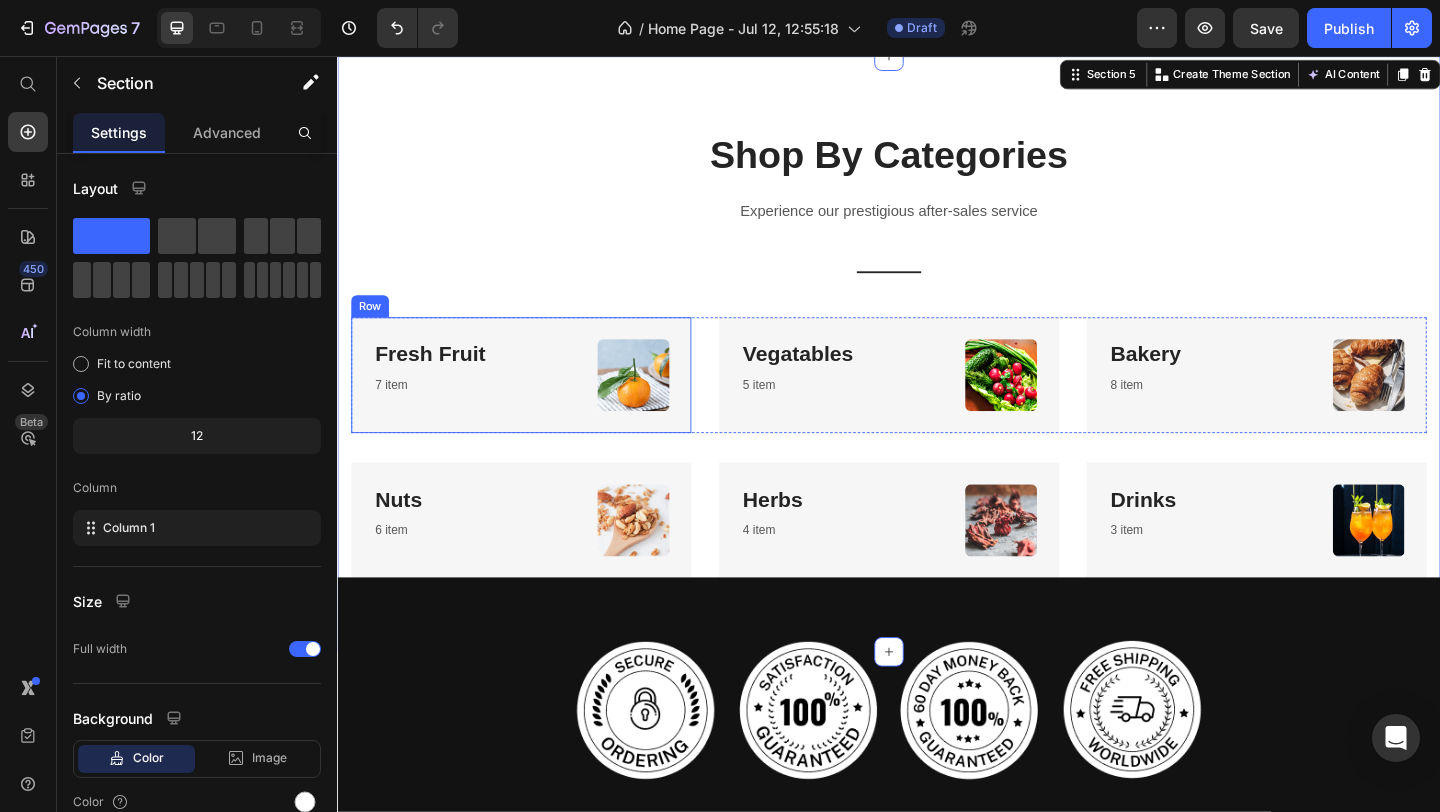 click on "Fresh Fruit Heading 7 item Text block" at bounding box center (450, 403) 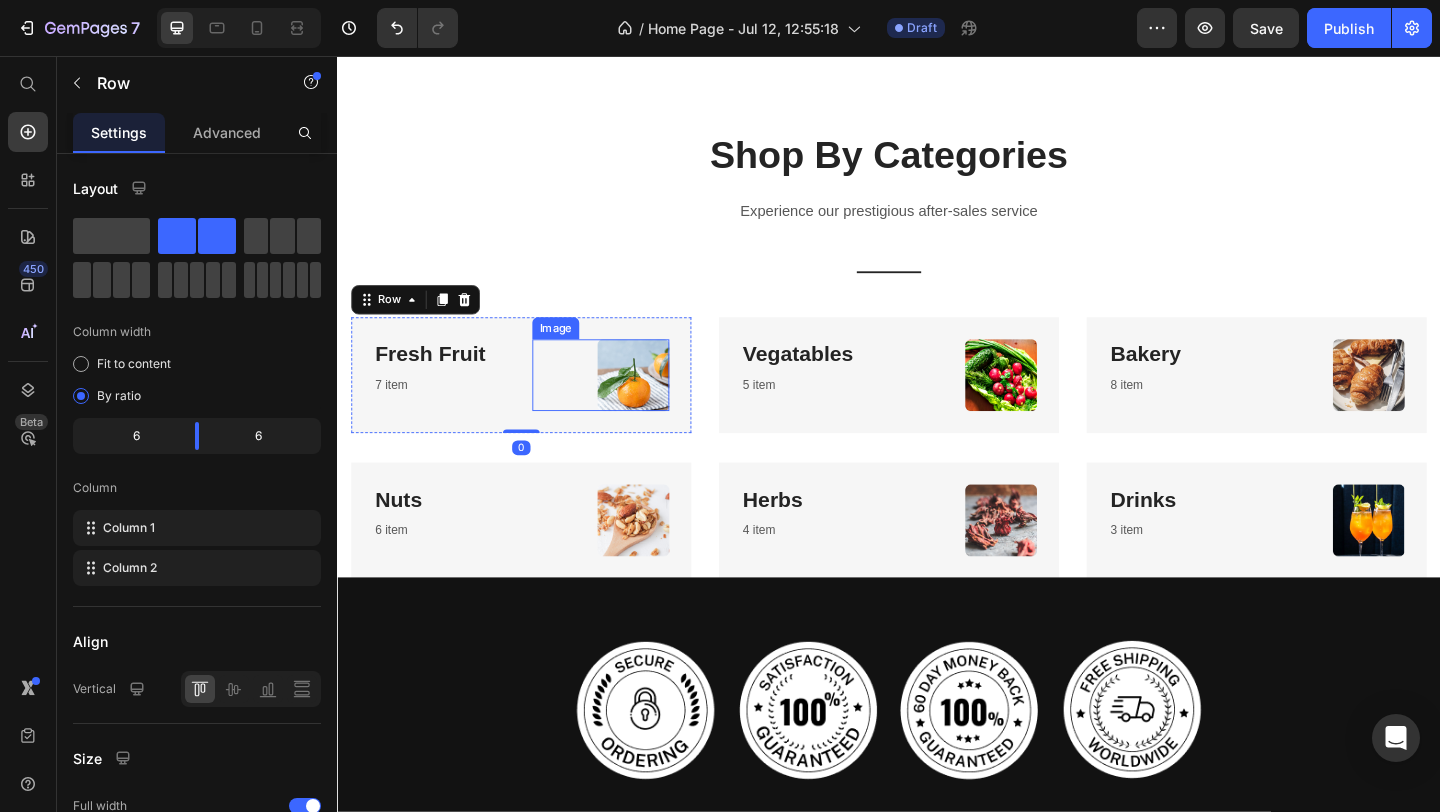 drag, startPoint x: 611, startPoint y: 383, endPoint x: 630, endPoint y: 387, distance: 19.416489 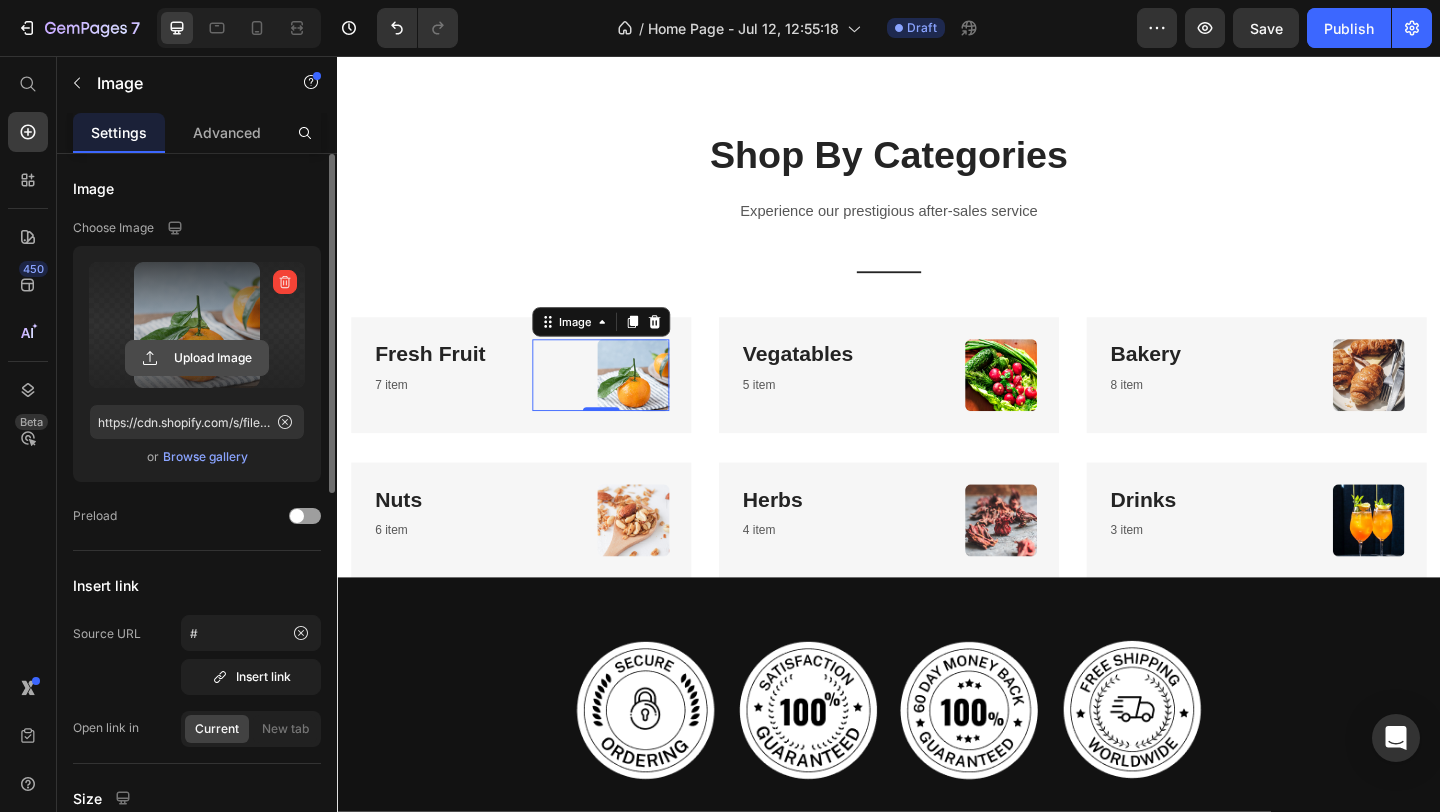click 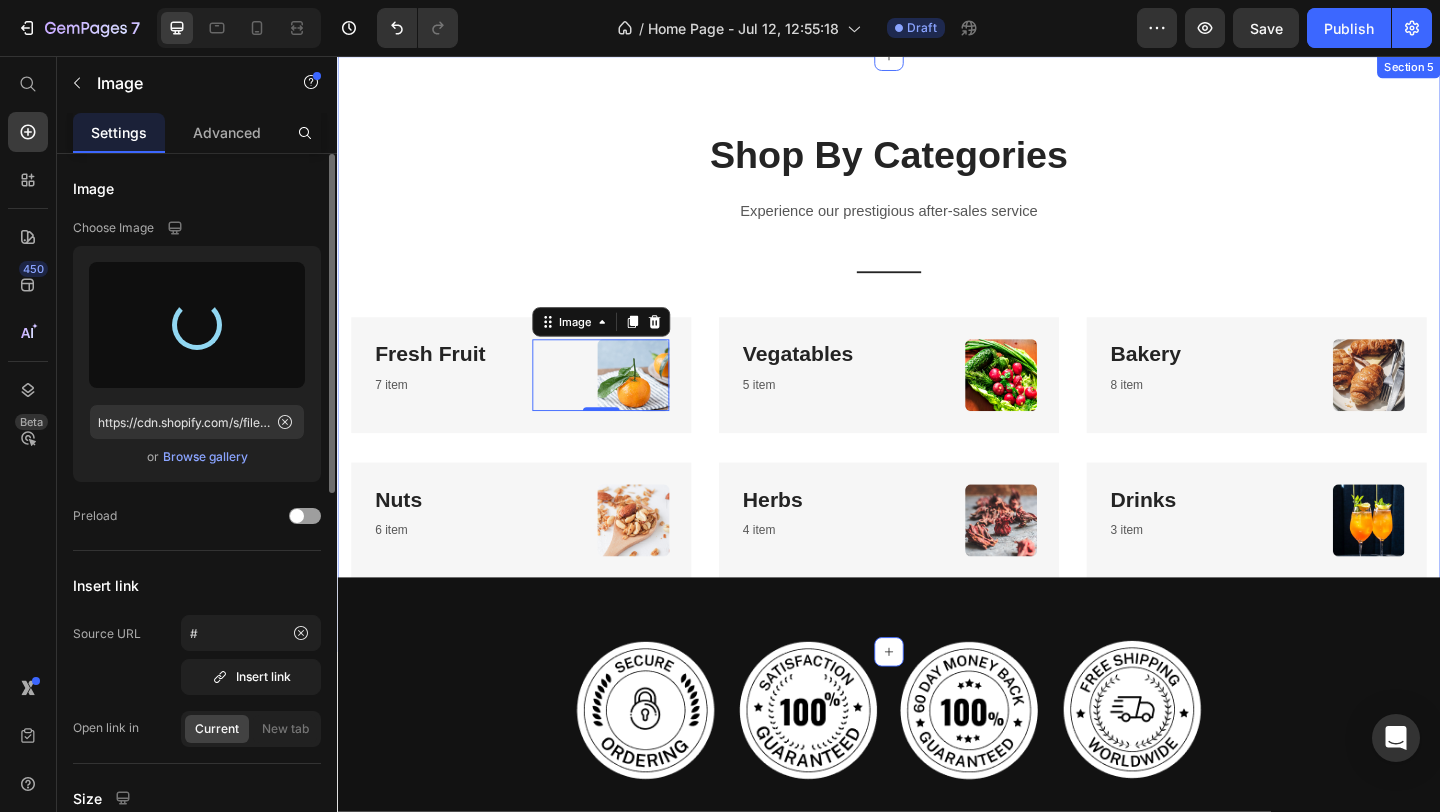 type on "https://cdn.shopify.com/s/files/1/0699/6967/4514/files/gempages_575081350491538276-29d68f2c-b556-46a6-8caf-1b2cd75f7fcc.png" 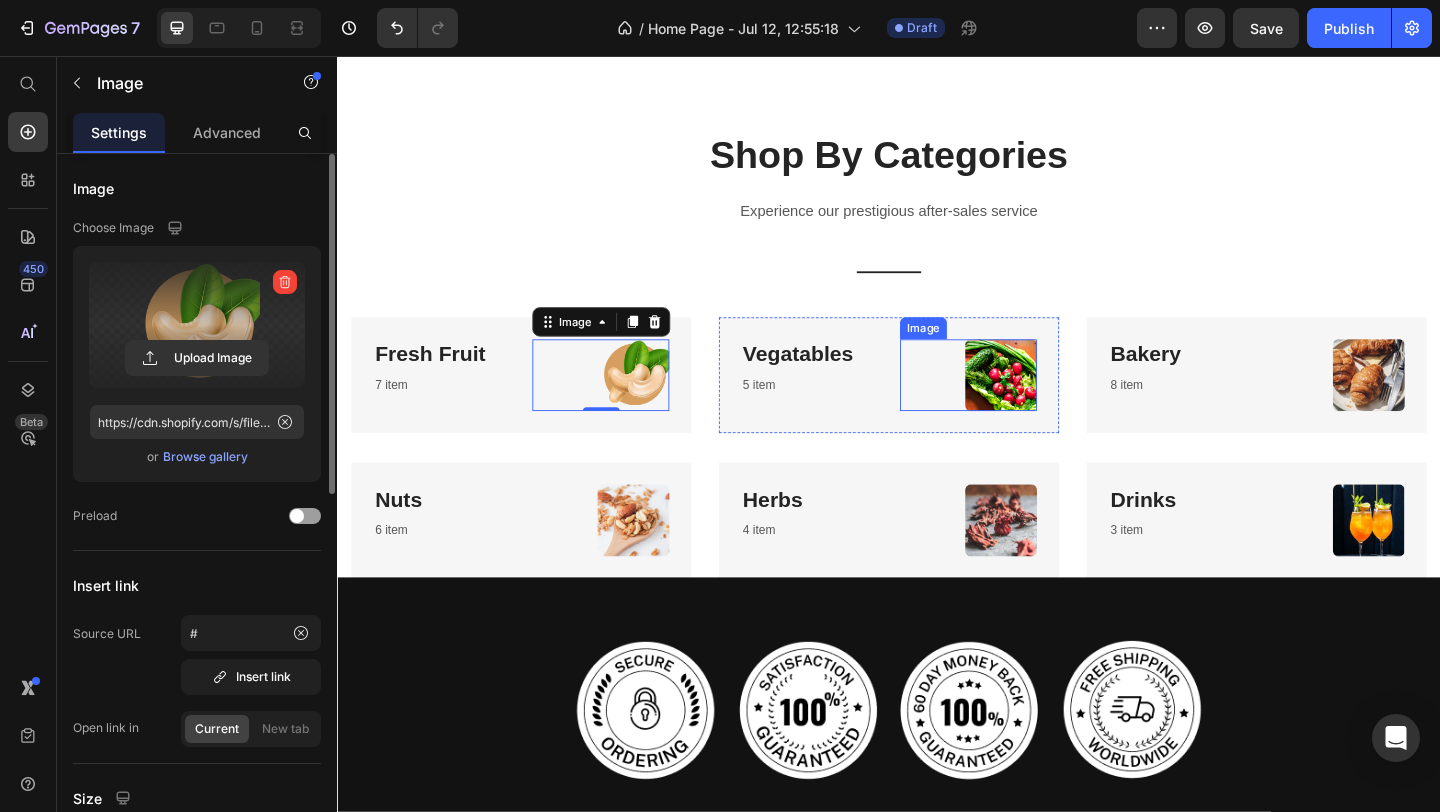 click at bounding box center [1023, 403] 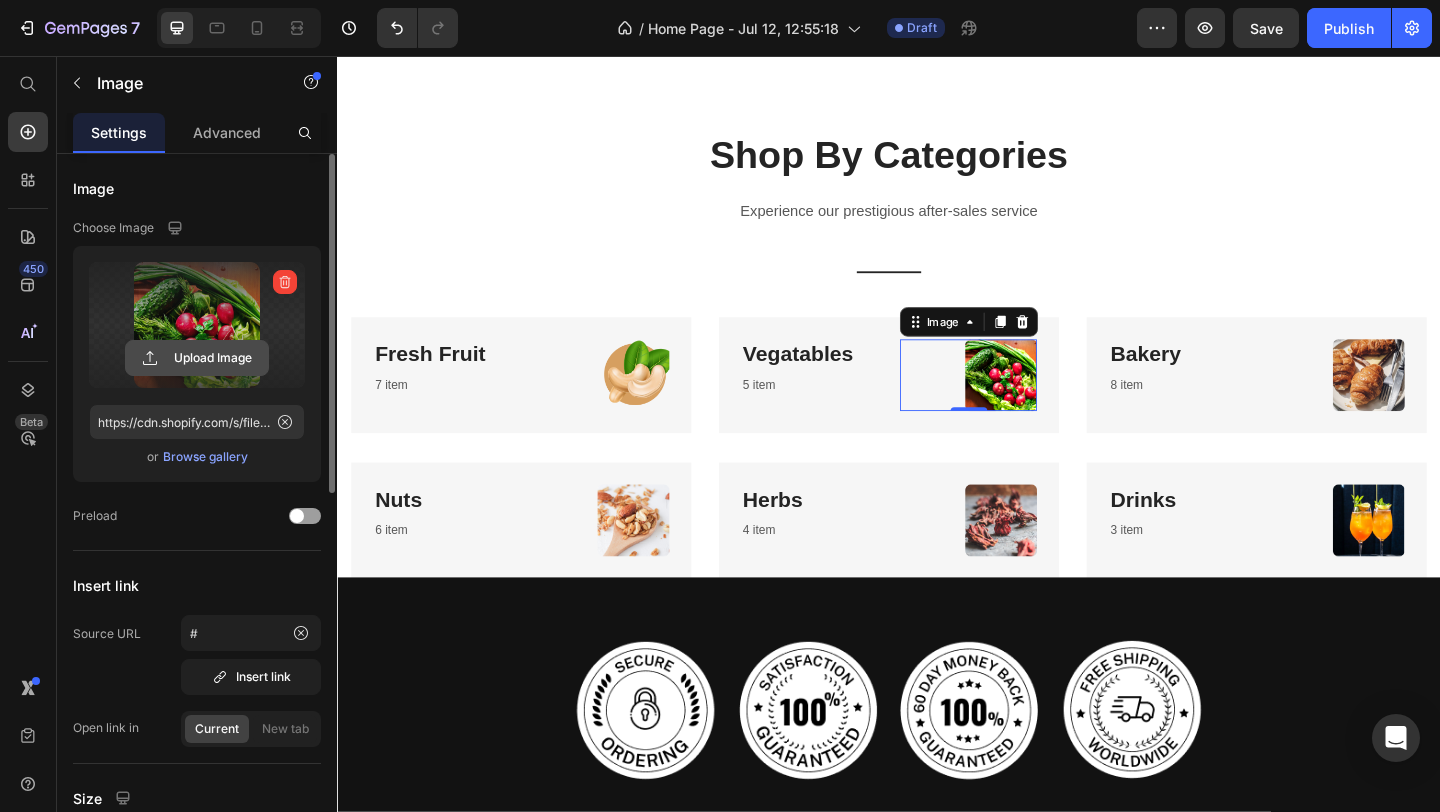 click 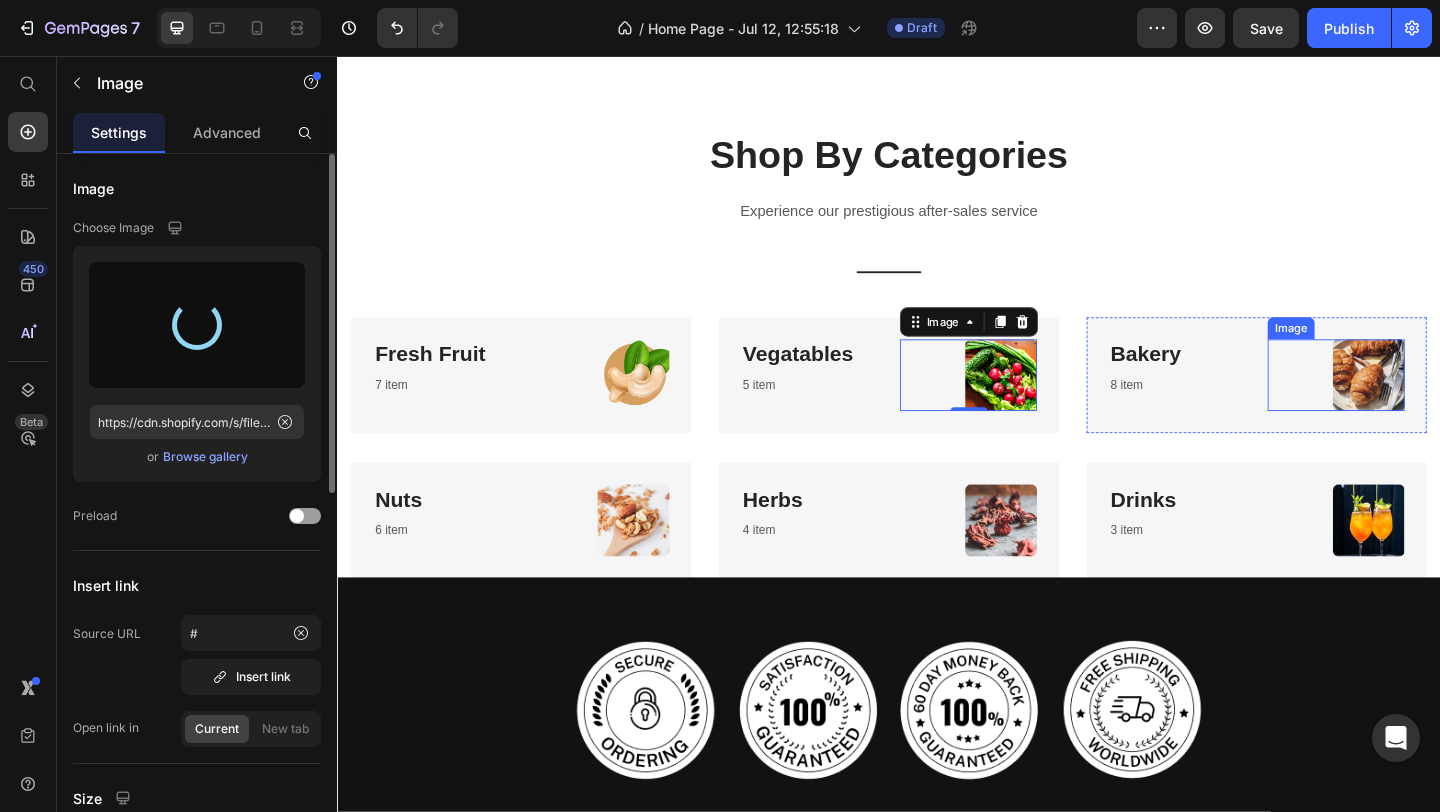 click at bounding box center [1423, 403] 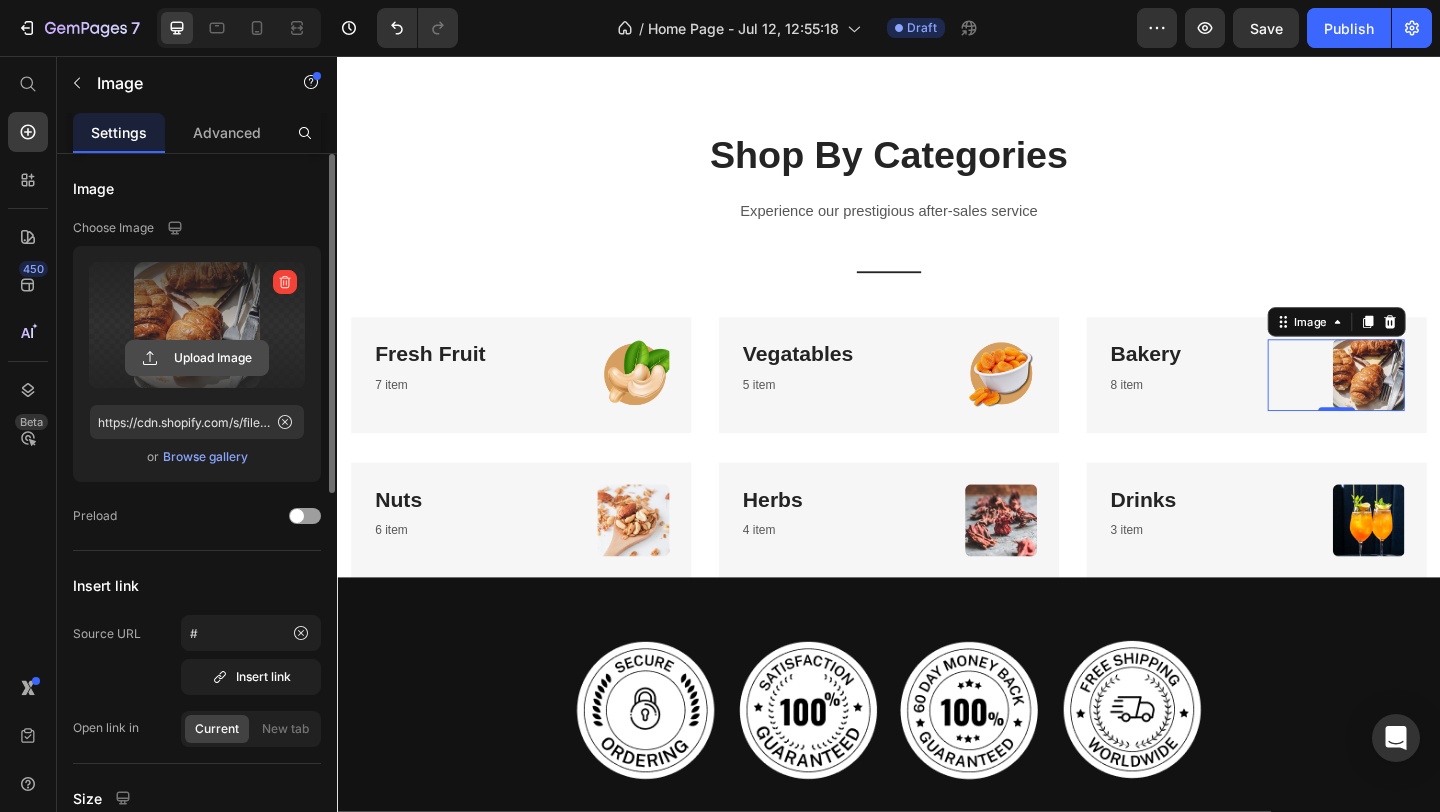 click 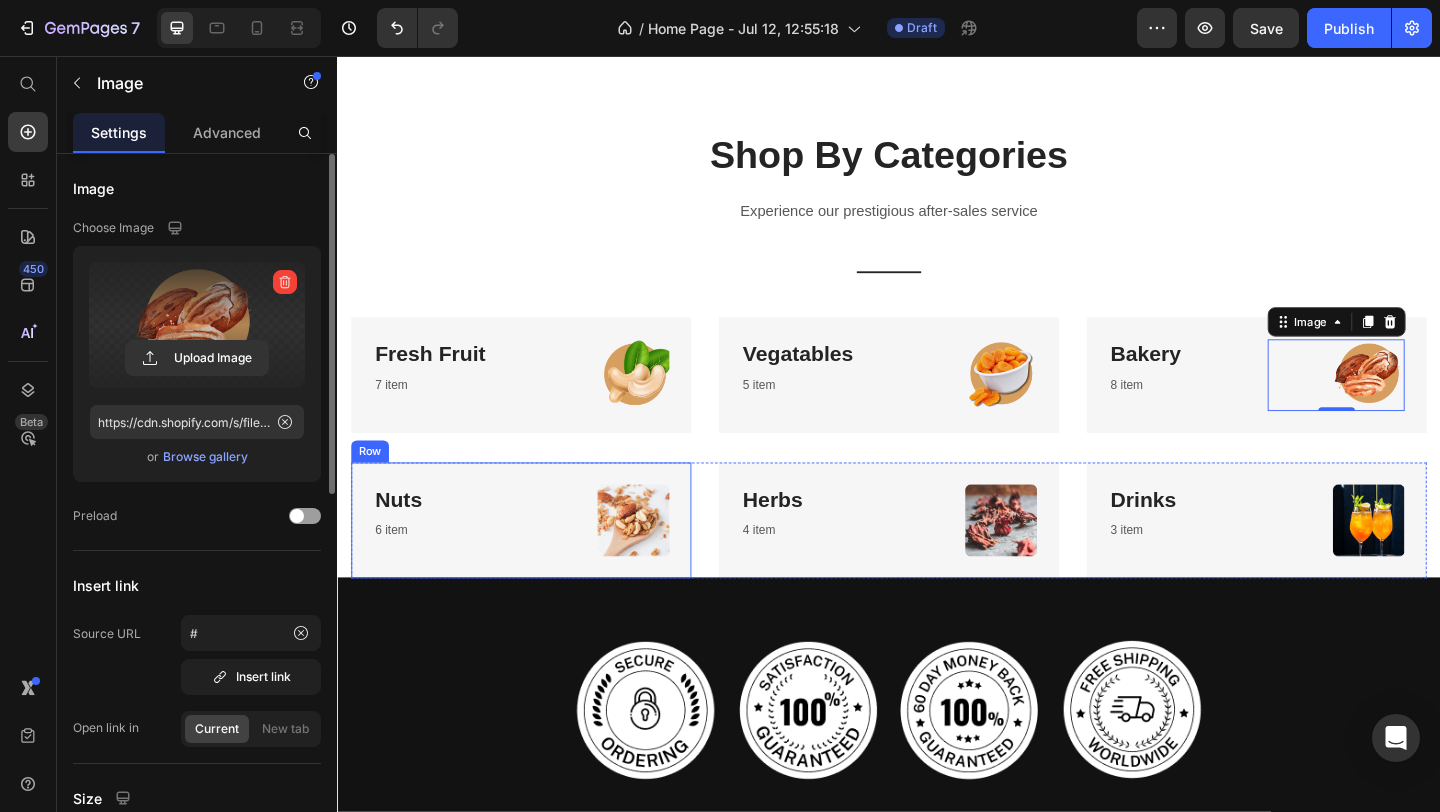 click on "Nuts Heading 6 item Text block Image Row" at bounding box center (537, 561) 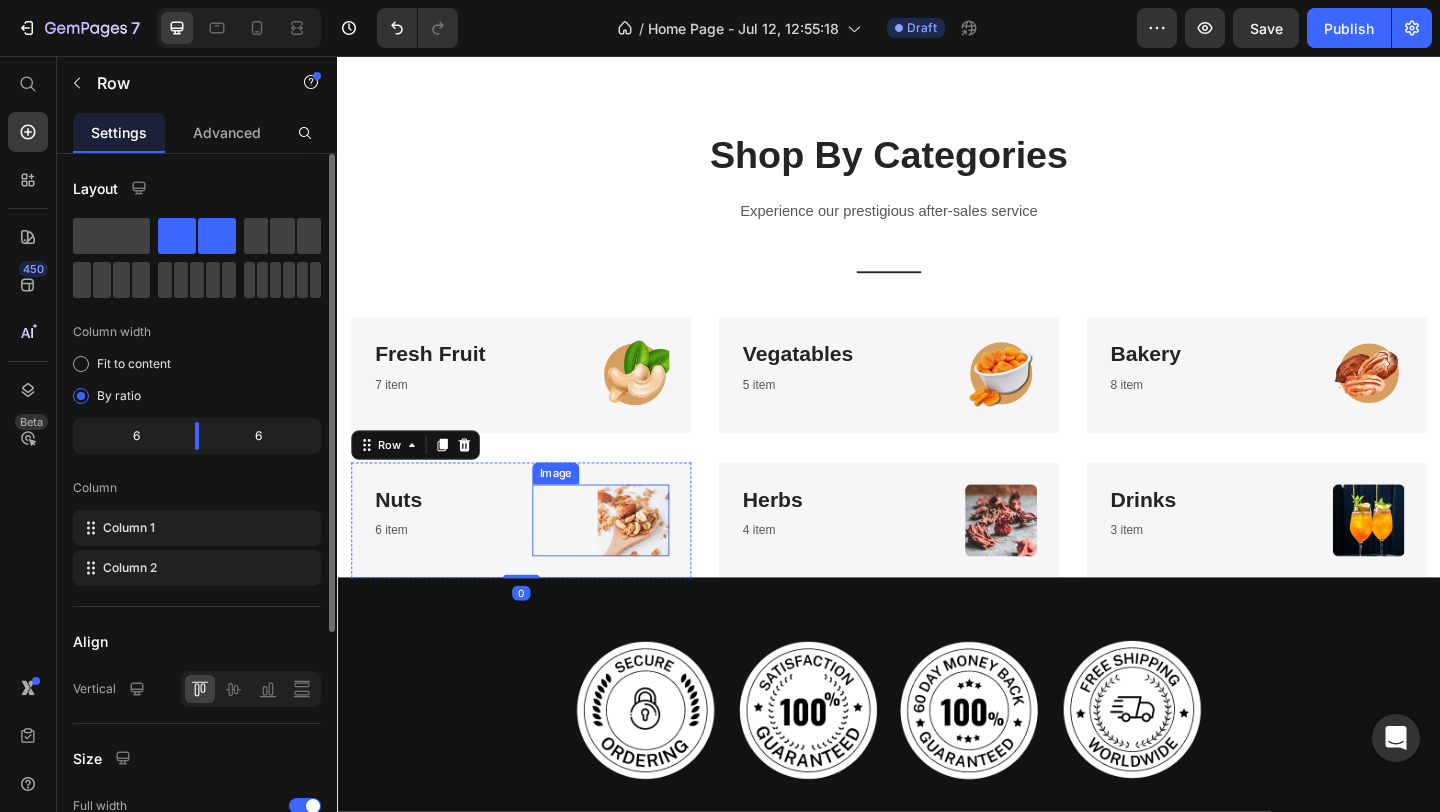 click at bounding box center (623, 561) 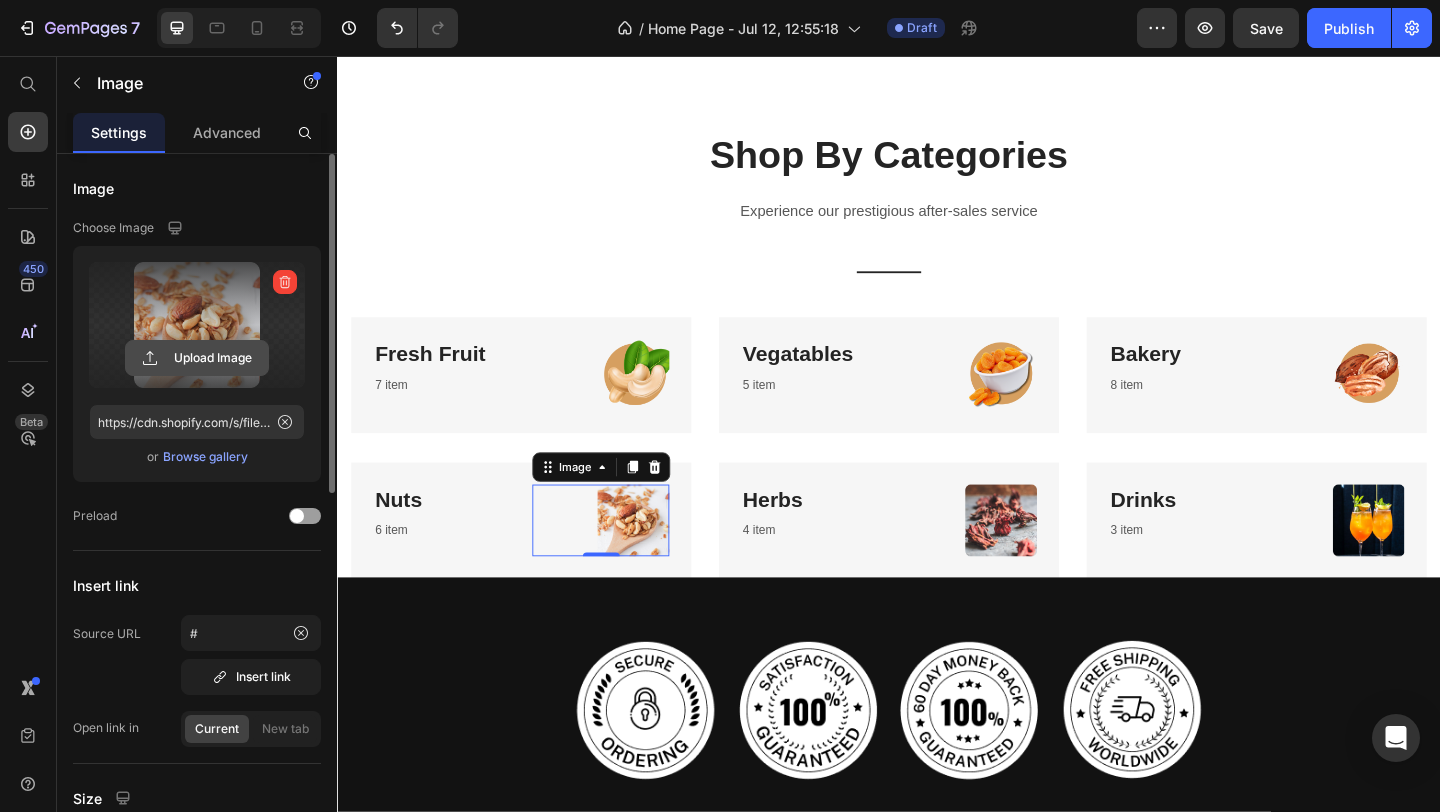 click 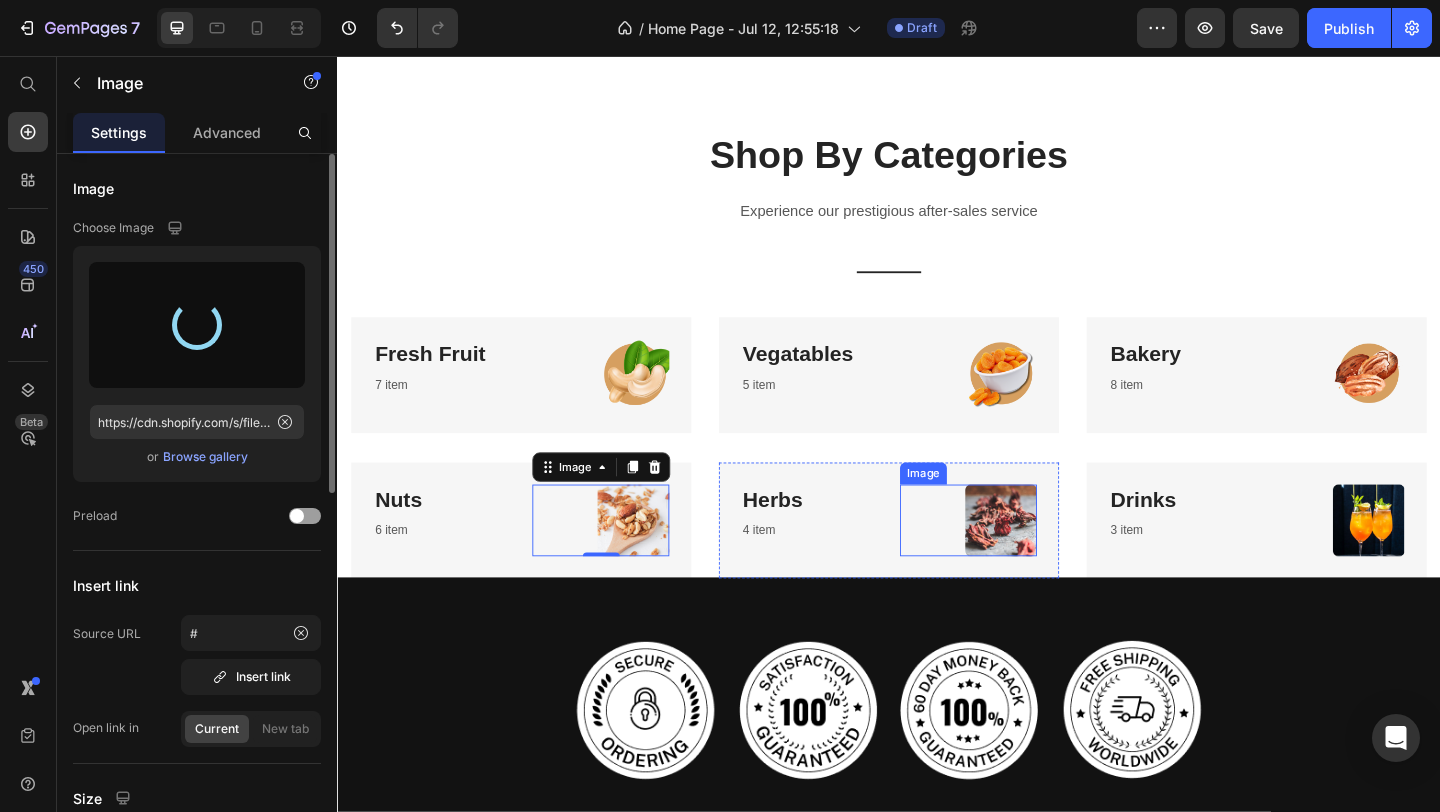 click at bounding box center (1023, 561) 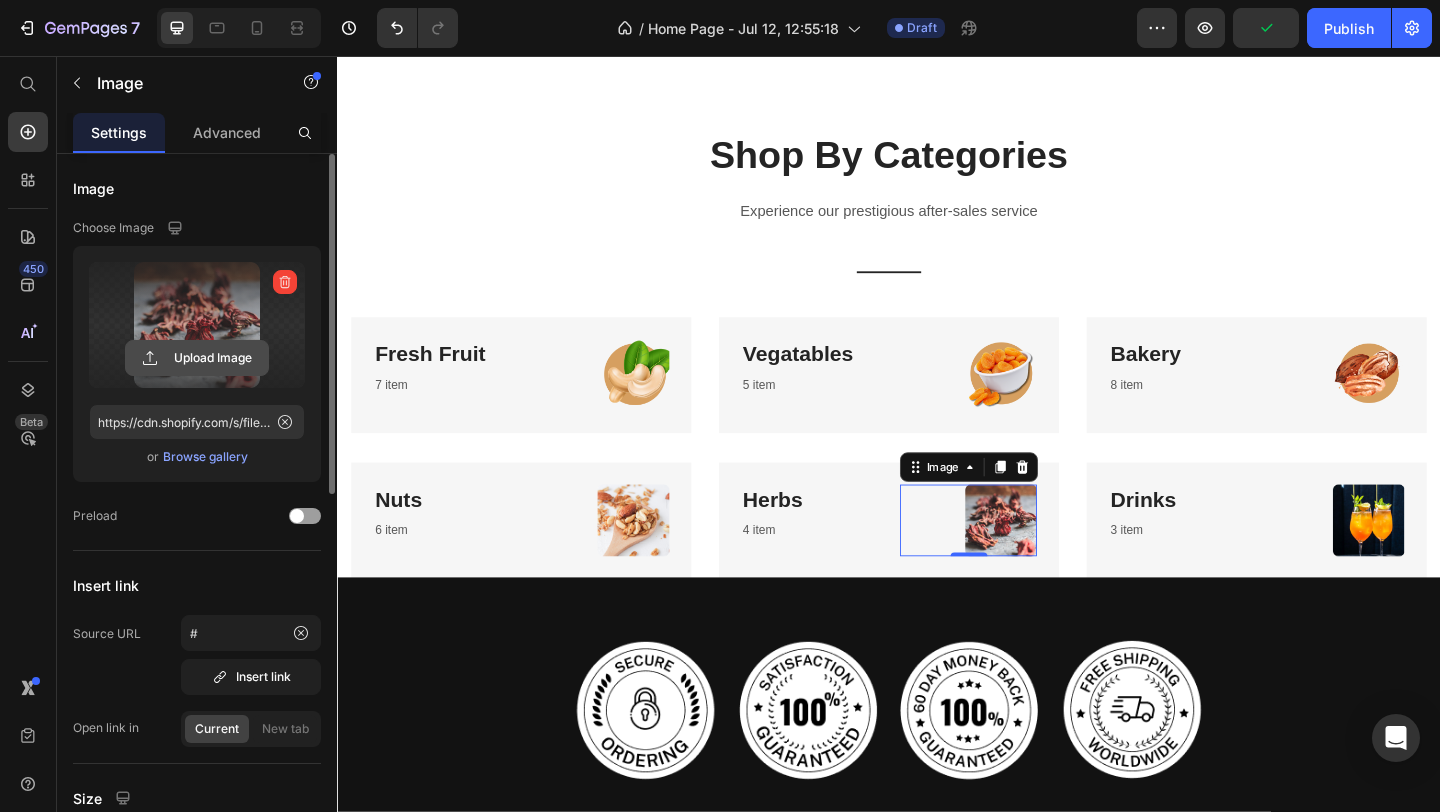 click 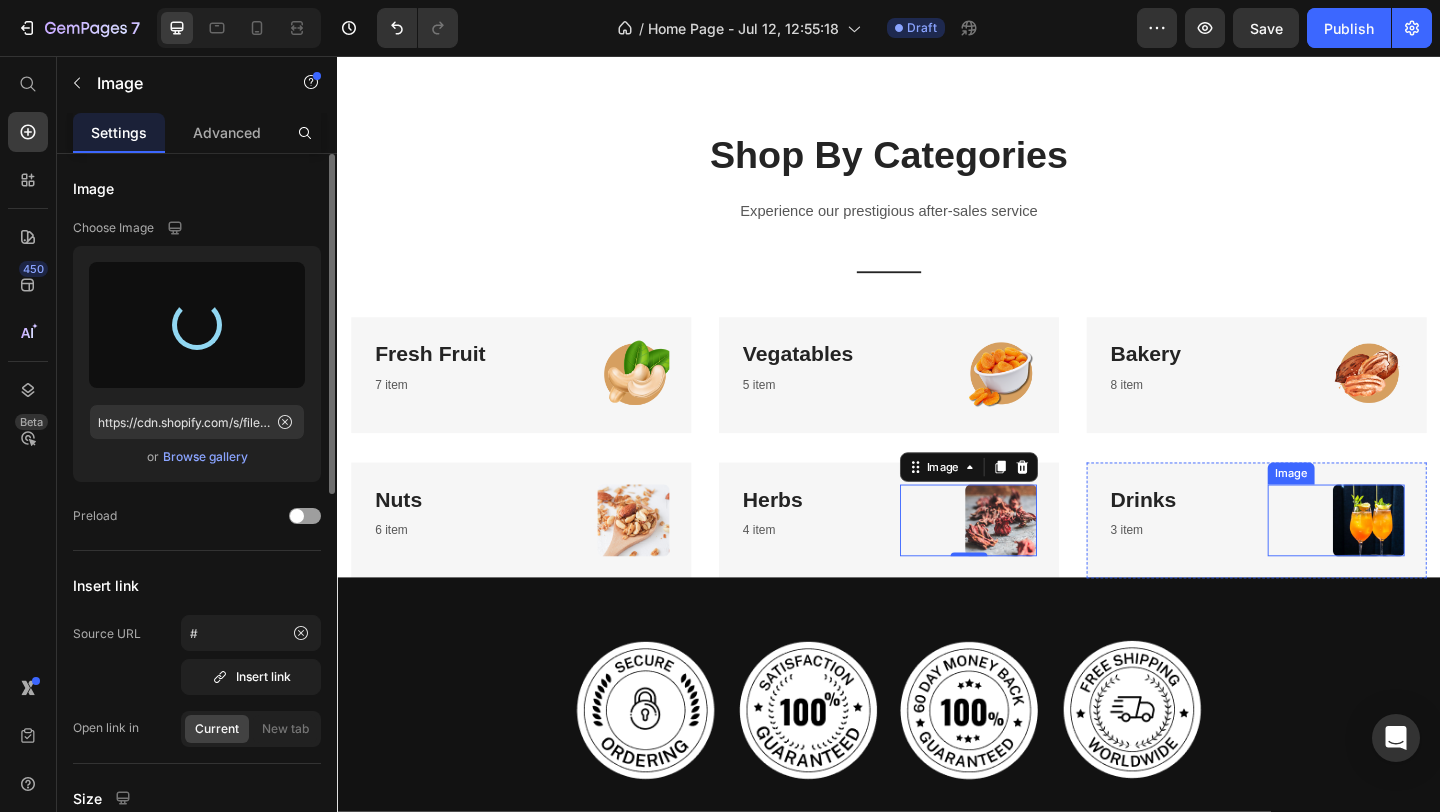 click at bounding box center (1423, 561) 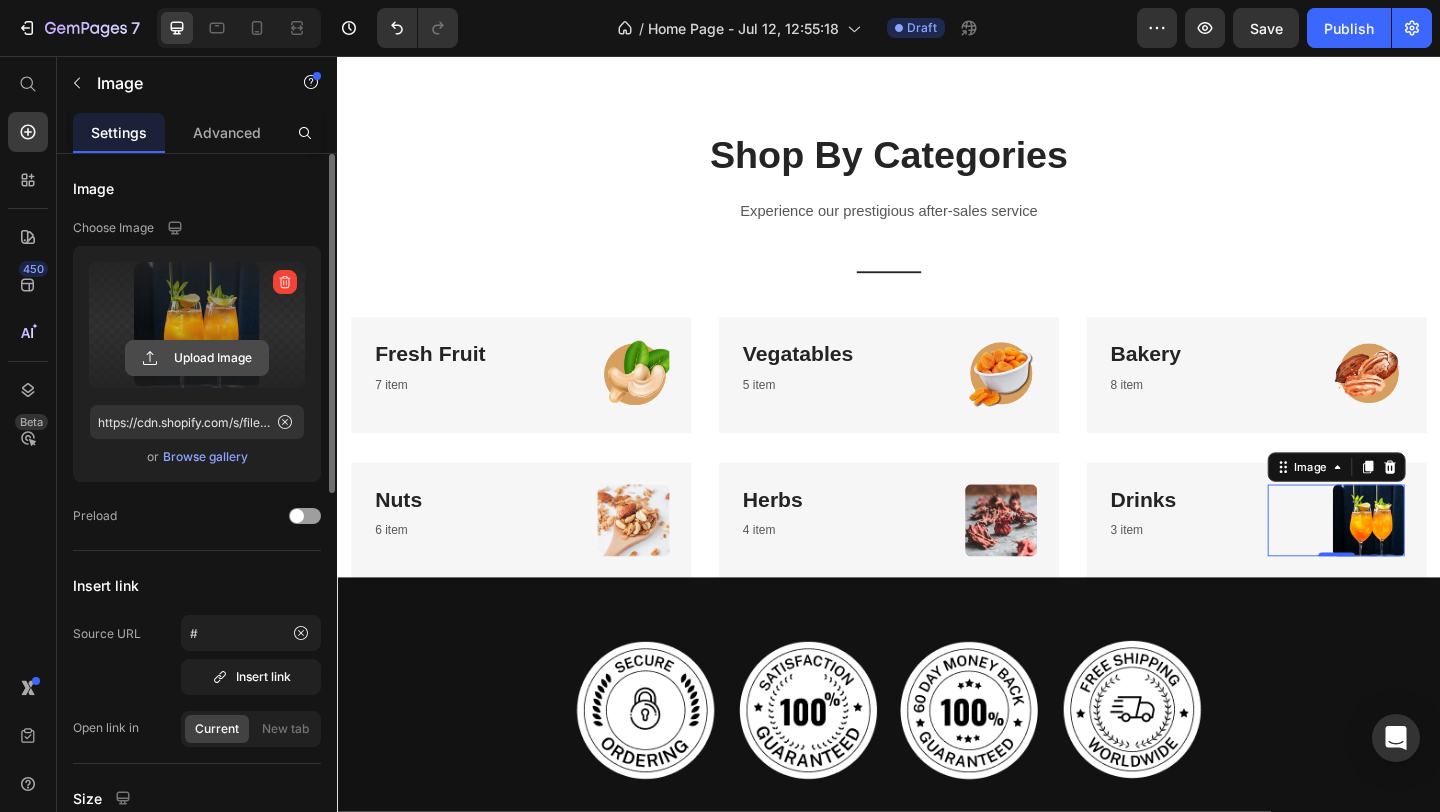 click 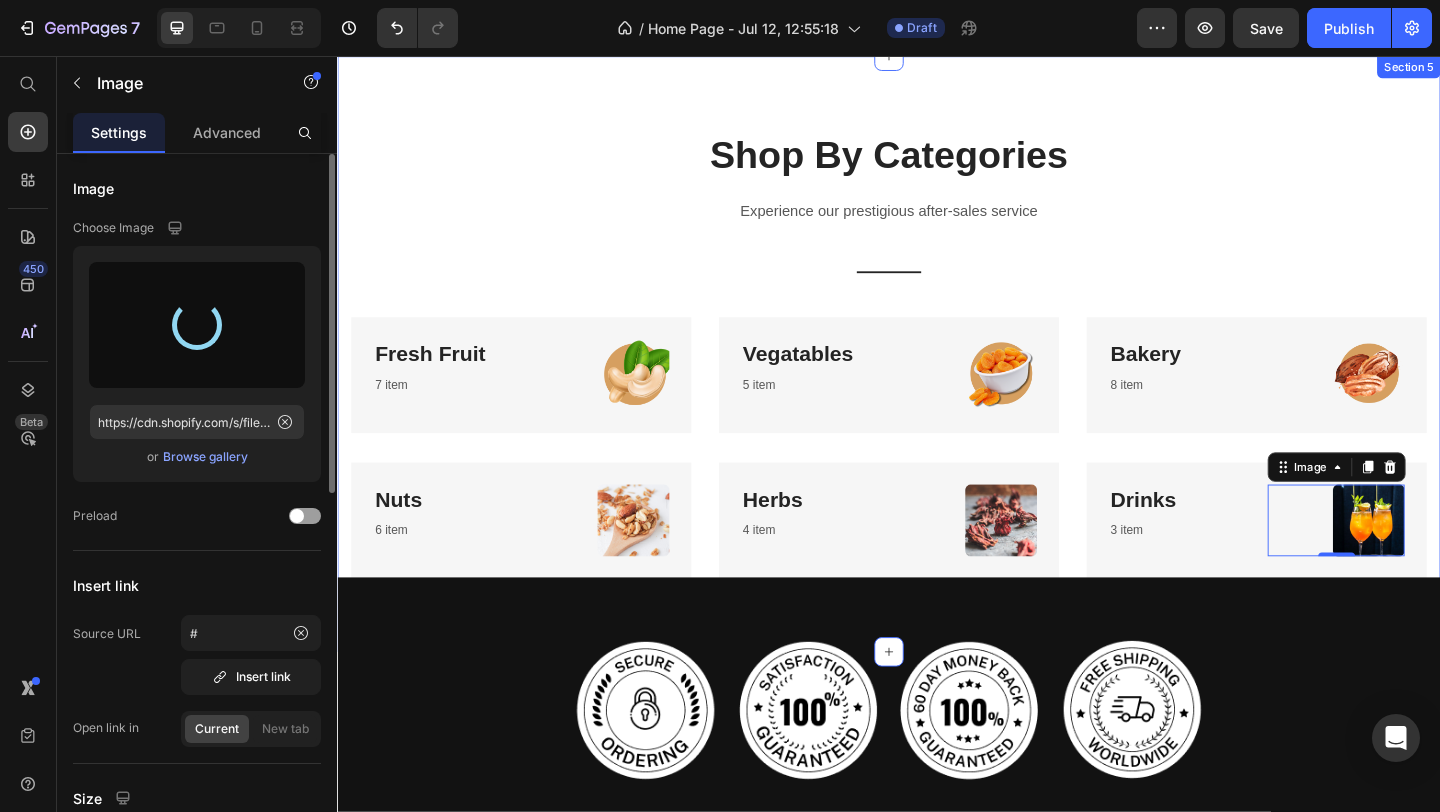 type on "https://cdn.shopify.com/s/files/1/0699/6967/4514/files/gempages_575081350491538276-3226cd8b-228a-419d-946b-a540f072314f.png" 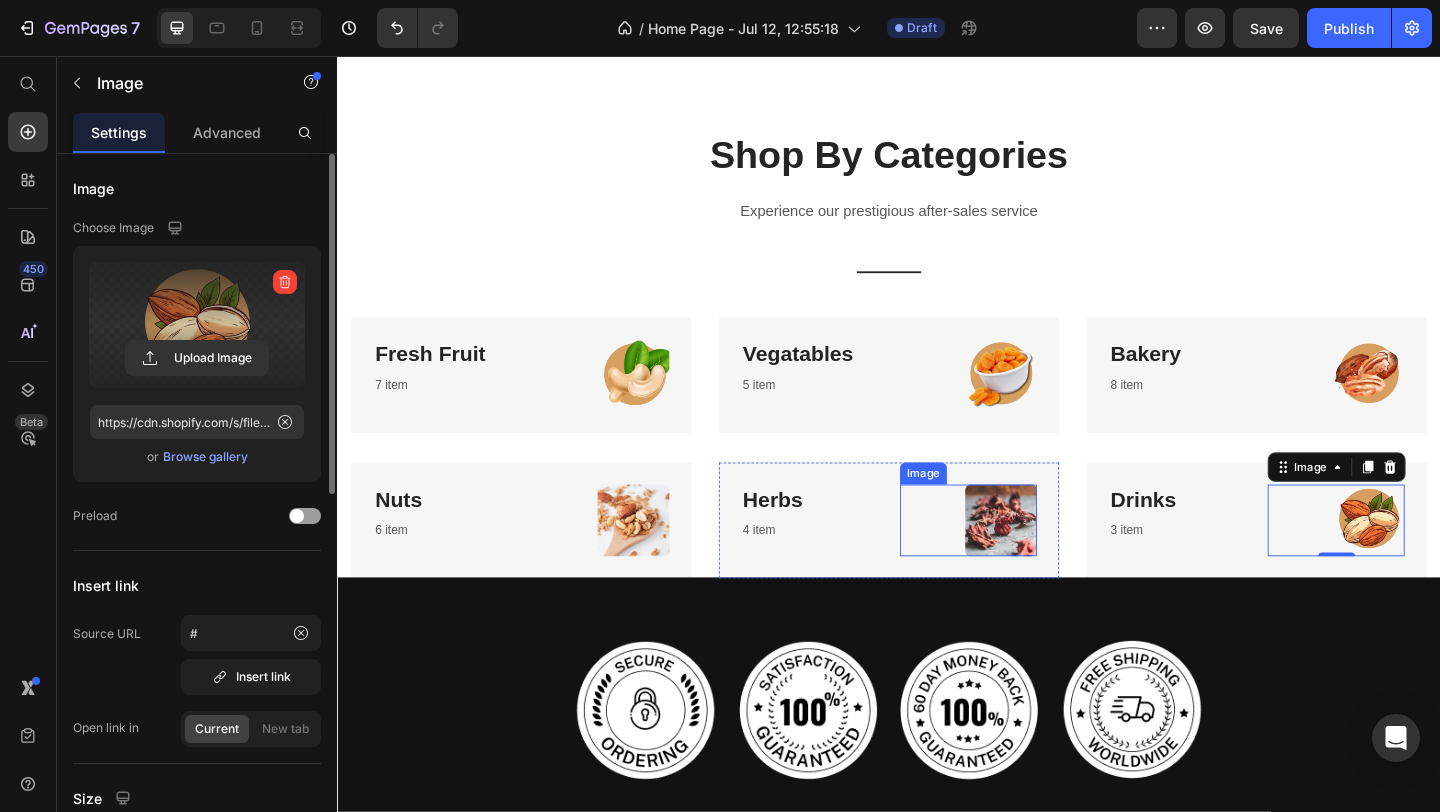 click at bounding box center [1023, 561] 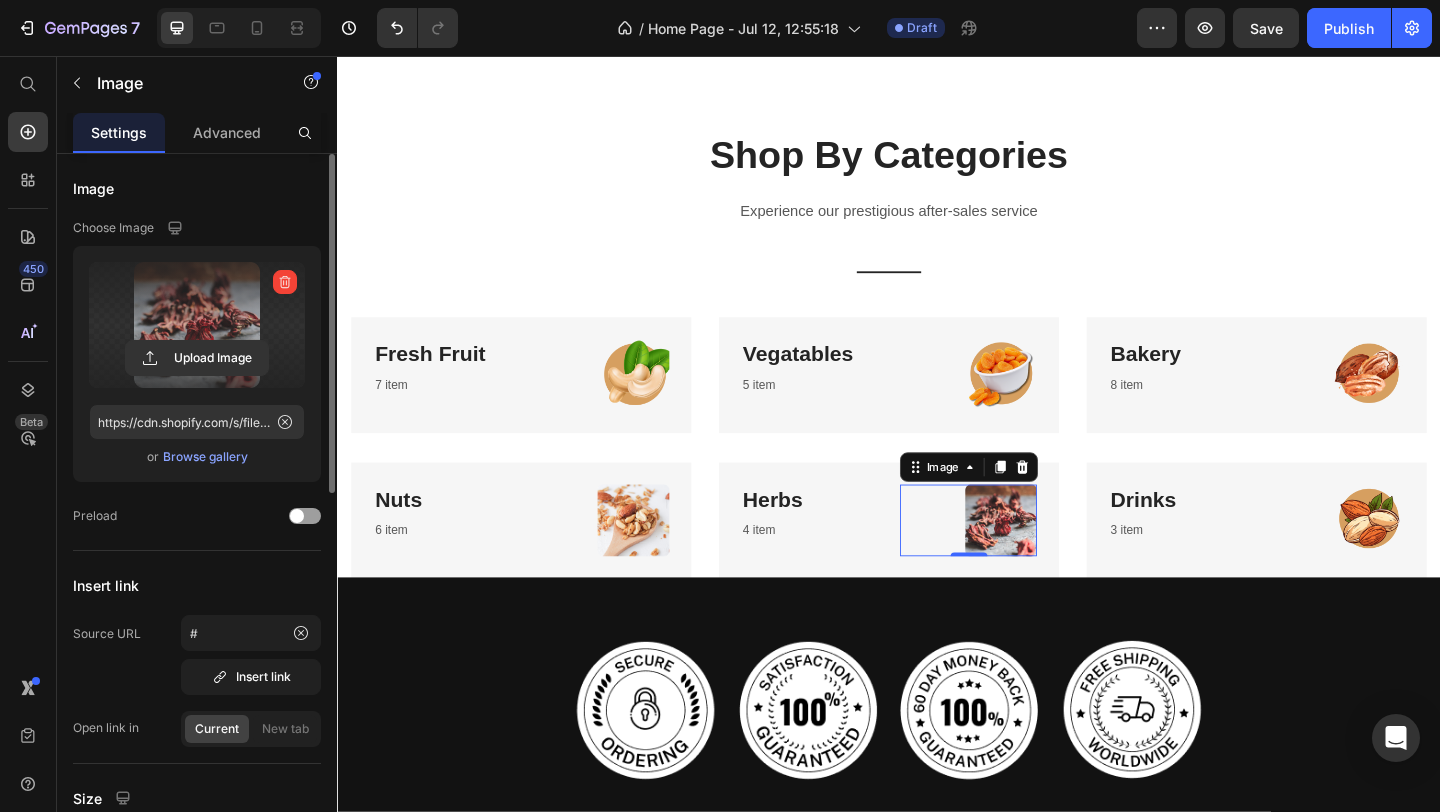 click at bounding box center (197, 325) 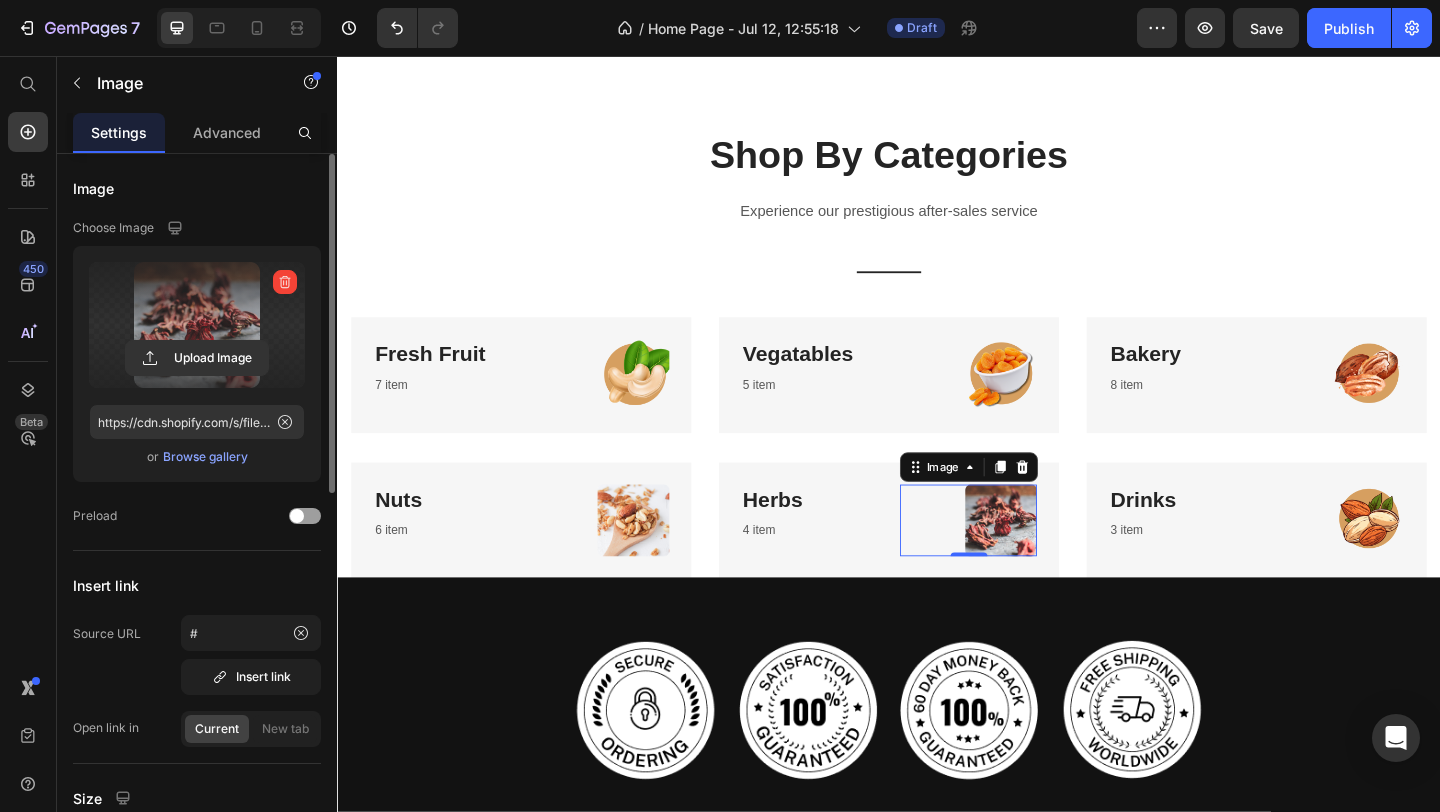 click 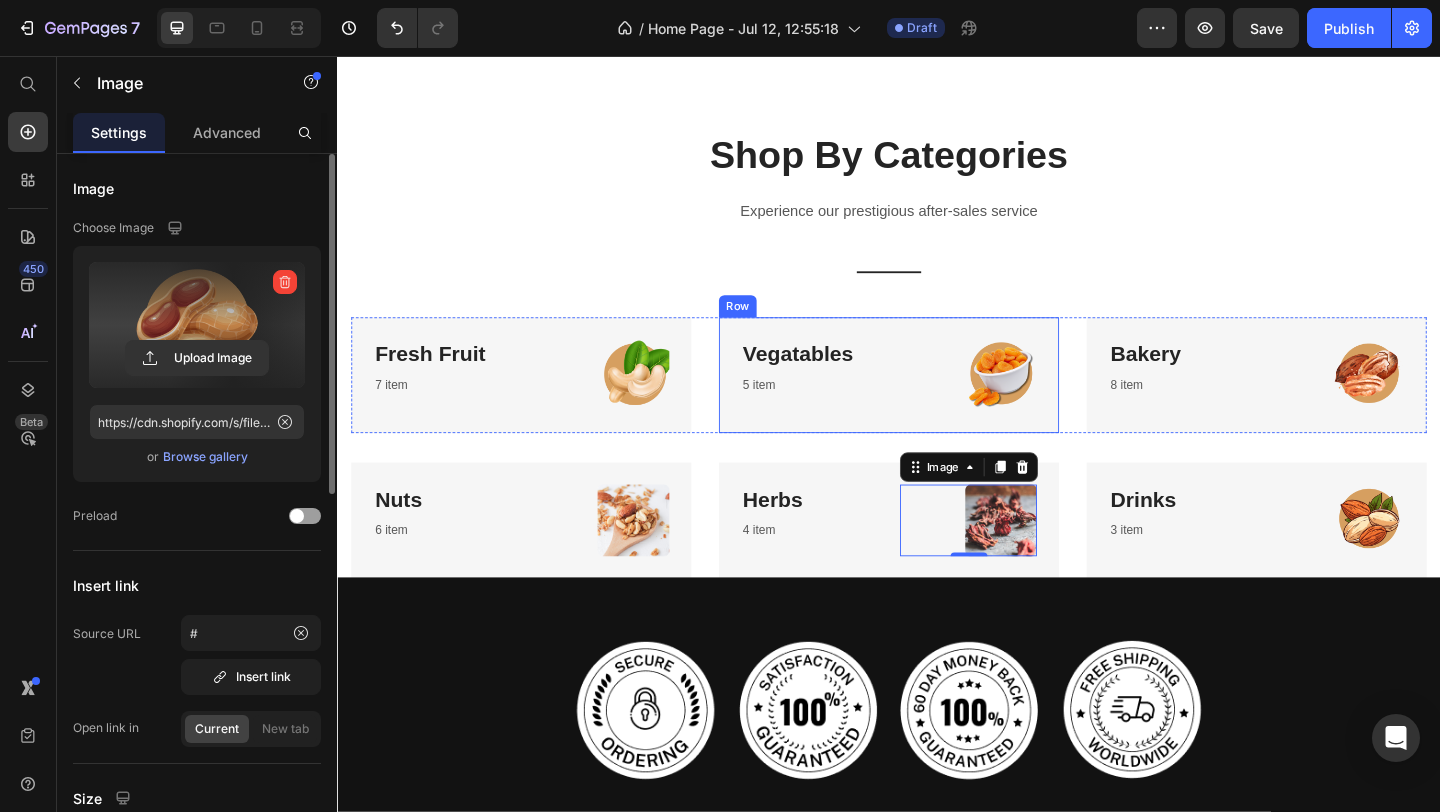 type on "https://cdn.shopify.com/s/files/1/0699/6967/4514/files/gempages_575081350491538276-d1751814-fadc-4710-8c1e-0b2265028ad8.png" 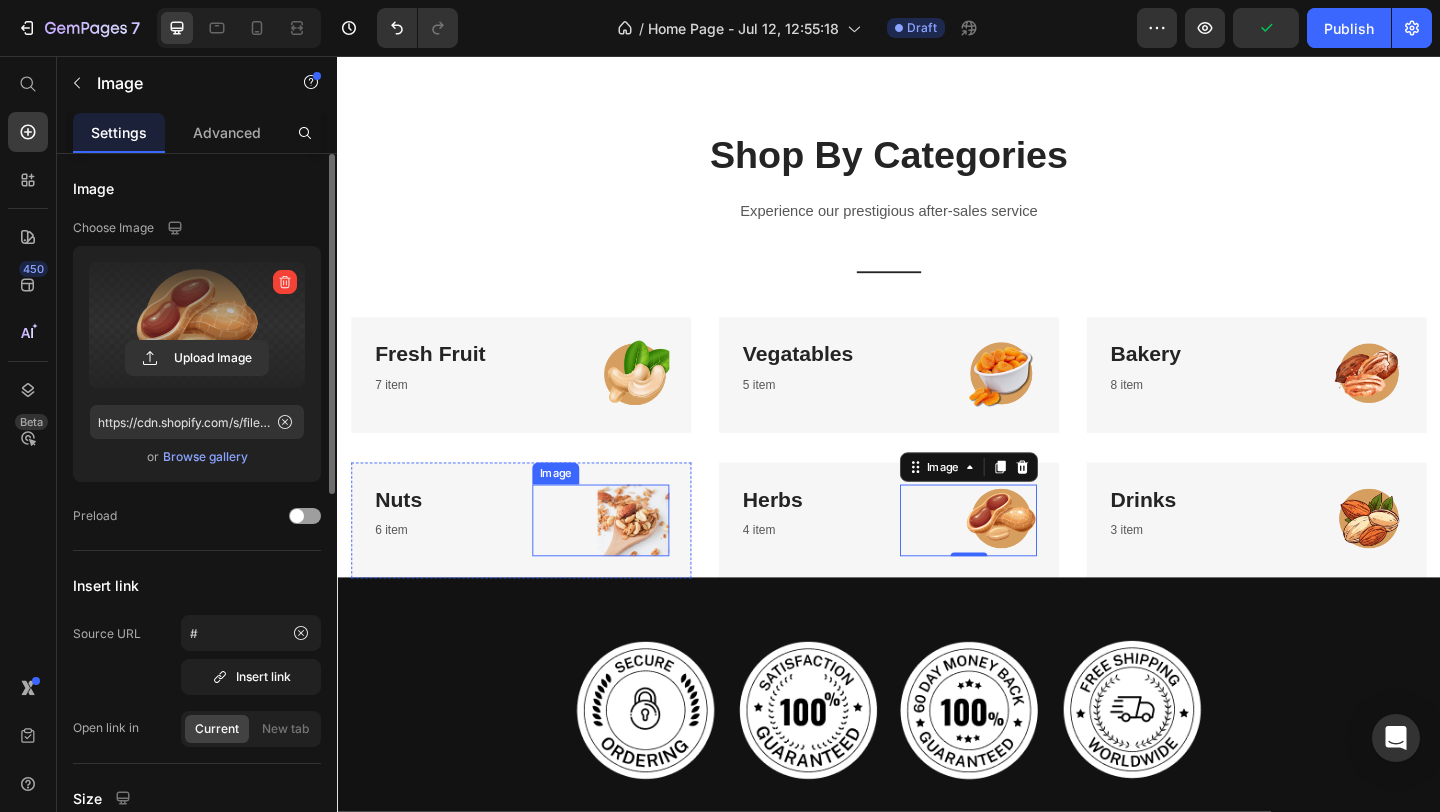 click at bounding box center (623, 561) 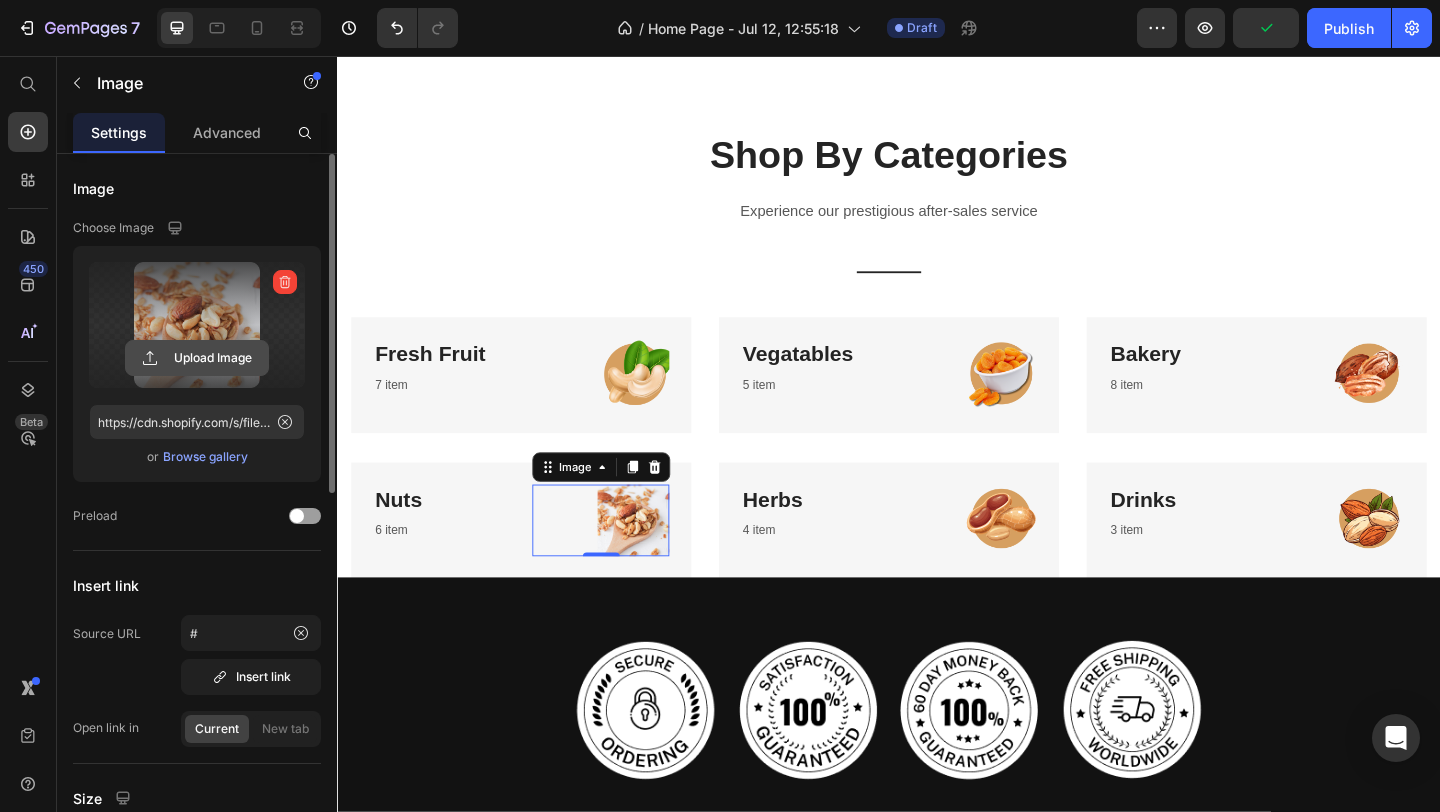 click 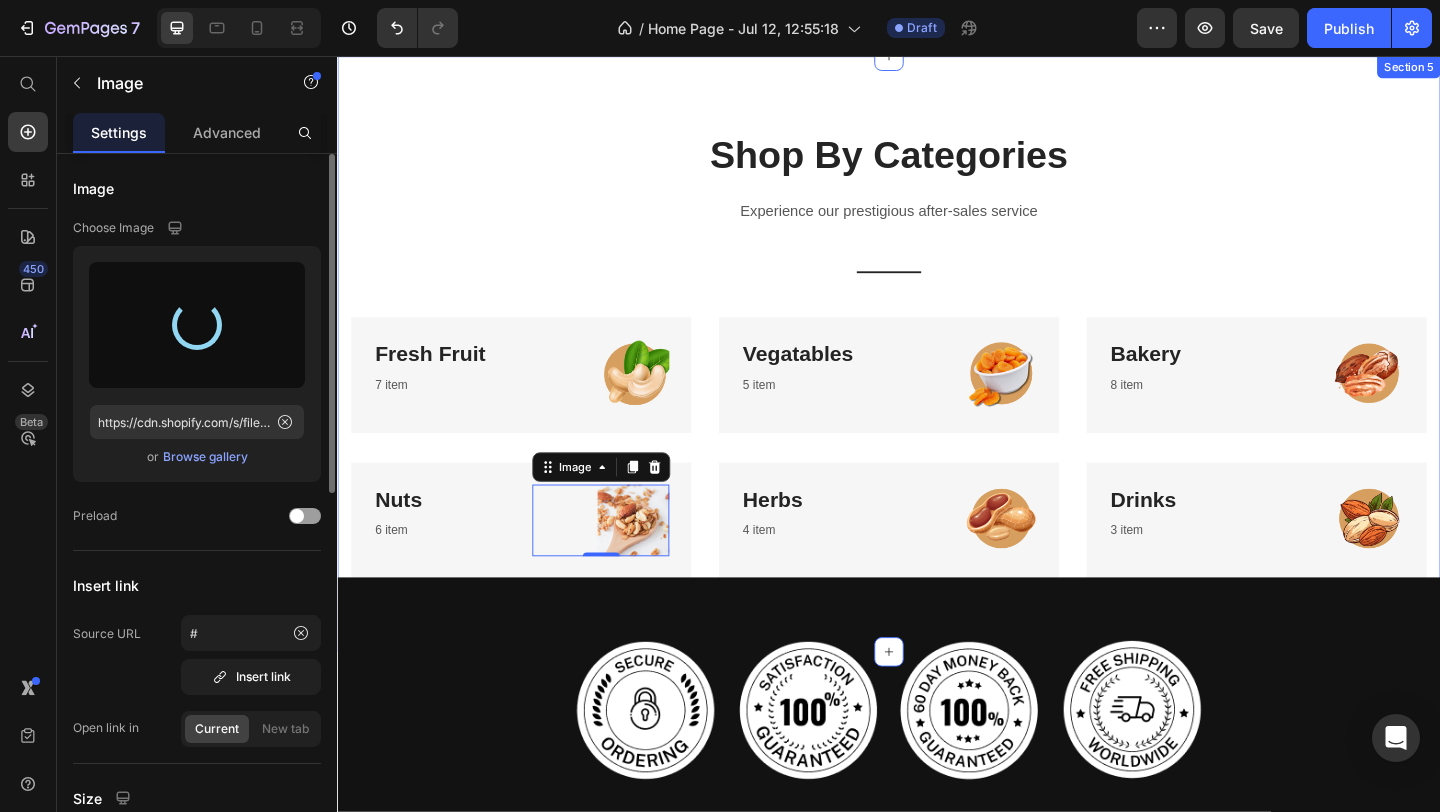 type on "https://cdn.shopify.com/s/files/1/0699/6967/4514/files/gempages_575081350491538276-f645795a-0ad9-4707-88b1-02bdaefa0fd0.png" 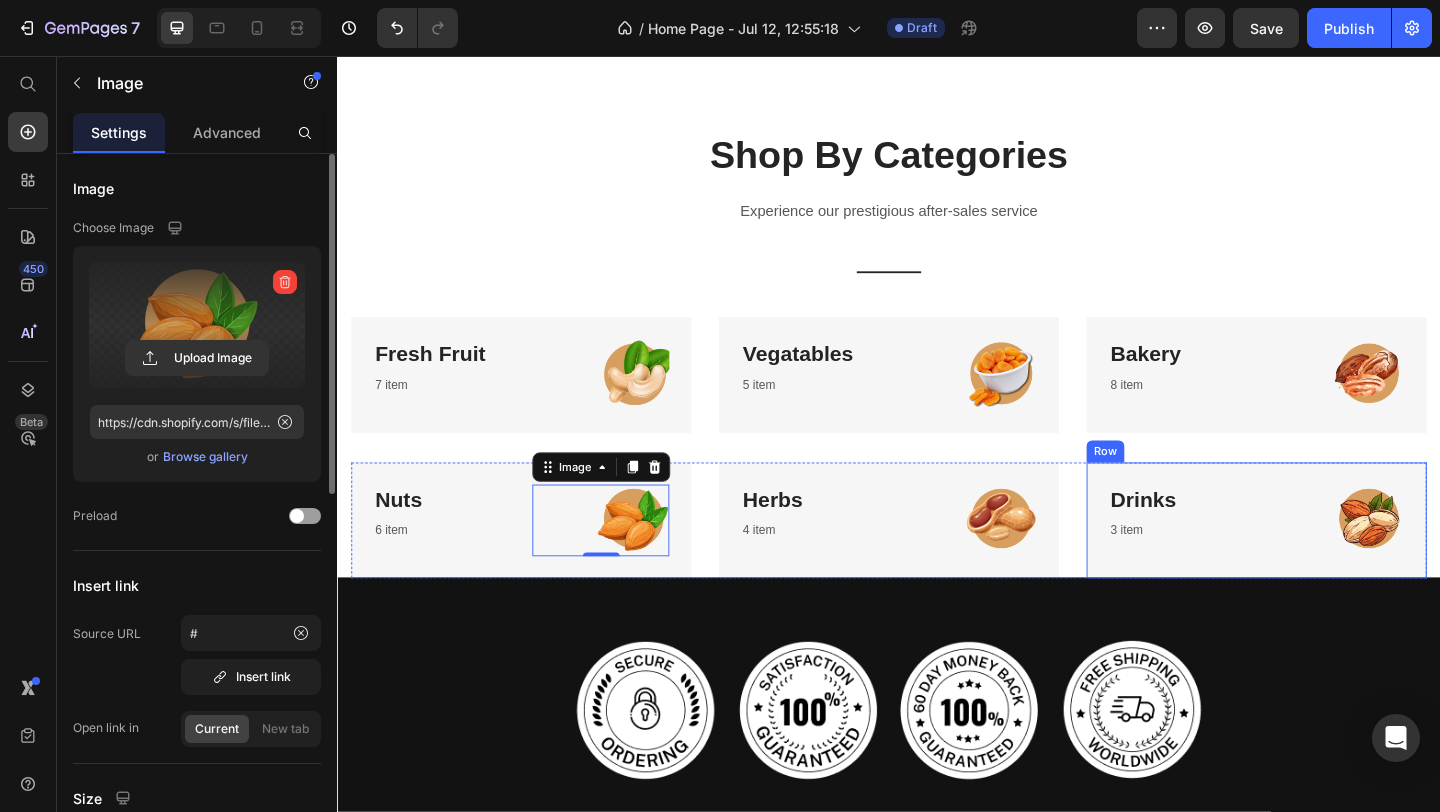 click on "Drinks Heading 3 item Text block Image Row" at bounding box center (1337, 561) 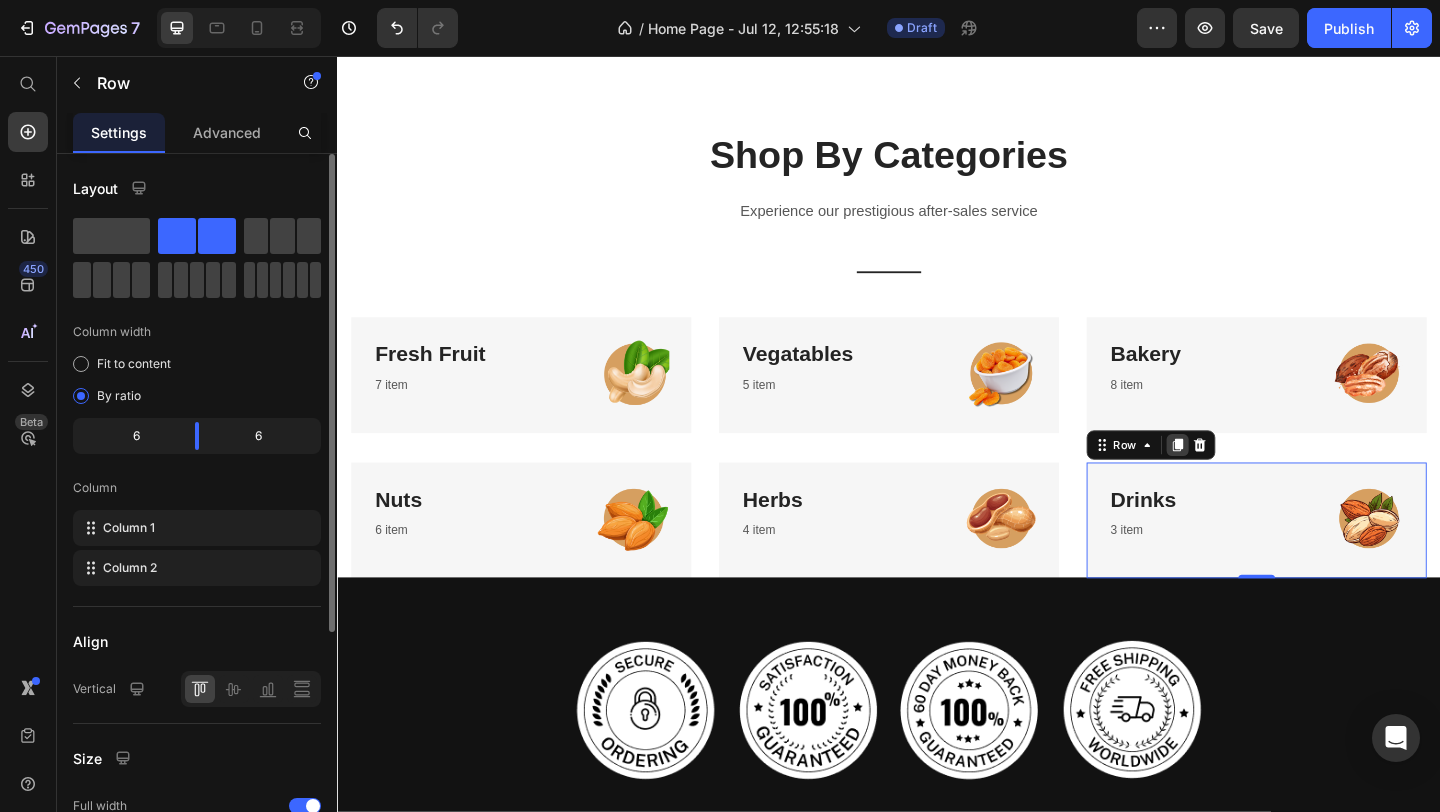 click at bounding box center [1251, 479] 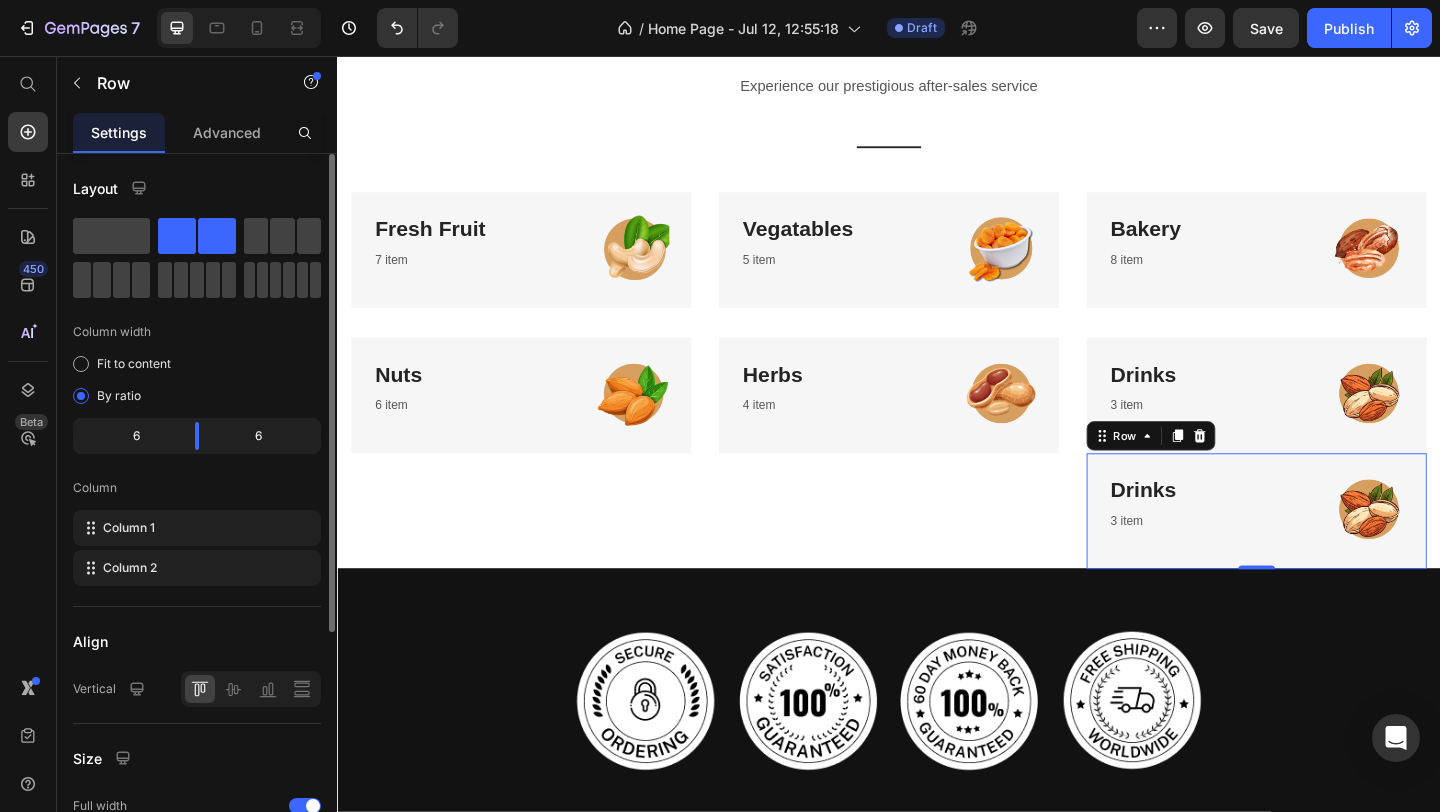 scroll, scrollTop: 2781, scrollLeft: 0, axis: vertical 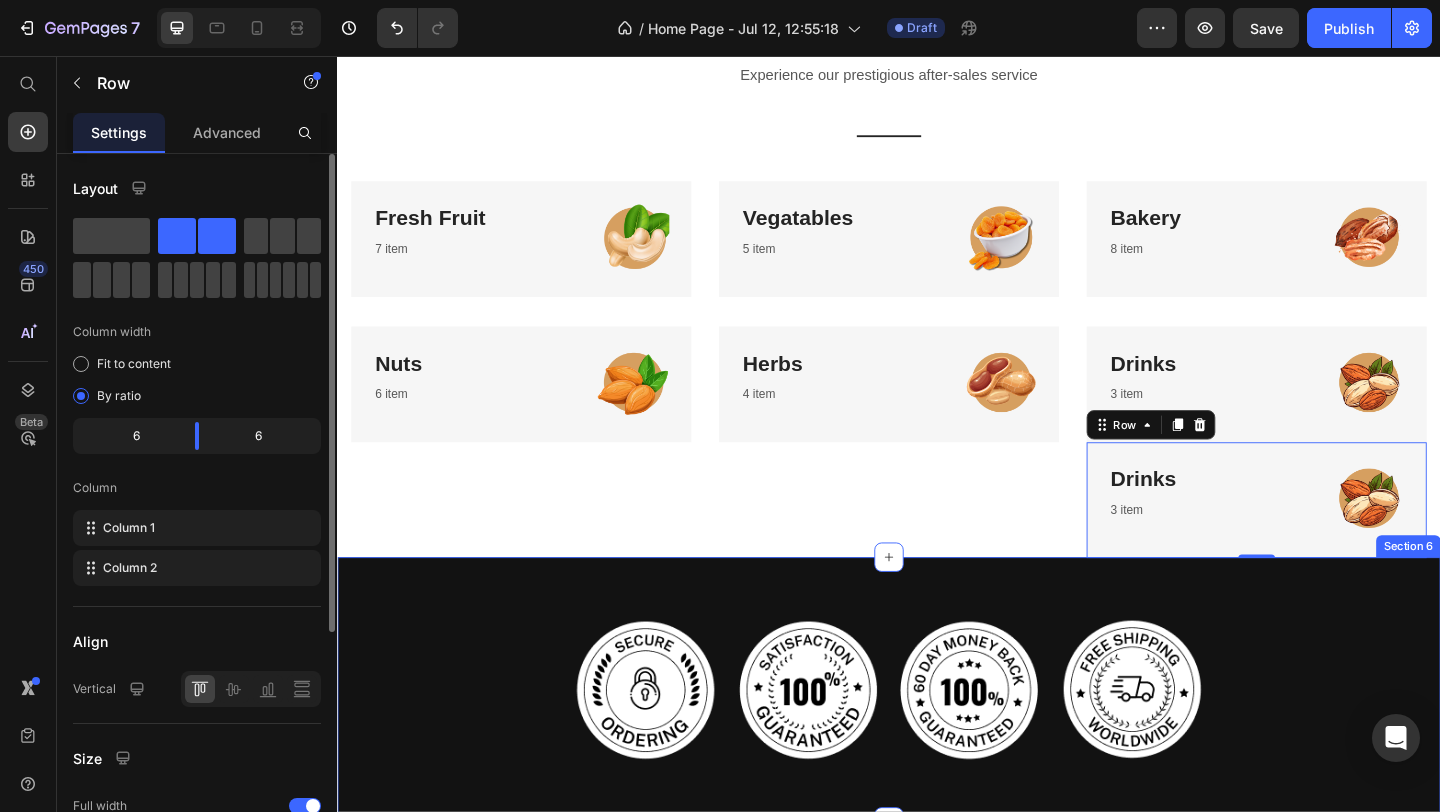 click on "Image Image Image Image Row Section 6" at bounding box center (937, 745) 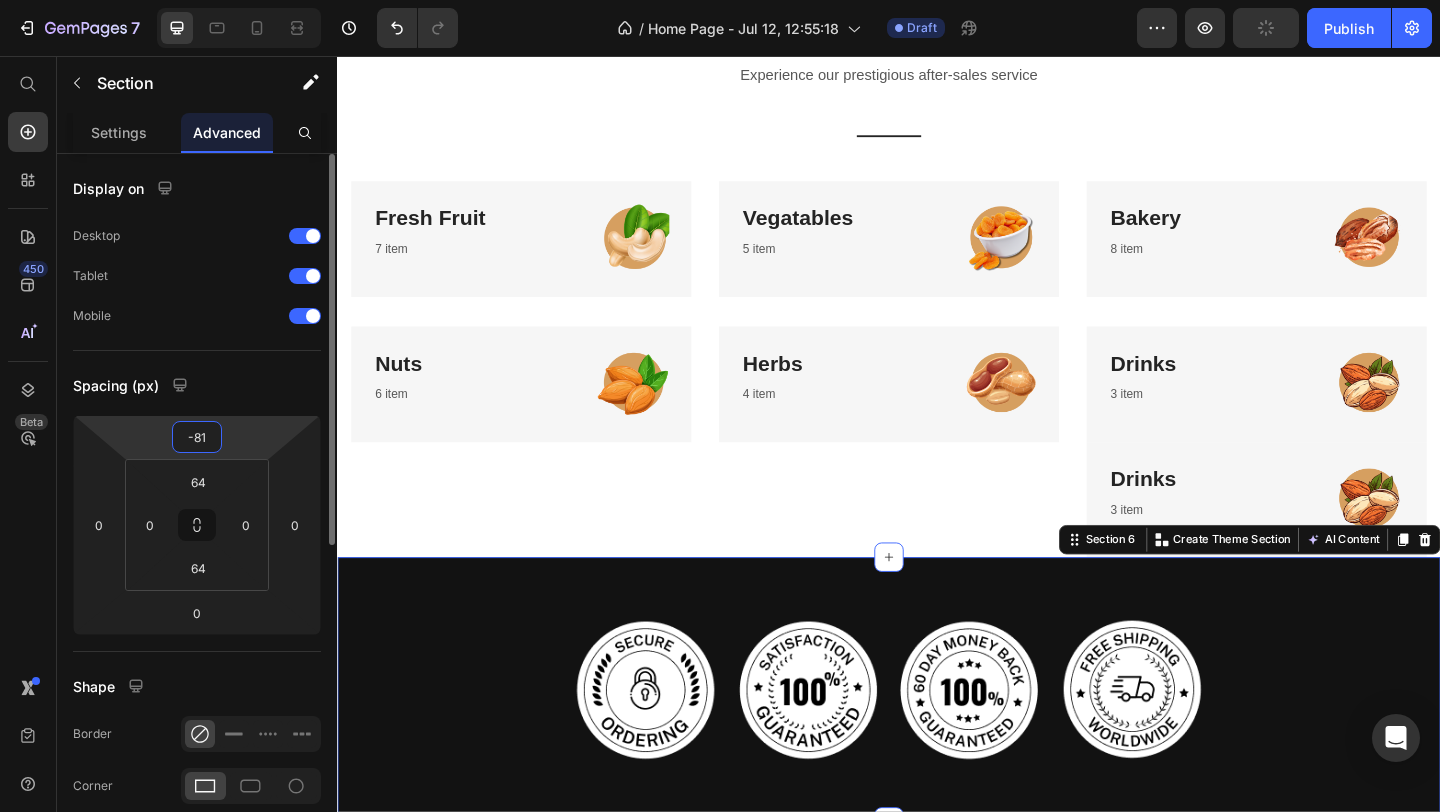 click on "-81" at bounding box center (197, 437) 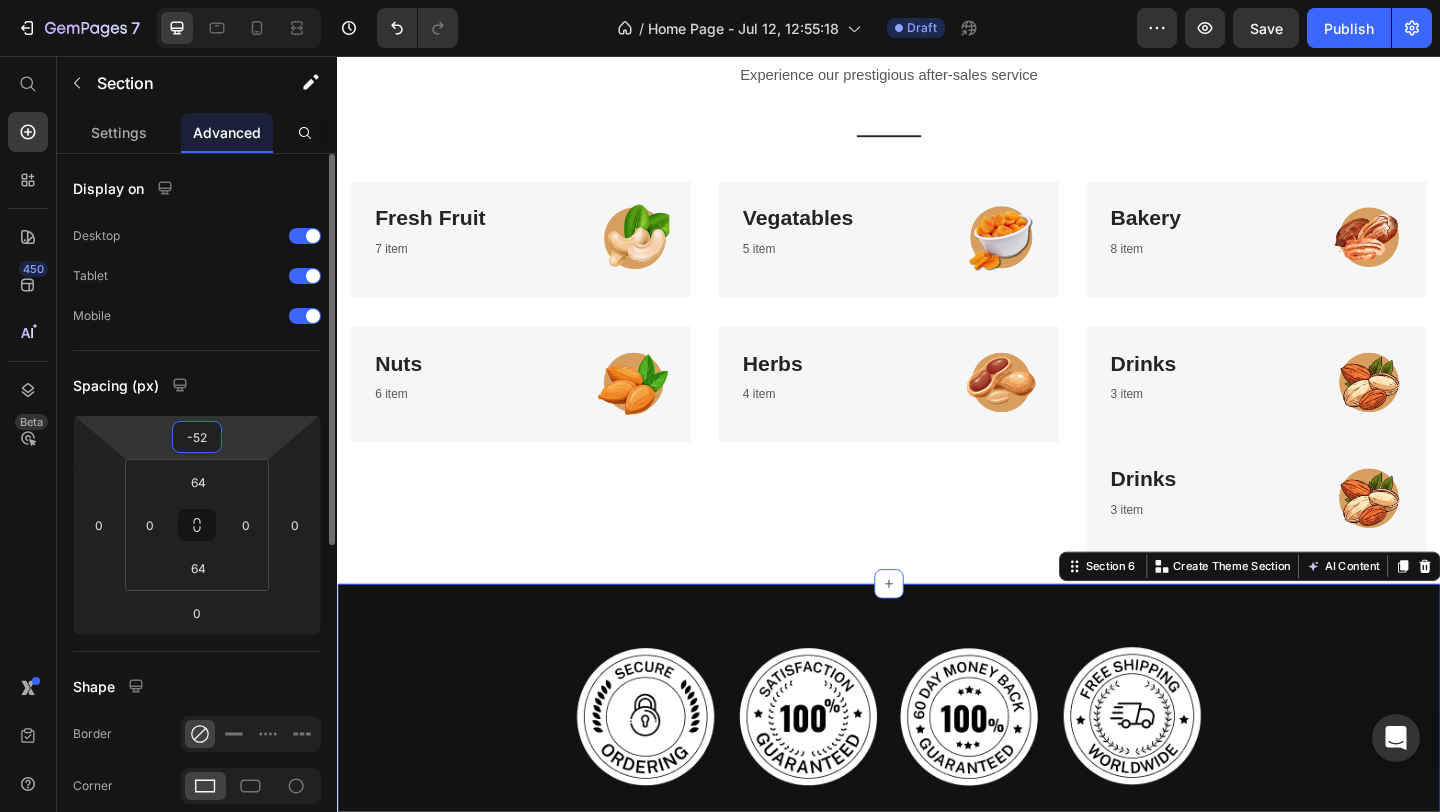 type on "-51" 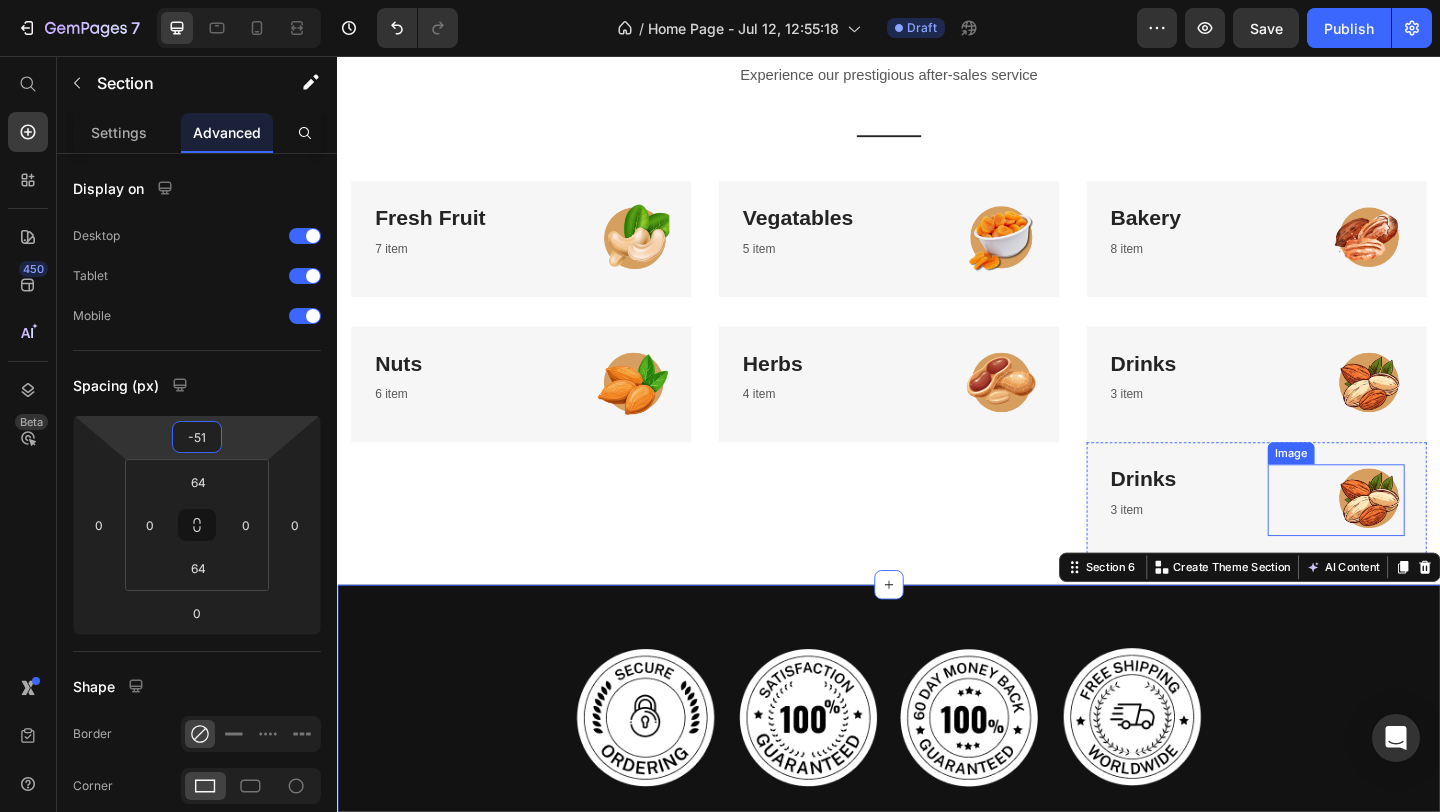click at bounding box center [1423, 539] 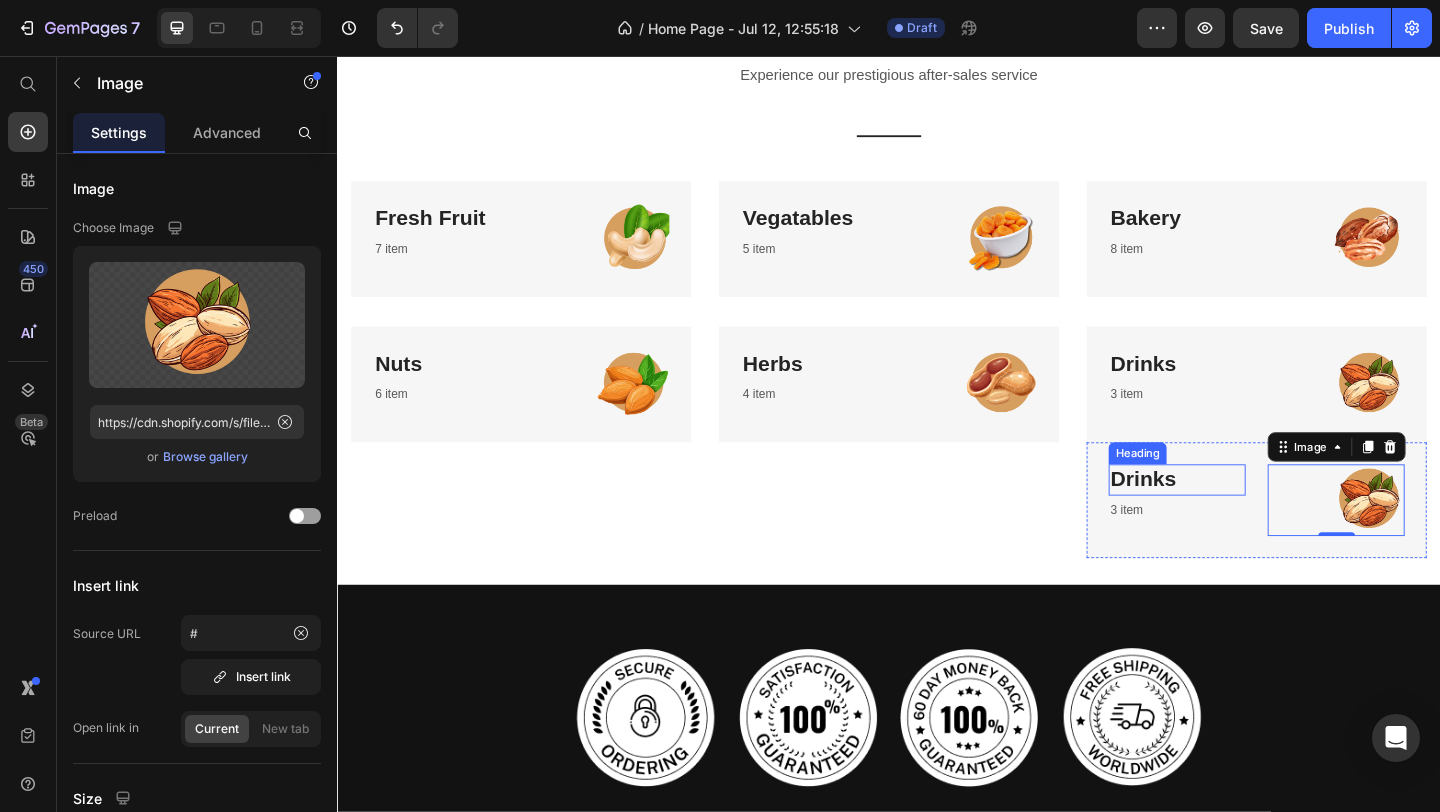 click on "Drinks" at bounding box center [1250, 517] 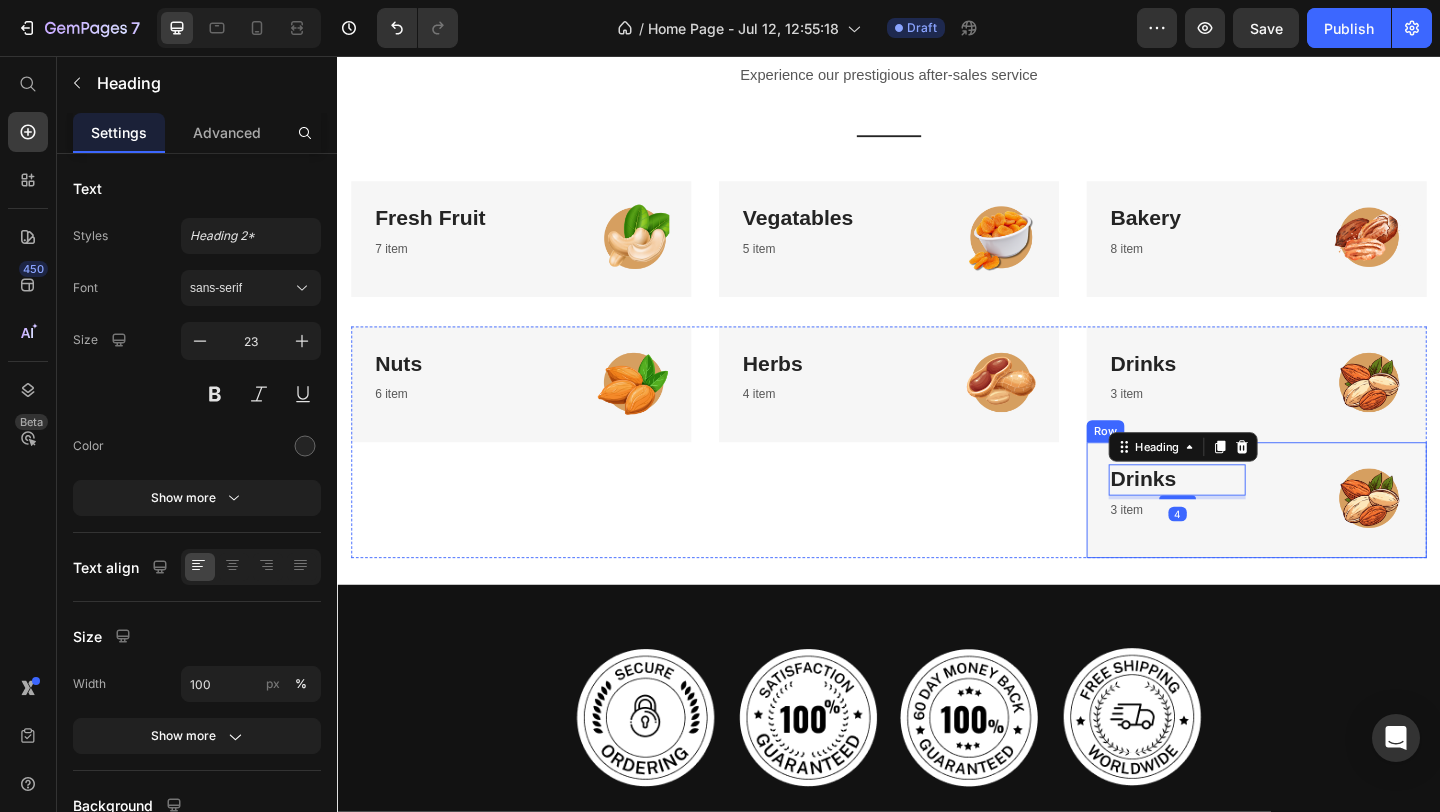 click on "Drinks Heading   4 3 item Text block Image Row" at bounding box center (1337, 539) 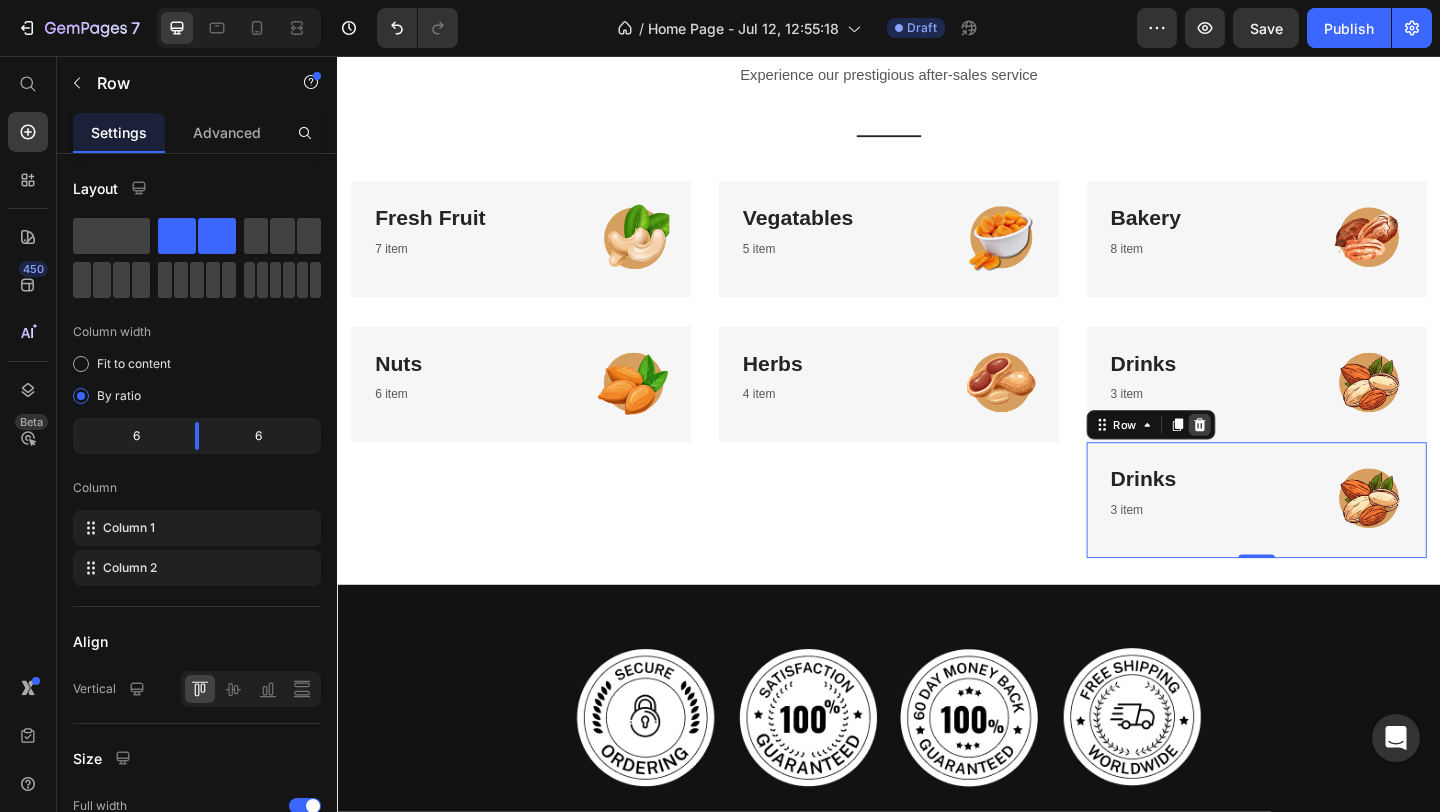 click 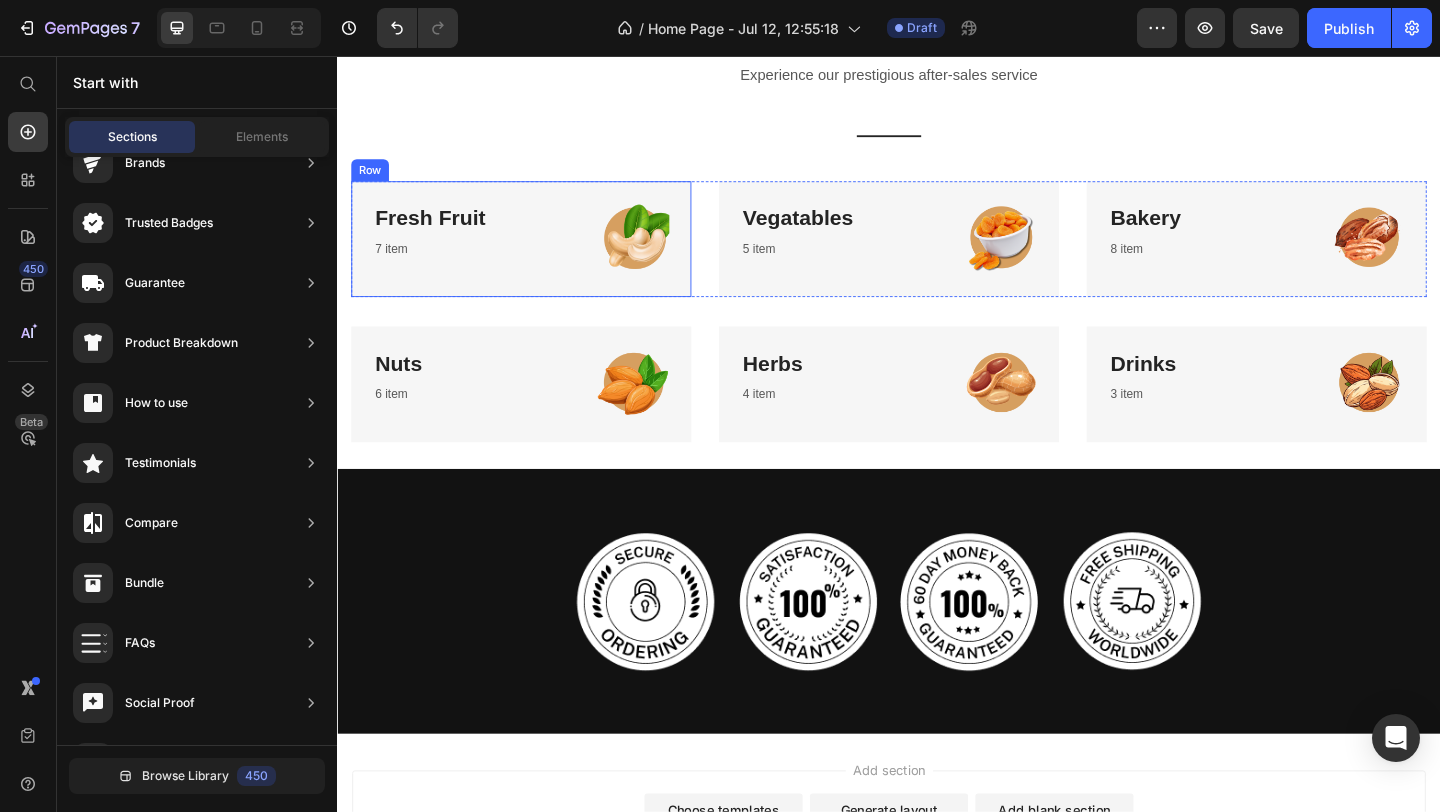 click on "Fresh Fruit Heading 7 item Text block Image Row" at bounding box center [537, 255] 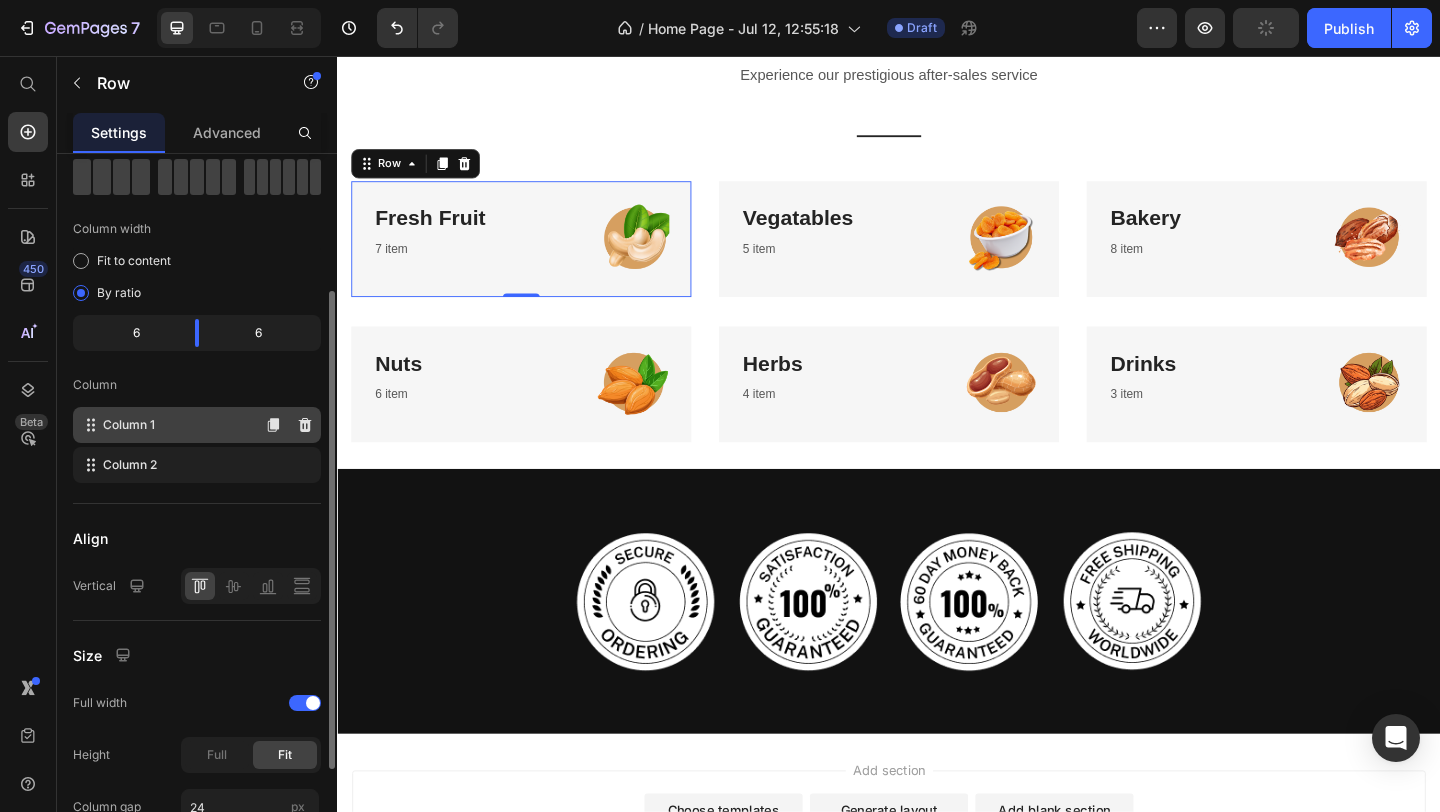 scroll, scrollTop: 354, scrollLeft: 0, axis: vertical 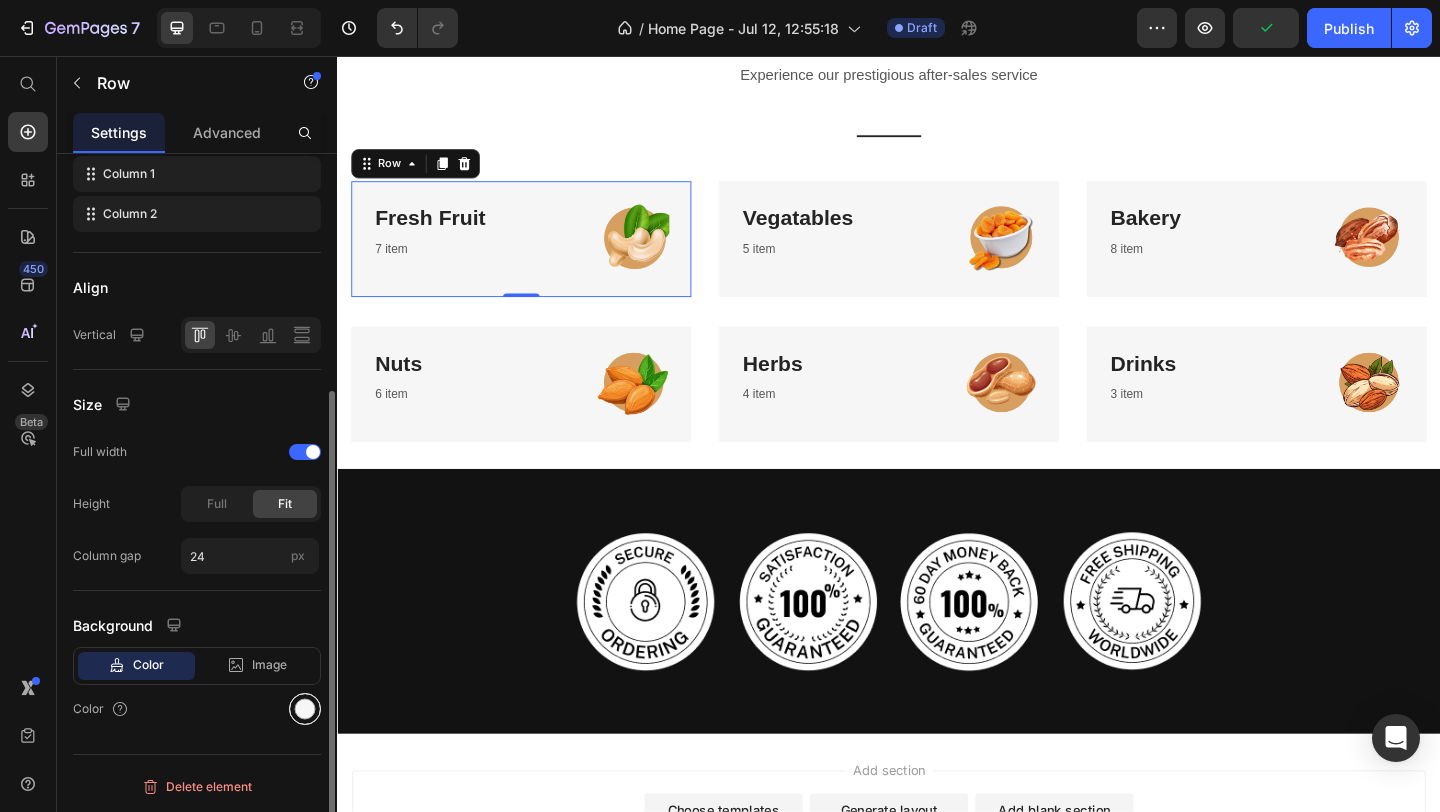 click at bounding box center [305, 709] 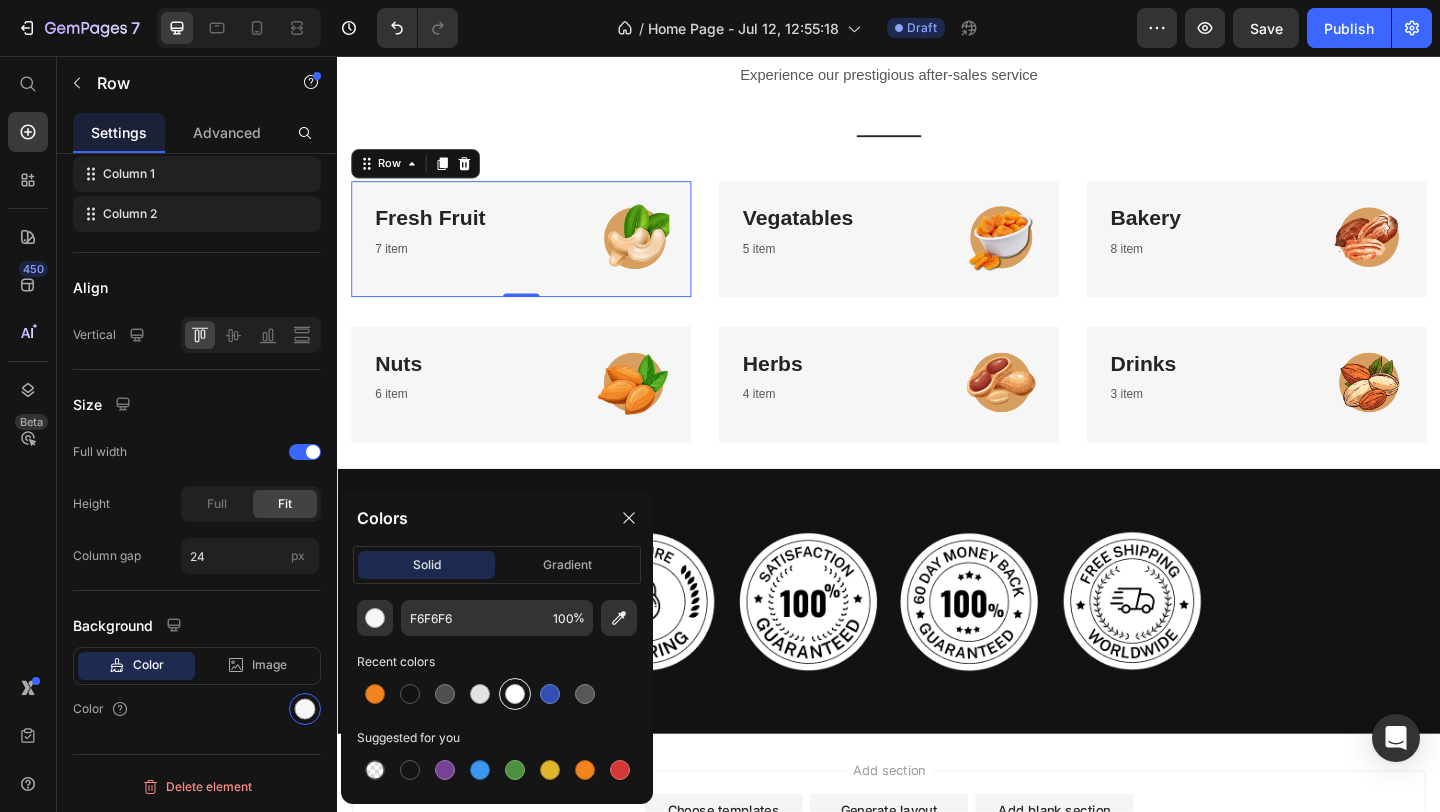 click at bounding box center (515, 694) 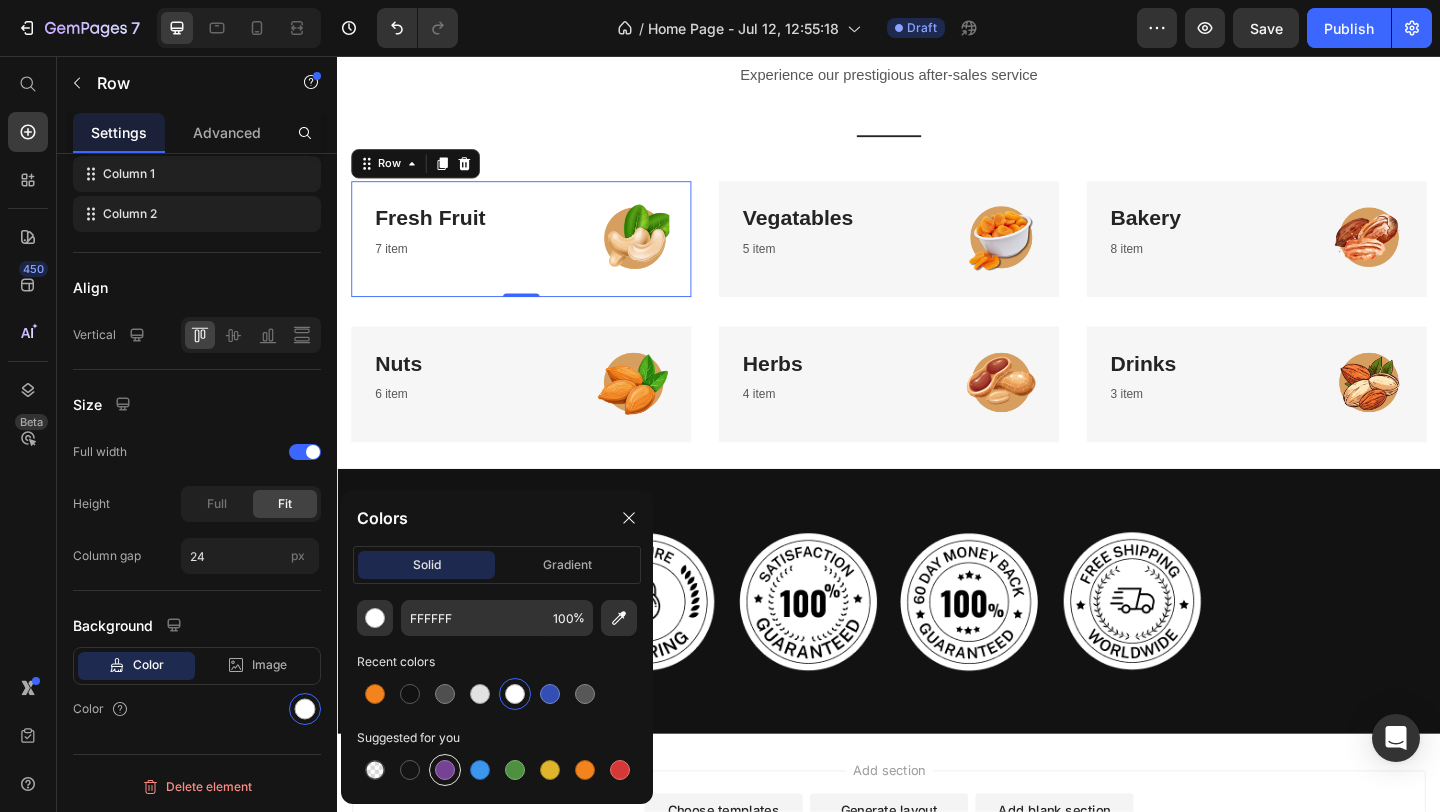 click at bounding box center [445, 770] 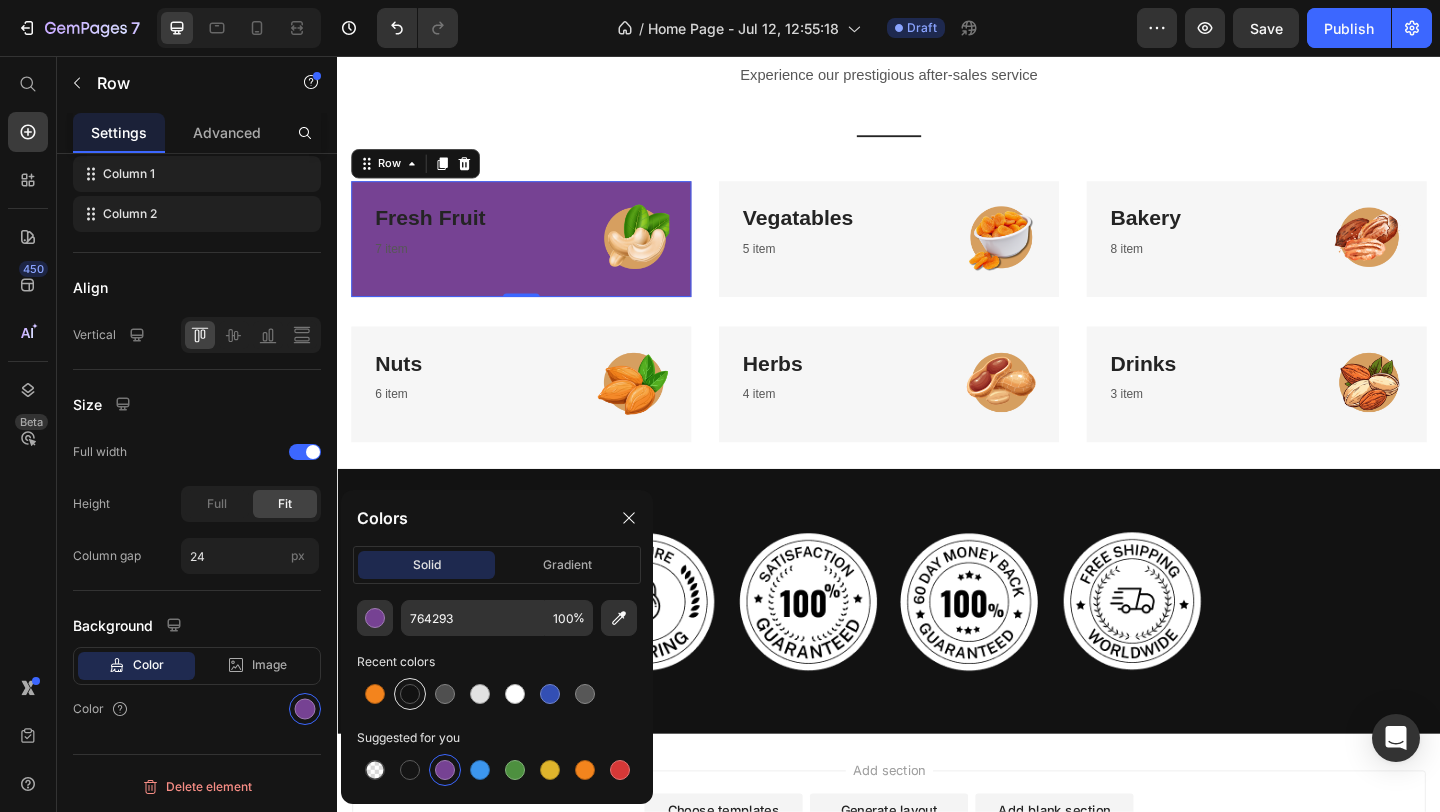 click at bounding box center (410, 694) 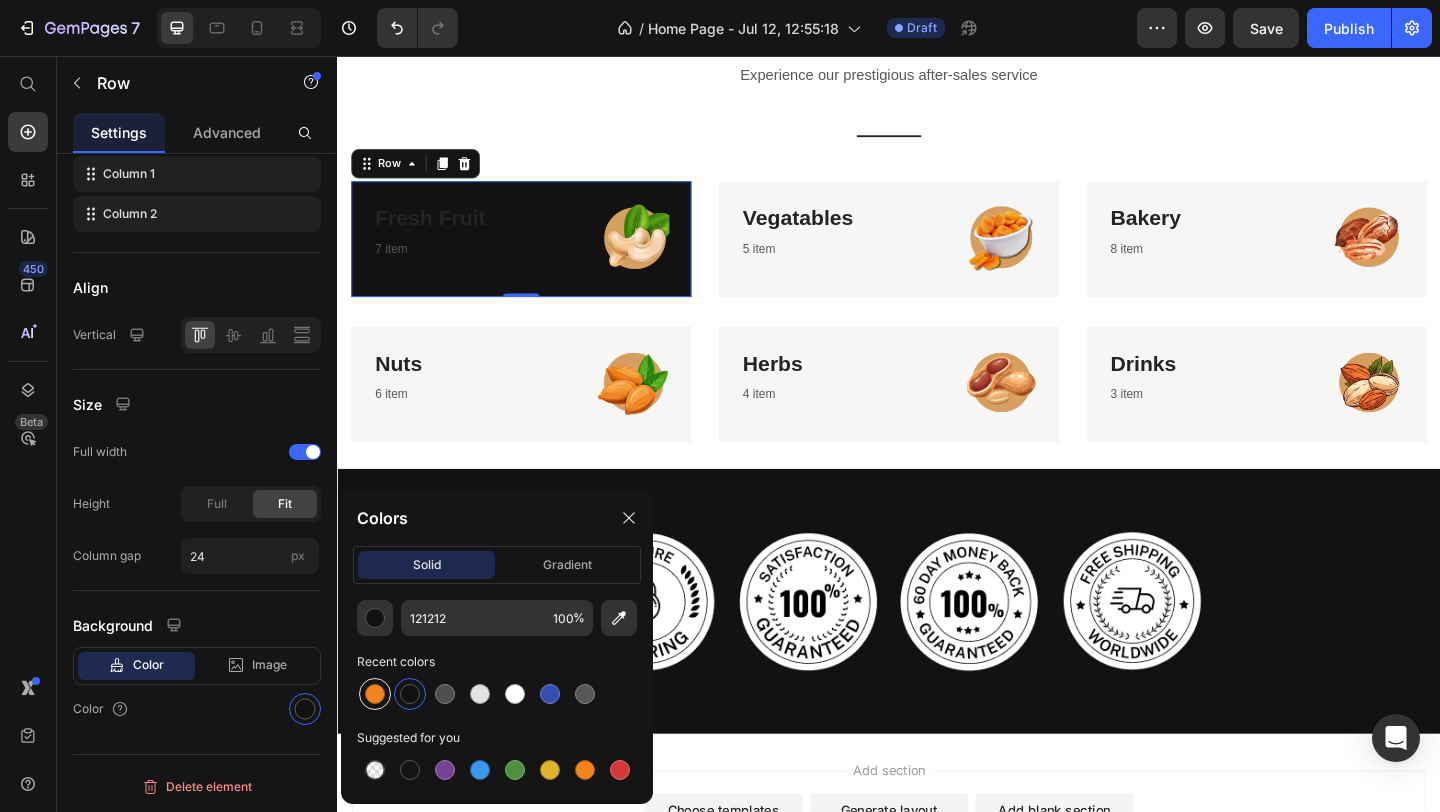 click at bounding box center (375, 694) 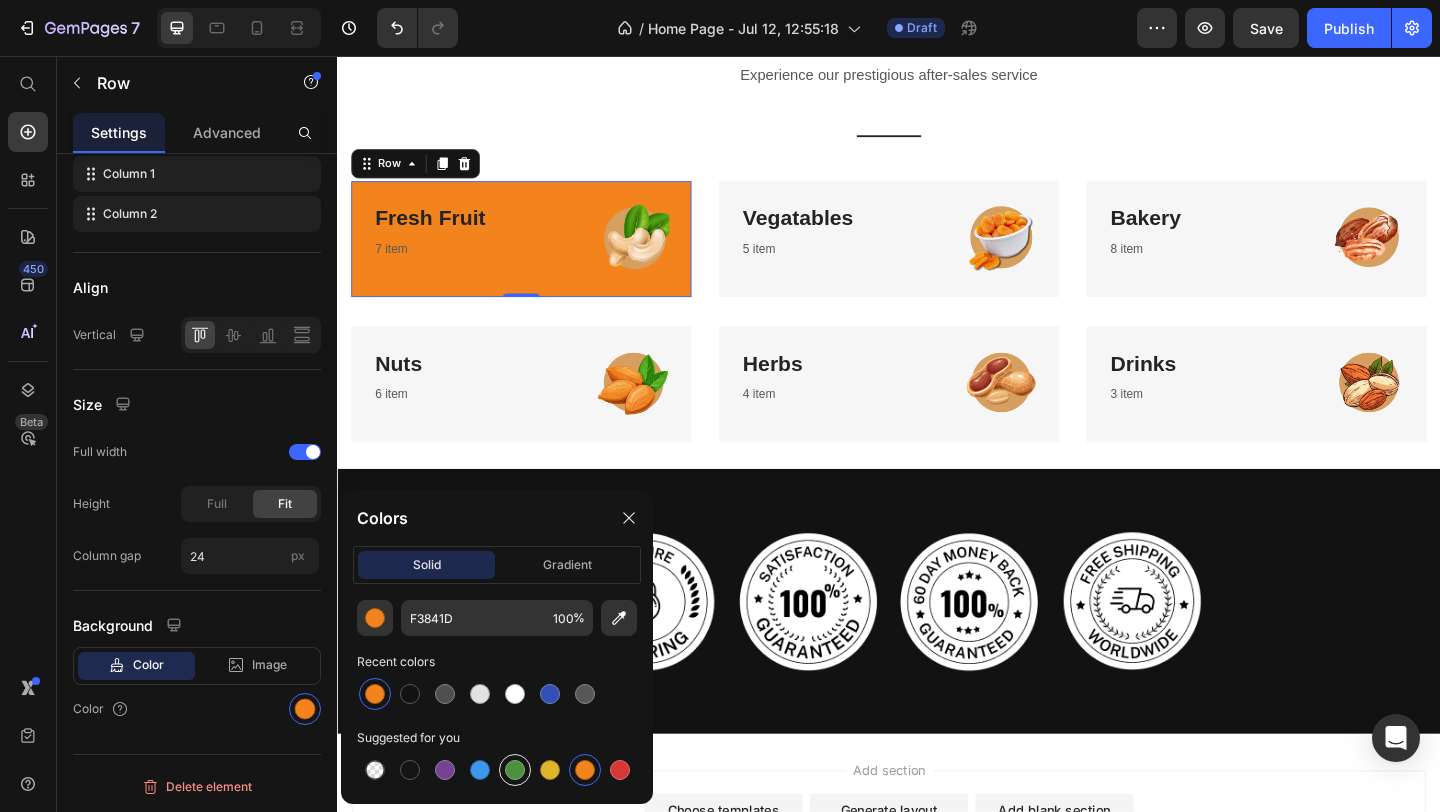 click at bounding box center (515, 770) 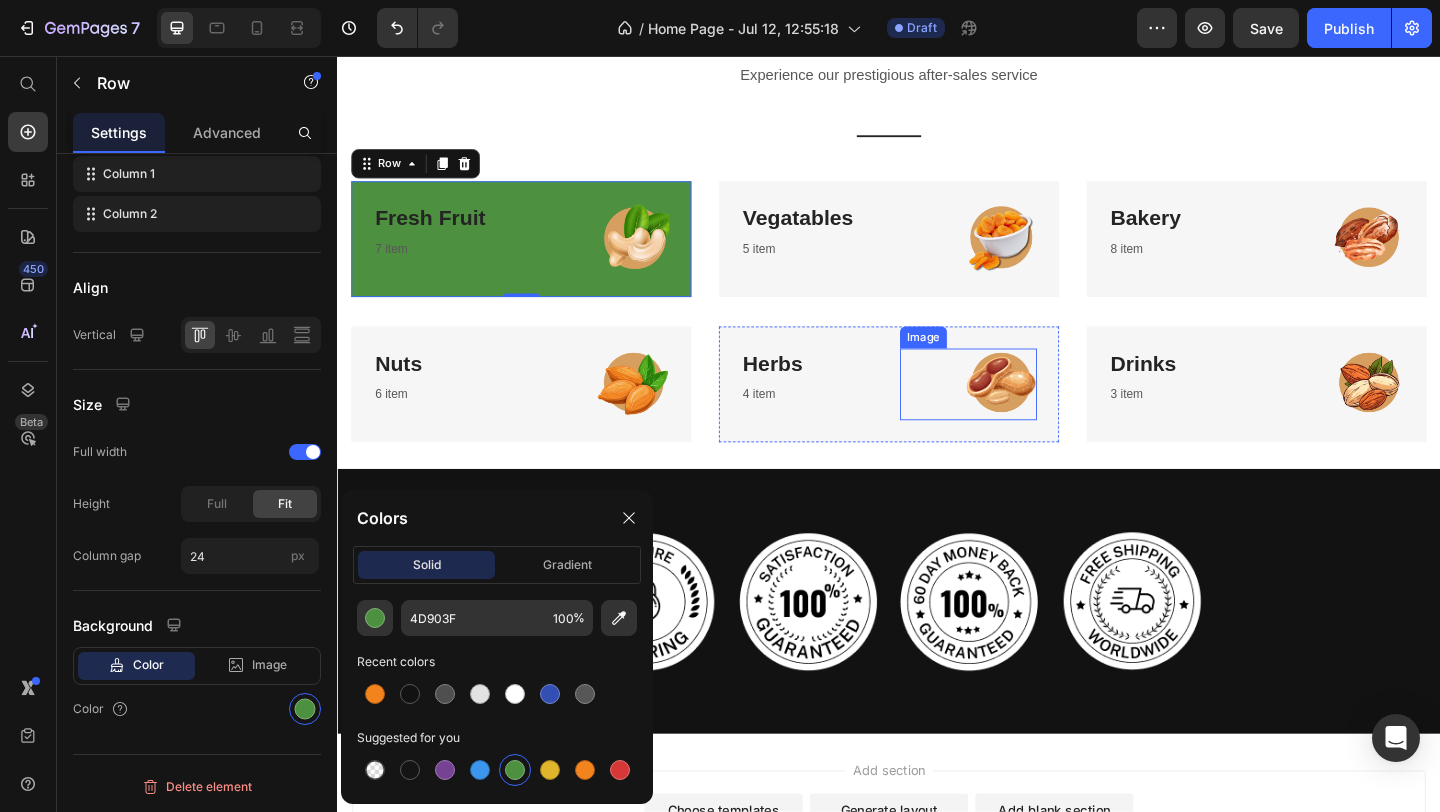 scroll, scrollTop: 2777, scrollLeft: 0, axis: vertical 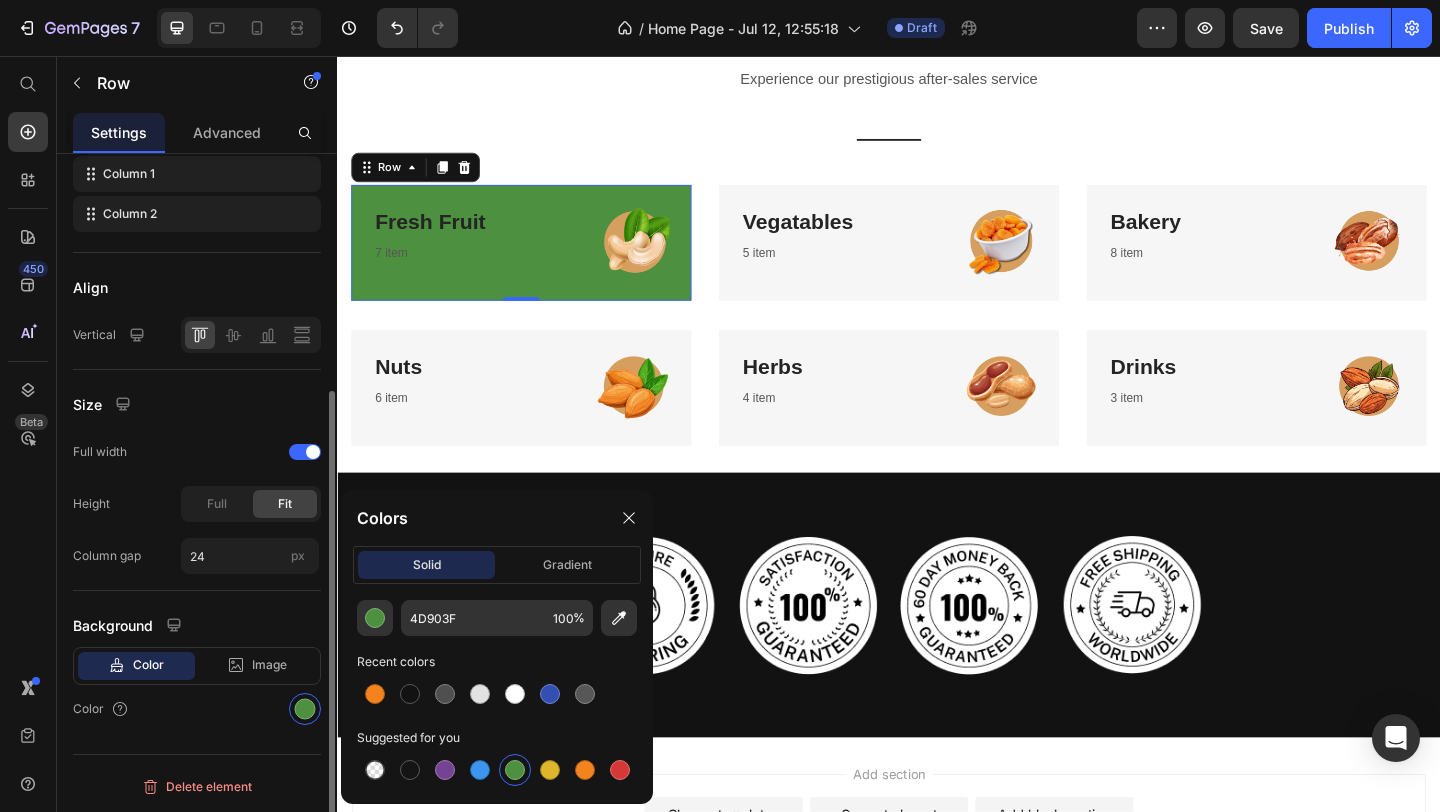 click on "Color" at bounding box center (197, 709) 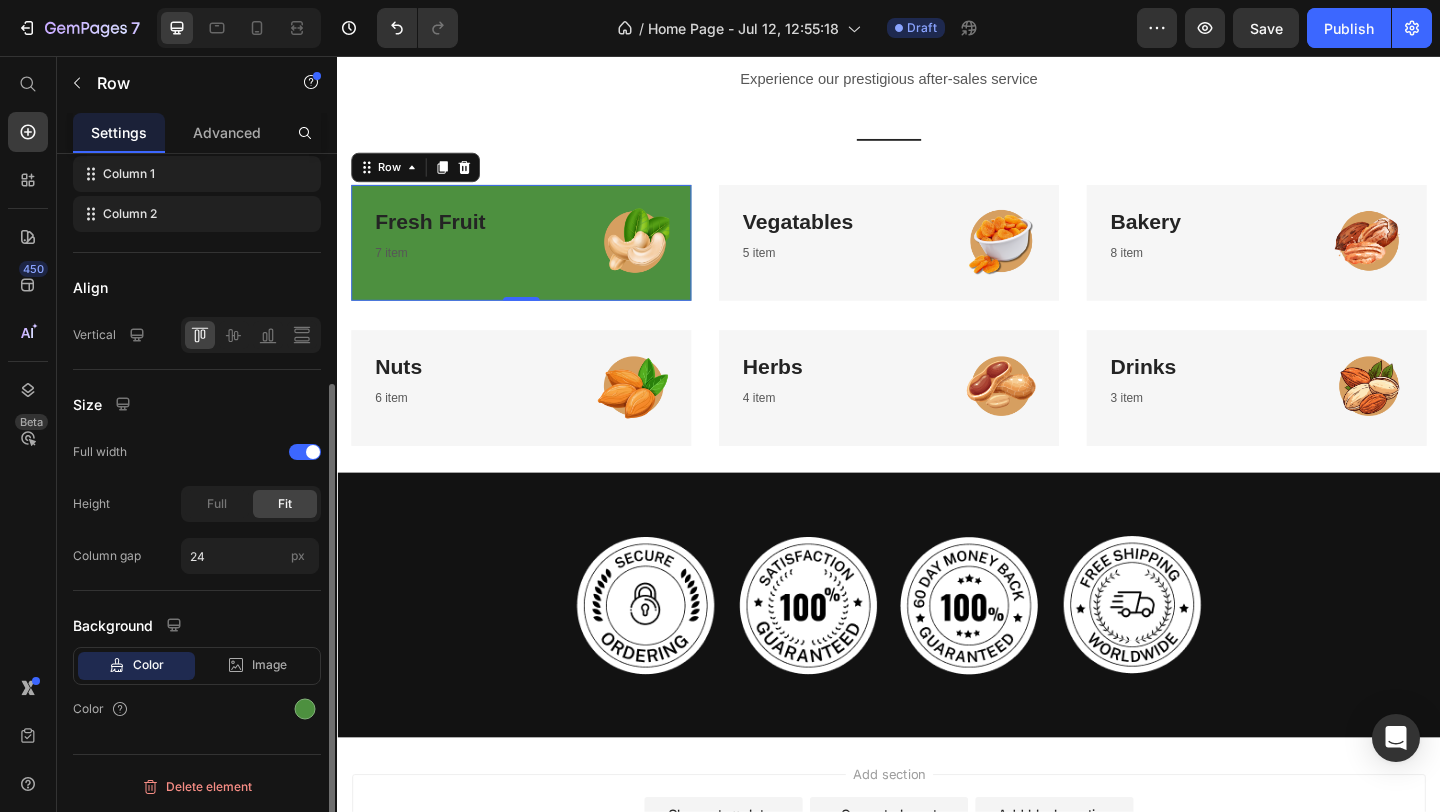 scroll, scrollTop: 0, scrollLeft: 0, axis: both 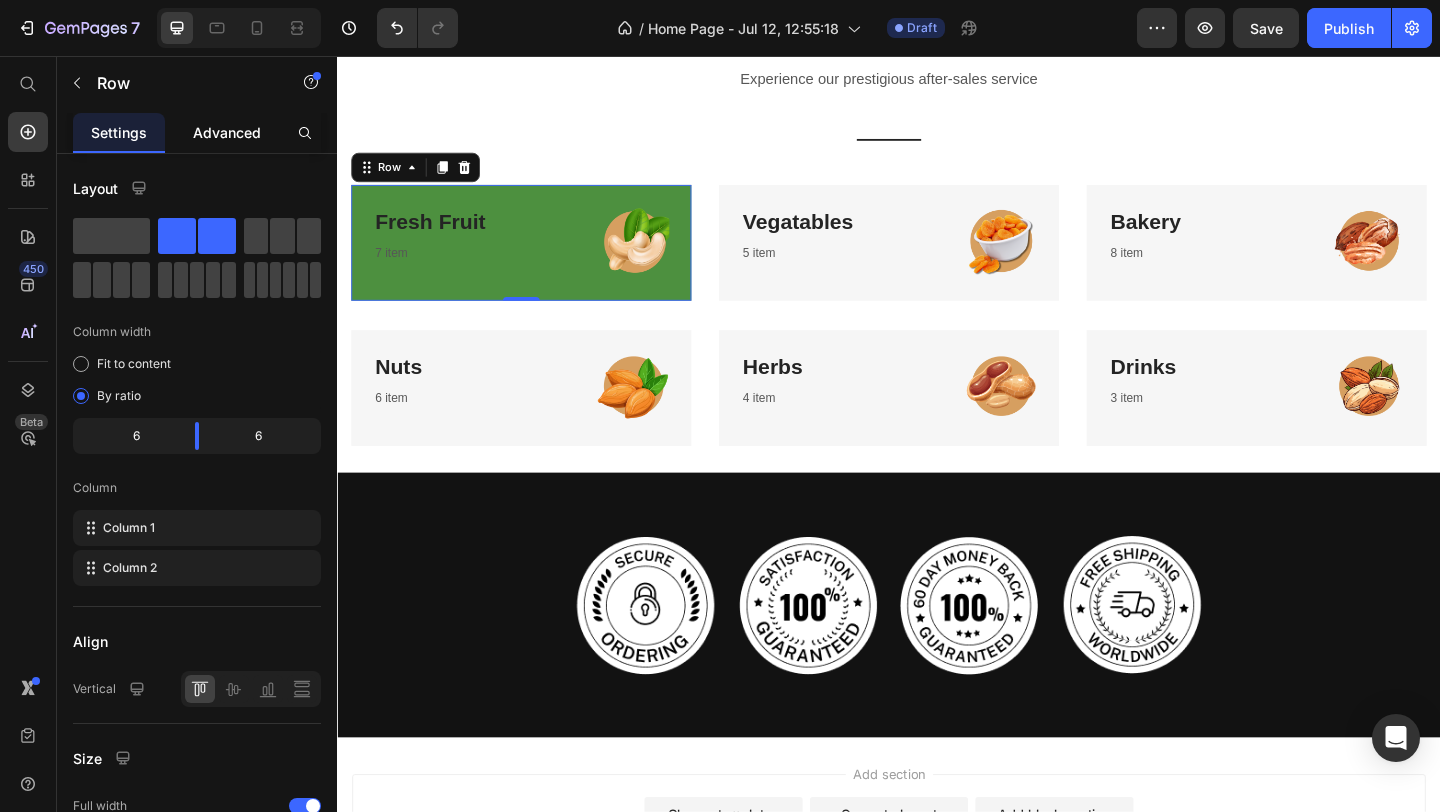click on "Advanced" 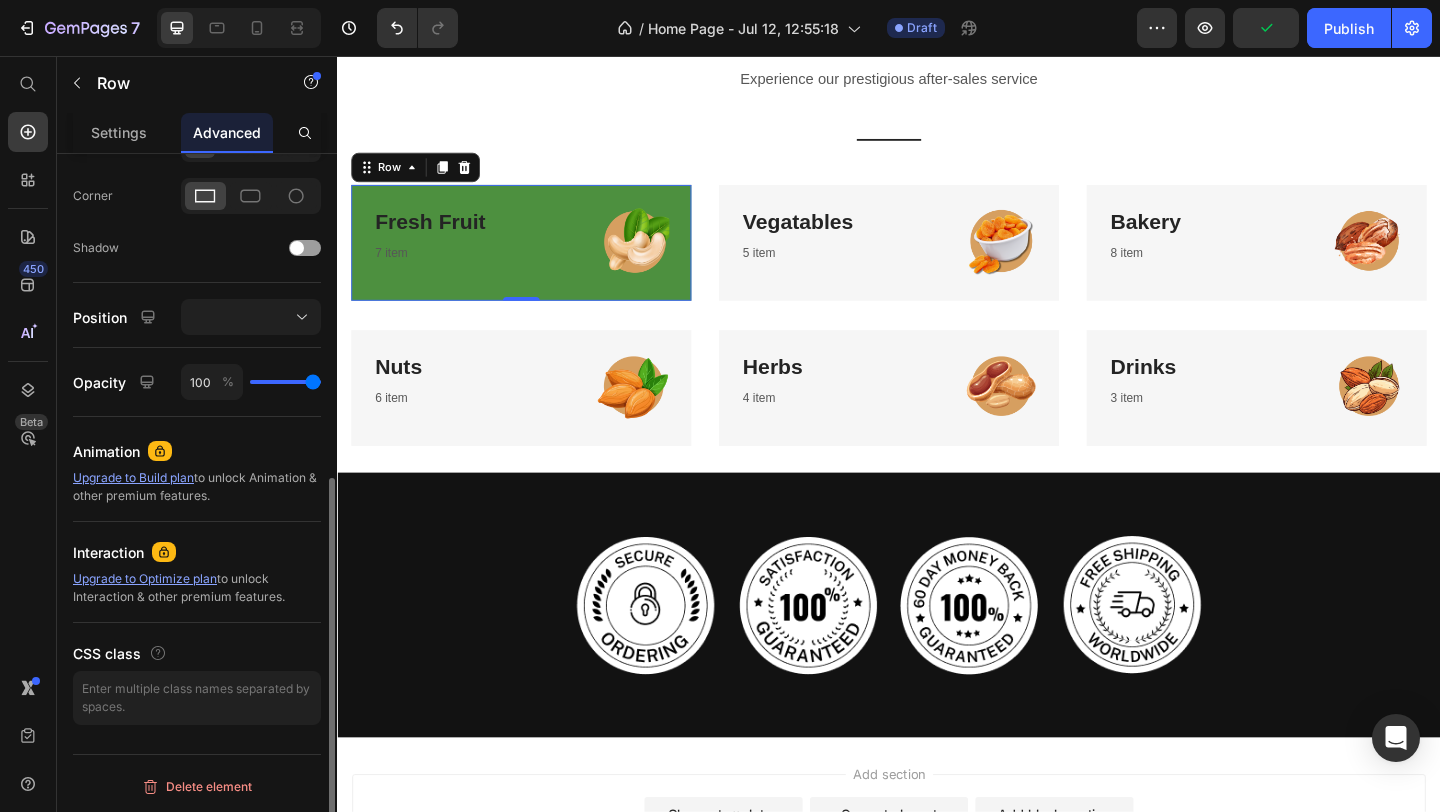 scroll, scrollTop: 0, scrollLeft: 0, axis: both 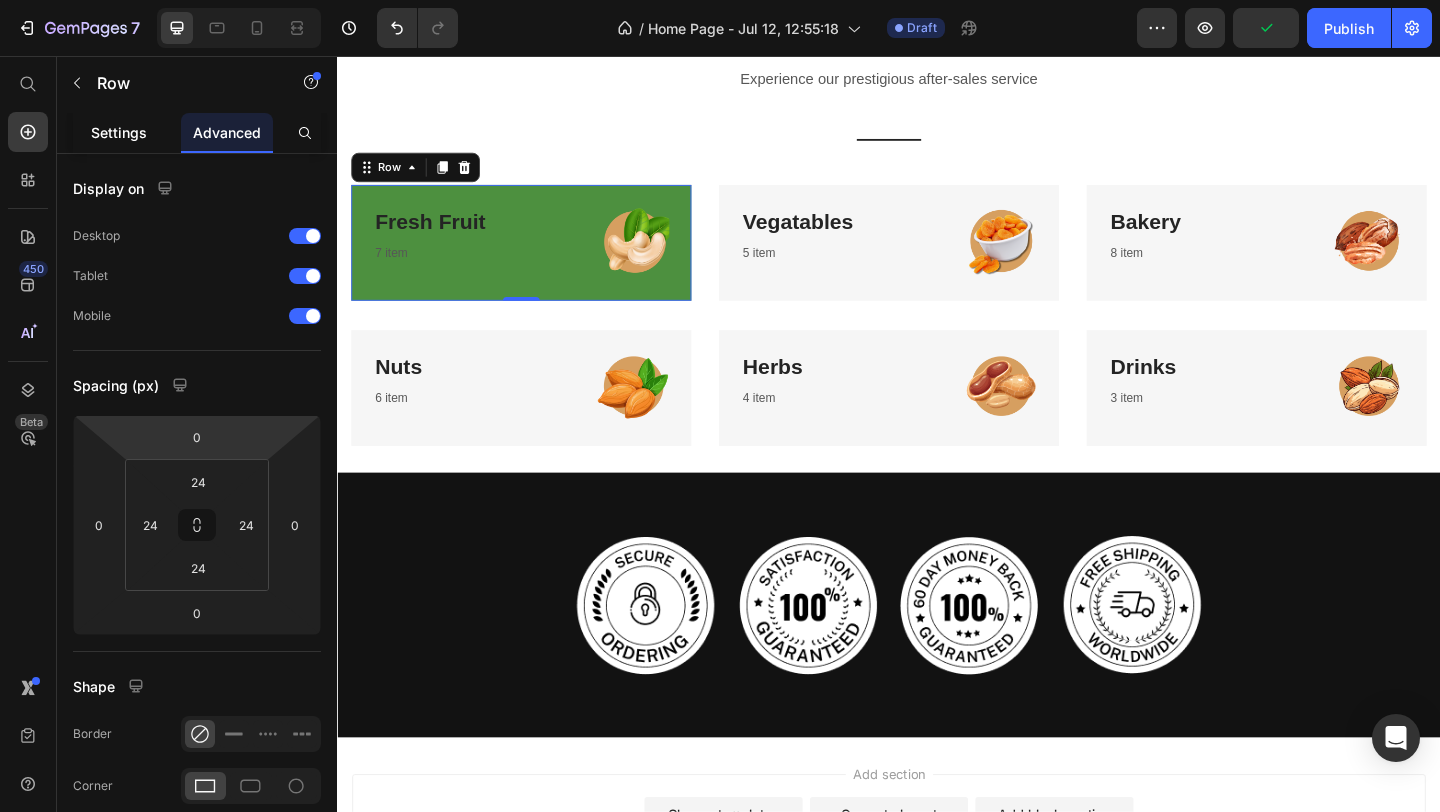 click on "Settings" at bounding box center (119, 132) 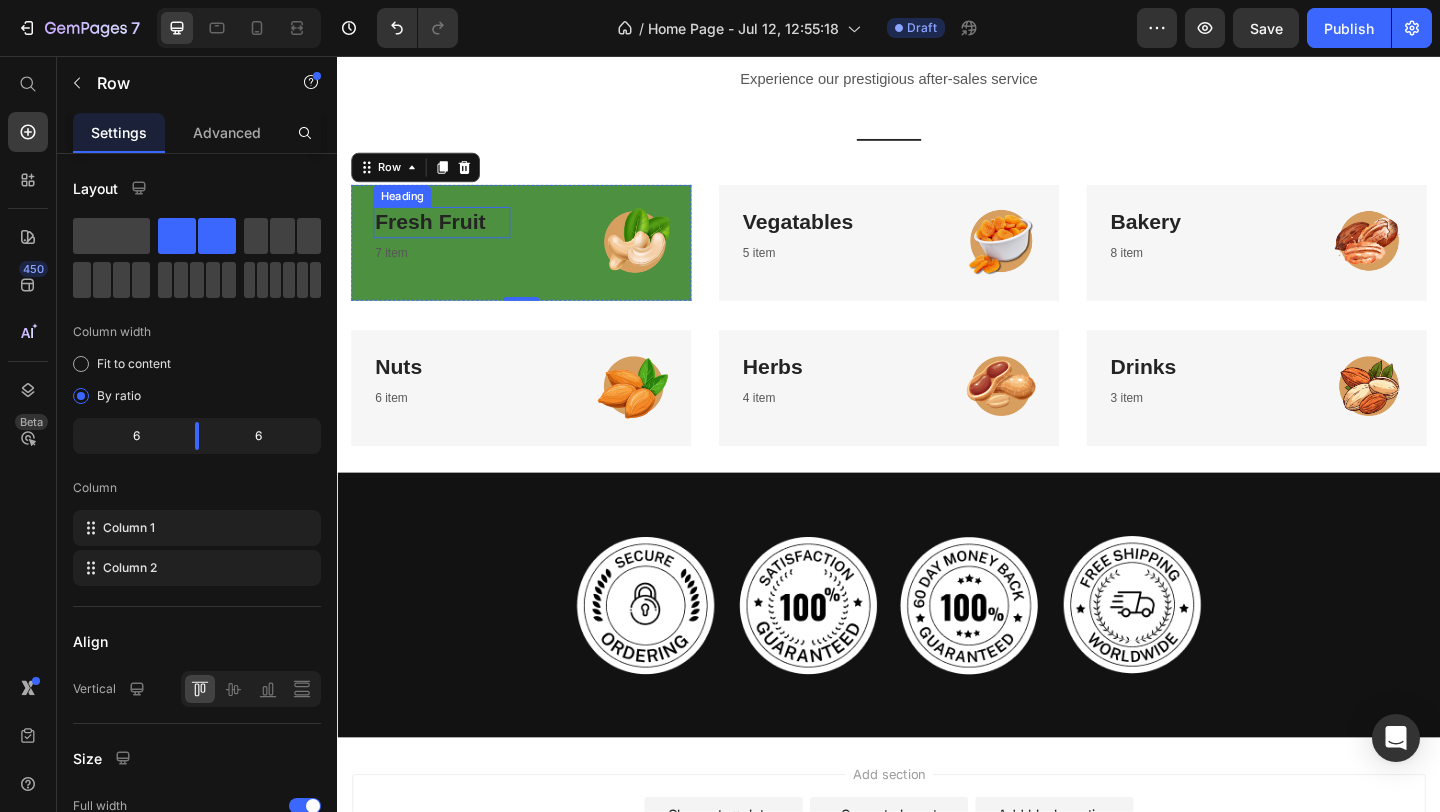 click on "Fresh Fruit" at bounding box center (438, 236) 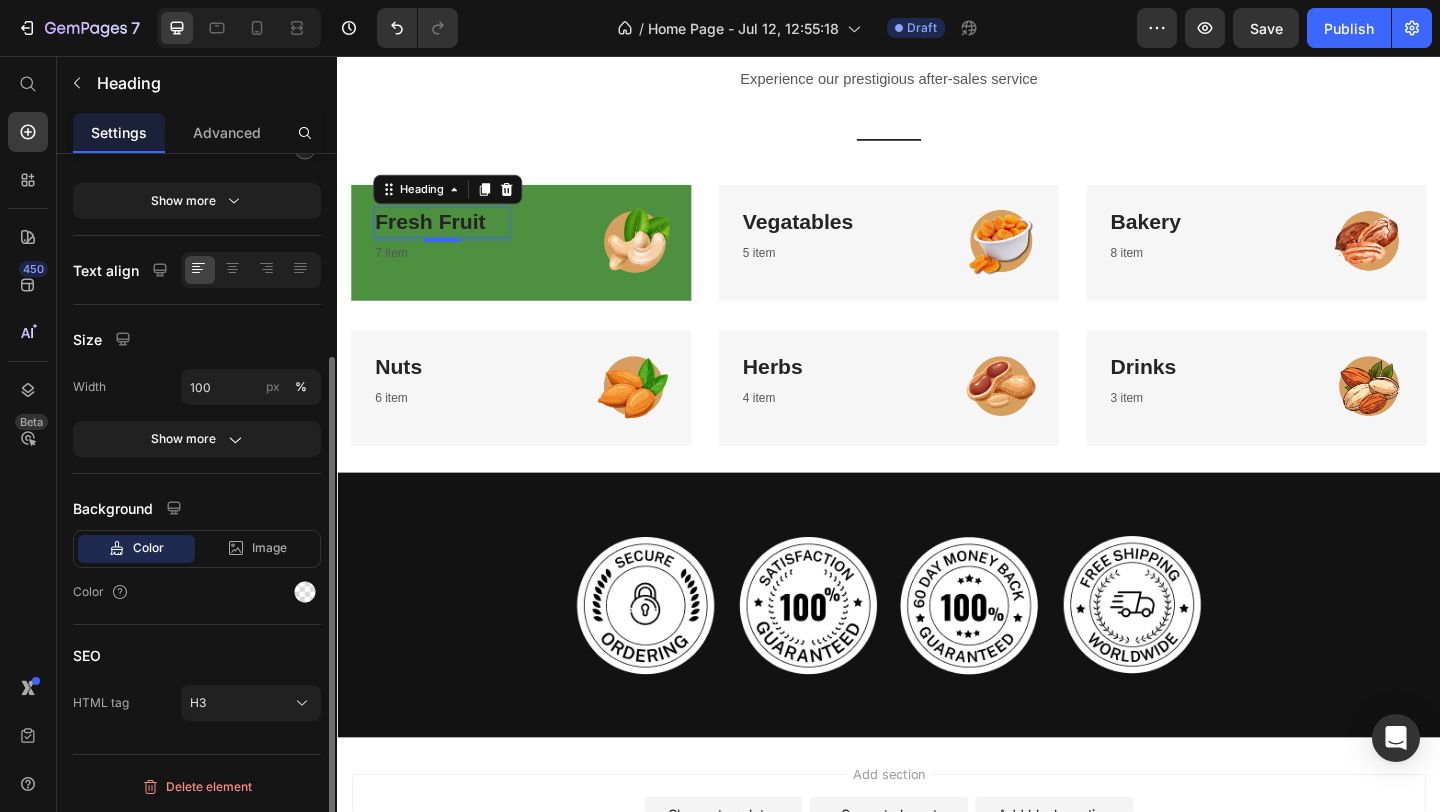 scroll, scrollTop: 0, scrollLeft: 0, axis: both 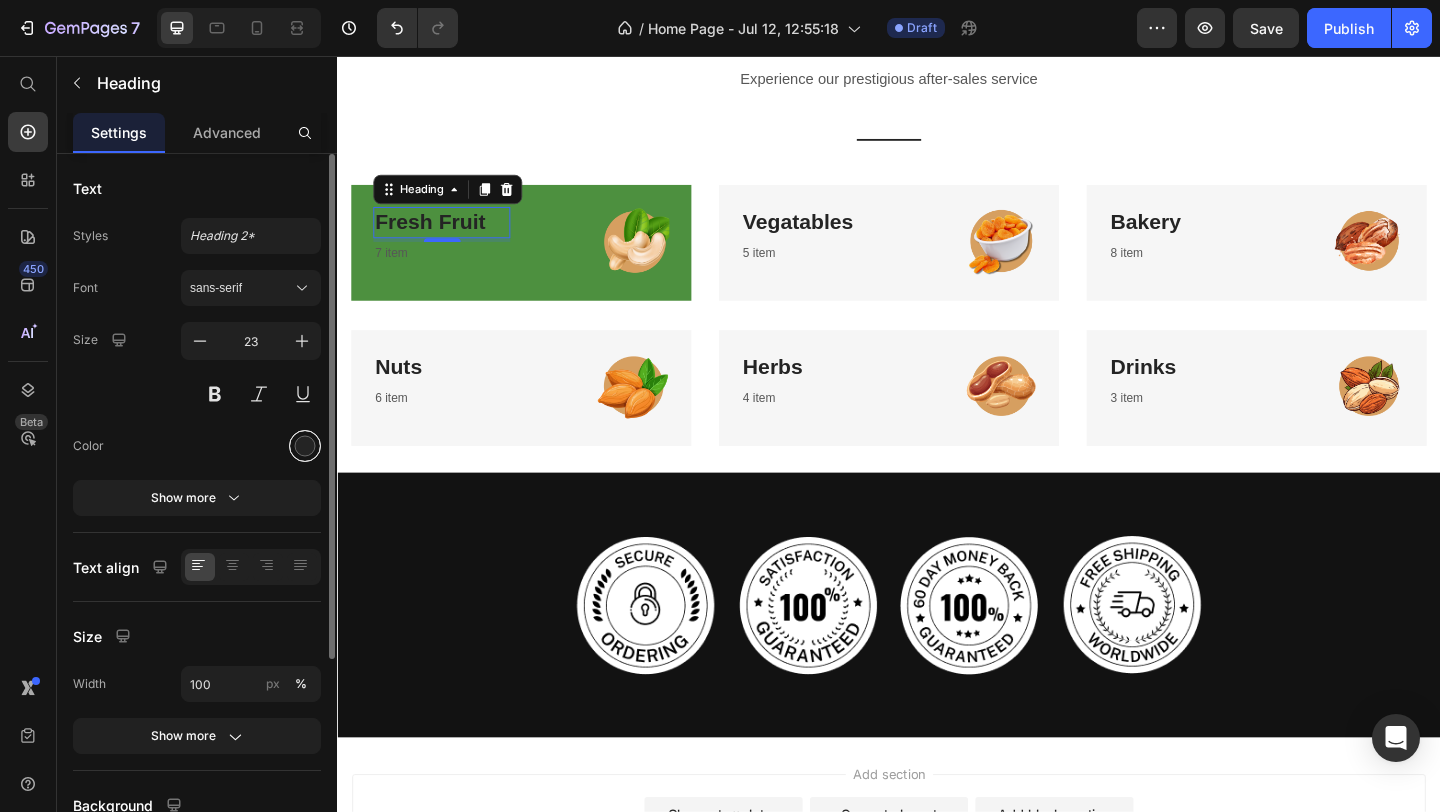 click at bounding box center [305, 446] 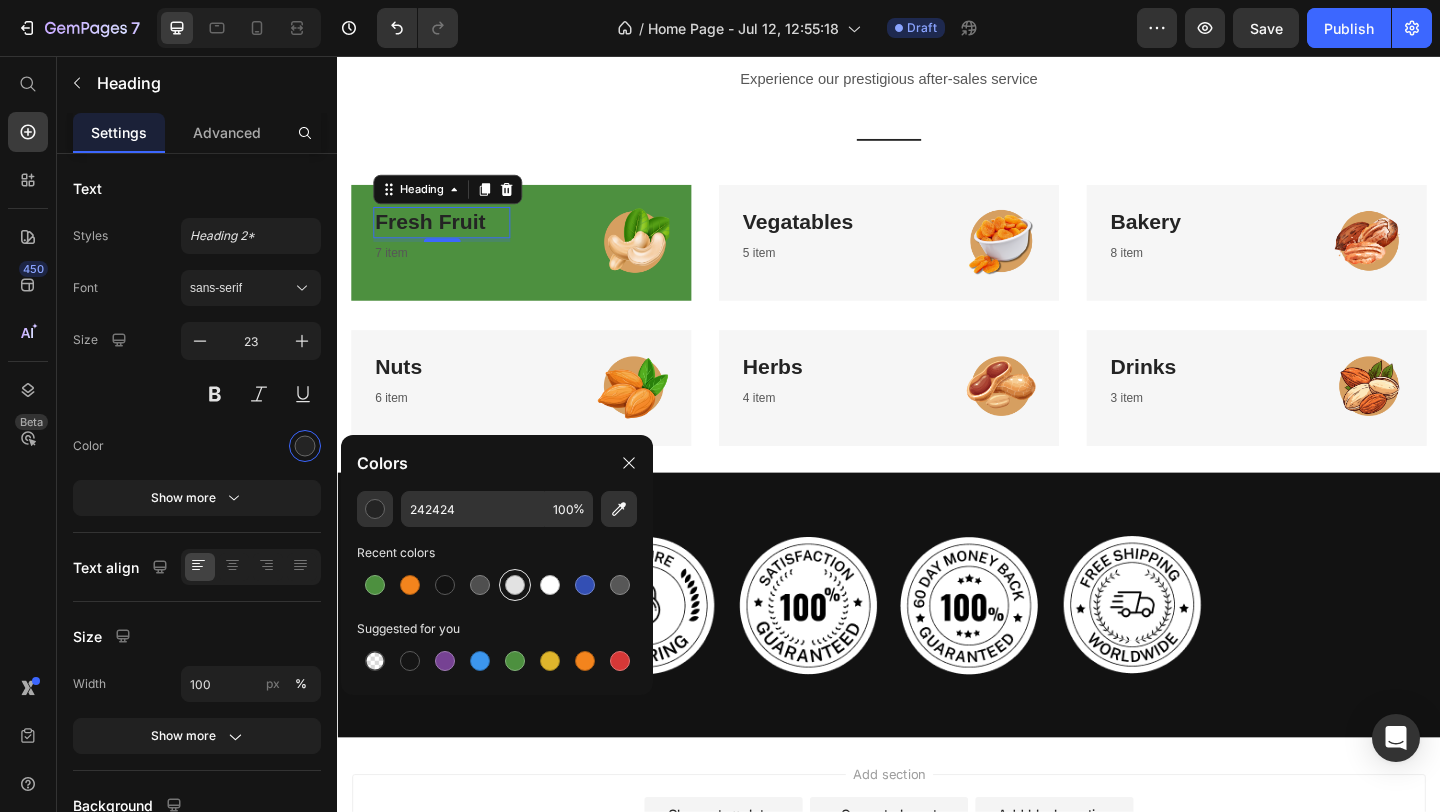 click at bounding box center [515, 585] 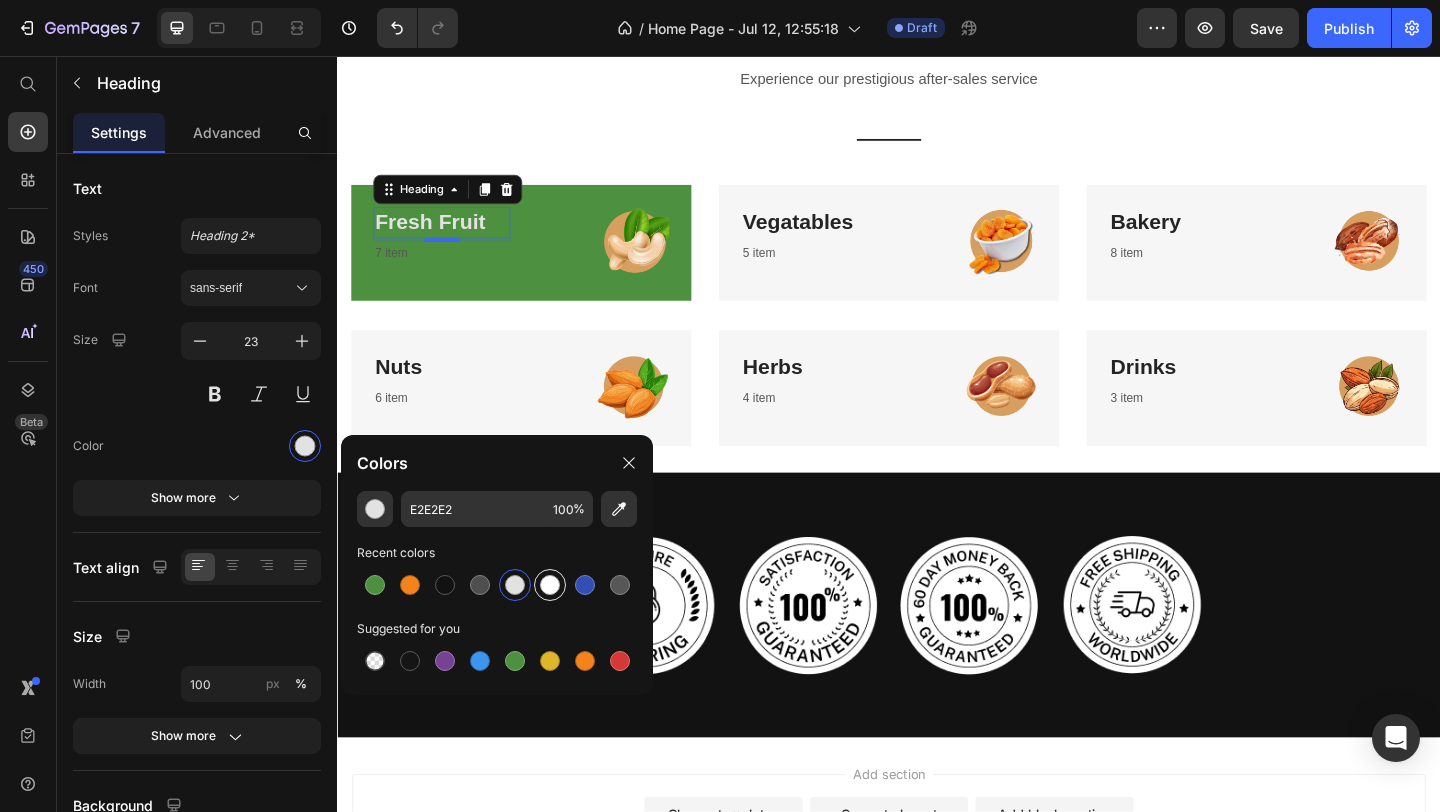 click at bounding box center [550, 585] 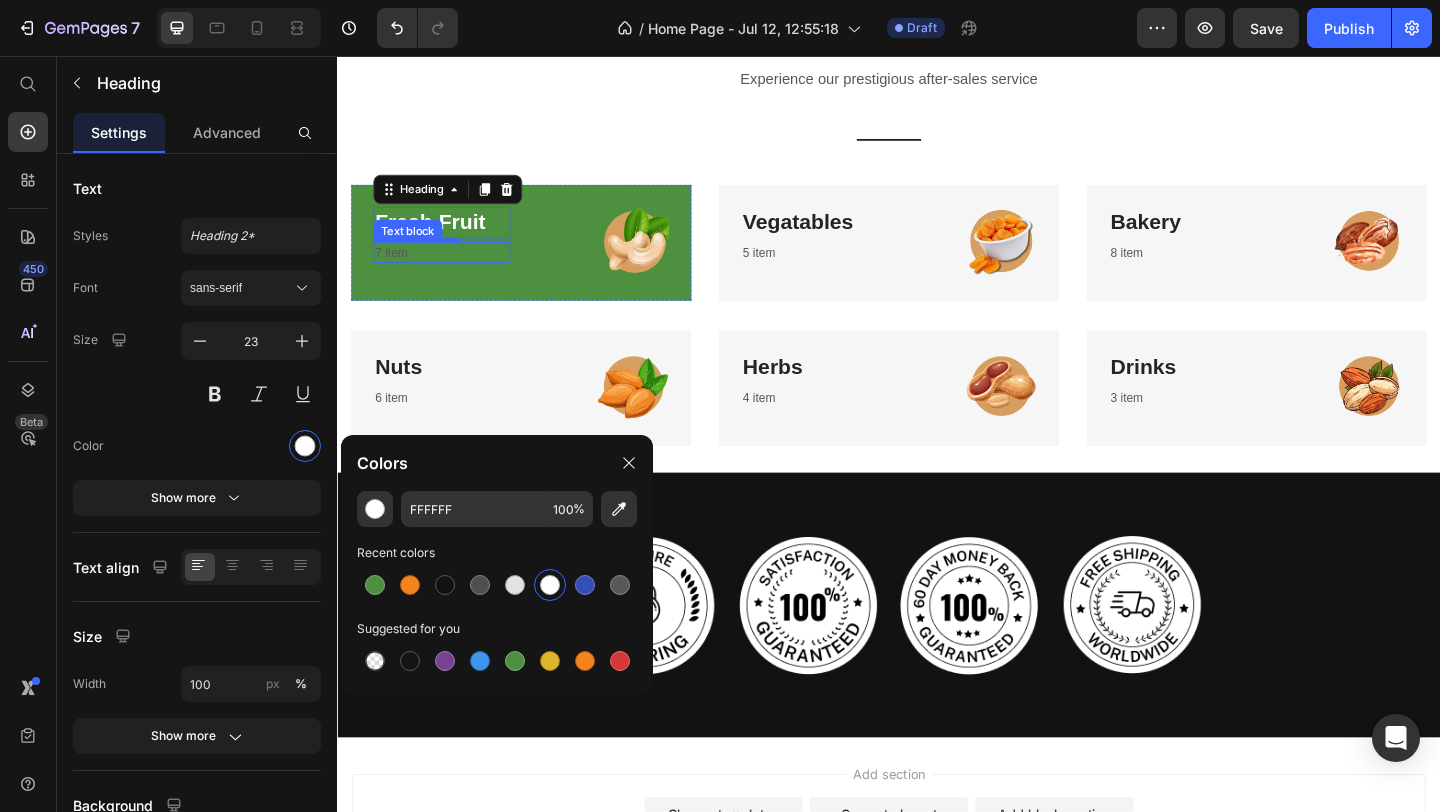 click on "7 item" at bounding box center (450, 270) 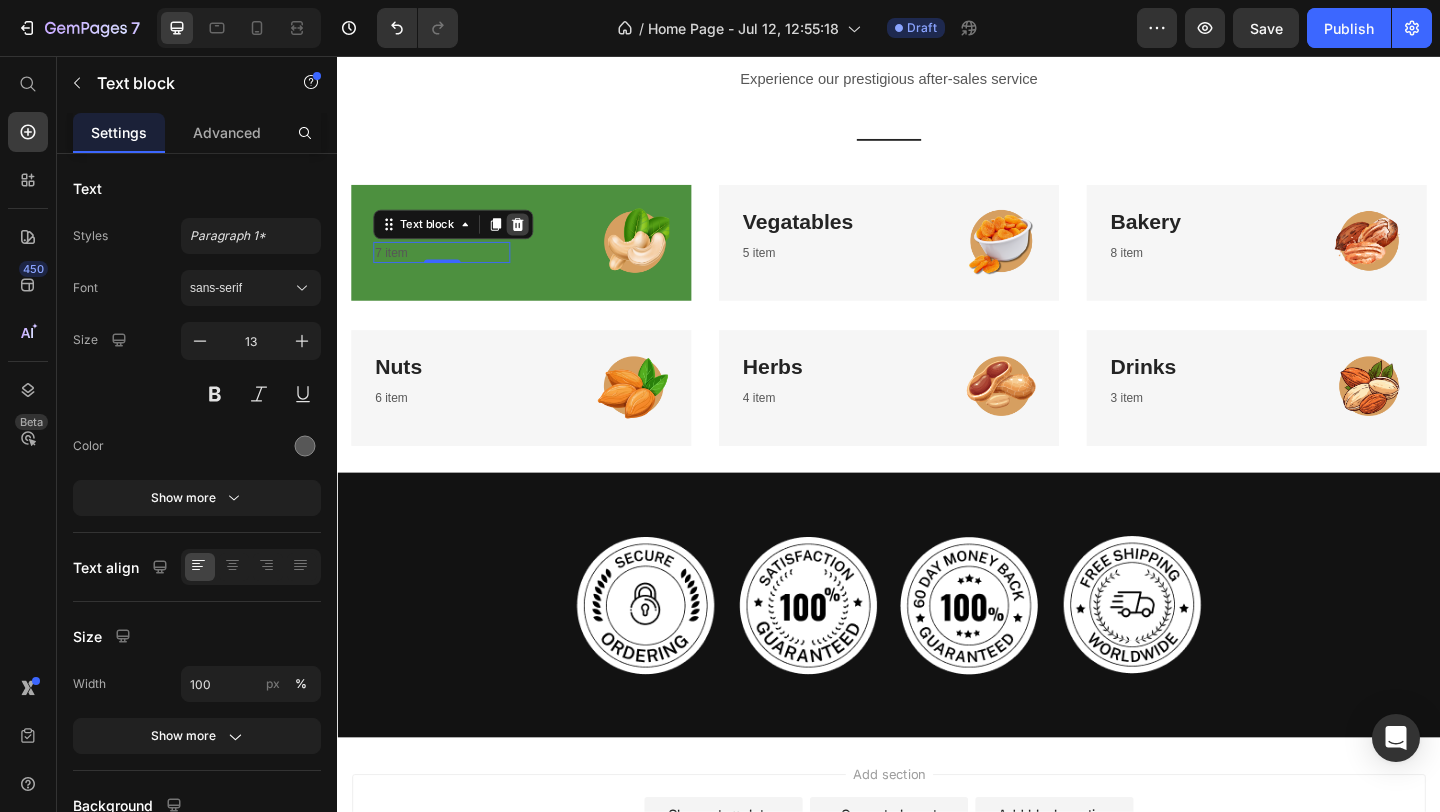 click 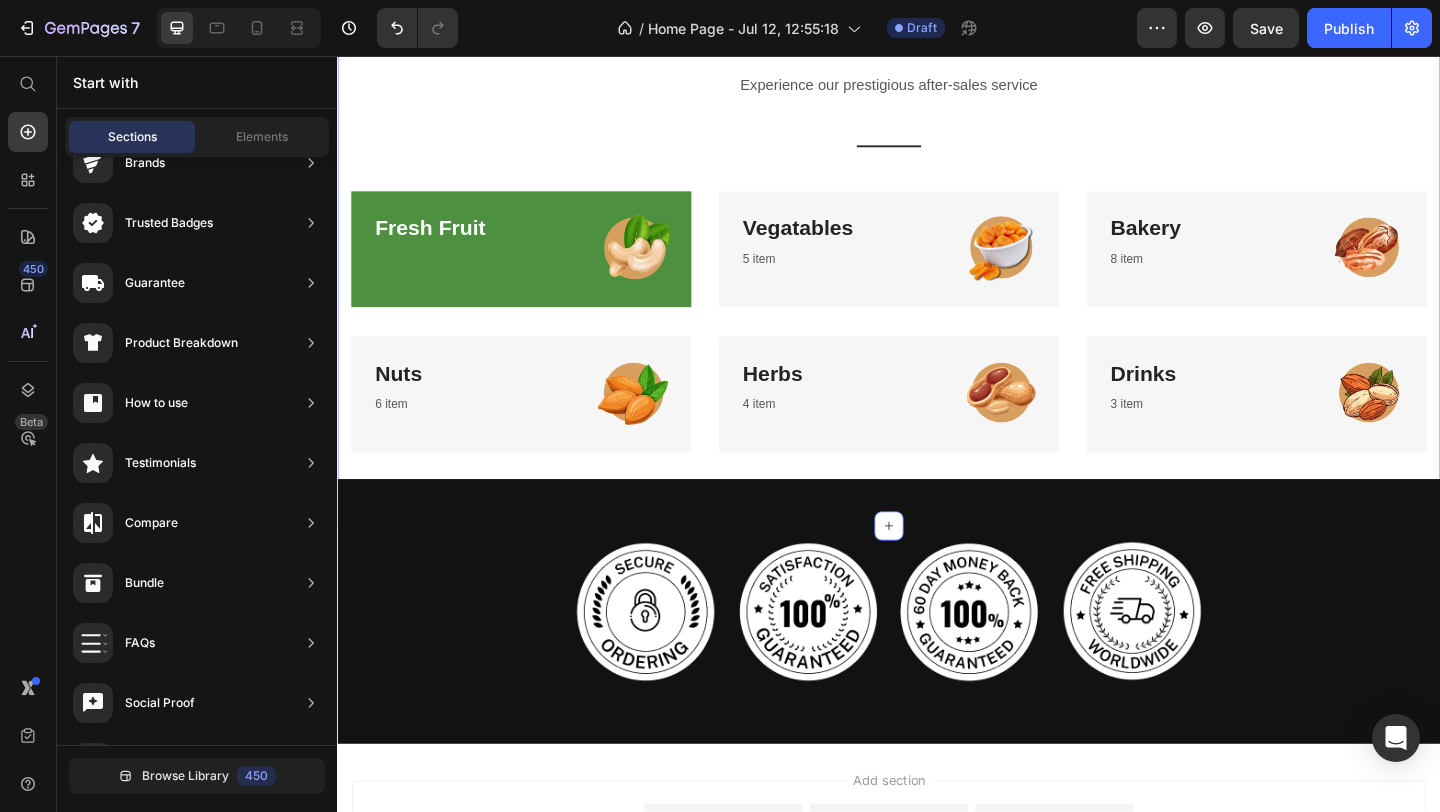scroll, scrollTop: 2626, scrollLeft: 0, axis: vertical 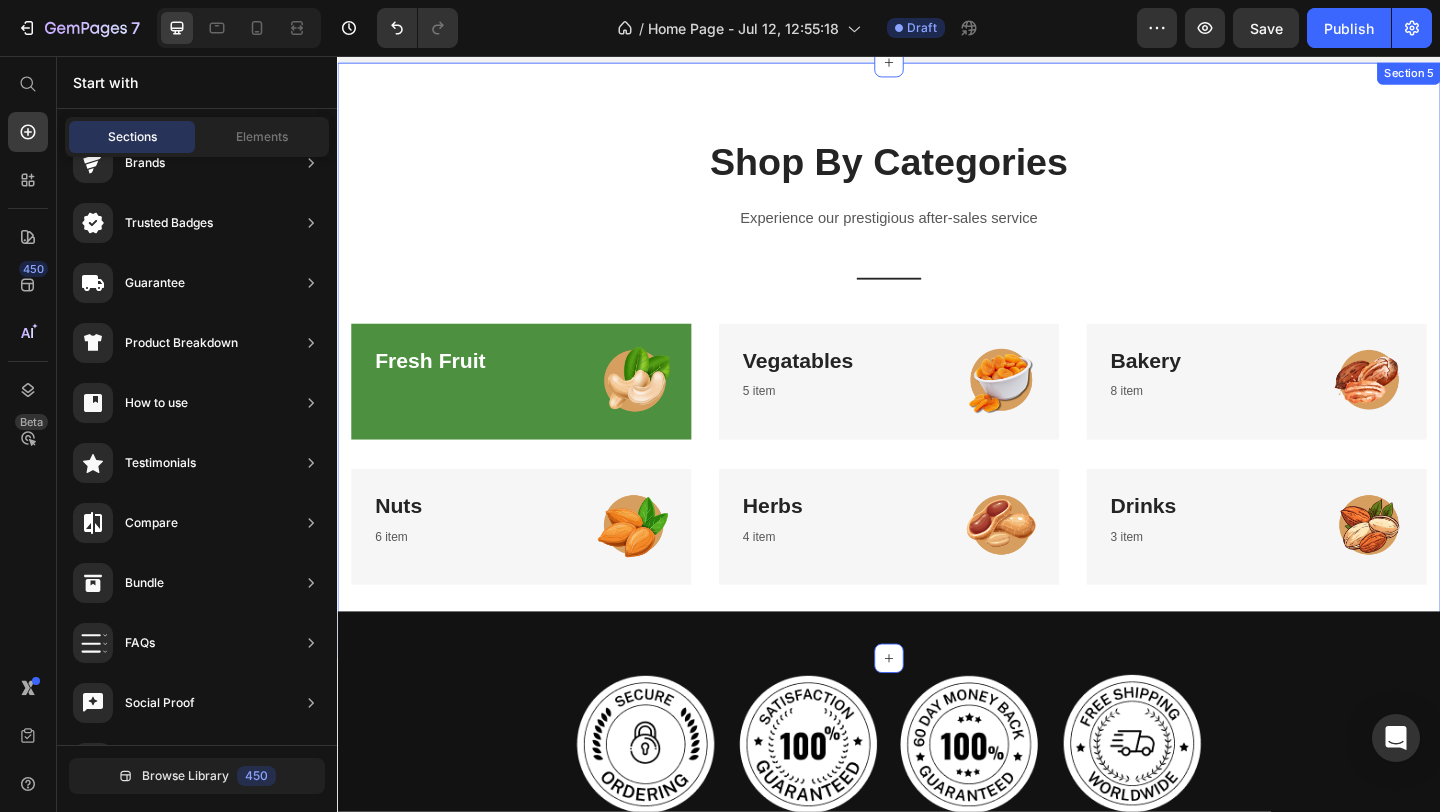 click on "Shop By Categories Heading Experience our prestigious after-sales service Text block                Title Line Row Fresh Fruit Heading Image Row Vegatables Heading 5 item Text block Image Row Bakery Heading 8 item Text block Image Row Row Nuts Heading 6 item Text block Image Row Herbs Heading 4 item Text block Image Row Drinks Heading 3 item Text block Image Row Row Section 5" at bounding box center [937, 387] 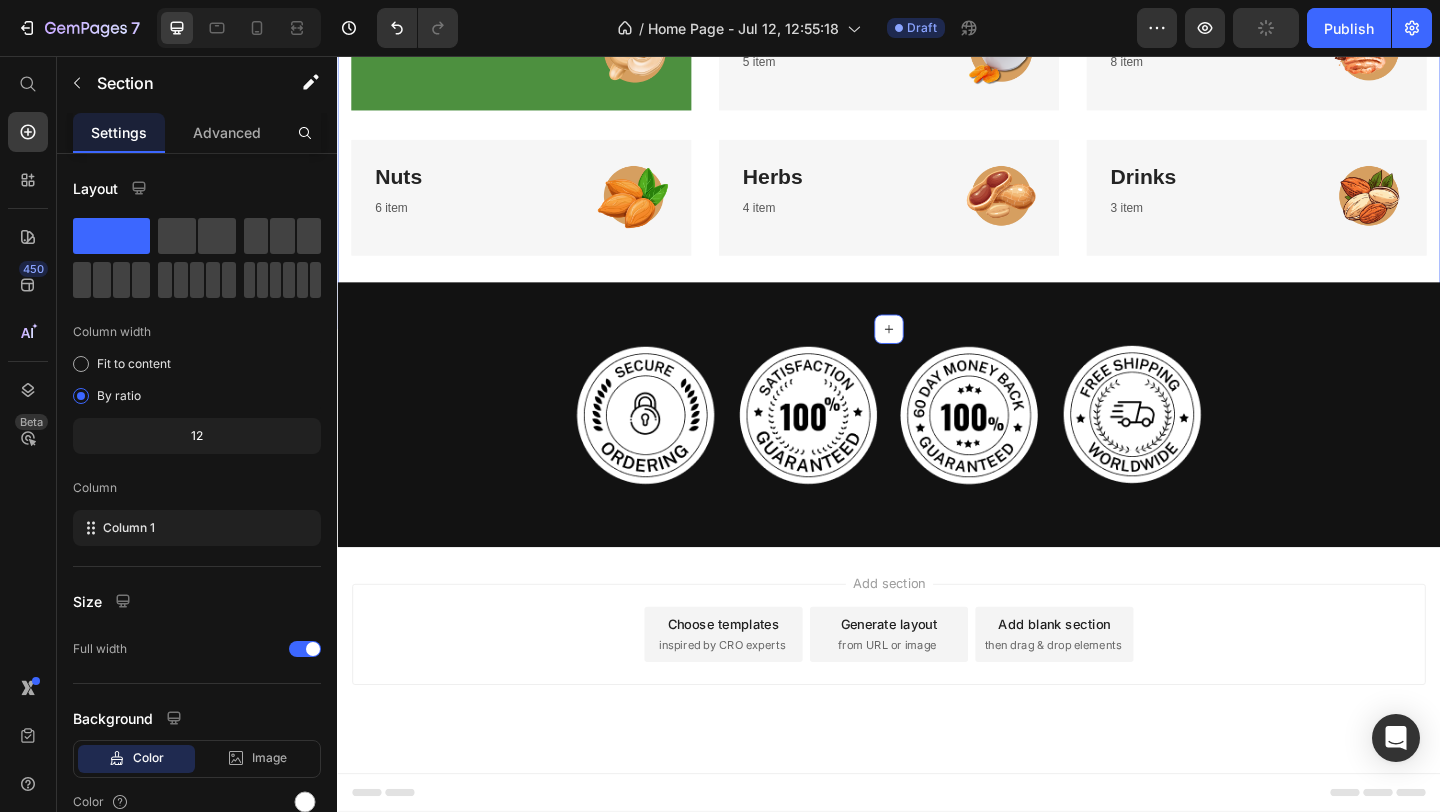 click on "Shop By Categories Heading Experience our prestigious after-sales service Text block                Title Line Row Fresh Fruit Heading Image Row Vegatables Heading   0 5 item Text block Image Row Bakery Heading 8 item Text block Image Row Row Nuts Heading 6 item Text block Image Row Herbs Heading 4 item Text block Image Row Drinks Heading 3 item Text block Image Row Row Section 5" at bounding box center (937, 29) 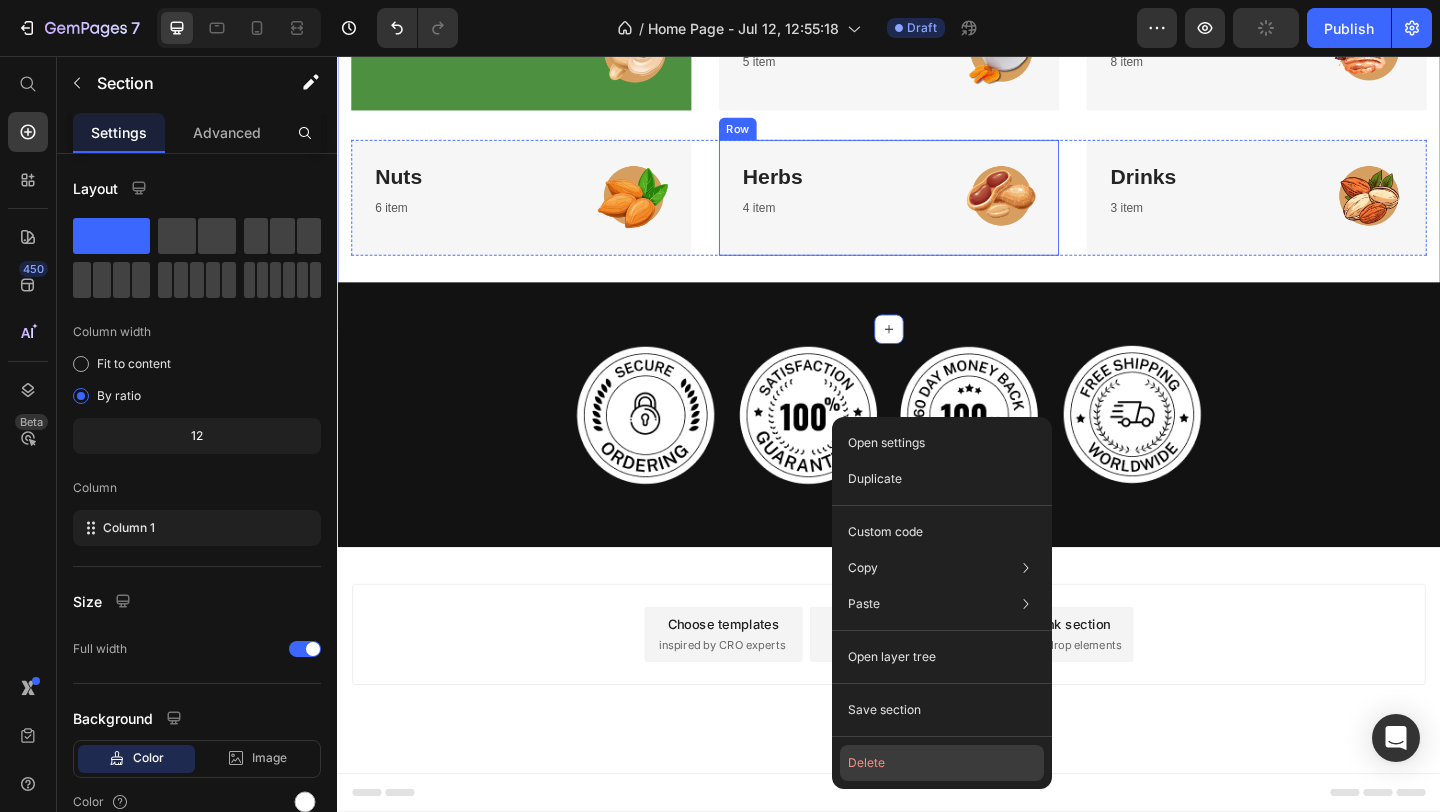 scroll, scrollTop: 1666, scrollLeft: 0, axis: vertical 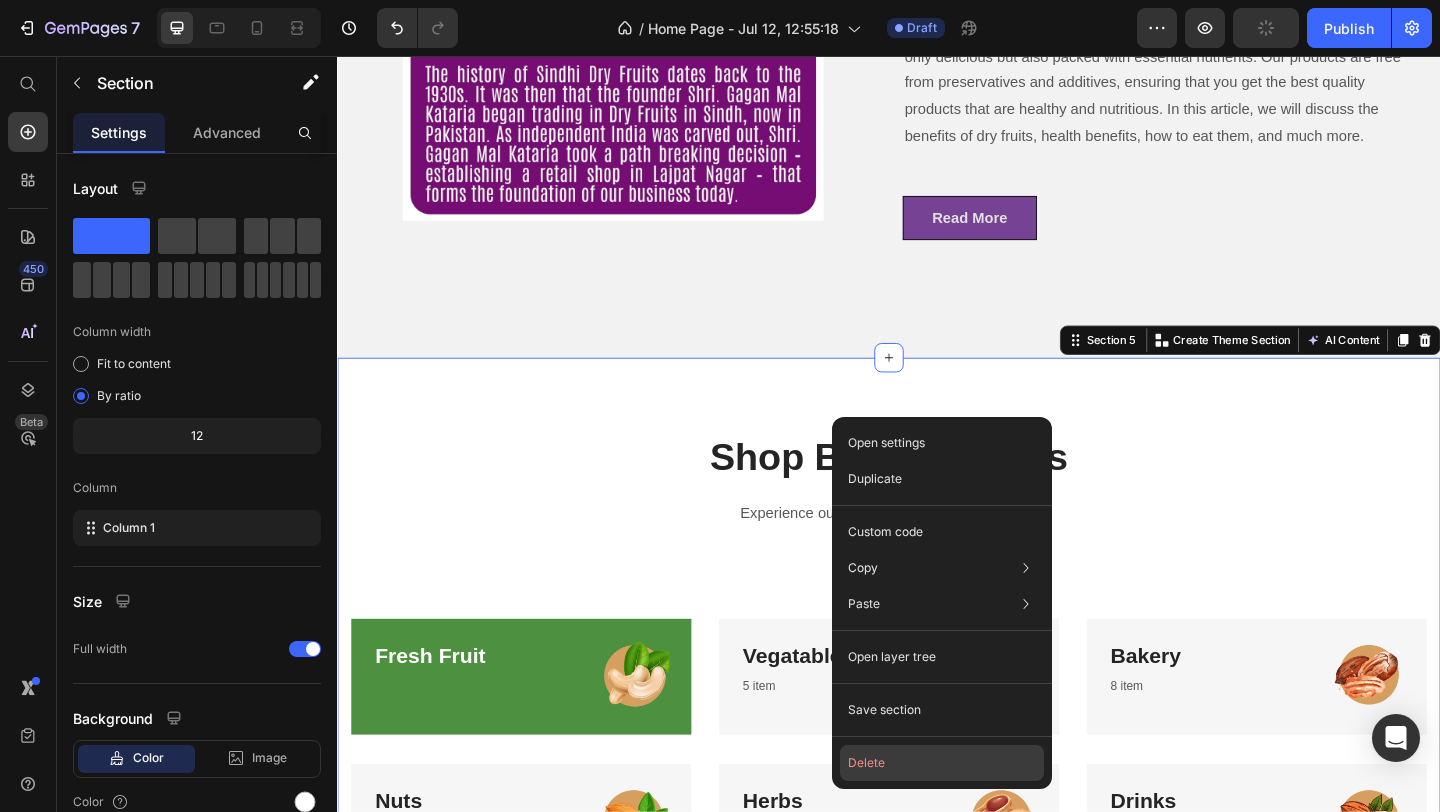 drag, startPoint x: 874, startPoint y: 773, endPoint x: 585, endPoint y: 780, distance: 289.08478 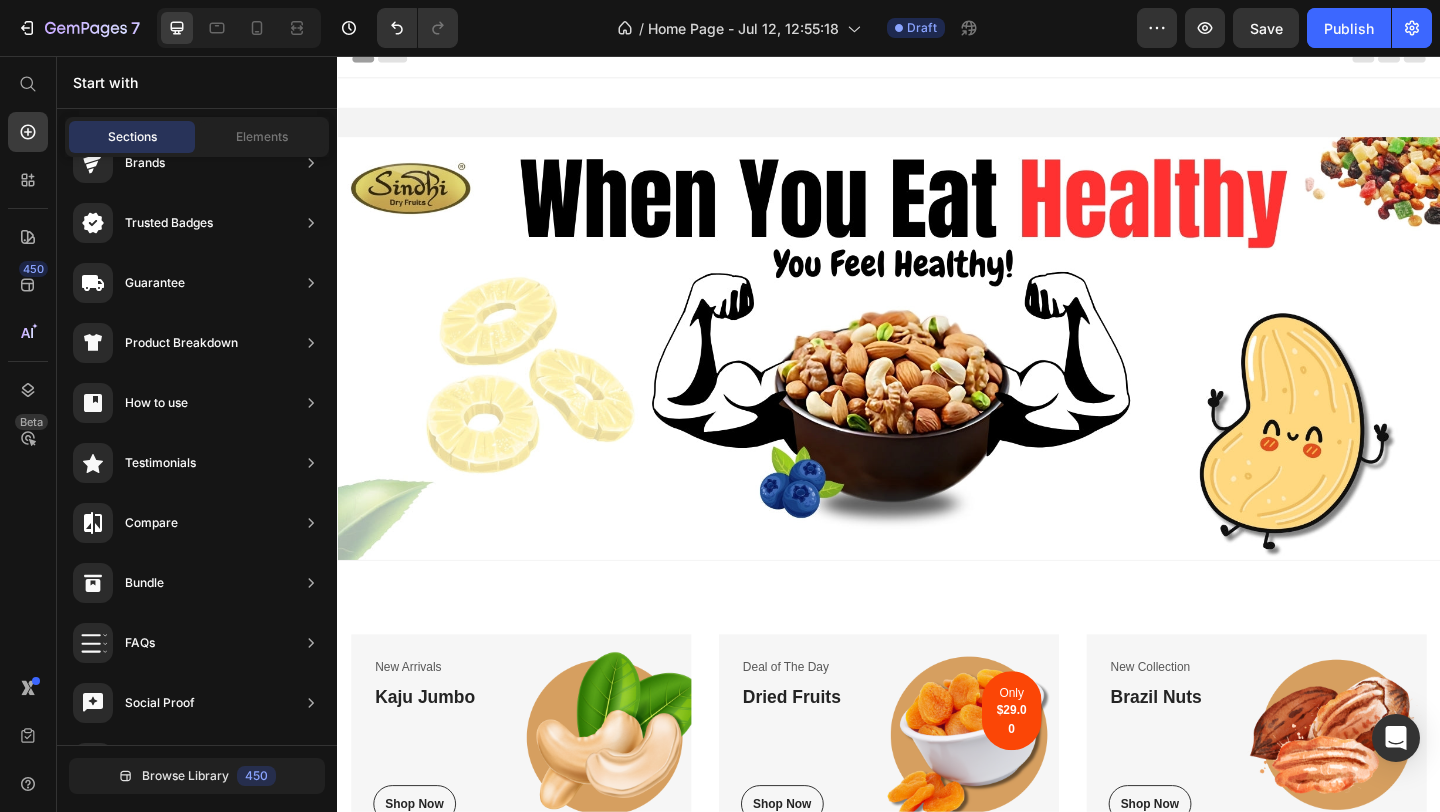 scroll, scrollTop: 0, scrollLeft: 0, axis: both 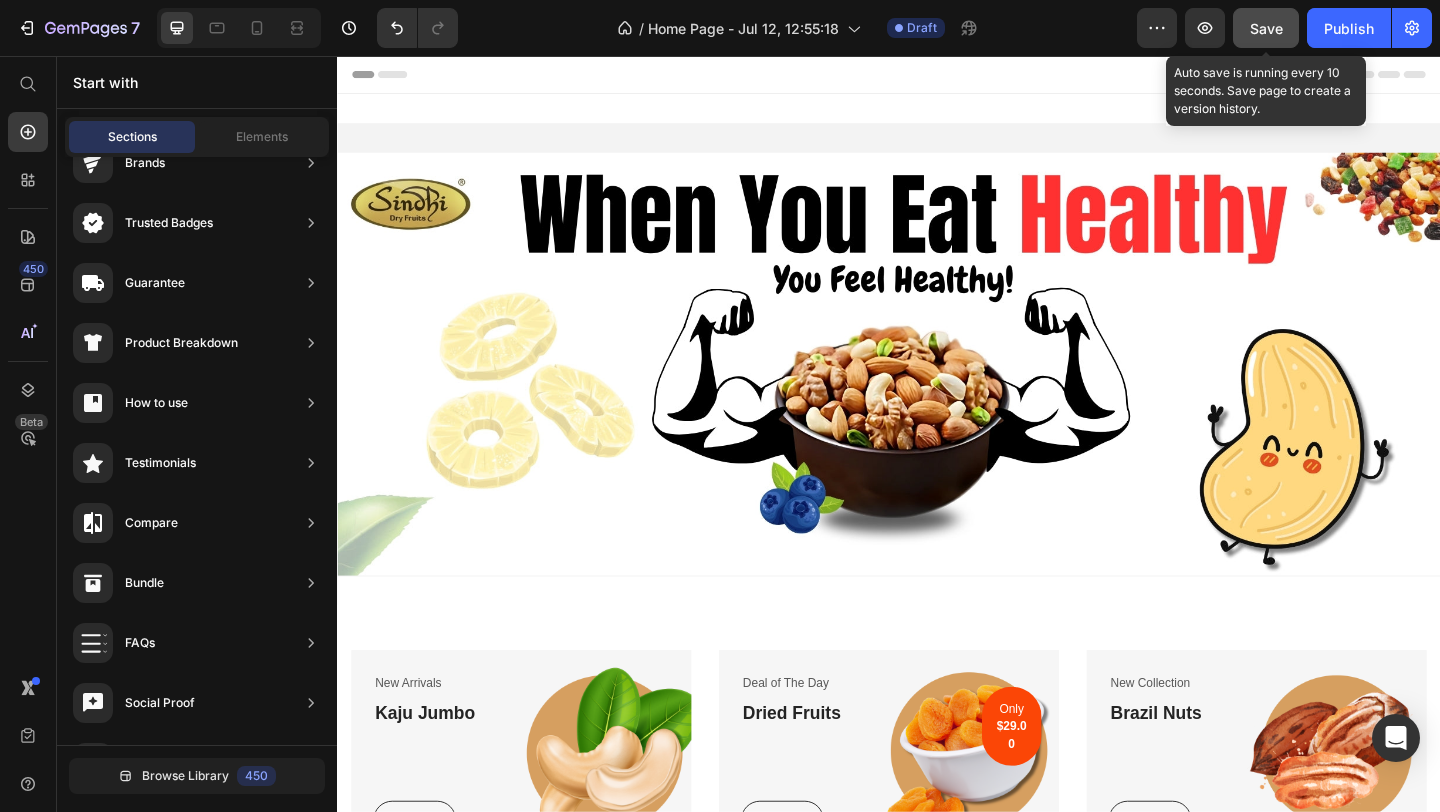 click on "Save" 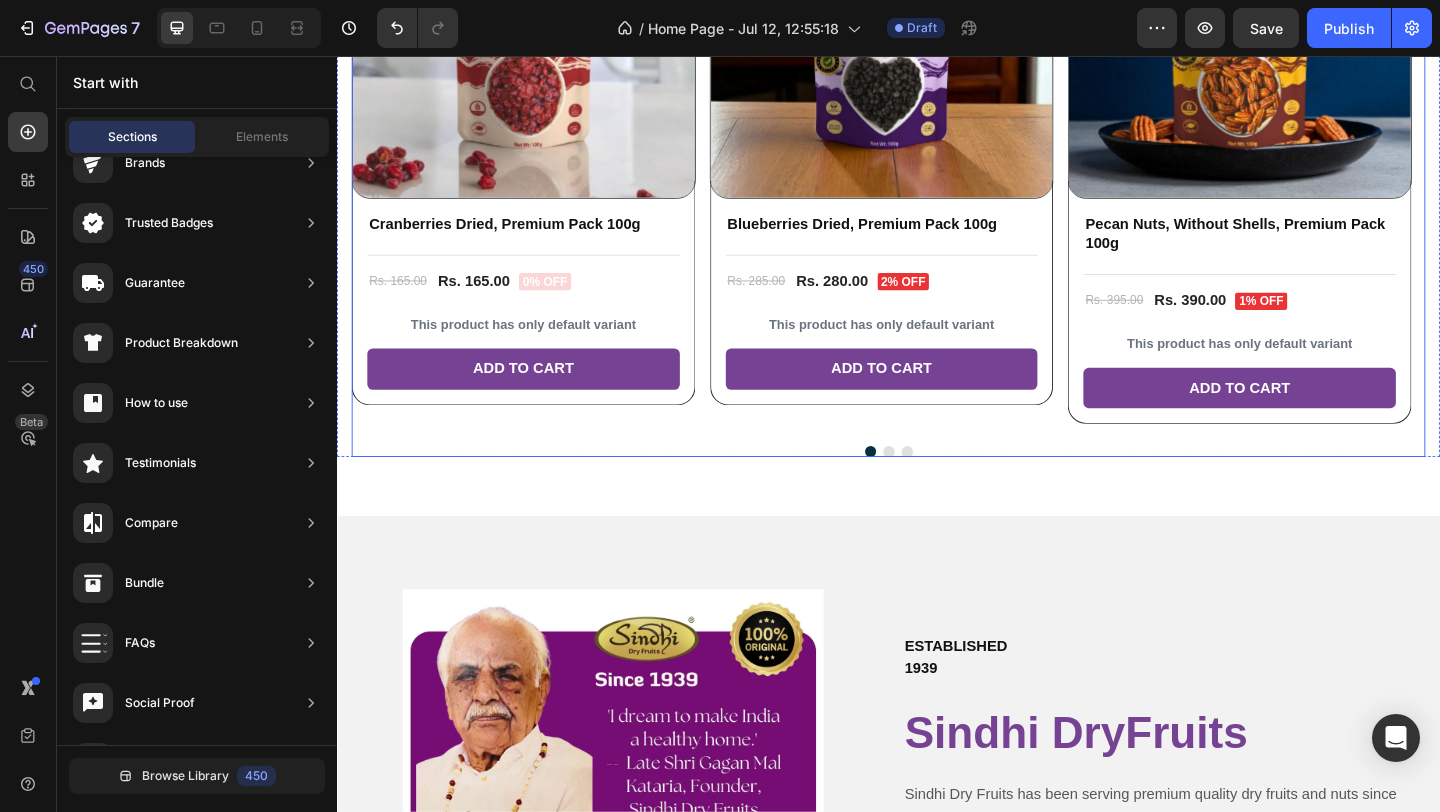 scroll, scrollTop: 1465, scrollLeft: 0, axis: vertical 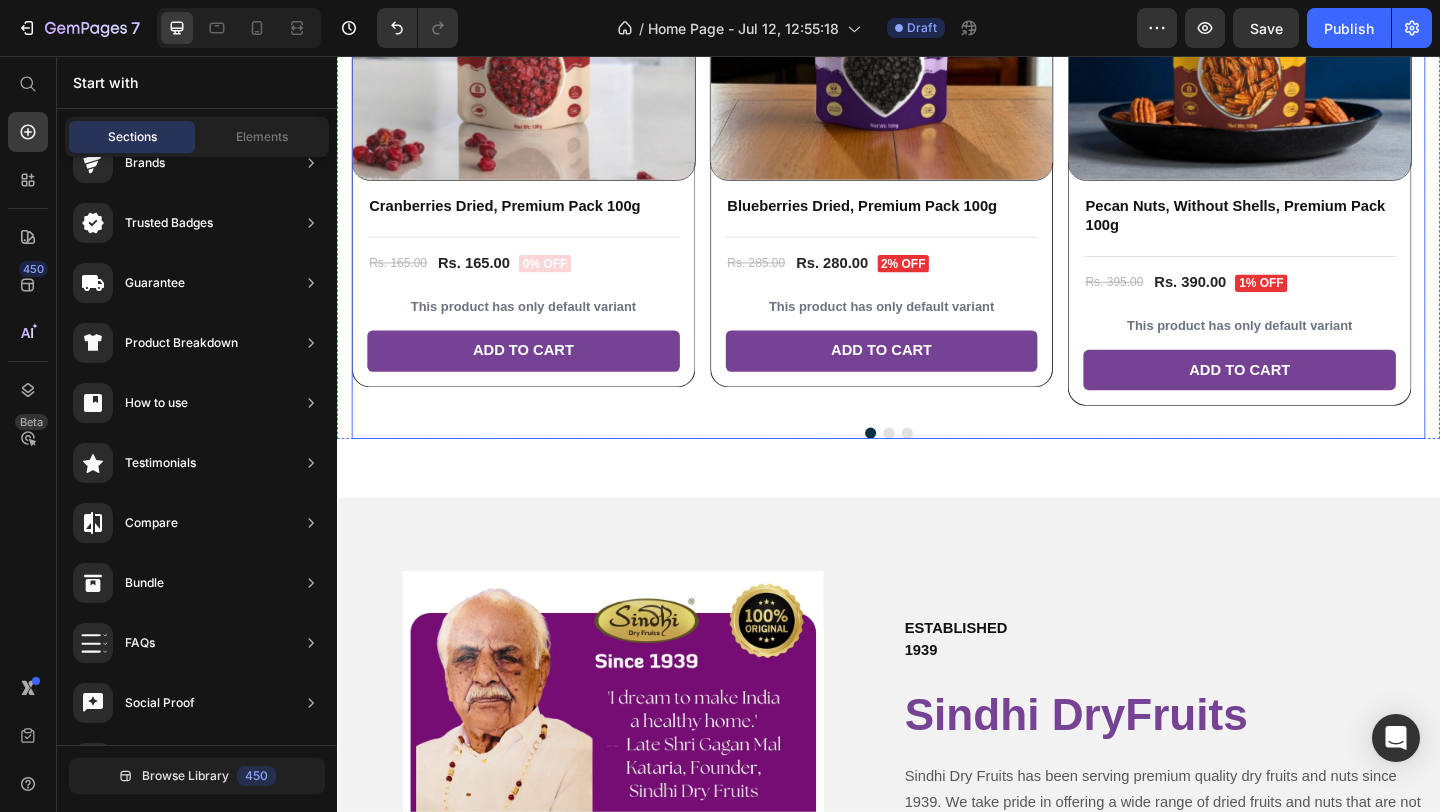 click at bounding box center [937, 466] 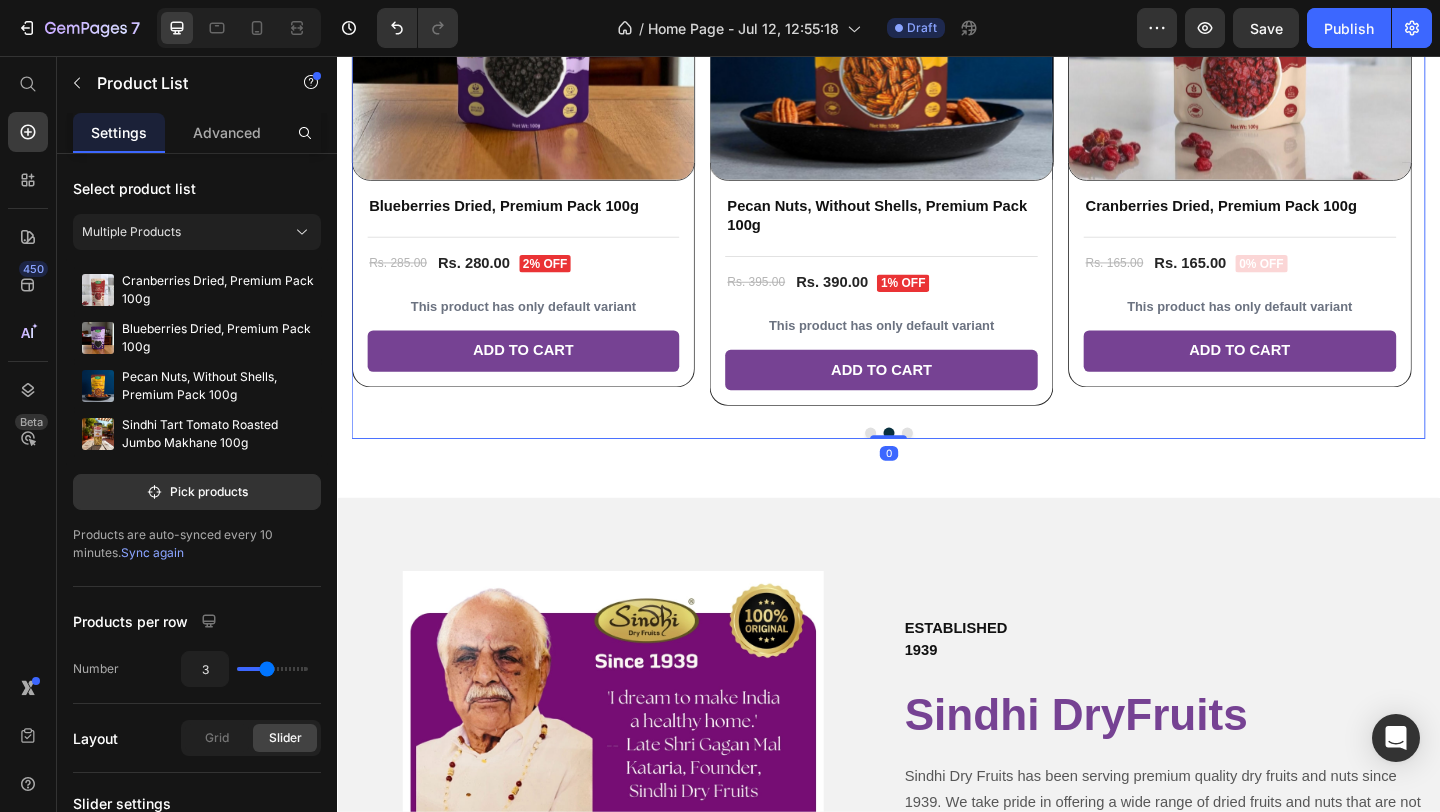 click at bounding box center (957, 466) 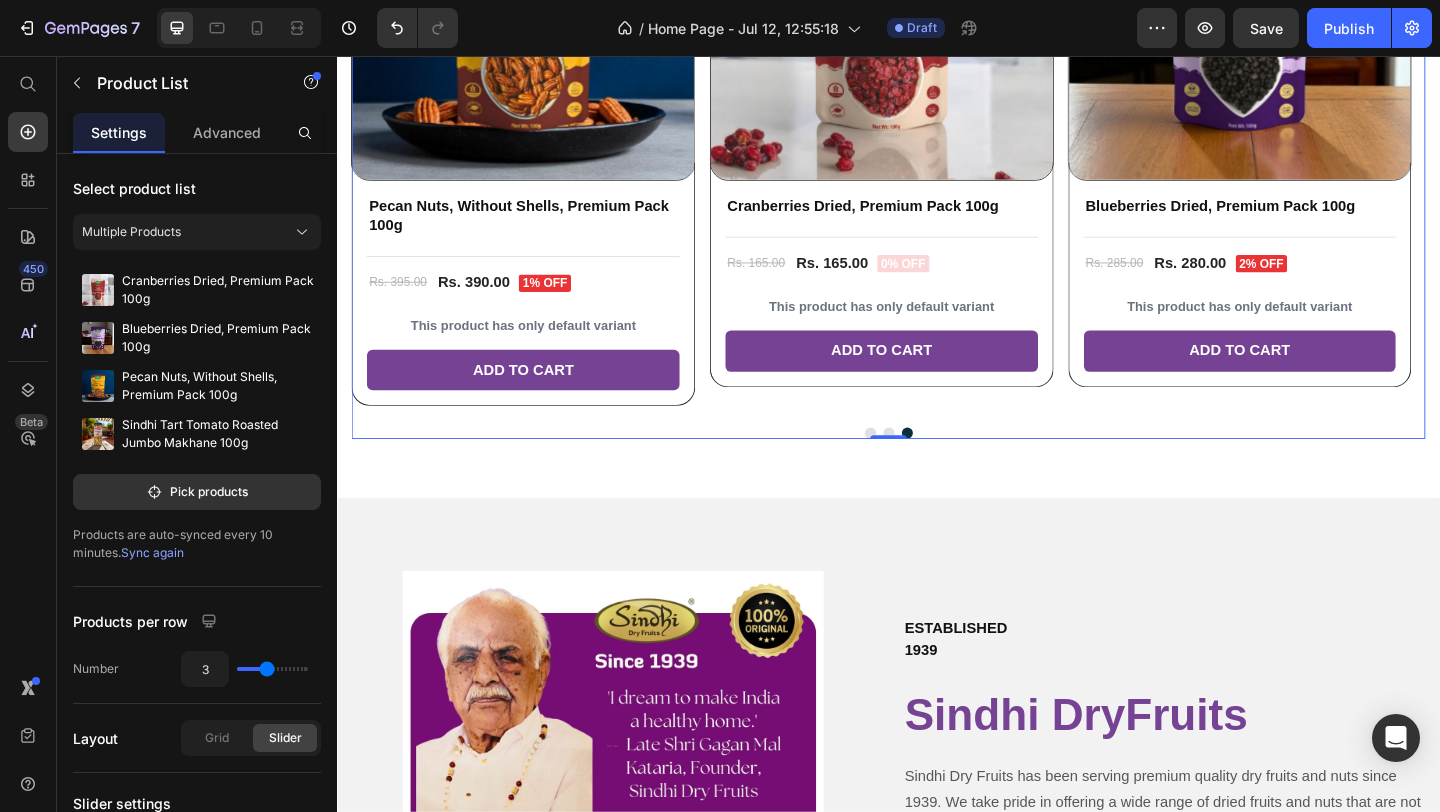 scroll, scrollTop: 2336, scrollLeft: 0, axis: vertical 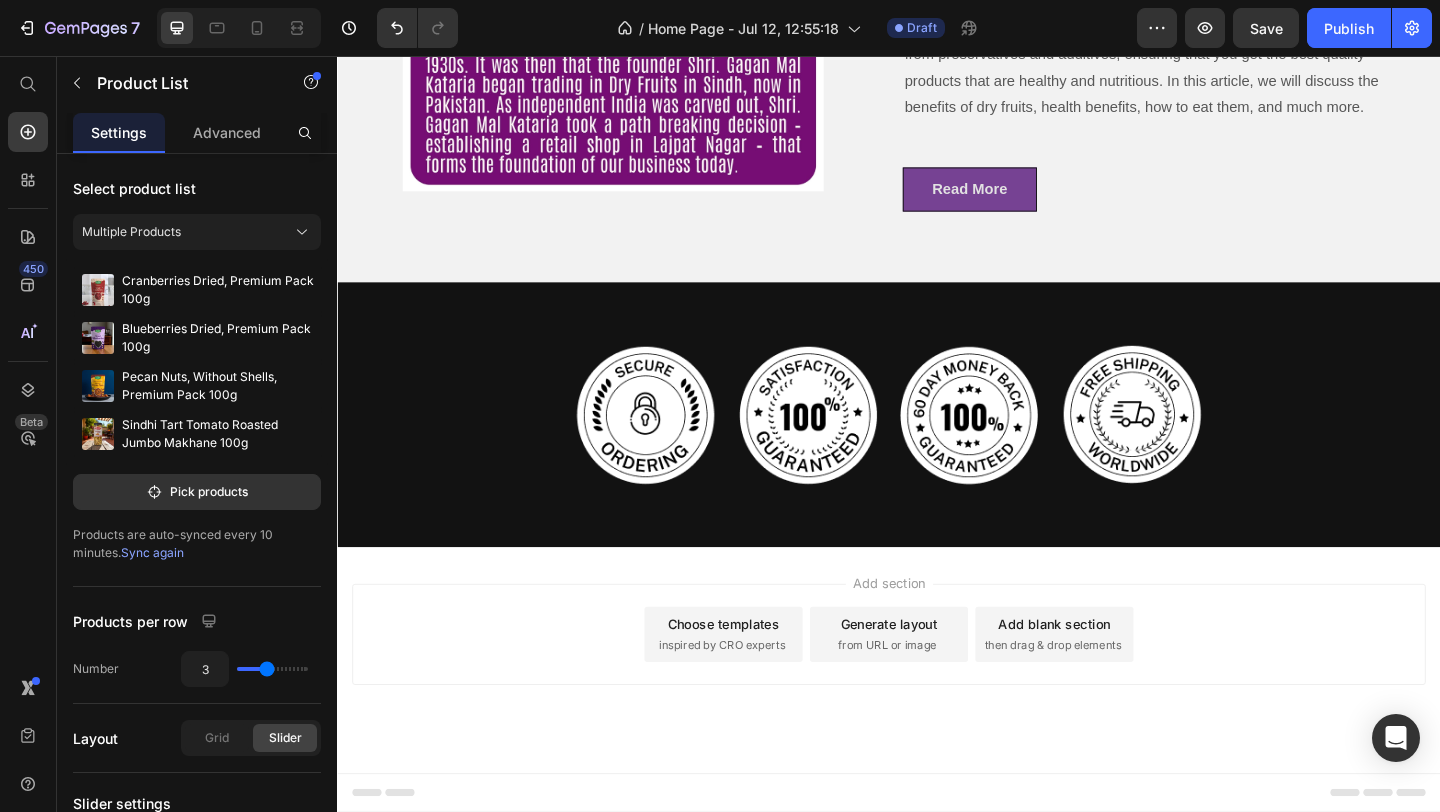 click on "inspired by CRO experts" at bounding box center [755, 697] 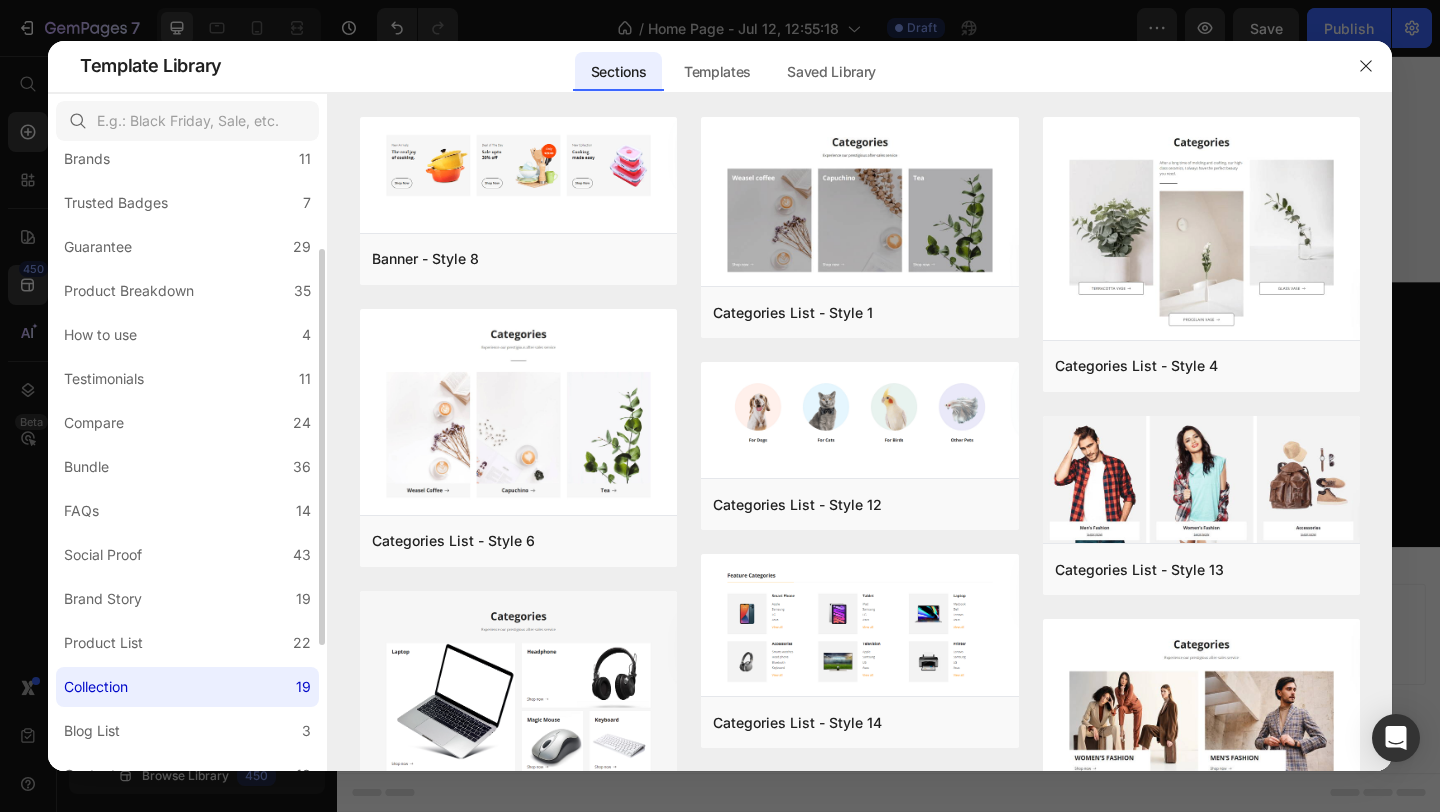scroll, scrollTop: 357, scrollLeft: 0, axis: vertical 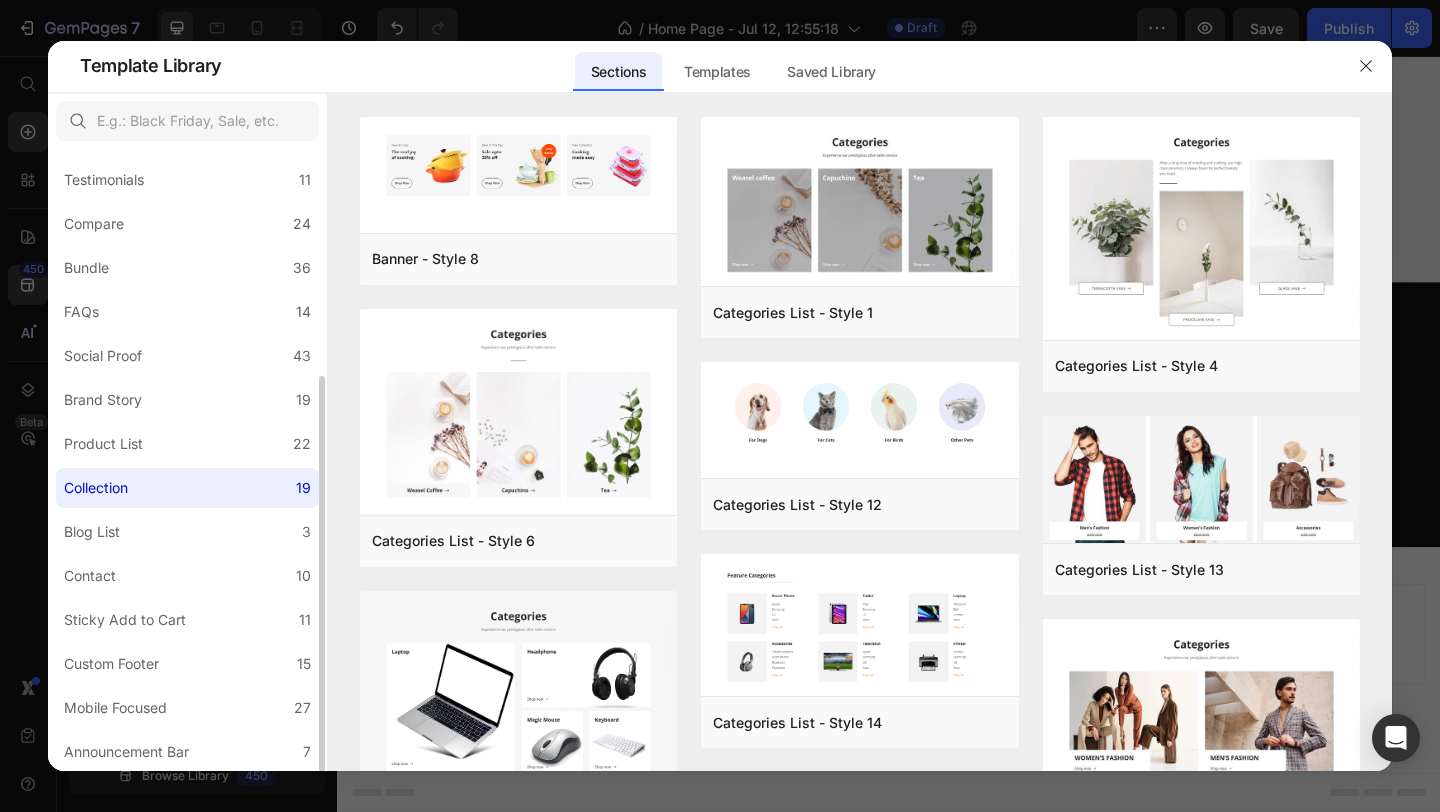 click on "All Sections 446 Hero Section 76 Product Detail 34 Brands 11 Trusted Badges 7 Guarantee 29 Product Breakdown 35 How to use 4 Testimonials 11 Compare 24 Bundle 36 FAQs 14 Social Proof 43 Brand Story 19 Product List 22 Collection 19 Blog List 3 Contact 10 Sticky Add to Cart 11 Custom Footer 15 Mobile Focused 27 Announcement Bar 7" at bounding box center [187, 282] 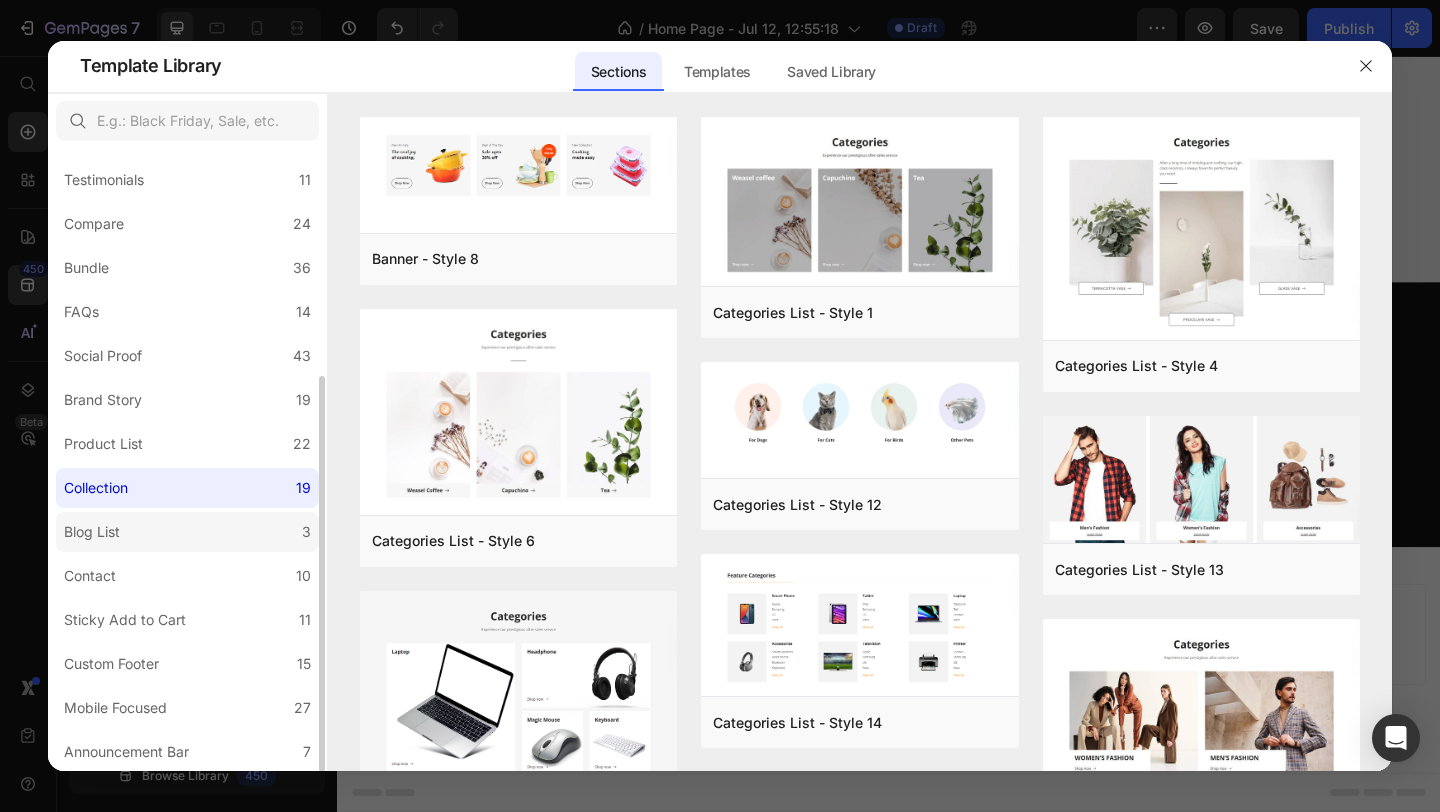 click on "Blog List 3" 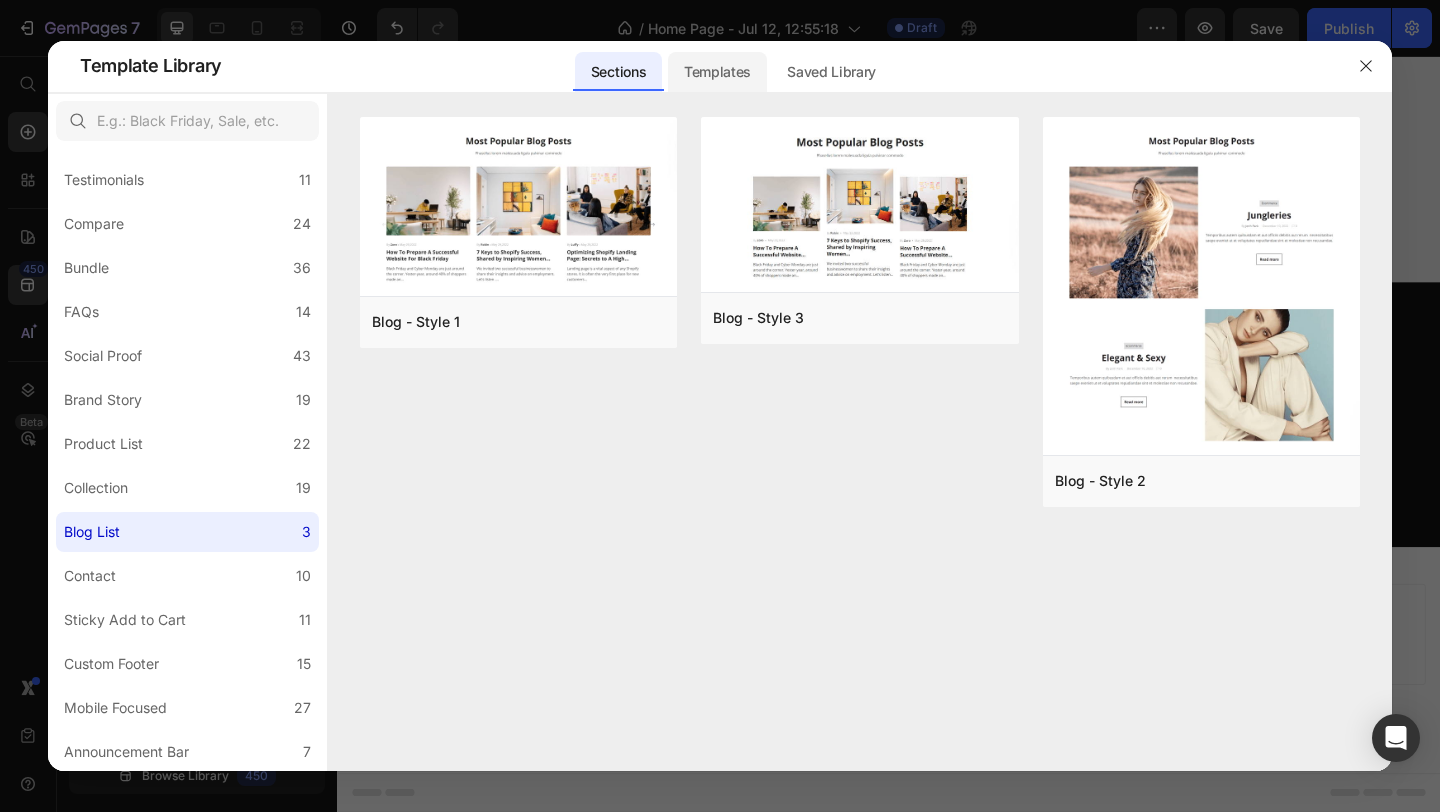 click on "Templates" 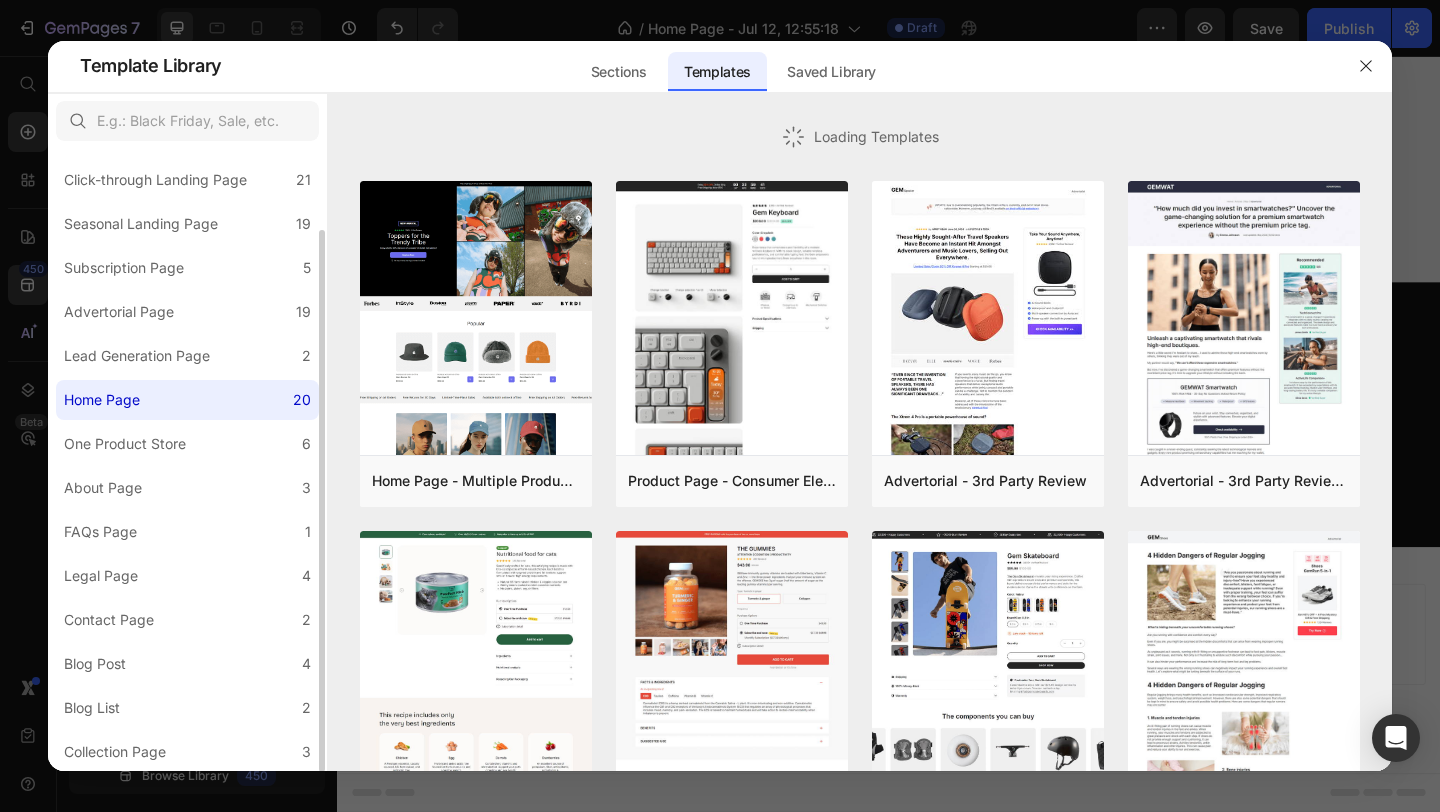 scroll, scrollTop: 93, scrollLeft: 0, axis: vertical 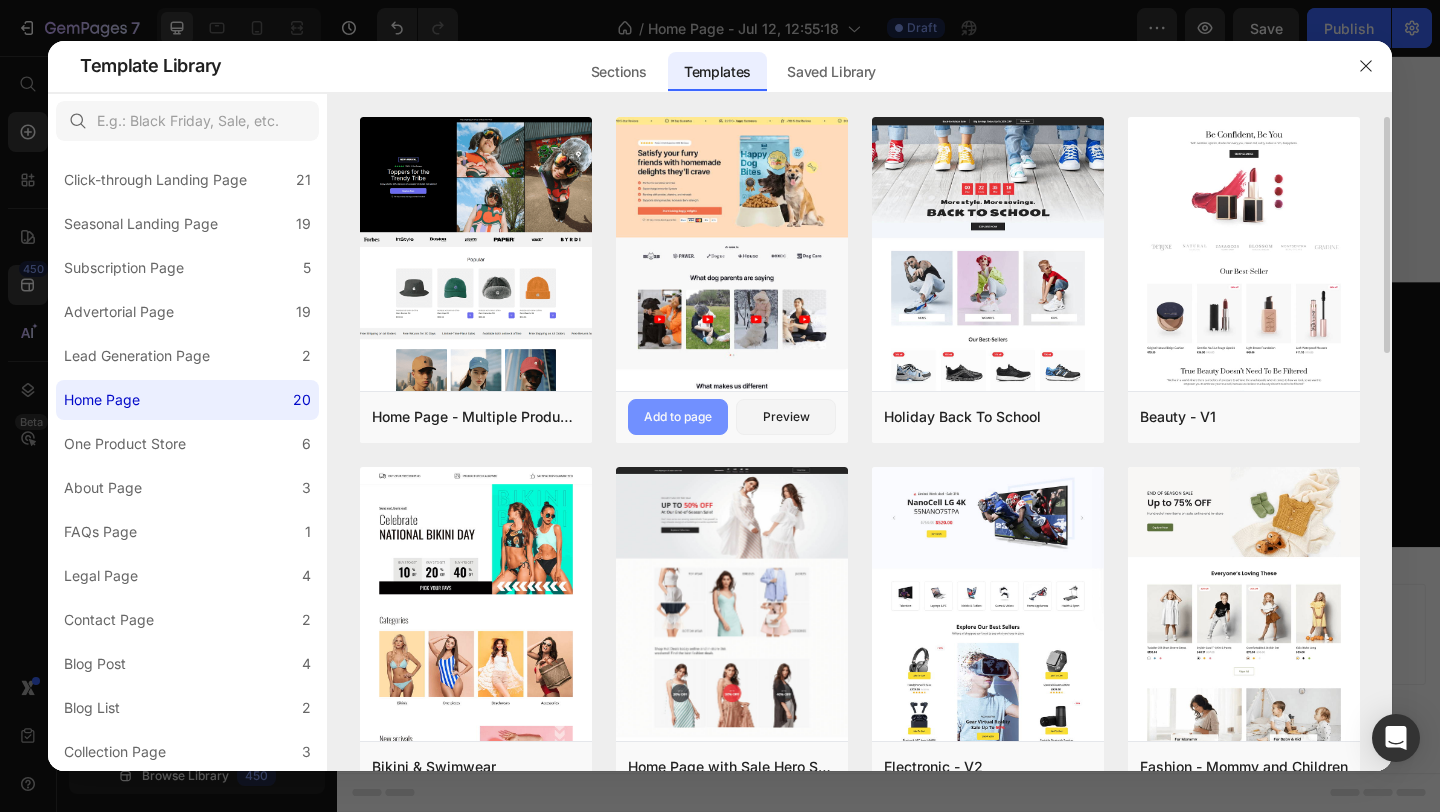 click on "Add to page" at bounding box center (678, 417) 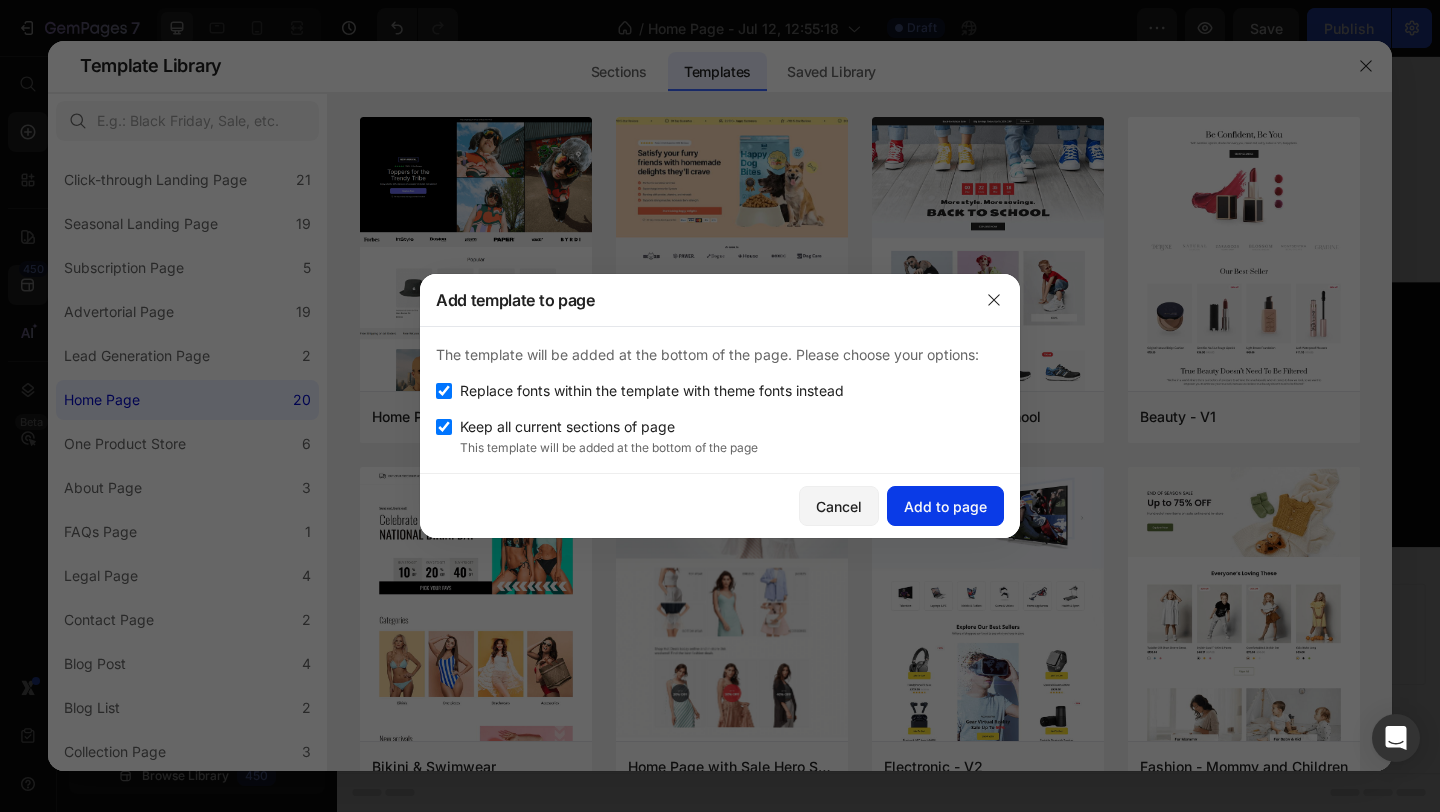 click on "Add to page" at bounding box center (945, 506) 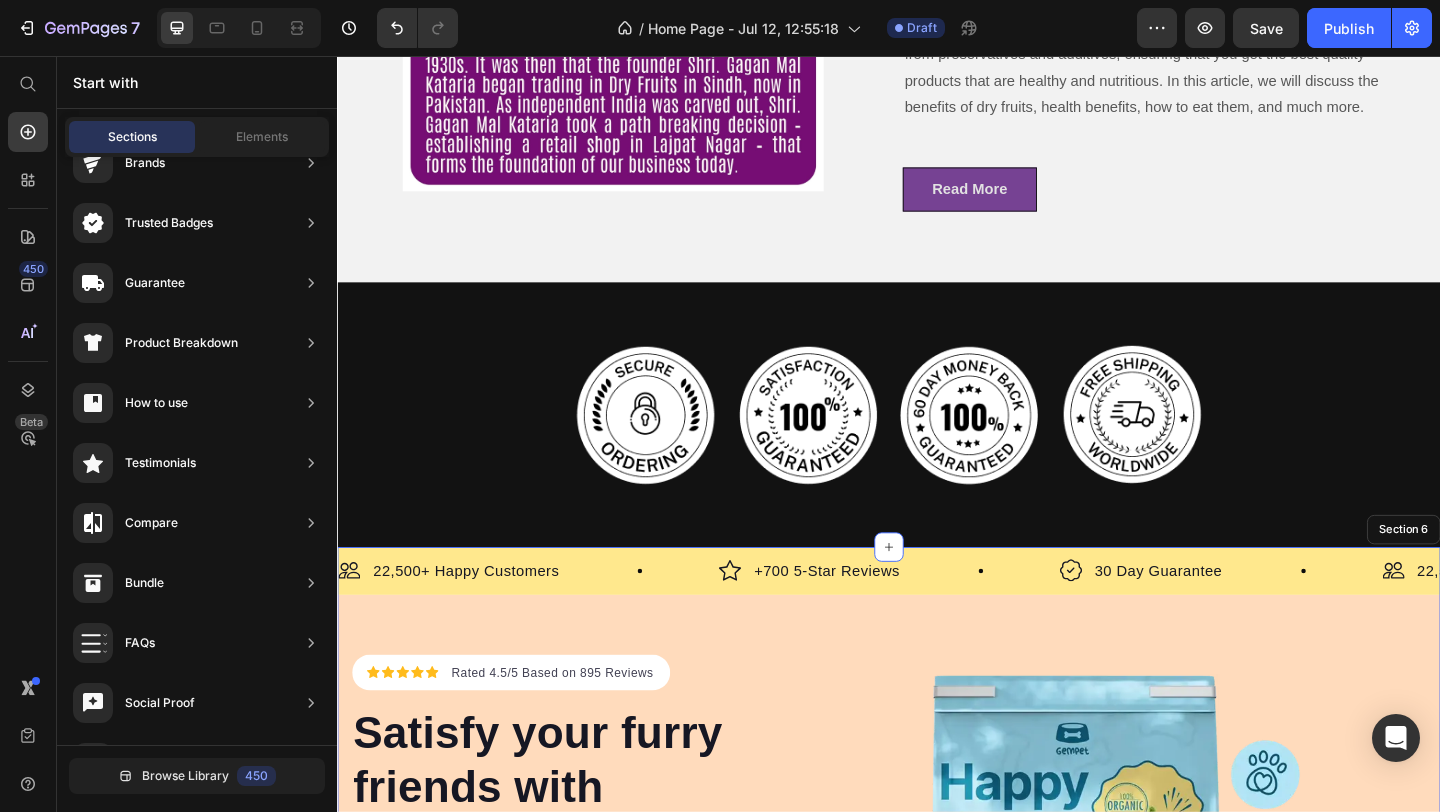 scroll, scrollTop: 2870, scrollLeft: 0, axis: vertical 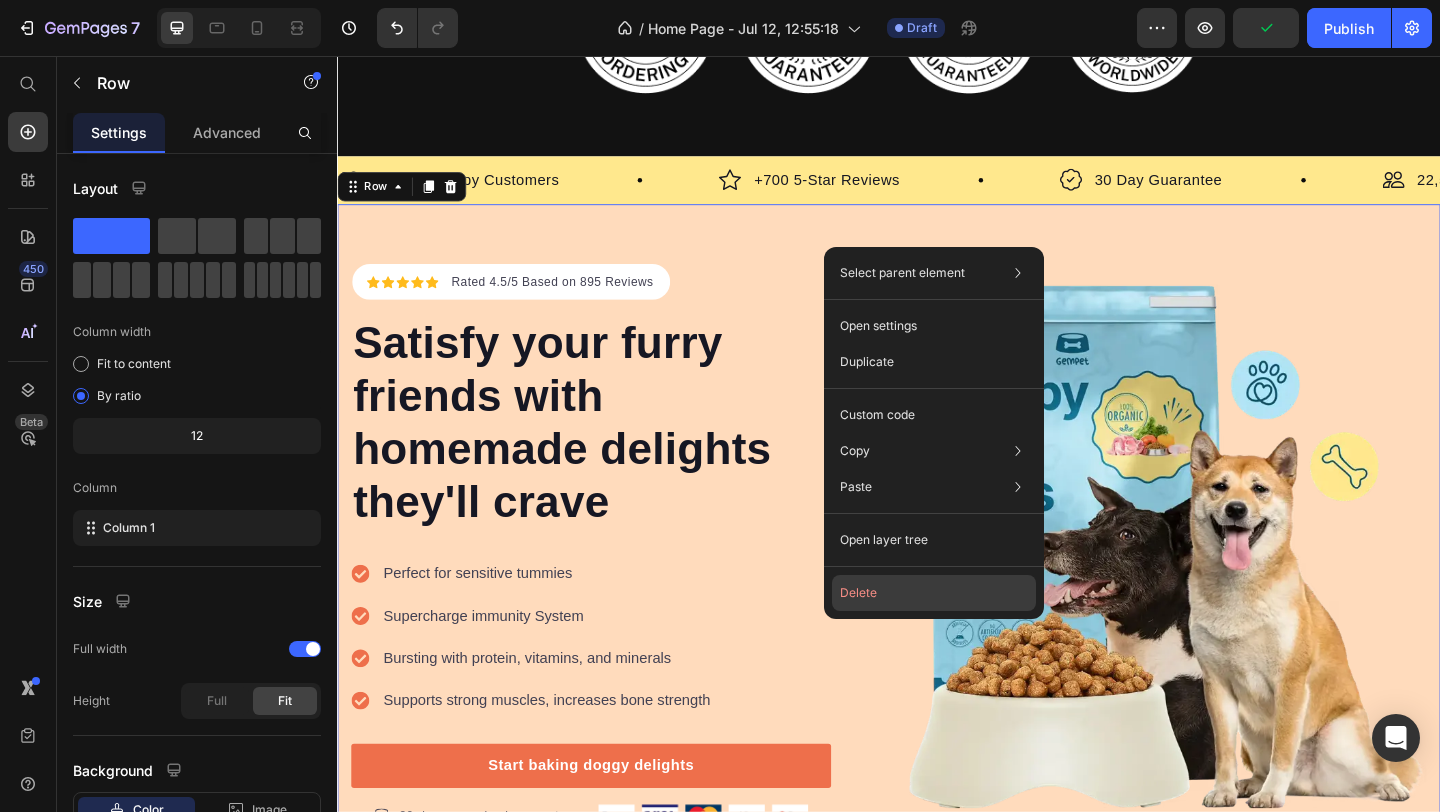 click on "Delete" 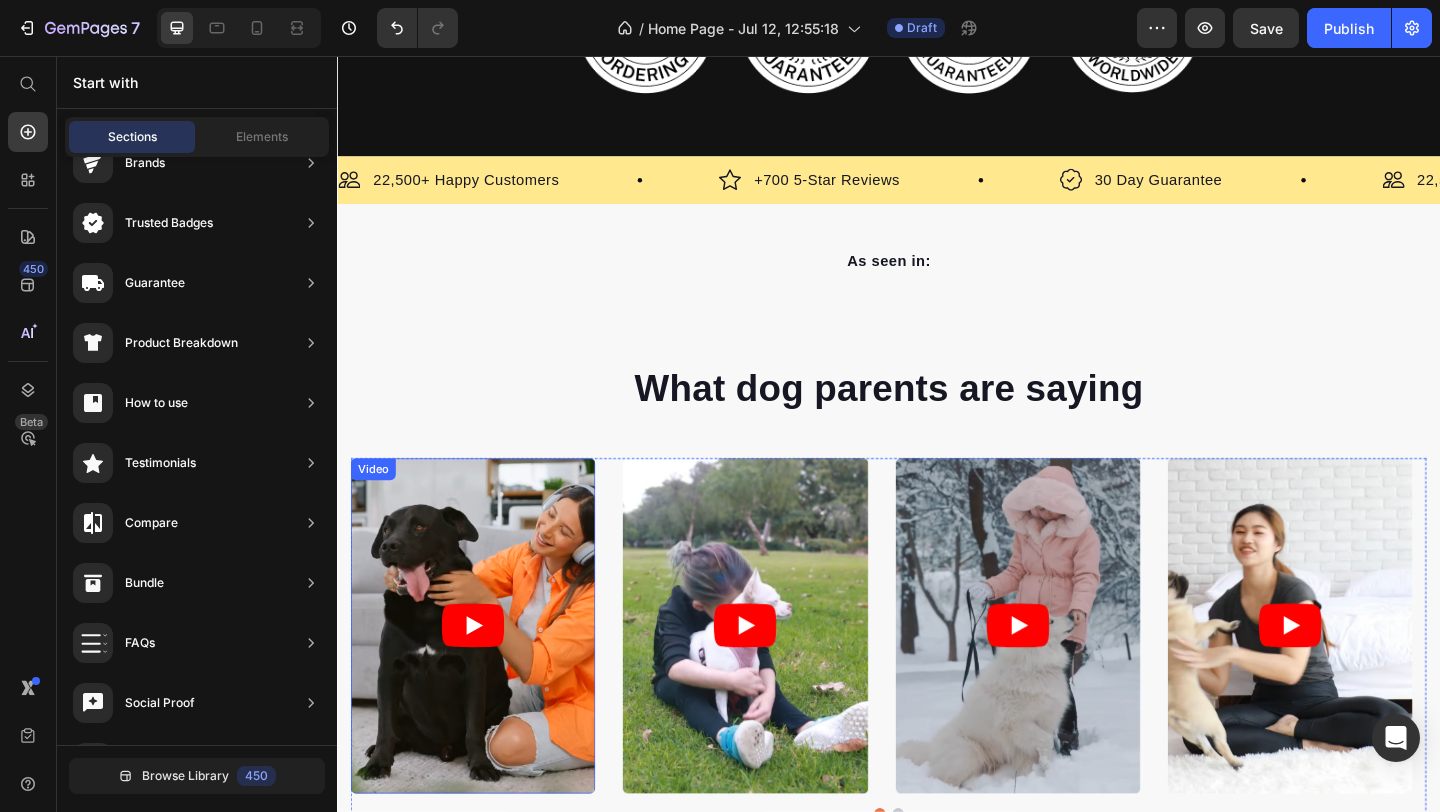 scroll, scrollTop: 2410, scrollLeft: 0, axis: vertical 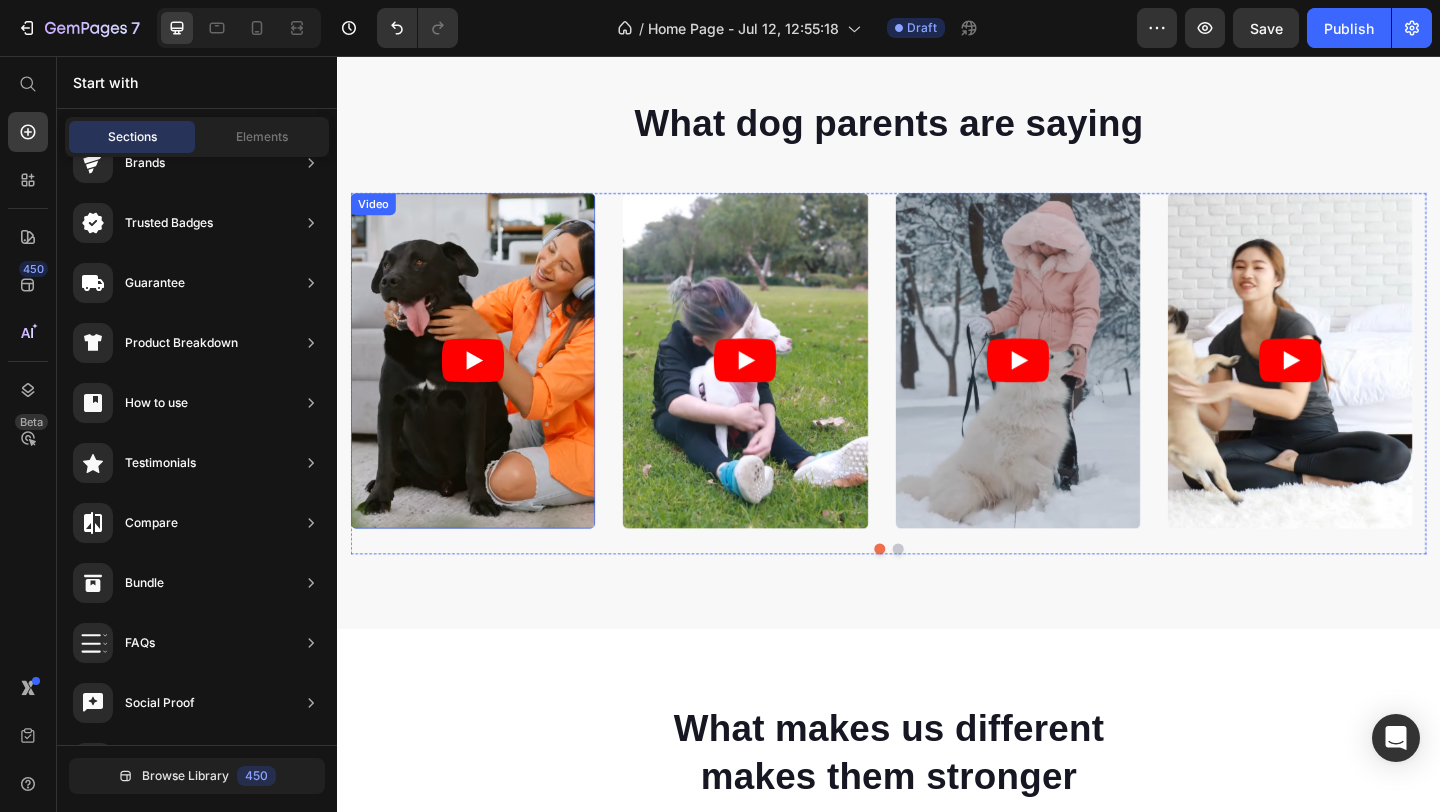 click at bounding box center (485, 387) 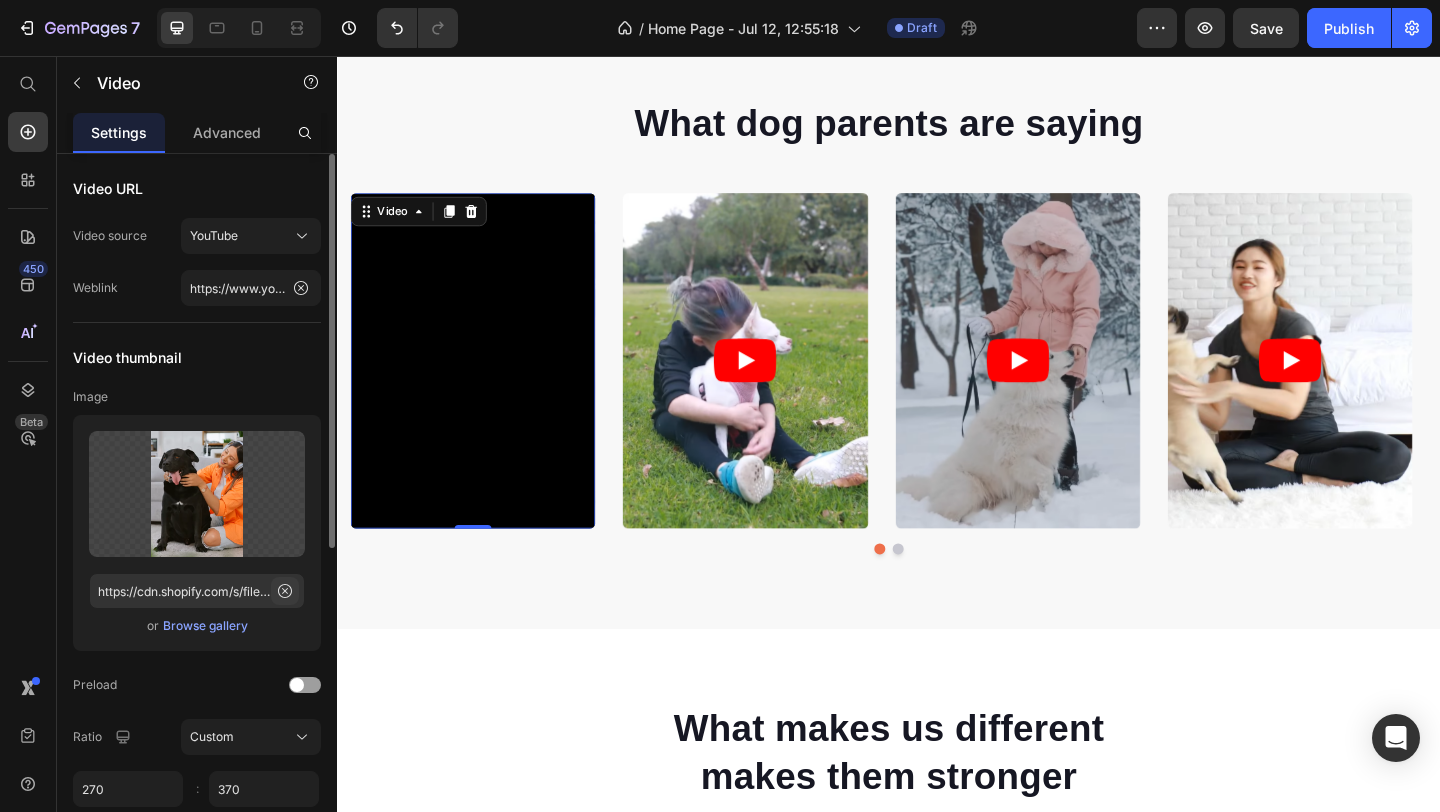 click 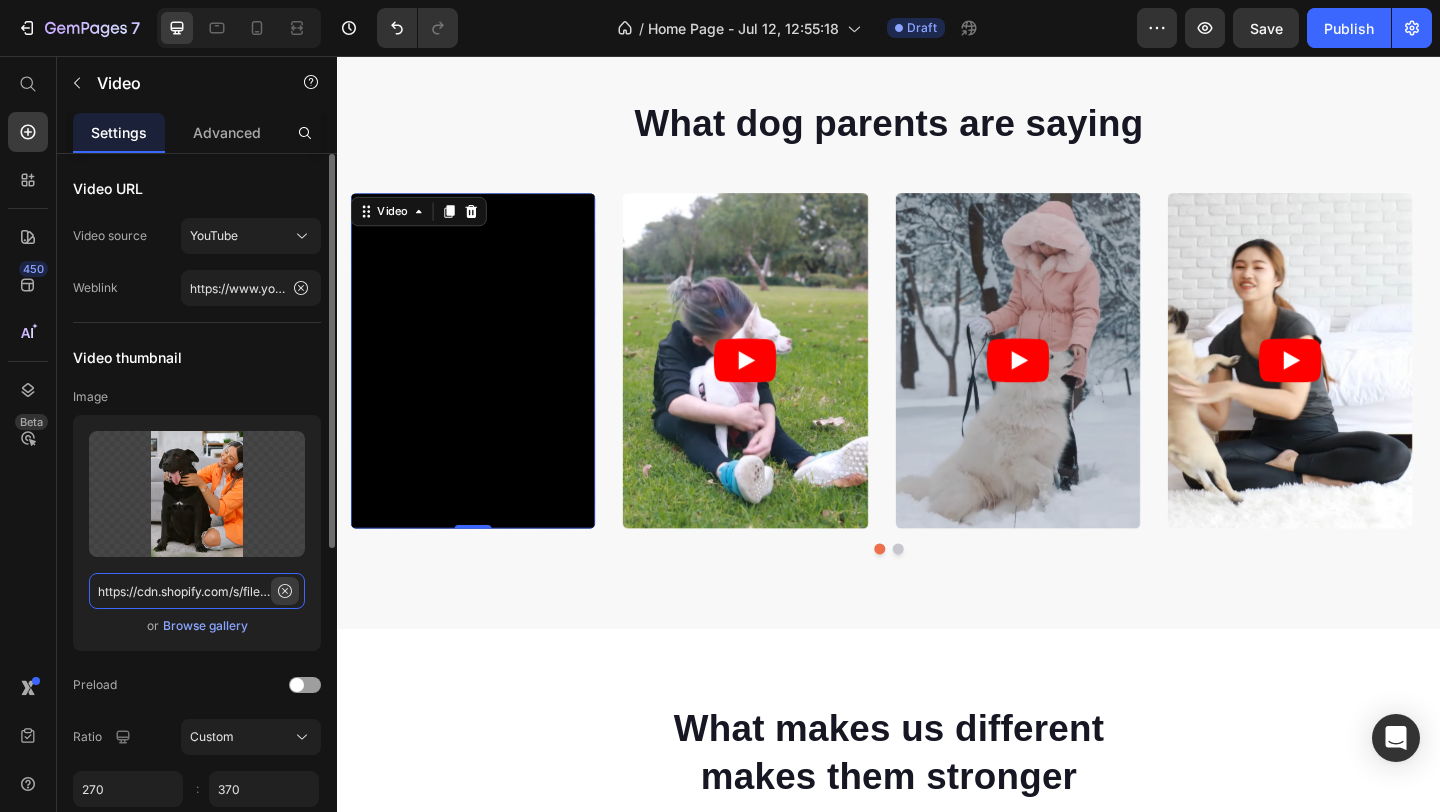 type 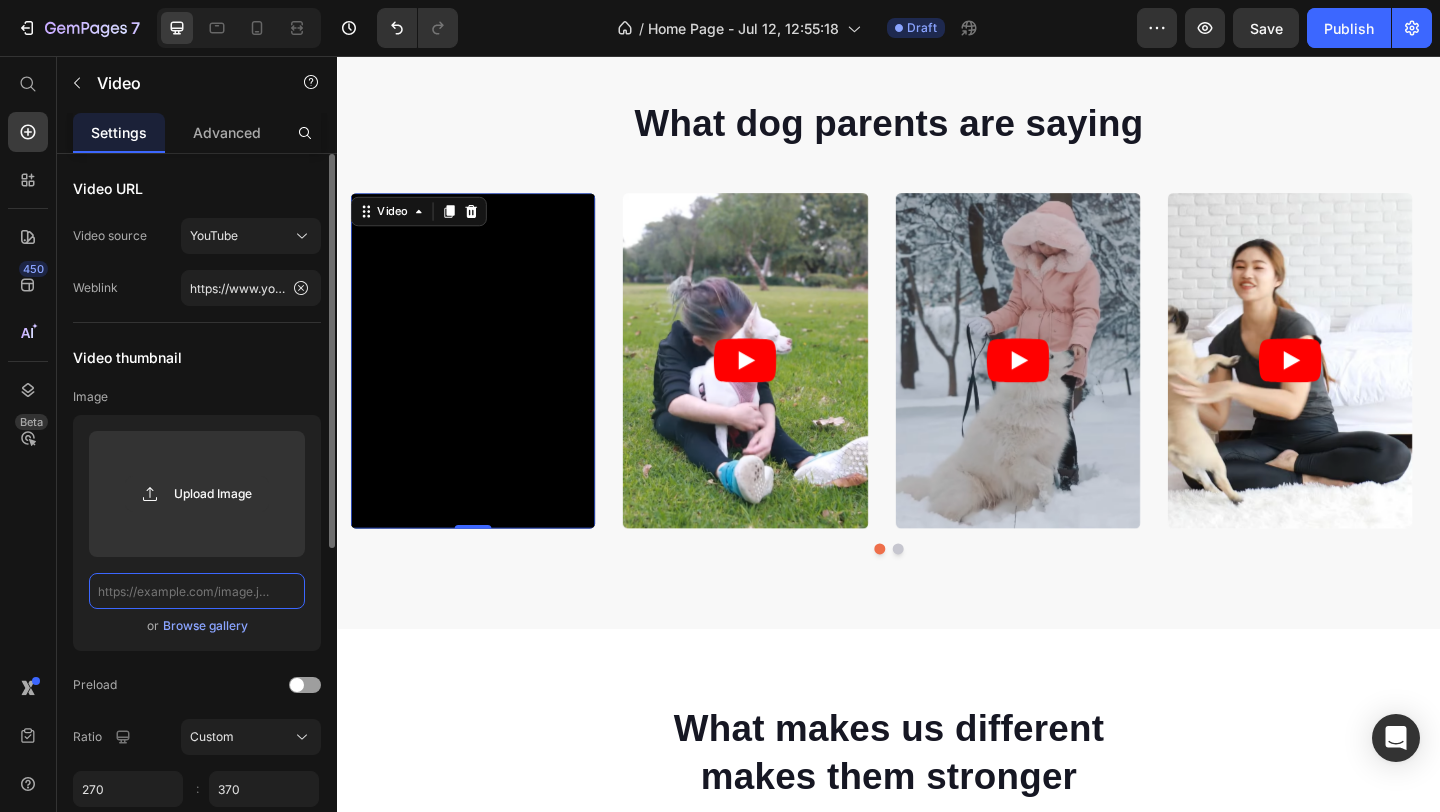 scroll, scrollTop: 0, scrollLeft: 0, axis: both 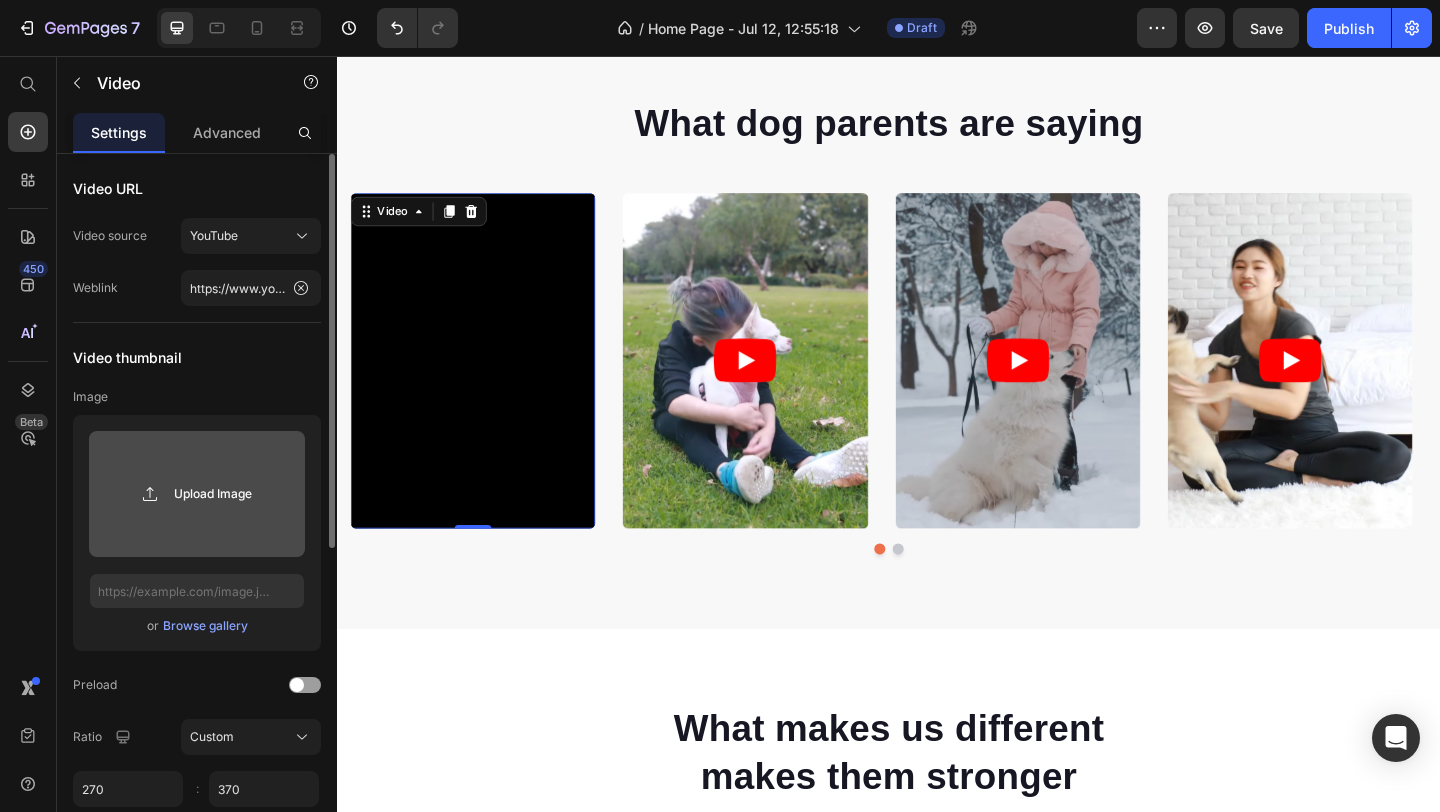 click on "Upload Image" at bounding box center (197, 494) 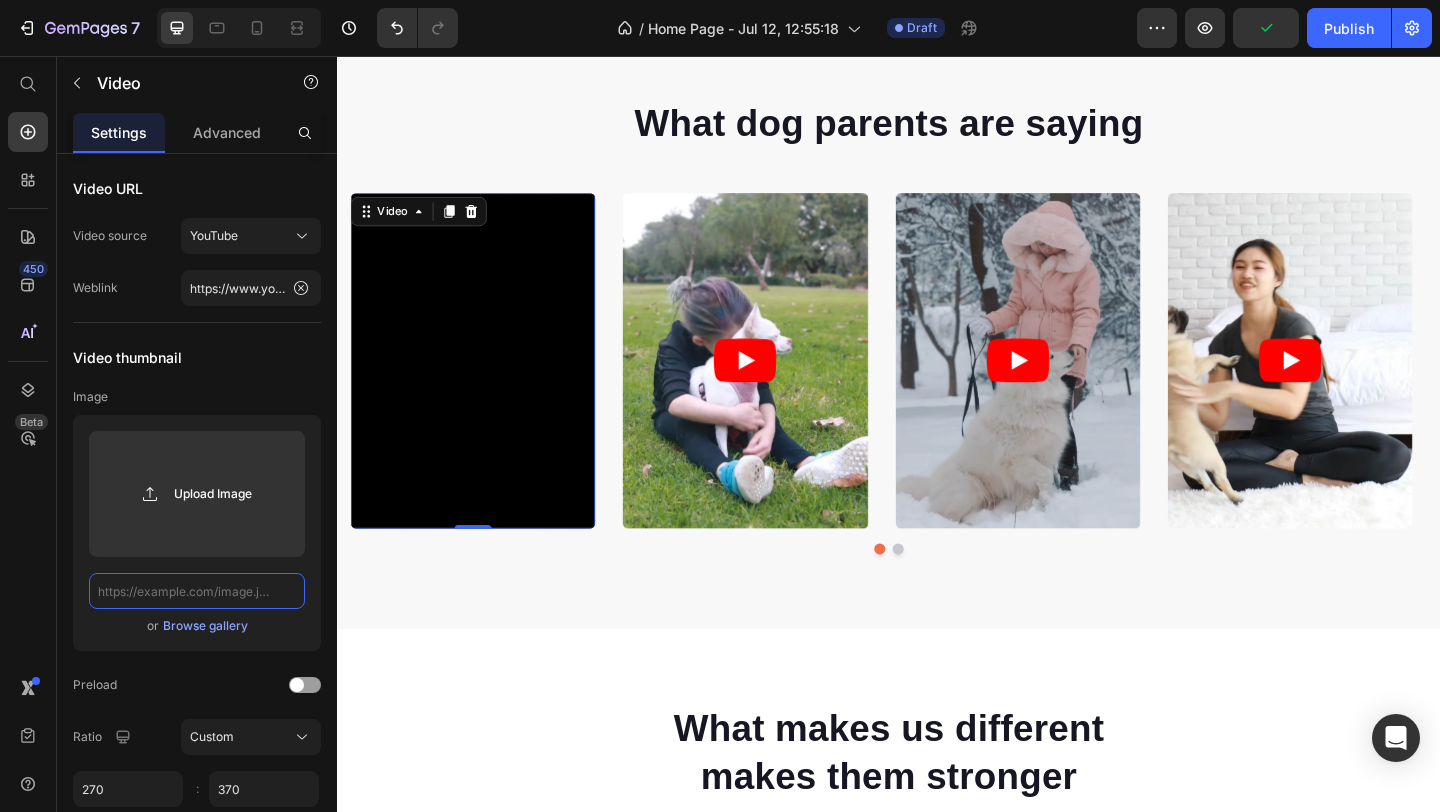 click 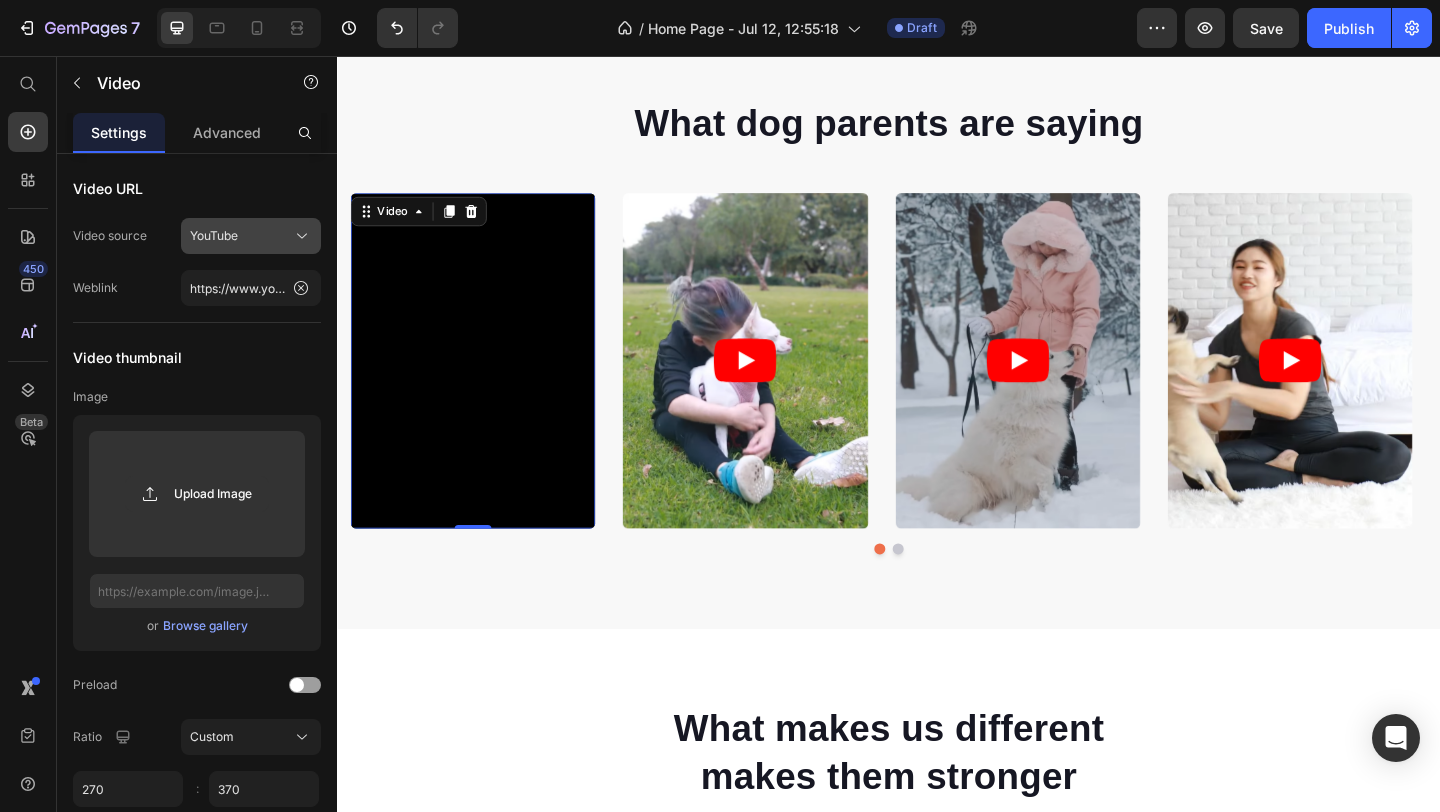 click 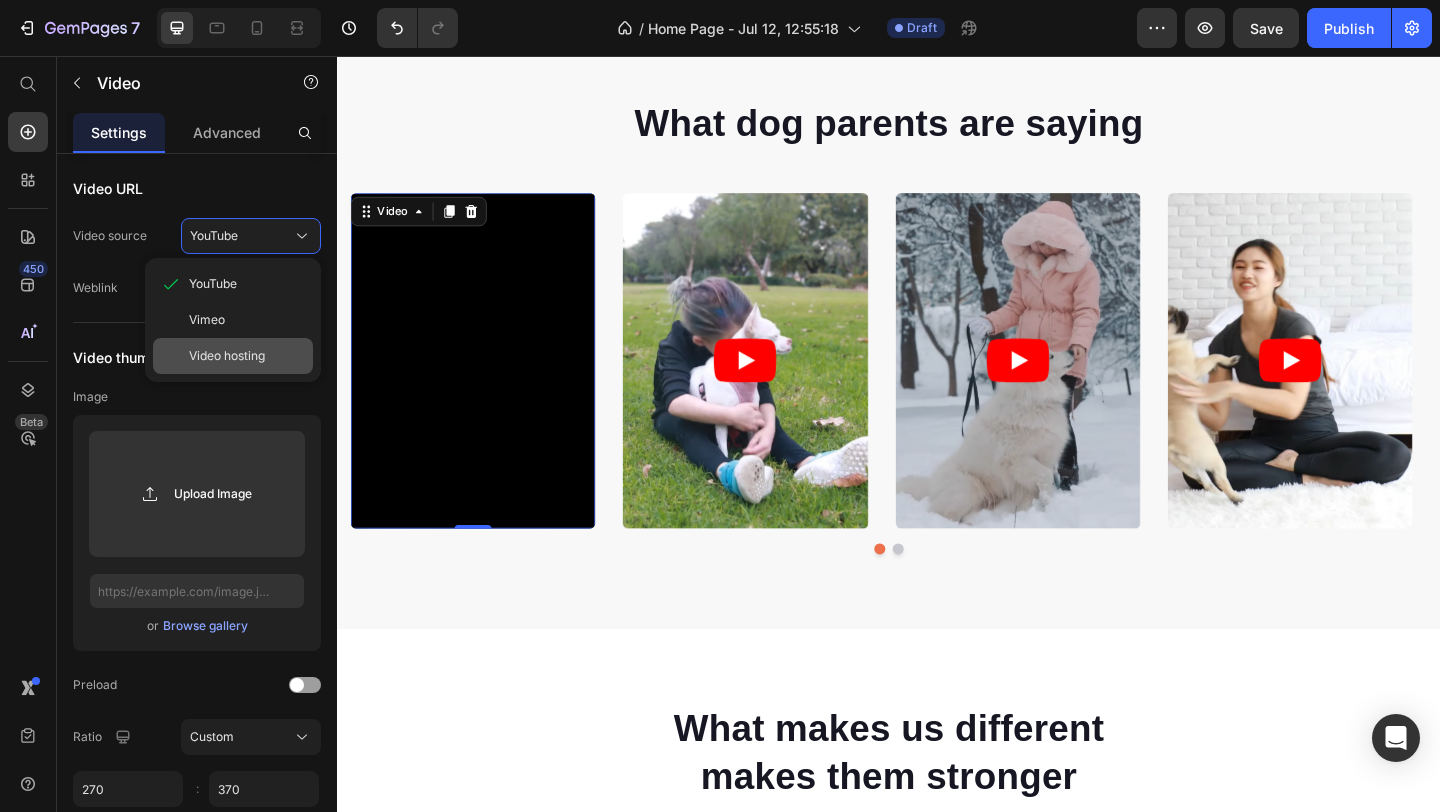click on "Video hosting" 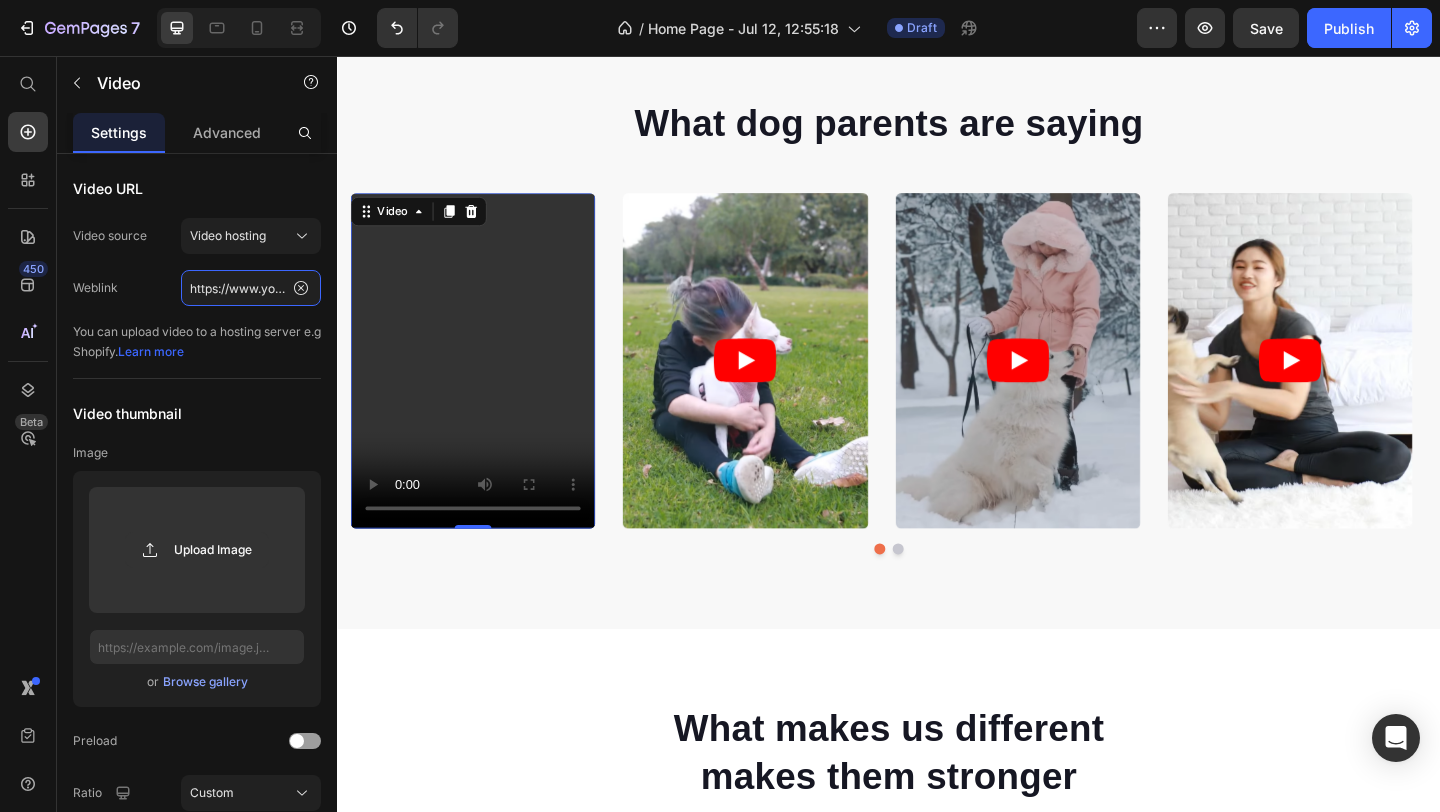 click on "https://www.youtube.com/watch?v=UCba3qQ1I10" 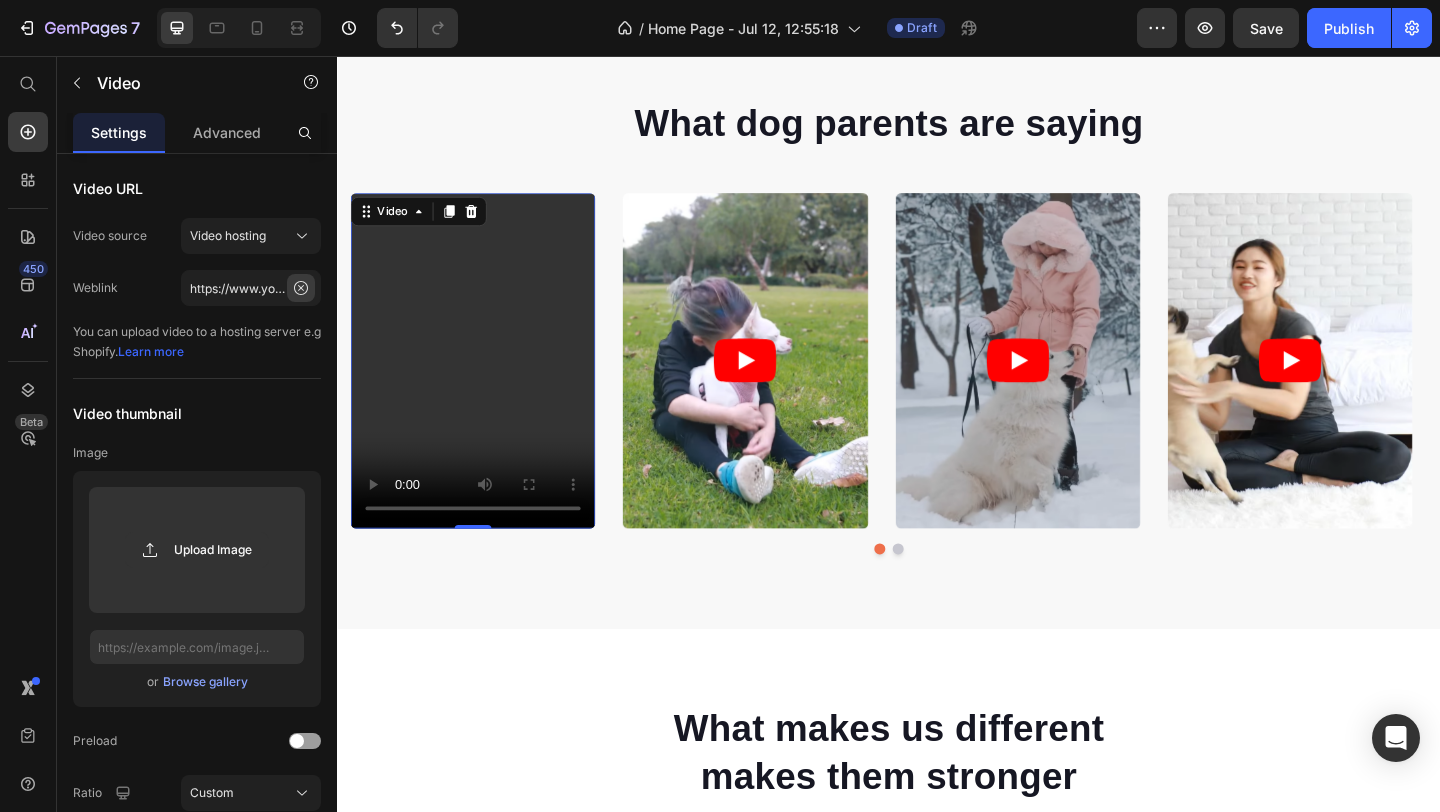 click 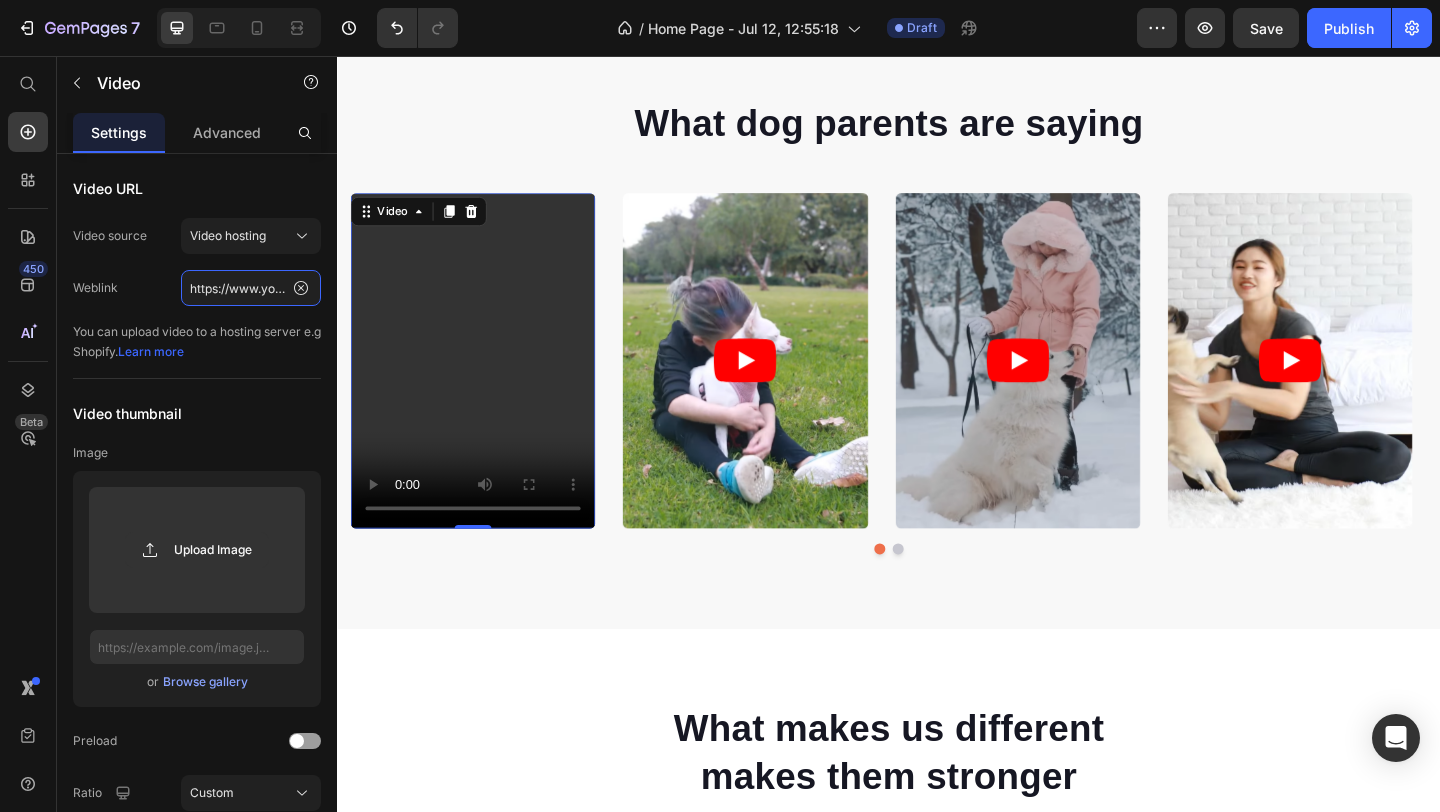 type 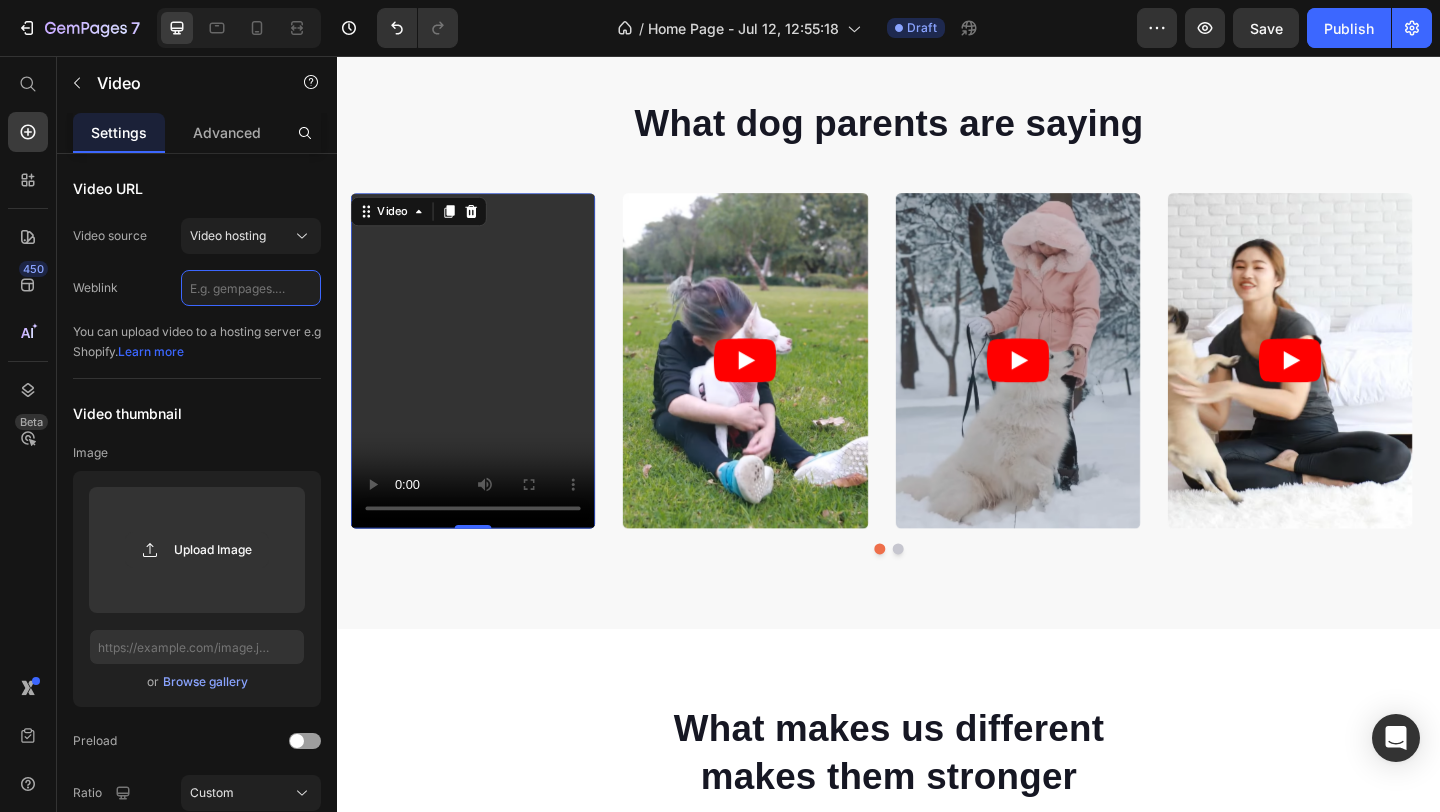 click 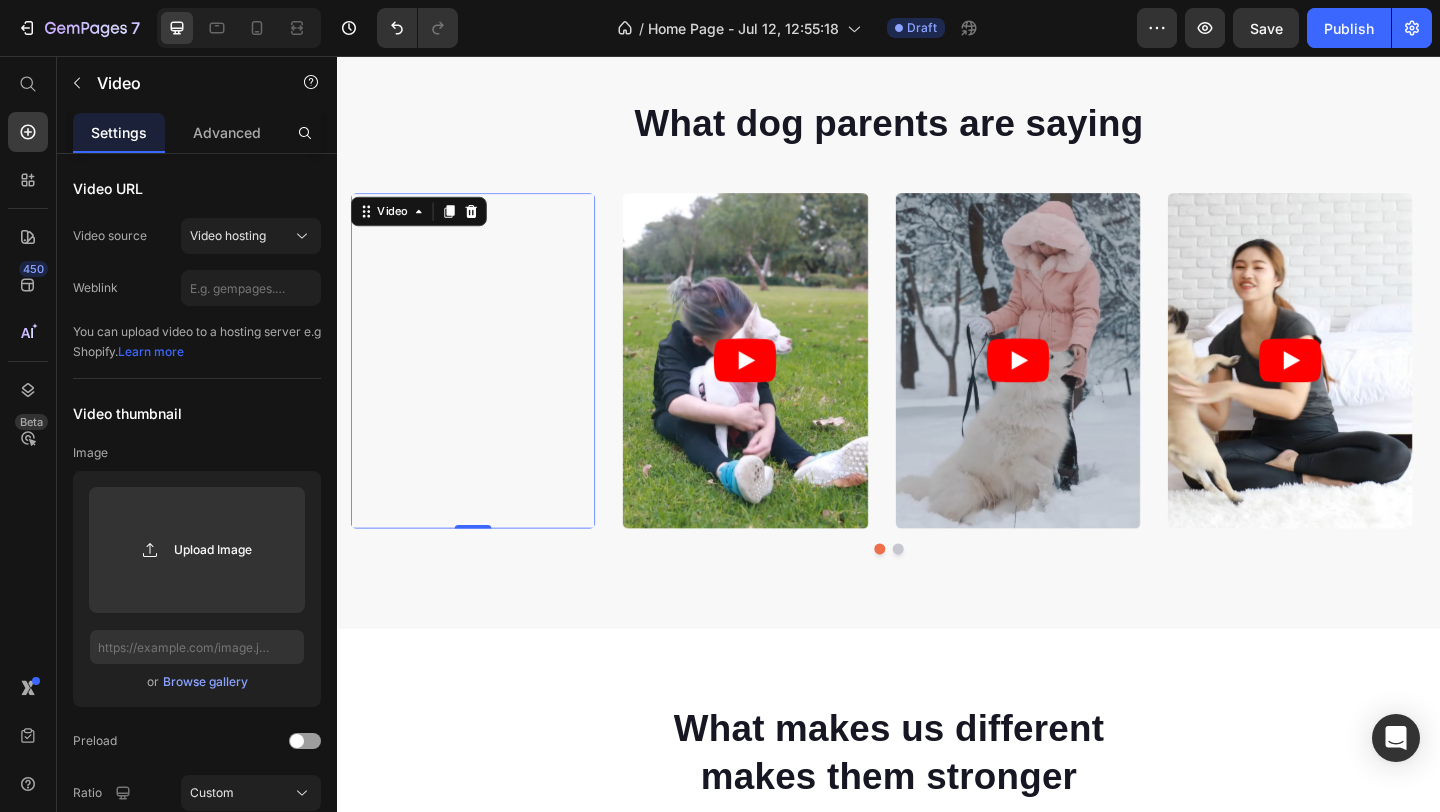 click on "Video URL Video source Video hosting Weblink You can upload video to a hosting server e.g Shopify.   Learn more" 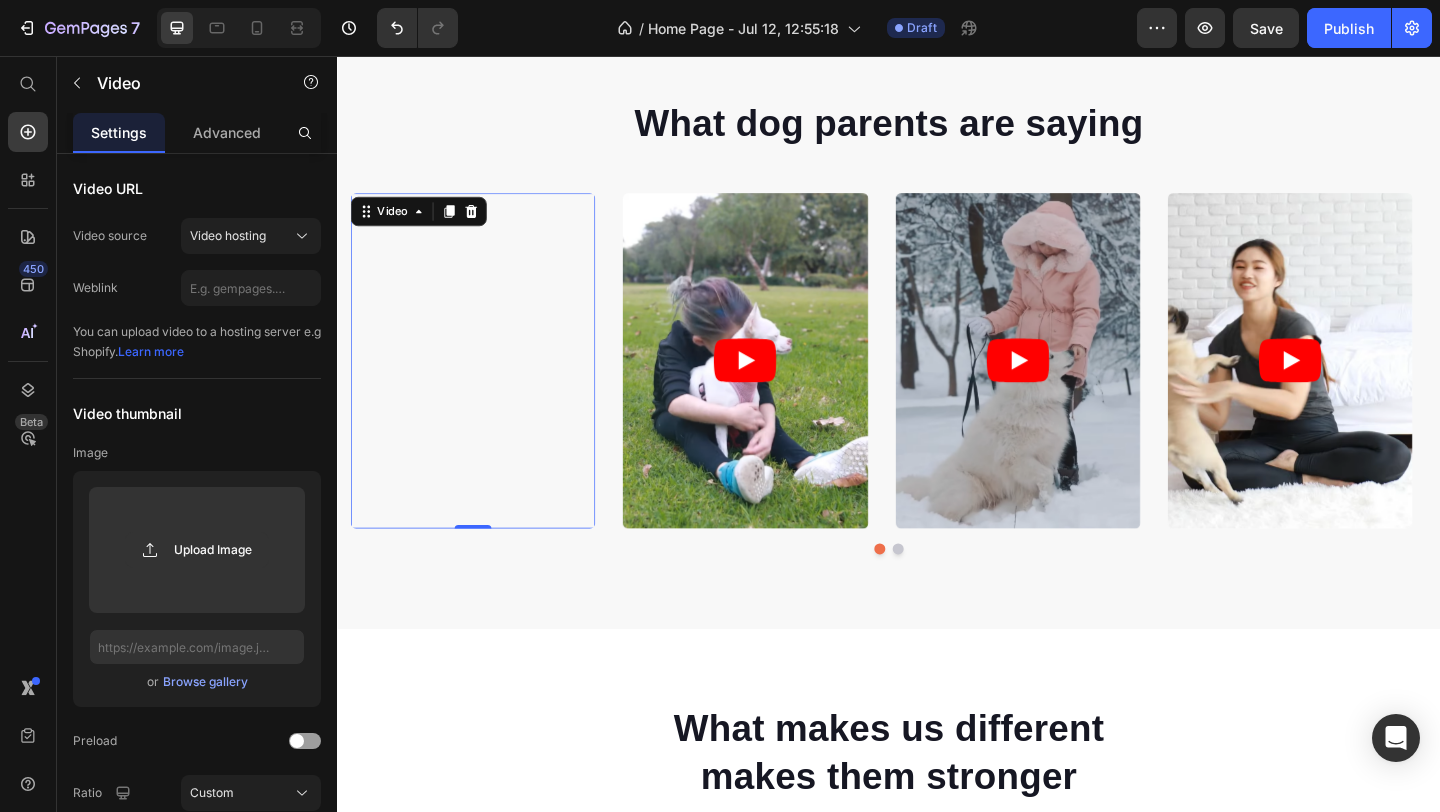 click on "Video   0" at bounding box center (485, 387) 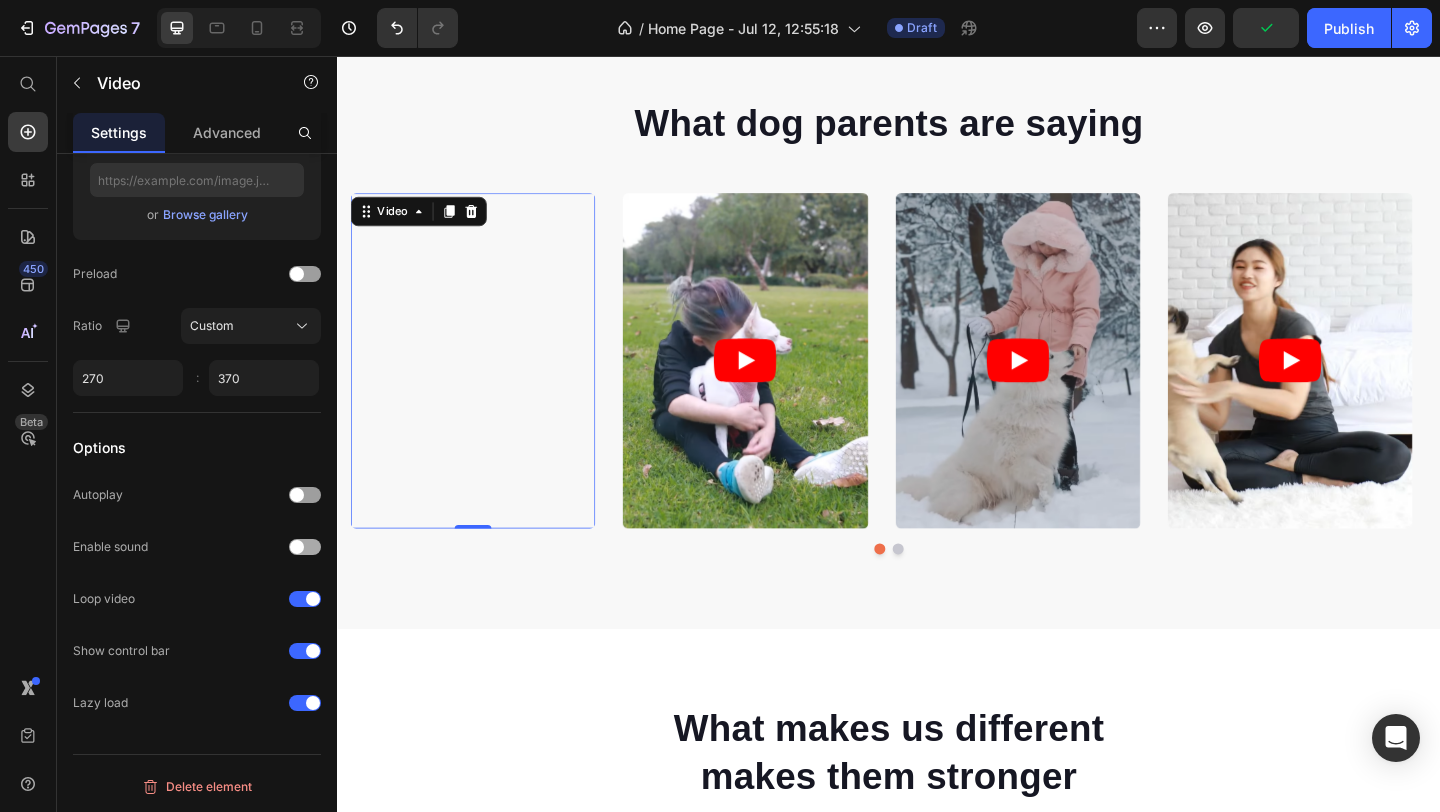 scroll, scrollTop: 0, scrollLeft: 0, axis: both 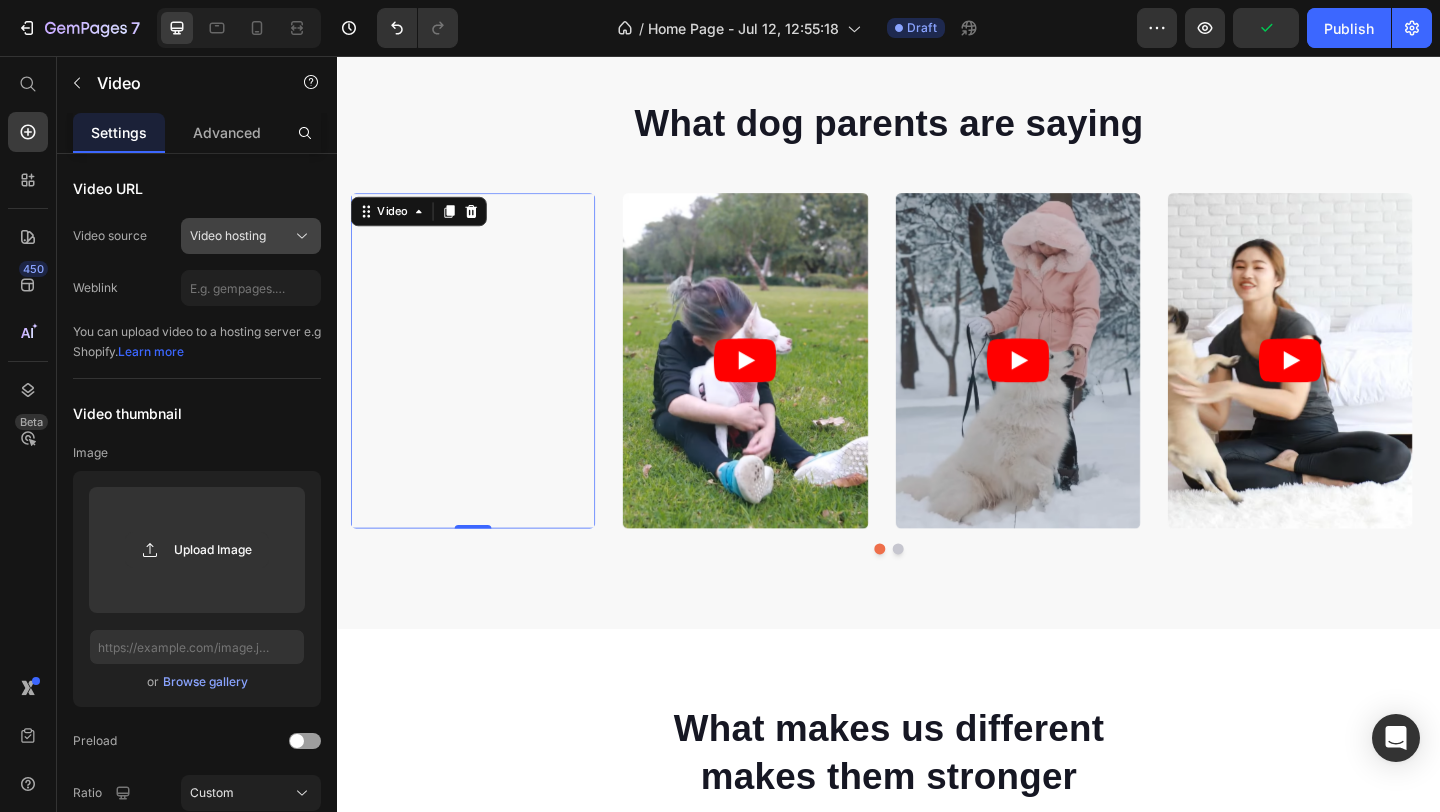 click on "Video hosting" 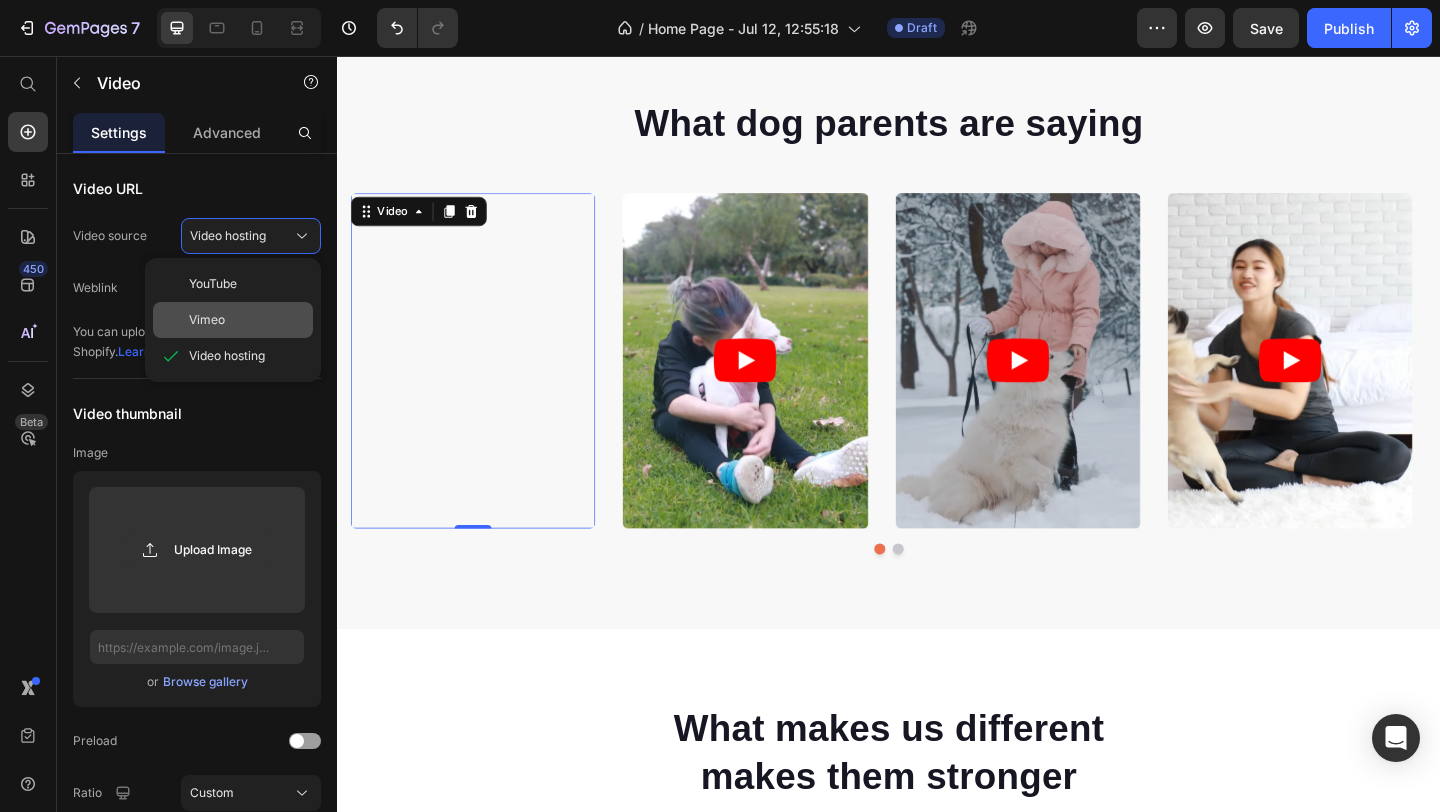 click on "Vimeo" 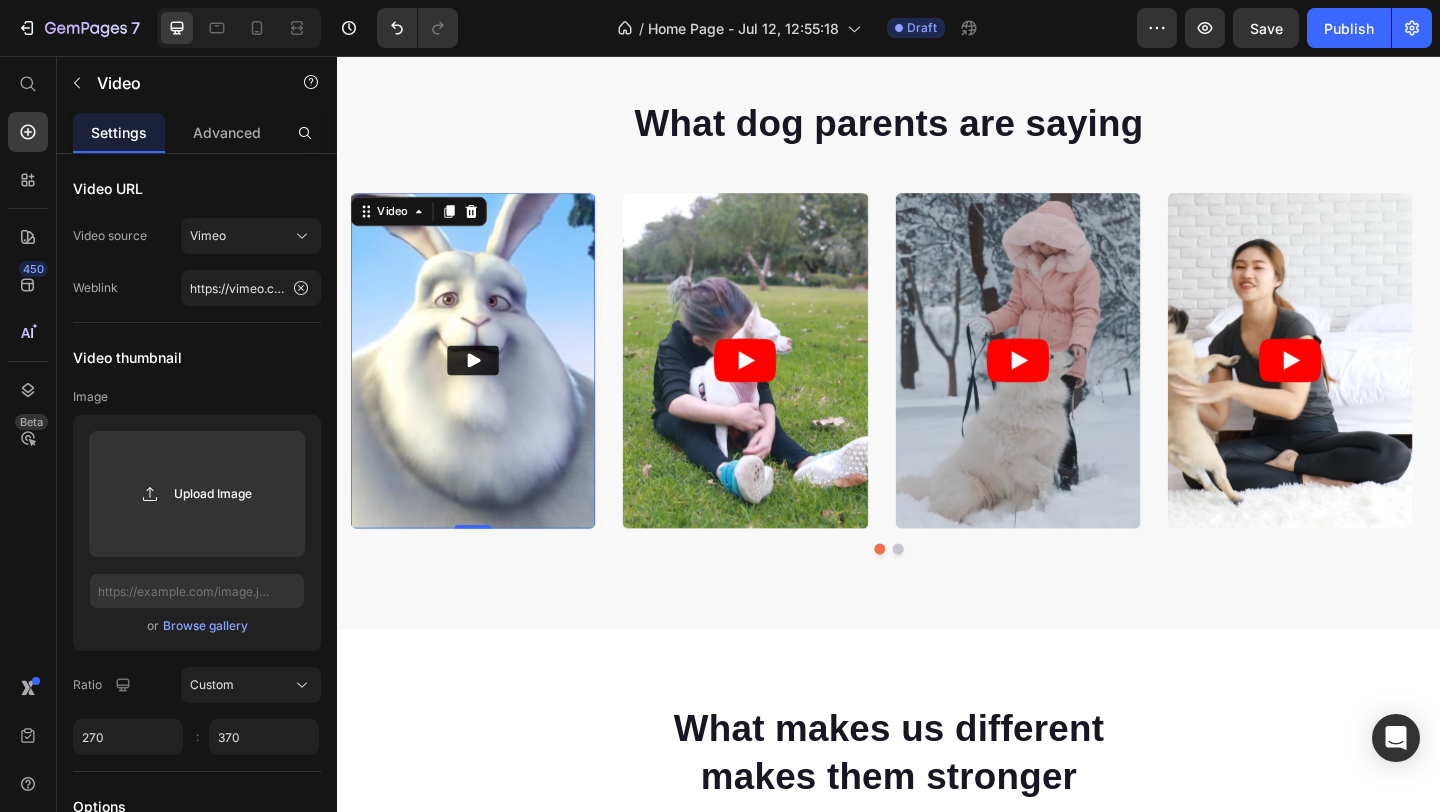 click at bounding box center [485, 387] 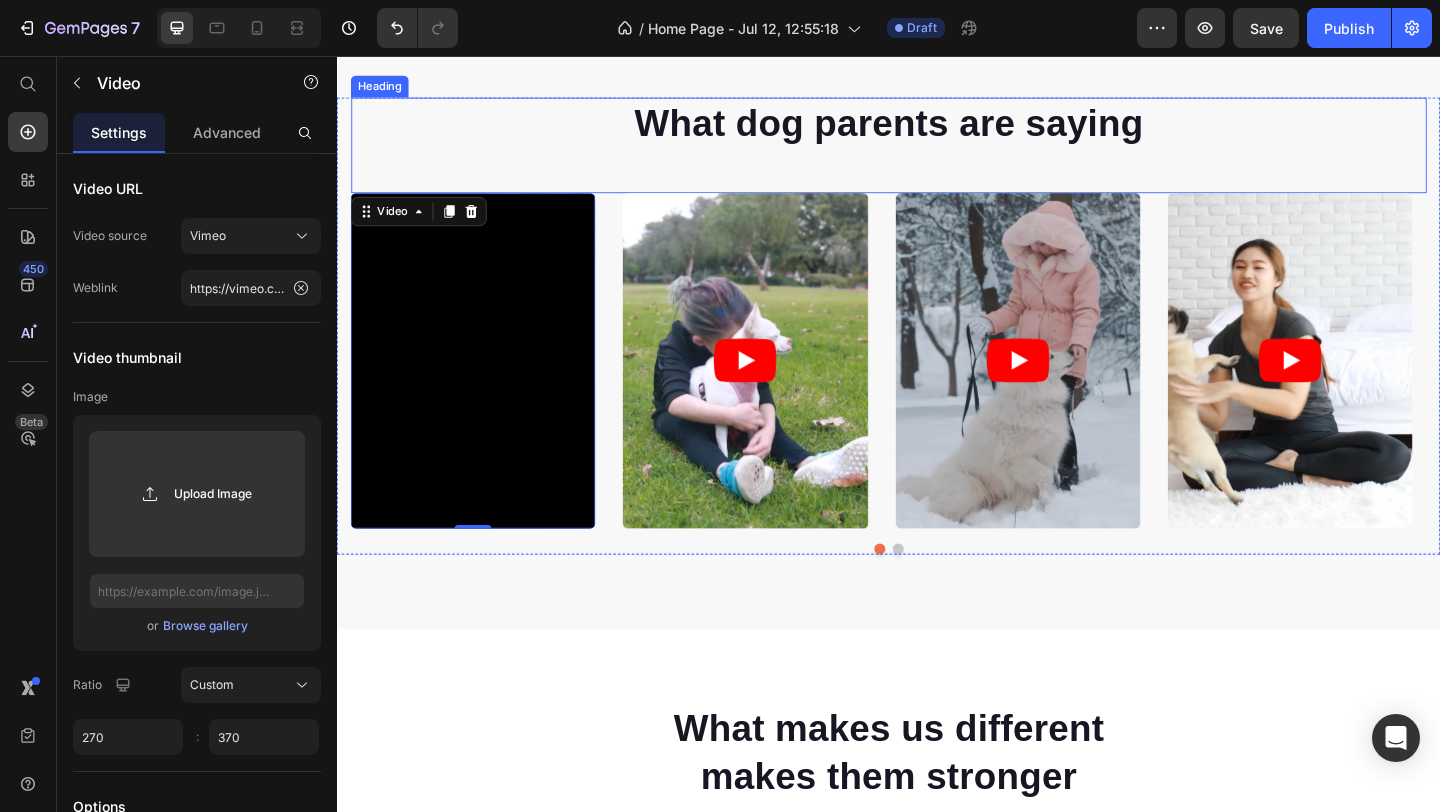 click on "What dog parents are saying Heading" at bounding box center [937, 153] 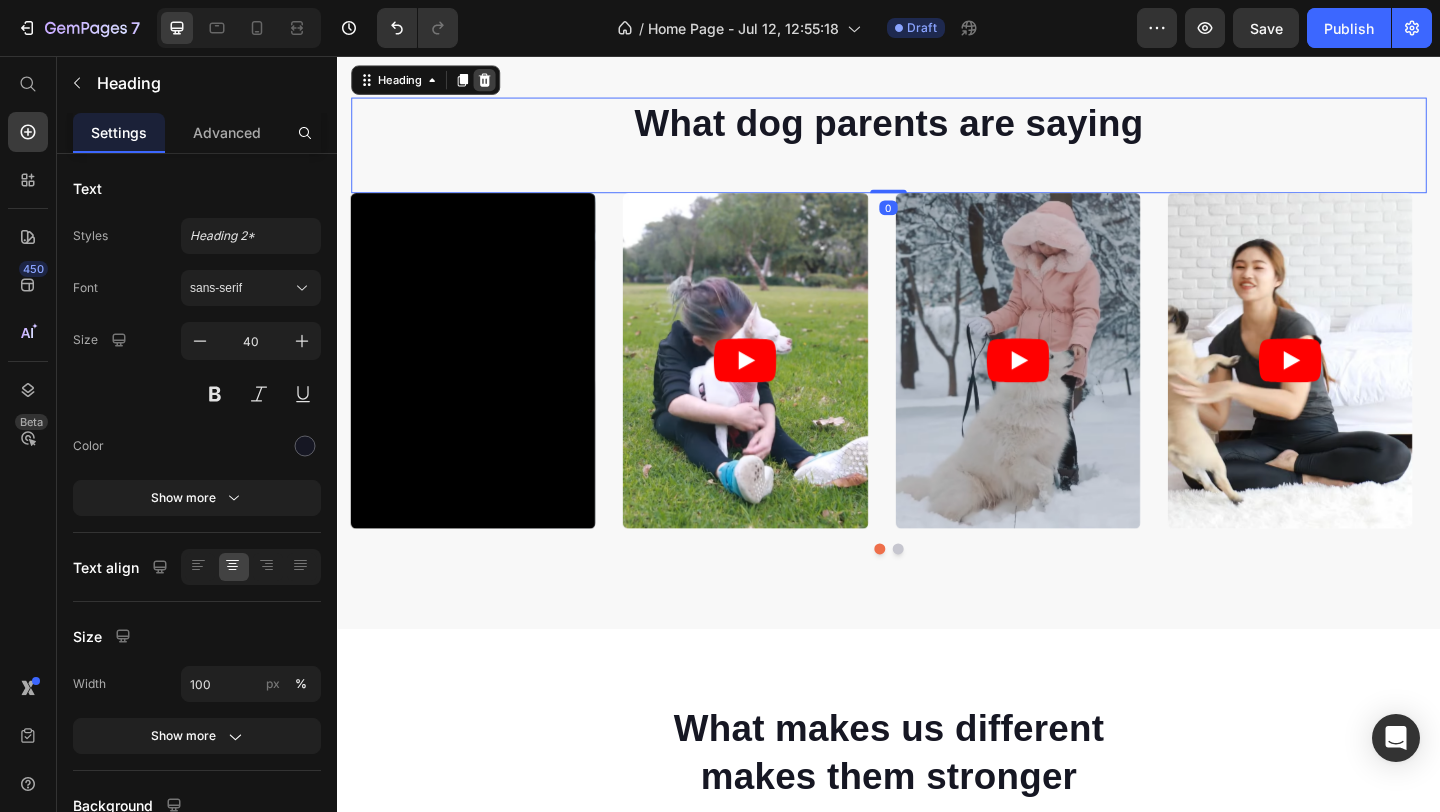 click at bounding box center [497, 82] 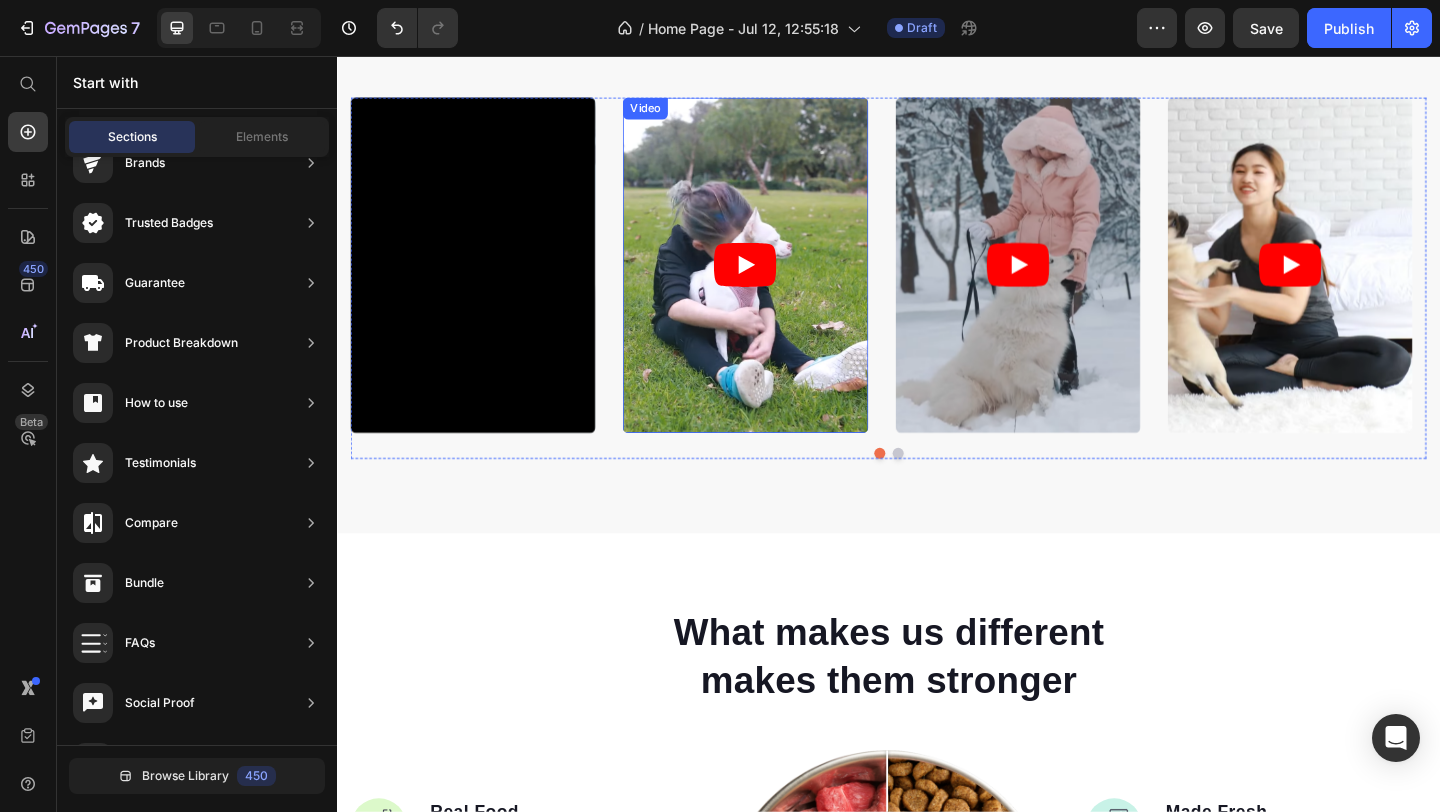 scroll, scrollTop: 2253, scrollLeft: 0, axis: vertical 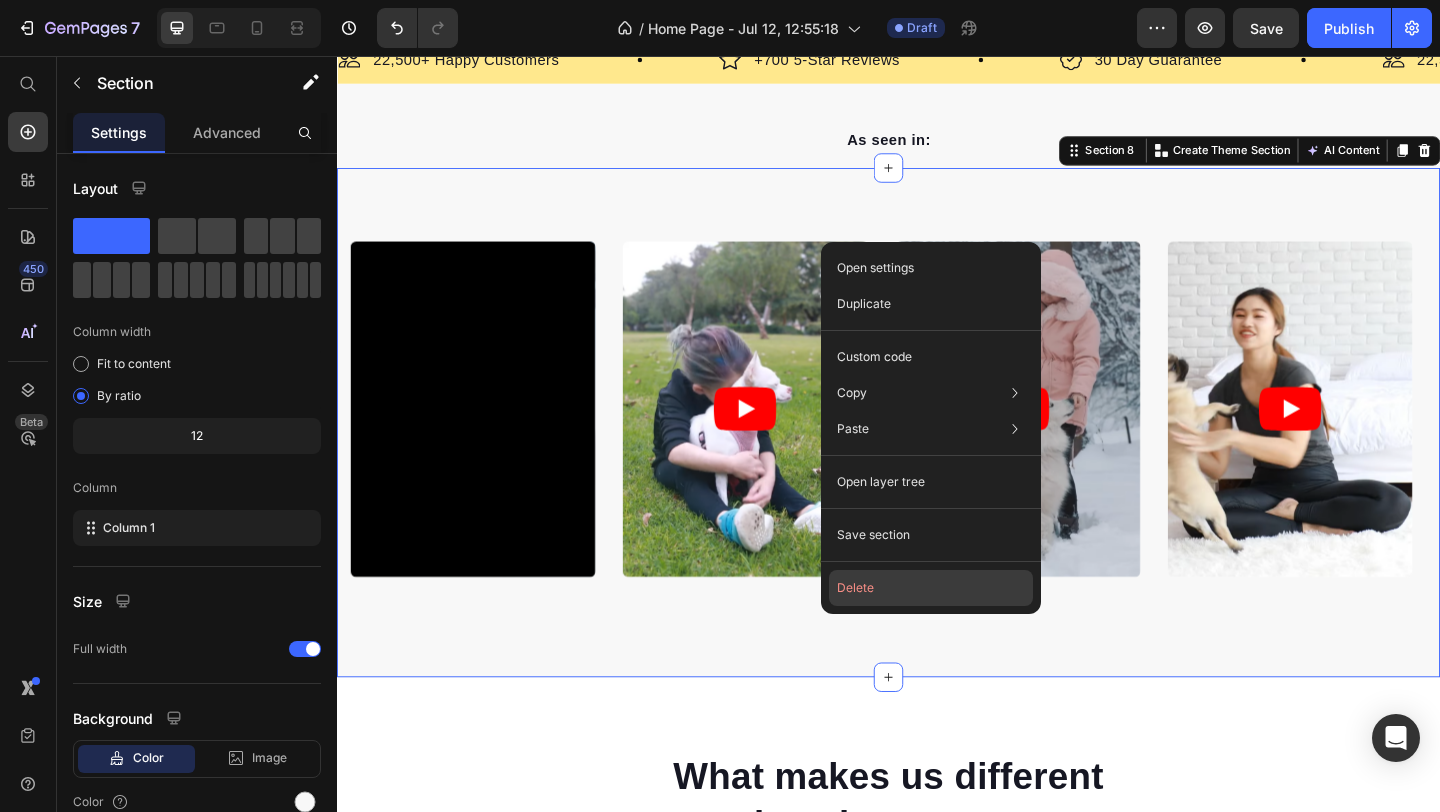click on "Delete" 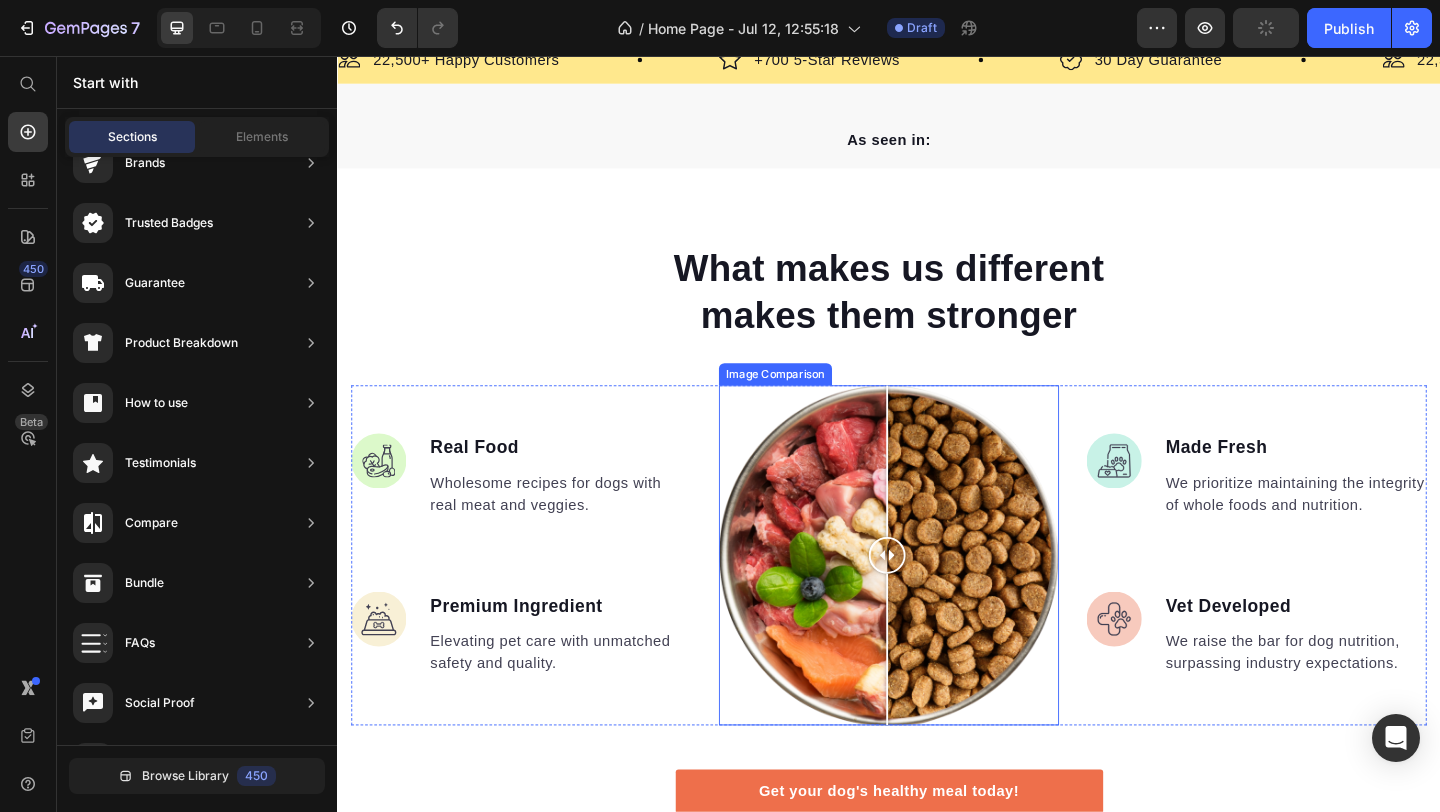 scroll, scrollTop: 2360, scrollLeft: 0, axis: vertical 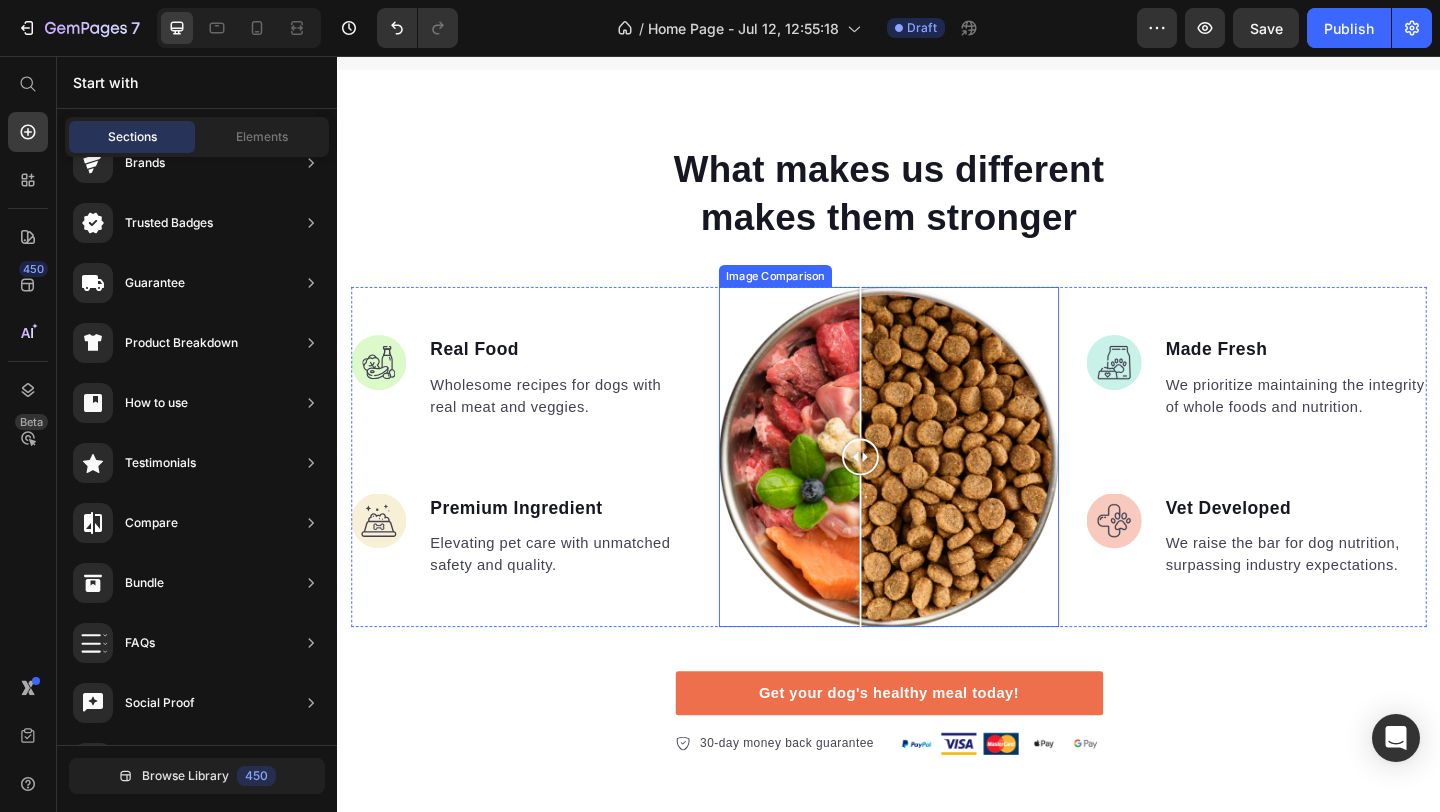 click at bounding box center [937, 492] 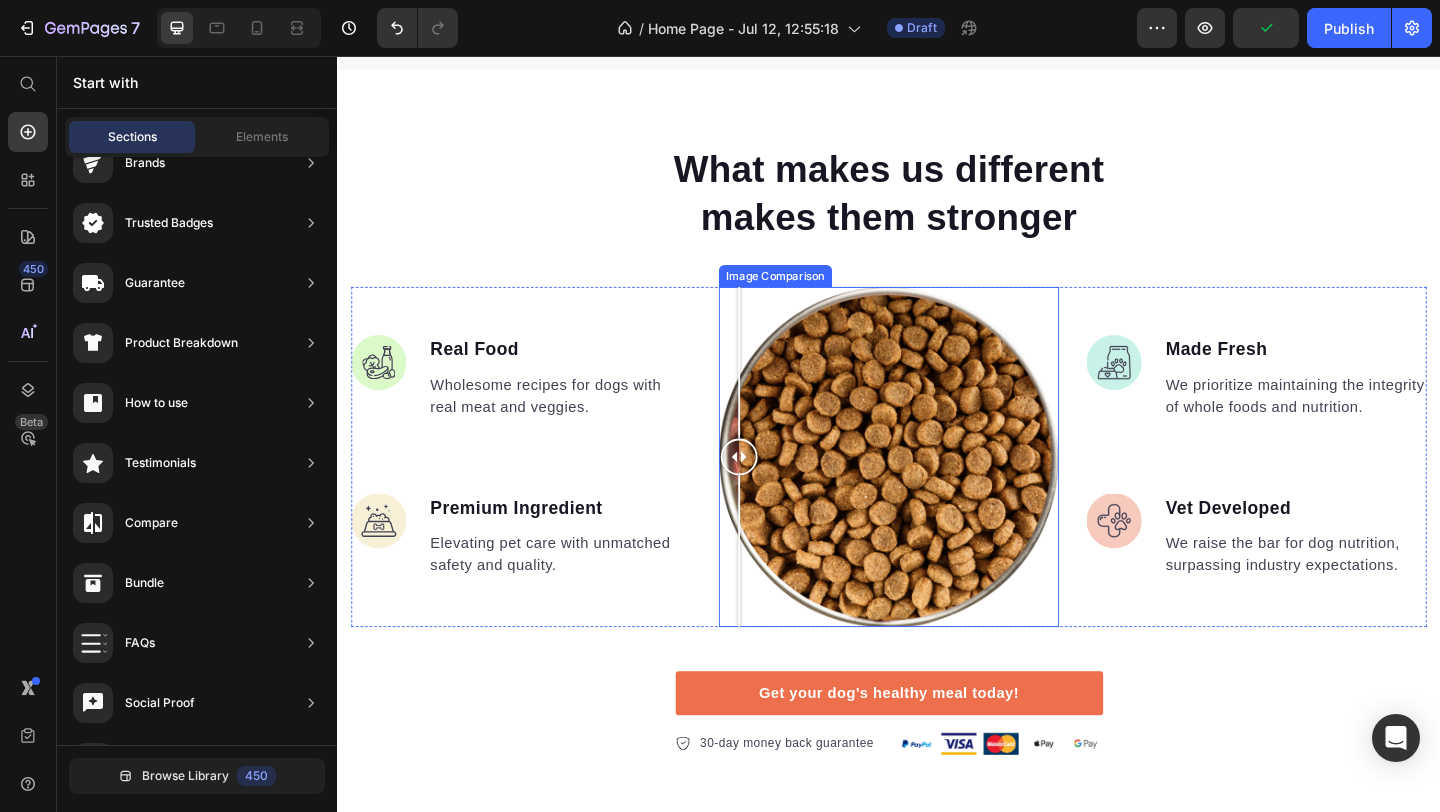 drag, startPoint x: 897, startPoint y: 482, endPoint x: 901, endPoint y: 519, distance: 37.215588 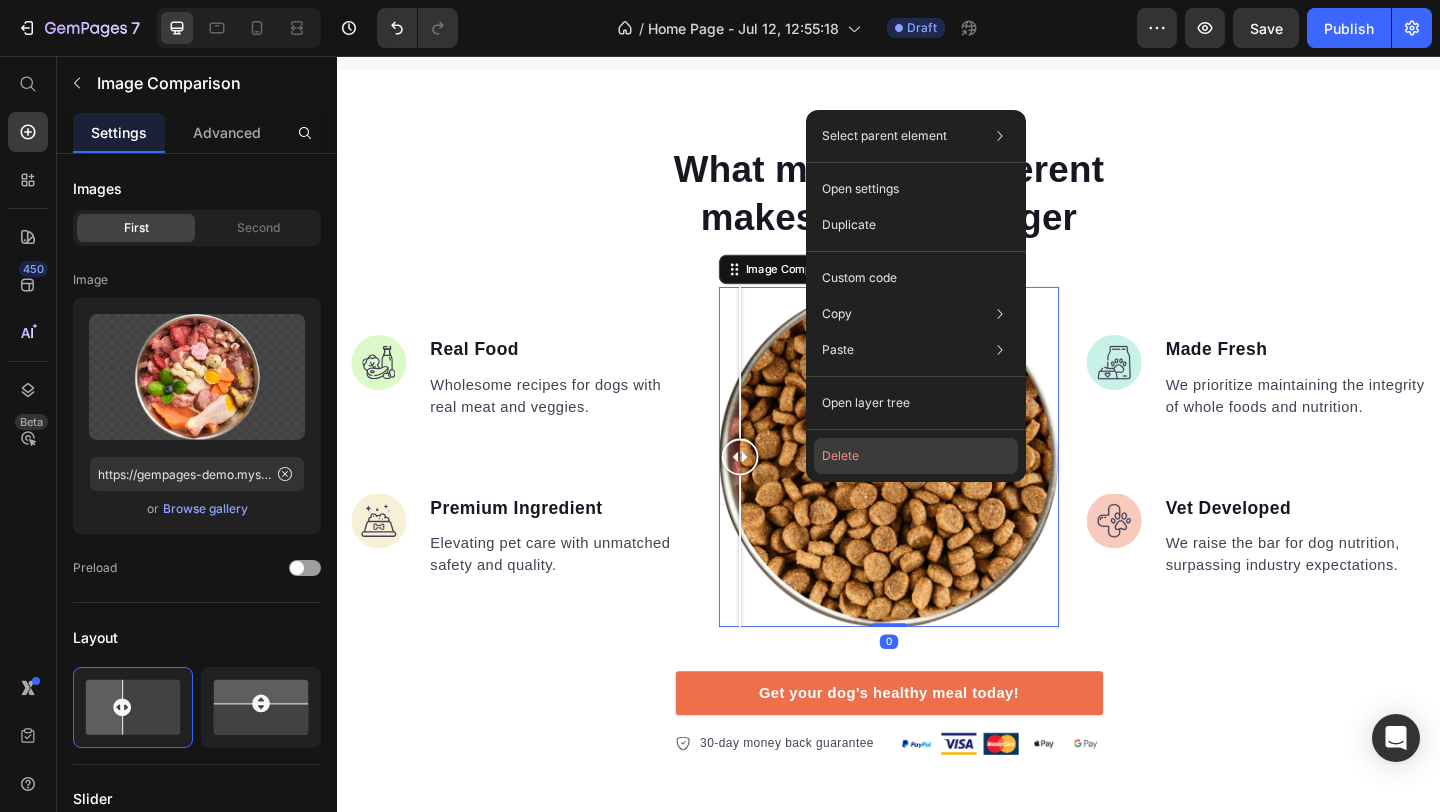 click on "Delete" 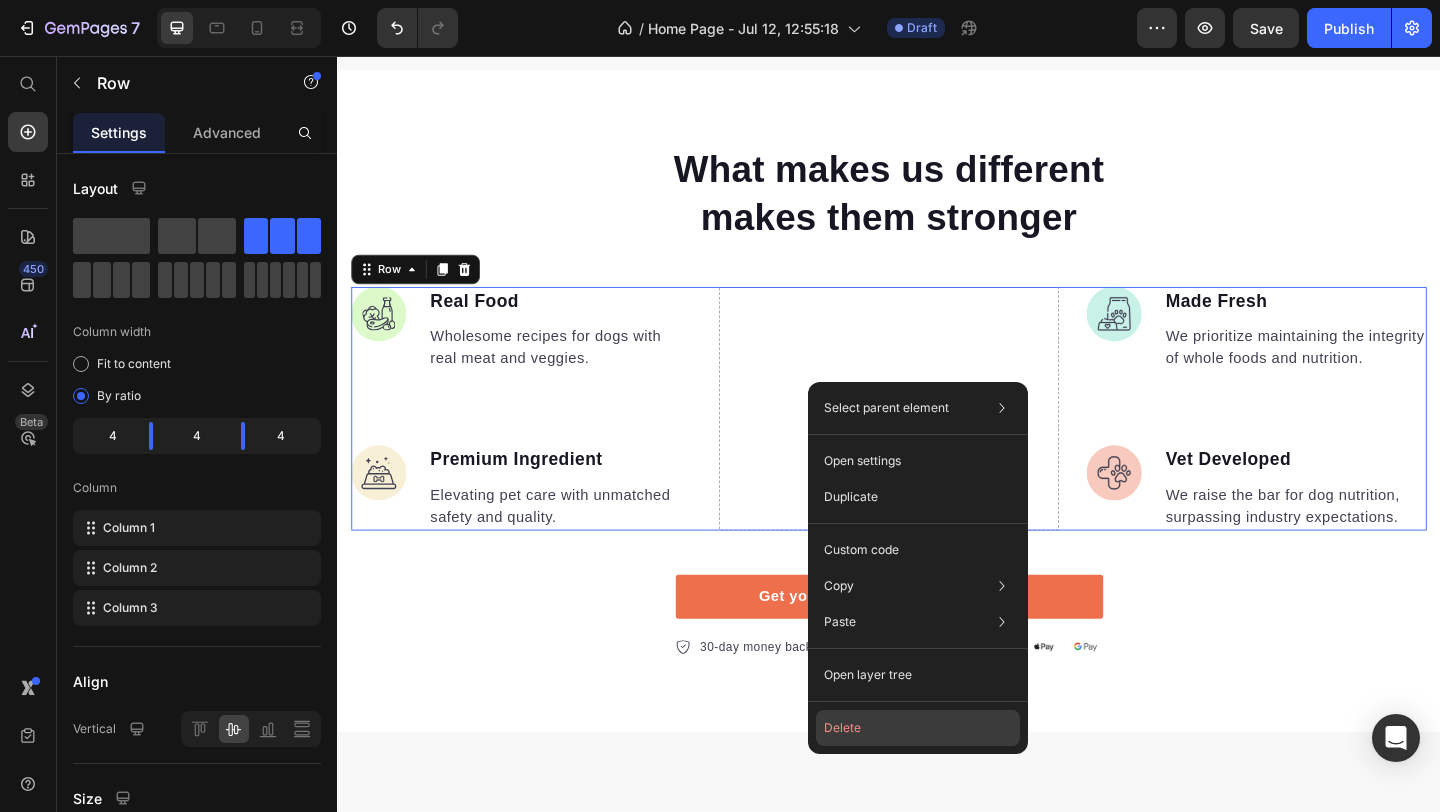 click on "Delete" 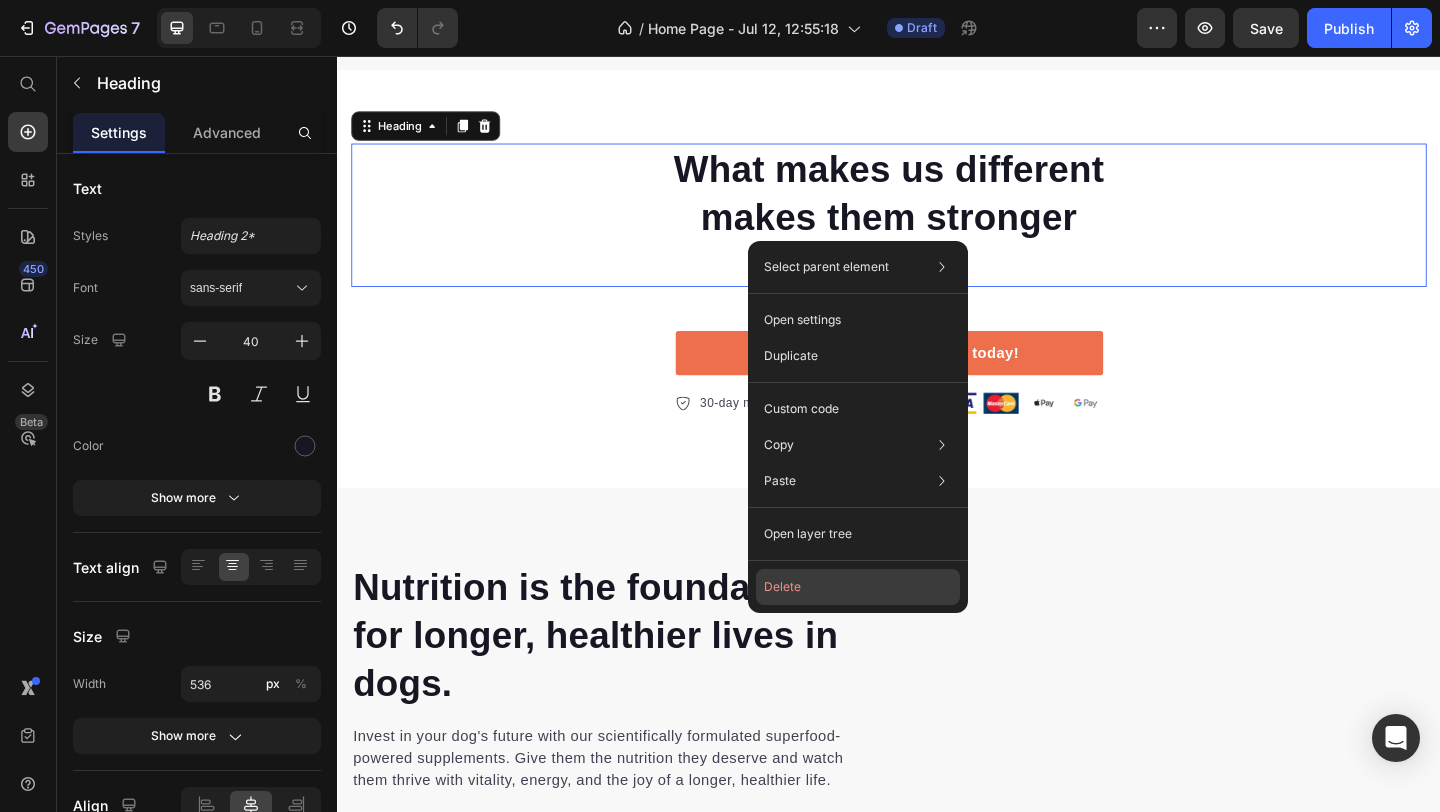 drag, startPoint x: 853, startPoint y: 577, endPoint x: 543, endPoint y: 524, distance: 314.49802 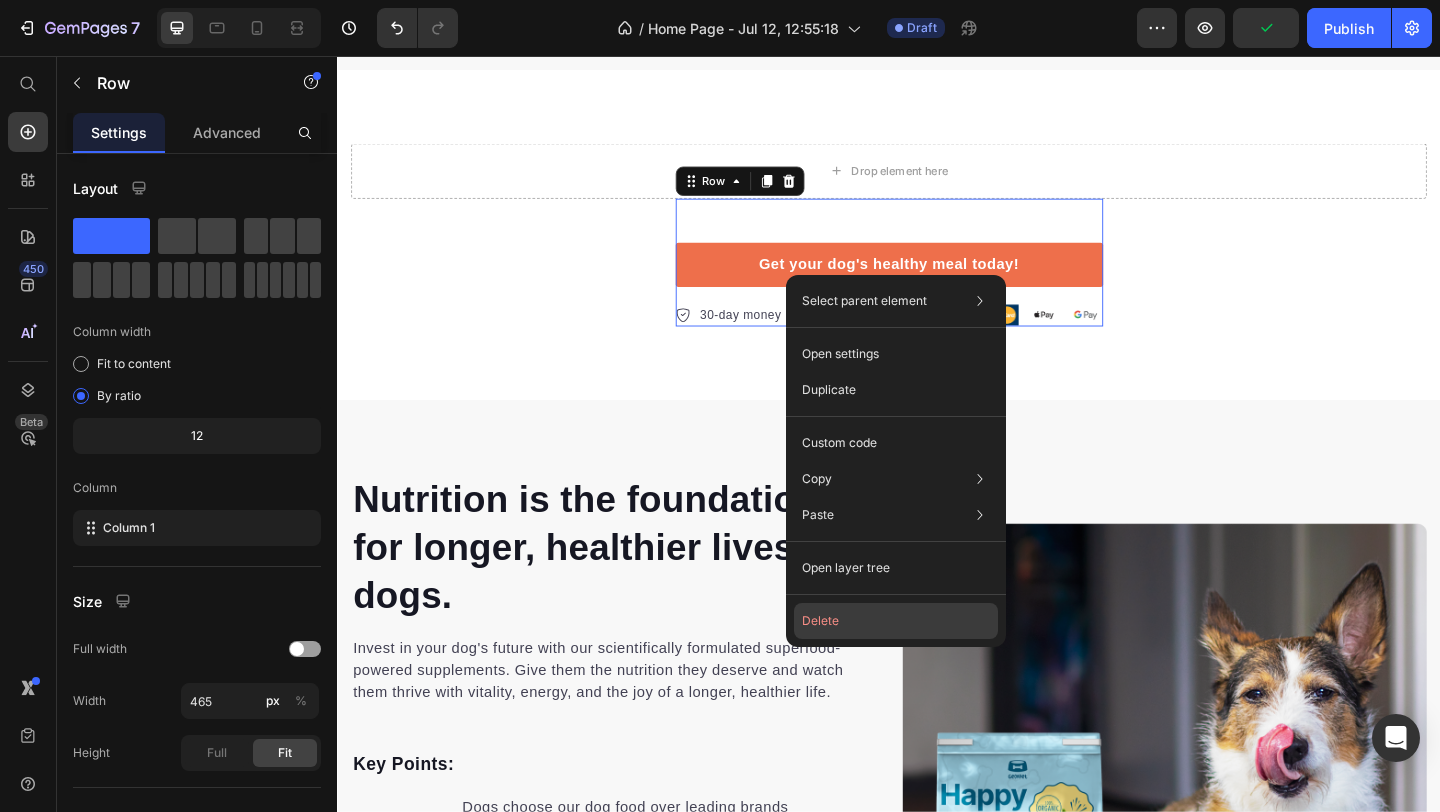 click on "Delete" 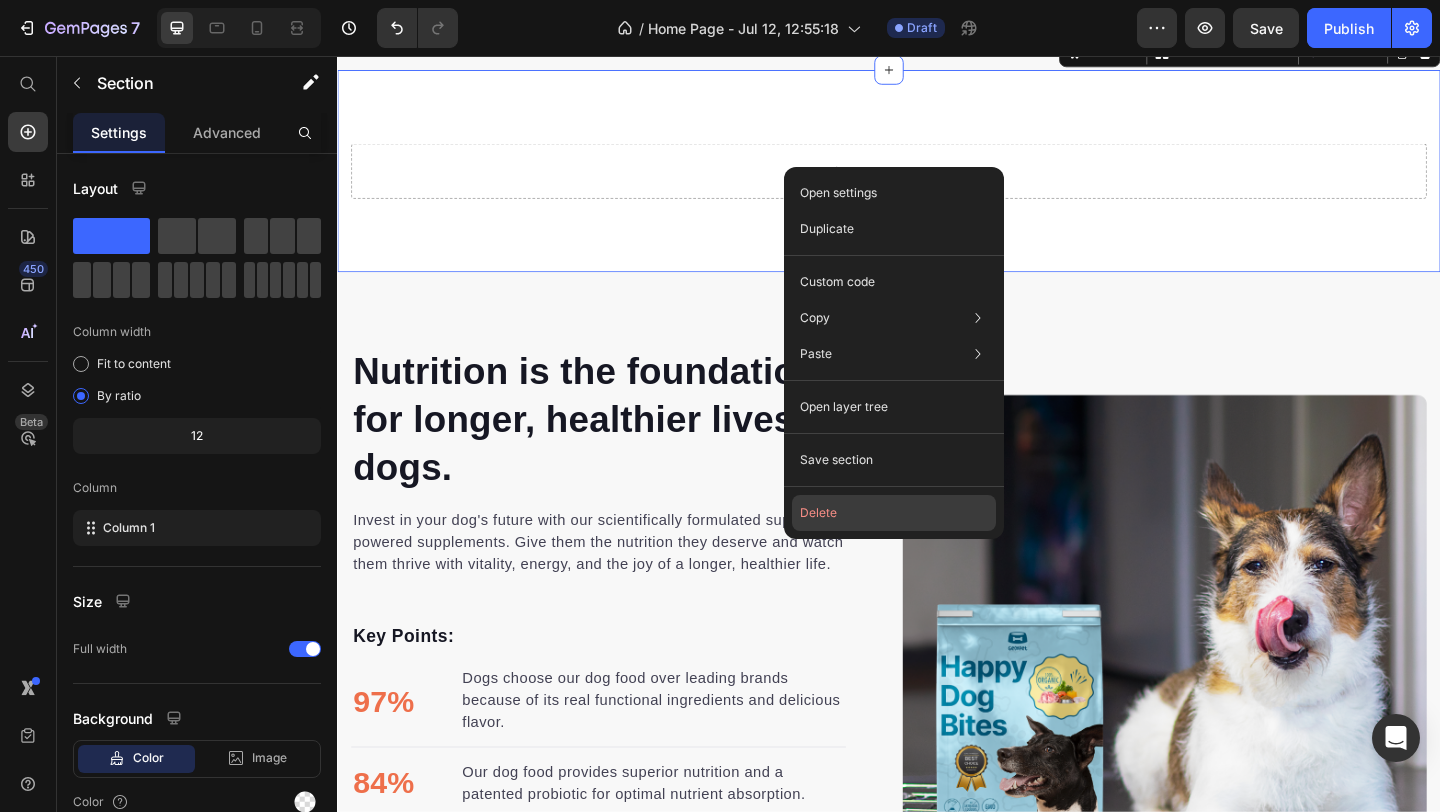 click on "Delete" 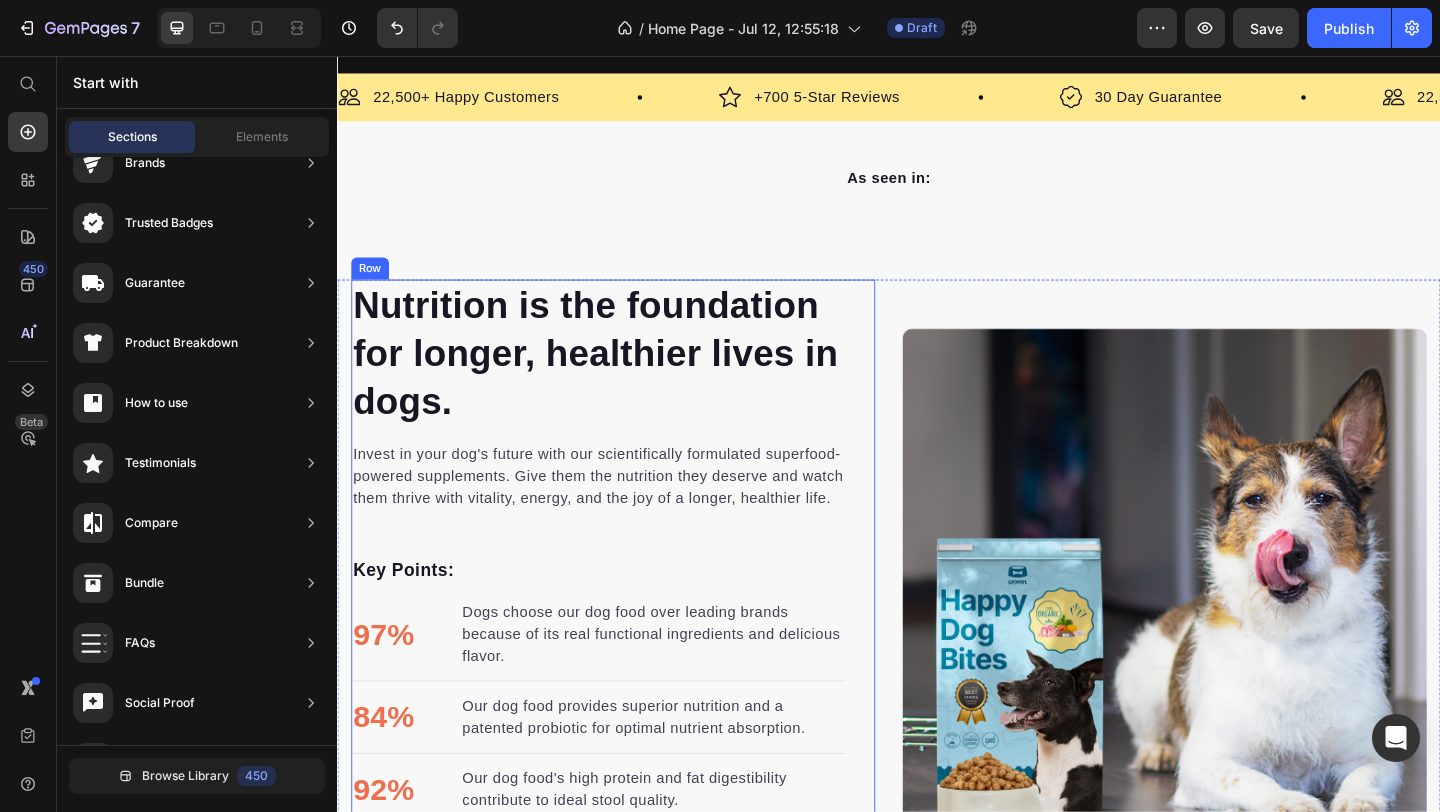 scroll, scrollTop: 2446, scrollLeft: 0, axis: vertical 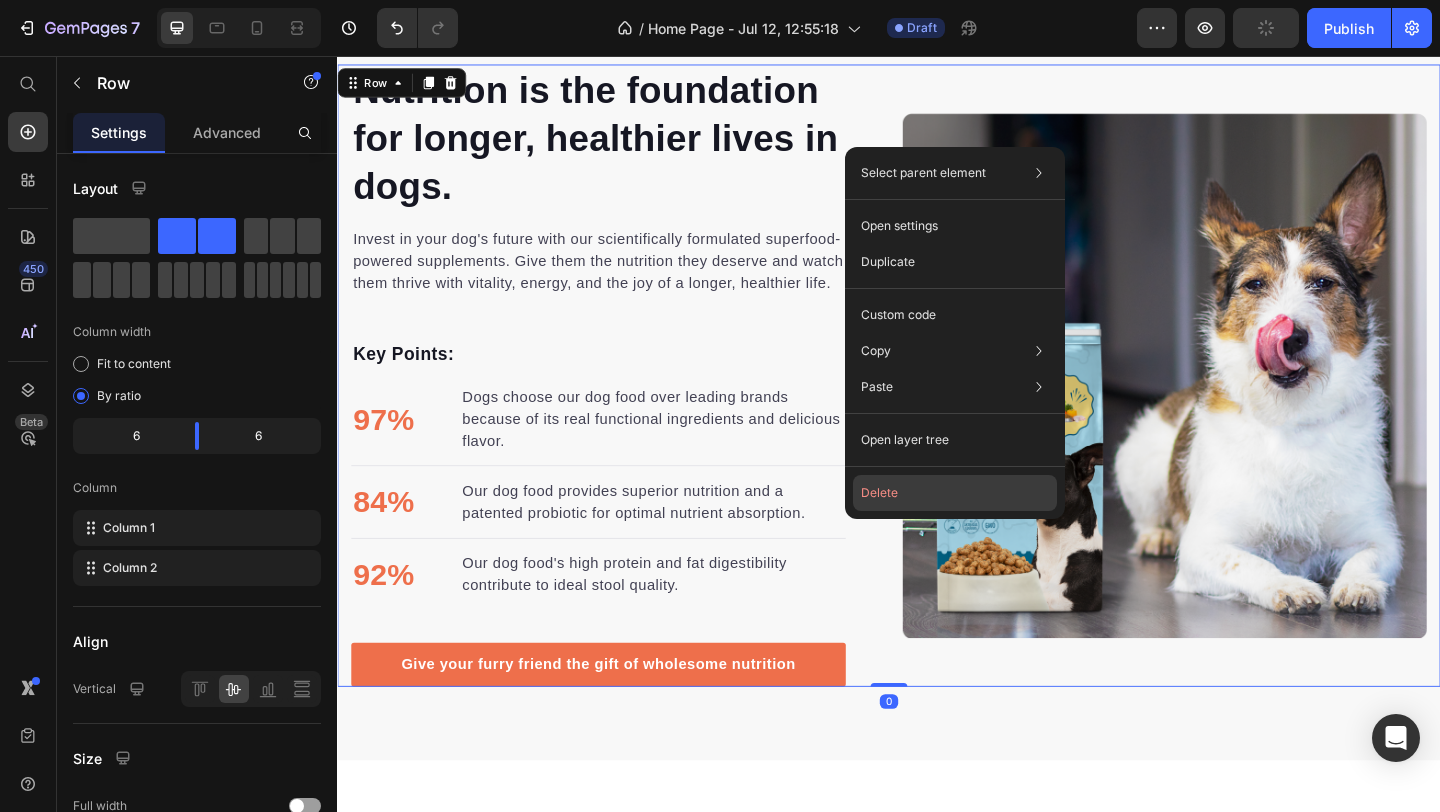 click on "Delete" 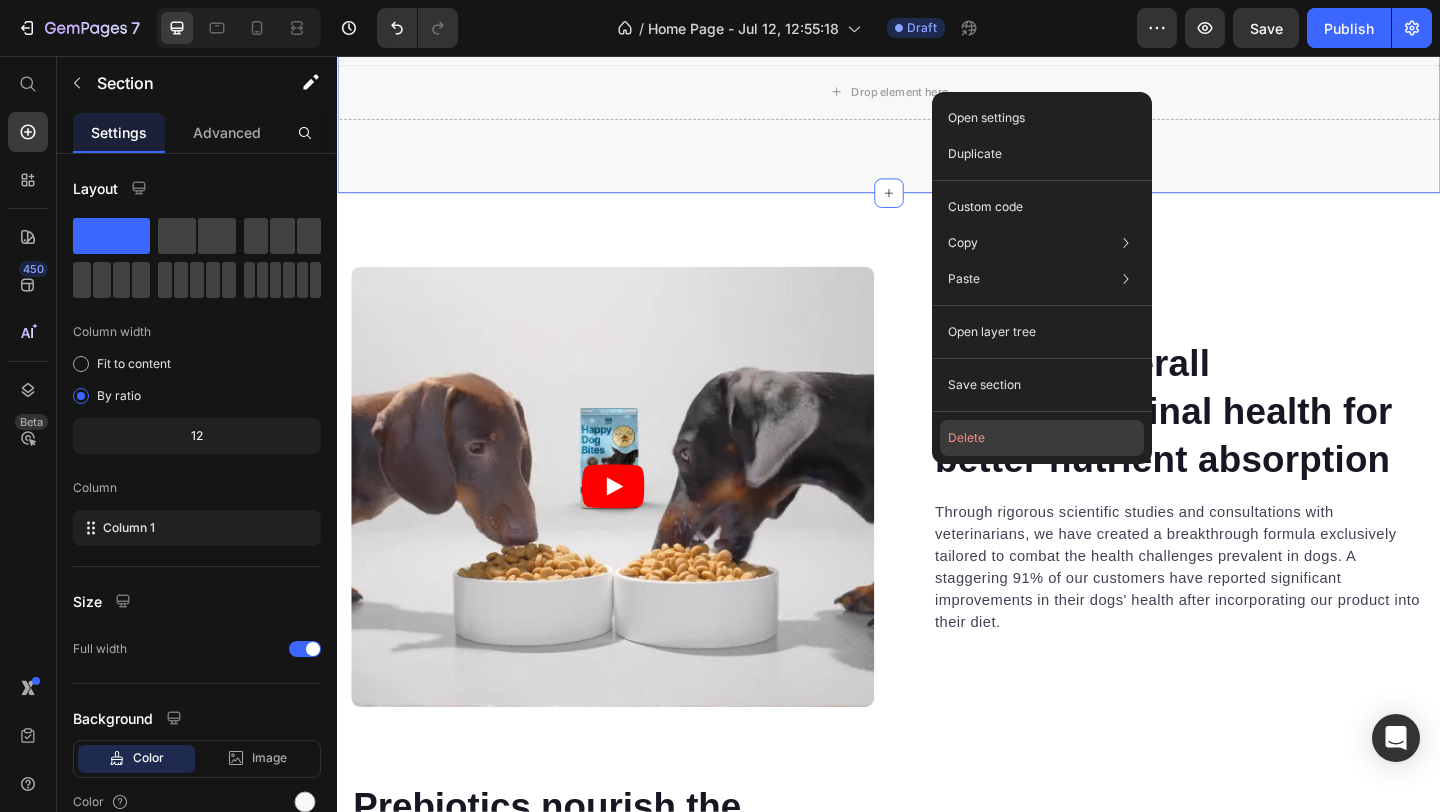 click on "Delete" 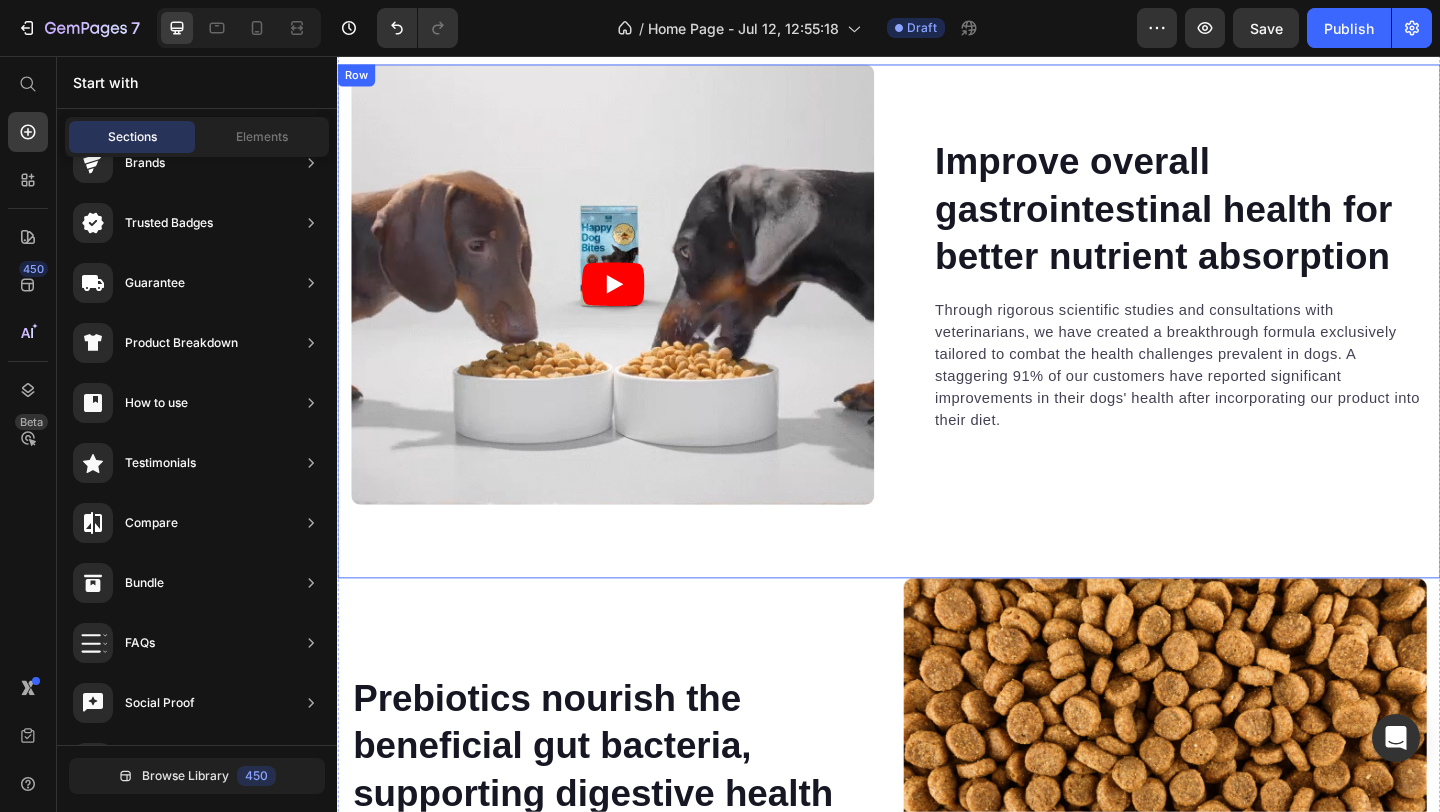 scroll, scrollTop: 2475, scrollLeft: 0, axis: vertical 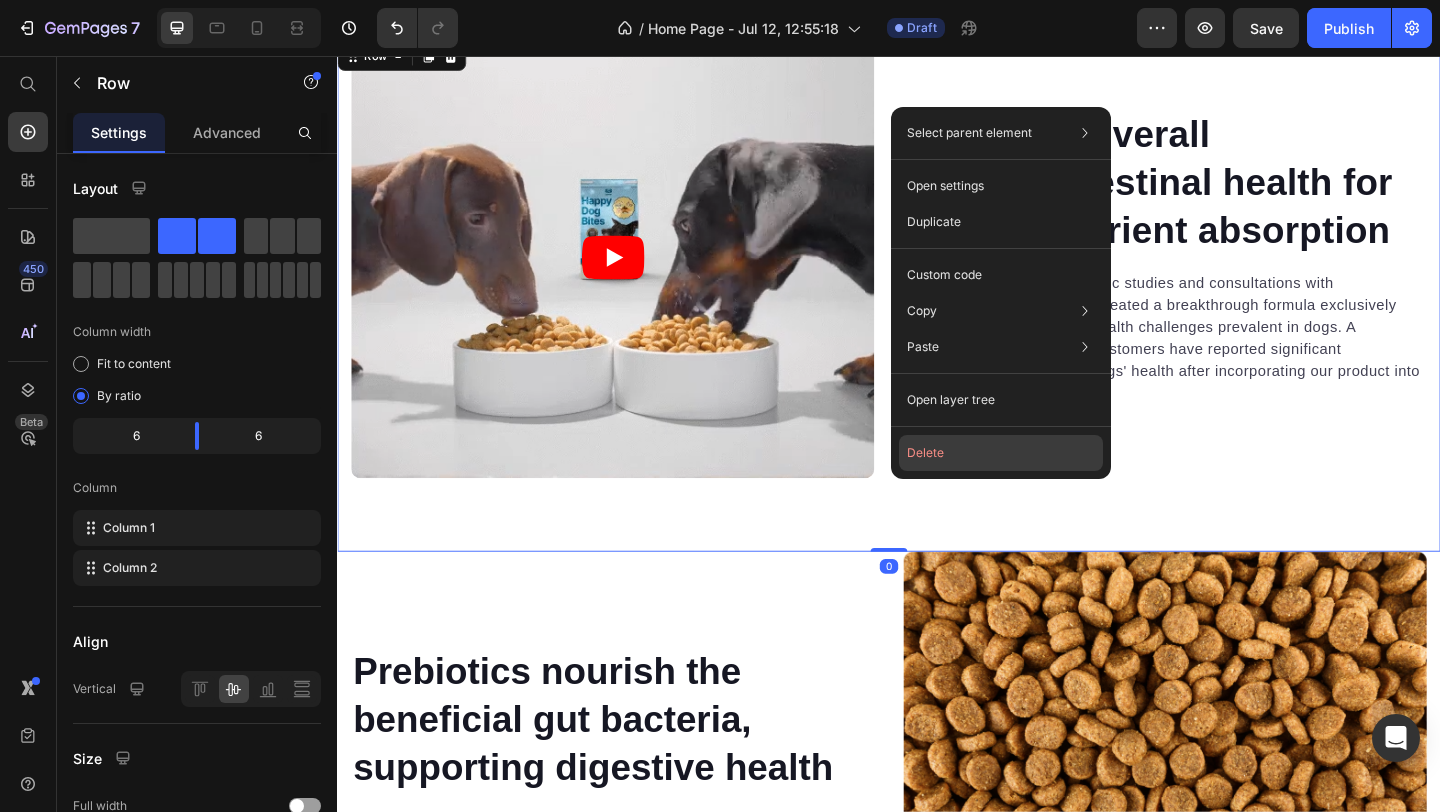 click on "Delete" 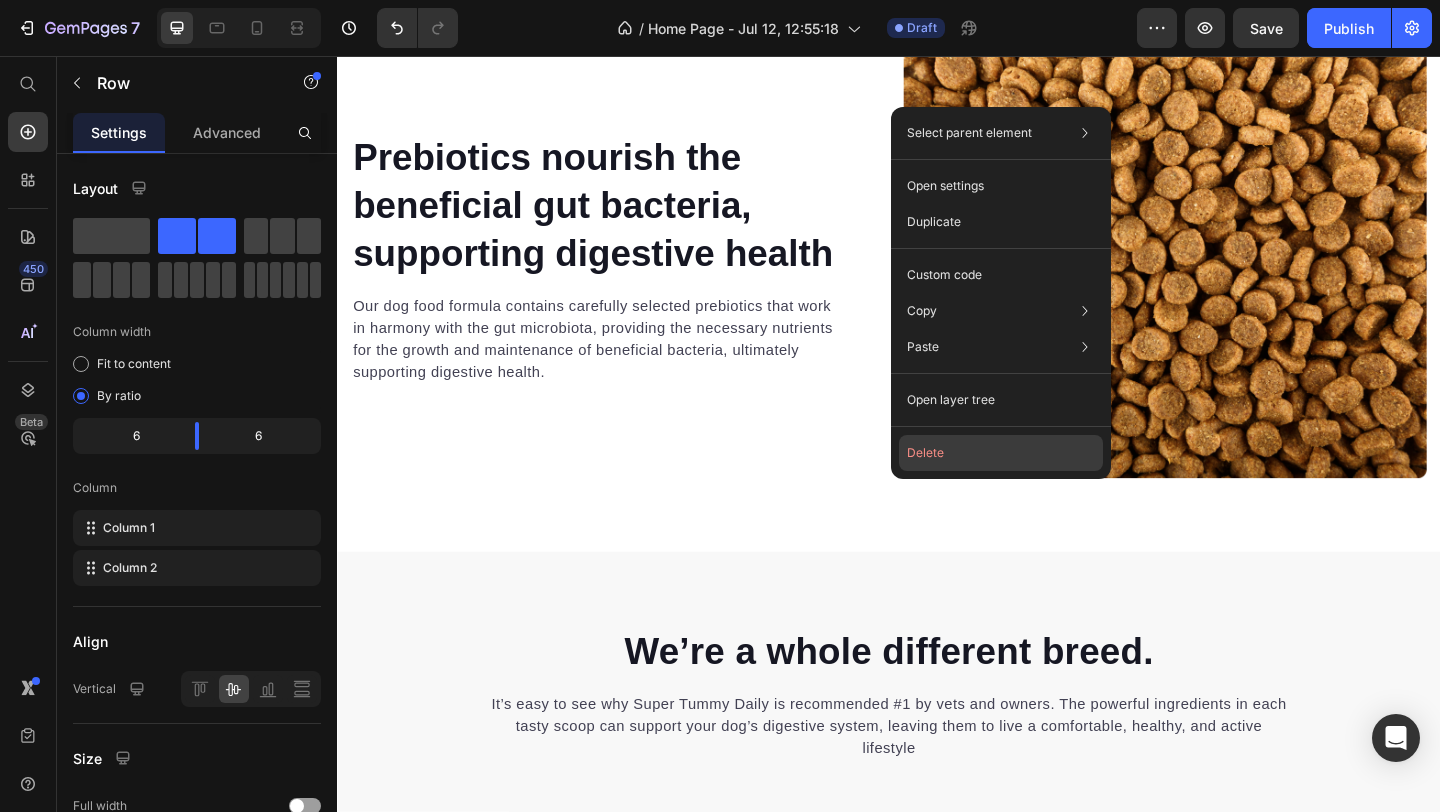 scroll, scrollTop: 1923, scrollLeft: 0, axis: vertical 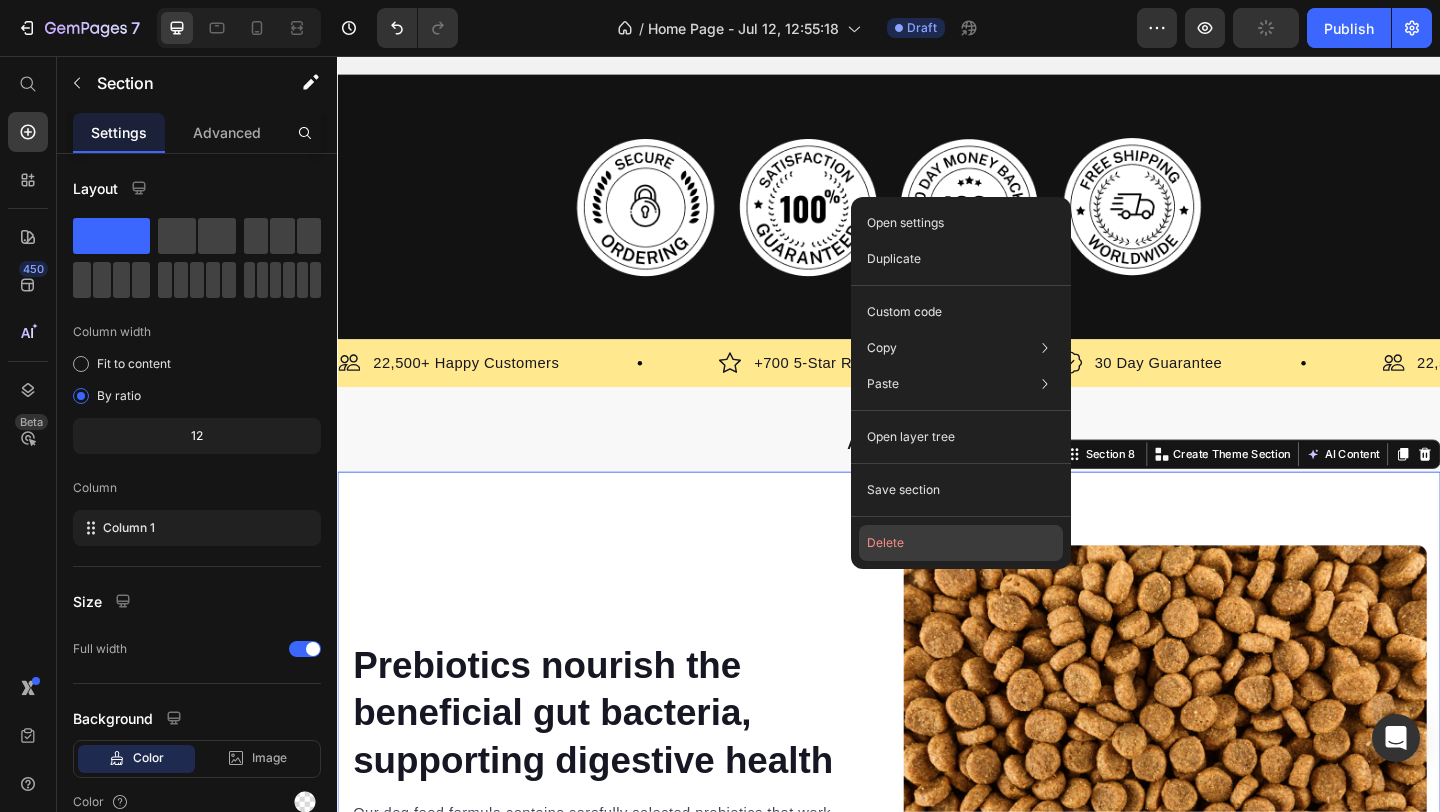 click on "Delete" 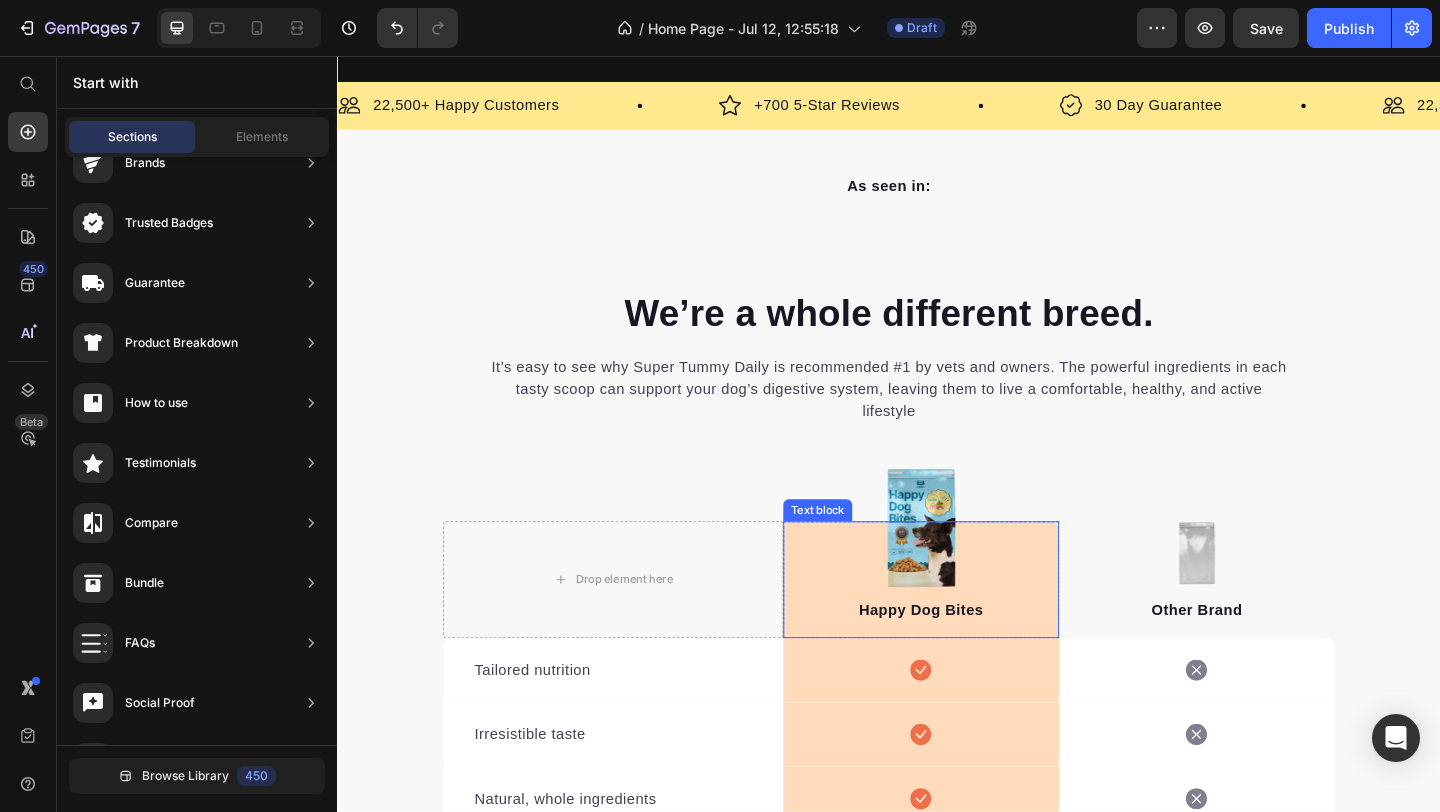 scroll, scrollTop: 2219, scrollLeft: 0, axis: vertical 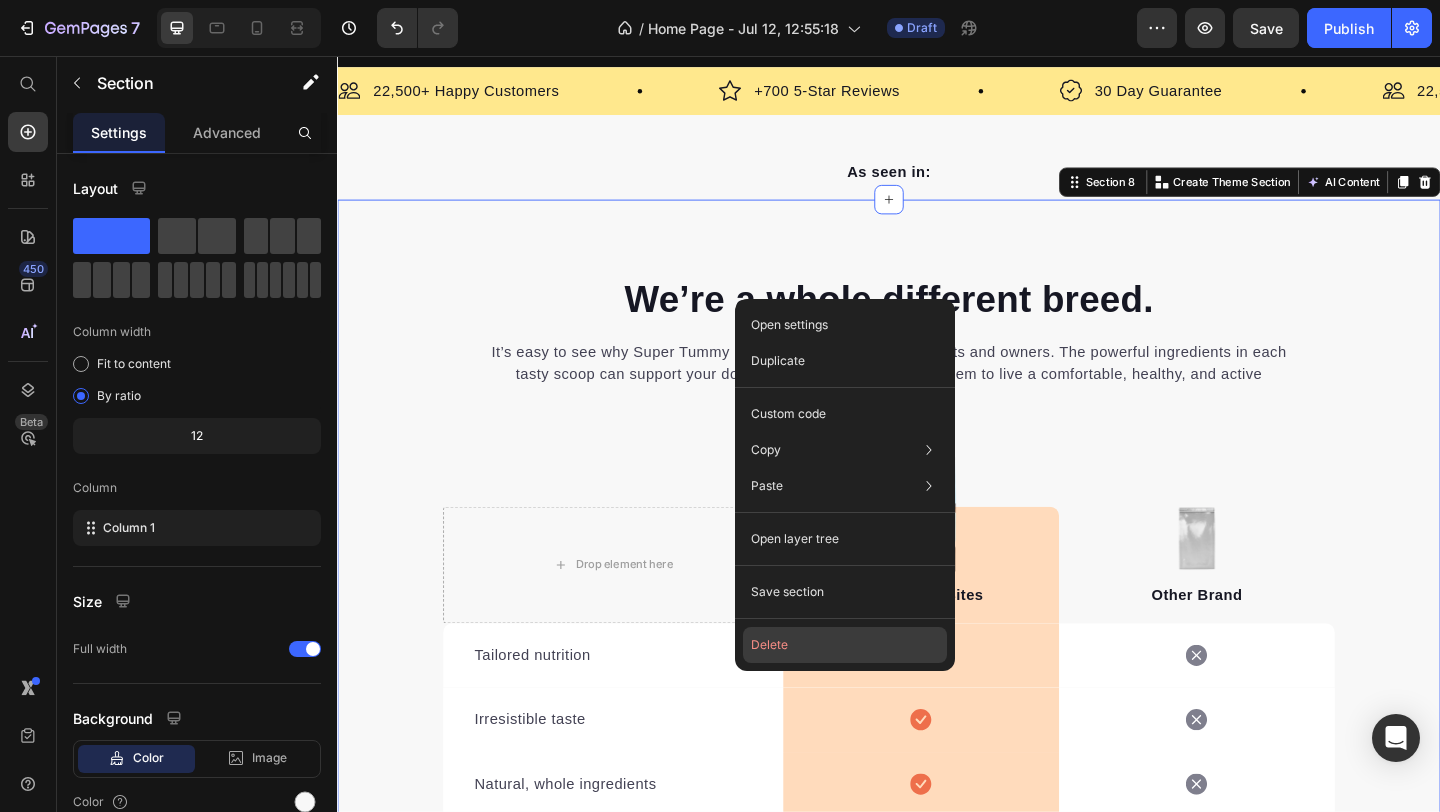 click on "Delete" 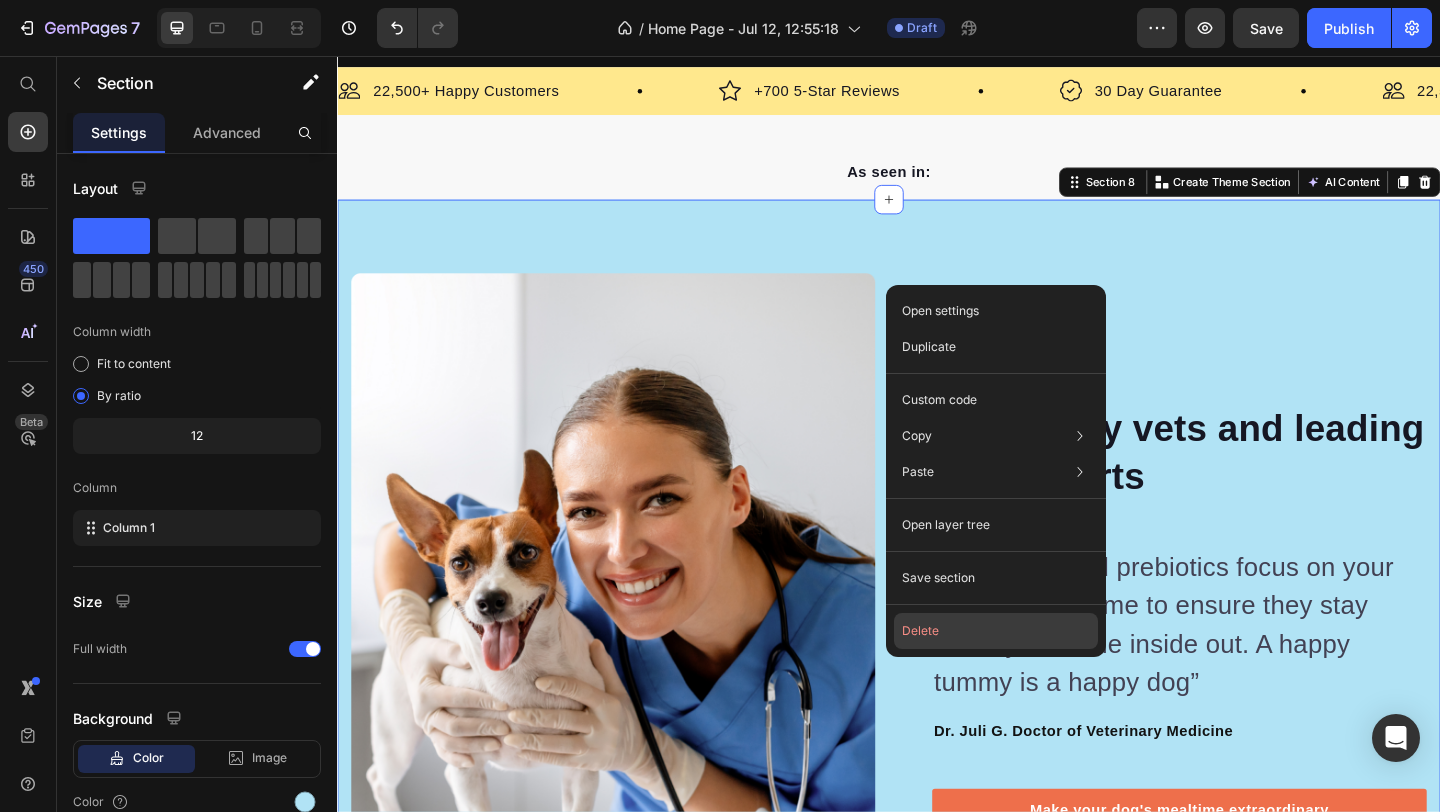 click on "Delete" 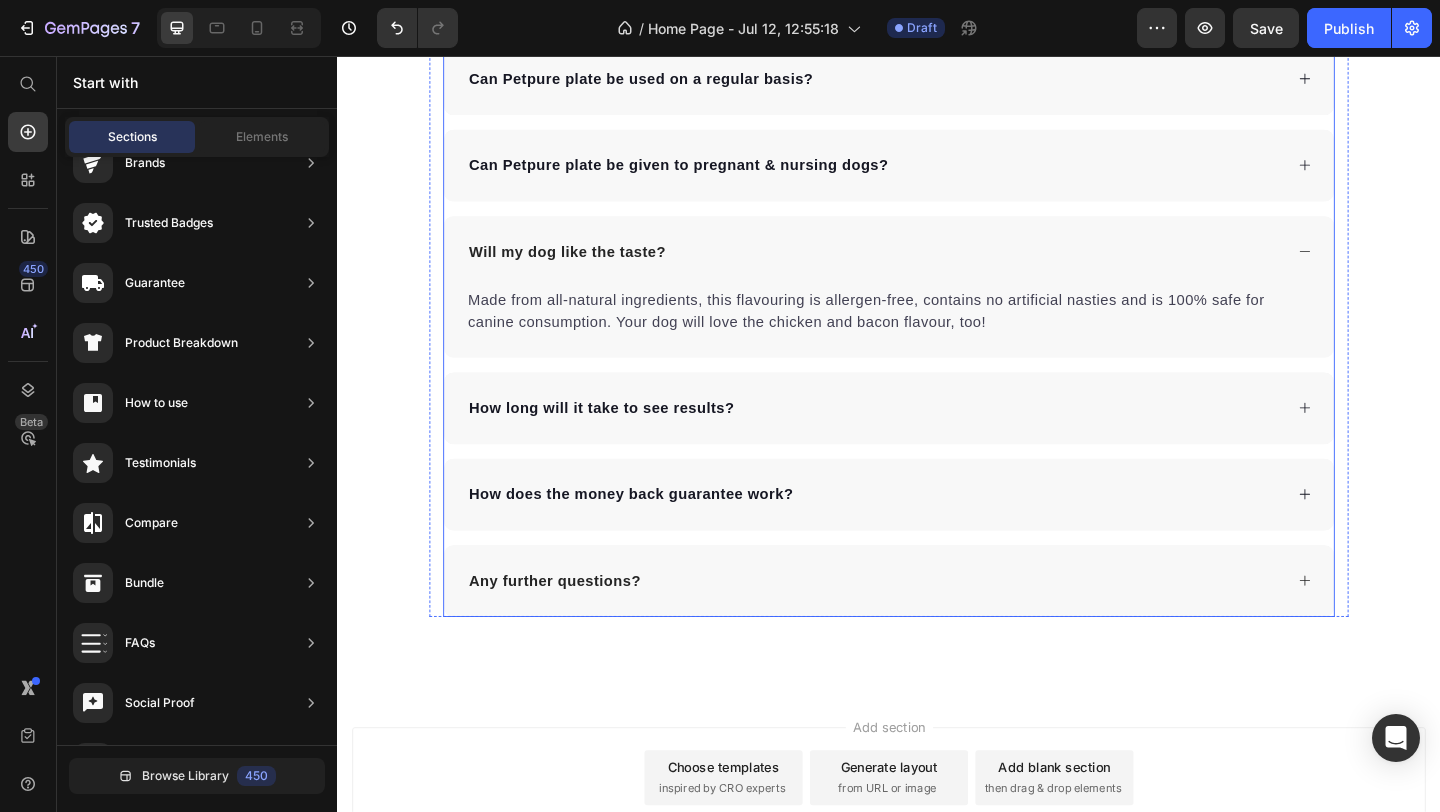 scroll, scrollTop: 2684, scrollLeft: 0, axis: vertical 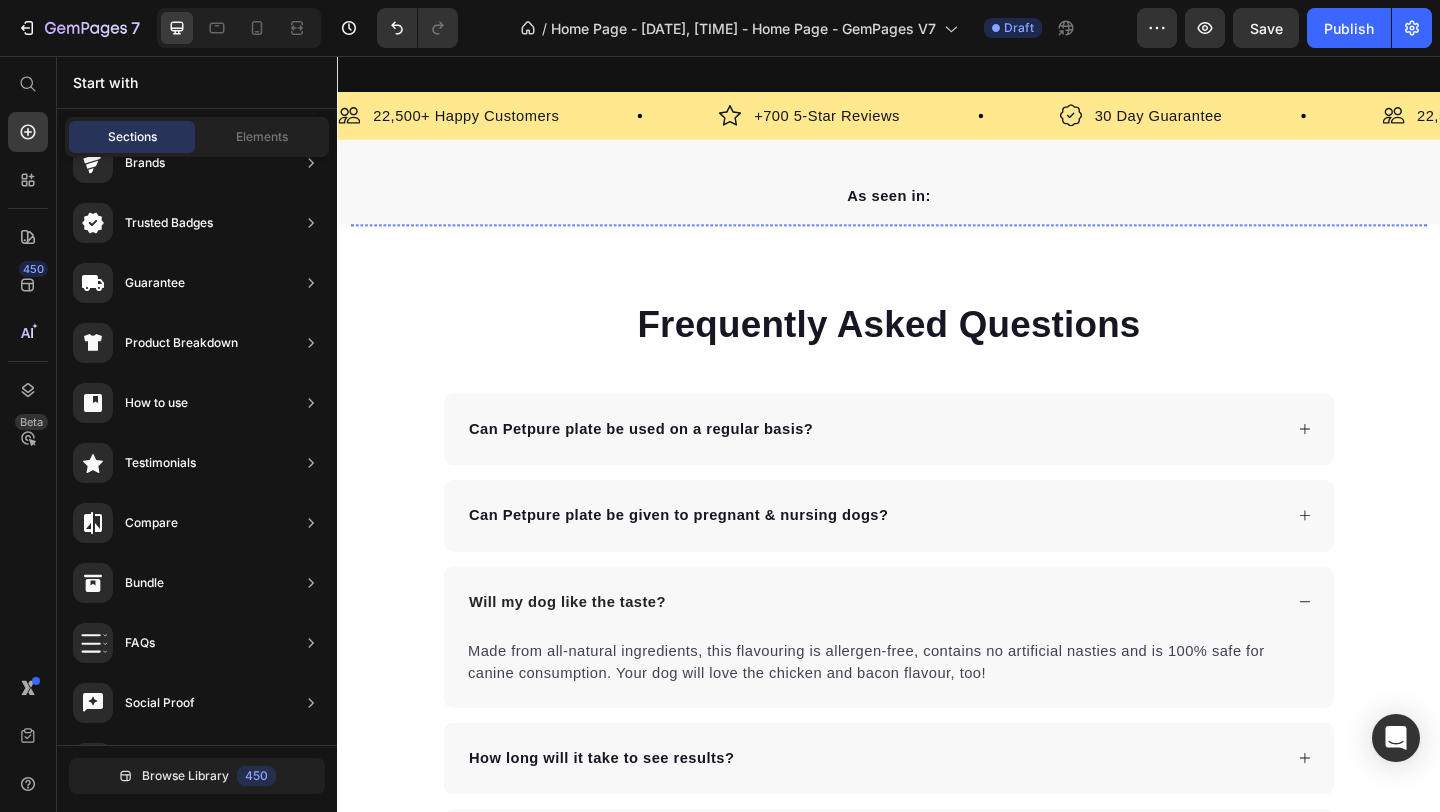 click at bounding box center (436, 239) 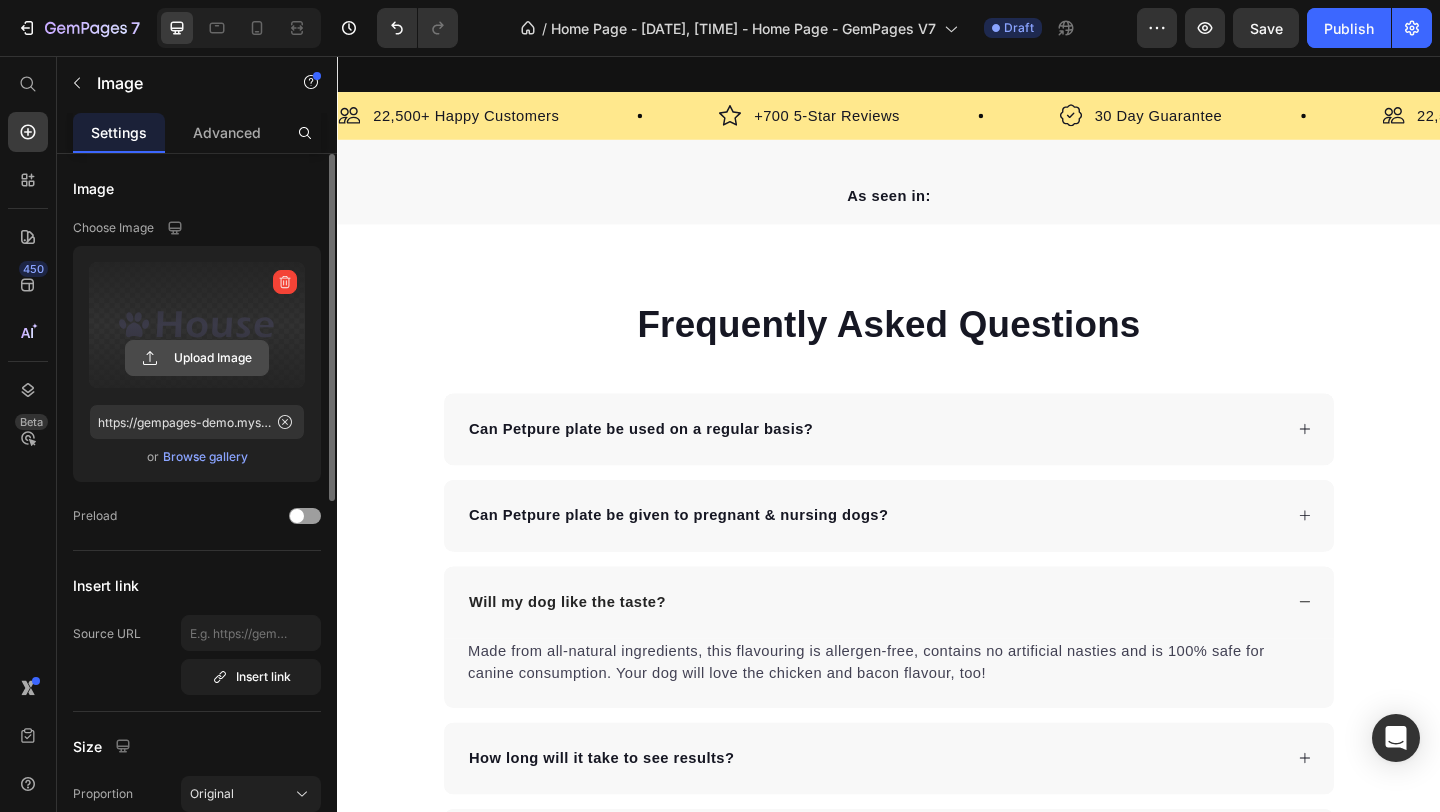 click 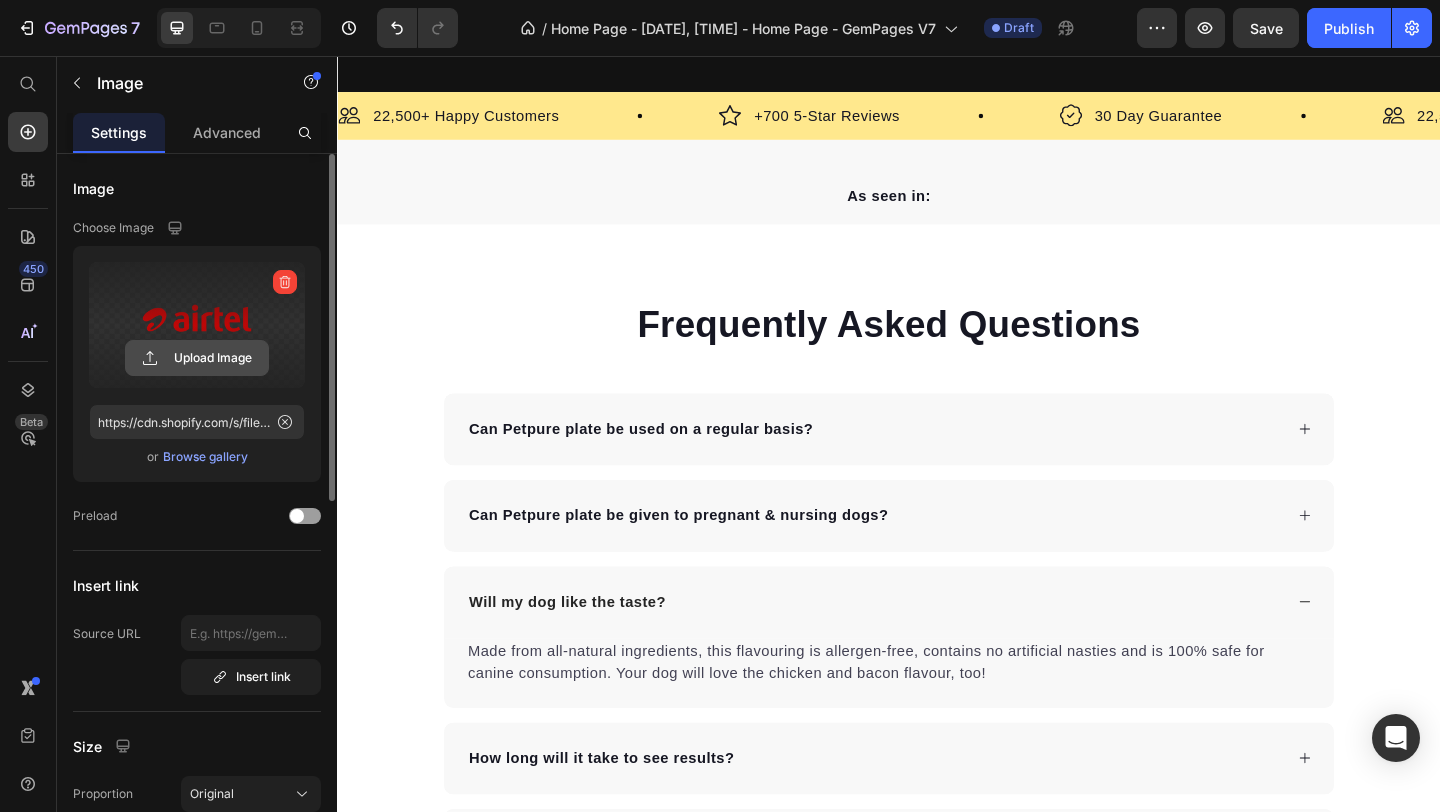click 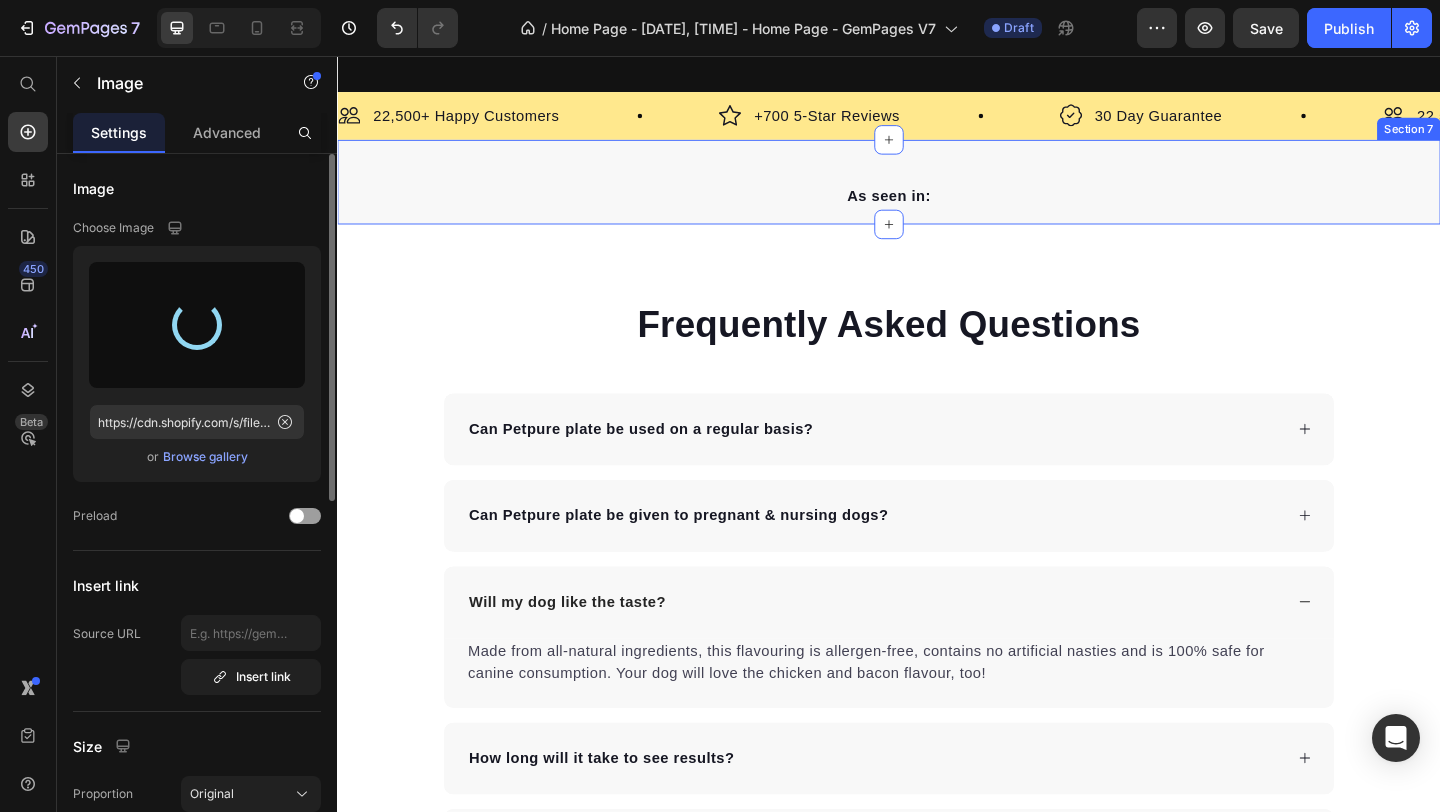 type on "https://cdn.shopify.com/s/files/1/0699/6967/4514/files/gempages_575081350491538276-4a1d6740-f996-45b6-b30f-bdb4c89cbfbd.png" 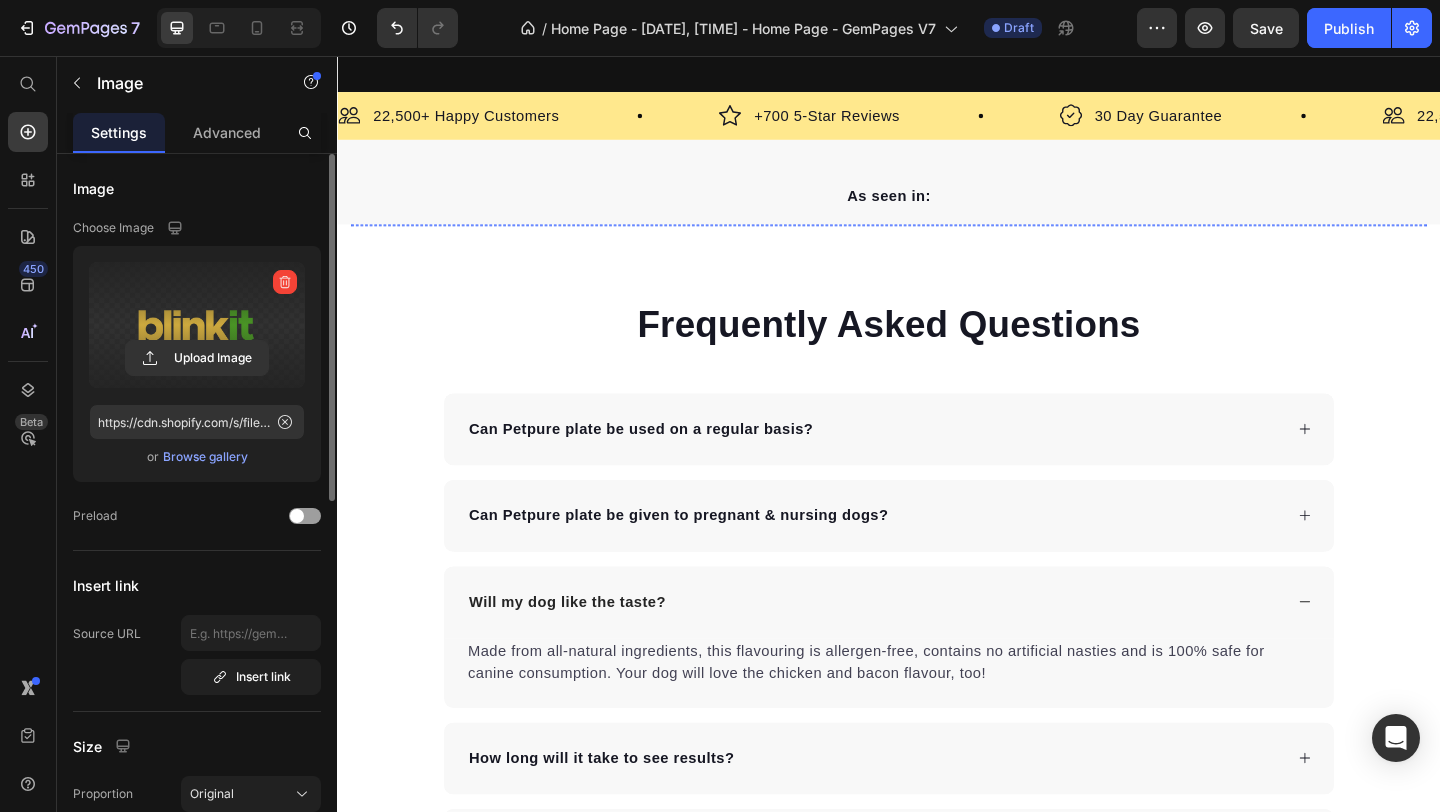 click at bounding box center (634, 239) 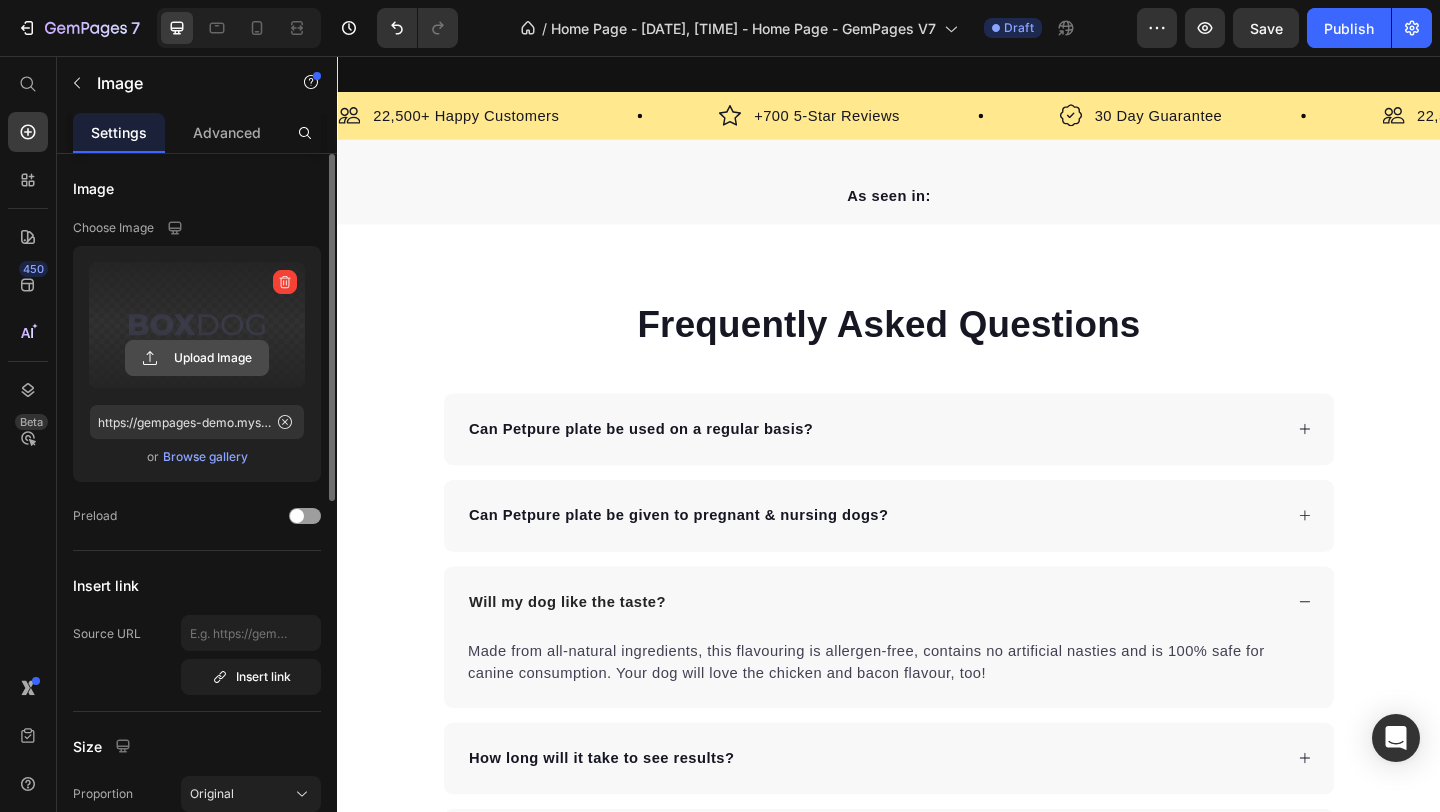 click 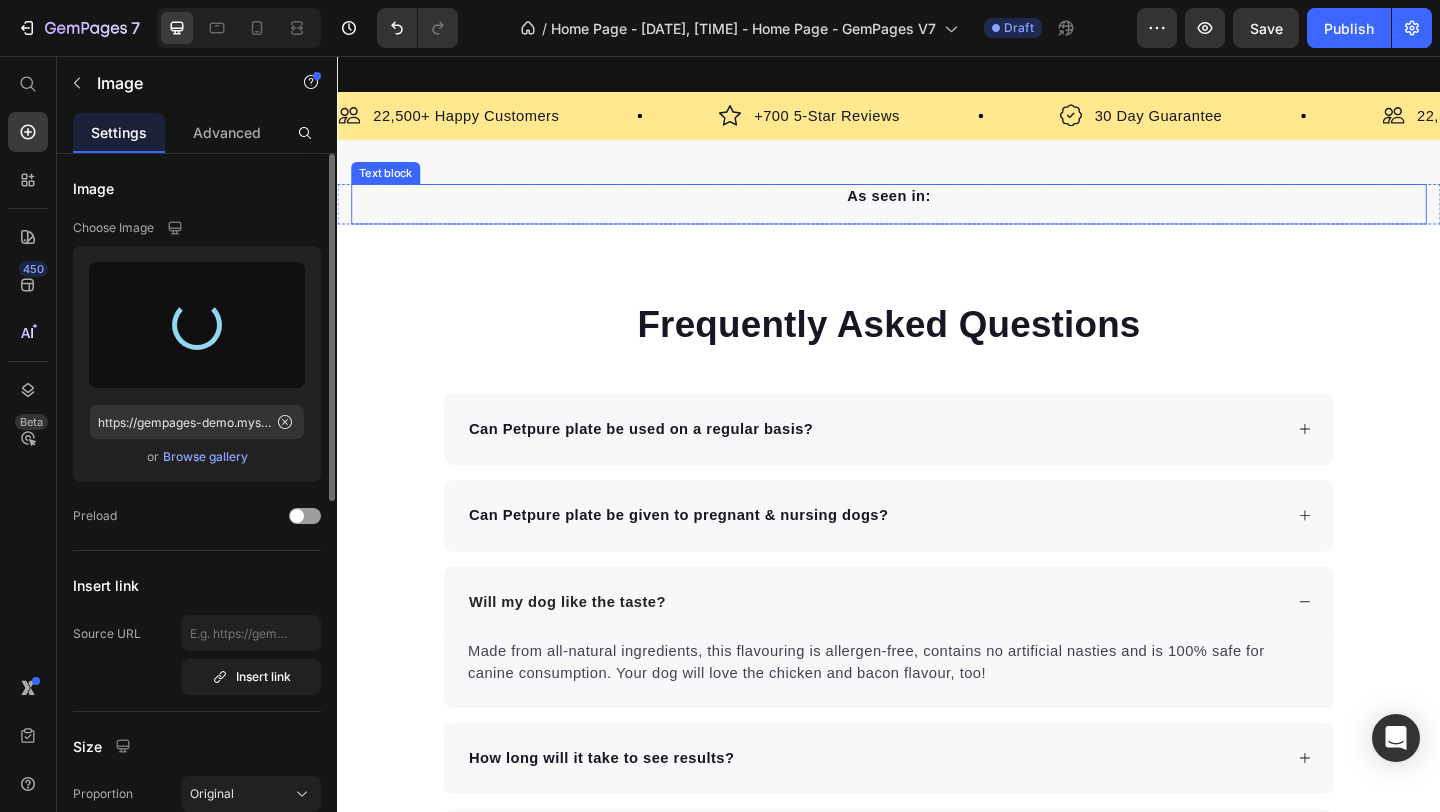 type on "https://cdn.shopify.com/s/files/1/0699/6967/4514/files/gempages_575081350491538276-91c9f3eb-b376-449c-9426-aad74dab5719.png" 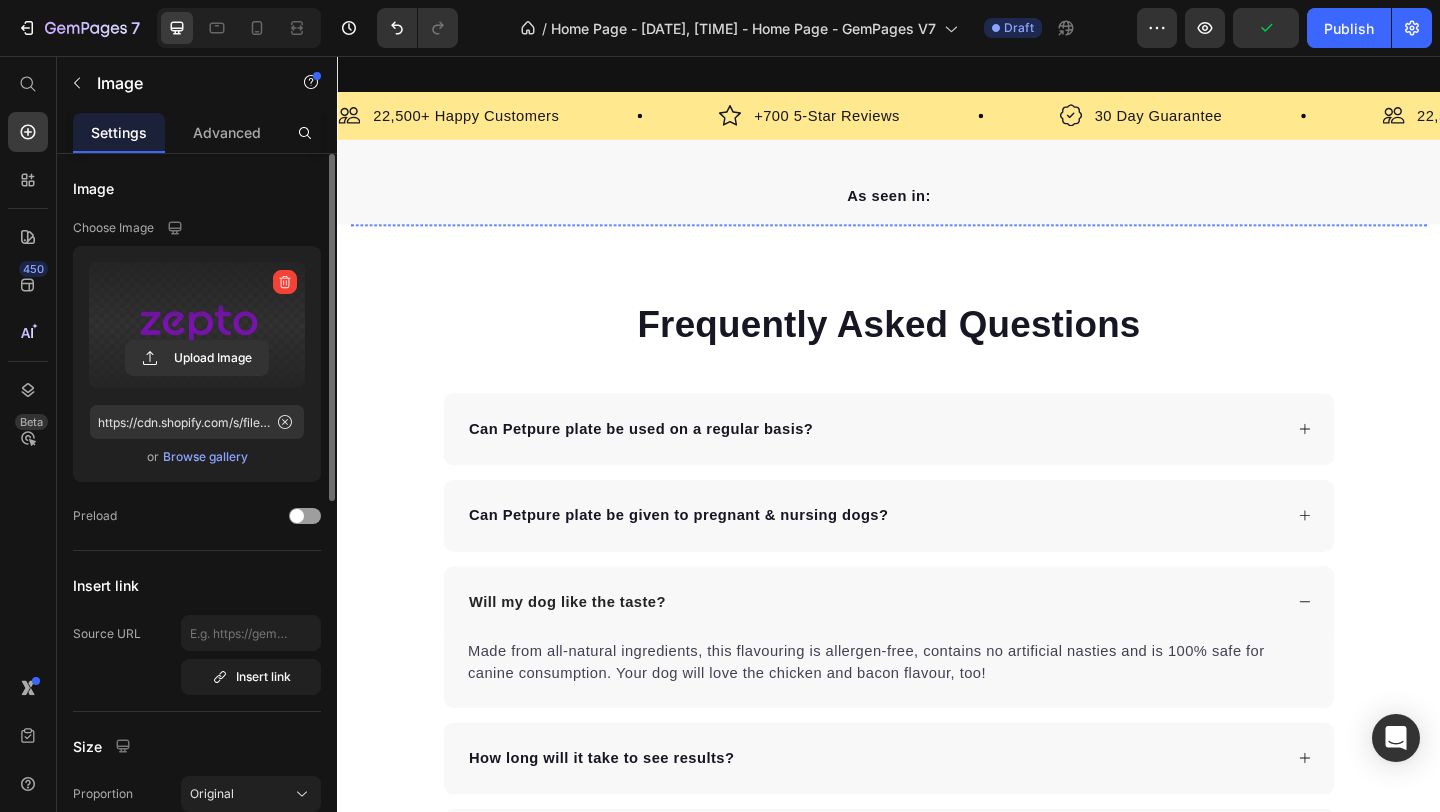 click at bounding box center (831, 239) 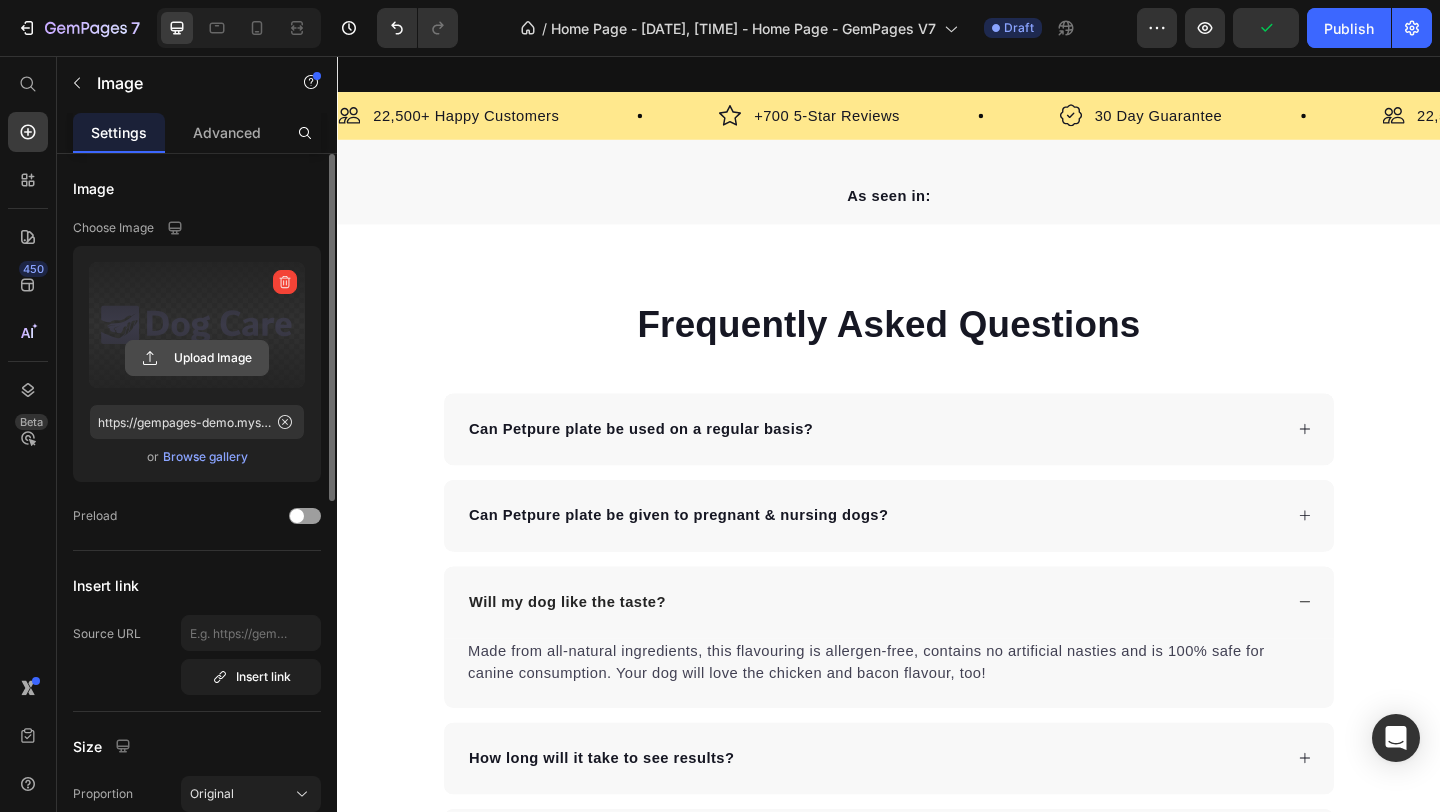 click 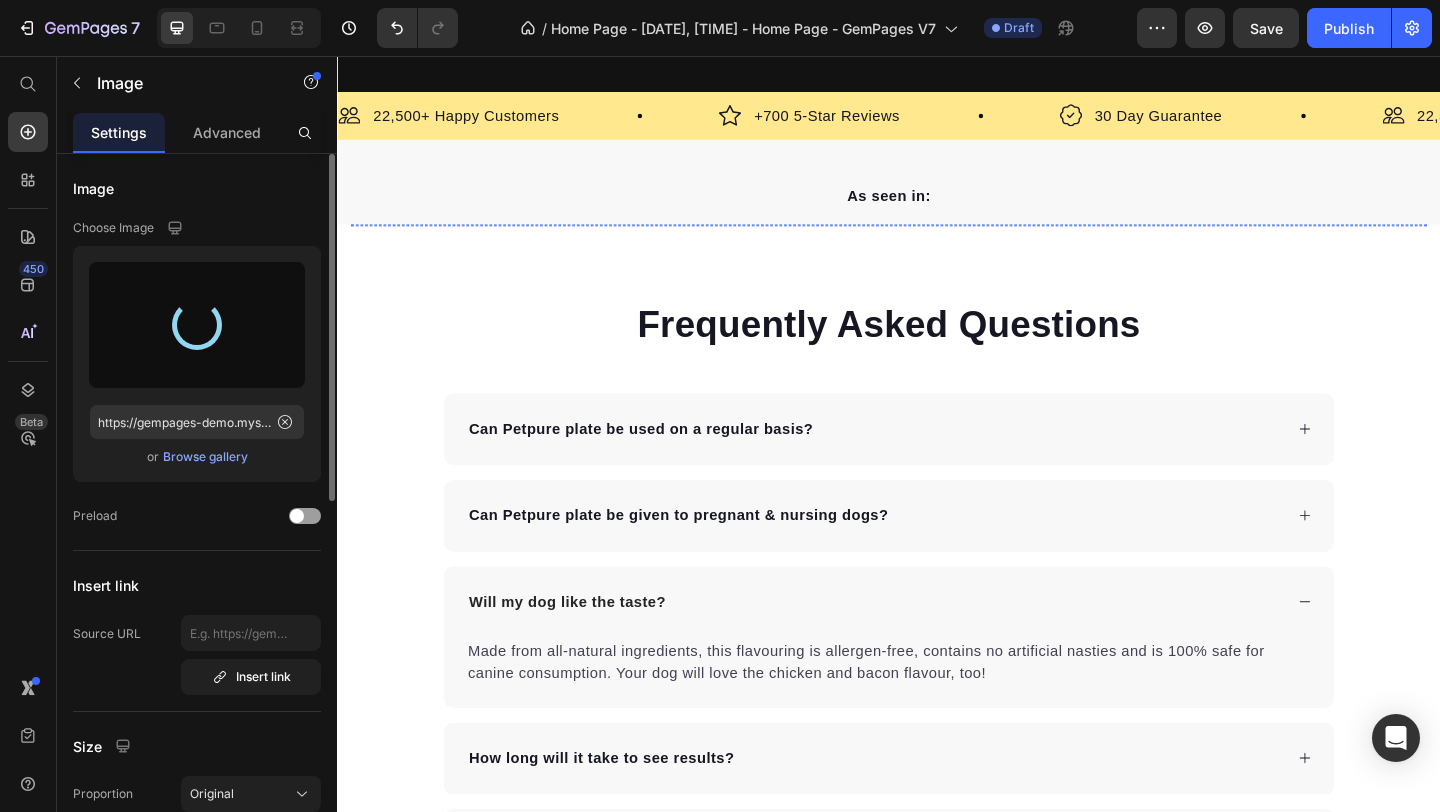 click at bounding box center (1029, 239) 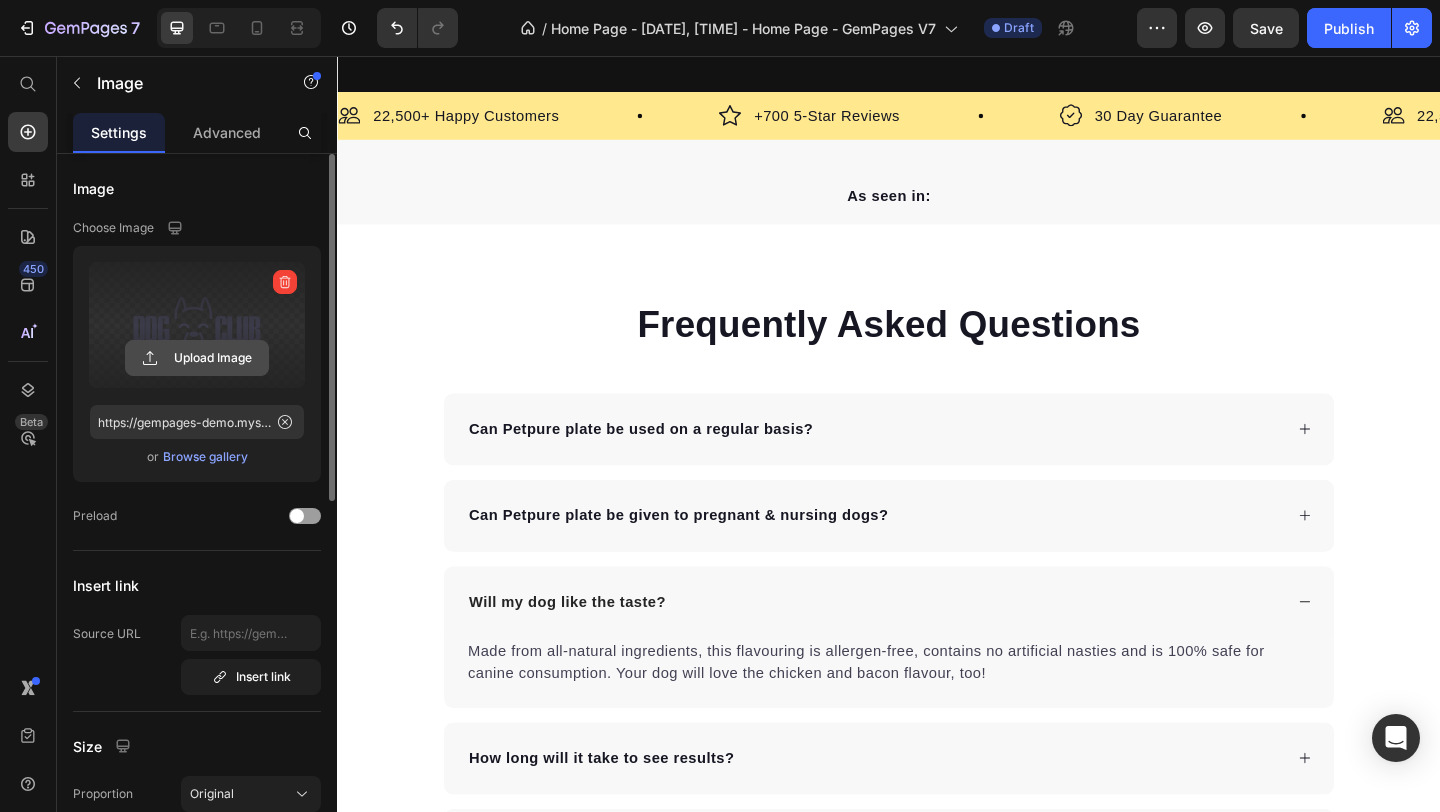click 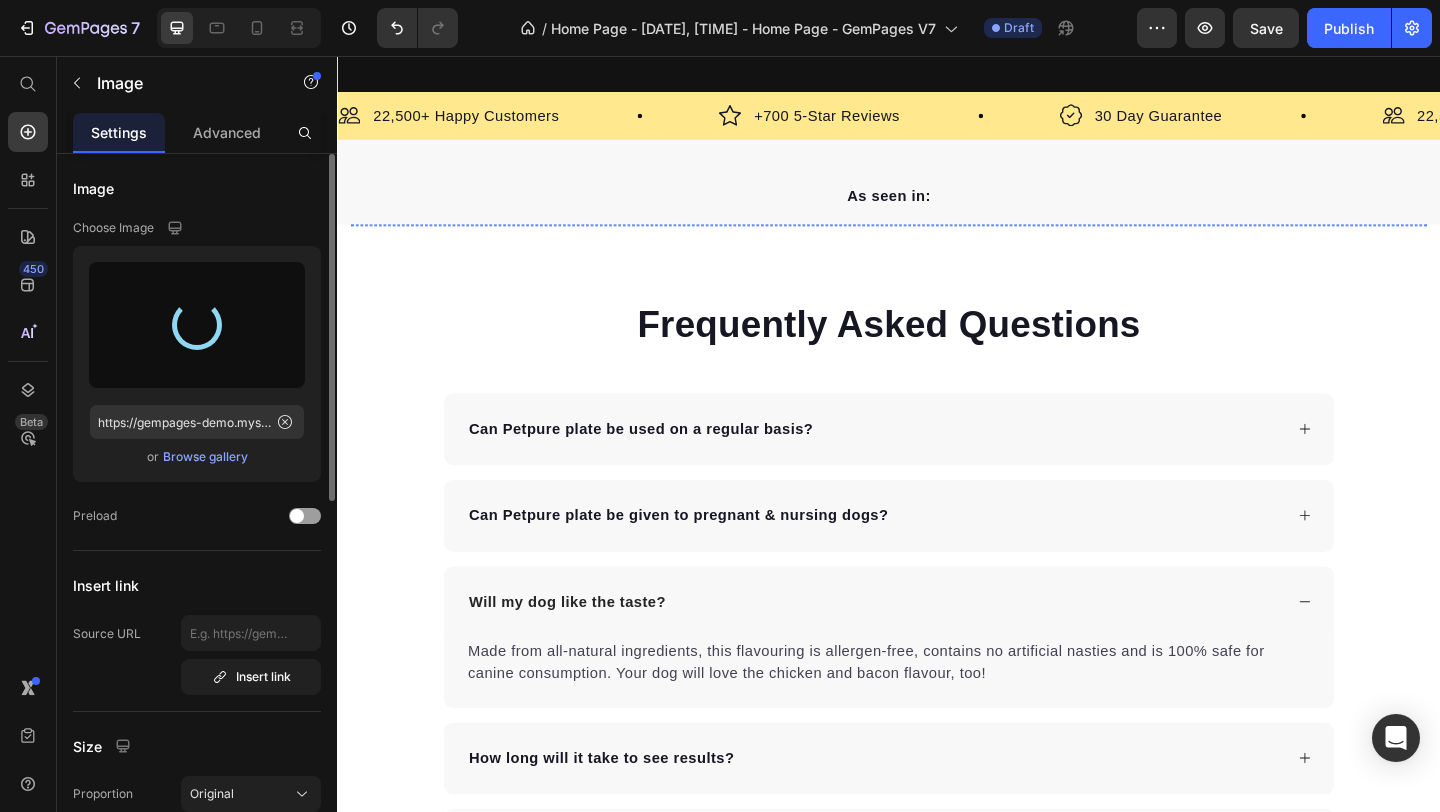 type on "https://cdn.shopify.com/s/files/1/0699/6967/4514/files/gempages_575081350491538276-d83a7de1-a664-4a12-95cb-30ee2e3fbfed.png" 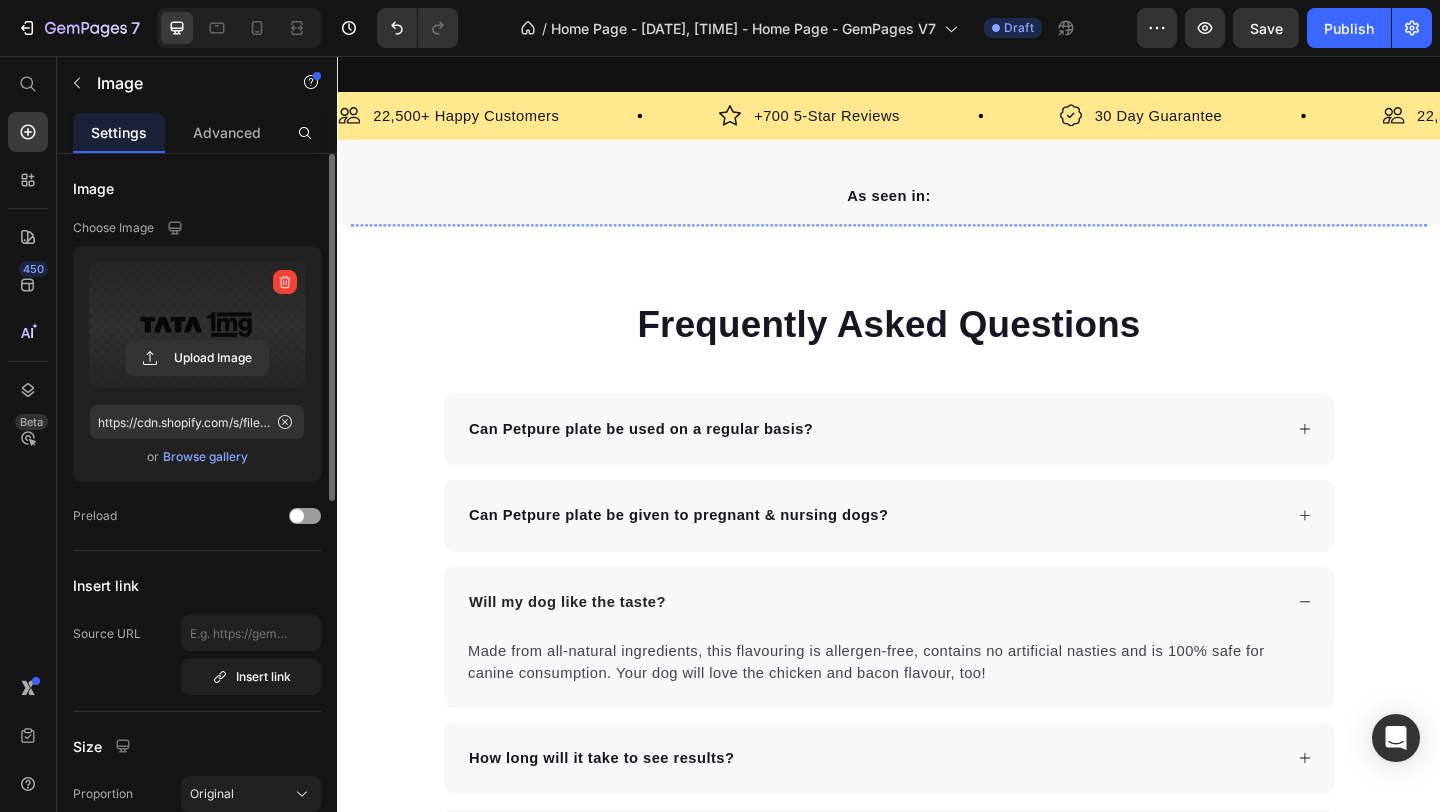click at bounding box center (831, 239) 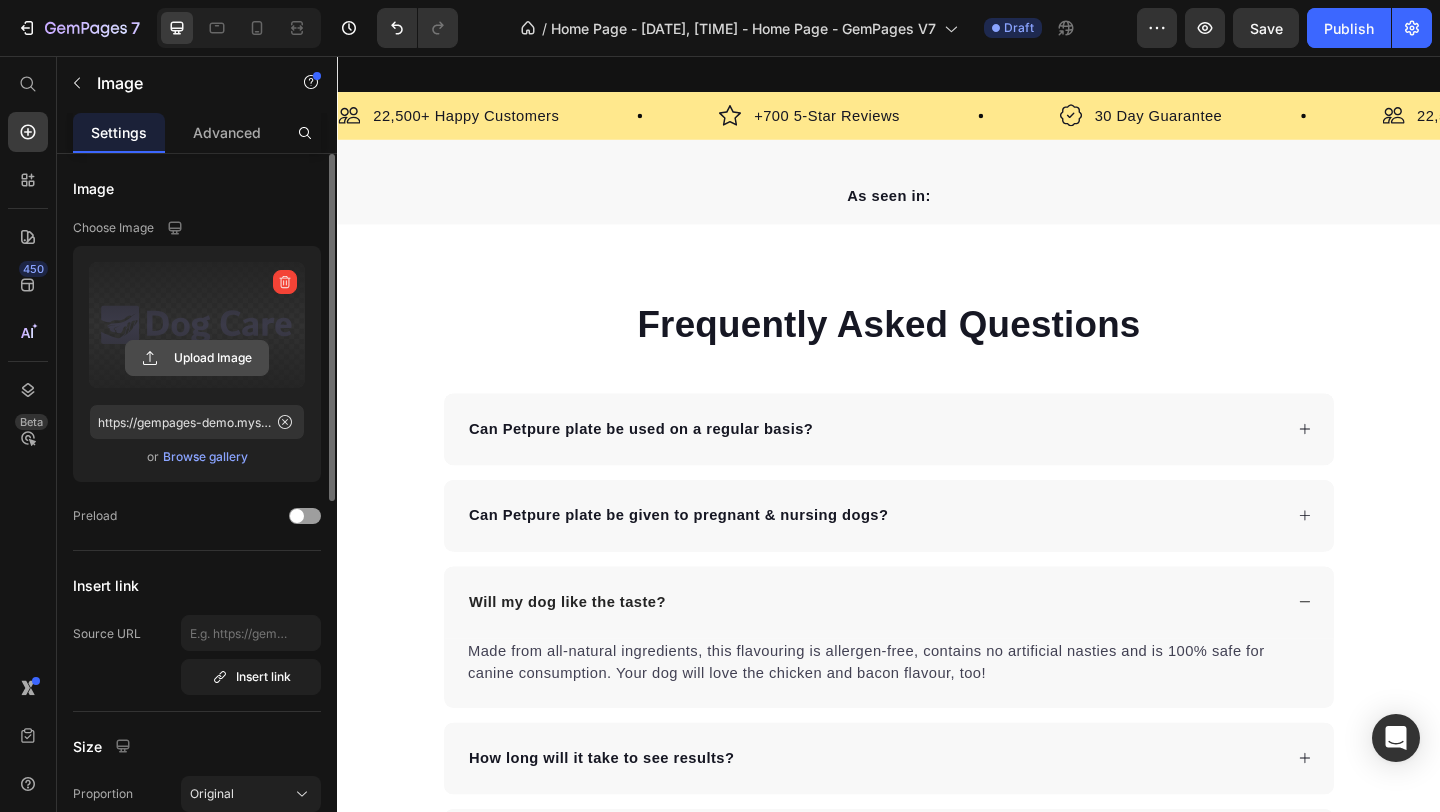 click 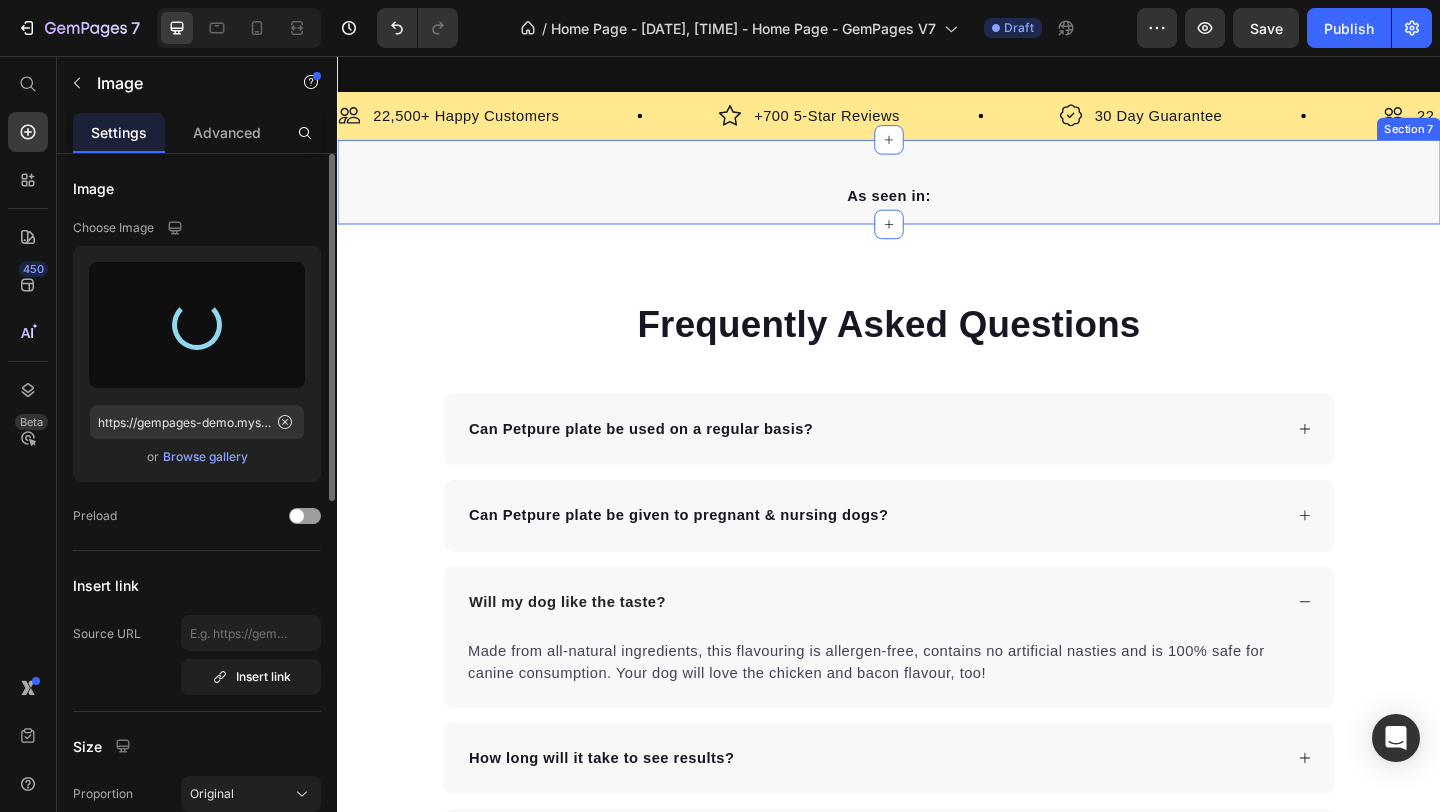 type on "https://cdn.shopify.com/s/files/1/0699/6967/4514/files/gempages_575081350491538276-7033d1fd-9606-4c05-9a4e-0072d41376d5.png" 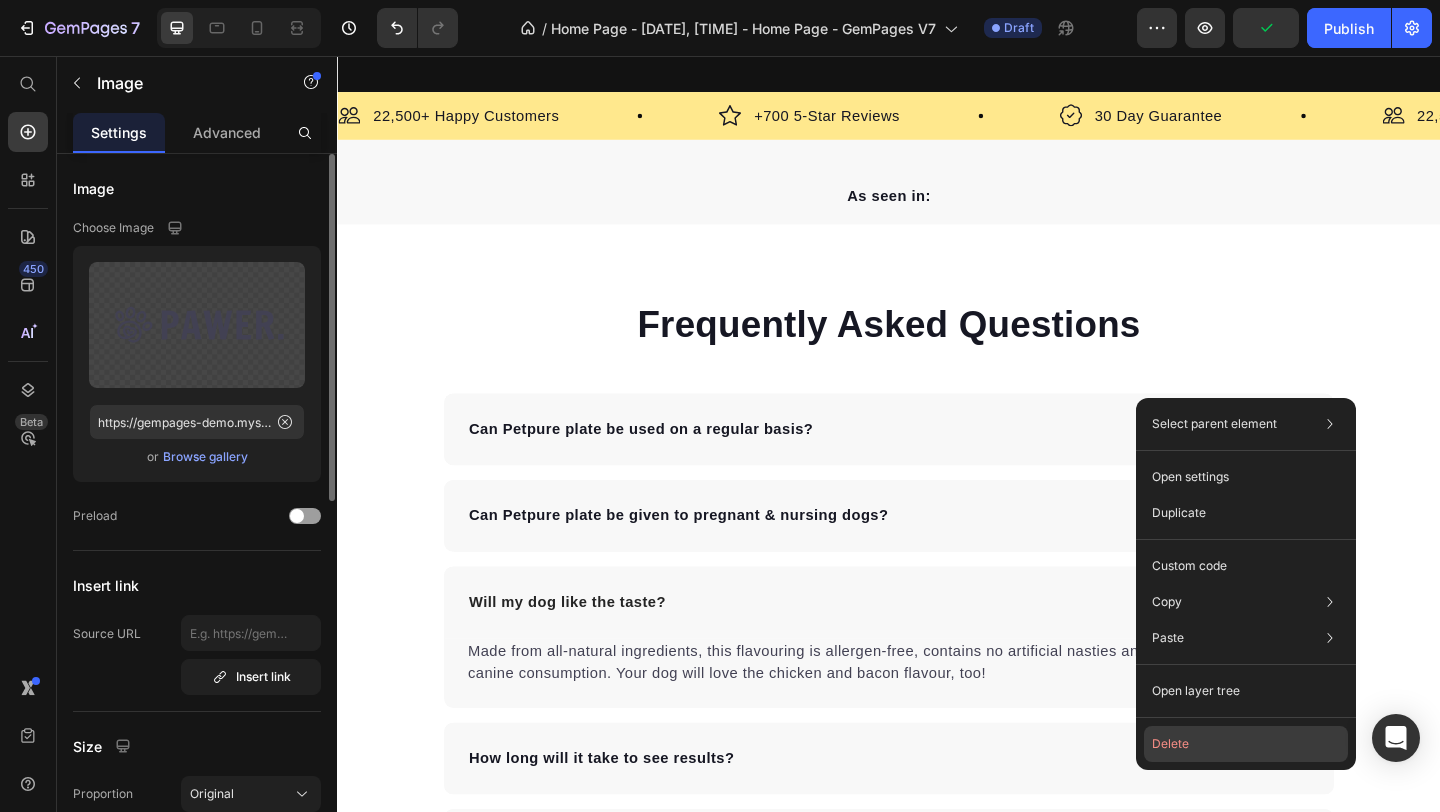click on "Delete" 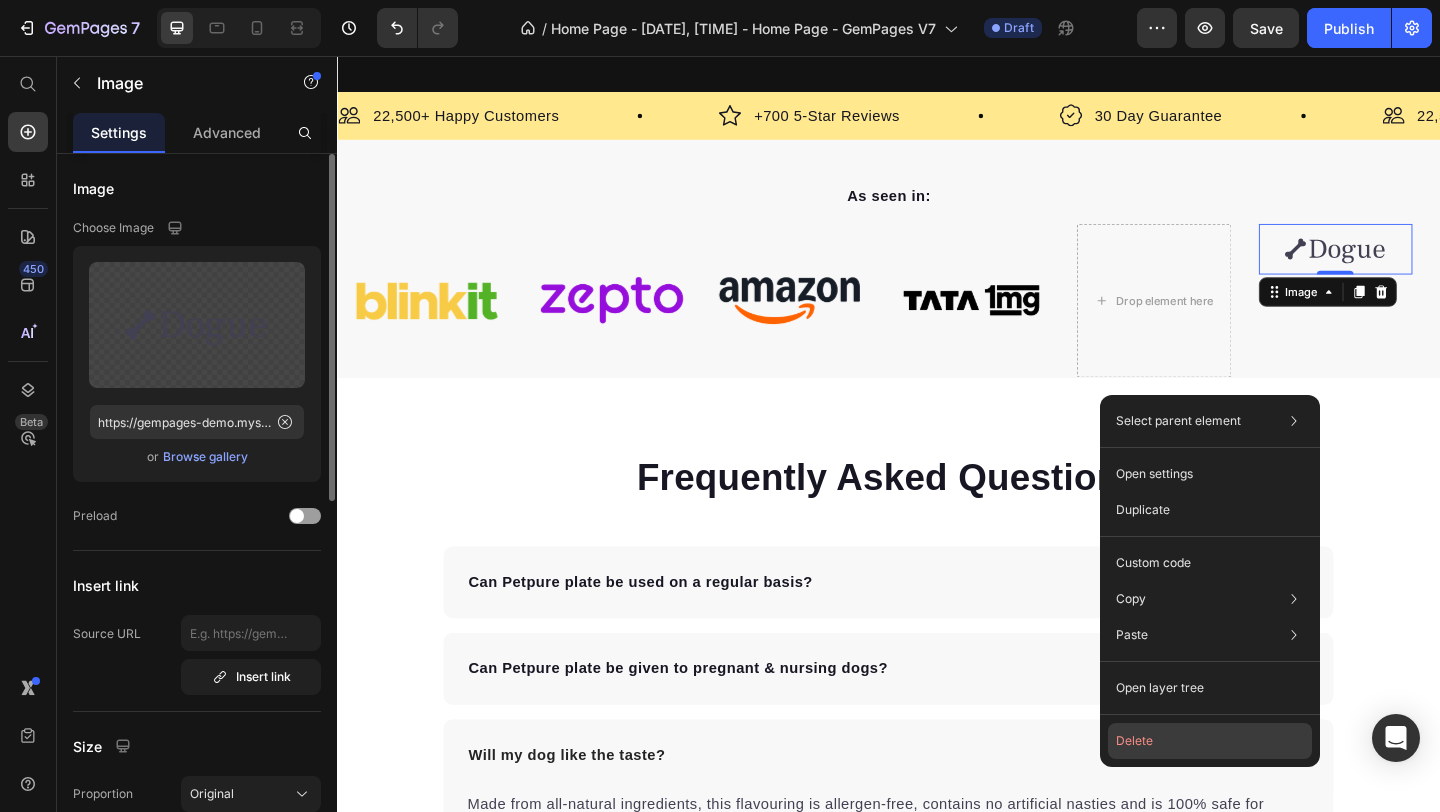 click on "Delete" 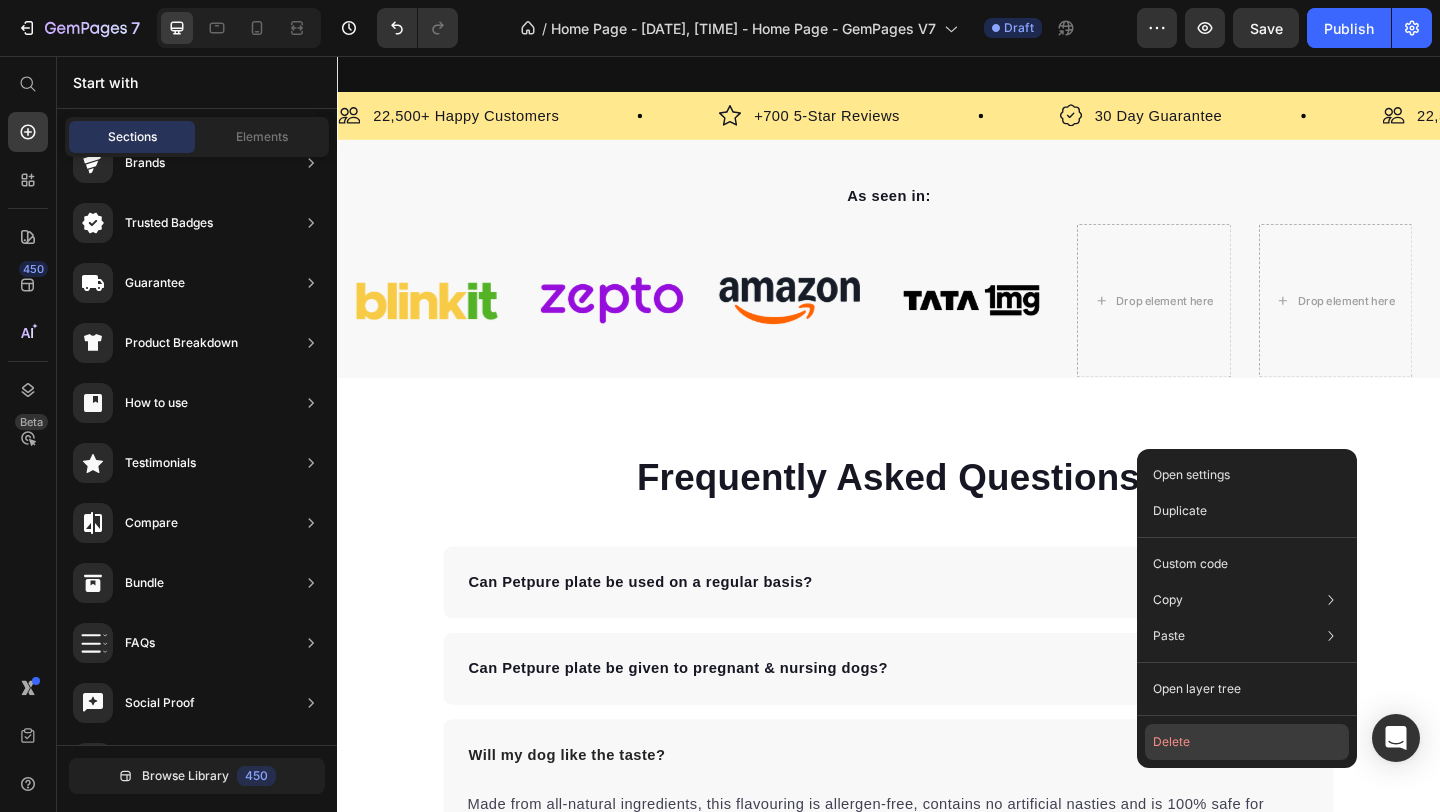 click on "Delete" 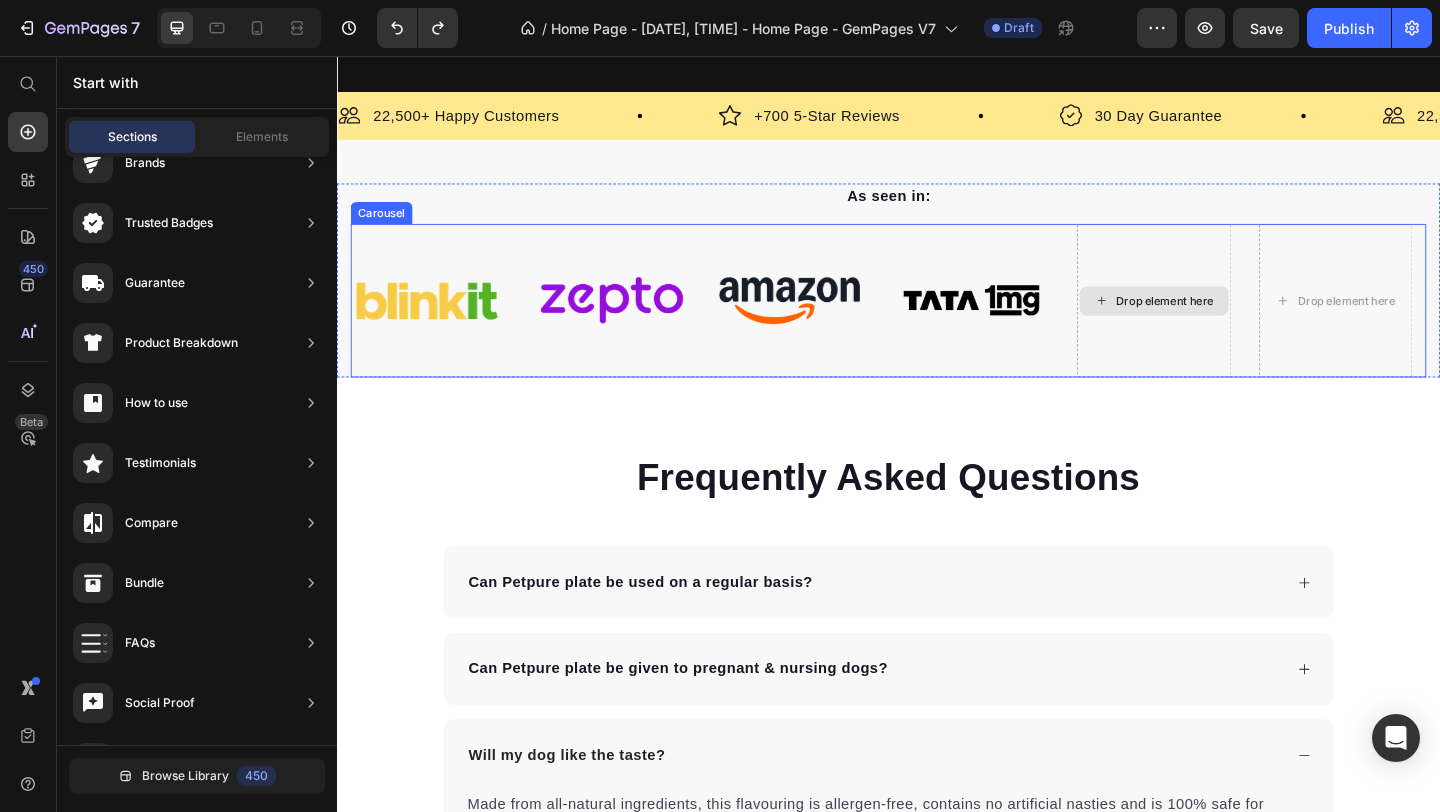 click on "Image Image Image Image
Drop element here
Drop element here" at bounding box center [937, 323] 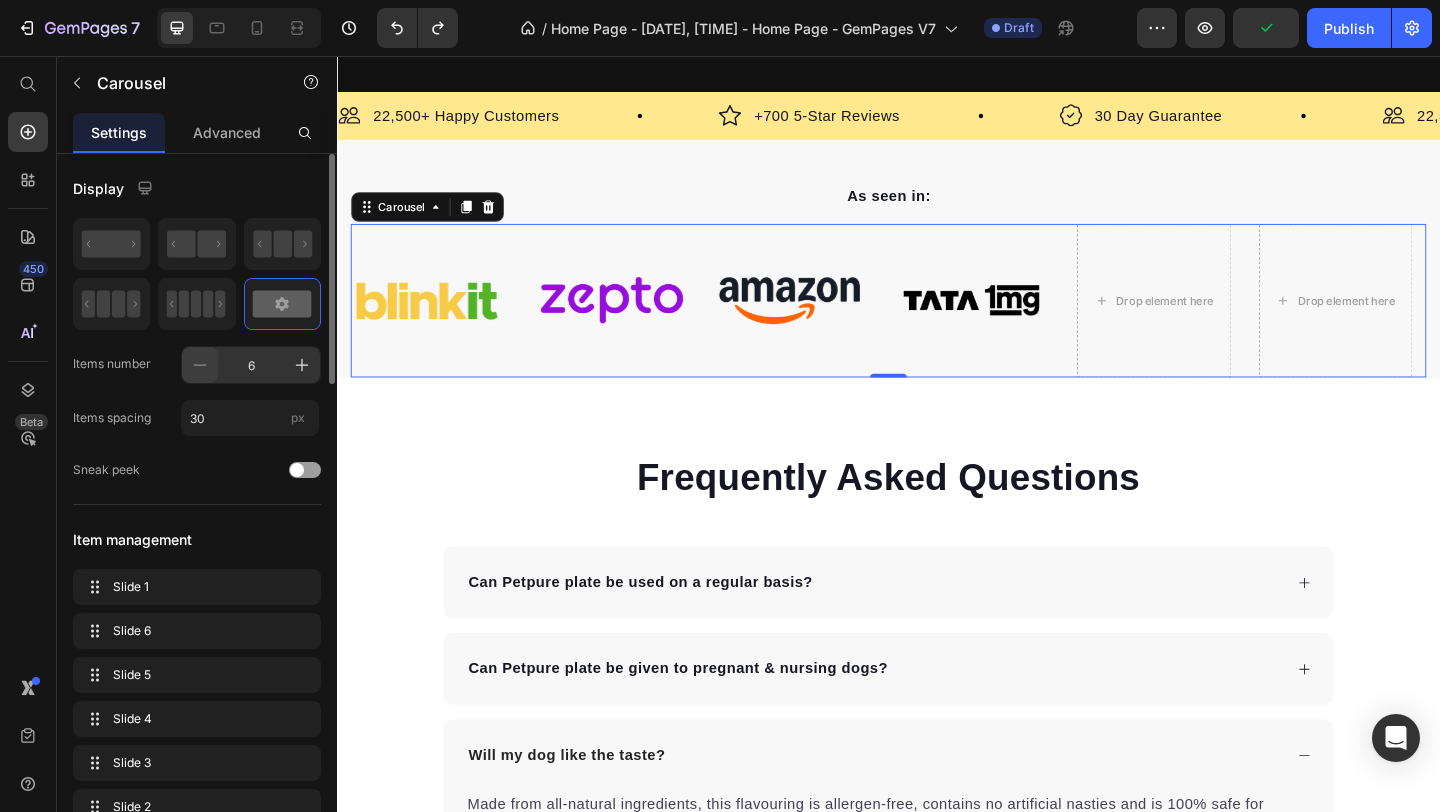 click 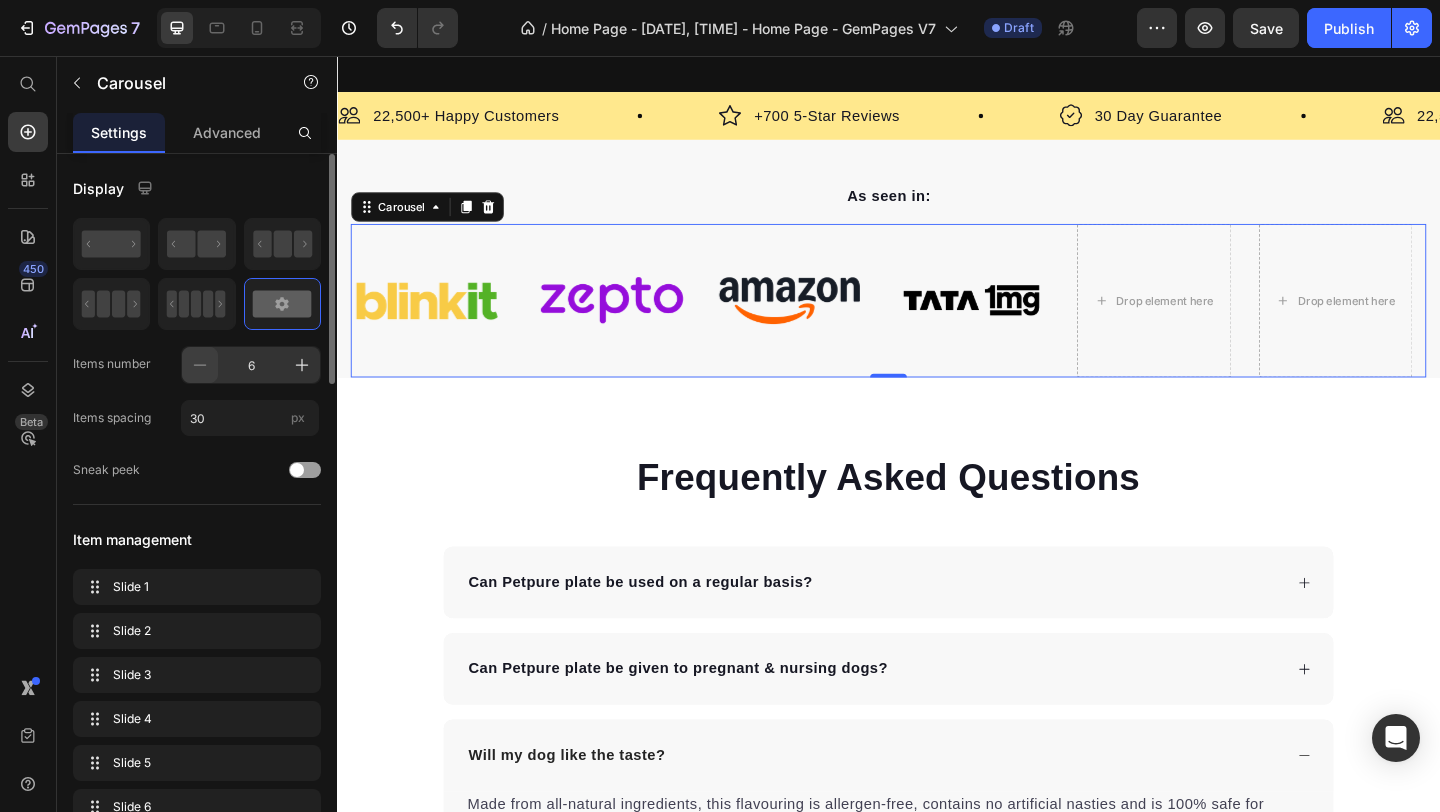 click 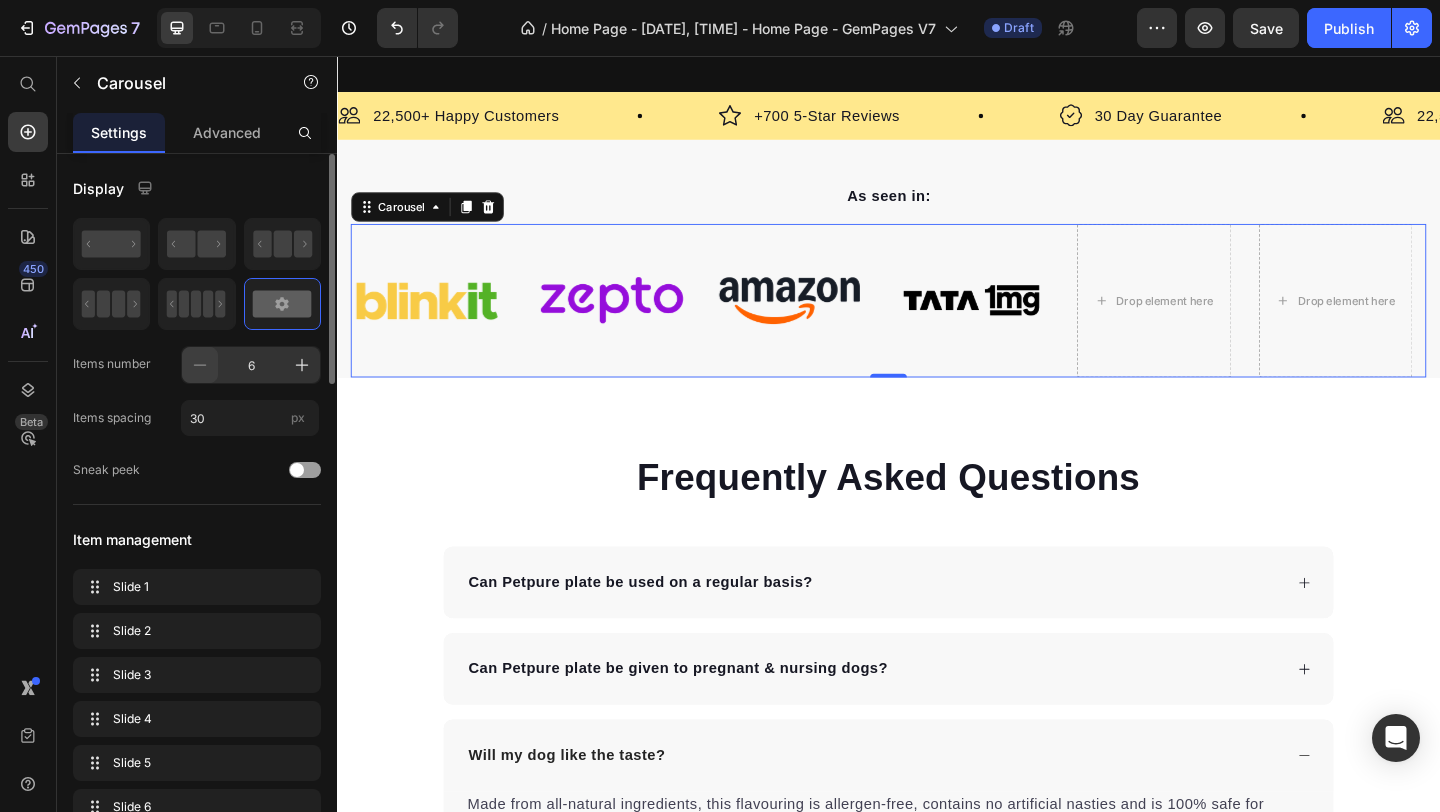 click 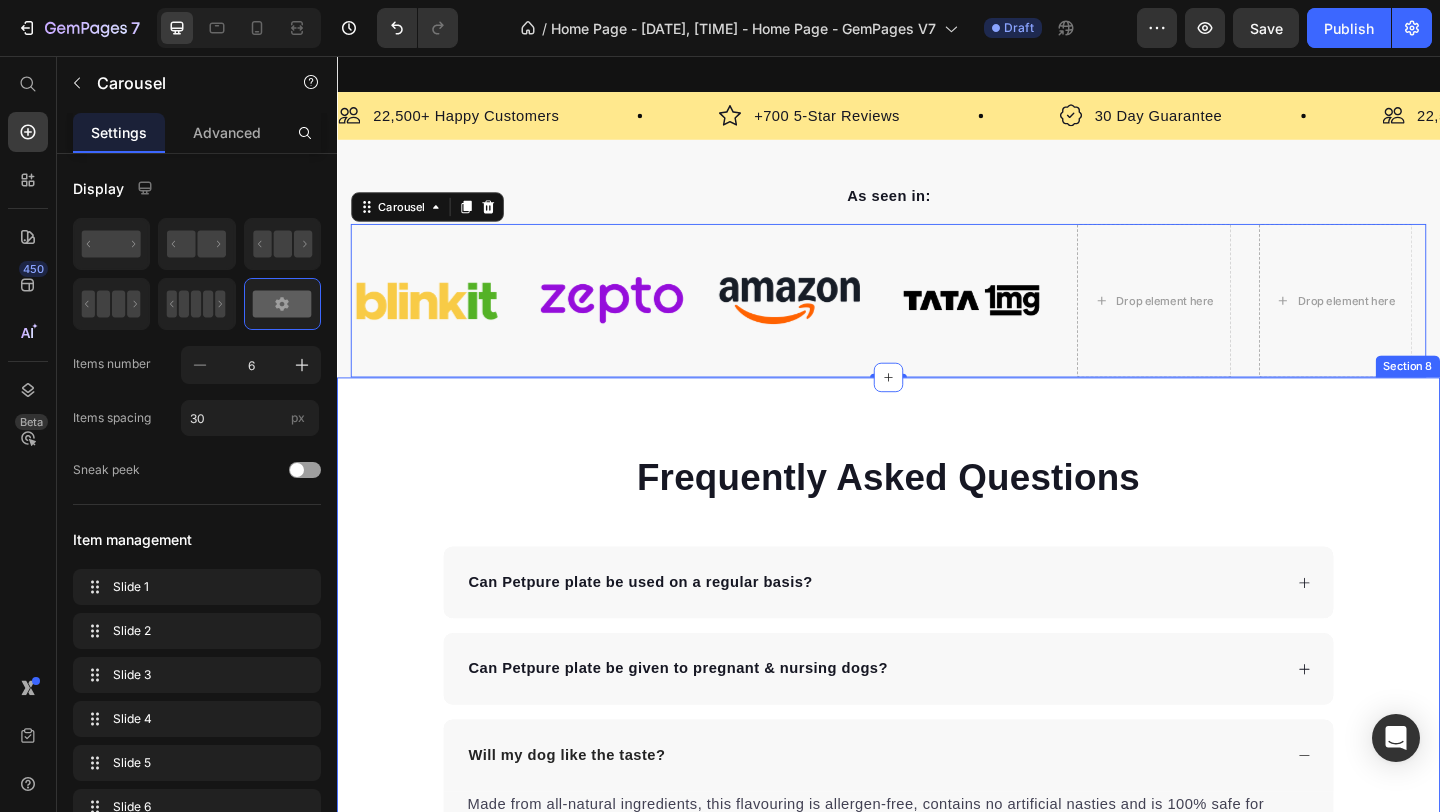 click on "Frequently Asked Questions Heading
Can Petpure plate be used on a regular basis?
Can Petpure plate be given to pregnant & nursing dogs?
Will my dog like the taste? Made from all-natural ingredients, this flavouring is allergen-free, contains no artificial nasties and is 100% safe for canine consumption. Your dog will love the chicken and bacon flavour, too! Text block
How long will it take to see results?
How does the money back guarantee work?
Any further questions? Accordion Row Section 8" at bounding box center (937, 850) 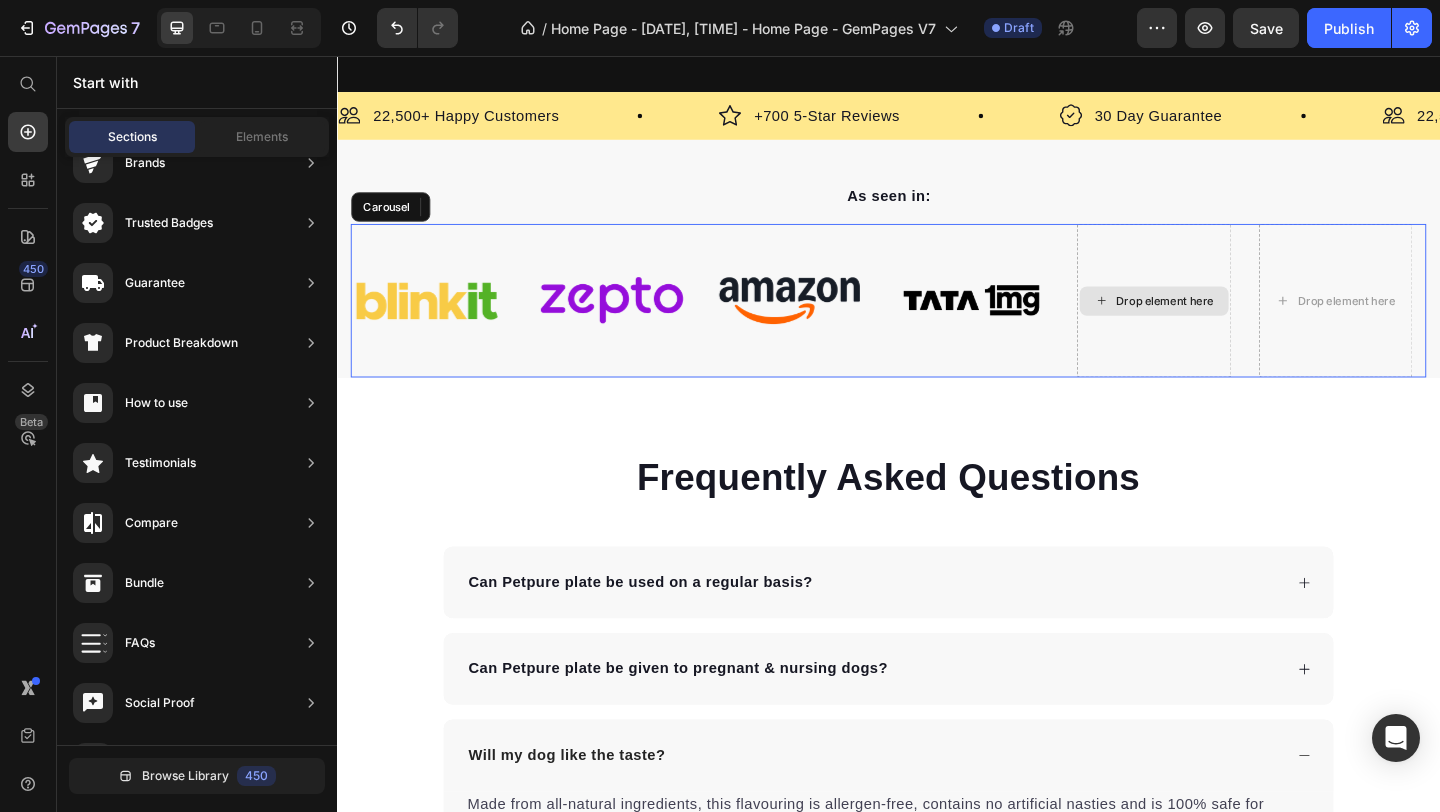 click on "Drop element here" at bounding box center [1226, 323] 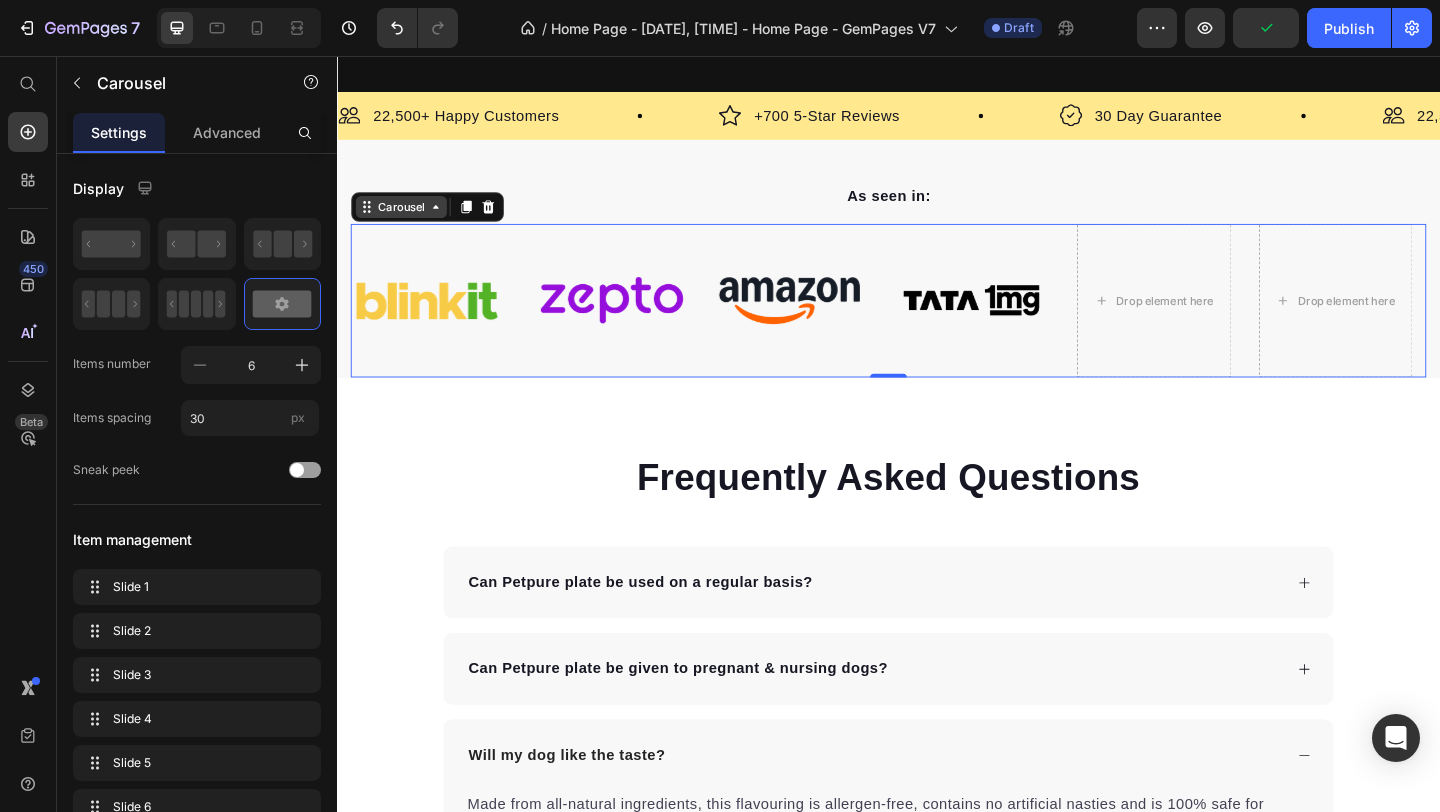 click on "Carousel" at bounding box center (406, 220) 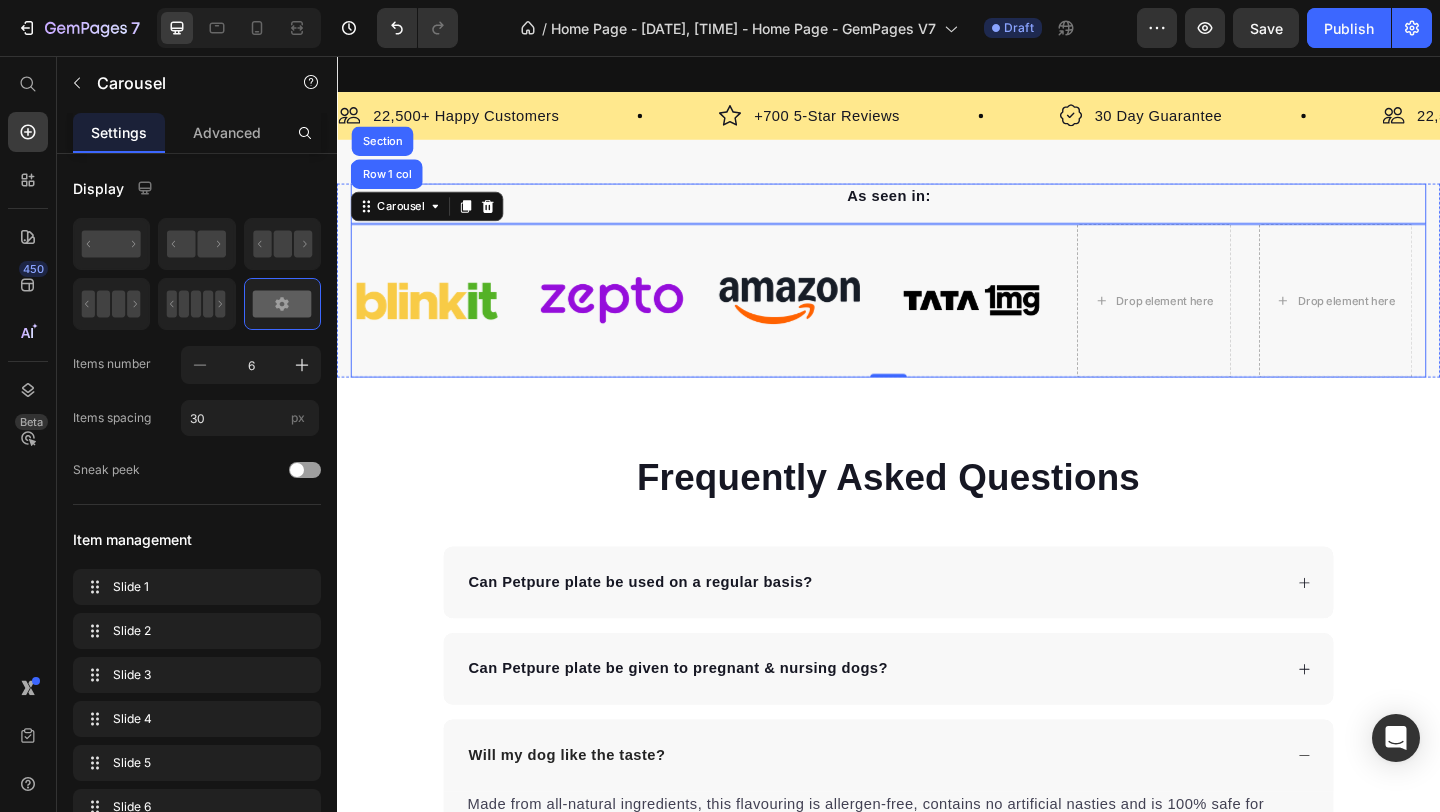 click on "As seen in: Text block" at bounding box center (937, 217) 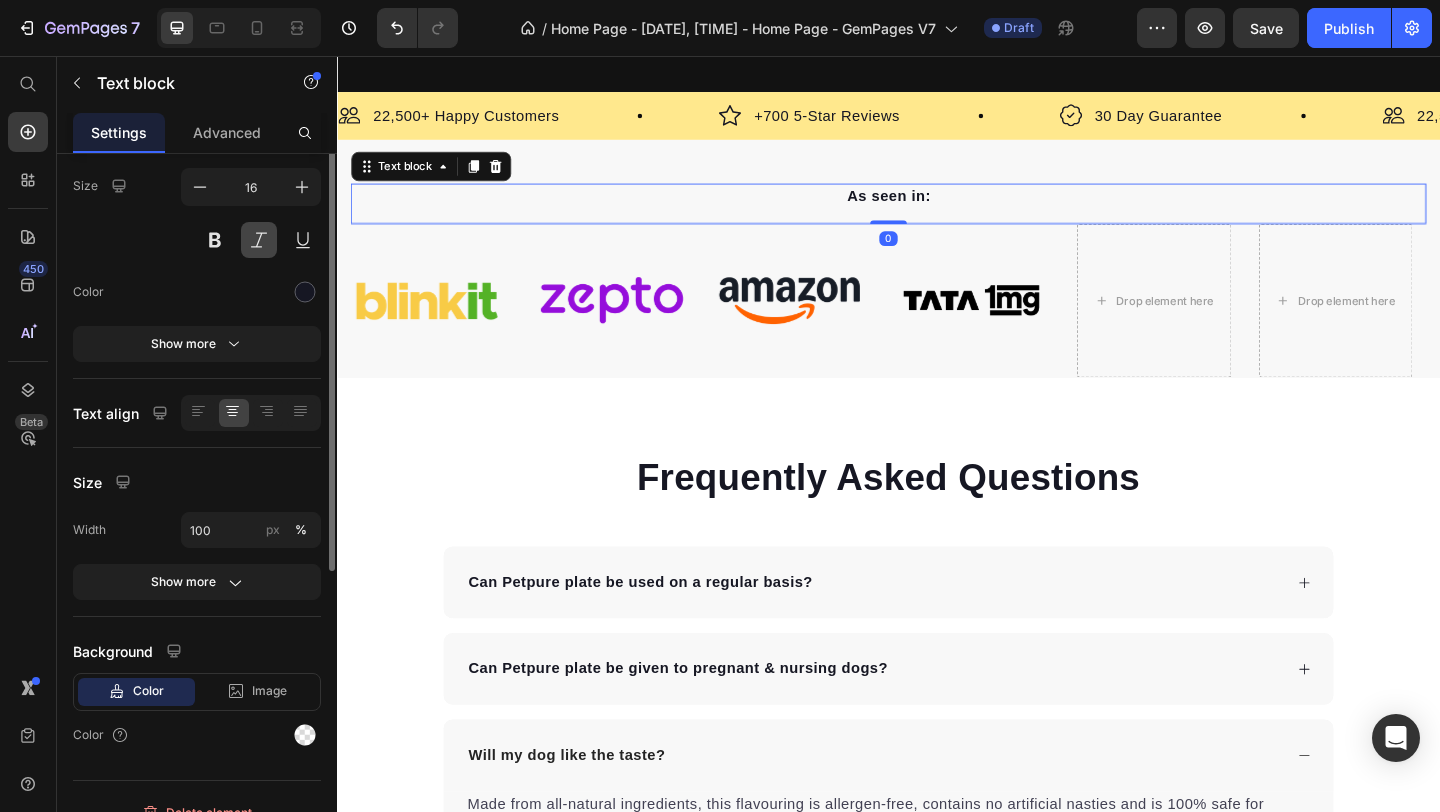 scroll, scrollTop: 0, scrollLeft: 0, axis: both 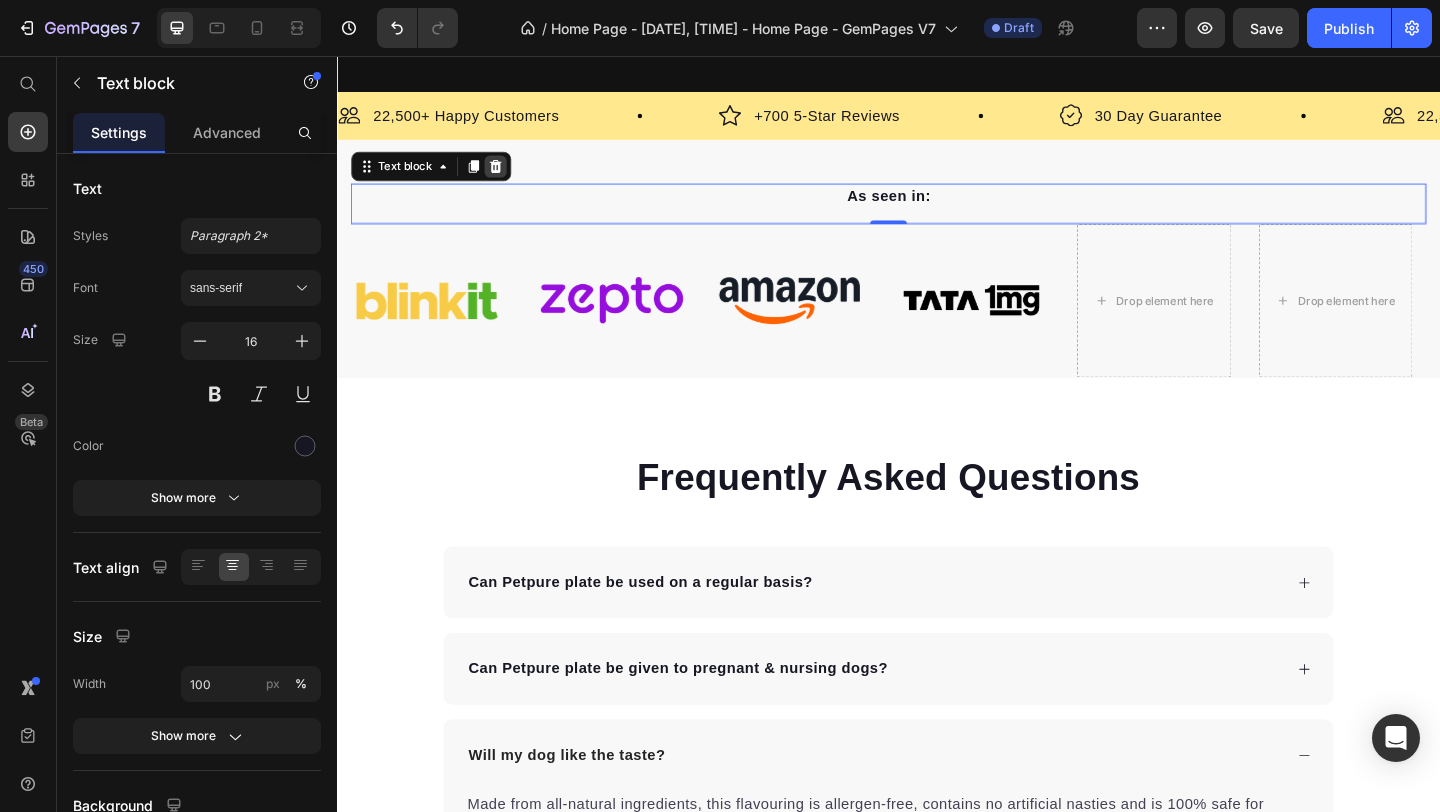 click at bounding box center [509, 176] 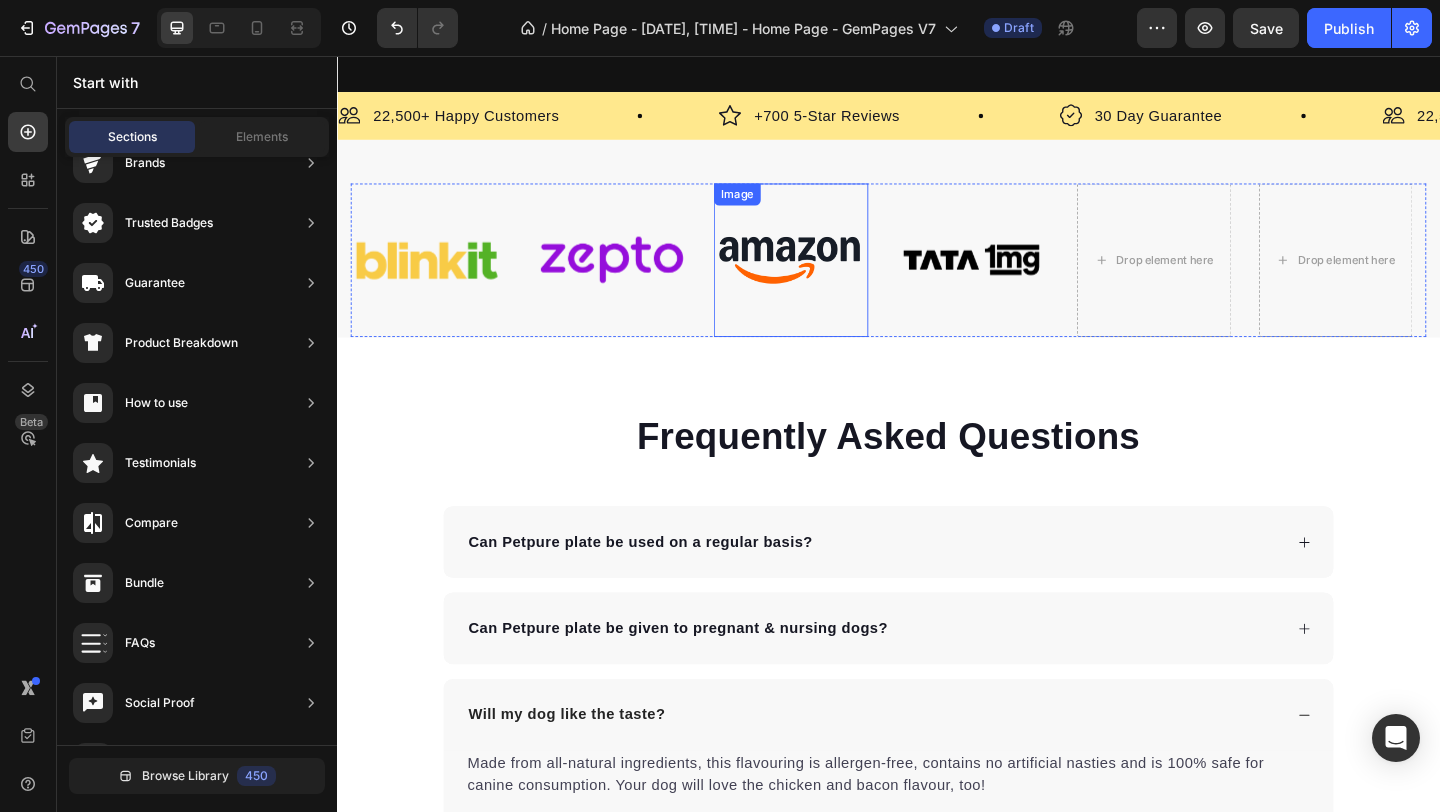 click on "Image" at bounding box center (831, 279) 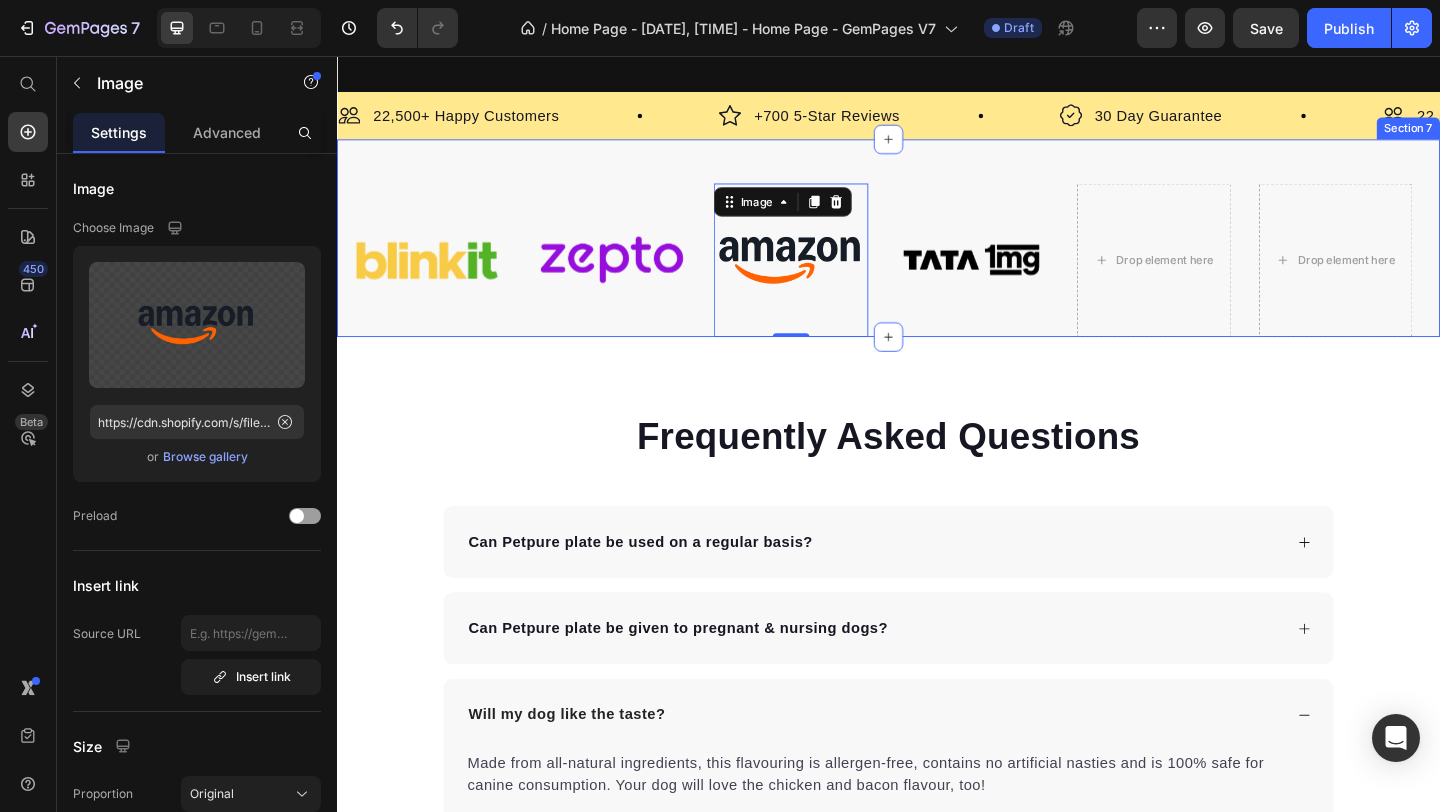 click on "Image Image Image   0 Image
Drop element here
Drop element here Carousel Row Section 7" at bounding box center [937, 255] 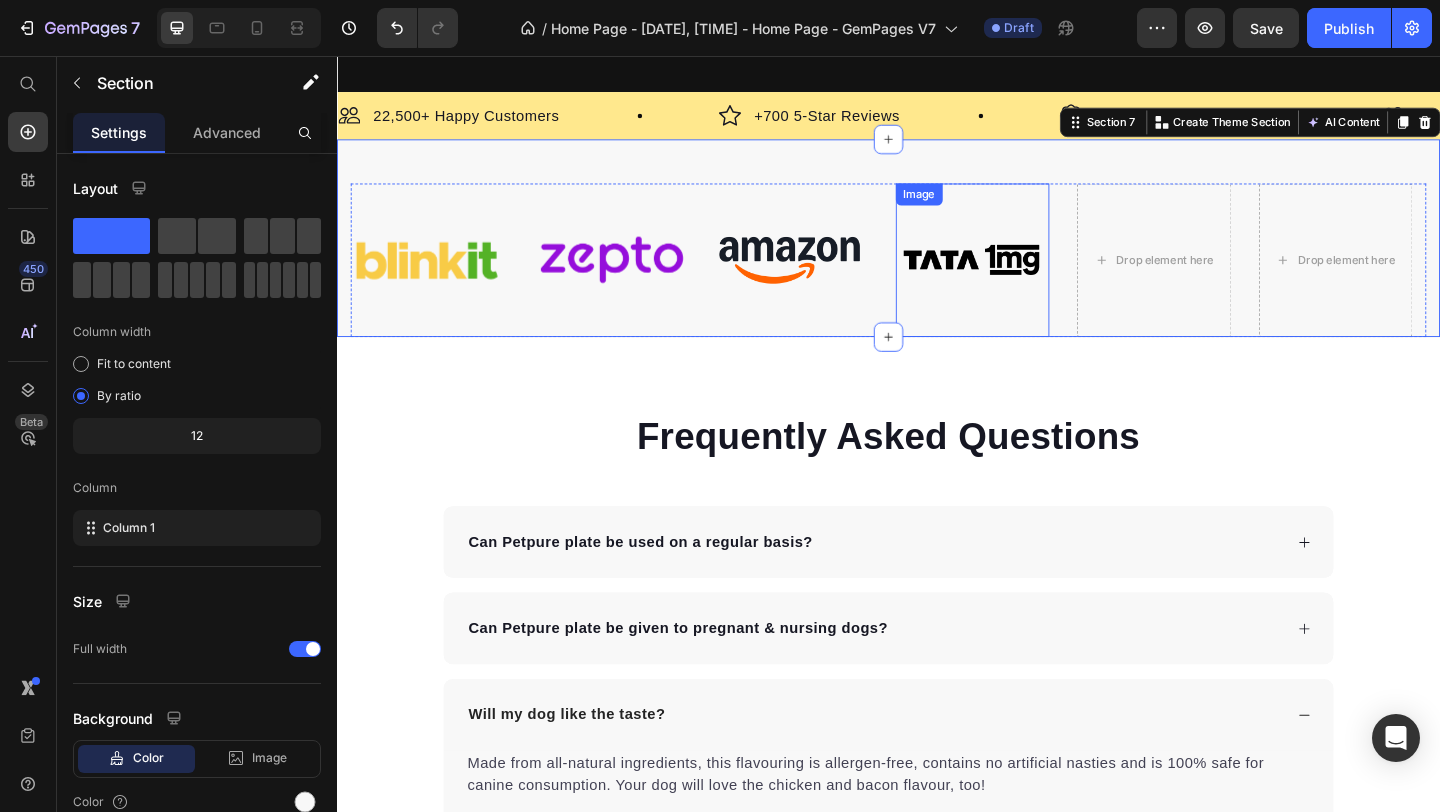 click on "Drop element here" at bounding box center [1226, 279] 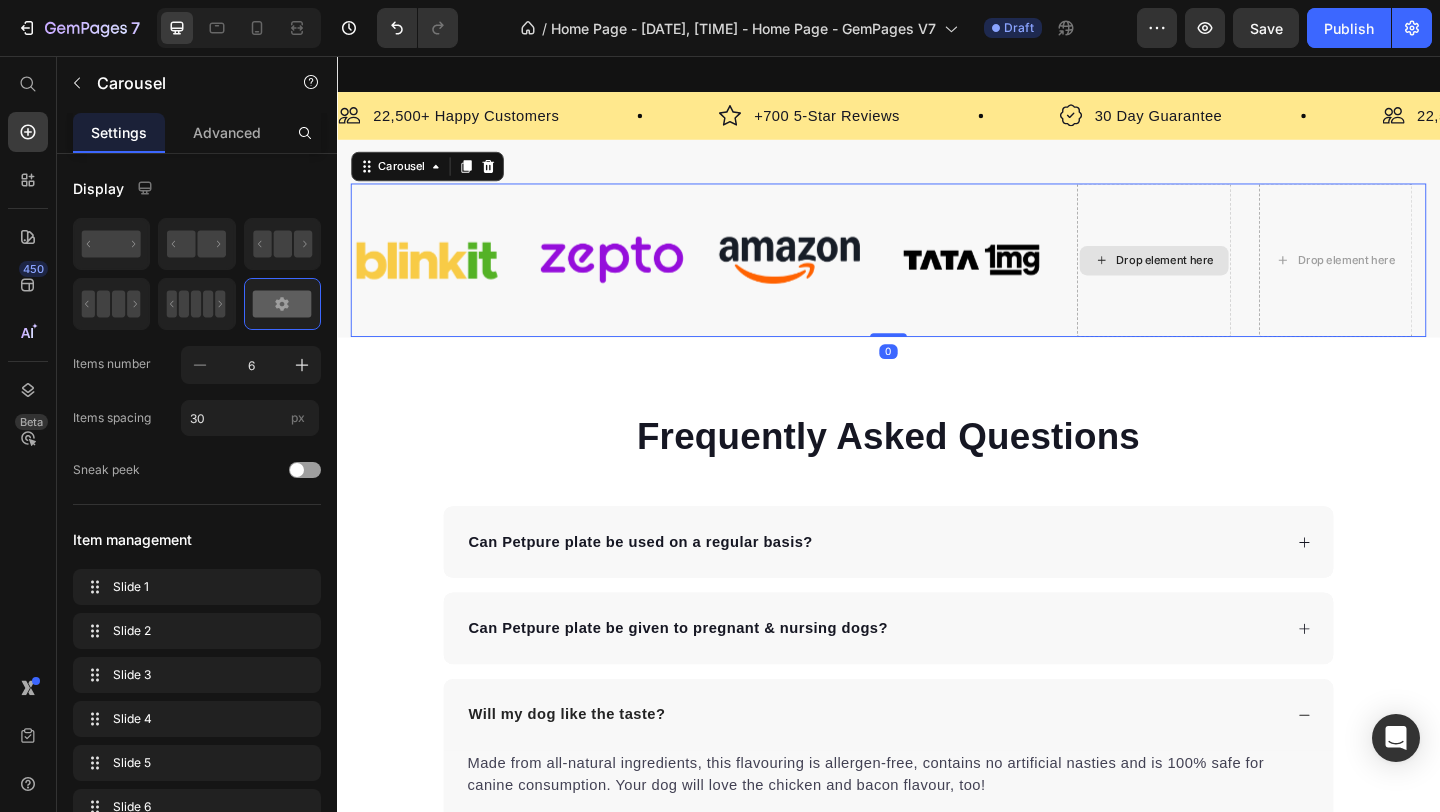 click on "Drop element here" at bounding box center (1226, 279) 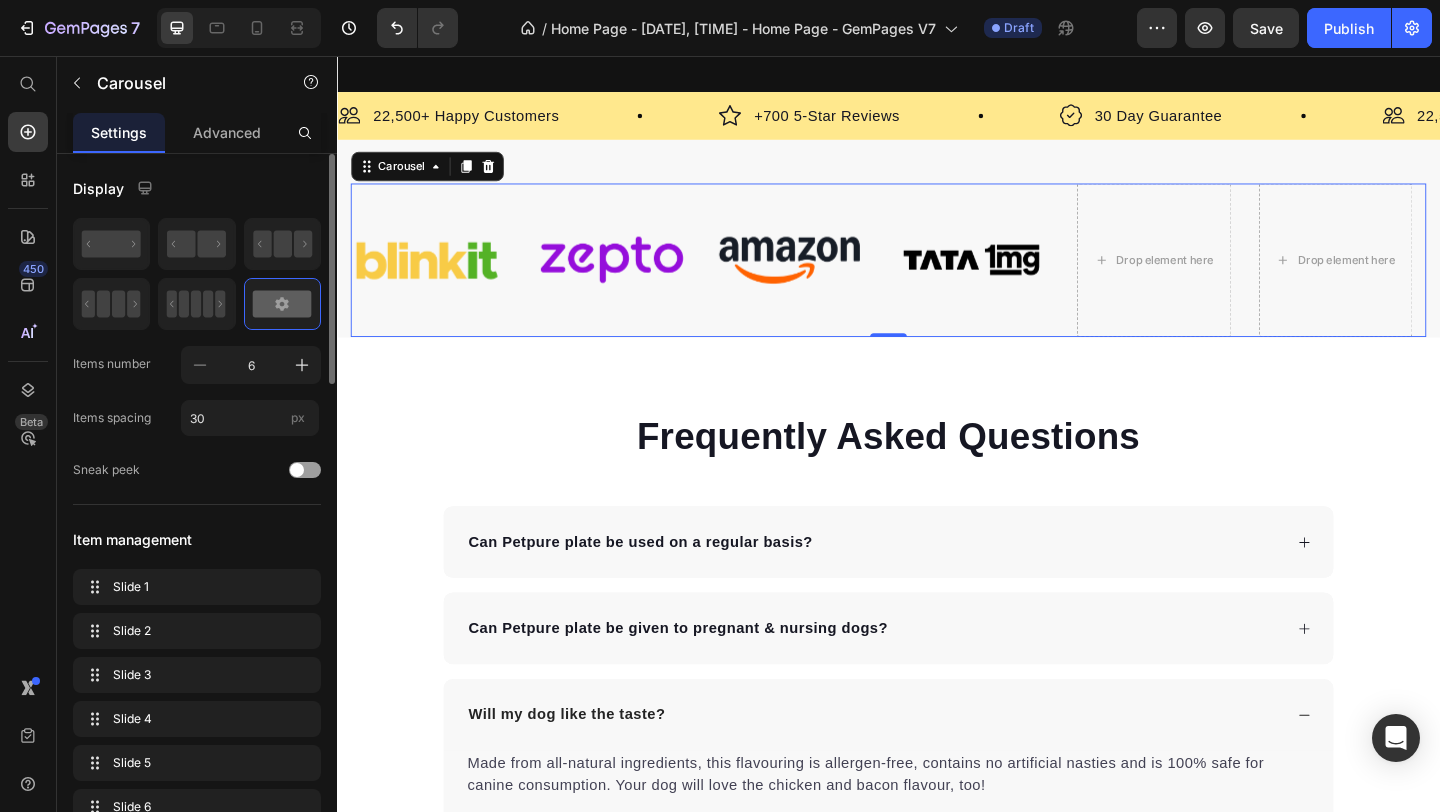 scroll, scrollTop: 177, scrollLeft: 0, axis: vertical 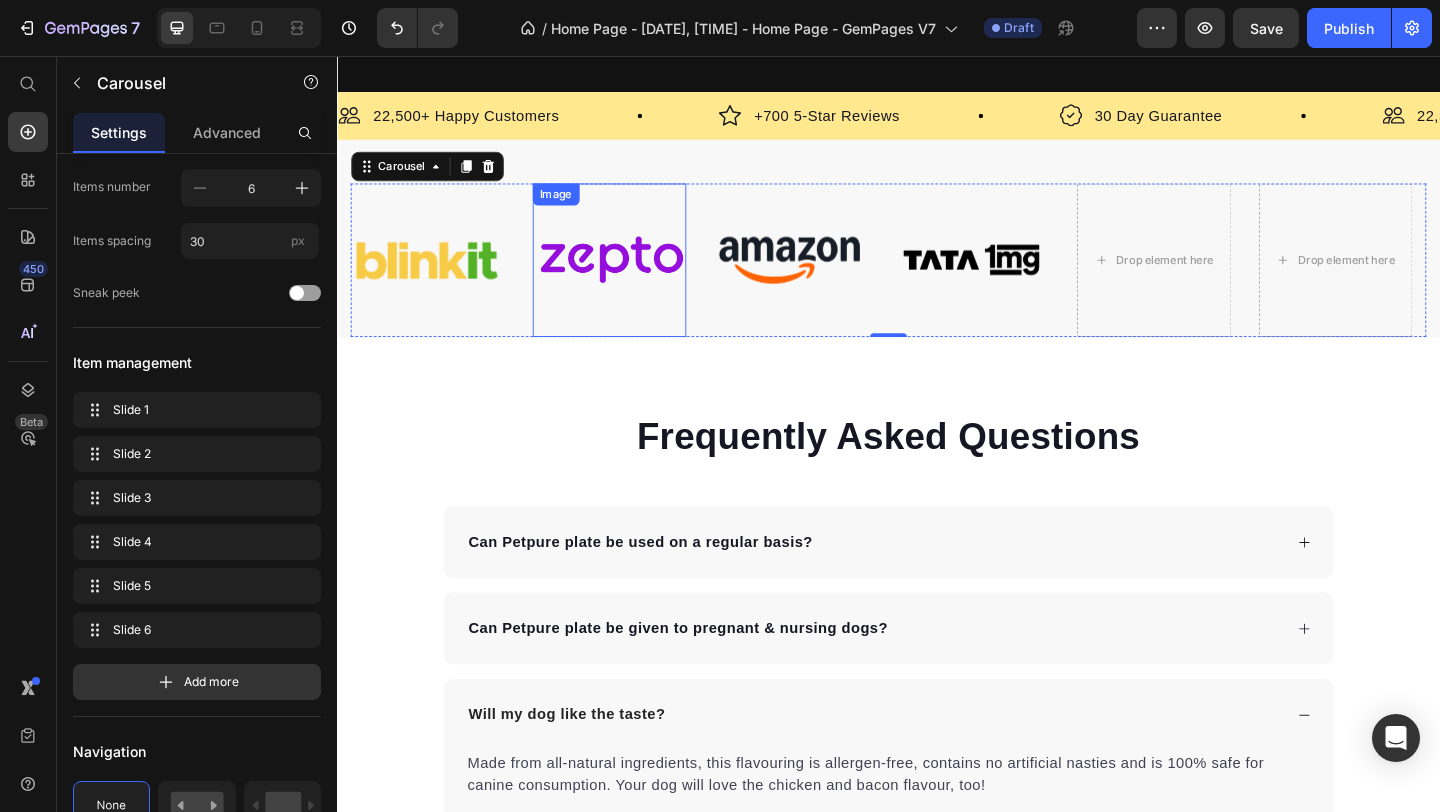 click on "Image" at bounding box center (575, 207) 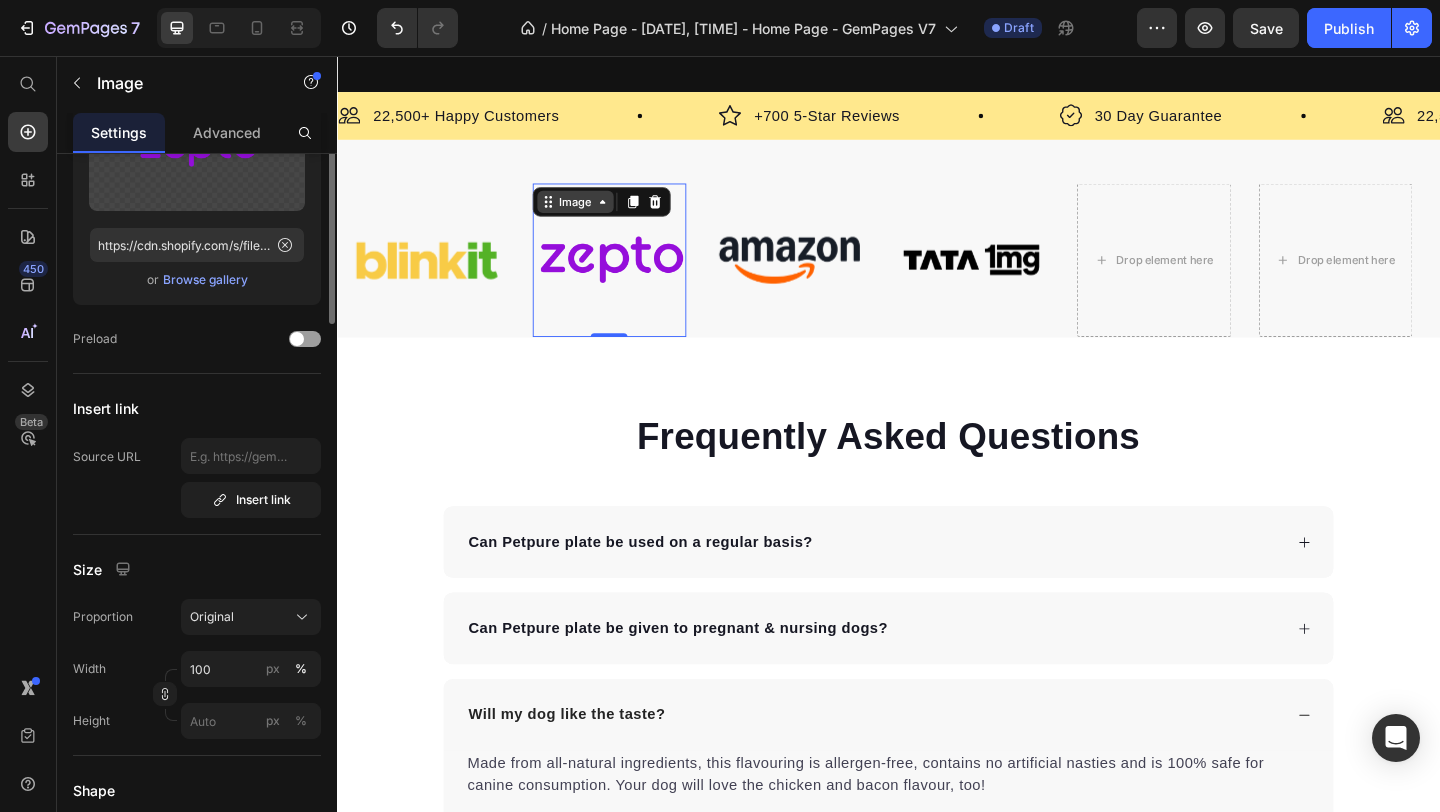 scroll, scrollTop: 0, scrollLeft: 0, axis: both 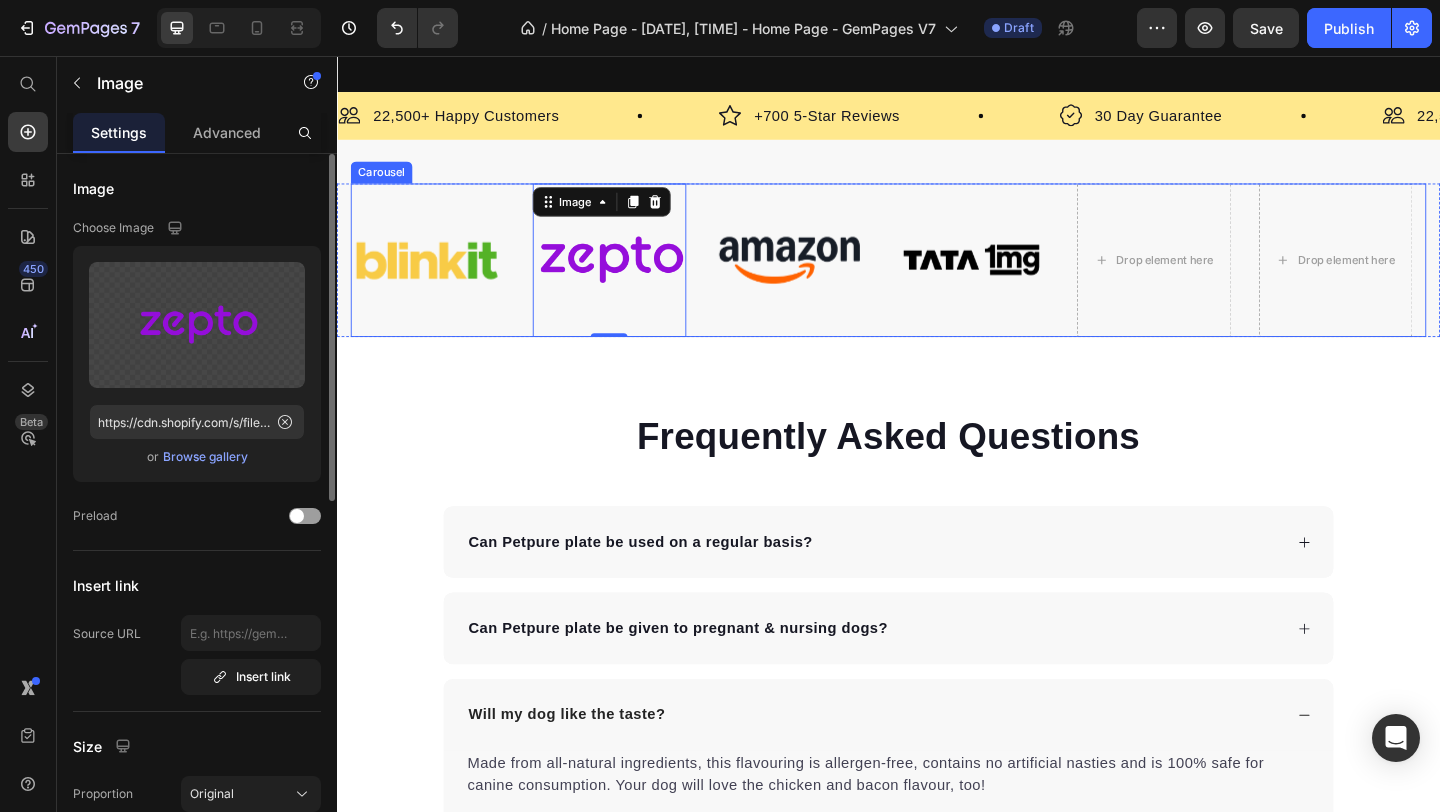click on "Image Image   0 Image Image
Drop element here
Drop element here" at bounding box center (937, 279) 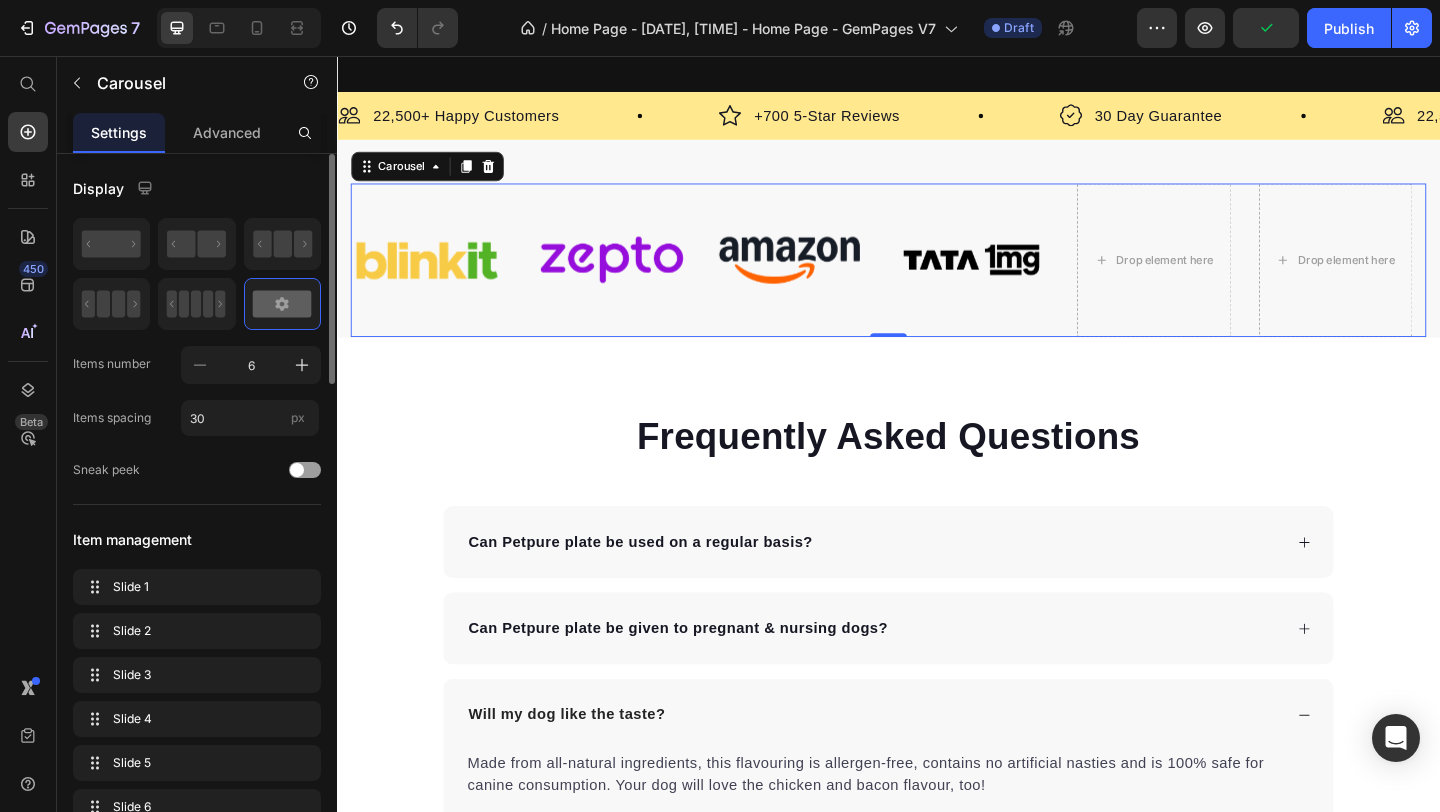 scroll, scrollTop: 380, scrollLeft: 0, axis: vertical 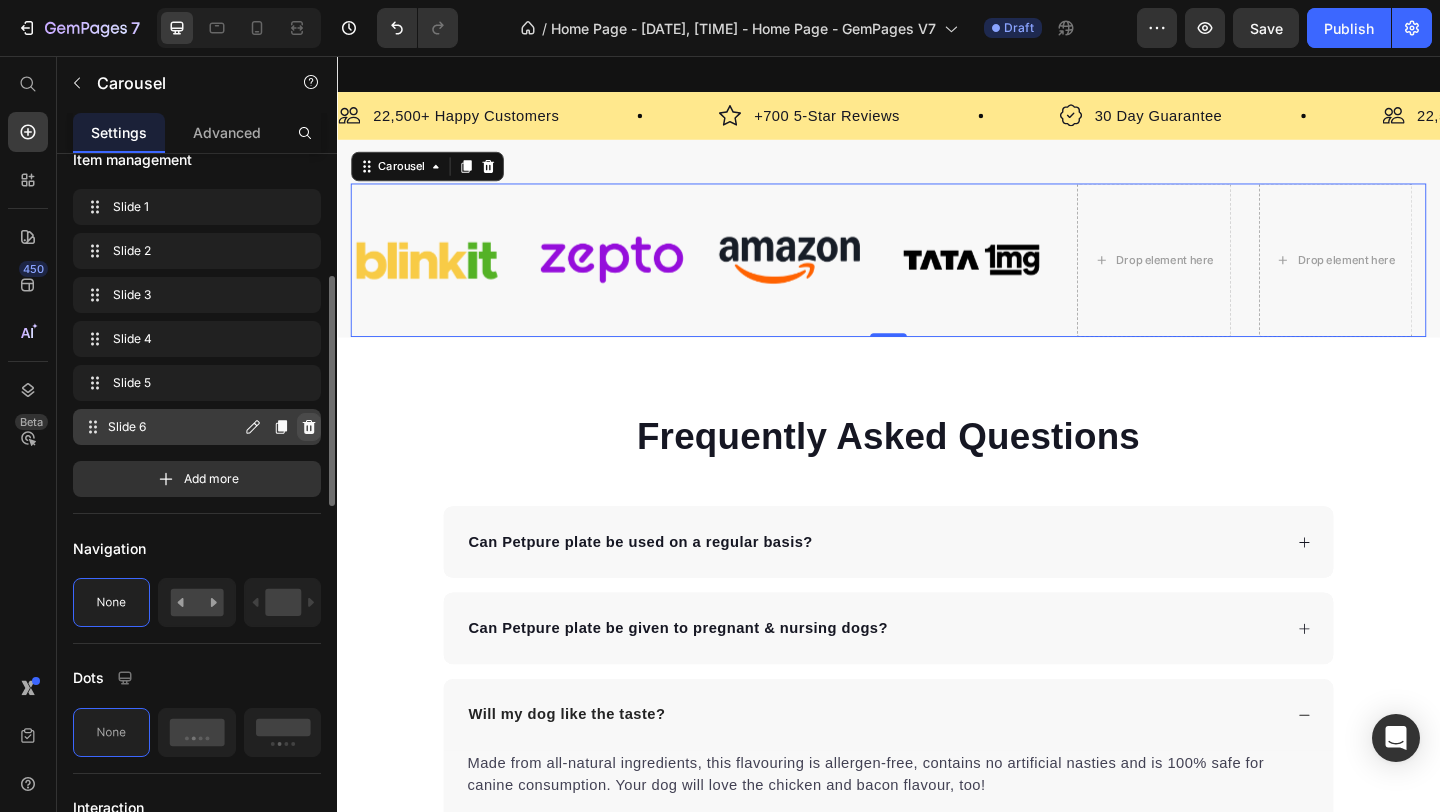 click 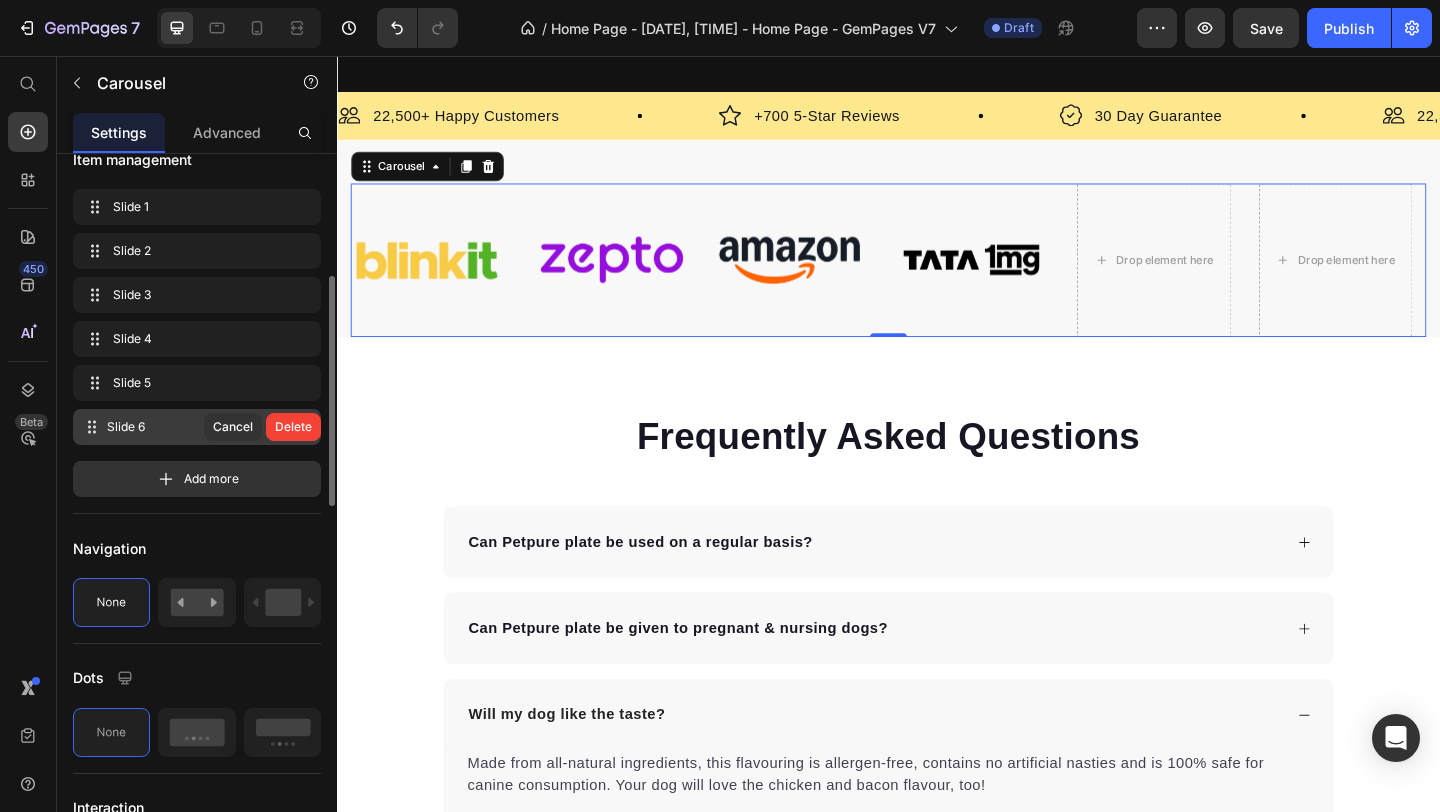 click on "Delete" at bounding box center [293, 427] 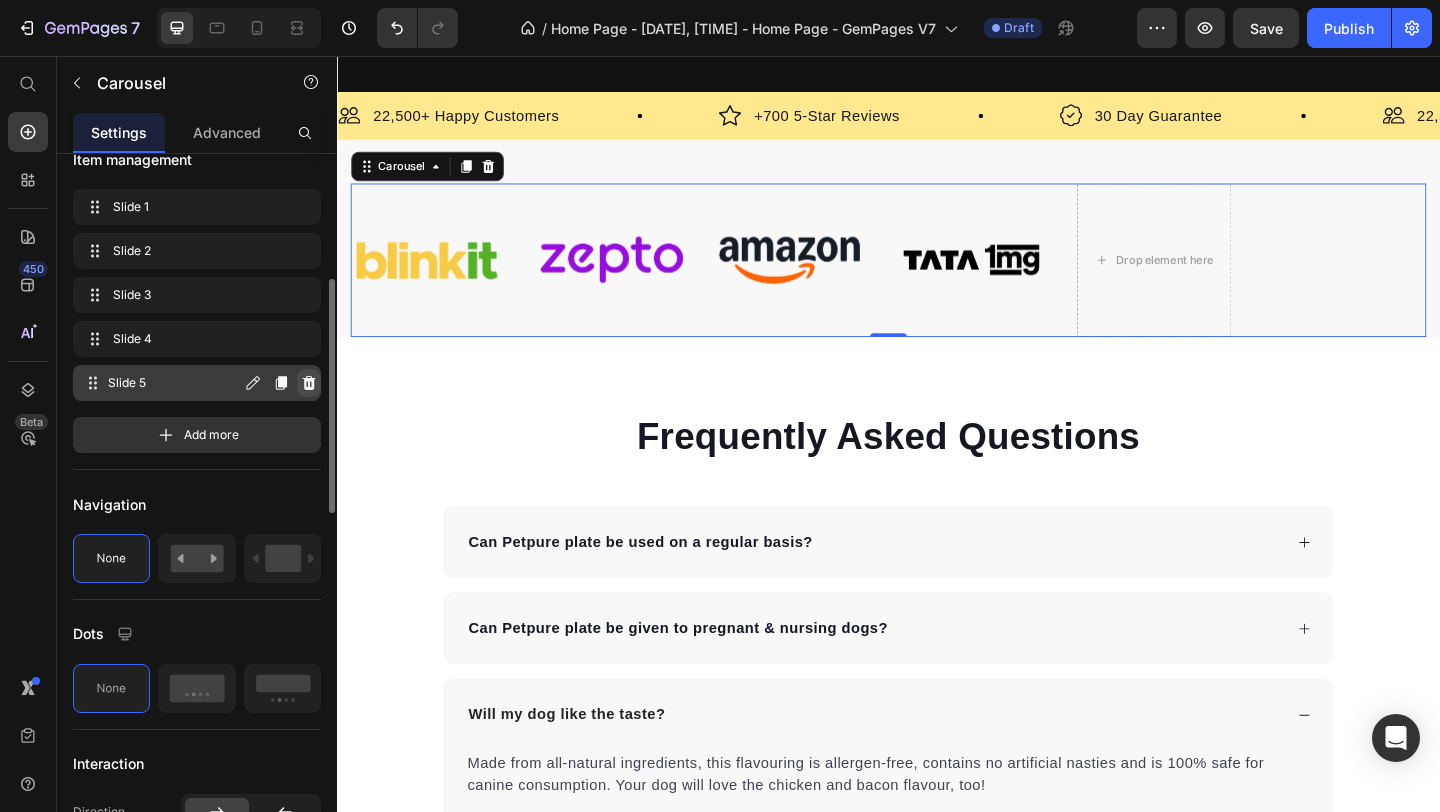 click 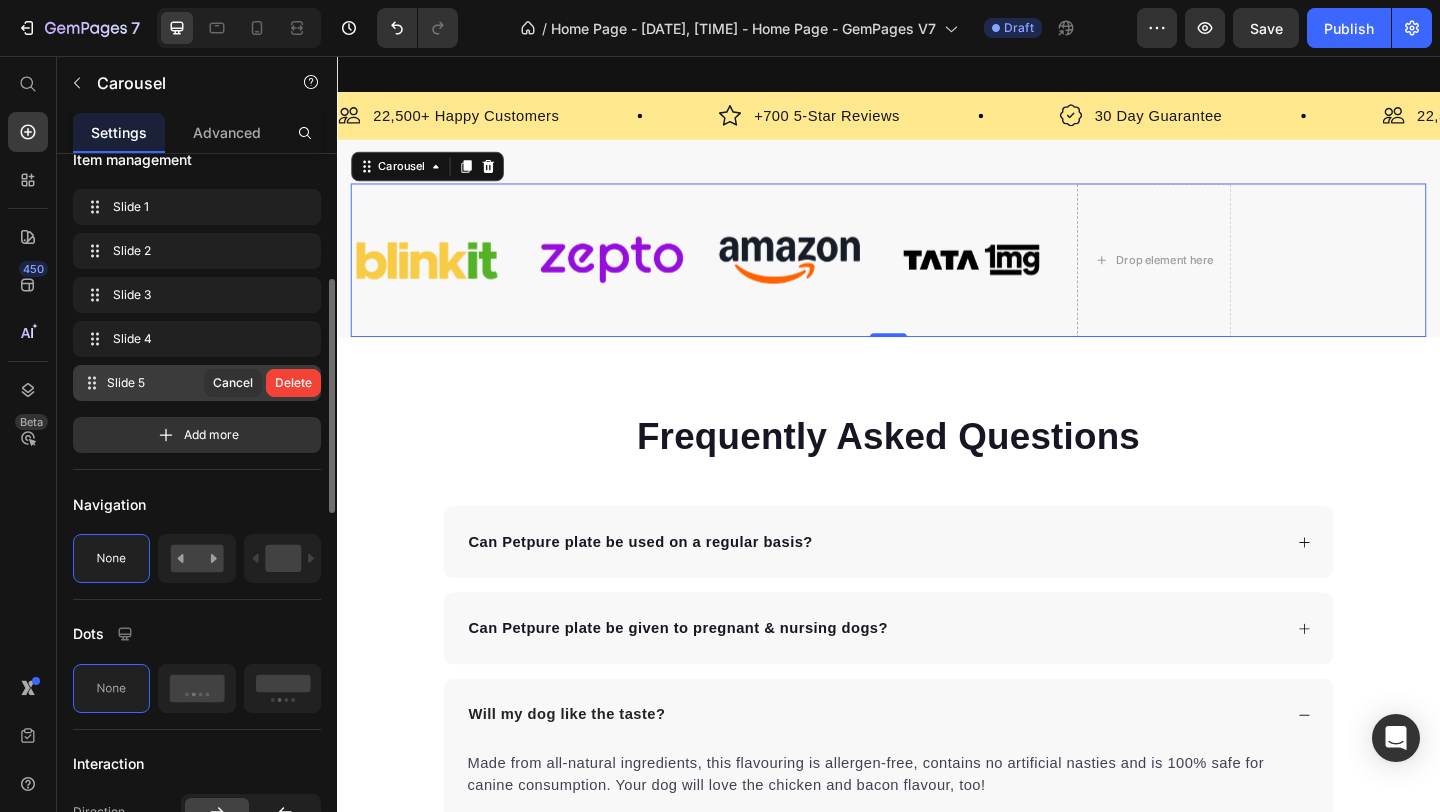 click on "Delete" at bounding box center [293, 383] 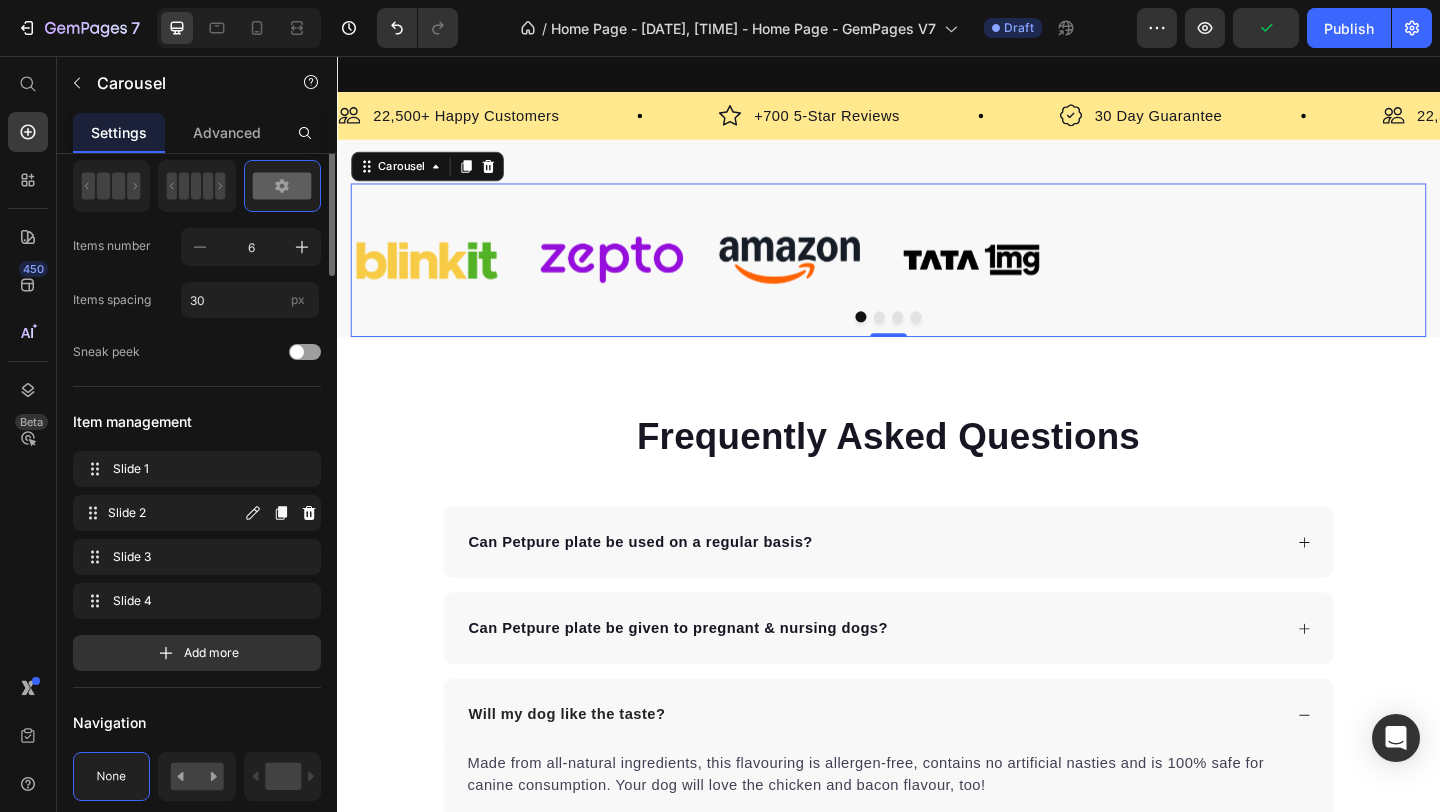 scroll, scrollTop: 13, scrollLeft: 0, axis: vertical 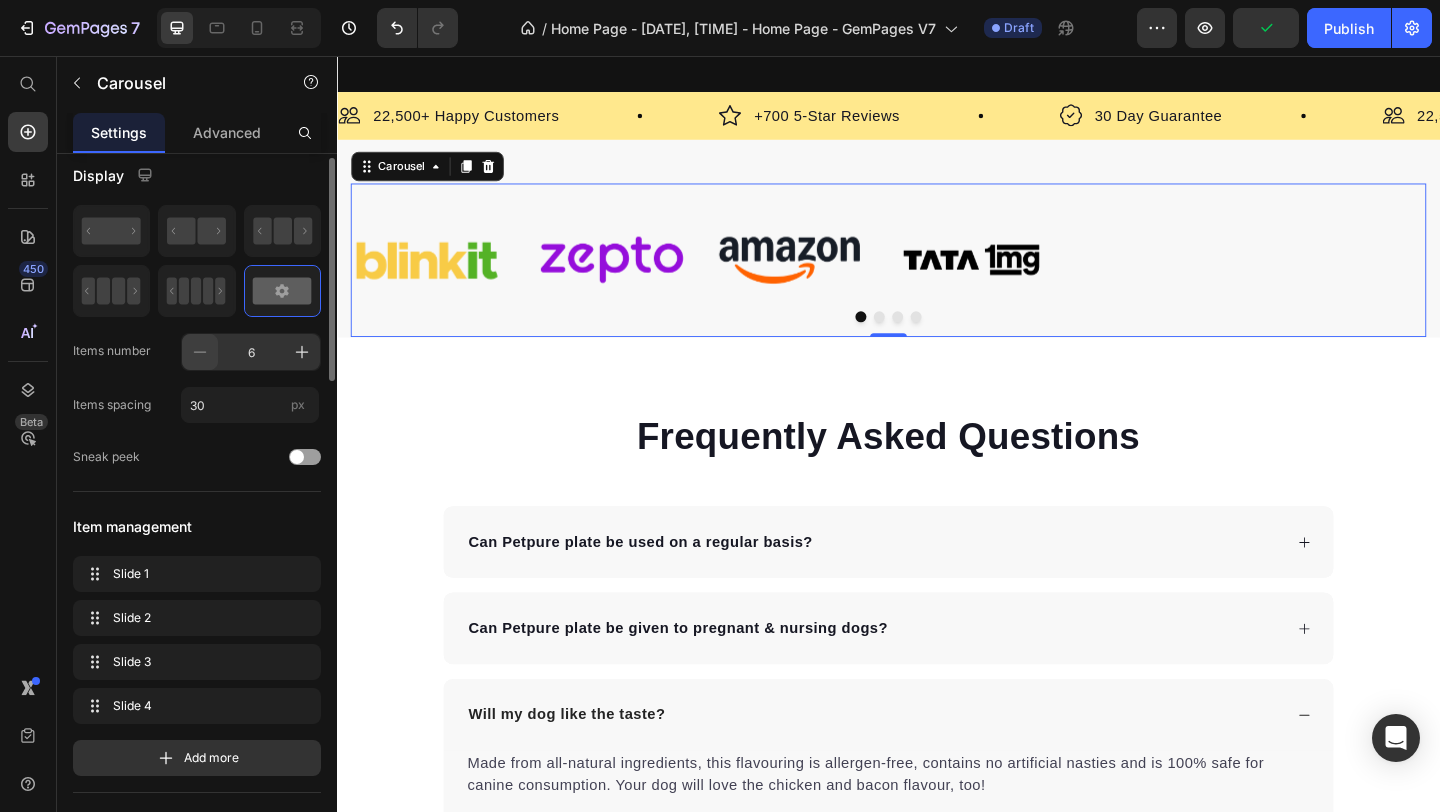 click 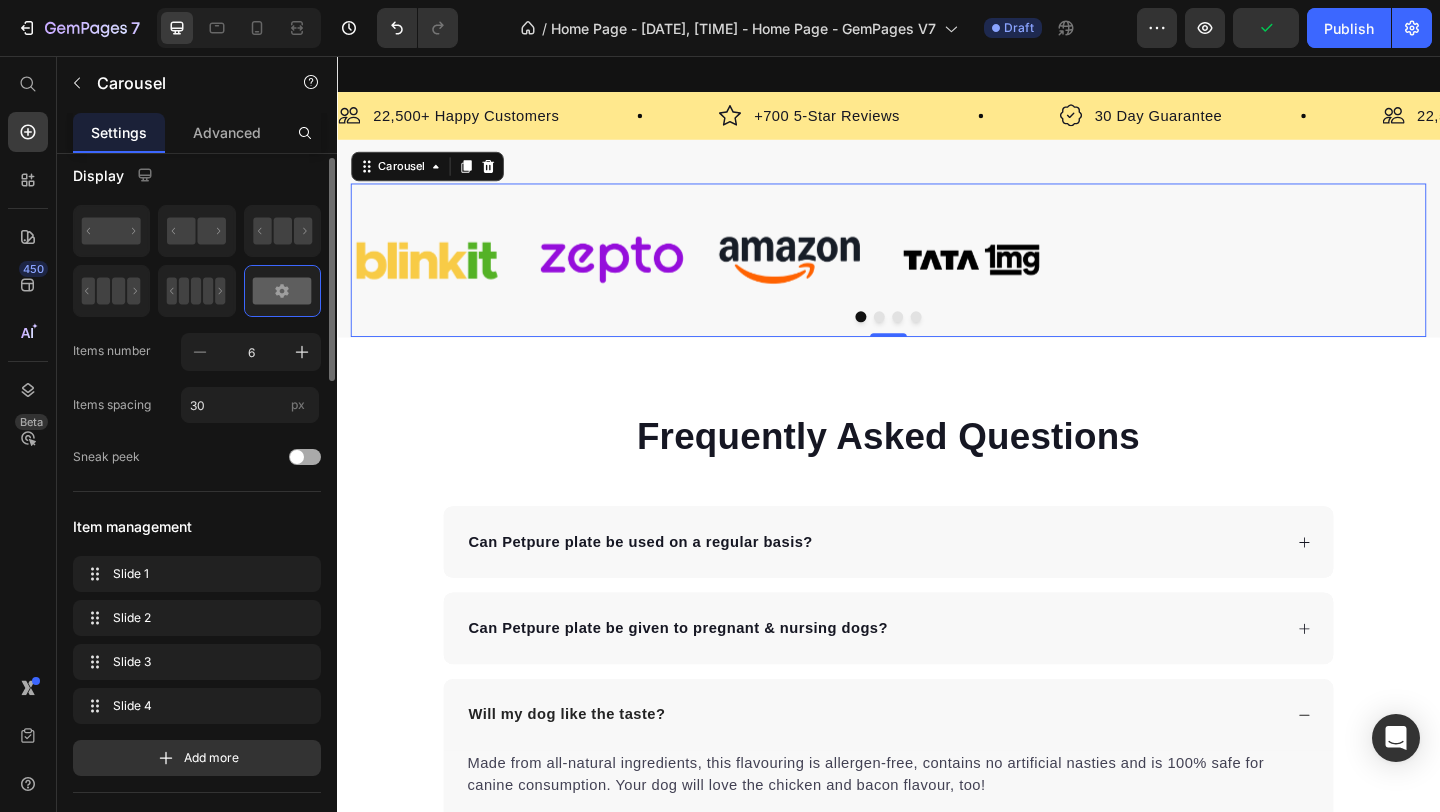 click on "6" at bounding box center (251, 352) 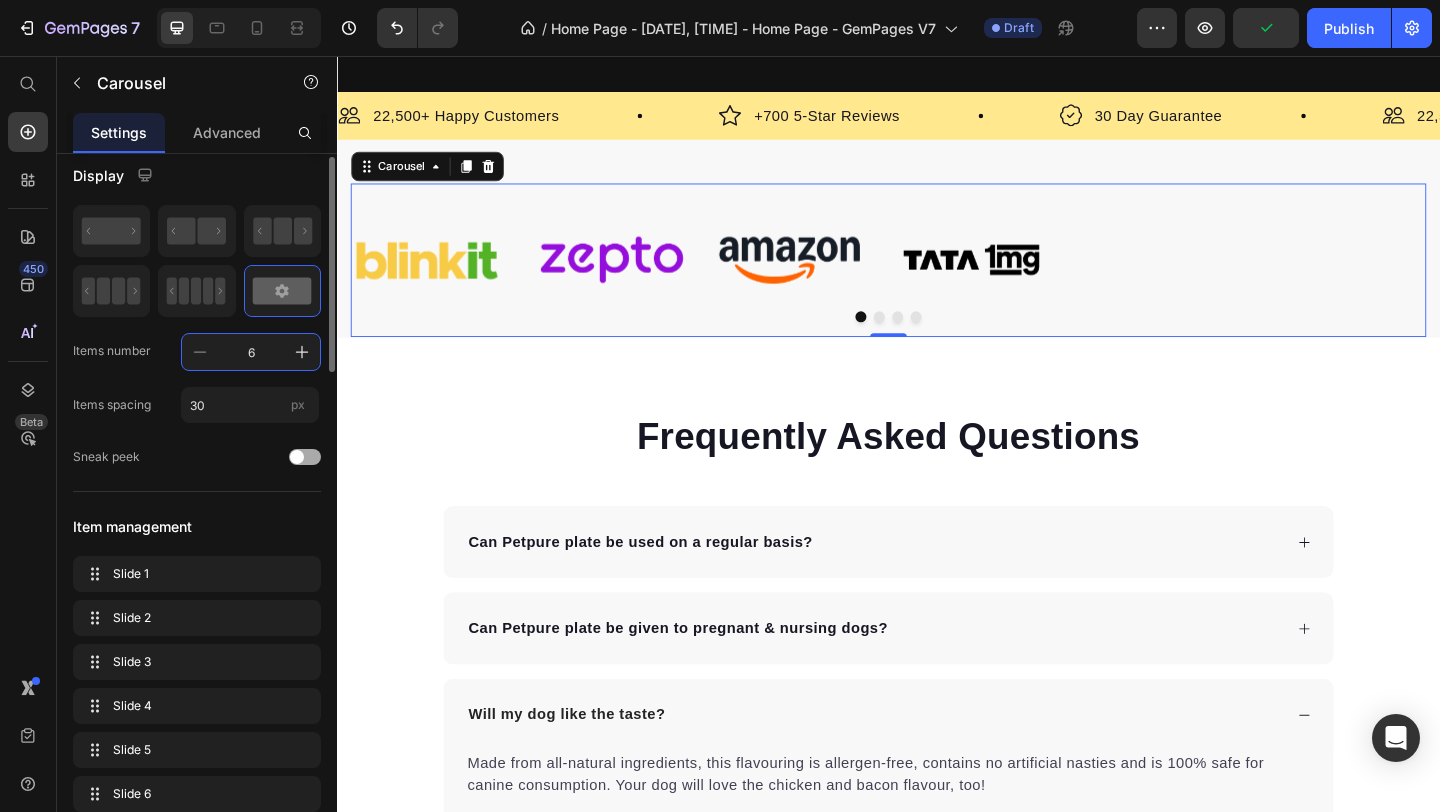 click at bounding box center (305, 457) 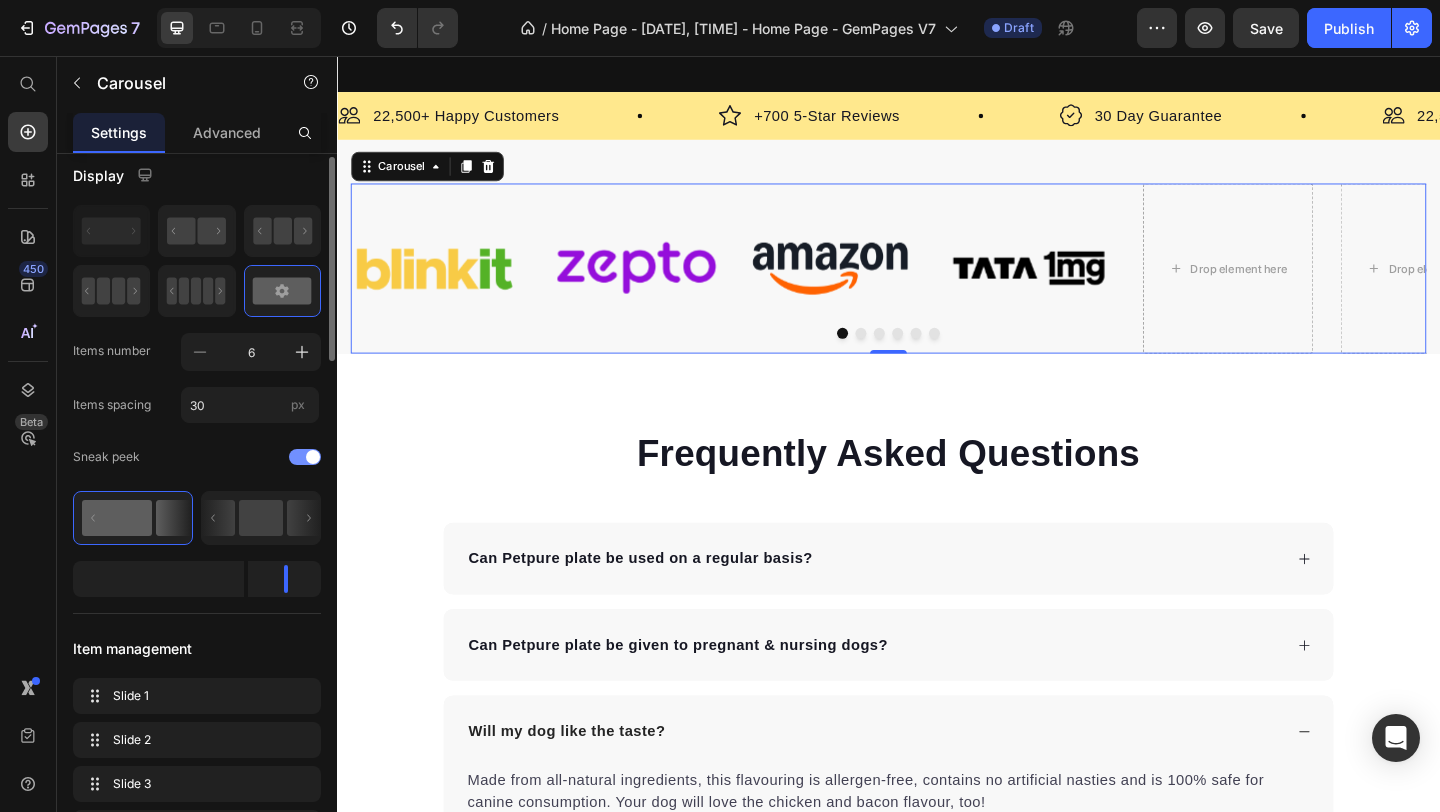click at bounding box center (305, 457) 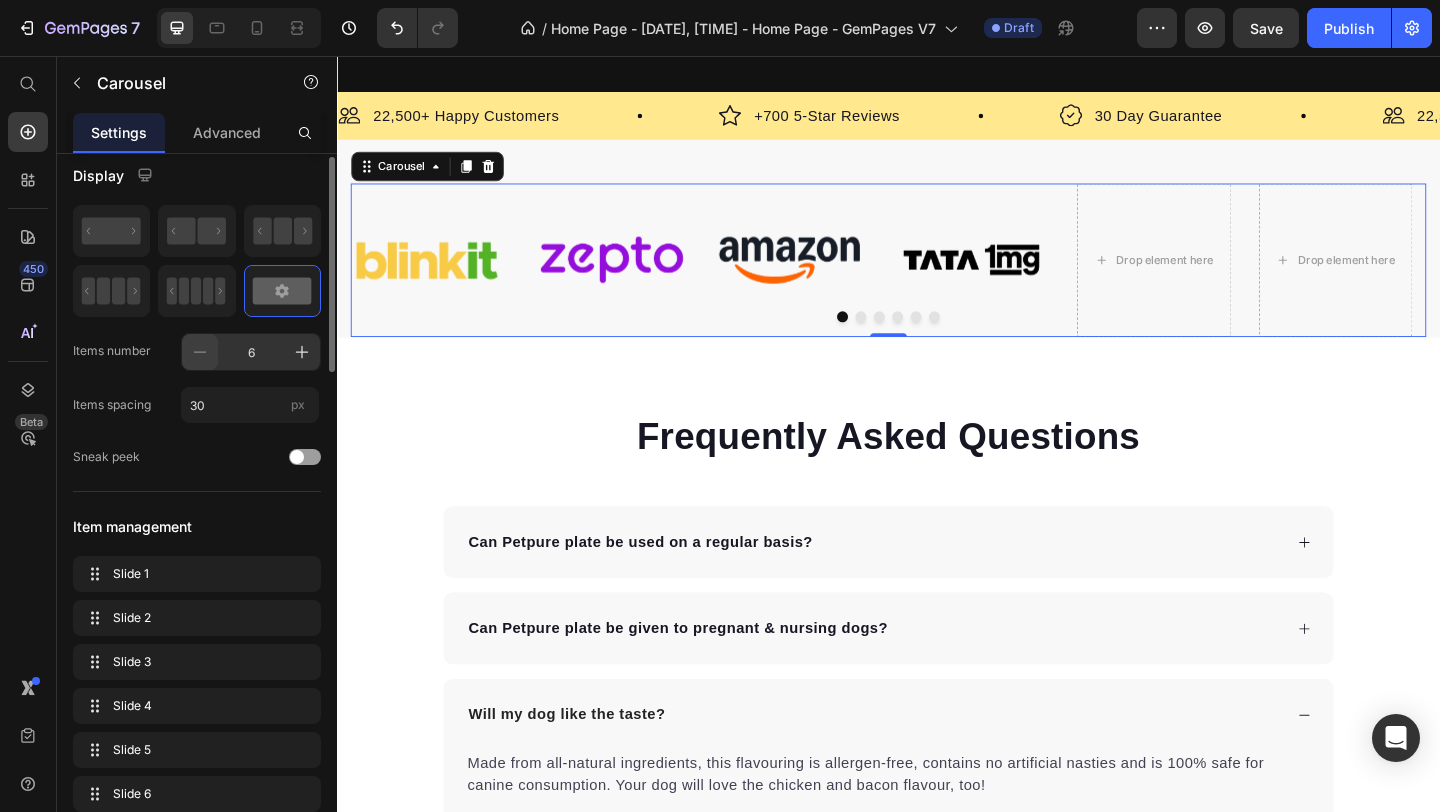 click 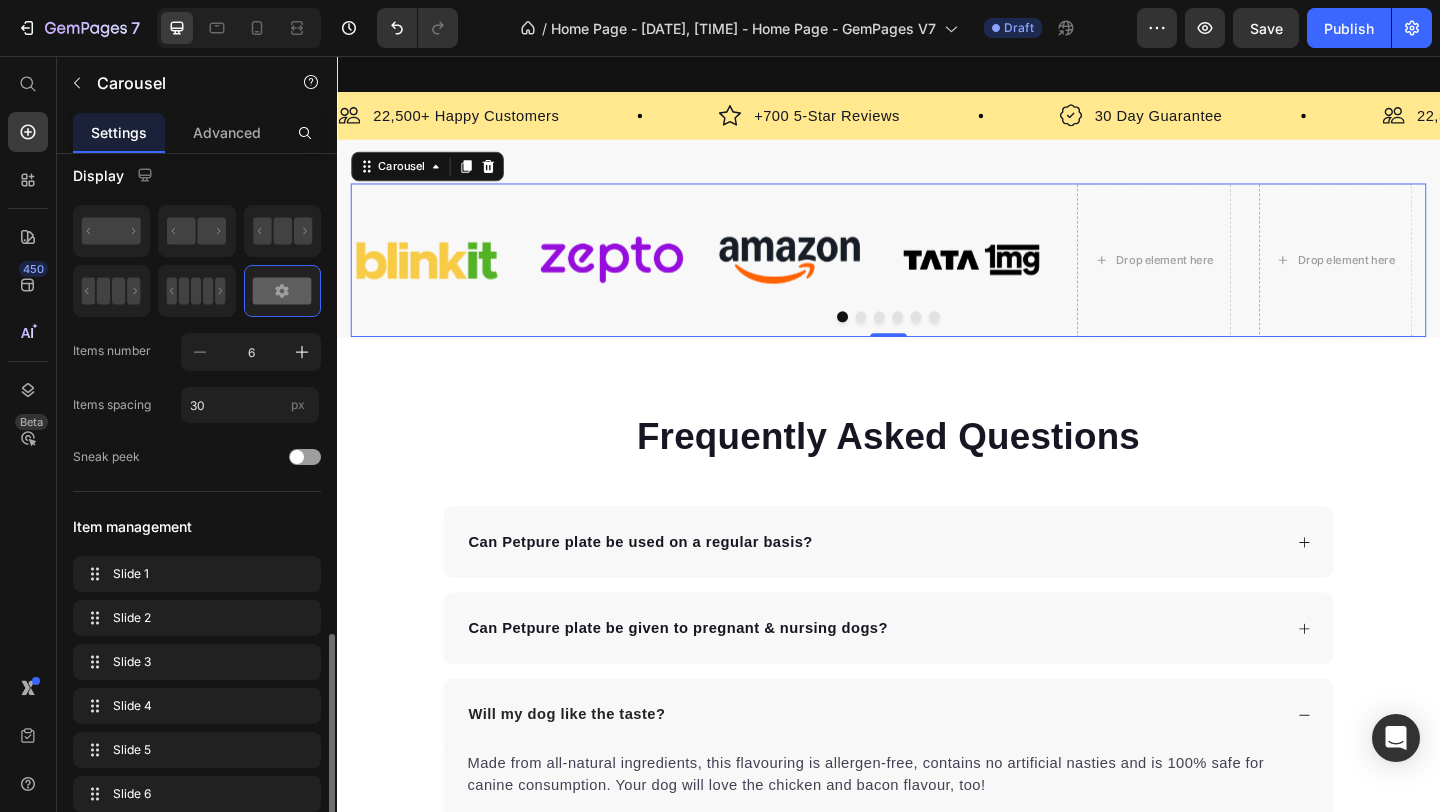 scroll, scrollTop: 379, scrollLeft: 0, axis: vertical 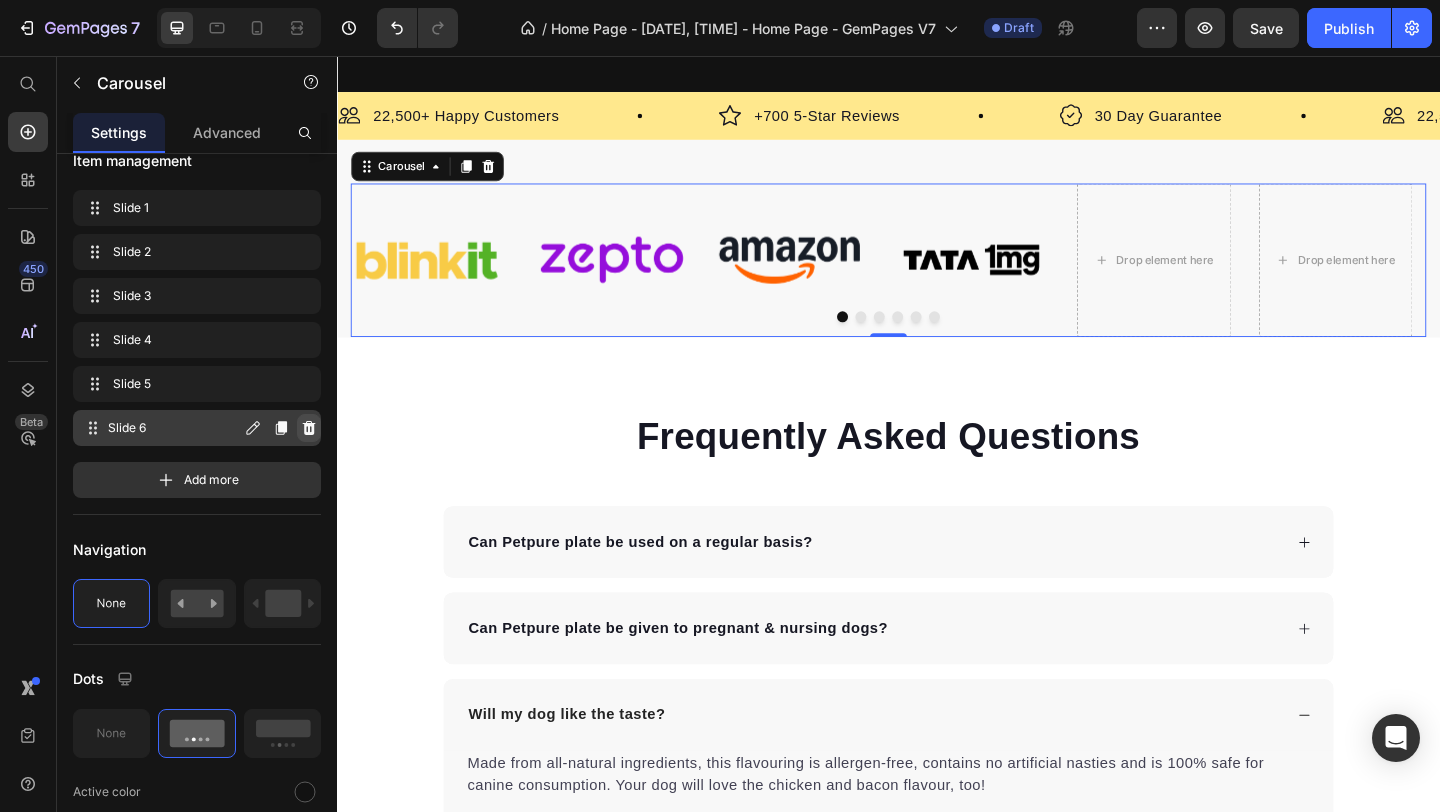 click 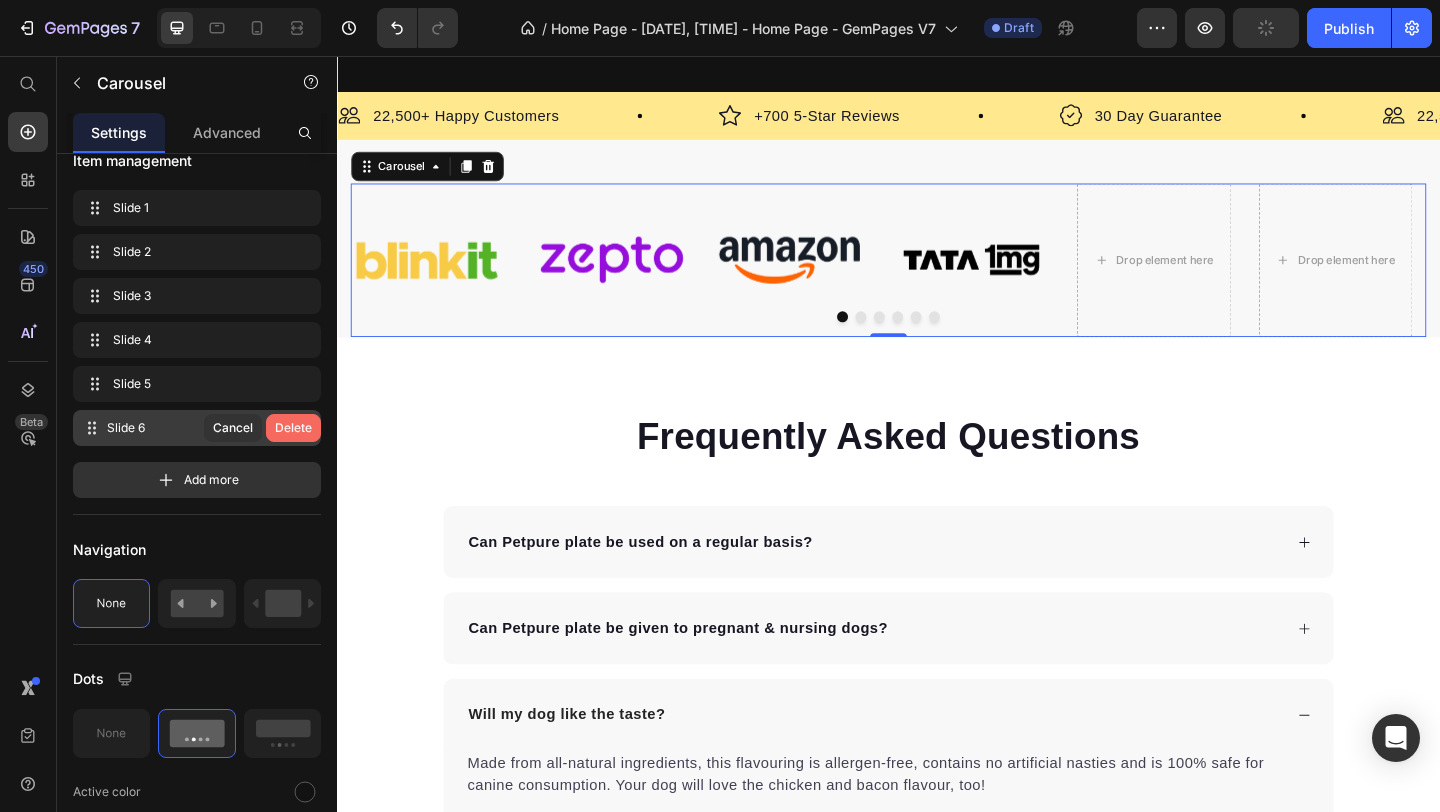 click on "Delete" at bounding box center [293, 428] 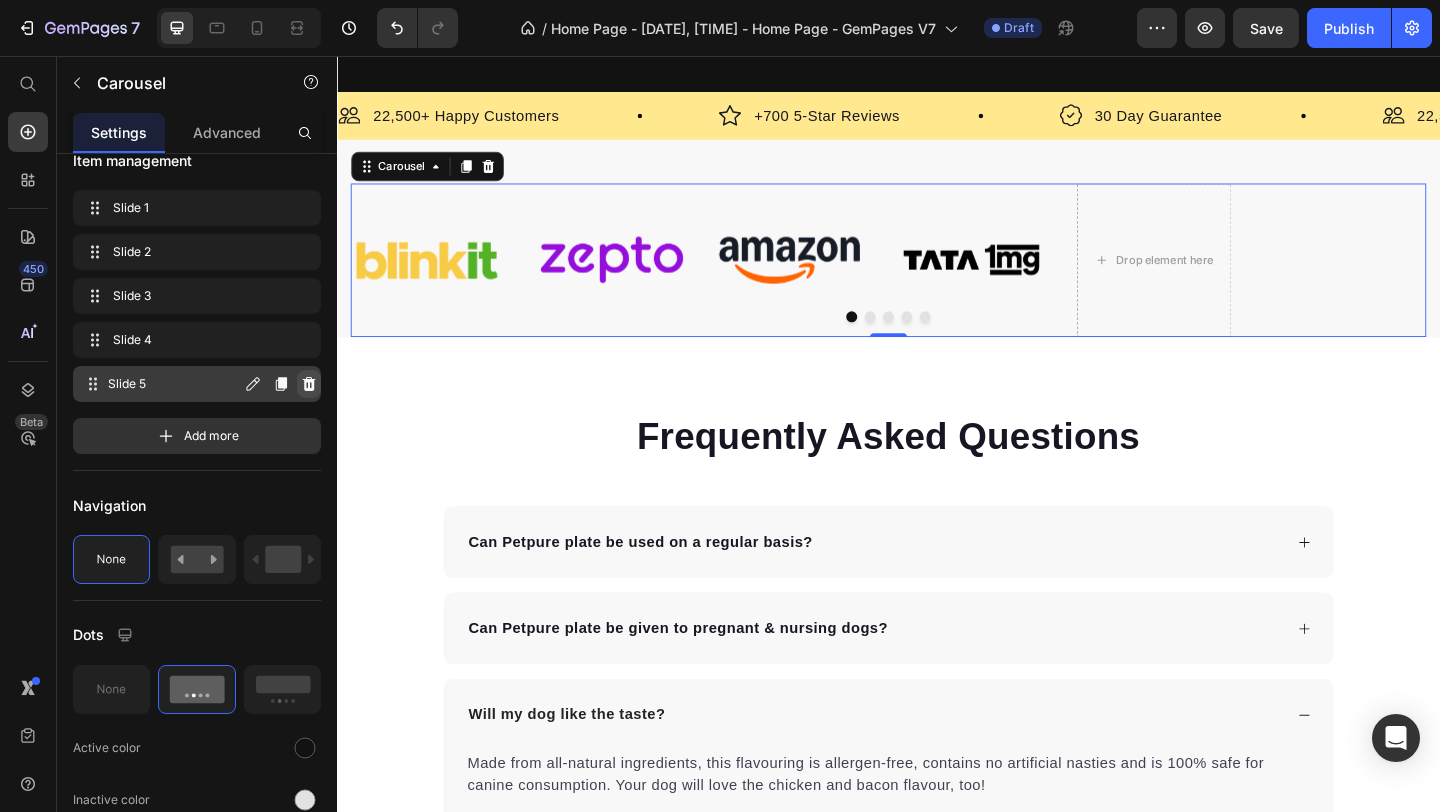 click 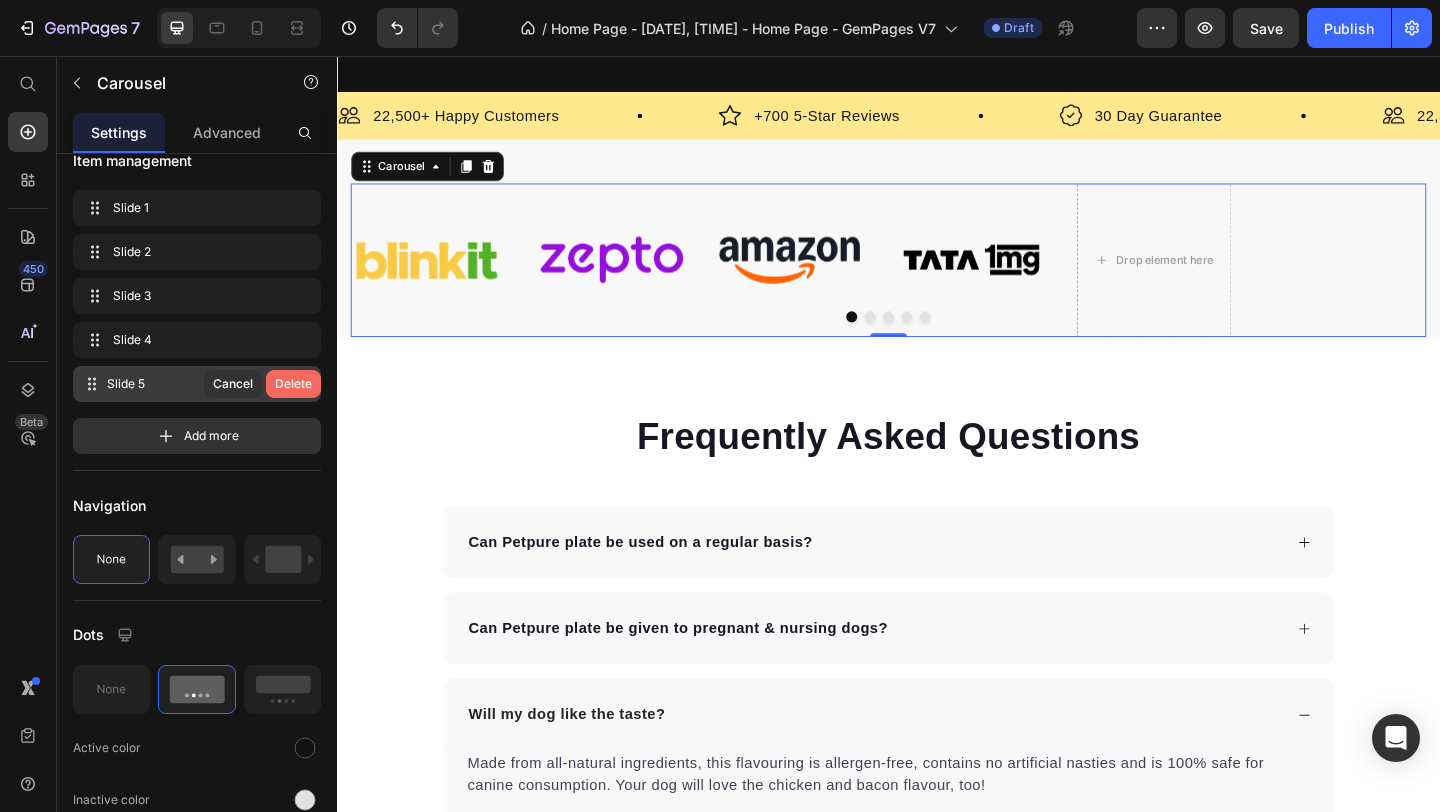 click on "Delete" at bounding box center (293, 384) 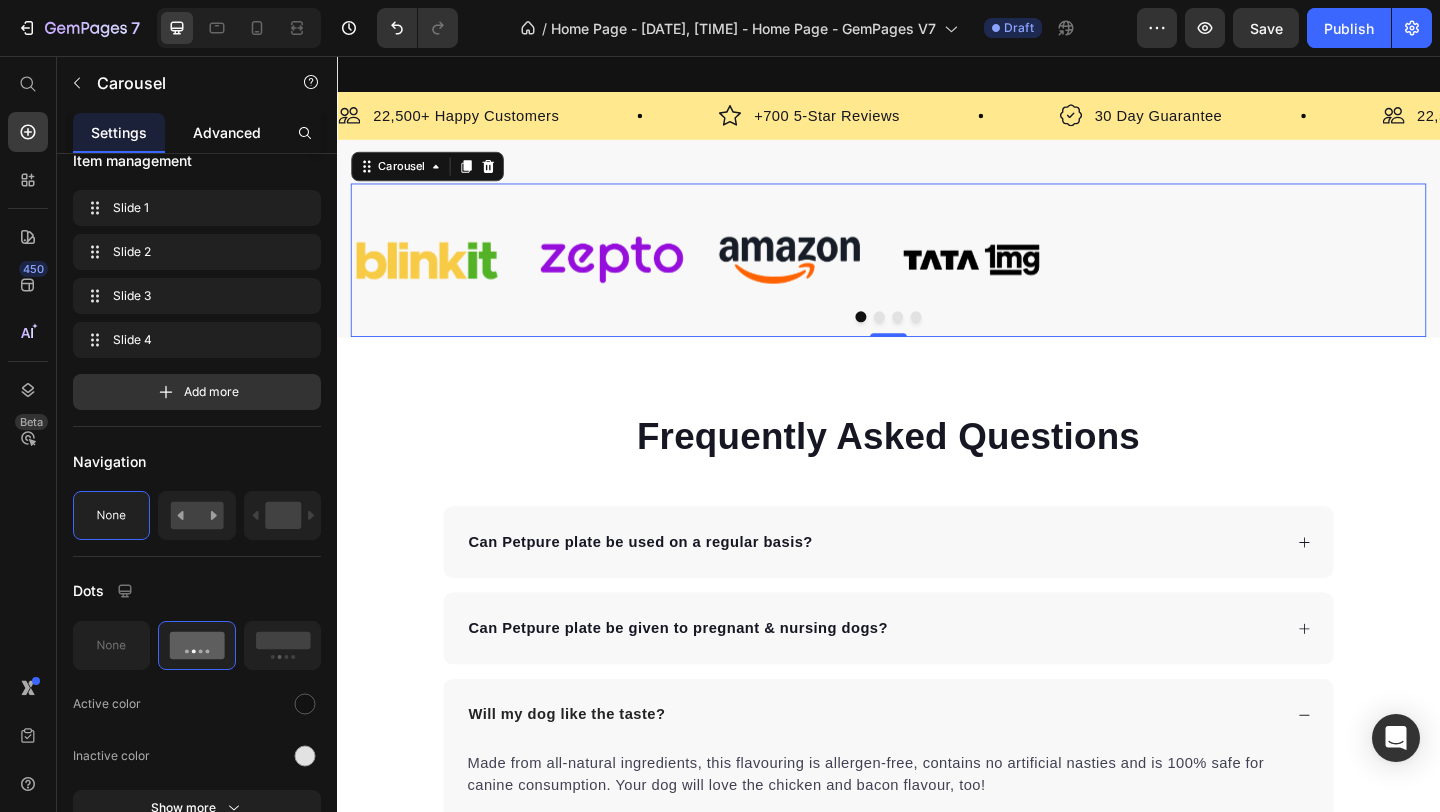 click on "Advanced" 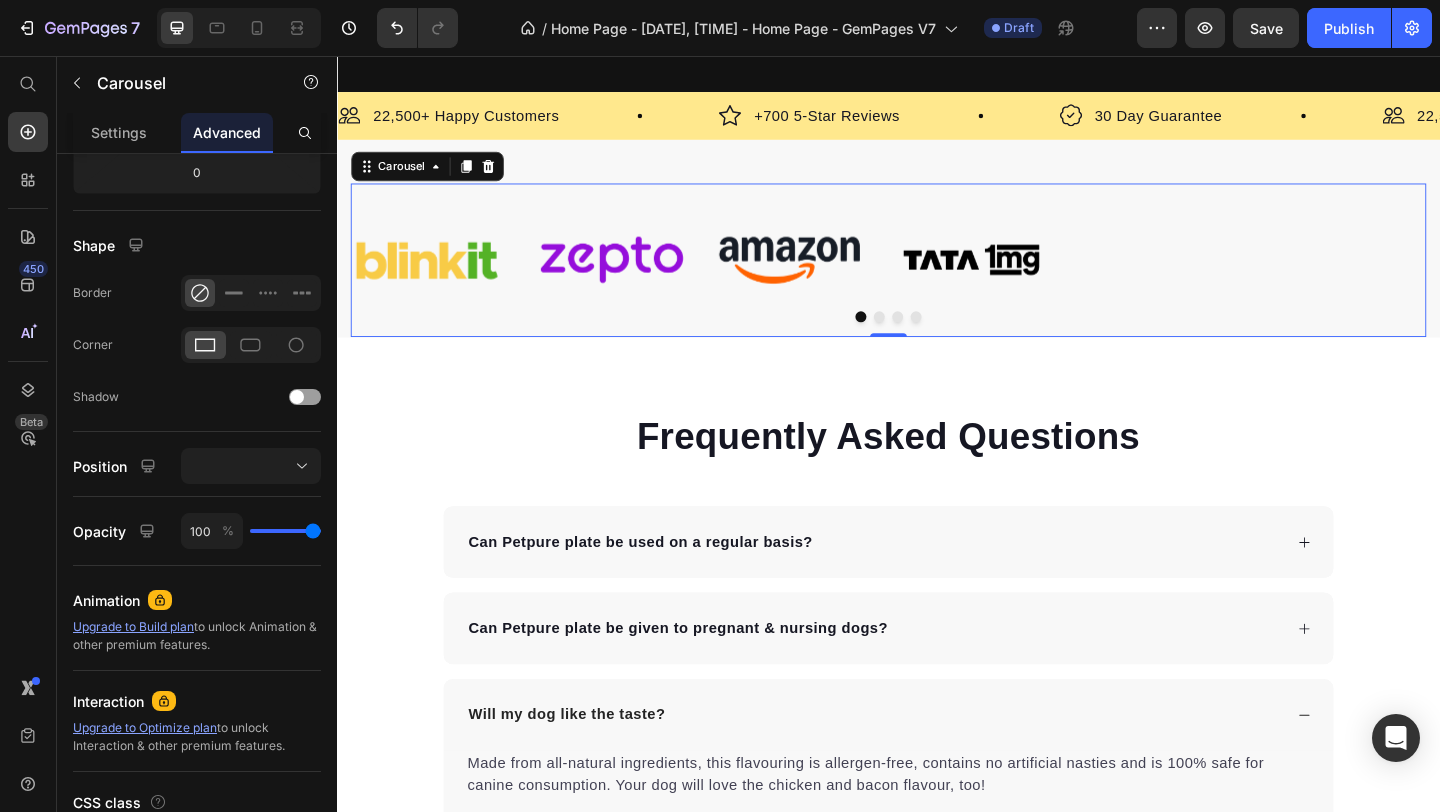 scroll, scrollTop: 0, scrollLeft: 0, axis: both 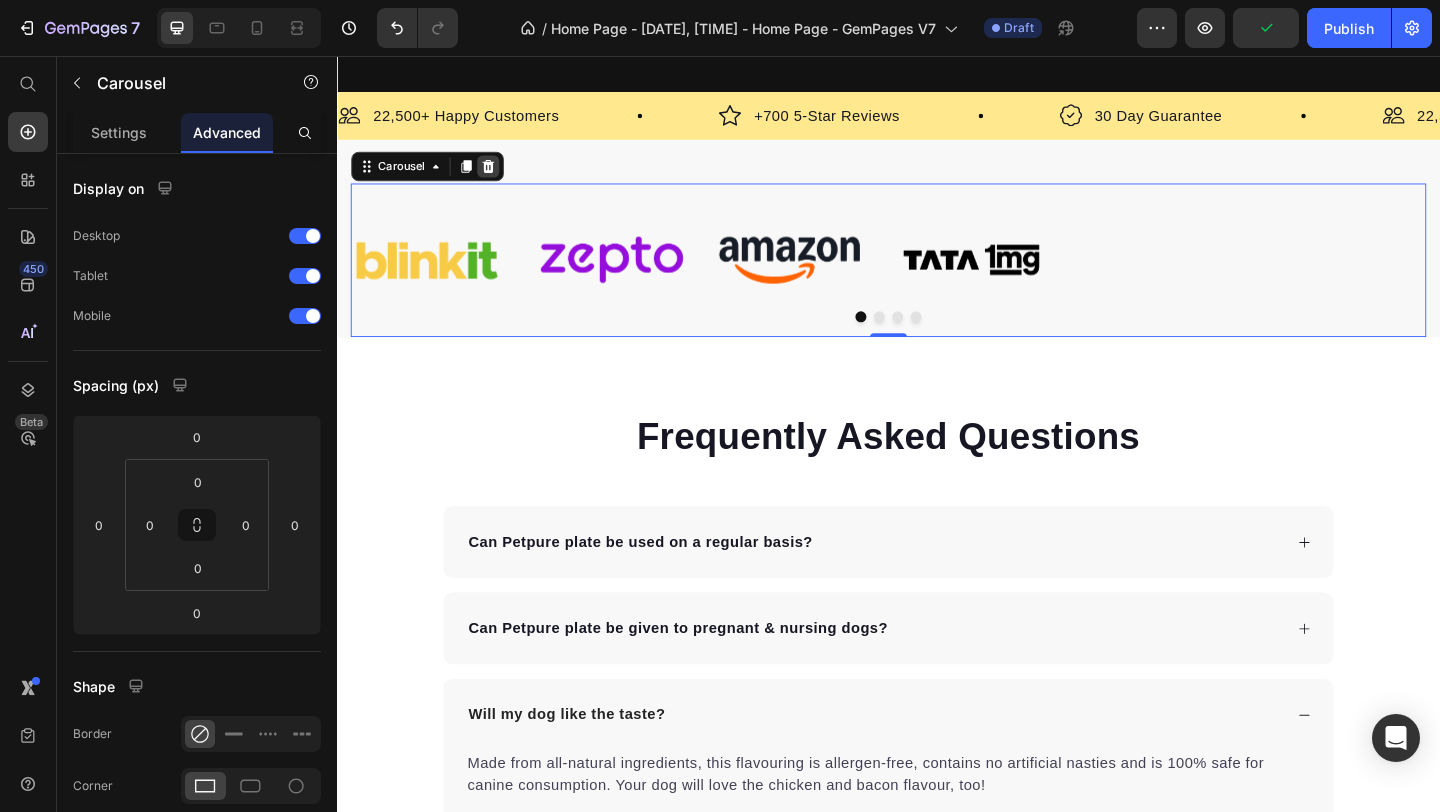 click at bounding box center [501, 176] 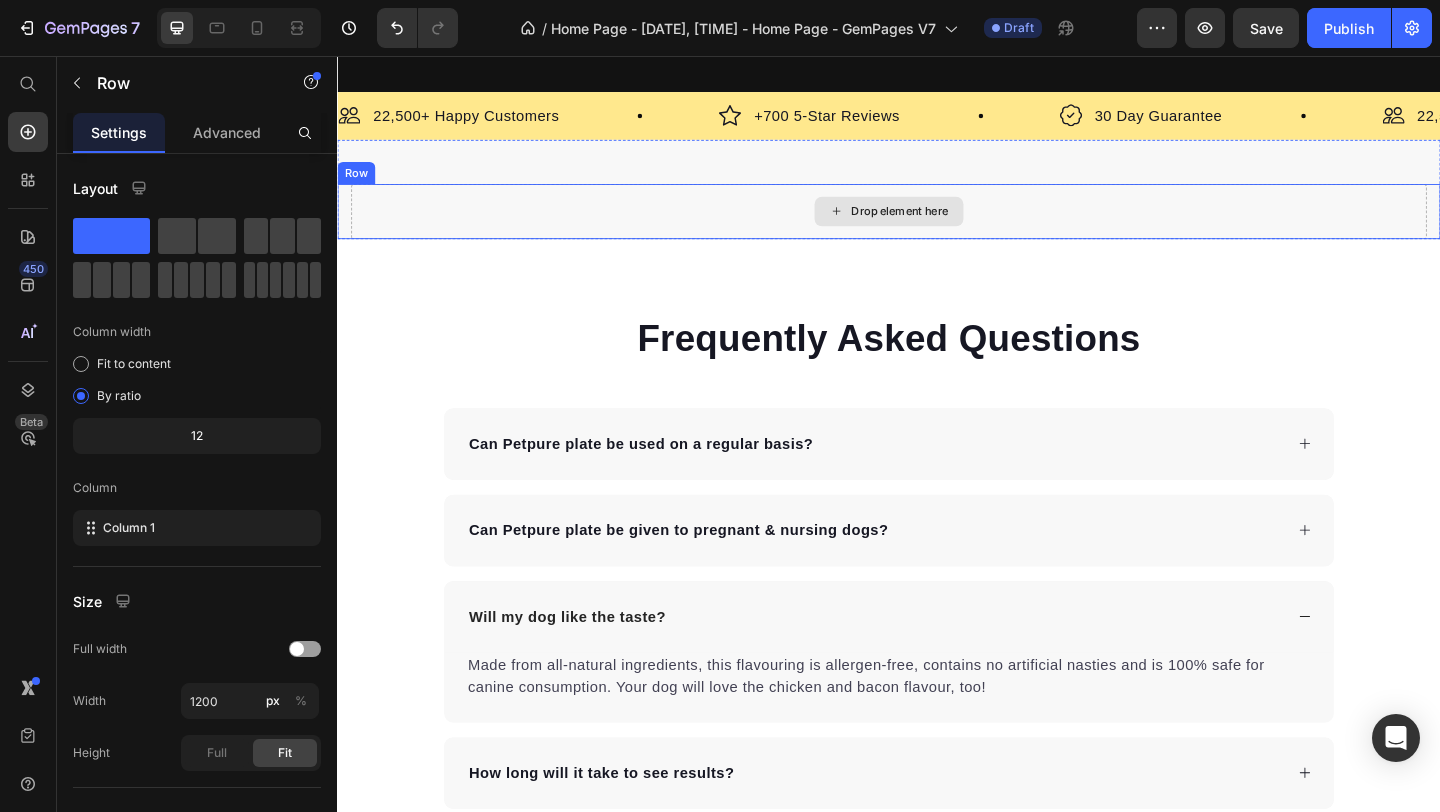 click on "Drop element here" at bounding box center [937, 225] 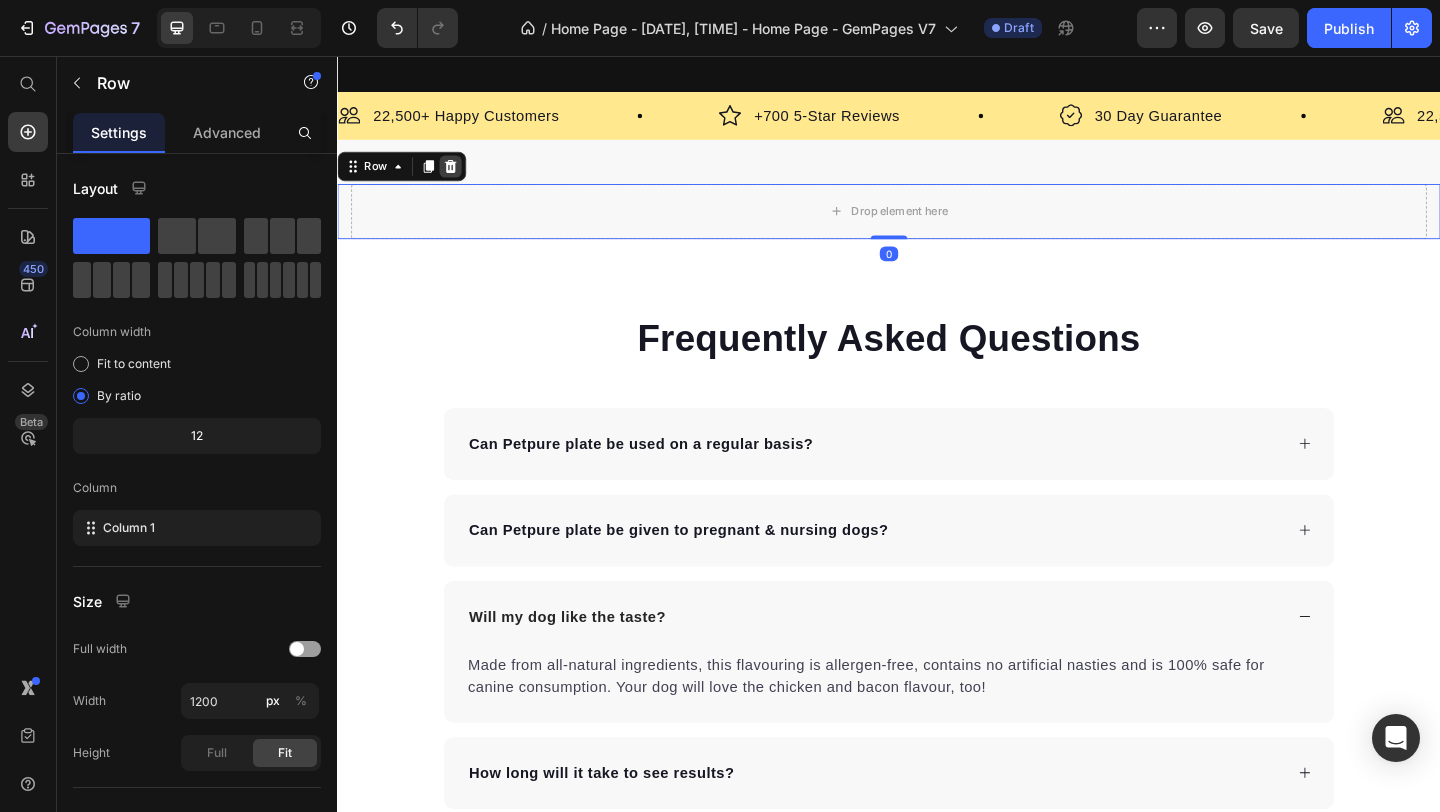 click at bounding box center (460, 176) 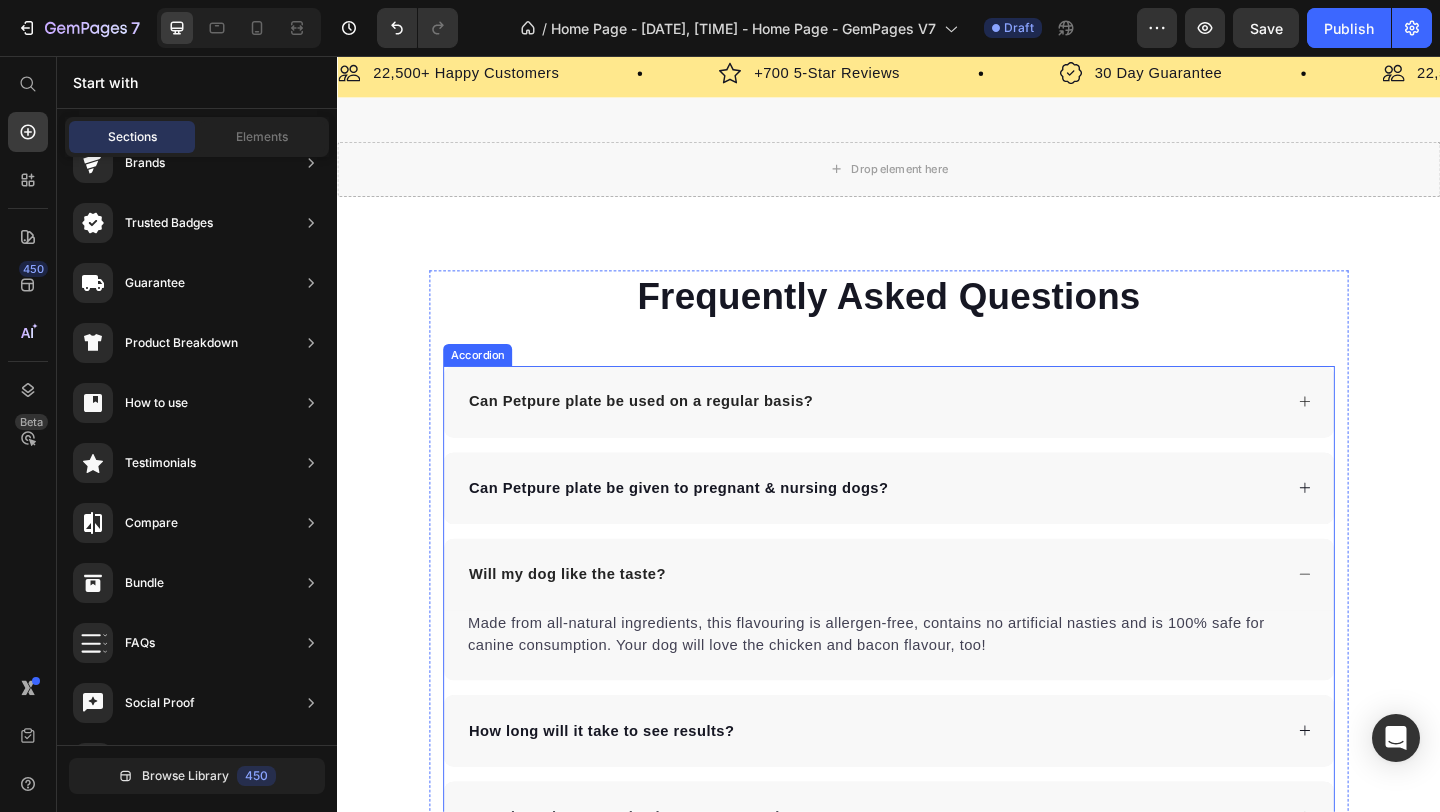 scroll, scrollTop: 2171, scrollLeft: 0, axis: vertical 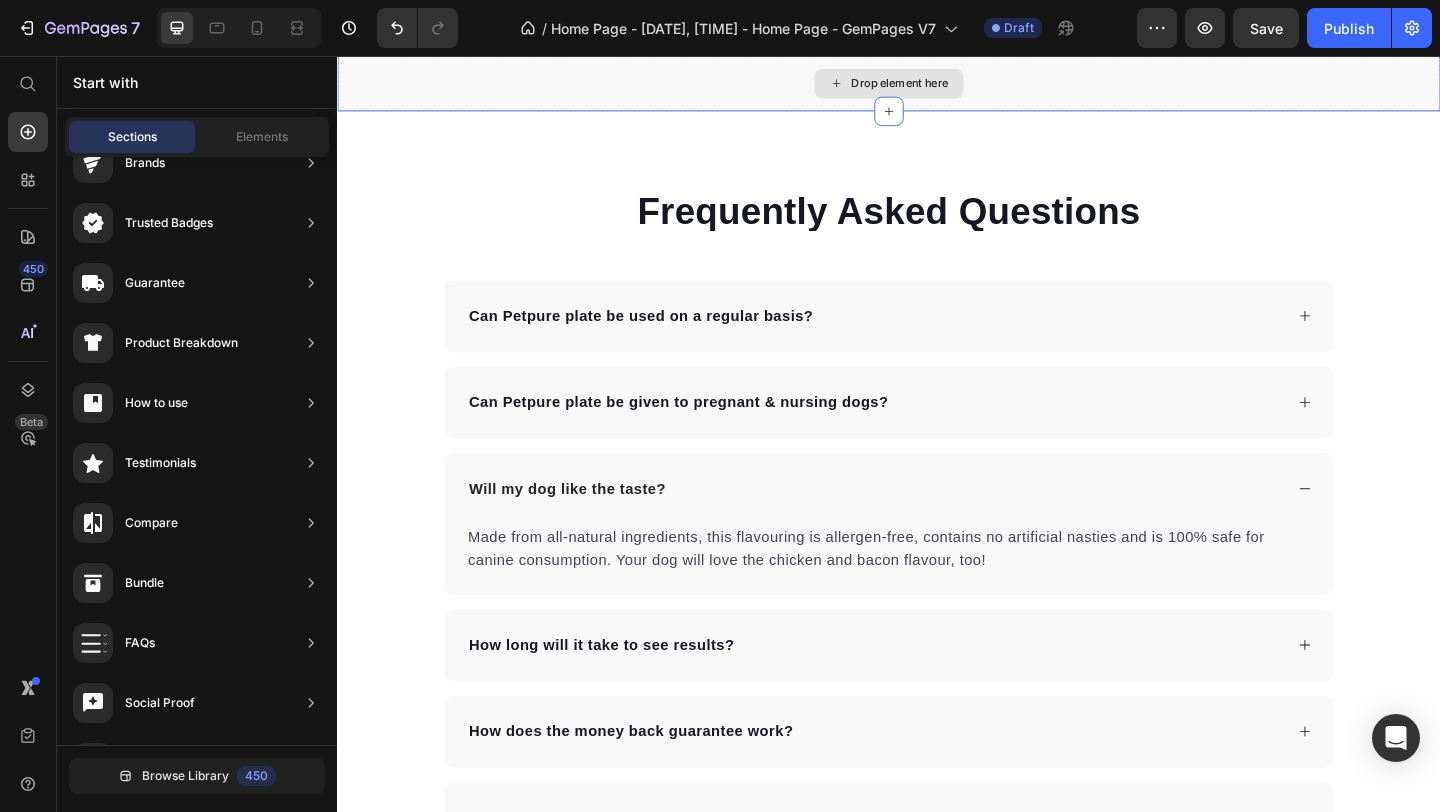 click on "Drop element here" at bounding box center (937, 86) 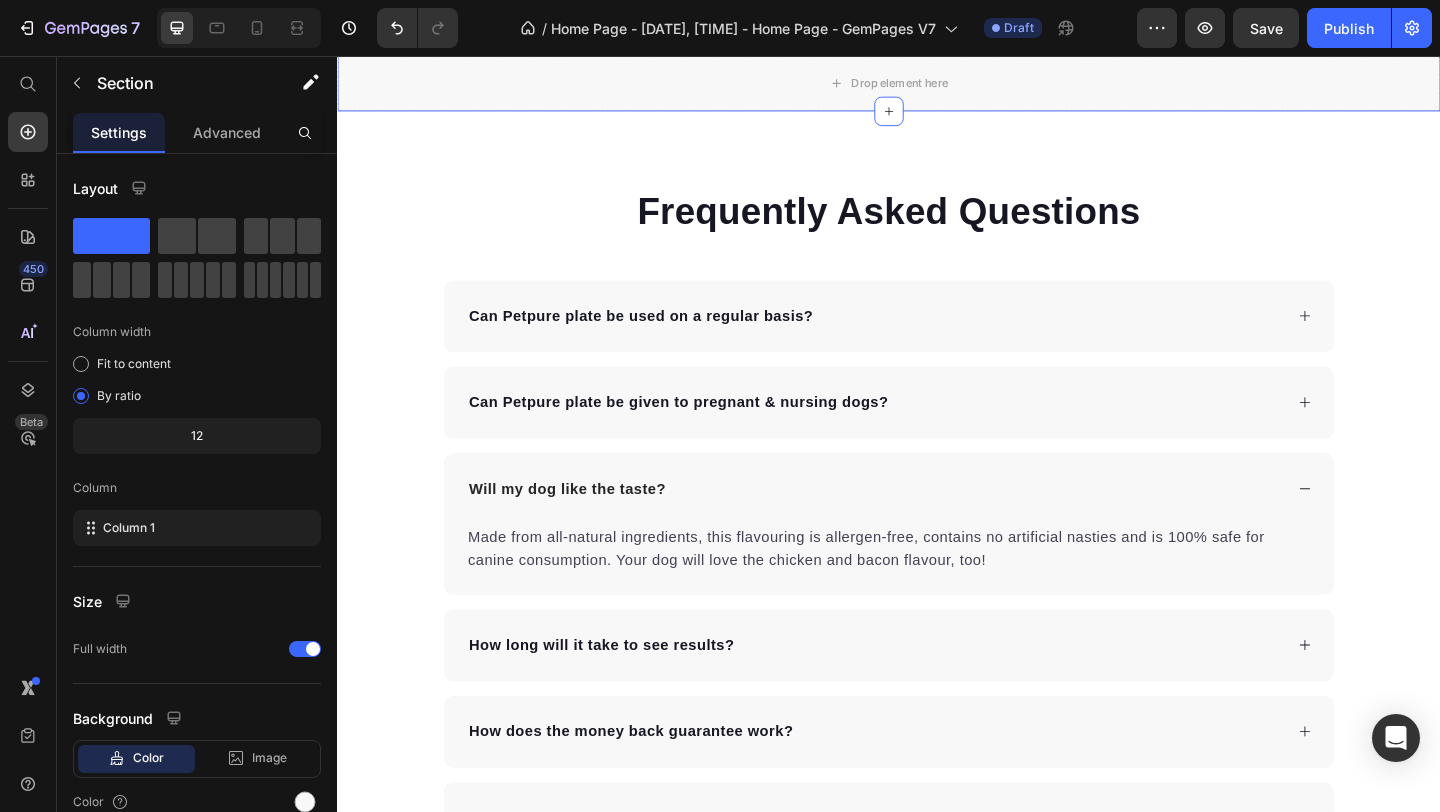 click 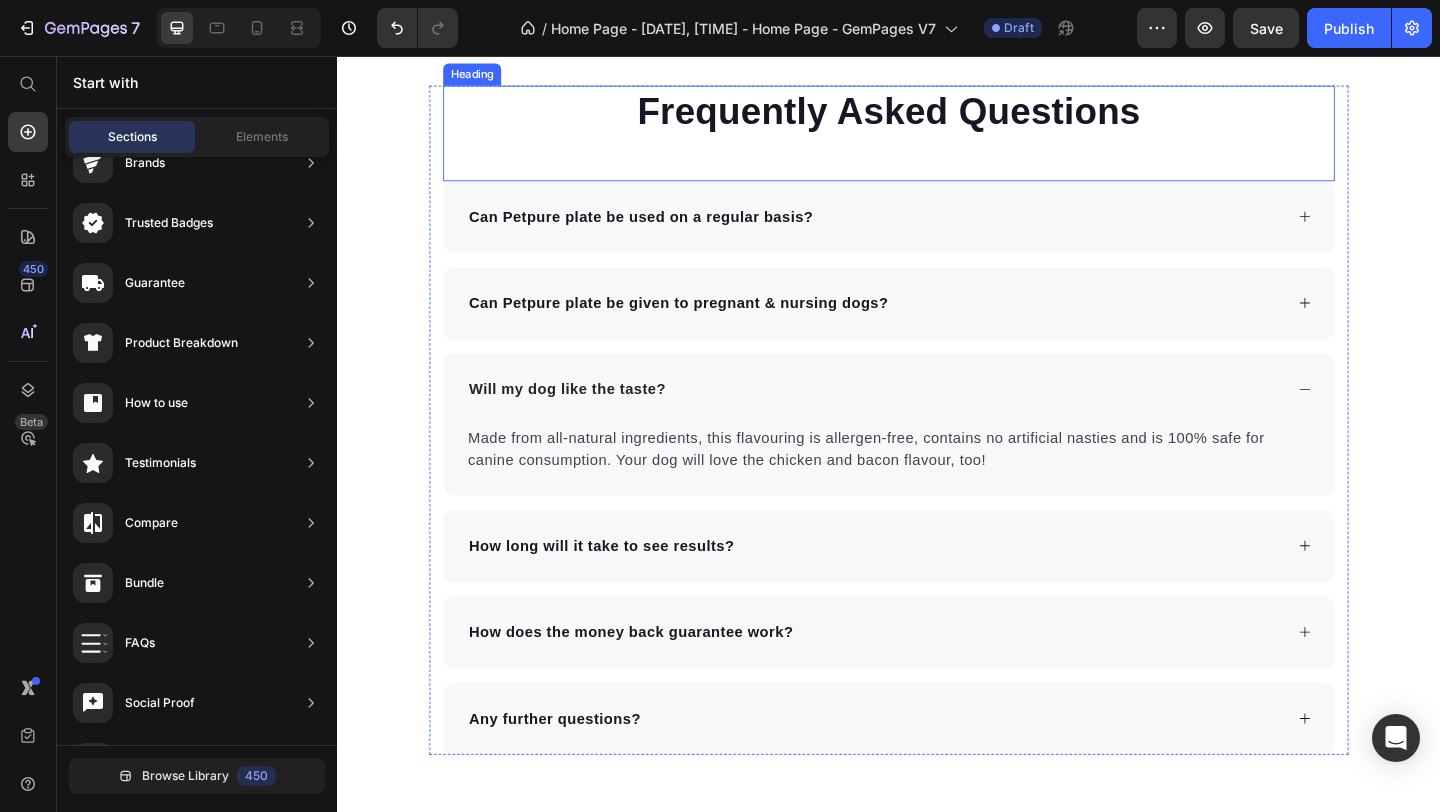 click on "Frequently Asked Questions" at bounding box center [937, 116] 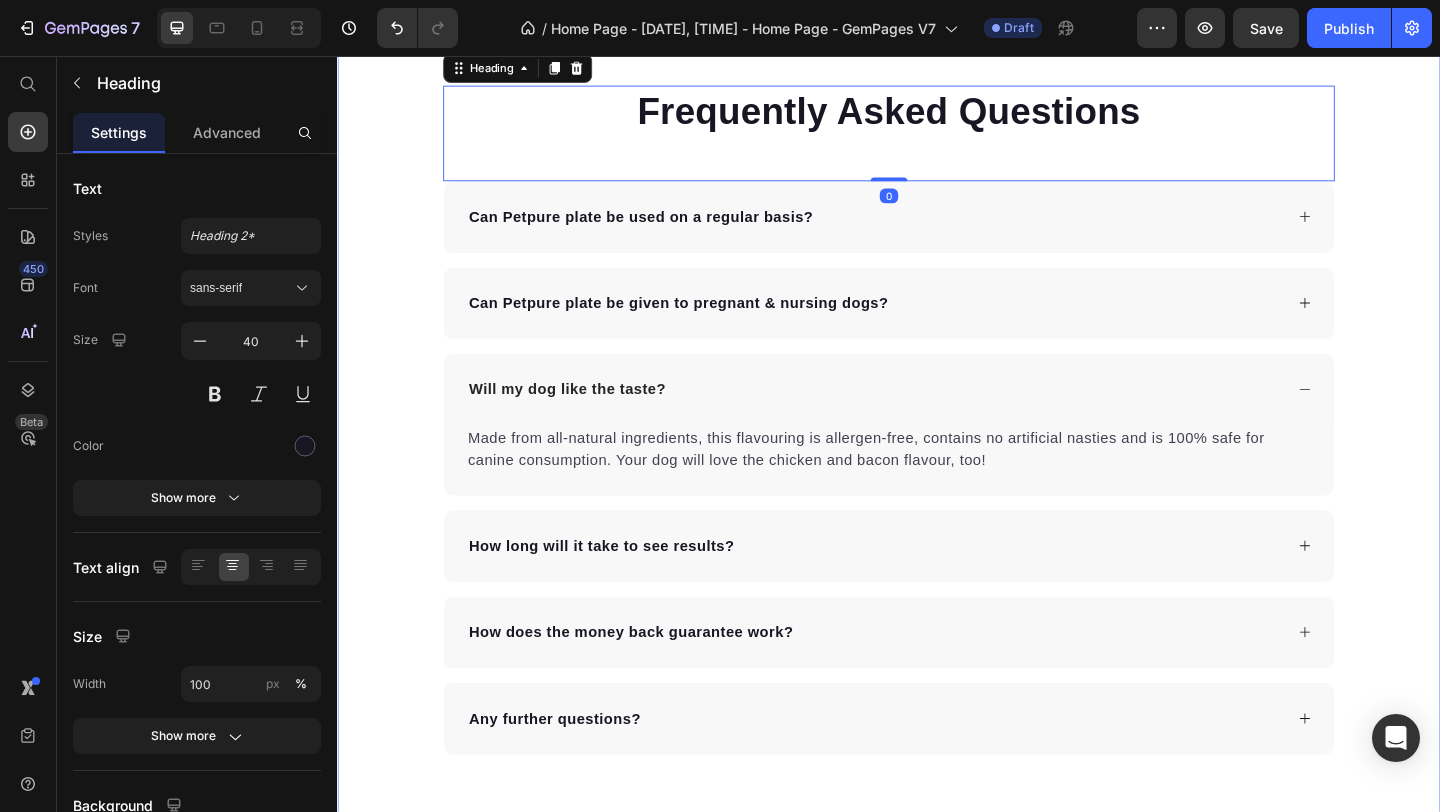 click on "Frequently Asked Questions Heading   0
Can Petpure plate be used on a regular basis?
Can Petpure plate be given to pregnant & nursing dogs?
Will my dog like the taste? Made from all-natural ingredients, this flavouring is allergen-free, contains no artificial nasties and is 100% safe for canine consumption. Your dog will love the chicken and bacon flavour, too! Text block
How long will it take to see results?
How does the money back guarantee work?
Any further questions? Accordion Row" at bounding box center [937, 452] 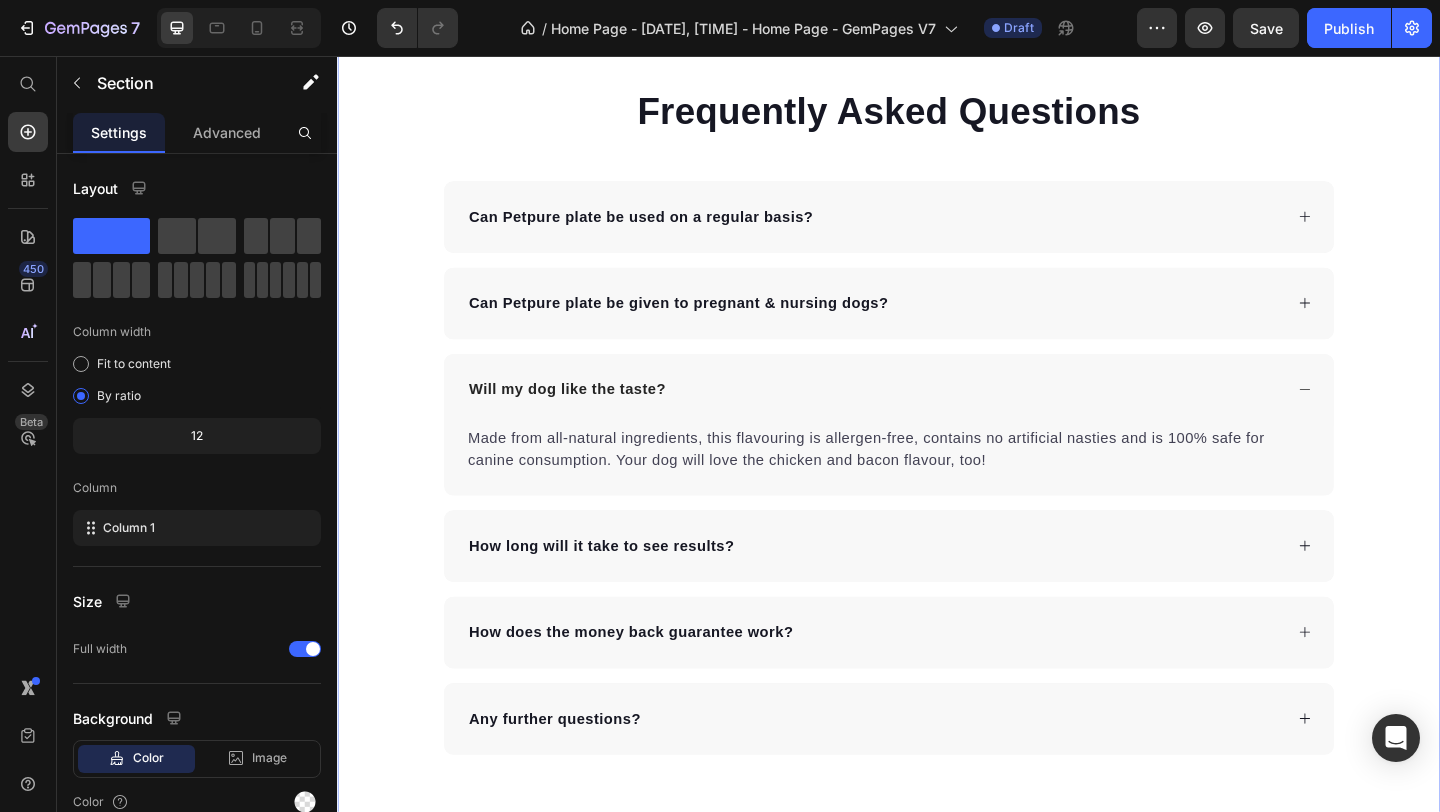 click on "Frequently Asked Questions Heading
Can Petpure plate be used on a regular basis?
Can Petpure plate be given to pregnant & nursing dogs?
Will my dog like the taste? Made from all-natural ingredients, this flavouring is allergen-free, contains no artificial nasties and is 100% safe for canine consumption. Your dog will love the chicken and bacon flavour, too! Text block
How long will it take to see results?
How does the money back guarantee work?
Any further questions? Accordion Row" at bounding box center [937, 452] 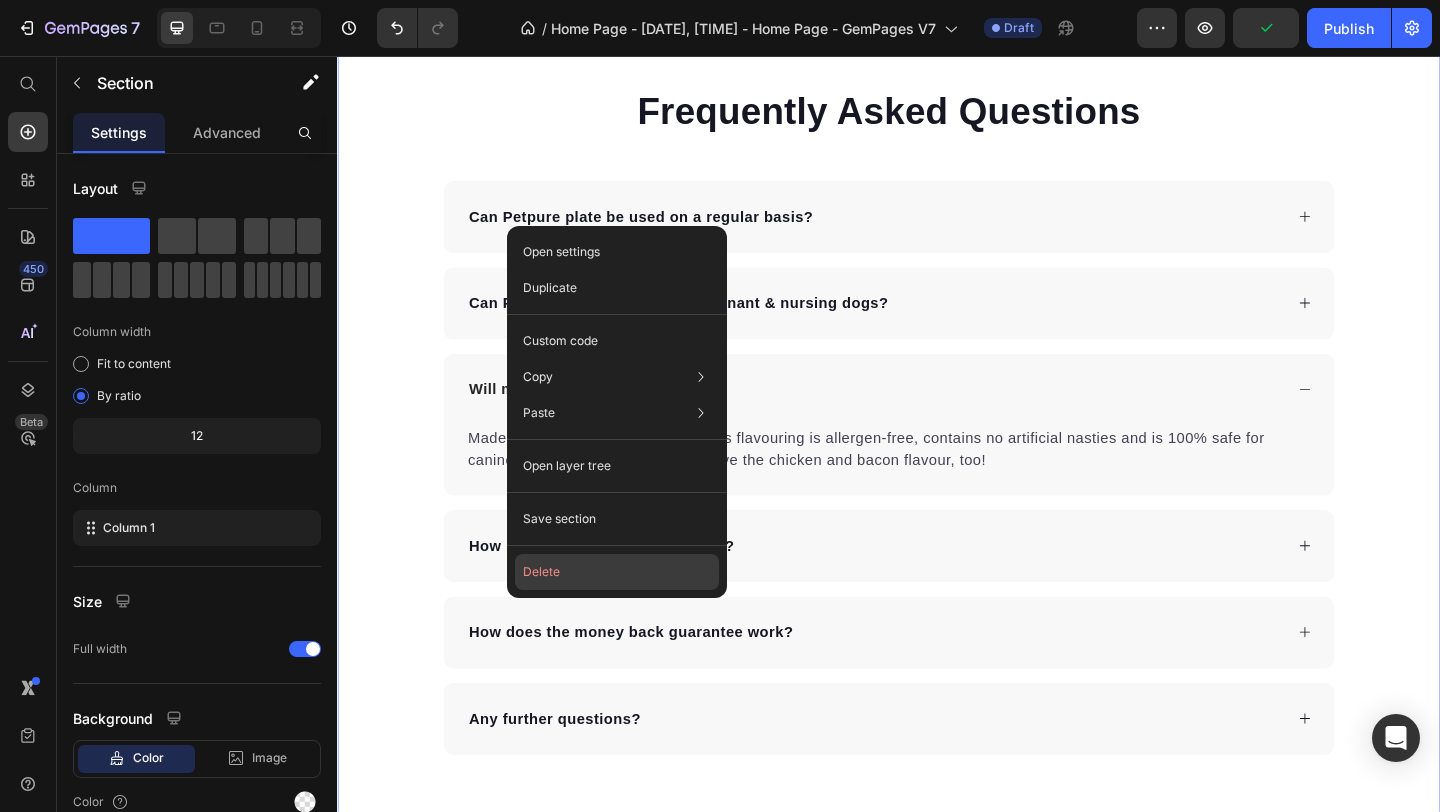 click on "Delete" 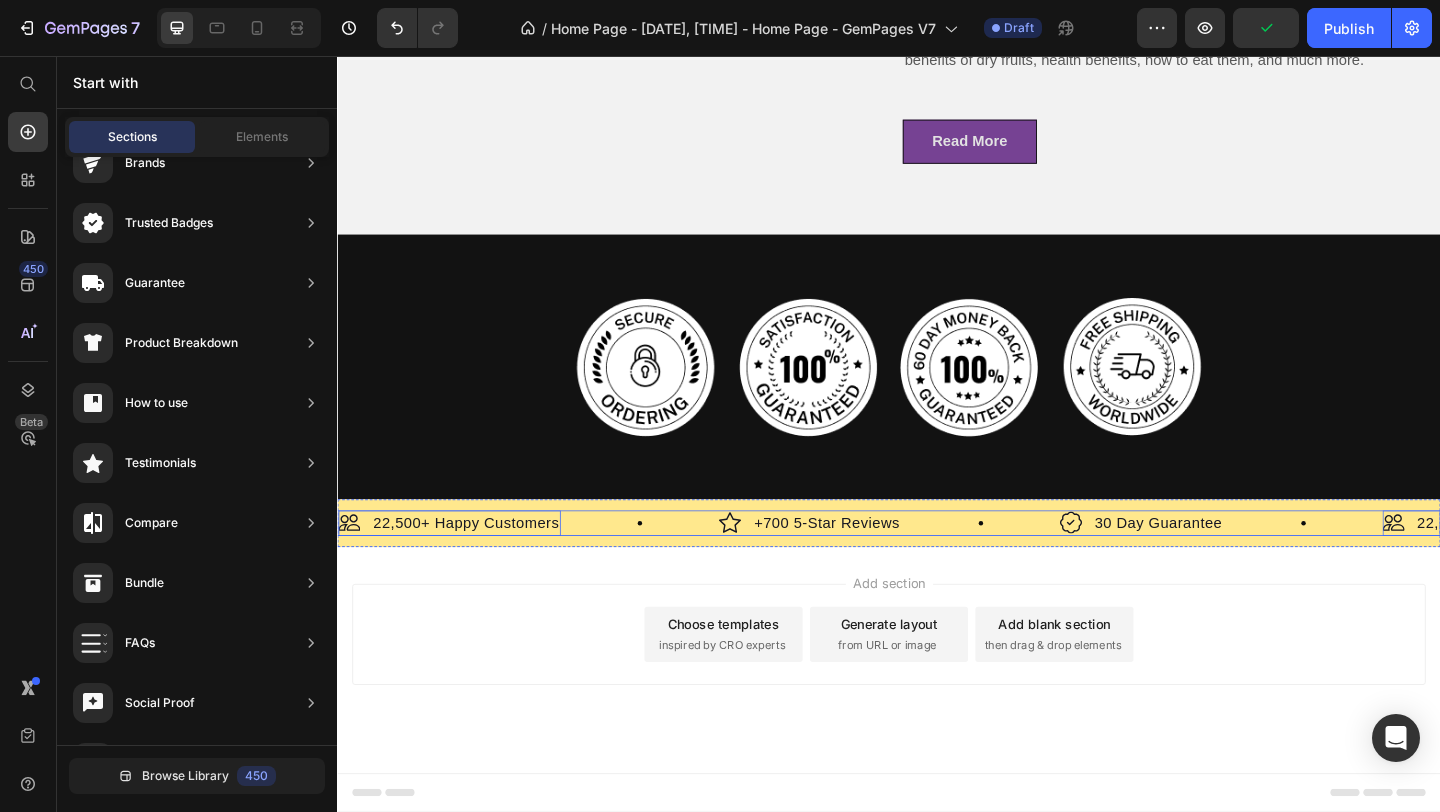 drag, startPoint x: 1498, startPoint y: 568, endPoint x: 1307, endPoint y: 571, distance: 191.02356 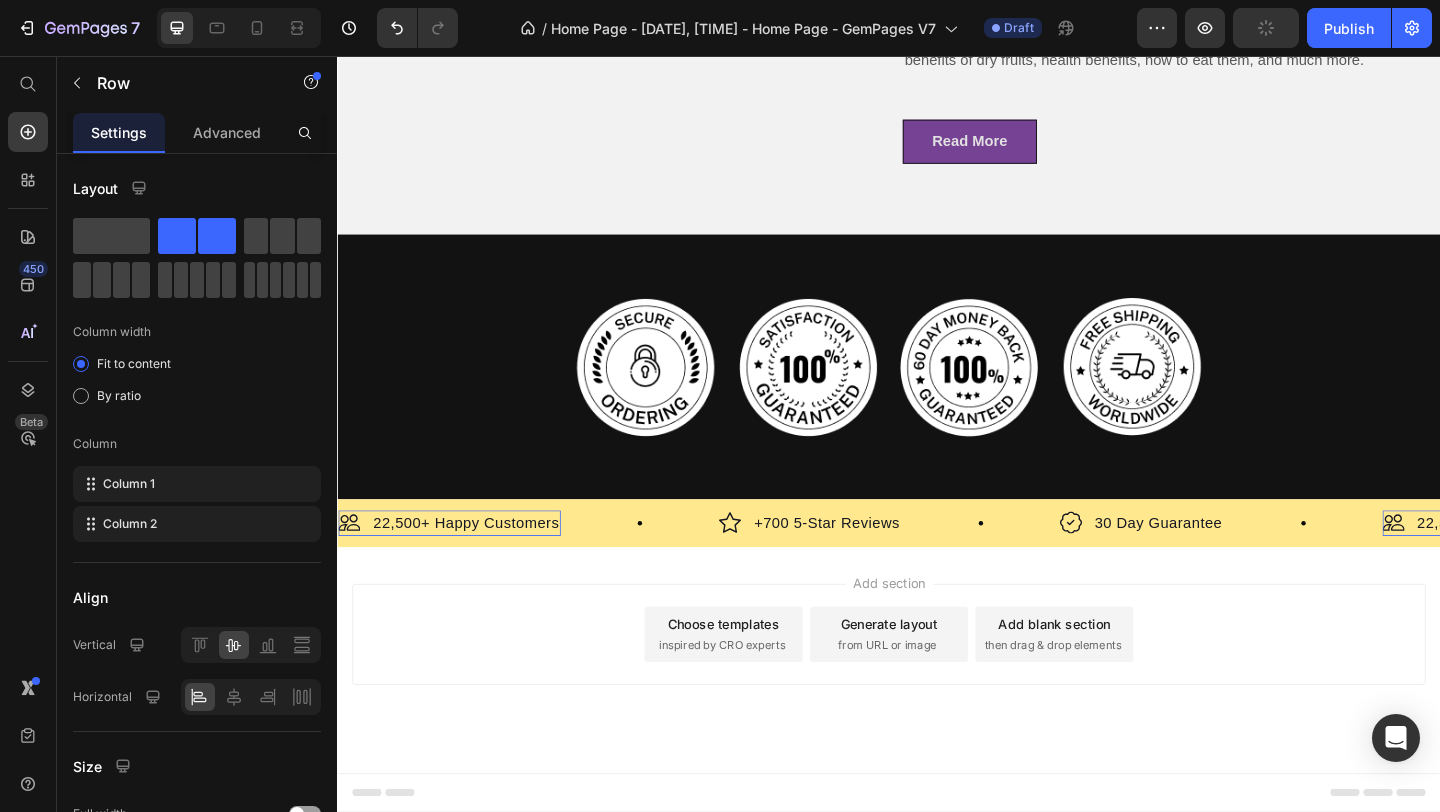 scroll, scrollTop: 1749, scrollLeft: 0, axis: vertical 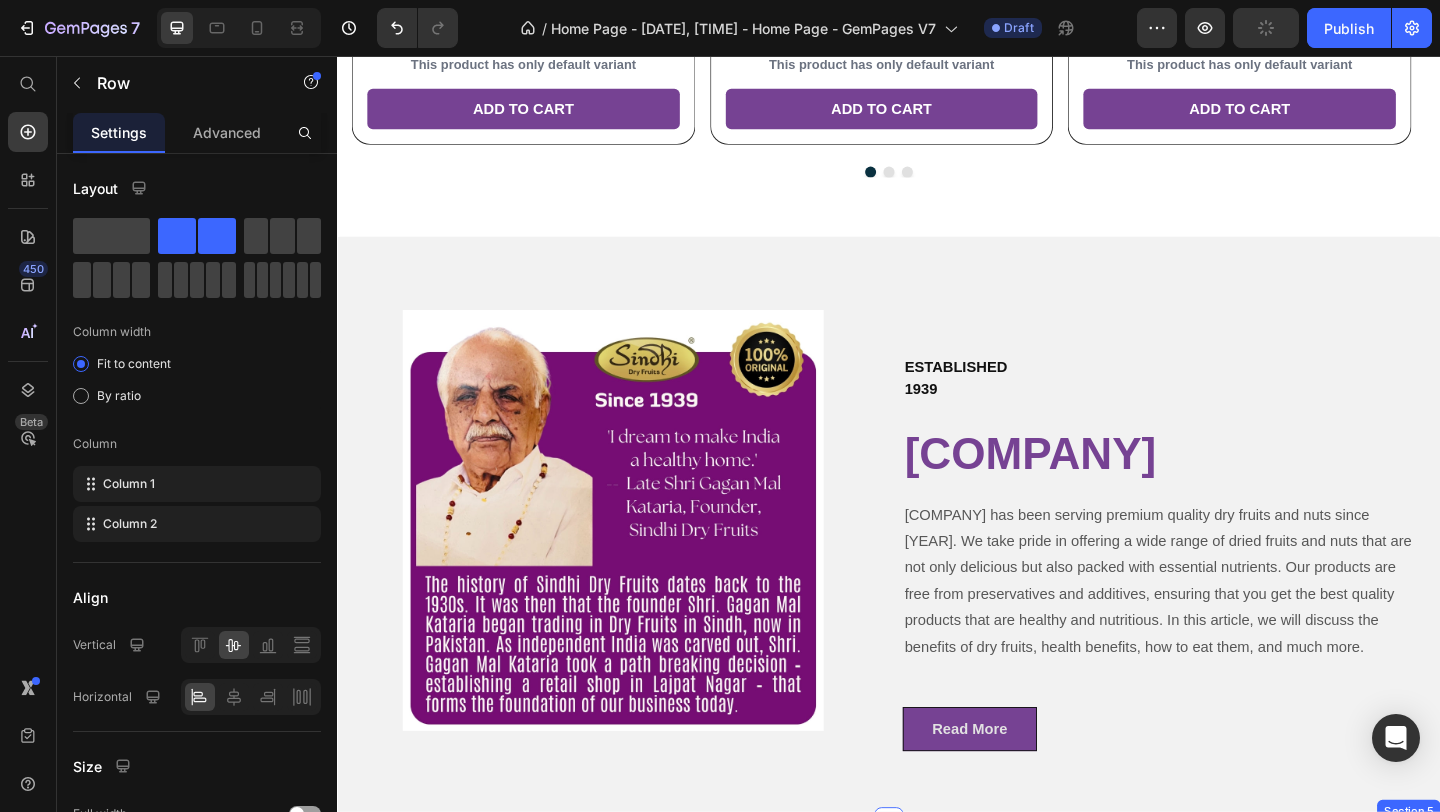 click on "inspired by CRO experts" at bounding box center [755, 1336] 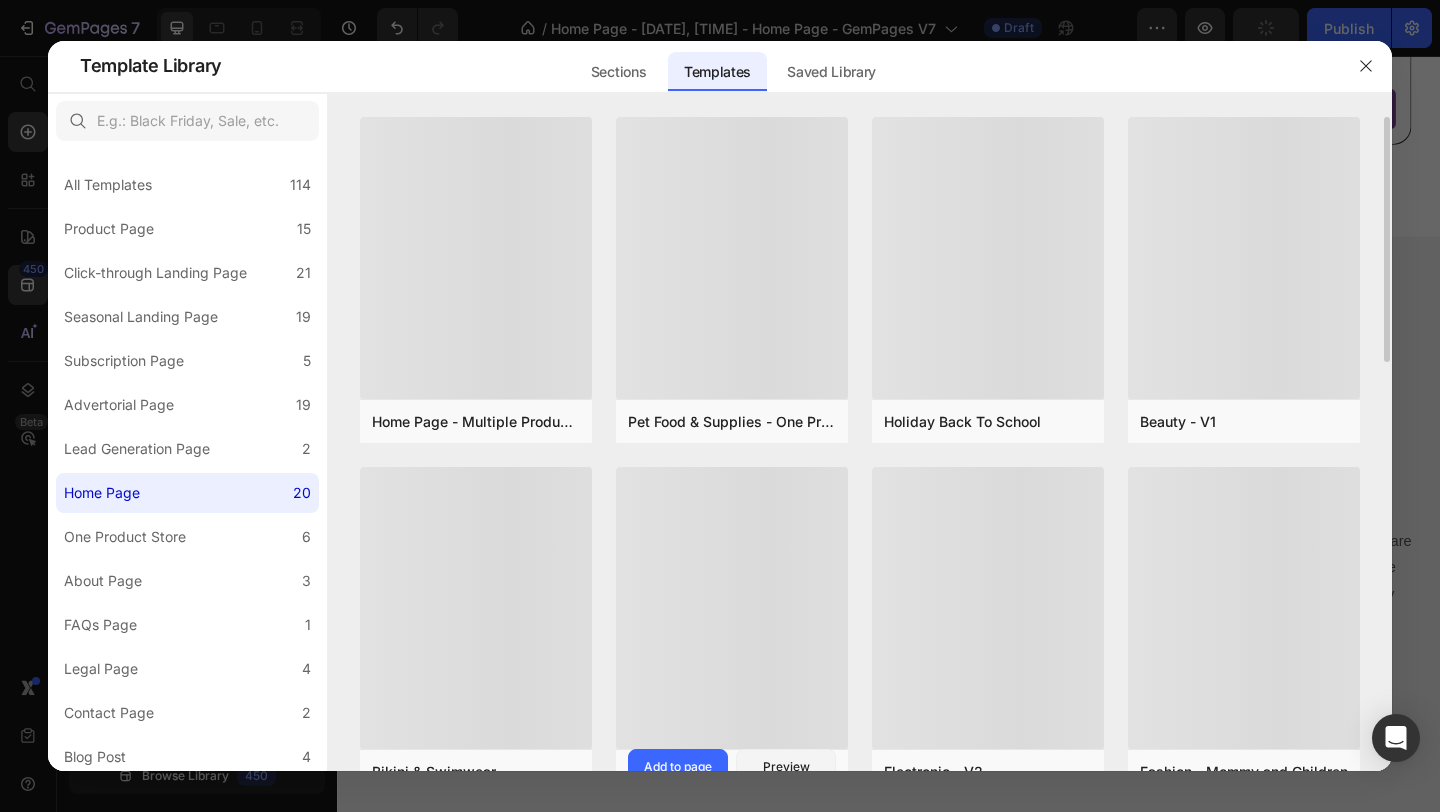scroll, scrollTop: 2151, scrollLeft: 0, axis: vertical 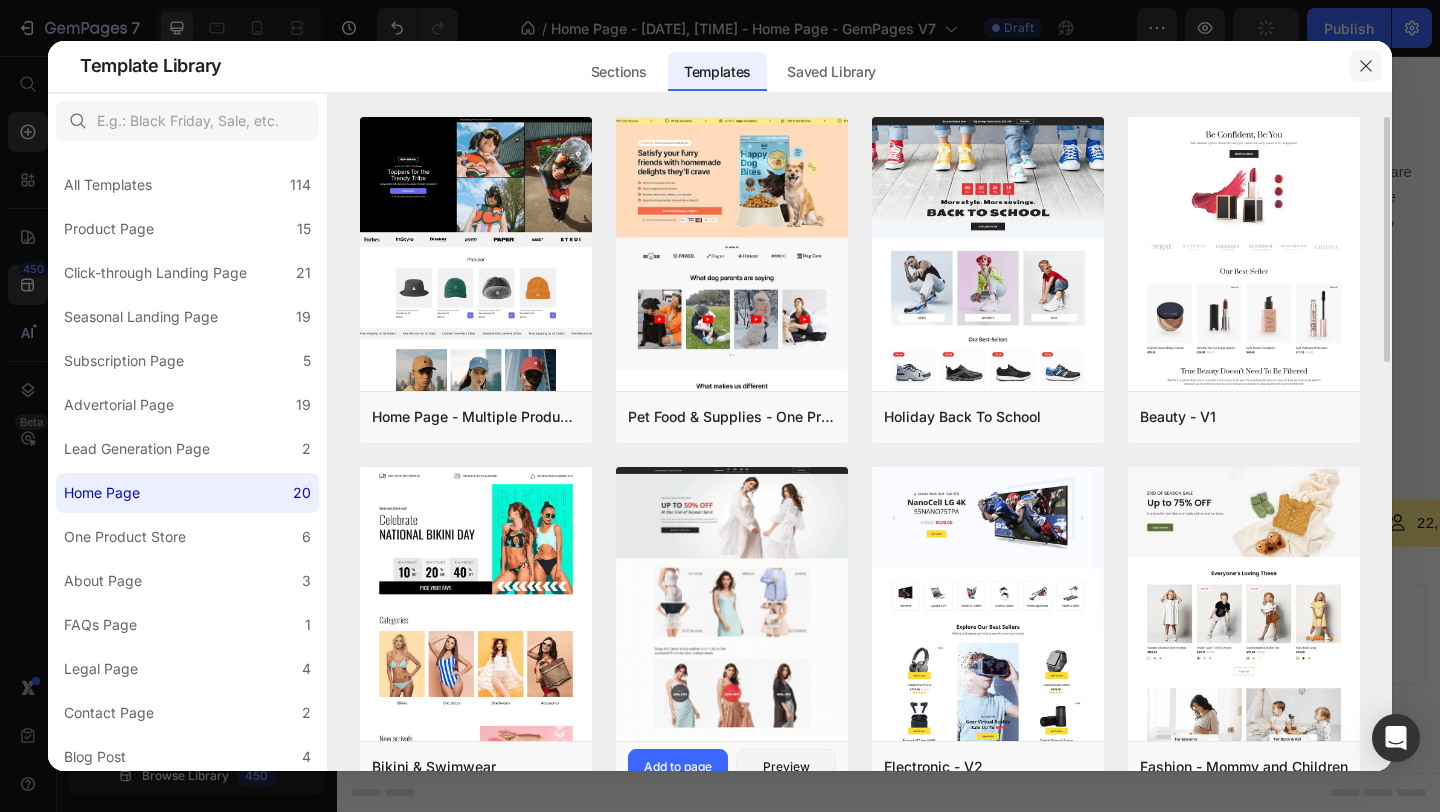 click 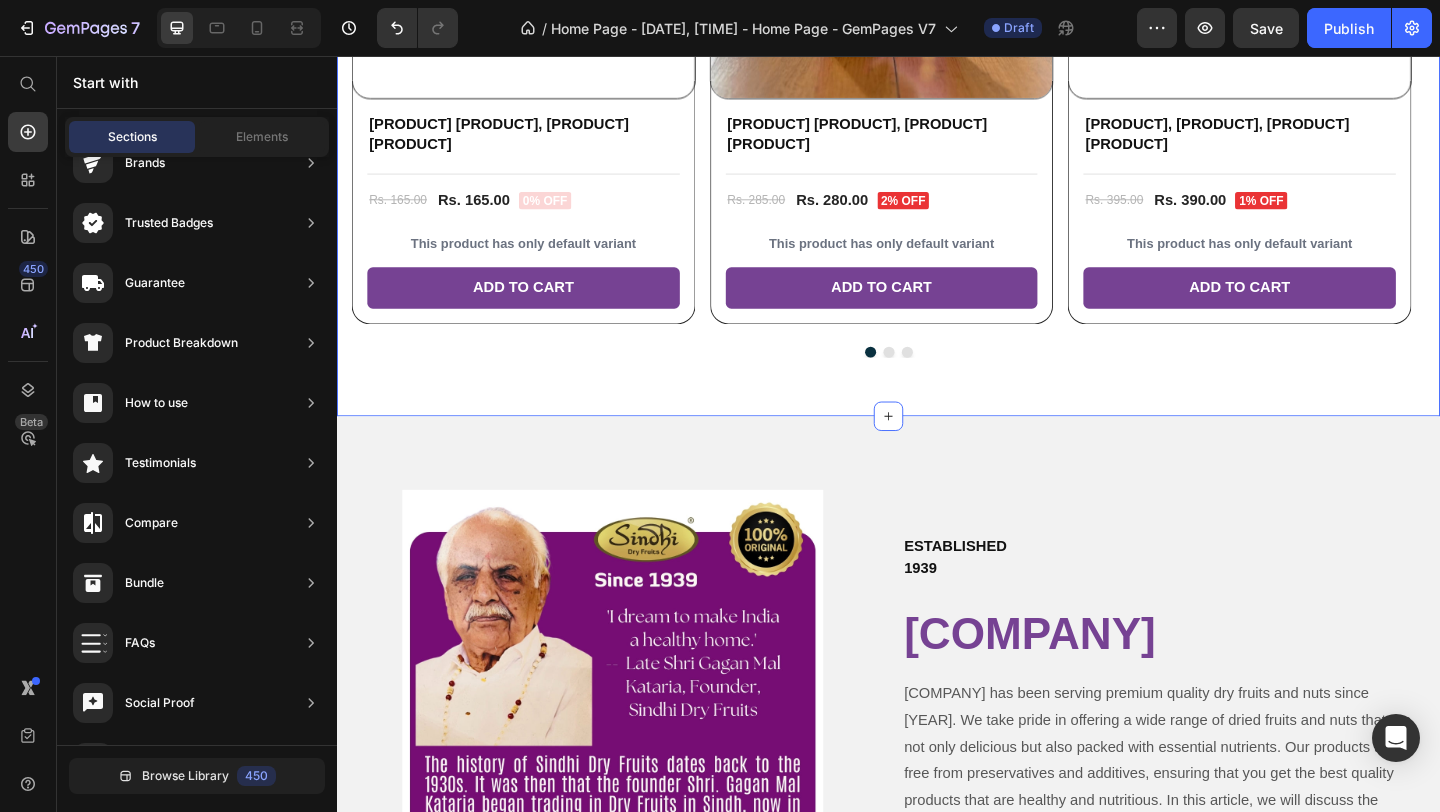 scroll, scrollTop: 0, scrollLeft: 0, axis: both 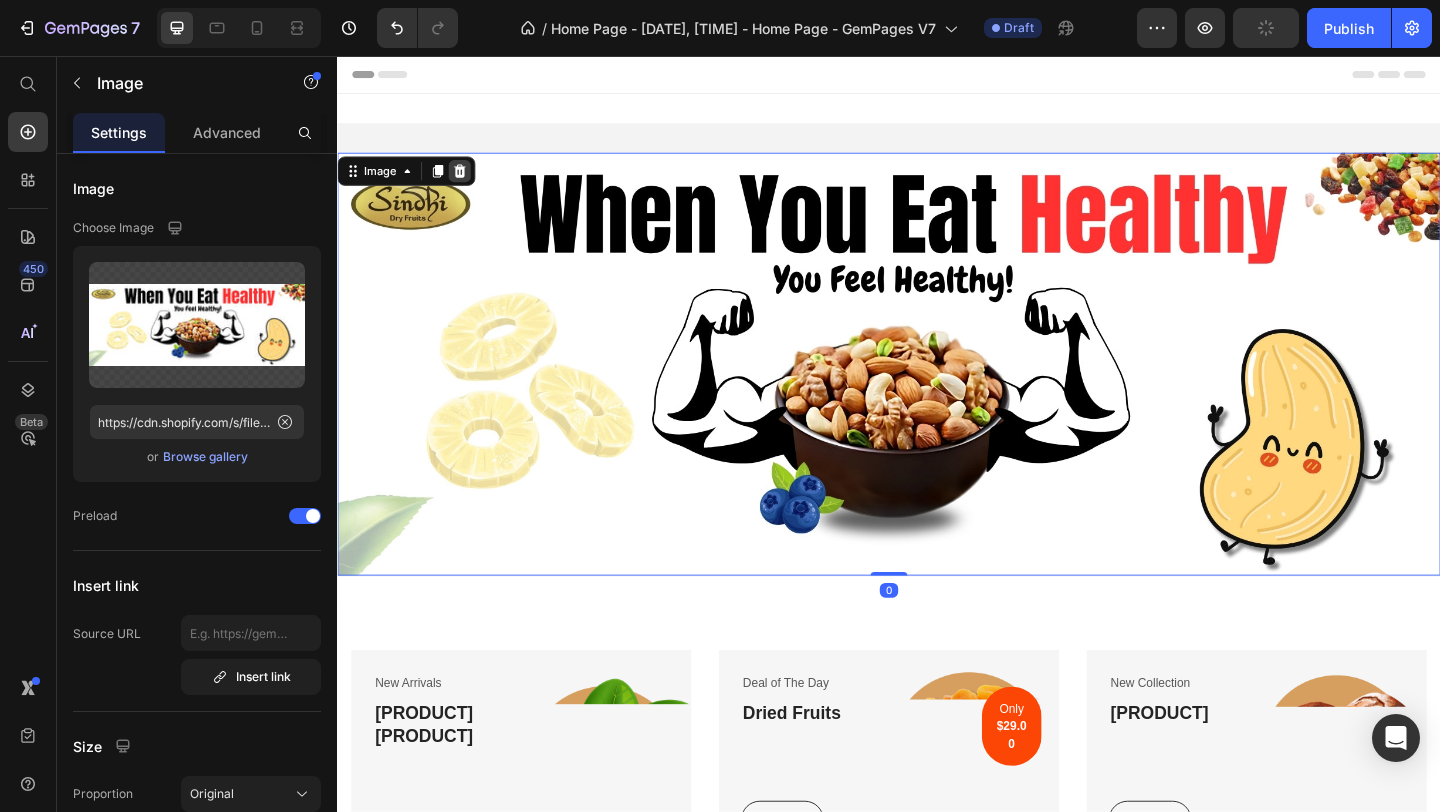click 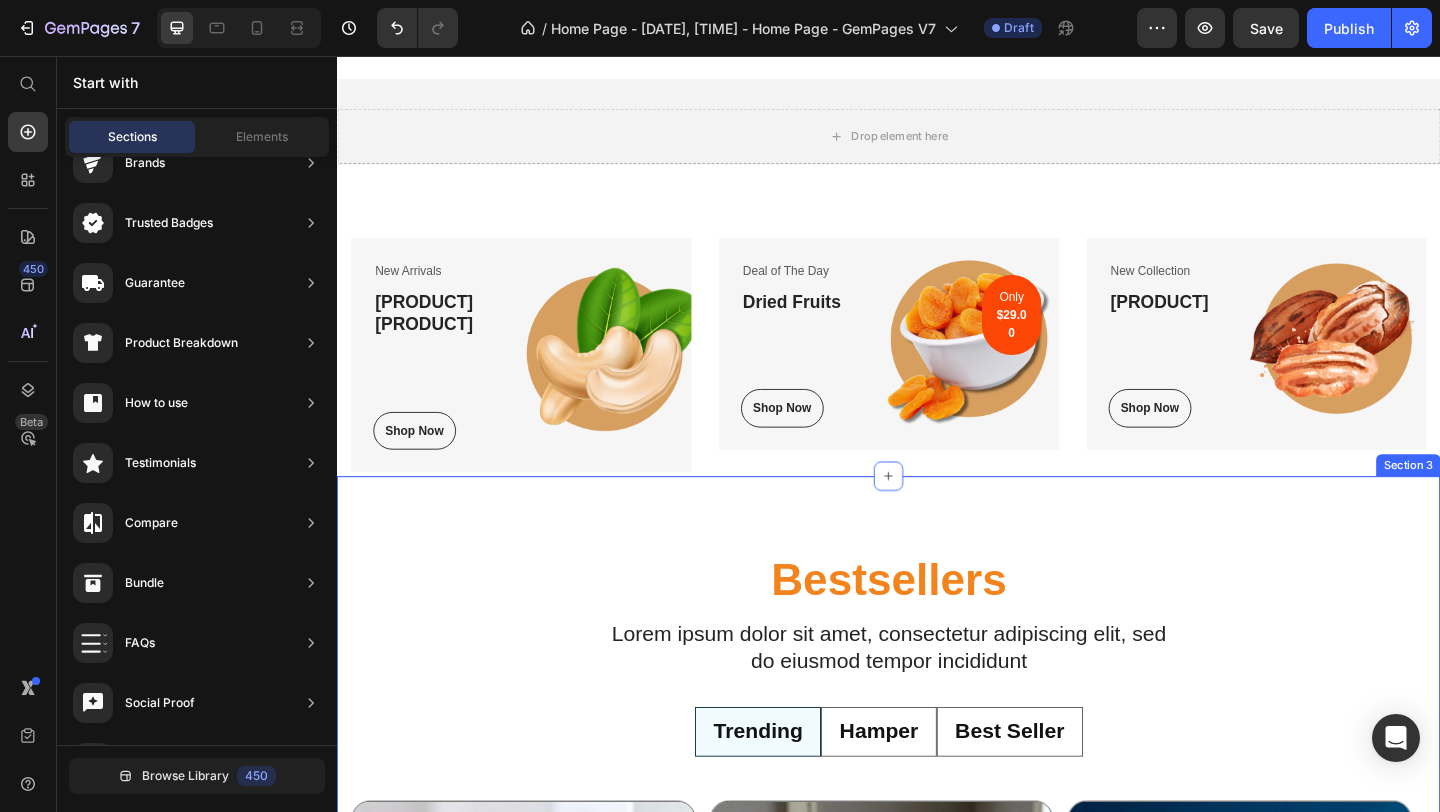 scroll, scrollTop: 36, scrollLeft: 0, axis: vertical 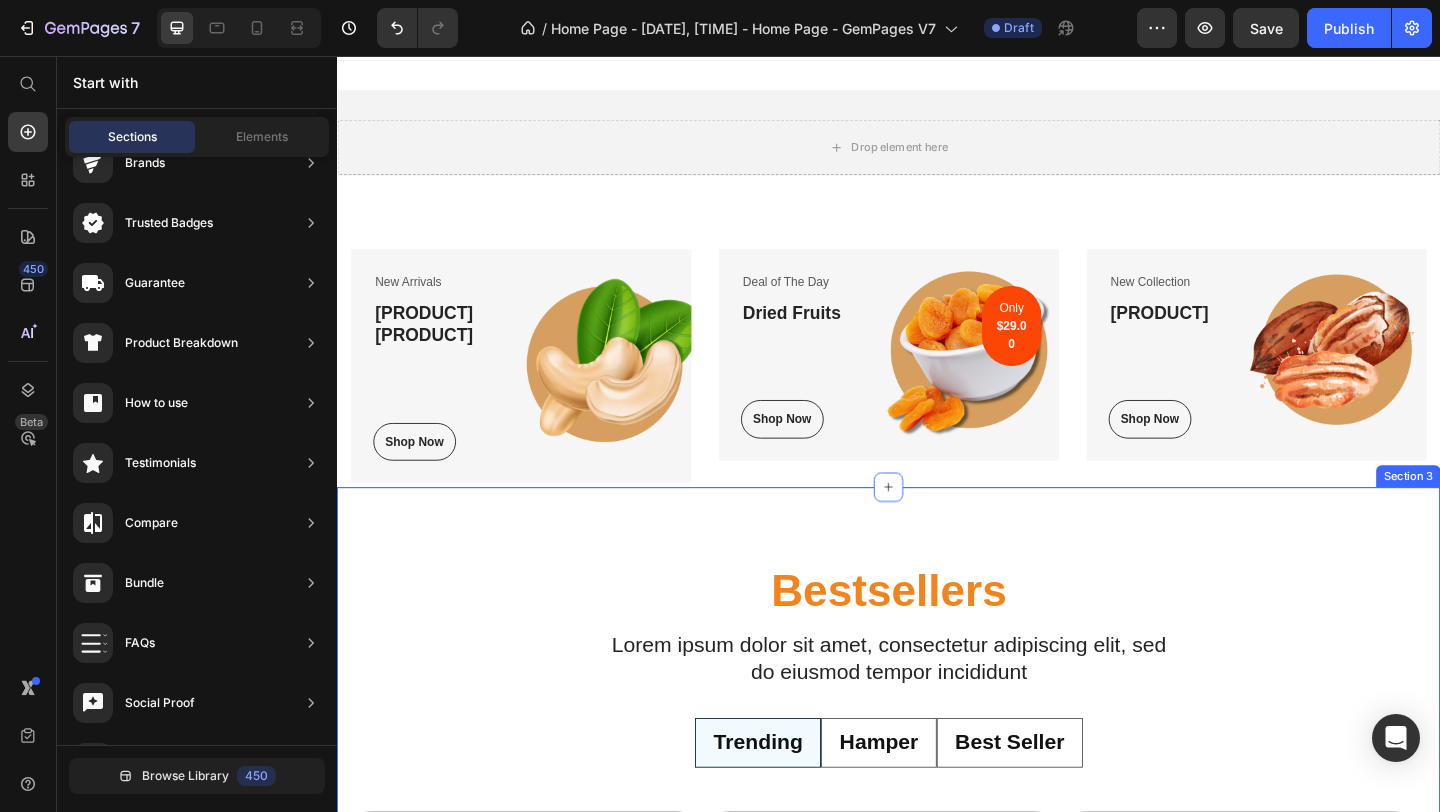 click on "Bestsellers Heading Lorem ipsum dolor sit amet, consectetur adipiscing elit, sed do eiusmod tempor incididunt Text Block Row Trending Hamper Best Seller Product Images Cranberries Dried, Premium Pack 100g Product Title                Title Line Rs. 165.00 Product Price Rs. 165.00 Product Price 0% off Product Badge Row This product has only default variant Product Variants & Swatches Add to cart Add to Cart Row Row Product Images Blueberries Dried, Premium Pack 100g Product Title                Title Line Rs. 285.00 Product Price Rs. 280.00 Product Price 2% off Product Badge Row This product has only default variant Product Variants & Swatches Add to cart Add to Cart Row Row Product Images Pecan Nuts, Without Shells, Premium Pack 100g Product Title                Title Line Rs. 395.00 Product Price Rs. 390.00 Product Price 1% off Product Badge Row This product has only default variant Product Variants & Swatches Add to cart Add to Cart Row Row Product List Product Images Premium Gift Tray, 500g Net Contents" at bounding box center (937, 1076) 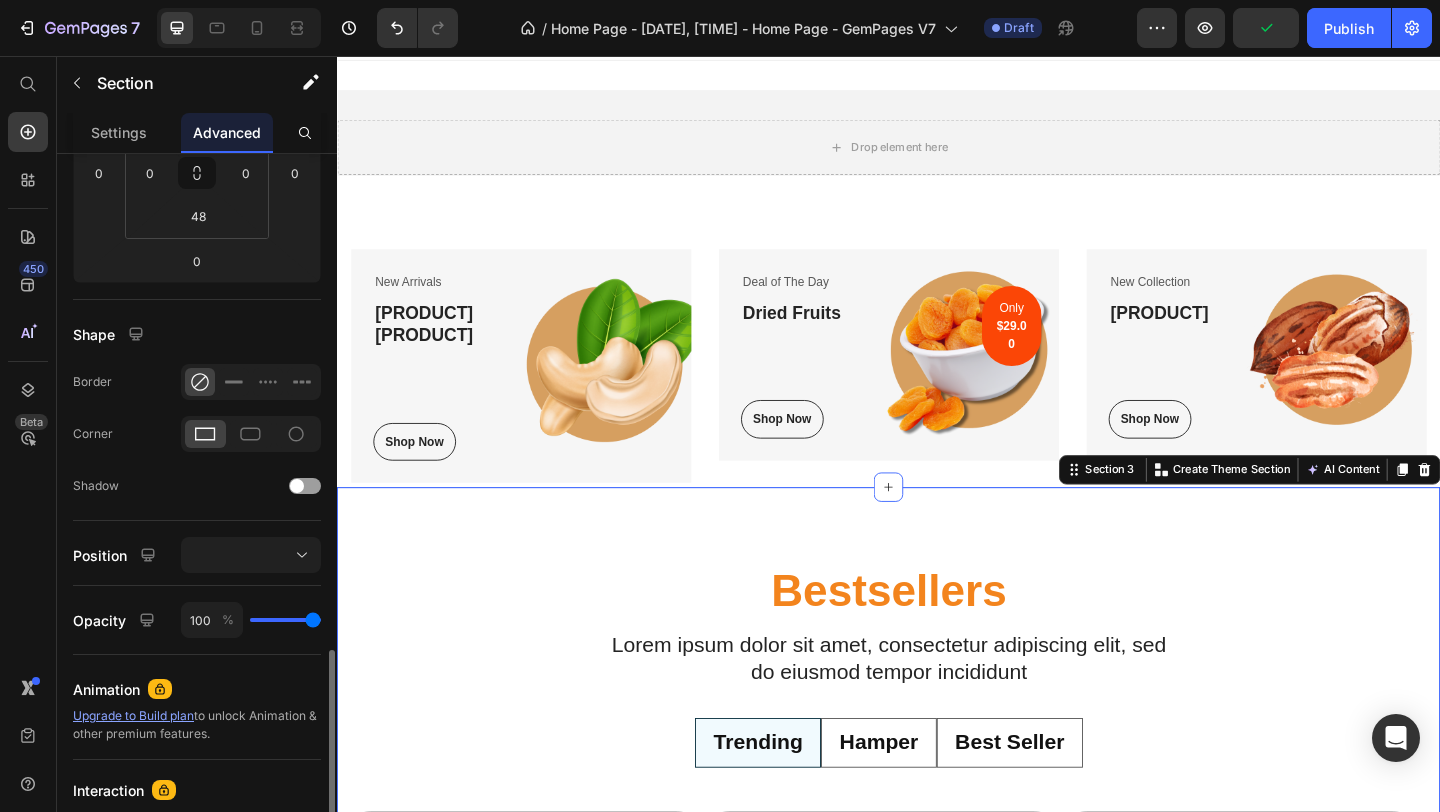 scroll, scrollTop: 548, scrollLeft: 0, axis: vertical 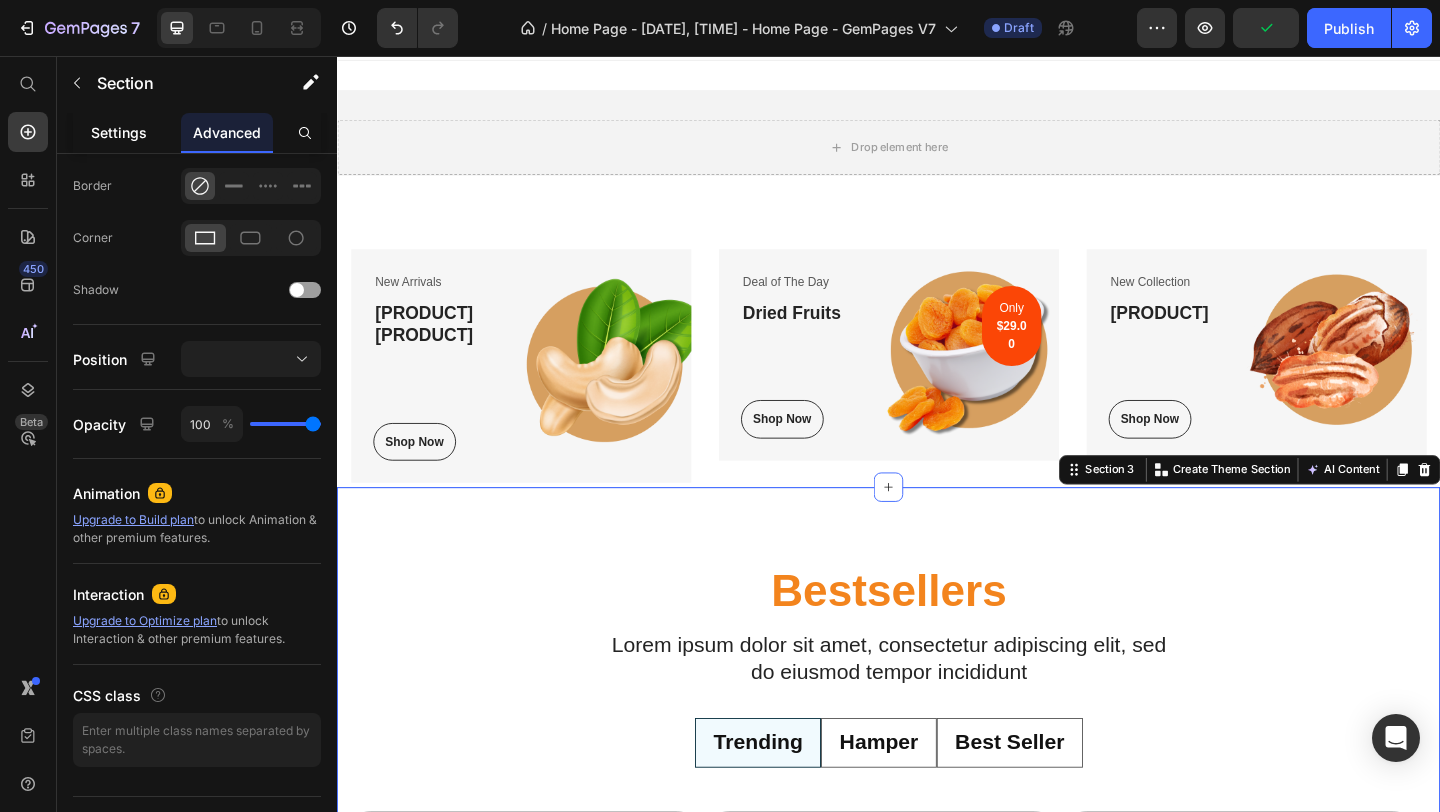 click on "Settings" at bounding box center (119, 132) 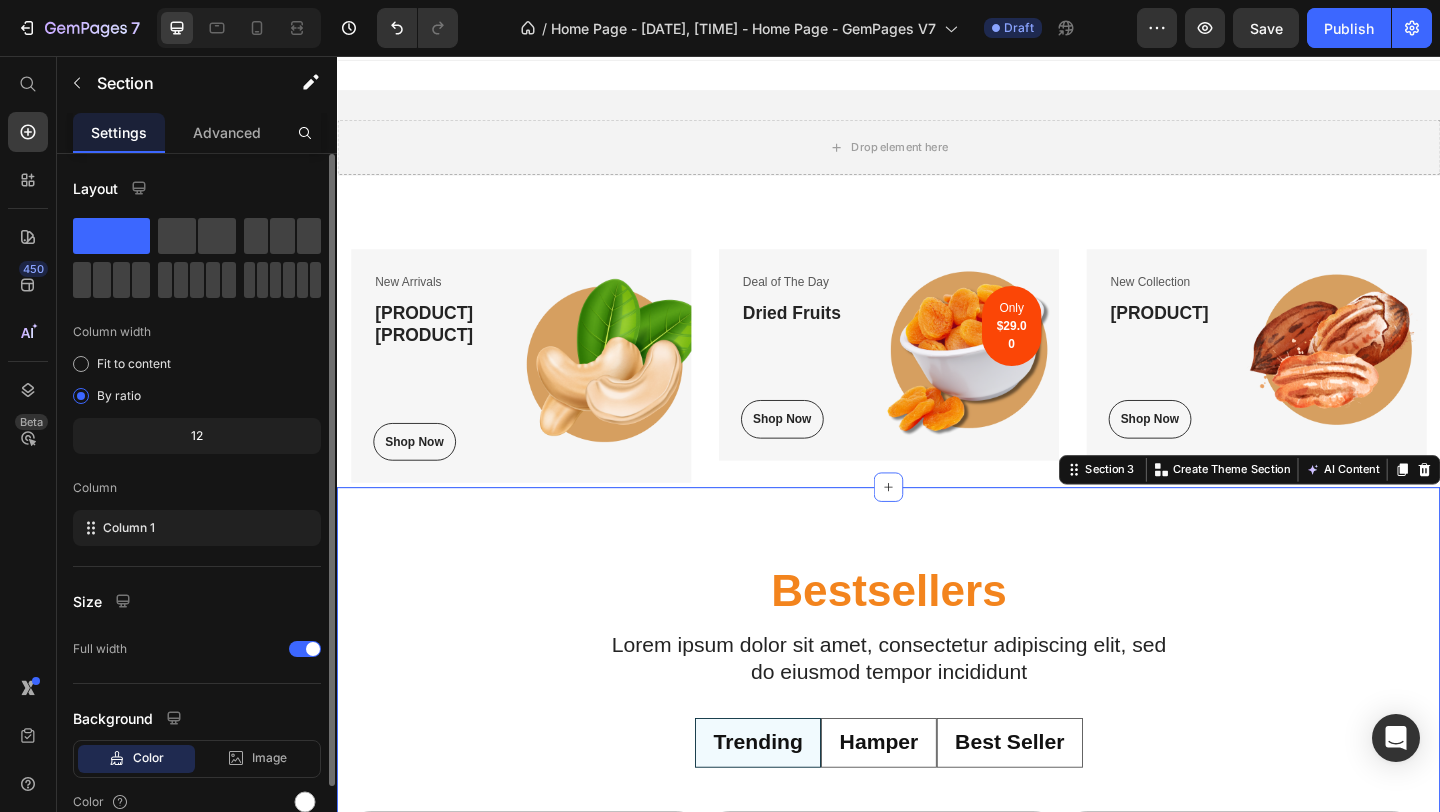 scroll, scrollTop: 93, scrollLeft: 0, axis: vertical 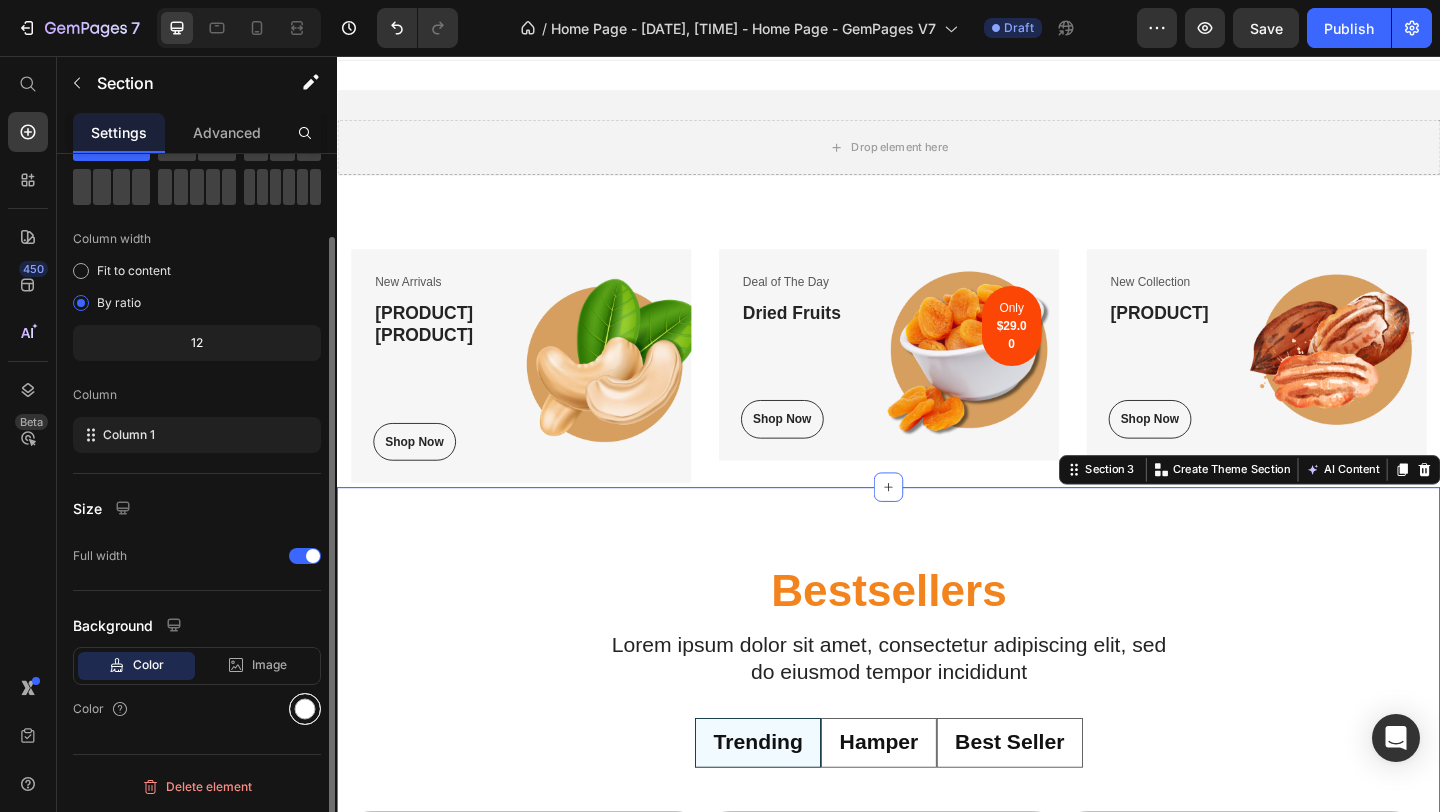 click at bounding box center [305, 709] 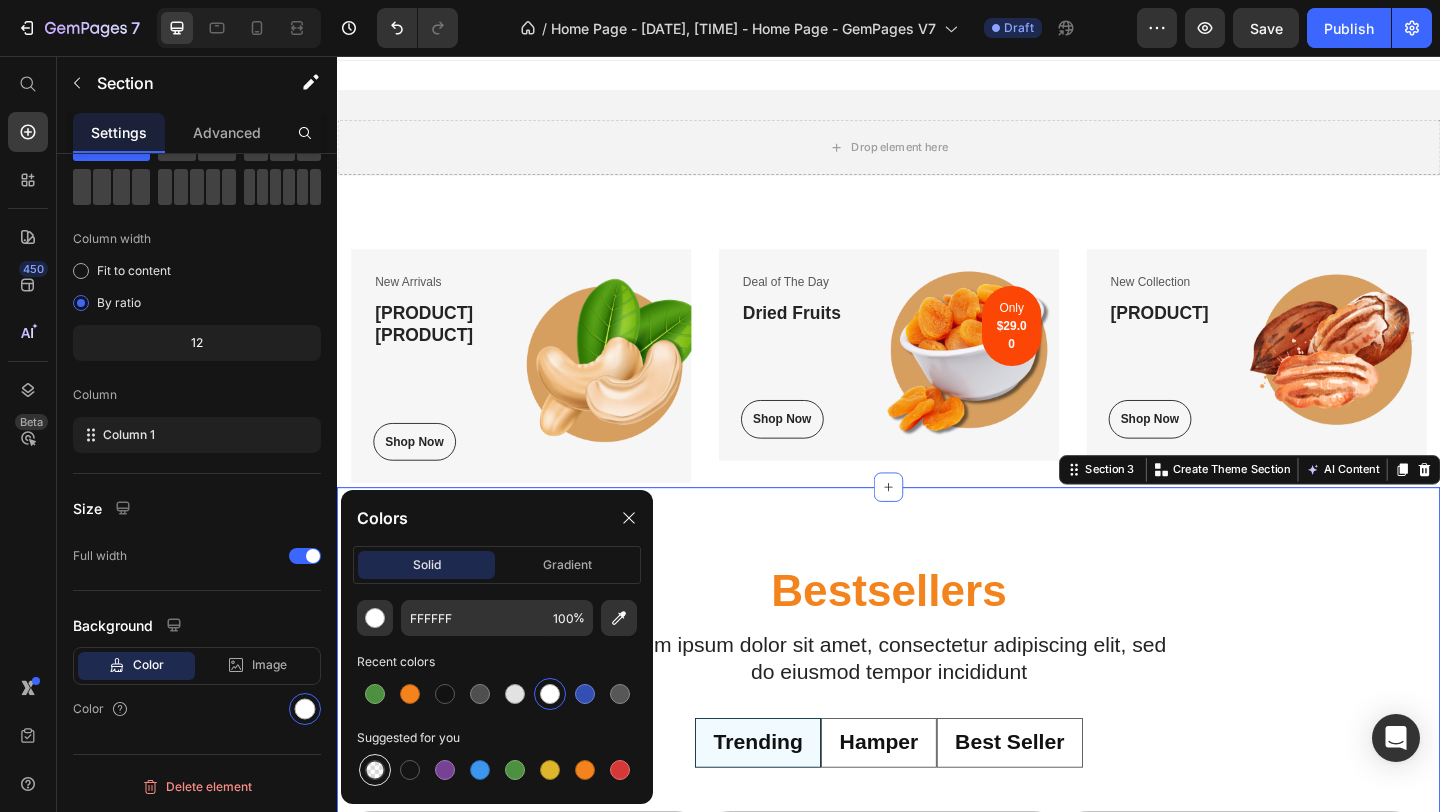 click at bounding box center (375, 770) 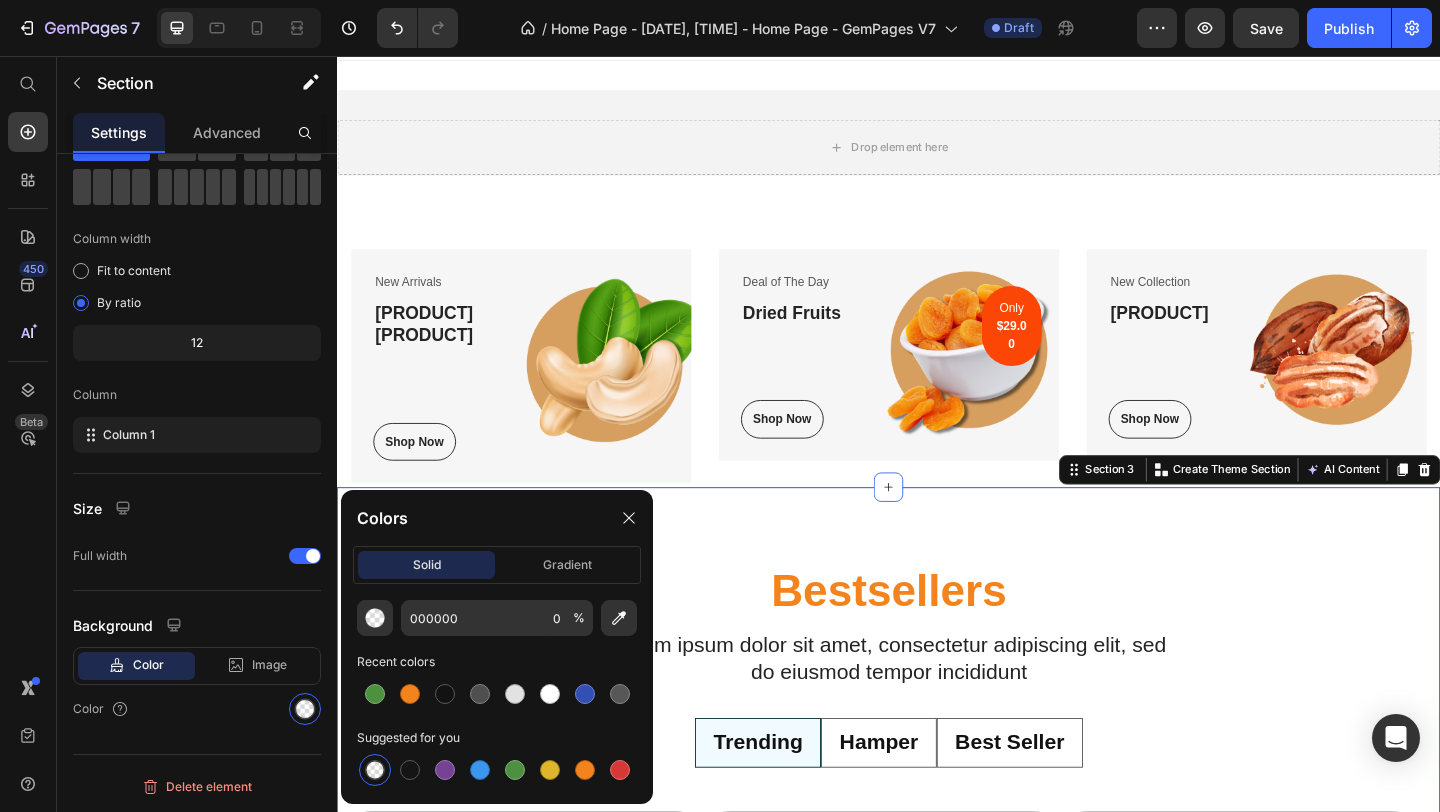 click on "Bestsellers Heading Lorem ipsum dolor sit amet, consectetur adipiscing elit, sed do eiusmod tempor incididunt Text Block Row Trending Hamper Best Seller Product Images Cranberries Dried, Premium Pack 100g Product Title                Title Line Rs. 165.00 Product Price Rs. 165.00 Product Price 0% off Product Badge Row This product has only default variant Product Variants & Swatches Add to cart Add to Cart Row Row Product Images Blueberries Dried, Premium Pack 100g Product Title                Title Line Rs. 285.00 Product Price Rs. 280.00 Product Price 2% off Product Badge Row This product has only default variant Product Variants & Swatches Add to cart Add to Cart Row Row Product Images Pecan Nuts, Without Shells, Premium Pack 100g Product Title                Title Line Rs. 395.00 Product Price Rs. 390.00 Product Price 1% off Product Badge Row This product has only default variant Product Variants & Swatches Add to cart Add to Cart Row Row Product List Product Images Premium Gift Tray, 500g Net Contents" at bounding box center [937, 1076] 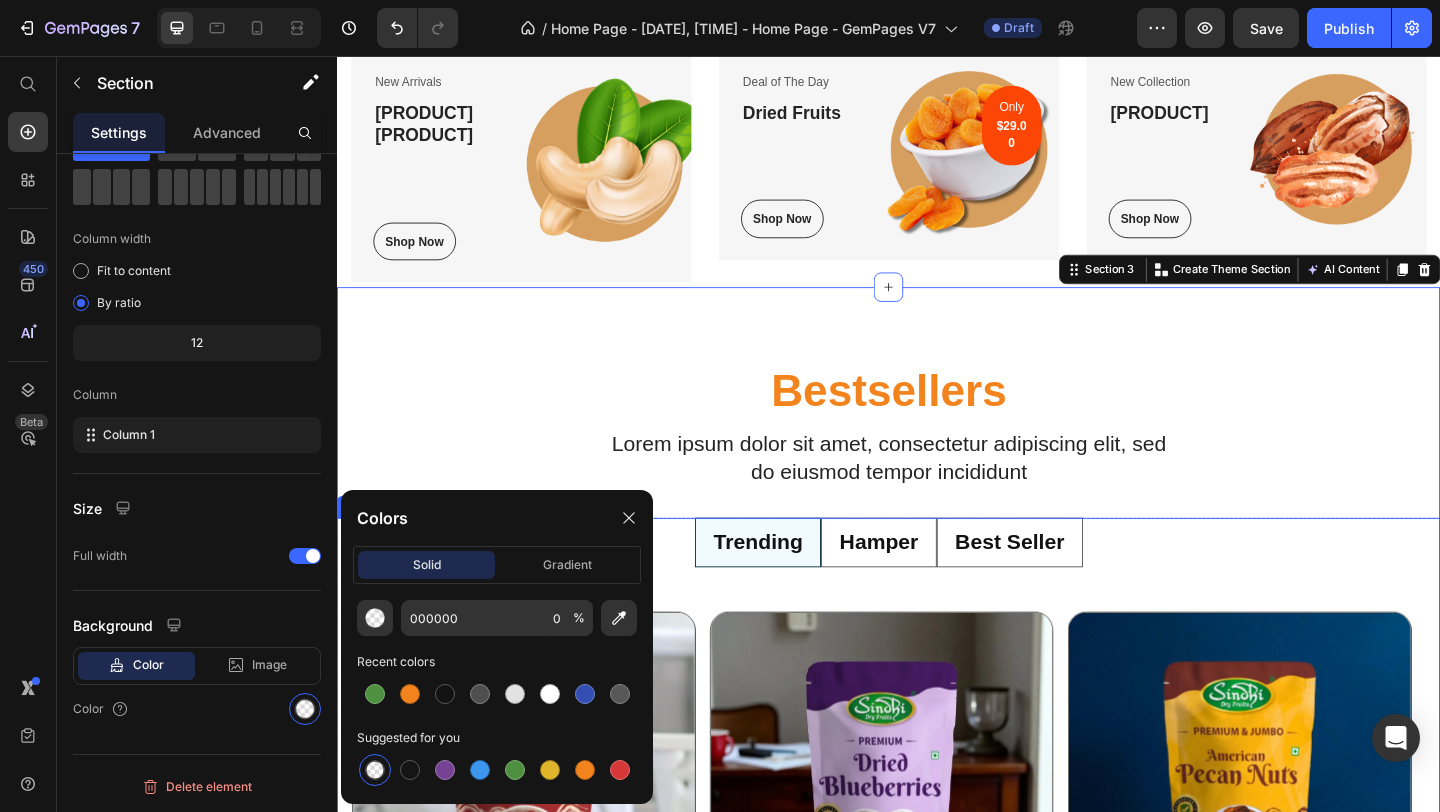 scroll, scrollTop: 345, scrollLeft: 0, axis: vertical 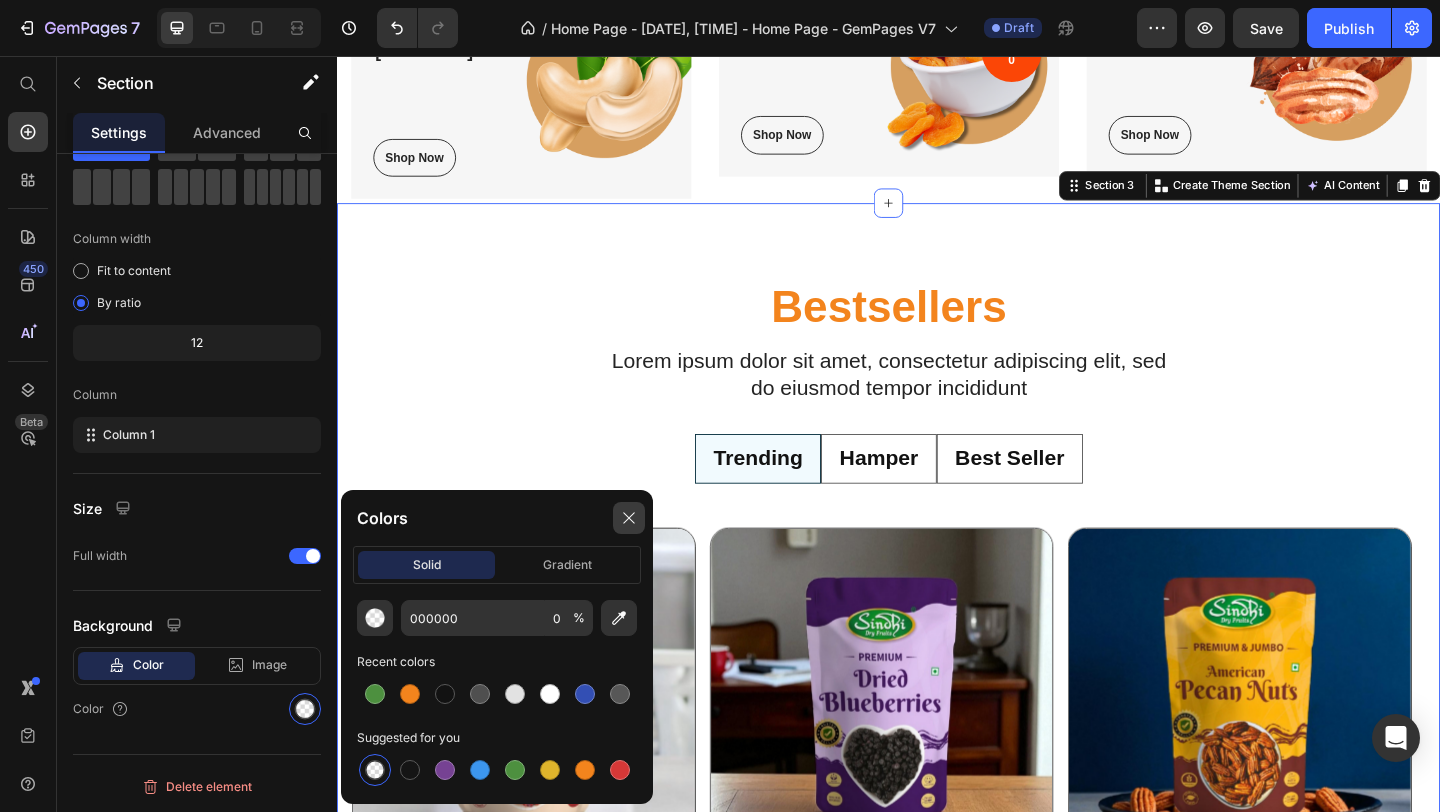 click at bounding box center [629, 518] 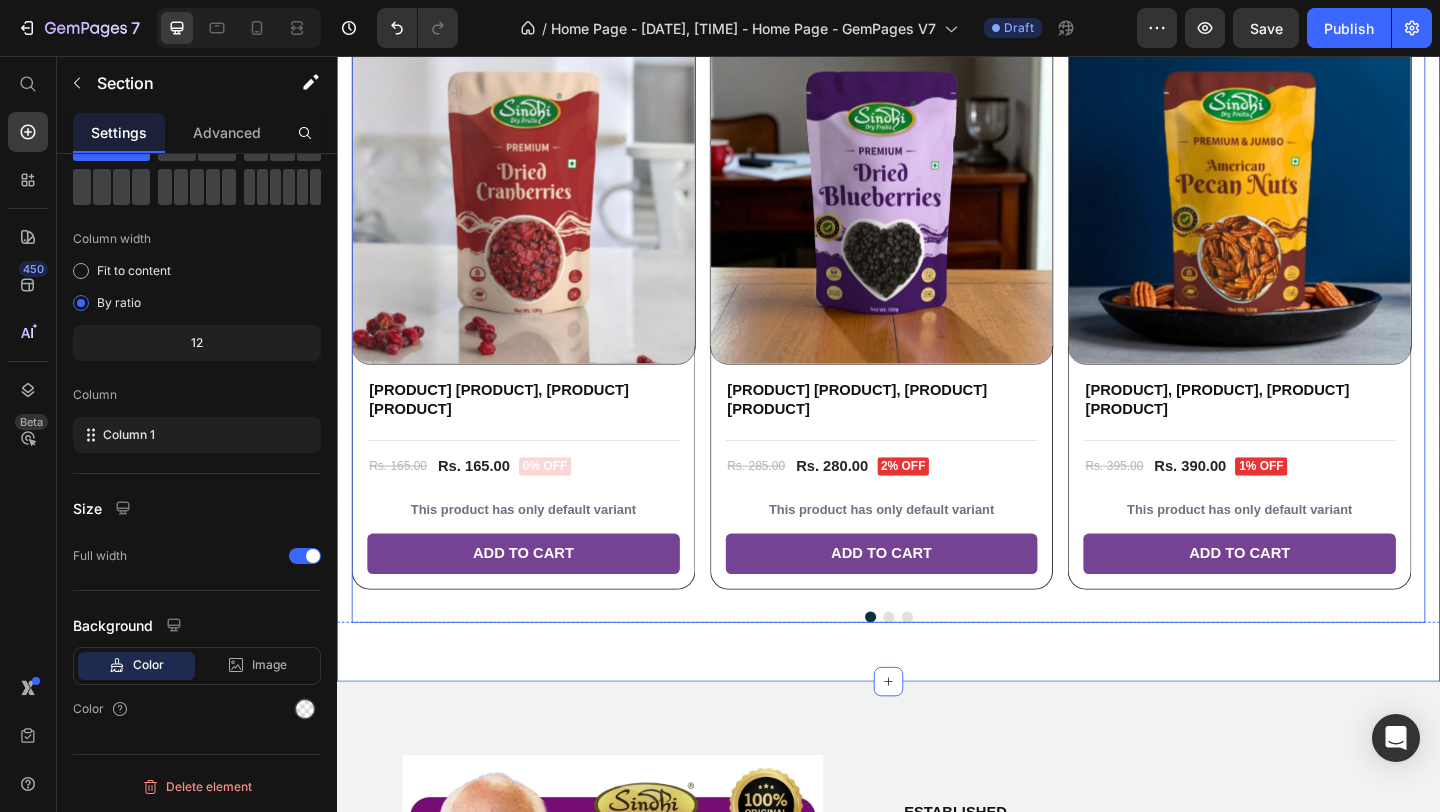 scroll, scrollTop: 908, scrollLeft: 0, axis: vertical 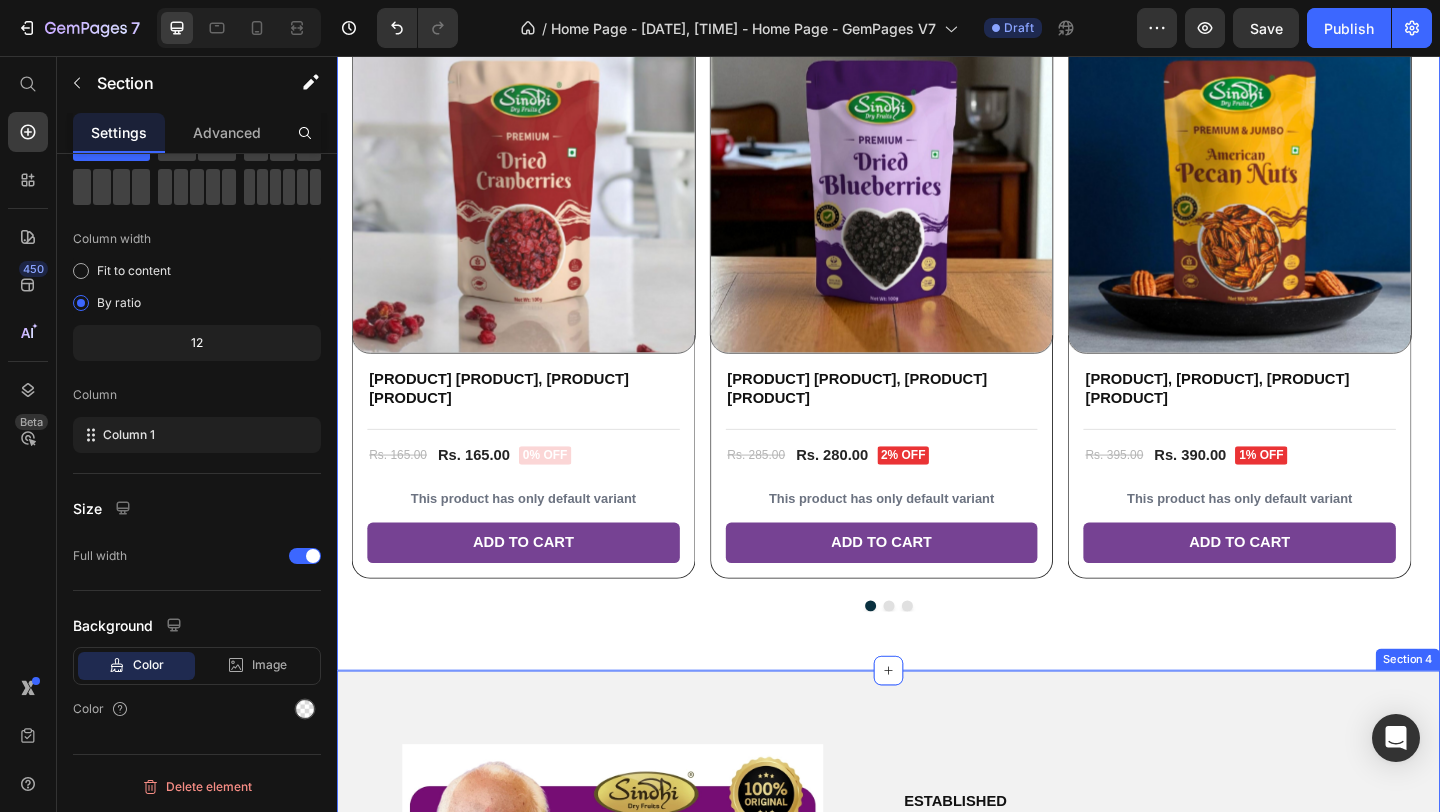 click on "Image Row ESTABLISHED  1939 Text block Sindhi DryFruits Heading Sindhi Dry Fruits has been serving premium quality dry fruits and nuts since 1939. We take pride in offering a wide range of dried fruits and nuts that are not only delicious but also packed with essential nutrients. Our products are free from preservatives and additives, ensuring that you get the best quality products that are healthy and nutritious. In this article, we will discuss the benefits of dry fruits, health benefits, how to eat them, and much more. Text block Read More Button Row Row Section 4" at bounding box center (937, 1067) 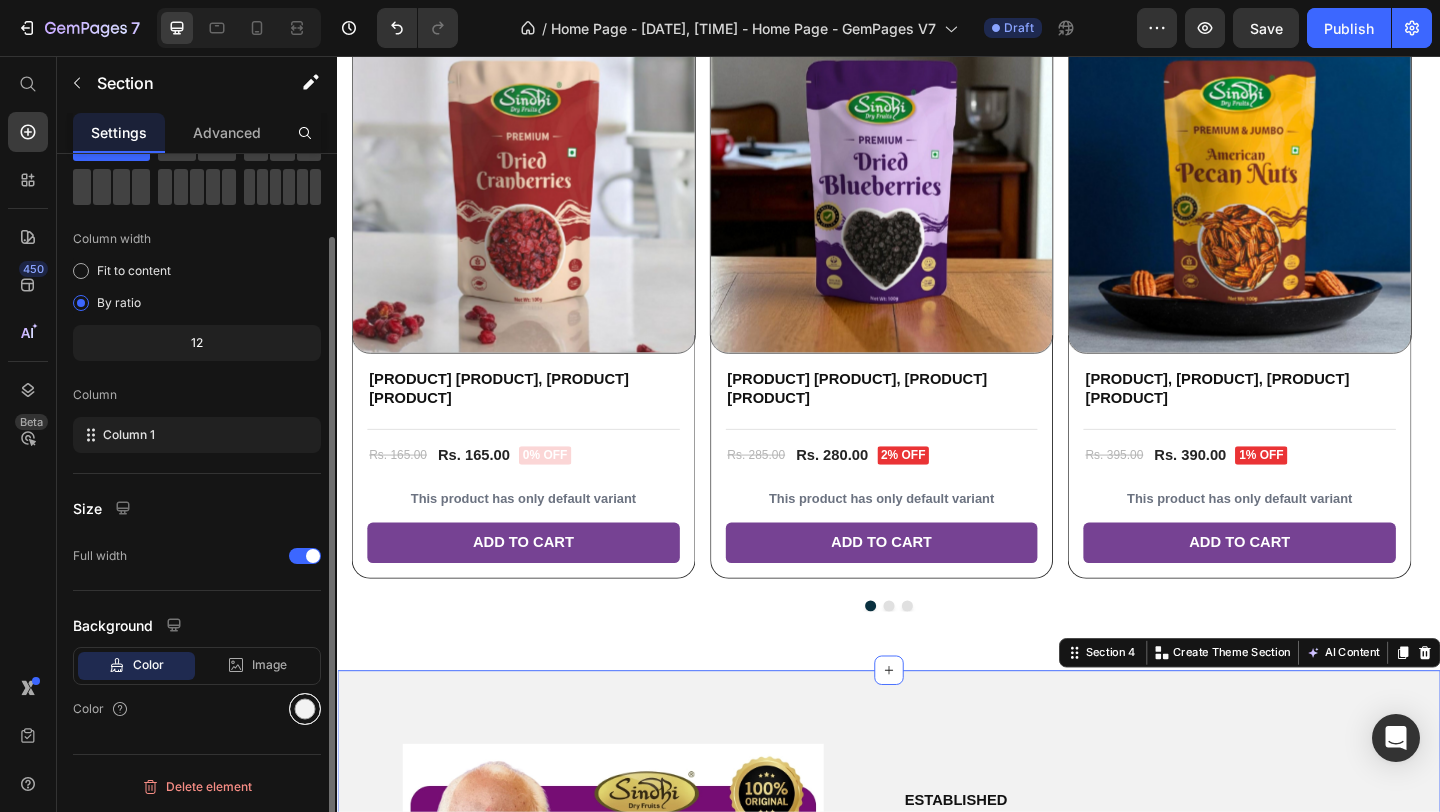 click at bounding box center [305, 709] 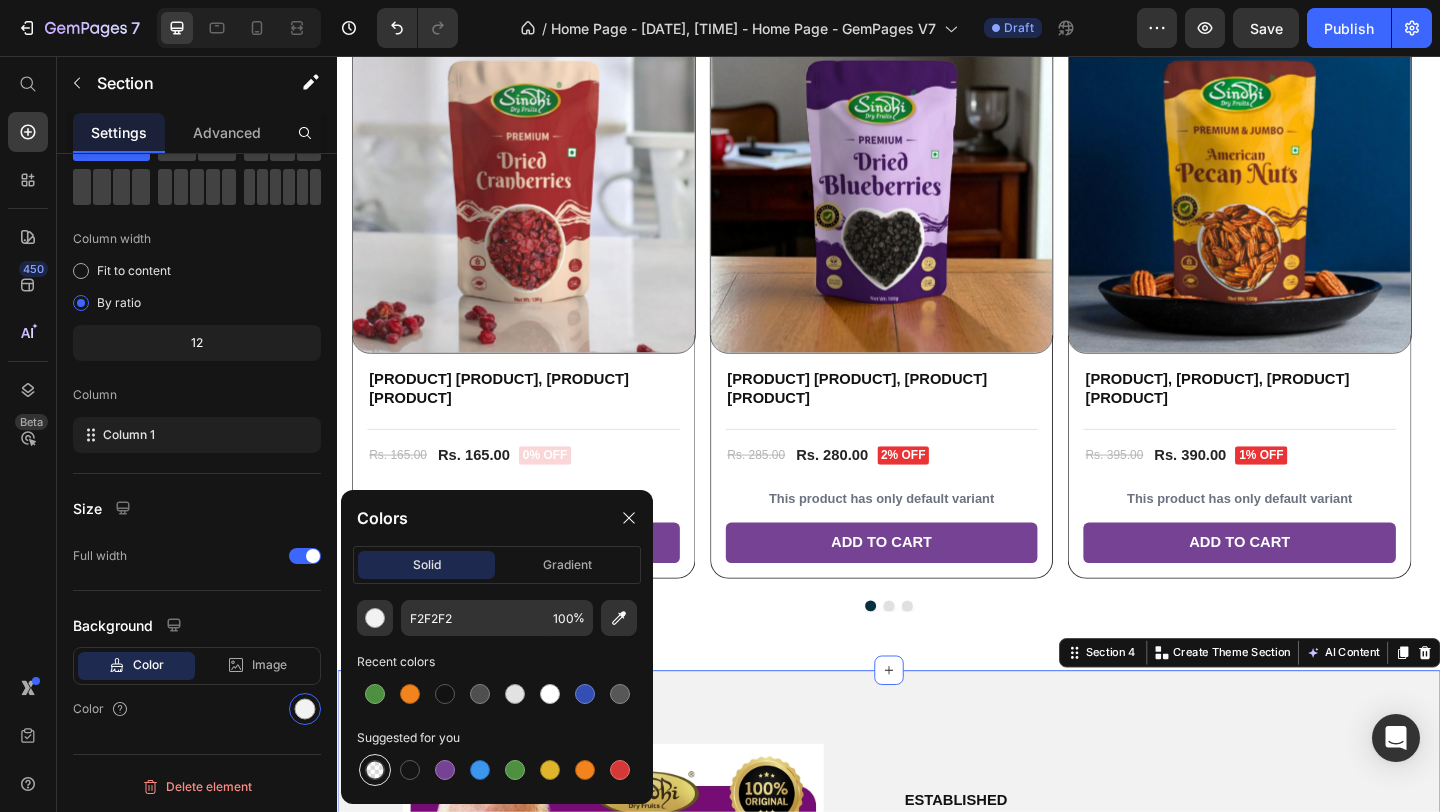 click at bounding box center (375, 770) 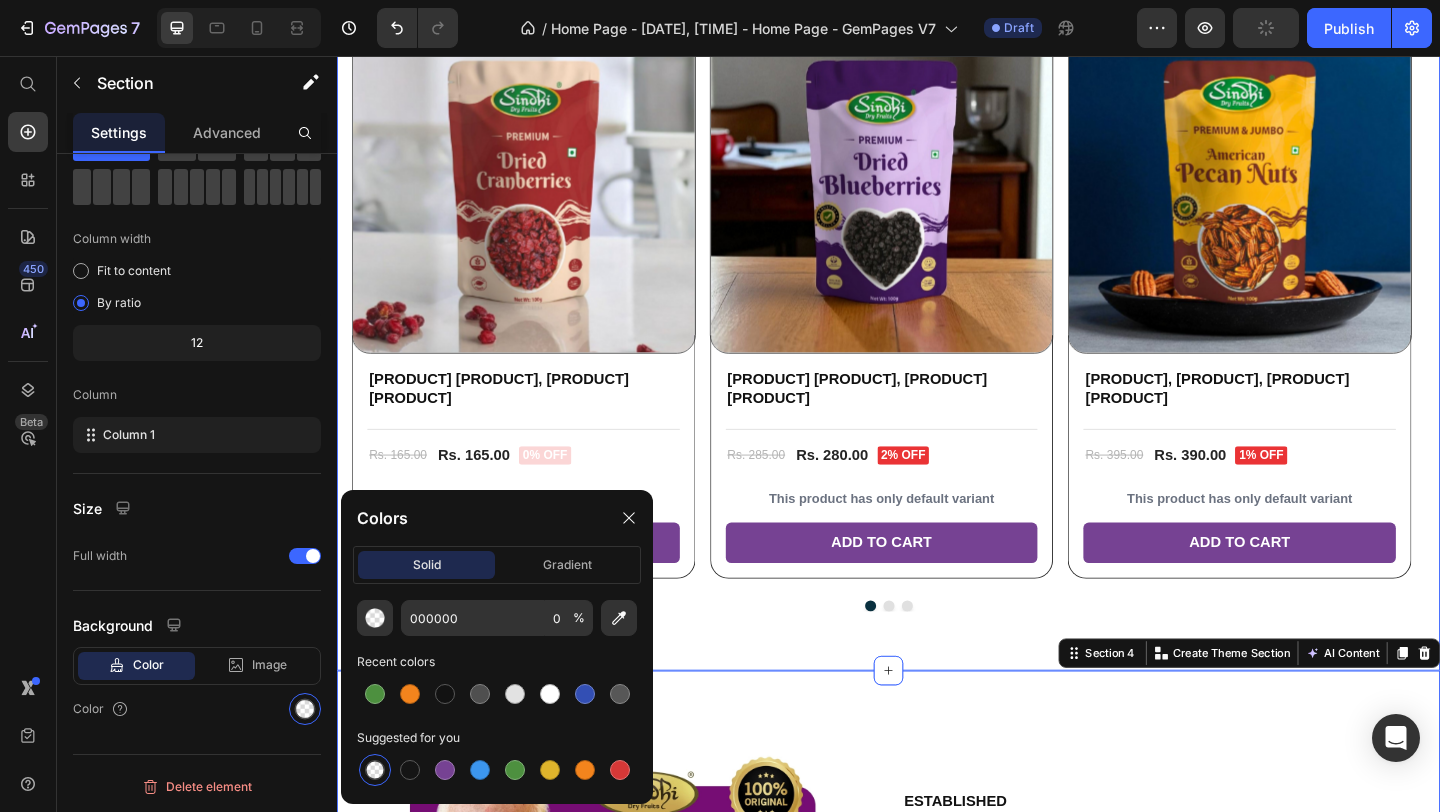 click on "Bestsellers Heading Lorem ipsum dolor sit amet, consectetur adipiscing elit, sed do eiusmod tempor incididunt Text Block Row Trending Hamper Best Seller Product Images Cranberries Dried, Premium Pack 100g Product Title                Title Line Rs. 165.00 Product Price Rs. 165.00 Product Price 0% off Product Badge Row This product has only default variant Product Variants & Swatches Add to cart Add to Cart Row Row Product Images Blueberries Dried, Premium Pack 100g Product Title                Title Line Rs. 285.00 Product Price Rs. 280.00 Product Price 2% off Product Badge Row This product has only default variant Product Variants & Swatches Add to cart Add to Cart Row Row Product Images Pecan Nuts, Without Shells, Premium Pack 100g Product Title                Title Line Rs. 395.00 Product Price Rs. 390.00 Product Price 1% off Product Badge Row This product has only default variant Product Variants & Swatches Add to cart Add to Cart Row Row Product List Product Images Premium Gift Tray, 500g Net Contents" at bounding box center (937, 188) 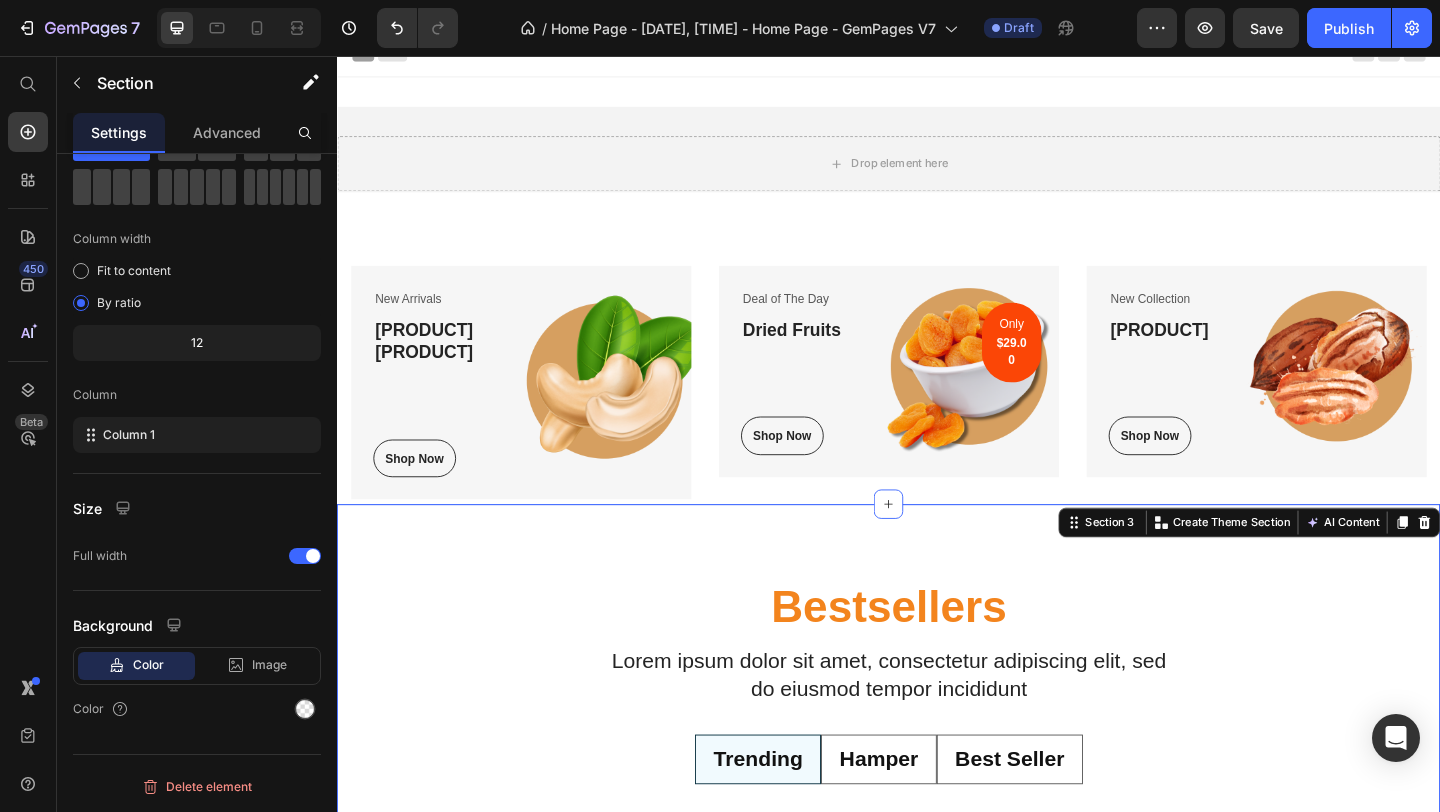 scroll, scrollTop: 0, scrollLeft: 0, axis: both 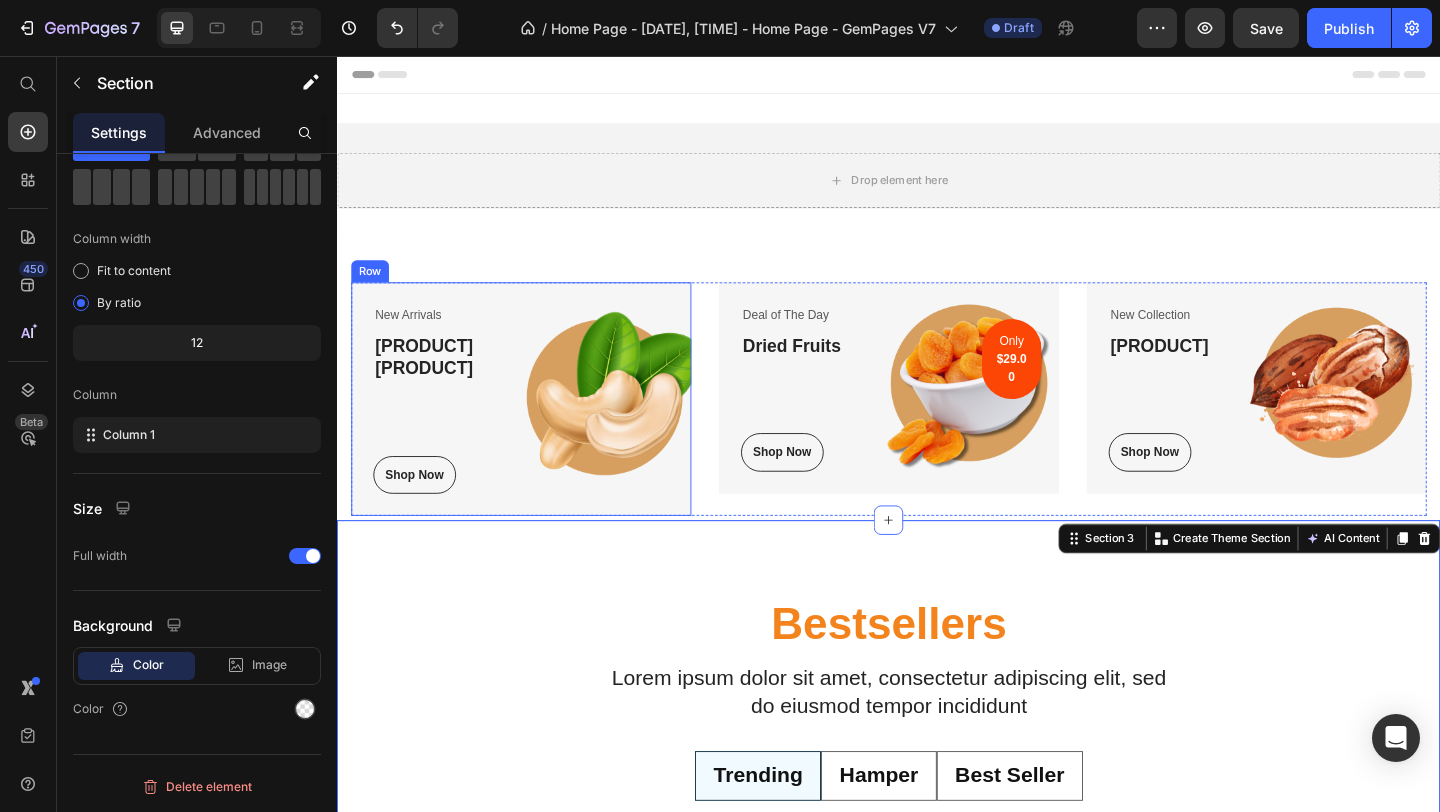 click on "New Arrivals Text block Kaju Jumbo Heading Shop Now Button Row Image Row" at bounding box center [537, 429] 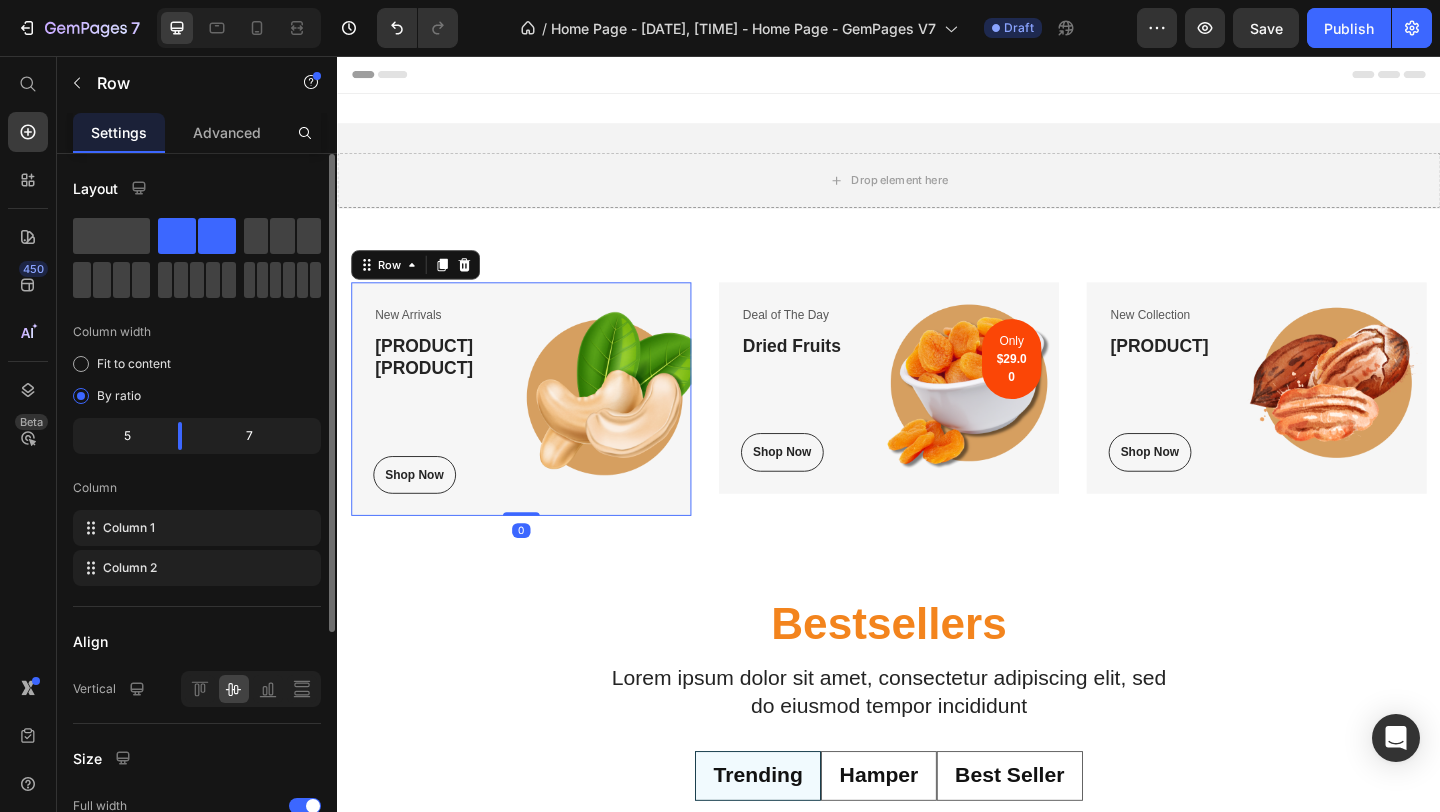 scroll, scrollTop: 354, scrollLeft: 0, axis: vertical 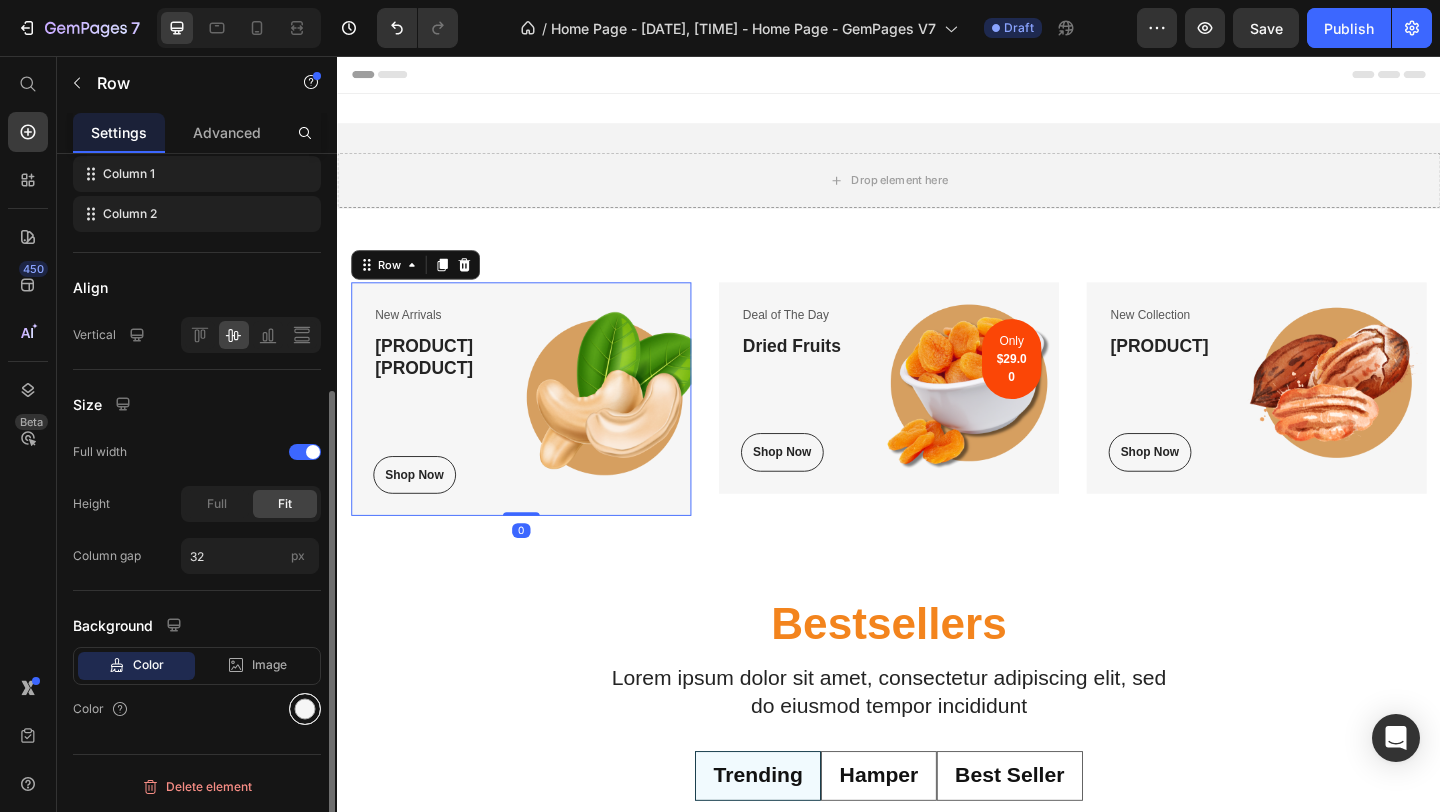 click at bounding box center (305, 709) 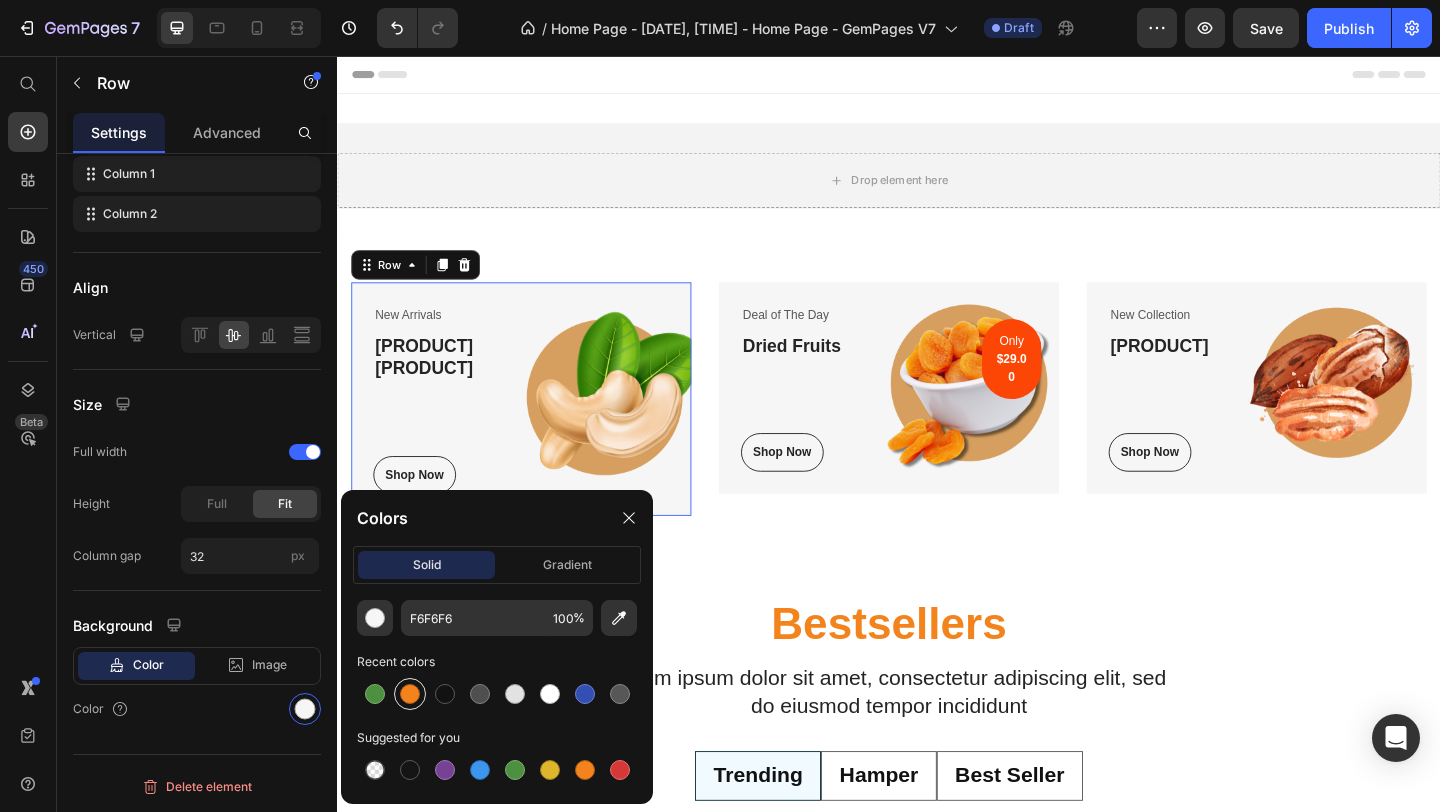 click at bounding box center [410, 694] 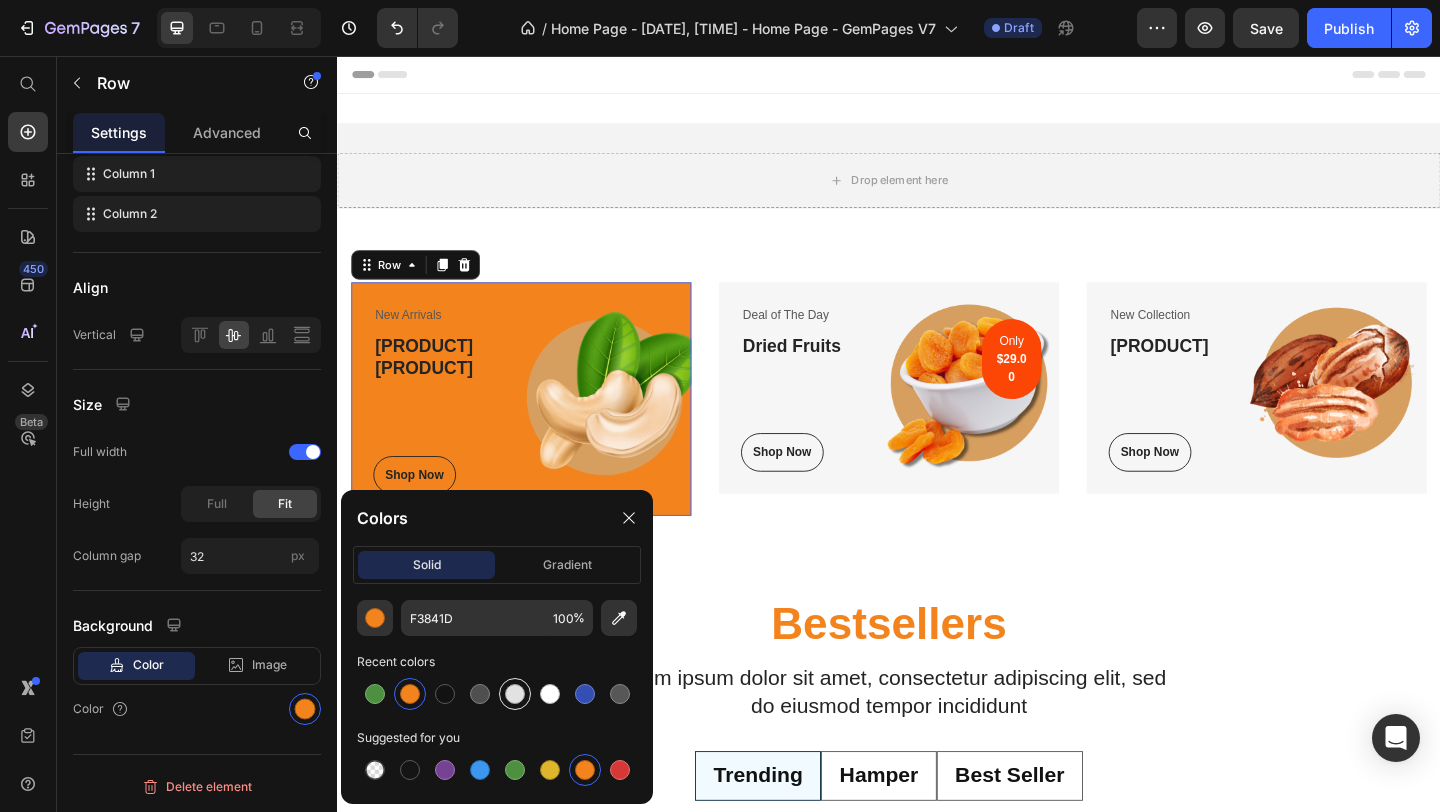 click at bounding box center (515, 694) 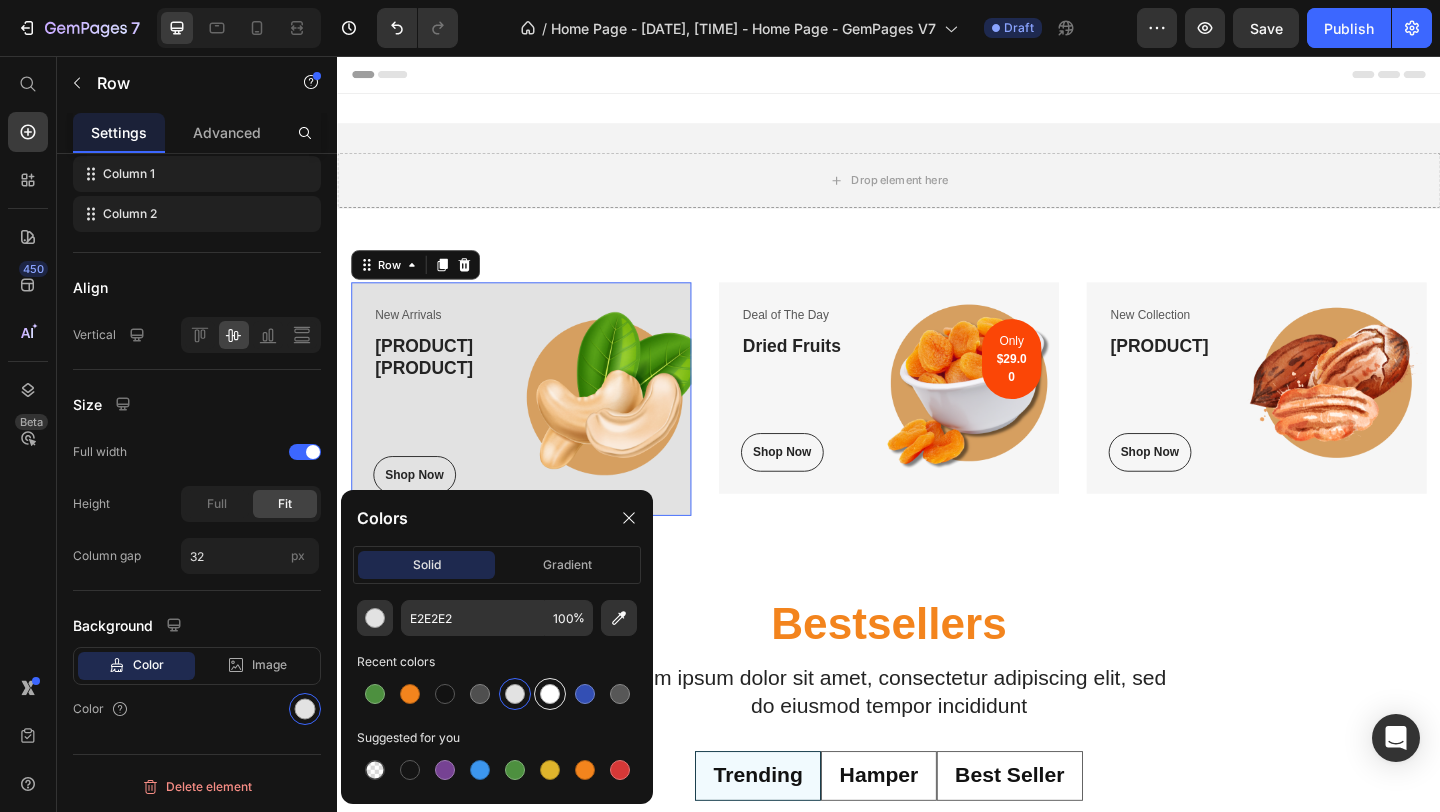 click at bounding box center (550, 694) 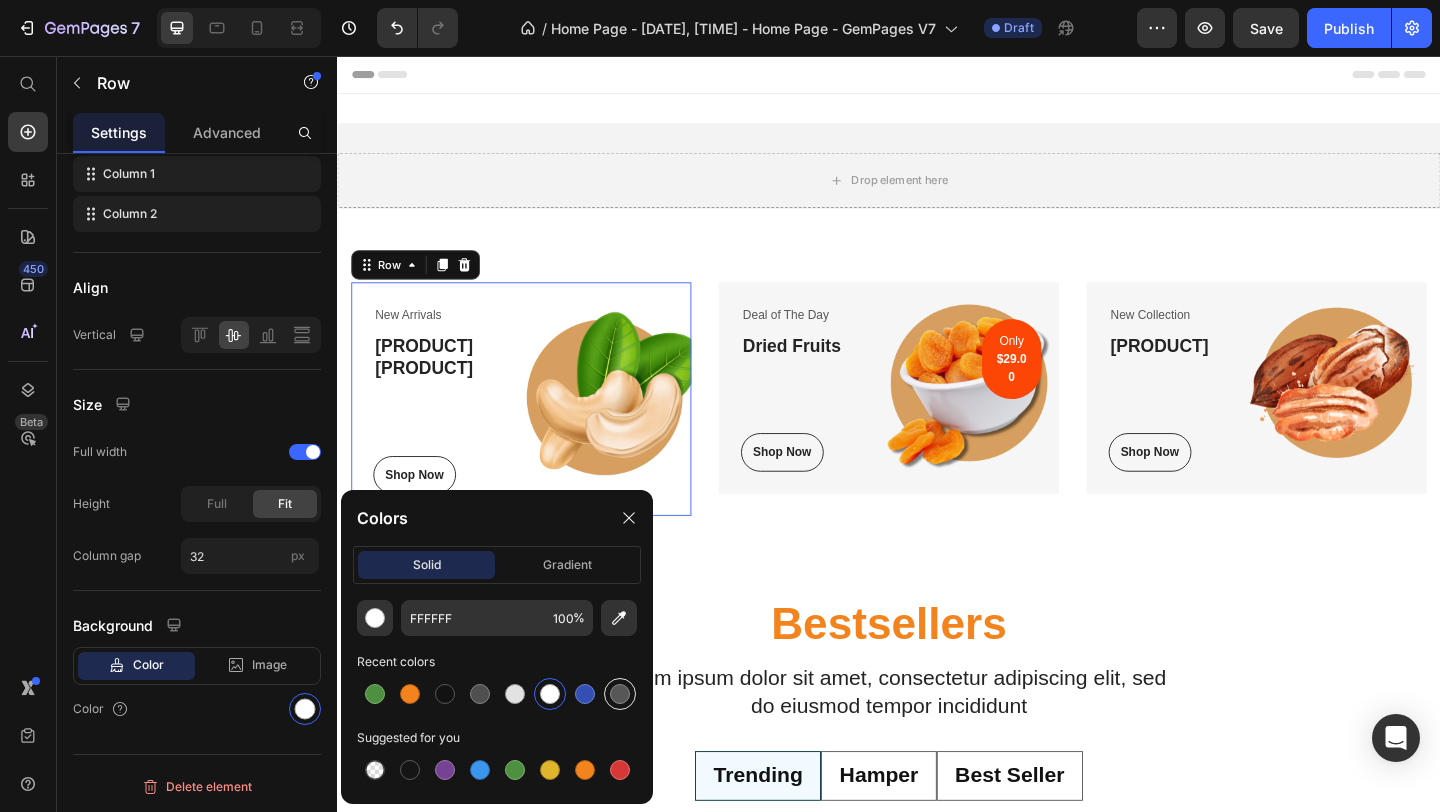 click at bounding box center [620, 694] 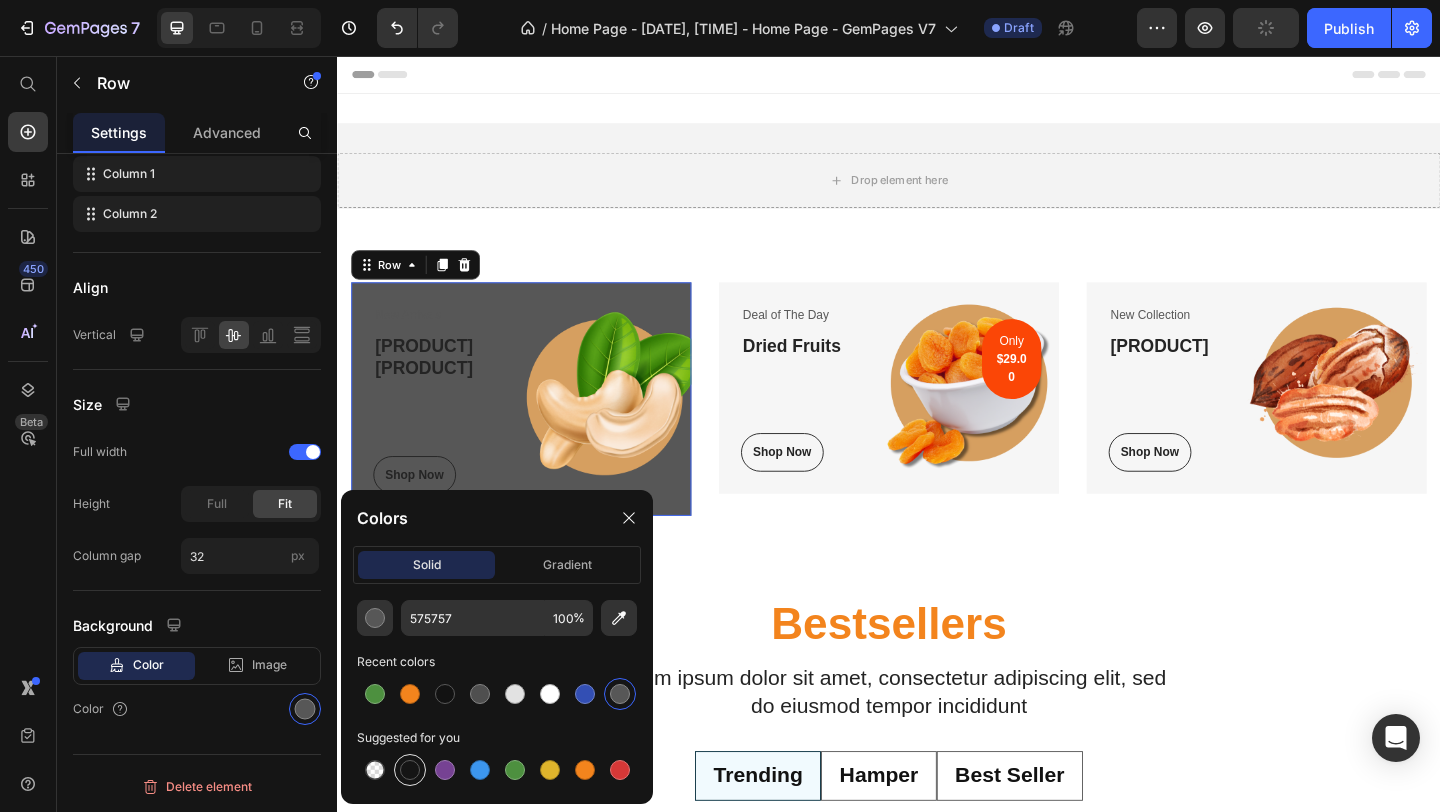 click at bounding box center (410, 770) 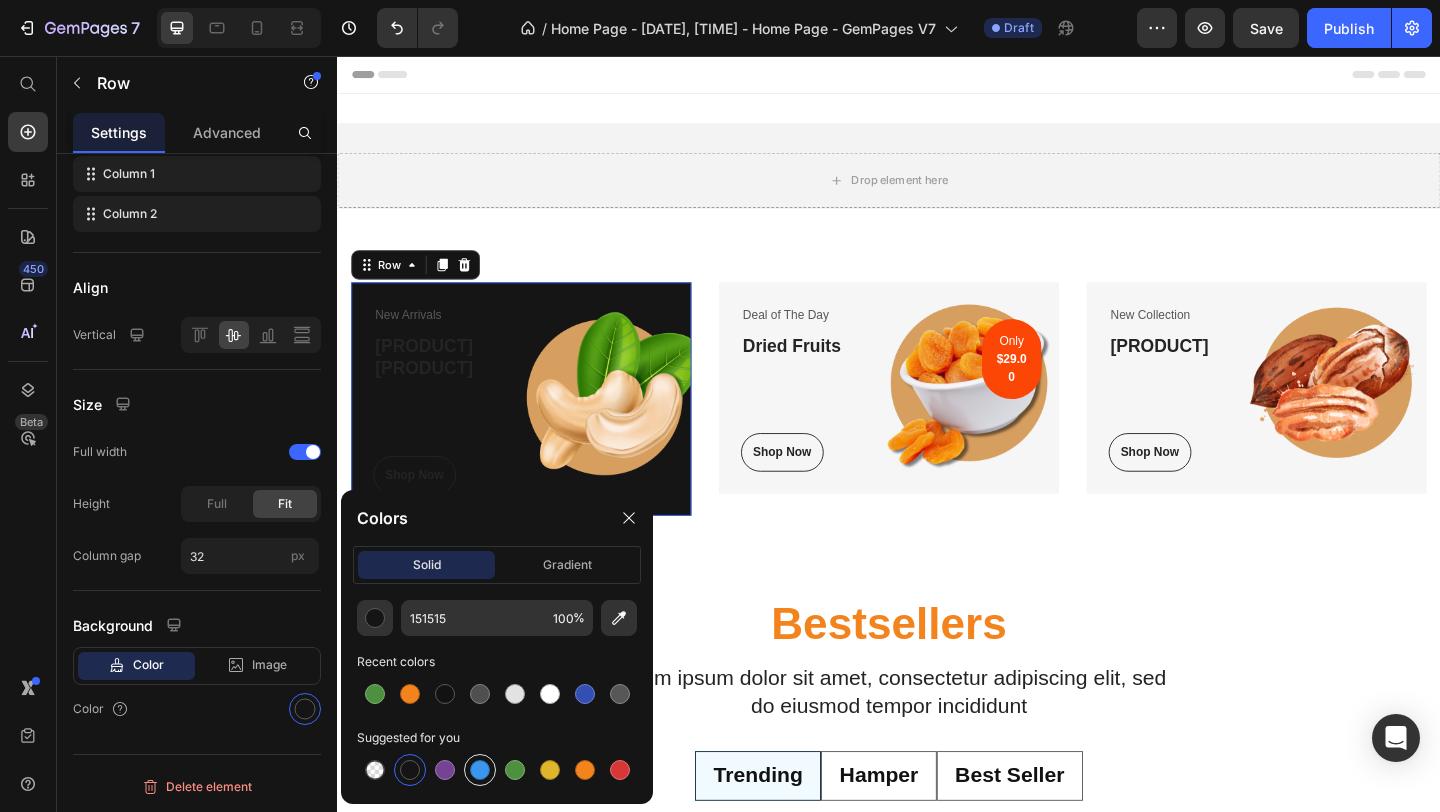 click at bounding box center (480, 770) 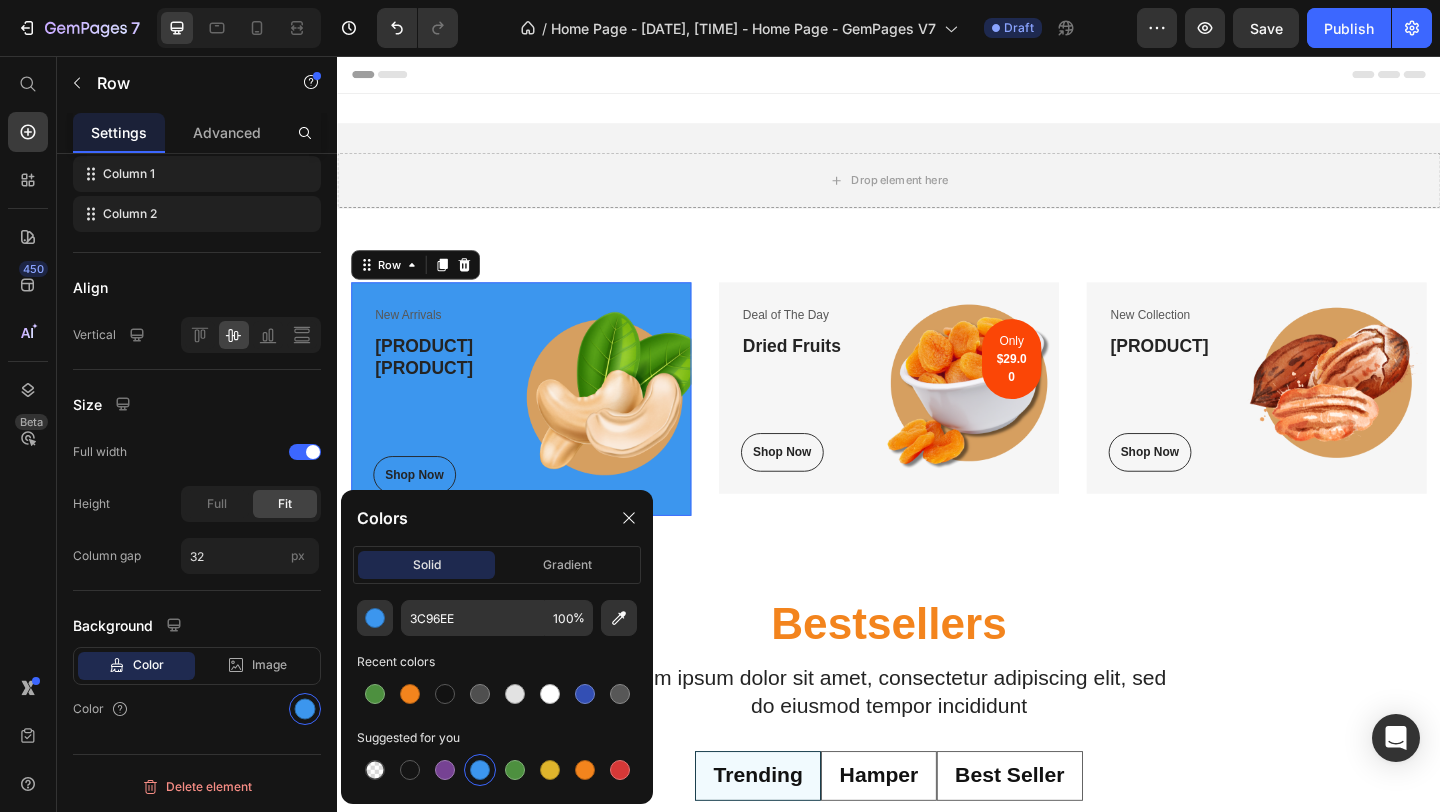 click at bounding box center (480, 770) 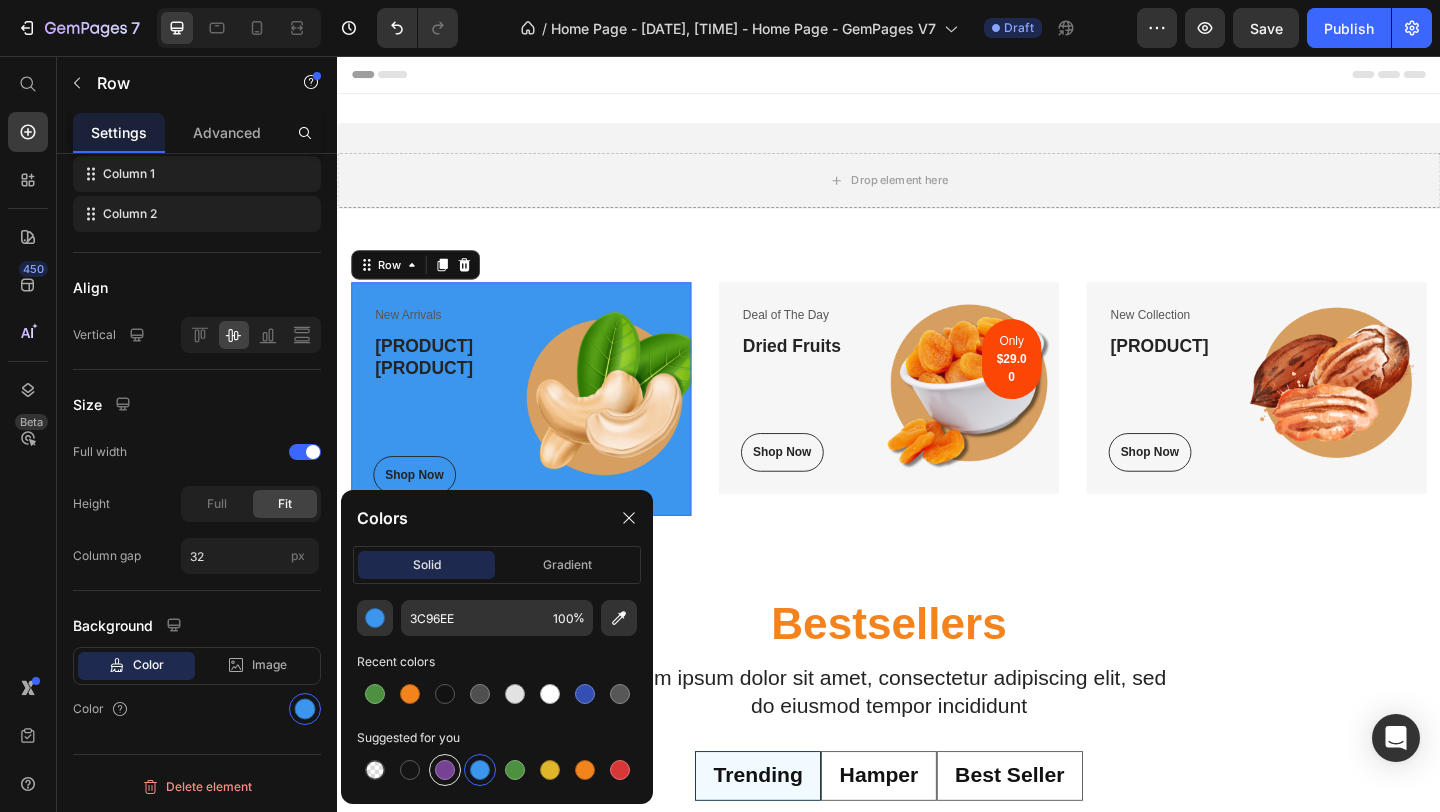 click at bounding box center (445, 770) 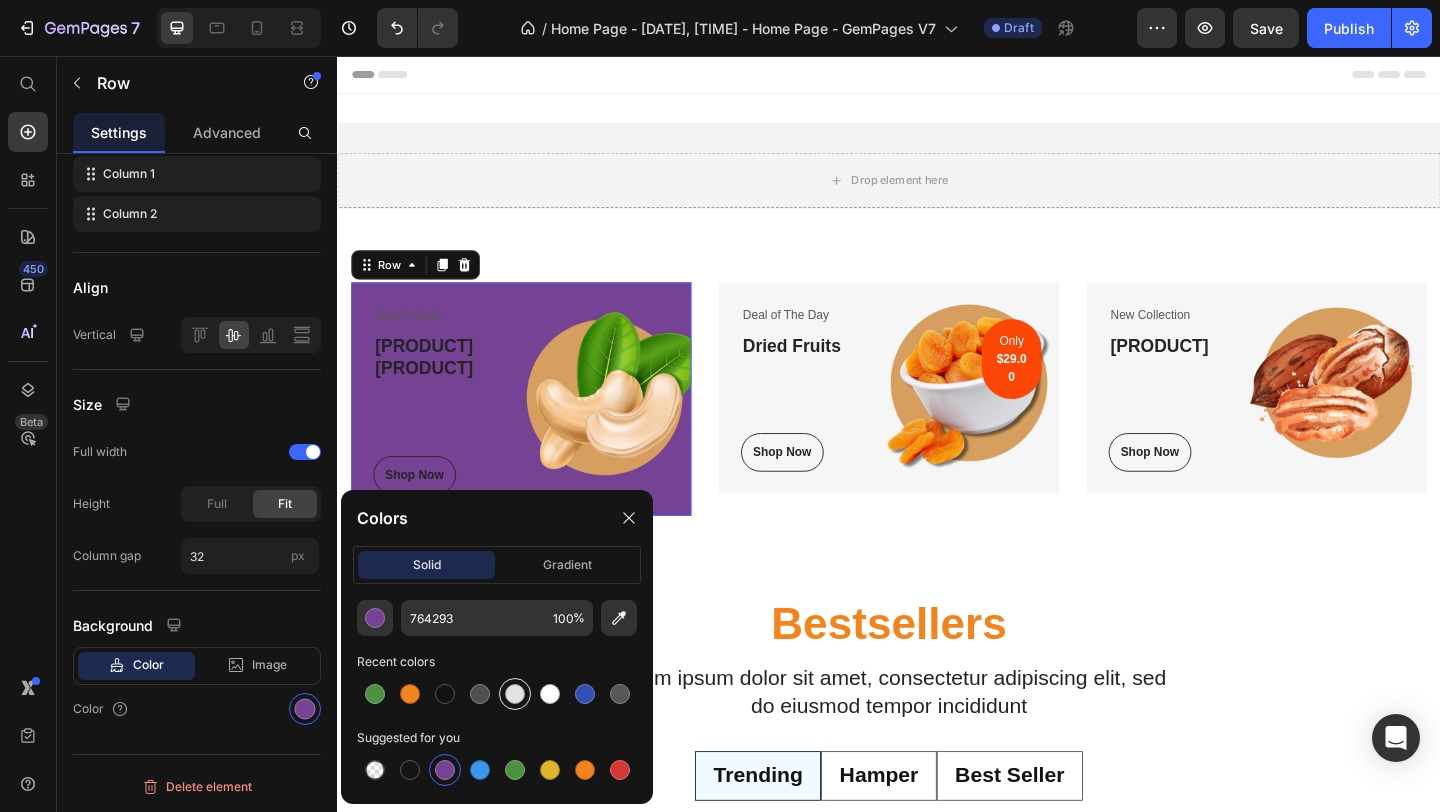 click at bounding box center (515, 694) 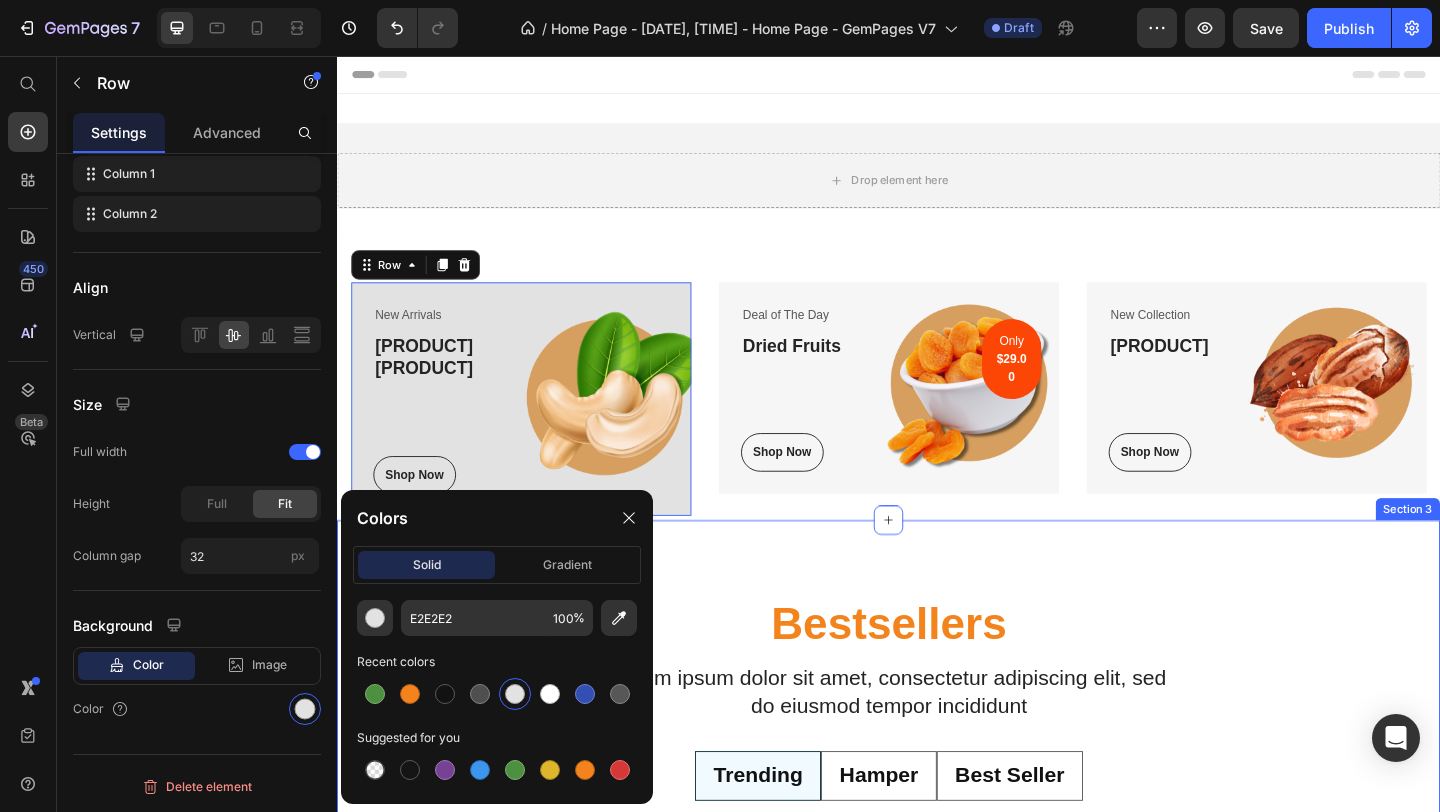 drag, startPoint x: 1248, startPoint y: 611, endPoint x: 1084, endPoint y: 662, distance: 171.7469 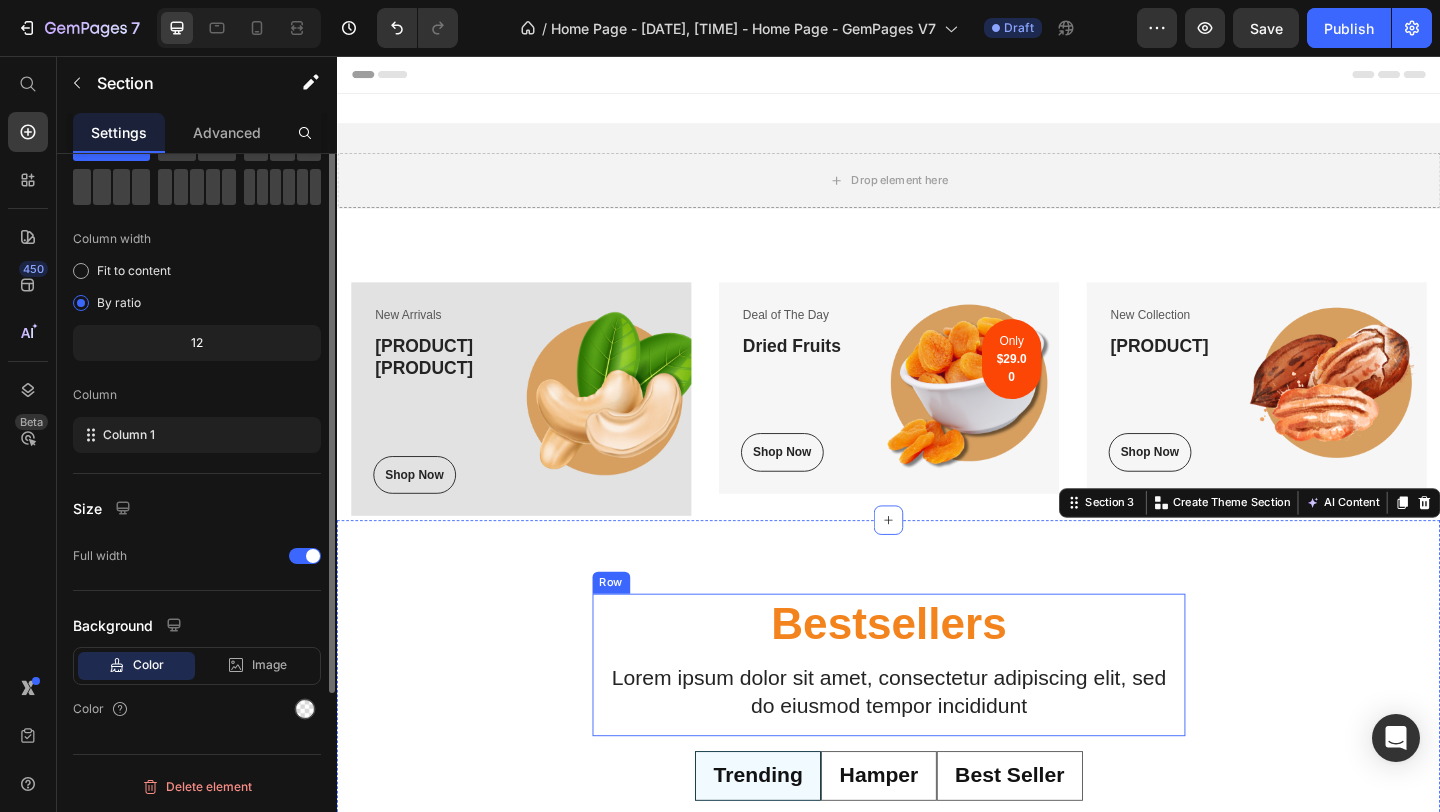 scroll, scrollTop: 0, scrollLeft: 0, axis: both 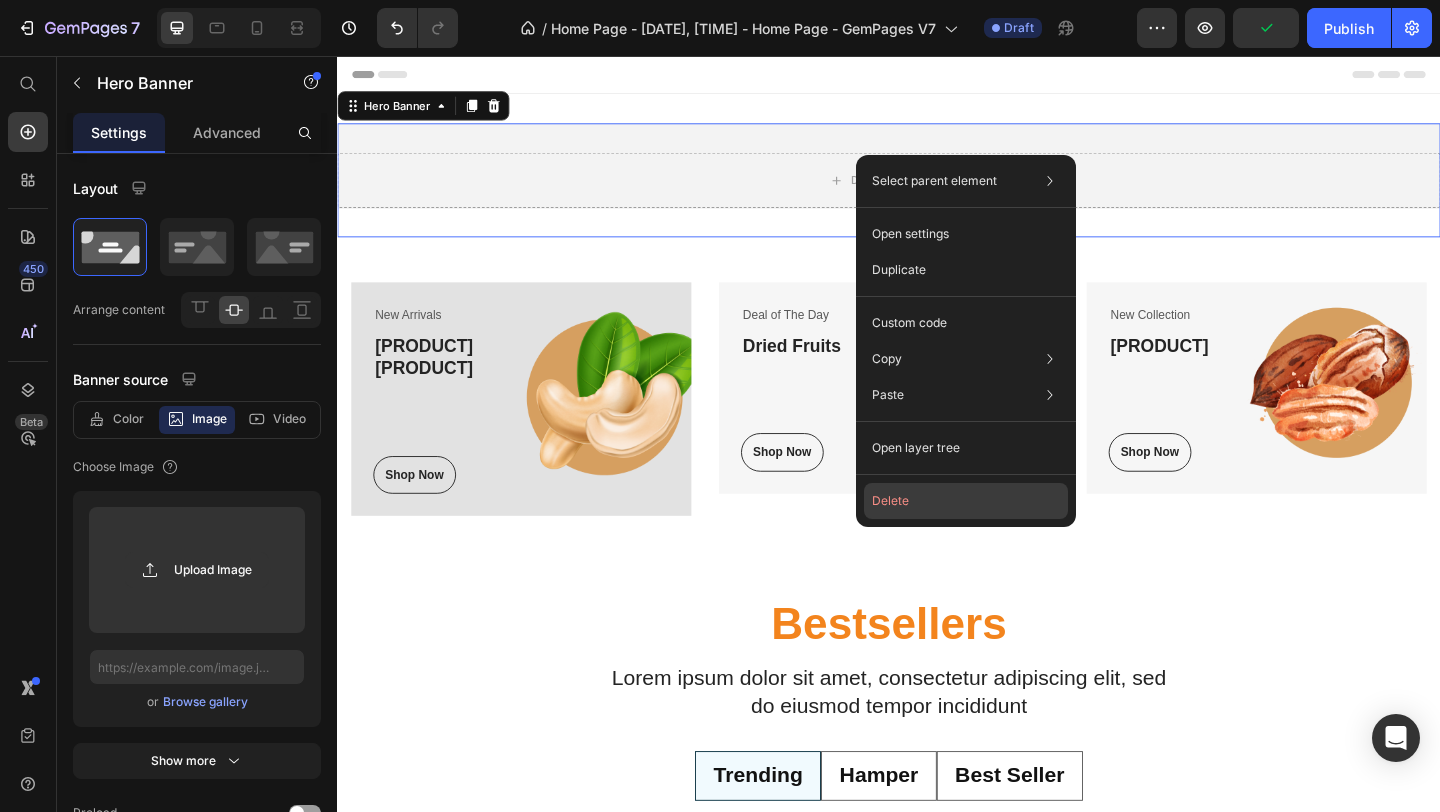 click on "Delete" 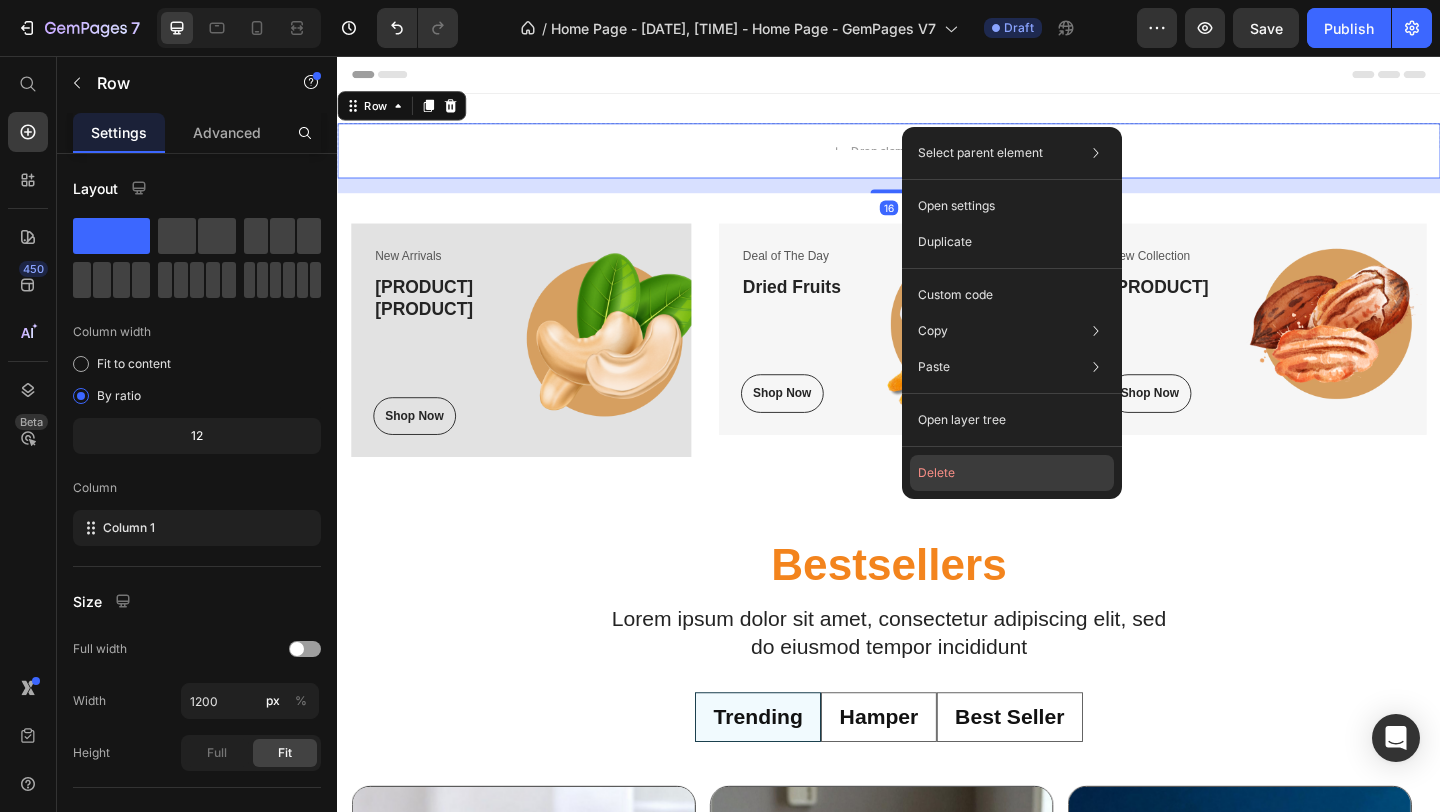 click on "Delete" 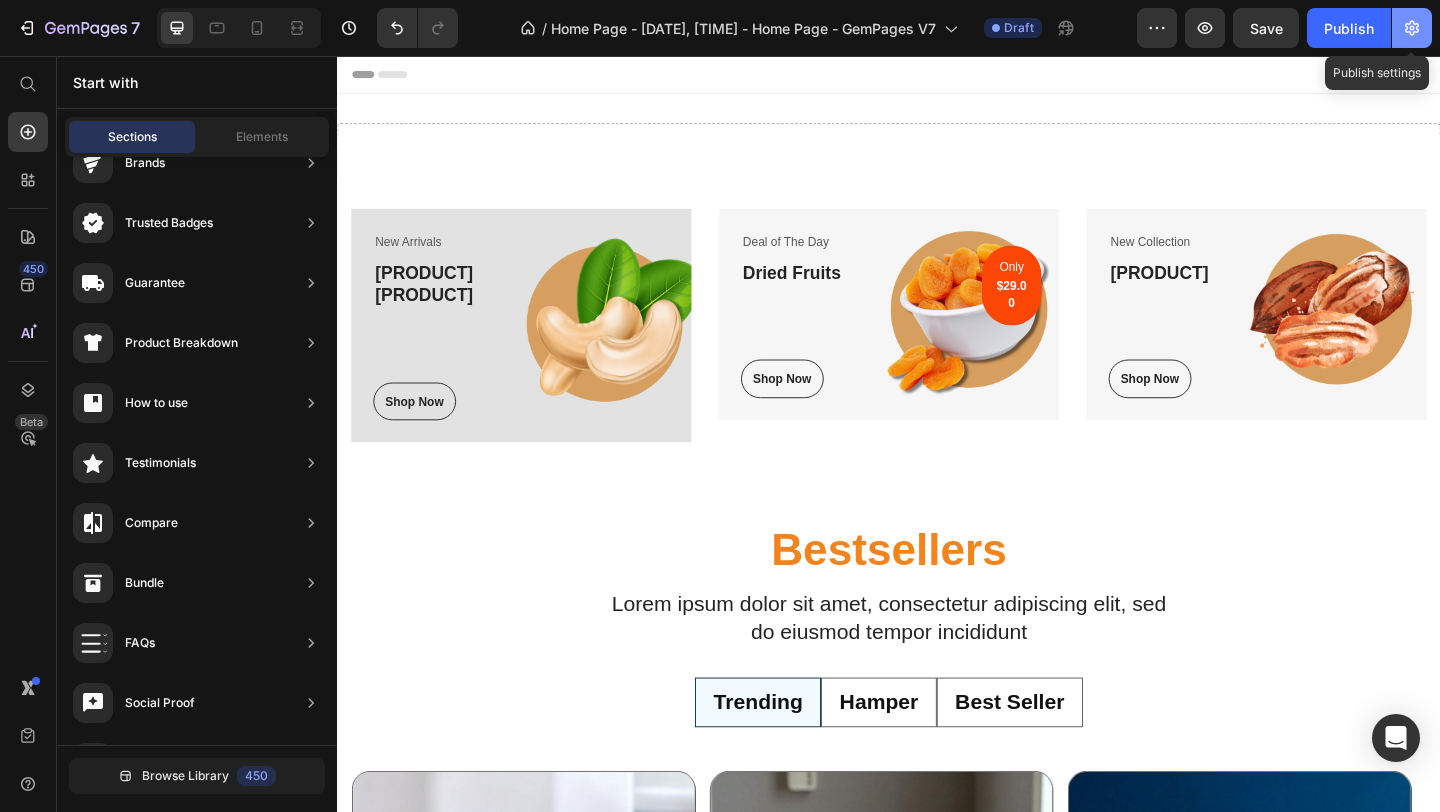click 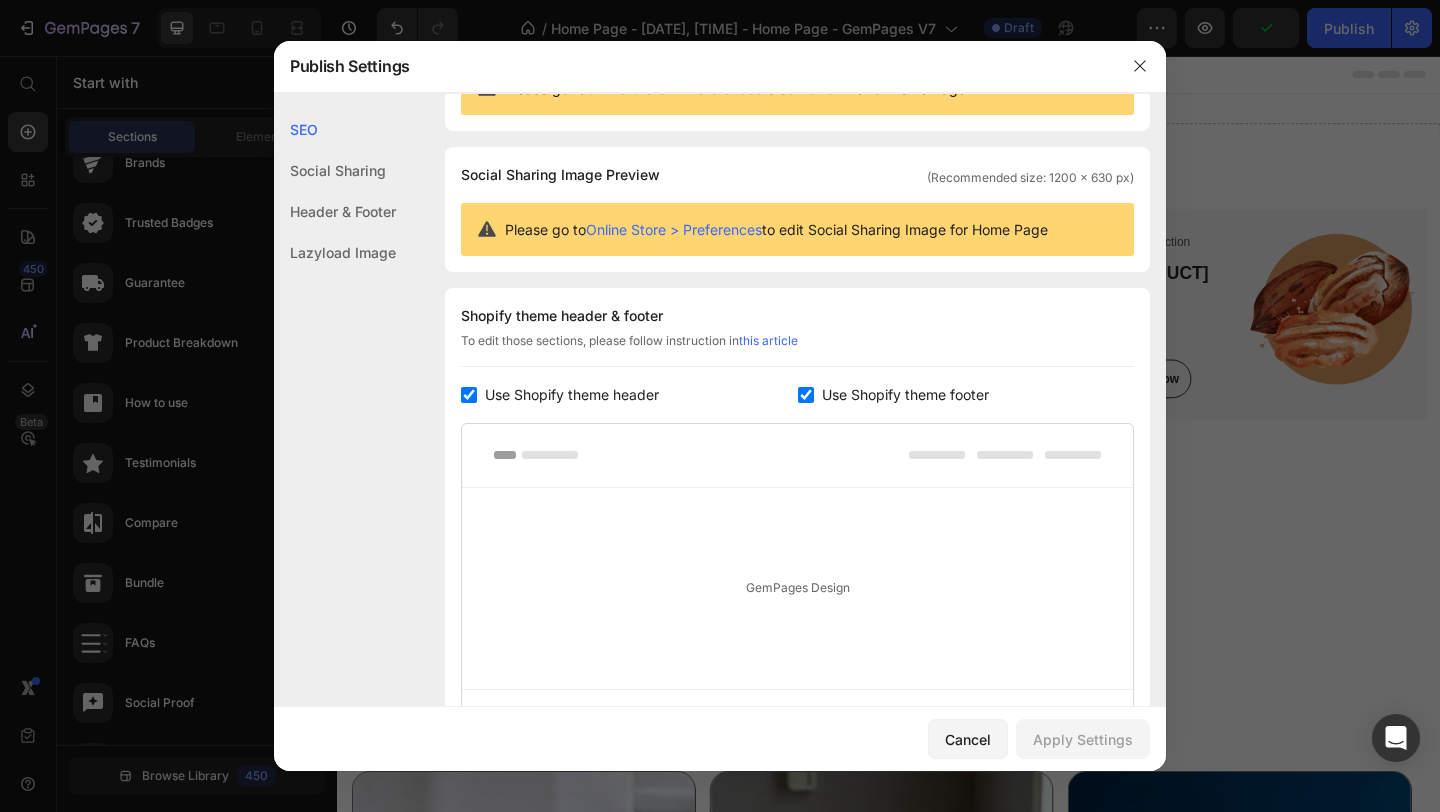 scroll, scrollTop: 305, scrollLeft: 0, axis: vertical 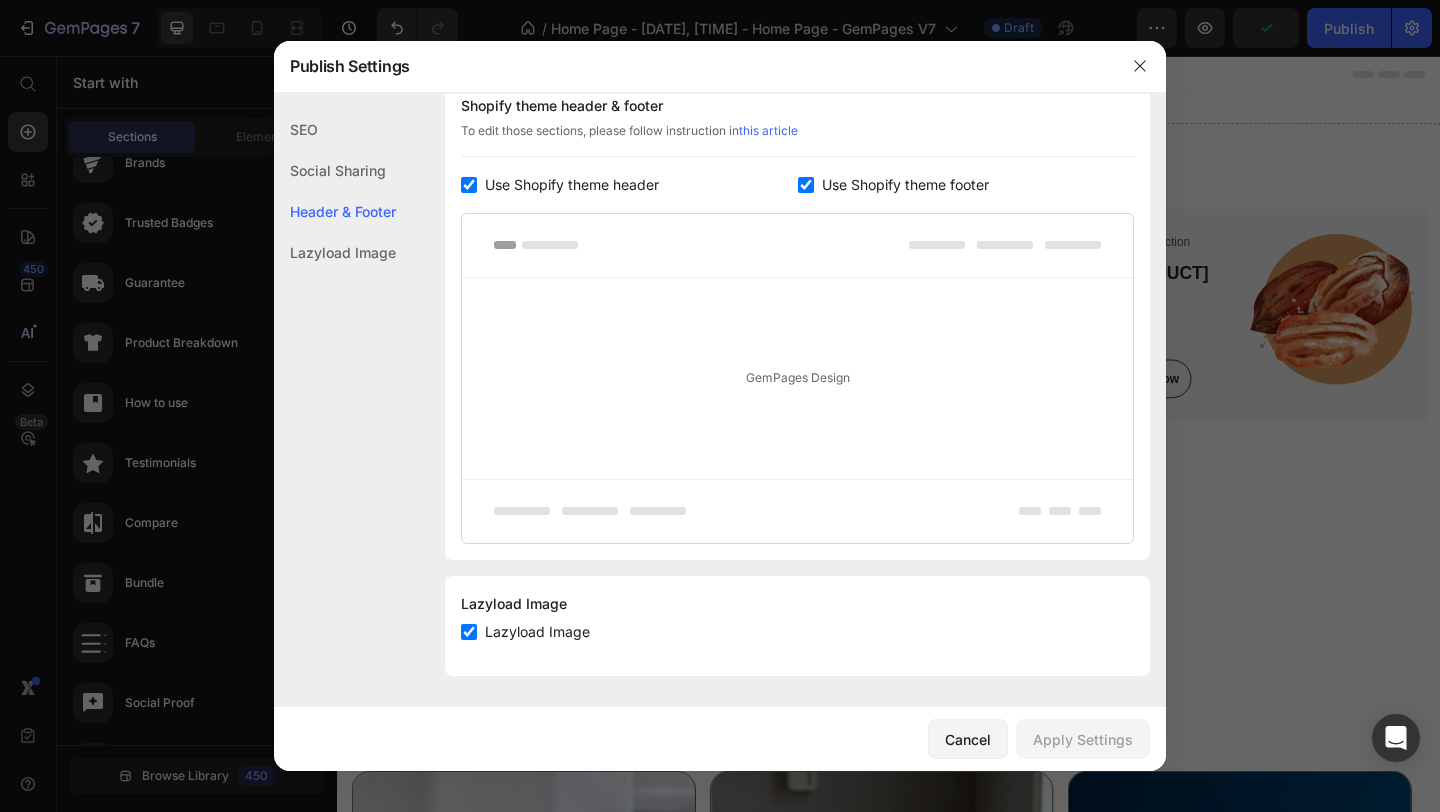 click on "Header & Footer" 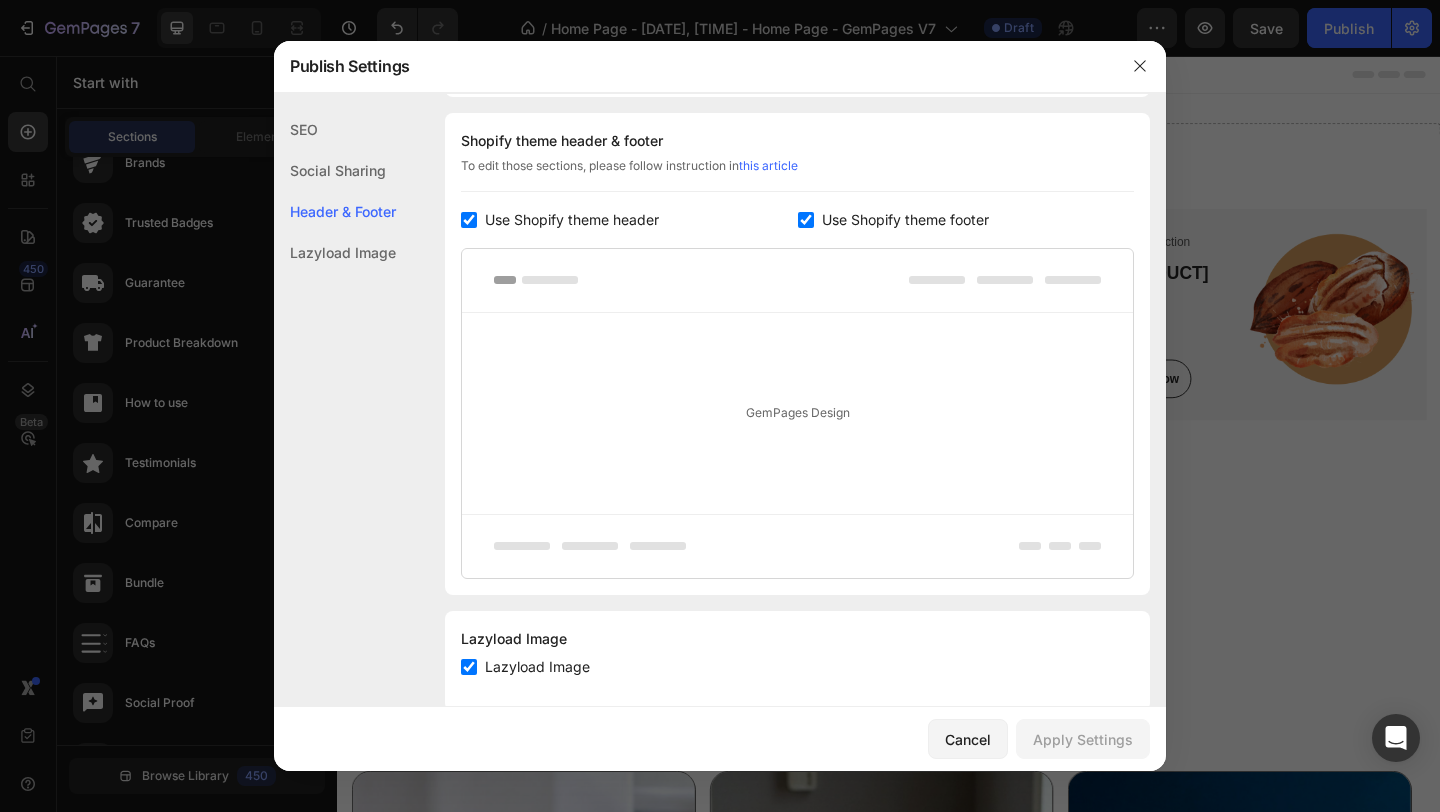 click on "Header & Footer" 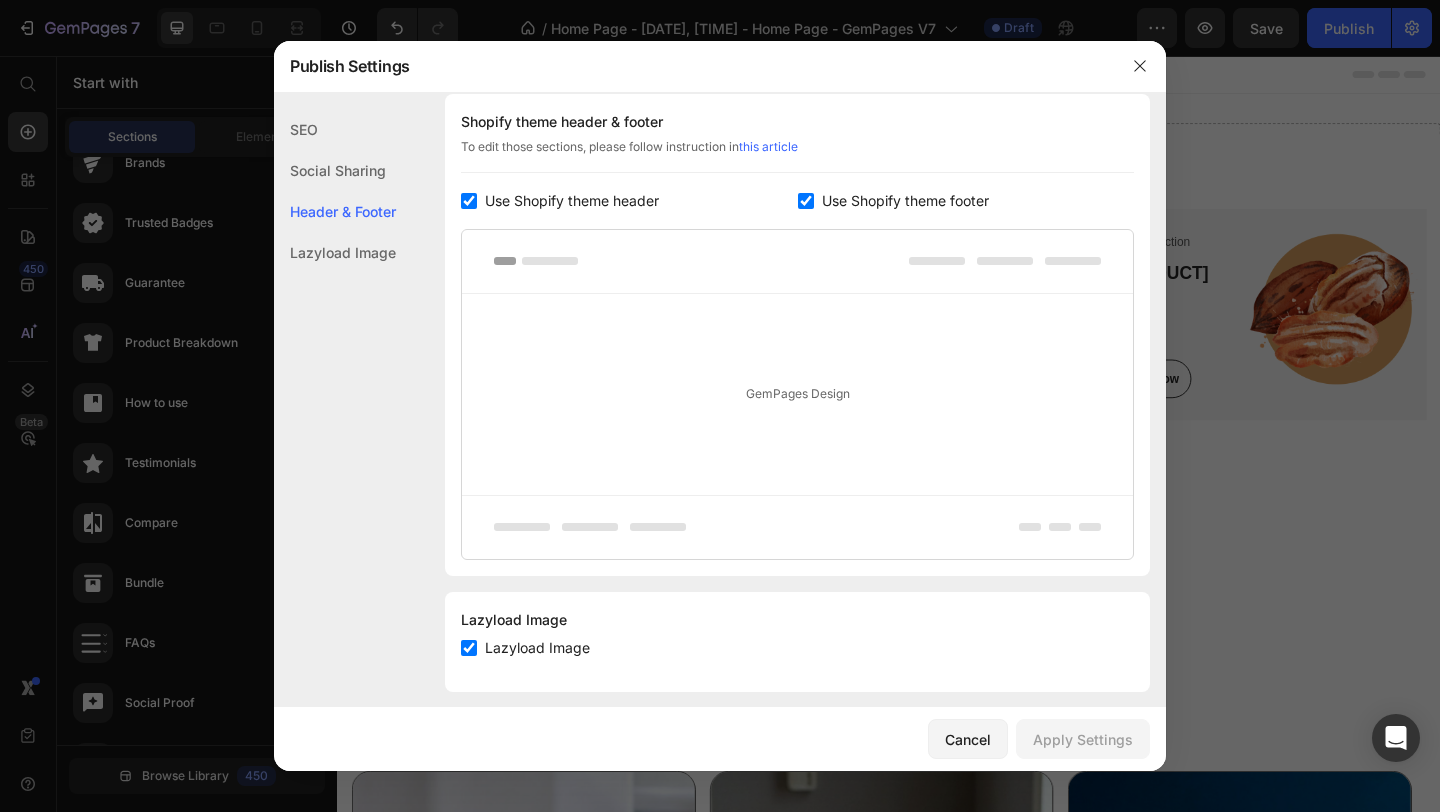 scroll, scrollTop: 305, scrollLeft: 0, axis: vertical 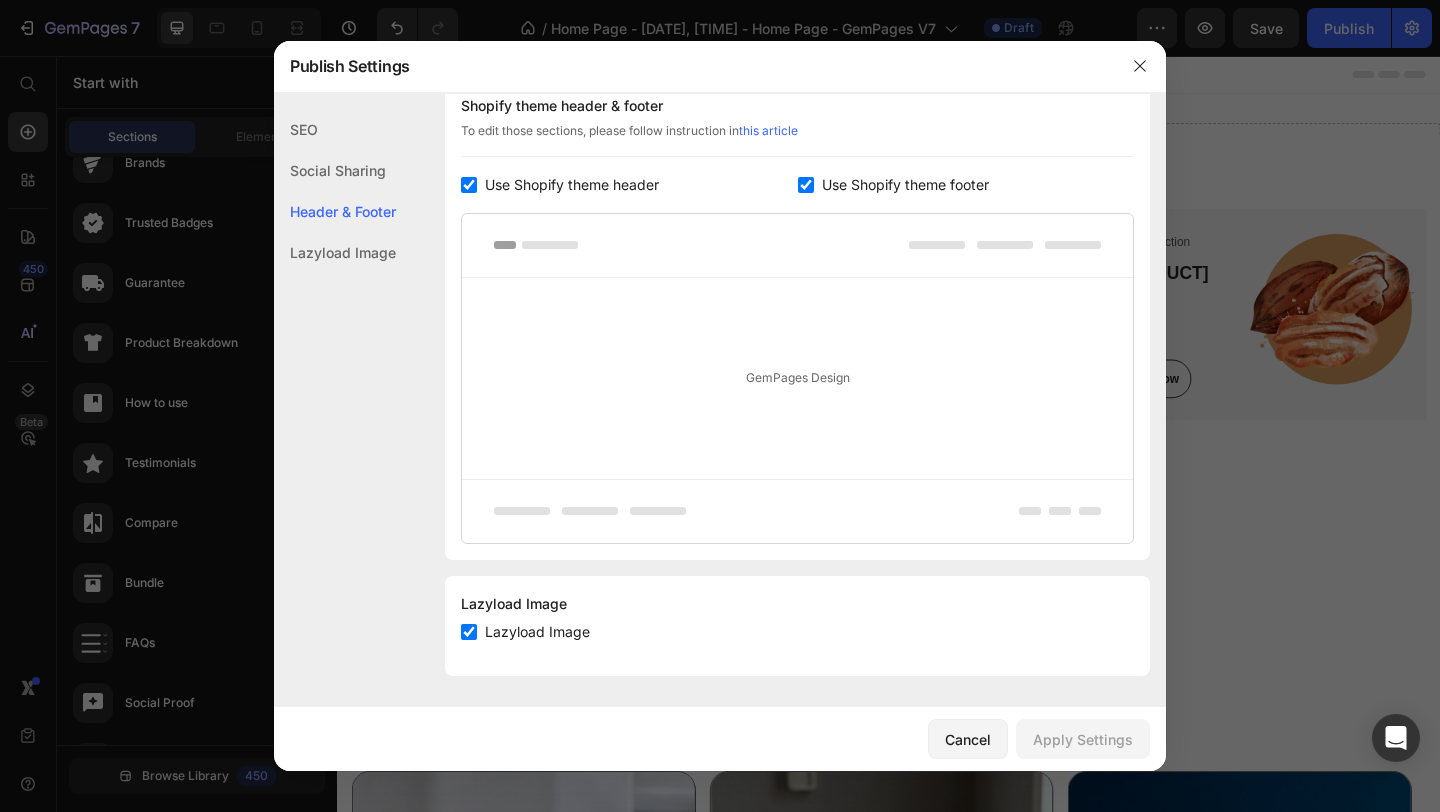 click on "Header & Footer" 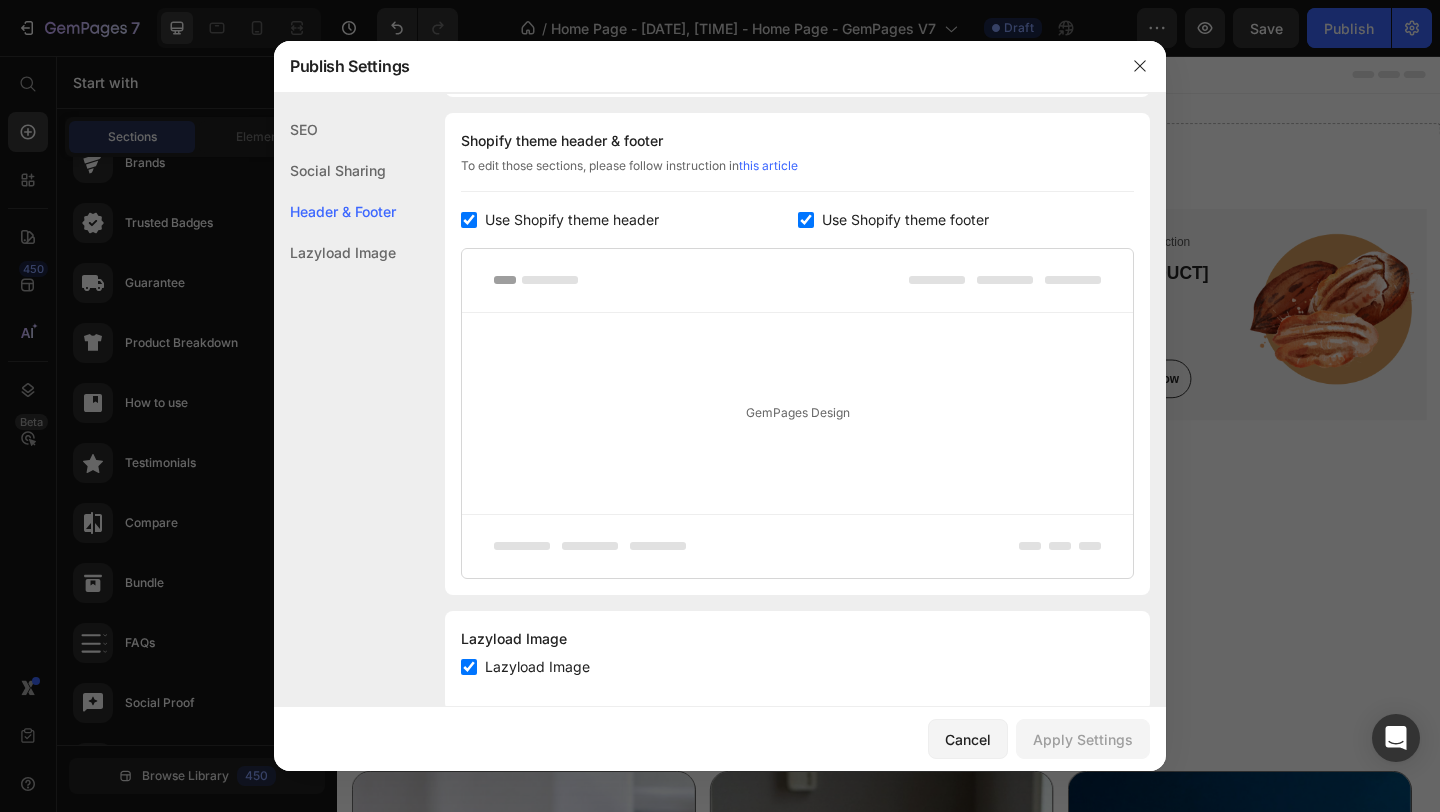 scroll, scrollTop: 305, scrollLeft: 0, axis: vertical 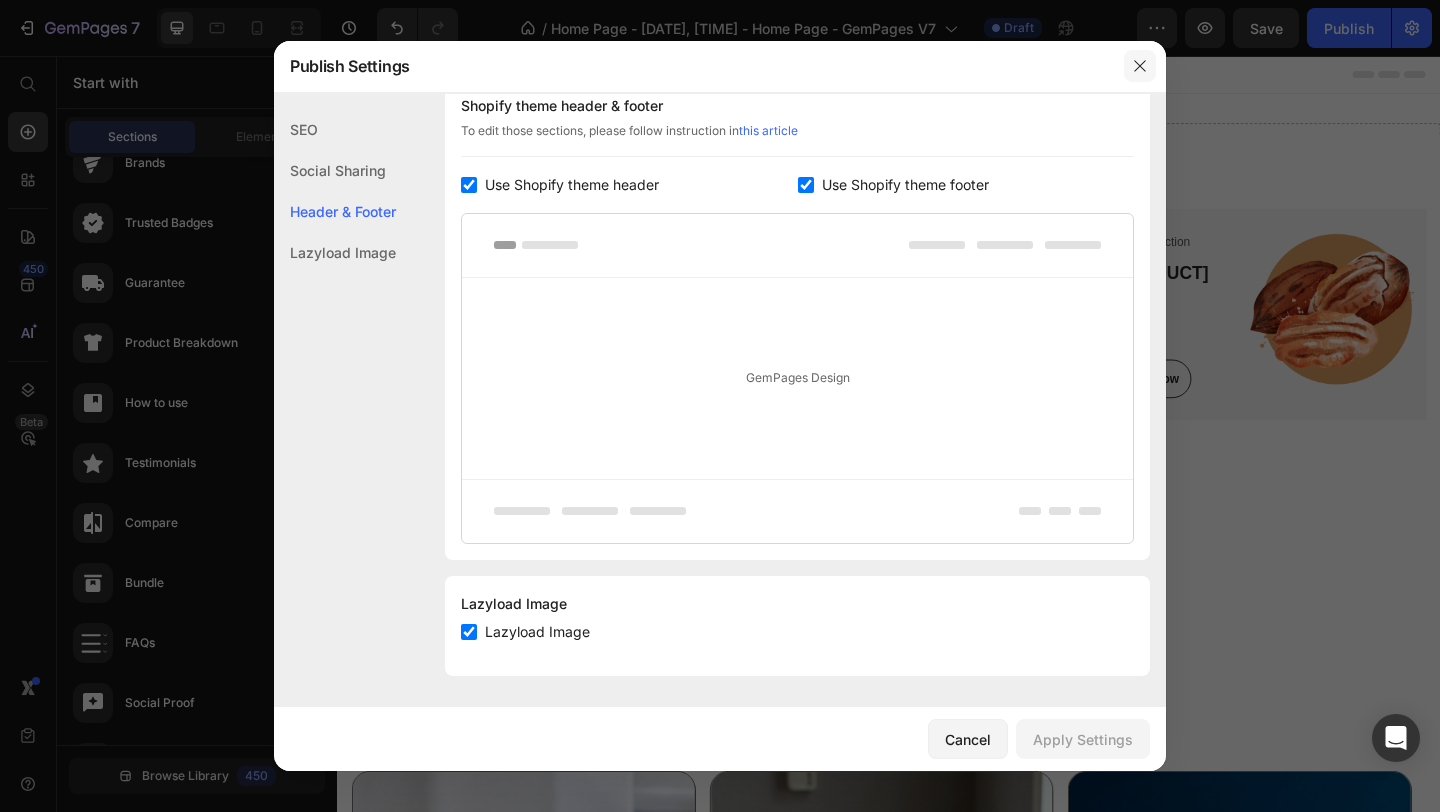 click at bounding box center (1140, 66) 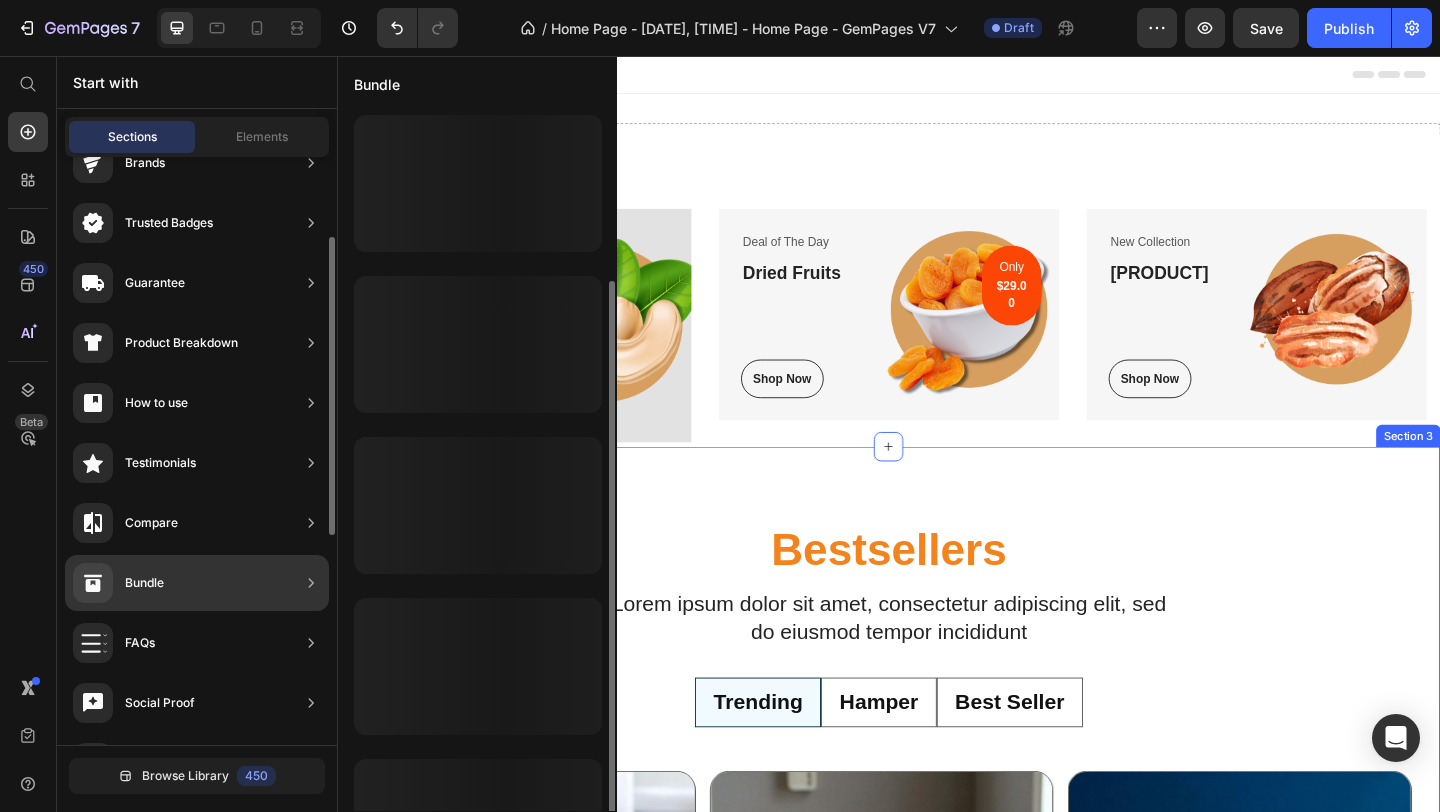 scroll, scrollTop: 91, scrollLeft: 0, axis: vertical 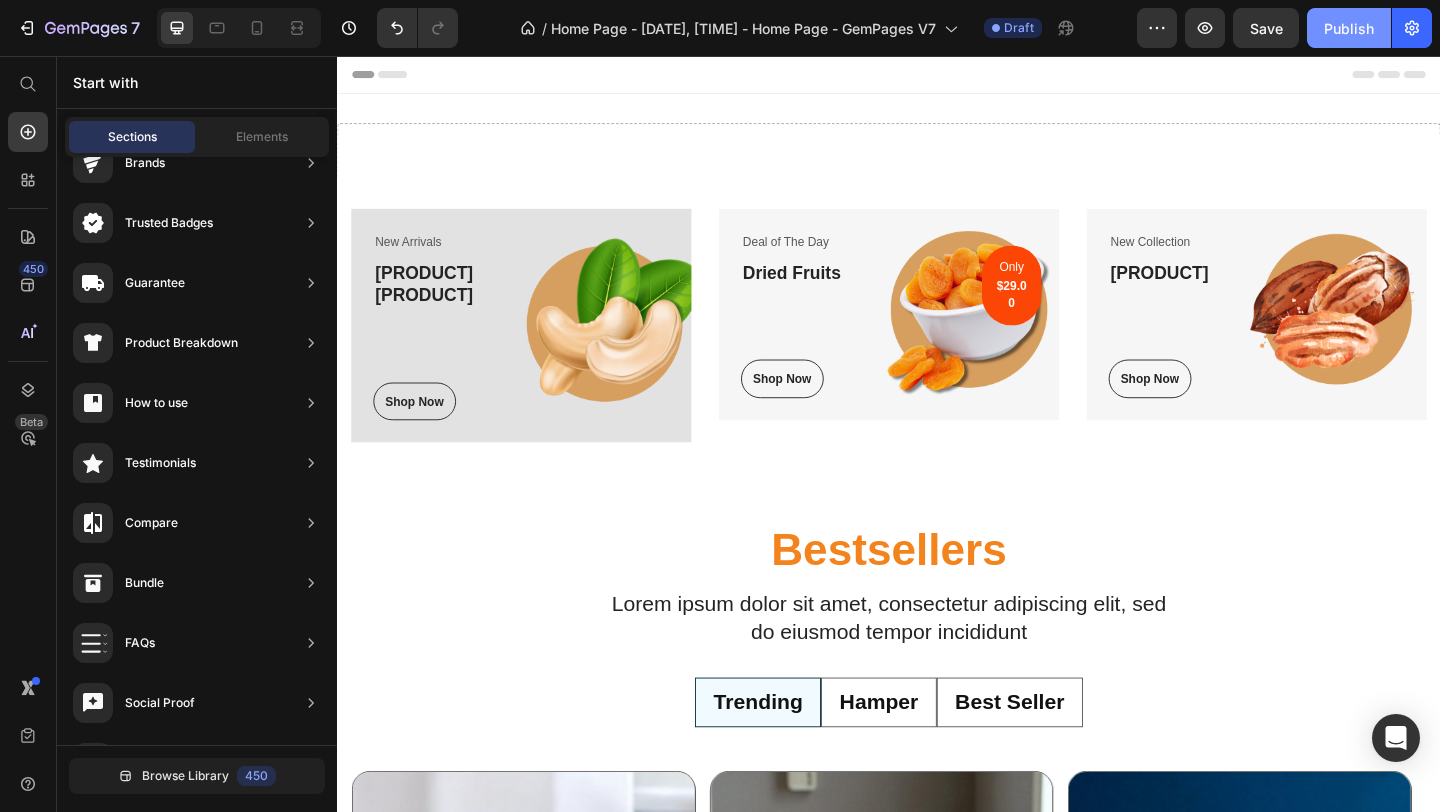click on "Publish" at bounding box center (1349, 28) 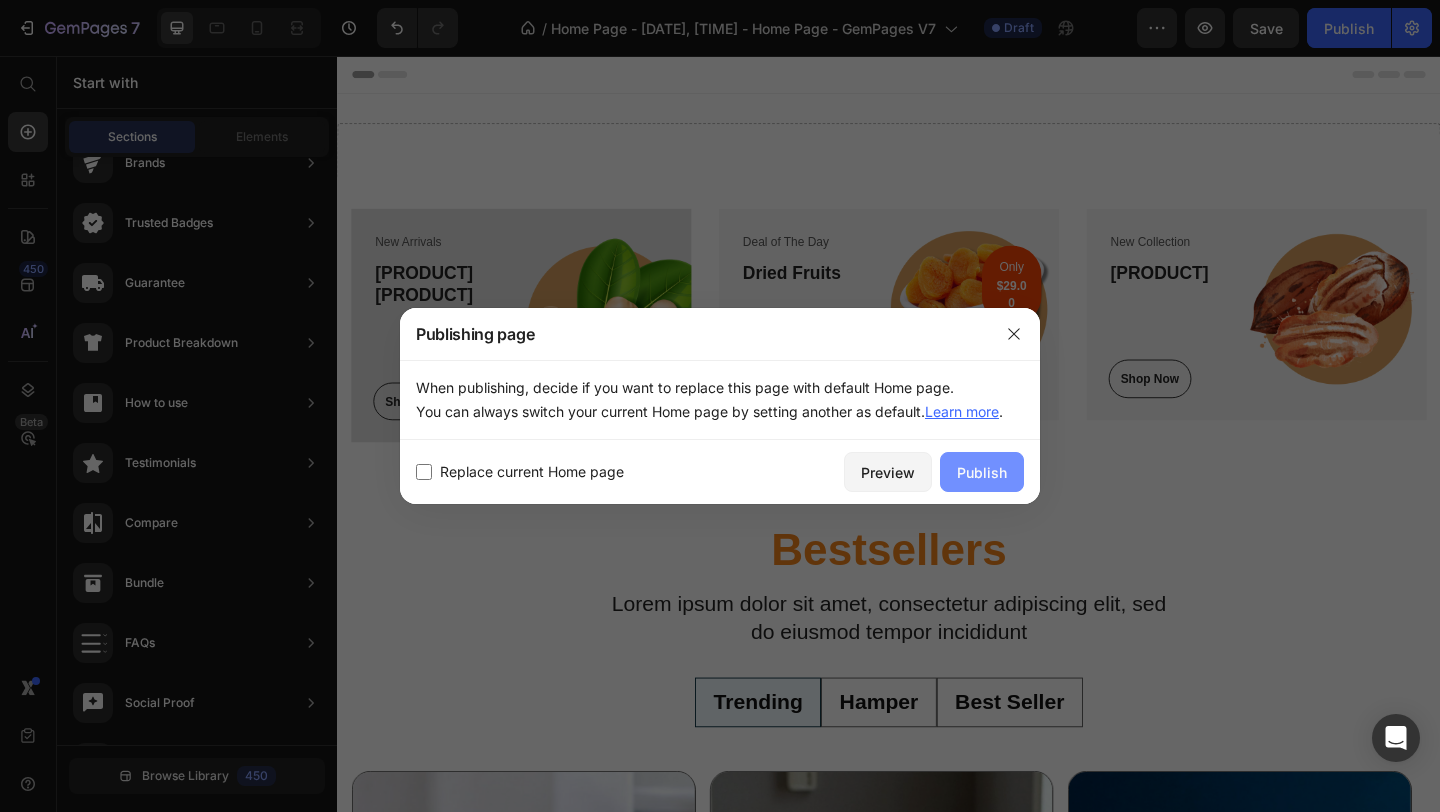 click on "Publish" at bounding box center (982, 472) 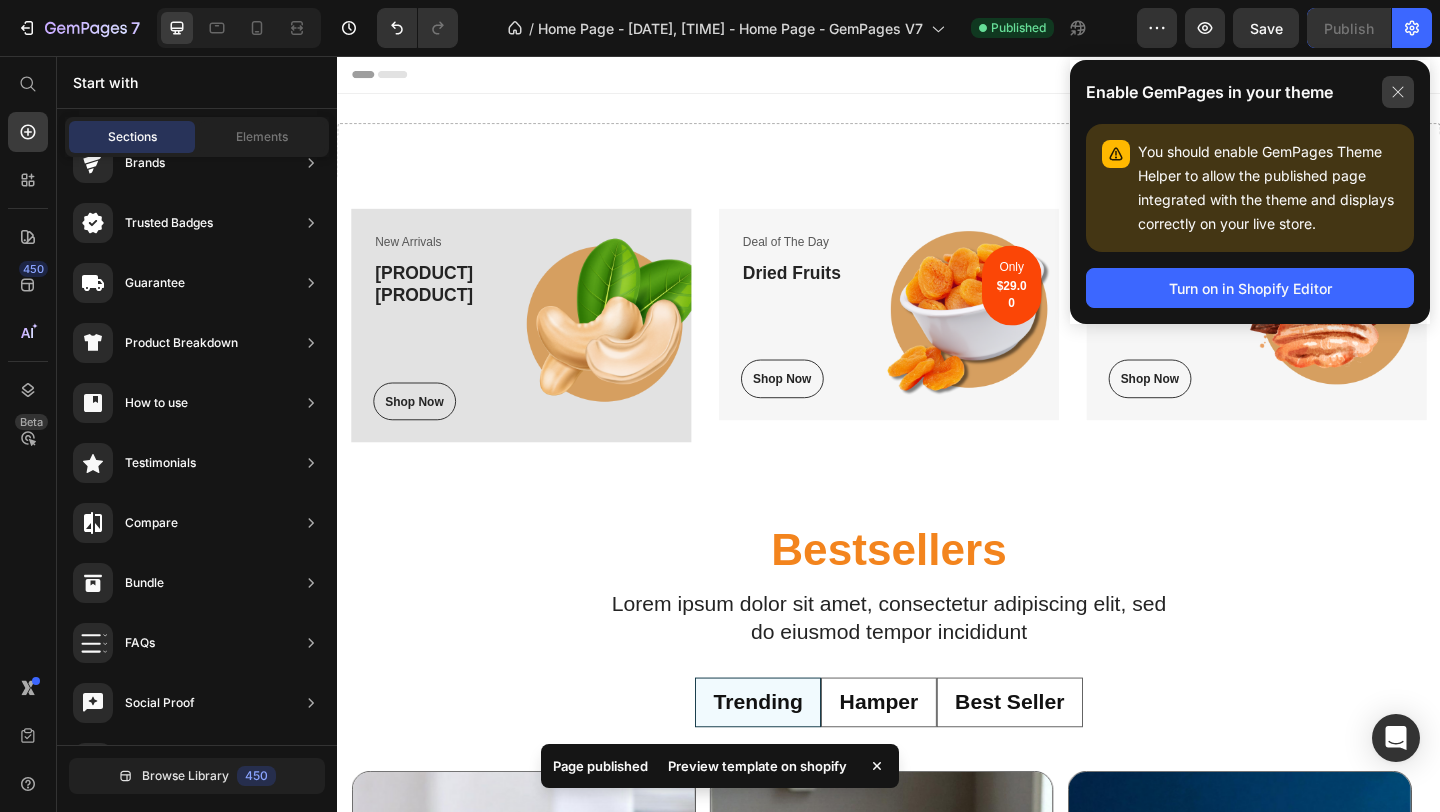 click 